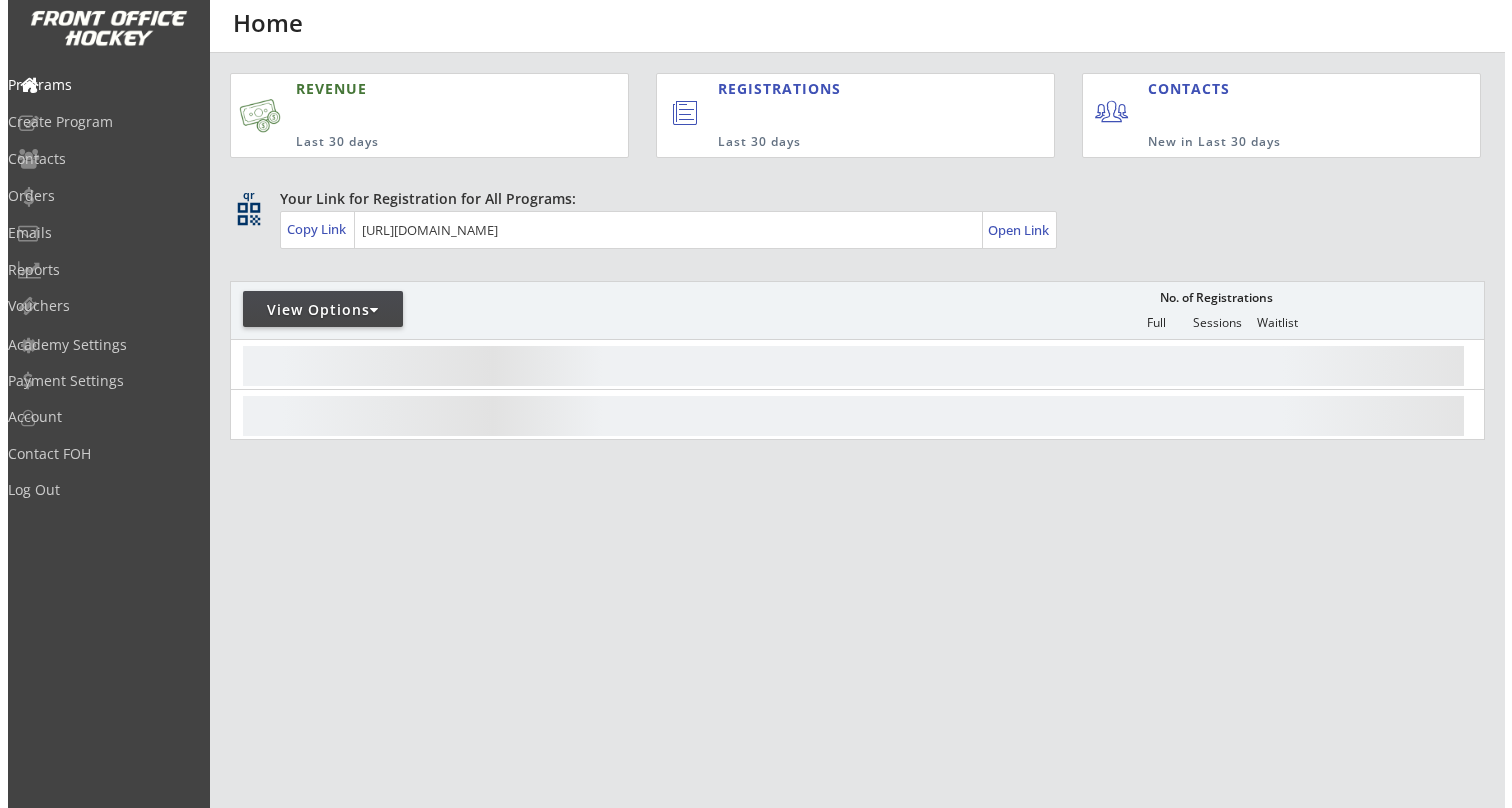 scroll, scrollTop: 0, scrollLeft: 0, axis: both 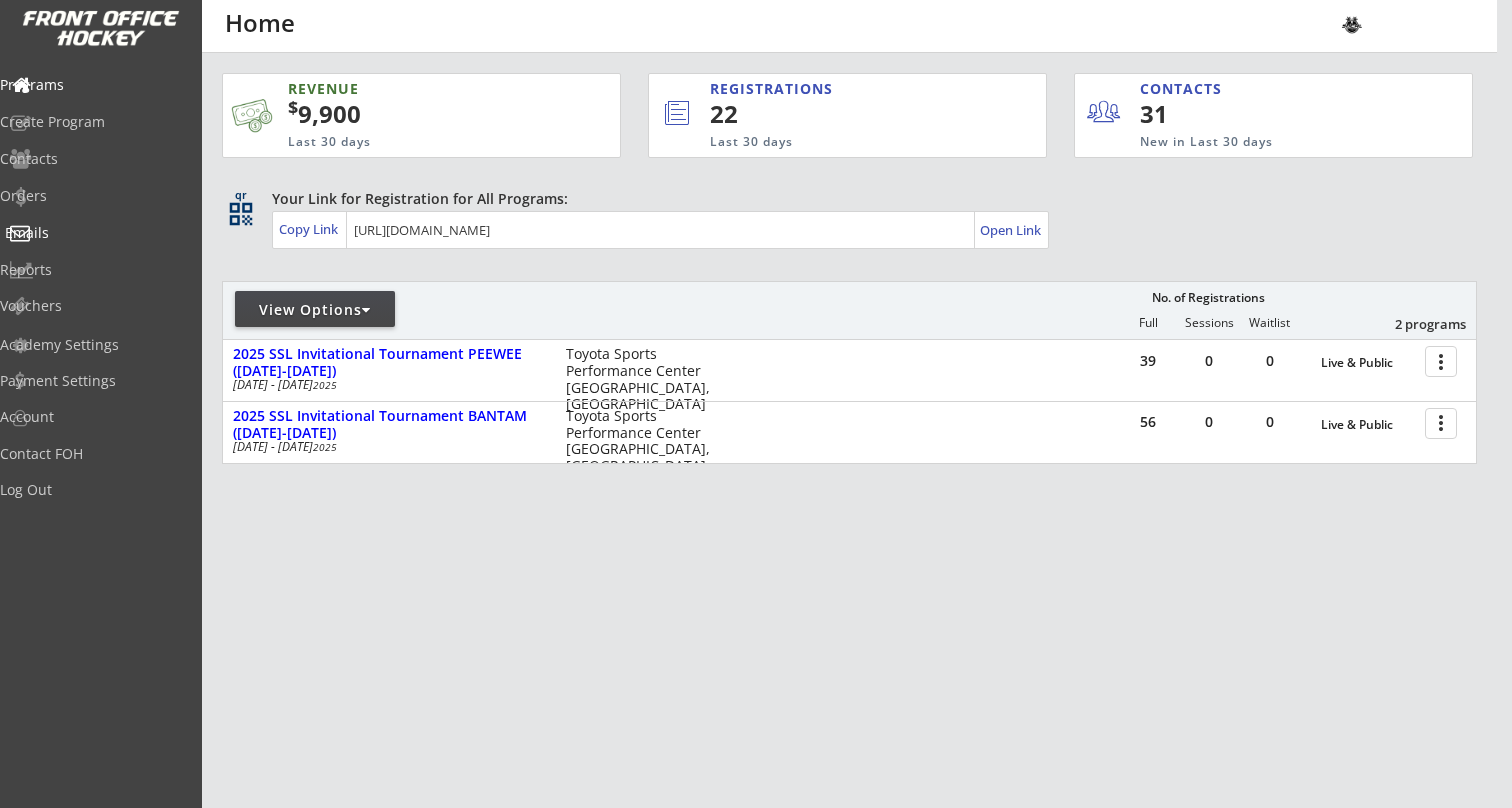 click on "Emails" at bounding box center [95, 233] 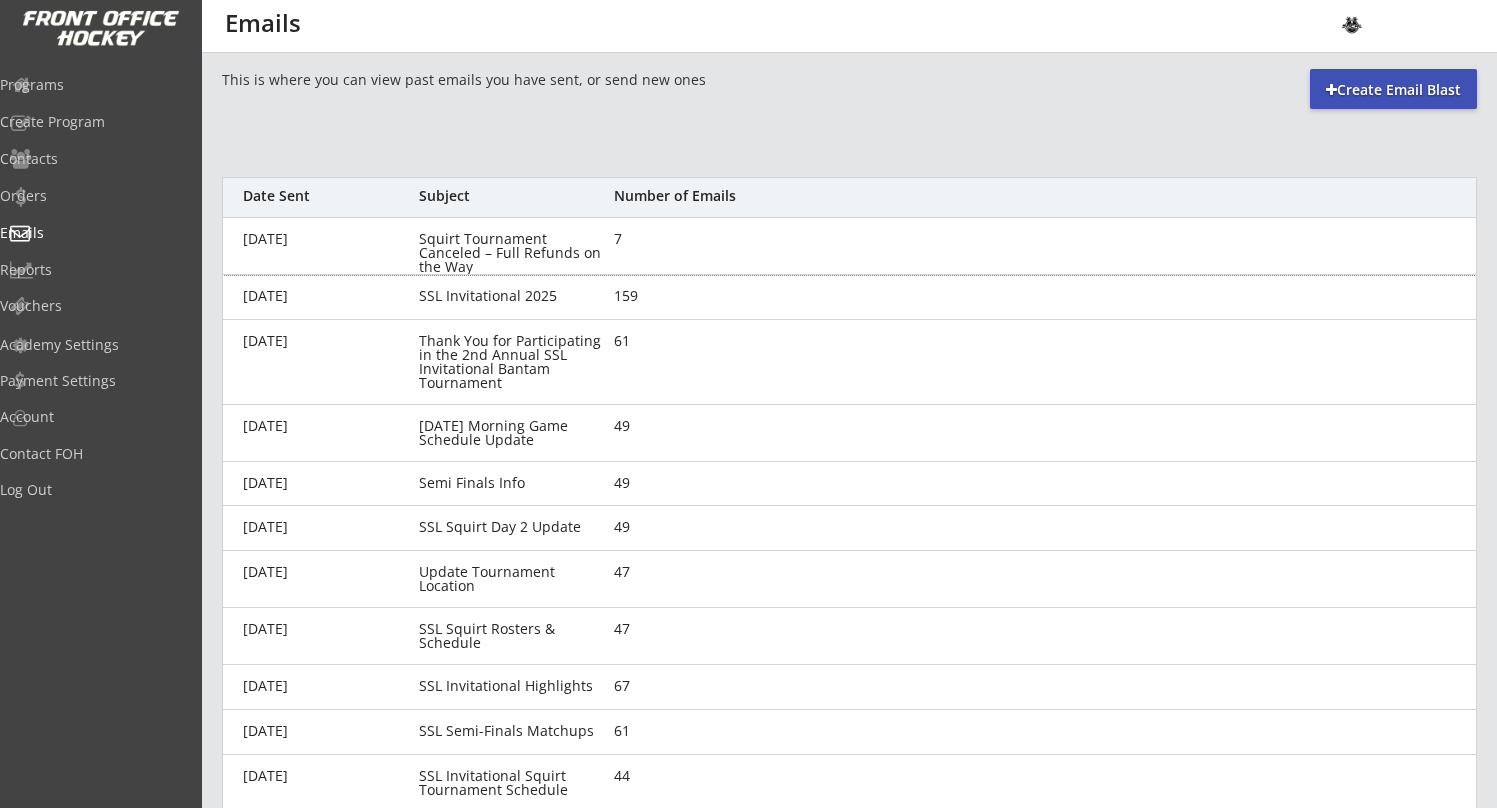 click on "Squirt Tournament Canceled – Full Refunds on the Way" at bounding box center (513, 253) 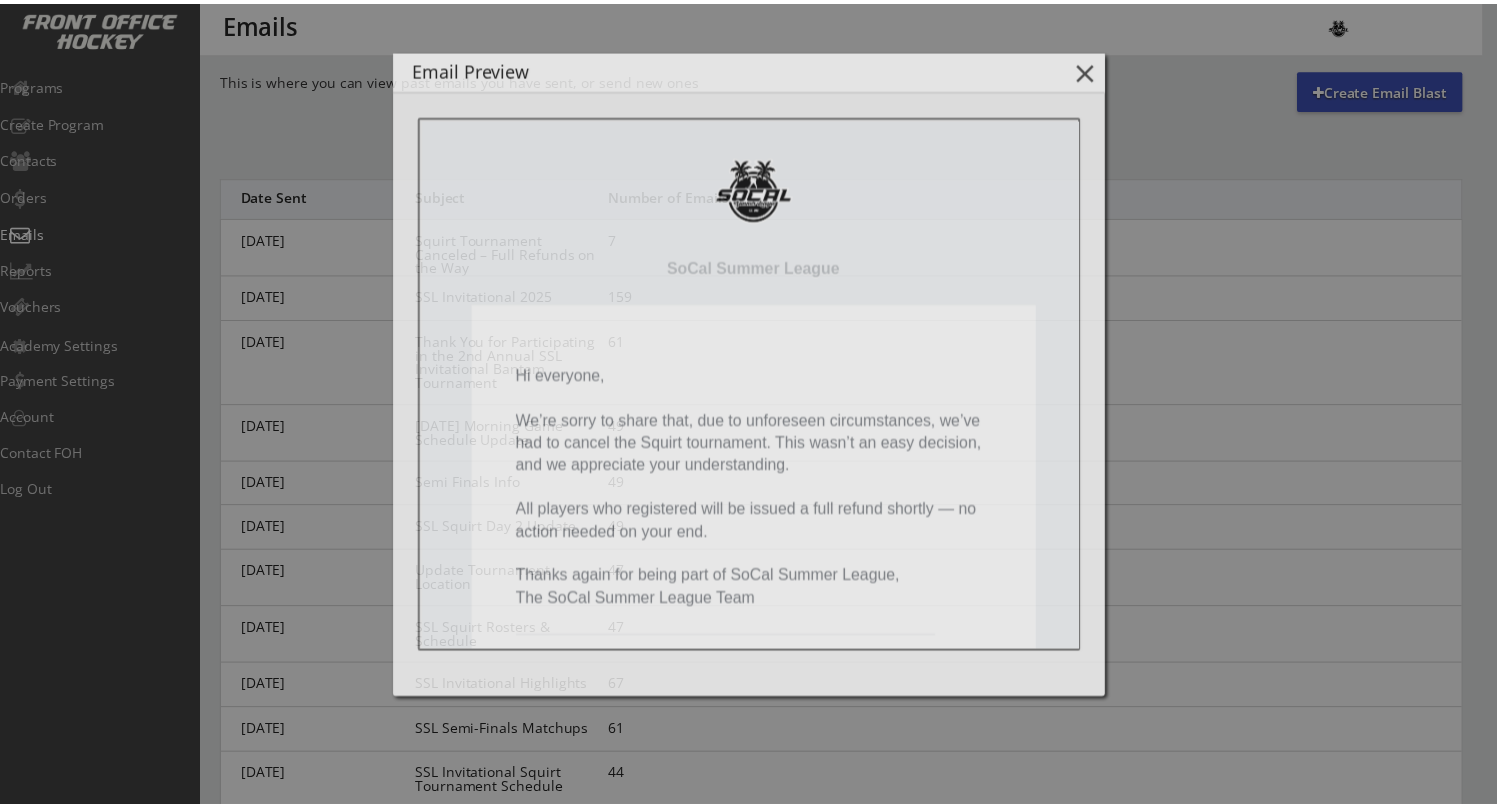 scroll, scrollTop: 0, scrollLeft: 0, axis: both 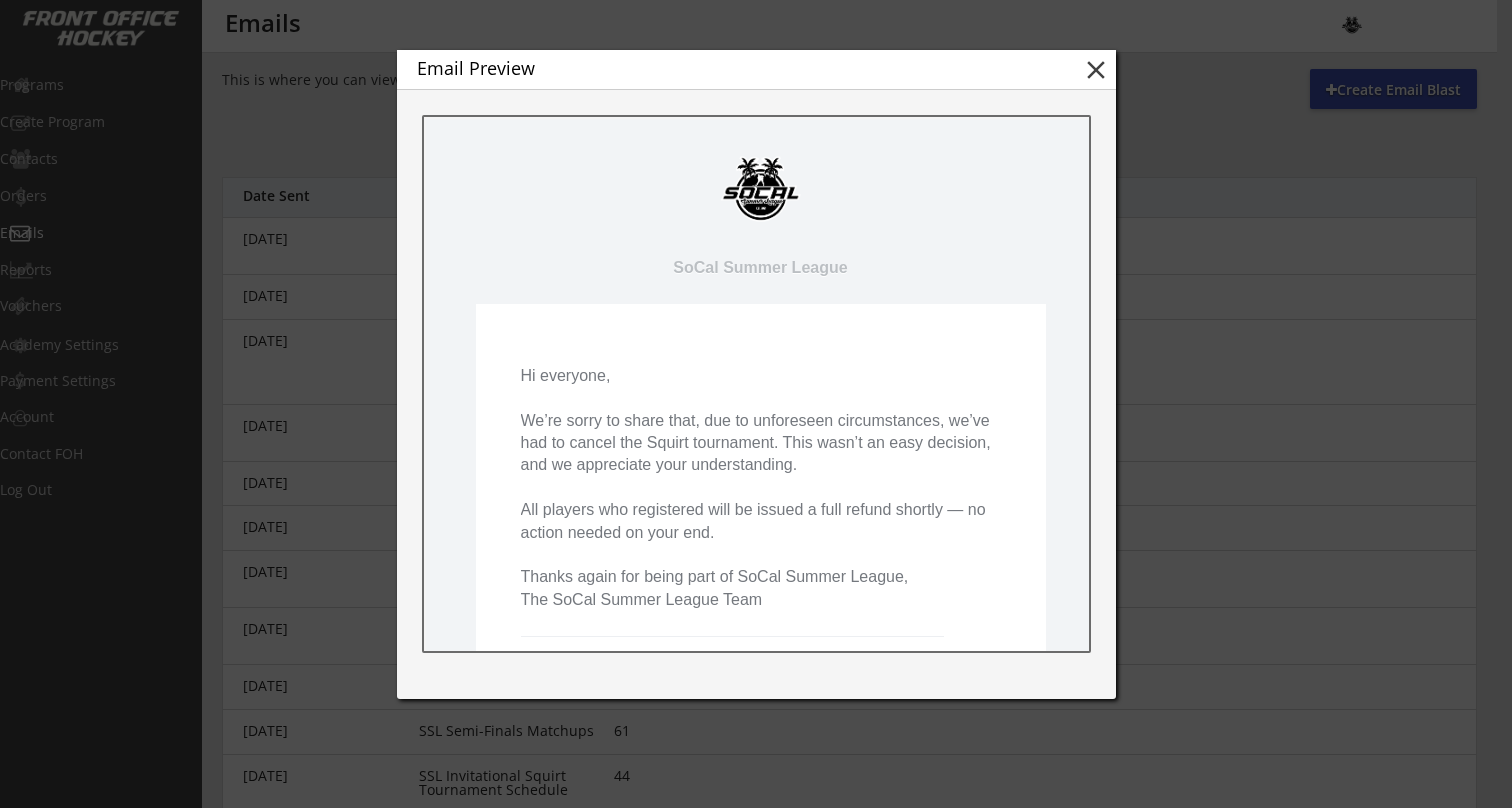 click on "close" at bounding box center [1096, 70] 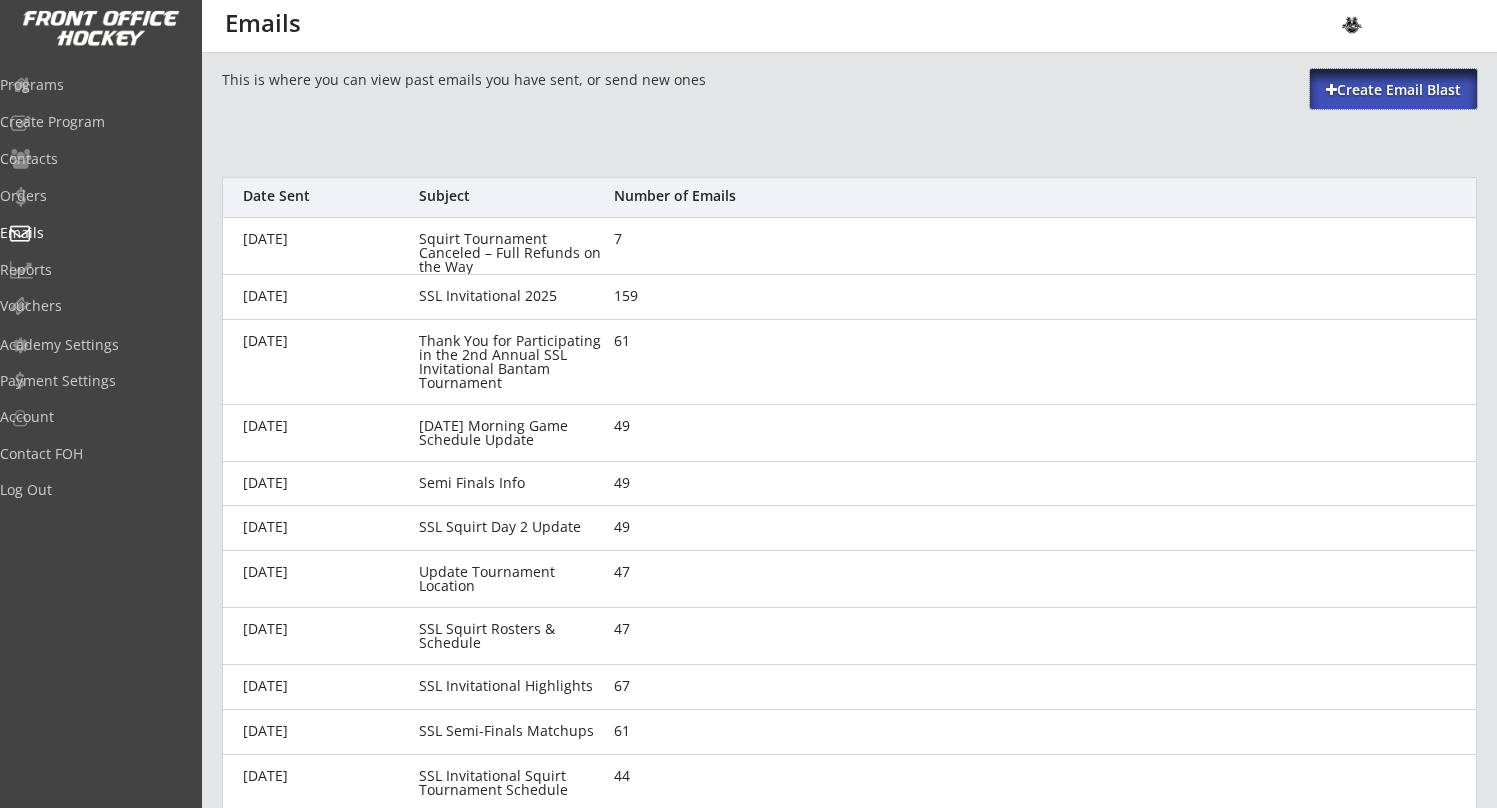 click on "Create Email Blast" at bounding box center [1393, 90] 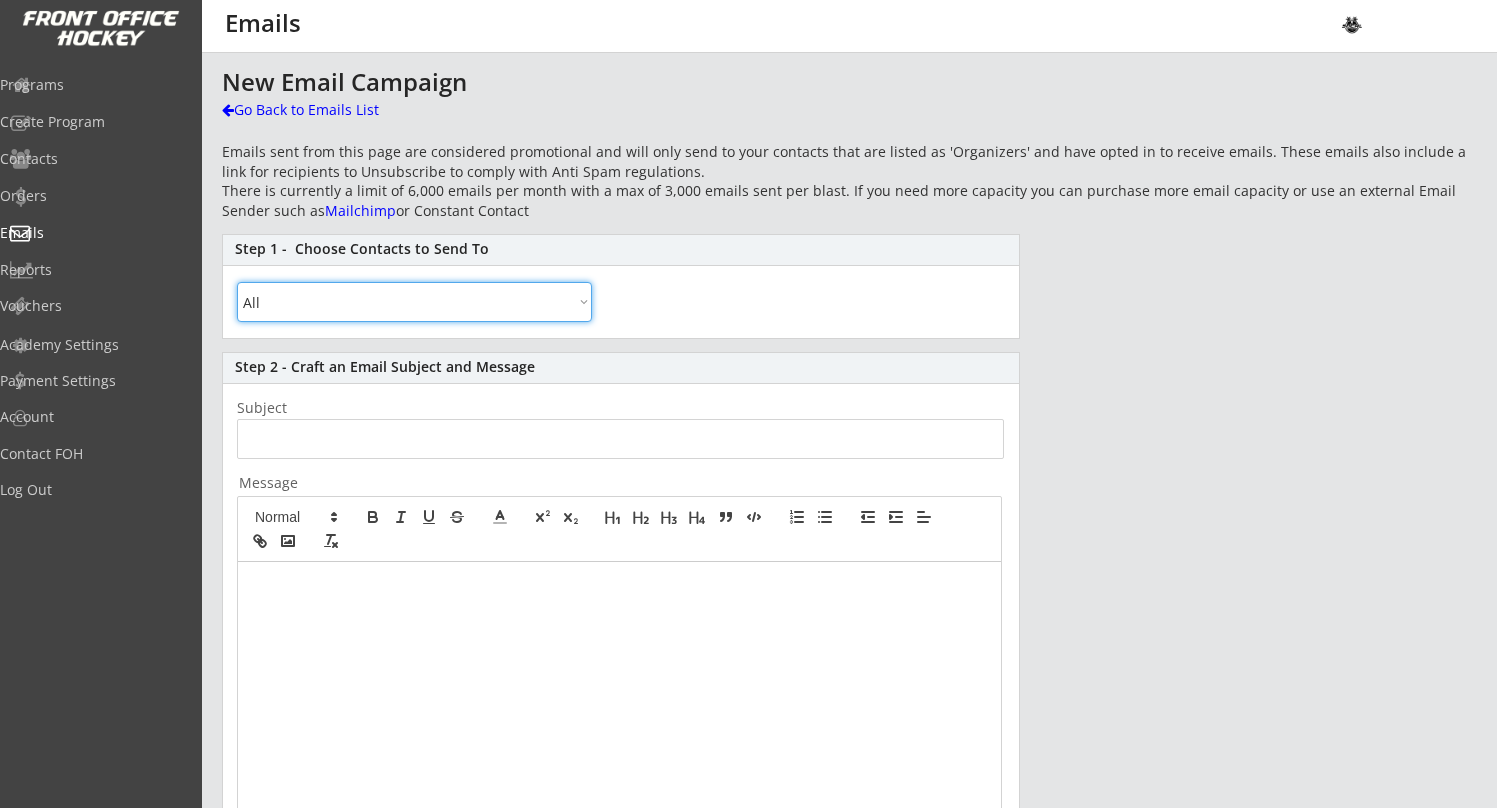 select on ""By Specific Programs"" 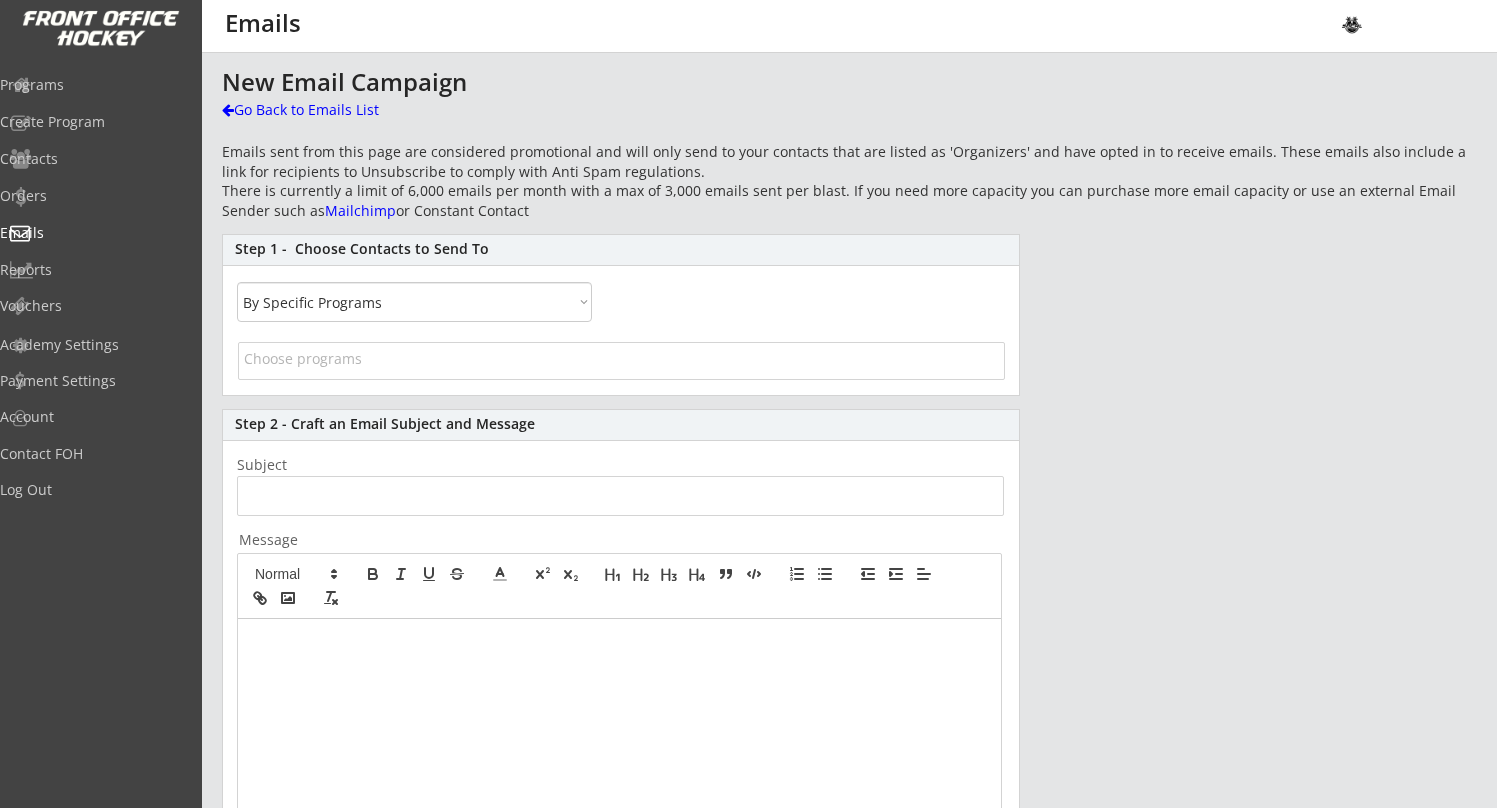 click at bounding box center [621, 363] 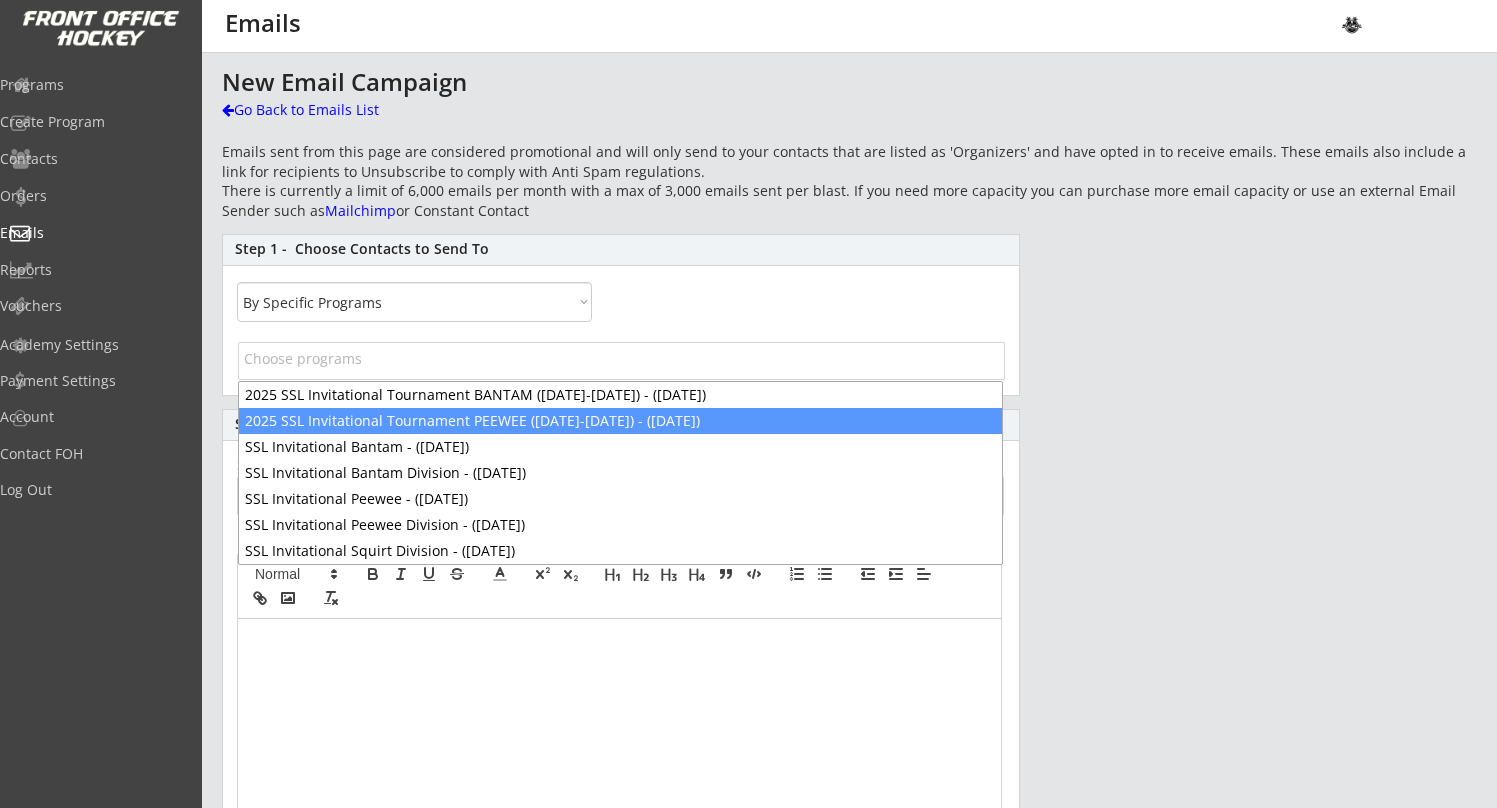 select on "1348695171700984260__LOOKUP__1738010941150x972594107022835700" 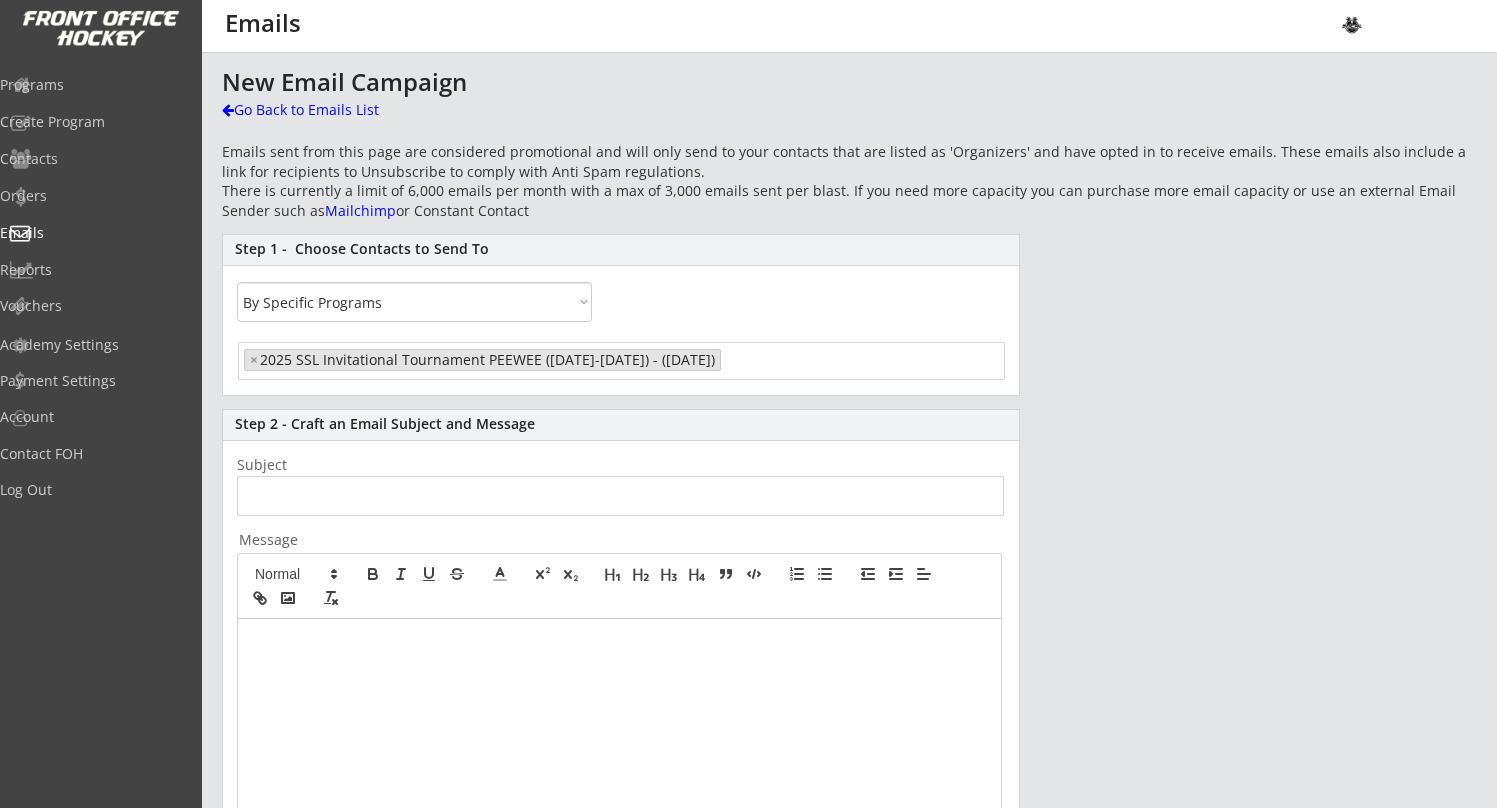 scroll, scrollTop: 14, scrollLeft: 0, axis: vertical 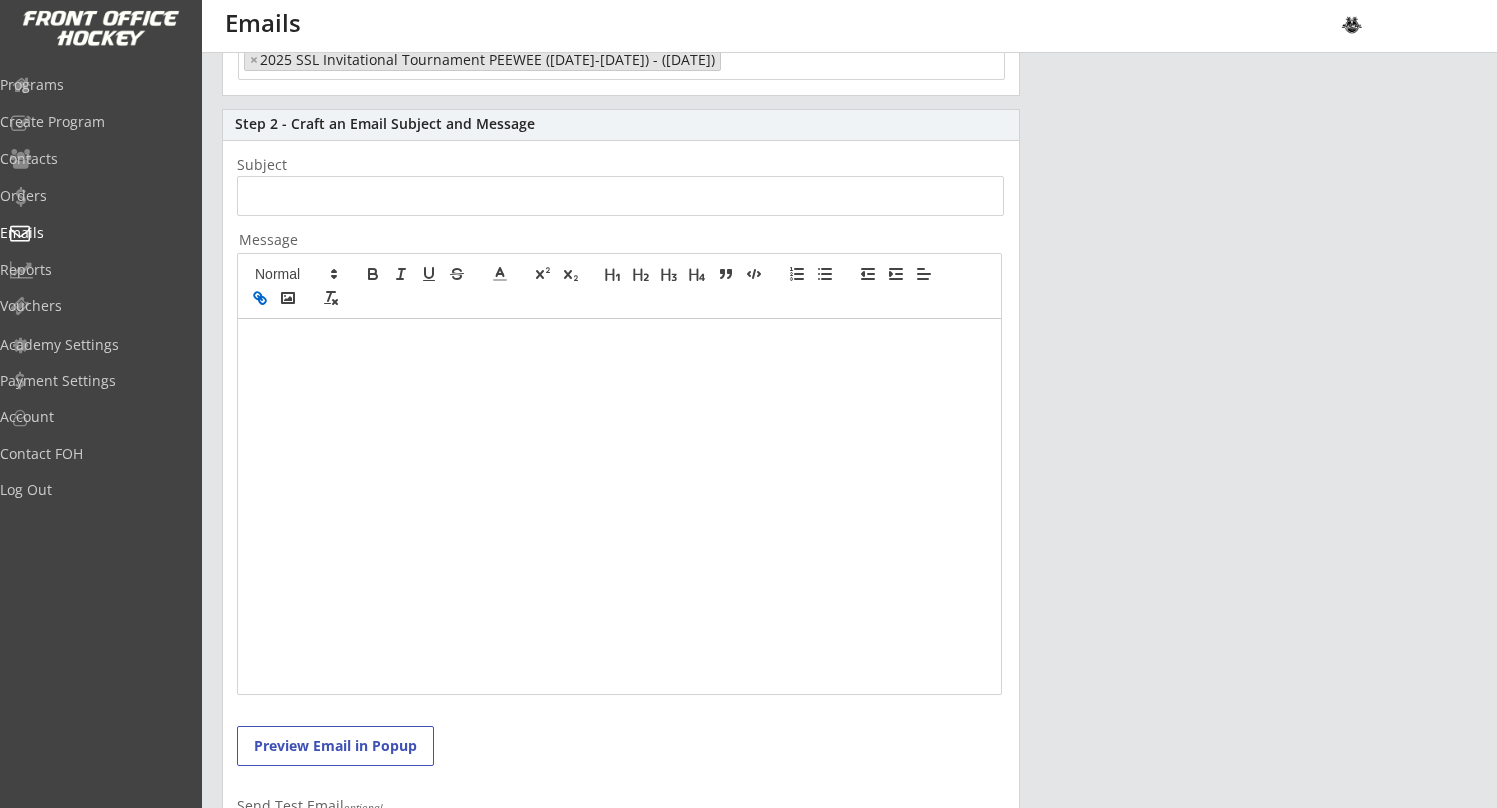 click 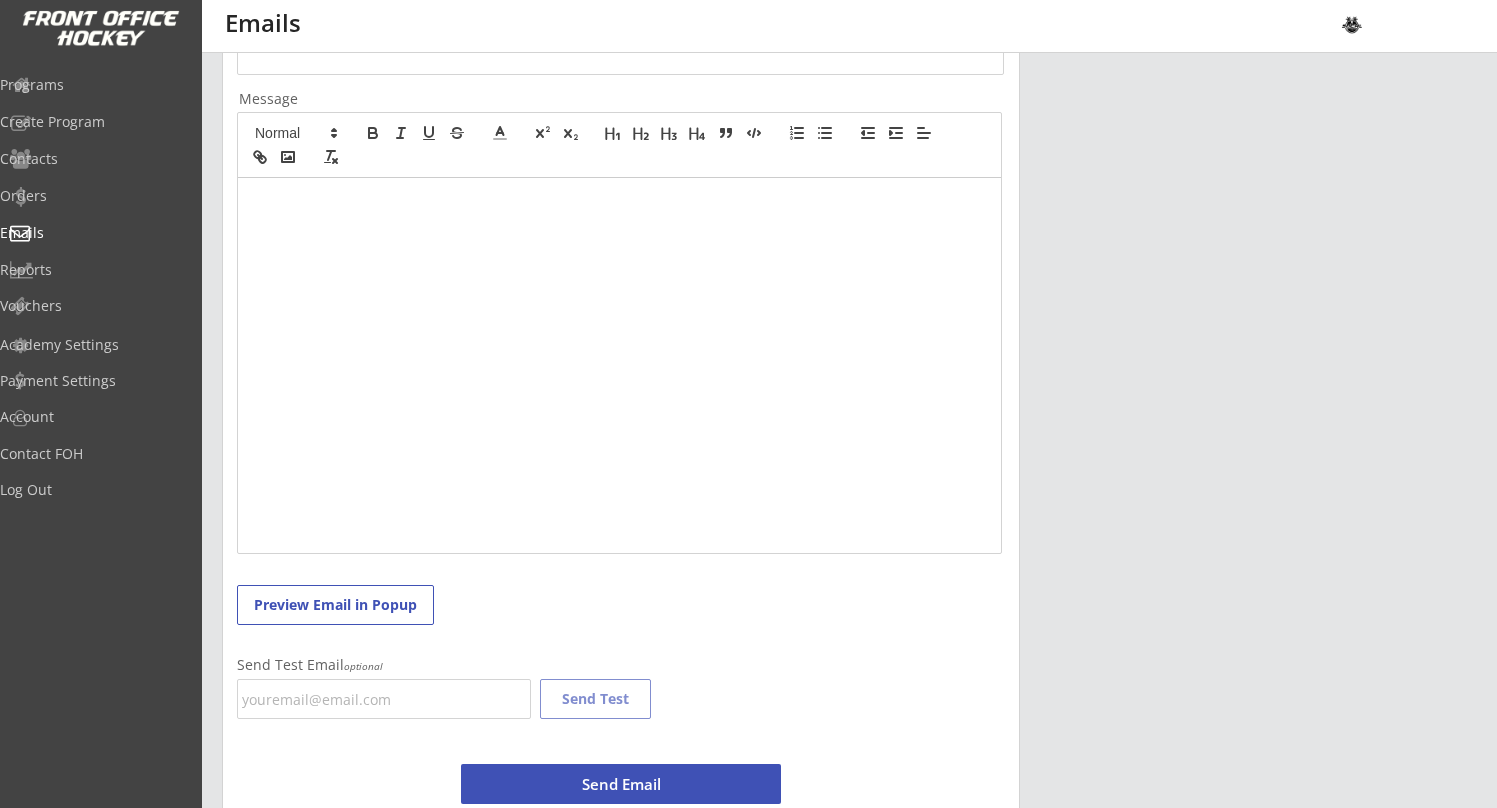 scroll, scrollTop: 445, scrollLeft: 0, axis: vertical 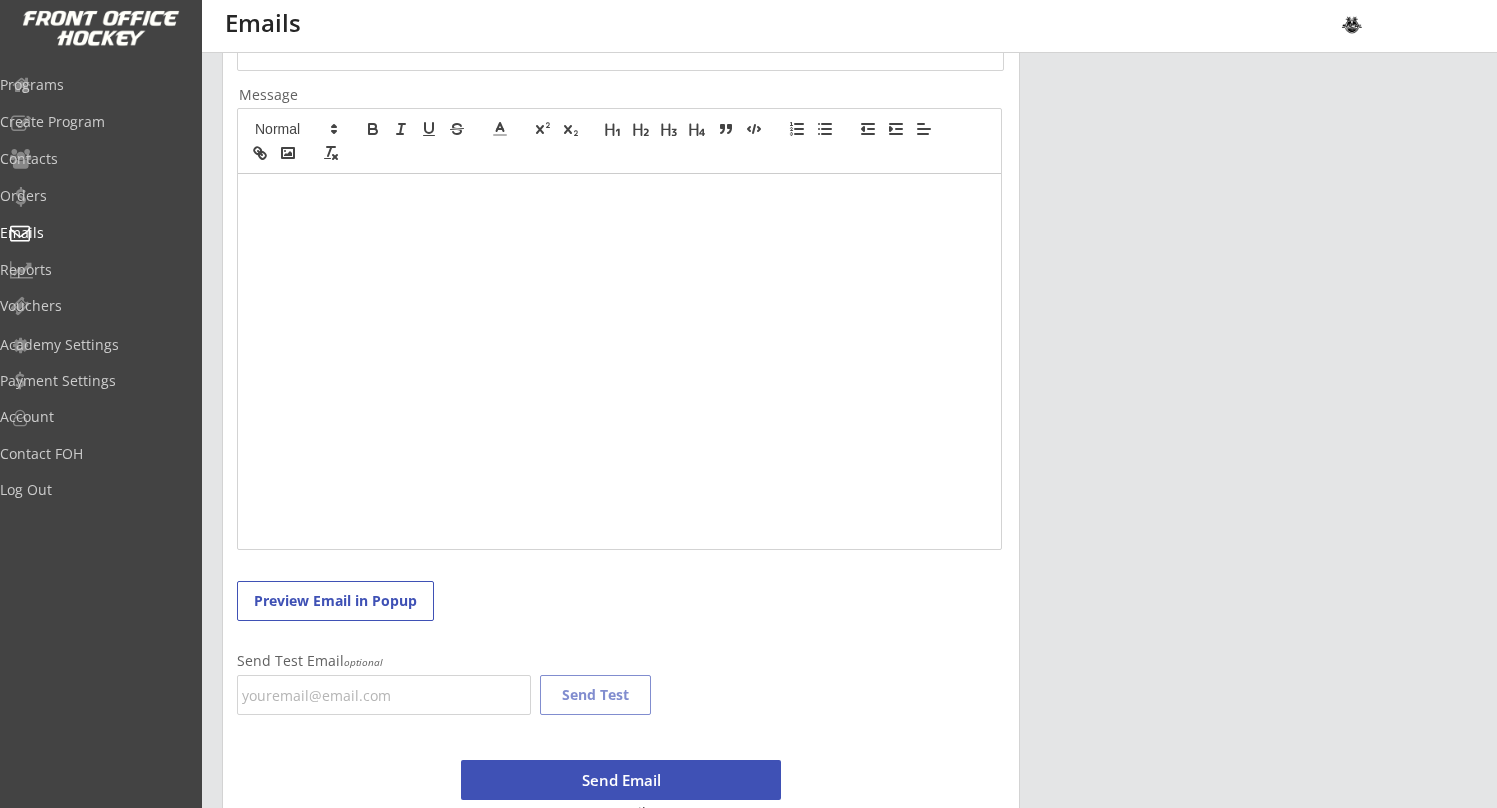 click at bounding box center [619, 361] 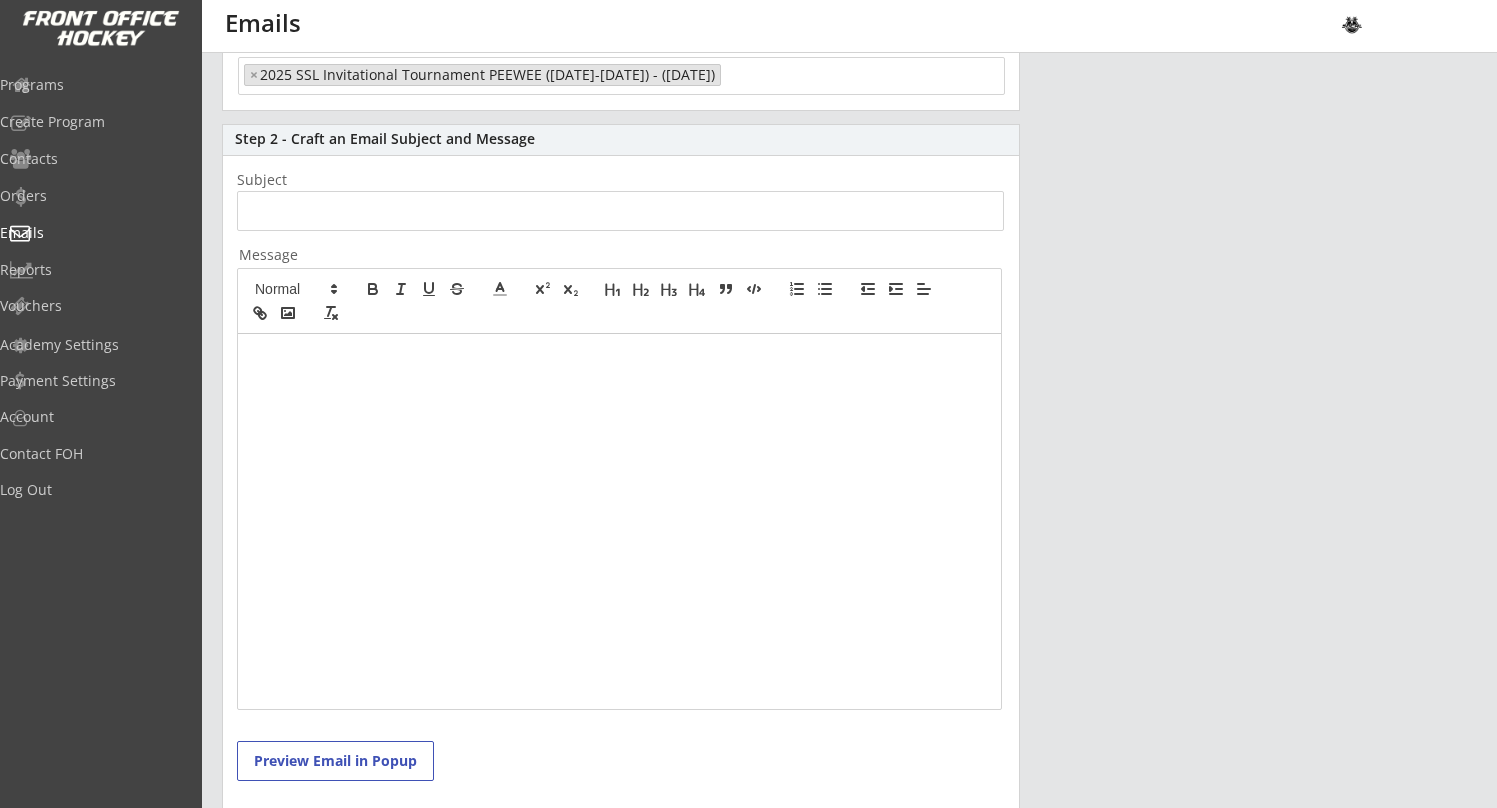 scroll, scrollTop: 279, scrollLeft: 0, axis: vertical 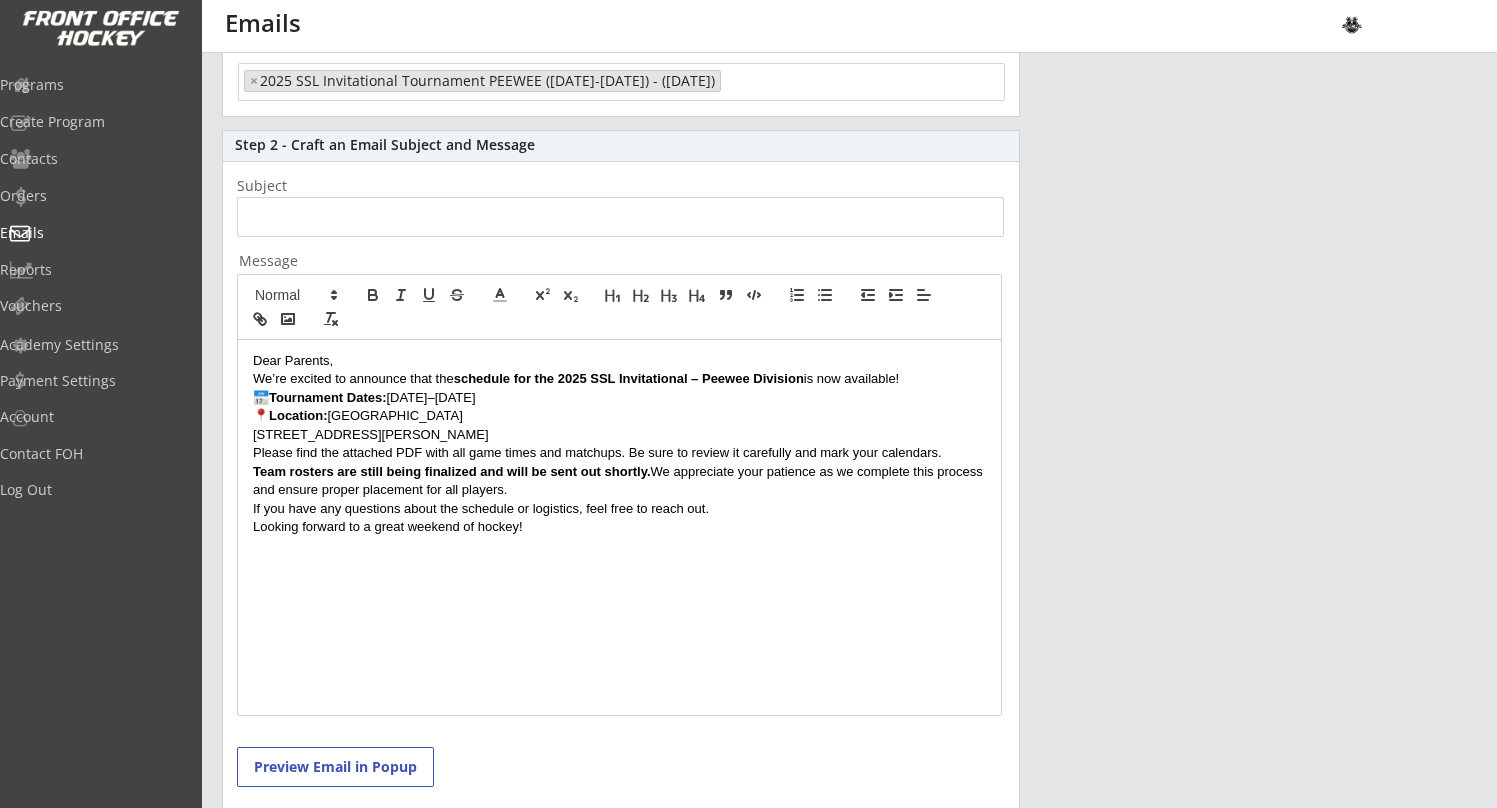 click on "Dear Parents," at bounding box center [619, 361] 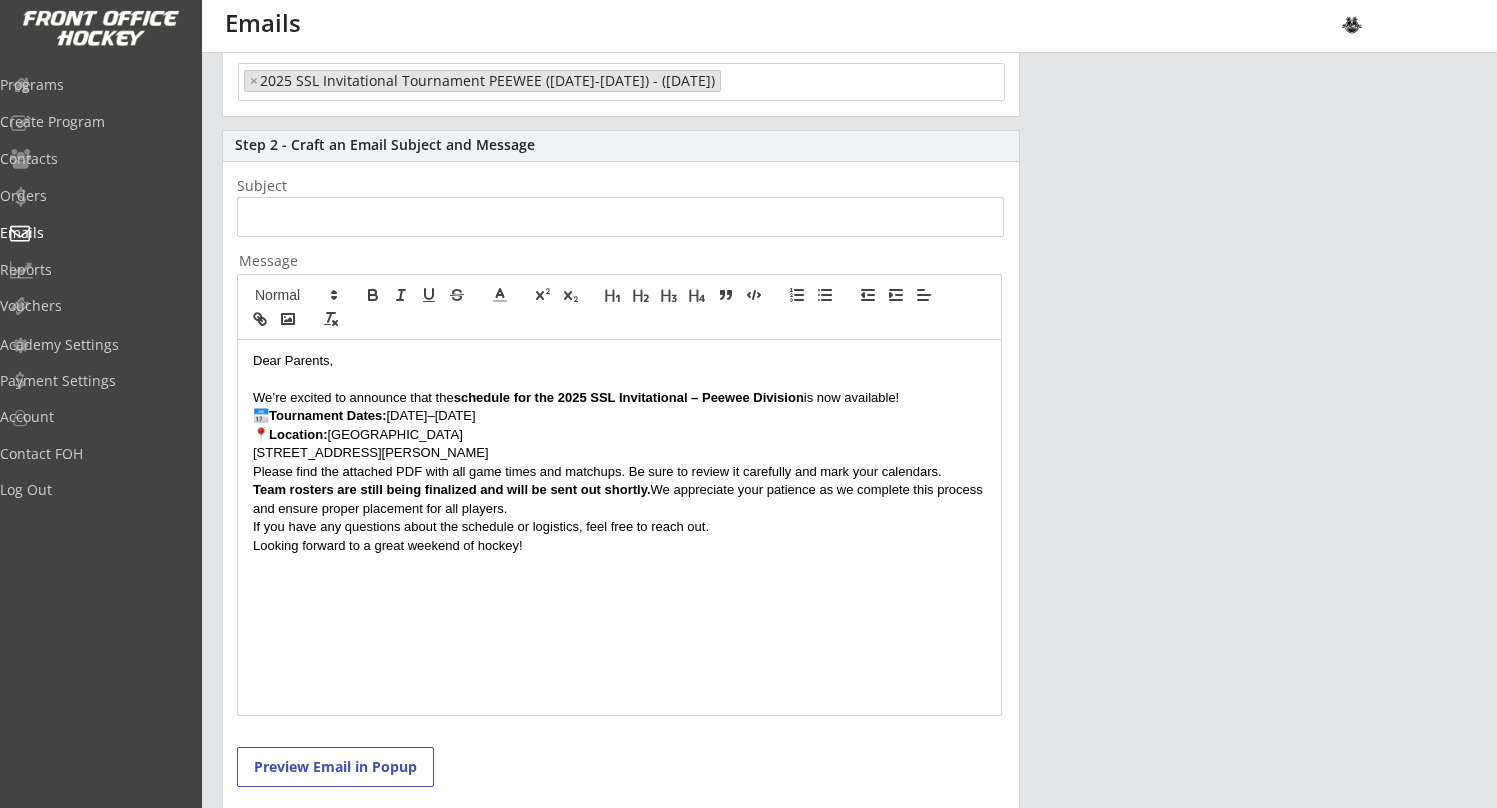 click on "We’re excited to announce that the  schedule for the 2025 SSL Invitational – Peewee Division  is now available!" at bounding box center [619, 398] 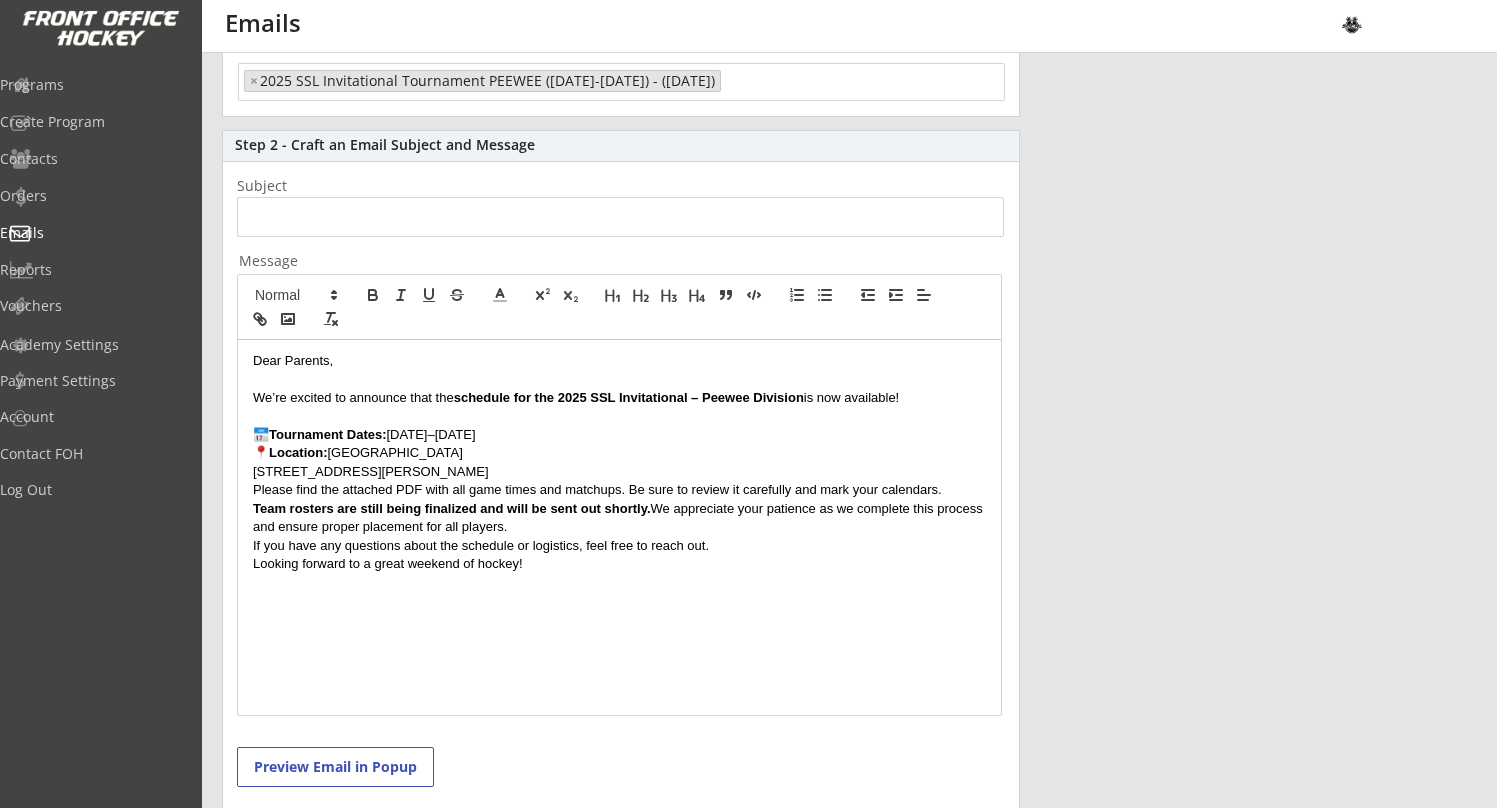 click on "Tournament Dates:" at bounding box center (328, 434) 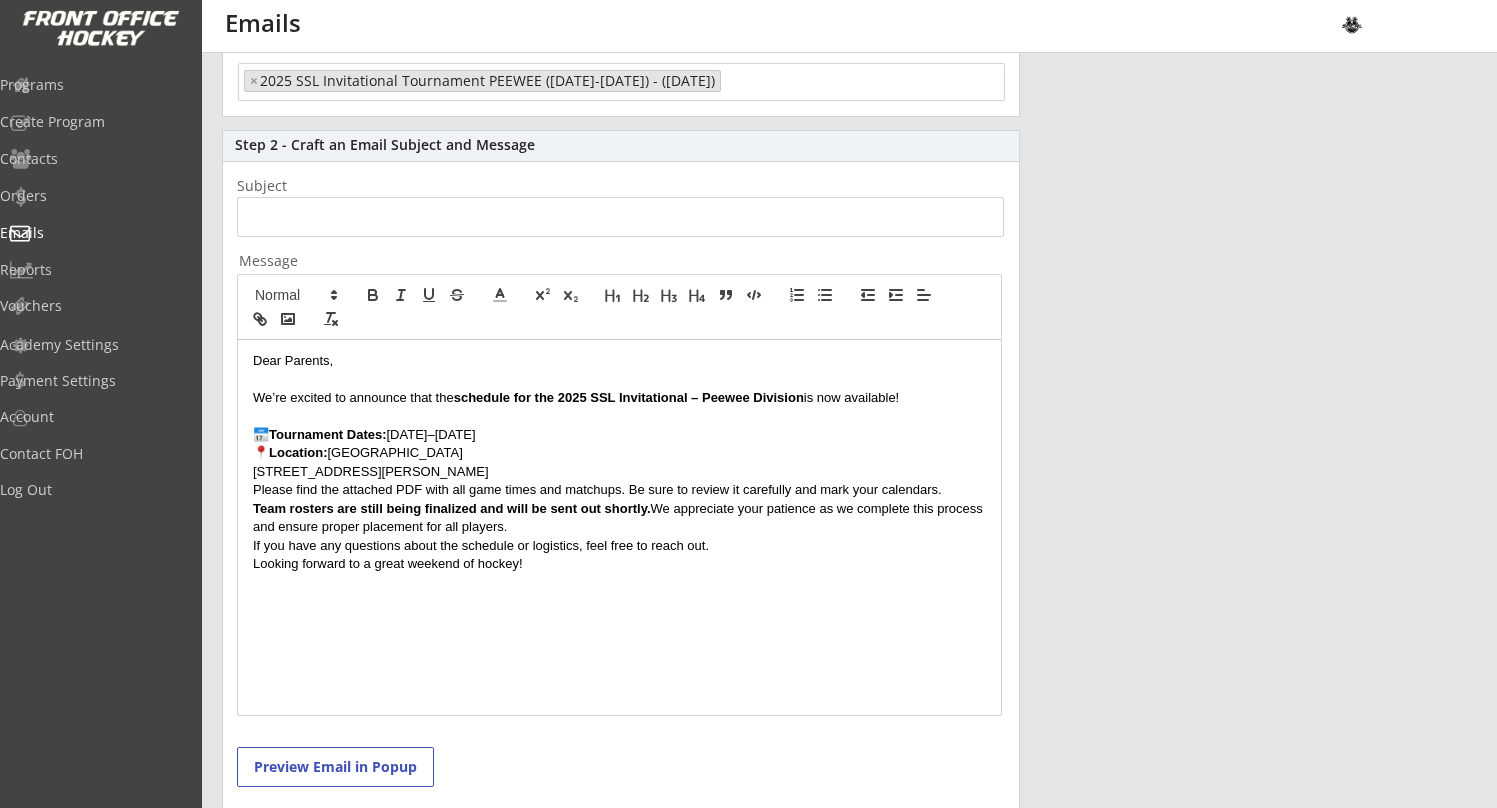 type 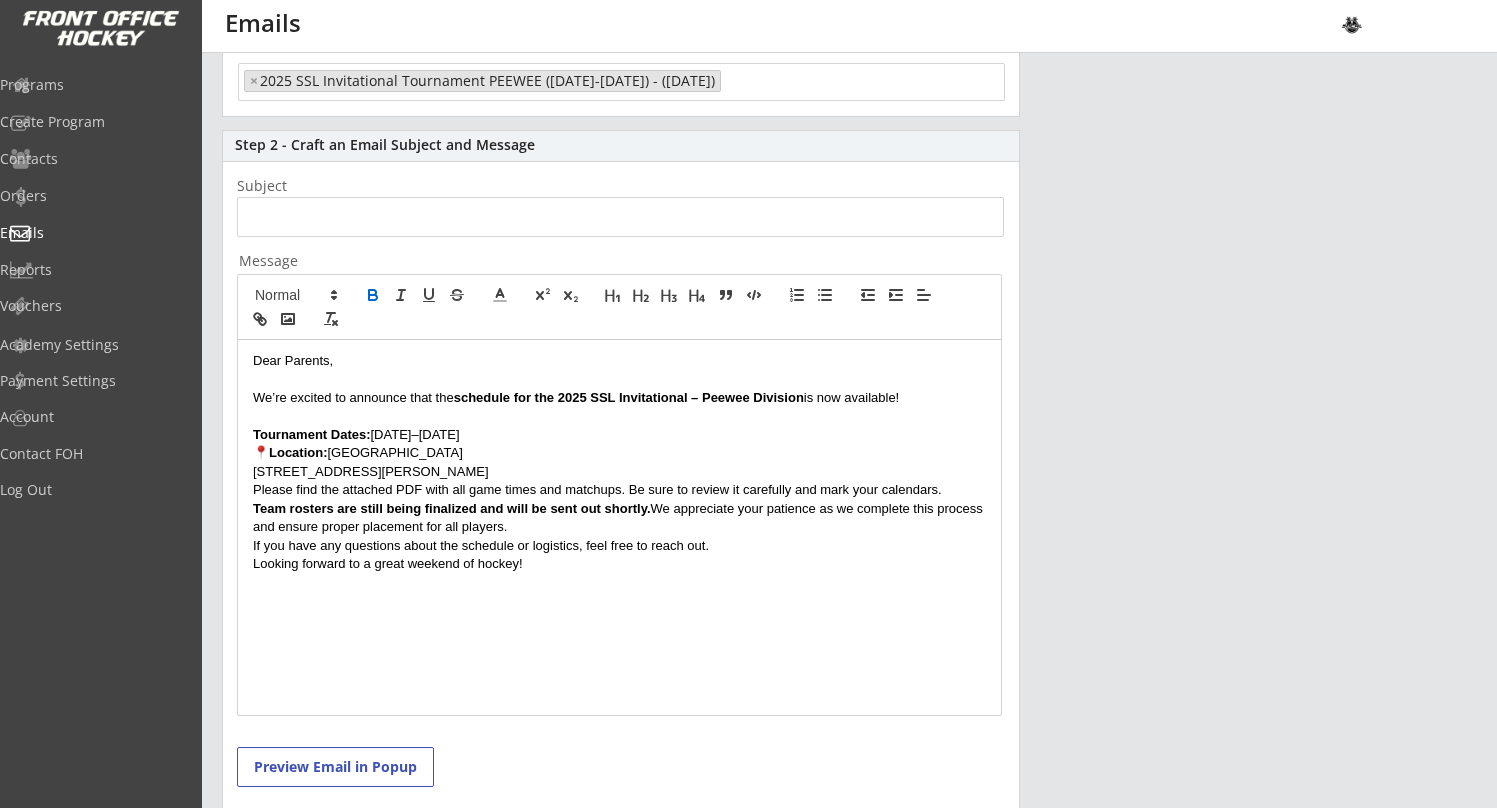 click on "Tournament Dates:  January 17–19, 2025" at bounding box center (619, 435) 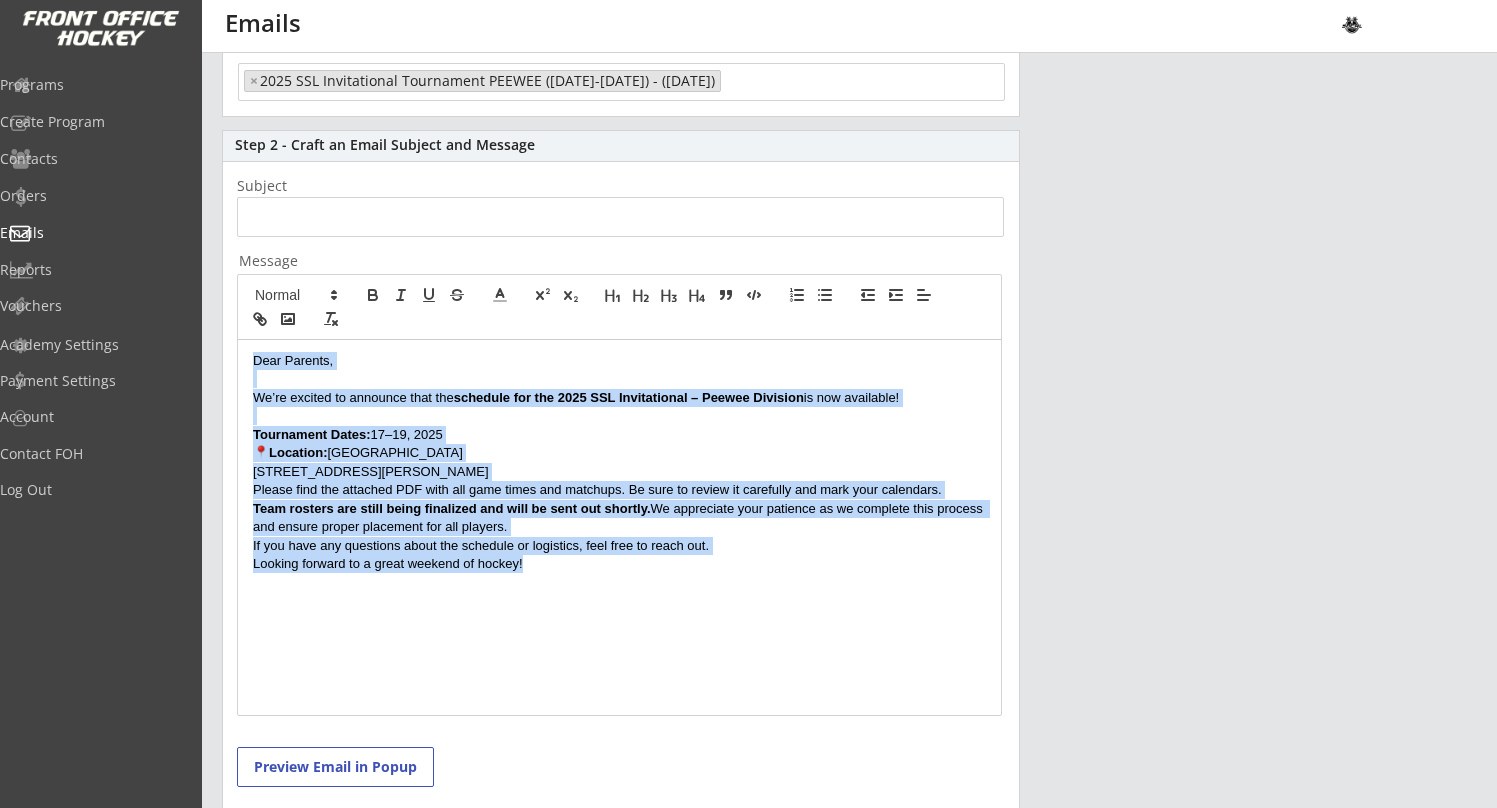 drag, startPoint x: 565, startPoint y: 570, endPoint x: 215, endPoint y: 358, distance: 409.19922 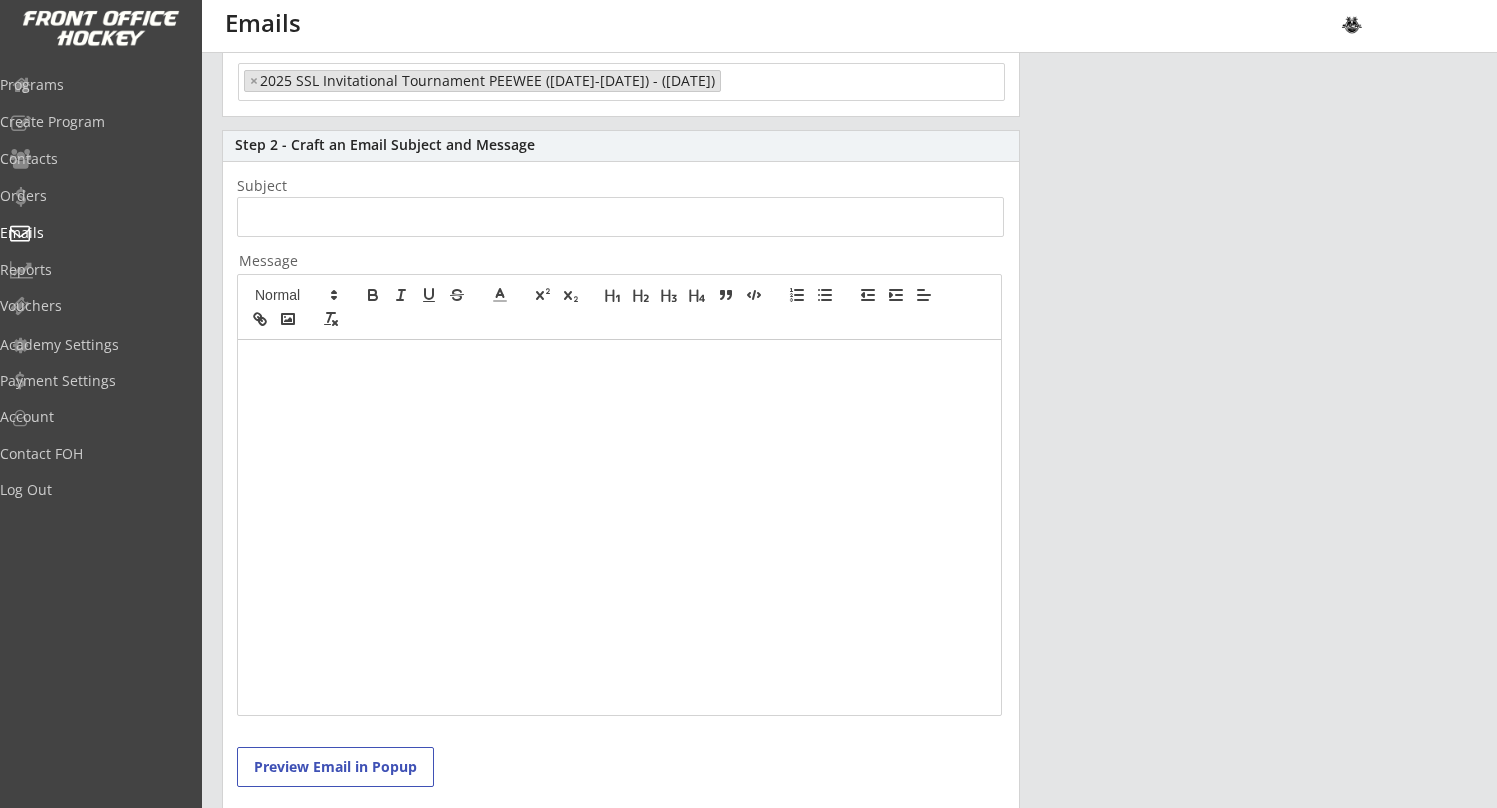 scroll, scrollTop: 12, scrollLeft: 0, axis: vertical 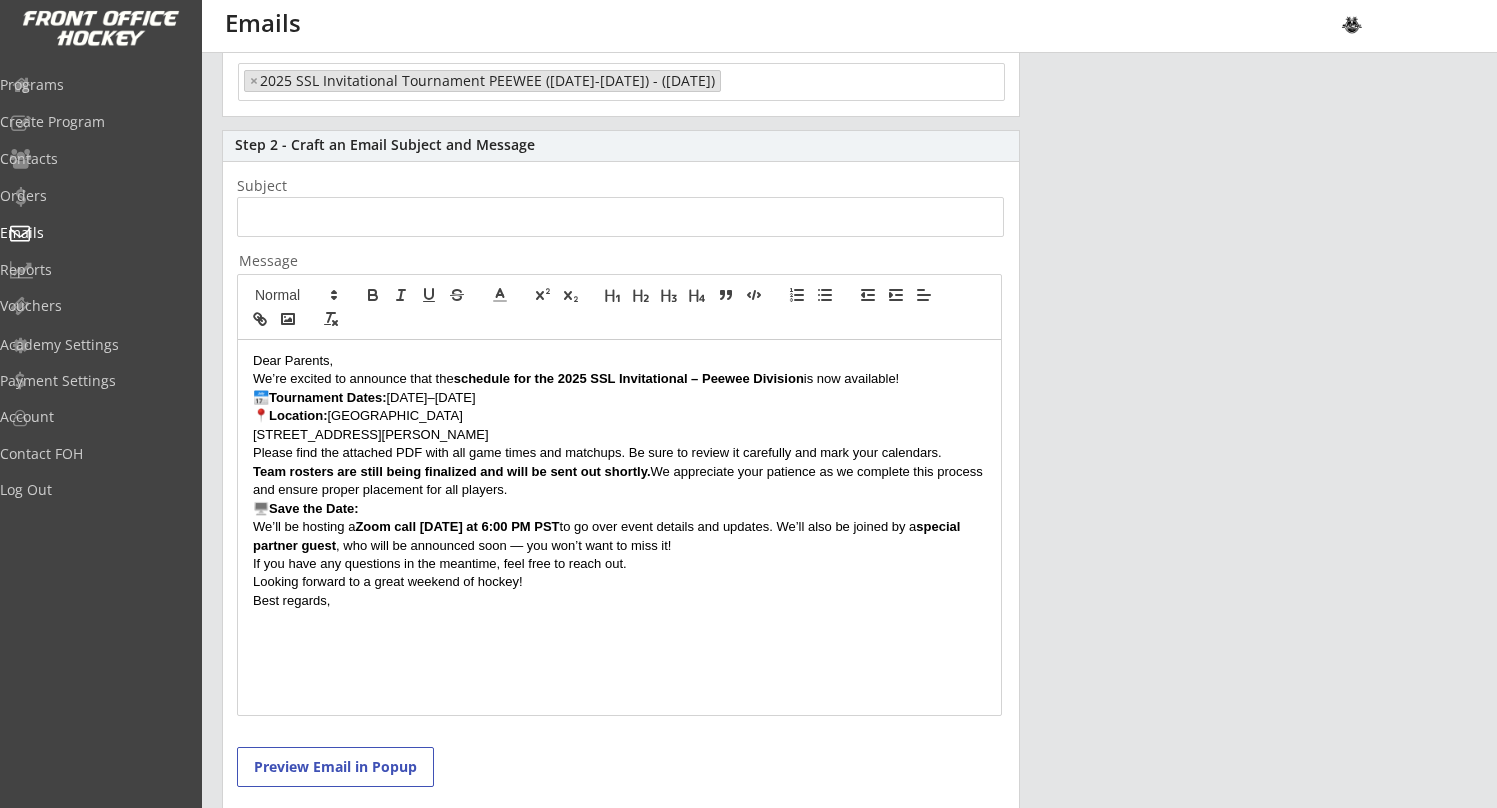 click on "Dear Parents," at bounding box center [619, 361] 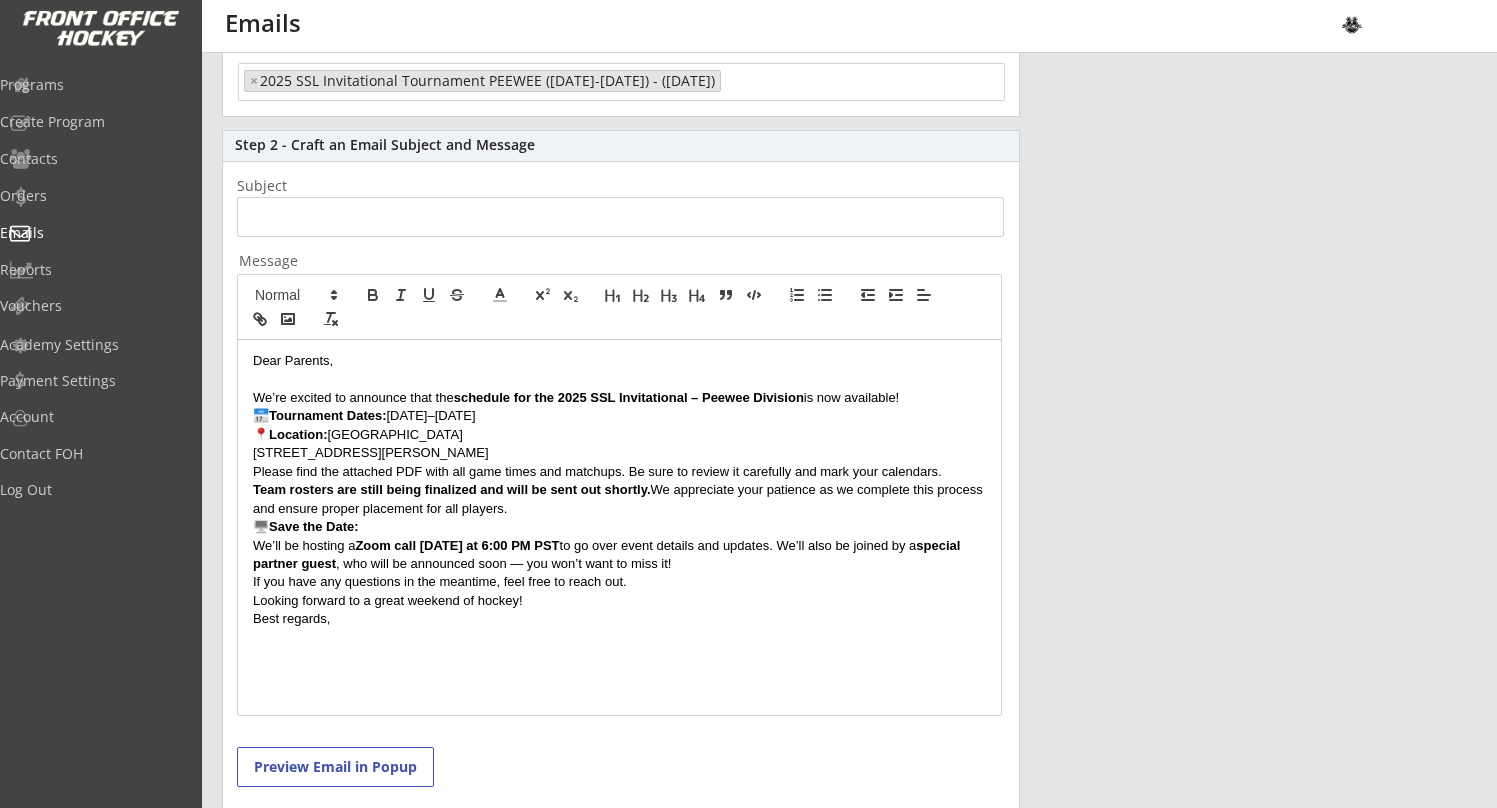 click on "schedule for the 2025 SSL Invitational – Peewee Division" at bounding box center (629, 397) 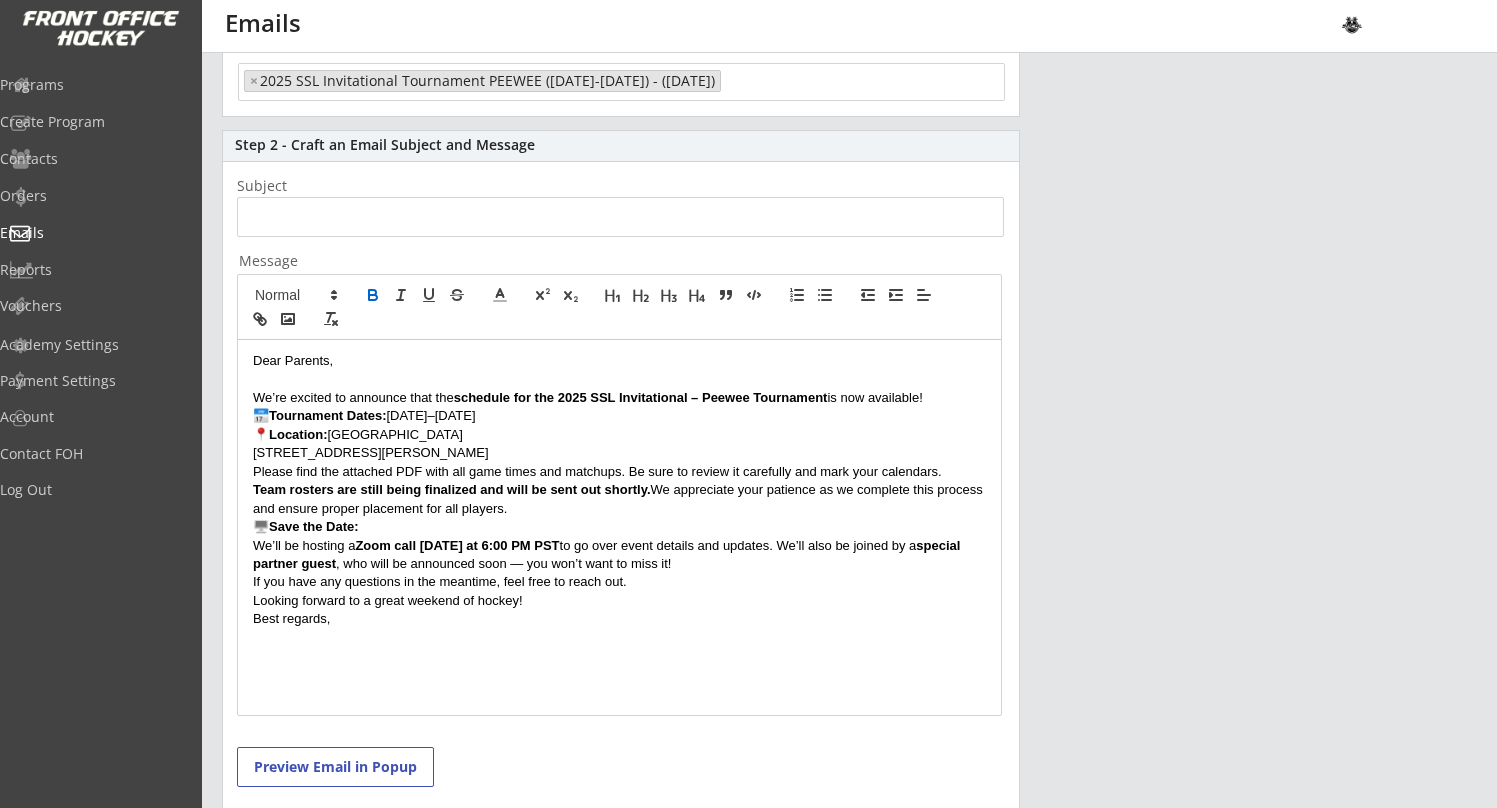 click on "We’re excited to announce that the  schedule for the 2025 SSL Invitational – Peewee Tournament  is now available!" at bounding box center [619, 398] 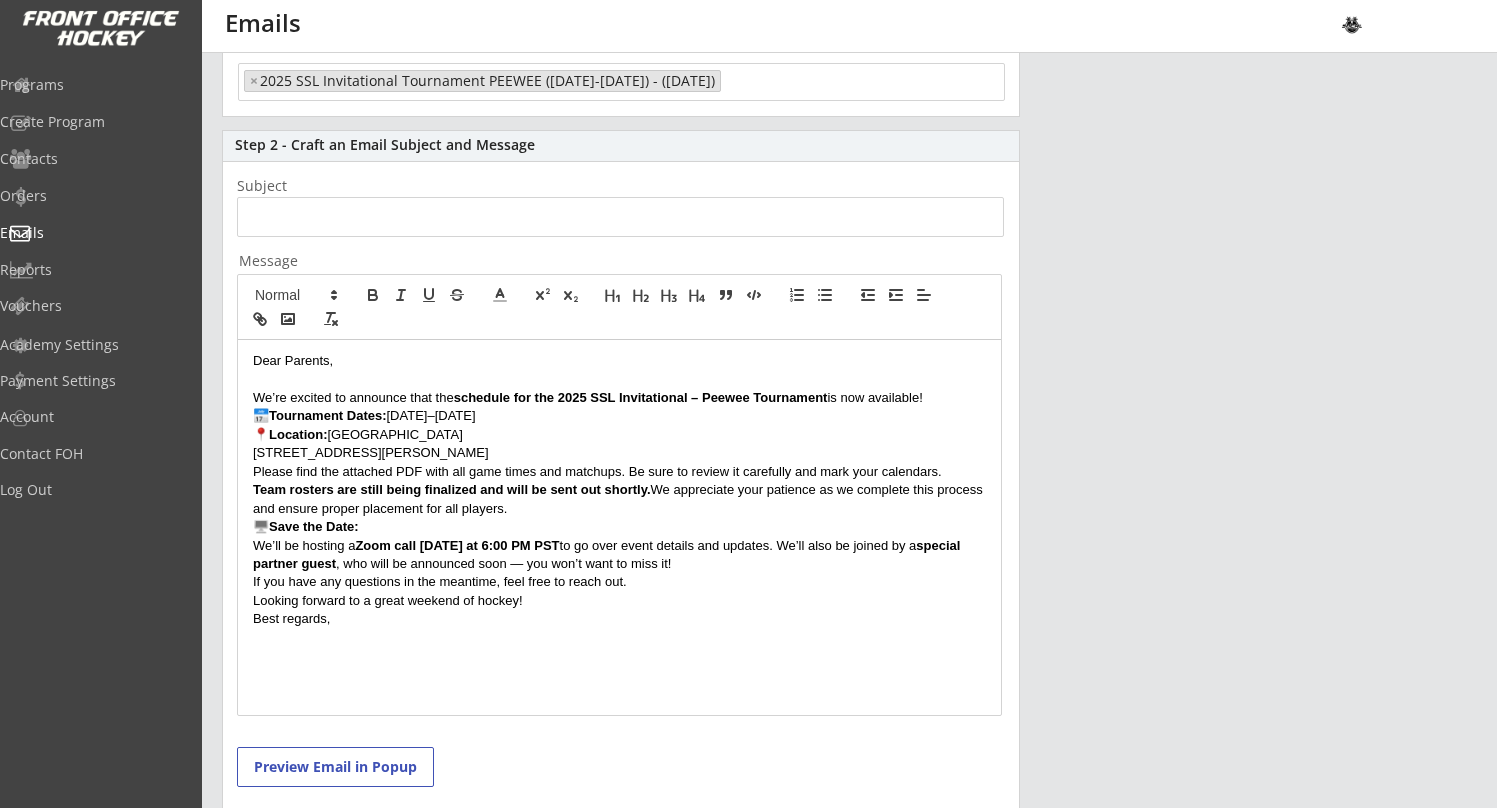 click on "Tournament Dates:" at bounding box center (328, 415) 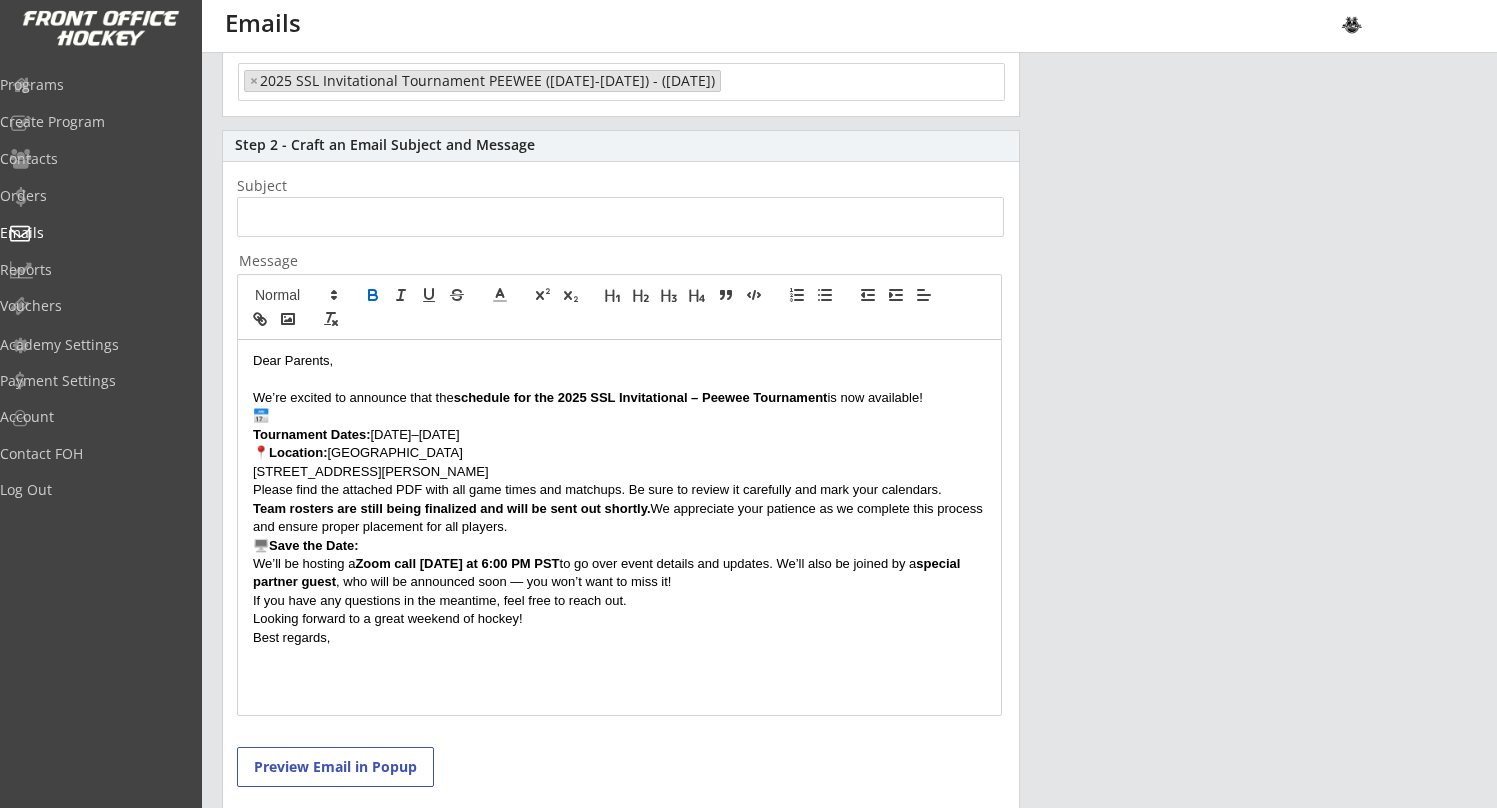 click on "📅" at bounding box center (619, 416) 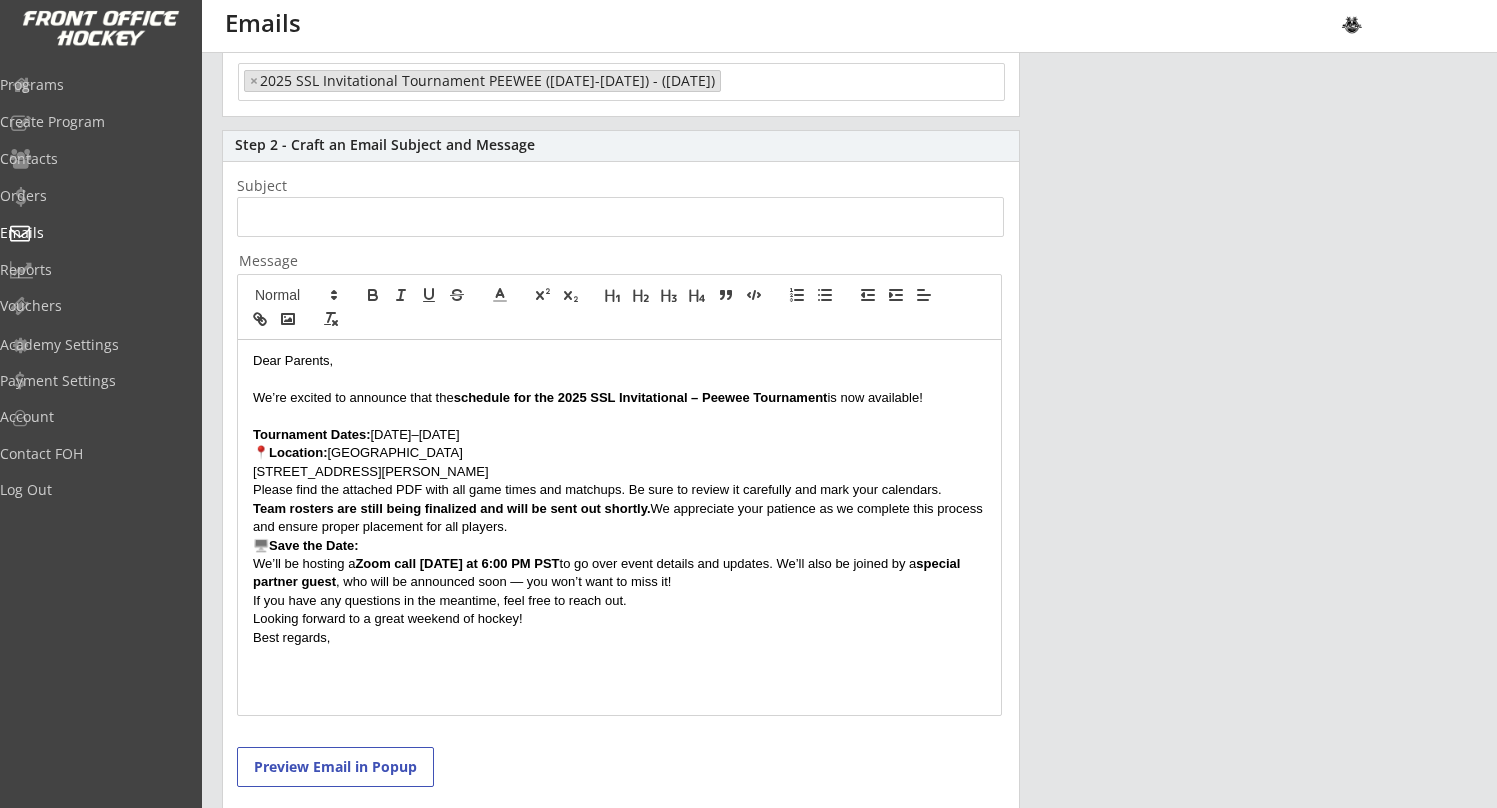 click on "Tournament Dates:  January 17–19, 2025" at bounding box center (619, 435) 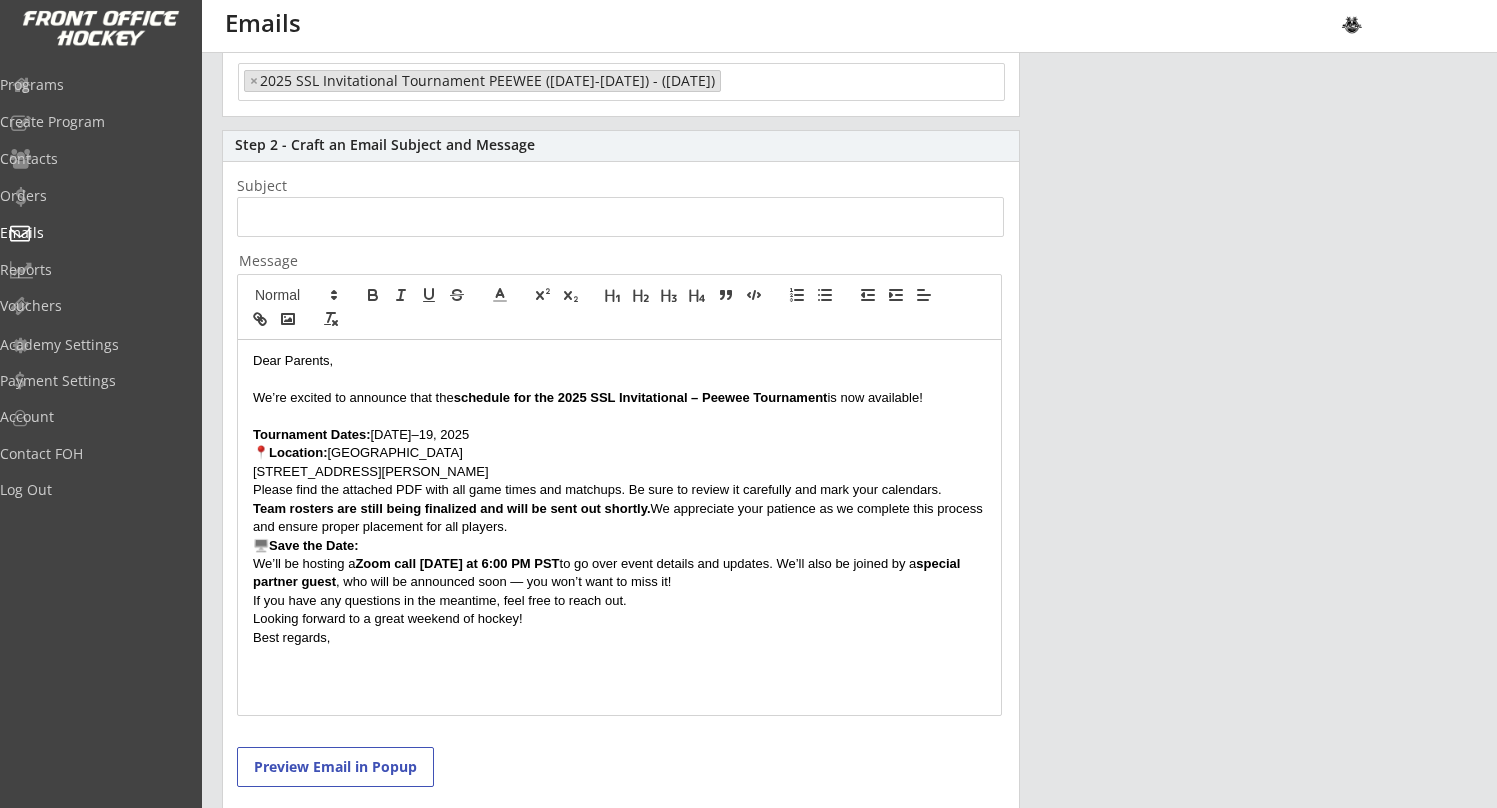 click on "Tournament Dates:  July 25 17–19, 2025" at bounding box center [619, 435] 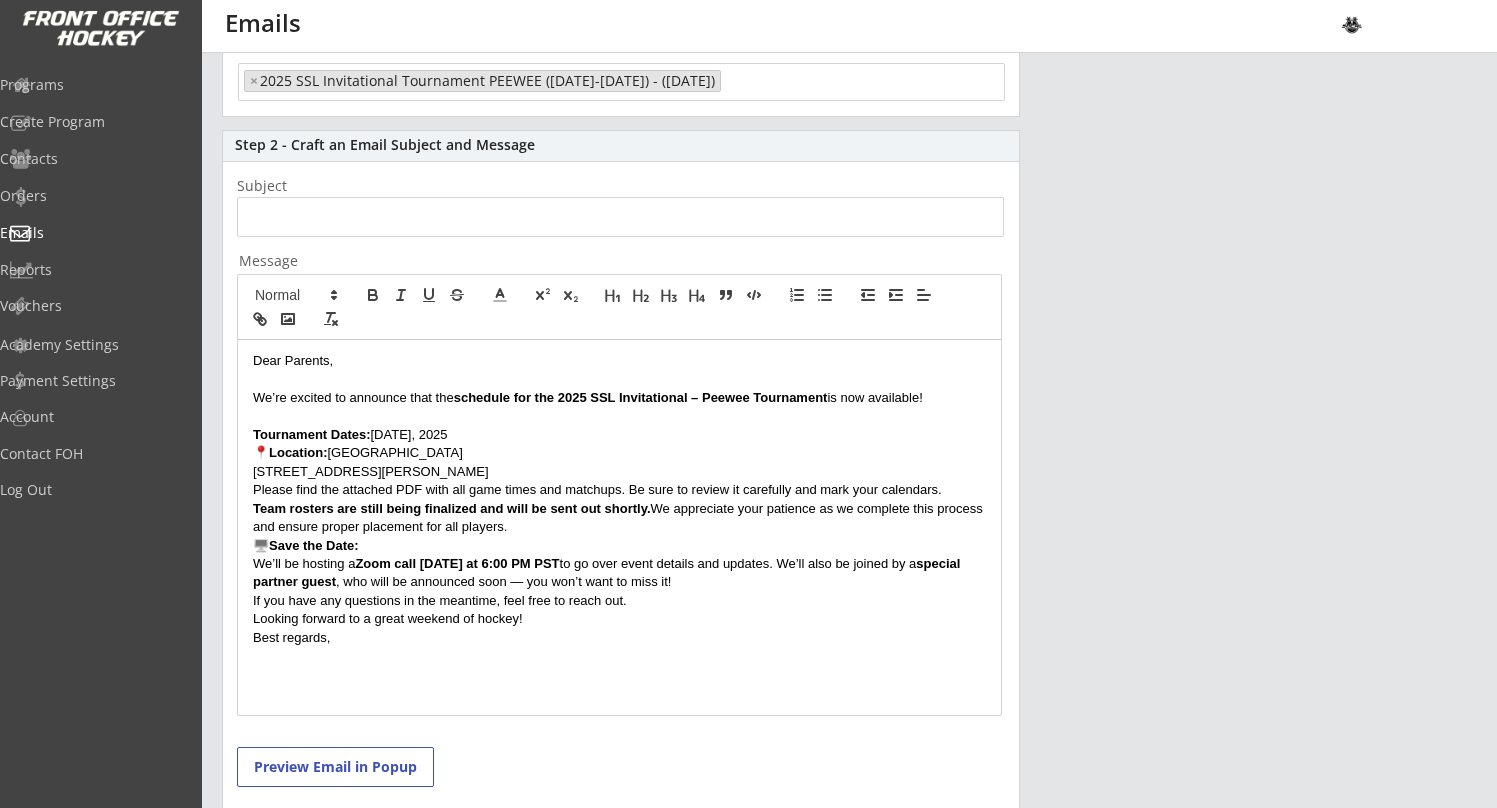 click on "📍  Location:  St. Clair Shores Civic Arena" at bounding box center (619, 453) 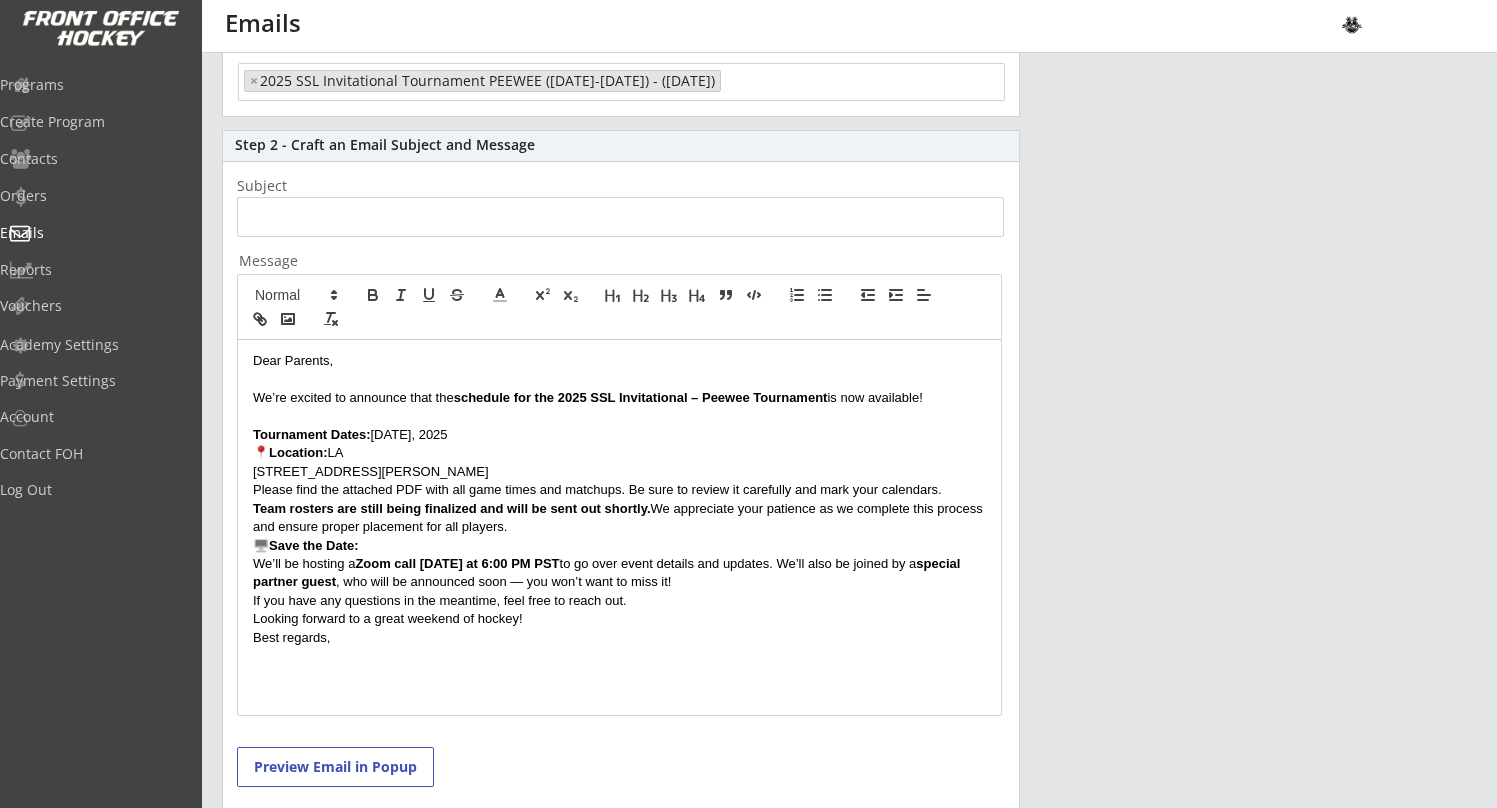 drag, startPoint x: 255, startPoint y: 467, endPoint x: 541, endPoint y: 461, distance: 286.06293 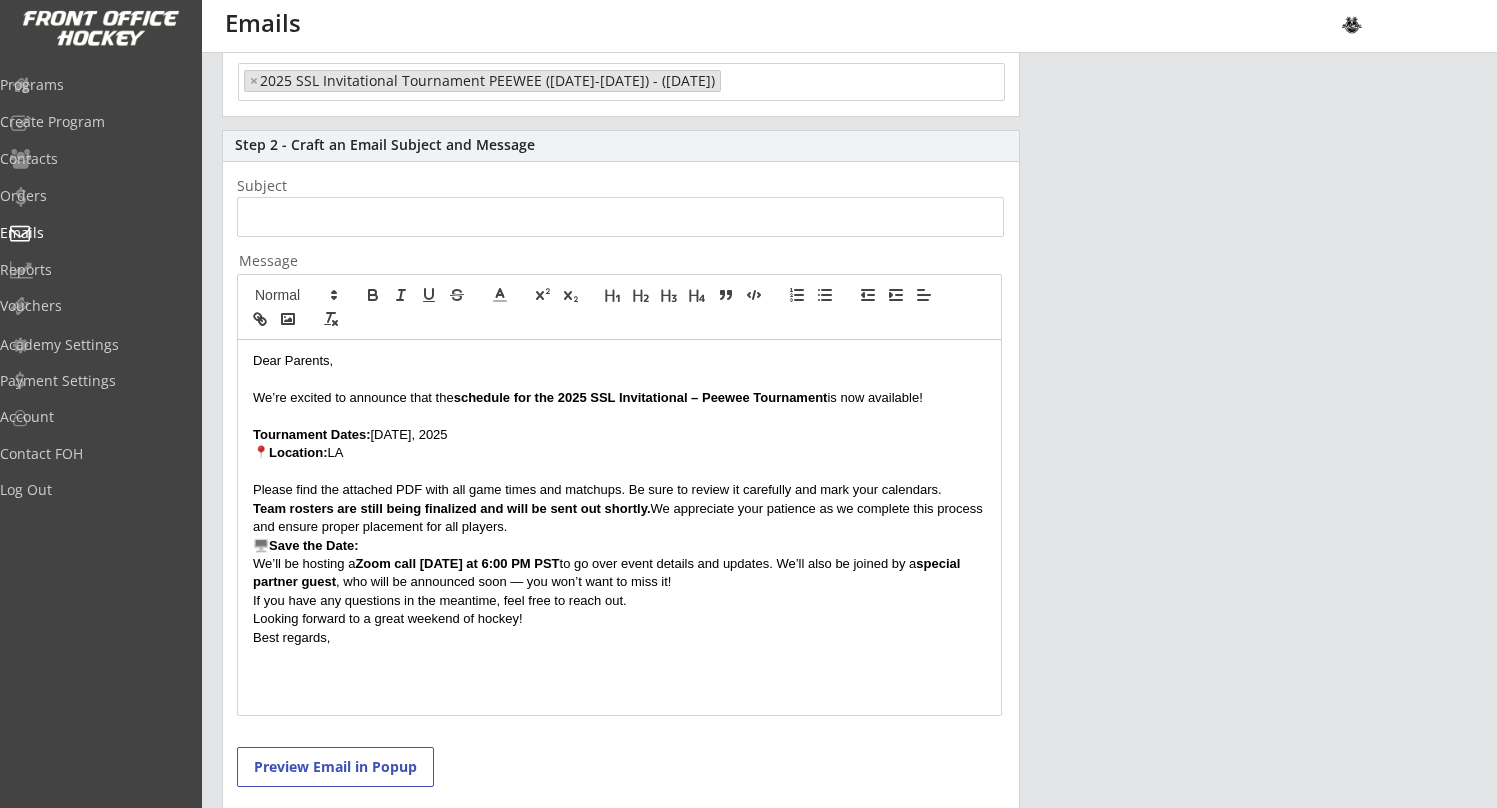 click on "Team rosters are still being finalized and will be sent out shortly.  We appreciate your patience as we complete this process and ensure proper placement for all players." at bounding box center (619, 518) 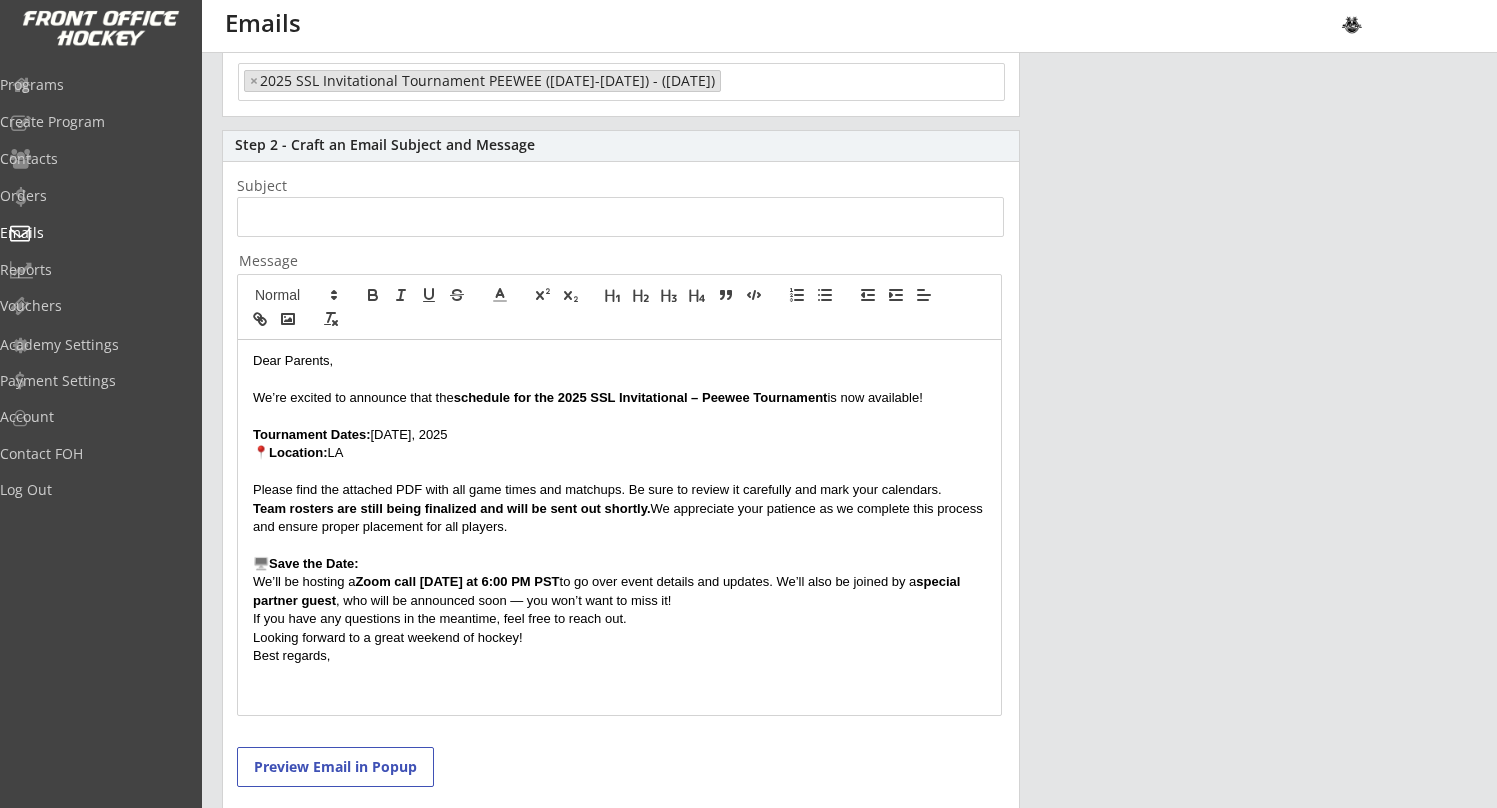 click on "Save the Date:" at bounding box center (314, 563) 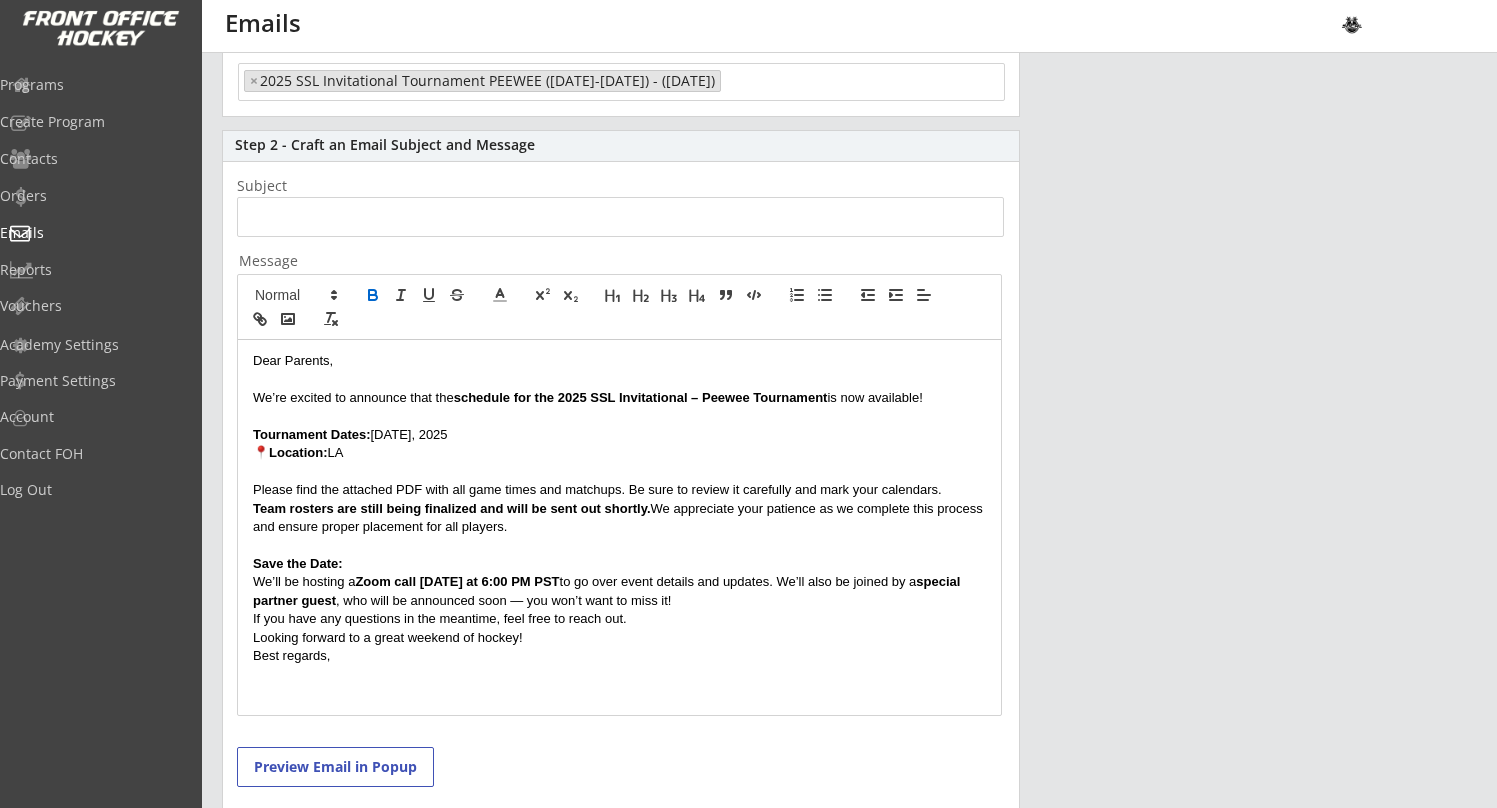 click on "We’ll be hosting a  Zoom call on Wednesday at 6:00 PM PST  to go over event details and updates. We’ll also be joined by a  special partner guest , who will be announced soon — you won’t want to miss it!" at bounding box center [619, 591] 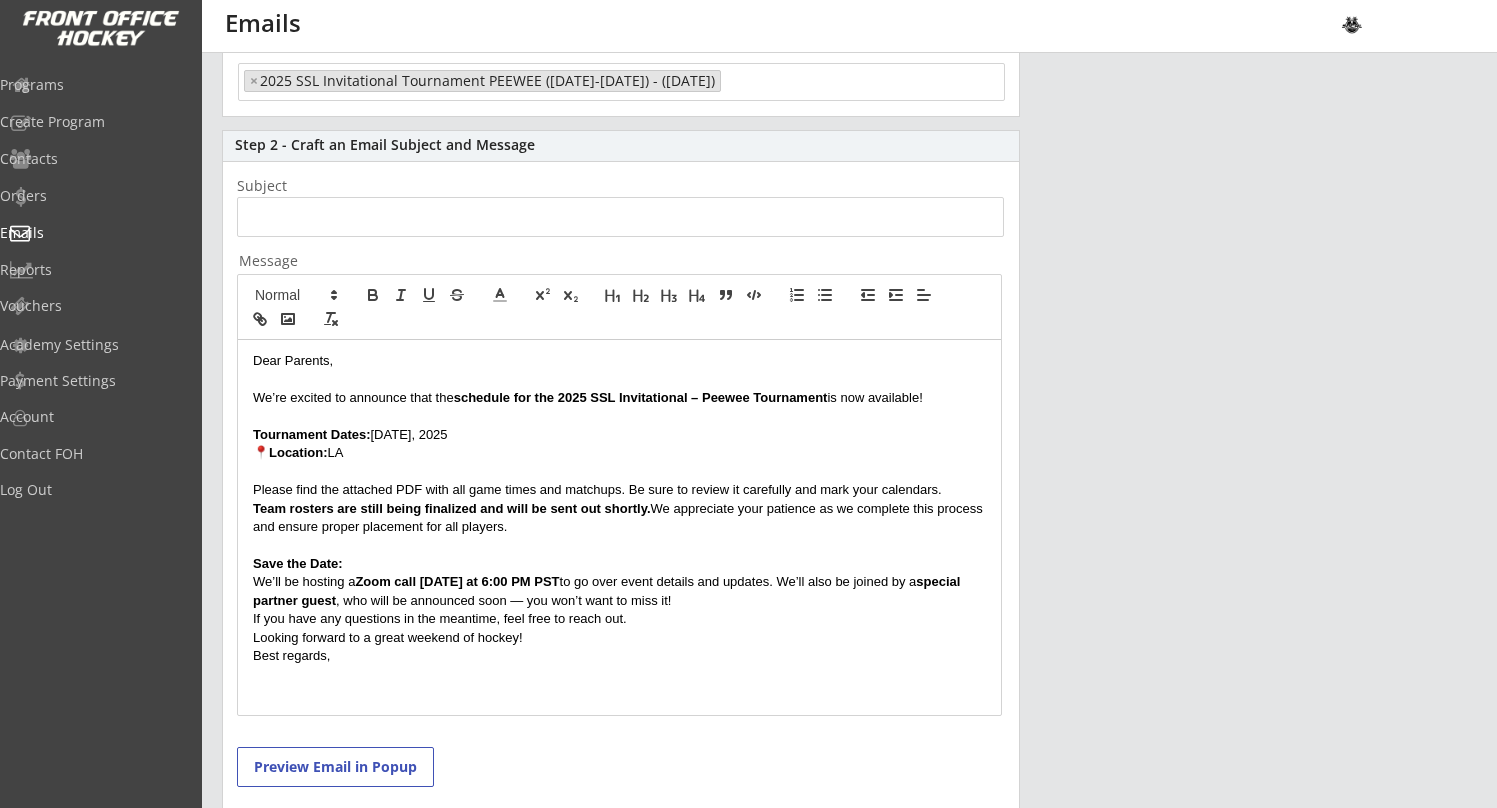click on "We’ll be hosting a  Zoom call on Wednesday at 6:00 PM PST  to go over event details and updates. We’ll also be joined by a  special partner guest , who will be announced soon — you won’t want to miss it!" at bounding box center [619, 591] 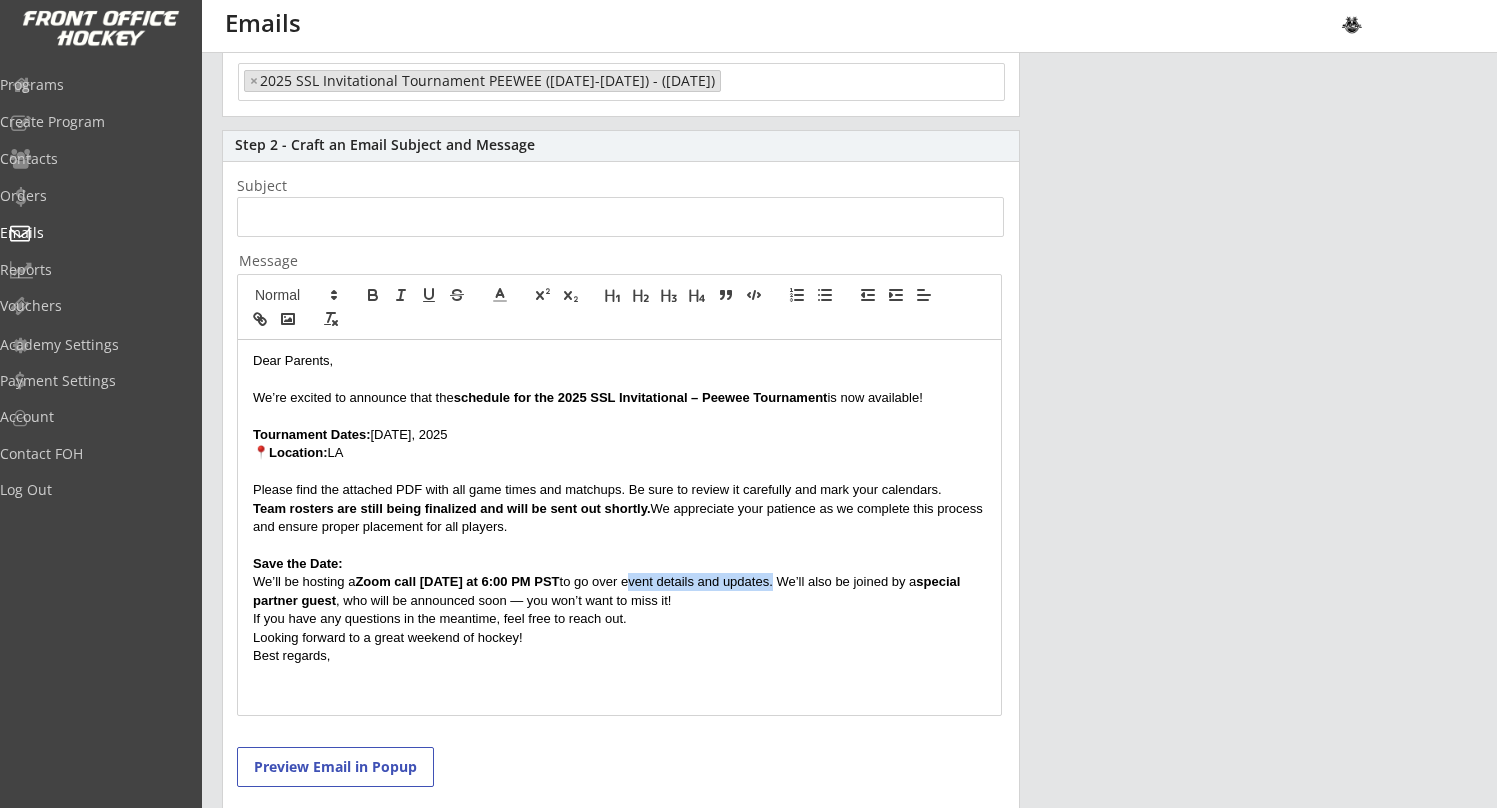 drag, startPoint x: 826, startPoint y: 577, endPoint x: 680, endPoint y: 576, distance: 146.00342 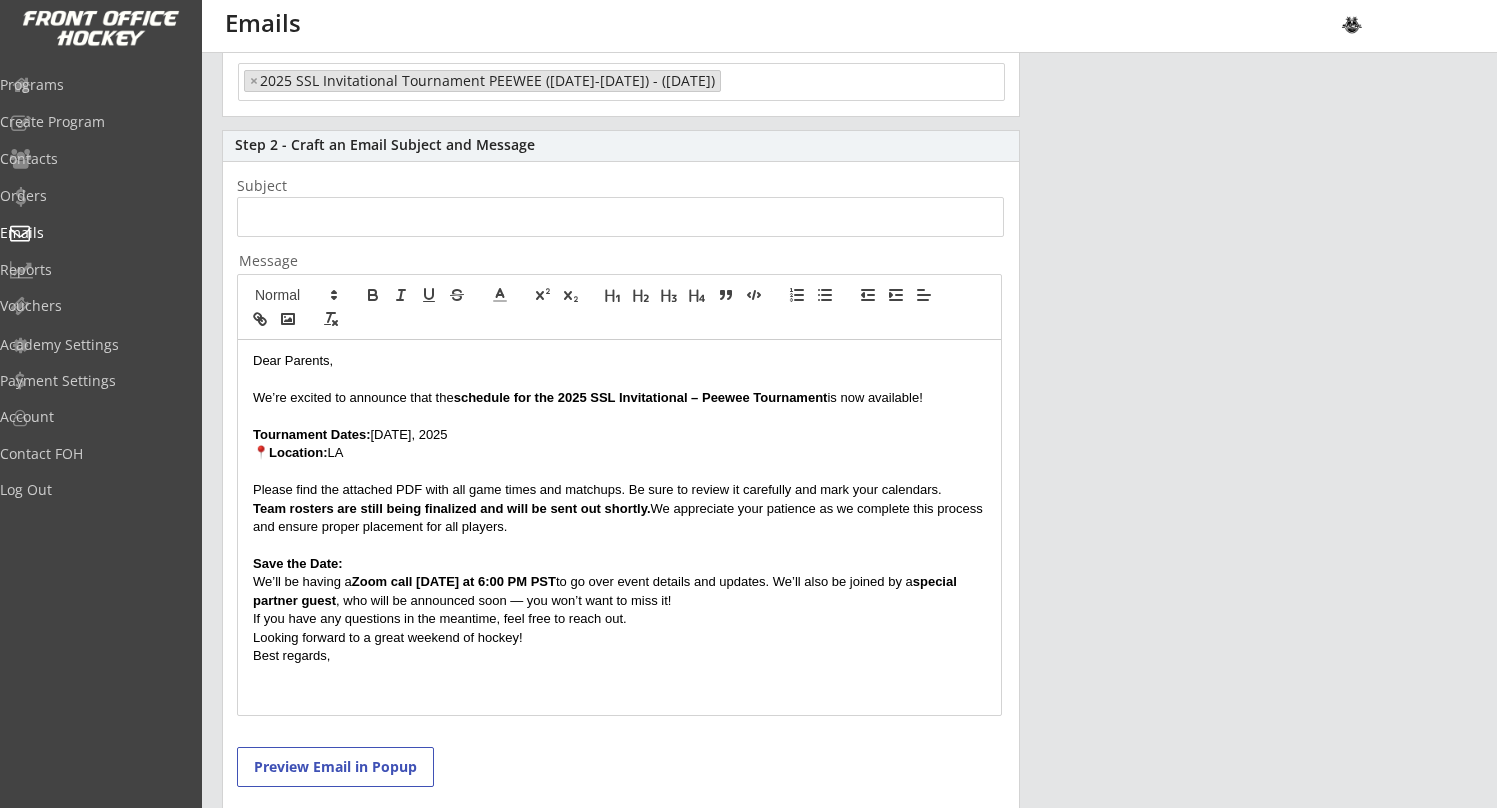 click on "Zoom call on Wednesday at 6:00 PM PST" at bounding box center [454, 581] 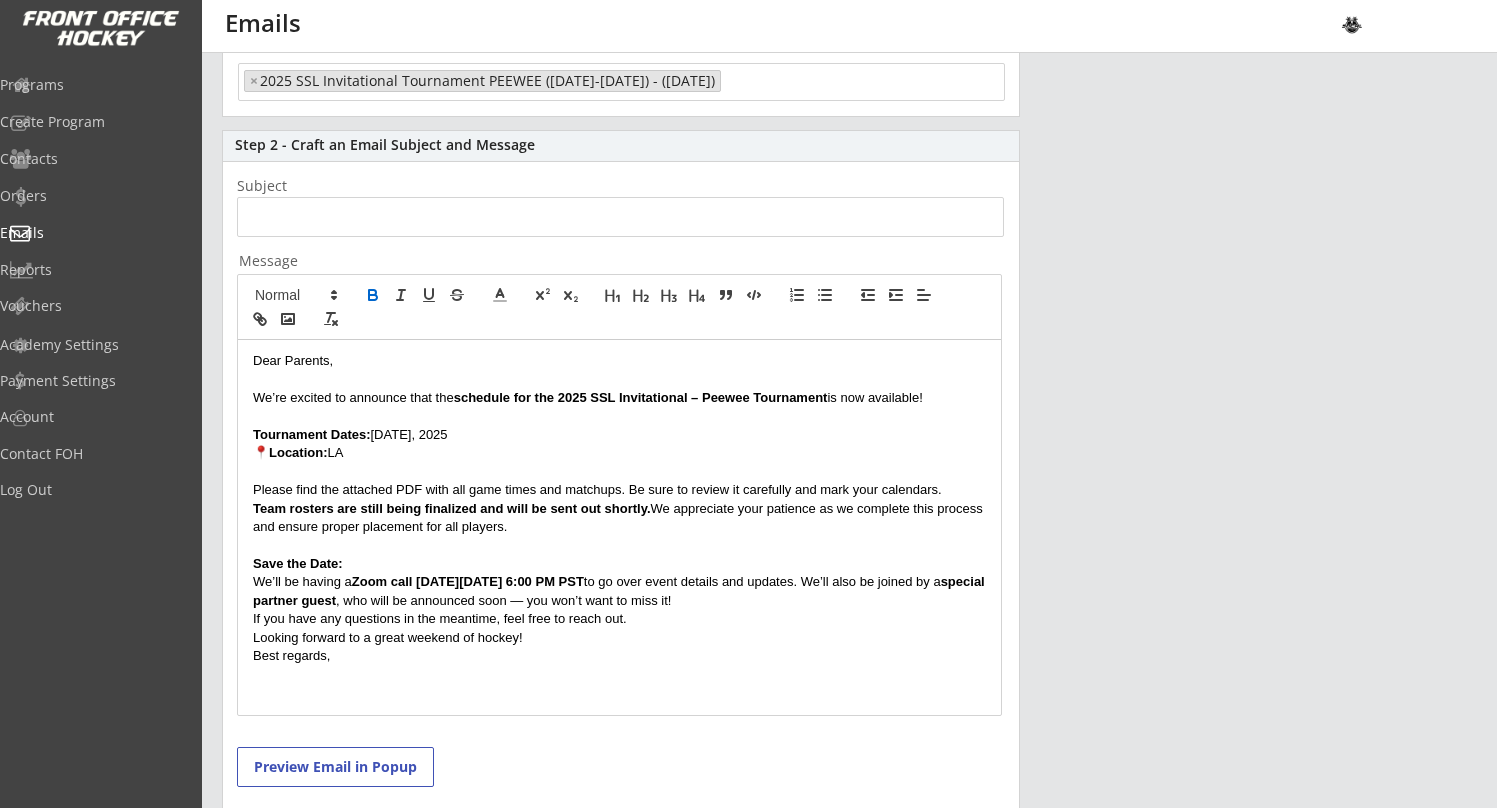 click on "We’ll be having a  Zoom call on Wednesday July 24th at 6:00 PM PST  to go over event details and updates. We’ll also be joined by a  special partner guest , who will be announced soon — you won’t want to miss it!" at bounding box center [619, 591] 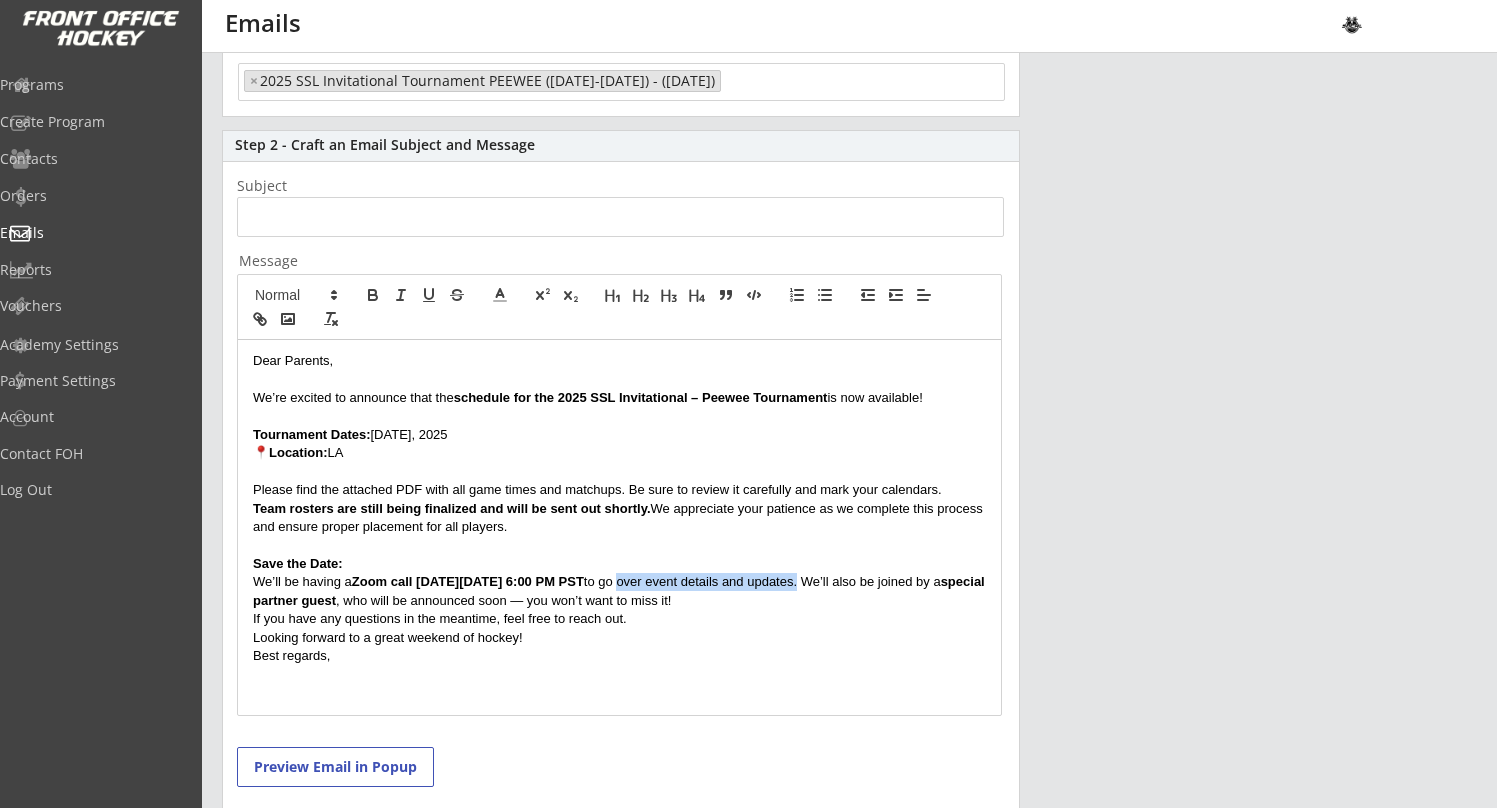 drag, startPoint x: 878, startPoint y: 580, endPoint x: 700, endPoint y: 576, distance: 178.04494 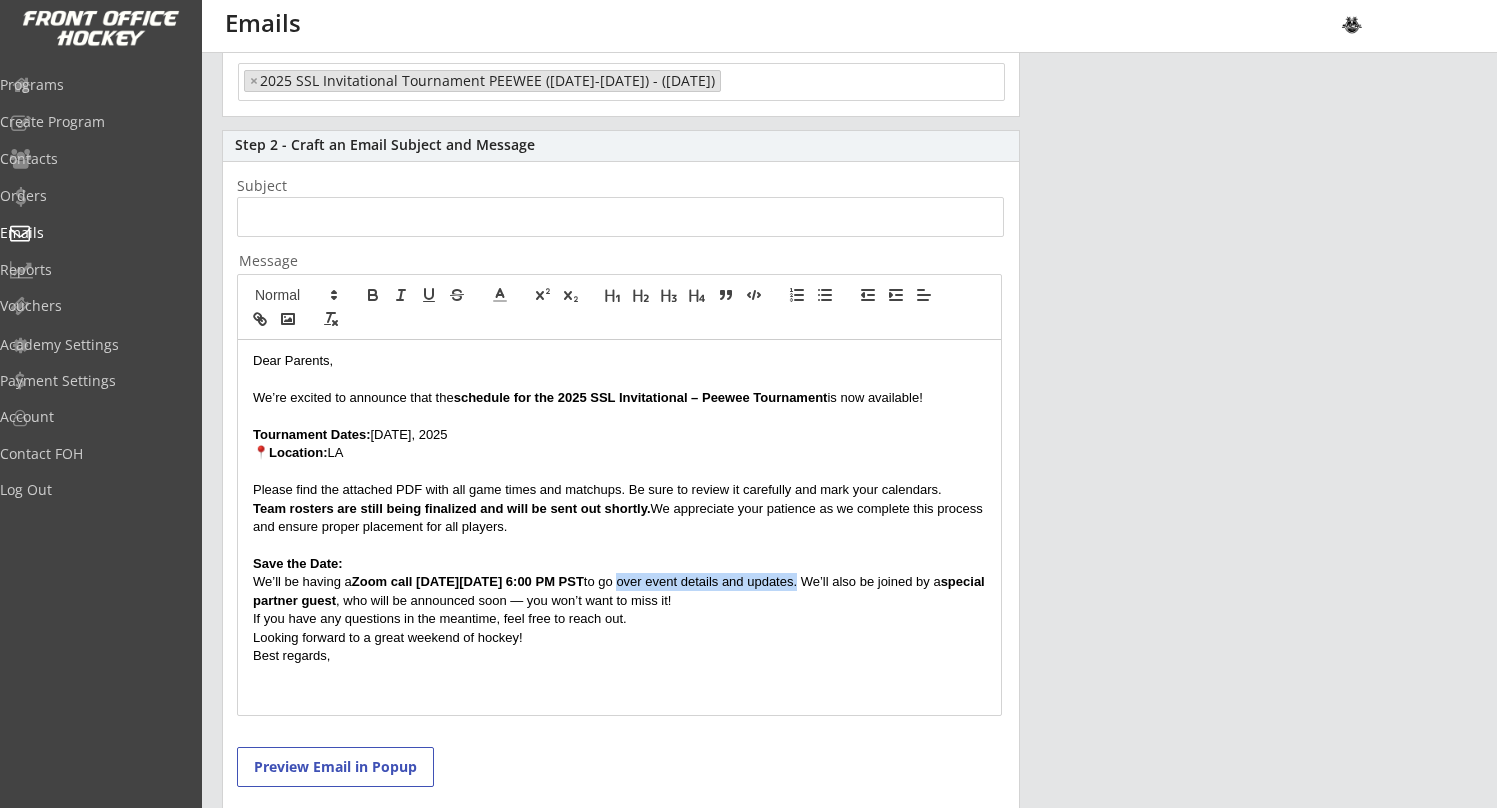 click on "Zoom call on Wednesday July 24th at 6:00 PM PST" at bounding box center (468, 581) 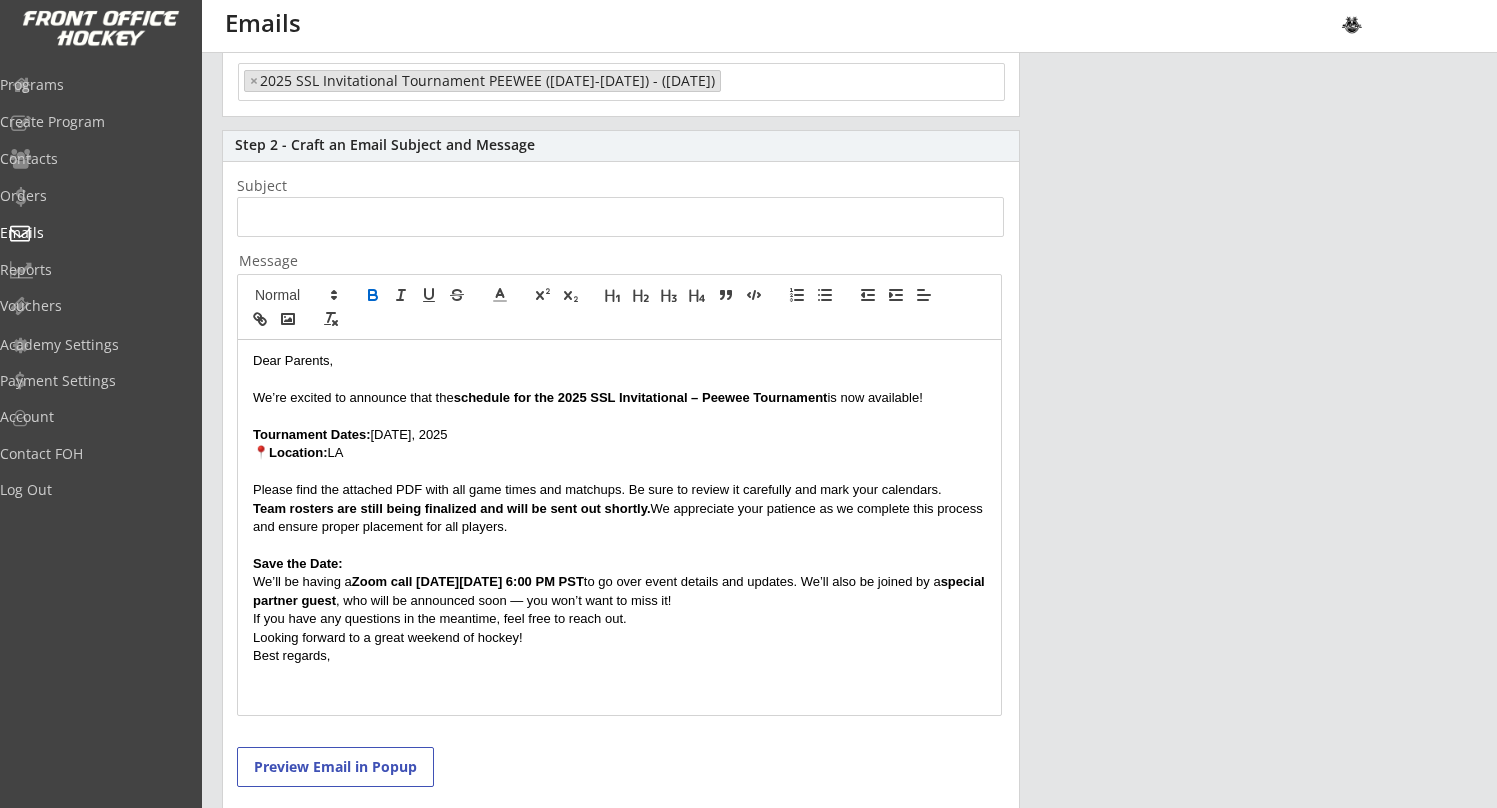 click on "We’ll be having a  Zoom call on Wednesday July 24th at 6:00 PM PST  to go over event details and updates. We’ll also be joined by a  special partner guest , who will be announced soon — you won’t want to miss it!" at bounding box center [619, 591] 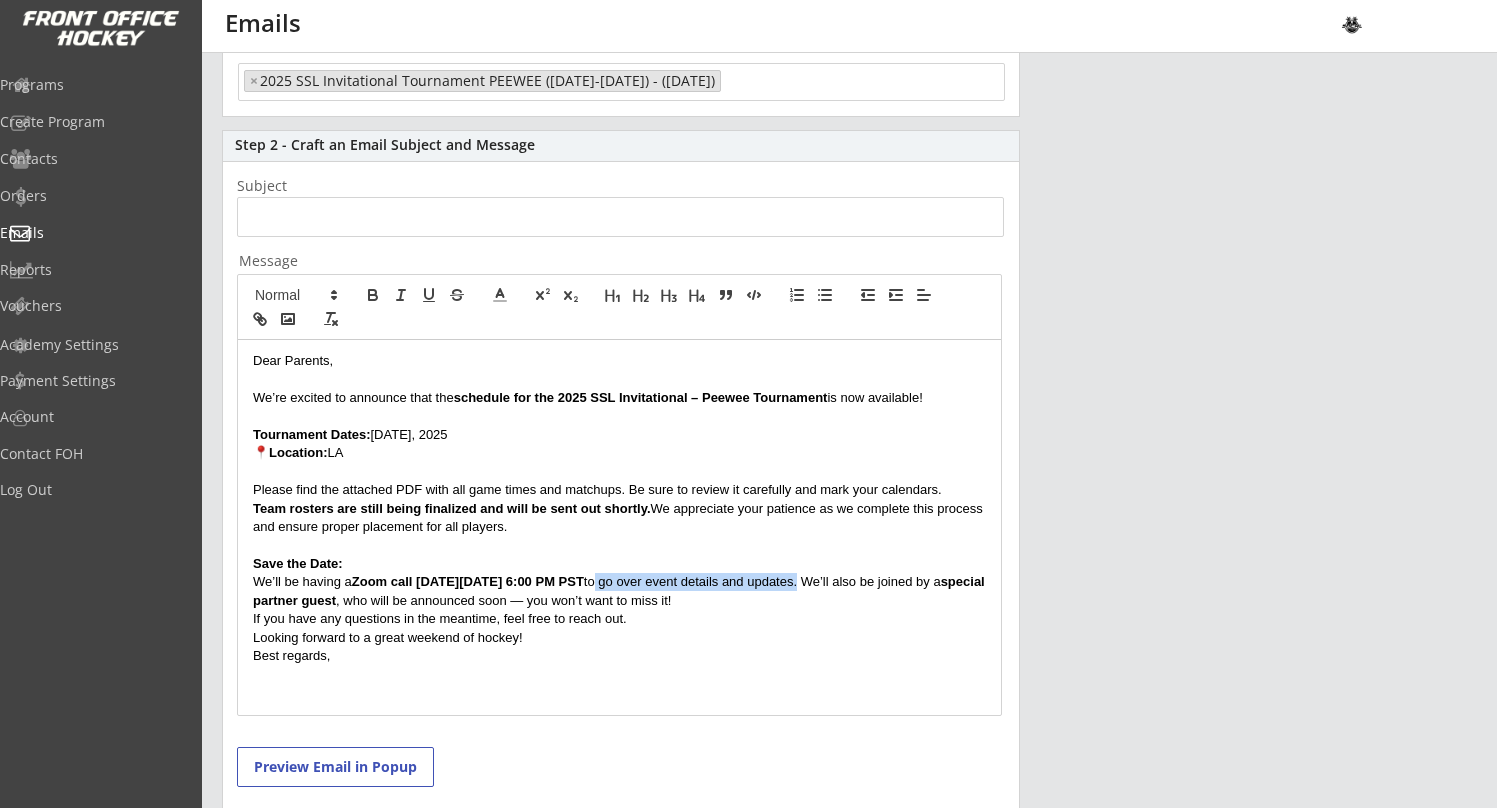 drag, startPoint x: 880, startPoint y: 580, endPoint x: 675, endPoint y: 575, distance: 205.06097 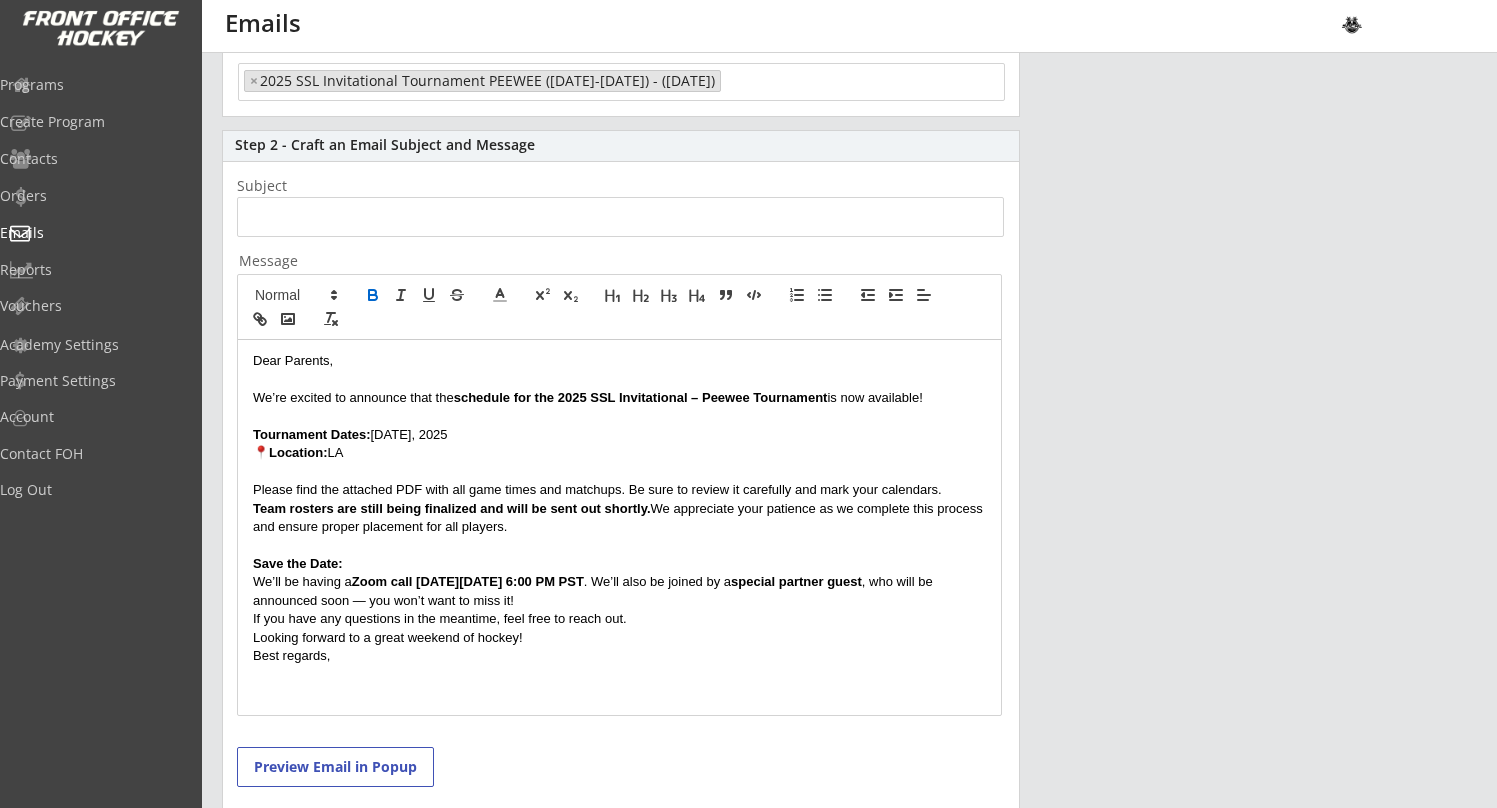 click on "We’ll be having a  Zoom call on Wednesday July 24th at 6:00 PM PST . We’ll also be joined by a  special partner guest , who will be announced soon — you won’t want to miss it!" at bounding box center [619, 591] 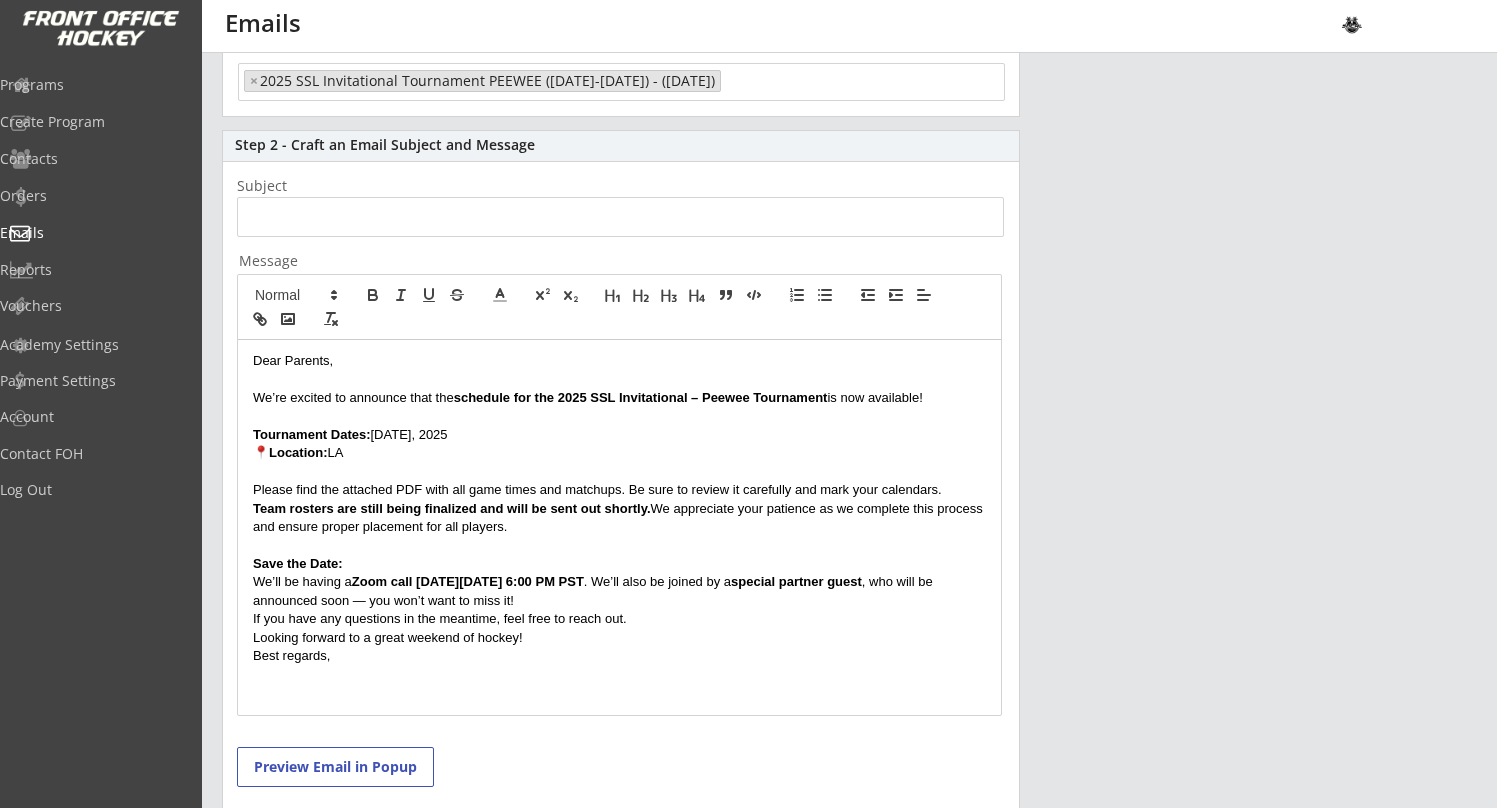 click on "We’ll be having a  Zoom call on Wednesday July 24th at 6:00 PM PST . We’ll also be joined by a  special partner guest , who will be announced soon — you won’t want to miss it!" at bounding box center [619, 591] 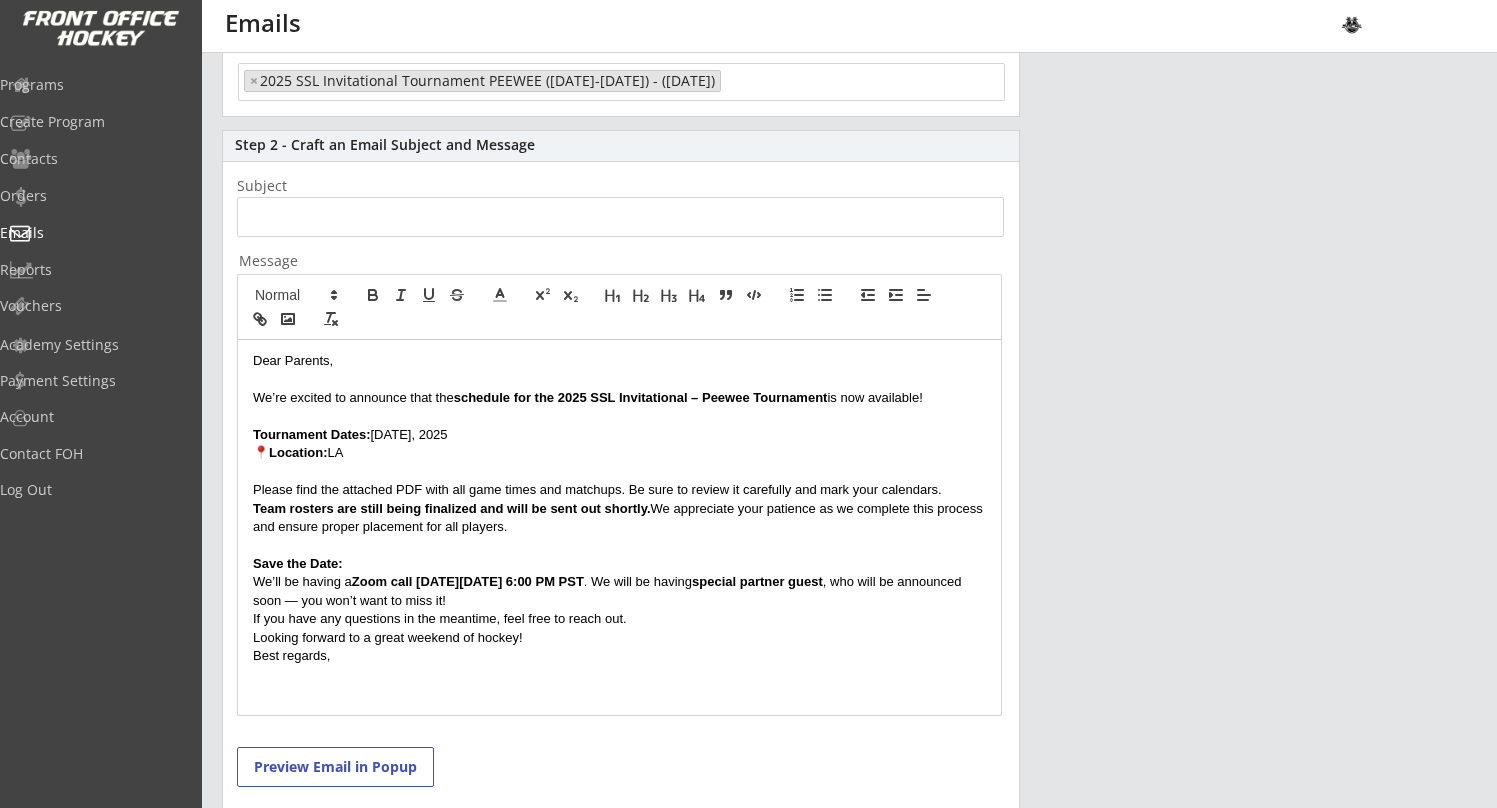 click on "We’ll be having a  Zoom call on Wednesday July 24th at 6:00 PM PST . We will be having  special partner guest , who will be announced soon — you won’t want to miss it!" at bounding box center (619, 591) 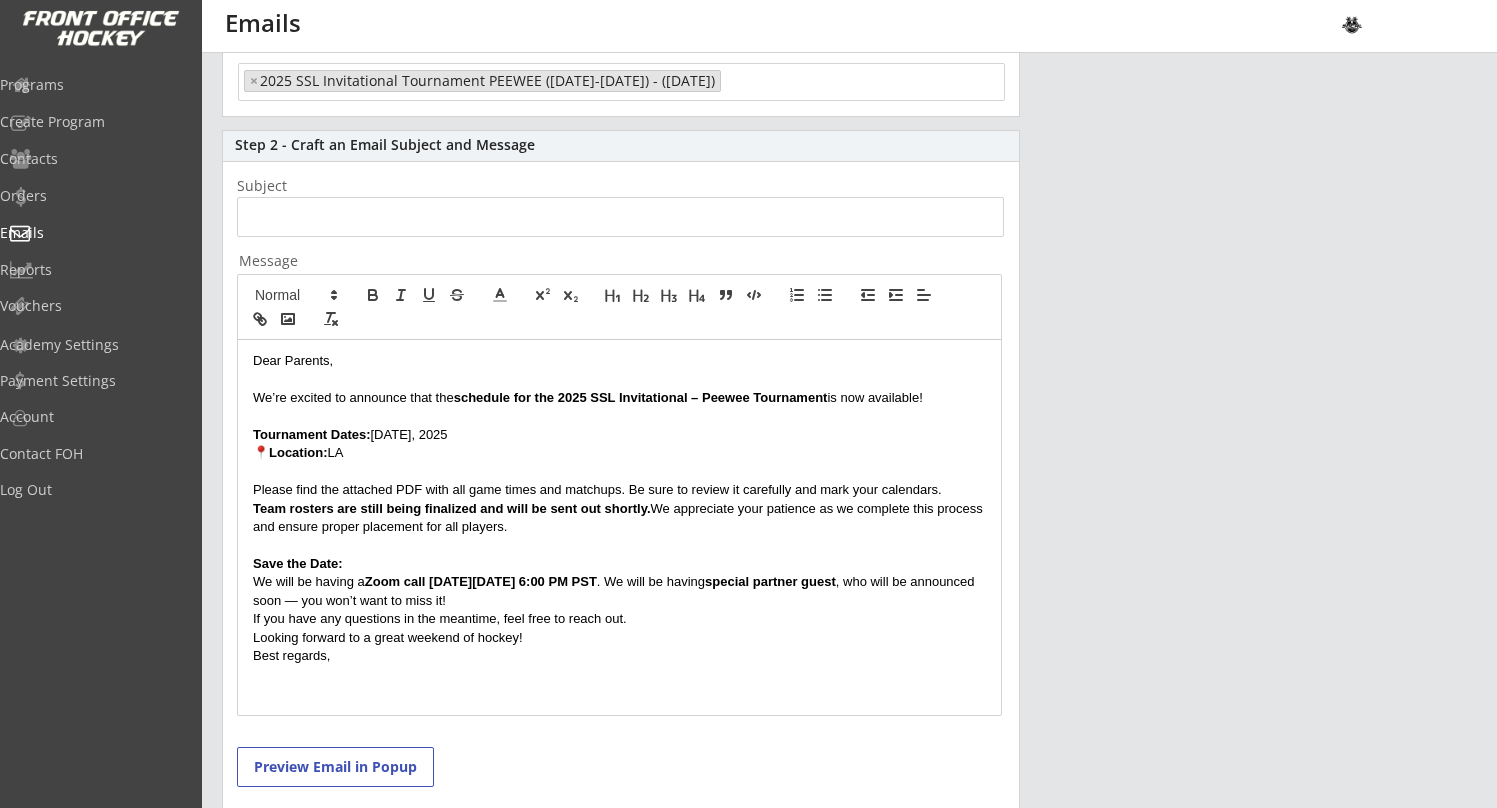 click on "We will be having a  Zoom call on Wednesday July 24th at 6:00 PM PST . We will be having  special partner guest , who will be announced soon — you won’t want to miss it!" at bounding box center (619, 591) 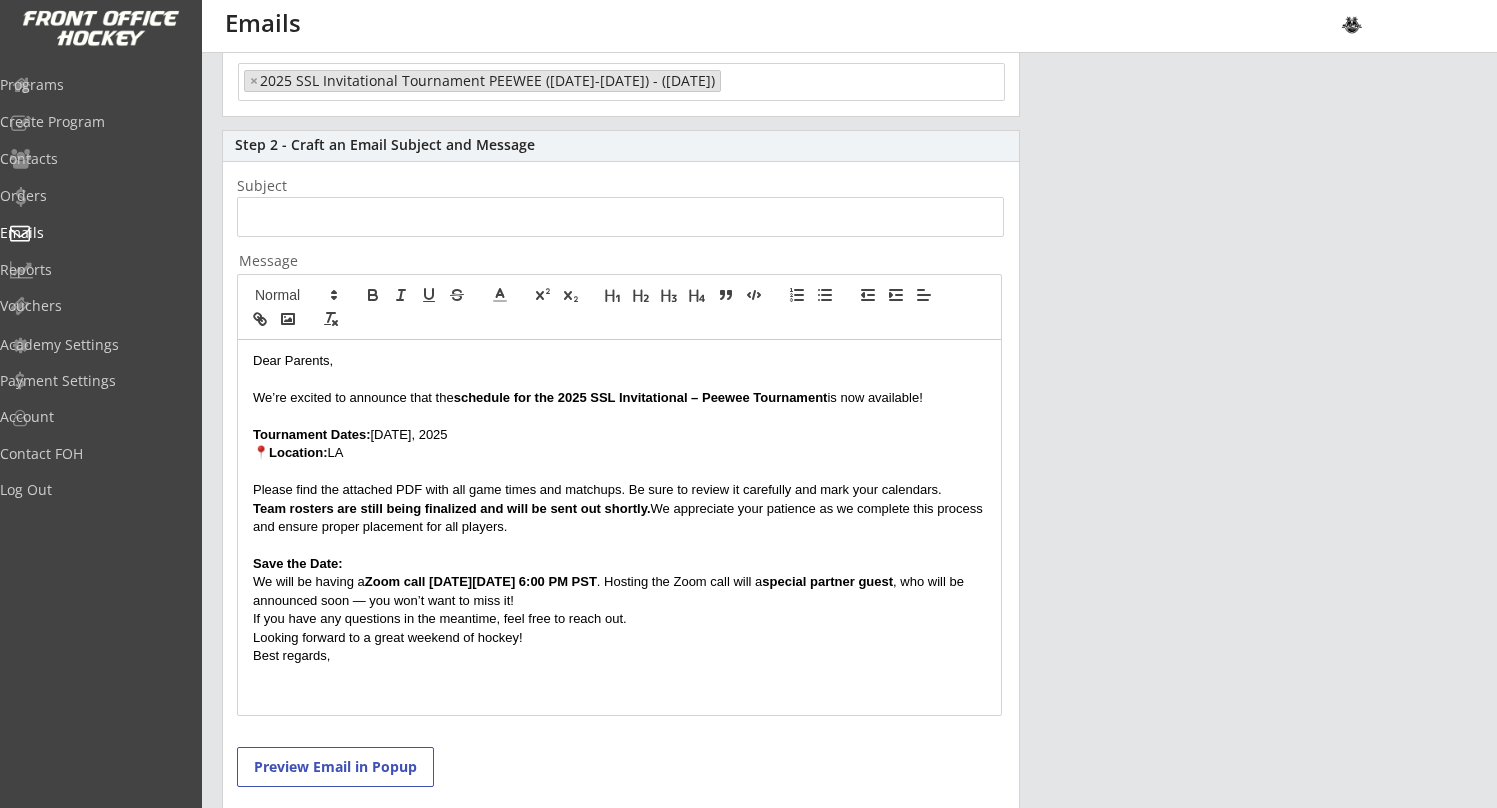 click on "We will be having a  Zoom call on Wednesday July 24th at 6:00 PM PST . Hosting the Zoom call will a  special partner guest , who will be announced soon — you won’t want to miss it!" at bounding box center [619, 591] 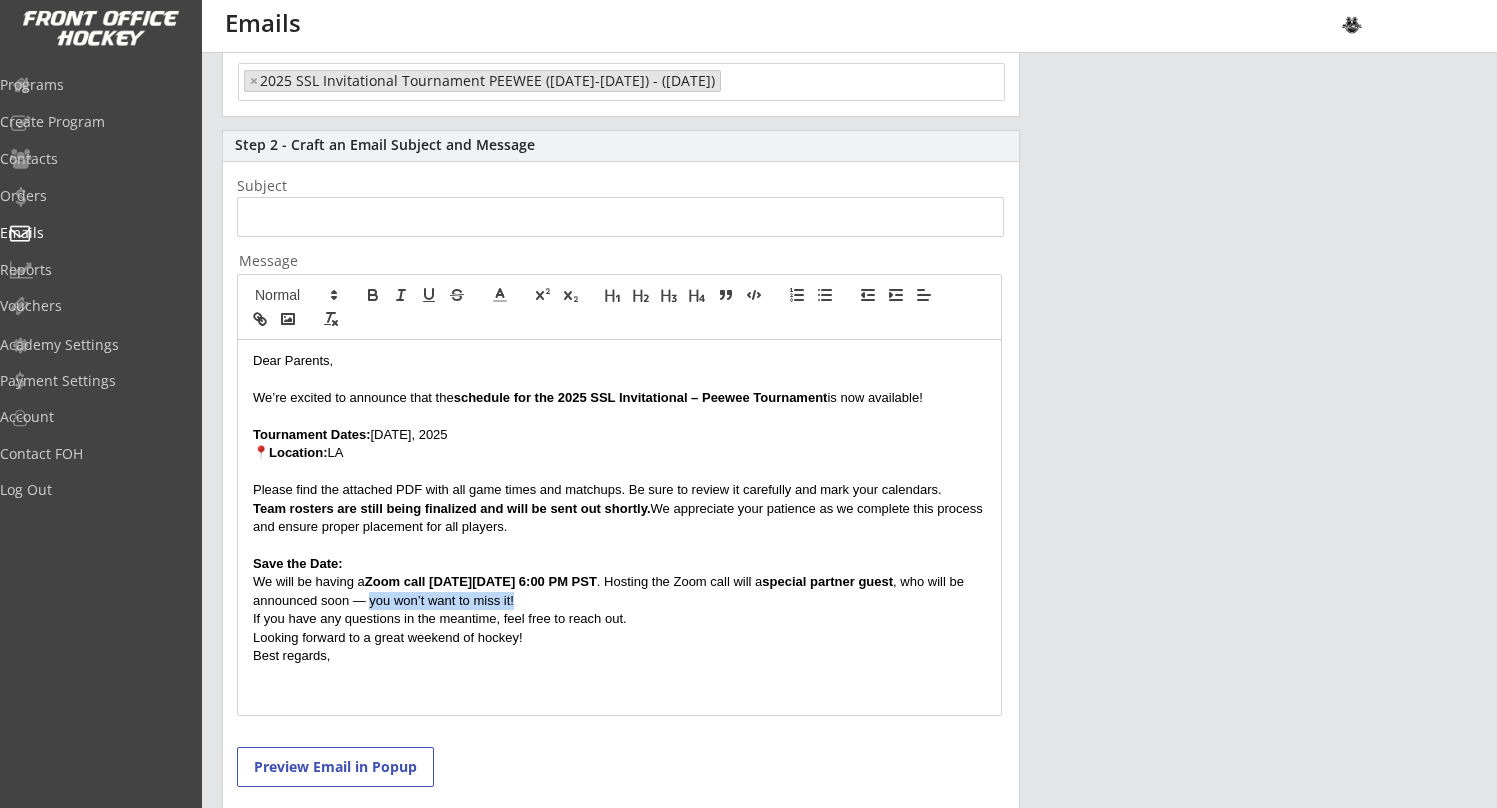 drag, startPoint x: 587, startPoint y: 592, endPoint x: 436, endPoint y: 588, distance: 151.05296 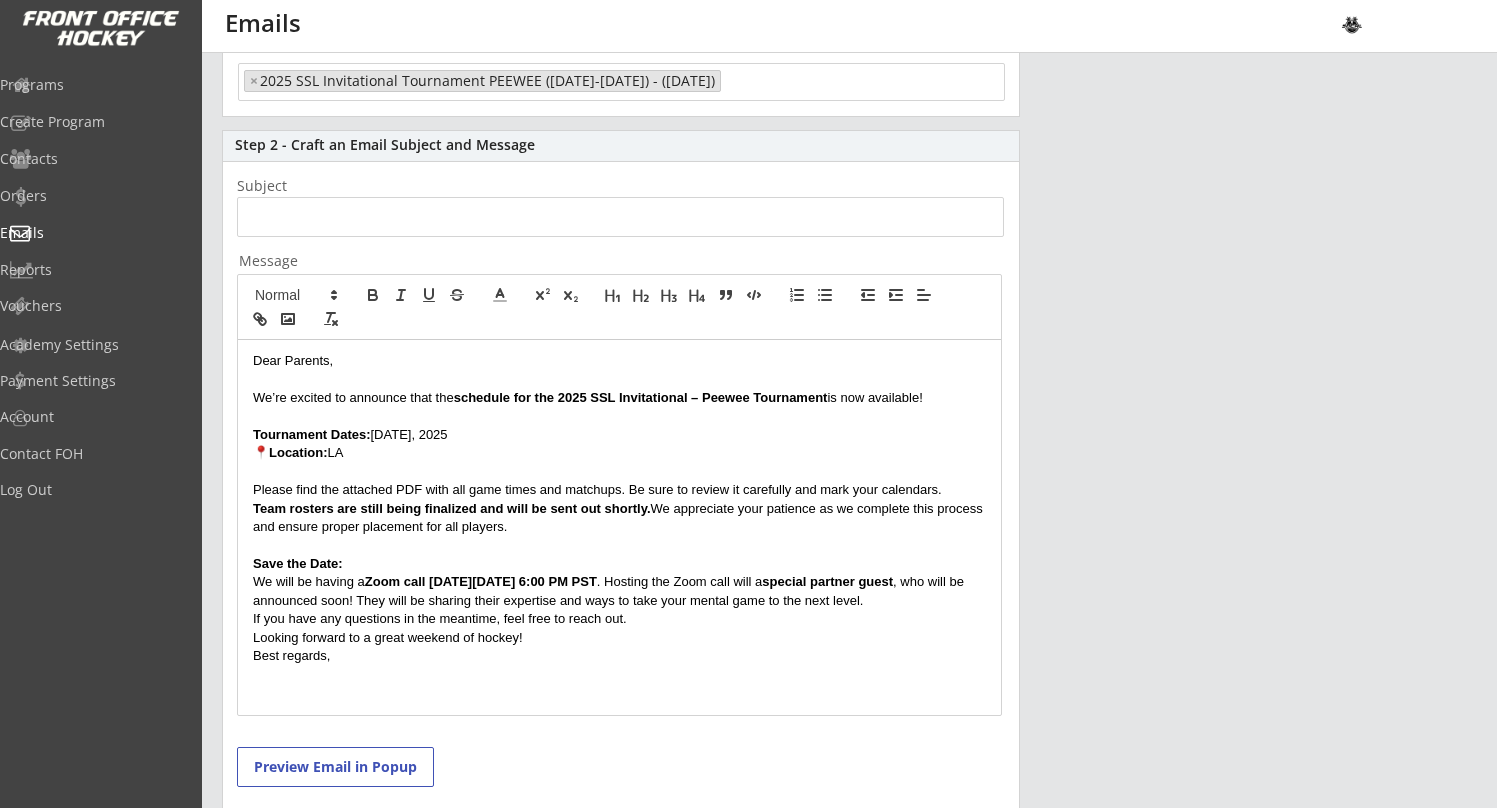 click on "We will be having a  Zoom call on Wednesday July 24th at 6:00 PM PST . Hosting the Zoom call will a  special partner guest , who will be announced soon! They will be sharing their expertise and ways to take your mental game to the next level." at bounding box center [619, 591] 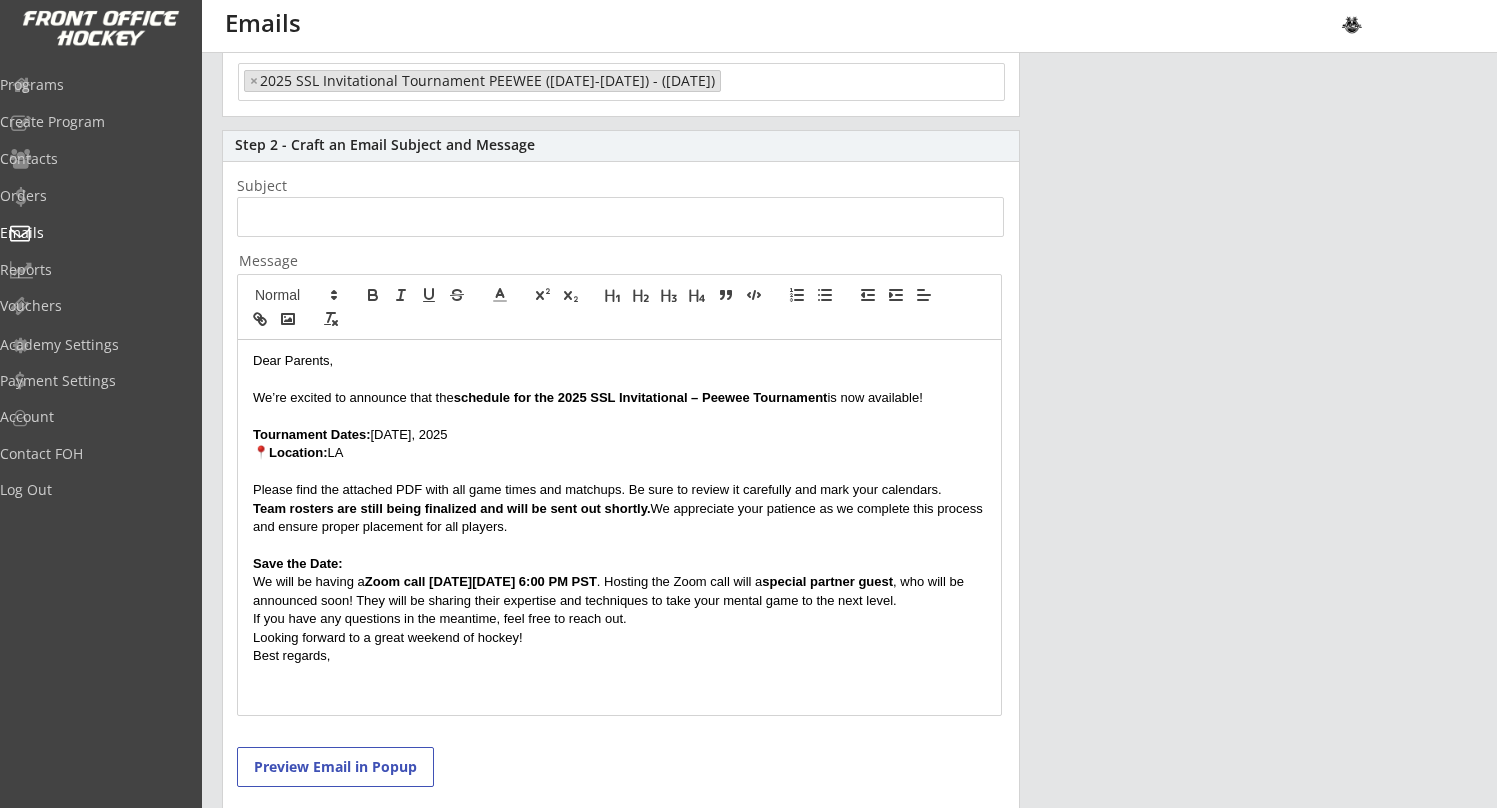 click on "We will be having a  Zoom call on Wednesday July 24th at 6:00 PM PST . Hosting the Zoom call will a  special partner guest , who will be announced soon! They will be sharing their expertise and techniques to take your mental game to the next level." at bounding box center [619, 591] 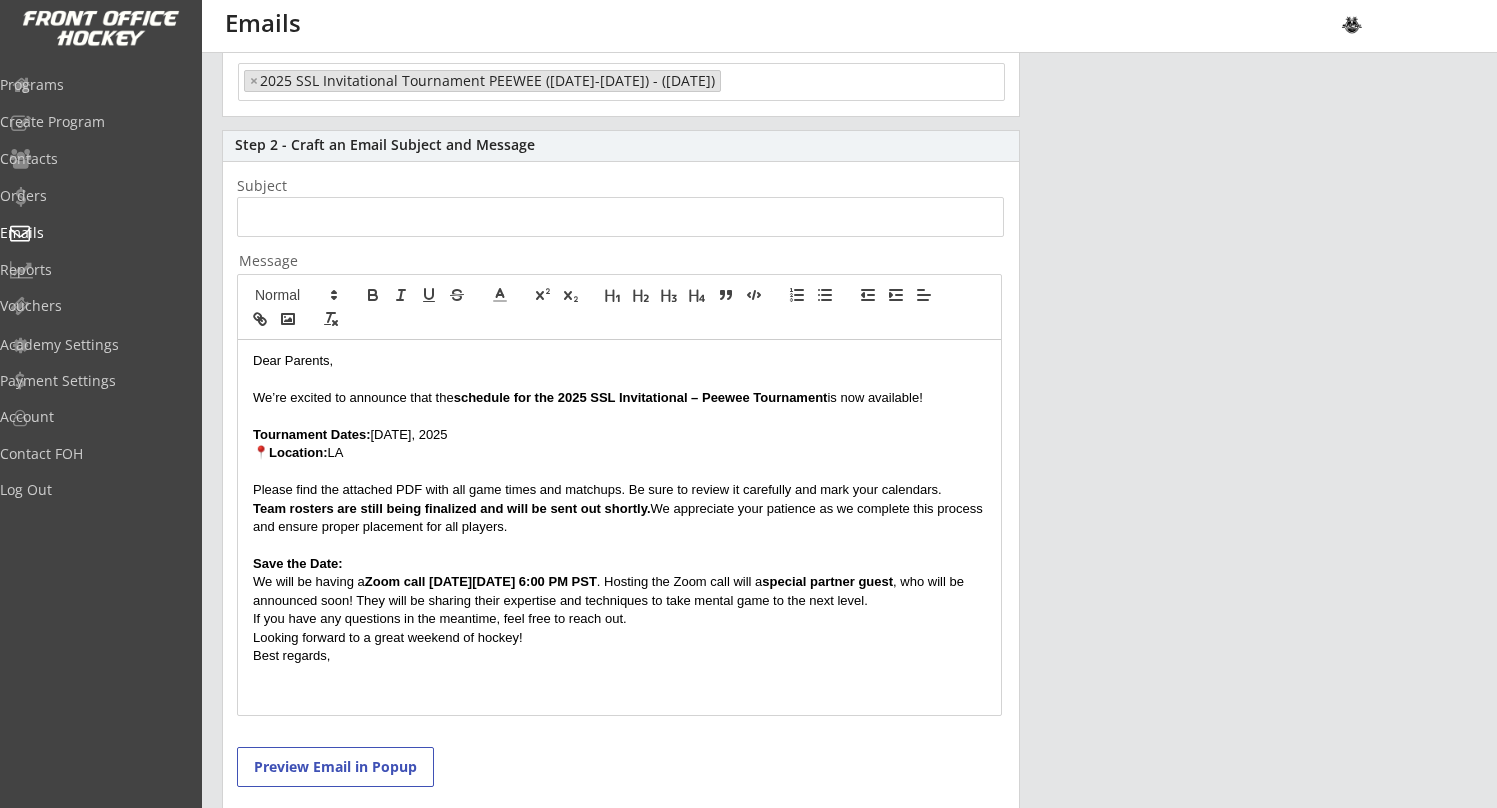 click on "We will be having a  Zoom call on Wednesday July 24th at 6:00 PM PST . Hosting the Zoom call will a  special partner guest , who will be announced soon! They will be sharing their expertise and techniques to take mental game to the next level." at bounding box center [619, 591] 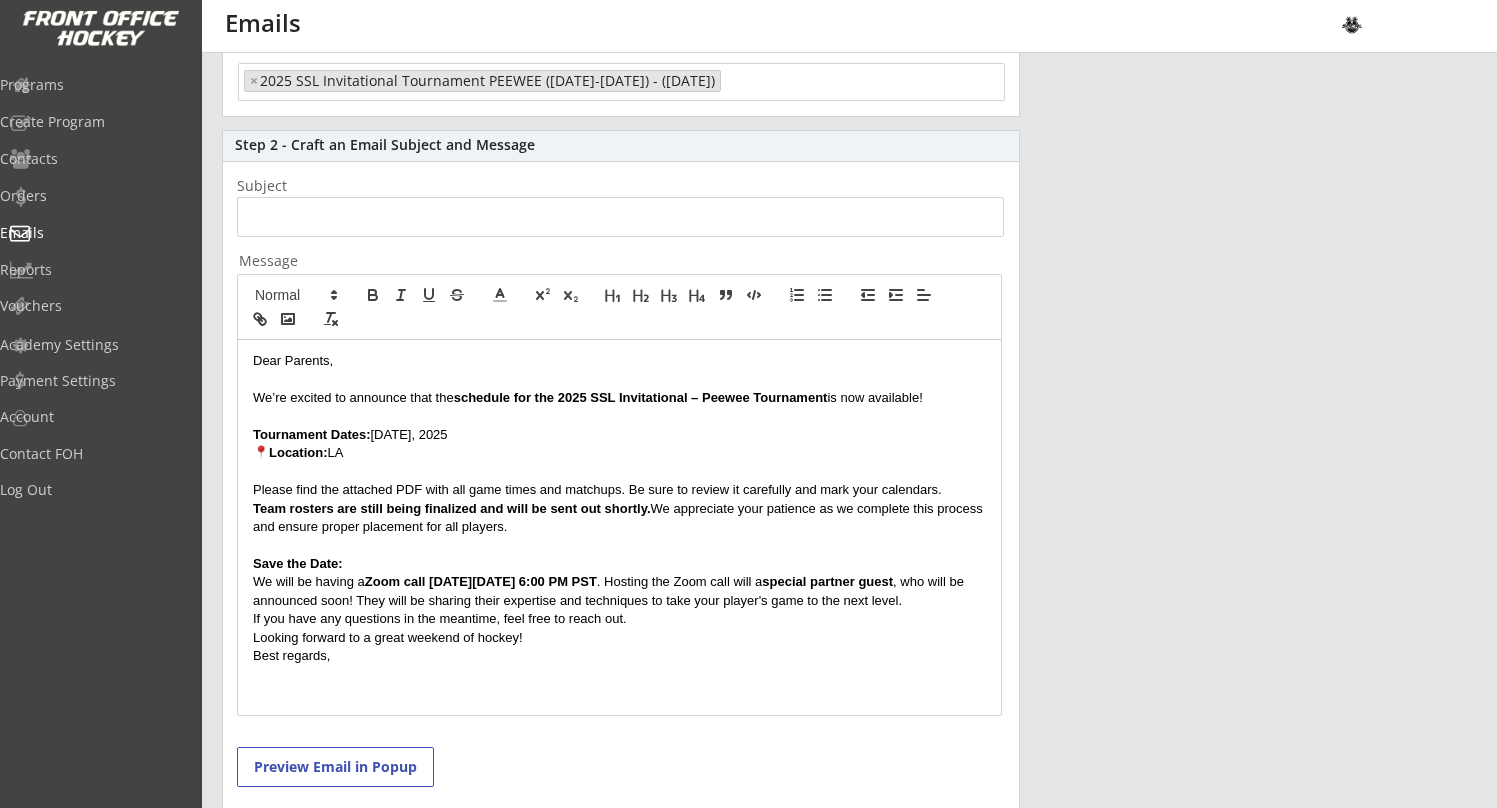 click on "We will be having a  Zoom call on Wednesday July 24th at 6:00 PM PST . Hosting the Zoom call will a  special partner guest , who will be announced soon! They will be sharing their expertise and techniques to take your player's game to the next level." at bounding box center [619, 591] 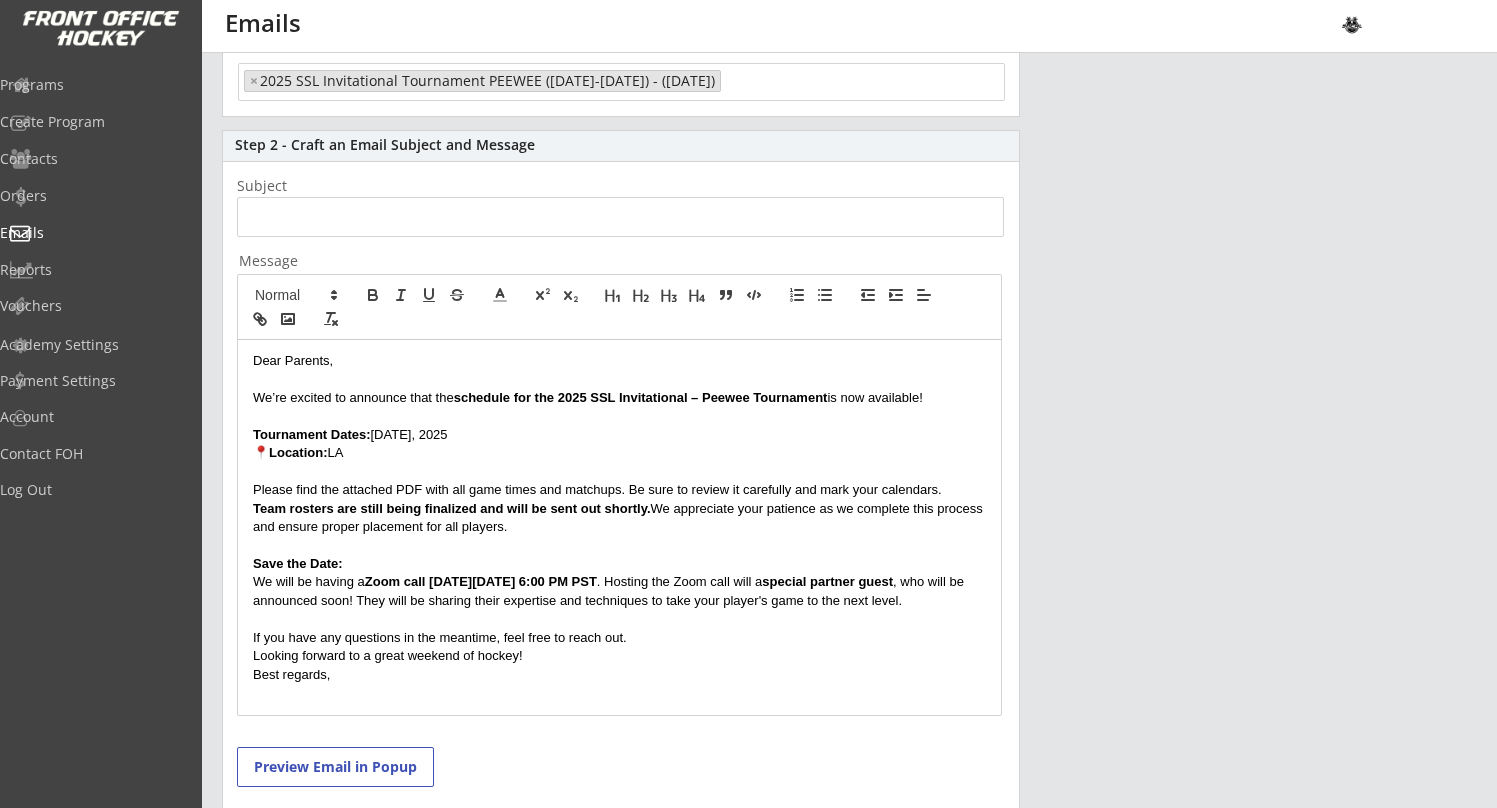 click on "Looking forward to a great weekend of hockey!" at bounding box center [619, 656] 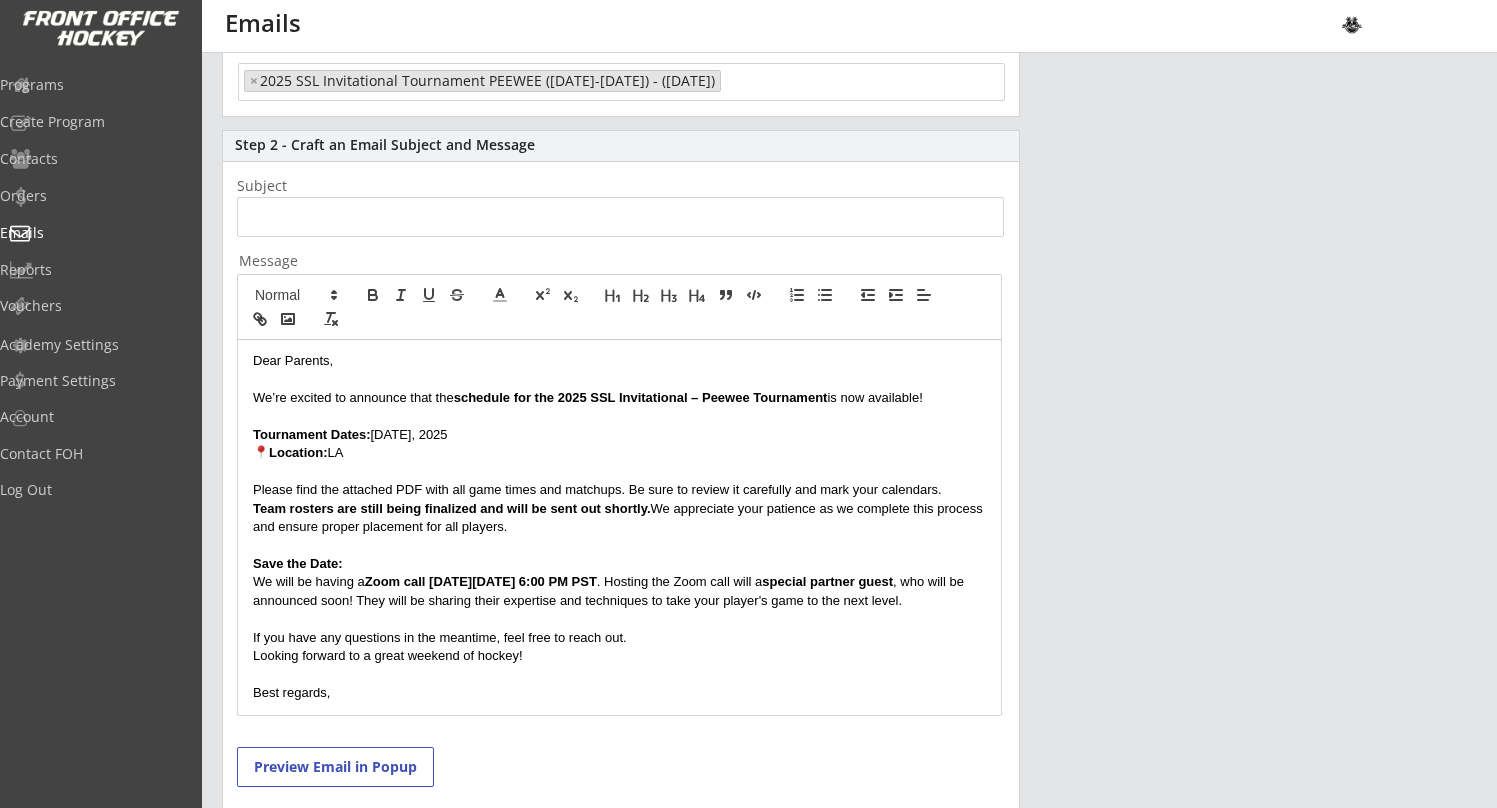 click on "If you have any questions in the meantime, feel free to reach out." at bounding box center (619, 638) 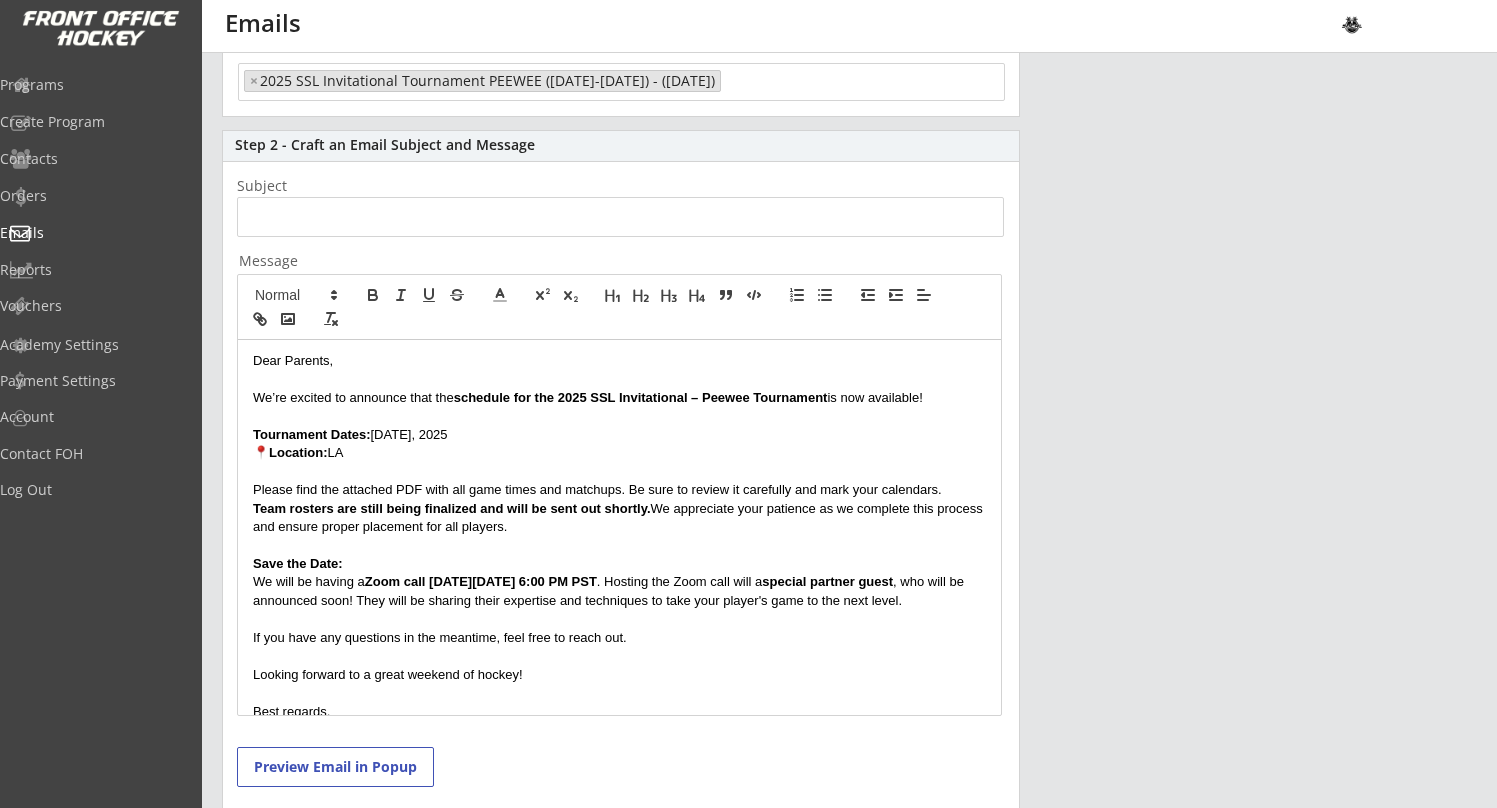 scroll, scrollTop: 255, scrollLeft: 0, axis: vertical 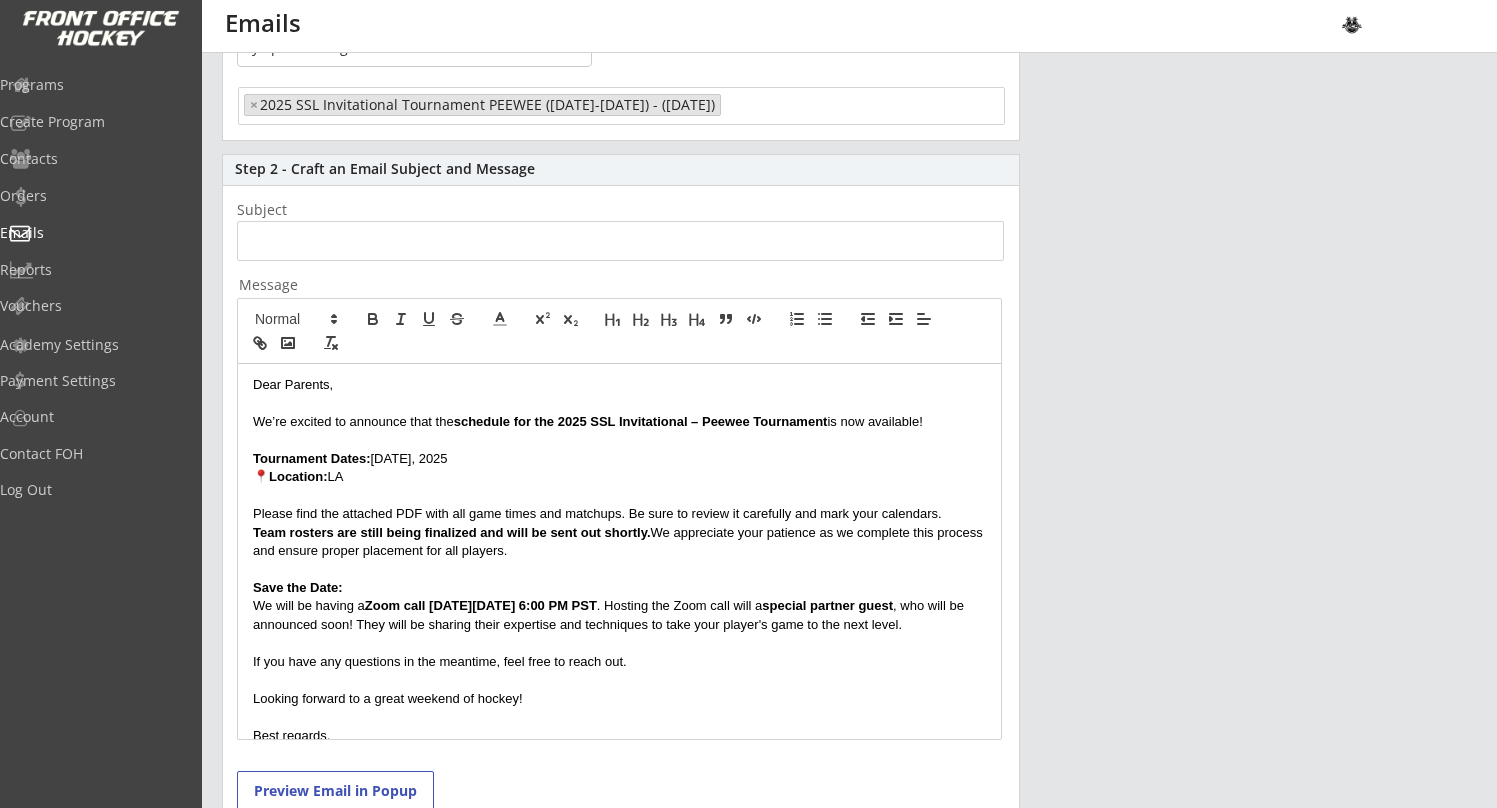 click on "📍  Location:  LA" at bounding box center [619, 477] 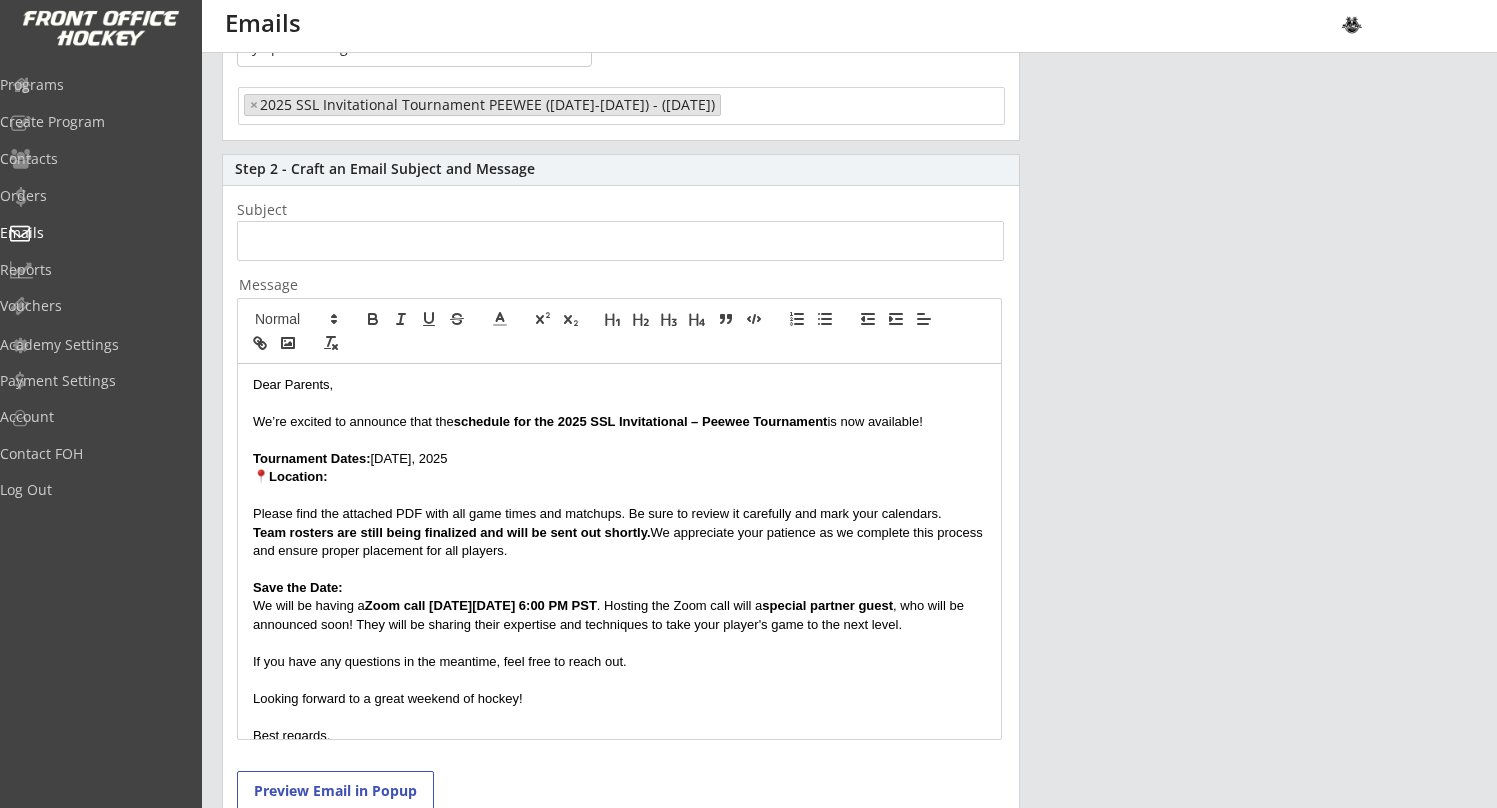 click on "Location:" at bounding box center (298, 476) 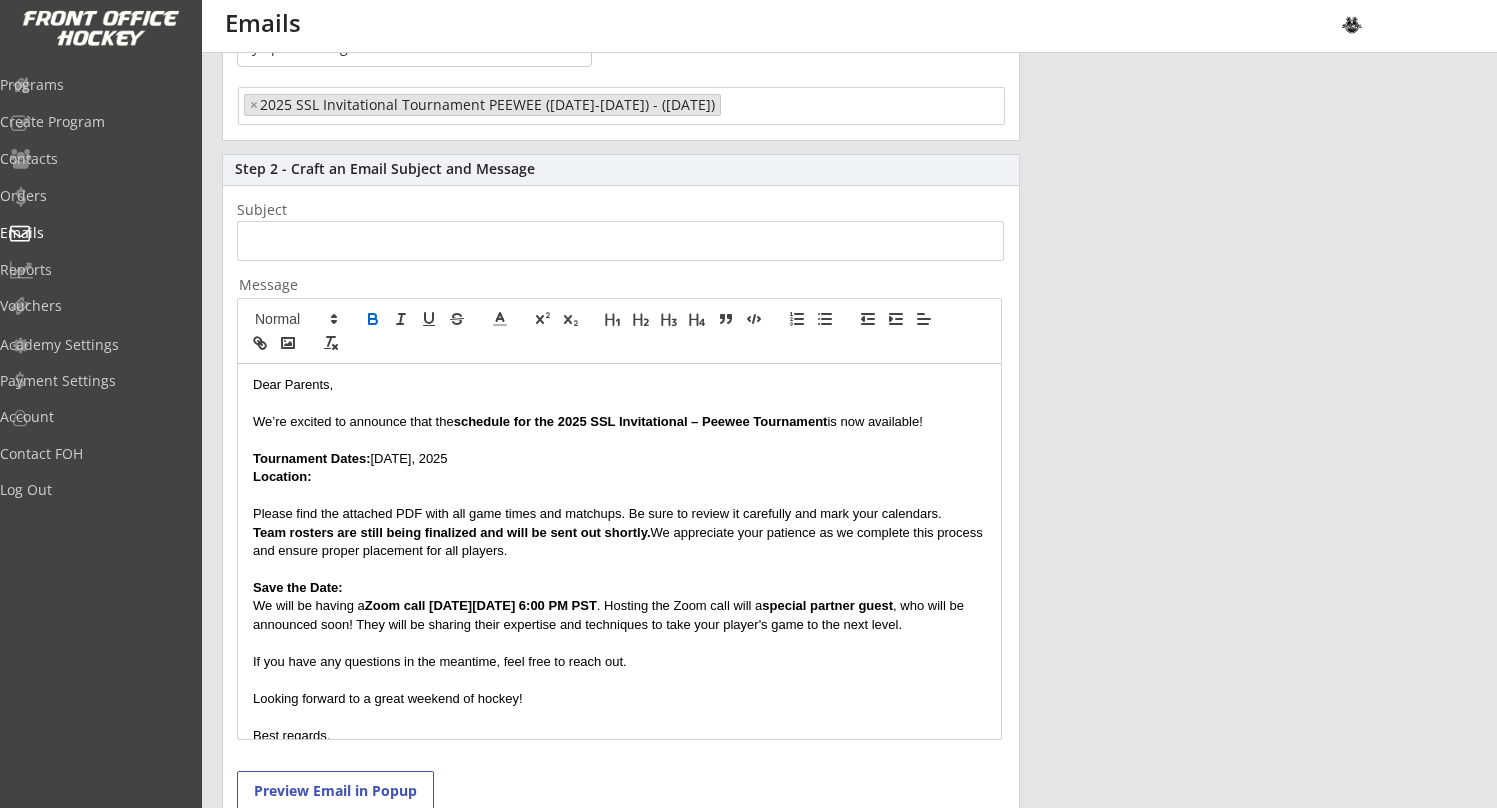 click on "Tournament Dates:  July 25 27, 2025" at bounding box center (619, 459) 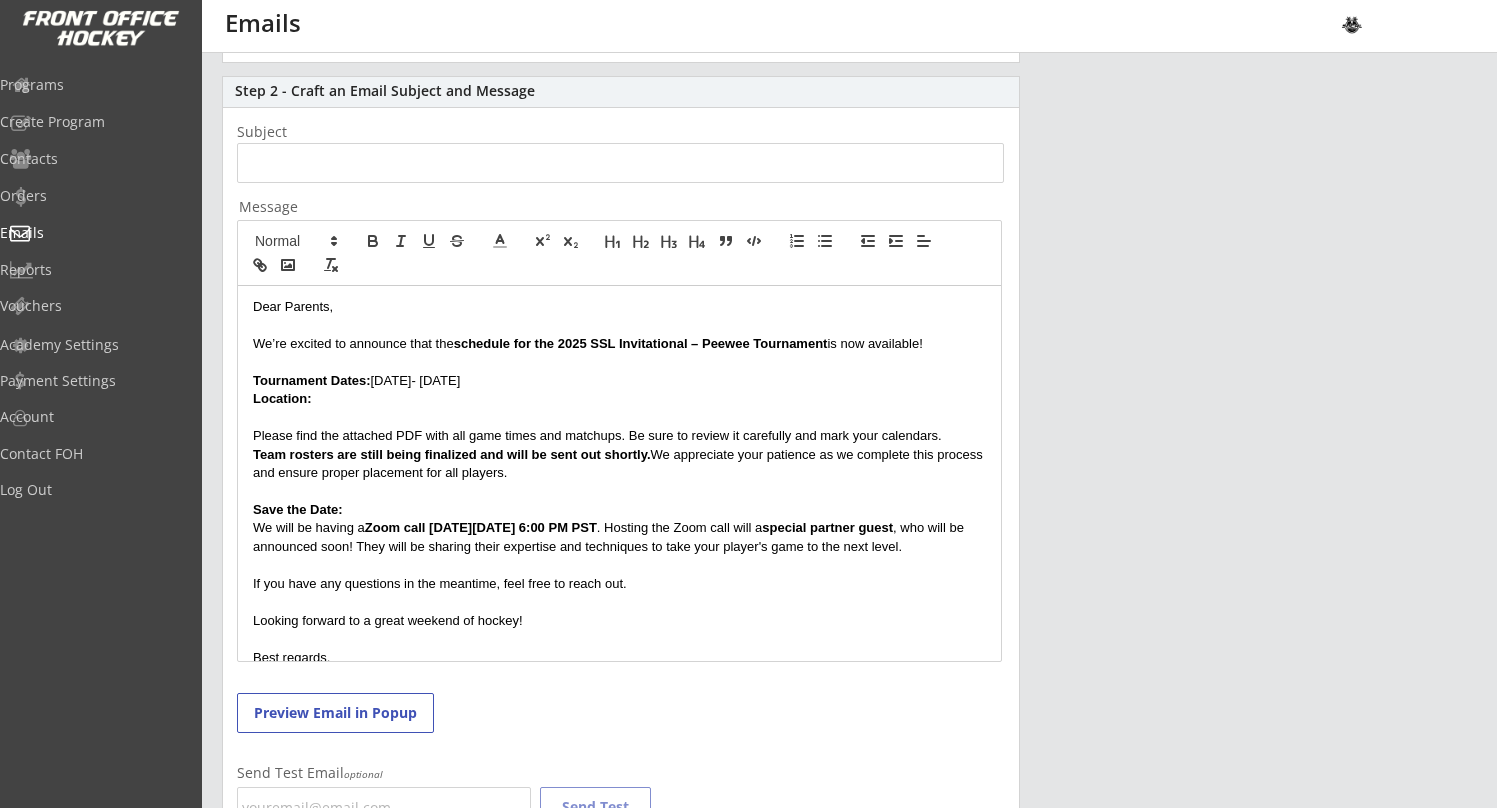 scroll, scrollTop: 319, scrollLeft: 0, axis: vertical 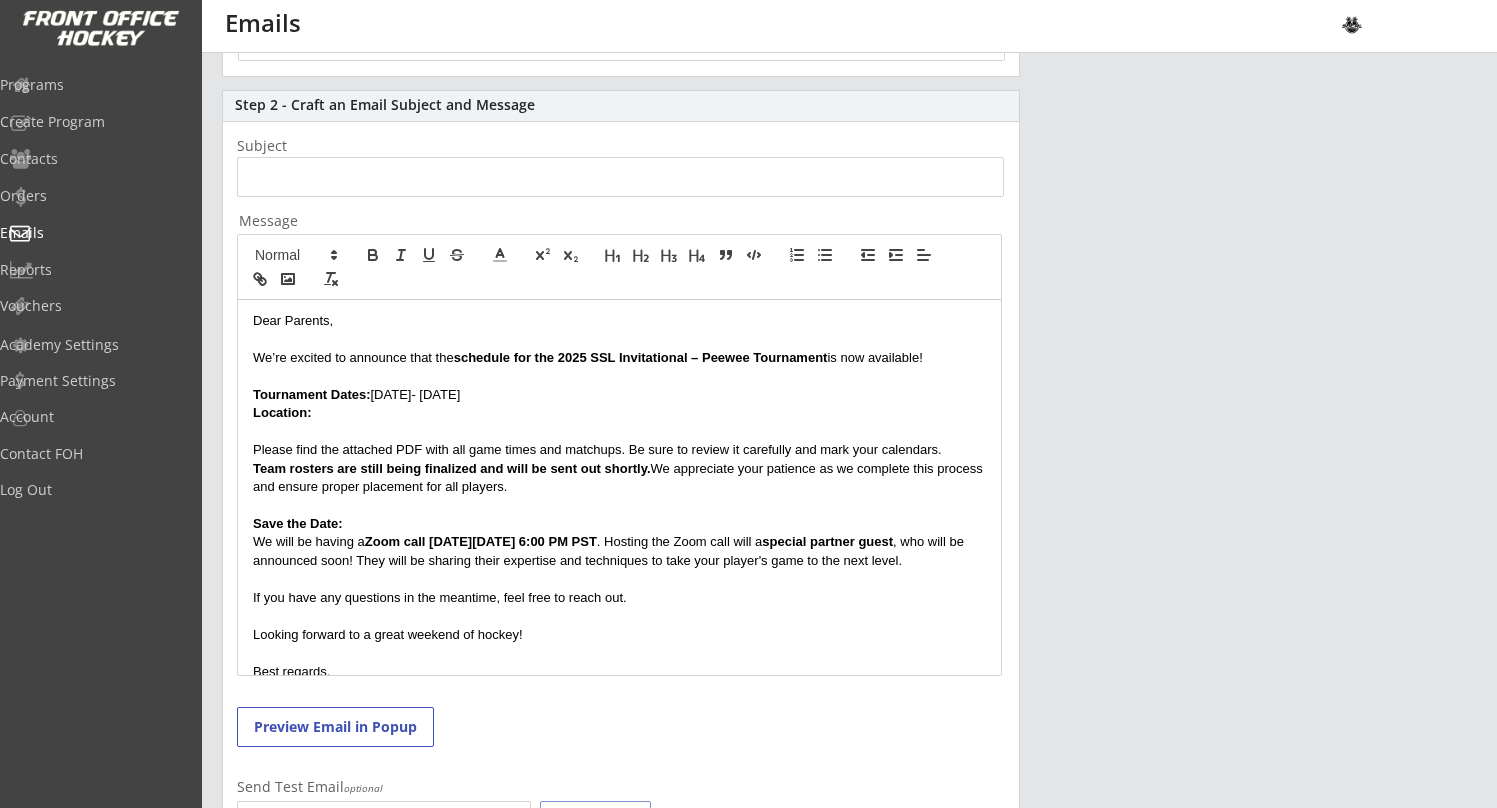 click at bounding box center [619, 432] 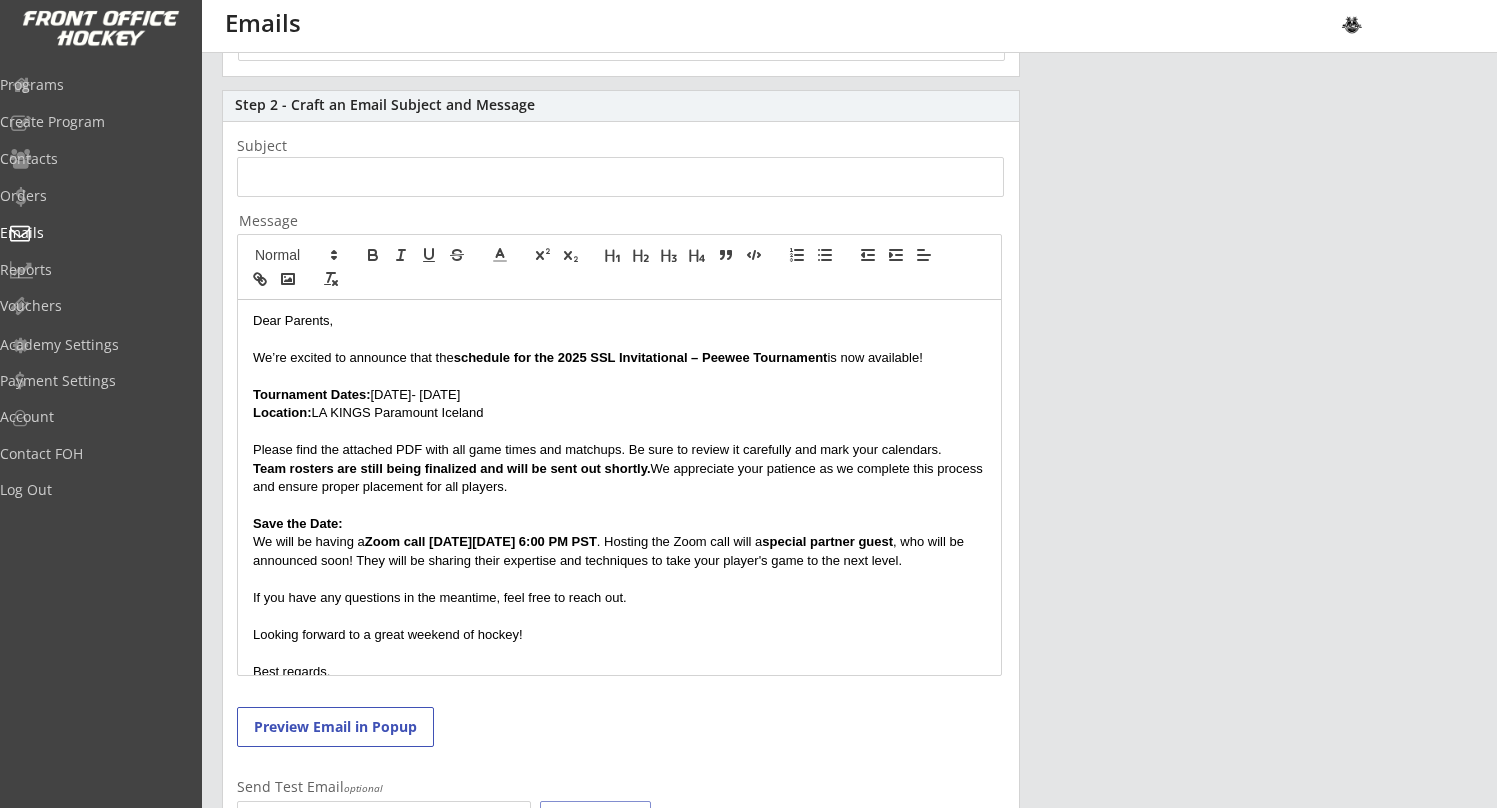 click on "Location:  LA KINGS Paramount Iceland" at bounding box center (619, 413) 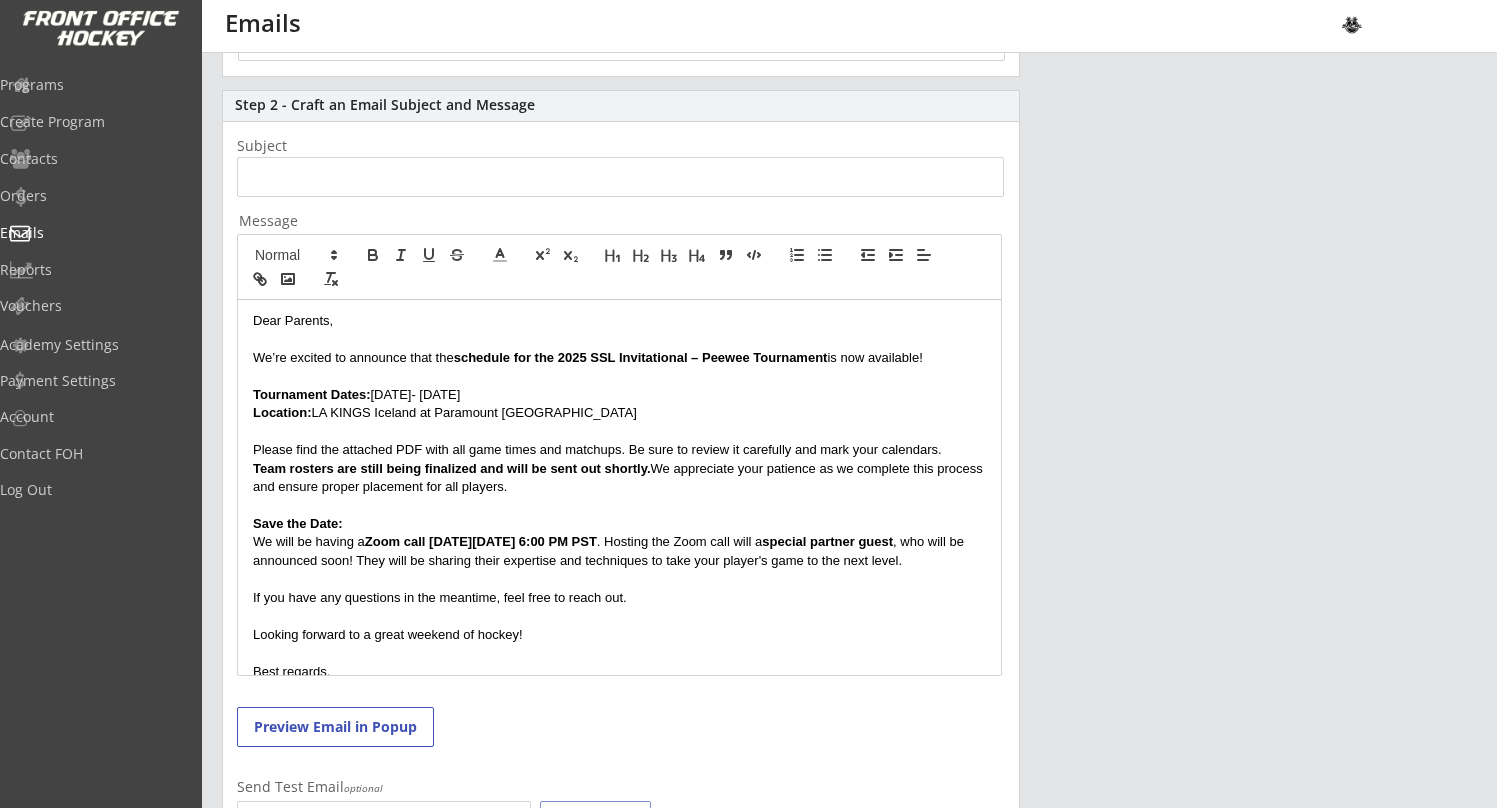 click on "Location:  LA KINGS Iceland at Paramount Iceland" at bounding box center (619, 413) 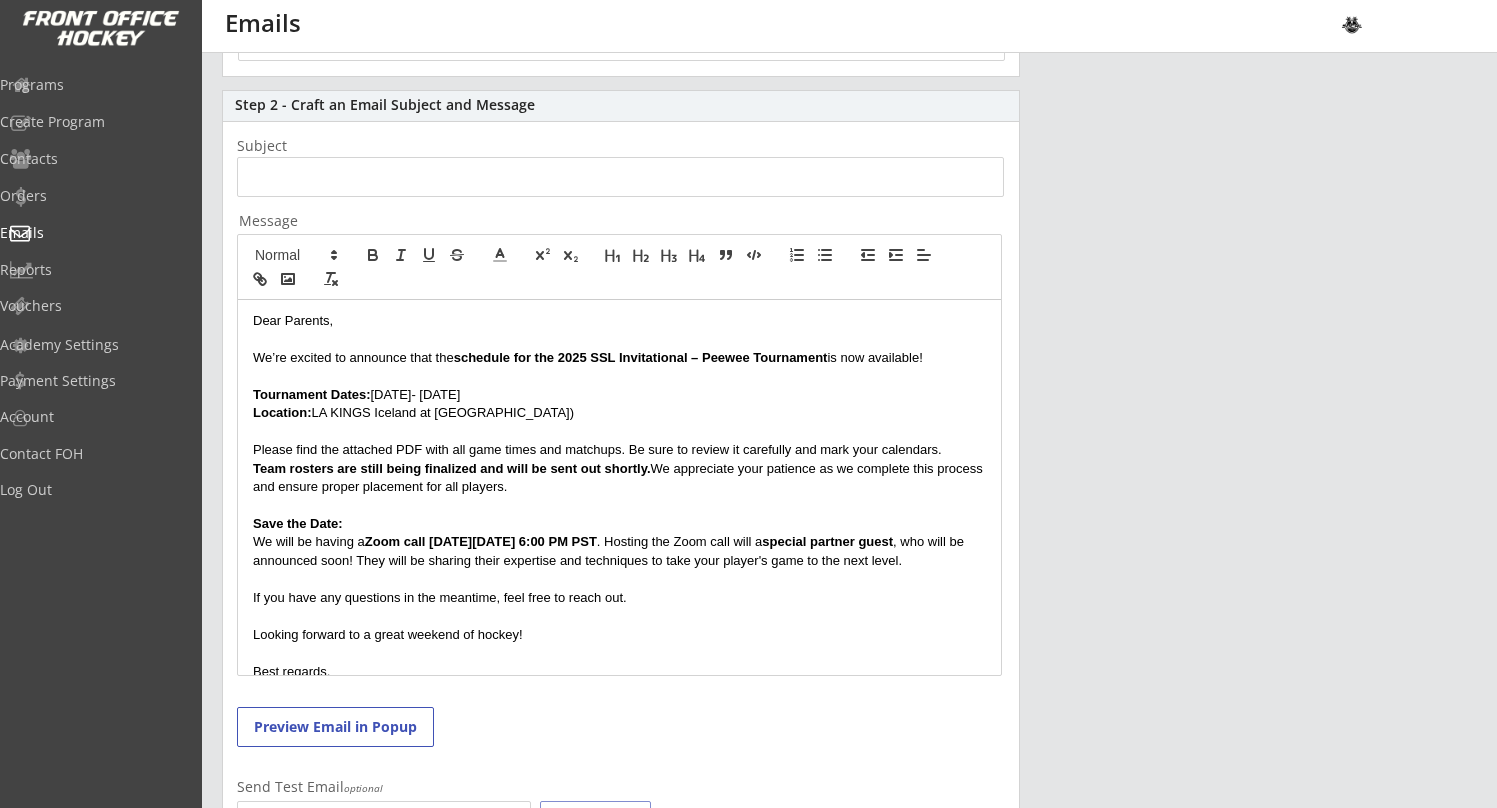 click on "Location:  LA KINGS Iceland at Paramount)" at bounding box center (619, 413) 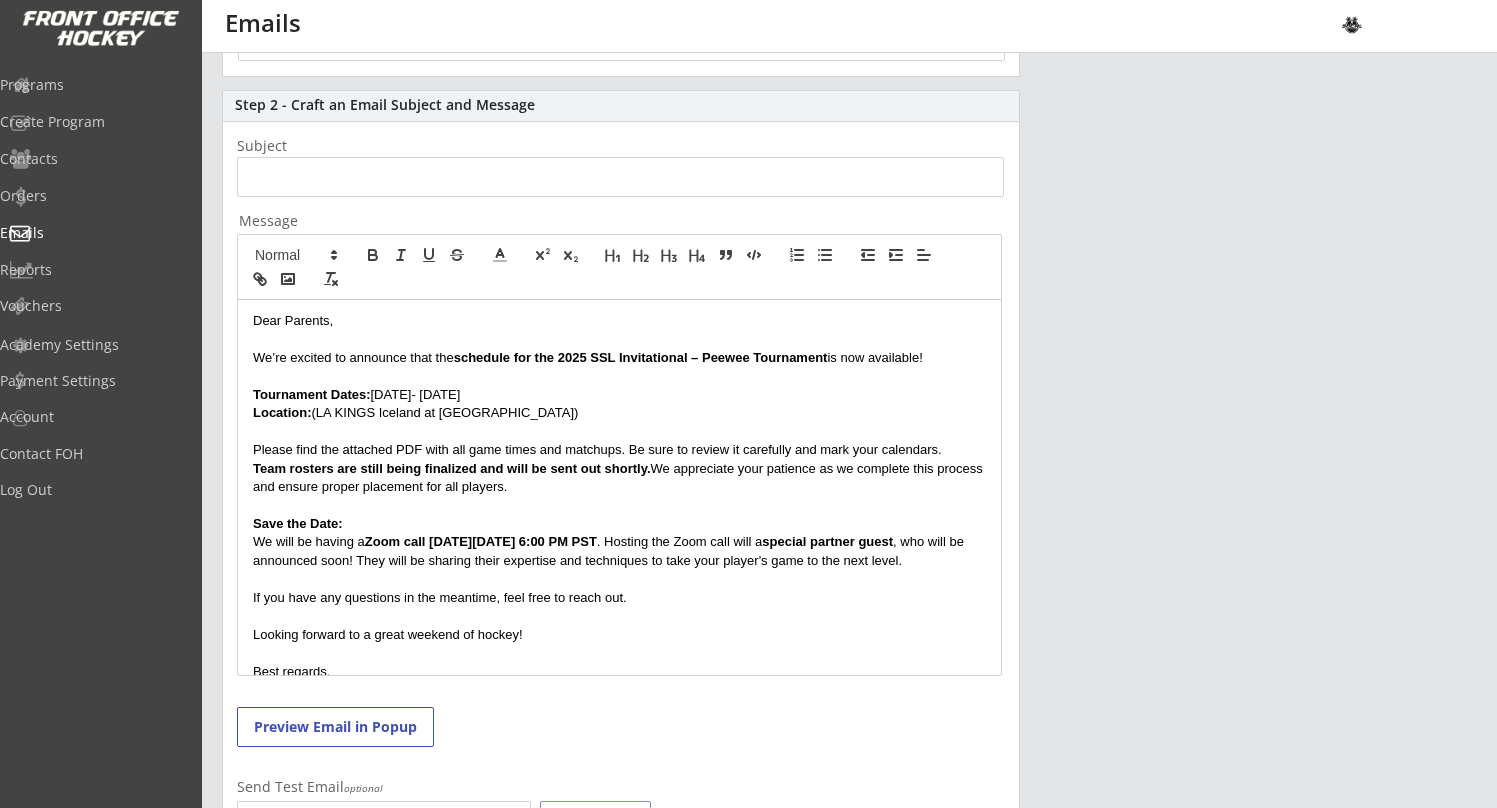 click on "Location:  (LA KINGS Iceland at Paramount)" at bounding box center (619, 413) 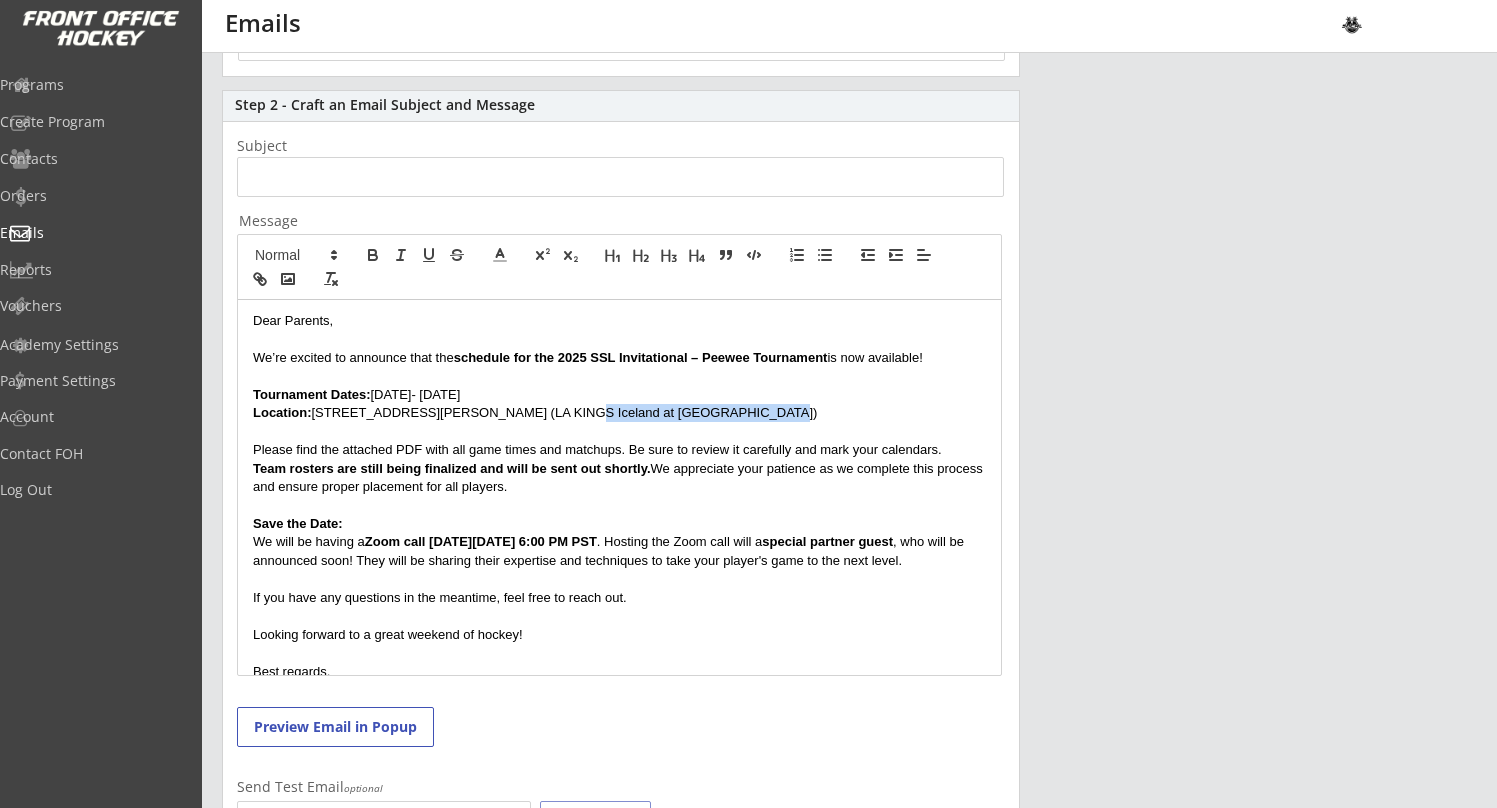 drag, startPoint x: 737, startPoint y: 409, endPoint x: 553, endPoint y: 410, distance: 184.00272 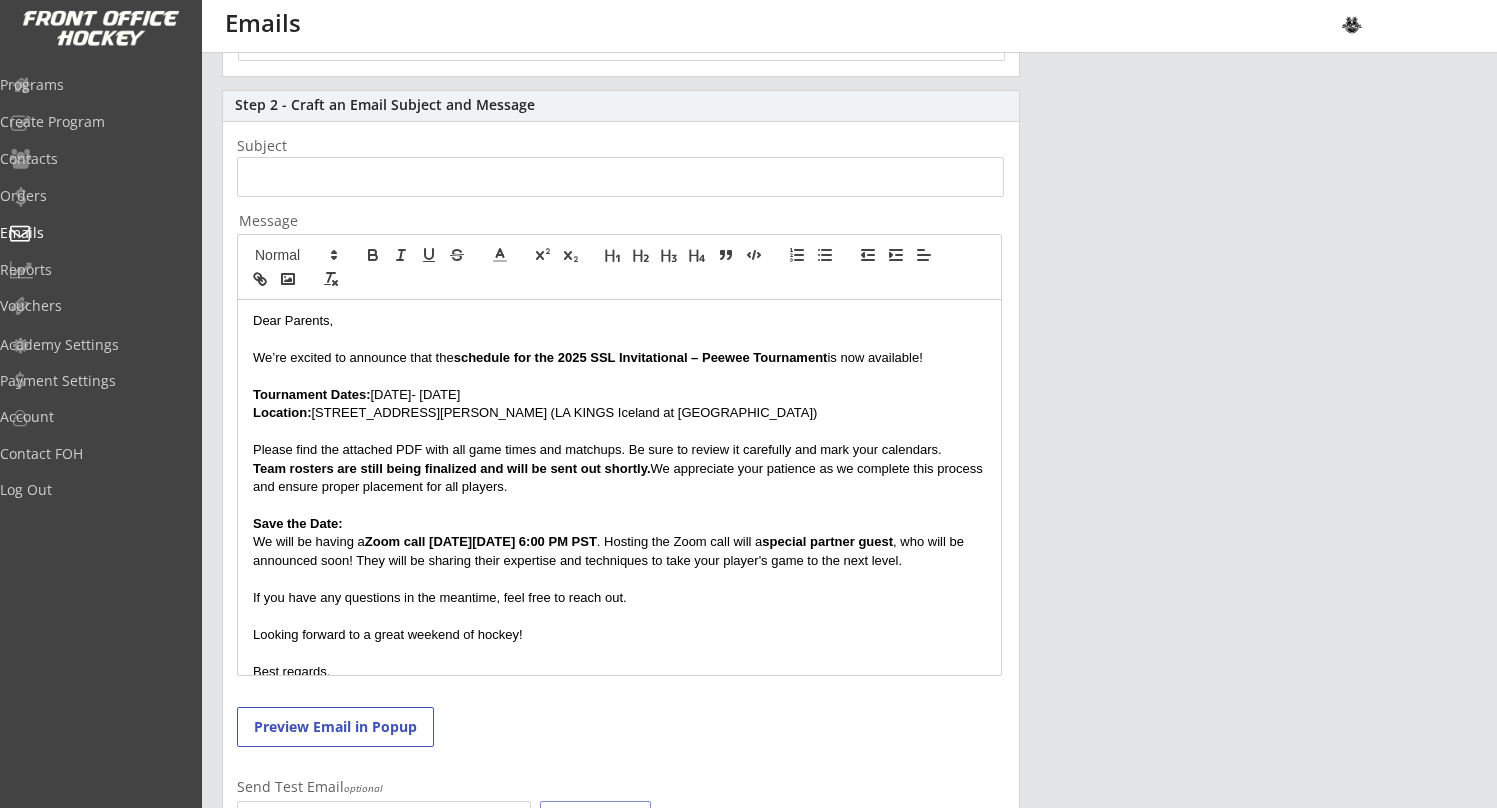 click on "Location:  8041 Jackson St Paramount, CA 90723 (LA KINGS Iceland at Paramount)" at bounding box center [619, 413] 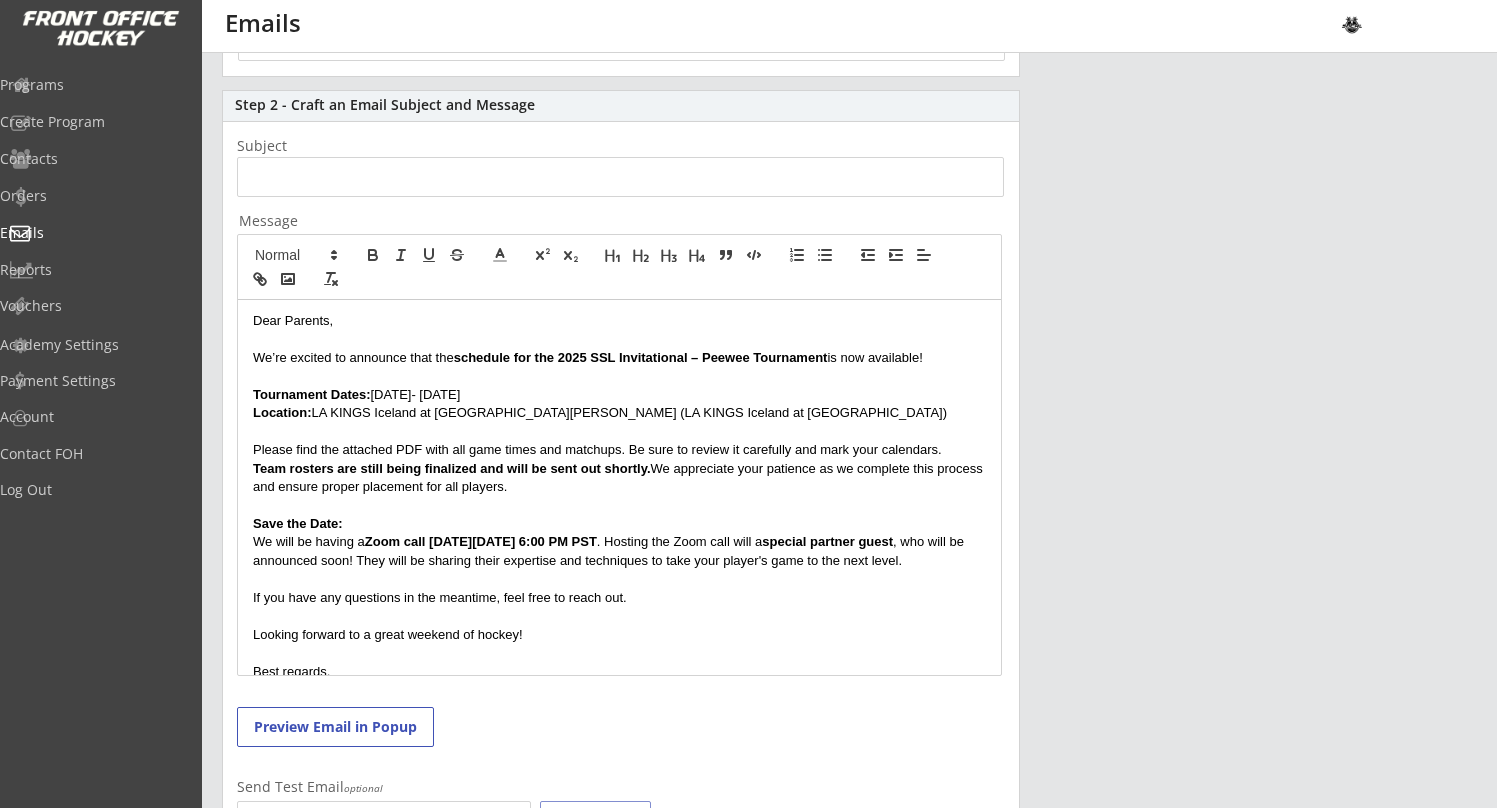 scroll, scrollTop: 12, scrollLeft: 1, axis: both 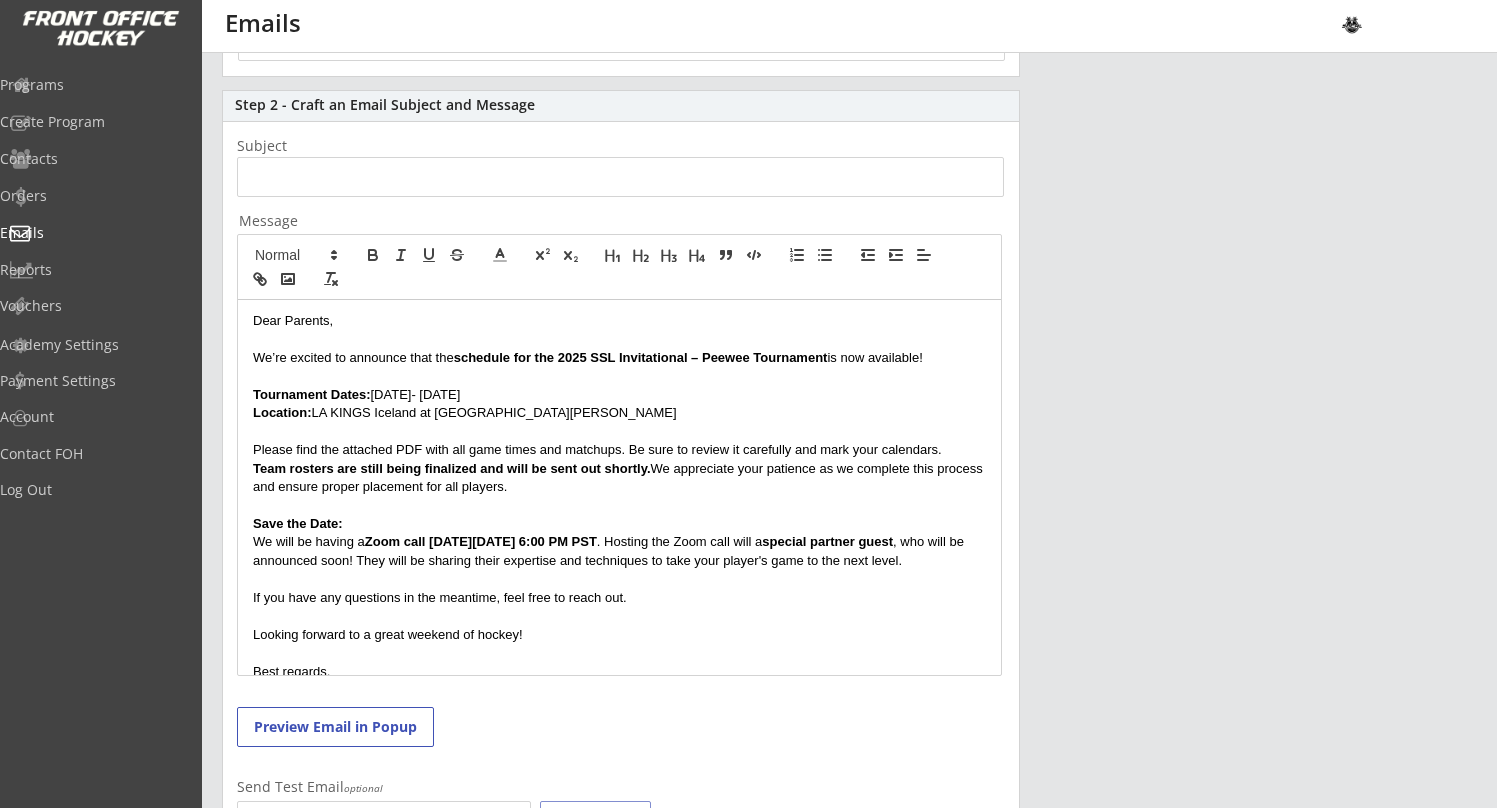 click on "Location:  LA KINGS Iceland at Paramount Jackson St Paramount, CA 90723" at bounding box center [619, 413] 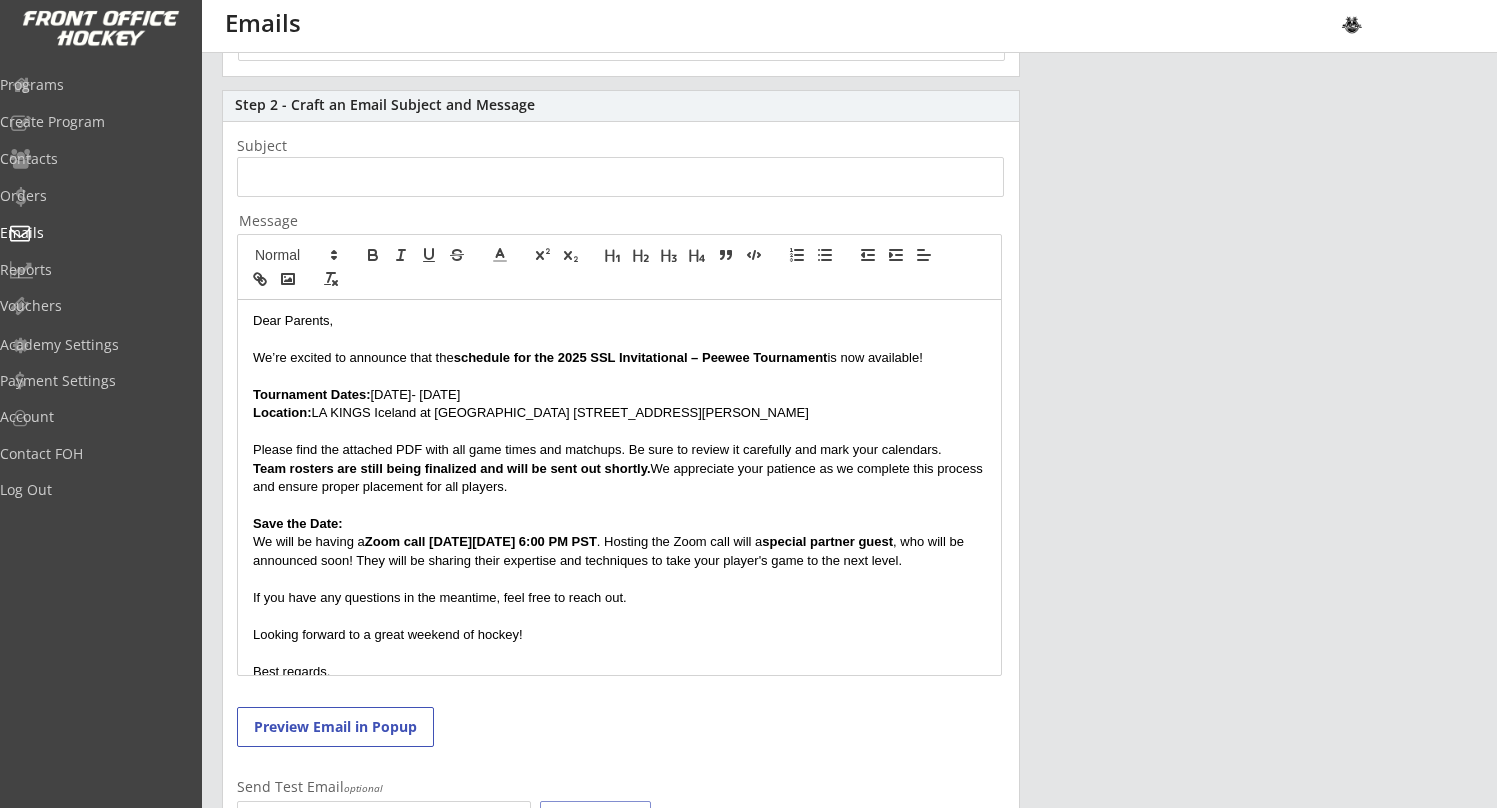 click on "Location:  LA KINGS Iceland at Paramount 8041 Jackson St Paramount, CA 90723" at bounding box center (619, 413) 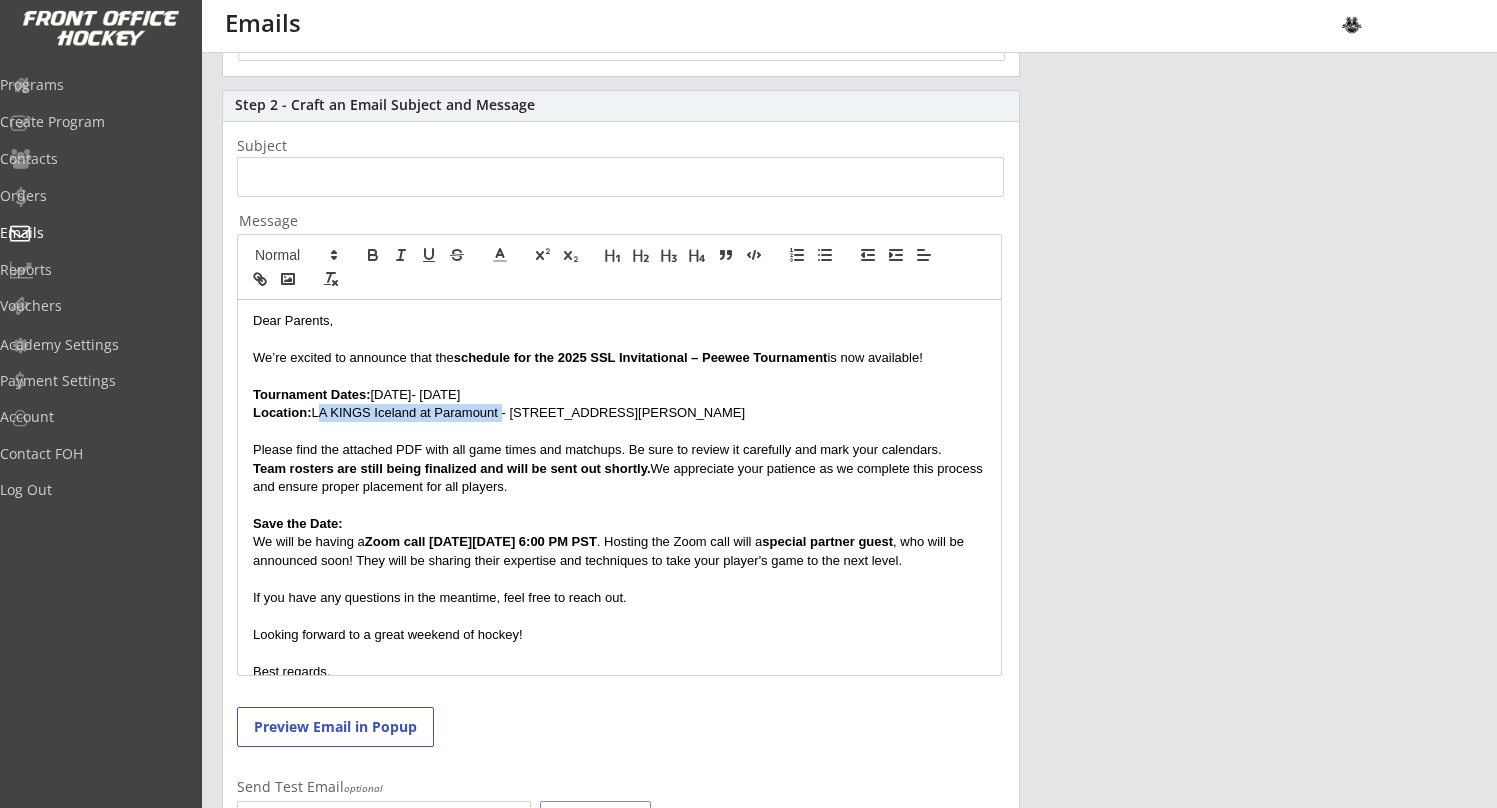 drag, startPoint x: 503, startPoint y: 410, endPoint x: 315, endPoint y: 411, distance: 188.00266 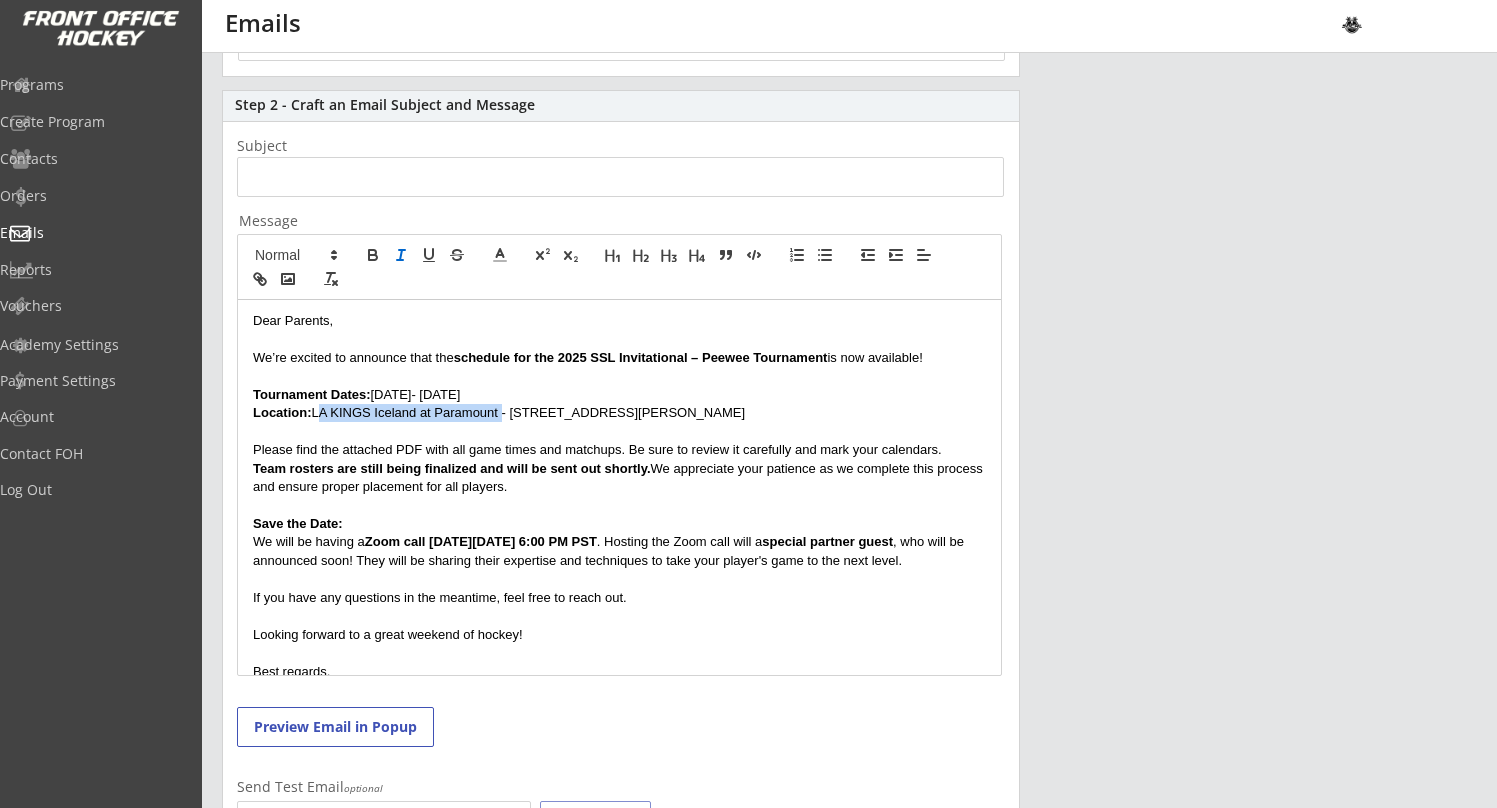 click 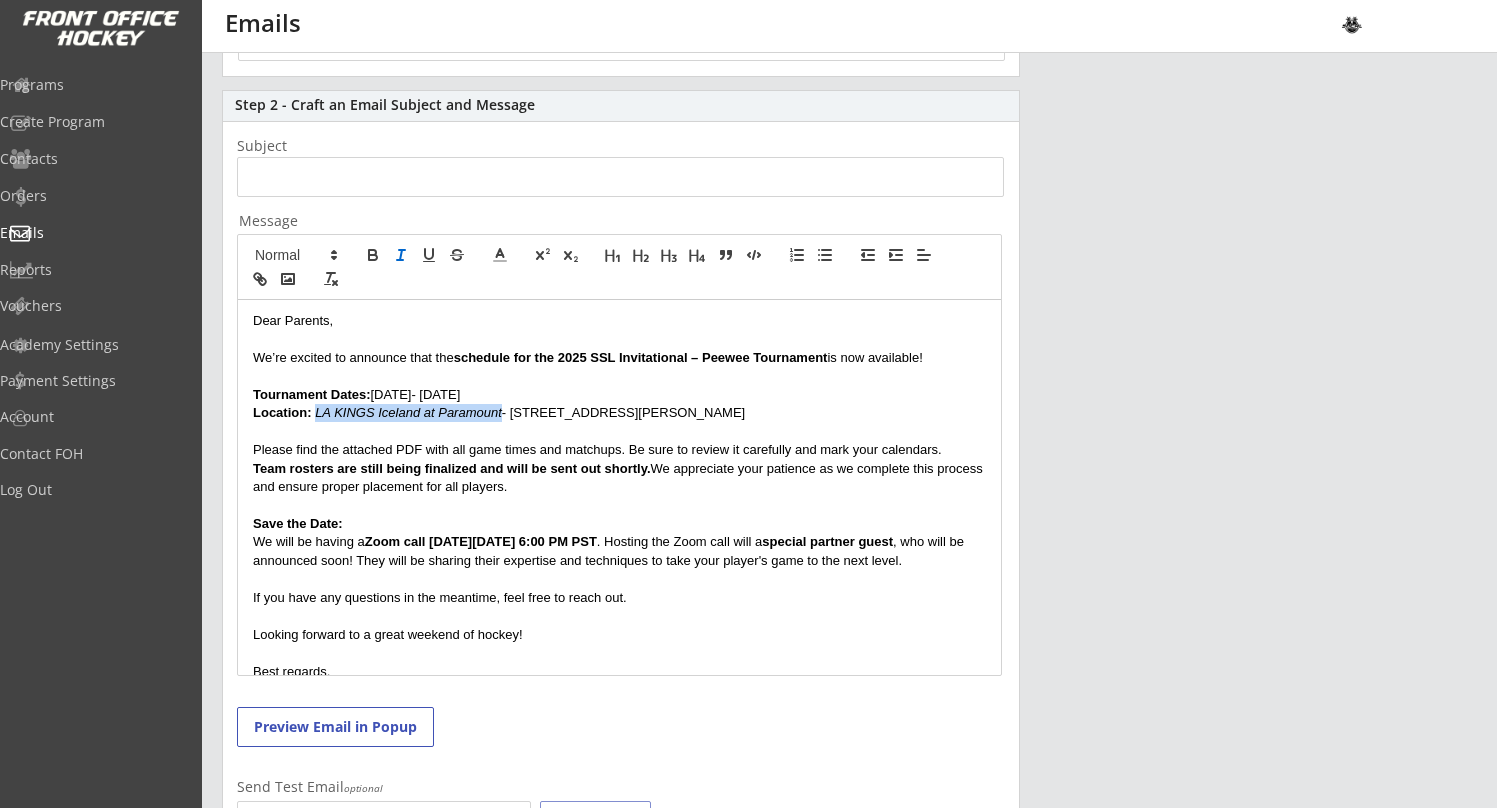 click at bounding box center (619, 432) 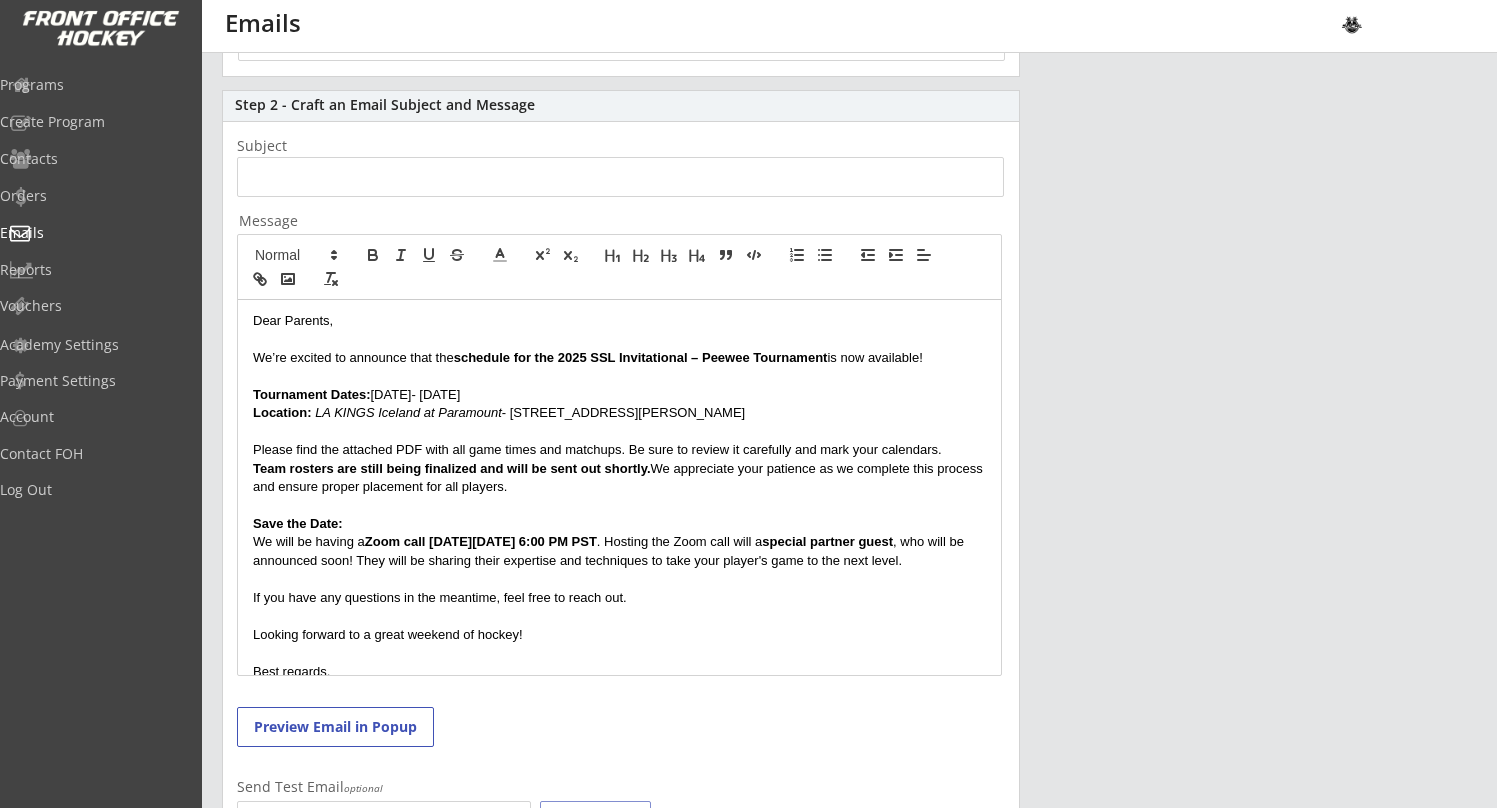 click on "Location:   LA KINGS Iceland at Paramount  - 8041 Jackson St Paramount, CA 90723" at bounding box center (619, 413) 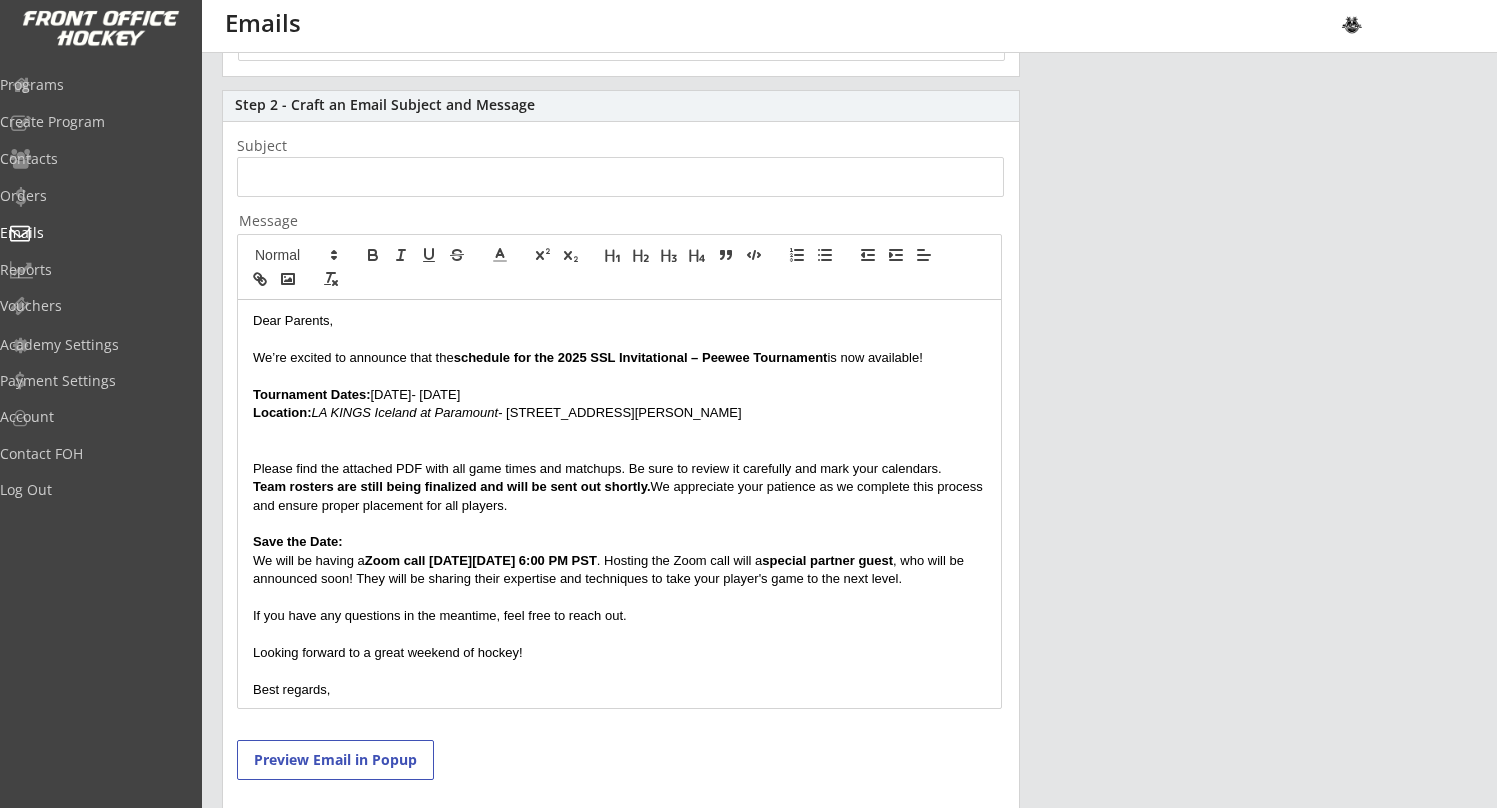 click at bounding box center [619, 432] 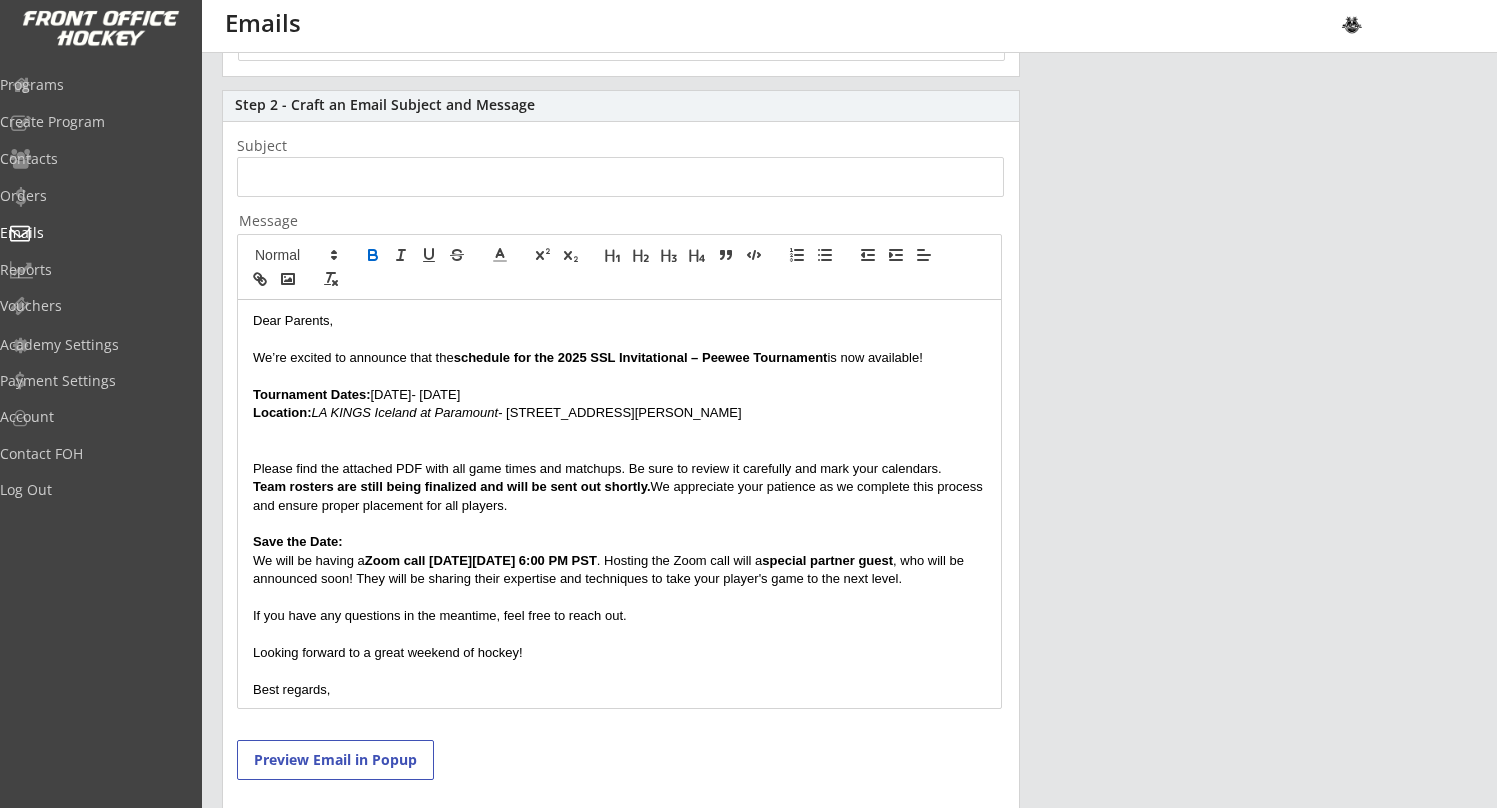 click on "Location:  LA KINGS Iceland at Paramount  - 8041 Jackson St Paramount, CA 90723" at bounding box center [619, 413] 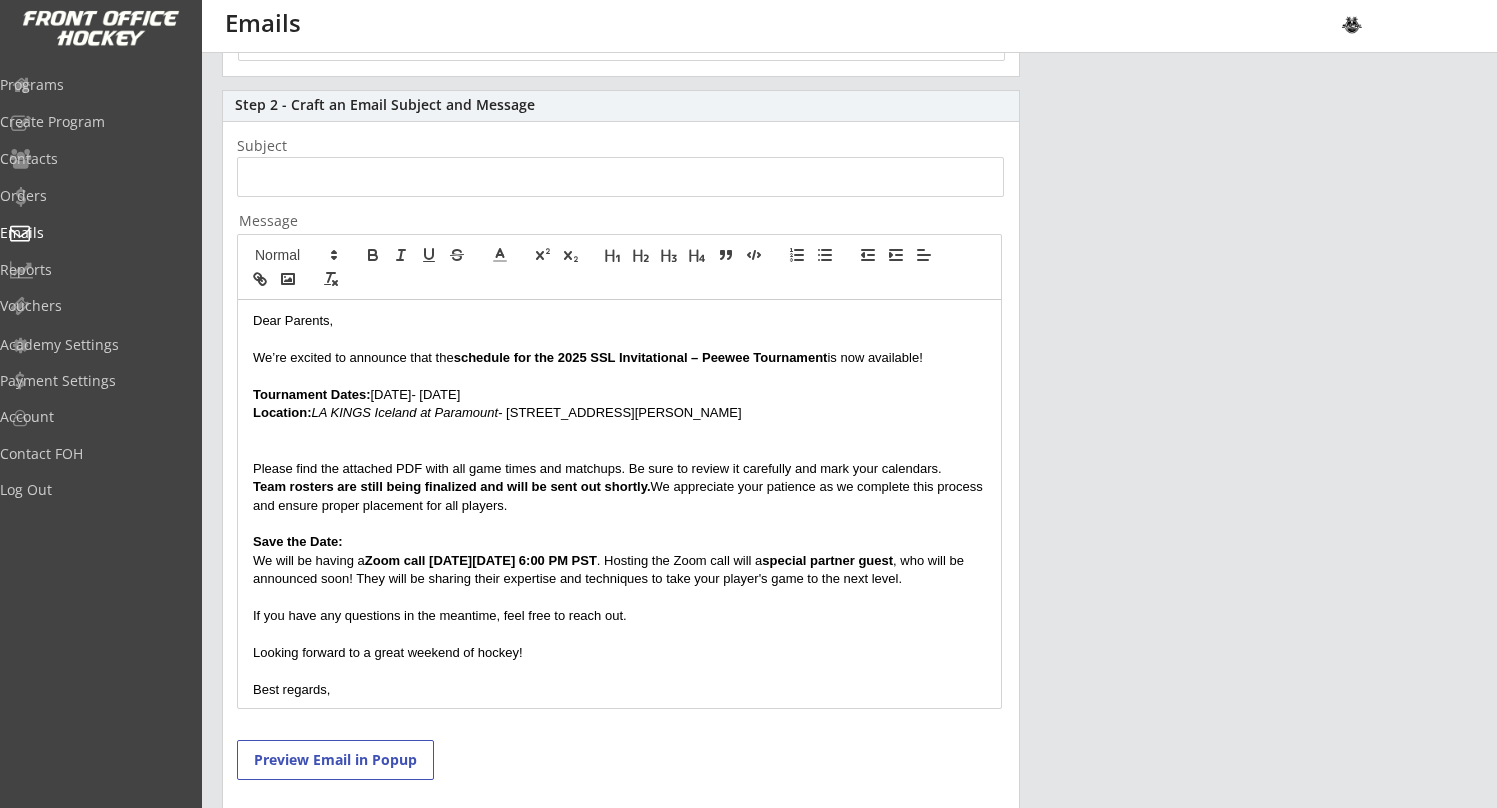 click at bounding box center (619, 432) 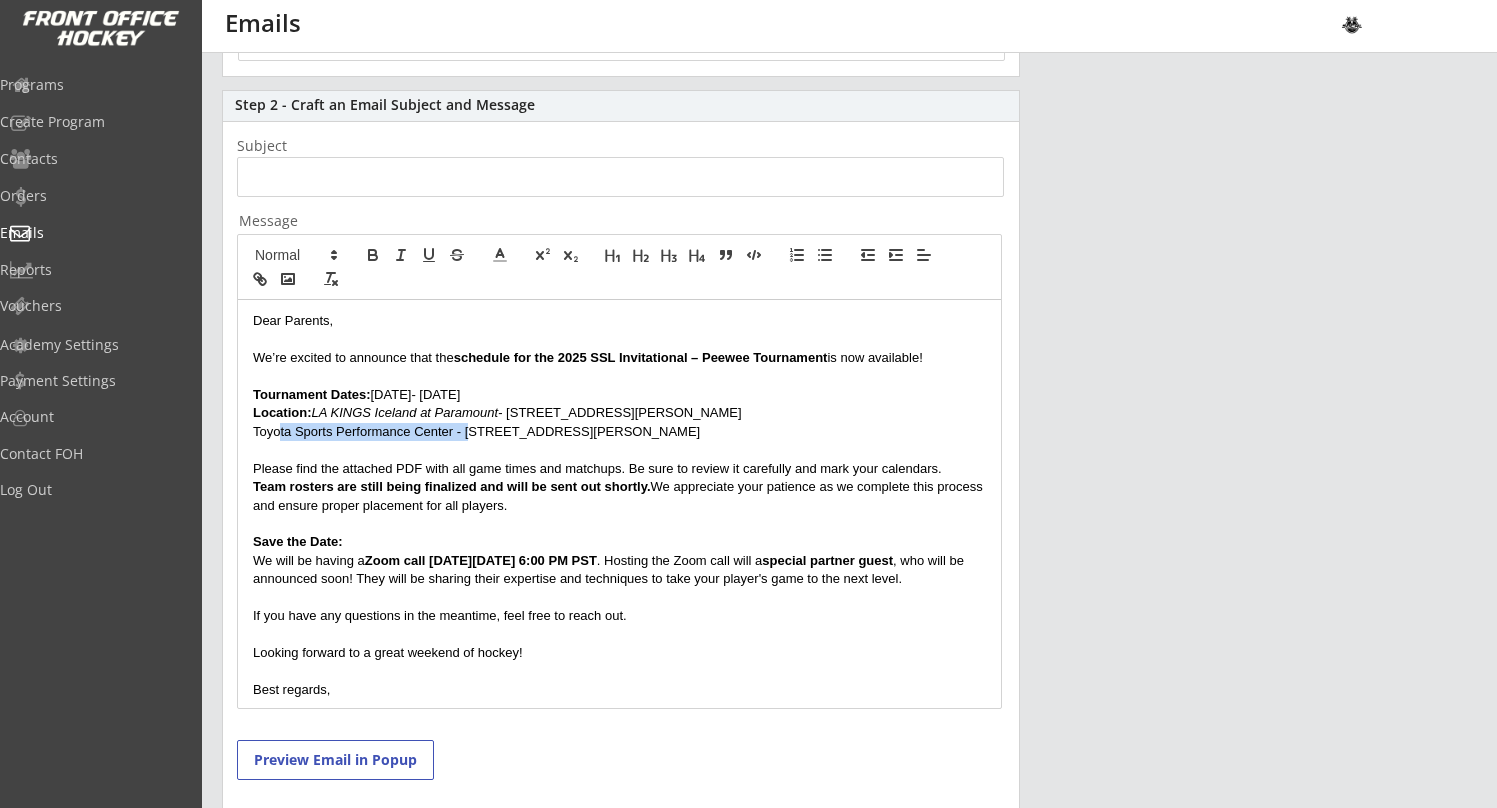 drag, startPoint x: 510, startPoint y: 428, endPoint x: 310, endPoint y: 430, distance: 200.01 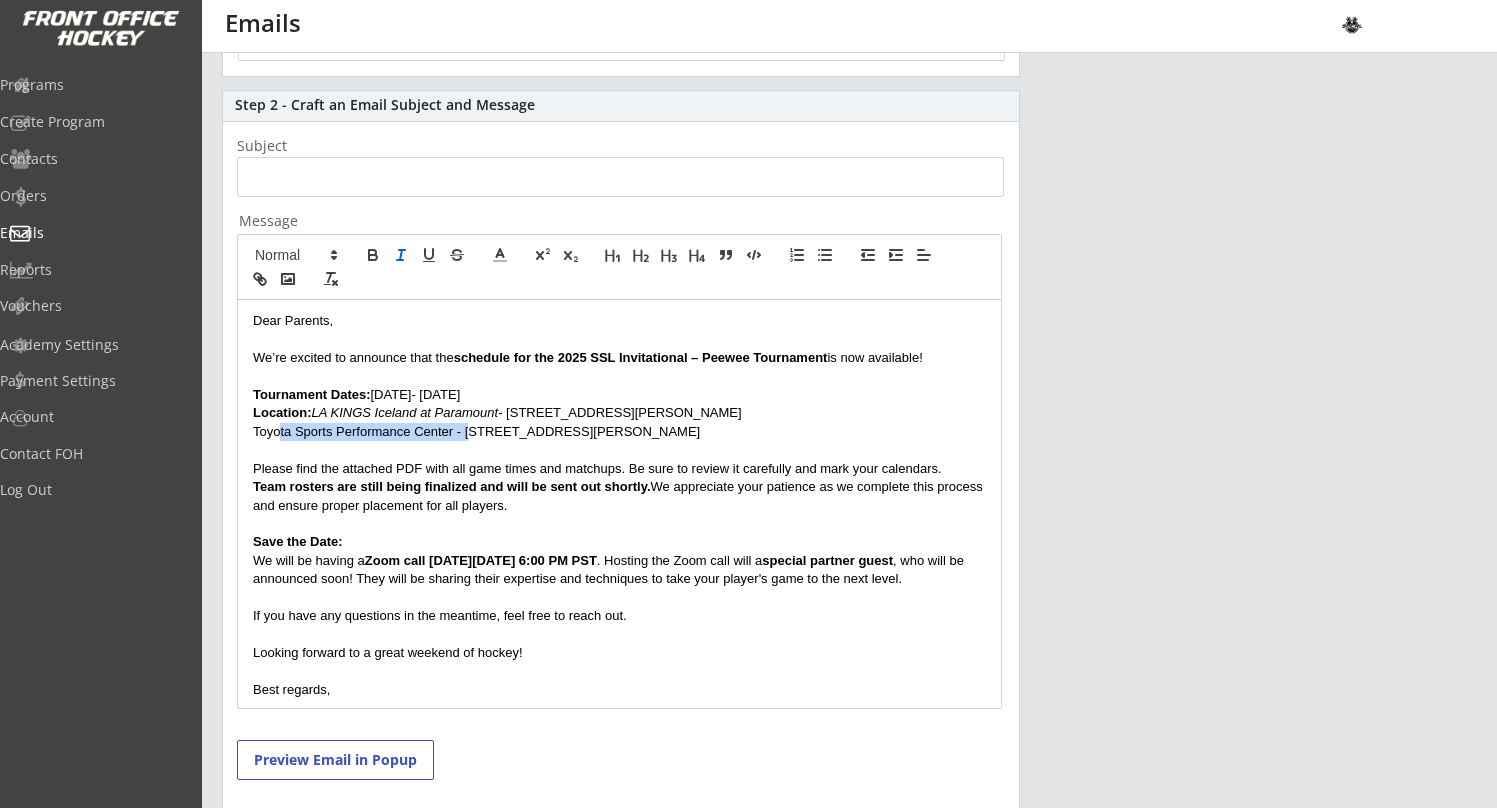 click 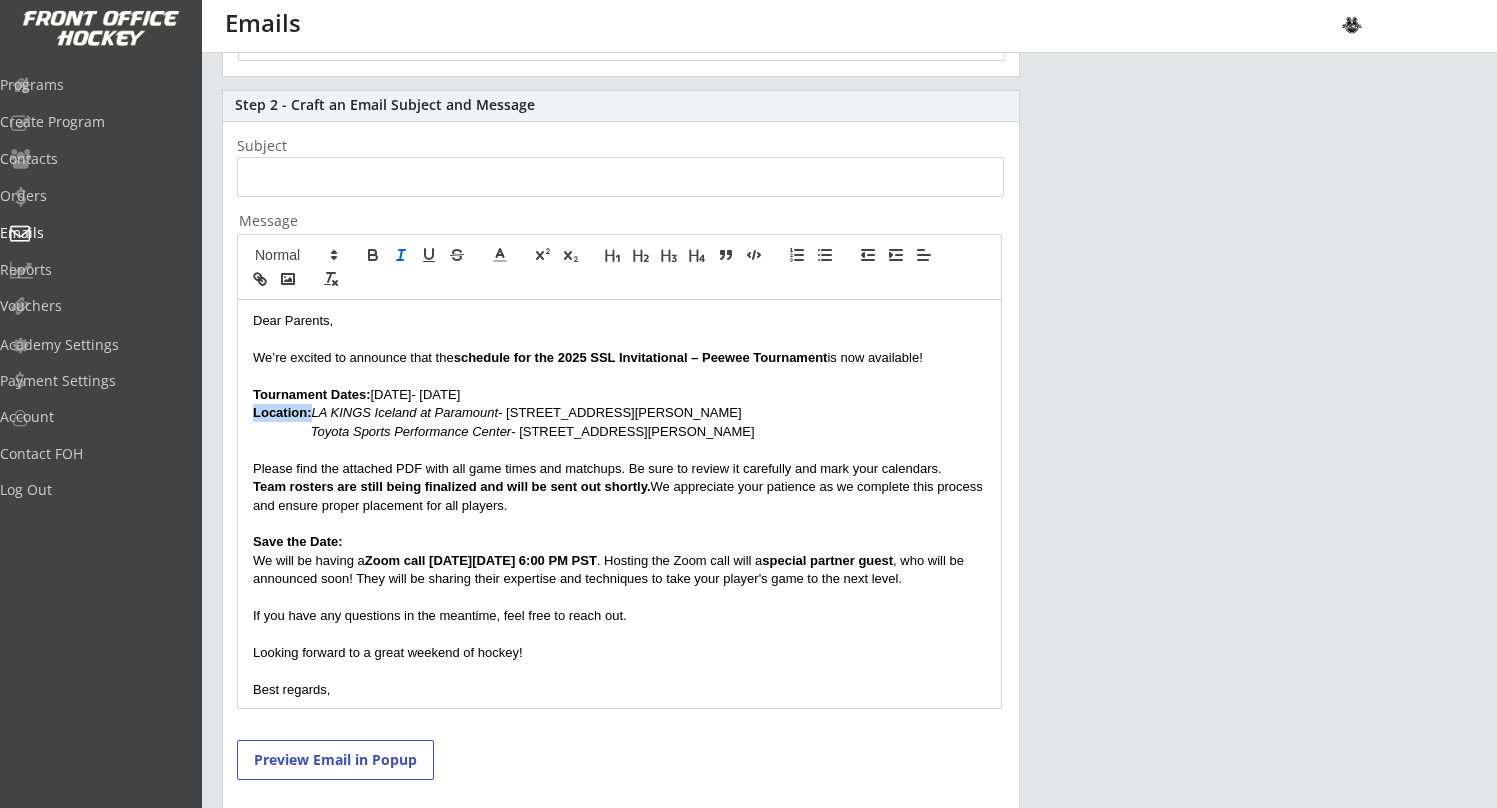 drag, startPoint x: 312, startPoint y: 411, endPoint x: 249, endPoint y: 411, distance: 63 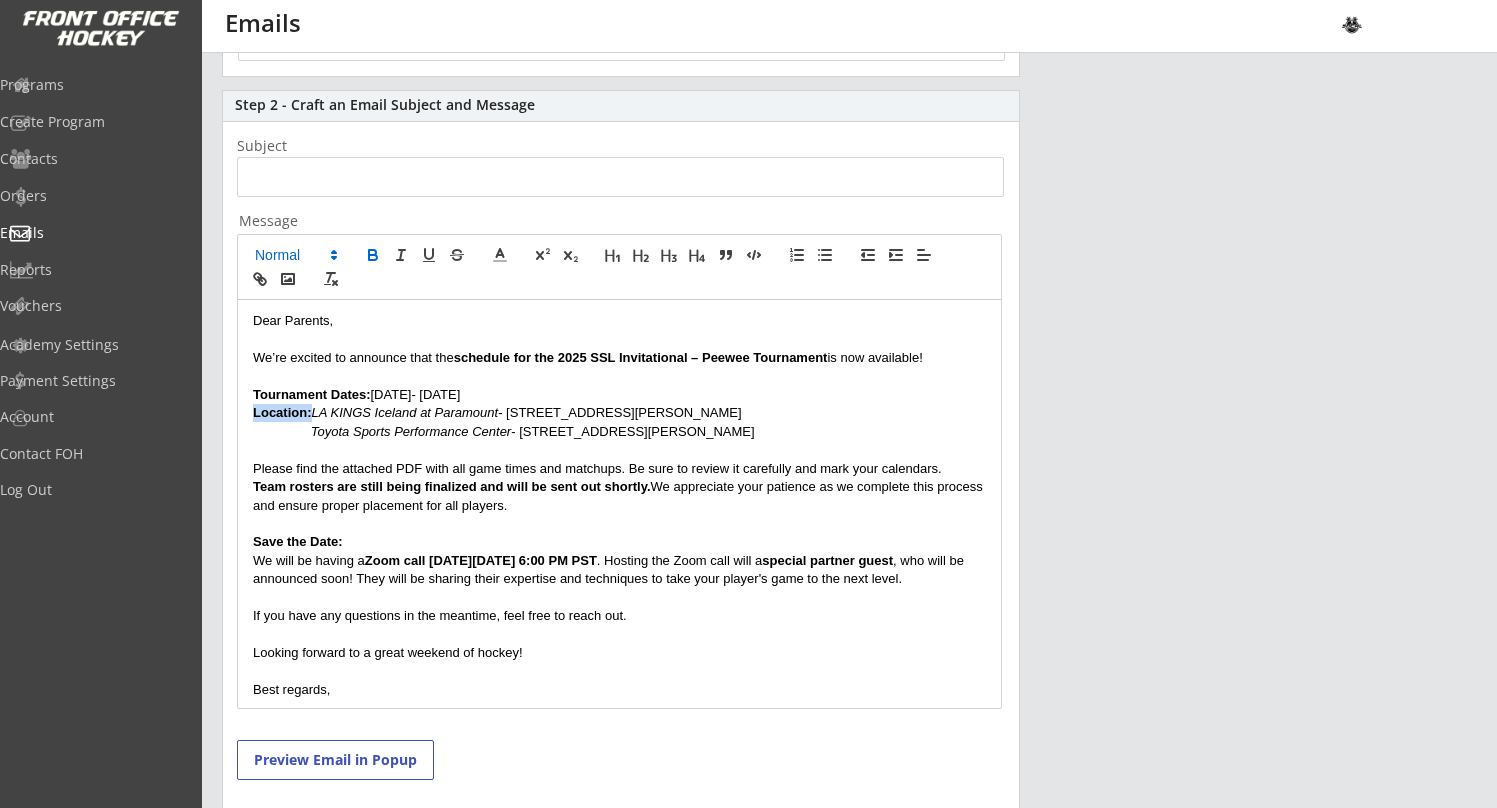 click 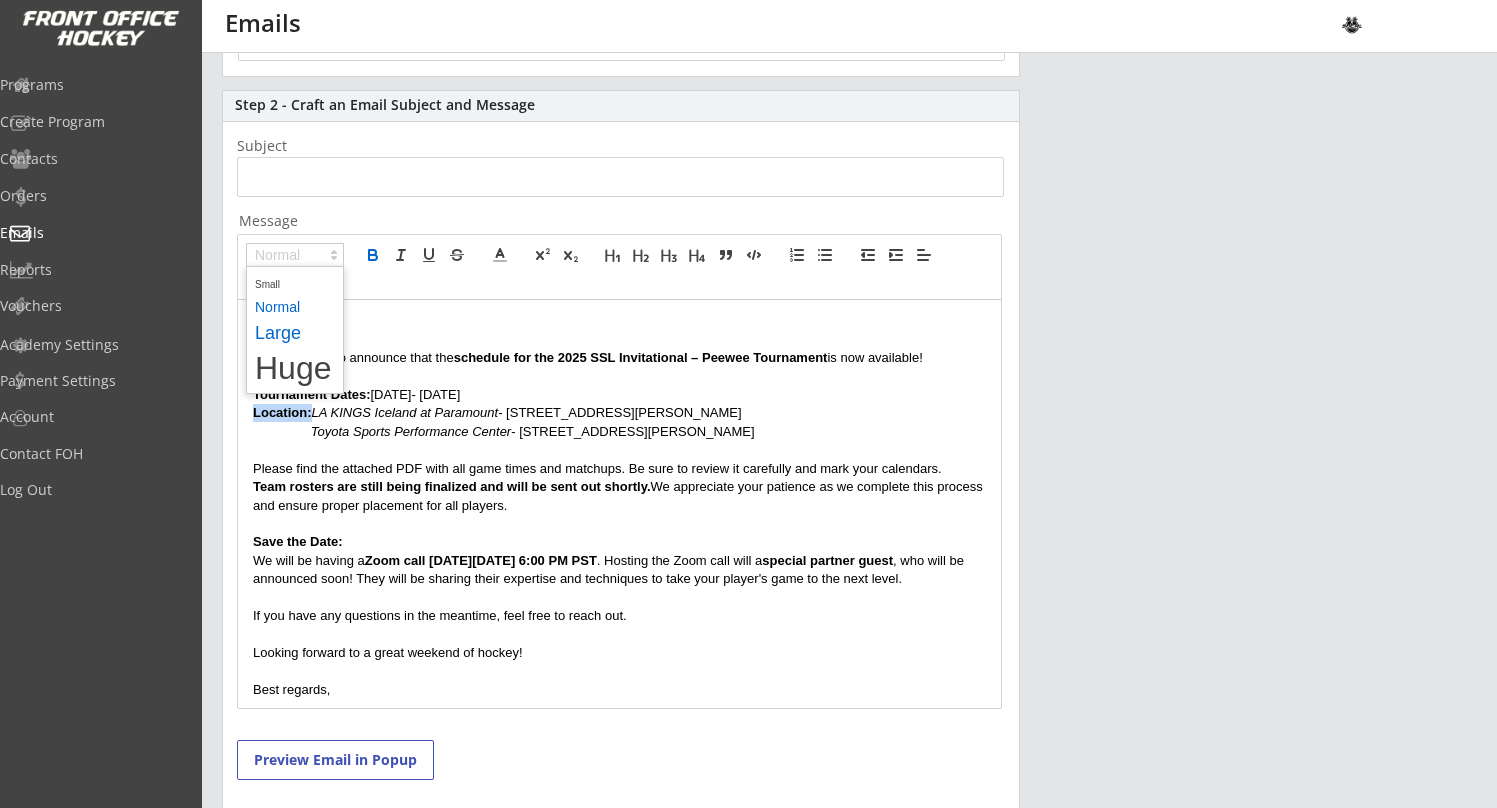 click at bounding box center (295, 333) 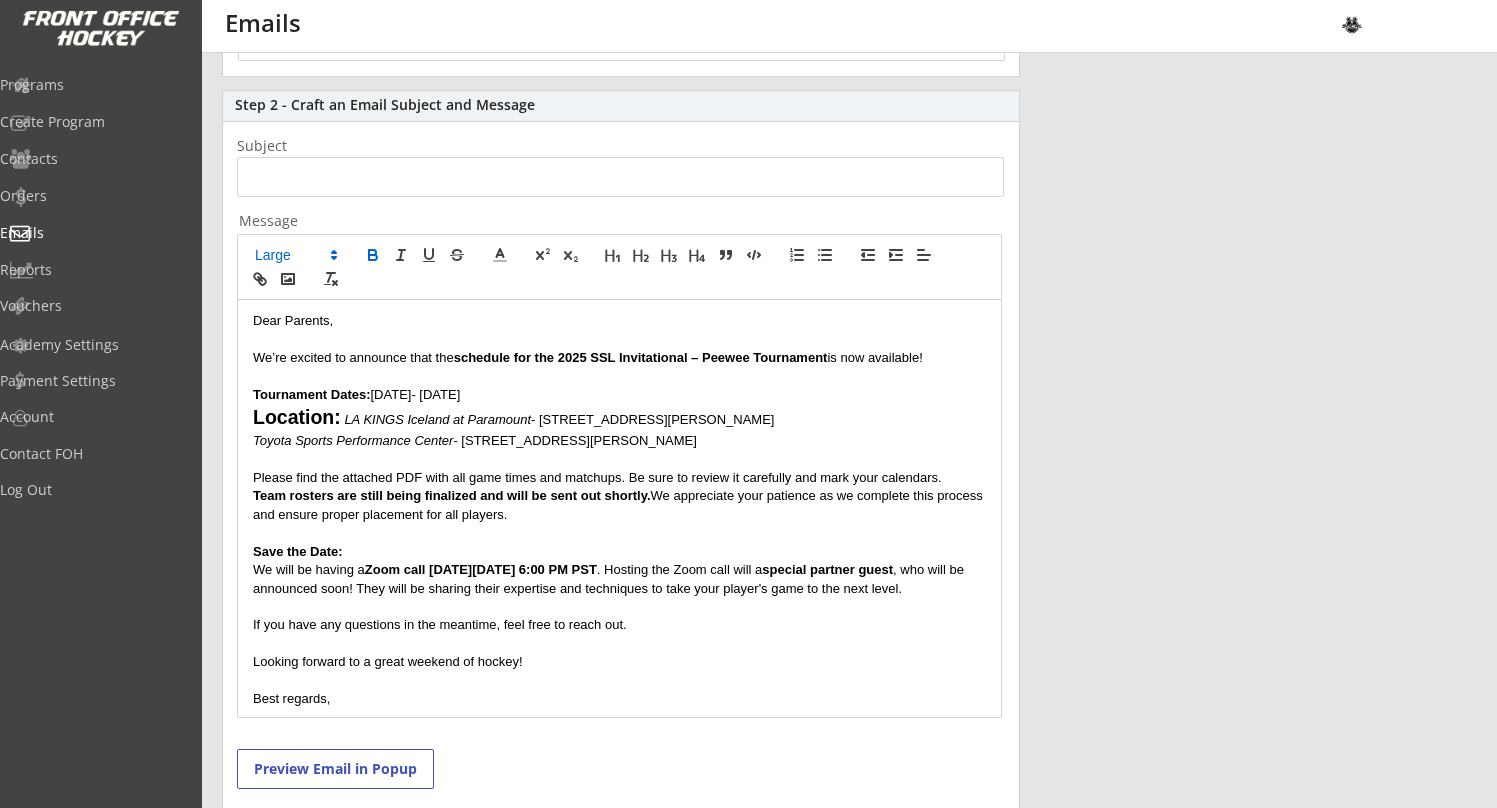 click 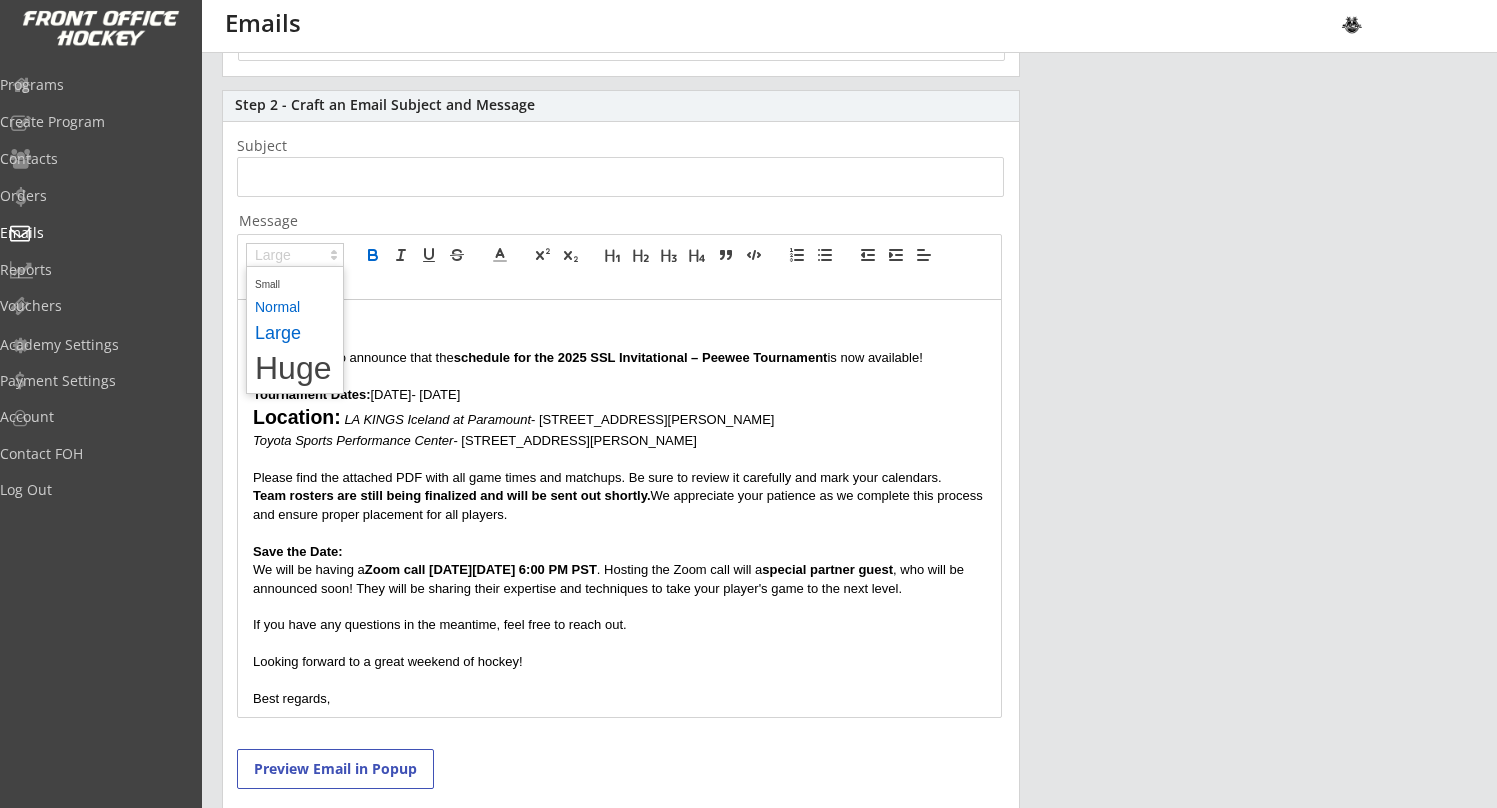 click at bounding box center (295, 307) 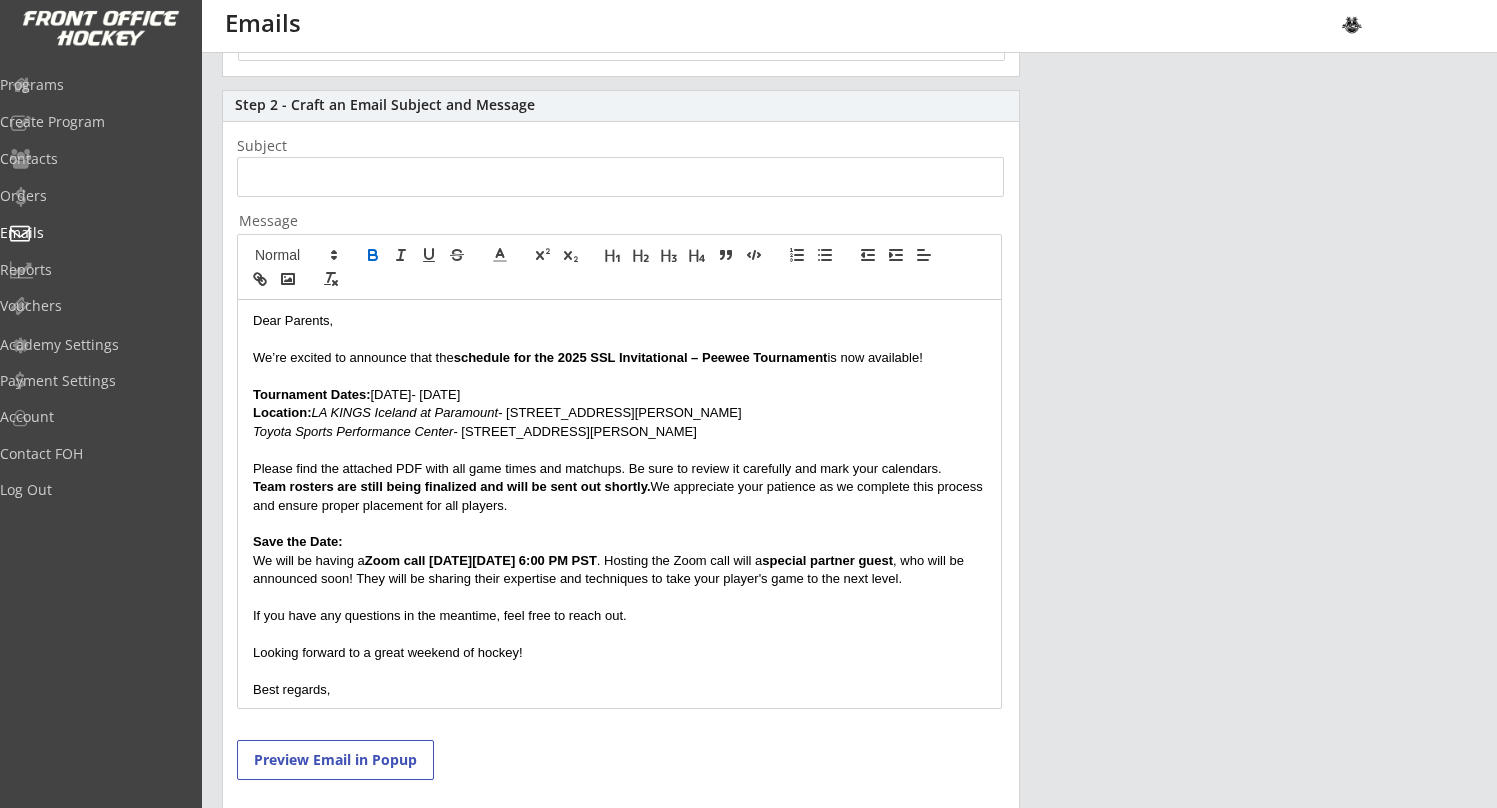 click on "LA KINGS Iceland at Paramount" at bounding box center (405, 412) 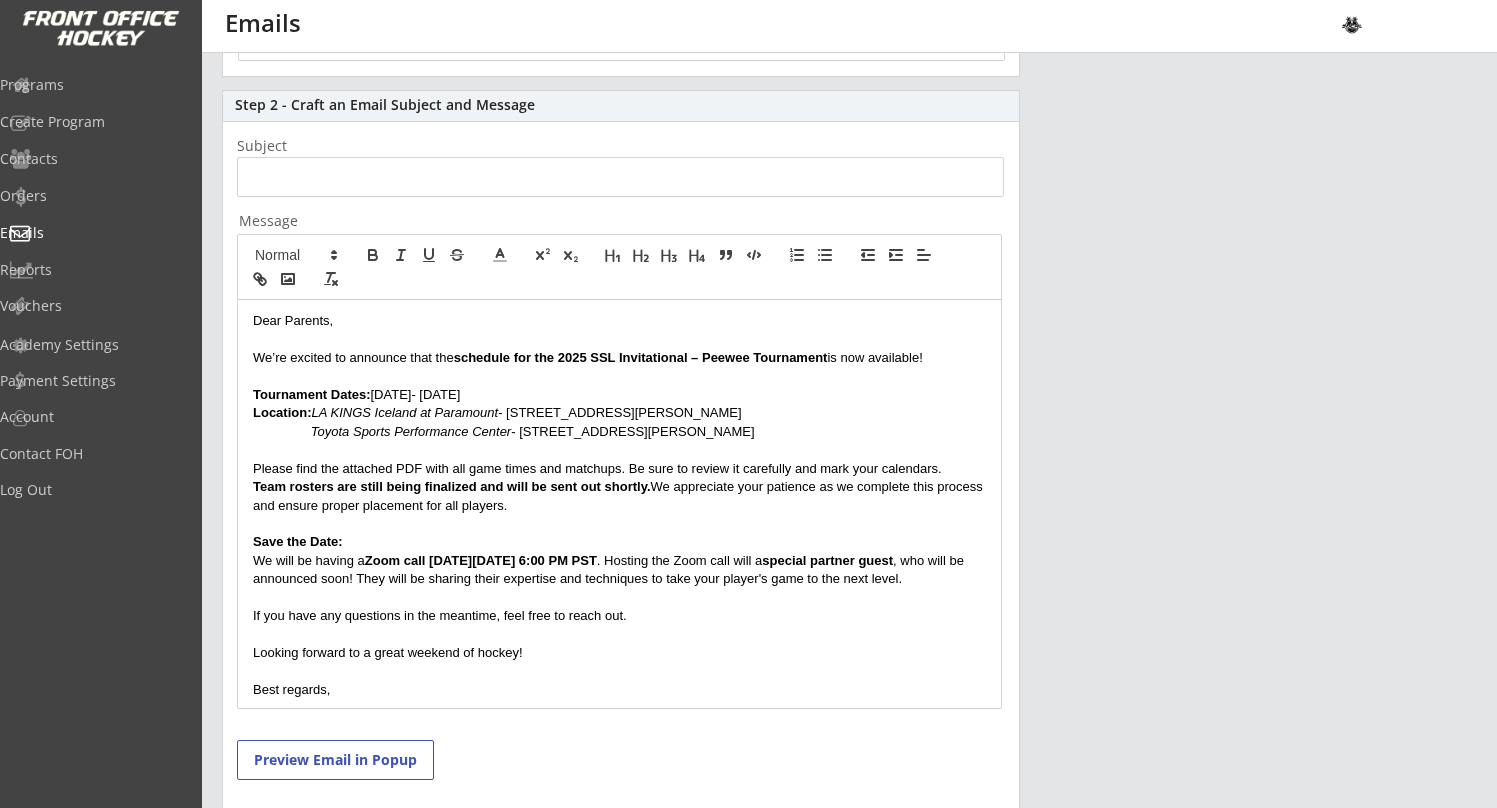 click on "Toyota Sports Performance Center  - 555 N Nash St El Segundo, CA 90245" at bounding box center (619, 432) 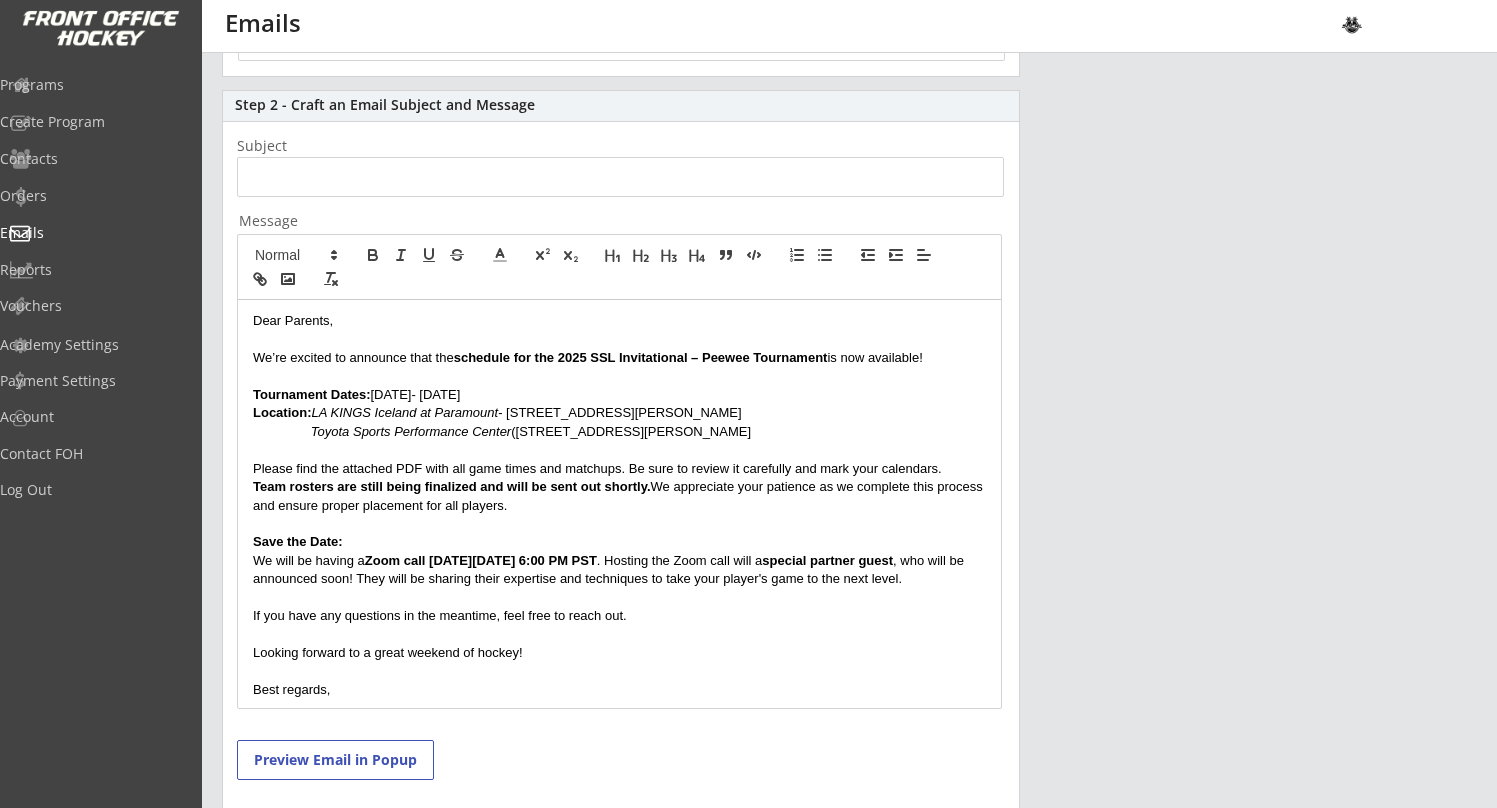 click on "Toyota Sports Performance Center  (555 N Nash St El Segundo, CA 90245" at bounding box center [619, 432] 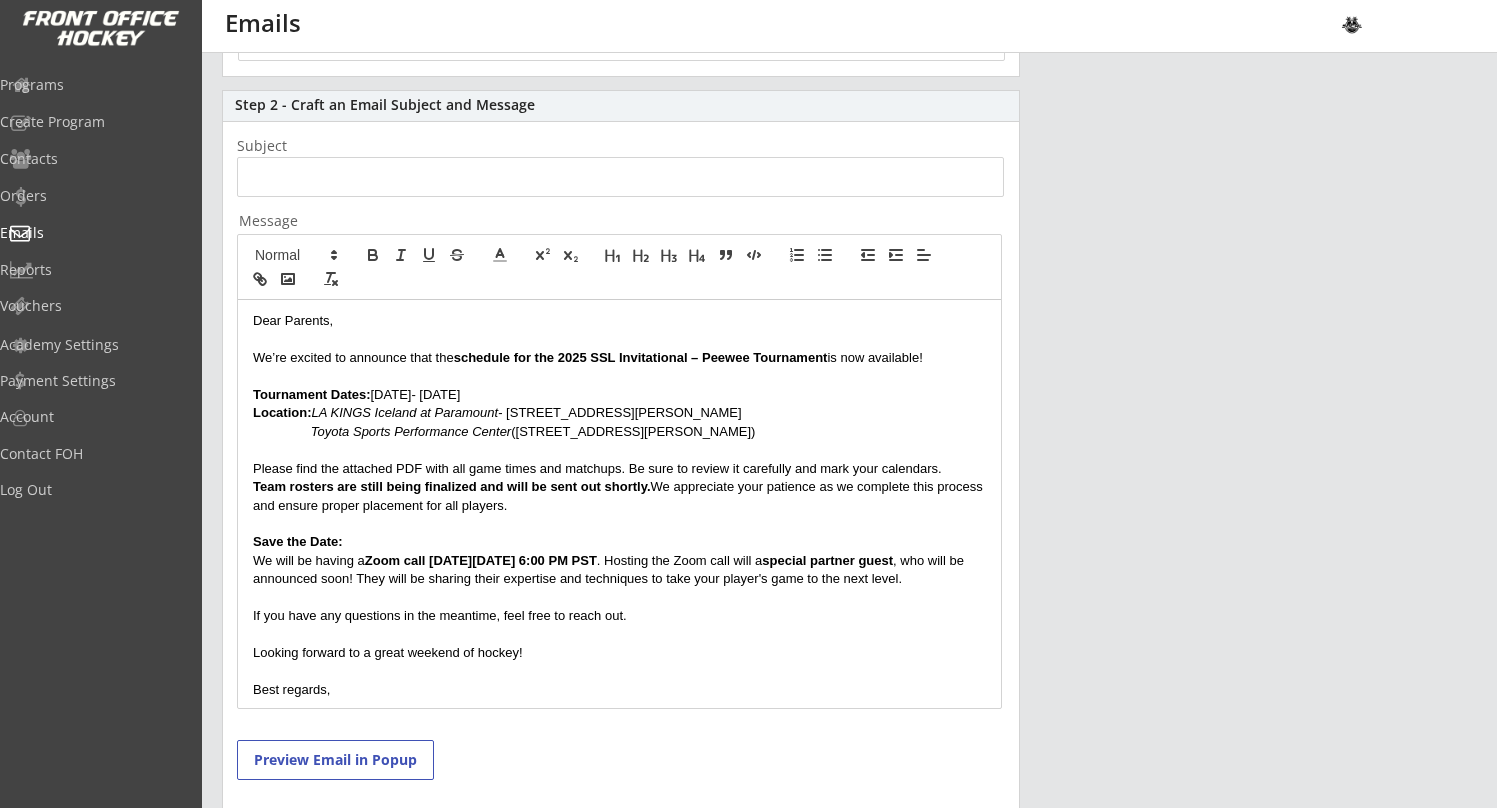 click on "Location:  LA KINGS Iceland at Paramount  - 8041 Jackson St Paramount, CA 90723" at bounding box center [619, 413] 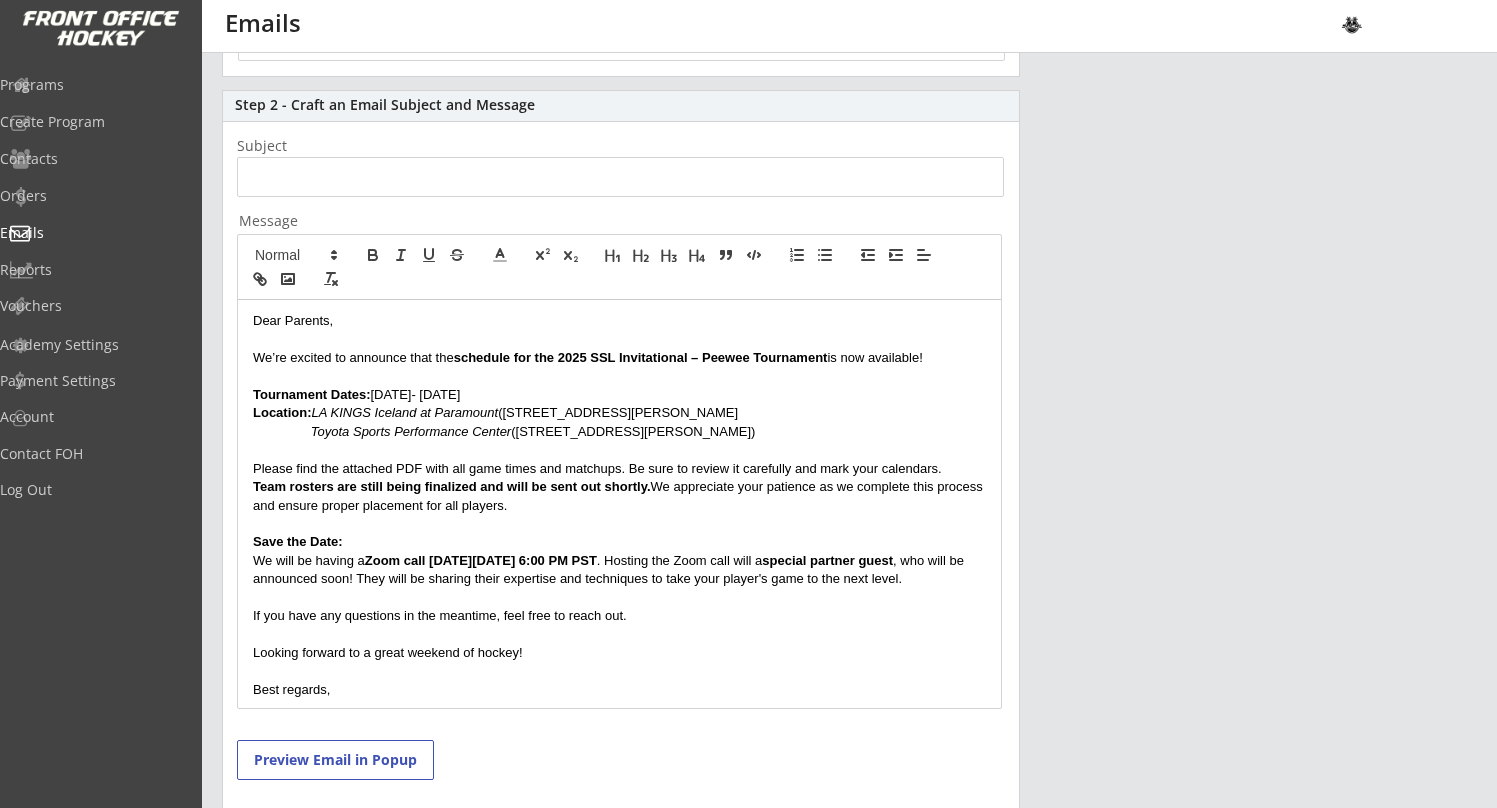 click on "Location:  LA KINGS Iceland at Paramount  (8041 Jackson St Paramount, CA 90723" at bounding box center (619, 413) 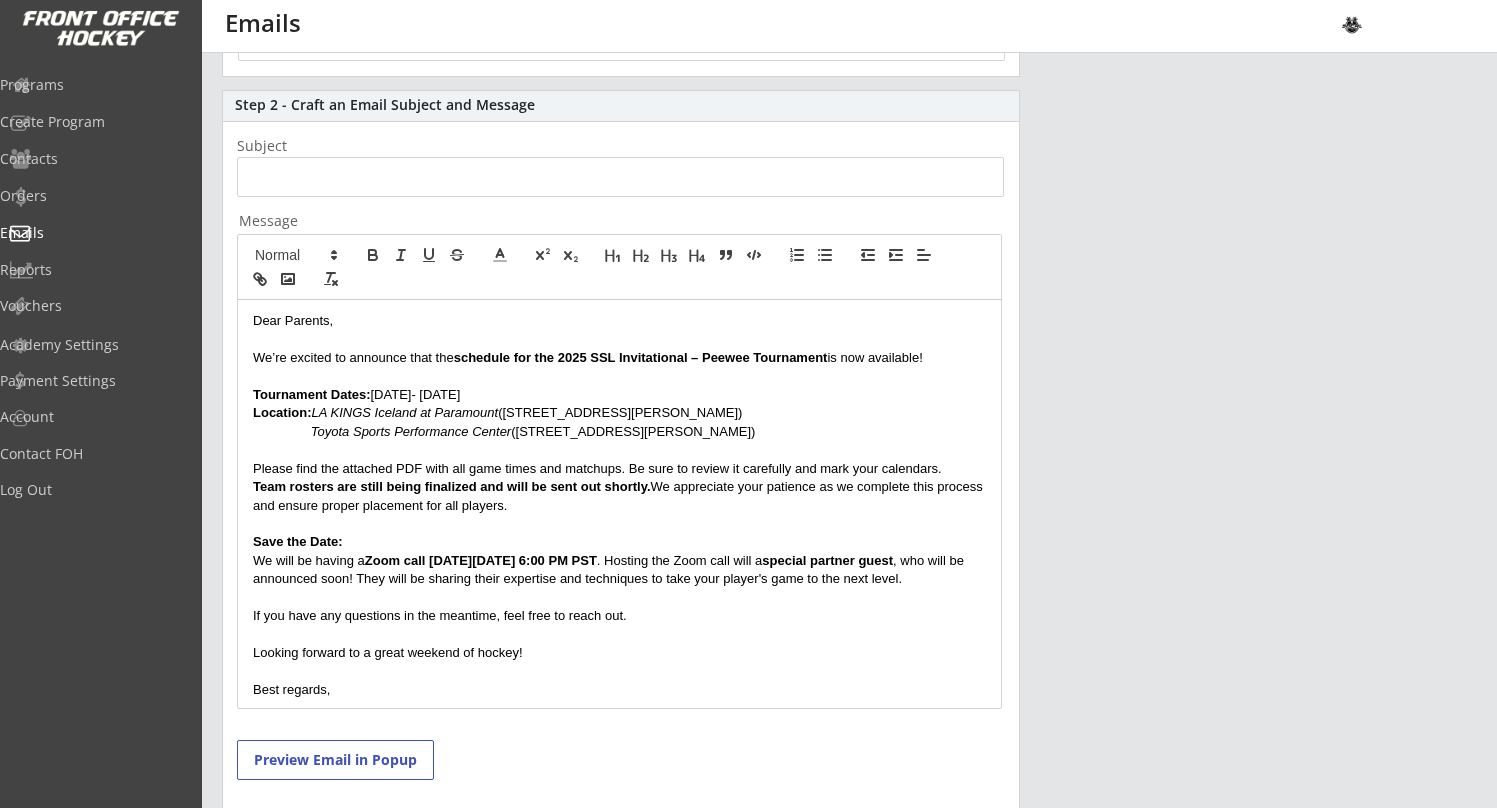 click on "LA KINGS Iceland at Paramount" at bounding box center (405, 412) 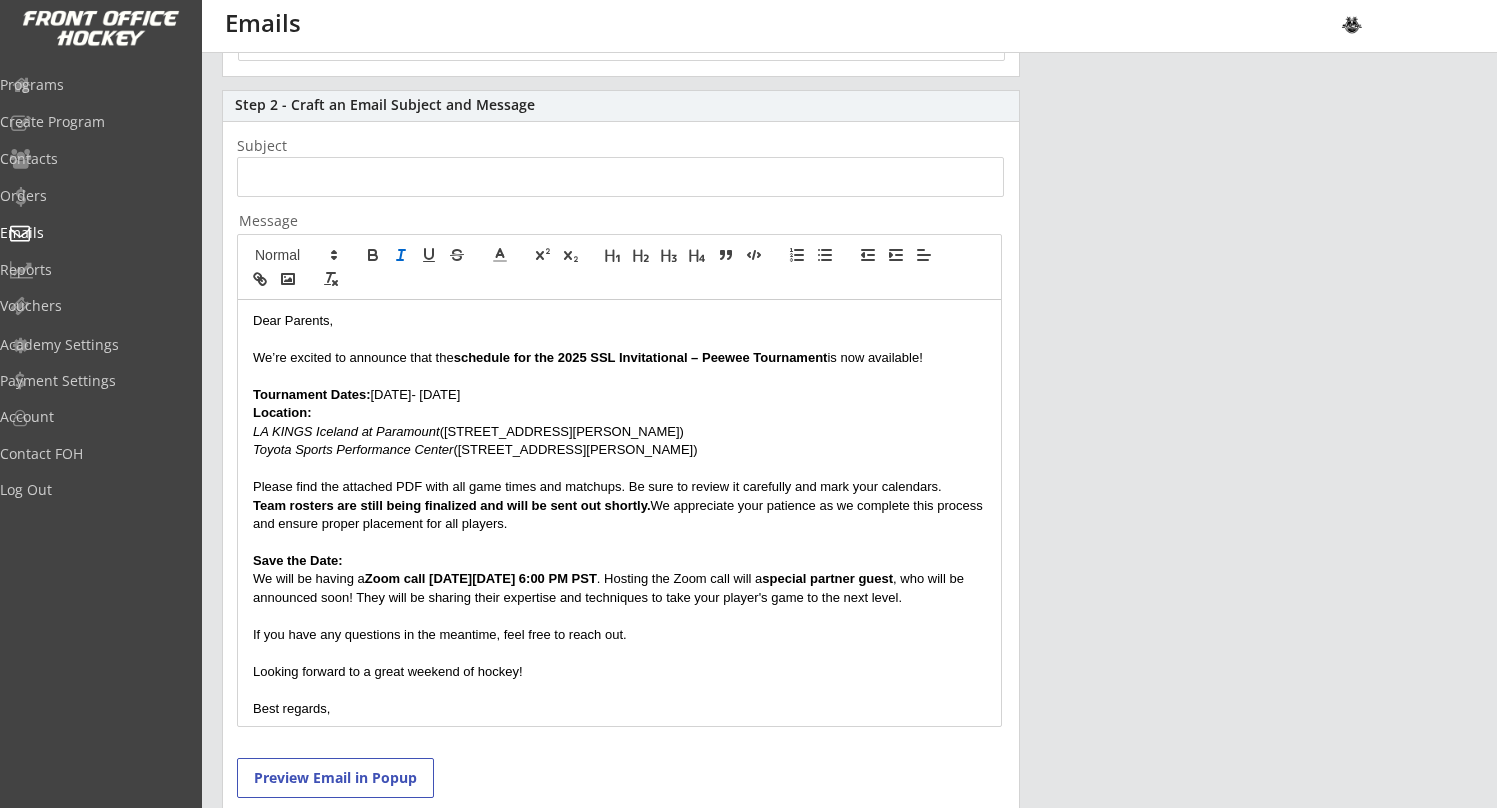 click on "Location:" at bounding box center (282, 412) 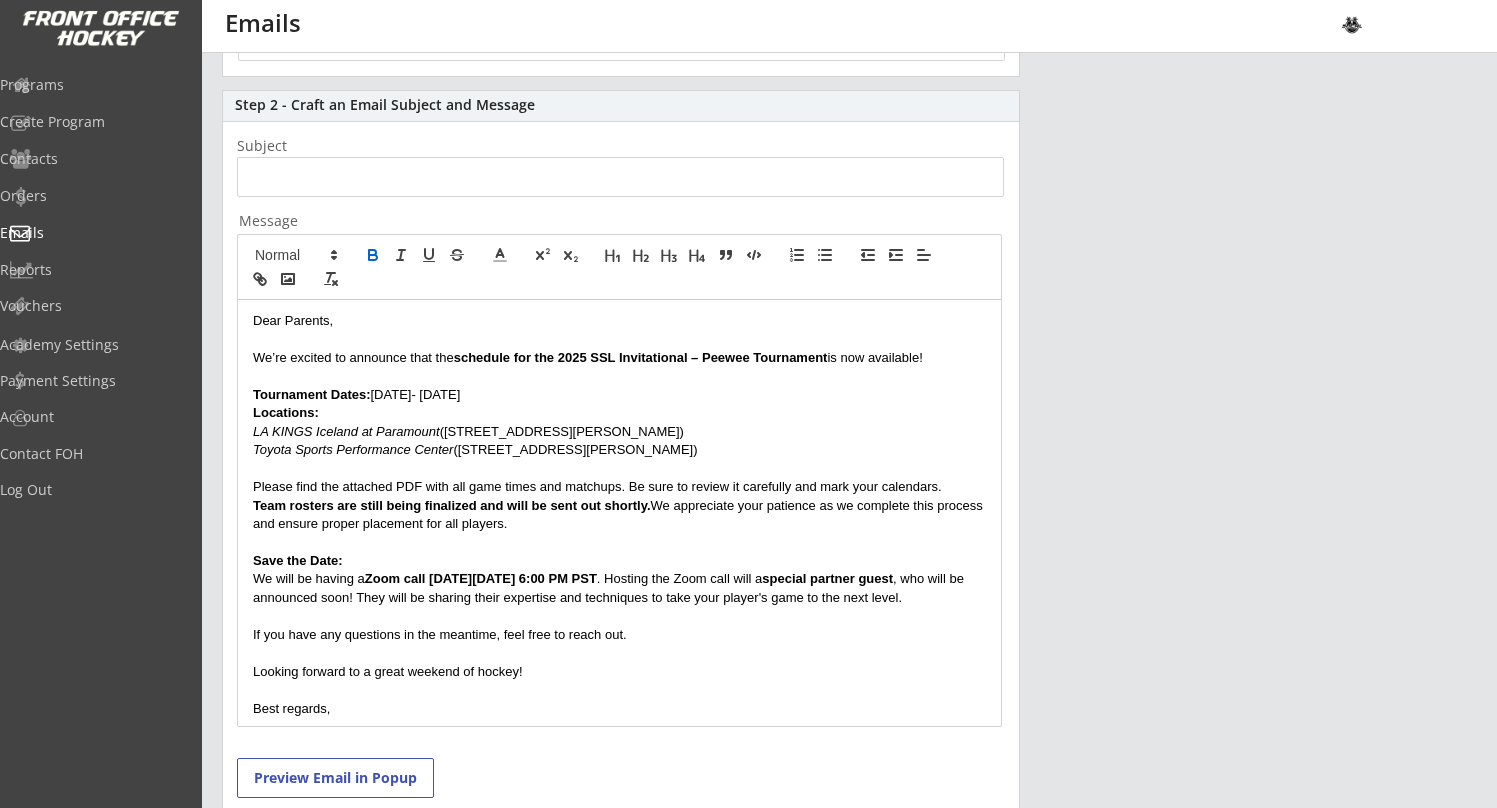 click on "Dear Parents, We’re excited to announce that the  schedule for the 2025 SSL Invitational – Peewee Tournament  is now available! Tournament Dates:  July 25- 27, 2025 Locations:  LA KINGS Iceland at Paramount  (8041 Jackson St Paramount, CA 90723) Toyota Sports Performance Center  (555 N Nash St El Segundo, CA 90245) Please find the attached PDF with all game times and matchups. Be sure to review it carefully and mark your calendars. Team rosters are still being finalized and will be sent out shortly.  We appreciate your patience as we complete this process and ensure proper placement for all players. Save the Date: We will be having a  Zoom call on Wednesday July 24th at 6:00 PM PST . Hosting the Zoom call will a  special partner guest , who will be announced soon! They will be sharing their expertise and techniques to take your player's game to the next level. If you have any questions in the meantime, feel free to reach out. Looking forward to a great weekend of hockey! Best regards," at bounding box center (619, 513) 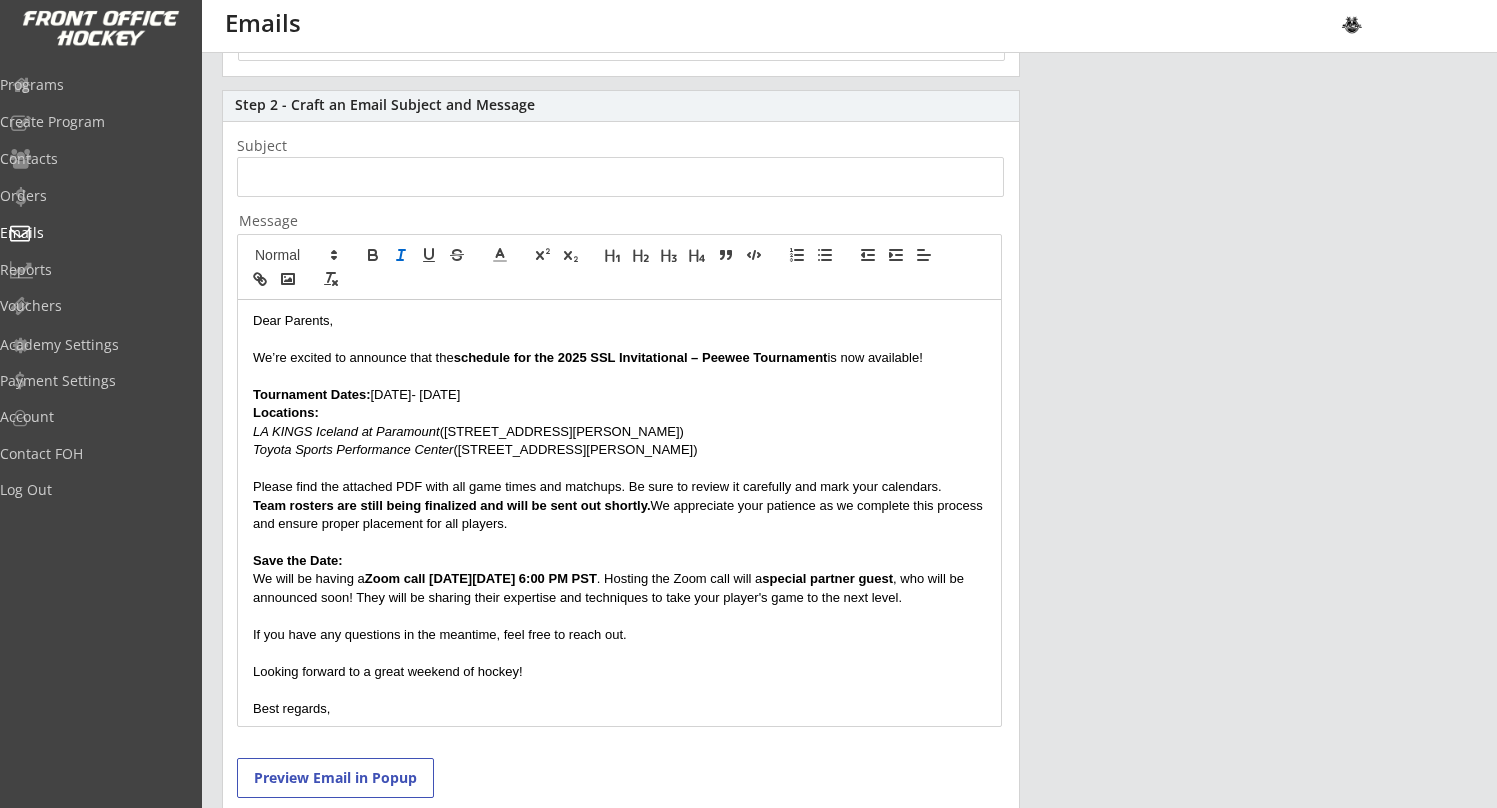 click on "Locations:" at bounding box center (286, 412) 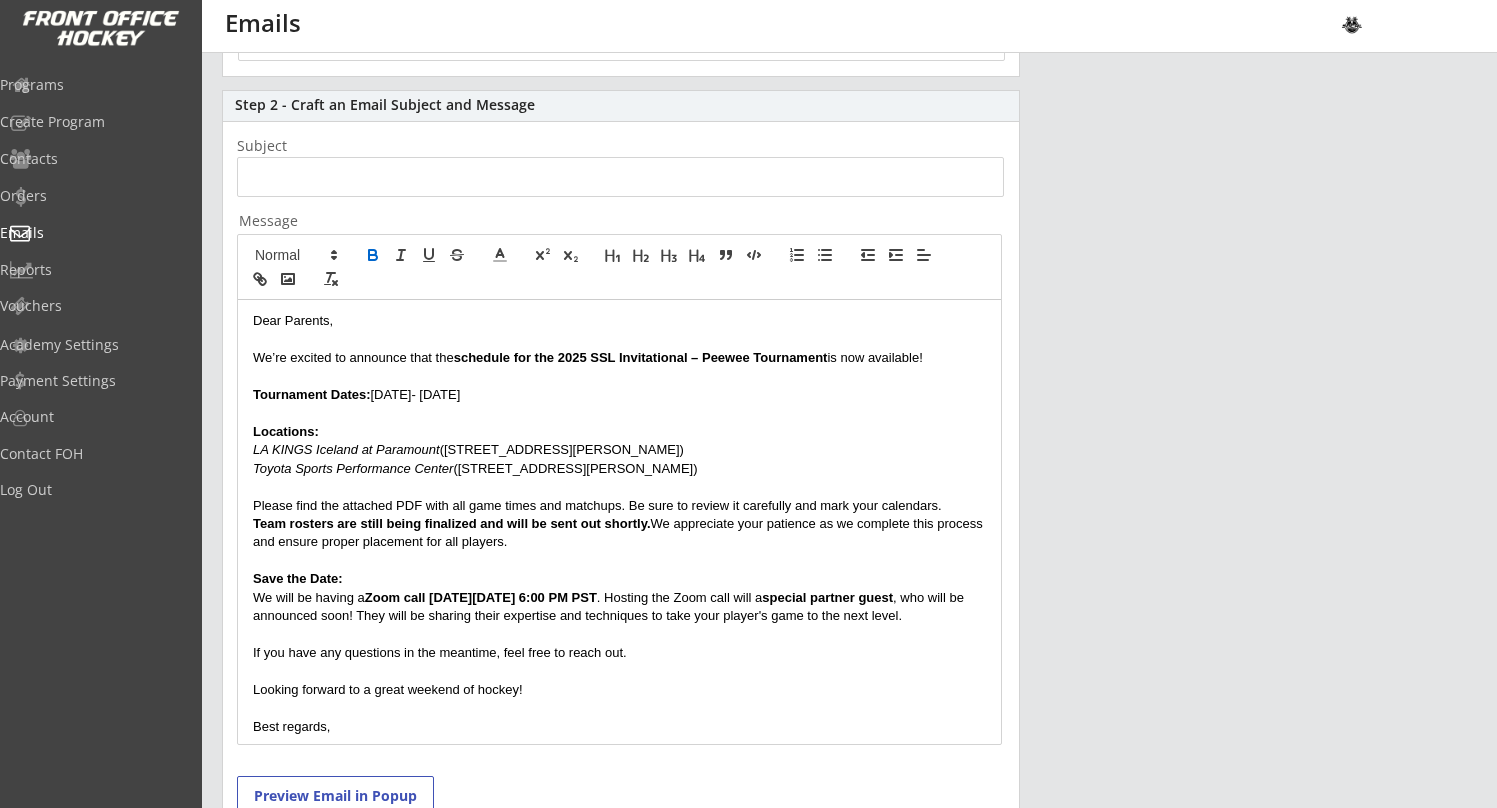click at bounding box center (619, 413) 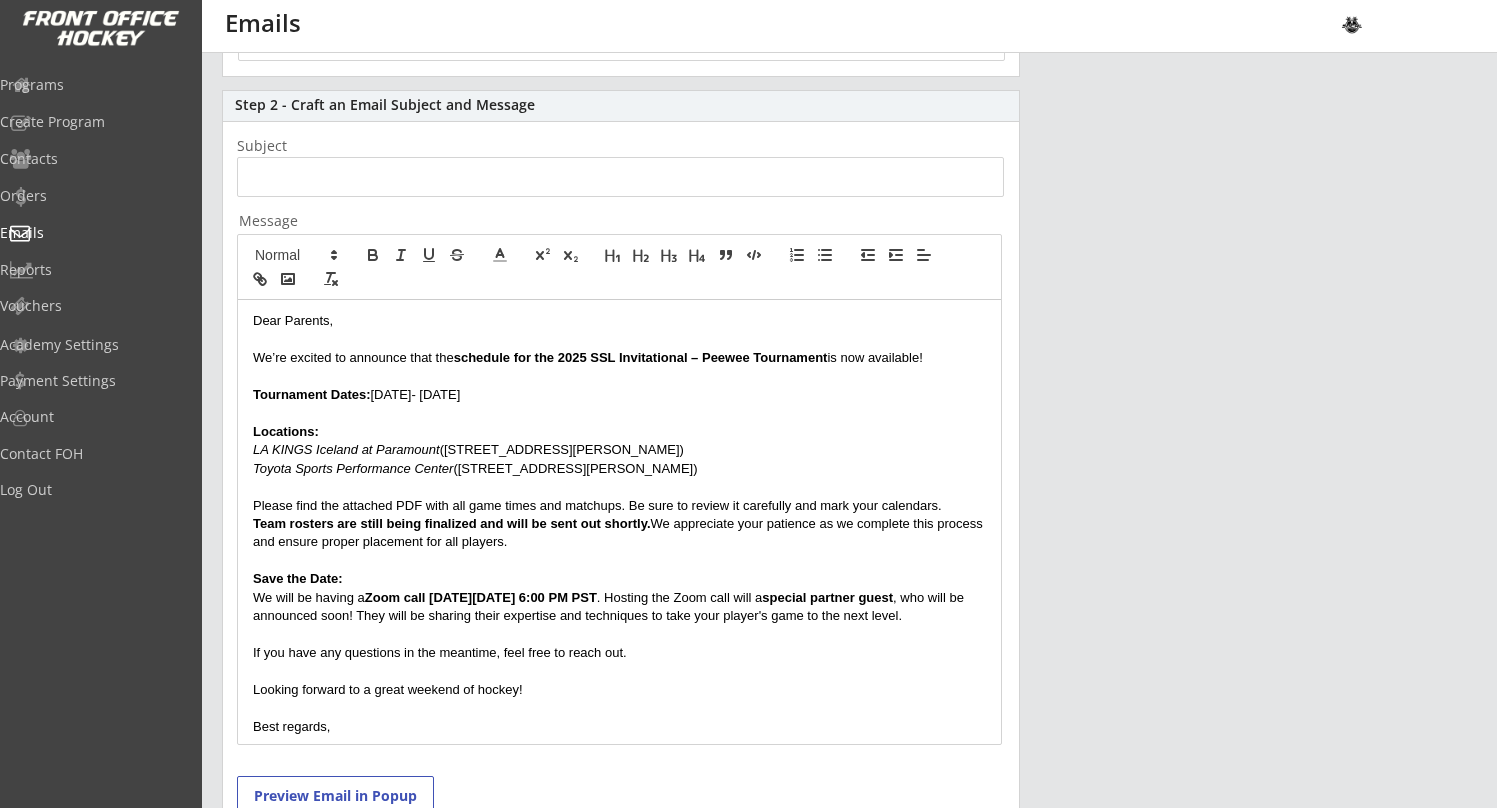 click on "LA KINGS Iceland at Paramount" at bounding box center (346, 449) 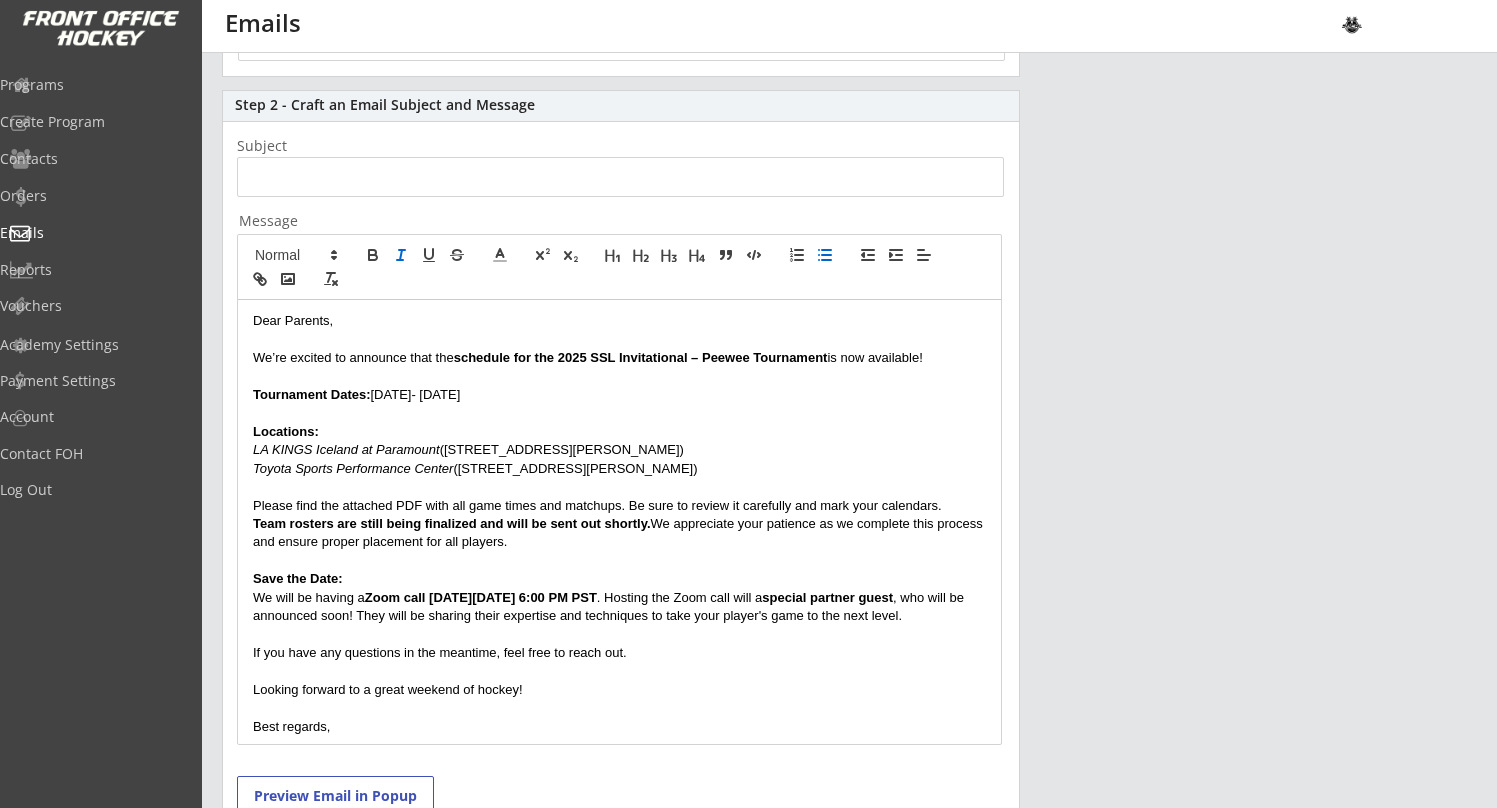 click 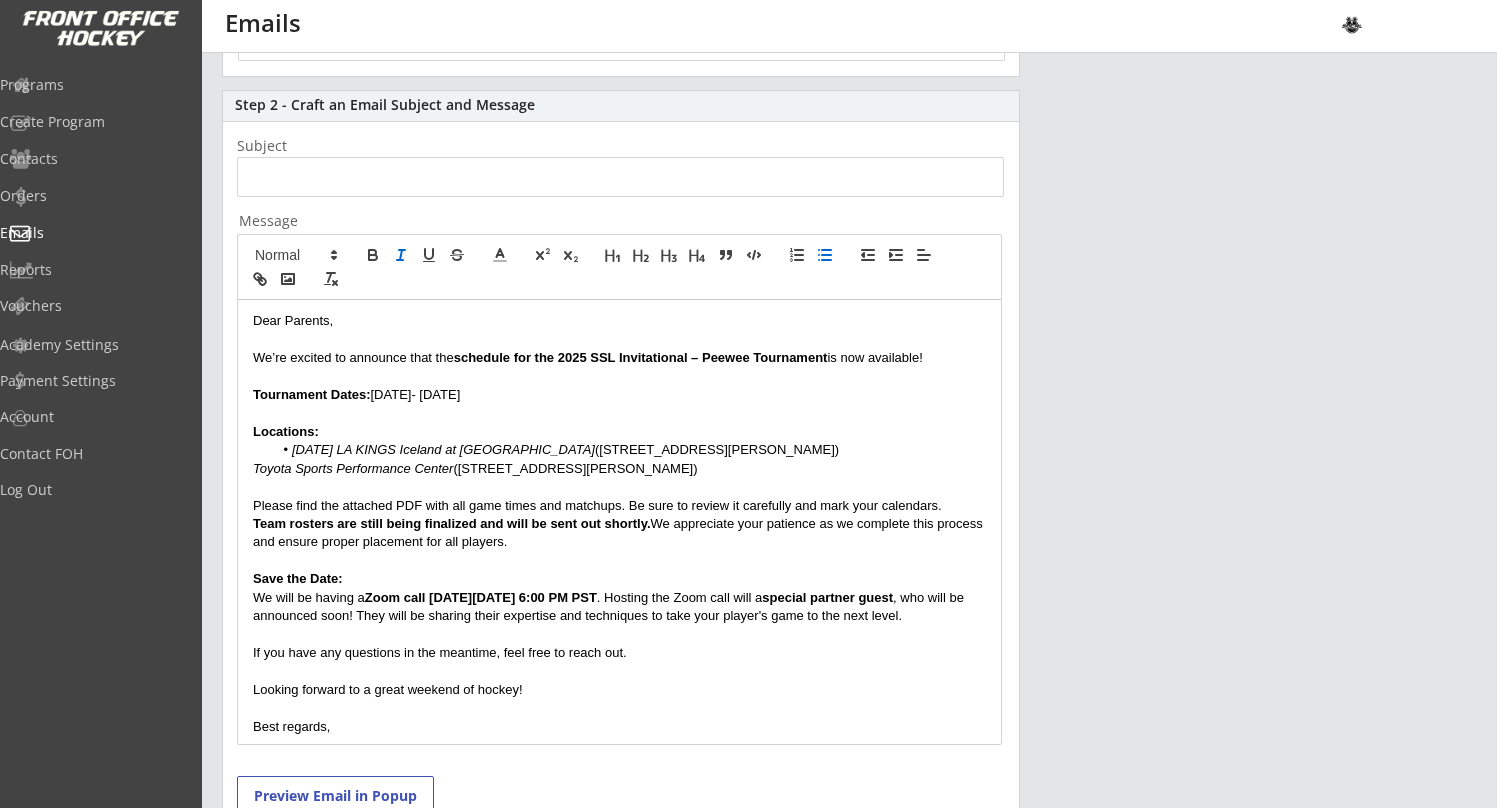 click on "Friday July 25 LA KINGS Iceland at Paramount" at bounding box center (443, 449) 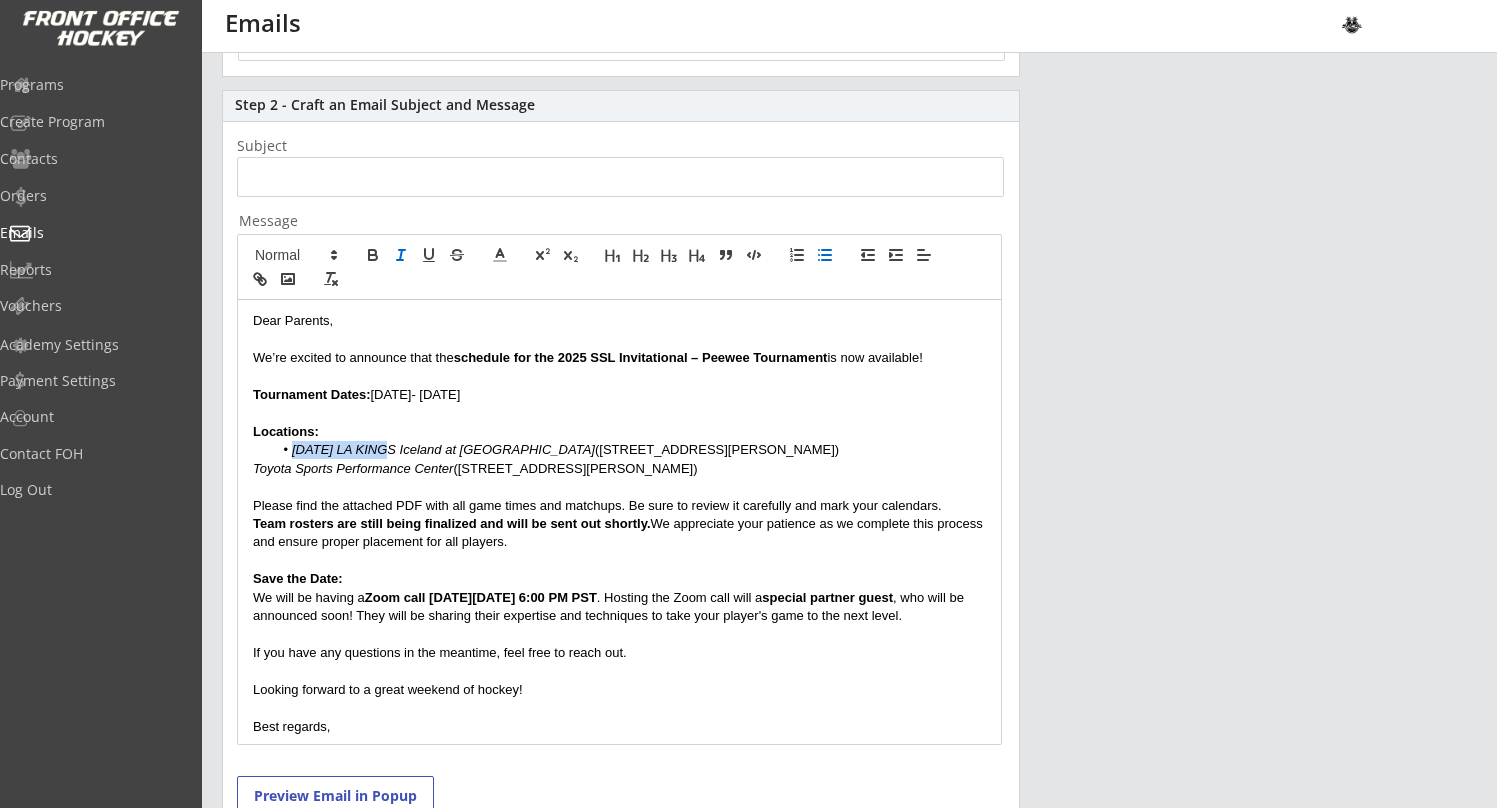 drag, startPoint x: 373, startPoint y: 446, endPoint x: 293, endPoint y: 446, distance: 80 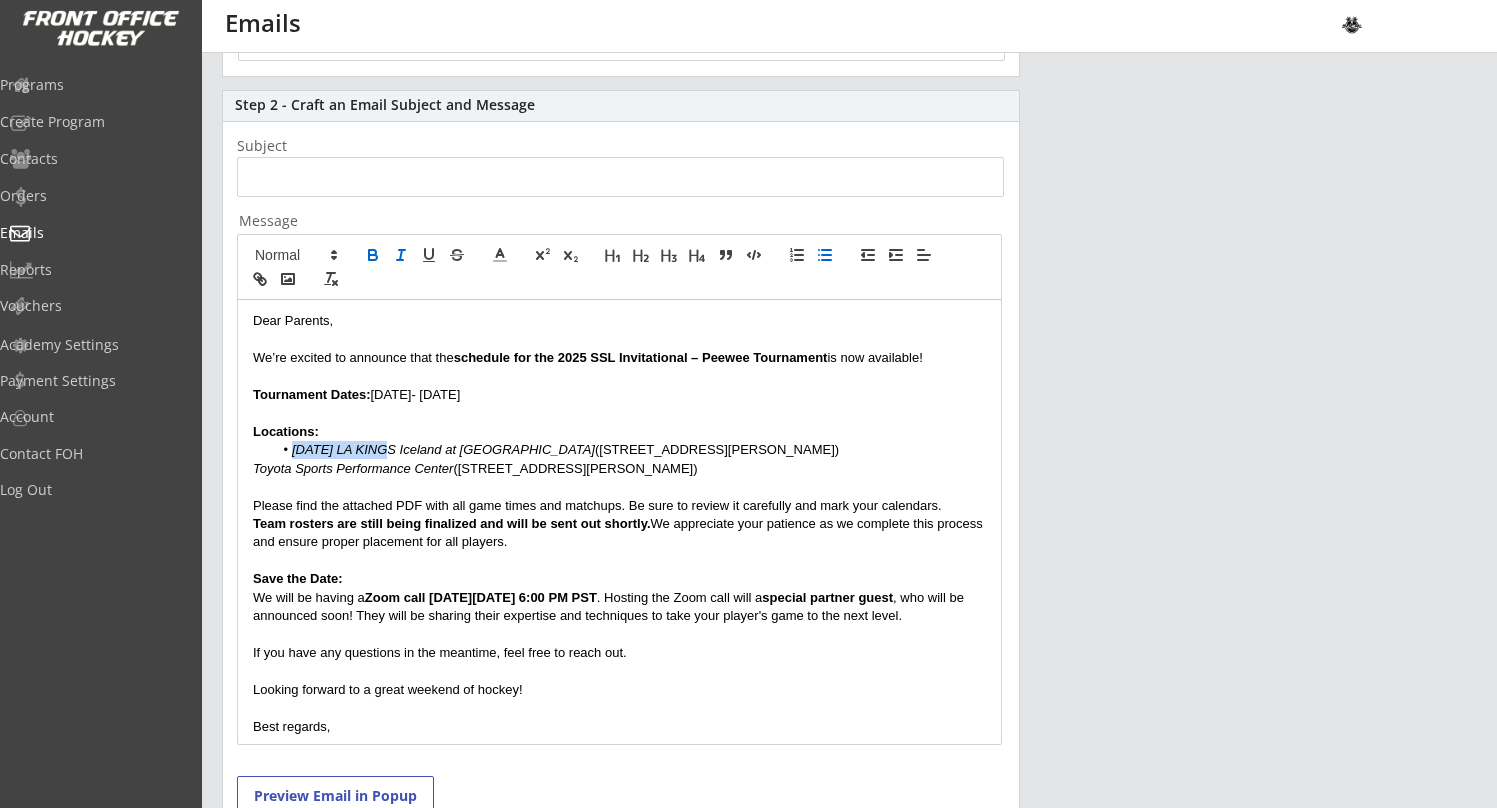 click 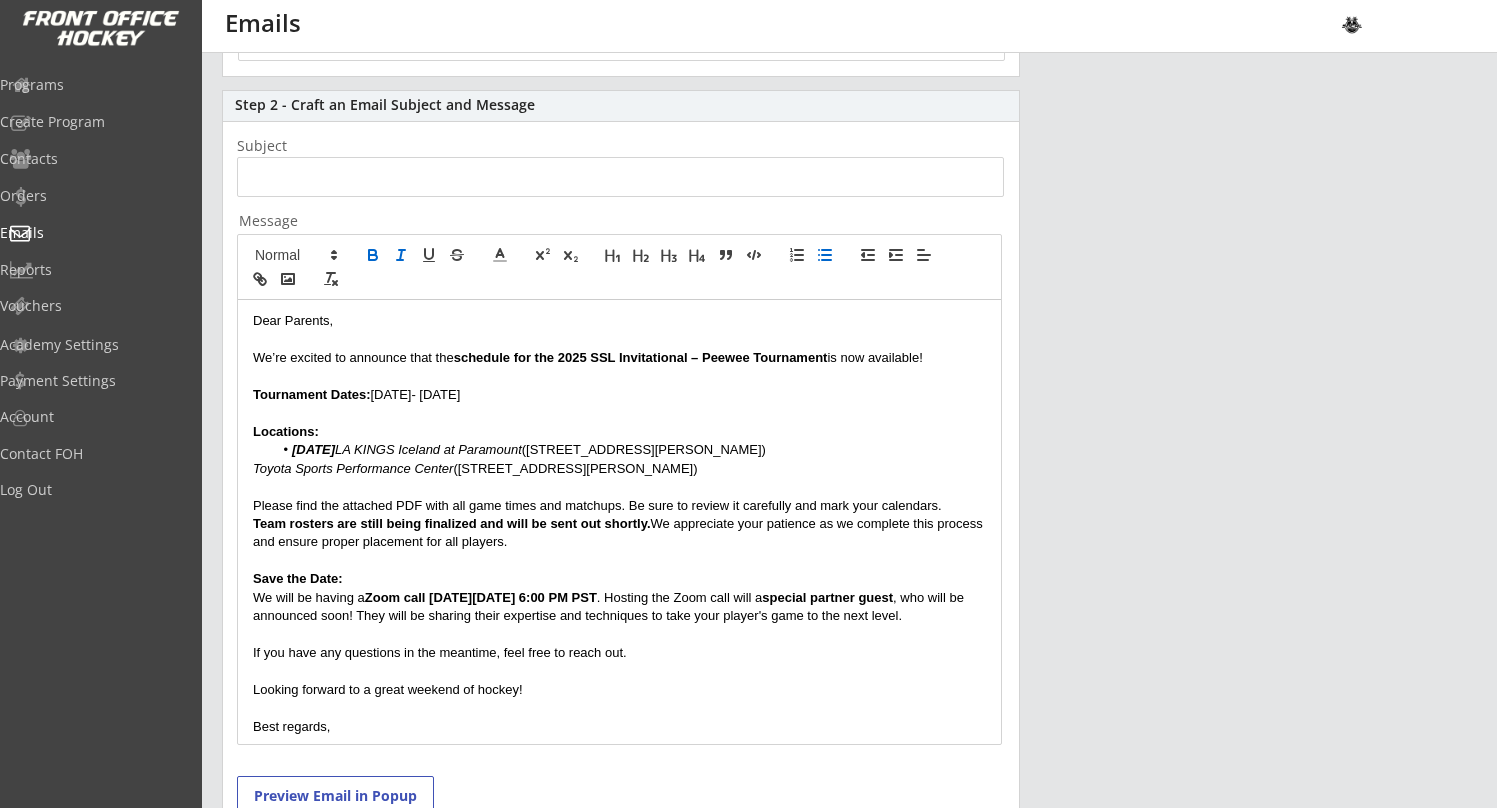 click on "Locations:" at bounding box center (619, 432) 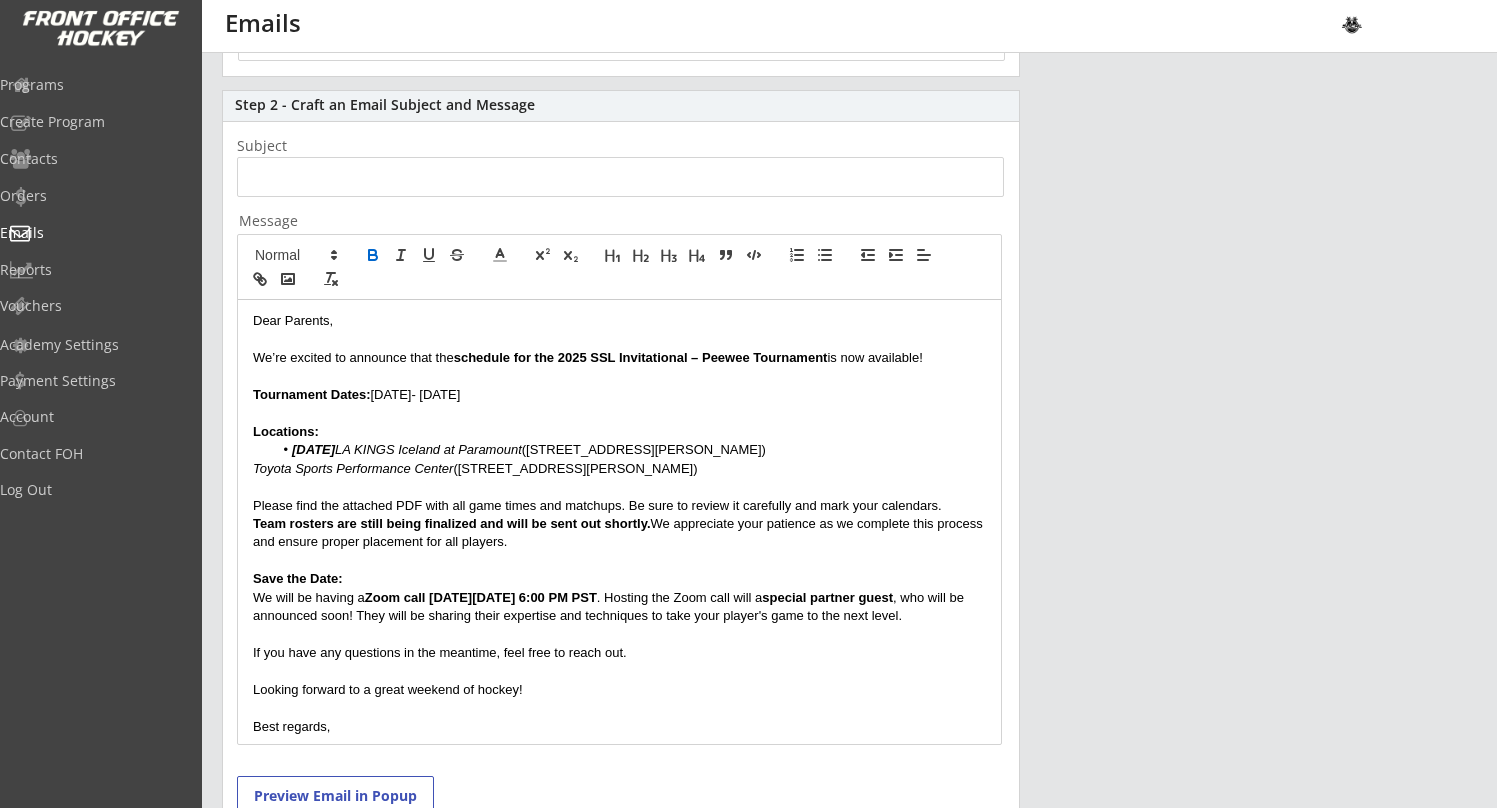 drag, startPoint x: 330, startPoint y: 425, endPoint x: 256, endPoint y: 430, distance: 74.168724 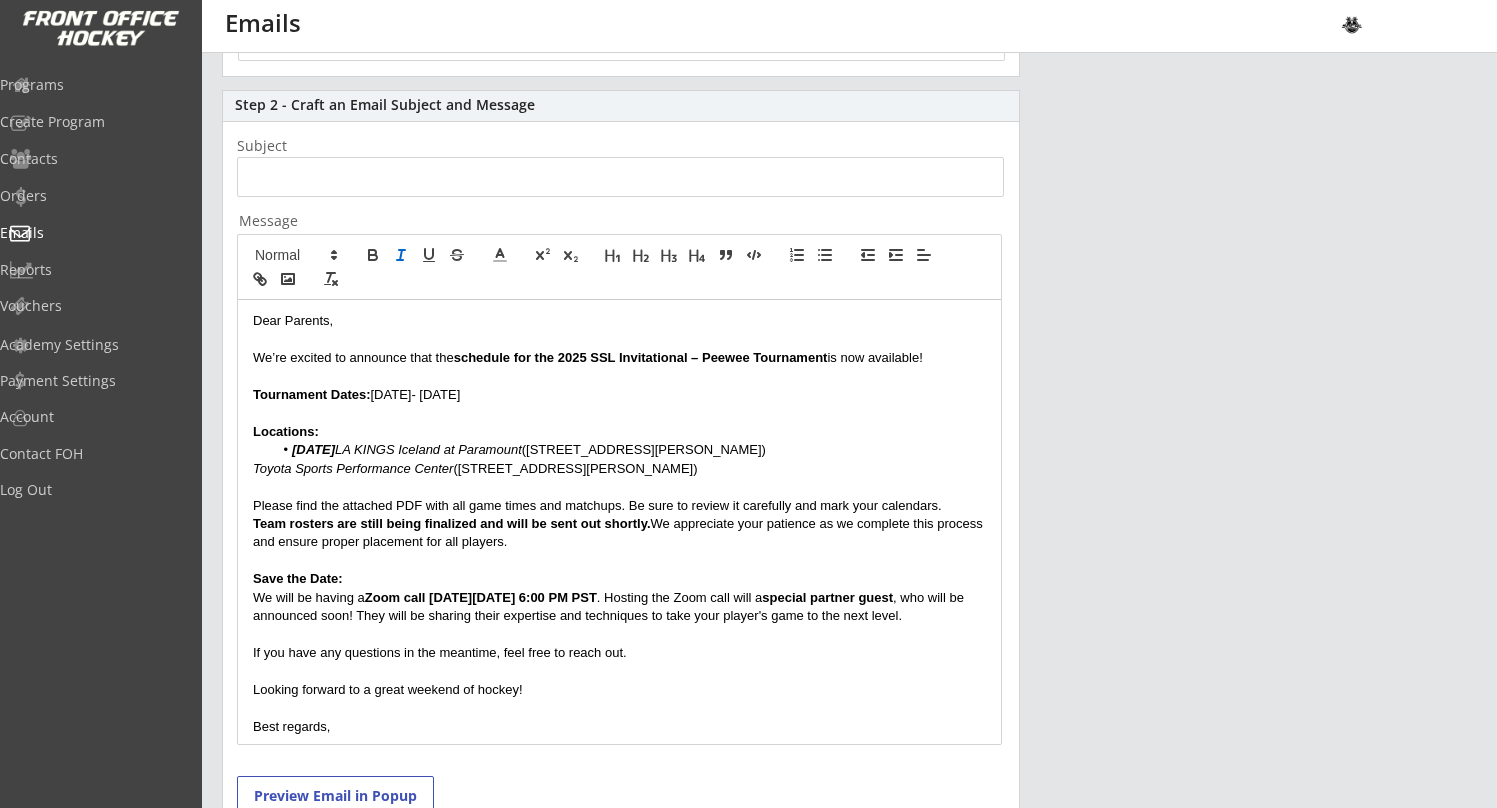 click on "Toyota Sports Performance Center" at bounding box center [353, 468] 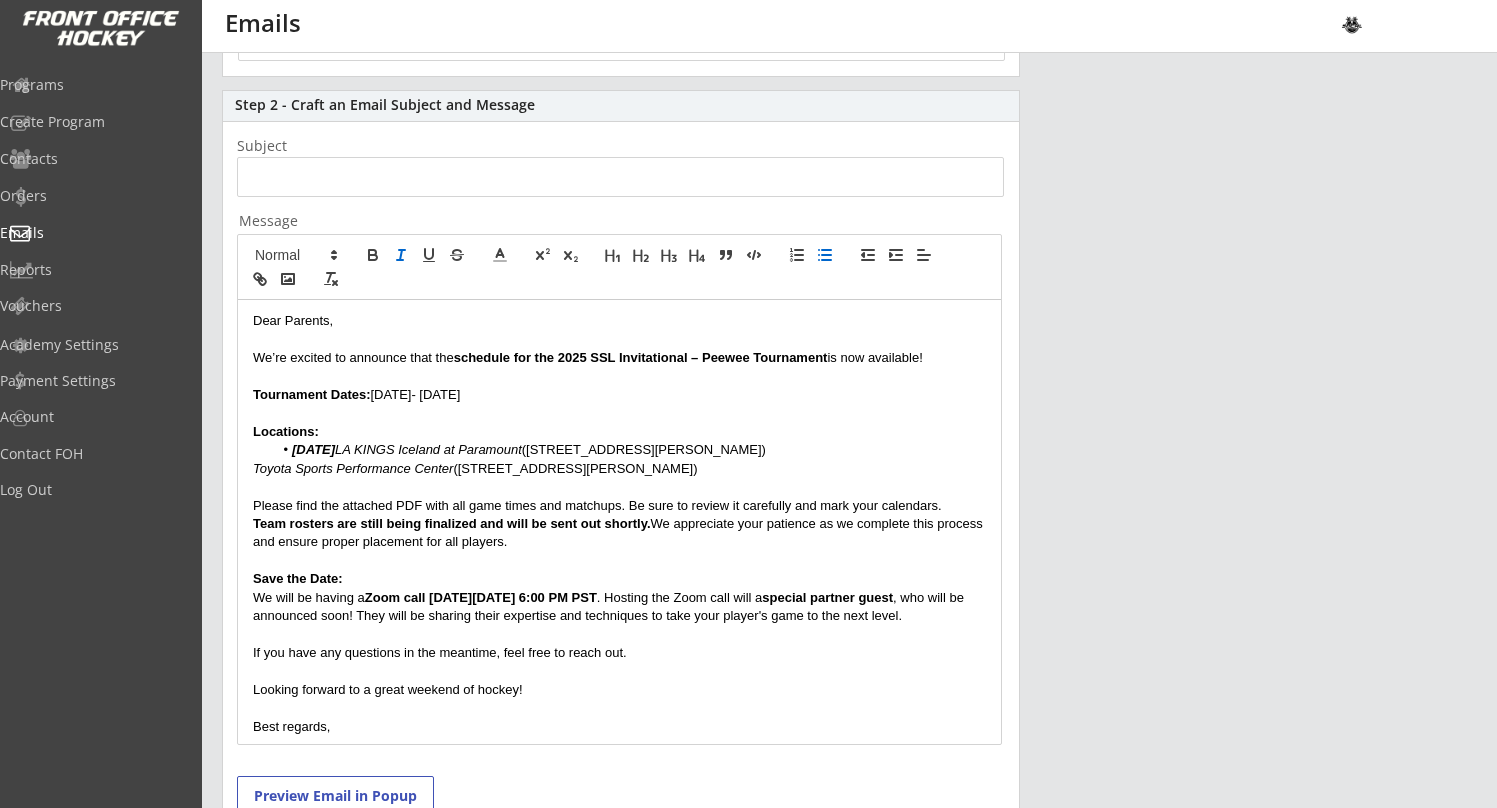 click 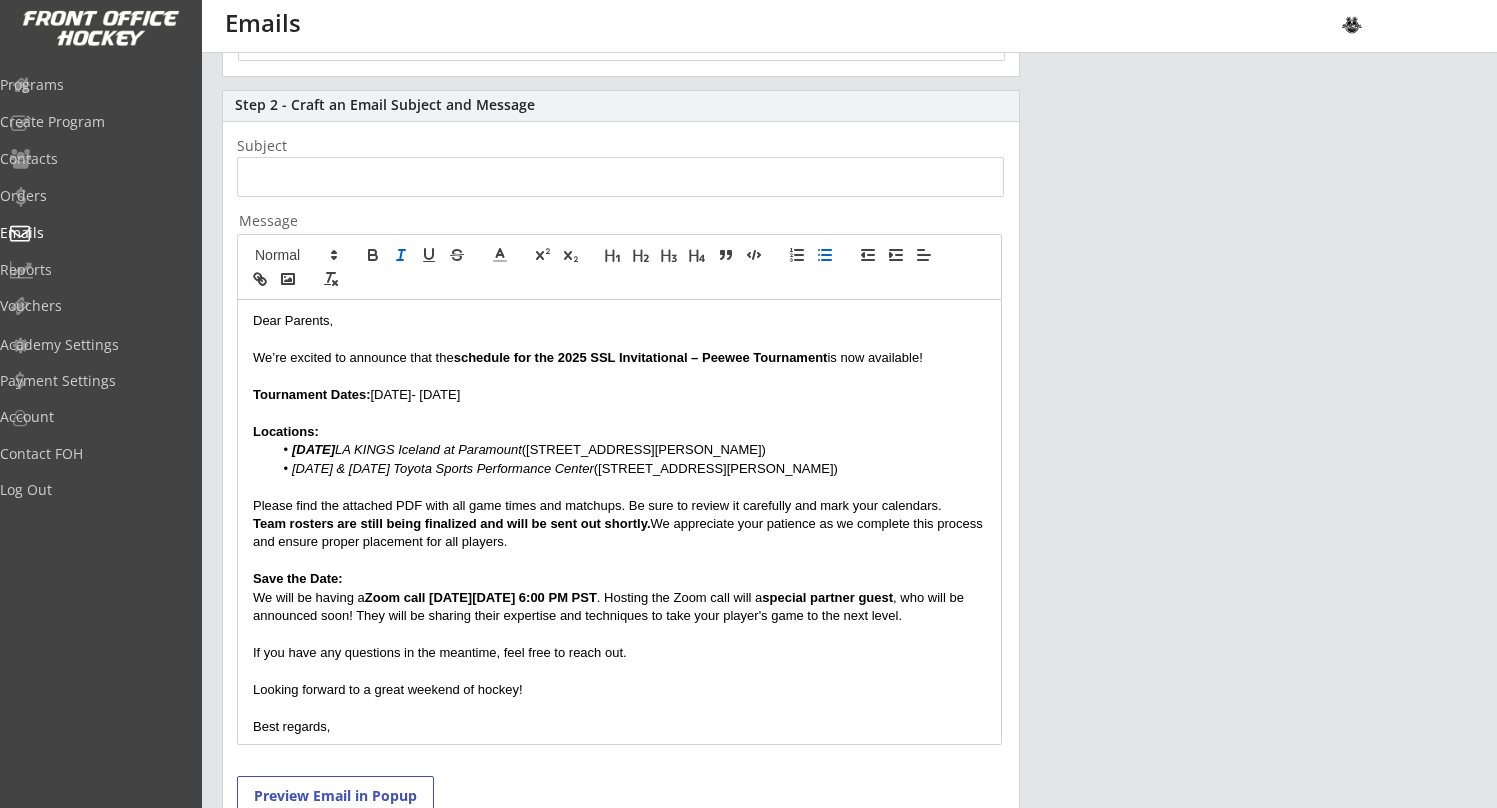 click on "Saturday July 26 & Sunday July 27 Toyota Sports Performance Center" at bounding box center [443, 468] 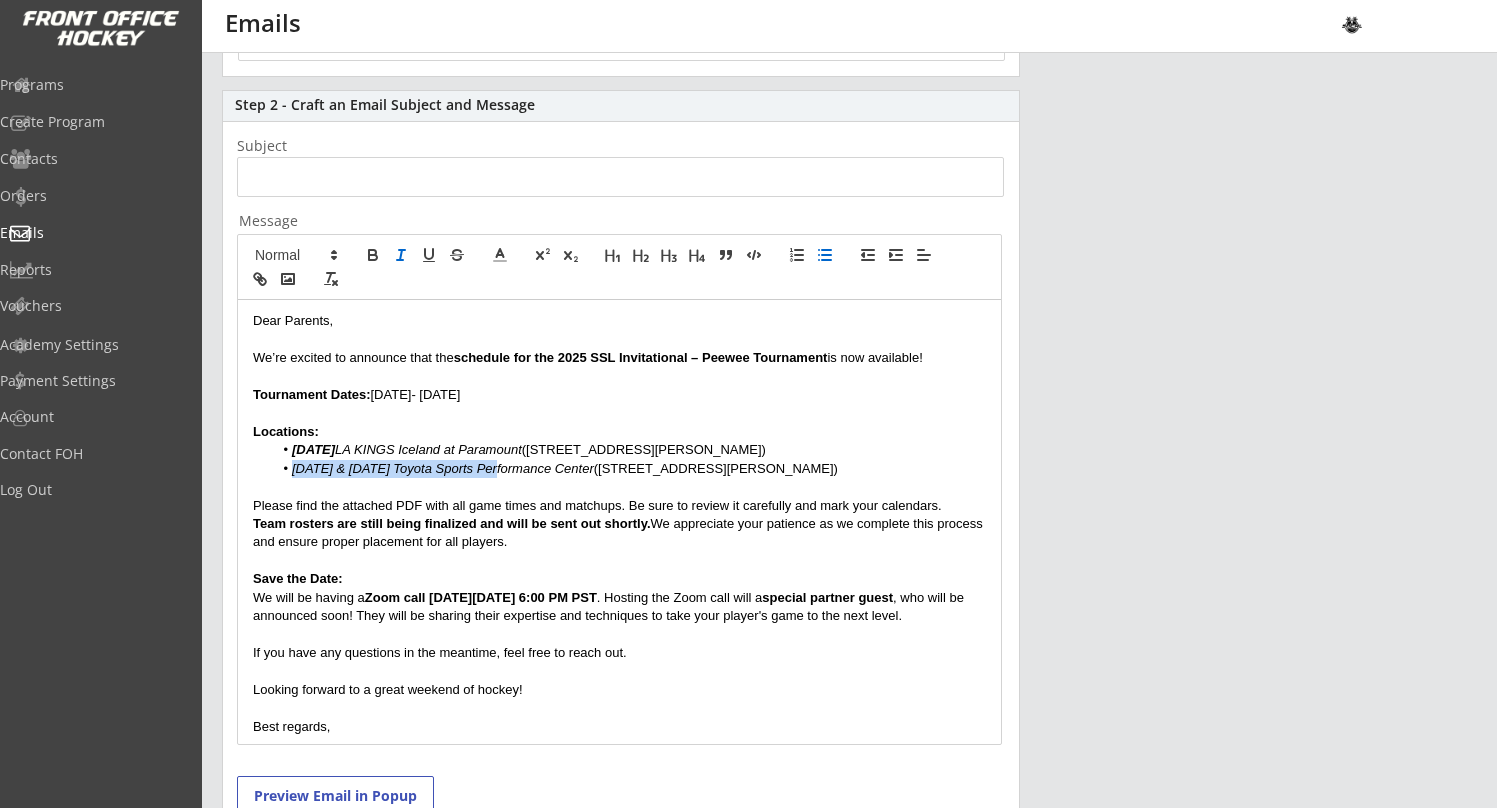 drag, startPoint x: 492, startPoint y: 466, endPoint x: 291, endPoint y: 464, distance: 201.00995 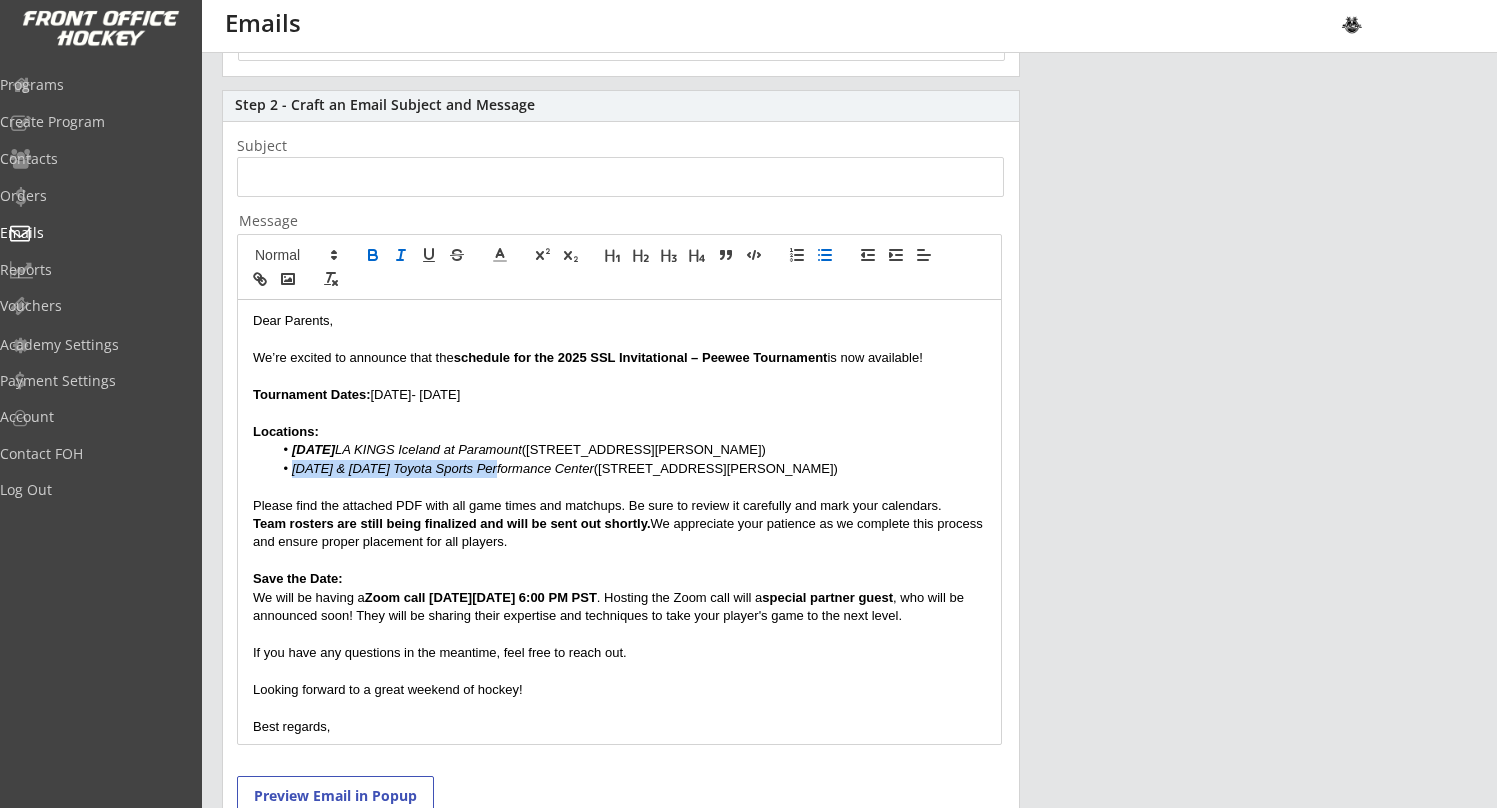 click 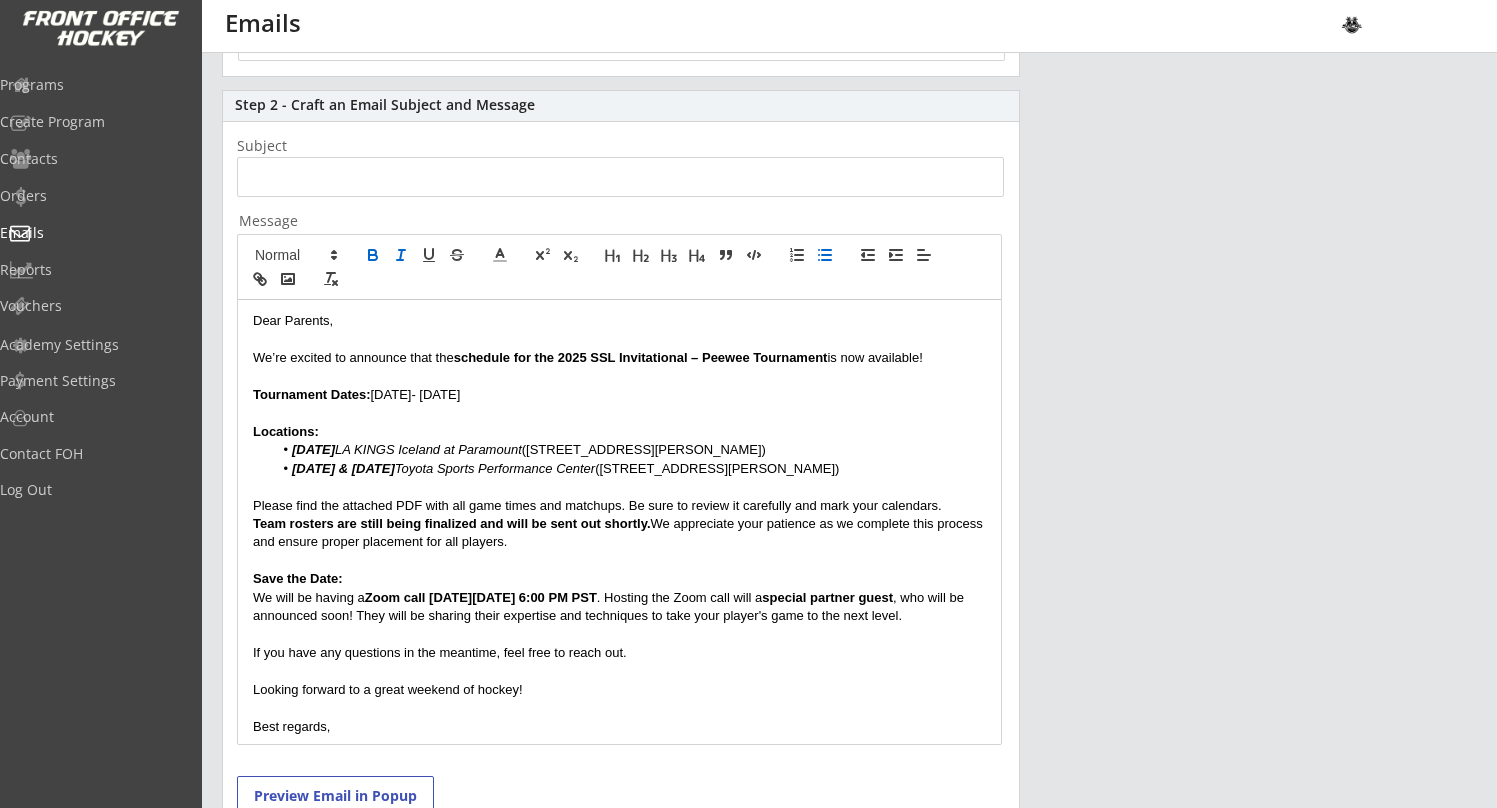click 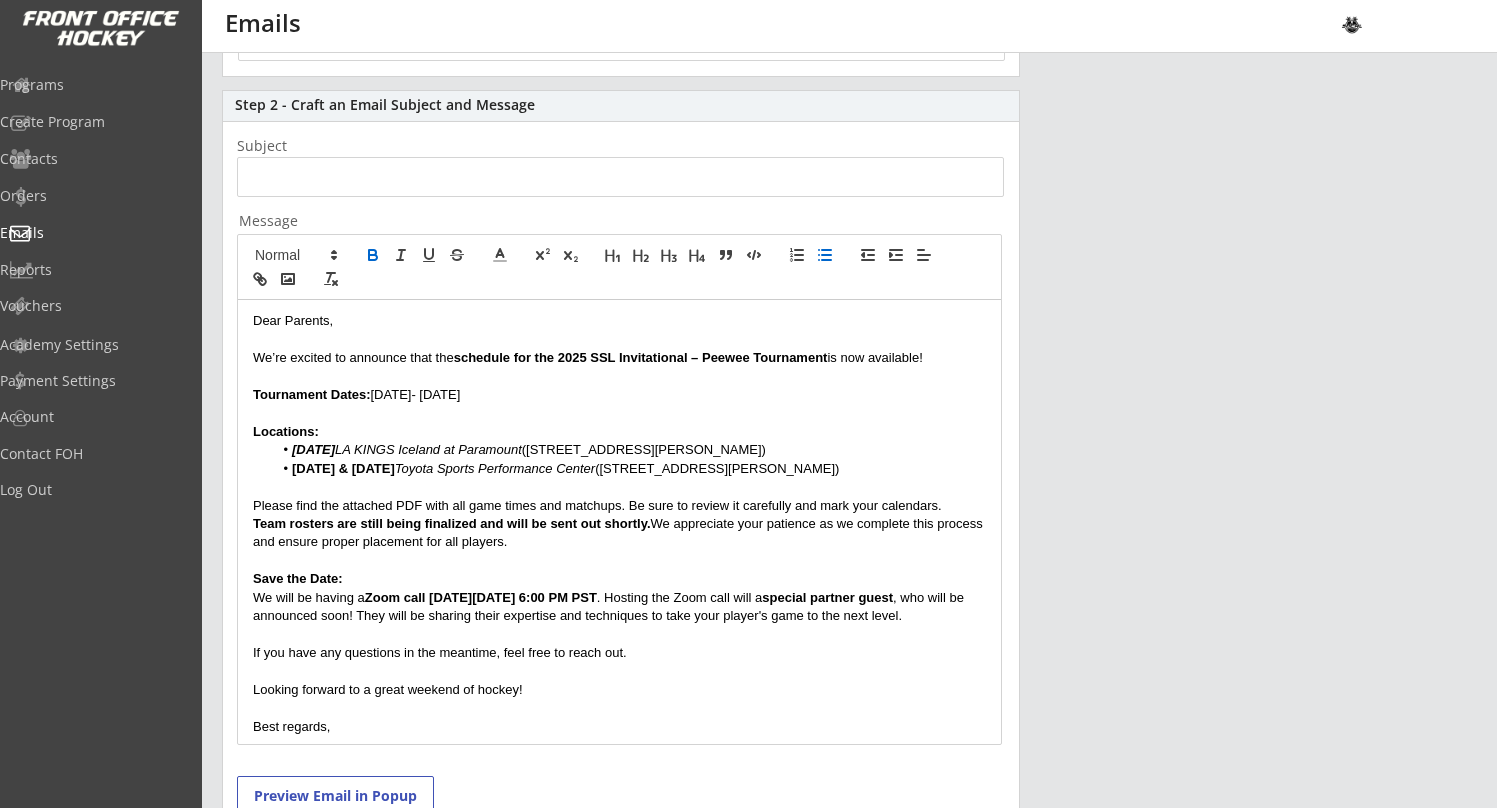click on "LA KINGS Iceland at Paramount" at bounding box center (428, 449) 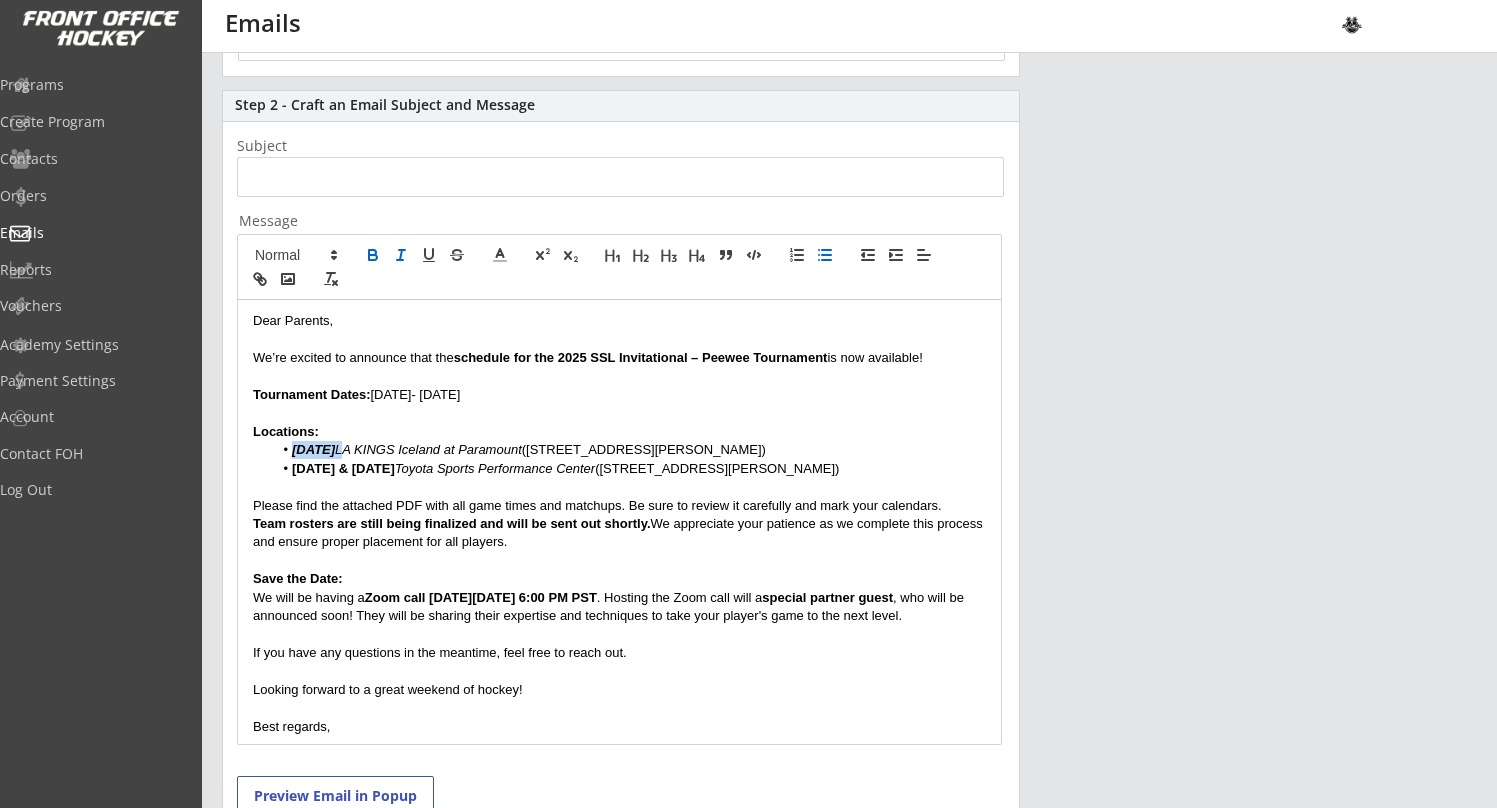 drag, startPoint x: 378, startPoint y: 447, endPoint x: 303, endPoint y: 450, distance: 75.059975 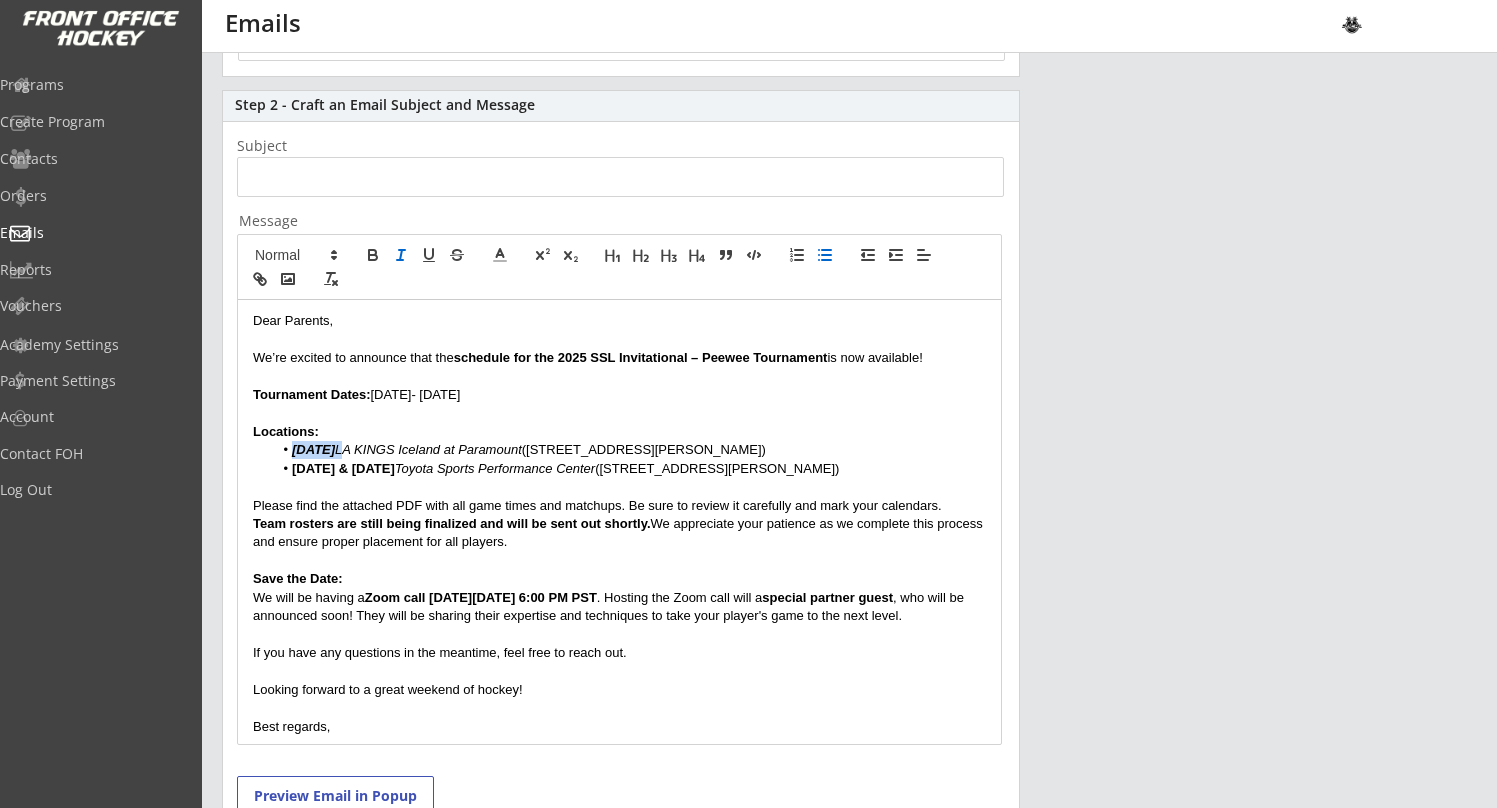 click 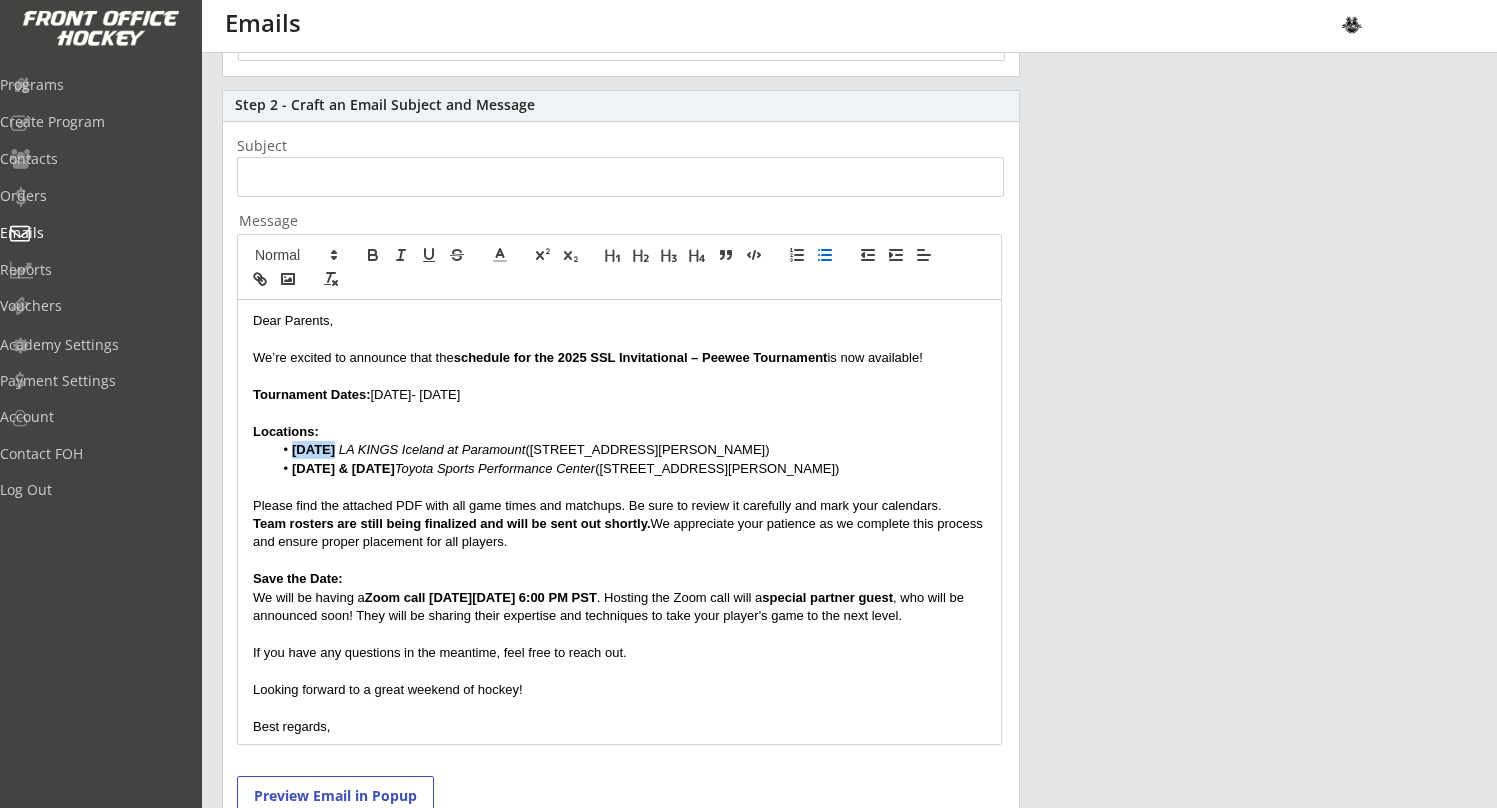 click on "Locations:" at bounding box center [286, 431] 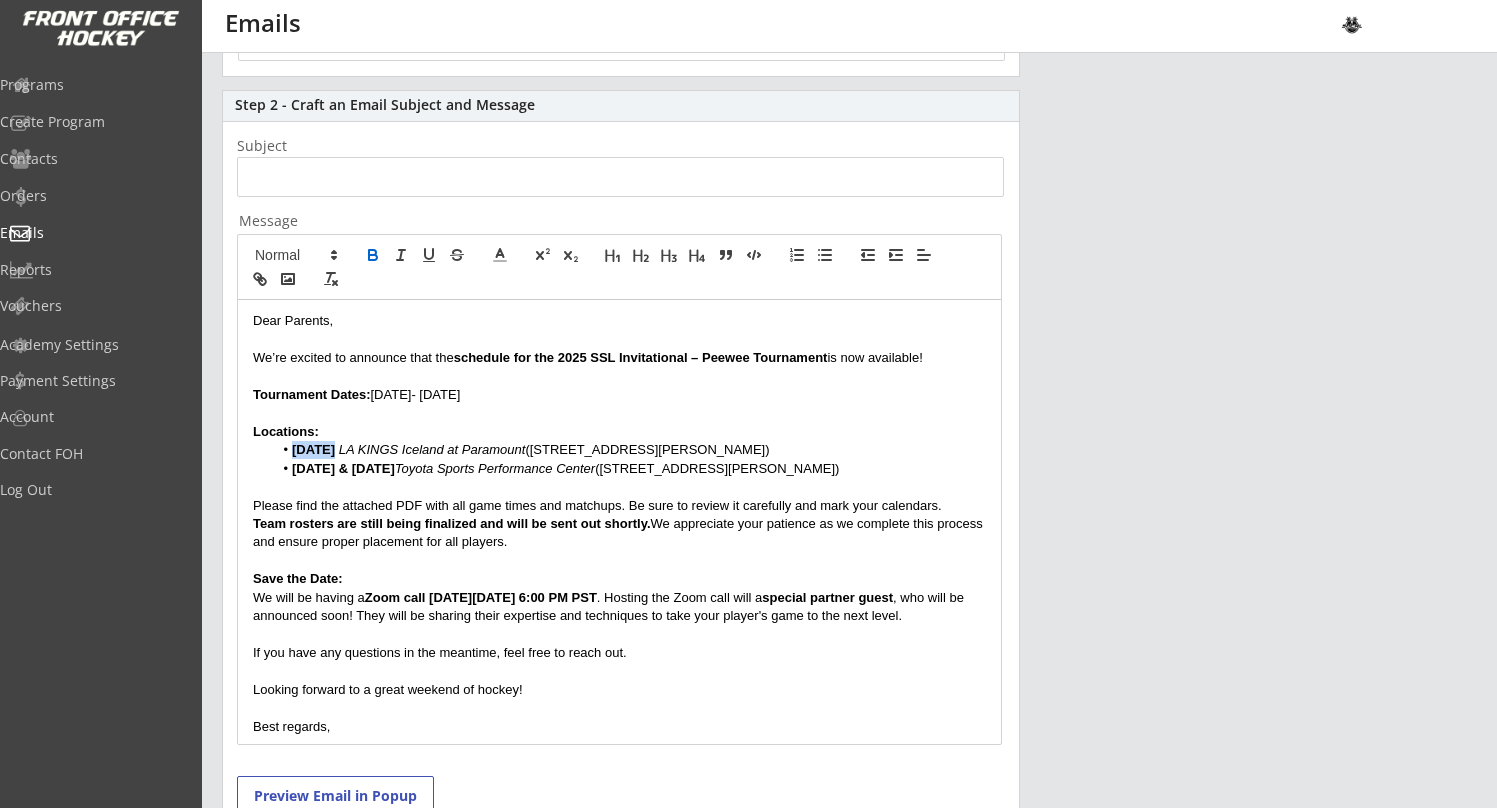 drag, startPoint x: 320, startPoint y: 427, endPoint x: 251, endPoint y: 427, distance: 69 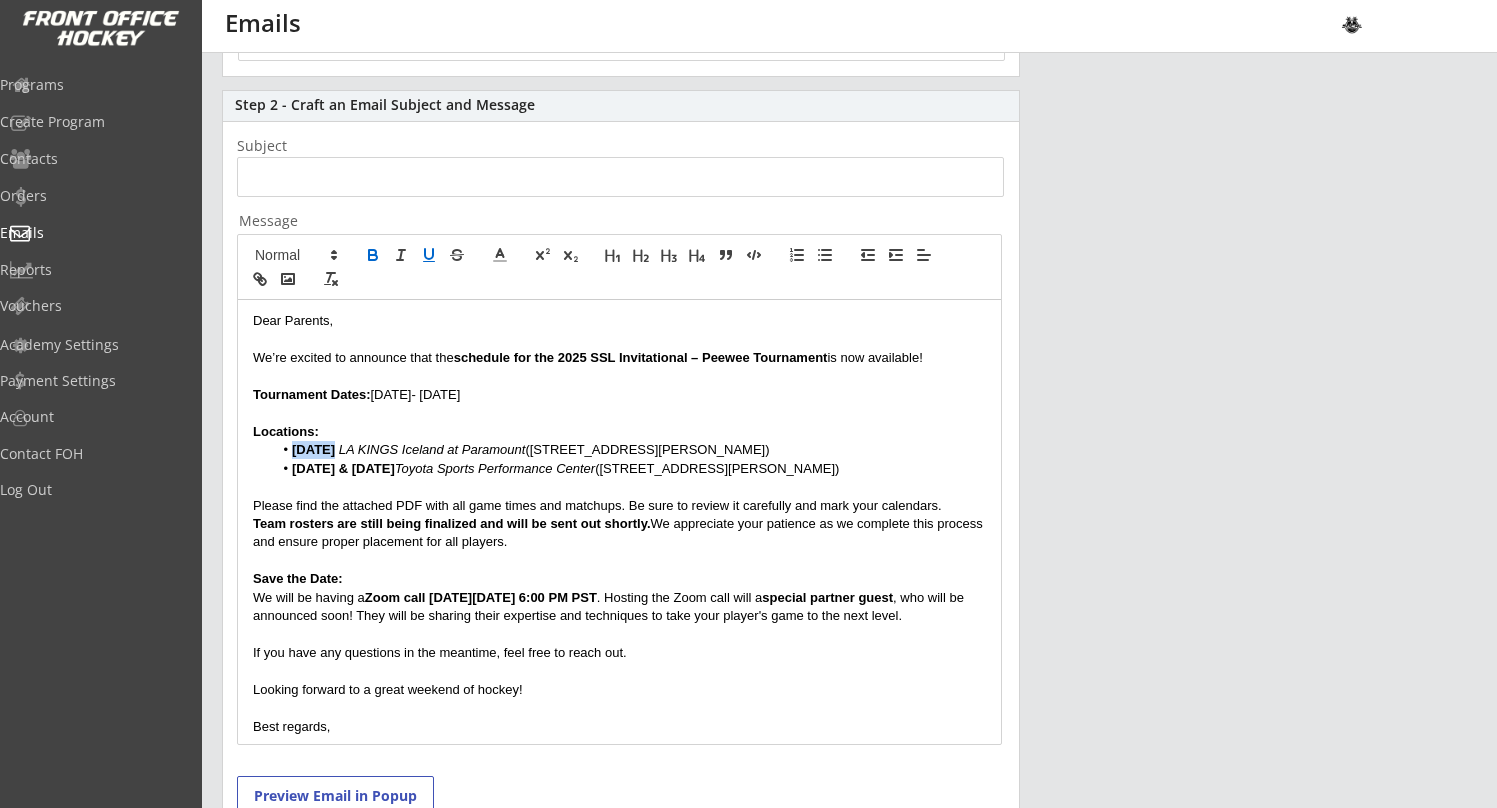 click 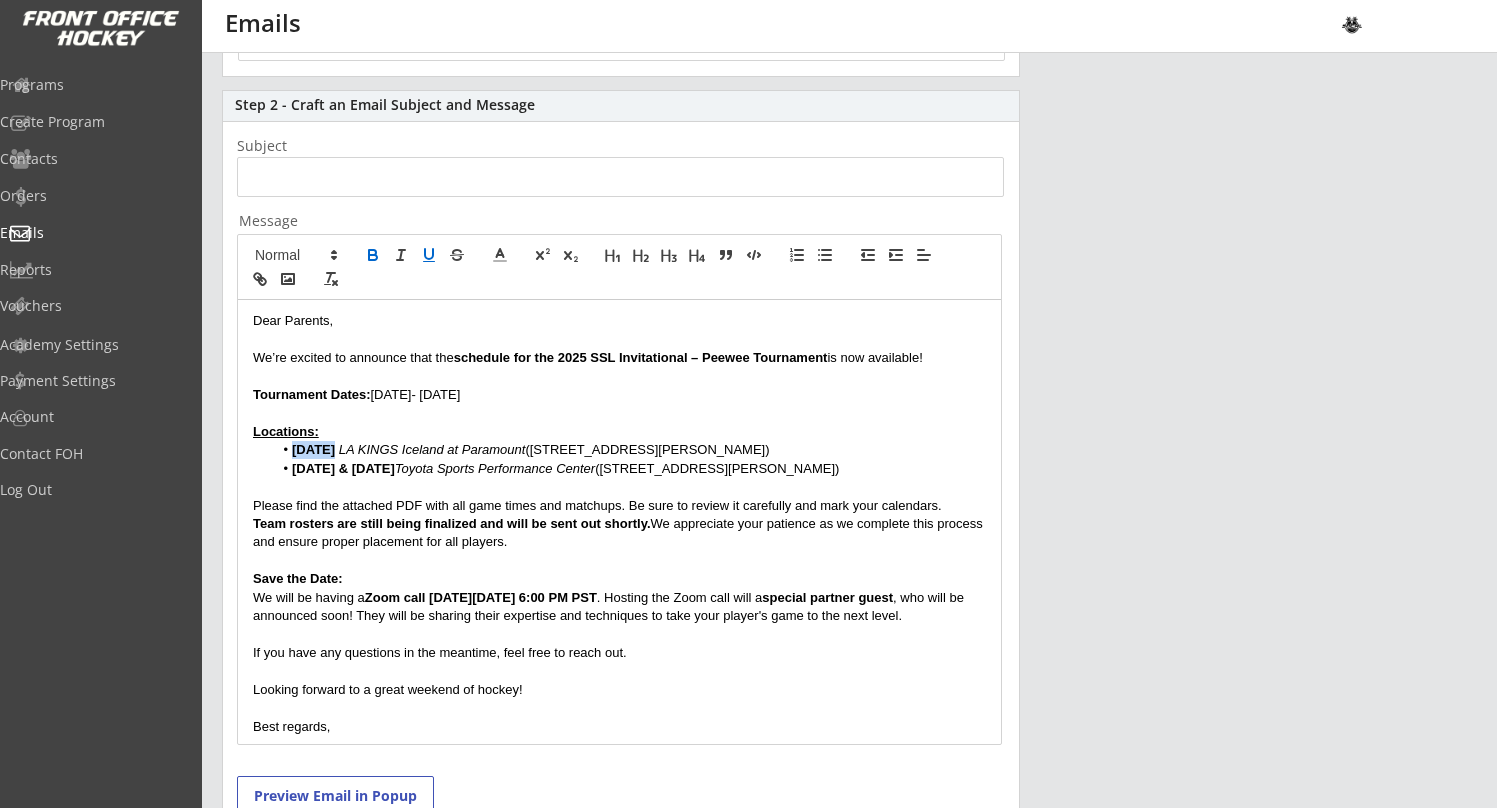 click on "Locations:" at bounding box center (619, 432) 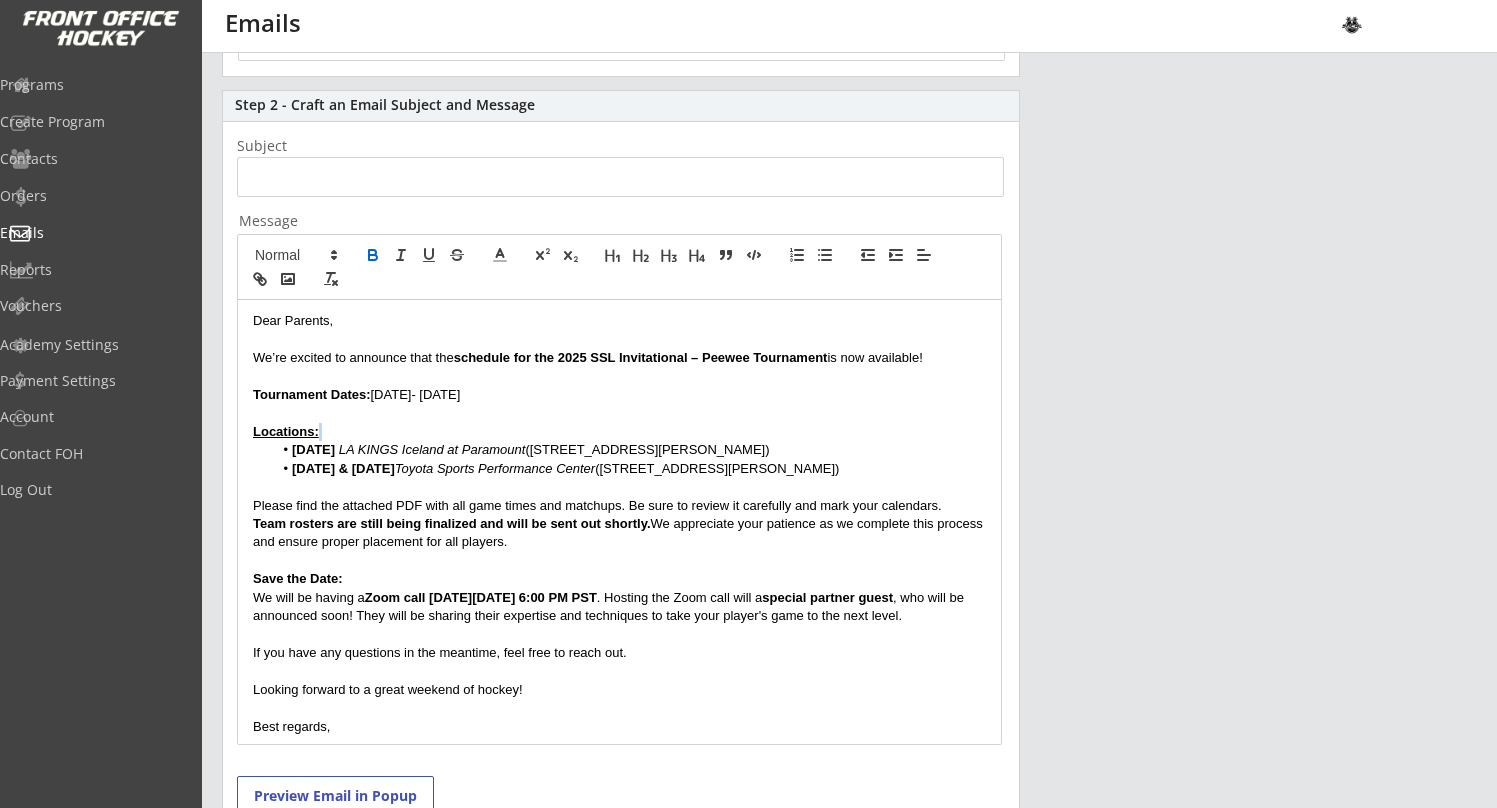 click on "Locations:" at bounding box center (619, 432) 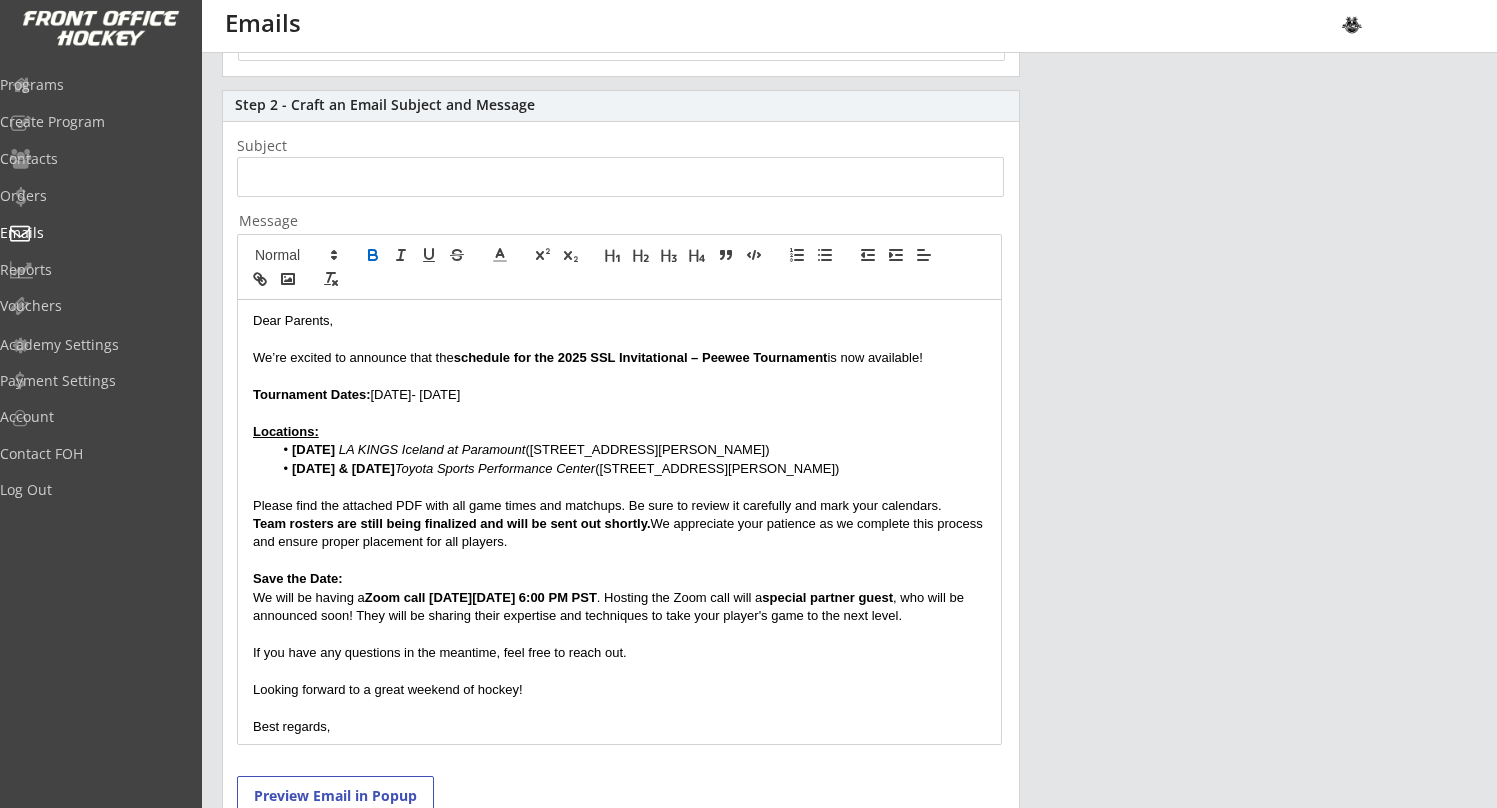 click on "Locations:" at bounding box center [287, 431] 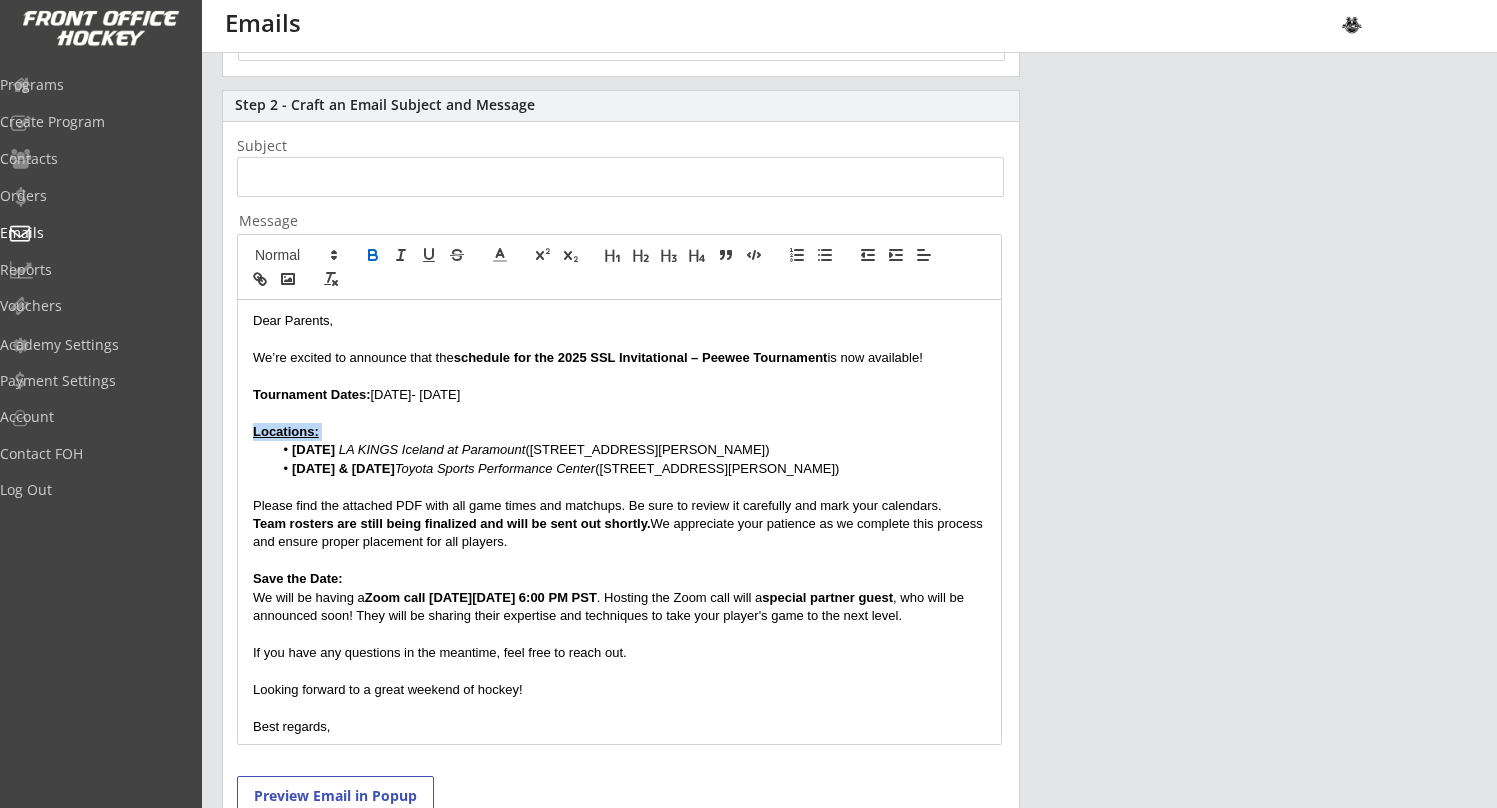 drag, startPoint x: 322, startPoint y: 429, endPoint x: 241, endPoint y: 428, distance: 81.00617 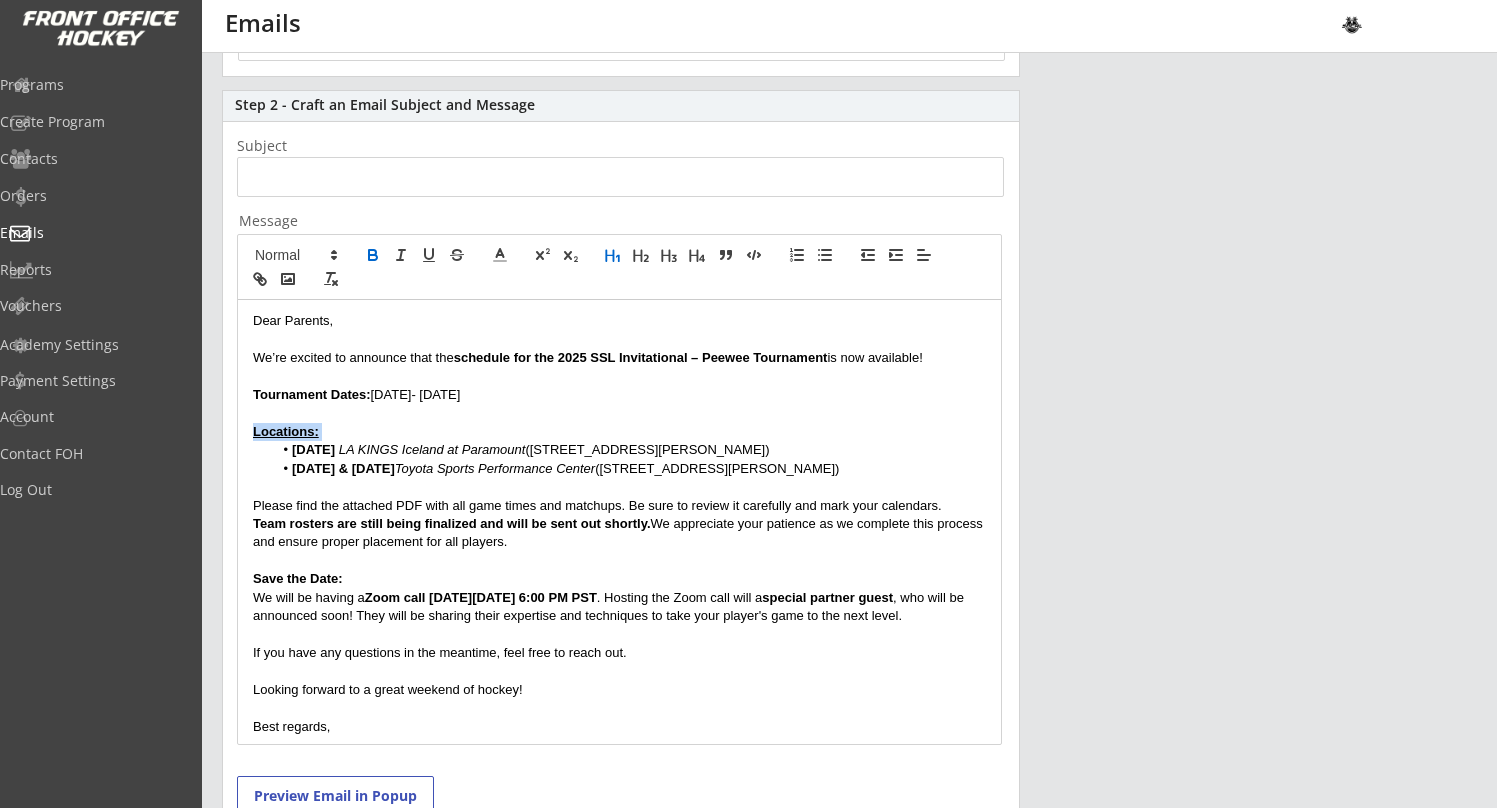 click 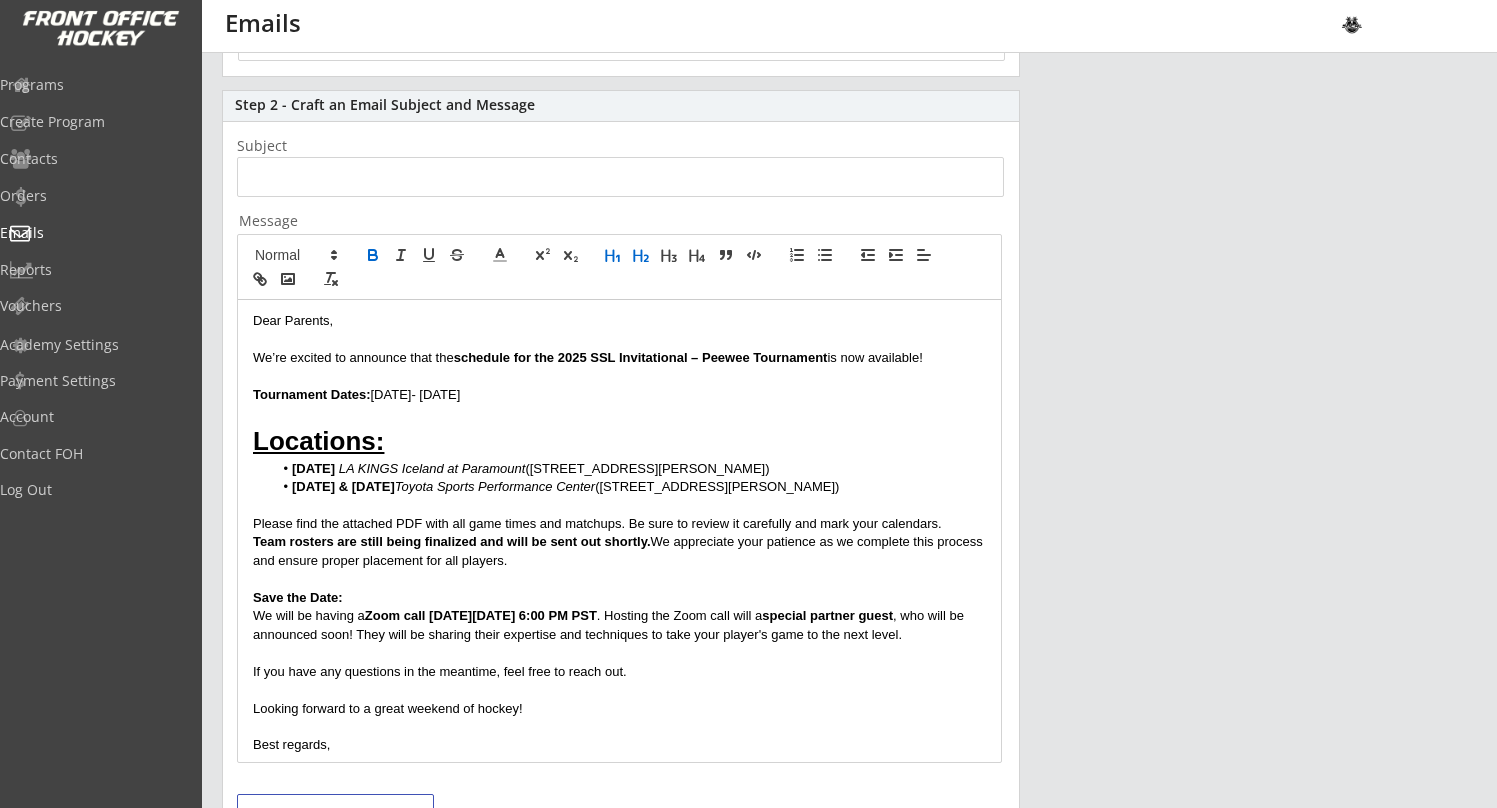 click 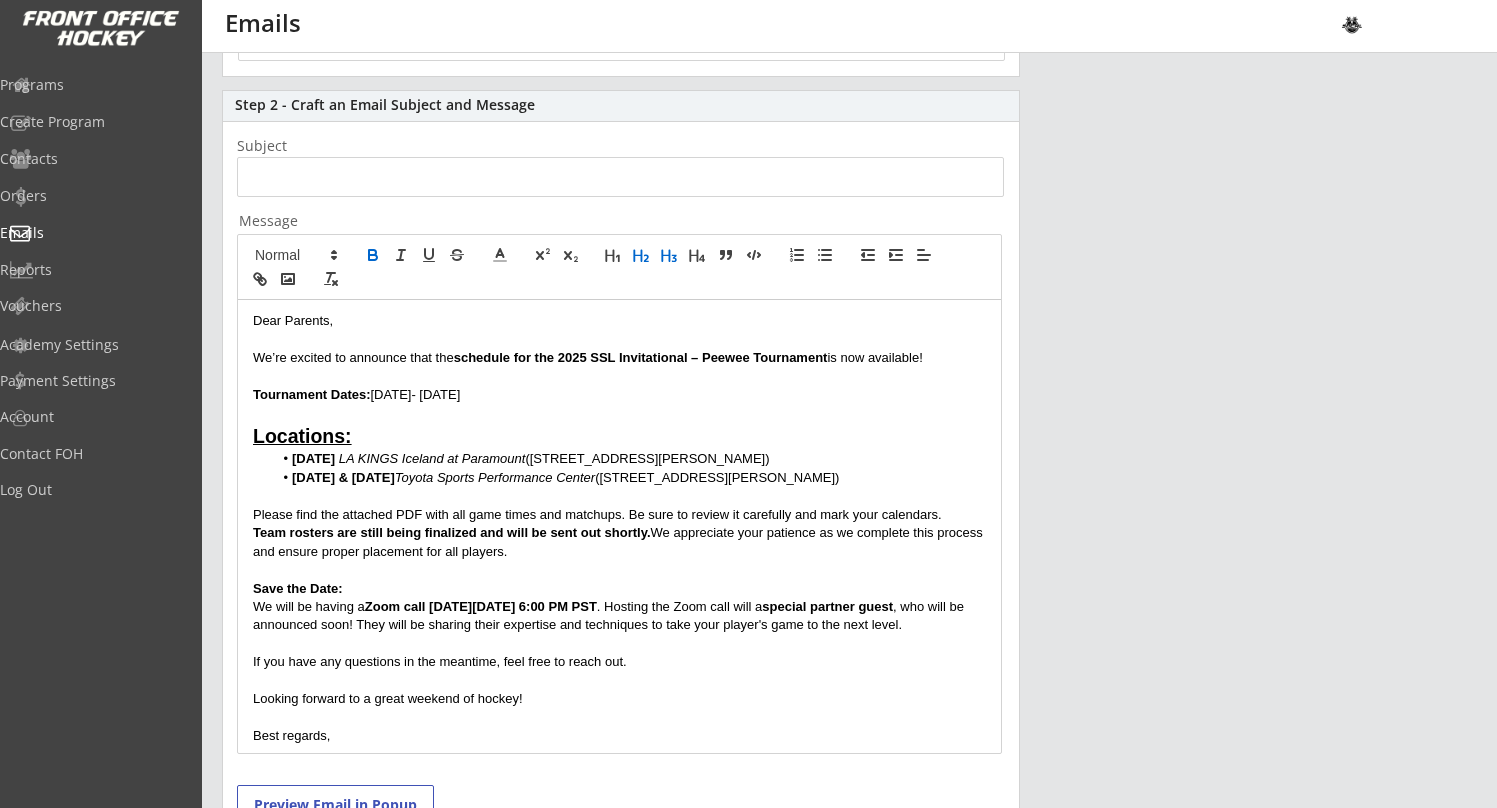 click 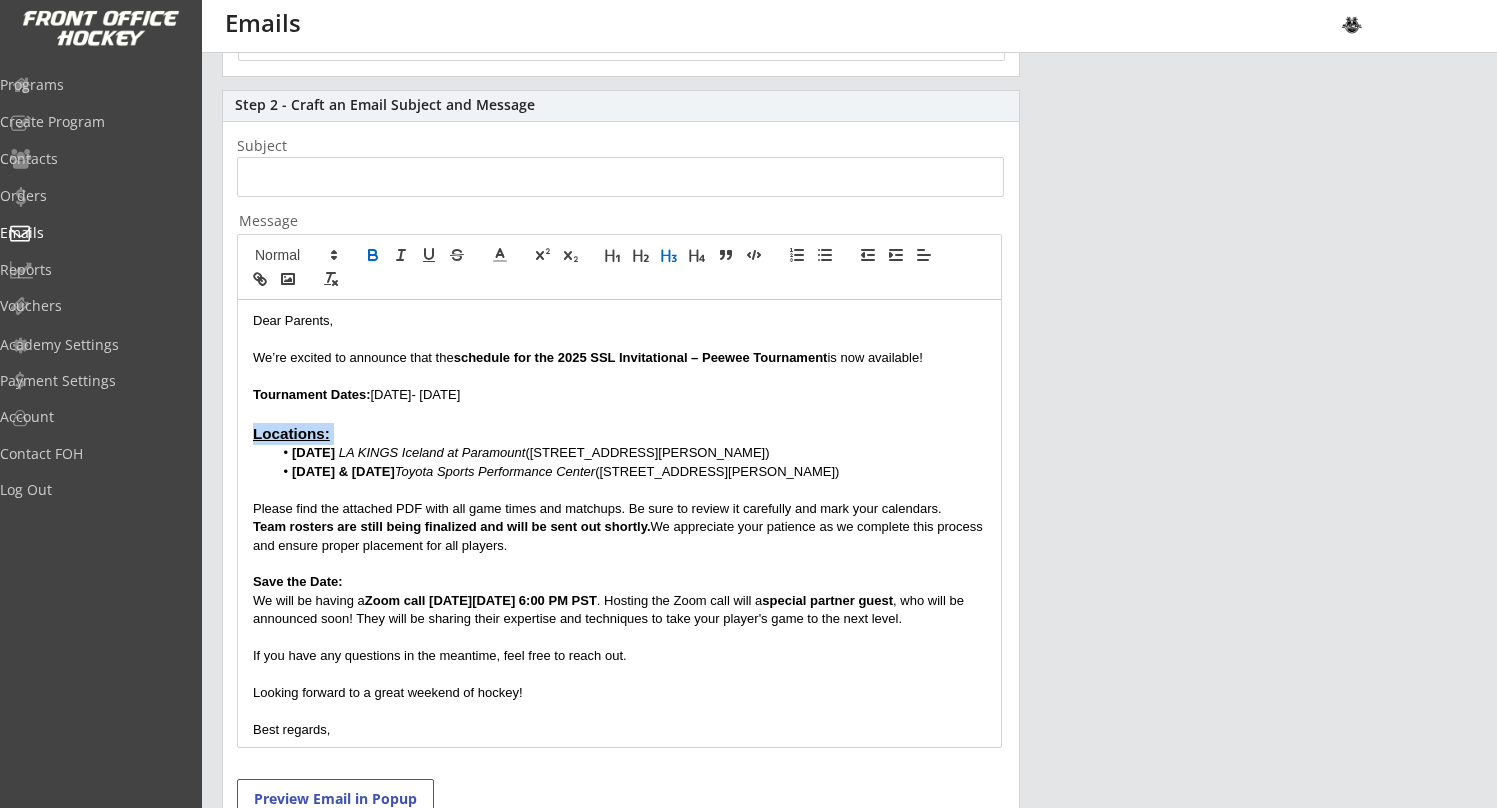 click on "Locations:" at bounding box center [619, 434] 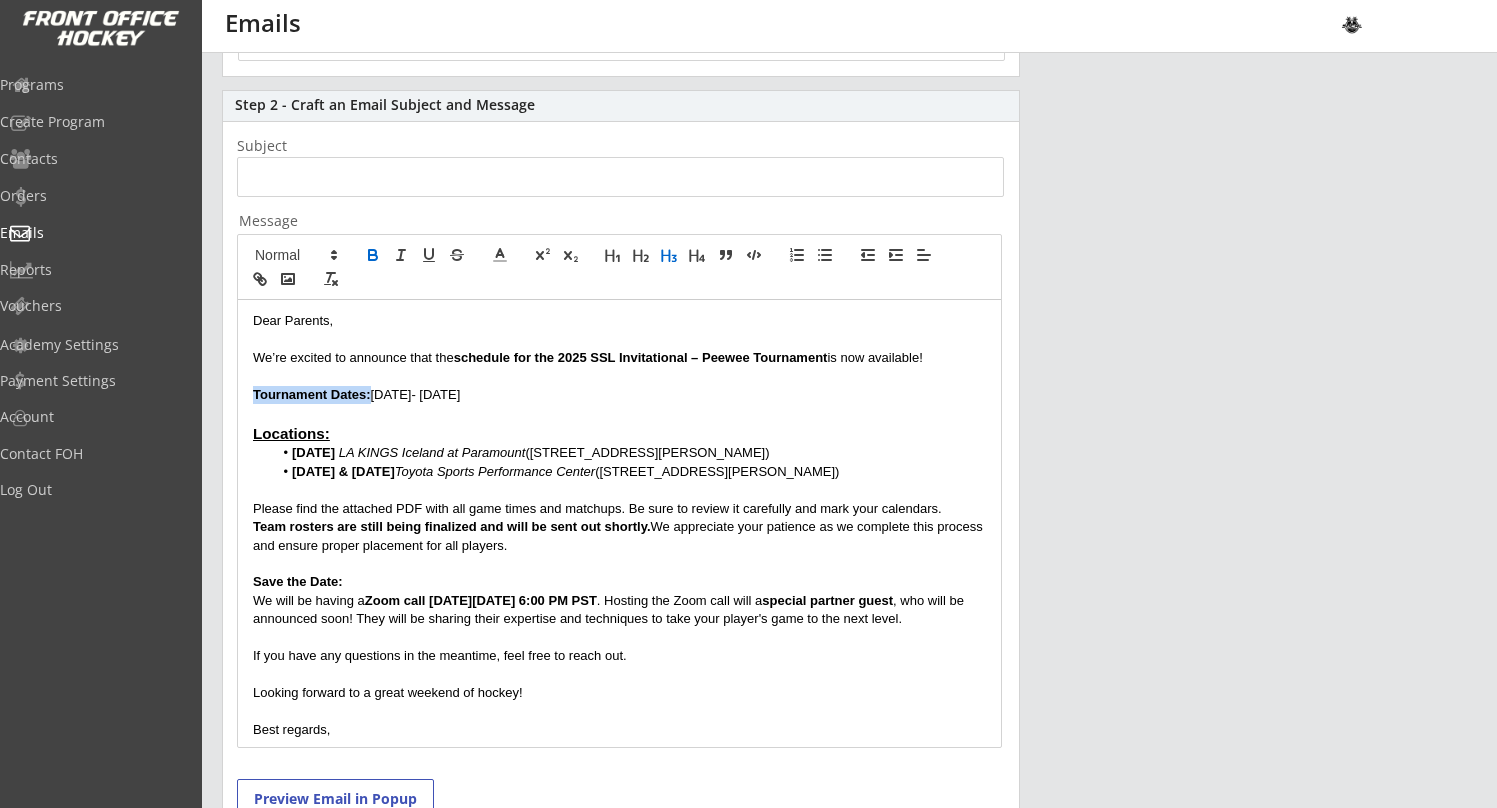 drag, startPoint x: 370, startPoint y: 393, endPoint x: 236, endPoint y: 388, distance: 134.09325 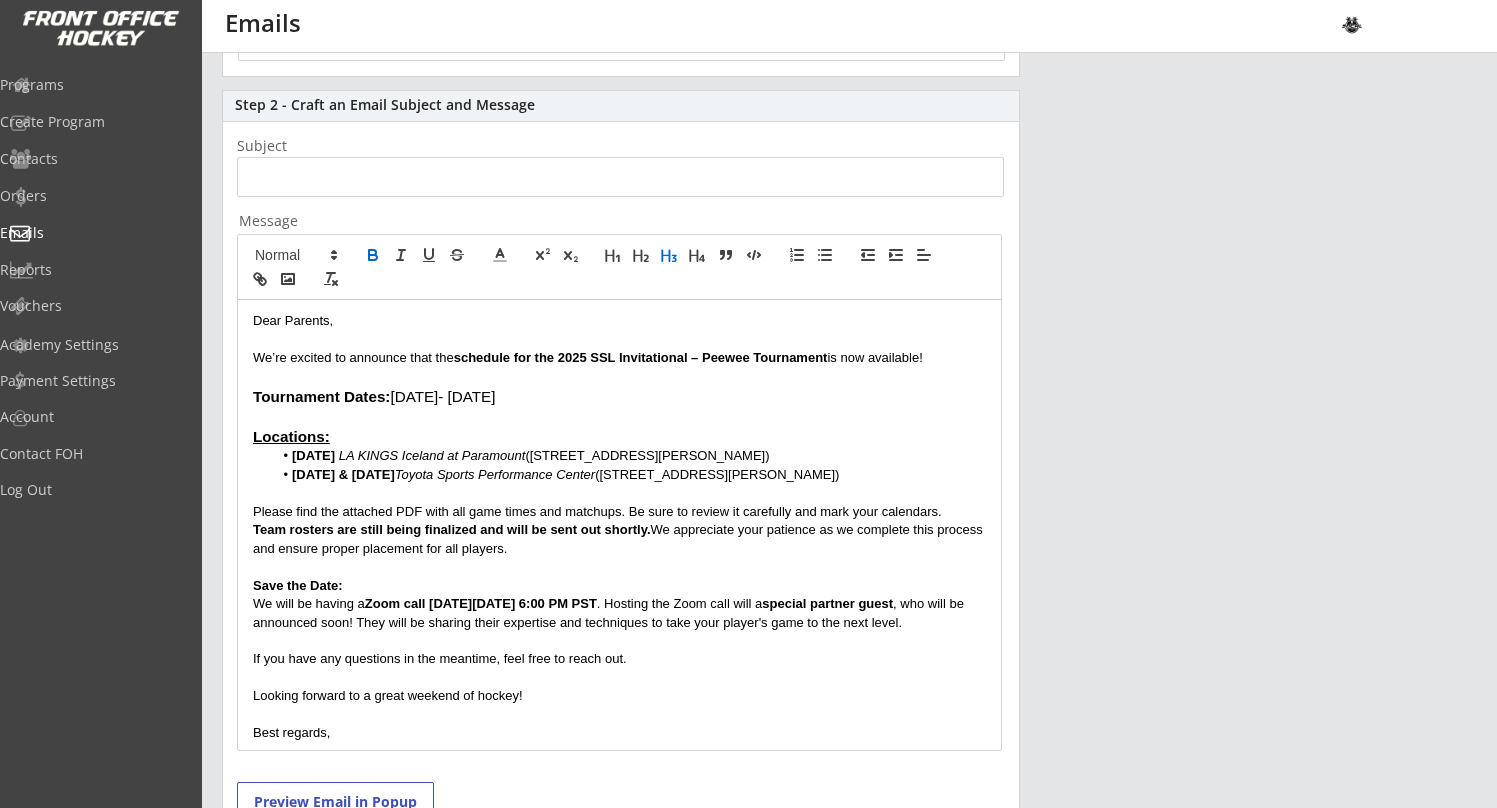 click on "Tournament Dates:  July 25- 27, 2025" at bounding box center [619, 397] 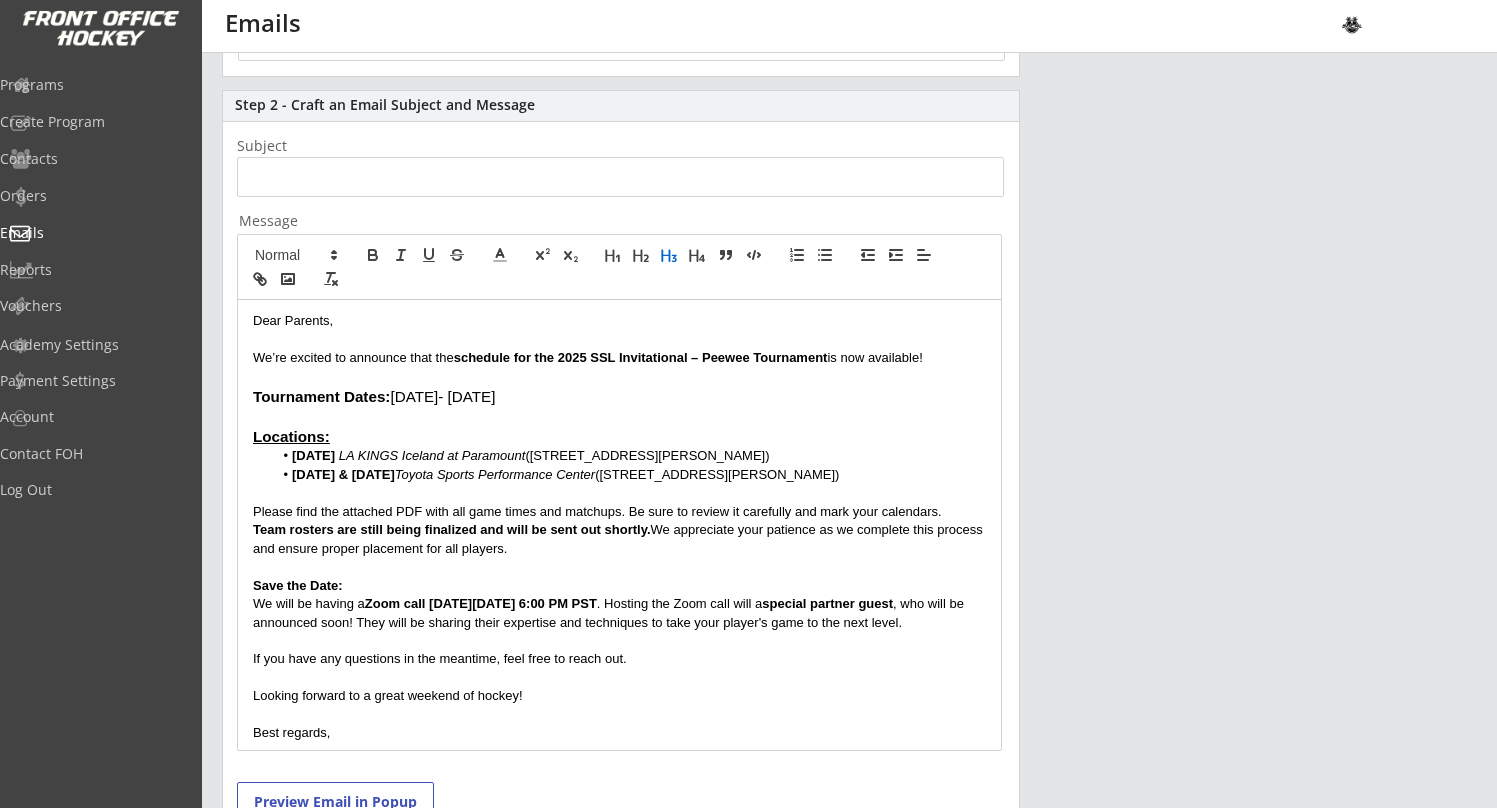 drag, startPoint x: 525, startPoint y: 396, endPoint x: 233, endPoint y: 396, distance: 292 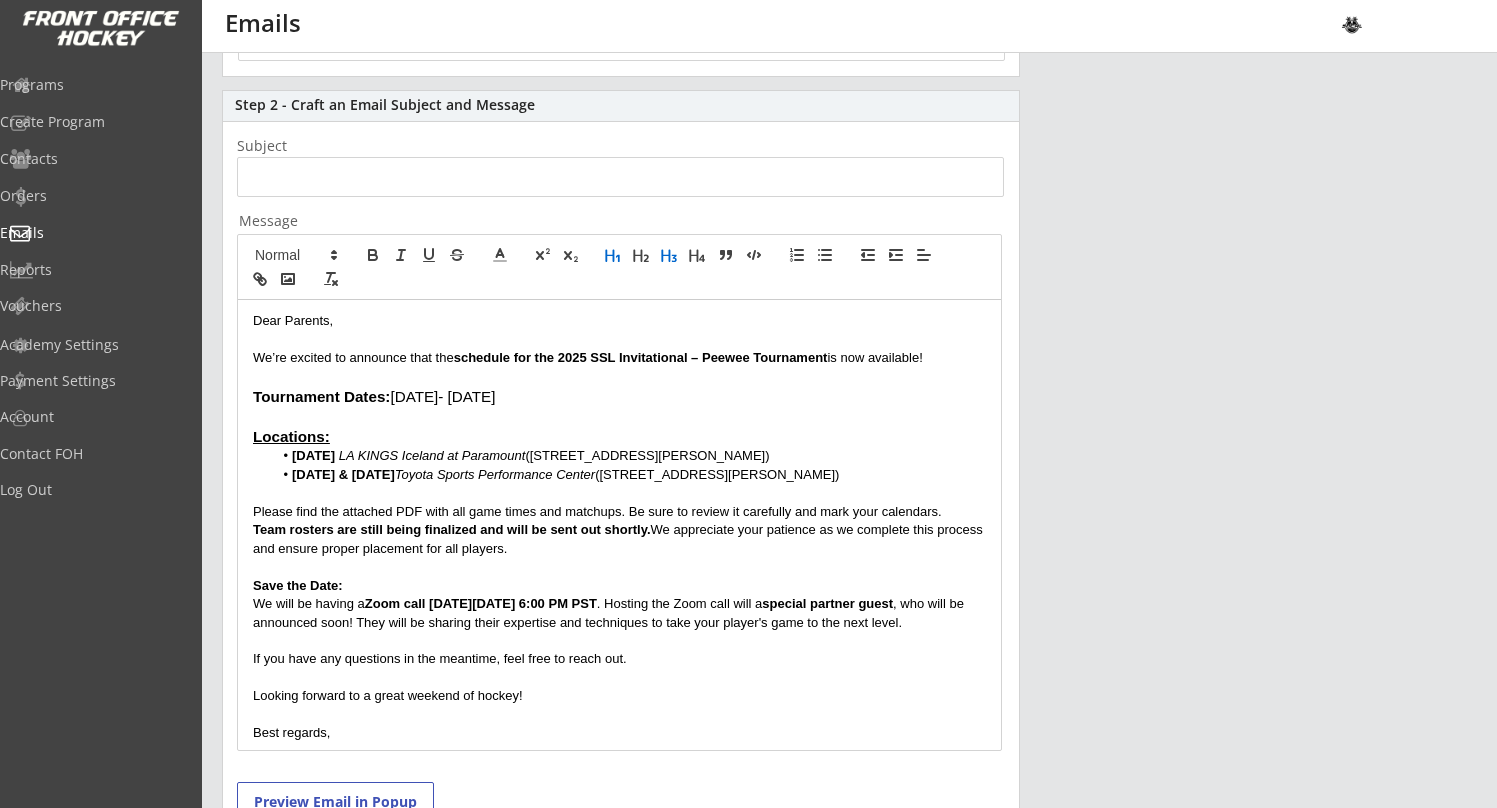 click at bounding box center [614, 255] 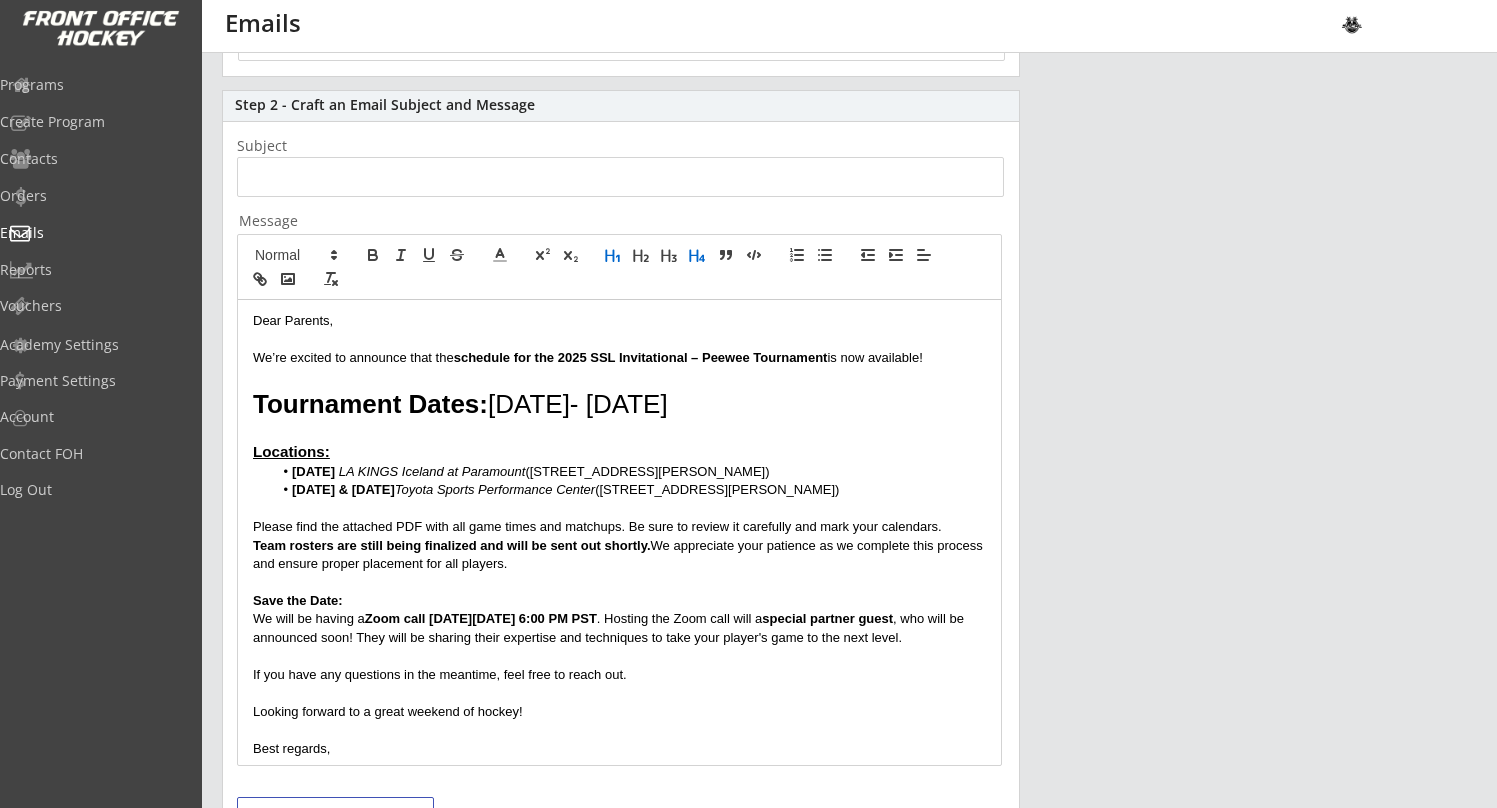 click 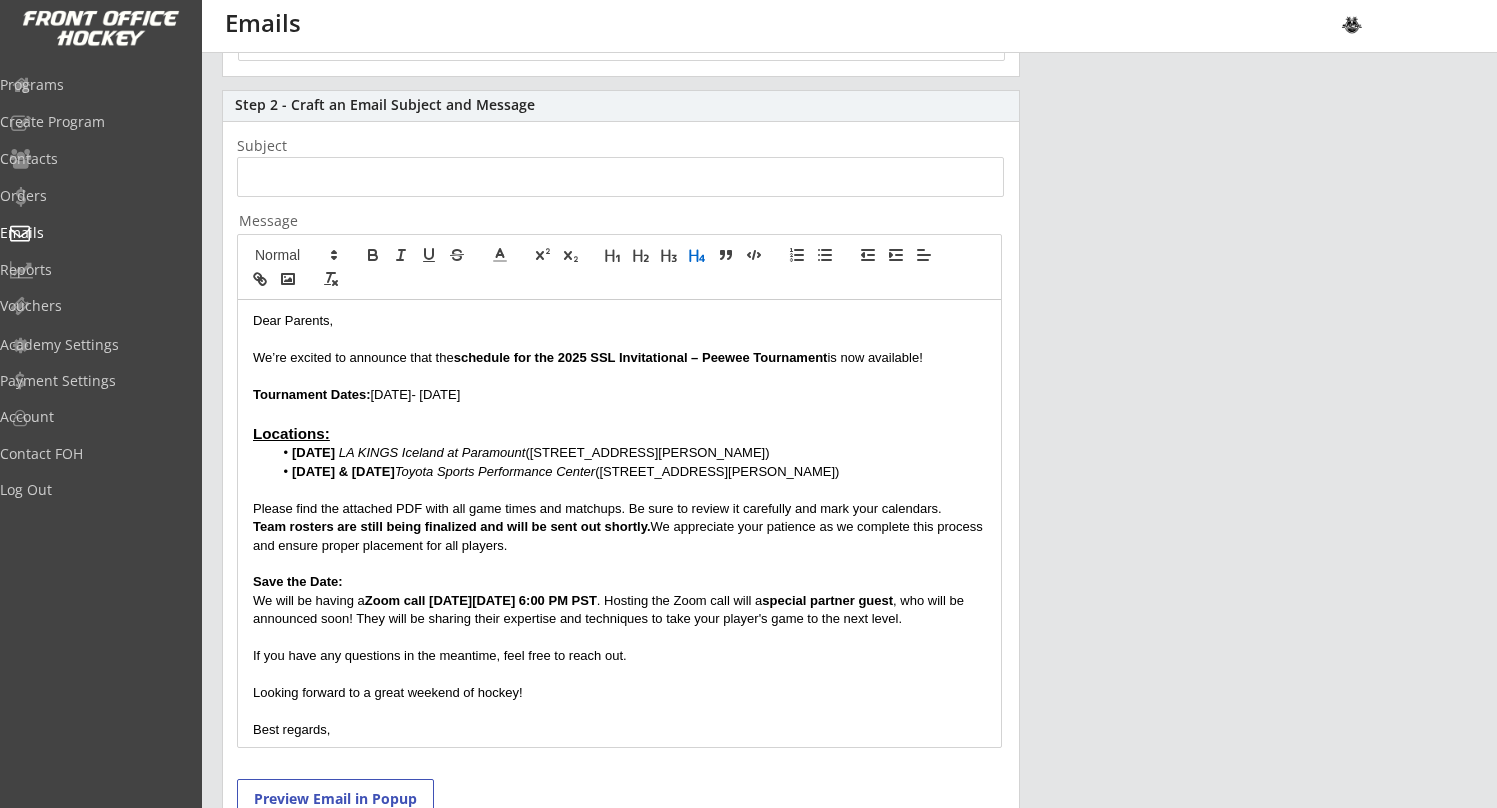 click on "Locations:" at bounding box center (619, 434) 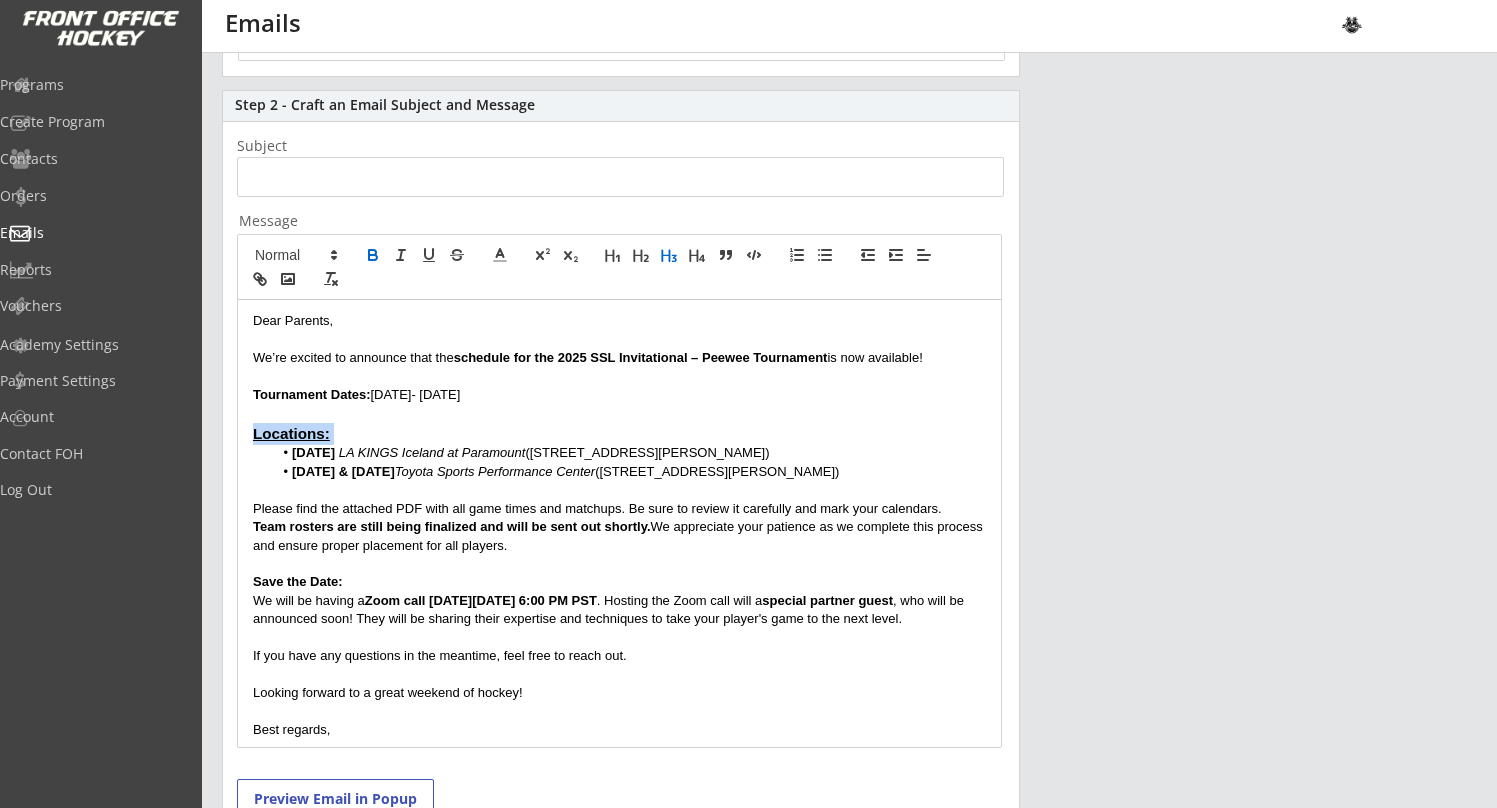drag, startPoint x: 347, startPoint y: 432, endPoint x: 205, endPoint y: 433, distance: 142.00352 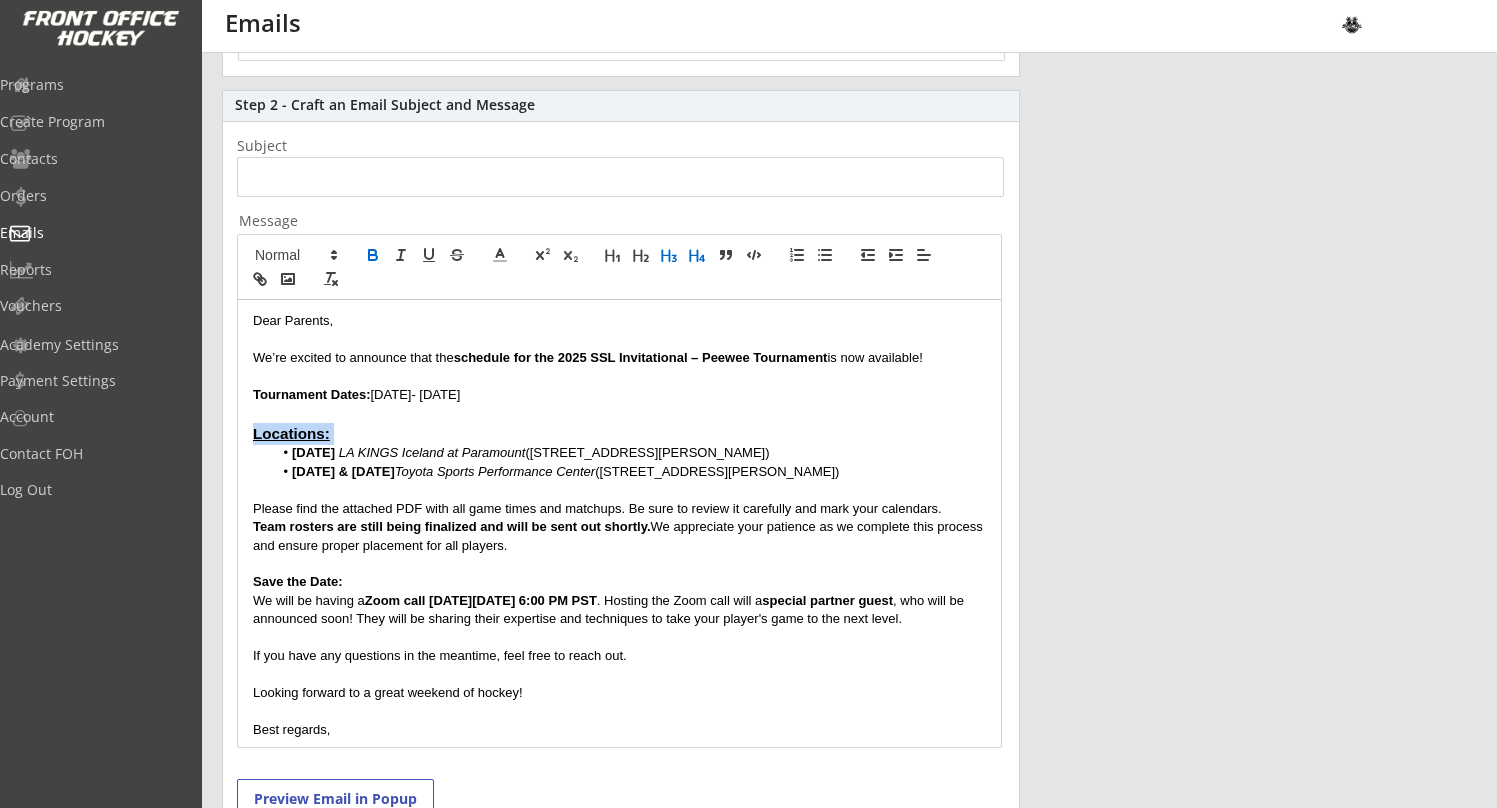click 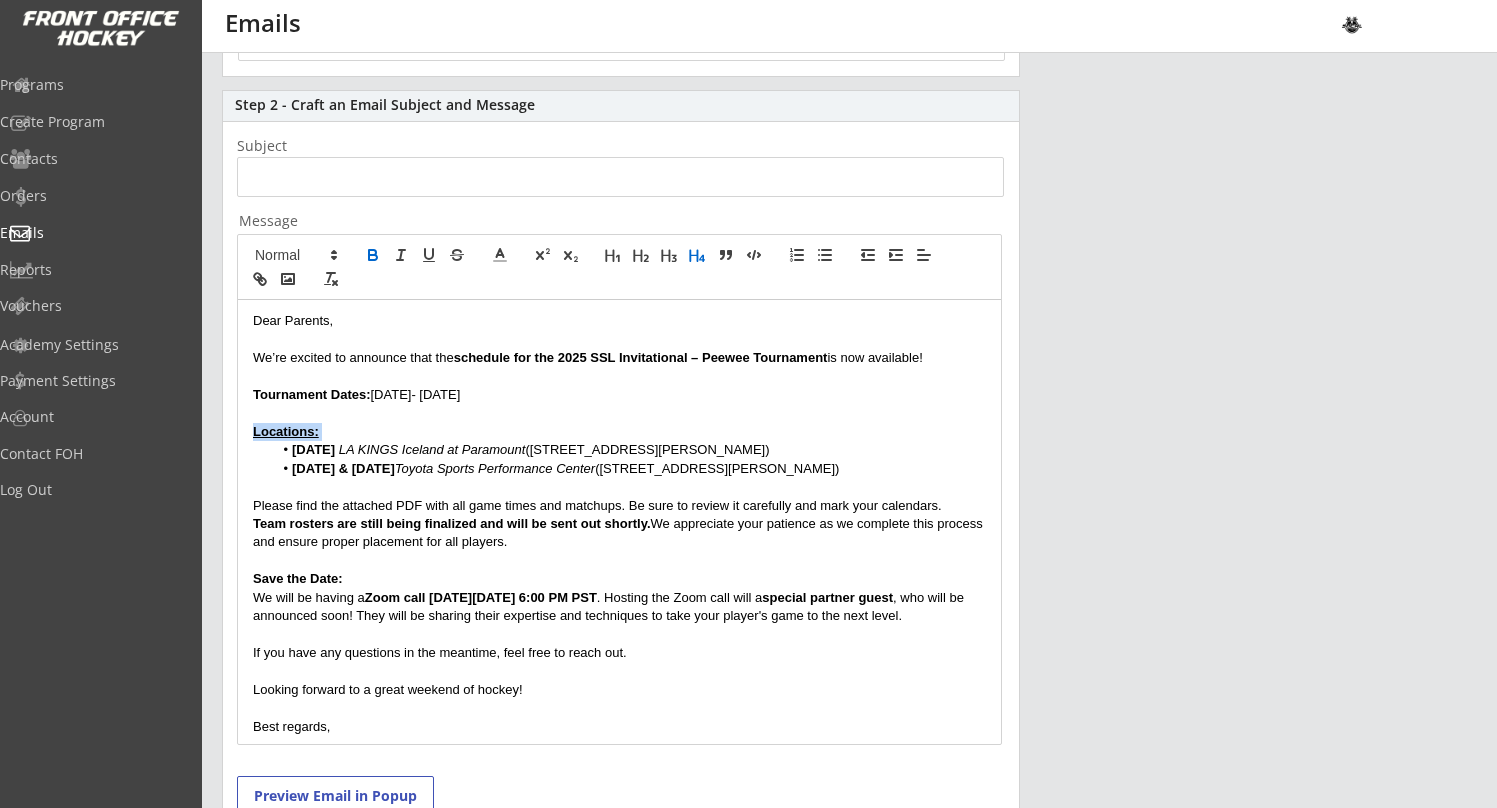 click at bounding box center [619, 413] 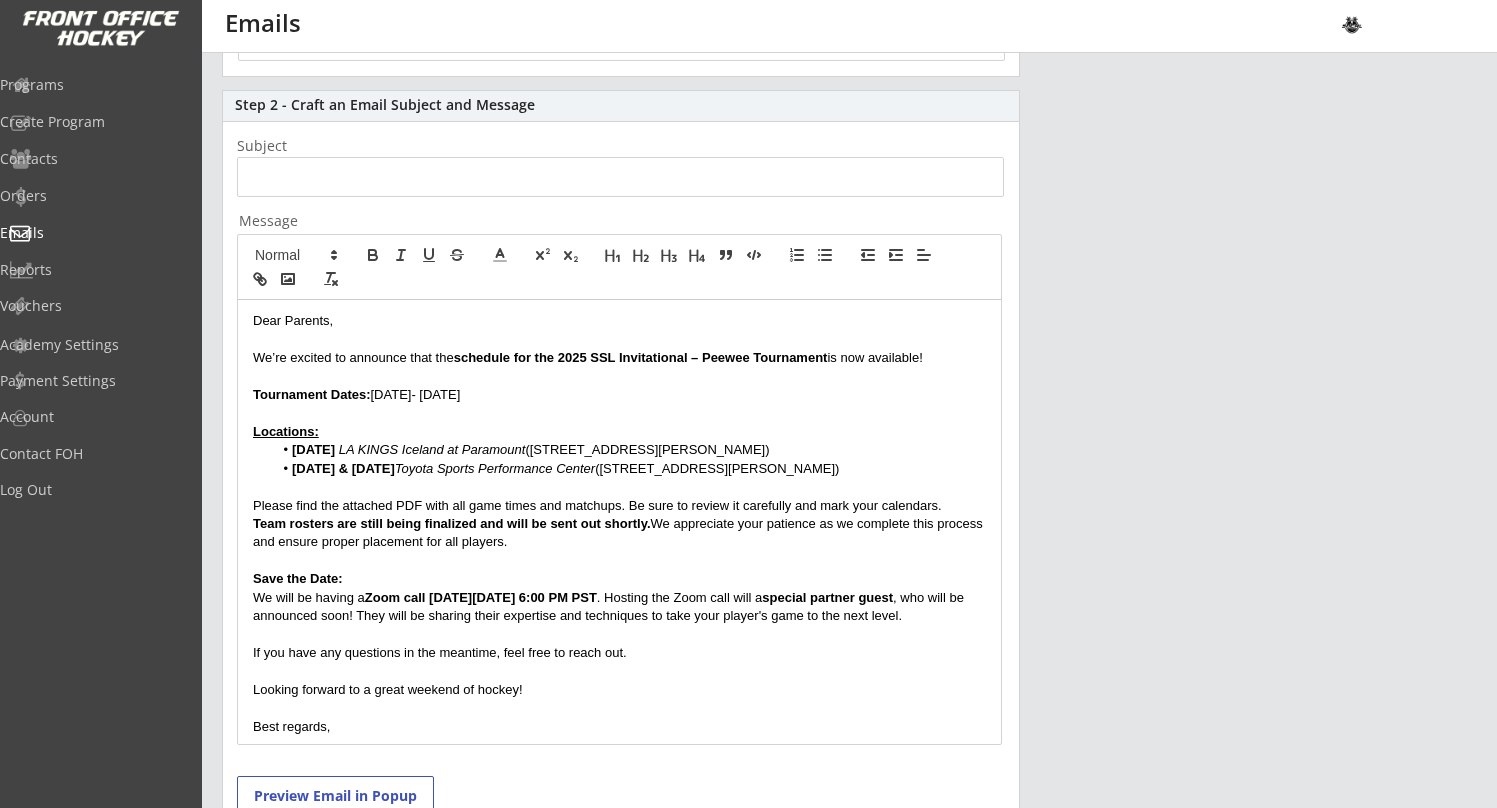 click on "LA KINGS Iceland at Paramount" at bounding box center [432, 449] 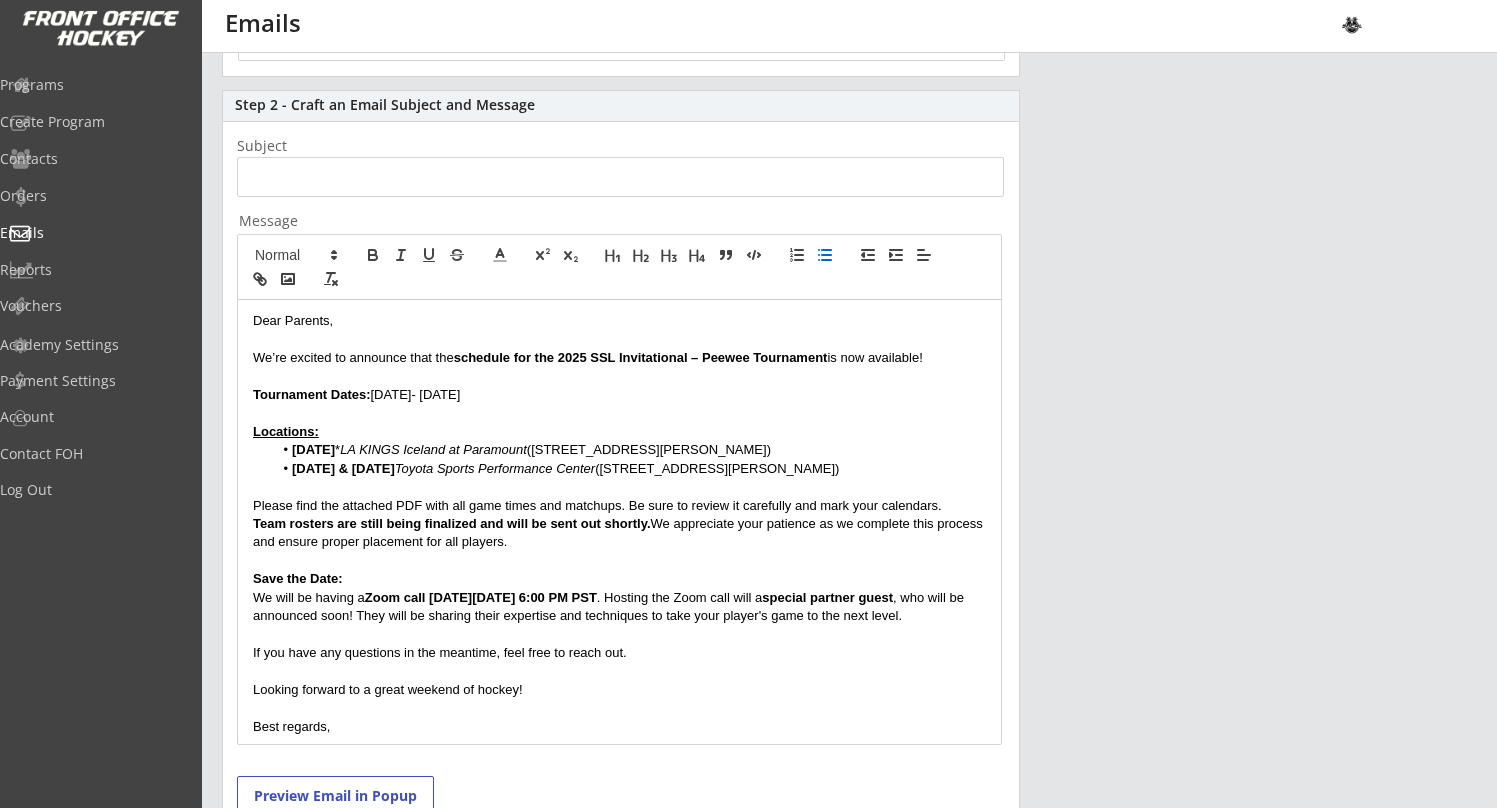 click on "Friday July 25   * LA KINGS Iceland at Paramount  (8041 Jackson St Paramount, CA 90723)" at bounding box center [630, 450] 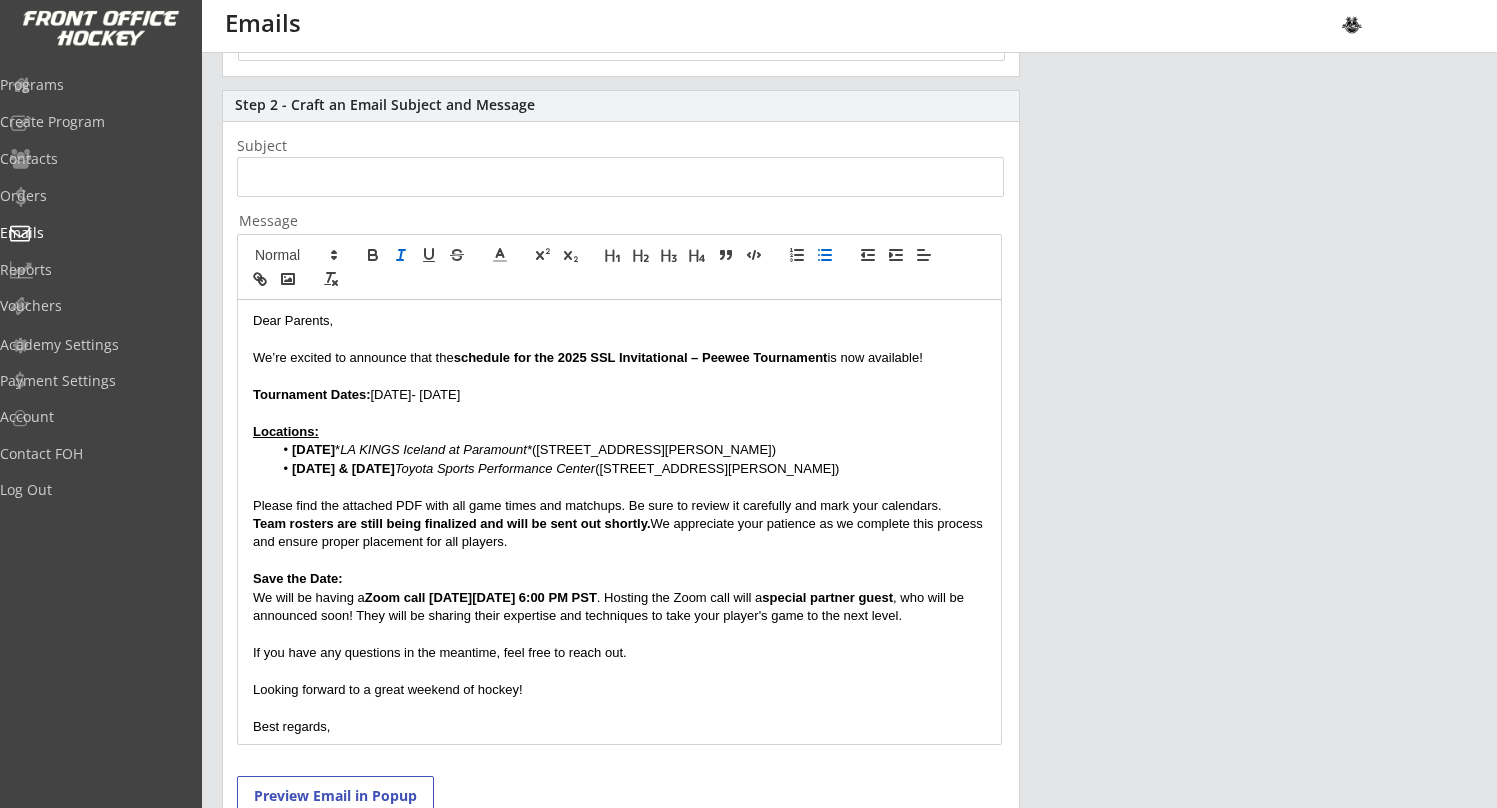 click on "Toyota Sports Performance Center" at bounding box center (495, 468) 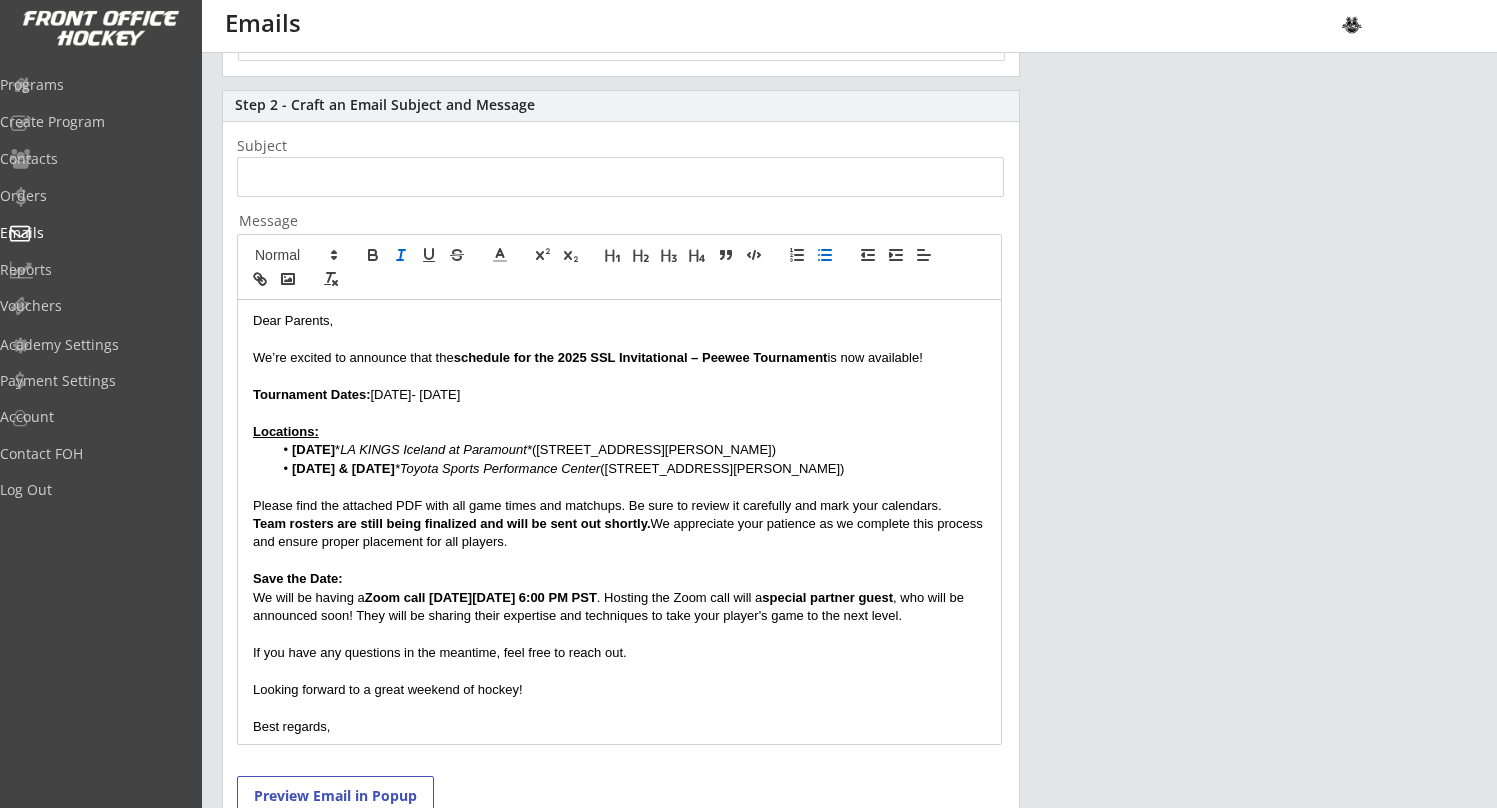 click on "Saturday July 26 & Sunday July 27  *Toyota Sports Performance Center  (555 N Nash St El Segundo, CA 90245)" at bounding box center (630, 469) 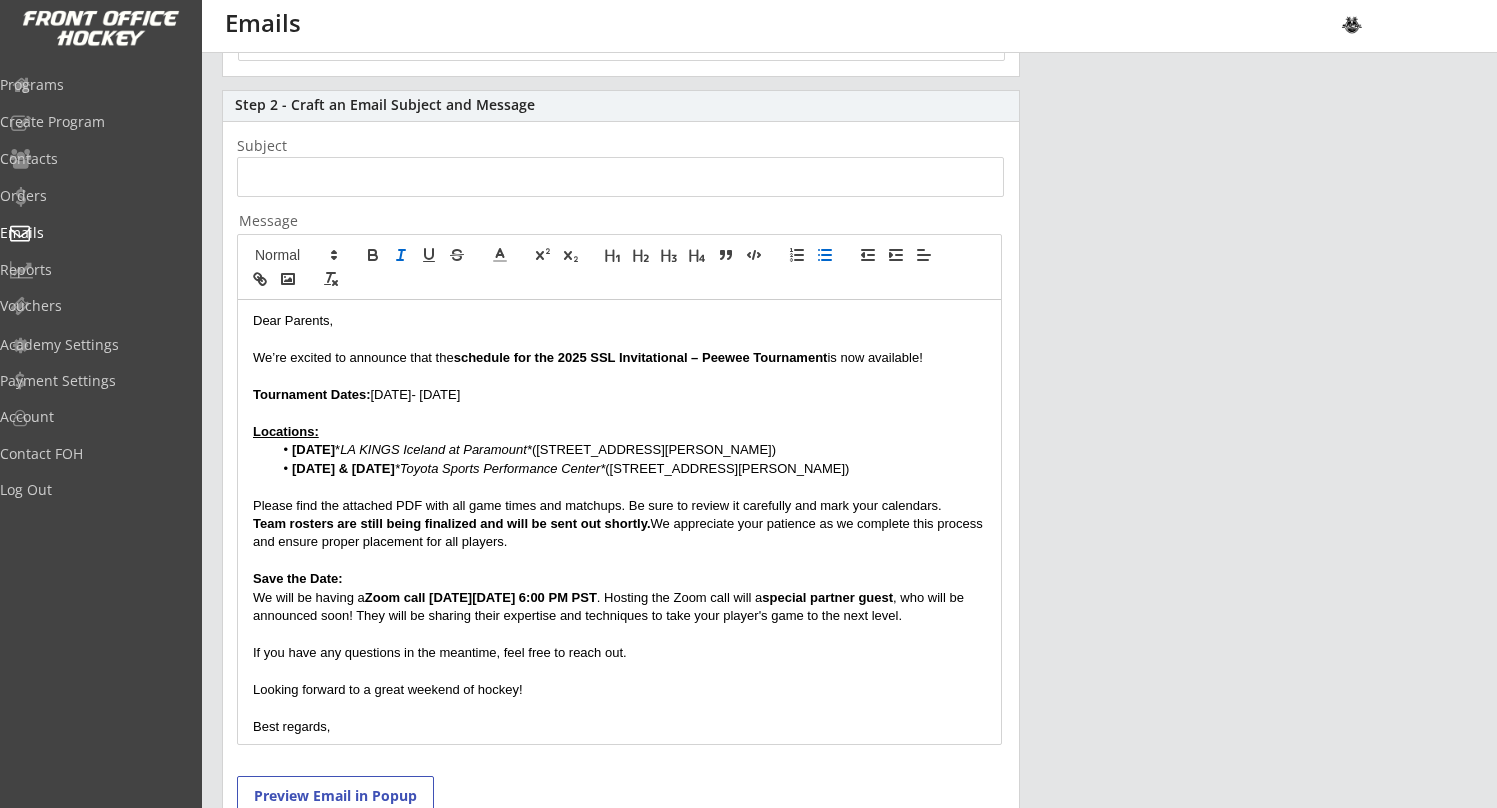 click on "*Toyota Sports Performance Center*" at bounding box center [500, 468] 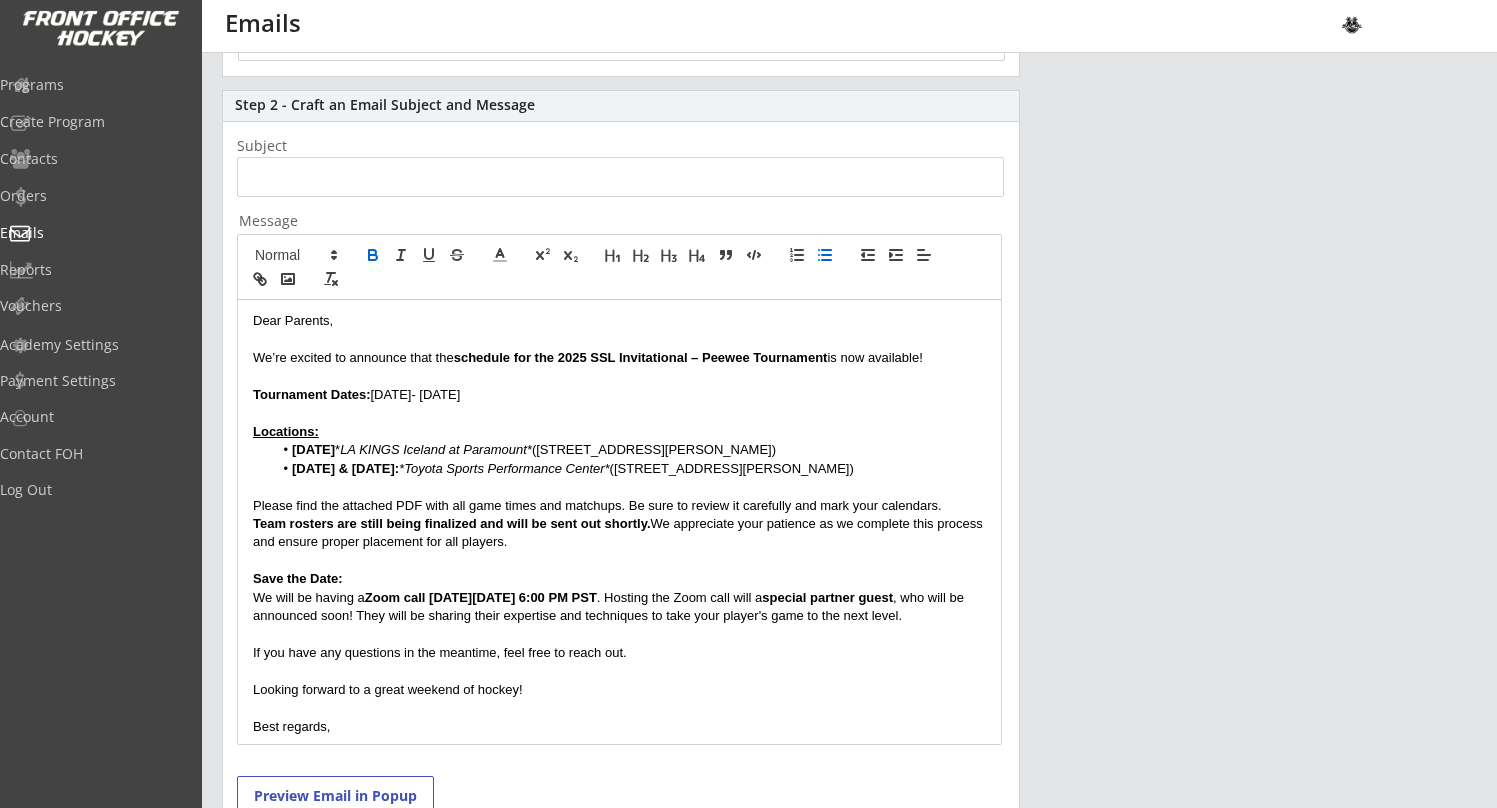click on "Friday July 25   * LA KINGS Iceland at Paramount*   (8041 Jackson St Paramount, CA 90723)" at bounding box center (630, 450) 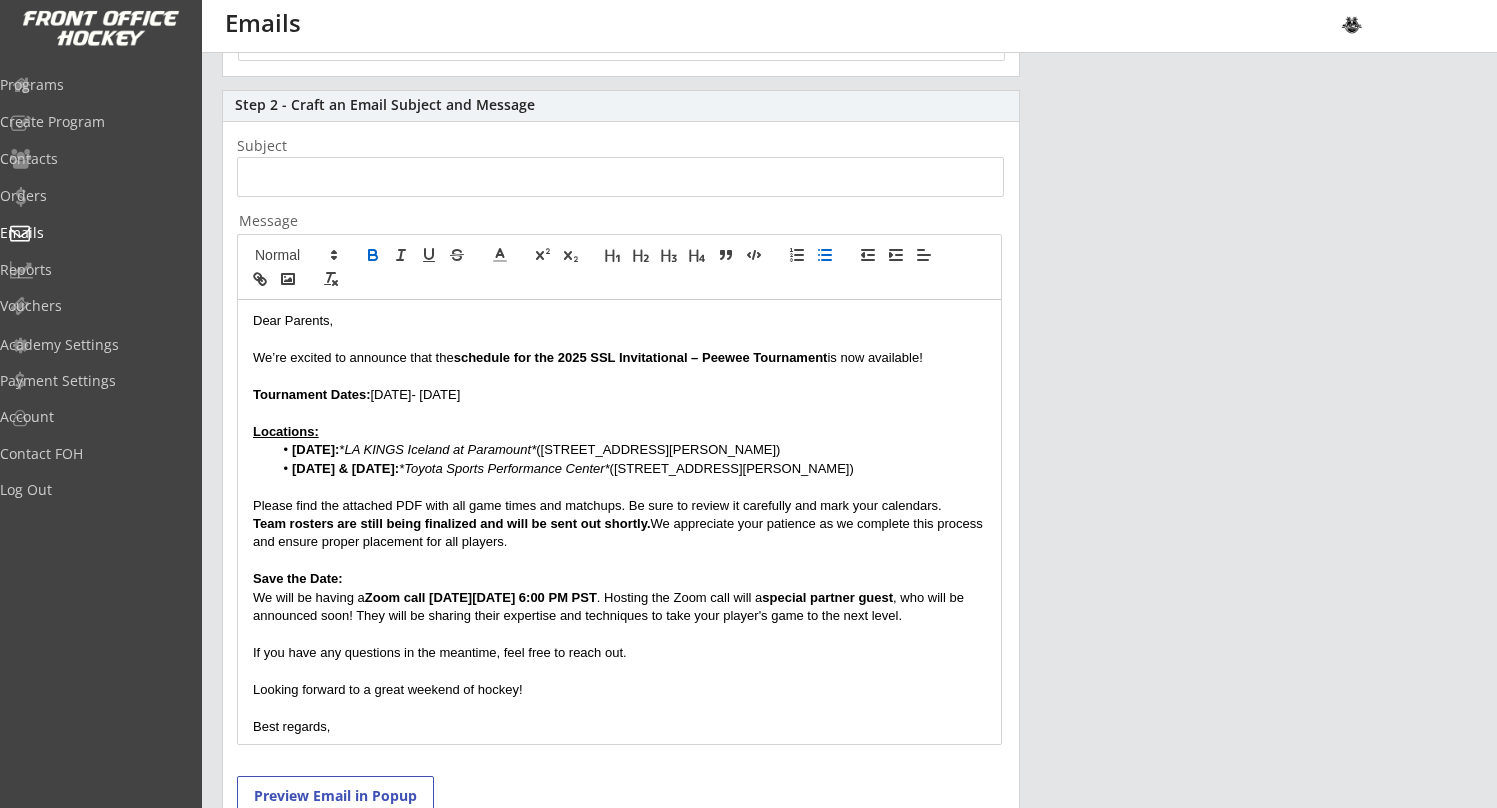 click on "LA KINGS Iceland at Paramount*" at bounding box center [440, 449] 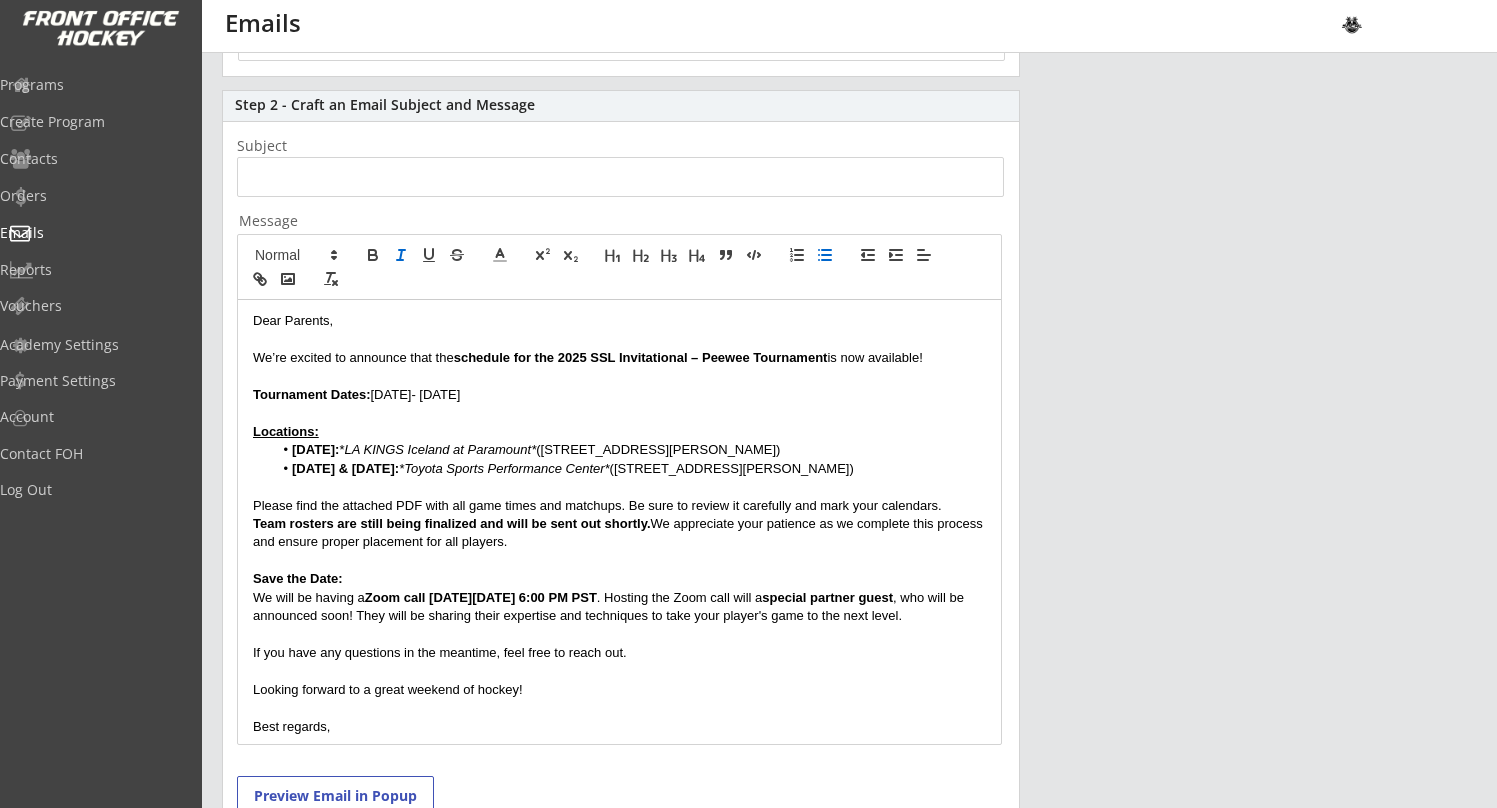 click on "Please find the attached PDF with all game times and matchups. Be sure to review it carefully and mark your calendars." at bounding box center (619, 506) 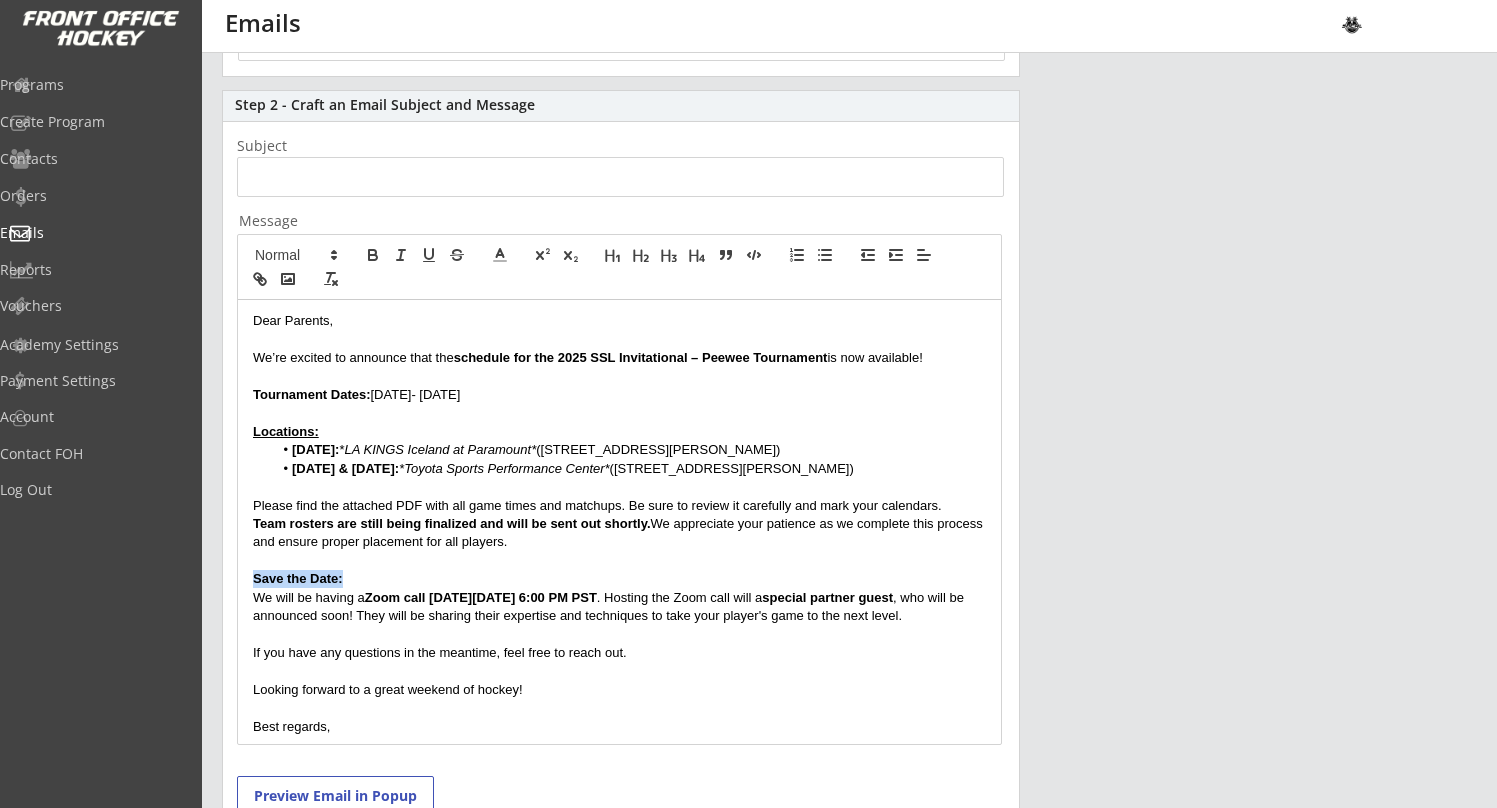 drag, startPoint x: 350, startPoint y: 575, endPoint x: 248, endPoint y: 578, distance: 102.044106 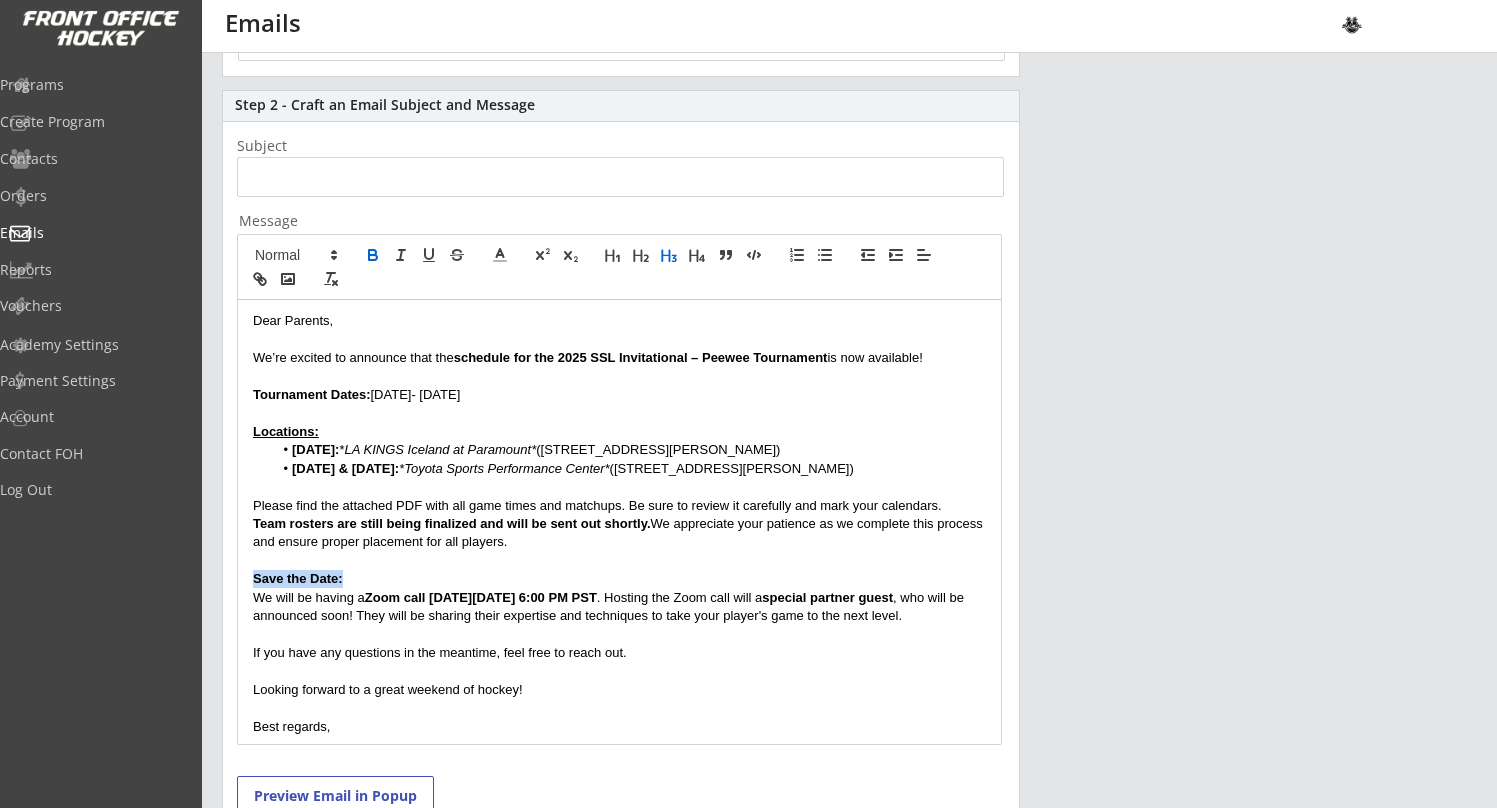 click 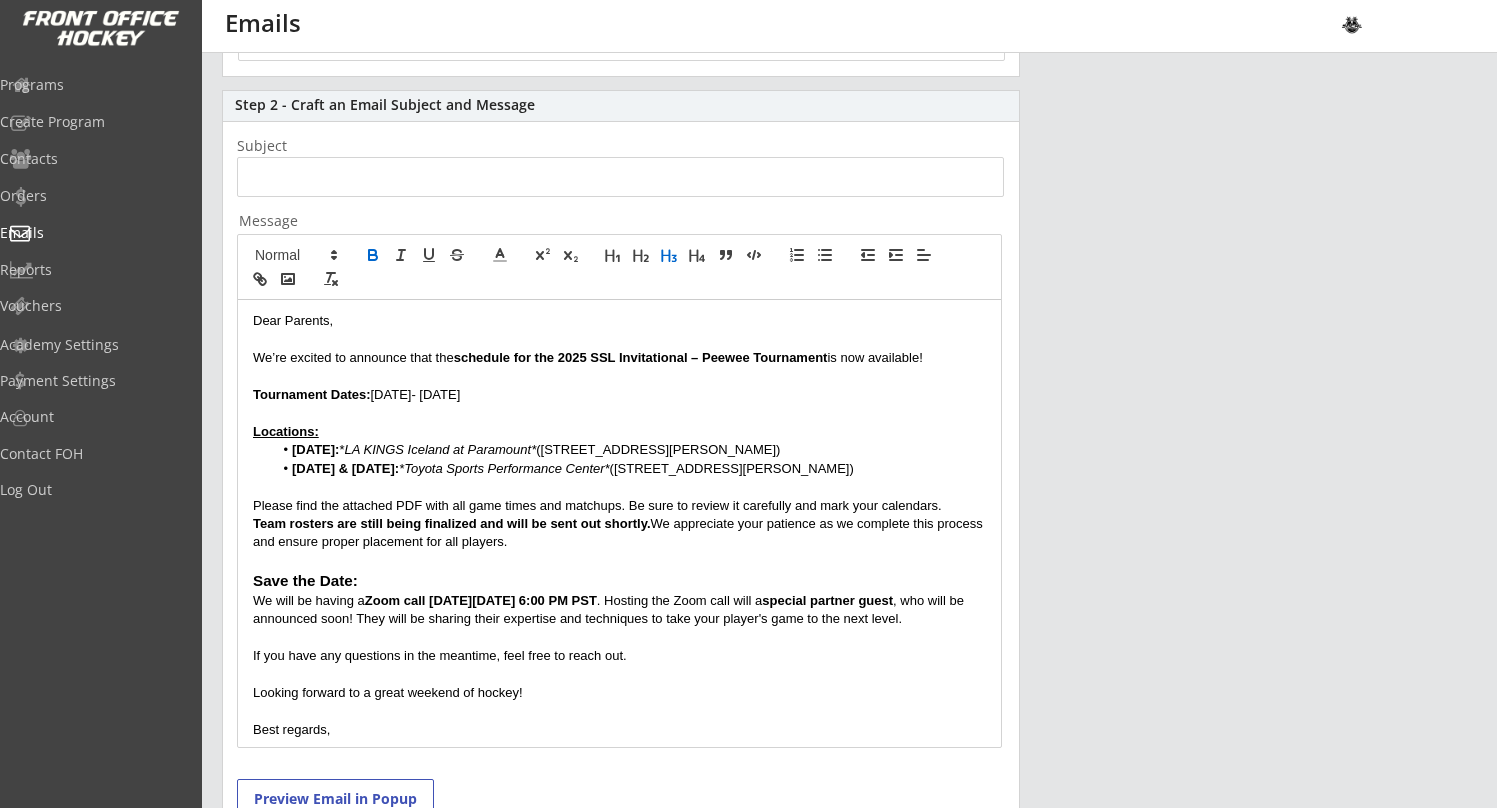 click at bounding box center [619, 561] 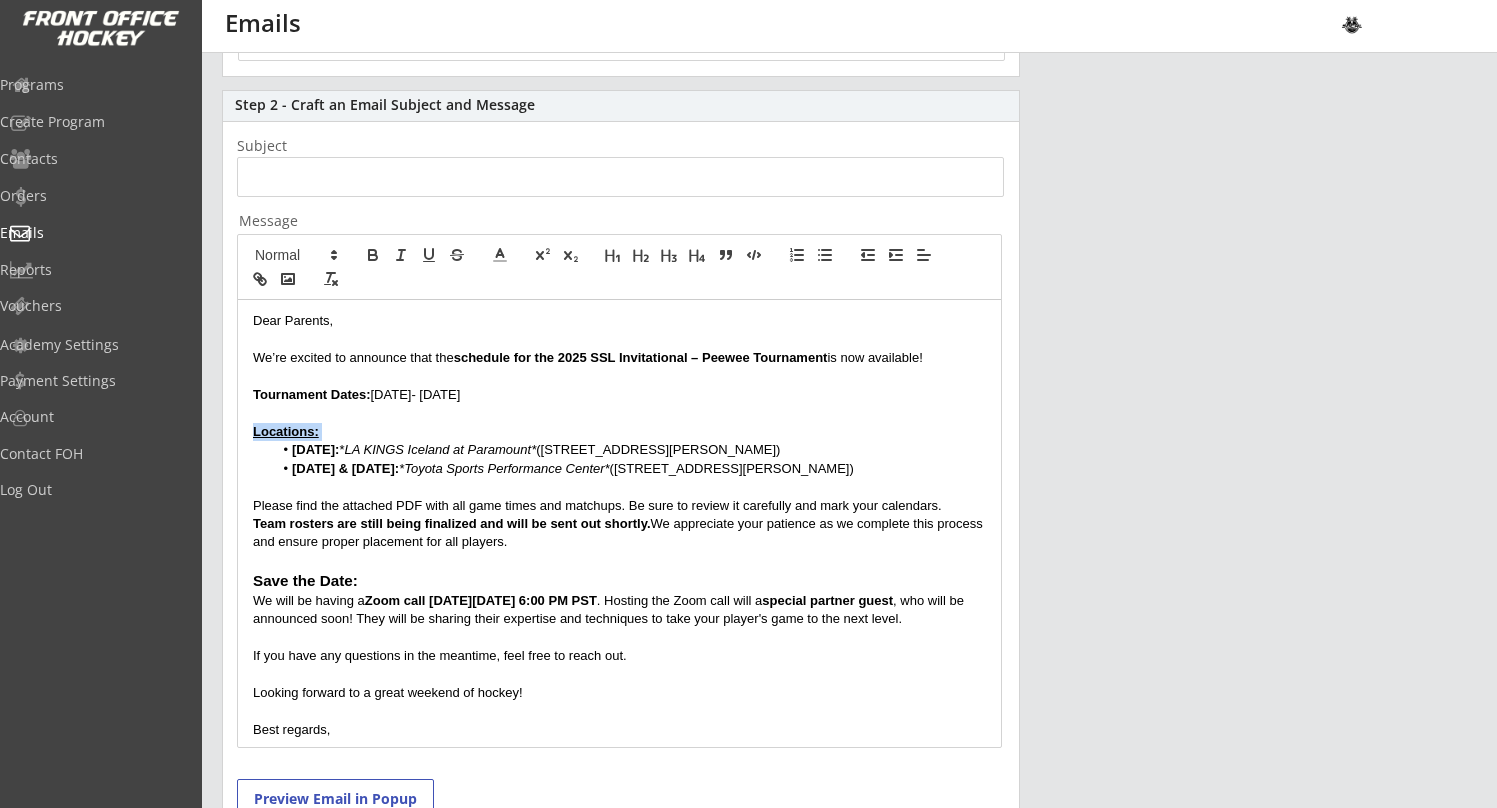 drag, startPoint x: 339, startPoint y: 427, endPoint x: 226, endPoint y: 426, distance: 113.004425 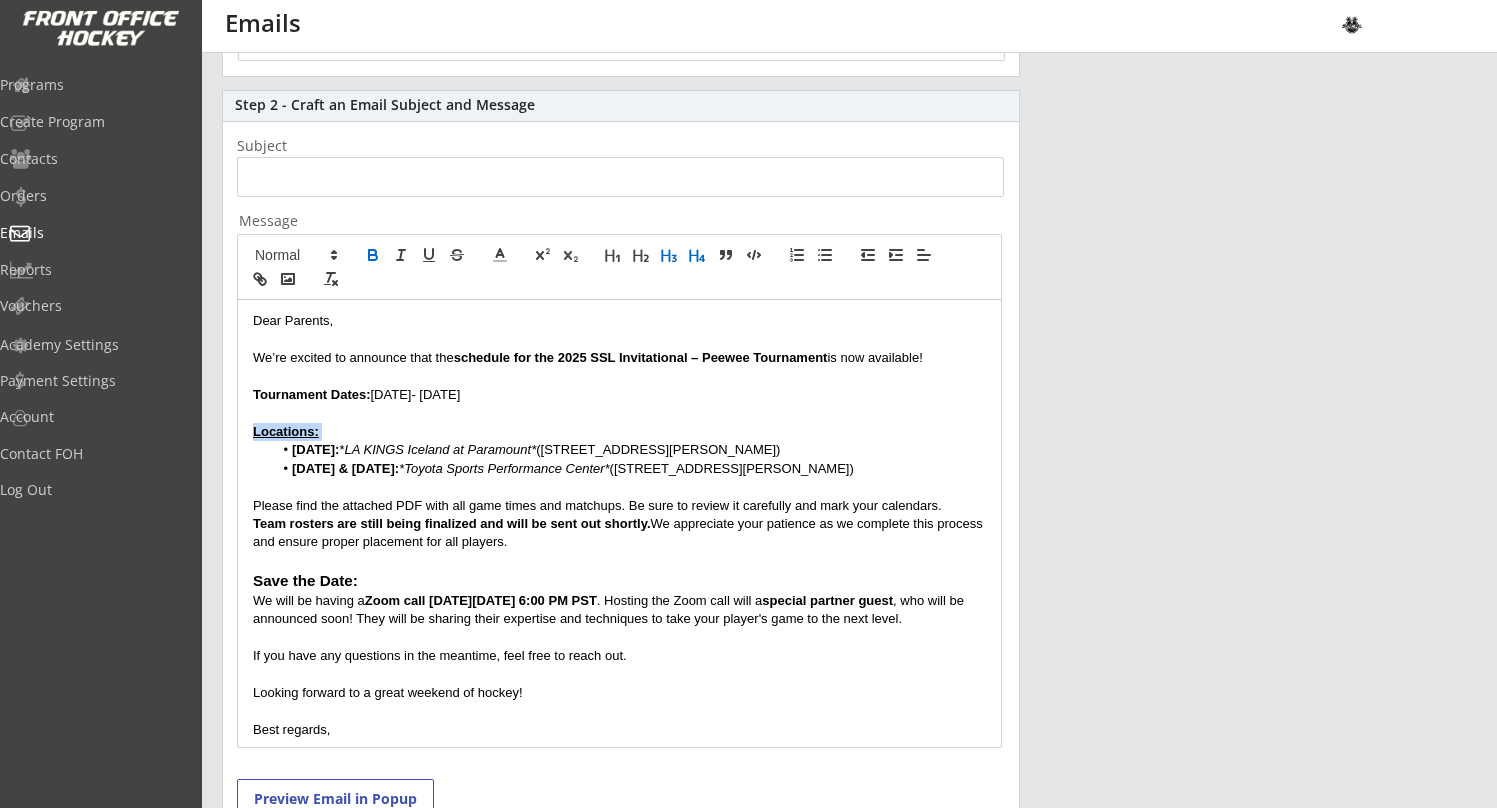 click 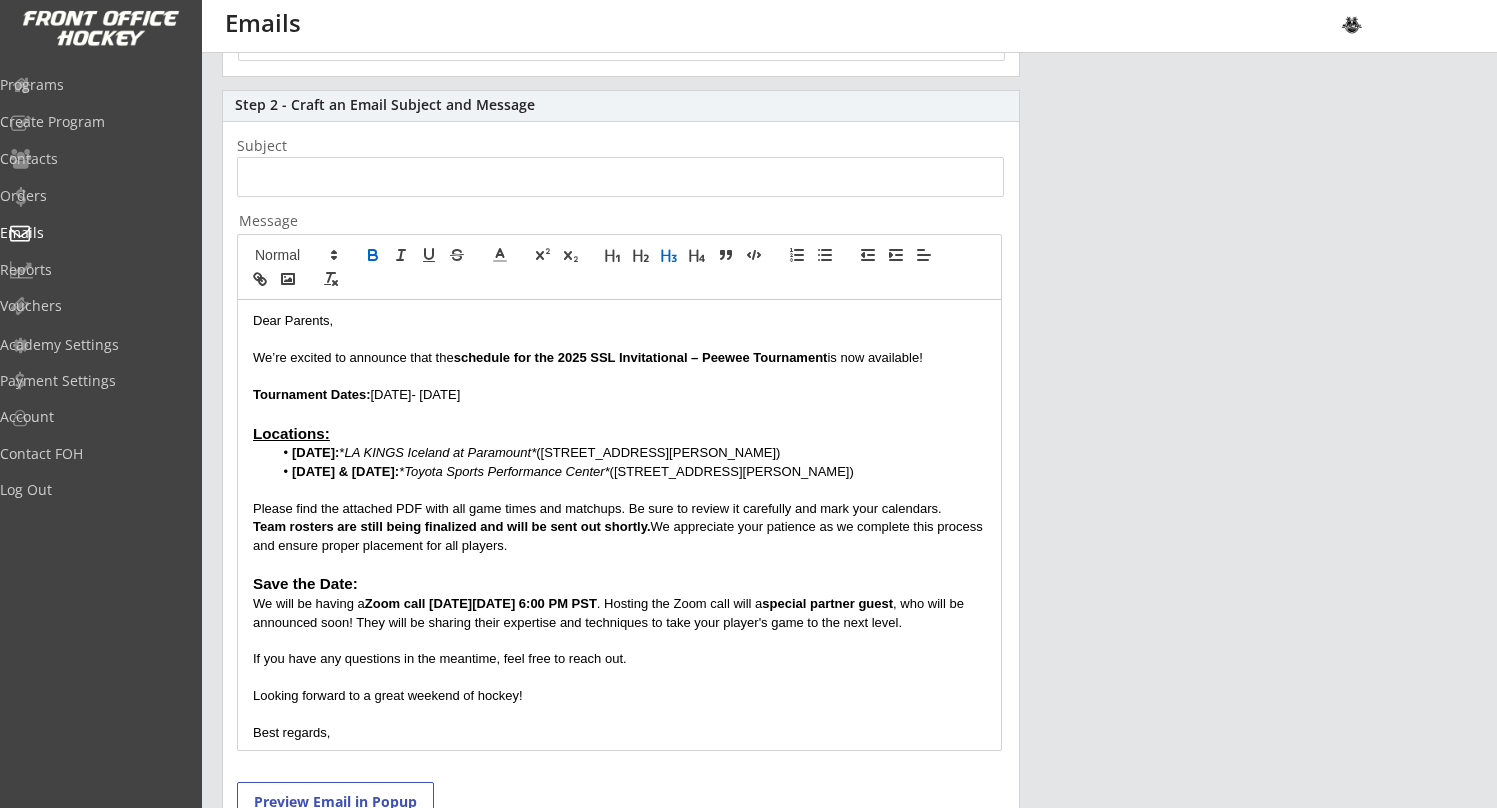 click on "Tournament Dates:  July 25- 27, 2025" at bounding box center [619, 395] 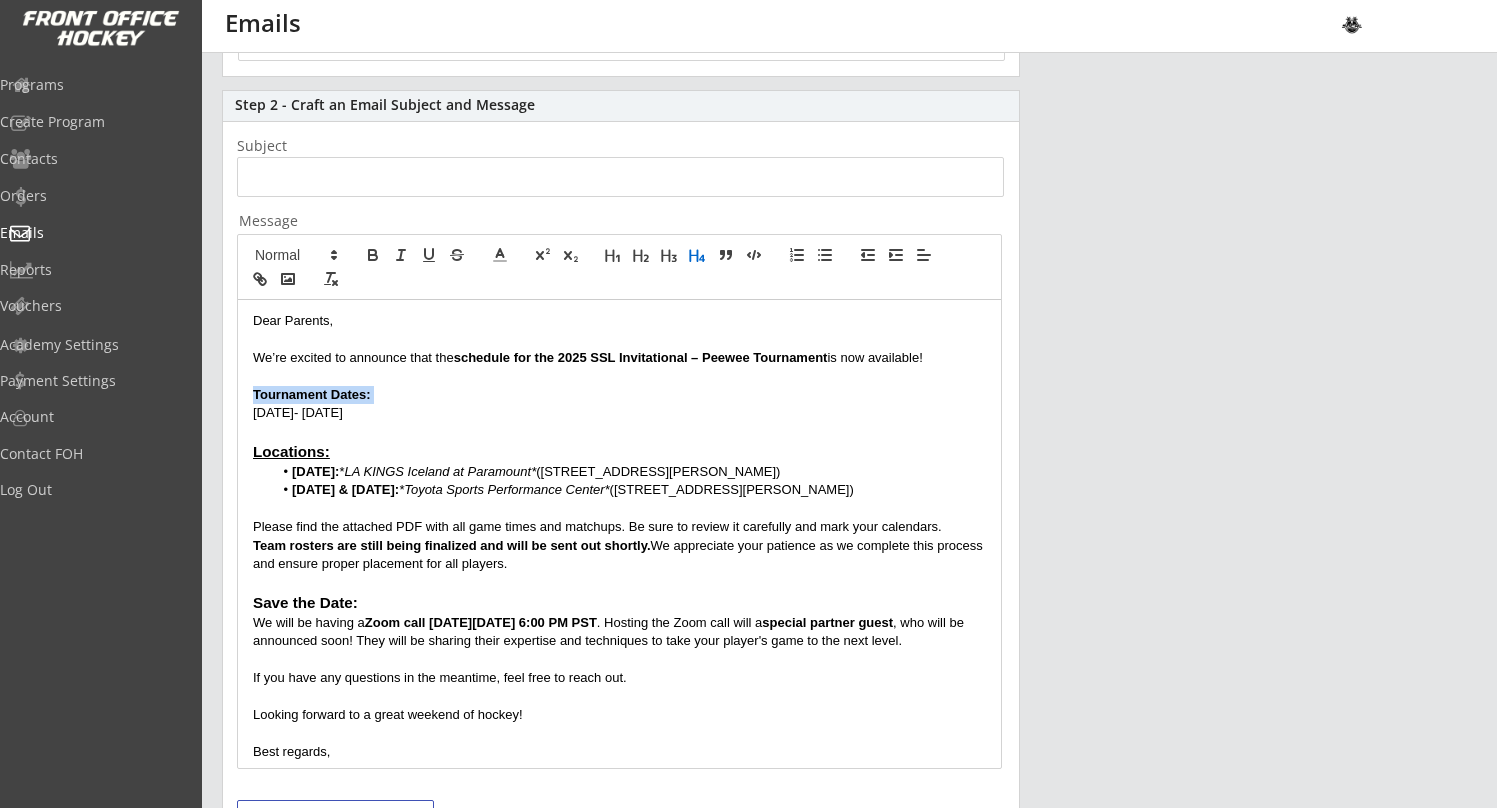 drag, startPoint x: 379, startPoint y: 394, endPoint x: 238, endPoint y: 394, distance: 141 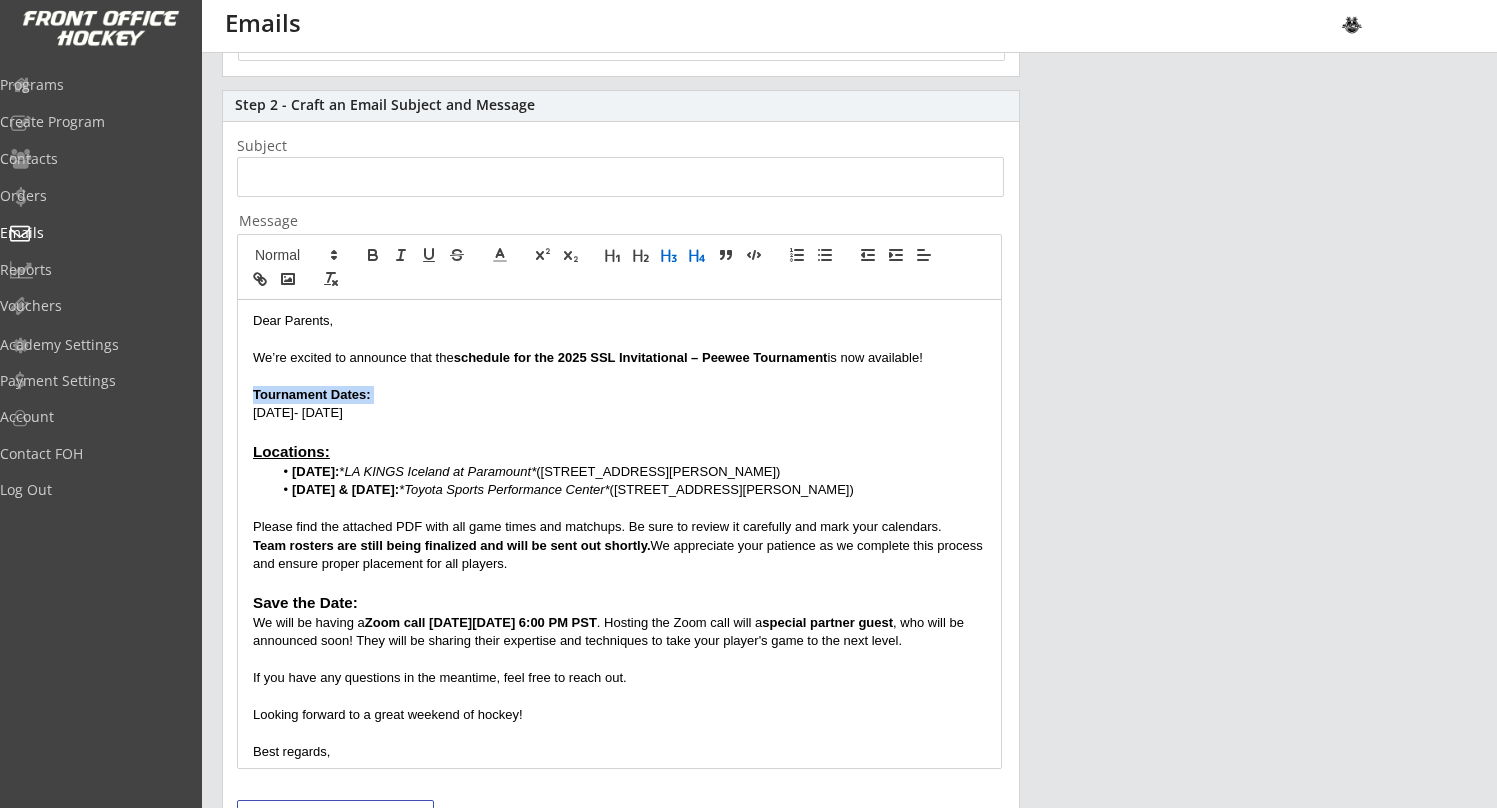click 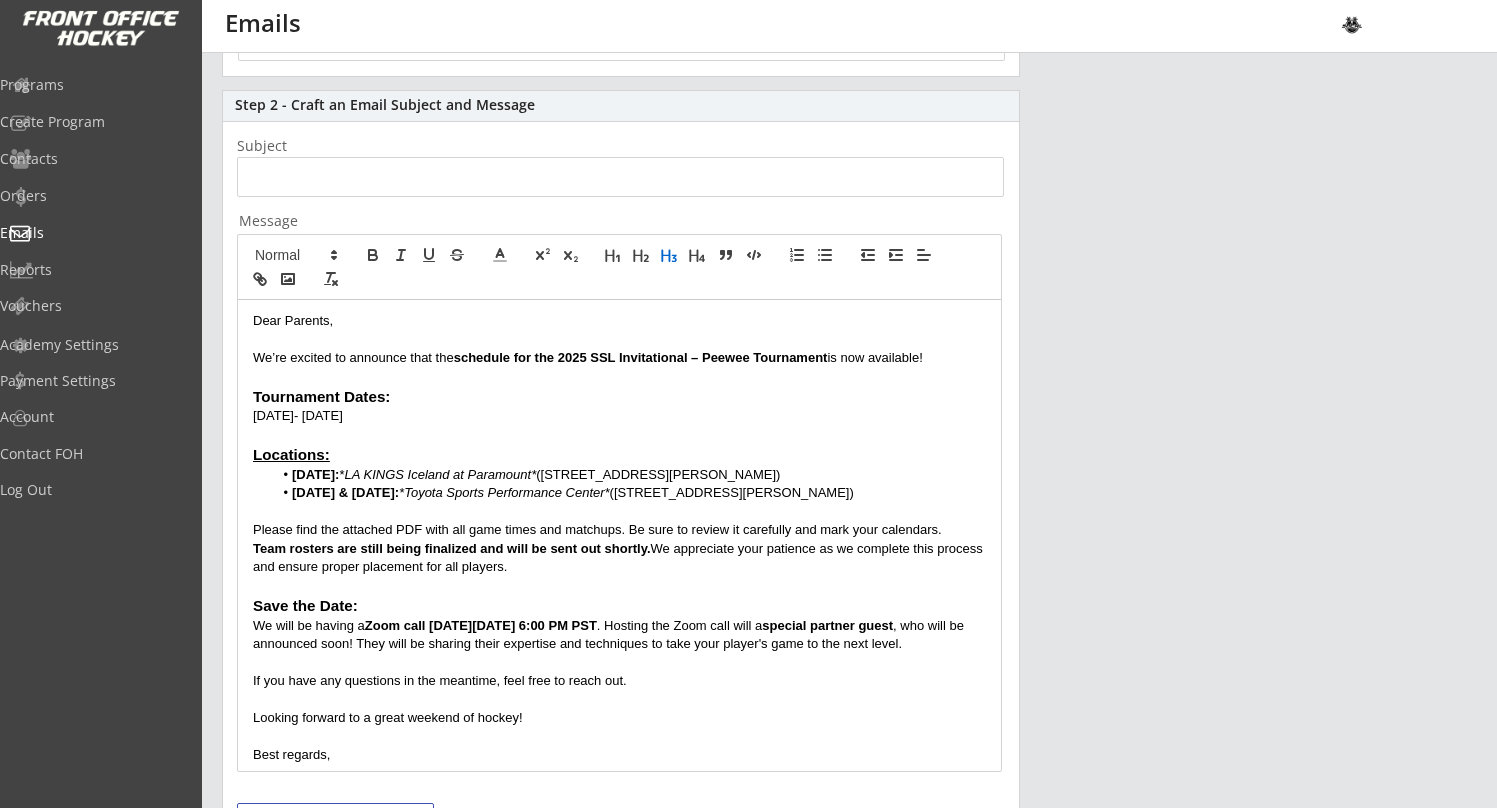 click on "July 25- 27, 2025" at bounding box center [619, 416] 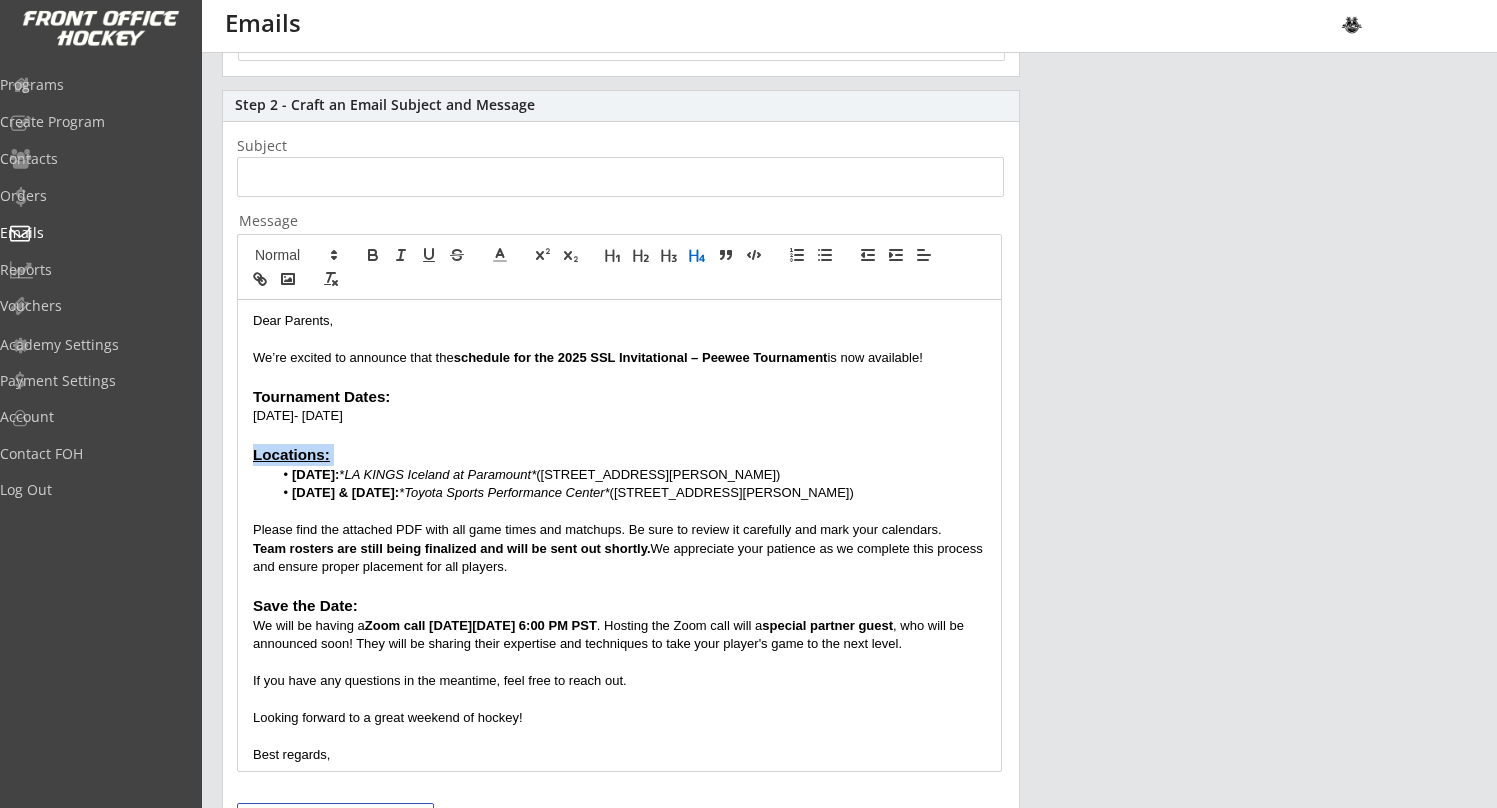 drag, startPoint x: 351, startPoint y: 453, endPoint x: 211, endPoint y: 453, distance: 140 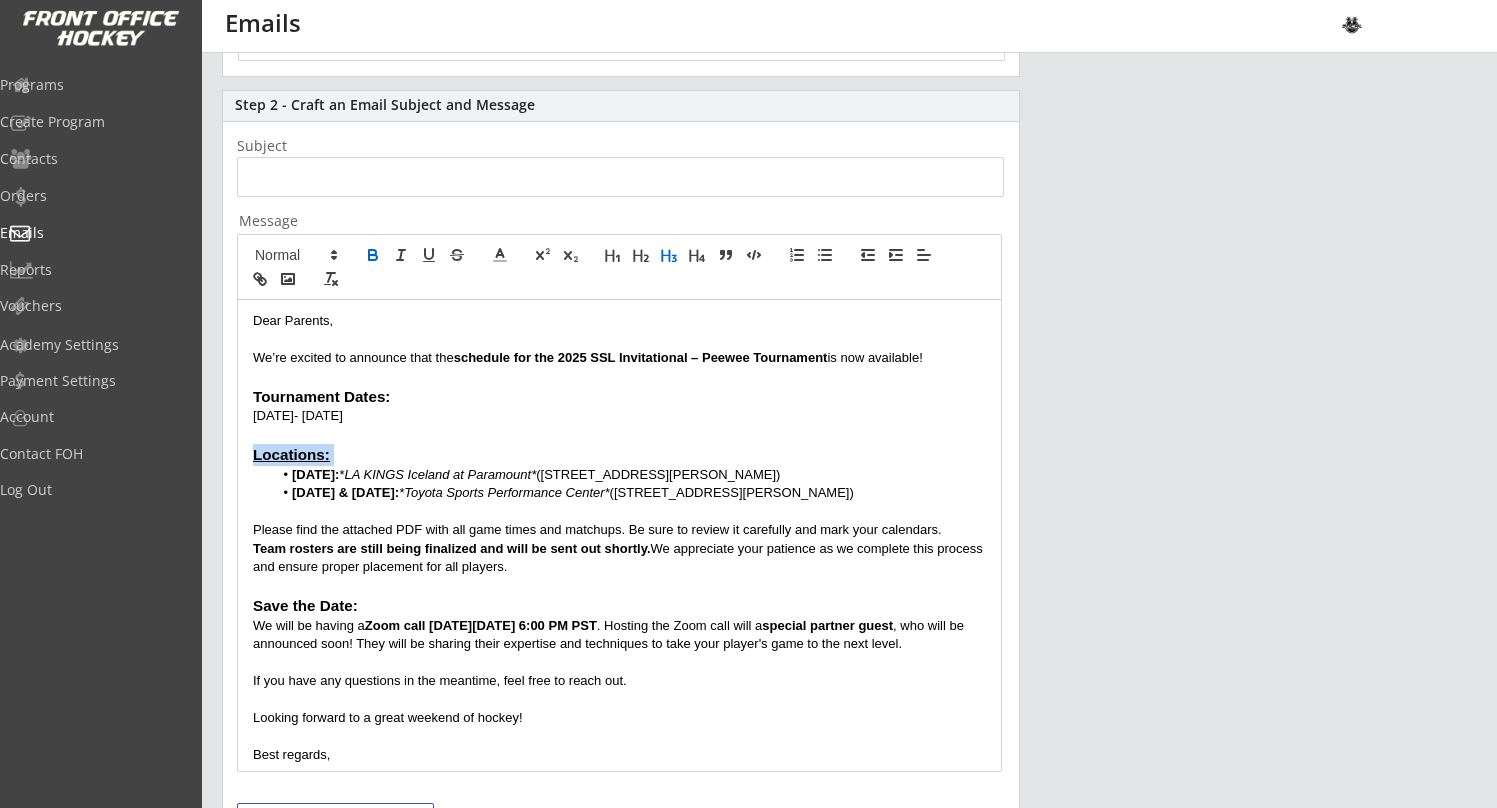 click 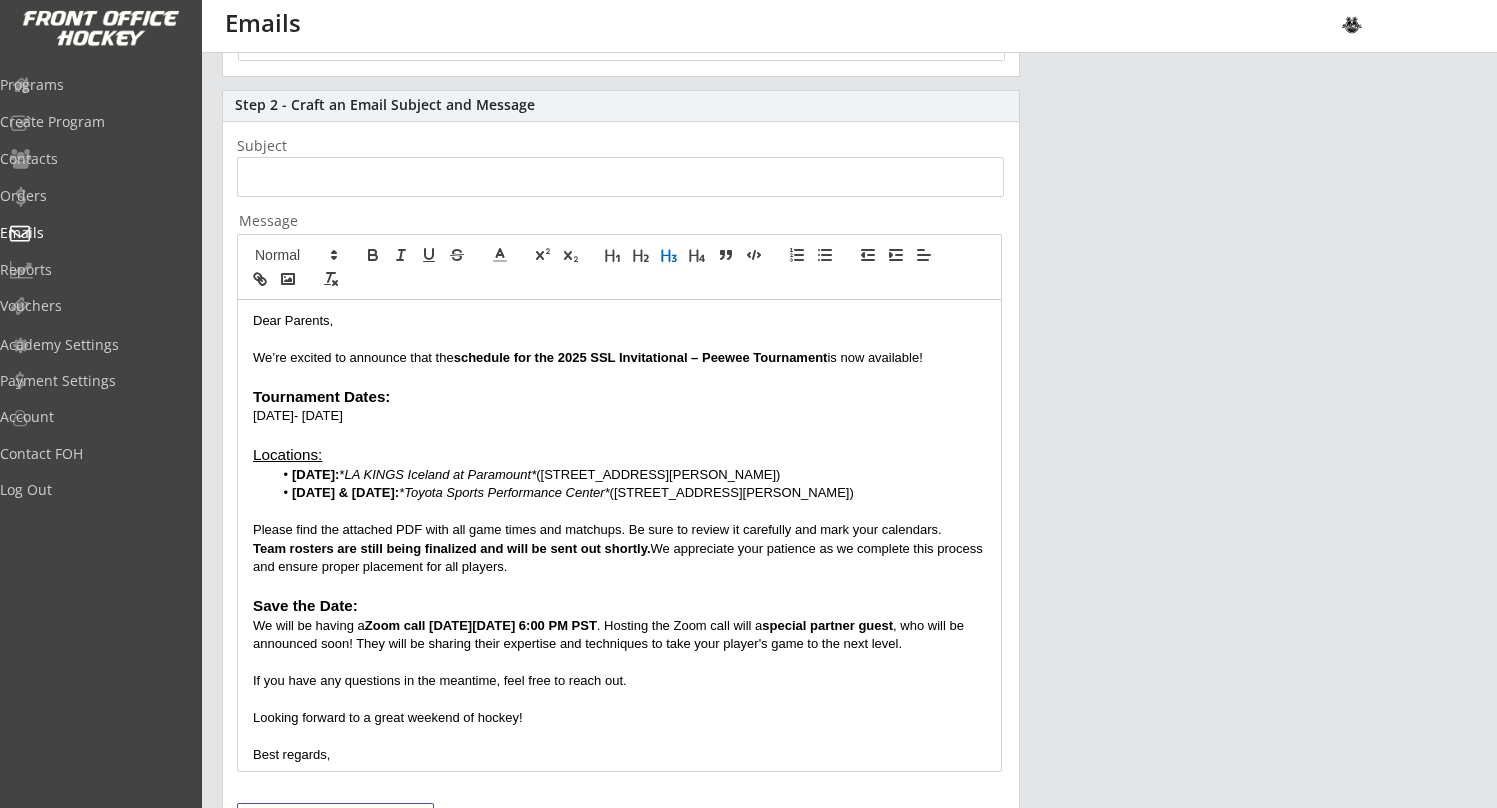 click on "Locations:" at bounding box center [619, 455] 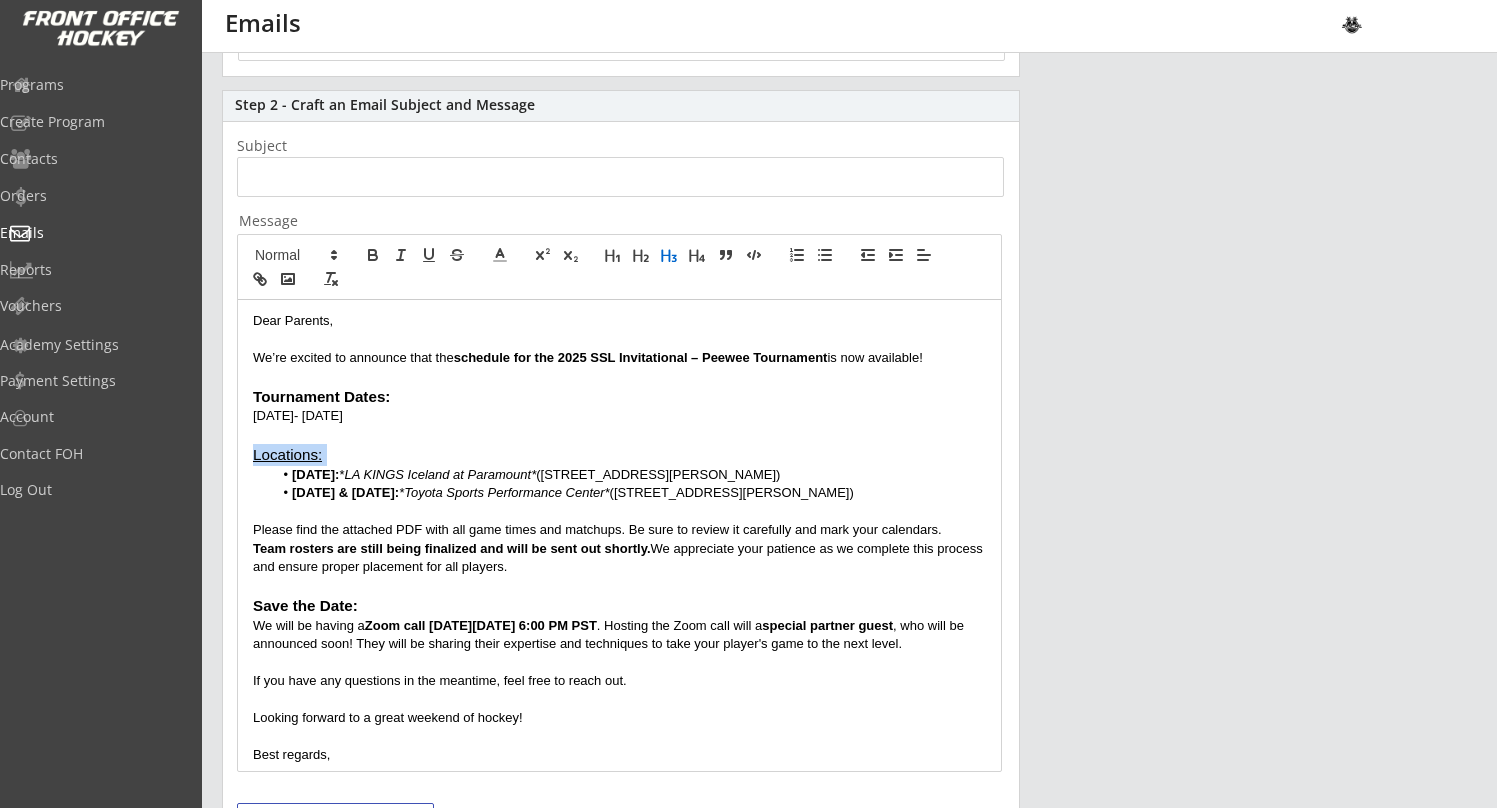 drag, startPoint x: 363, startPoint y: 454, endPoint x: 236, endPoint y: 454, distance: 127 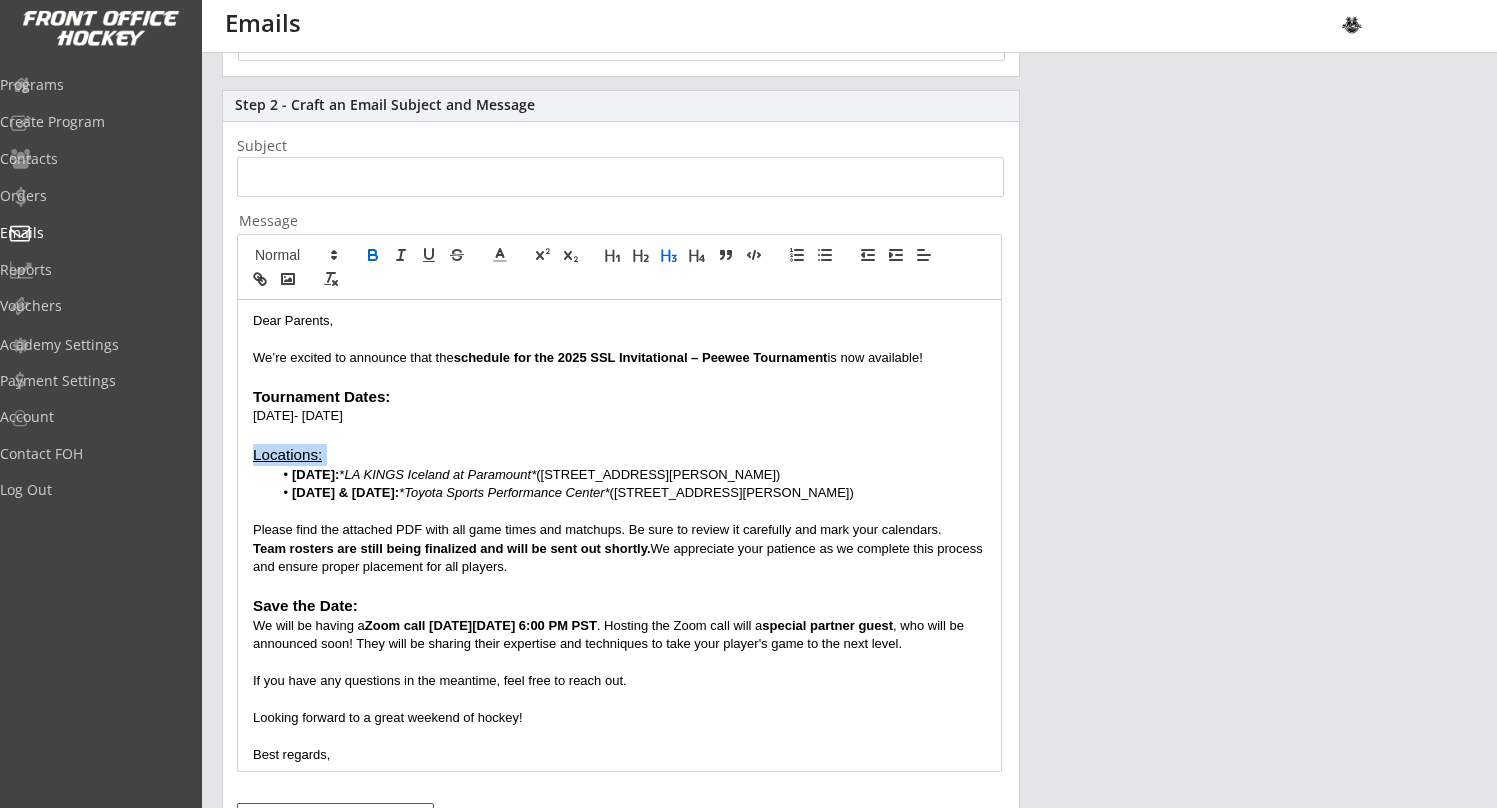 click 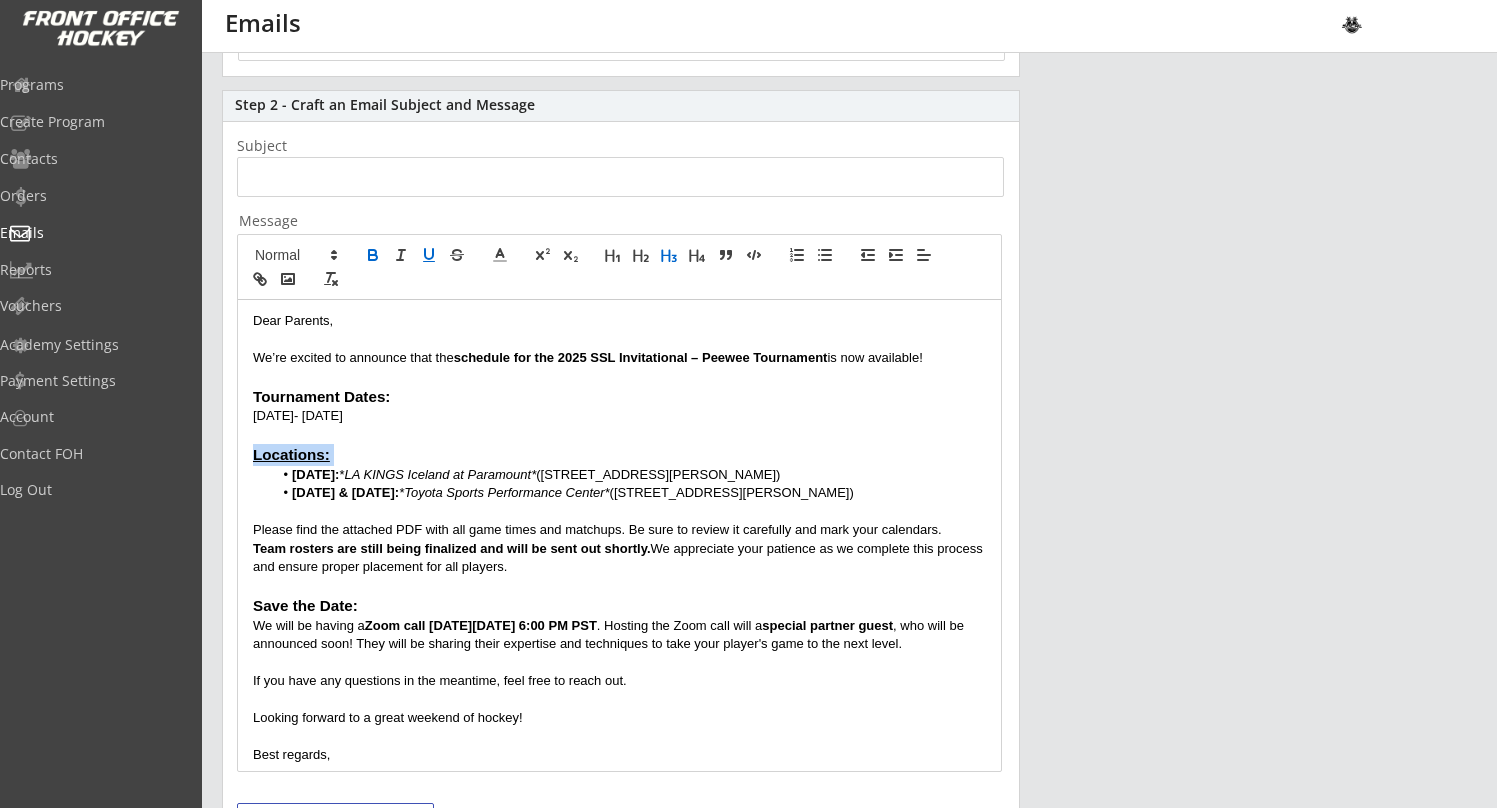 click 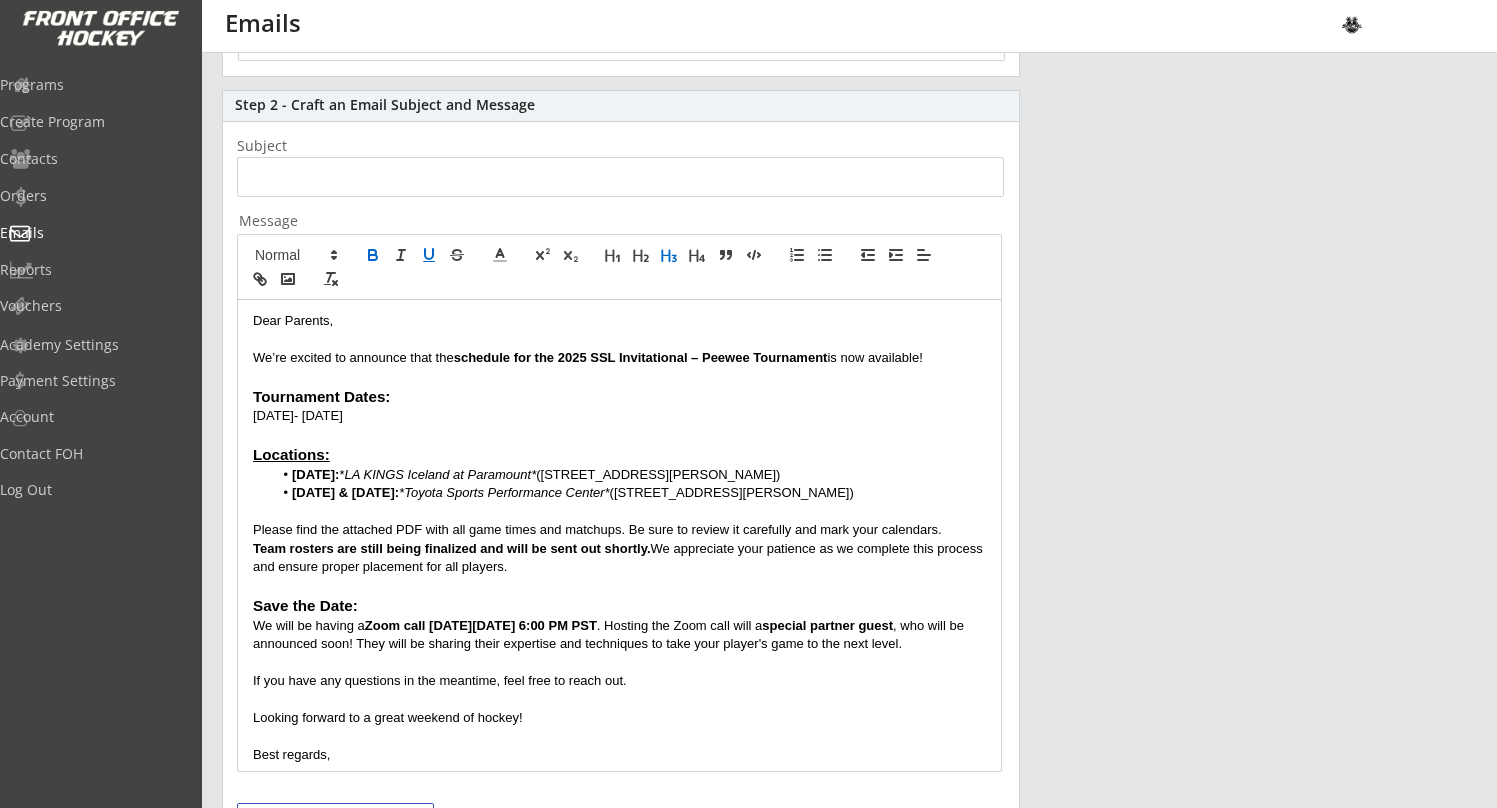 click on "Tournament Dates:" at bounding box center (619, 397) 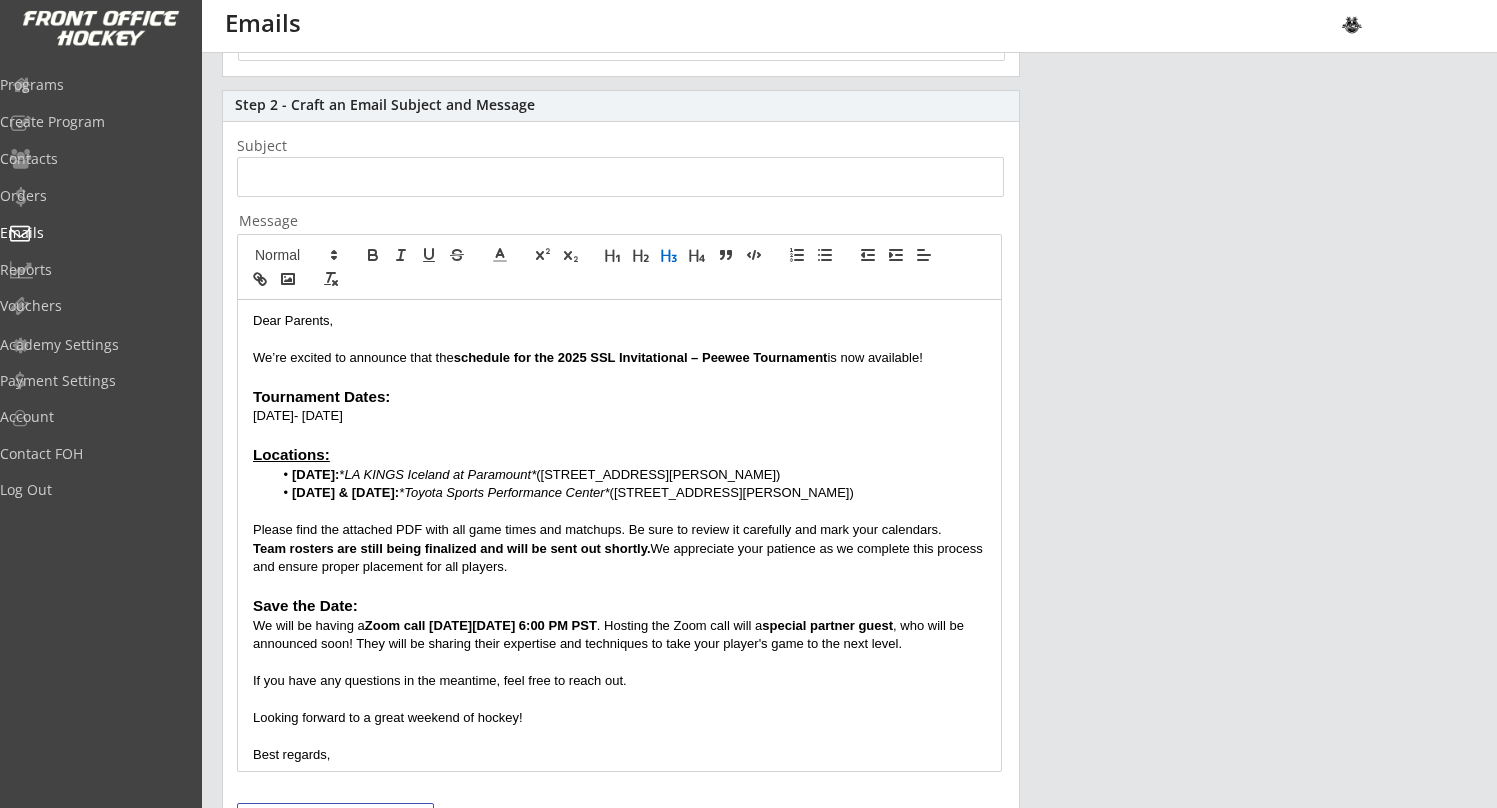 drag, startPoint x: 335, startPoint y: 454, endPoint x: 225, endPoint y: 454, distance: 110 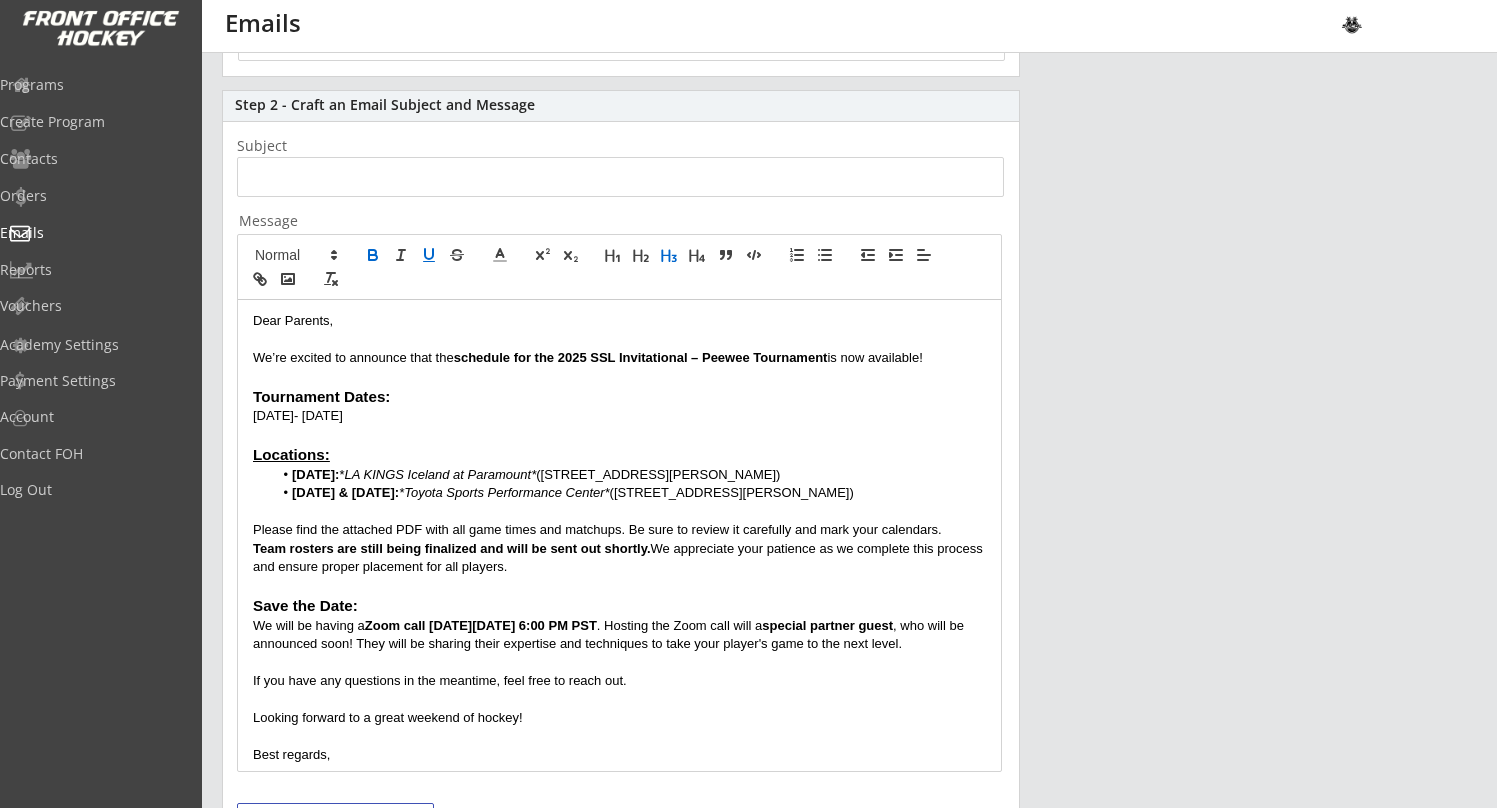 click 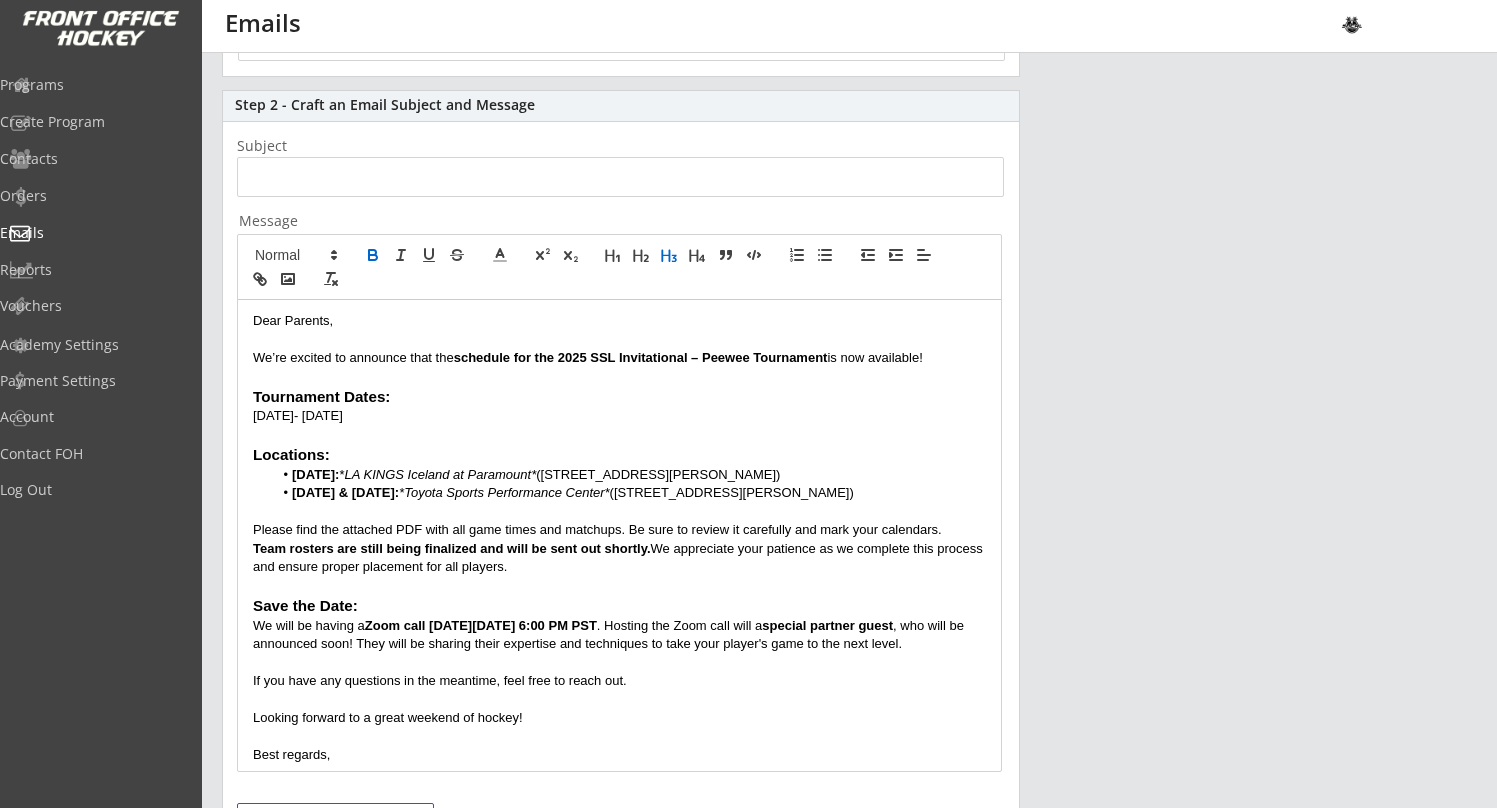 click on "Tournament Dates:" at bounding box center [619, 397] 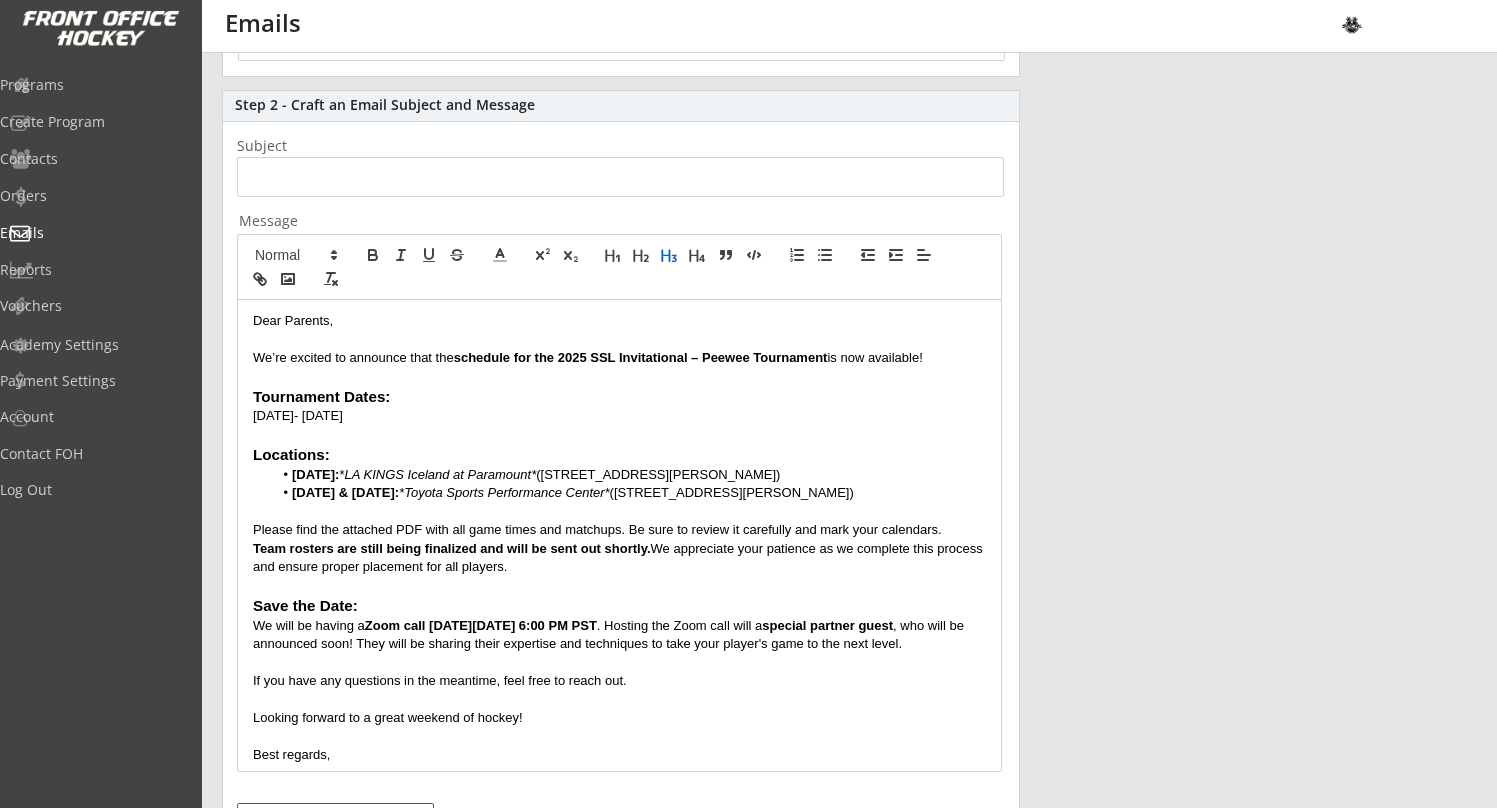 click on "LA KINGS Iceland at Paramount*" at bounding box center [440, 474] 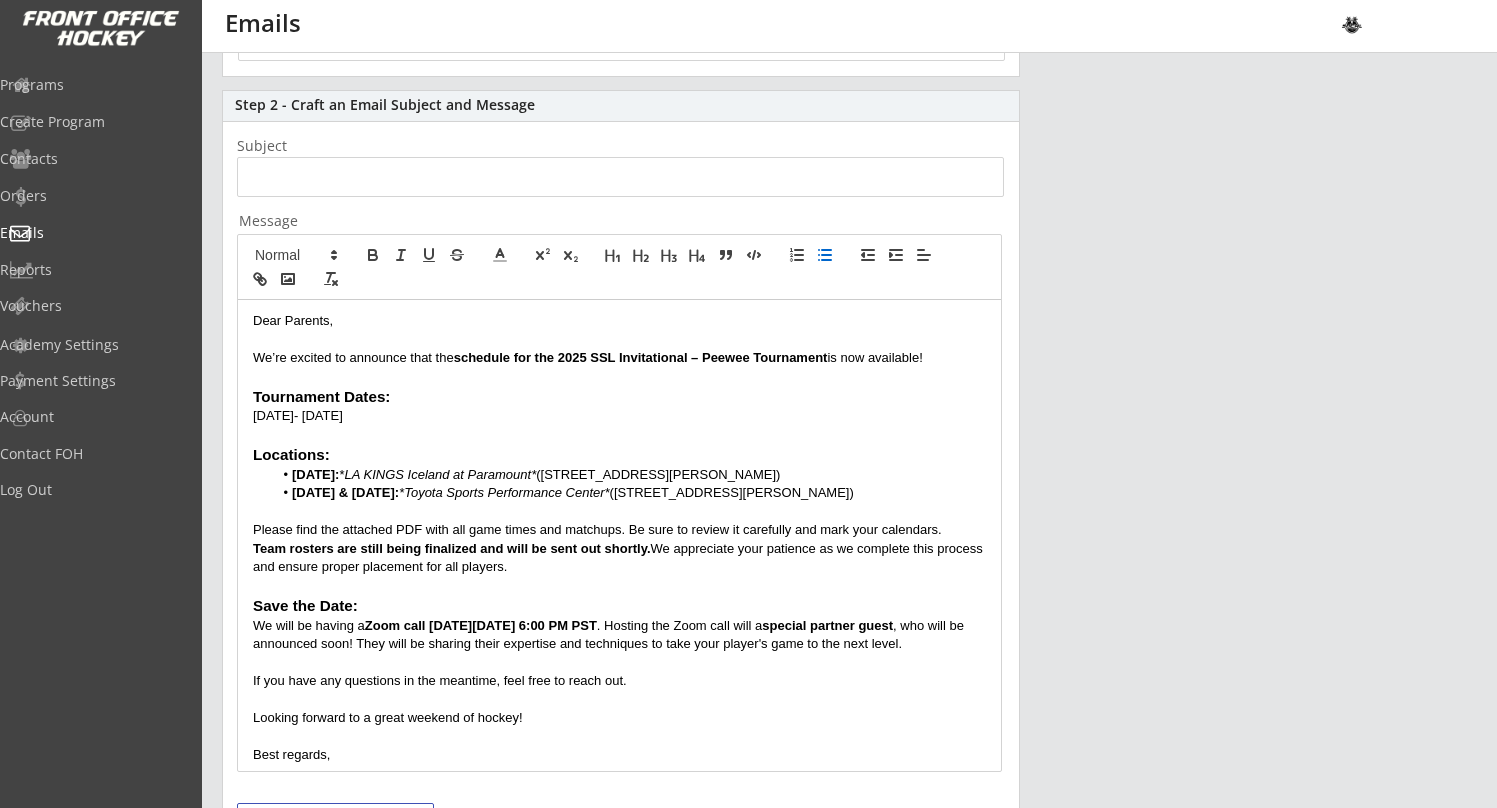 click on "Friday July 25:  * LA KINGS Iceland at Paramount*   (8041 Jackson St Paramount, CA 90723)" at bounding box center (630, 475) 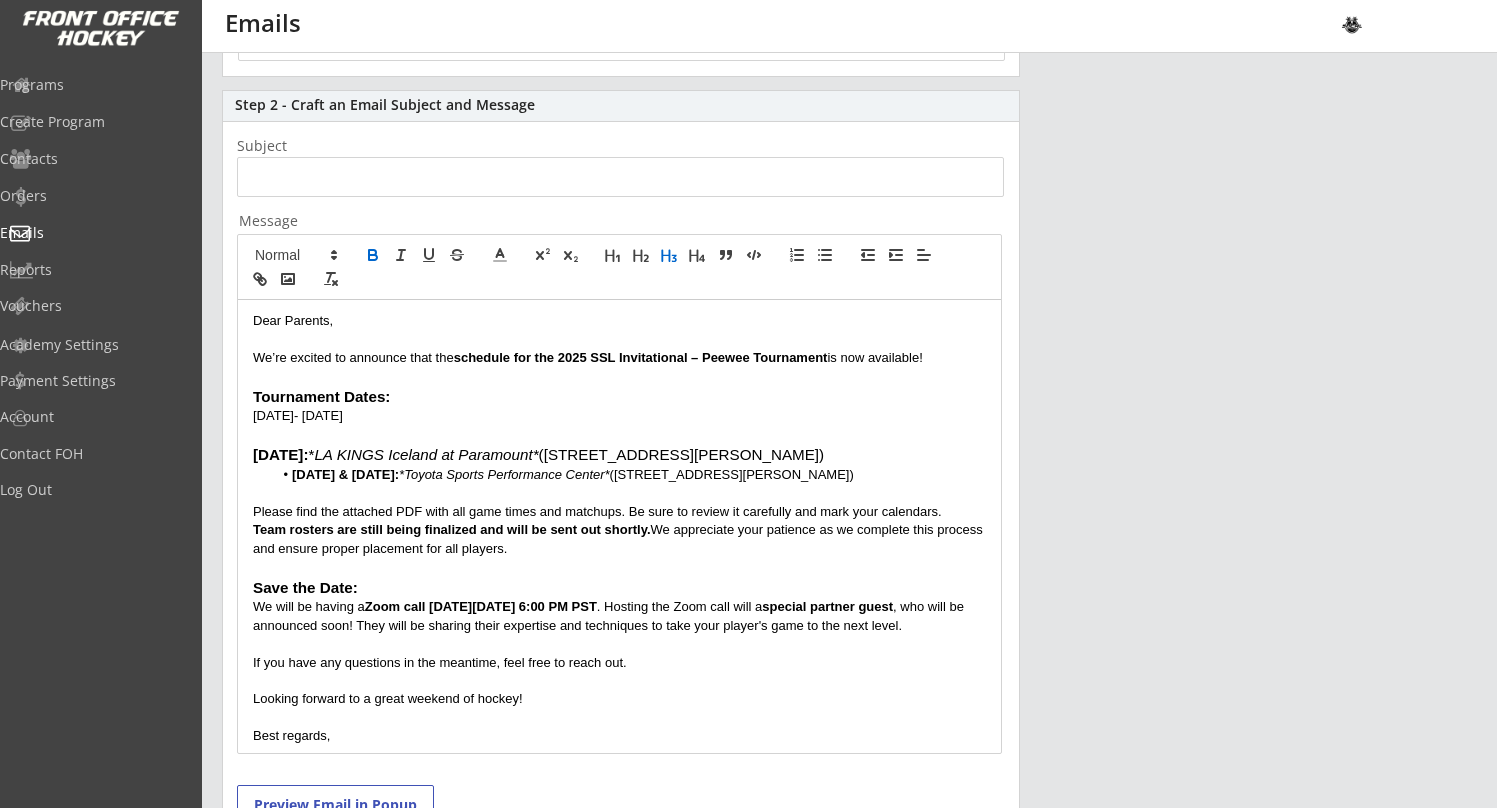 click on "Friday July 25:  * LA KINGS Iceland at Paramount*   (8041 Jackson St Paramount, CA 90723)" at bounding box center [619, 455] 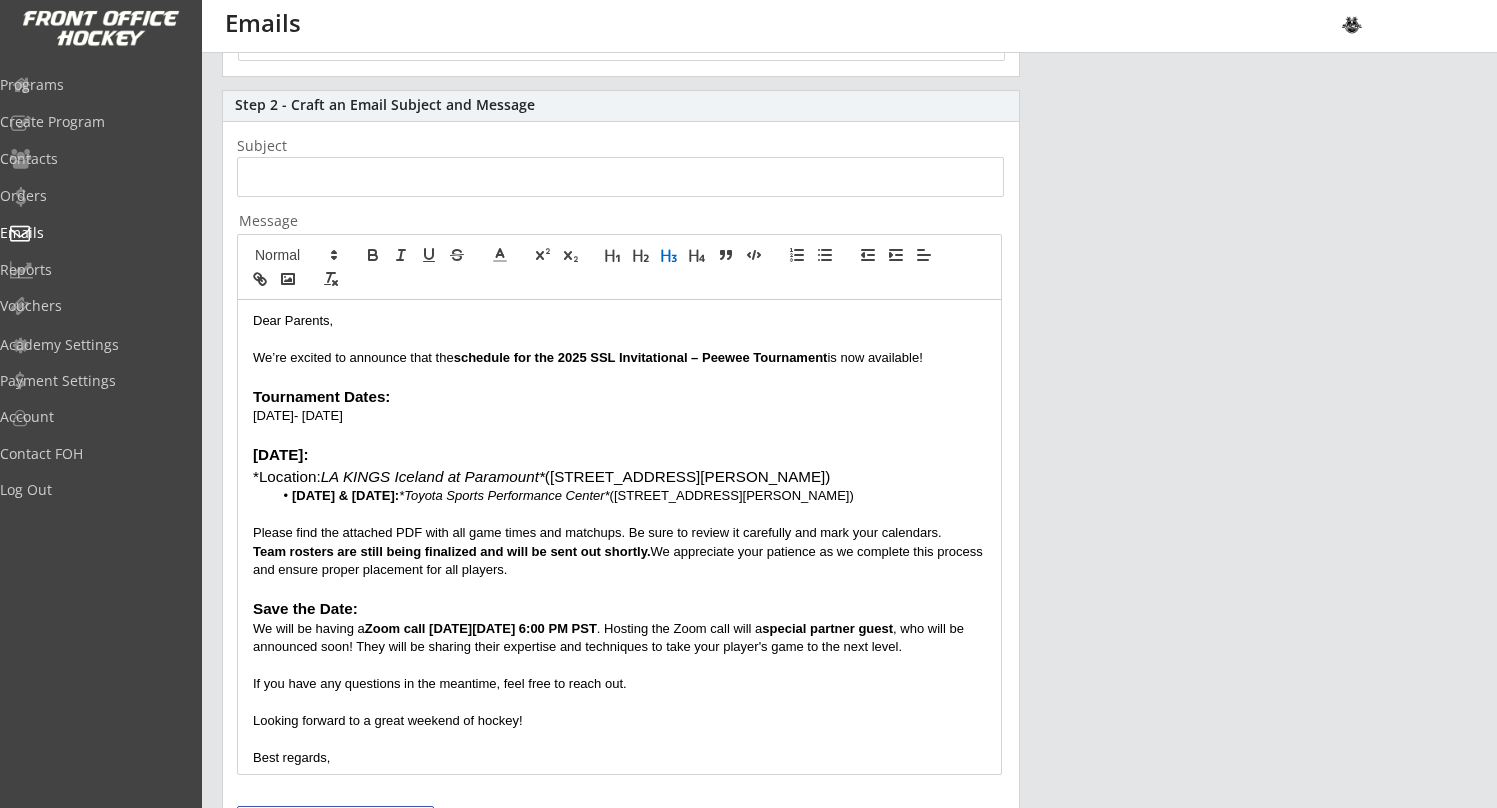 click on "*Location:  LA KINGS Iceland at Paramount*   (8041 Jackson St Paramount, CA 90723)" at bounding box center [619, 477] 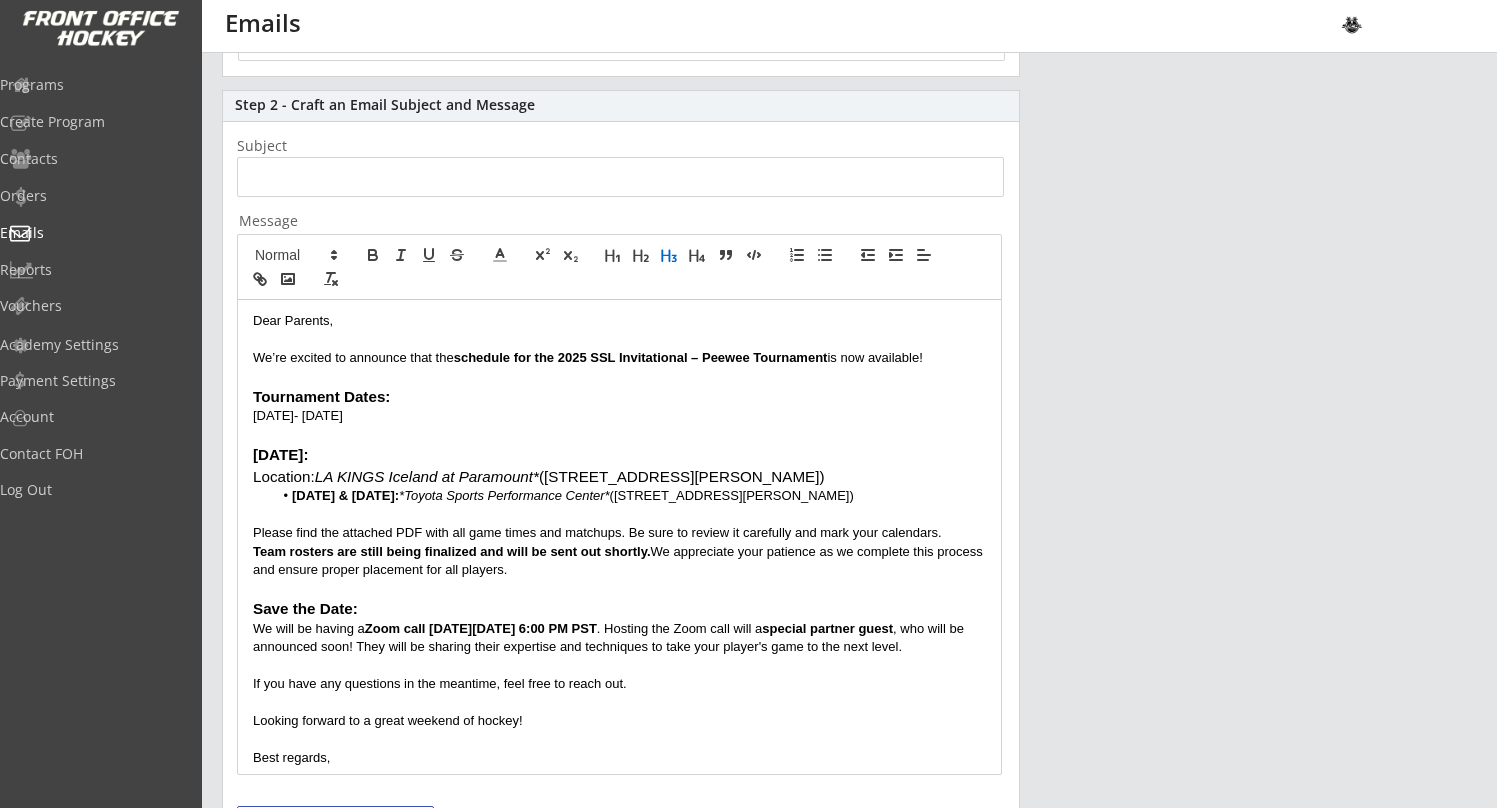 click on "Saturday July 26 & Sunday July 27:" at bounding box center (345, 495) 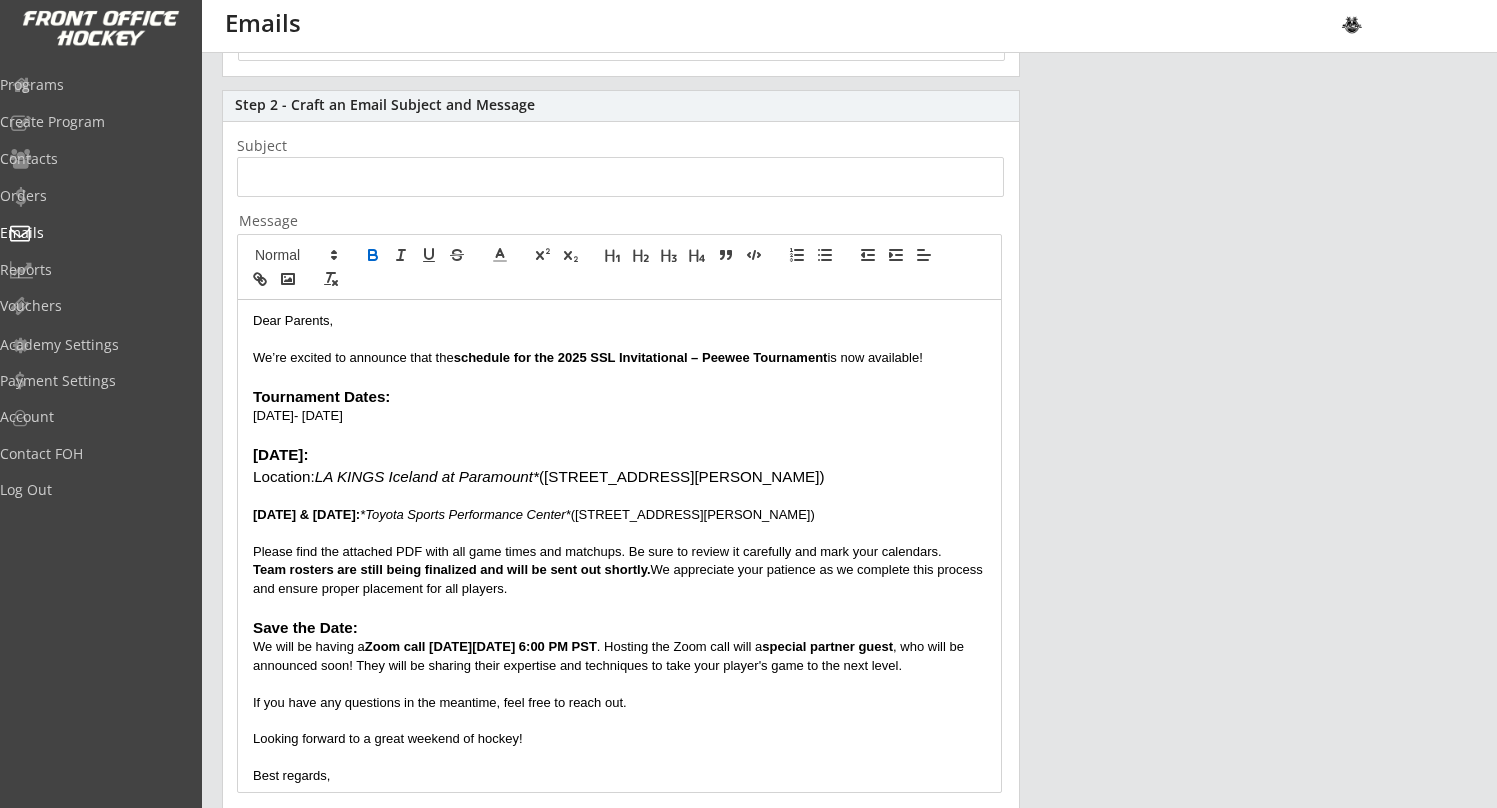 click on "*Toyota Sports Performance Center*" at bounding box center (465, 514) 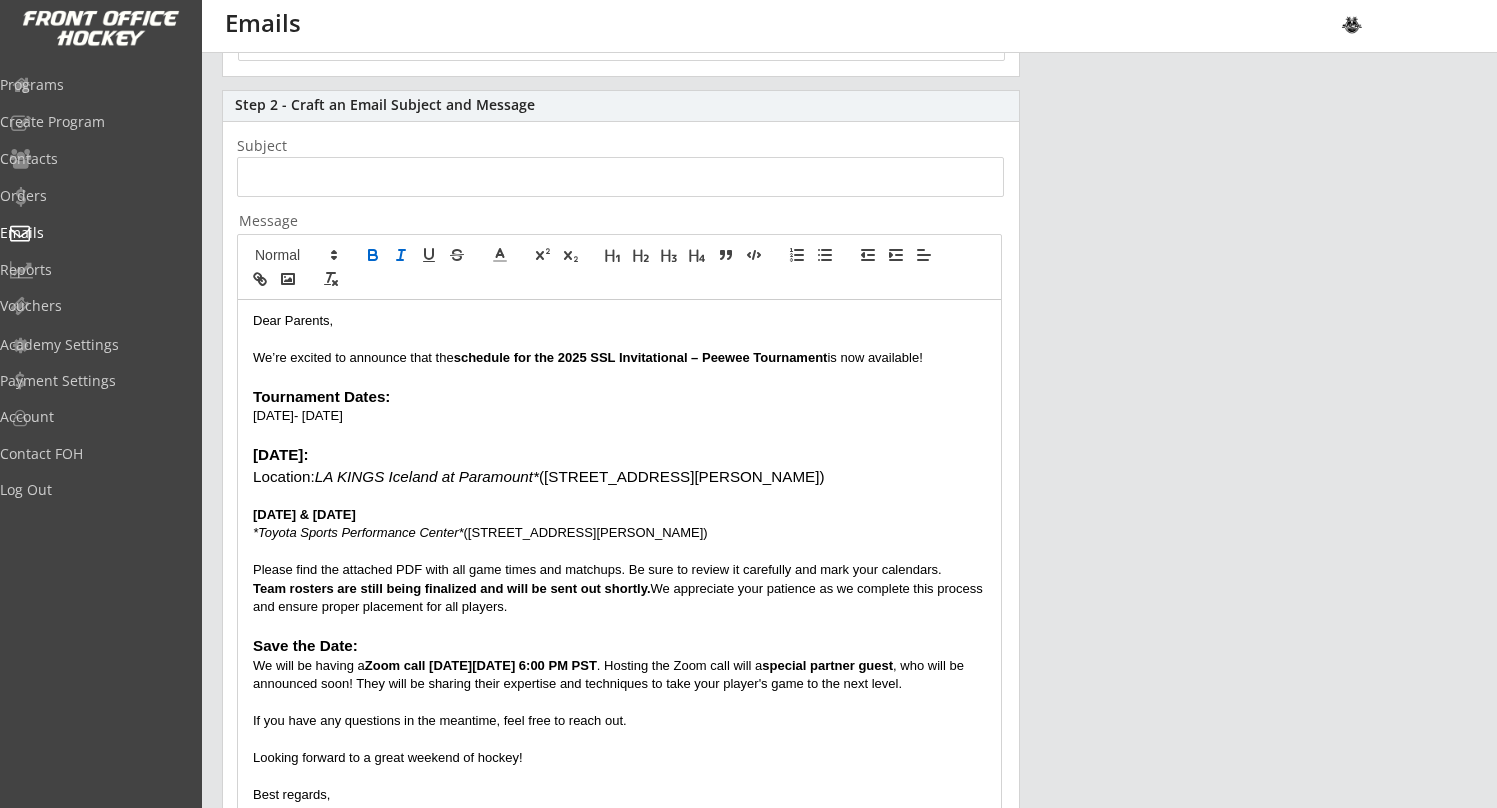click on "Saturday July 26 & Sunday July 27" at bounding box center (619, 515) 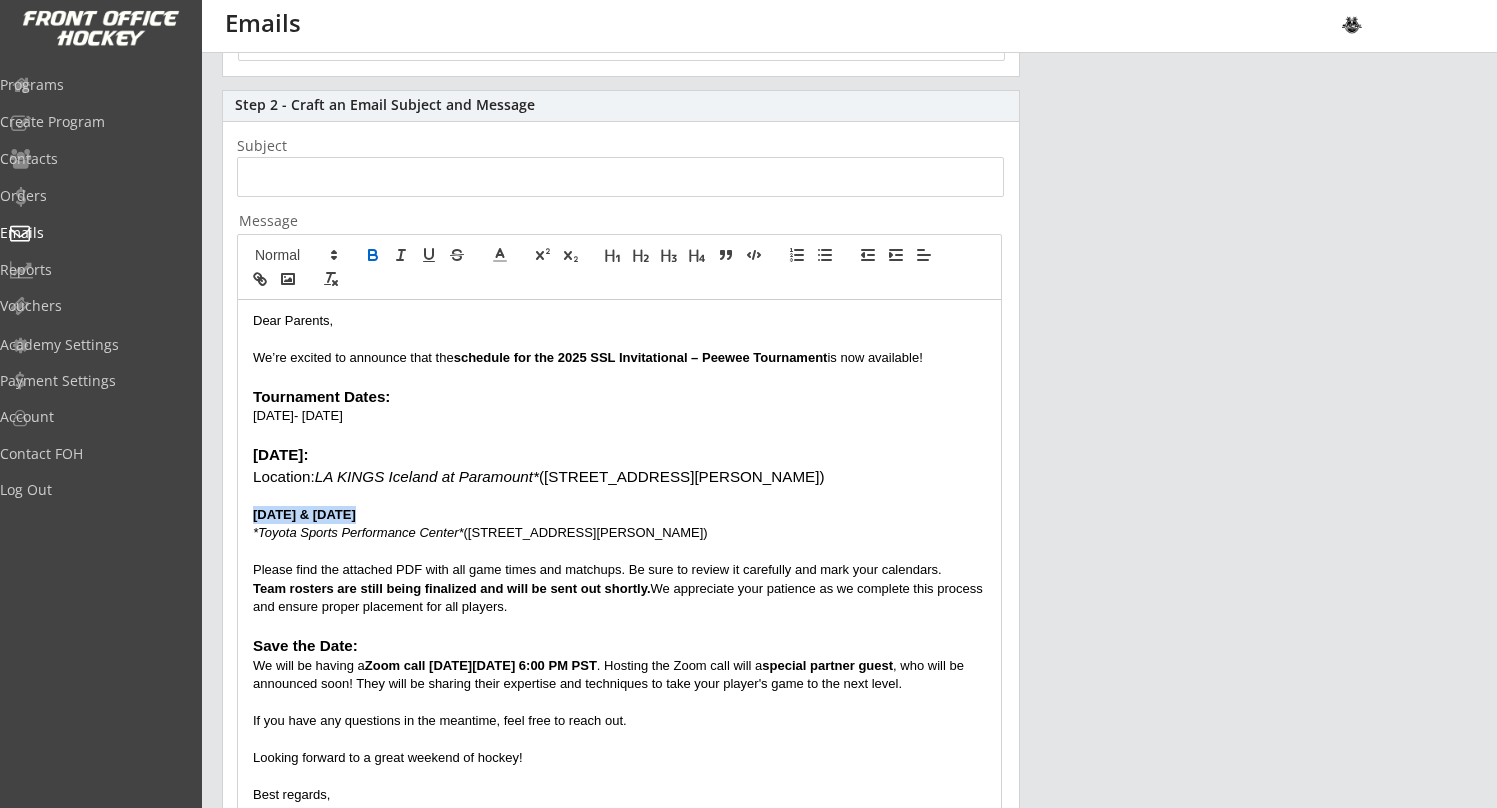 drag, startPoint x: 472, startPoint y: 507, endPoint x: 260, endPoint y: 509, distance: 212.00943 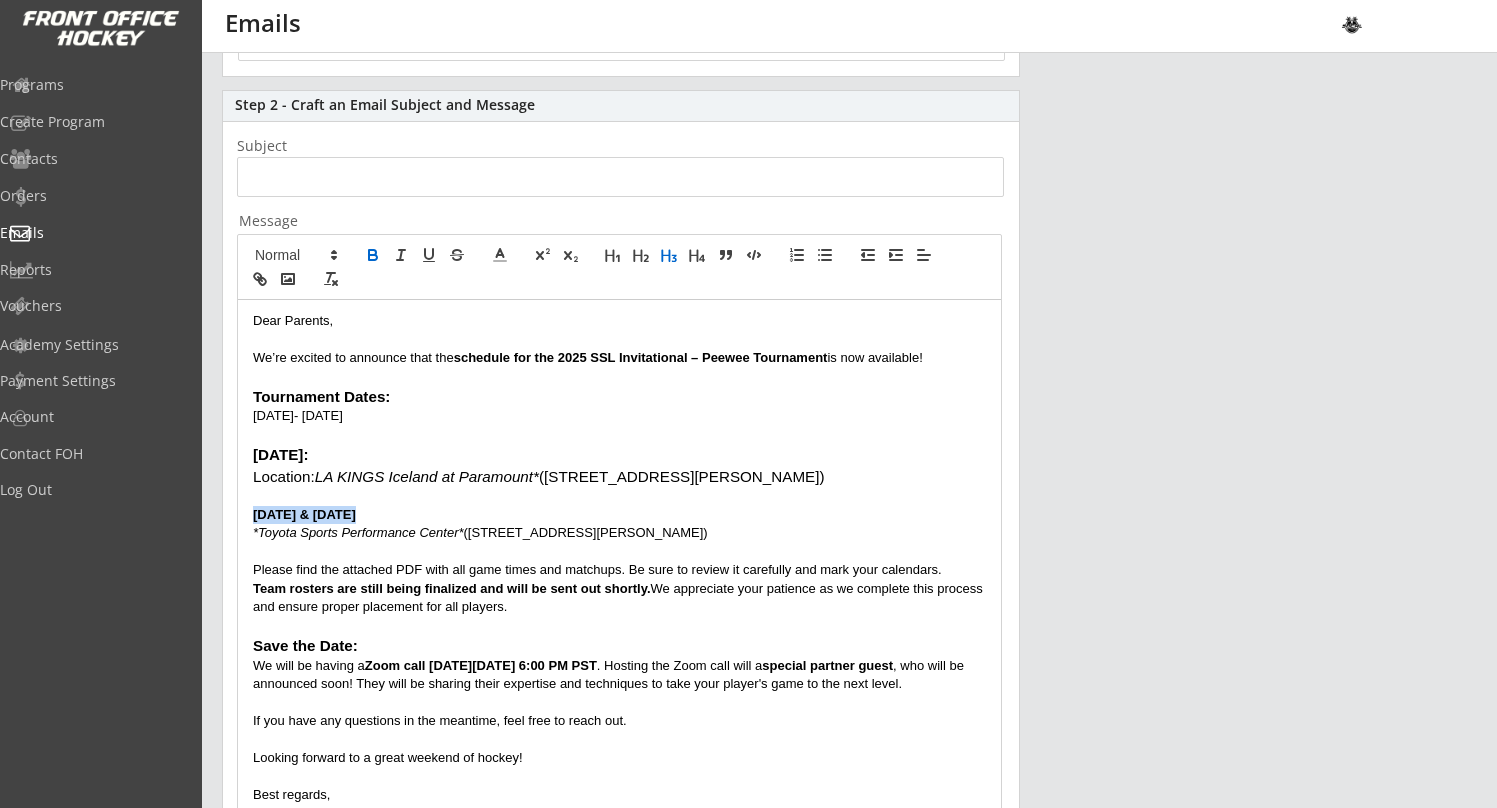 click 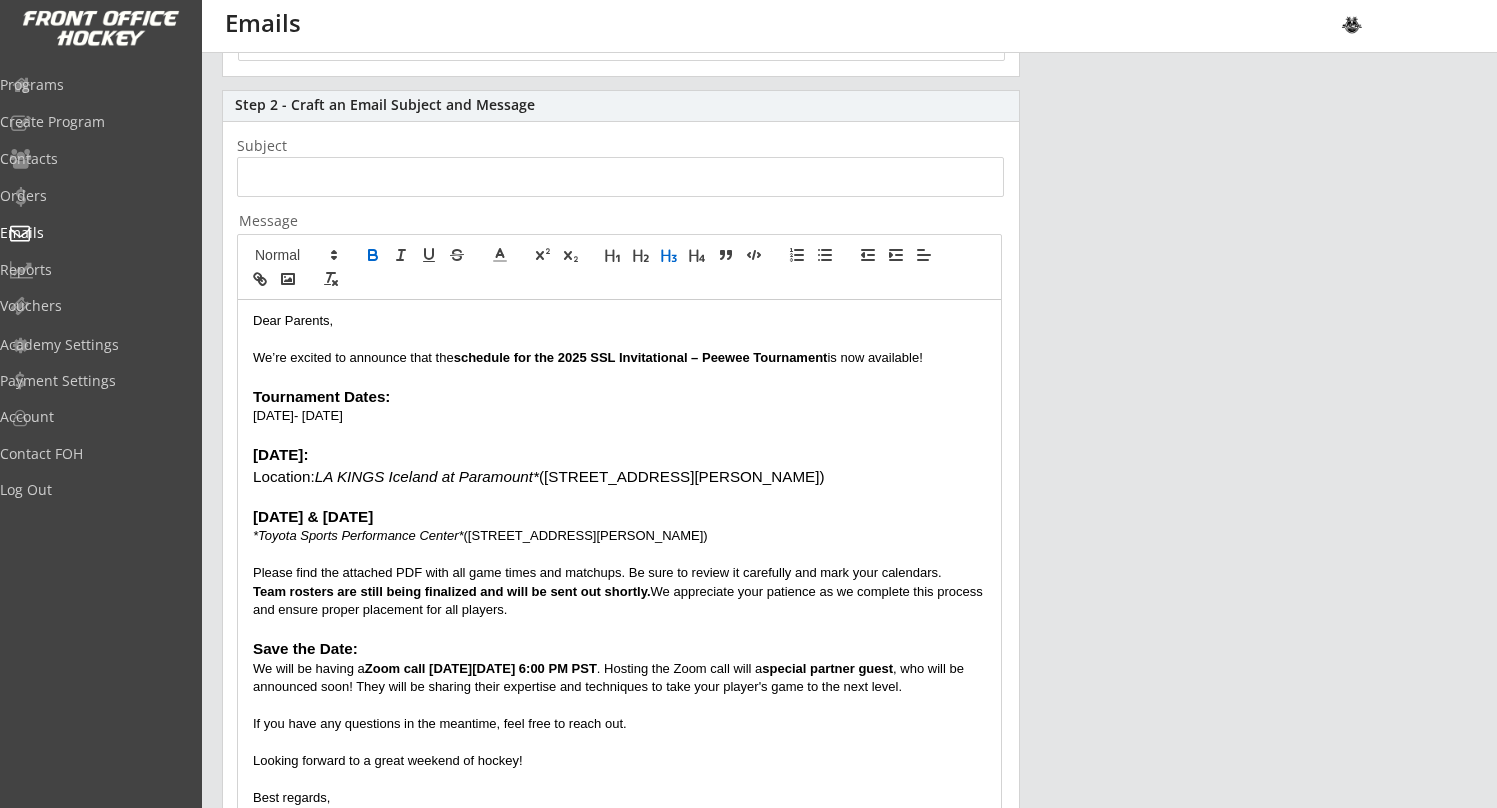 click on "Friday July 25:" at bounding box center (619, 455) 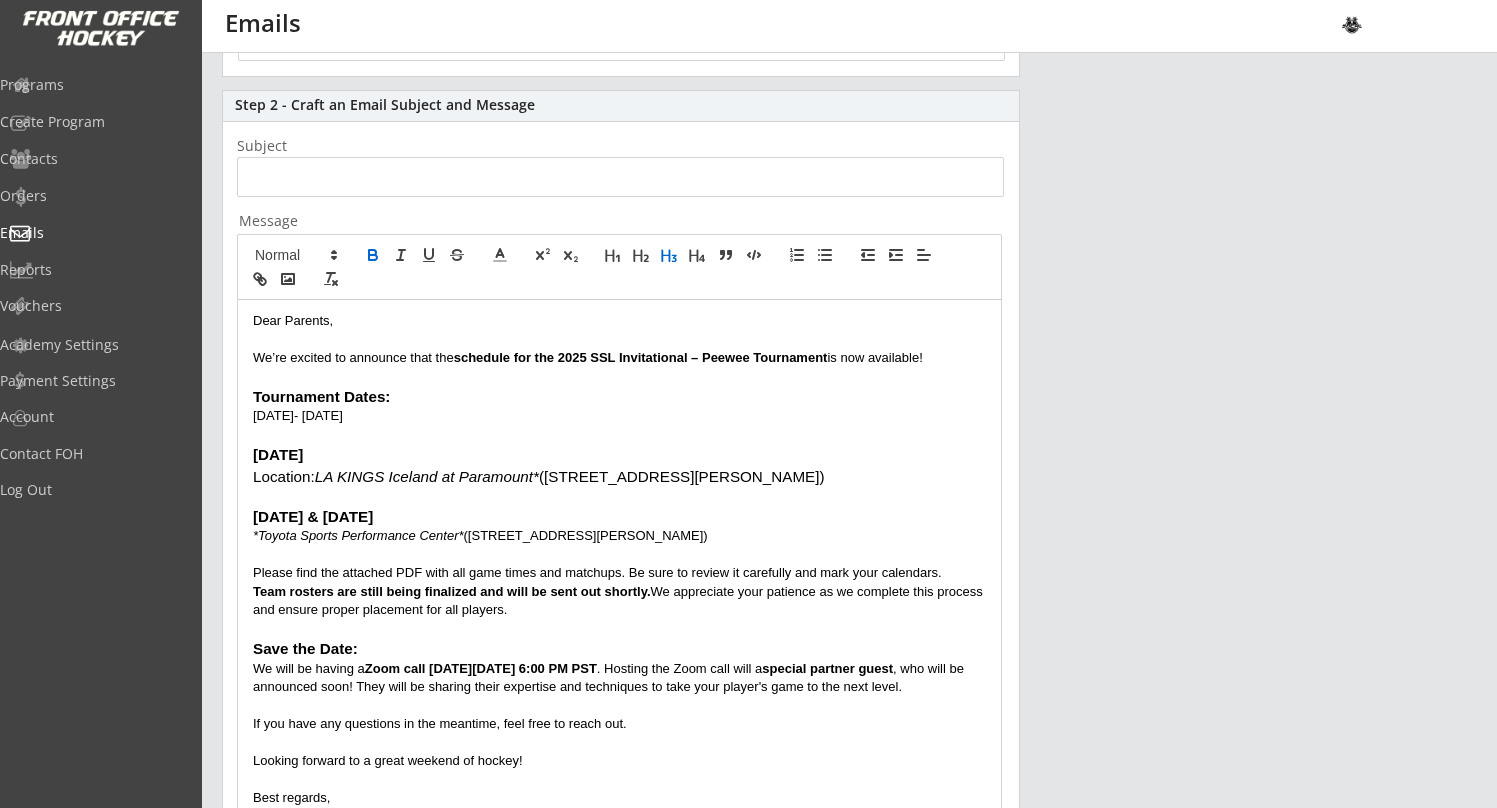 drag, startPoint x: 704, startPoint y: 531, endPoint x: 203, endPoint y: 531, distance: 501 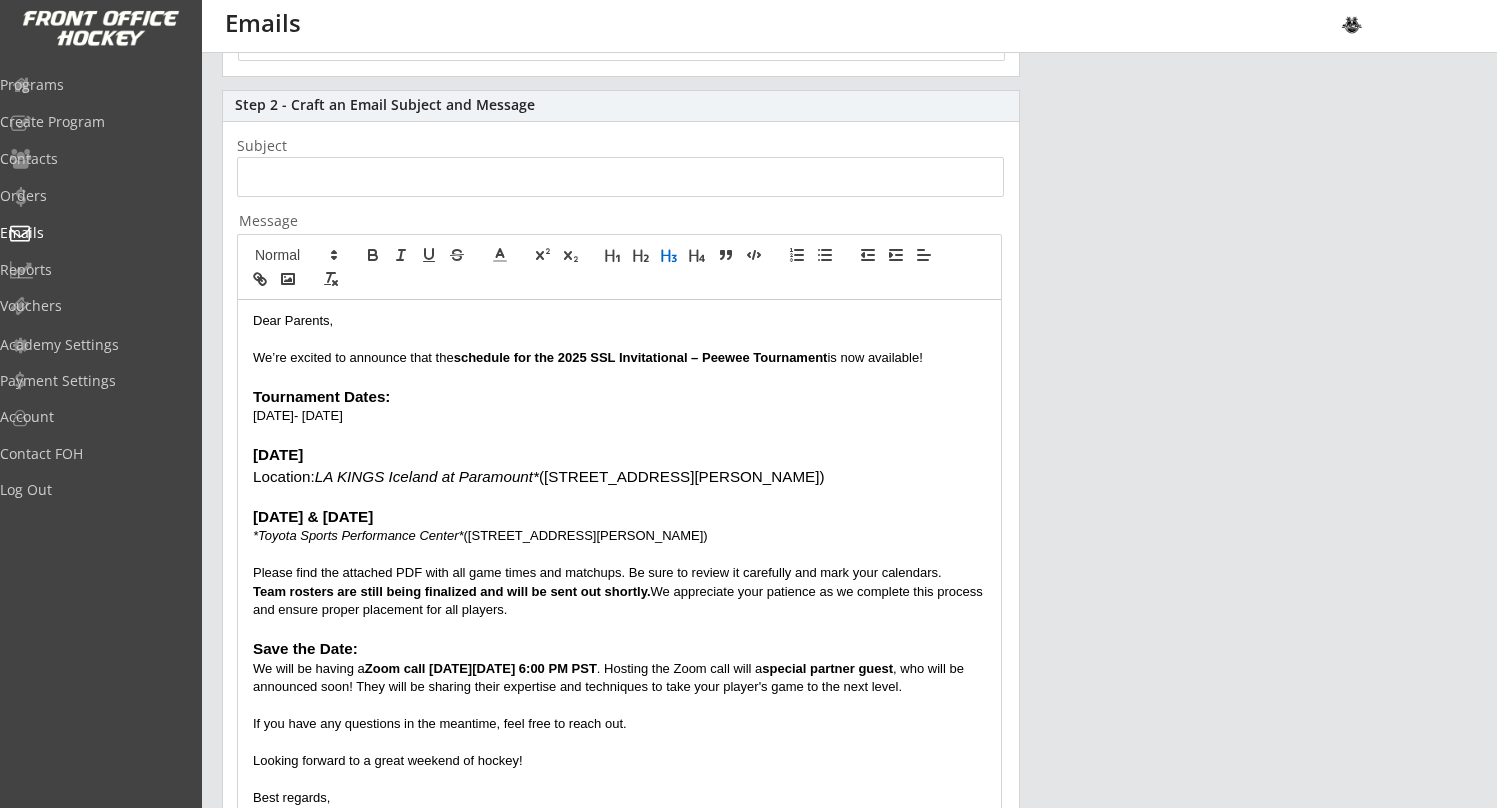 click at bounding box center (670, 255) 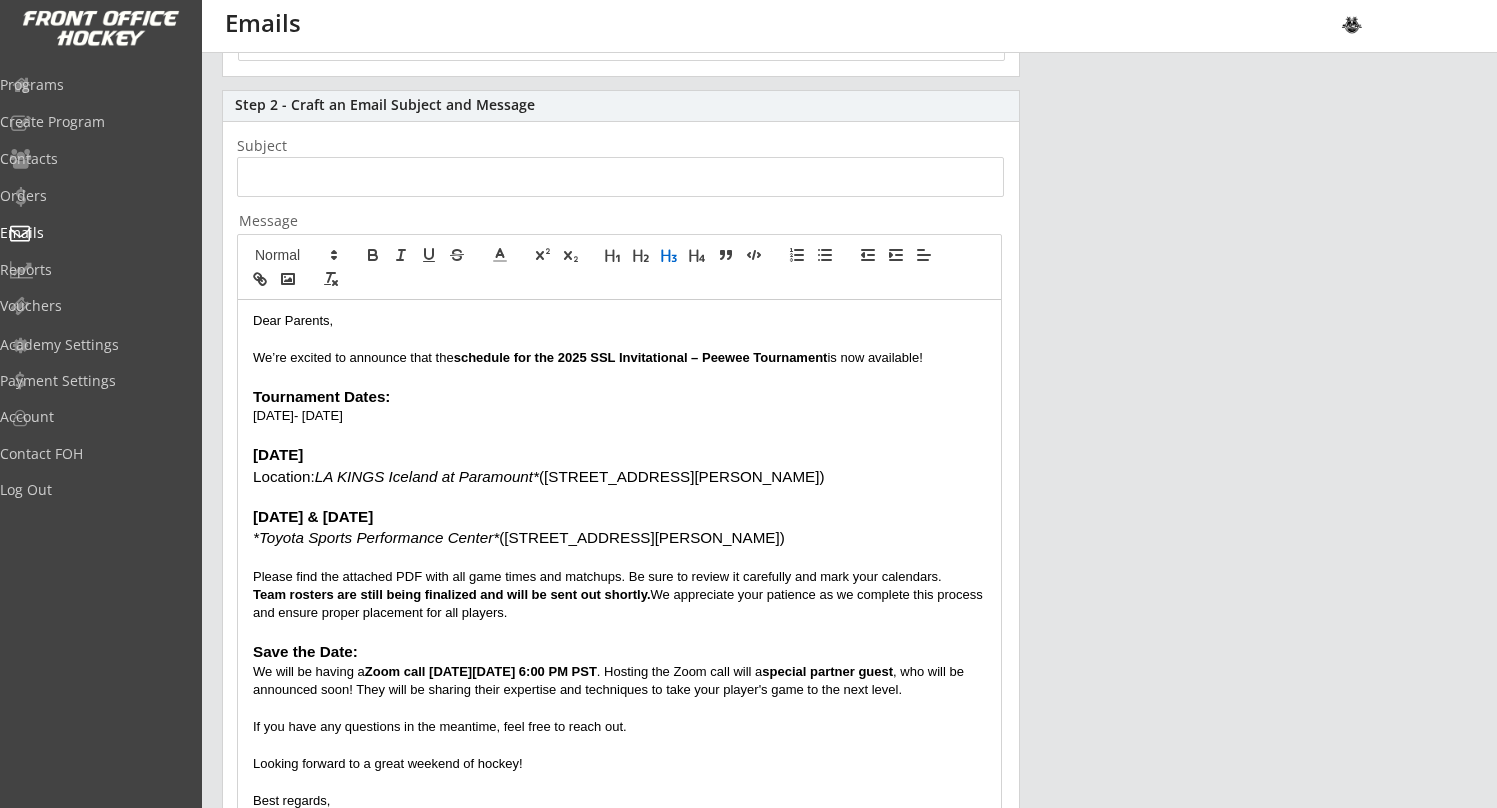 click on "LA KINGS Iceland at Paramount*" at bounding box center (427, 476) 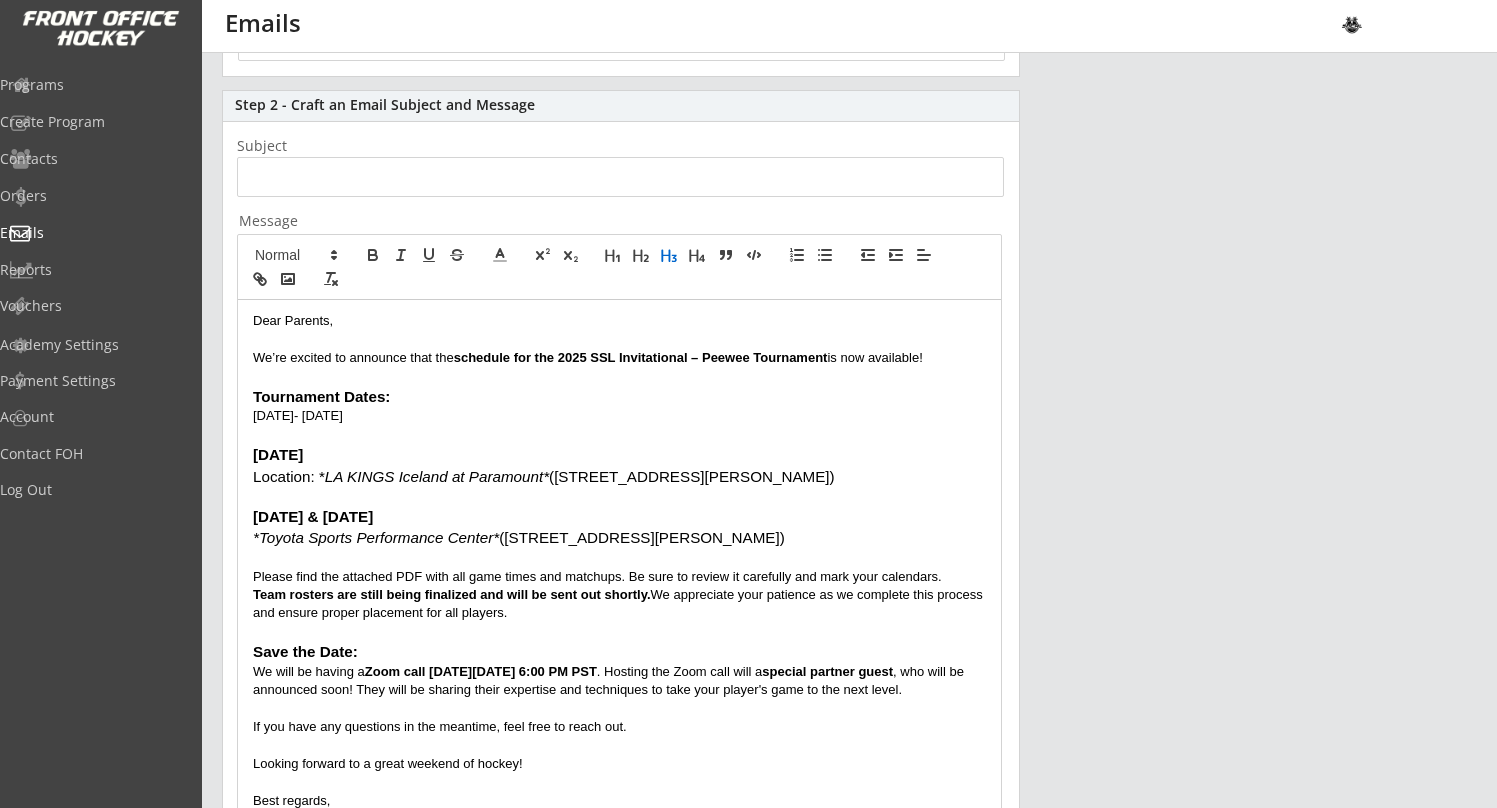 click at bounding box center (619, 496) 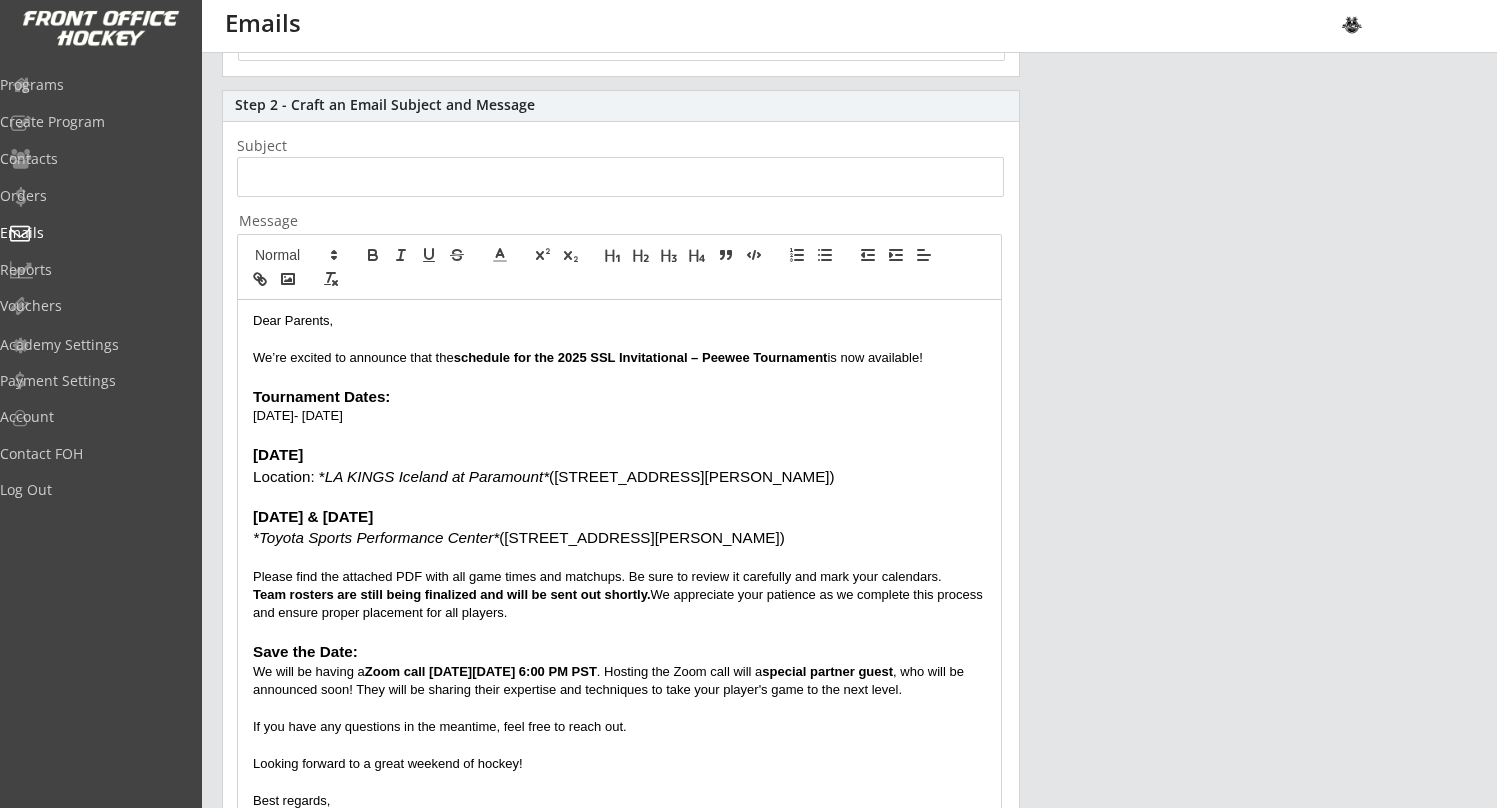 click on "Location: * LA KINGS Iceland at Paramount*   (8041 Jackson St Paramount, CA 90723)" at bounding box center (619, 477) 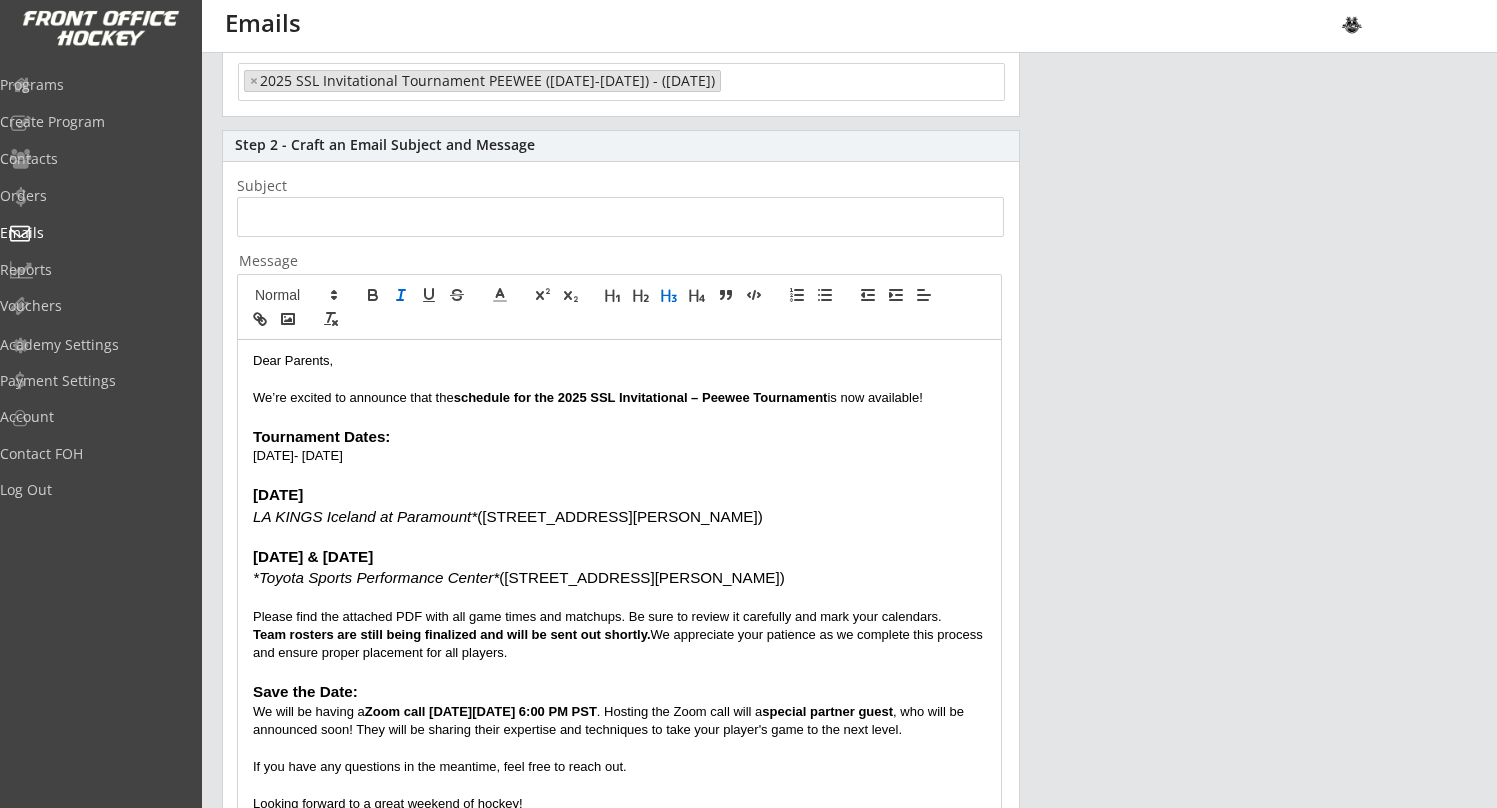 scroll, scrollTop: 275, scrollLeft: 0, axis: vertical 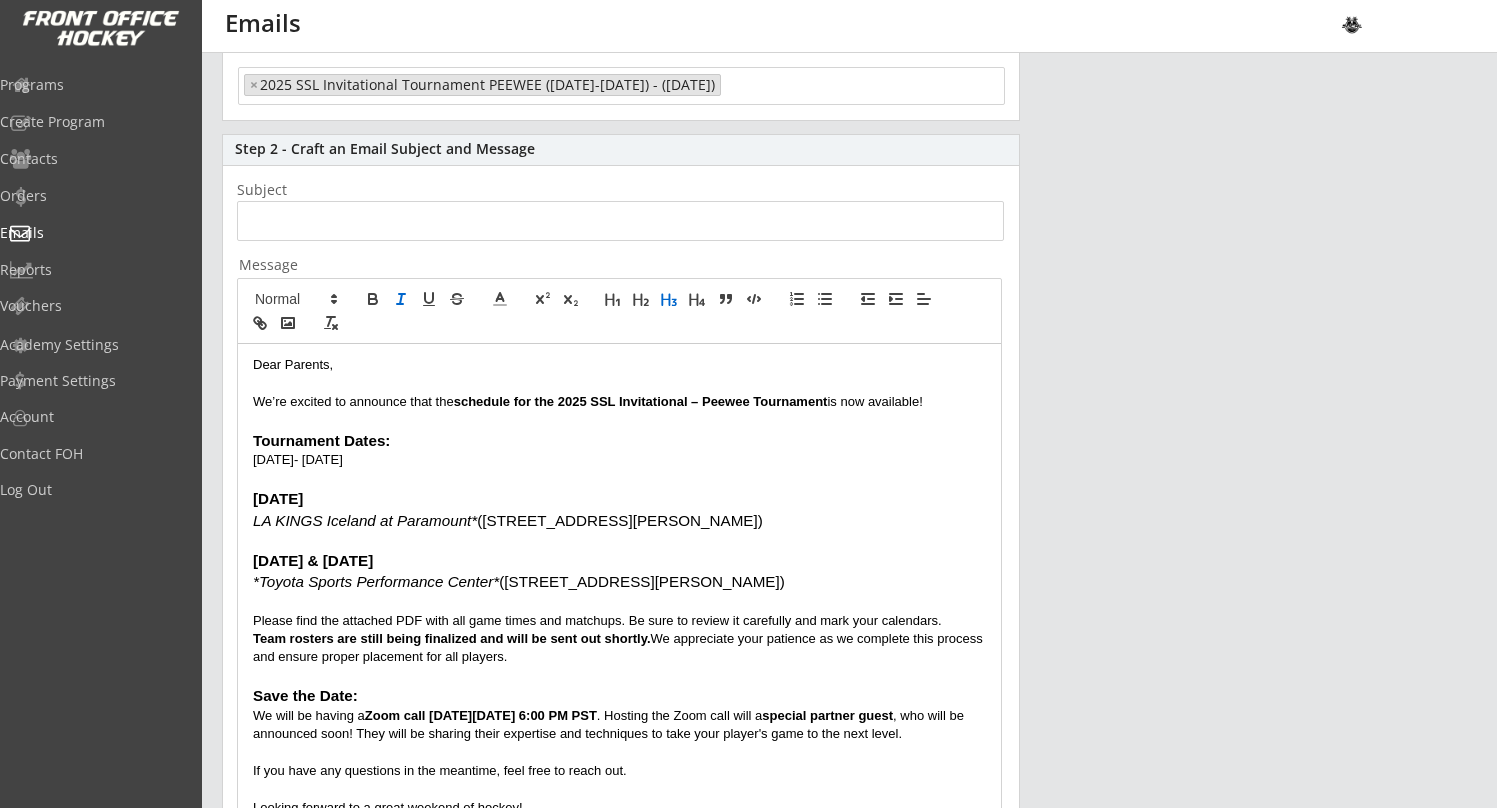 click on "July 25- 27, 2025" at bounding box center (619, 460) 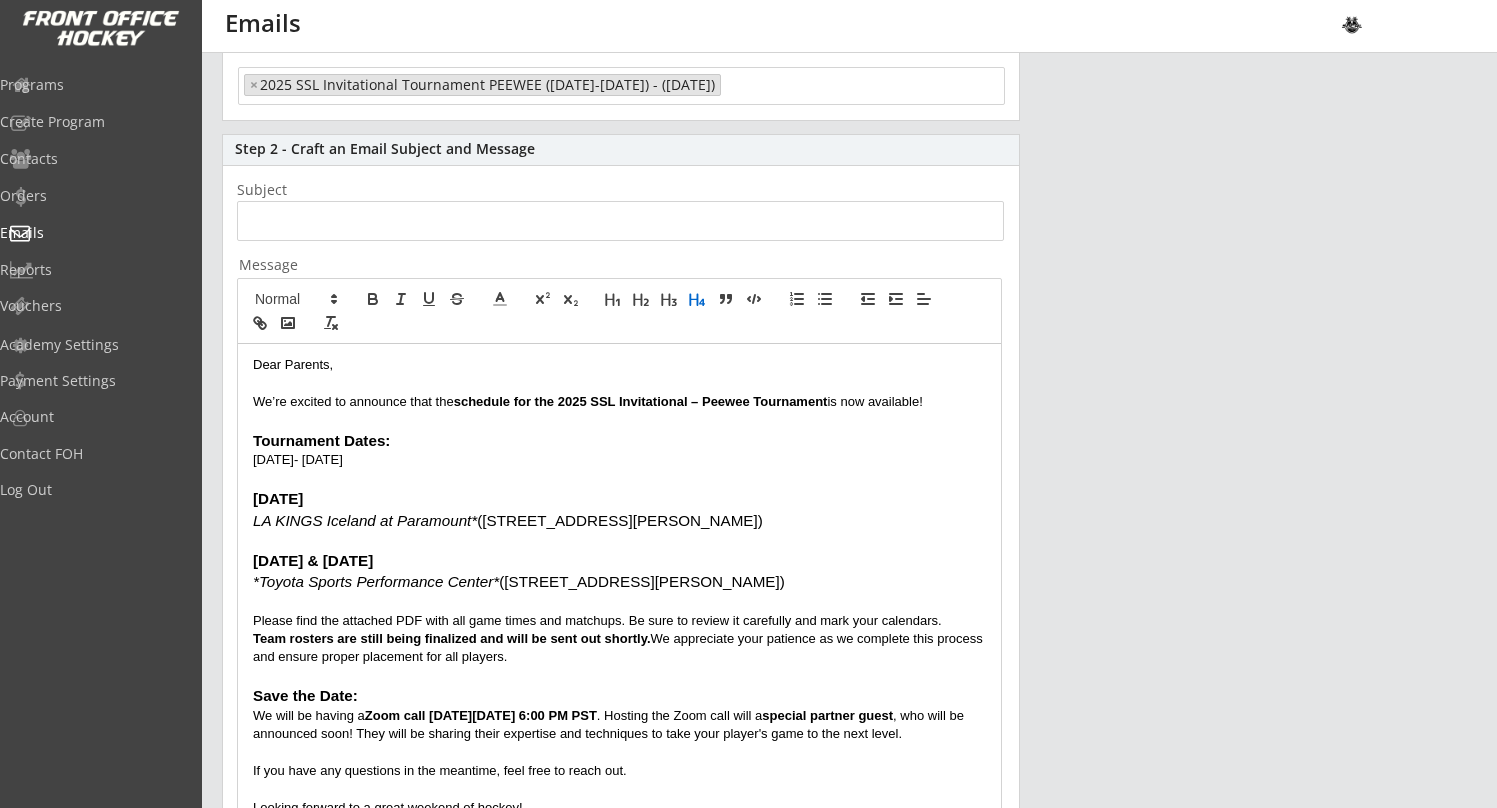 drag, startPoint x: 372, startPoint y: 462, endPoint x: 226, endPoint y: 442, distance: 147.3635 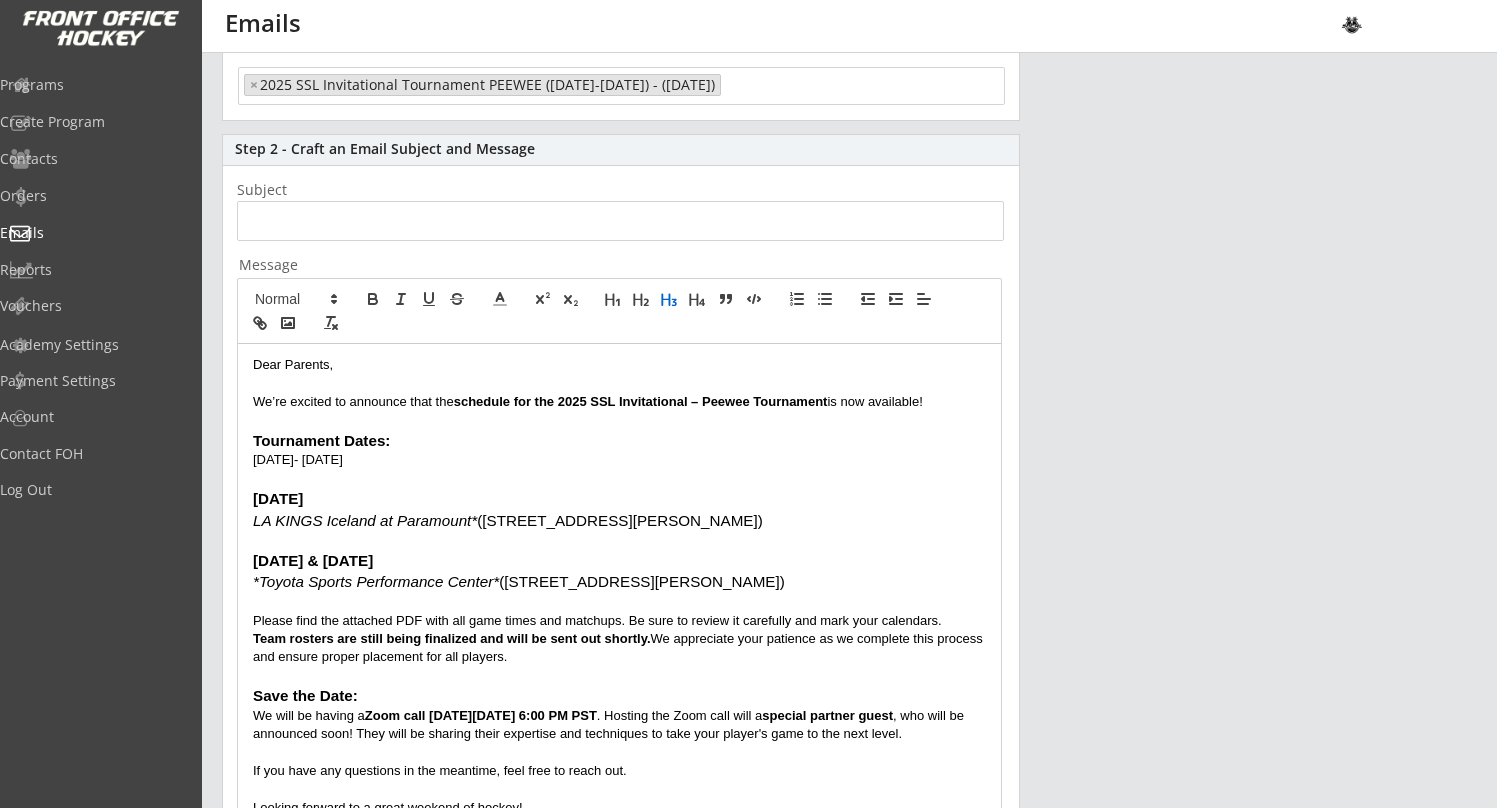 click 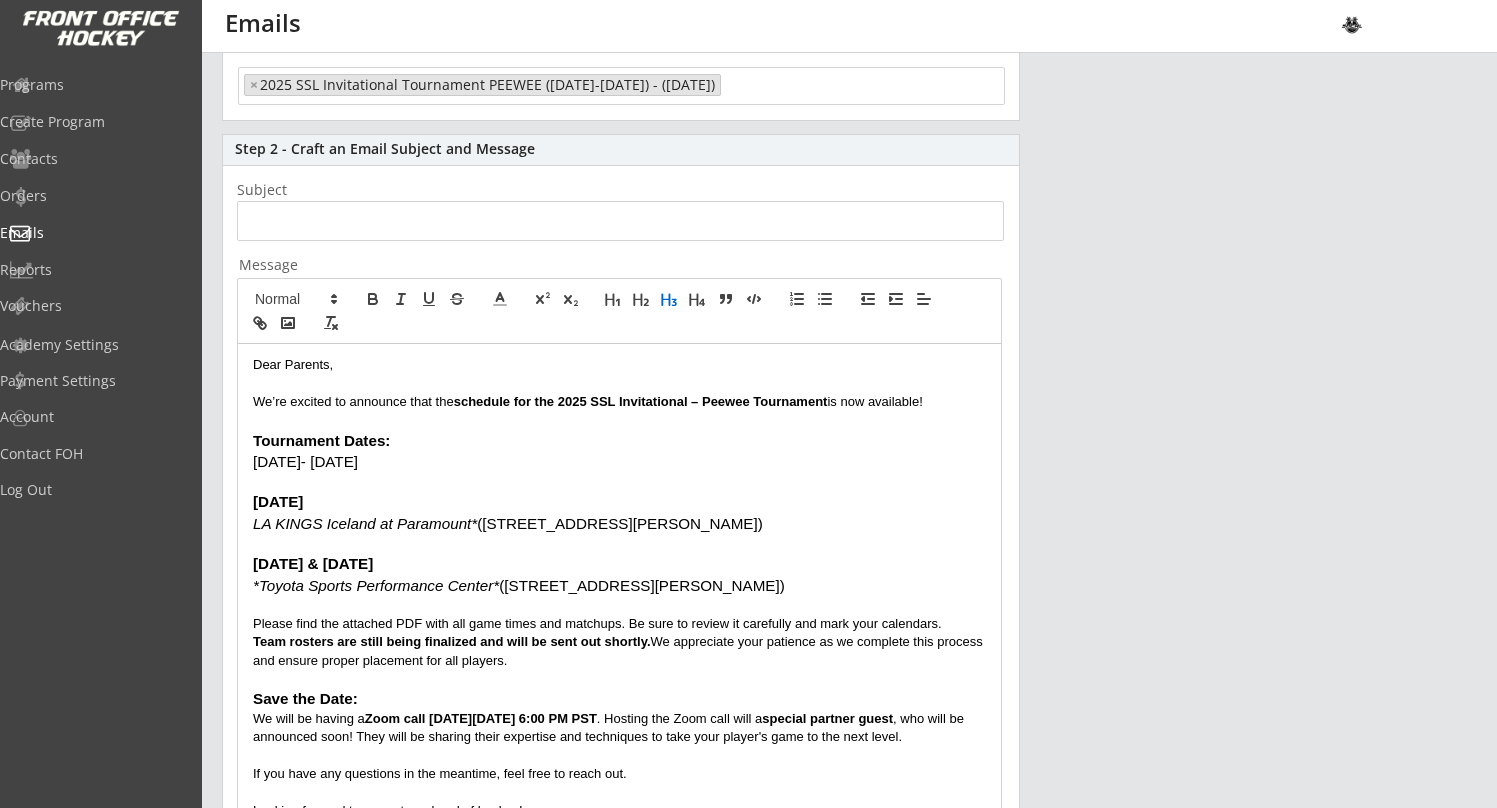 click at bounding box center (619, 482) 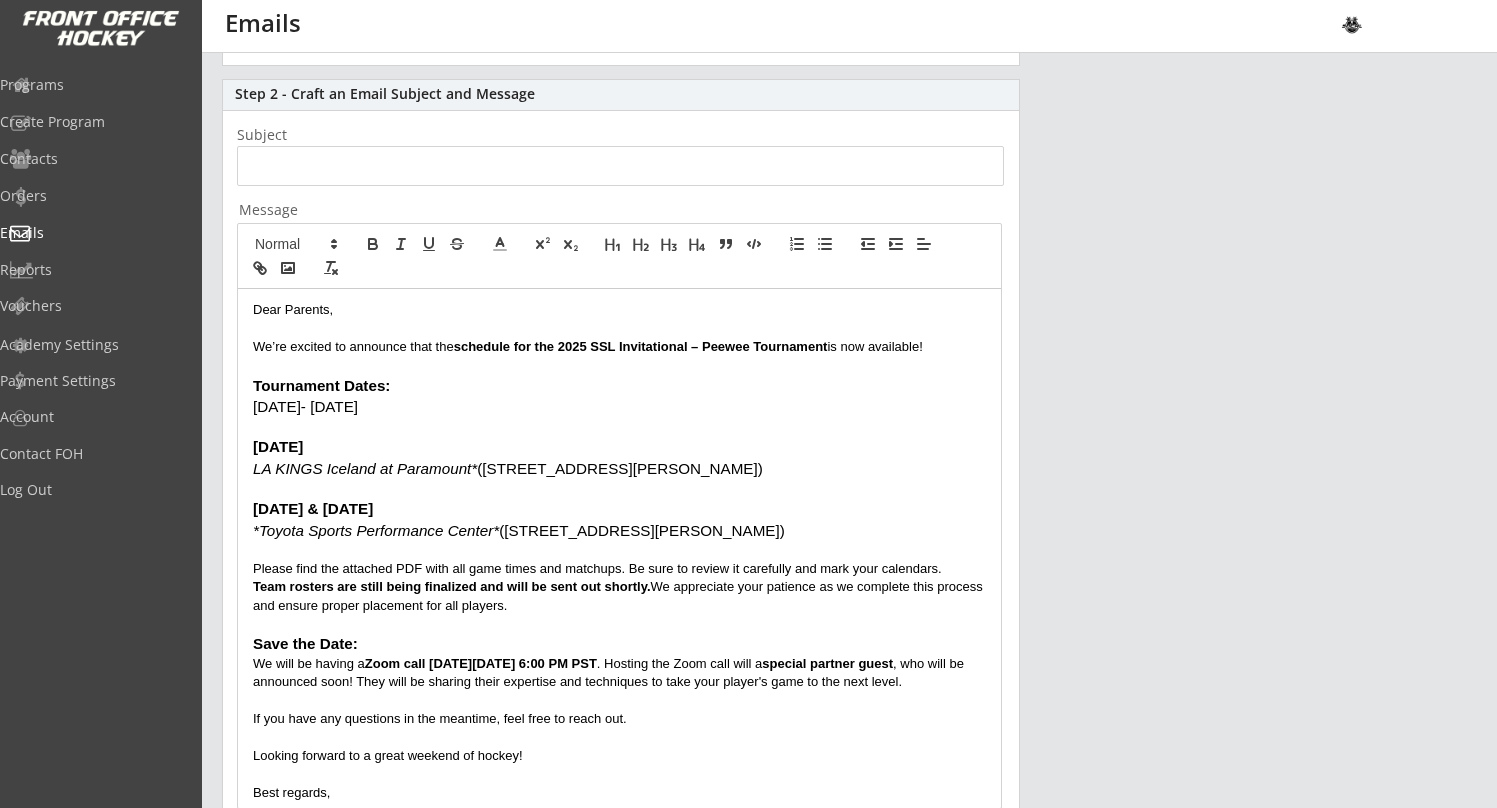 scroll, scrollTop: 347, scrollLeft: 0, axis: vertical 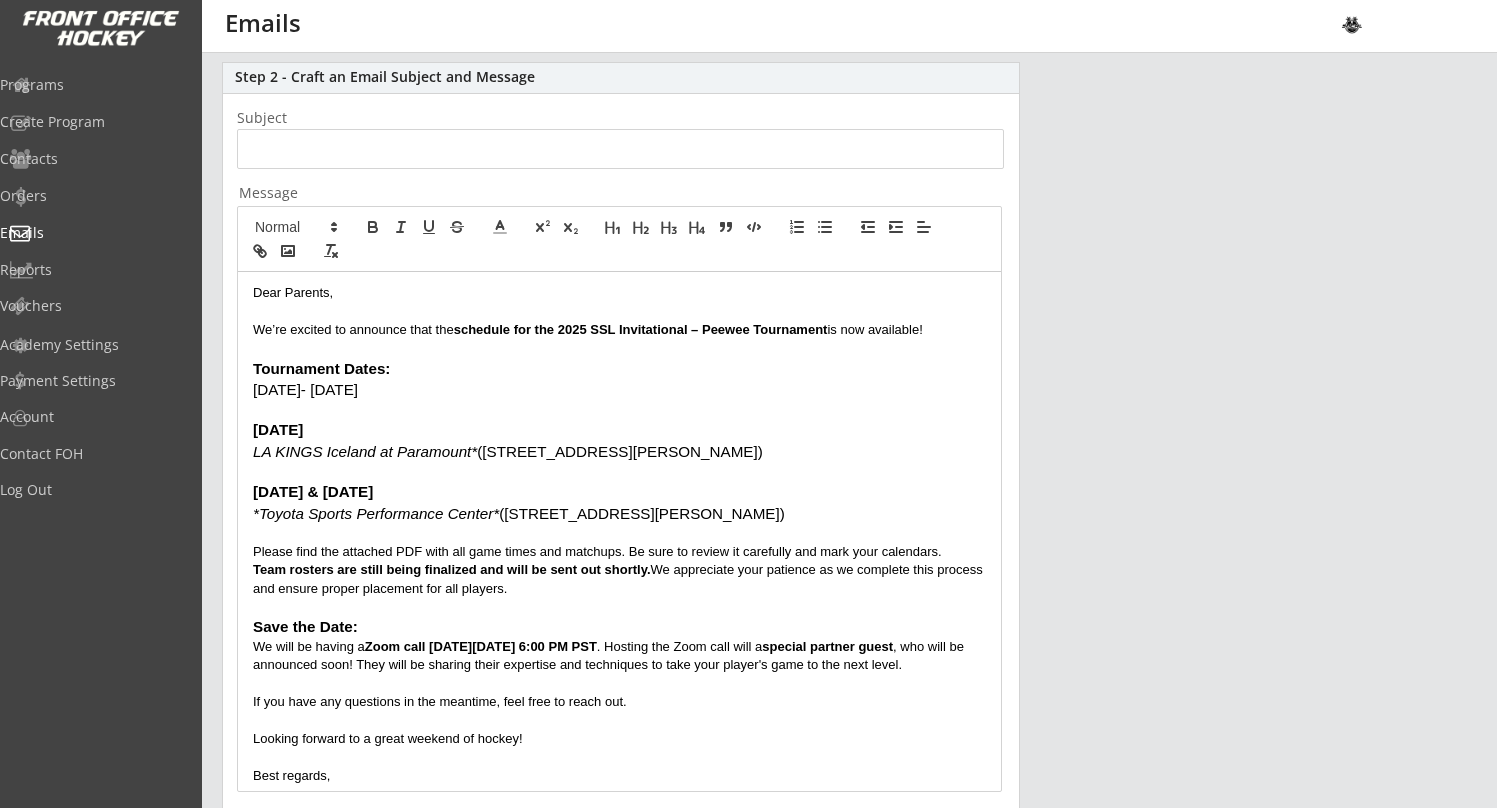 click at bounding box center (619, 533) 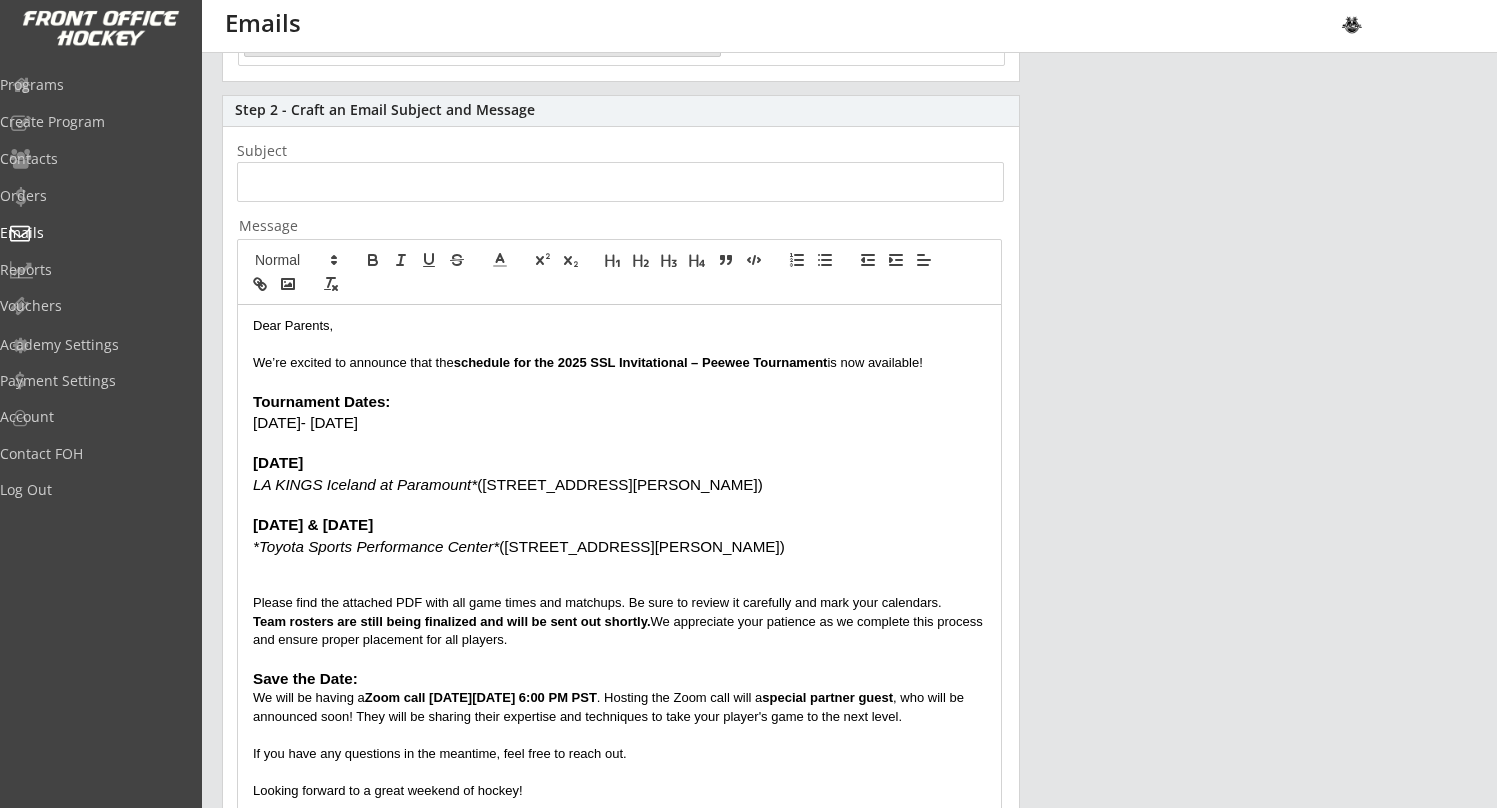 scroll, scrollTop: 310, scrollLeft: 0, axis: vertical 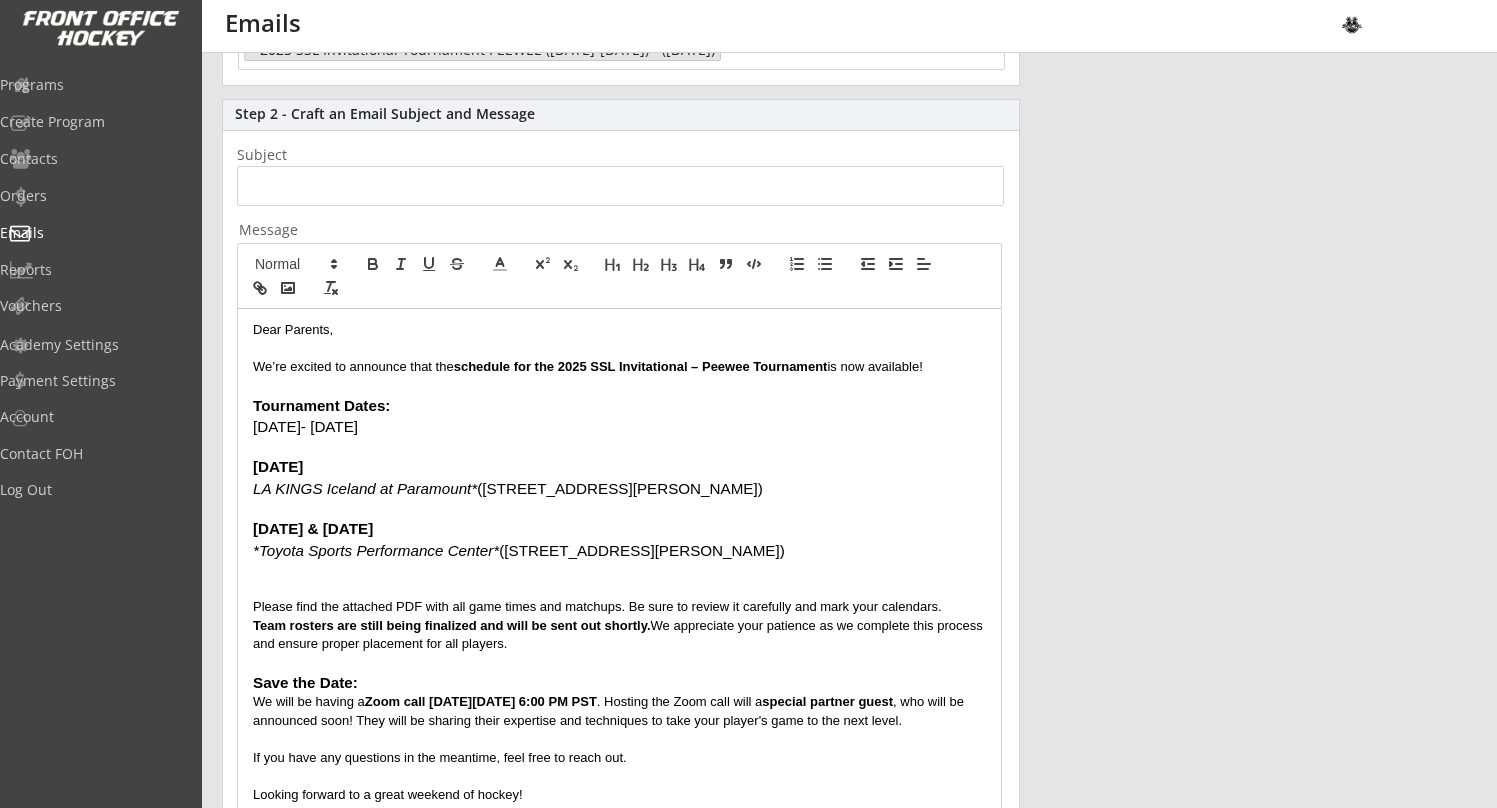 drag, startPoint x: 939, startPoint y: 368, endPoint x: 247, endPoint y: 363, distance: 692.01807 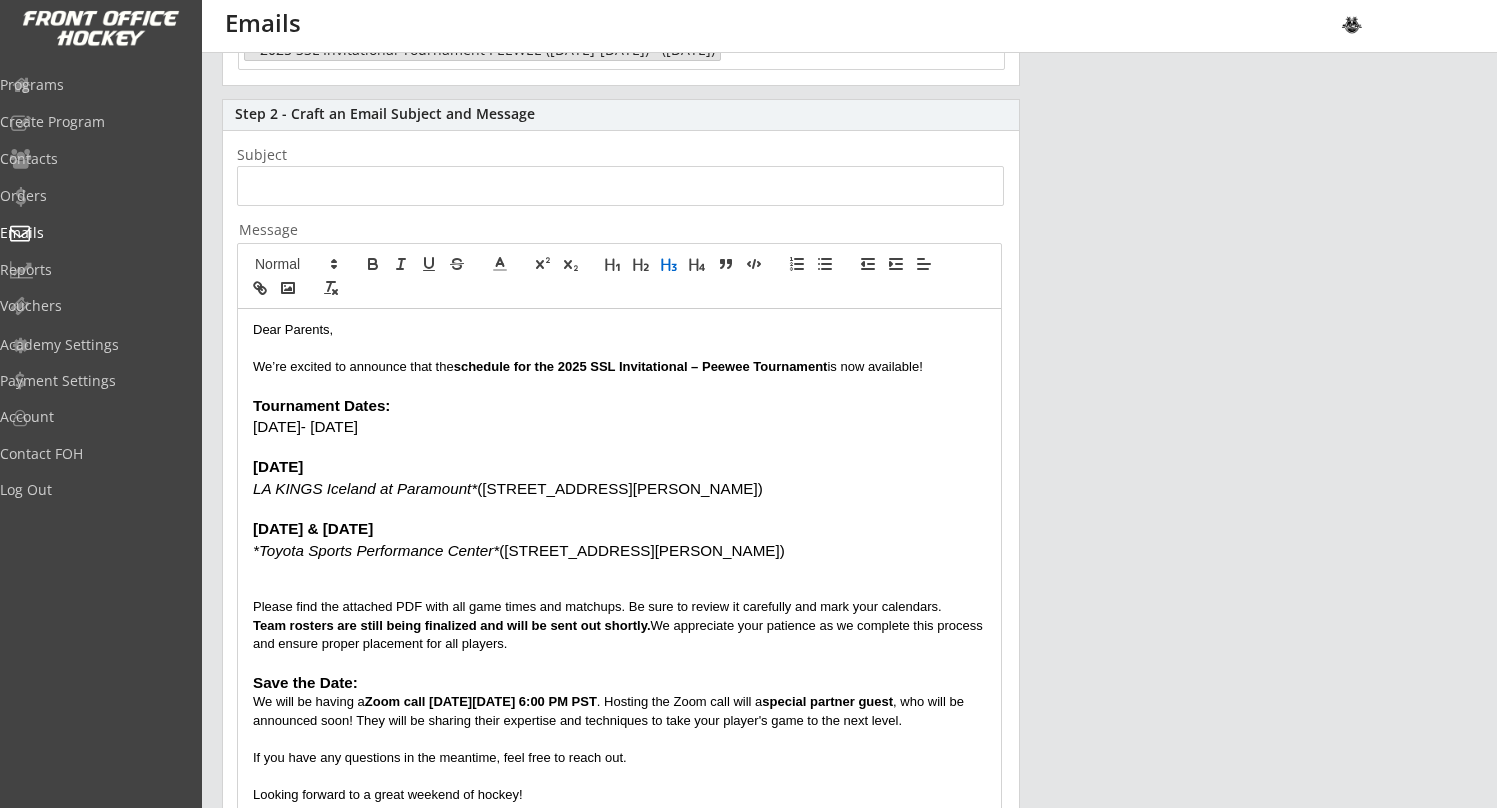 click 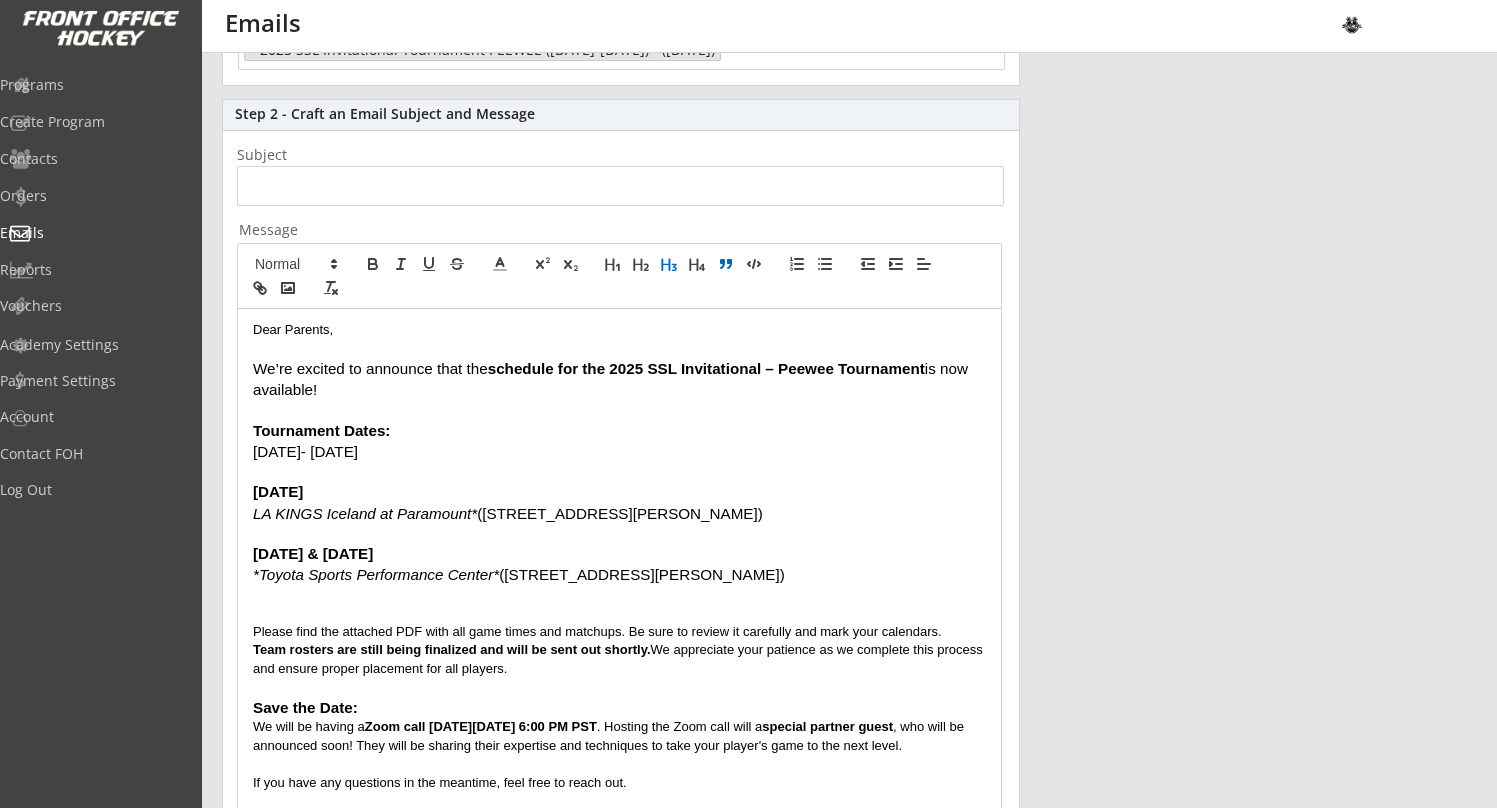 click 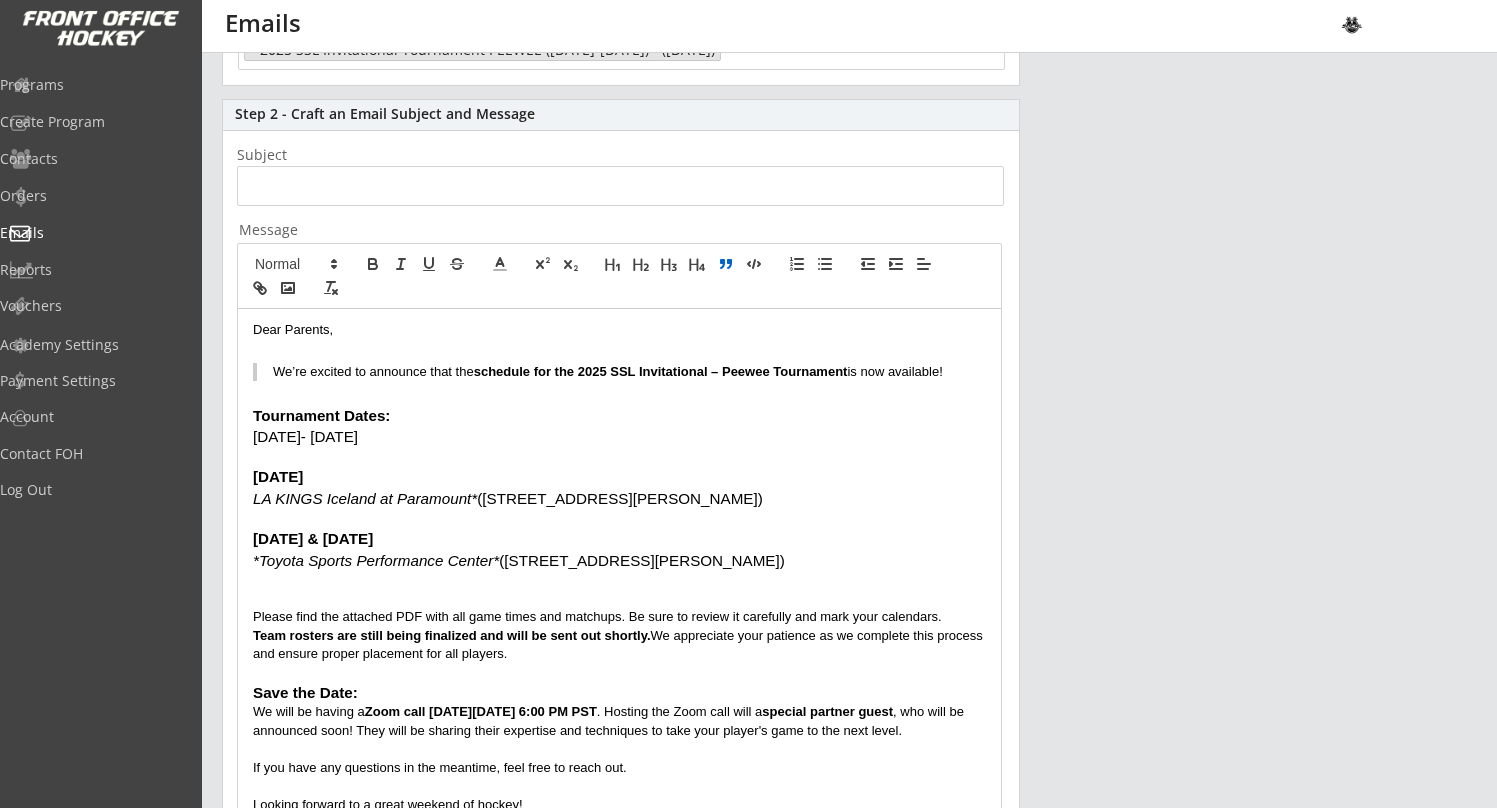 click 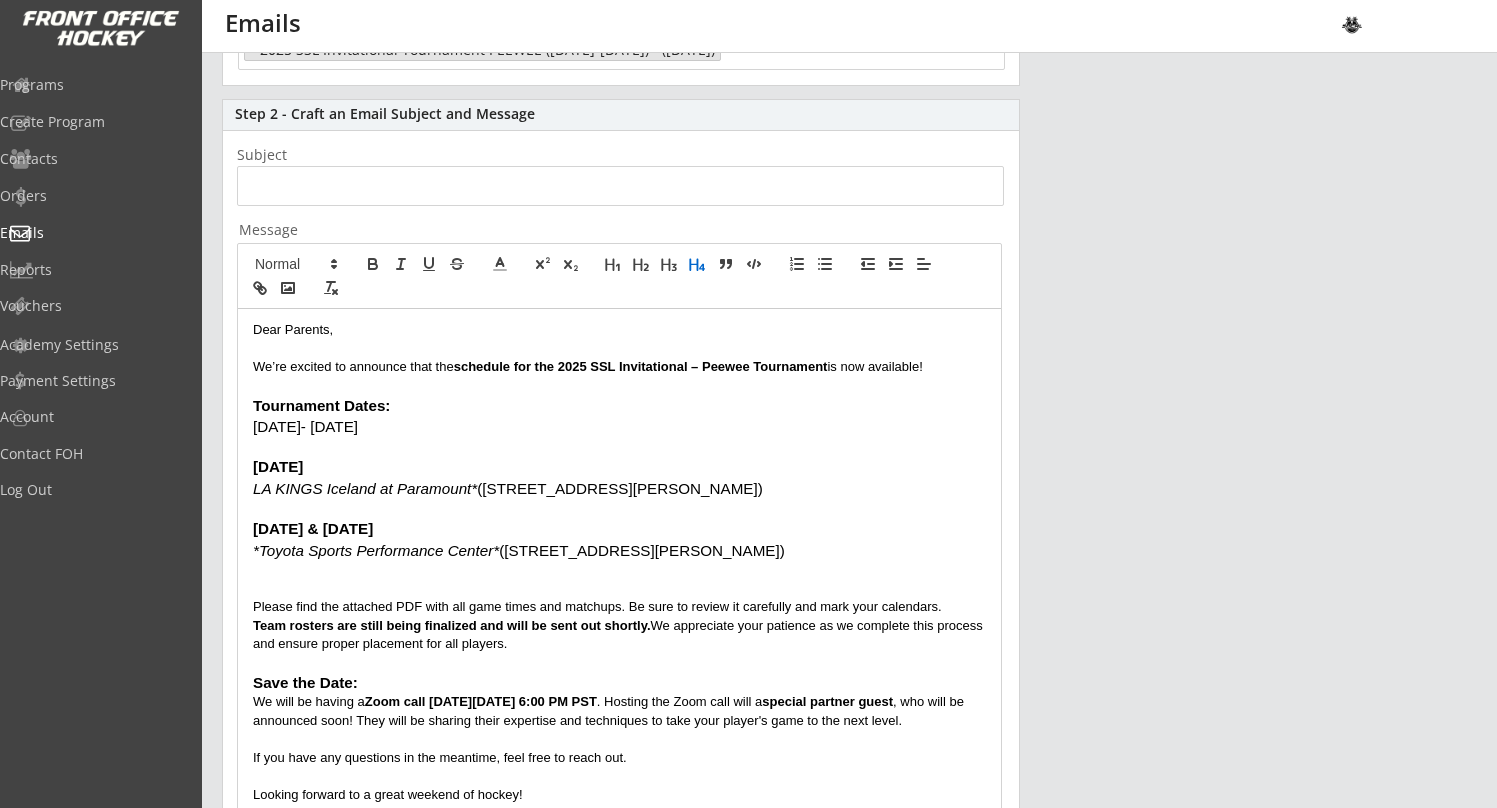 click at bounding box center [698, 264] 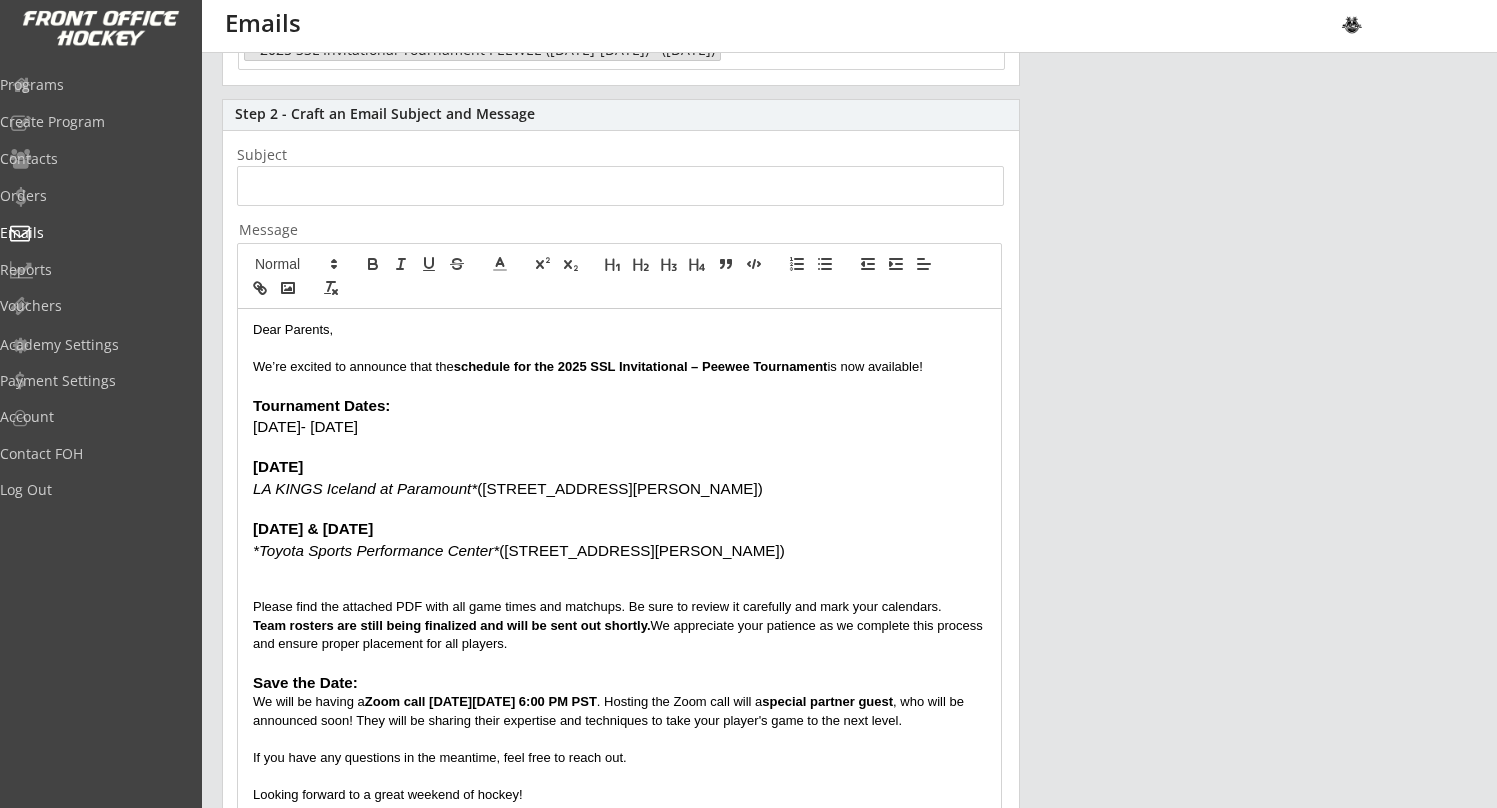 drag, startPoint x: 778, startPoint y: 543, endPoint x: 216, endPoint y: 406, distance: 578.45746 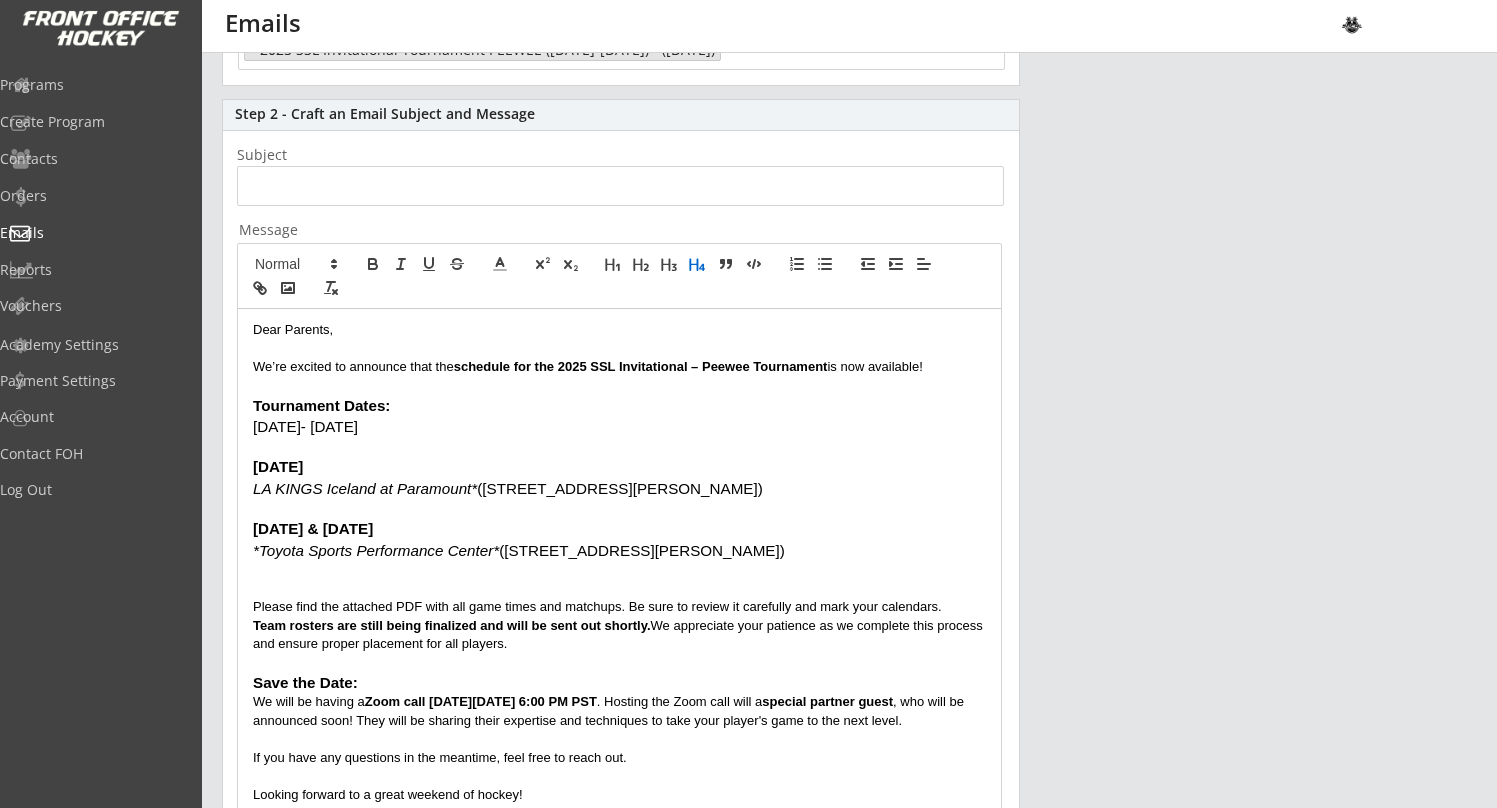 click 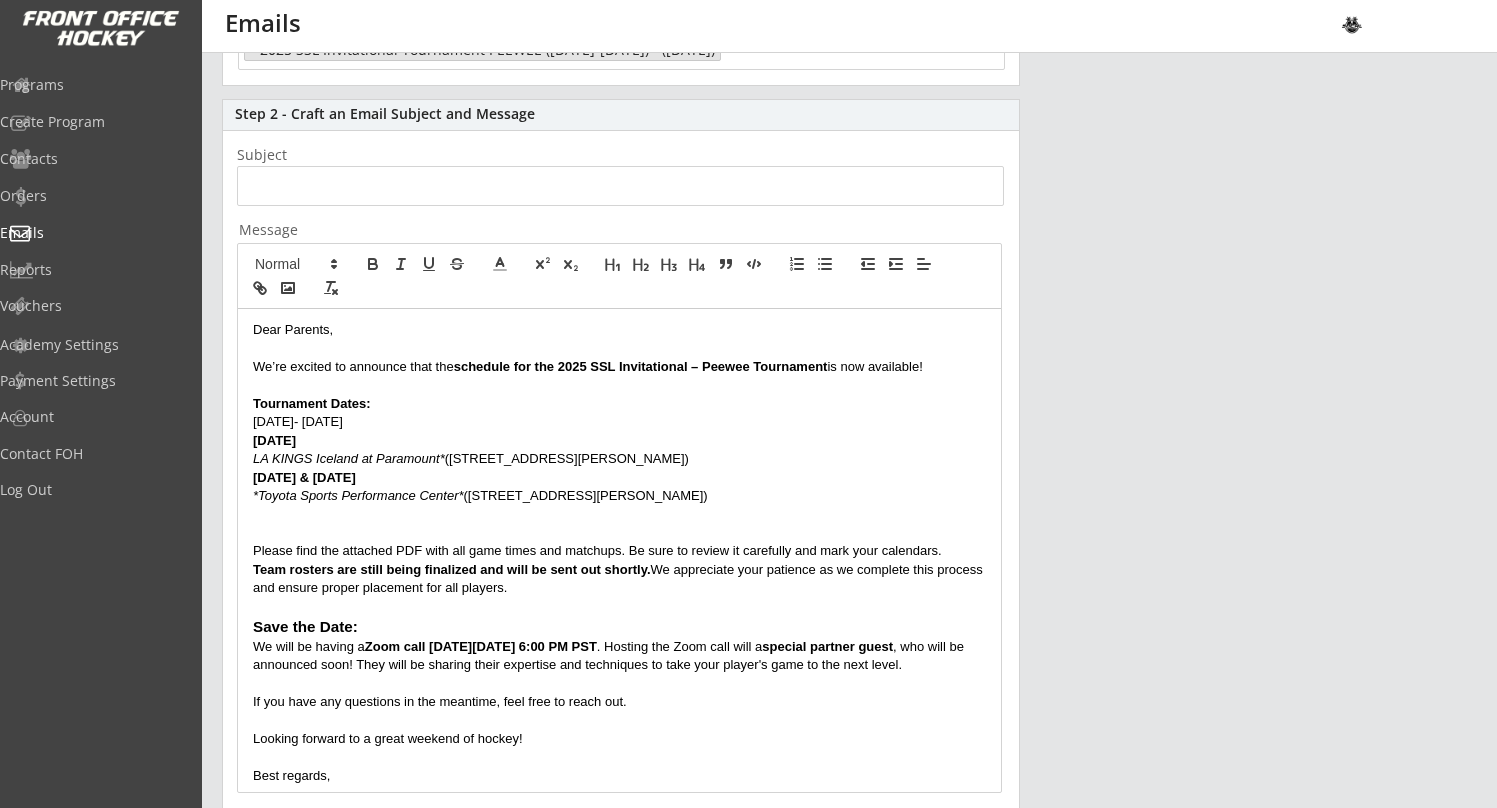 click on "Please find the attached PDF with all game times and matchups. Be sure to review it carefully and mark your calendars." at bounding box center (619, 551) 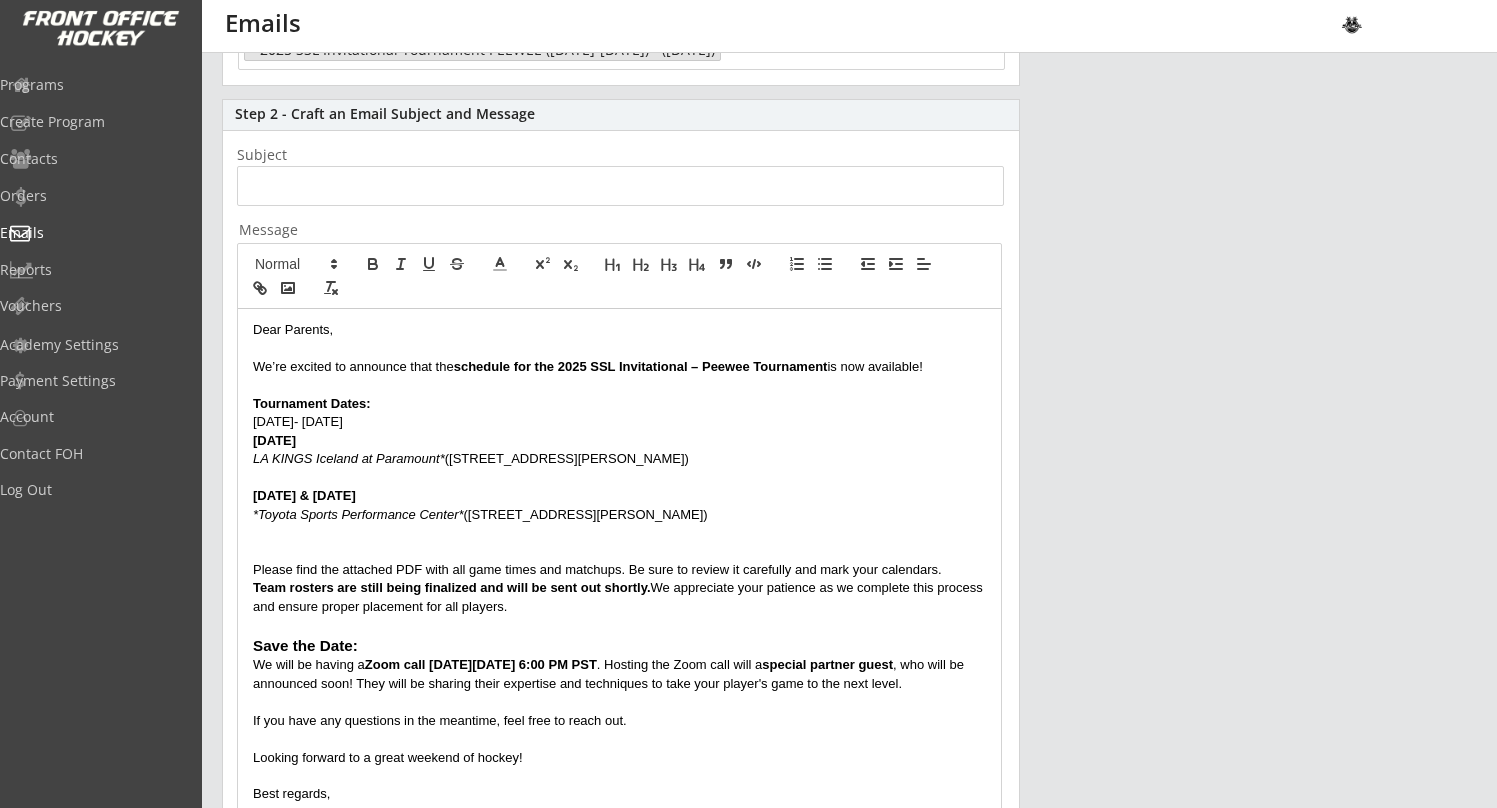 click on "Friday July 25" at bounding box center [619, 441] 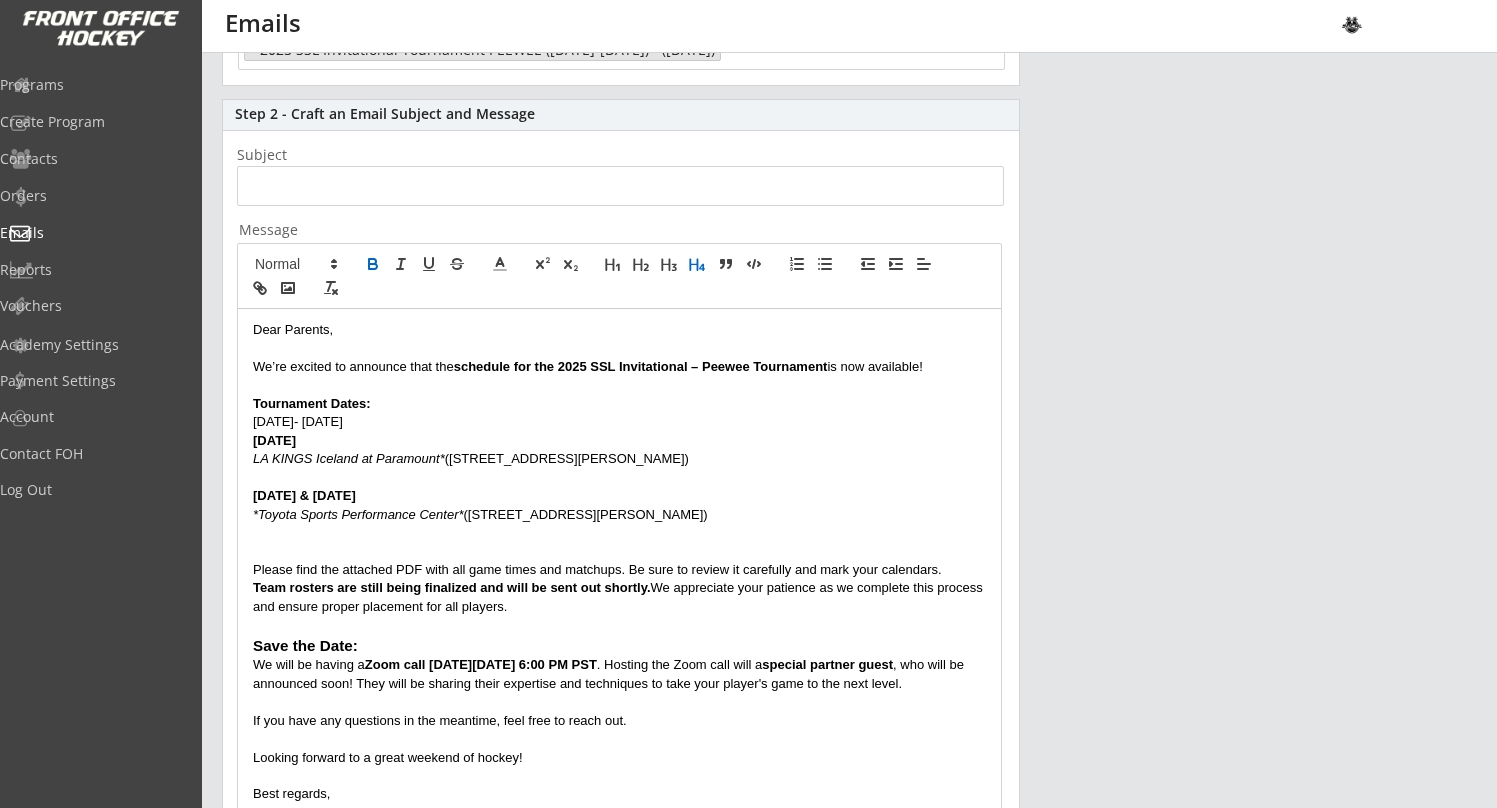 click on "July 25- 27, 2025" at bounding box center (619, 422) 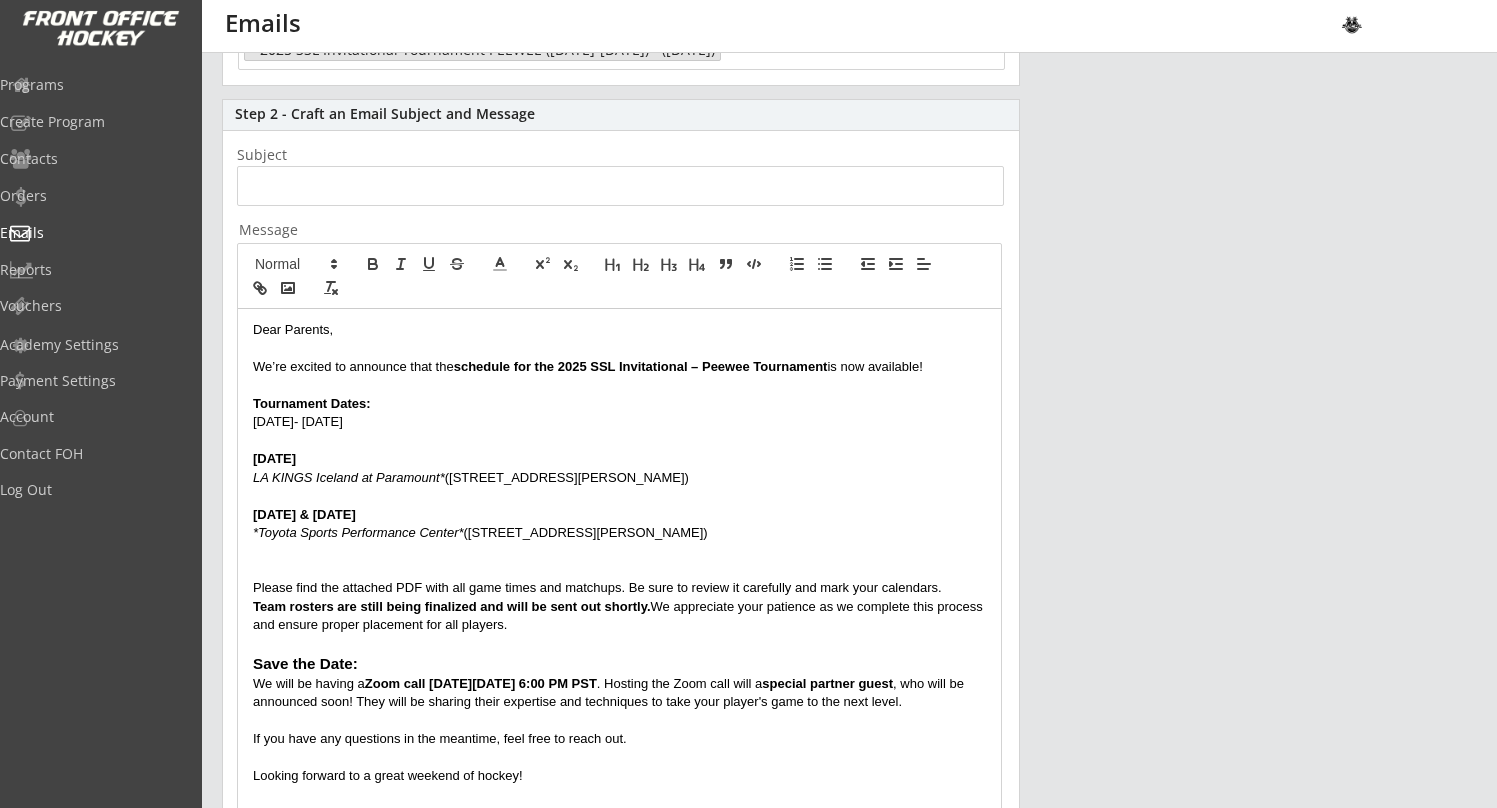 click at bounding box center [619, 570] 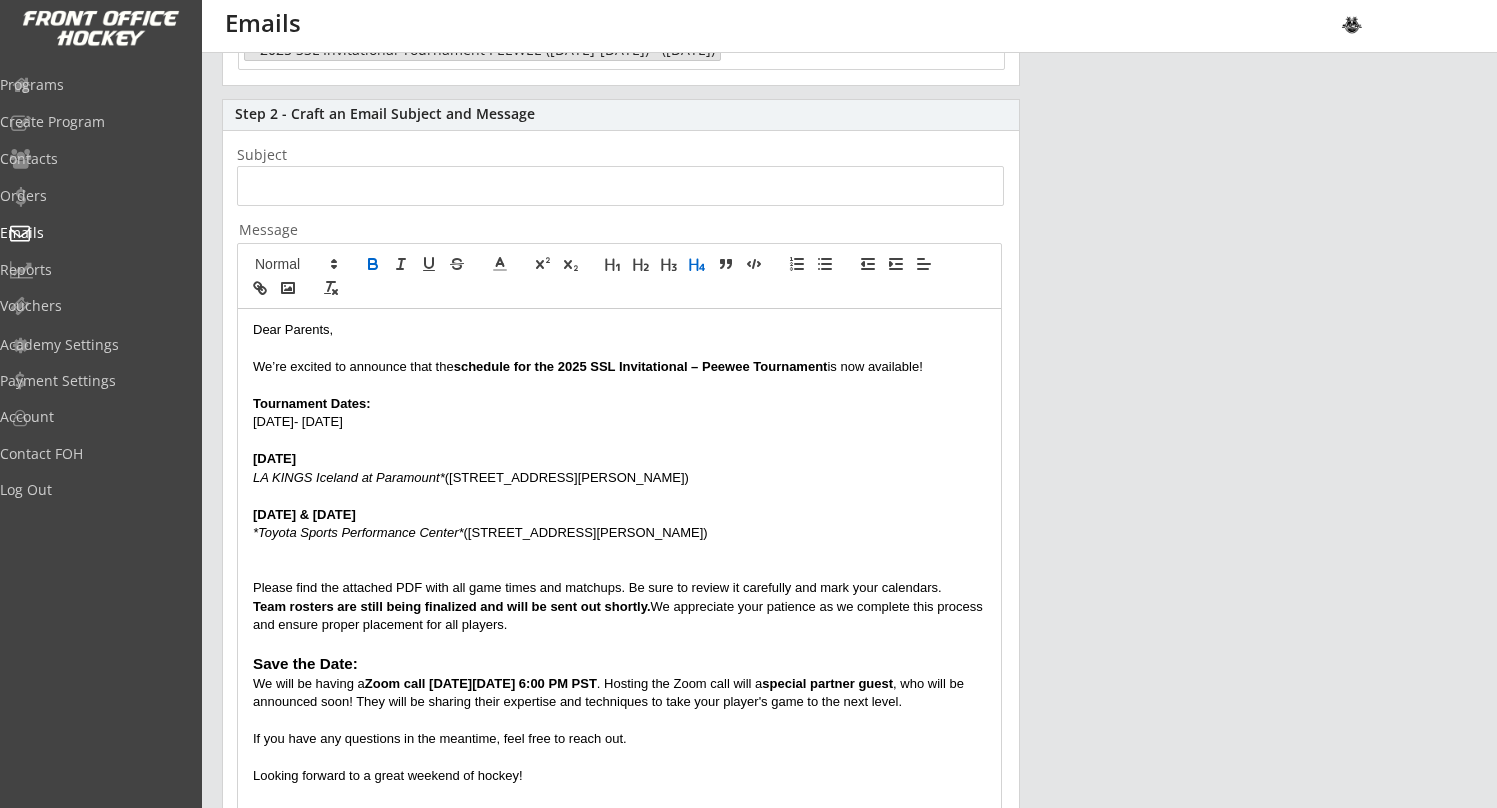 click on "Tournament Dates:" at bounding box center [619, 404] 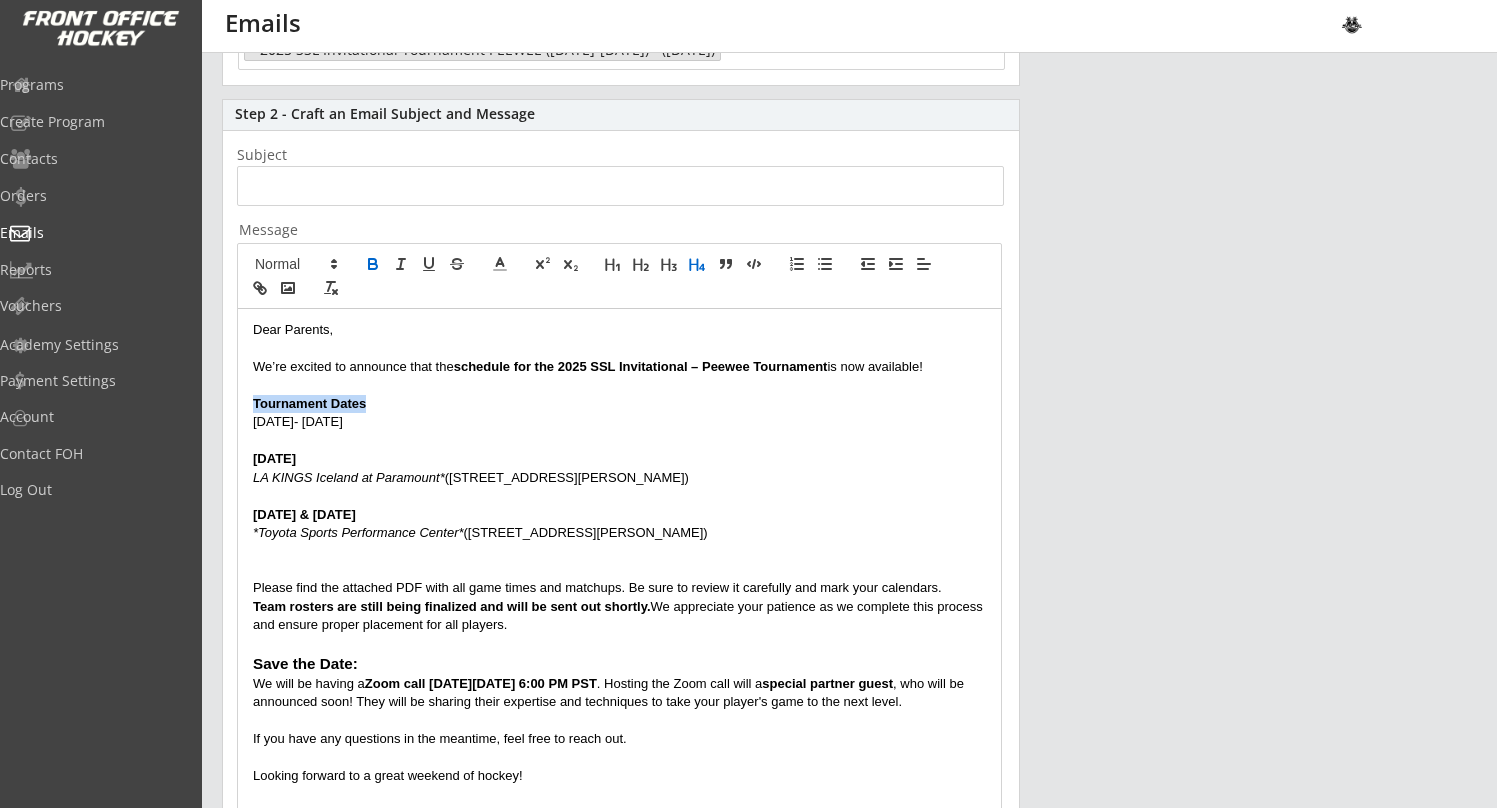 drag, startPoint x: 368, startPoint y: 398, endPoint x: 217, endPoint y: 398, distance: 151 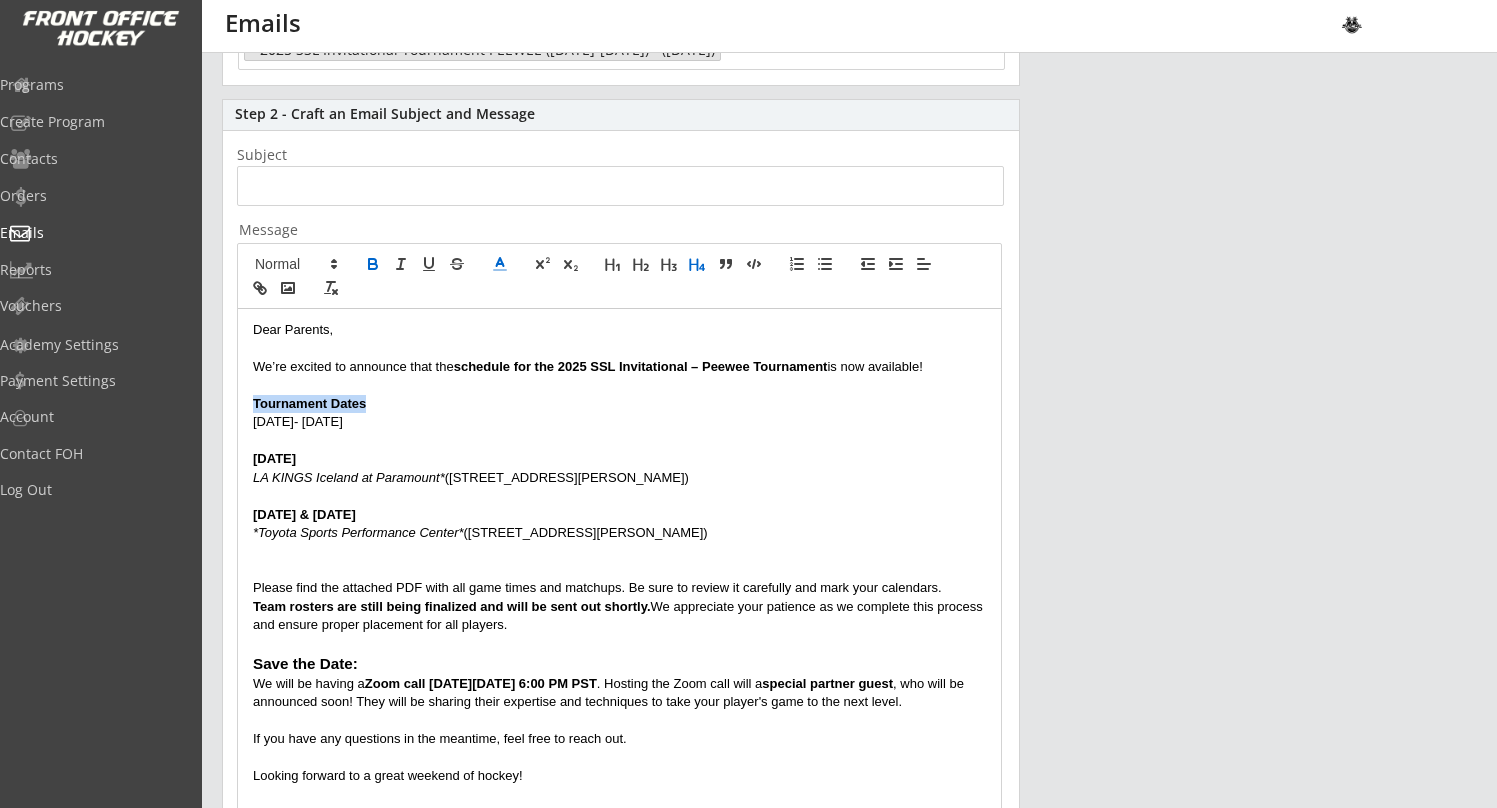 click 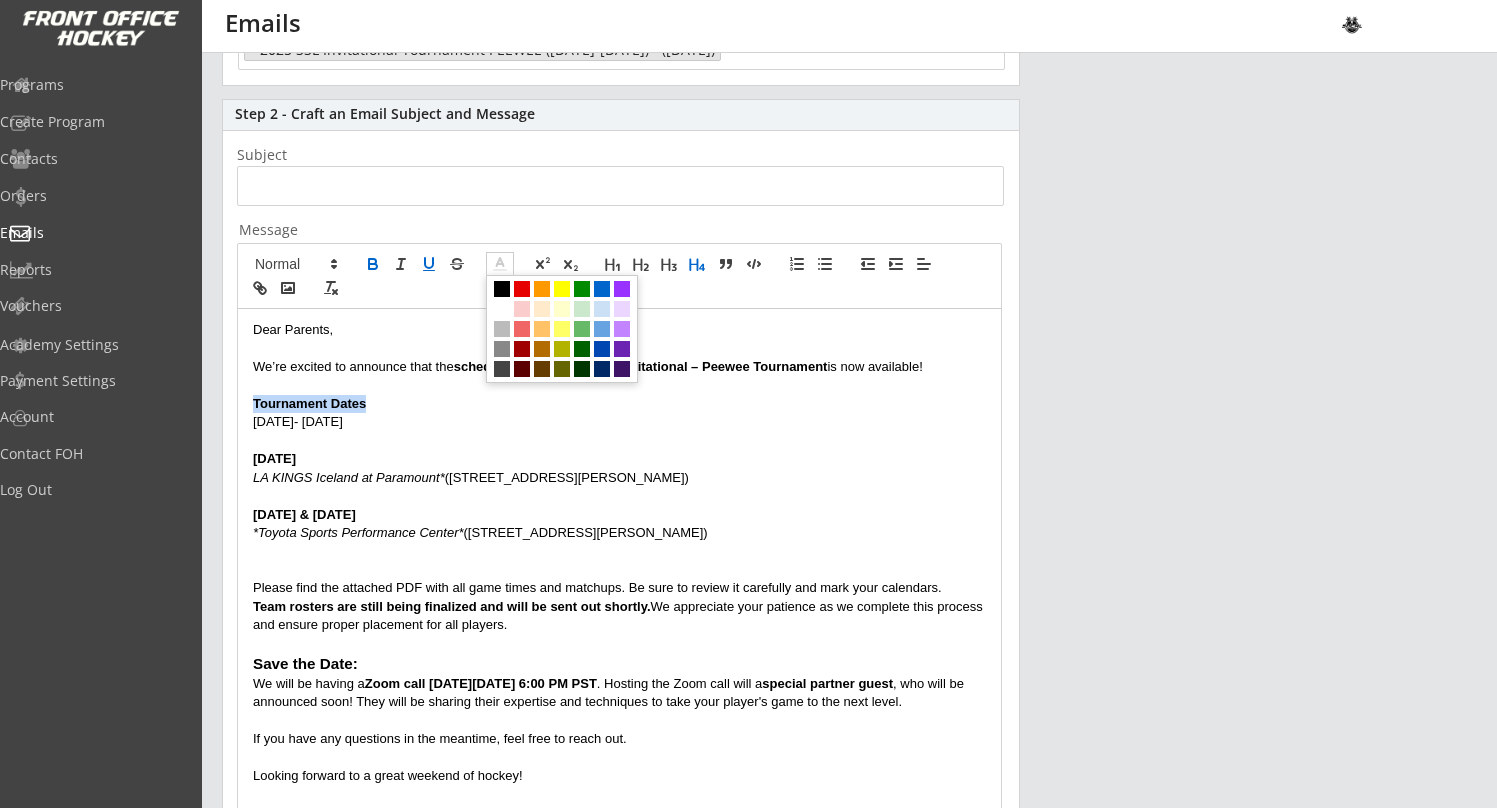 click 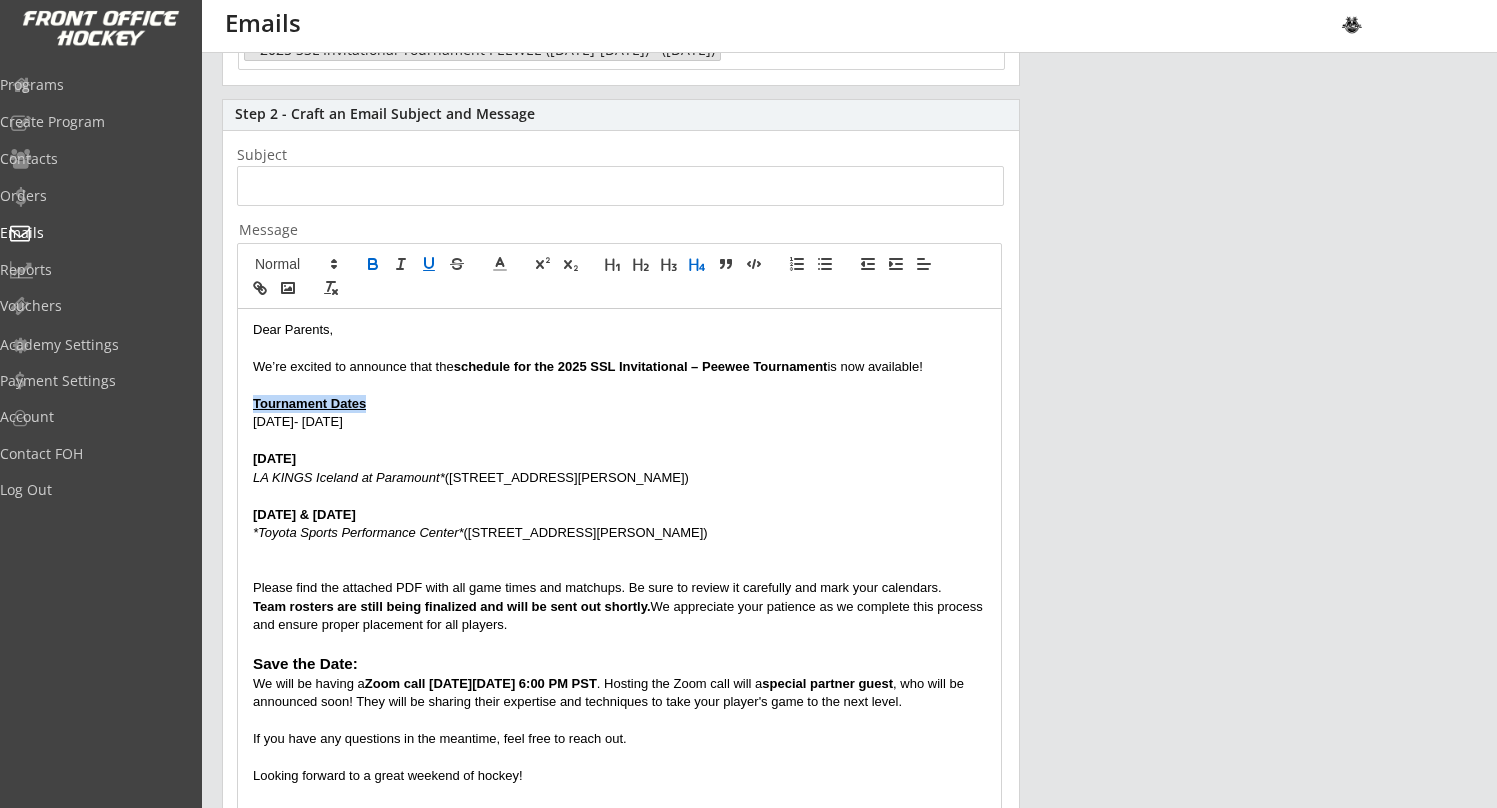 click on "July 25- 27, 2025" at bounding box center (619, 422) 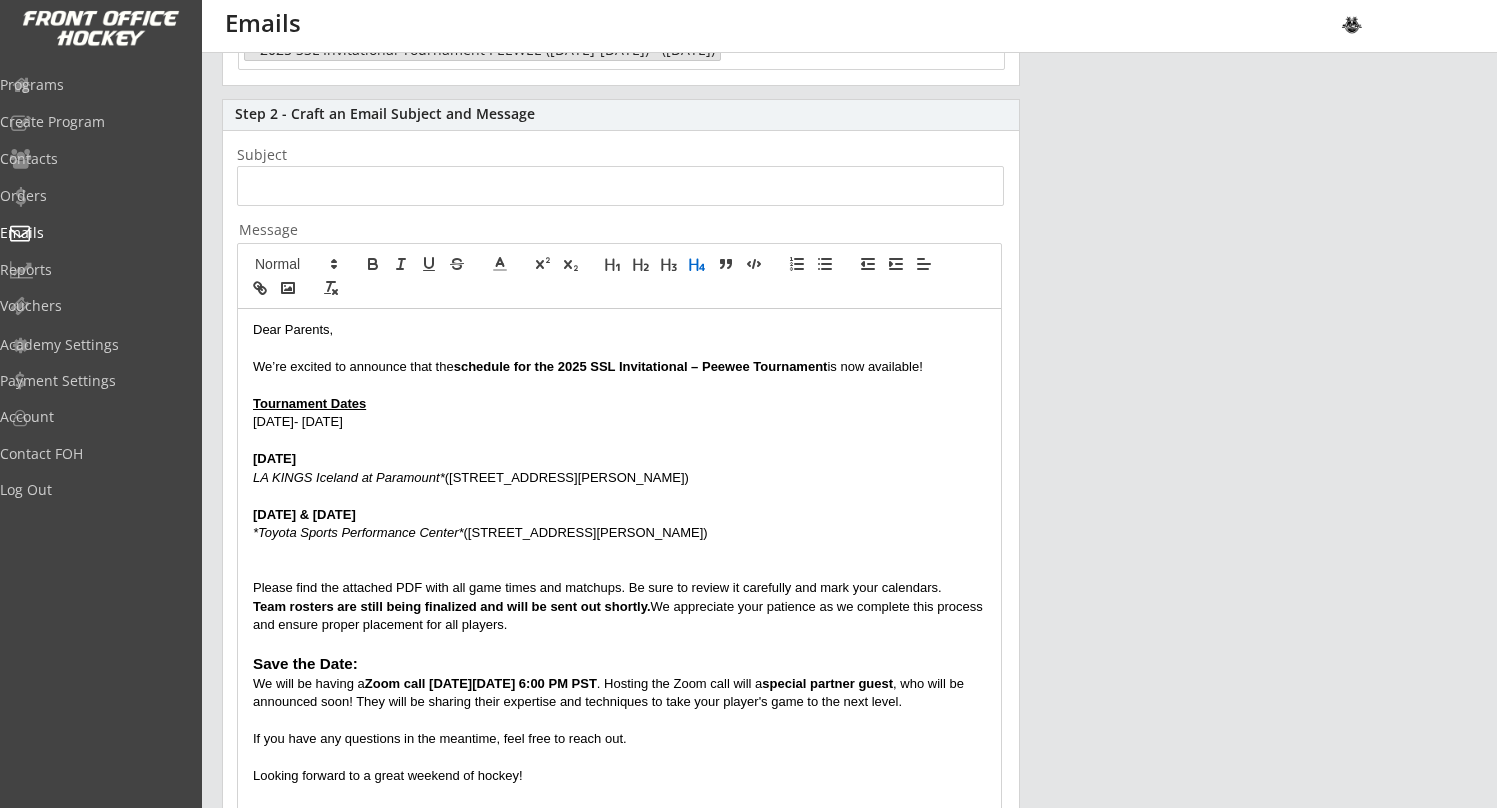 click at bounding box center [619, 441] 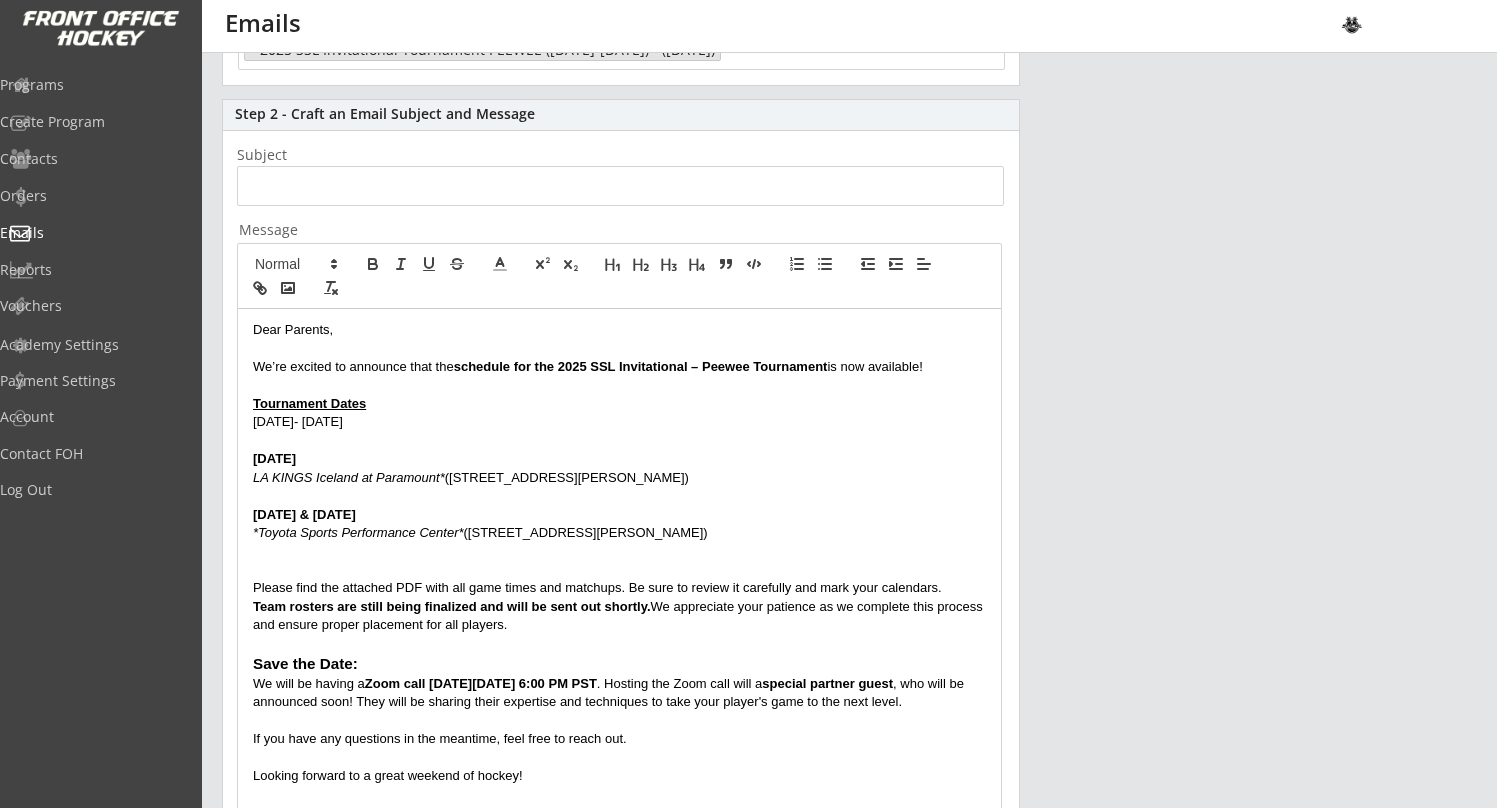 click on "July 25- 27, 2025" at bounding box center [619, 422] 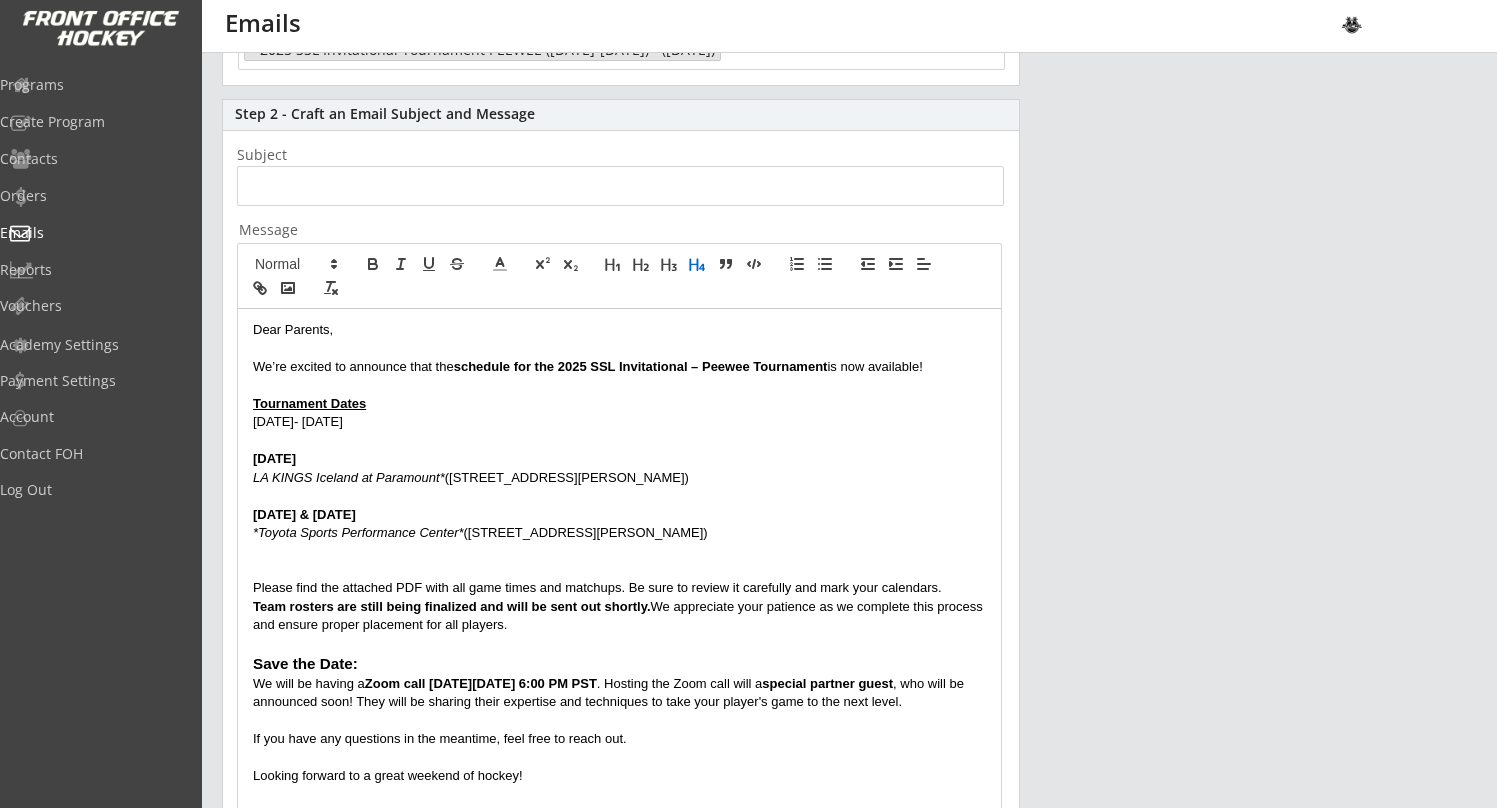 click on "Friday July 25" at bounding box center [619, 459] 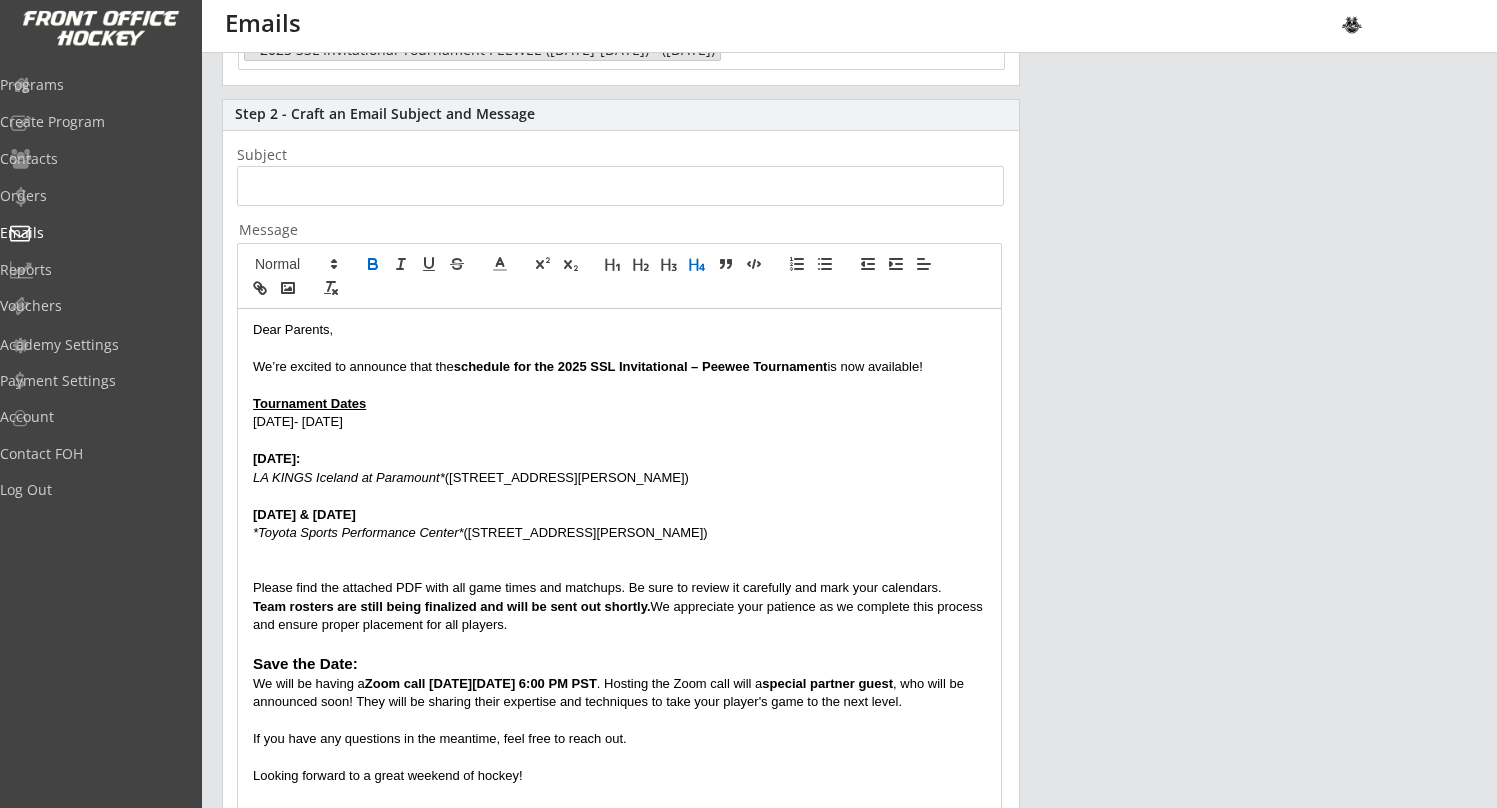click on "Saturday July 26 & Sunday July 27" at bounding box center [619, 515] 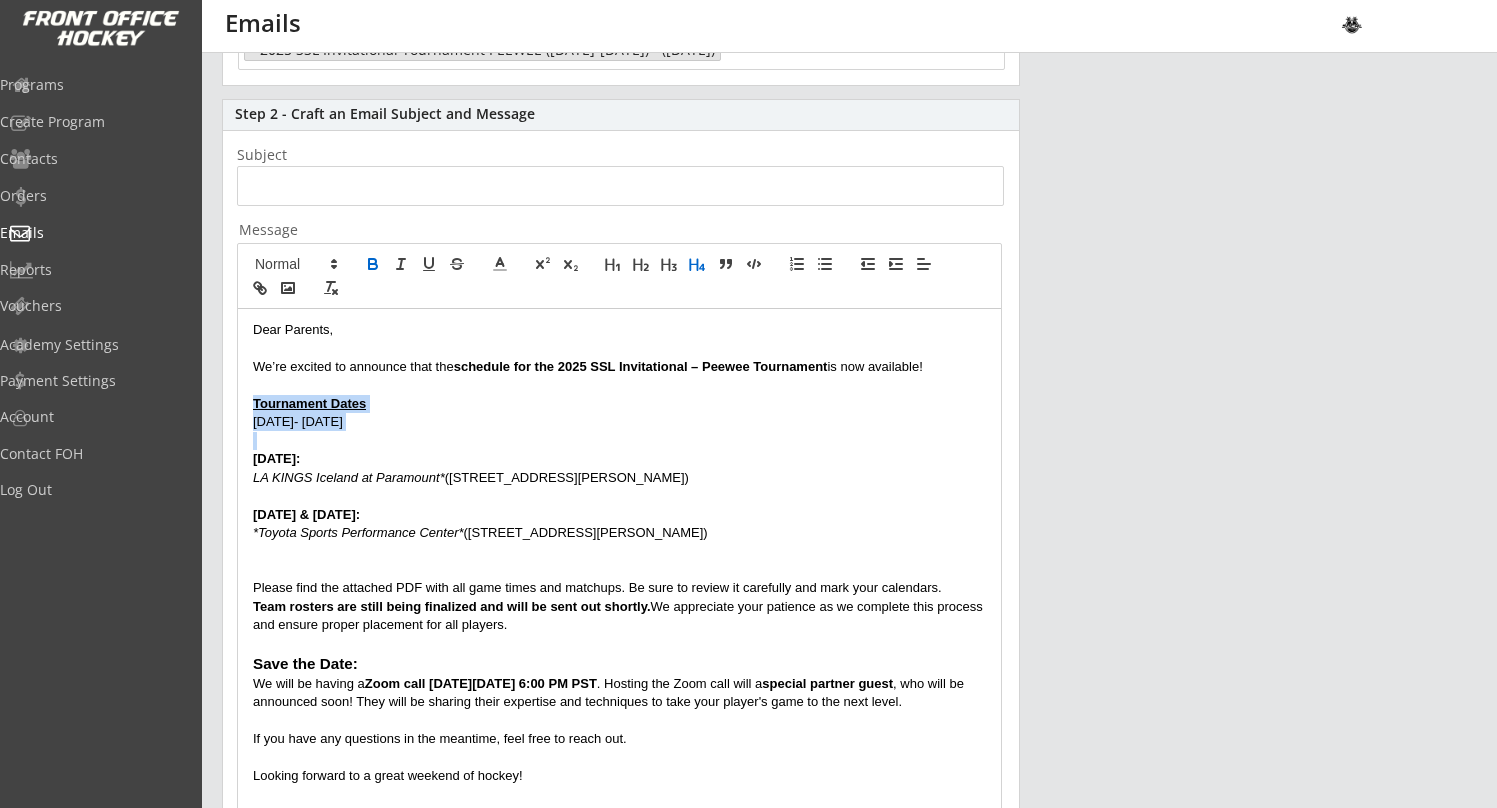 drag, startPoint x: 374, startPoint y: 433, endPoint x: 222, endPoint y: 401, distance: 155.33191 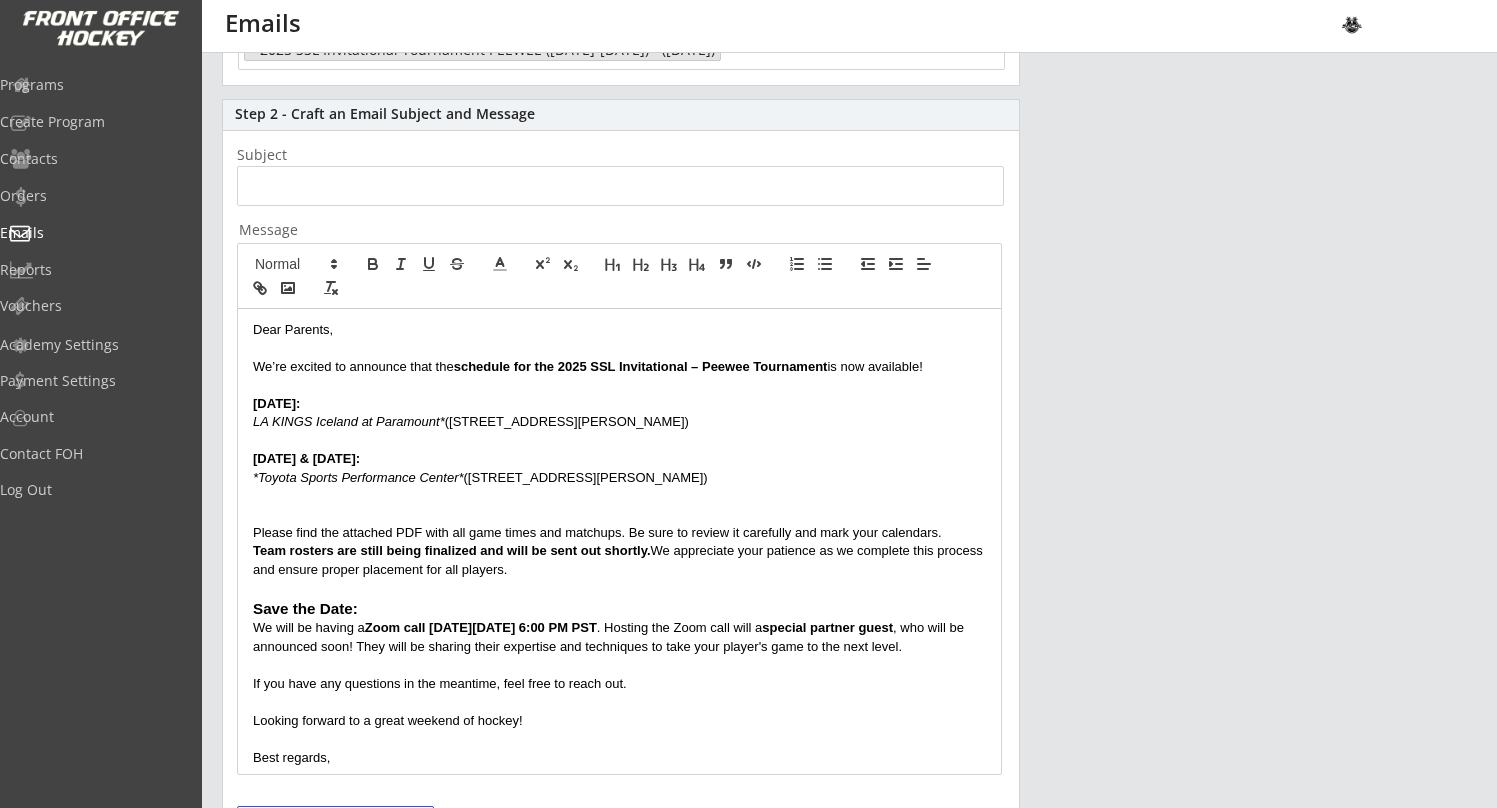 click at bounding box center (619, 496) 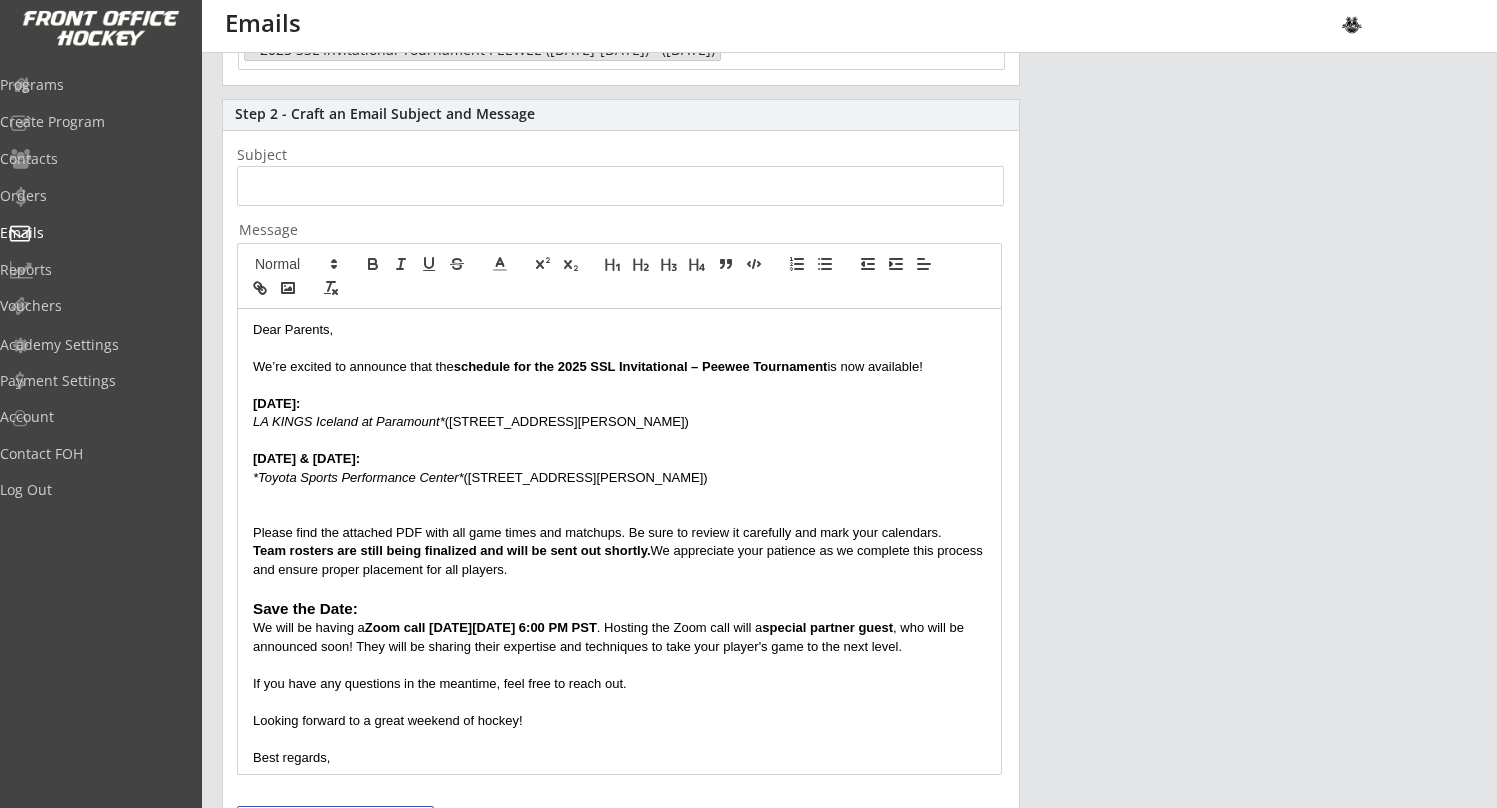 click at bounding box center (619, 515) 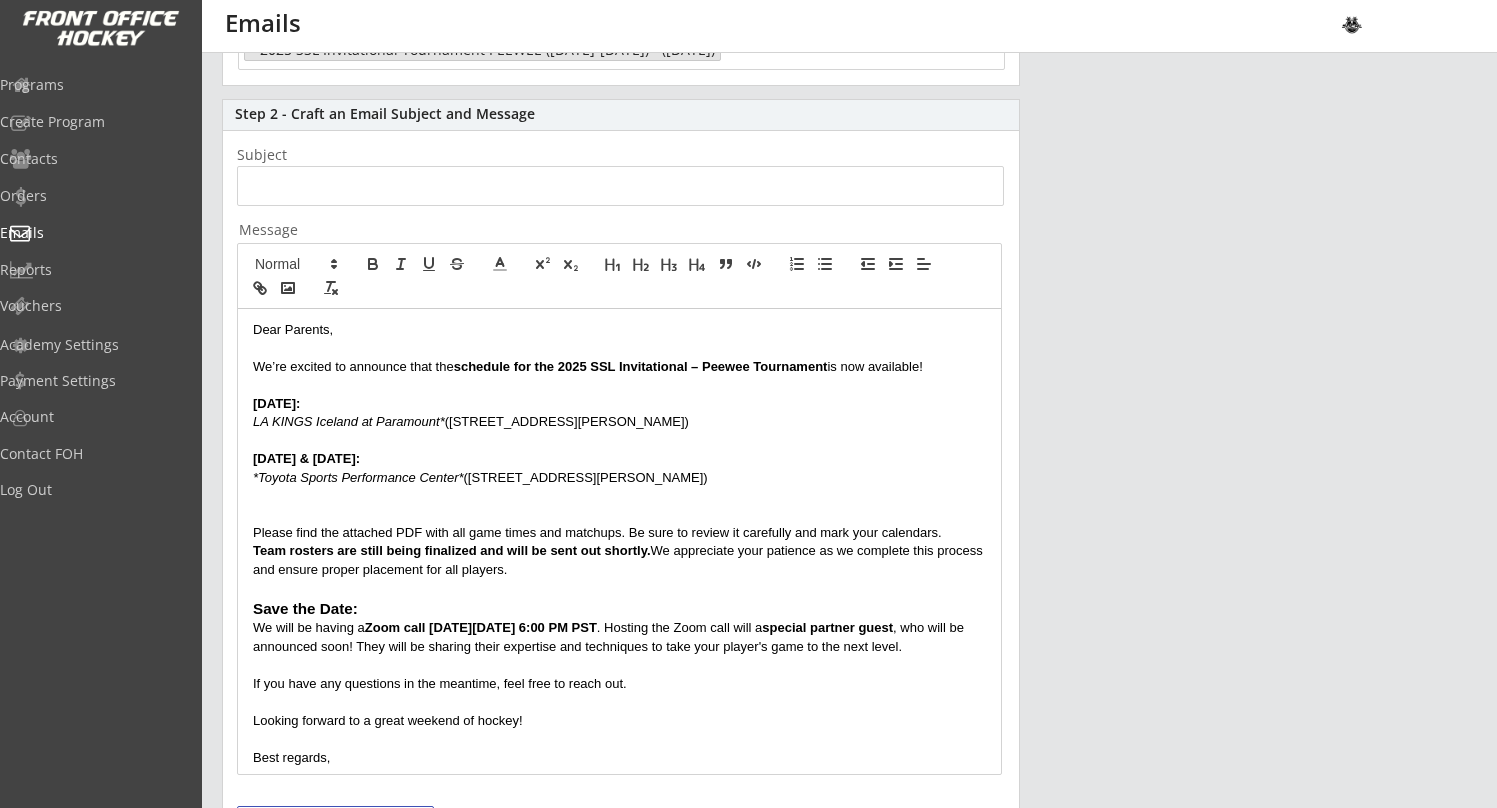 scroll, scrollTop: 333, scrollLeft: 0, axis: vertical 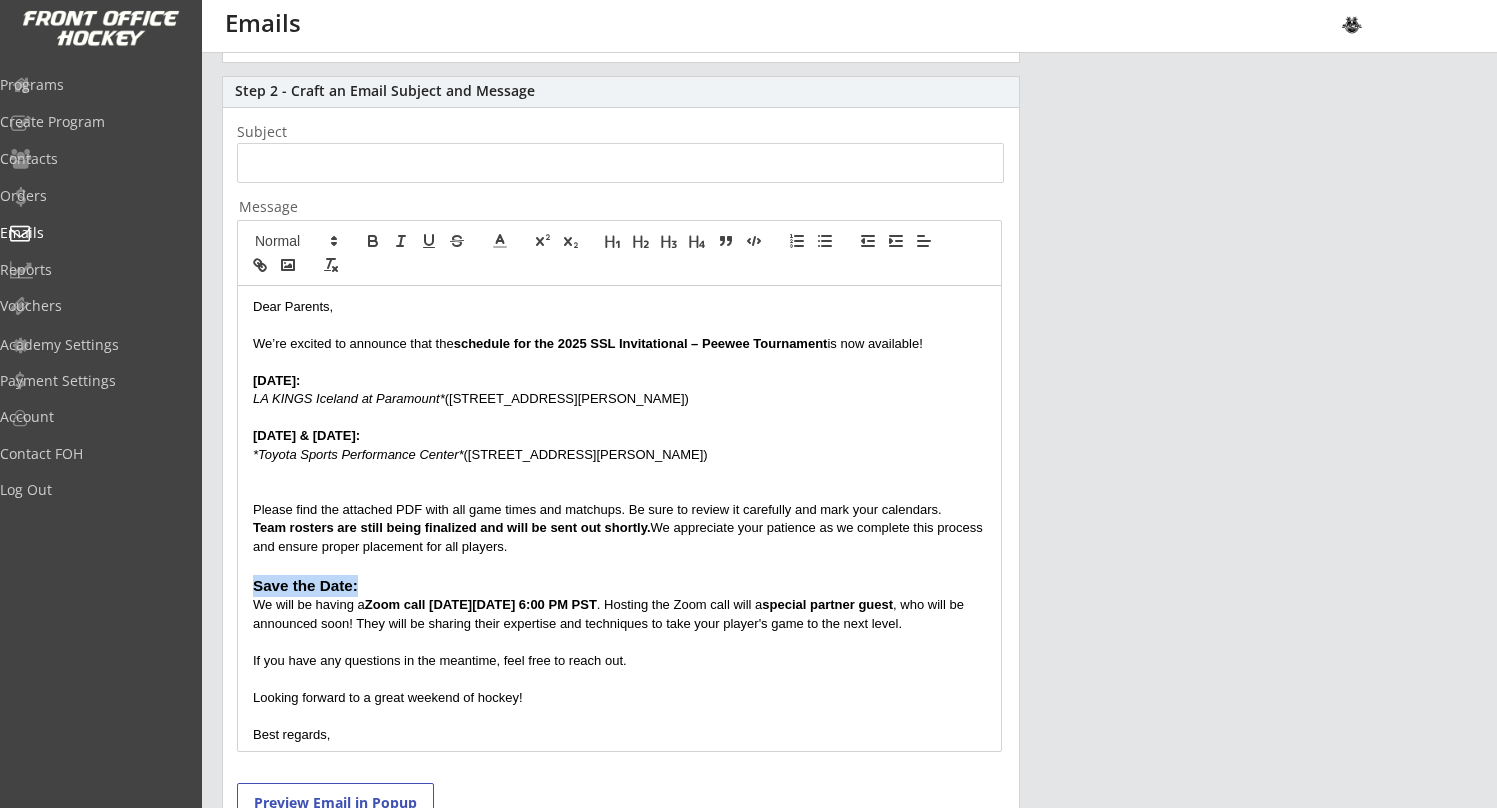 drag, startPoint x: 364, startPoint y: 583, endPoint x: 250, endPoint y: 579, distance: 114.07015 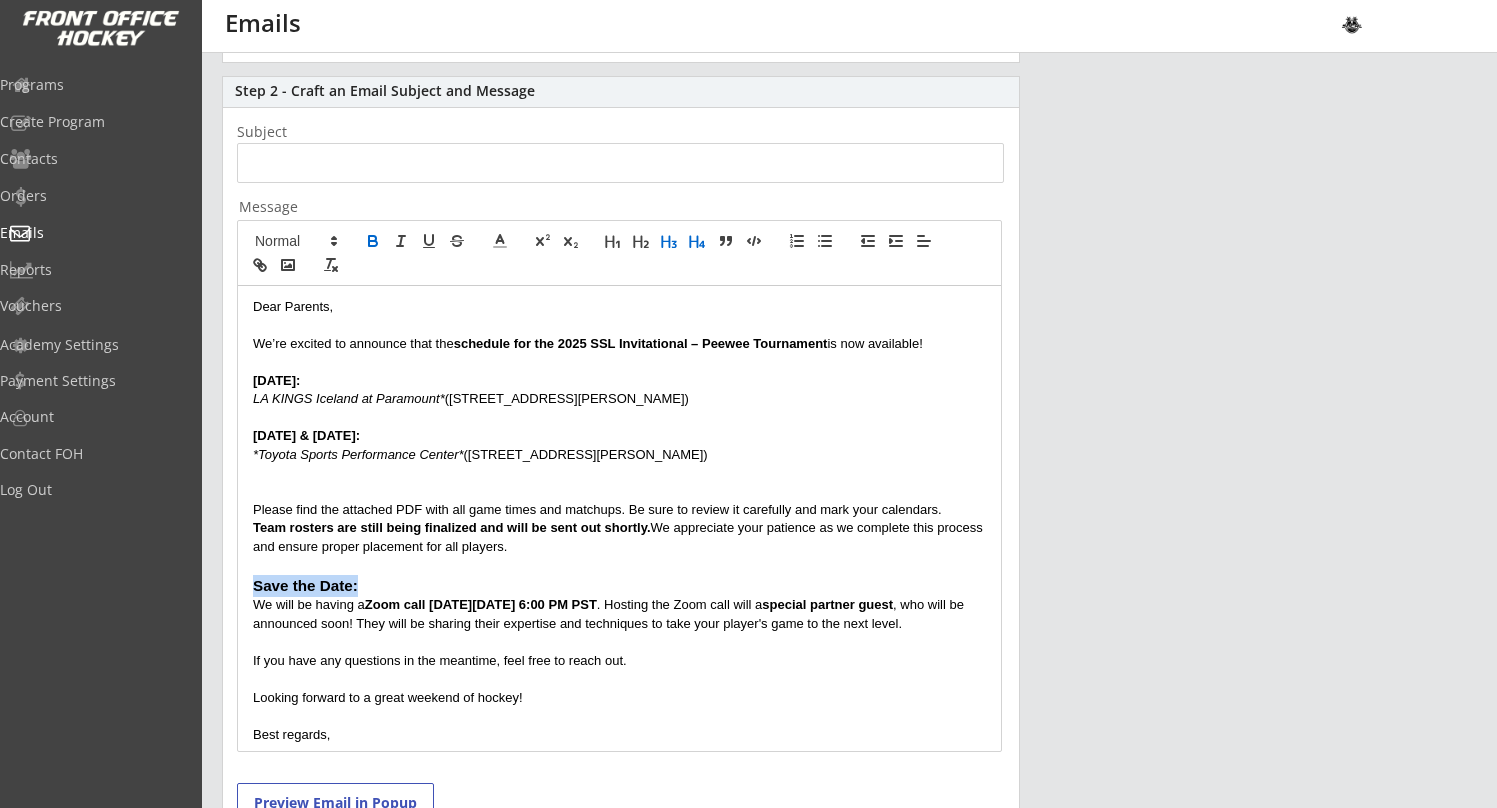 click 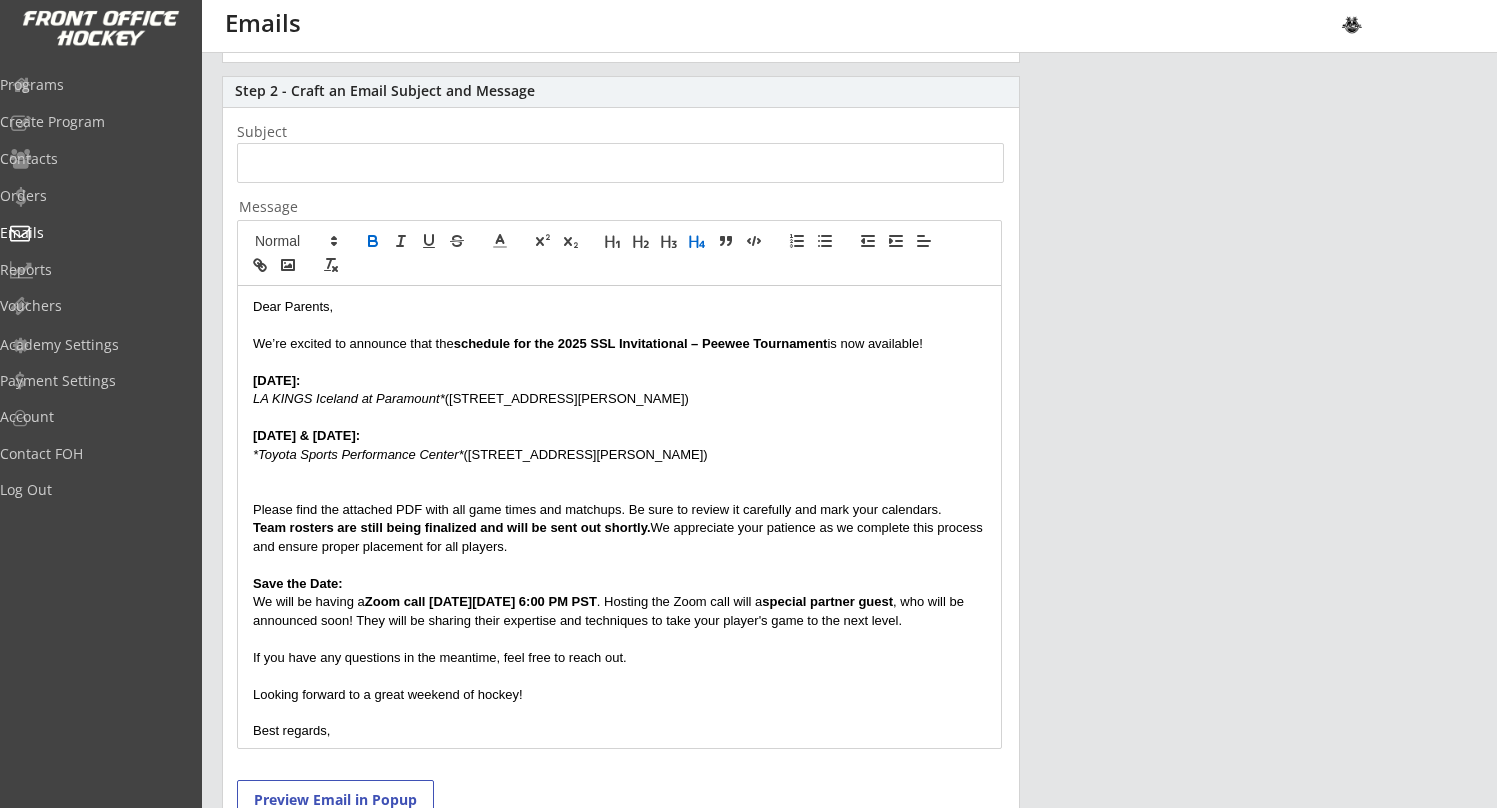 click on "Save the Date:" at bounding box center [619, 584] 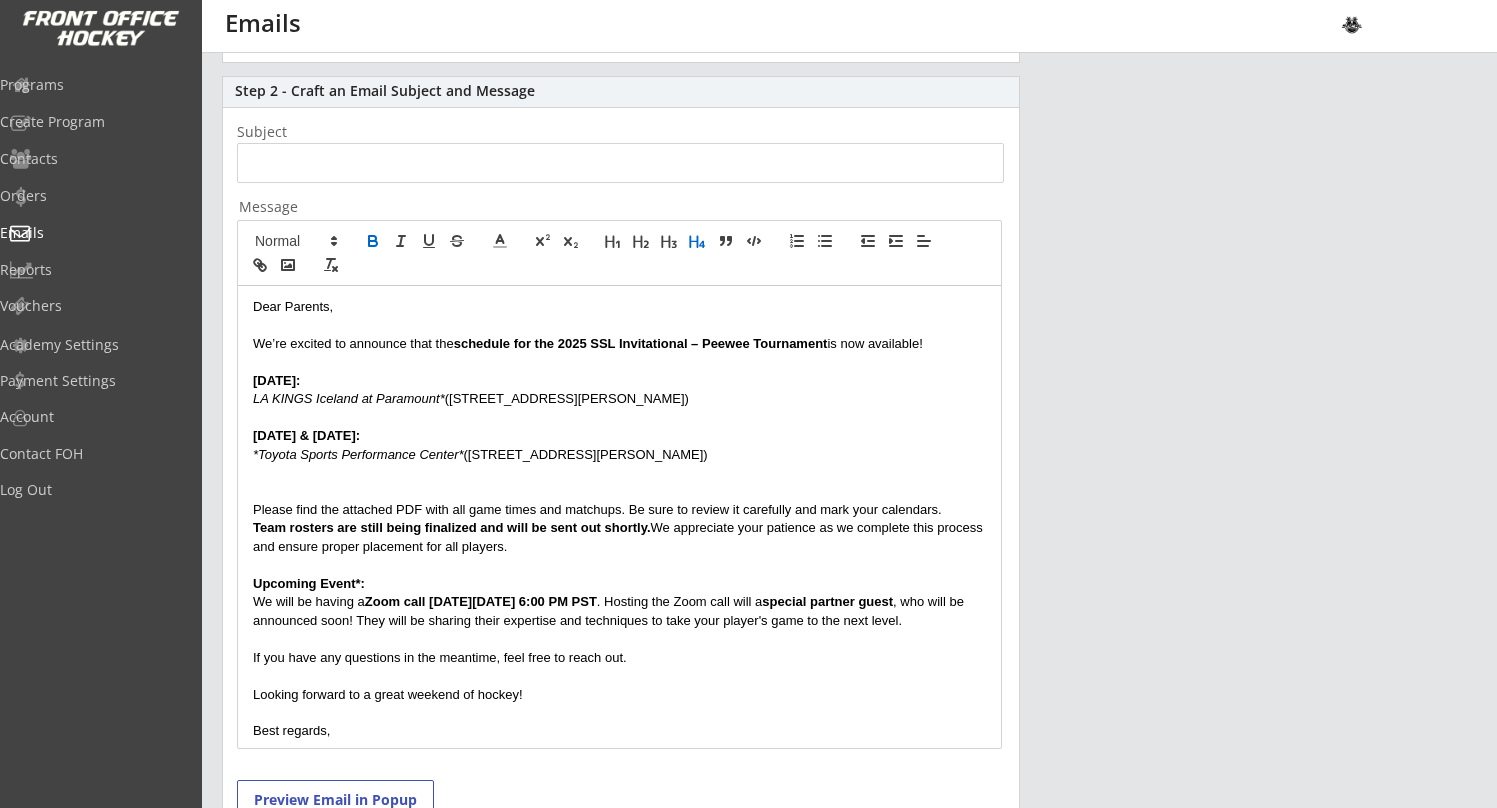 click on "Dear Parents, We’re excited to announce that the  schedule for the 2025 SSL Invitational – Peewee Tournament  is now available! Friday July 25: LA KINGS Iceland at Paramount*   (8041 Jackson St Paramount, CA 90723) Saturday July 26 & Sunday July 27: *Toyota Sports Performance Center*  (555 N Nash St El Segundo, CA 90245) Please find the attached PDF with all game times and matchups. Be sure to review it carefully and mark your calendars. Team rosters are still being finalized and will be sent out shortly.  We appreciate your patience as we complete this process and ensure proper placement for all players. Upcoming Event*: We will be having a  Zoom call on Wednesday July 24th at 6:00 PM PST . Hosting the Zoom call will a  special partner guest , who will be announced soon! They will be sharing their expertise and techniques to take your player's game to the next level. If you have any questions in the meantime, feel free to reach out. Looking forward to a great weekend of hockey! Best regards," at bounding box center [619, 517] 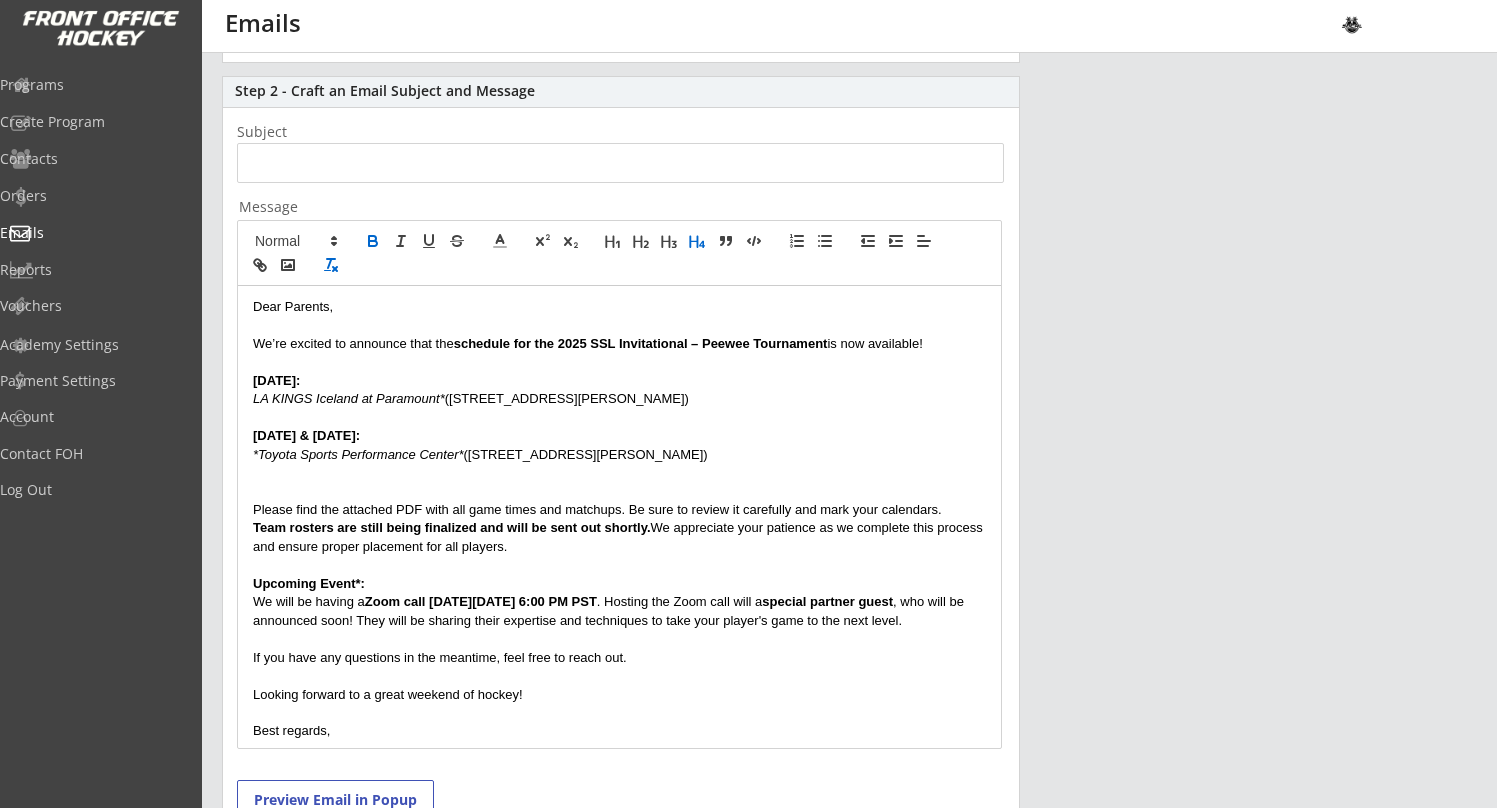 click at bounding box center (331, 265) 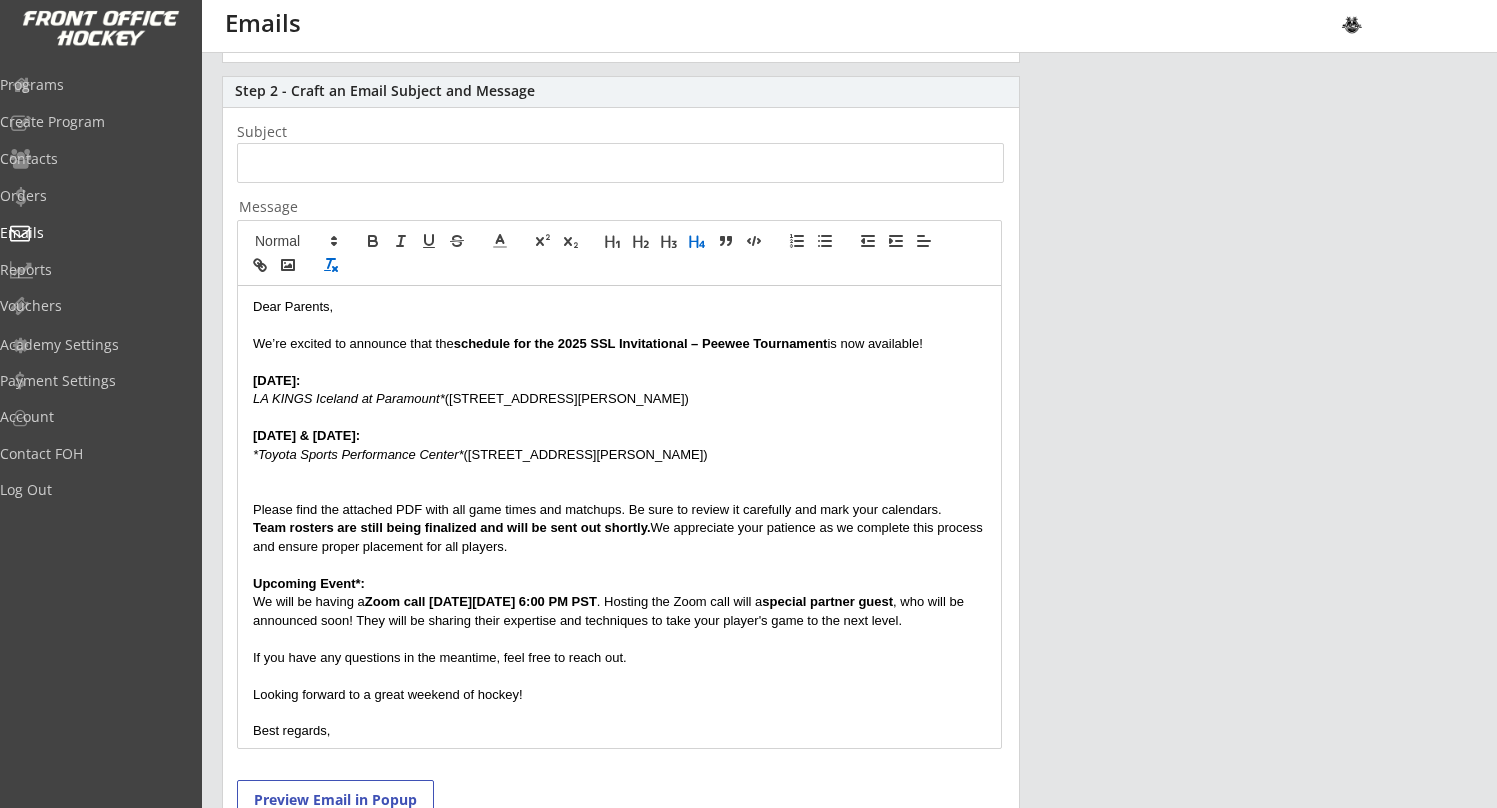 click 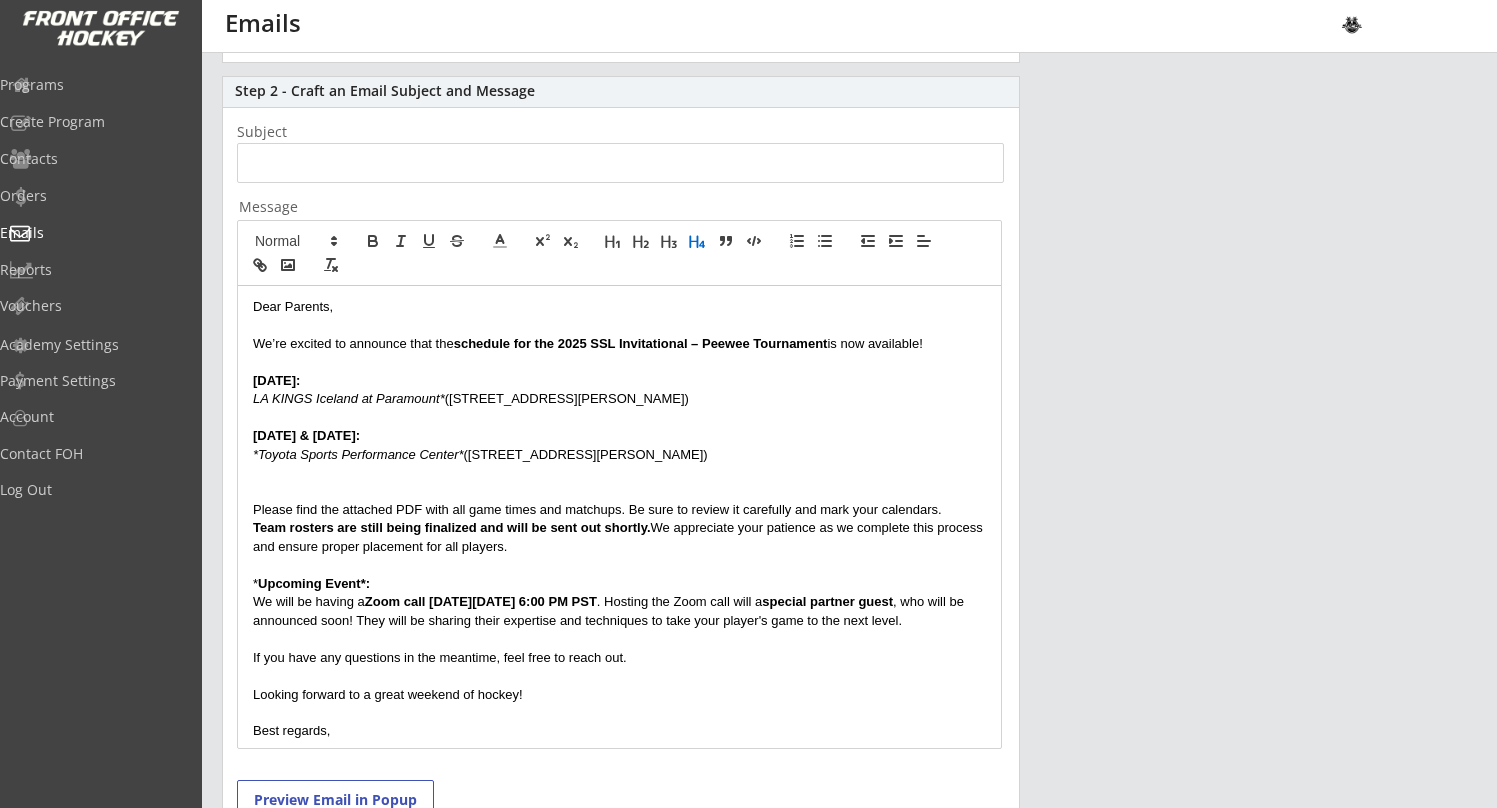 click on "* Upcoming Event*:" at bounding box center (619, 584) 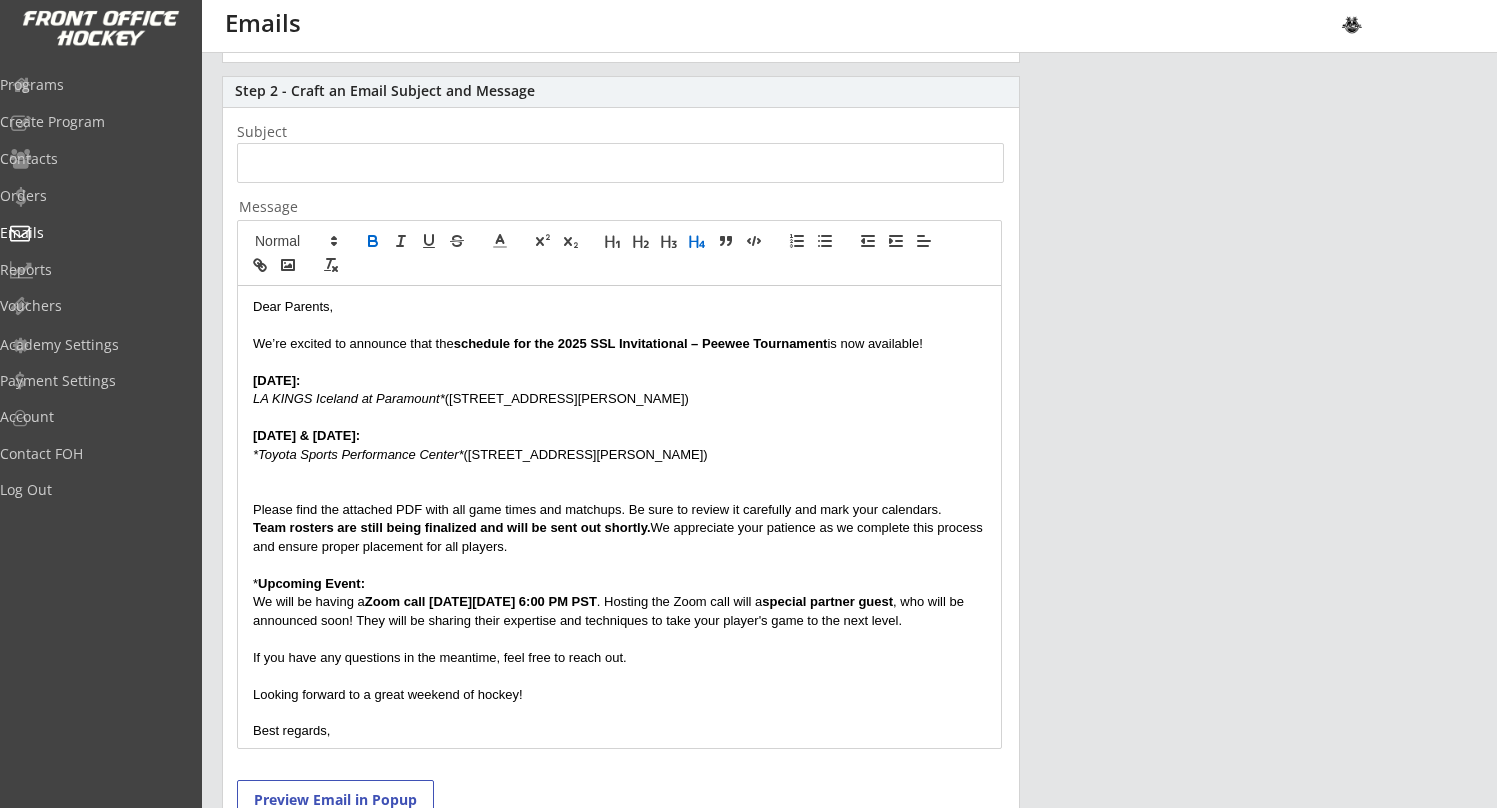 click on "Upcoming Event:" at bounding box center [311, 583] 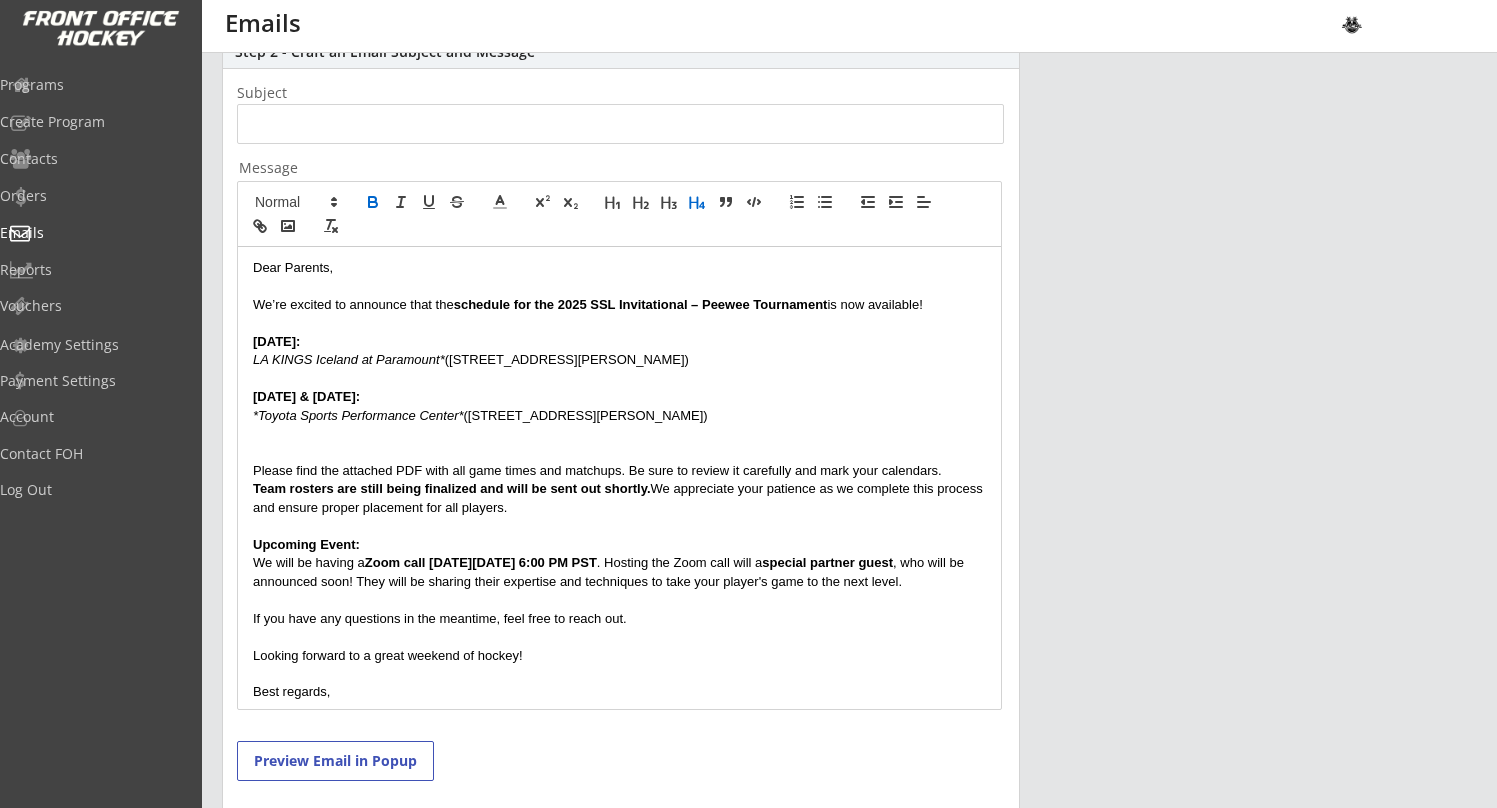 scroll, scrollTop: 374, scrollLeft: 0, axis: vertical 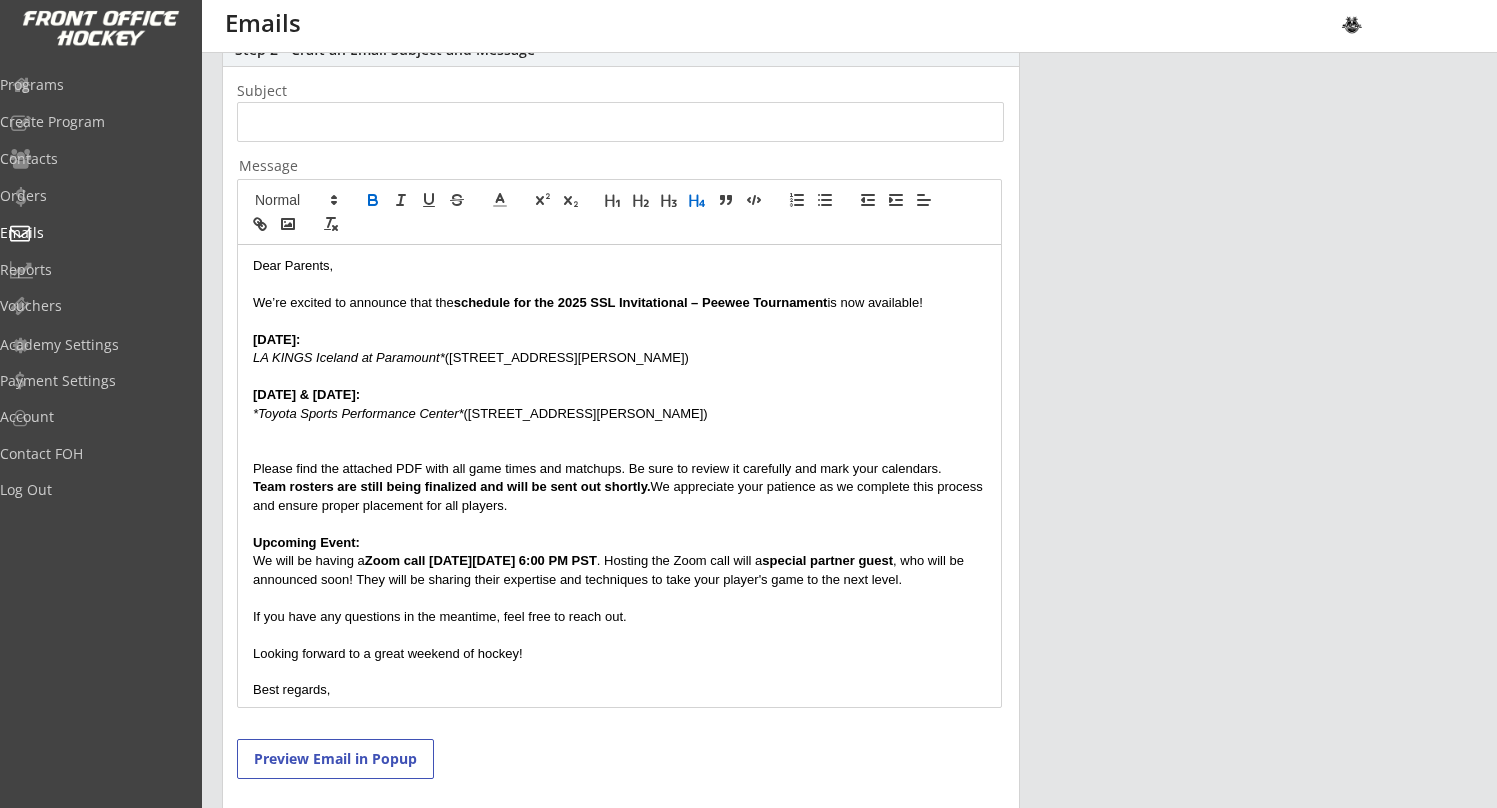 click on "We will be having a  Zoom call on Wednesday July 24th at 6:00 PM PST . Hosting the Zoom call will a  special partner guest , who will be announced soon! They will be sharing their expertise and techniques to take your player's game to the next level." at bounding box center [619, 570] 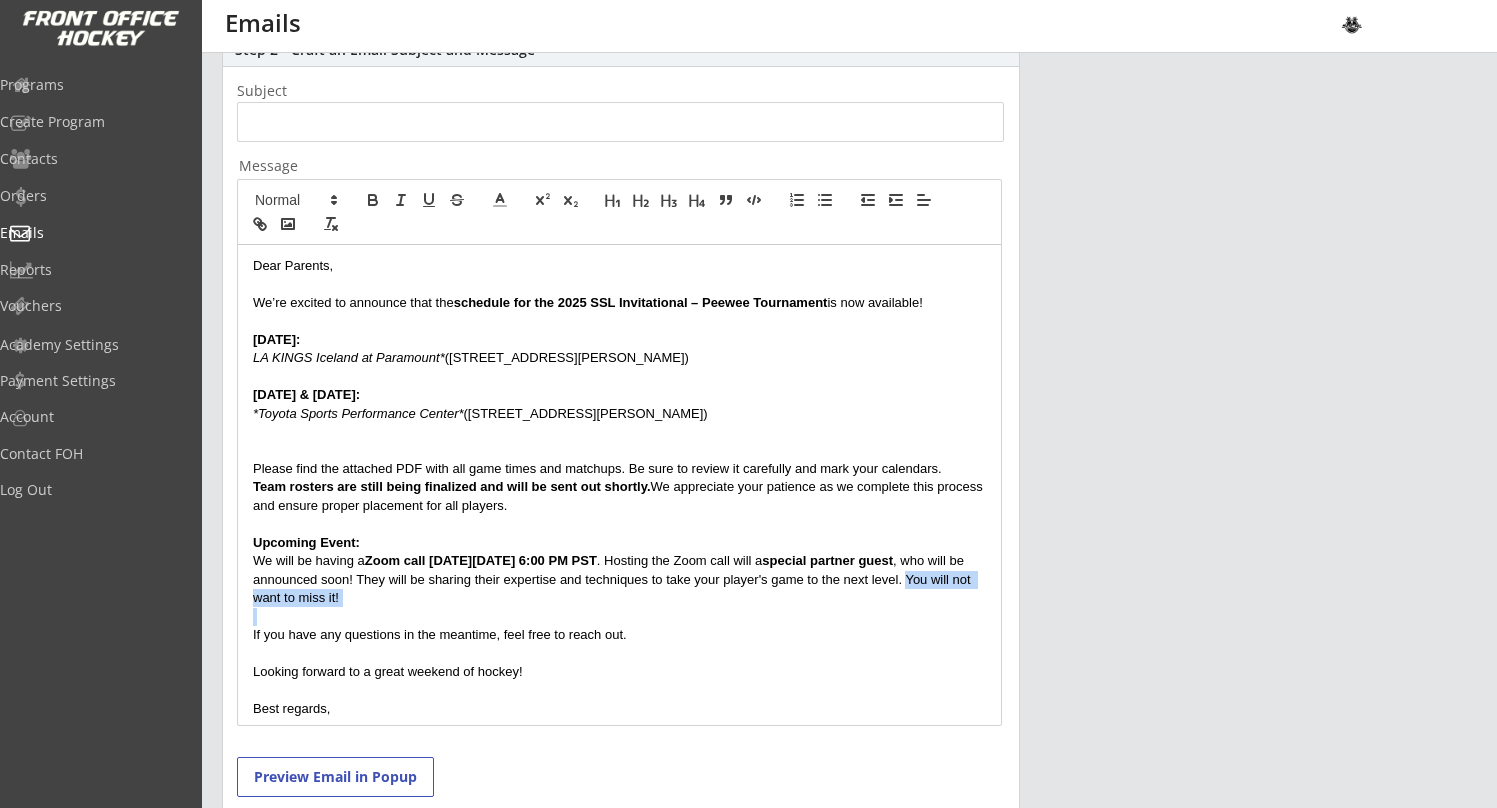 drag, startPoint x: 484, startPoint y: 601, endPoint x: 248, endPoint y: 586, distance: 236.47621 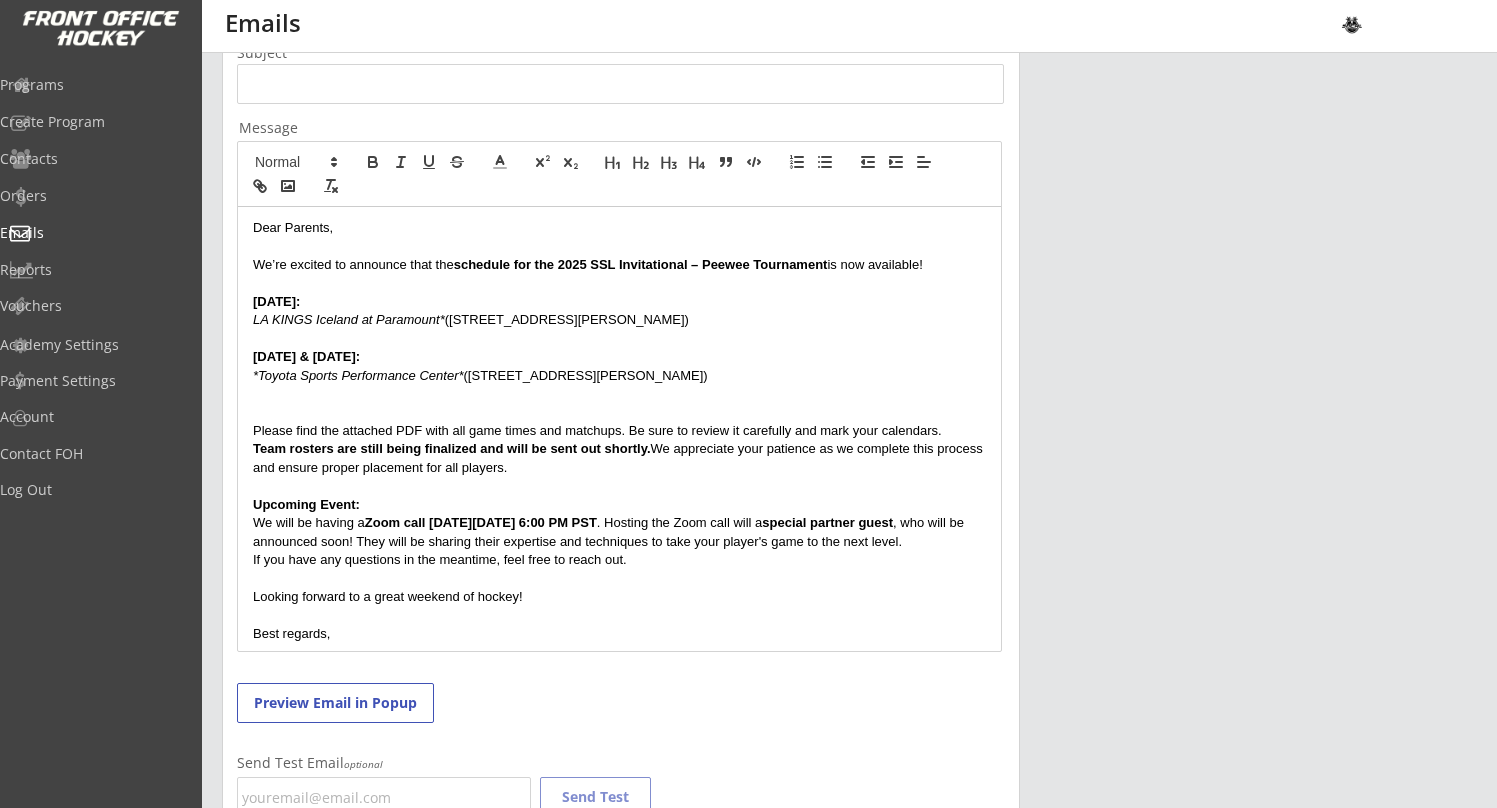scroll, scrollTop: 416, scrollLeft: 0, axis: vertical 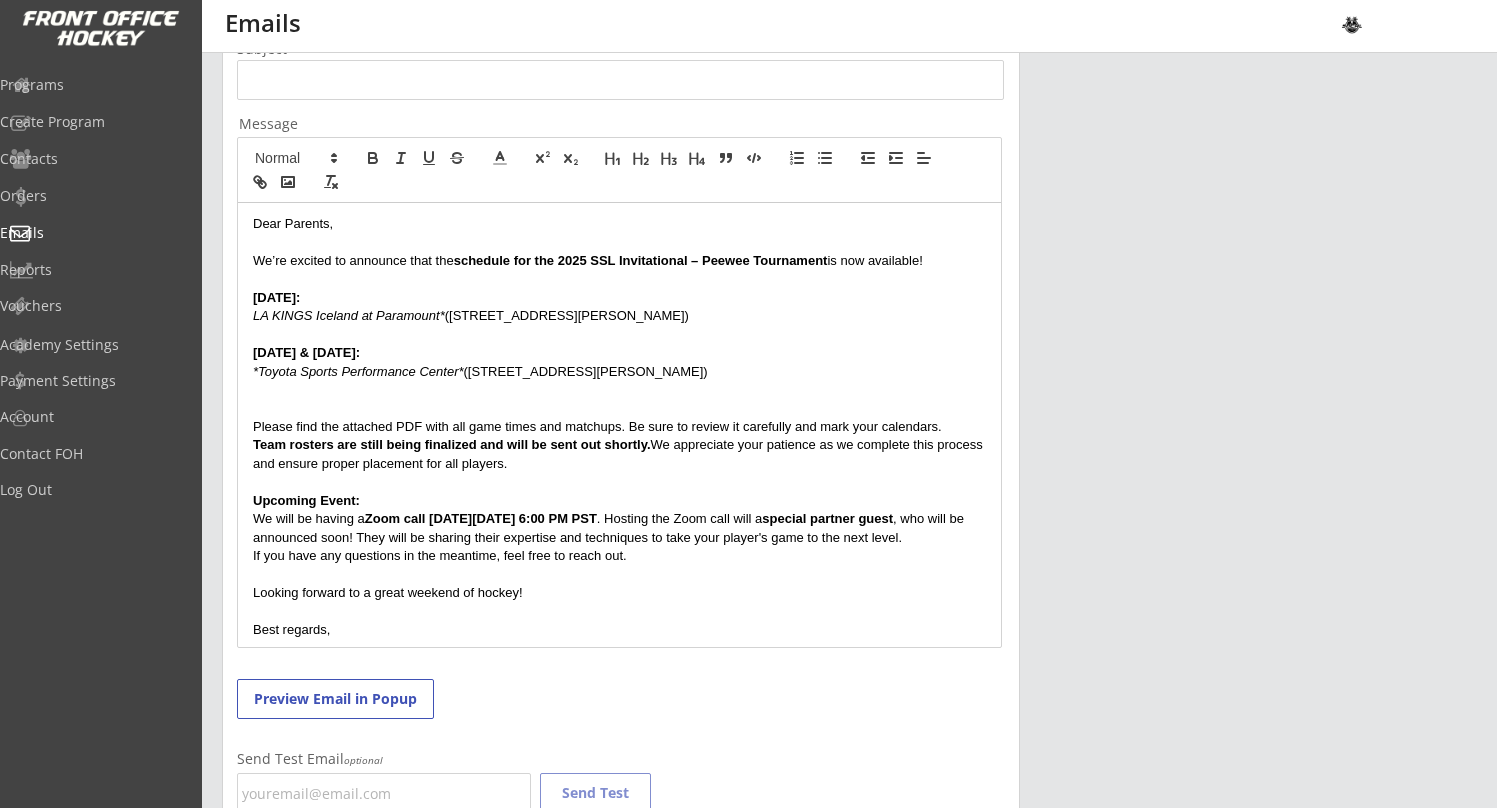 click on "Best regards," at bounding box center (619, 630) 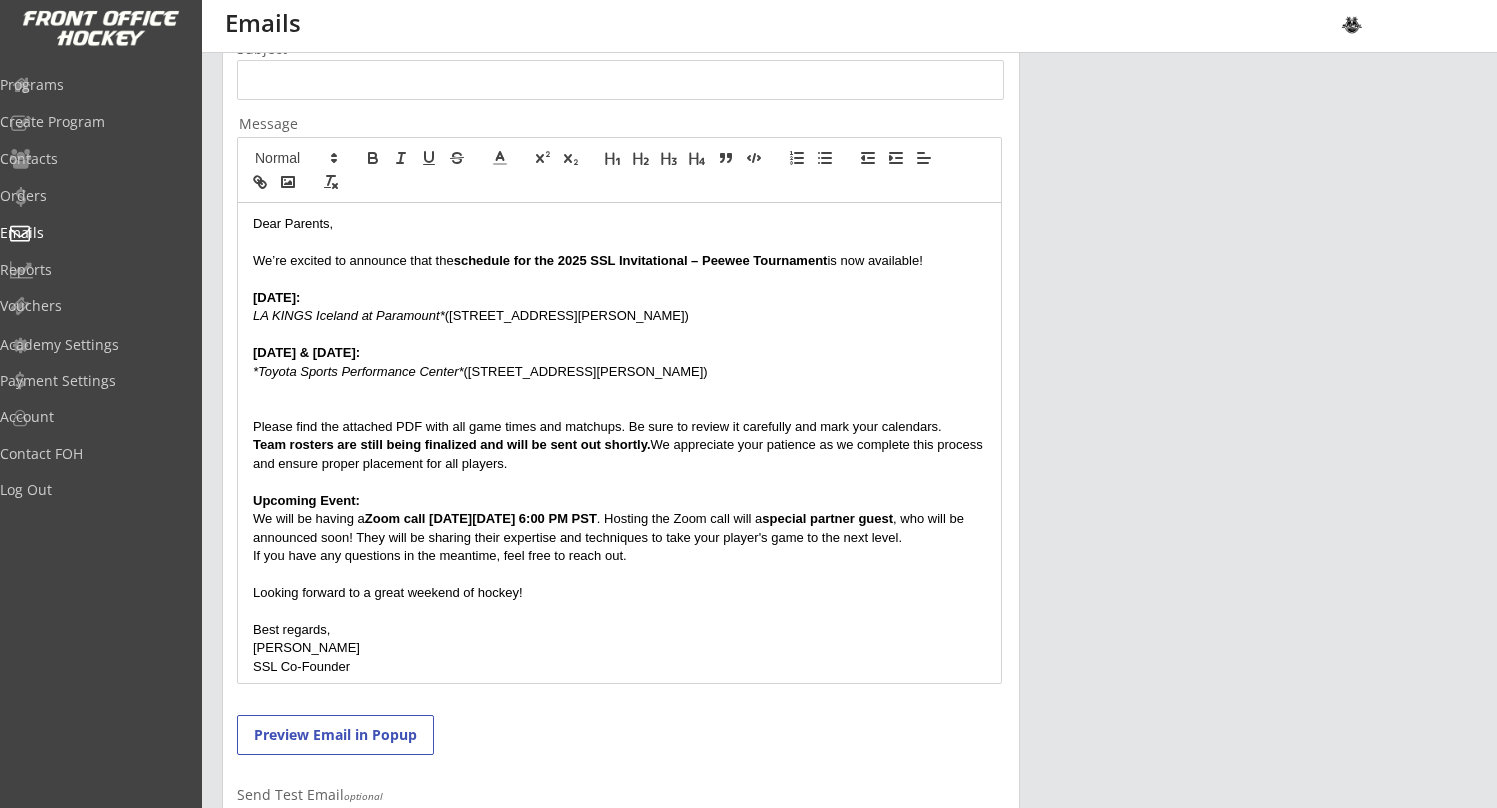 click on "Looking forward to a great weekend of hockey!" at bounding box center (619, 593) 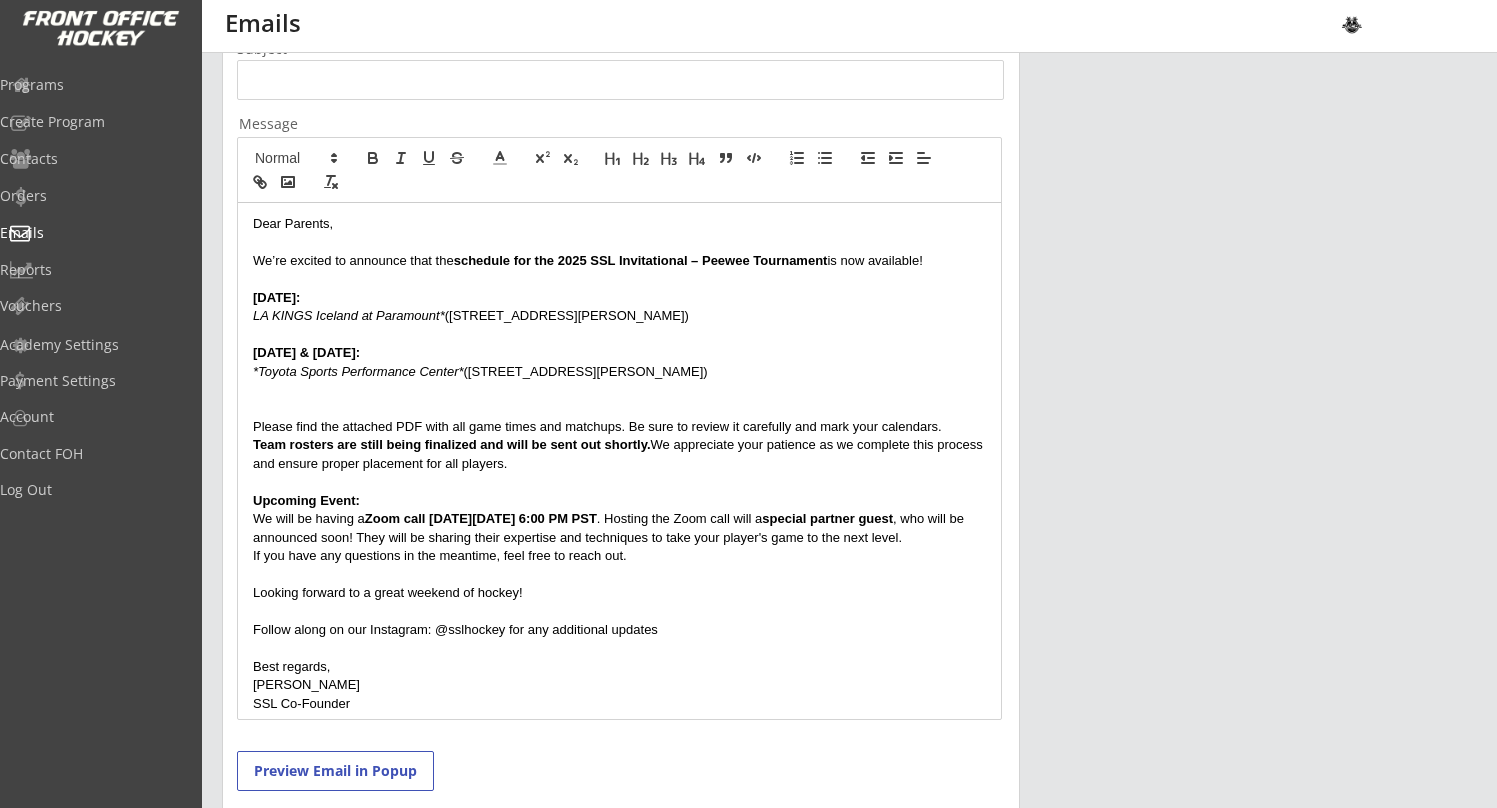 click on "Follow along on our Instagram: @sslhockey for any additional updates" at bounding box center (619, 630) 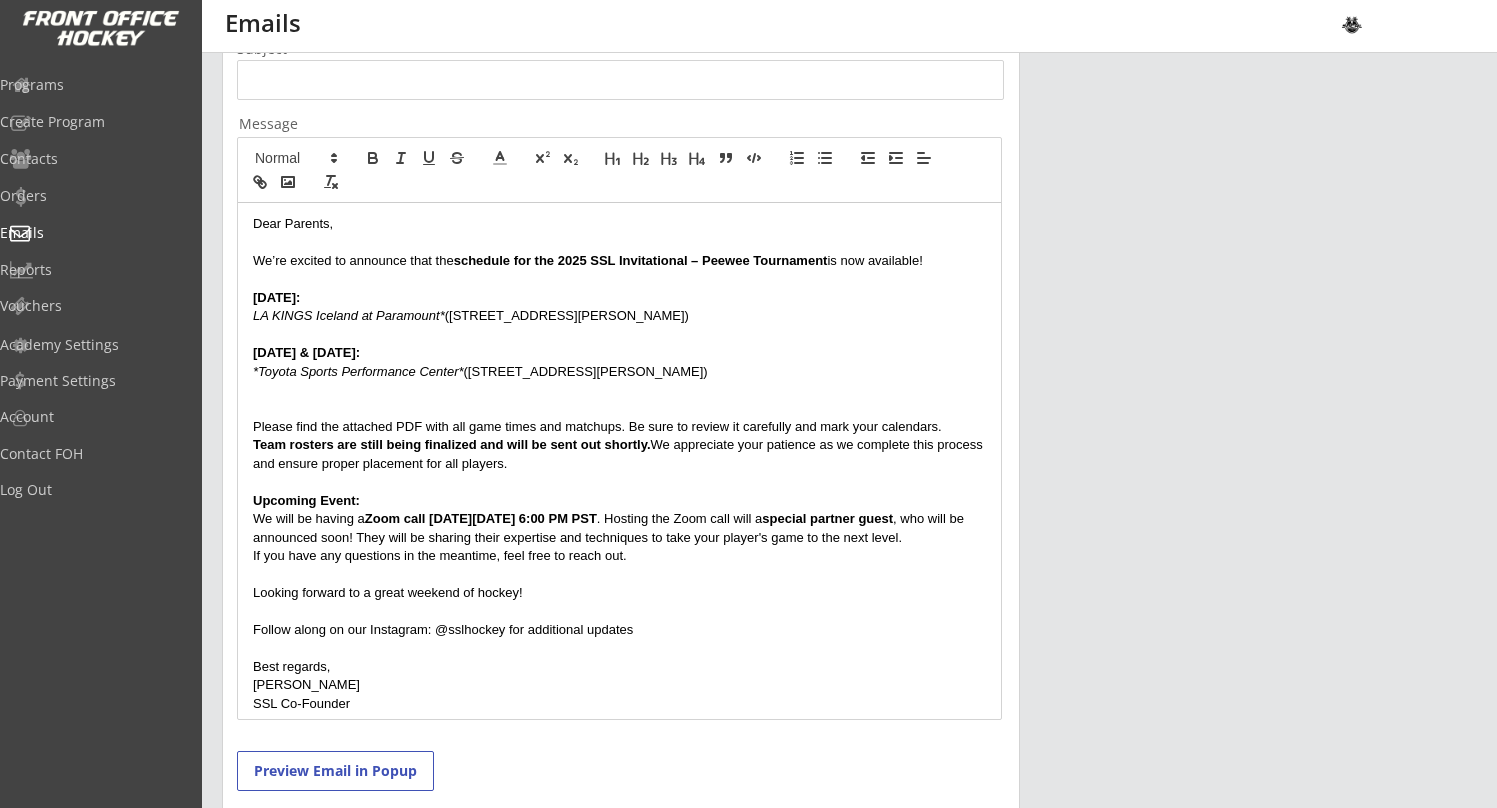 click on "Follow along on our Instagram: @sslhockey for additional updates" at bounding box center (619, 630) 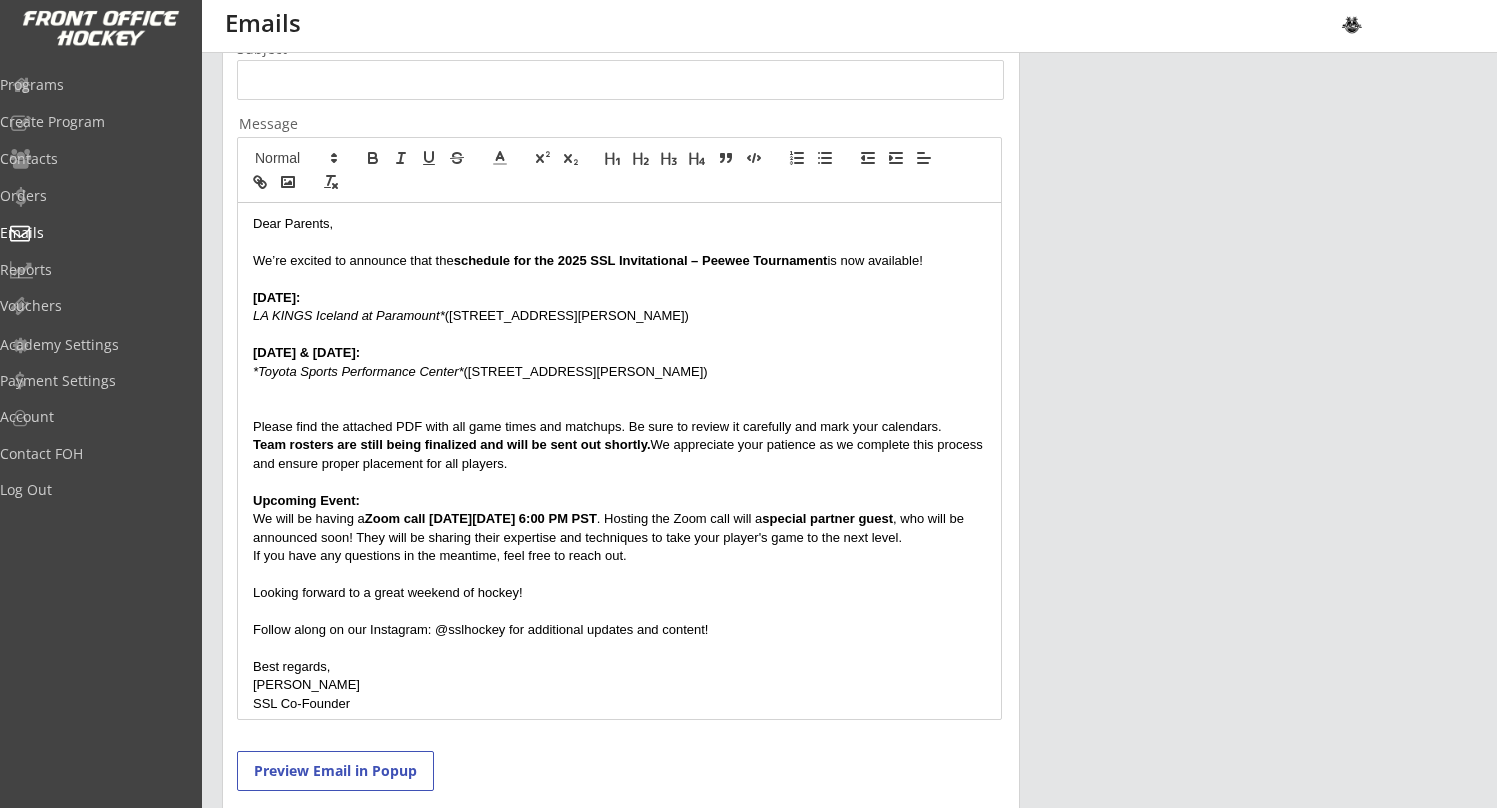 click on "Follow along on our Instagram: @sslhockey for additional updates and content!" at bounding box center (619, 630) 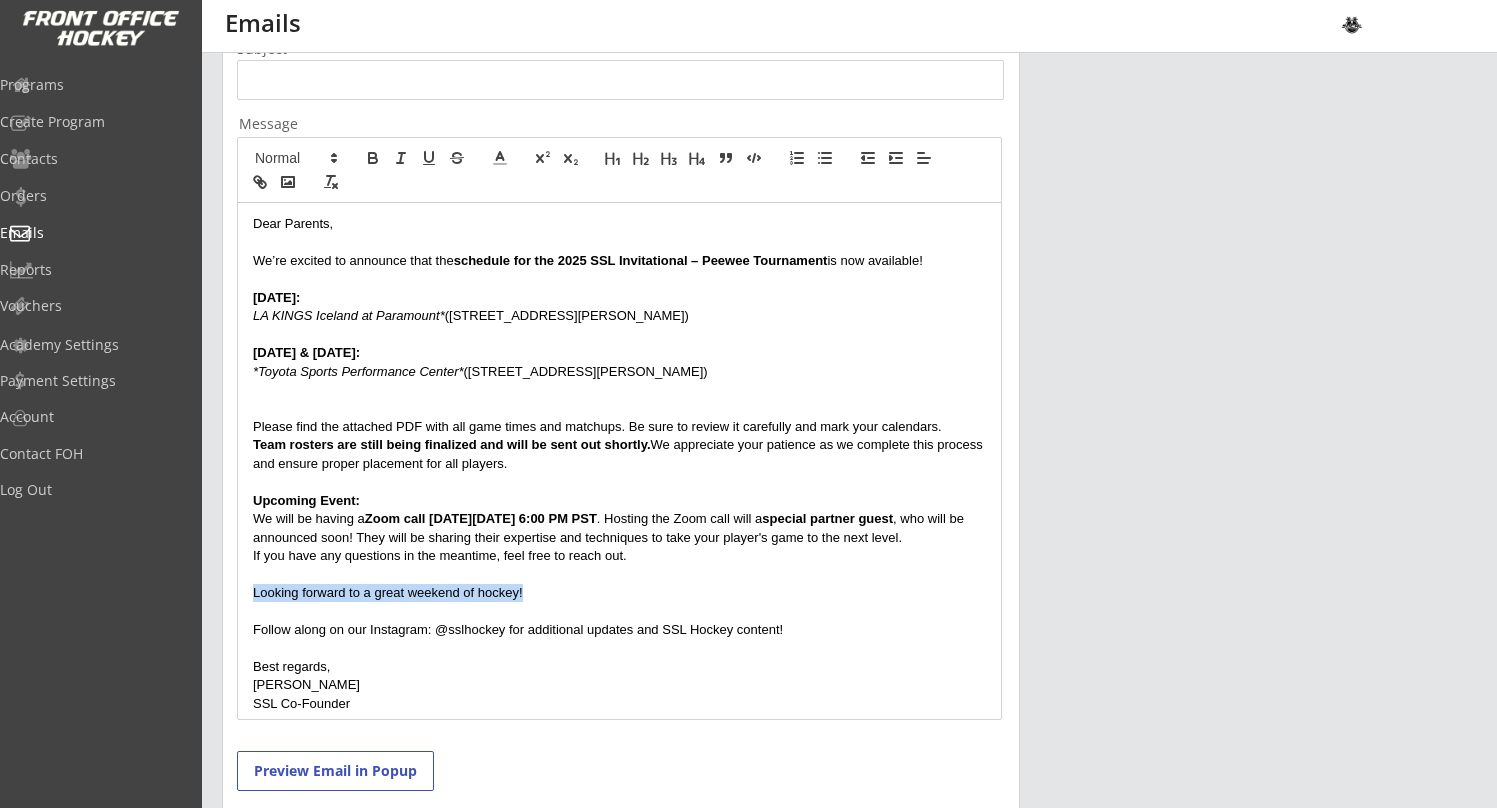 drag, startPoint x: 548, startPoint y: 585, endPoint x: 251, endPoint y: 588, distance: 297.01514 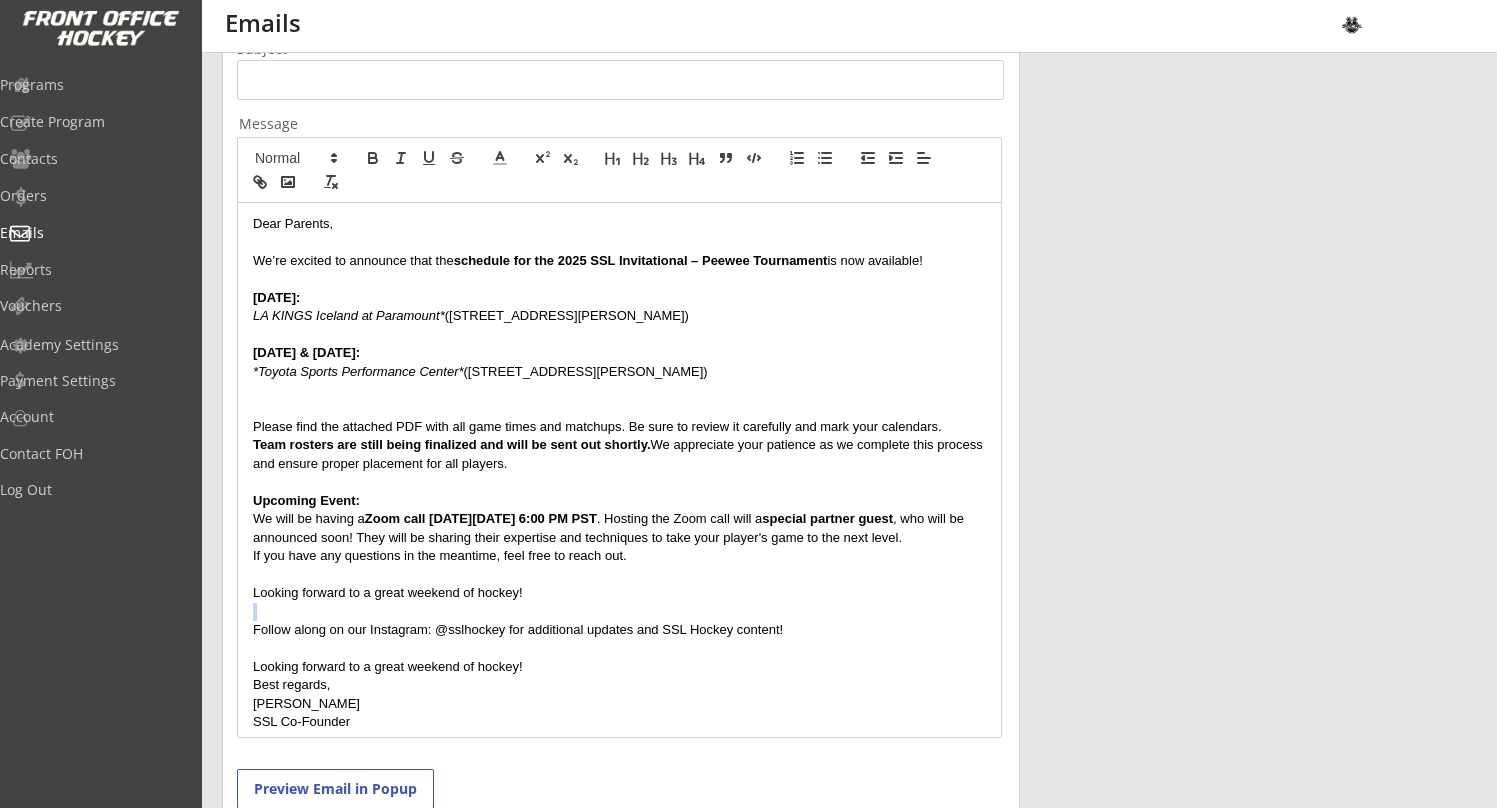 drag, startPoint x: 541, startPoint y: 583, endPoint x: 298, endPoint y: 600, distance: 243.59392 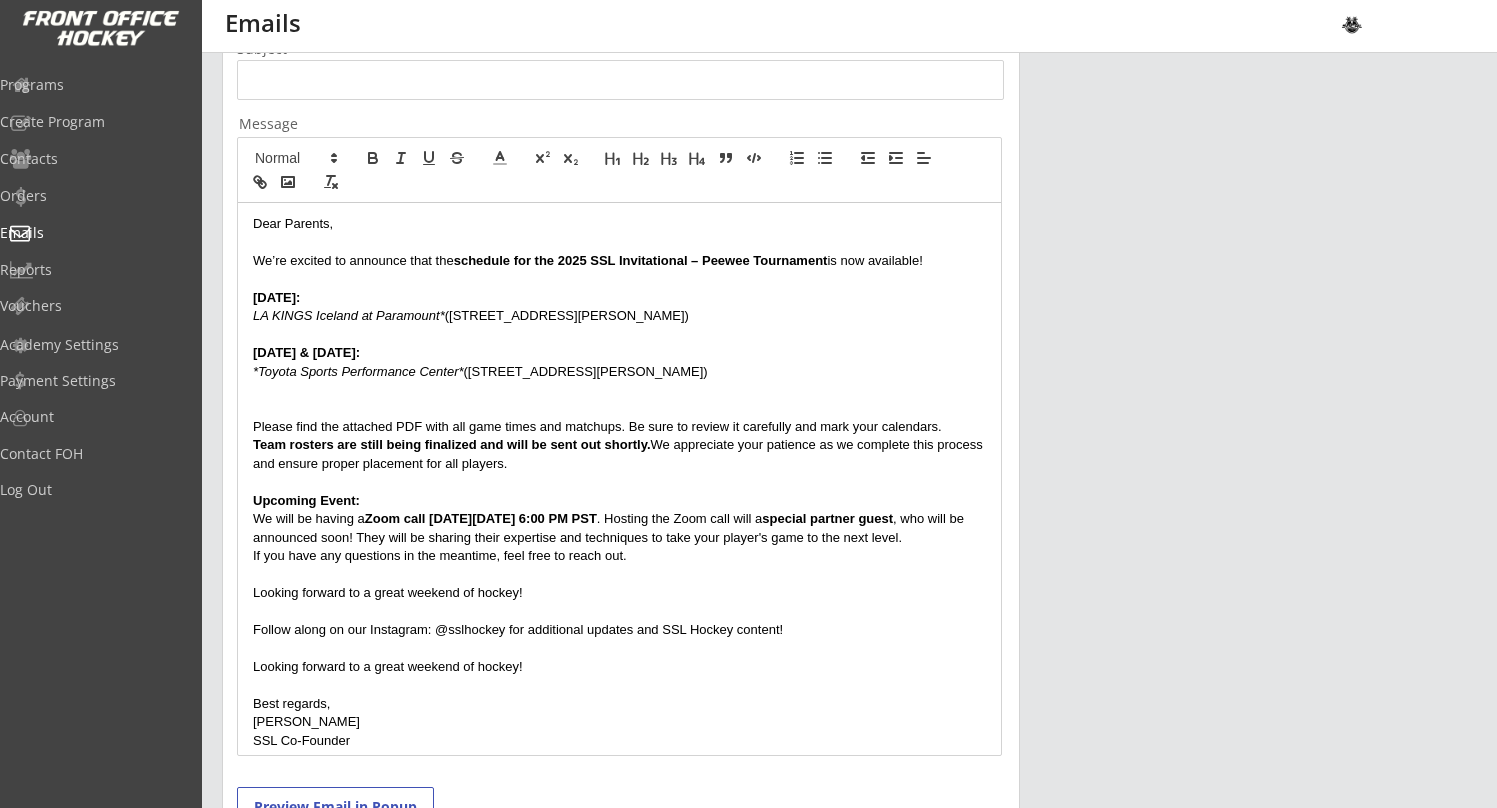 click on "Looking forward to a great weekend of hockey!" at bounding box center (619, 593) 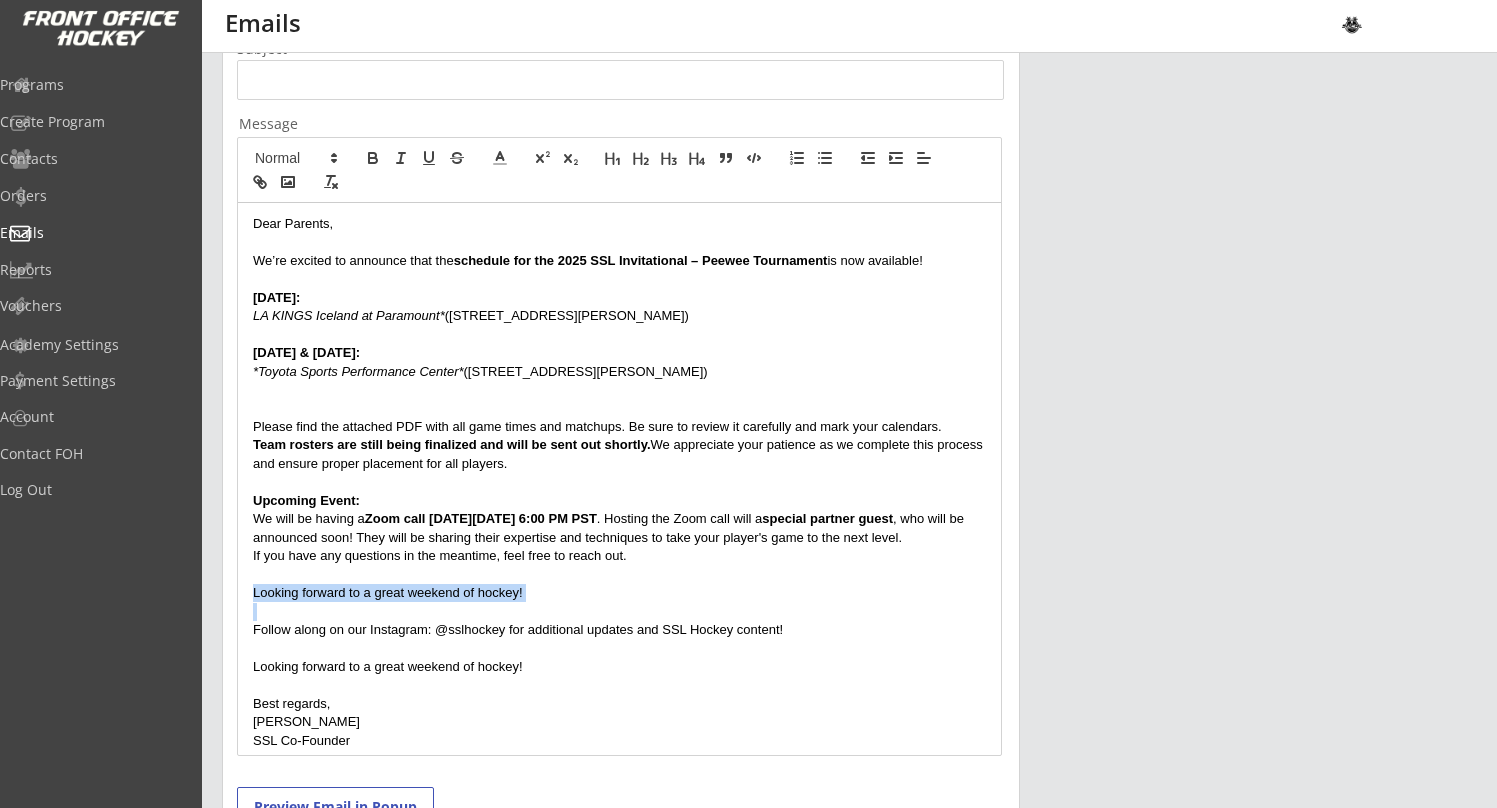 drag, startPoint x: 535, startPoint y: 587, endPoint x: 264, endPoint y: 587, distance: 271 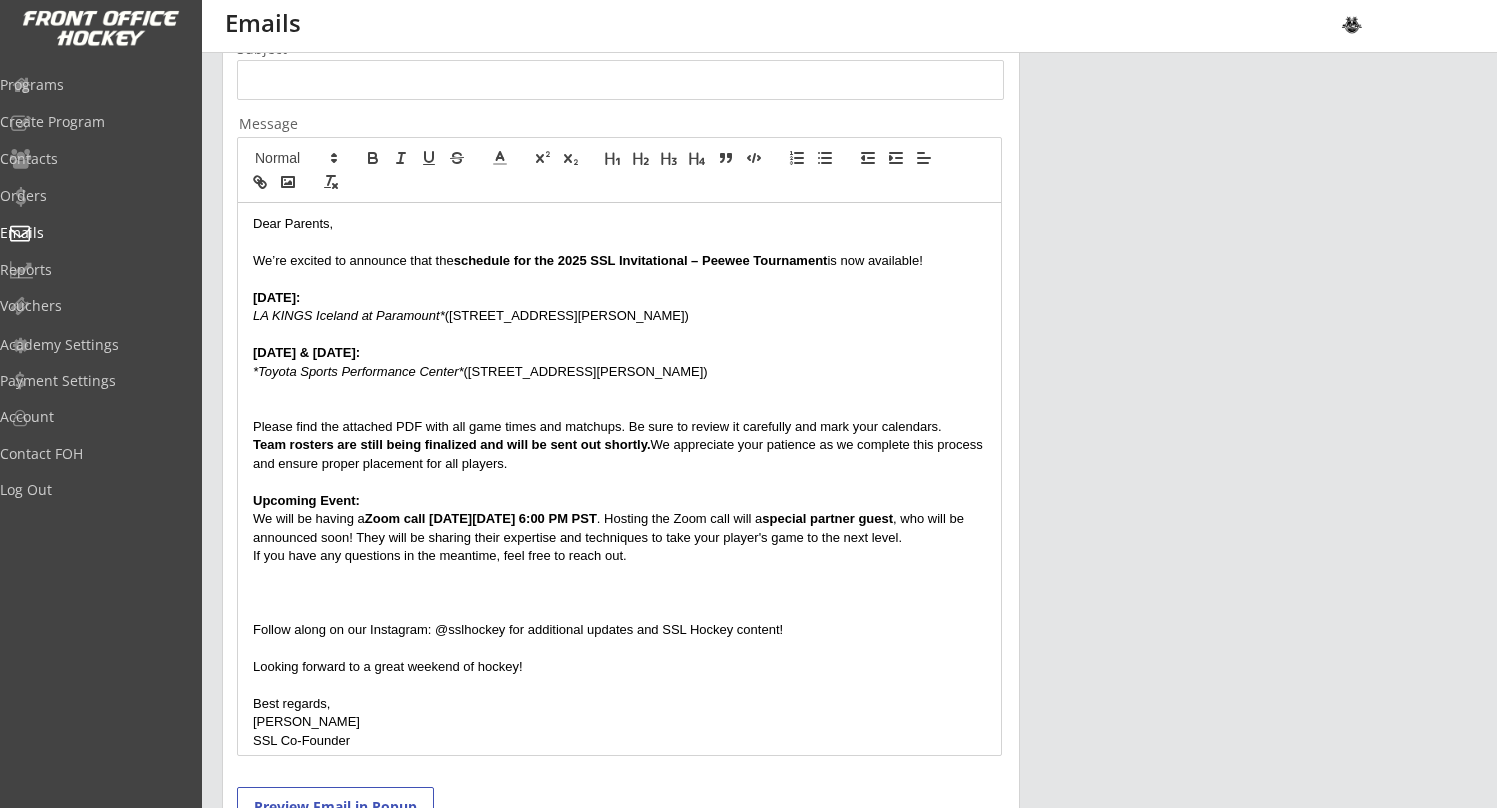 click at bounding box center (619, 593) 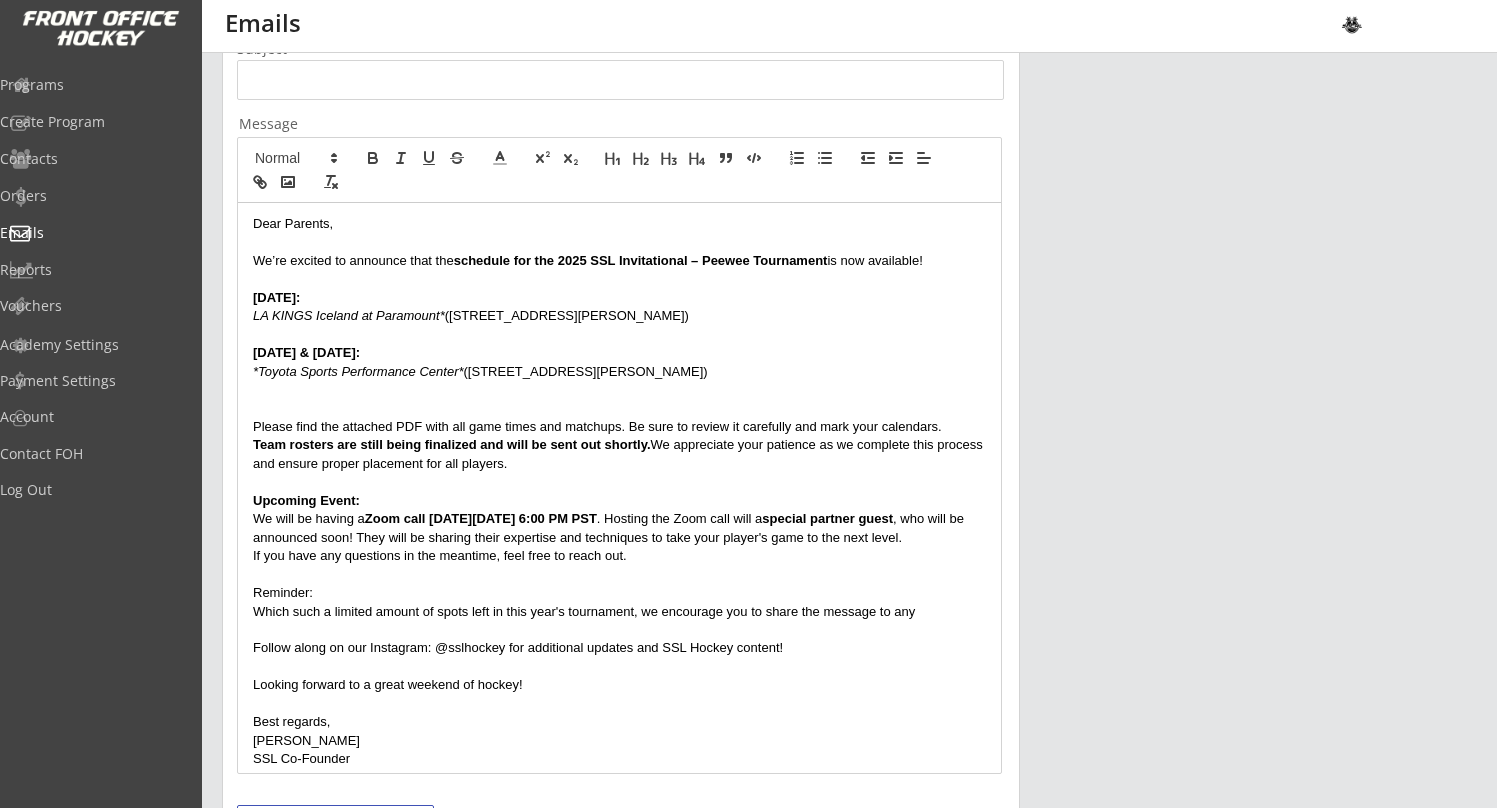 click on "Which such a limited amount of spots left in this year's tournament, we encourage you to share the message to any" at bounding box center [619, 612] 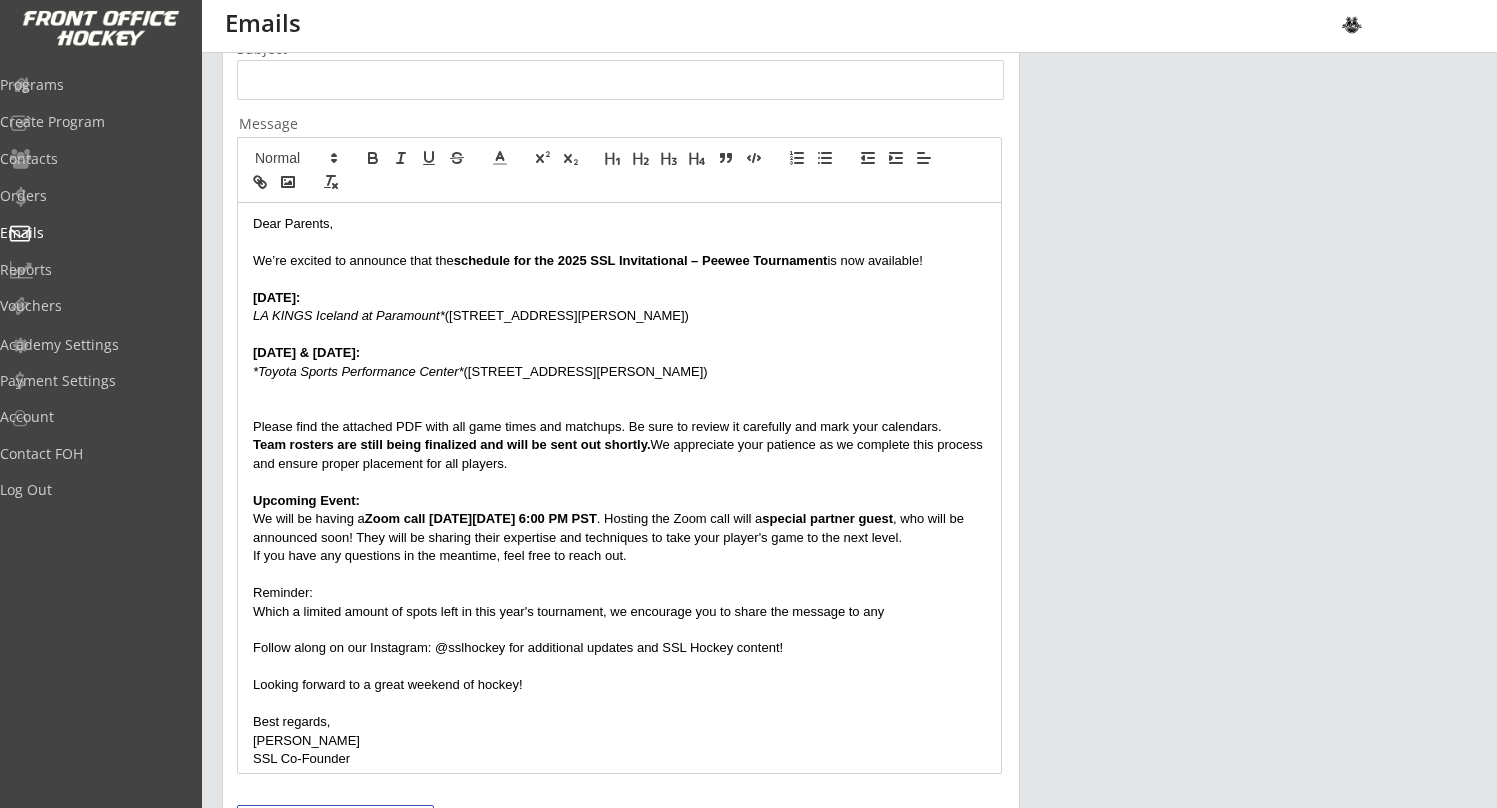 click on "Which a limited amount of spots left in this year's tournament, we encourage you to share the message to any" at bounding box center (619, 612) 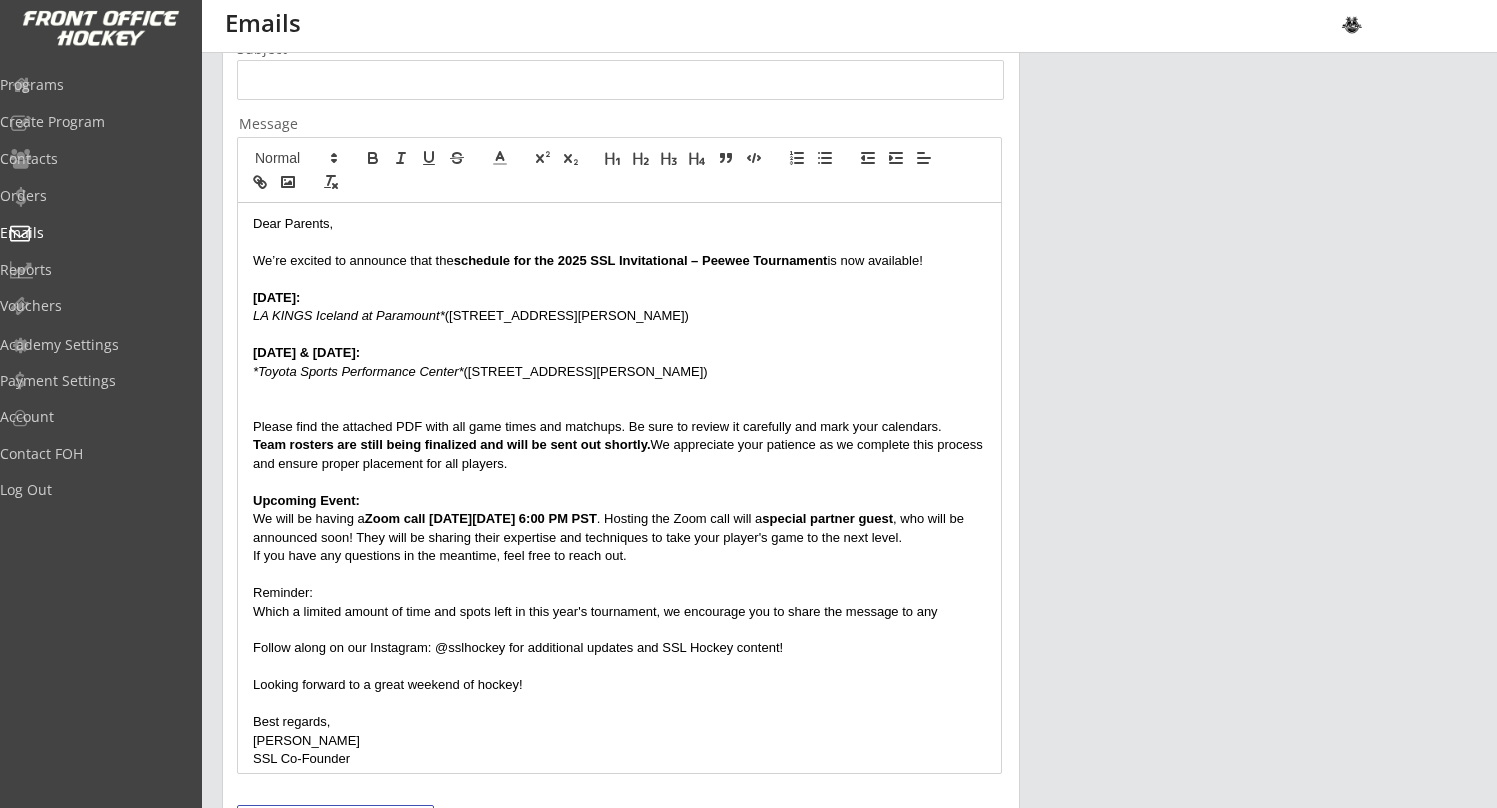 click on "Which a limited amount of time and spots left in this year's tournament, we encourage you to share the message to any" at bounding box center (619, 612) 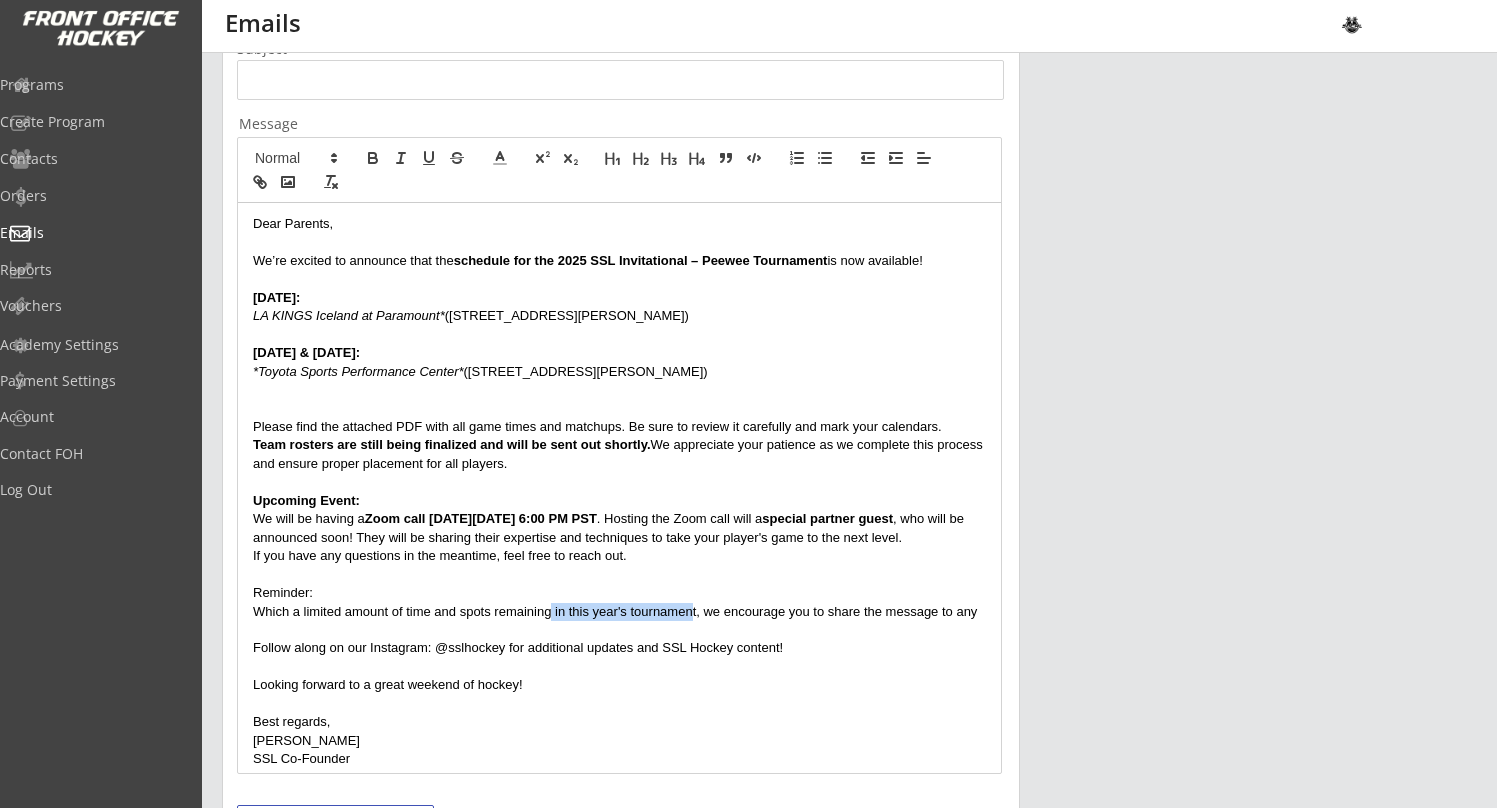 drag, startPoint x: 694, startPoint y: 606, endPoint x: 551, endPoint y: 597, distance: 143.28294 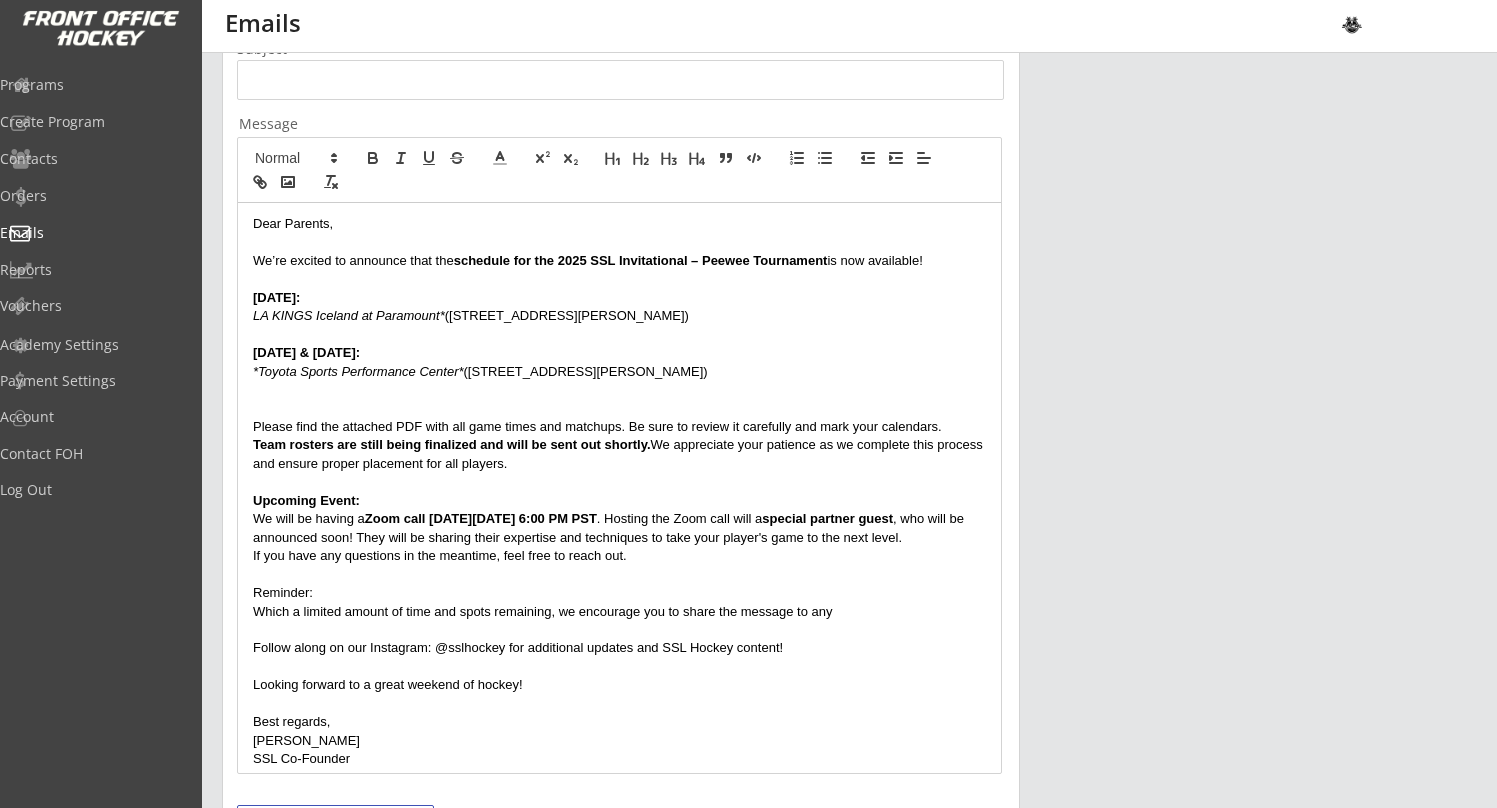 click on "Which a limited amount of time and spots remaining, we encourage you to share the message to any" at bounding box center (619, 612) 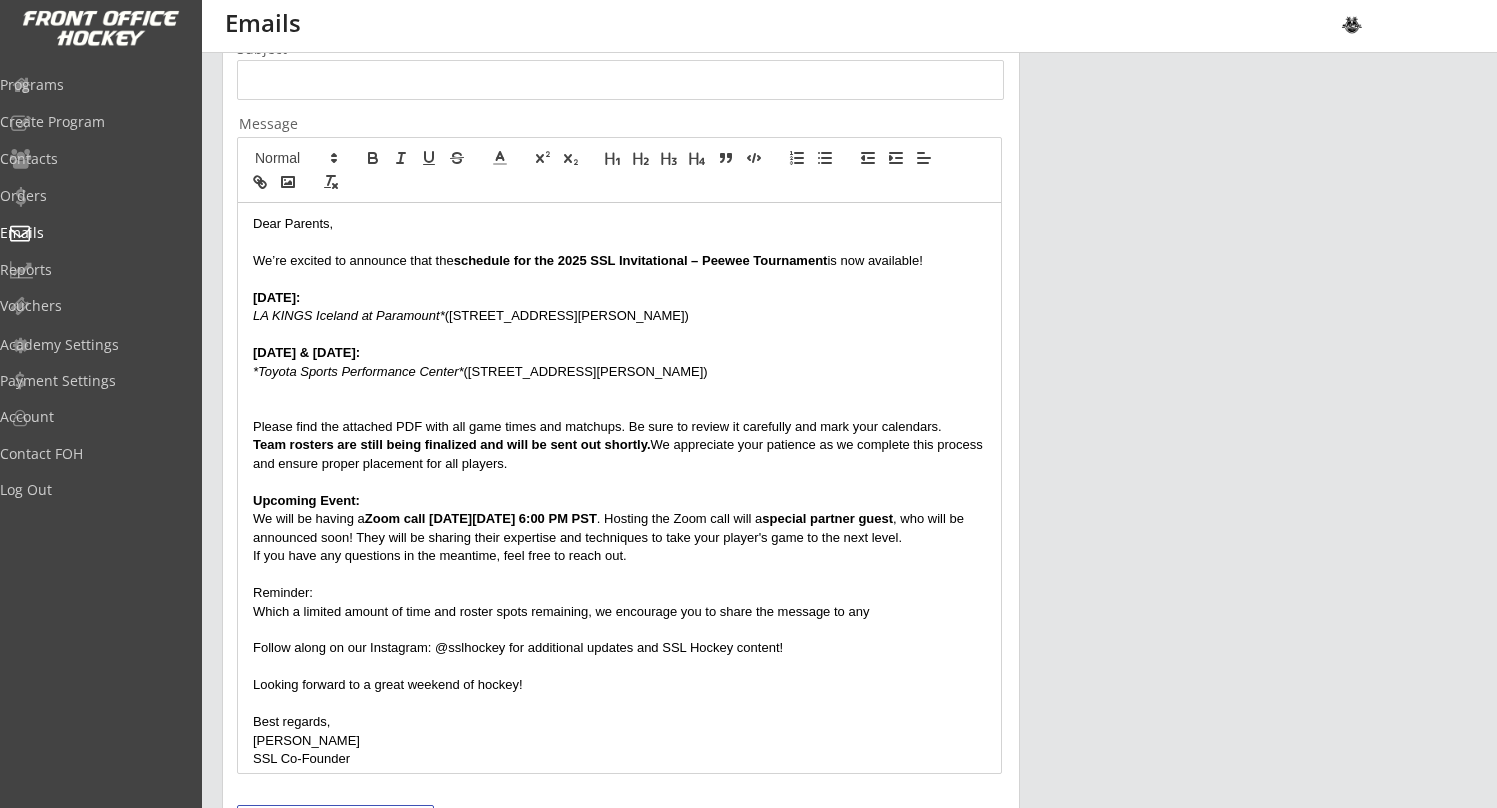 click on "Which a limited amount of time and roster spots remaining, we encourage you to share the message to any" at bounding box center [619, 612] 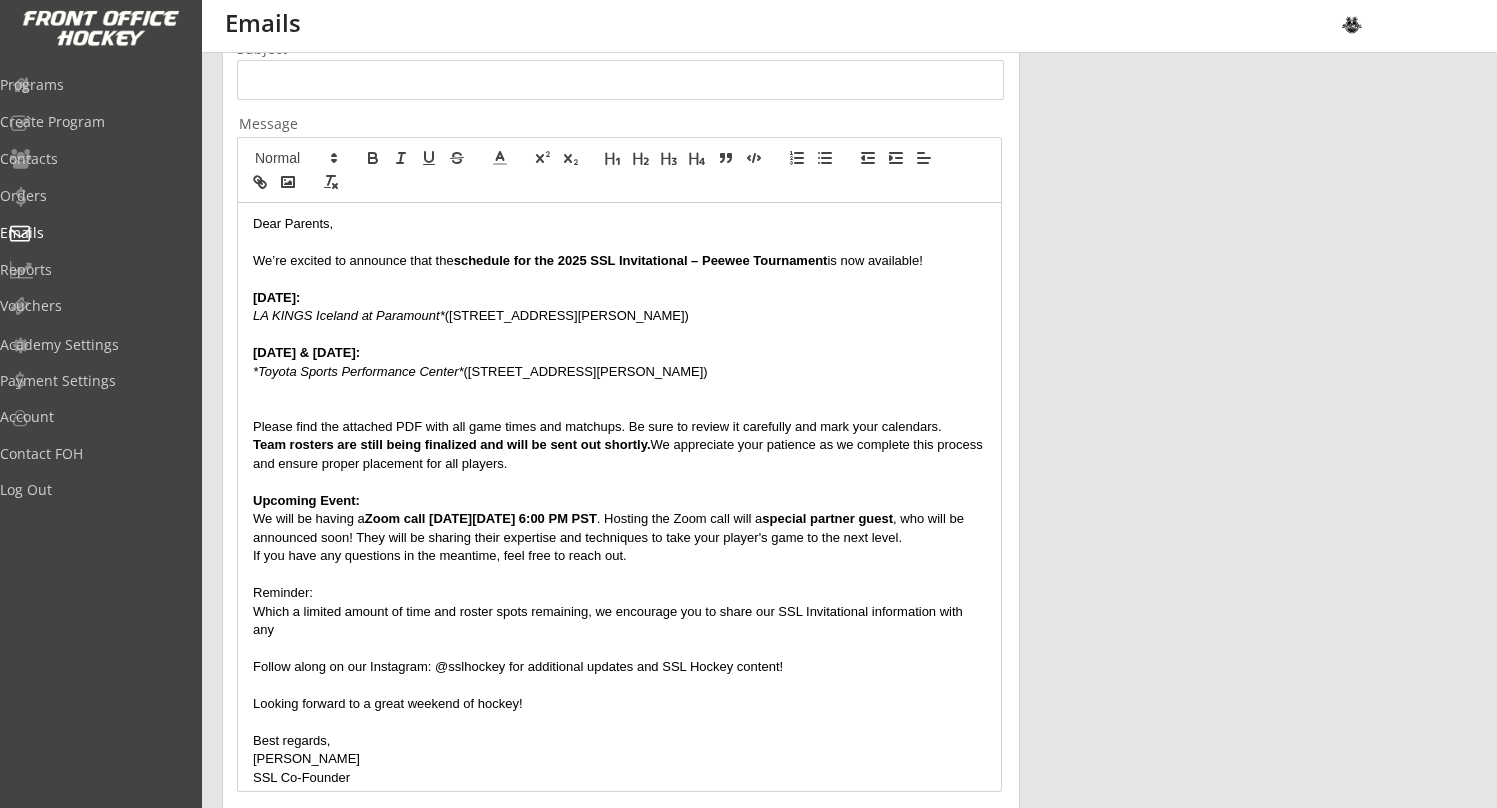click on "Which a limited amount of time and roster spots remaining, we encourage you to share our SSL Invitational information with any" at bounding box center [619, 621] 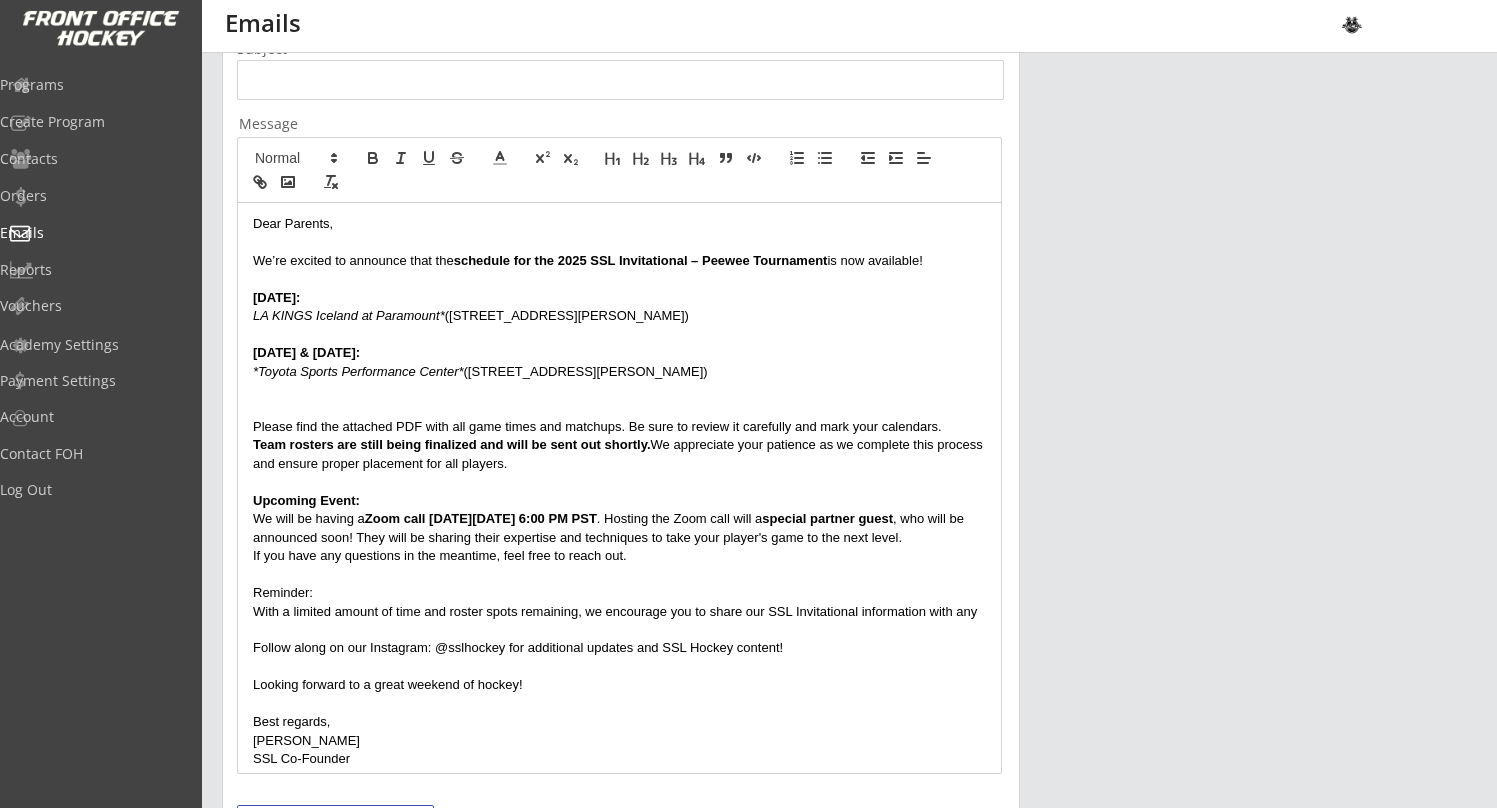 click on "With a limited amount of time and roster spots remaining, we encourage you to share our SSL Invitational information with any" at bounding box center (619, 612) 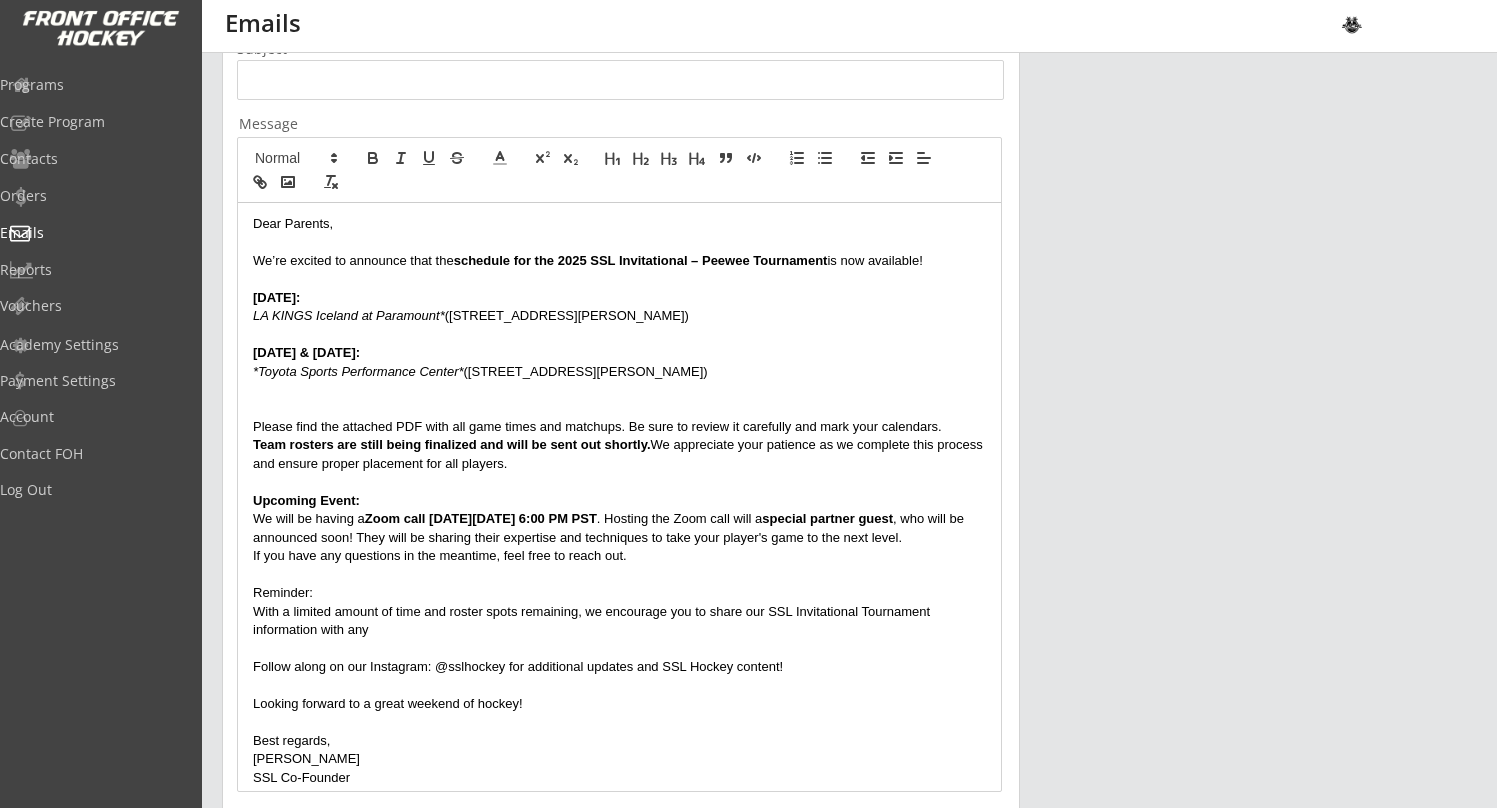 click at bounding box center (619, 648) 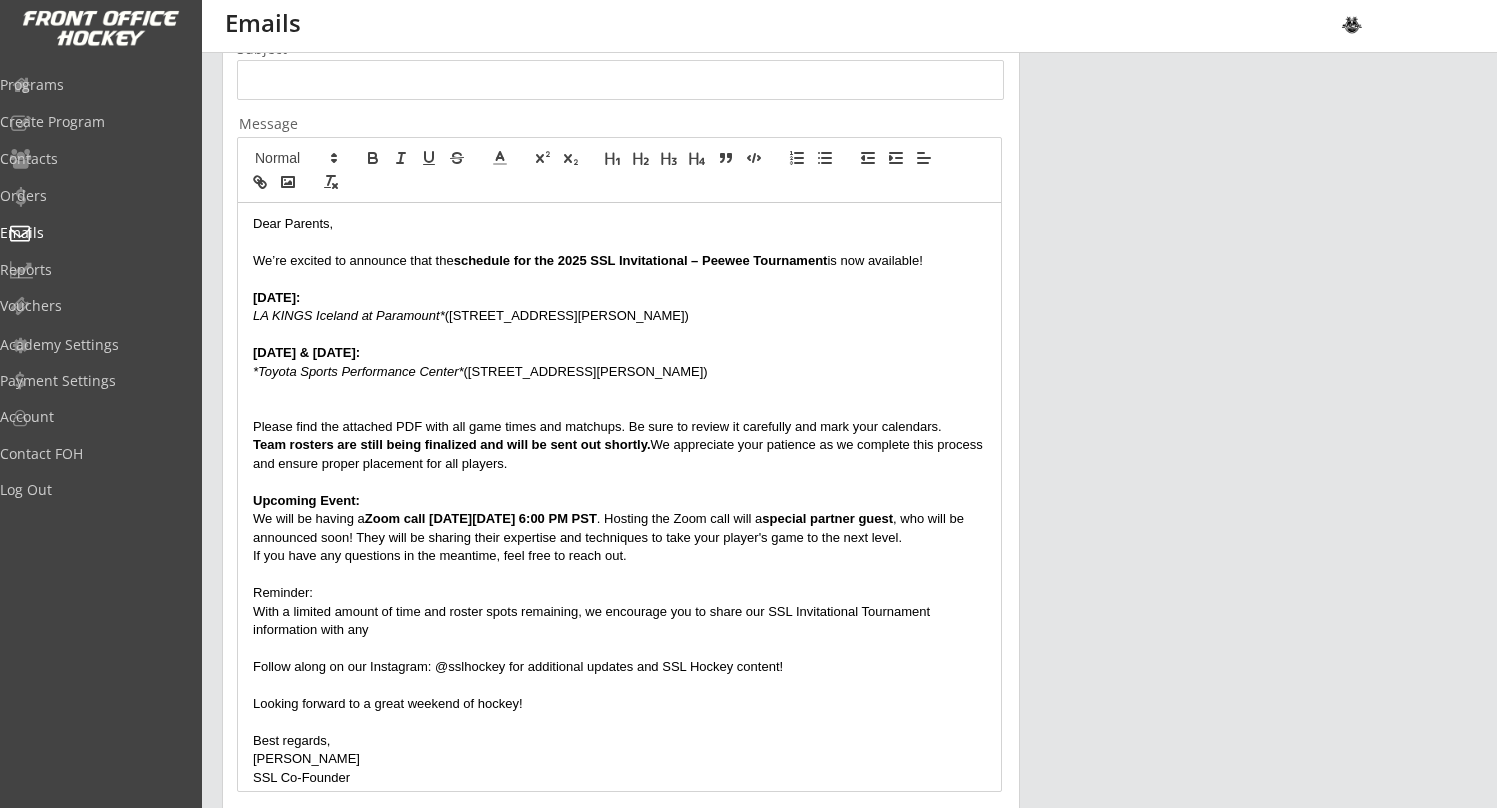 click on "With a limited amount of time and roster spots remaining, we encourage you to share our SSL Invitational Tournament  information with any" at bounding box center [619, 621] 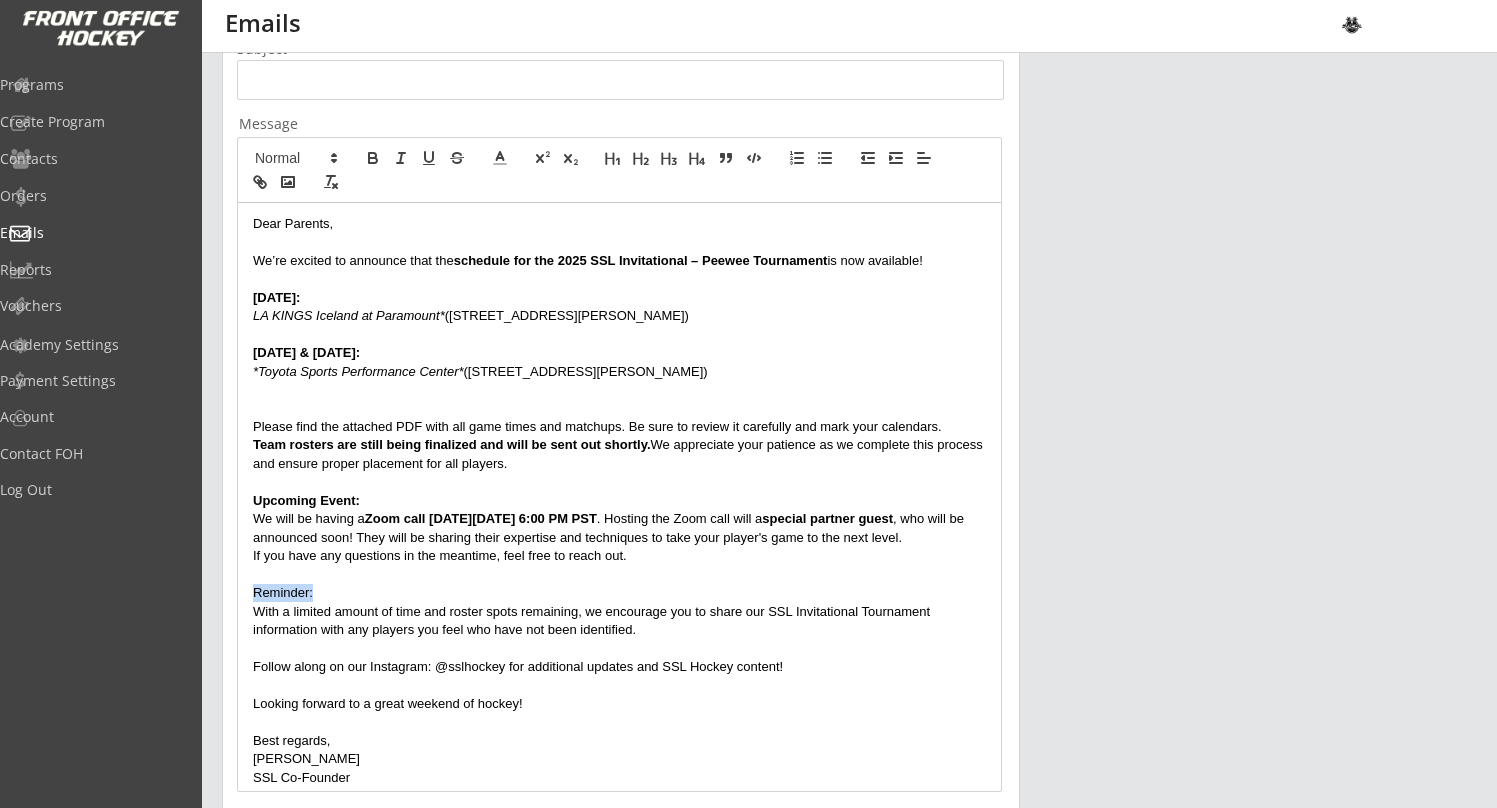 drag, startPoint x: 349, startPoint y: 583, endPoint x: 234, endPoint y: 580, distance: 115.03912 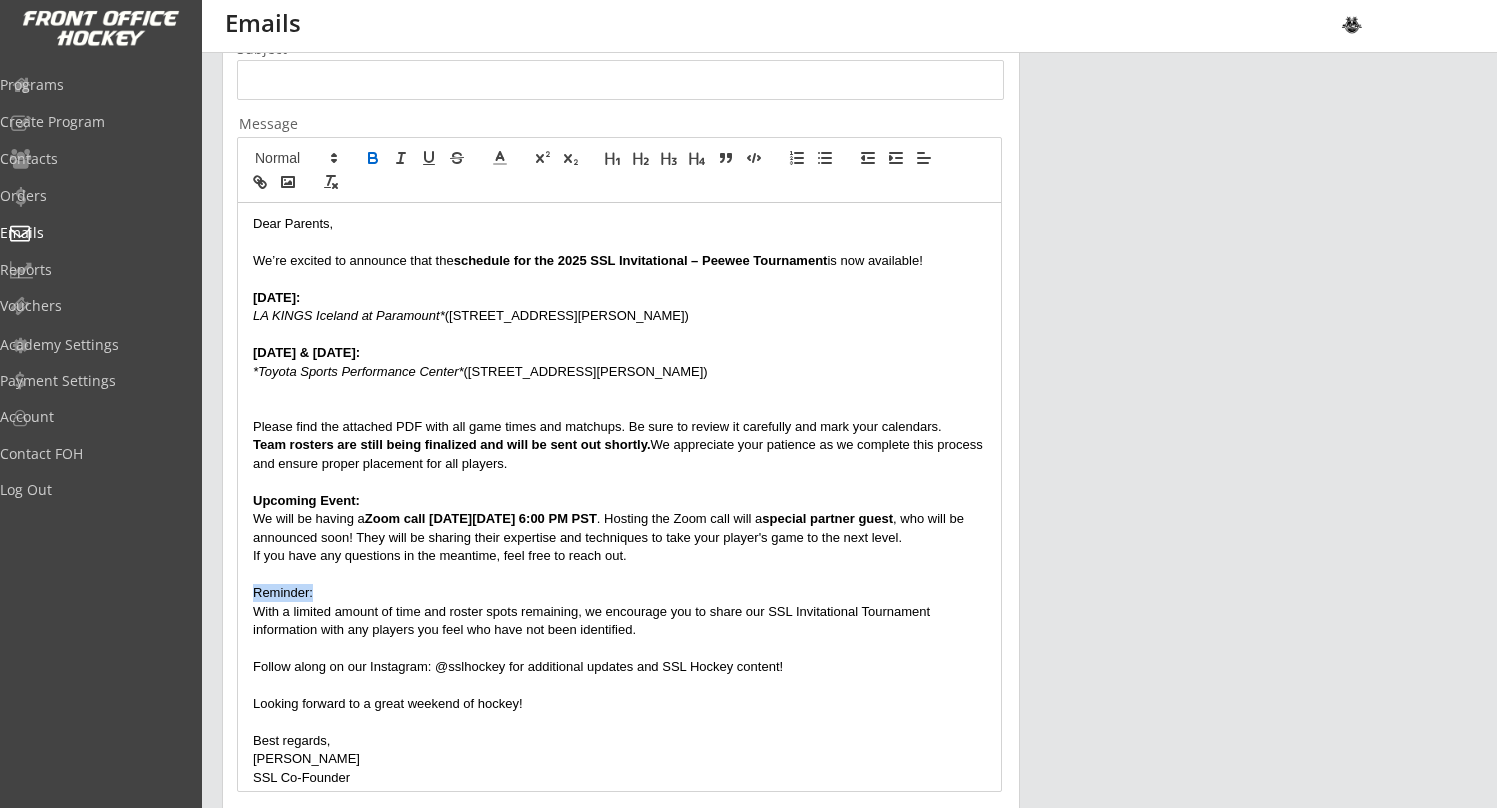 click 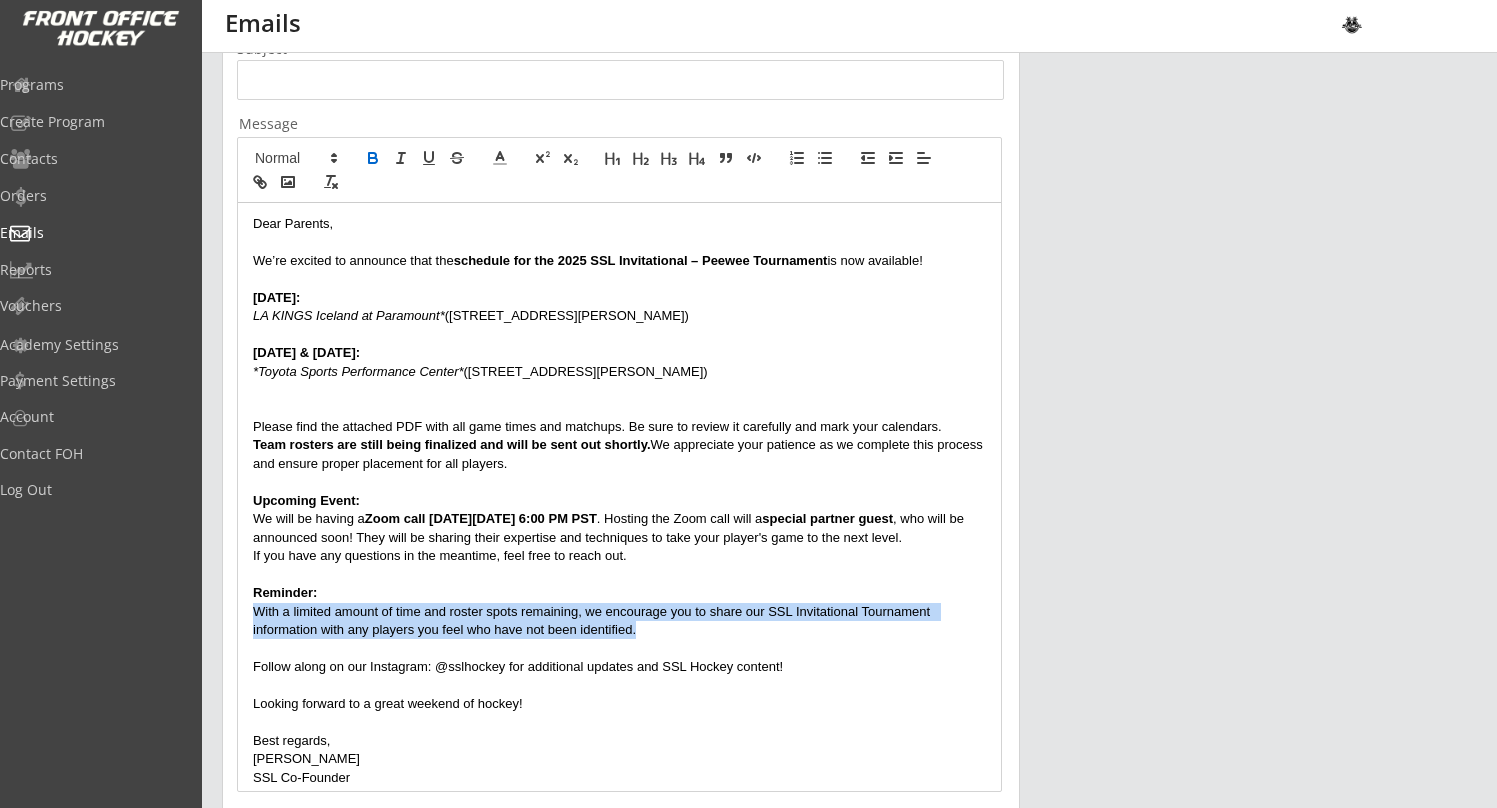 drag, startPoint x: 643, startPoint y: 624, endPoint x: 250, endPoint y: 603, distance: 393.56067 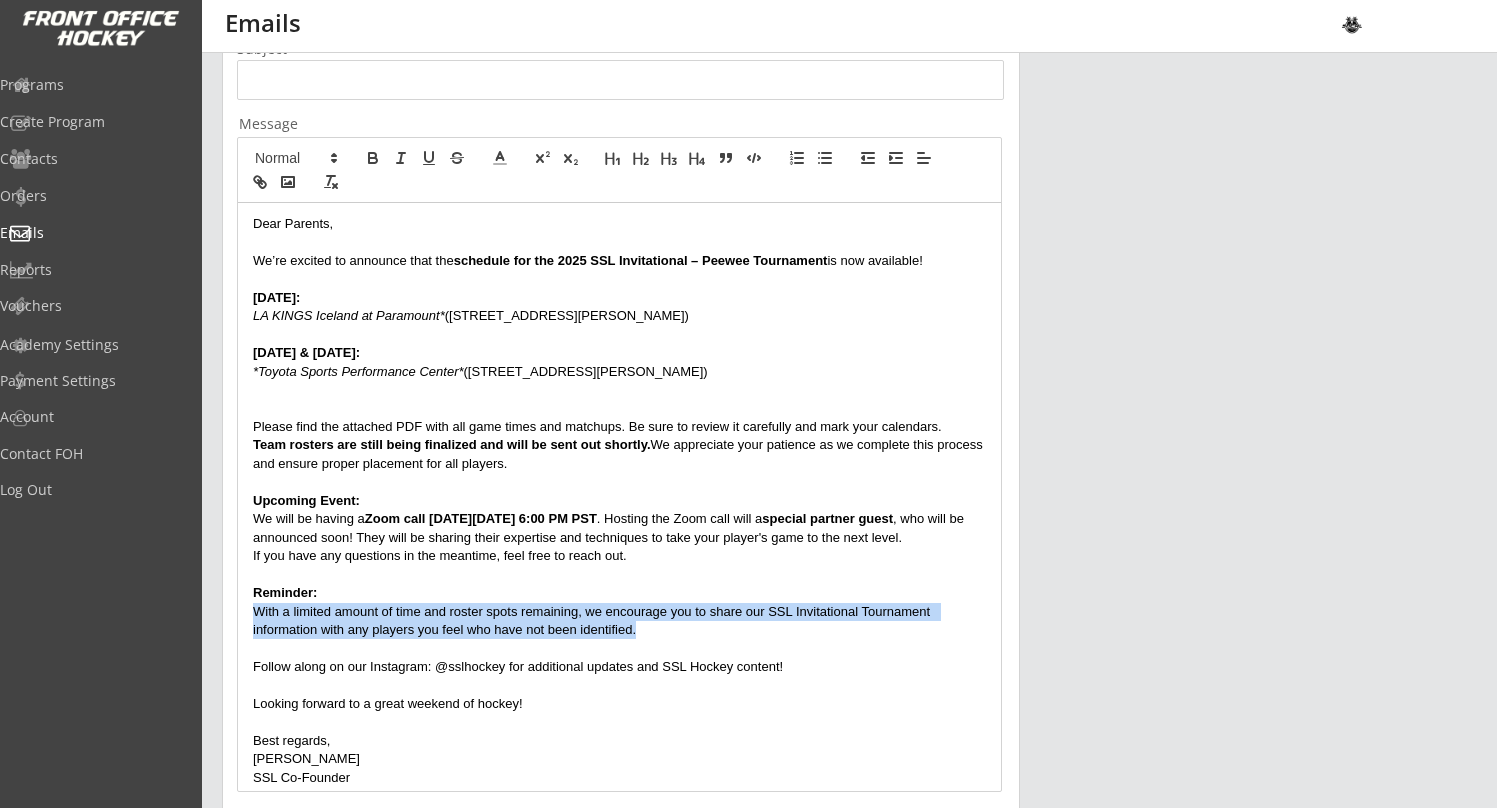 copy on "With a limited amount of time and roster spots remaining, we encourage you to share our SSL Invitational Tournament  information with any players you feel who have not been identified." 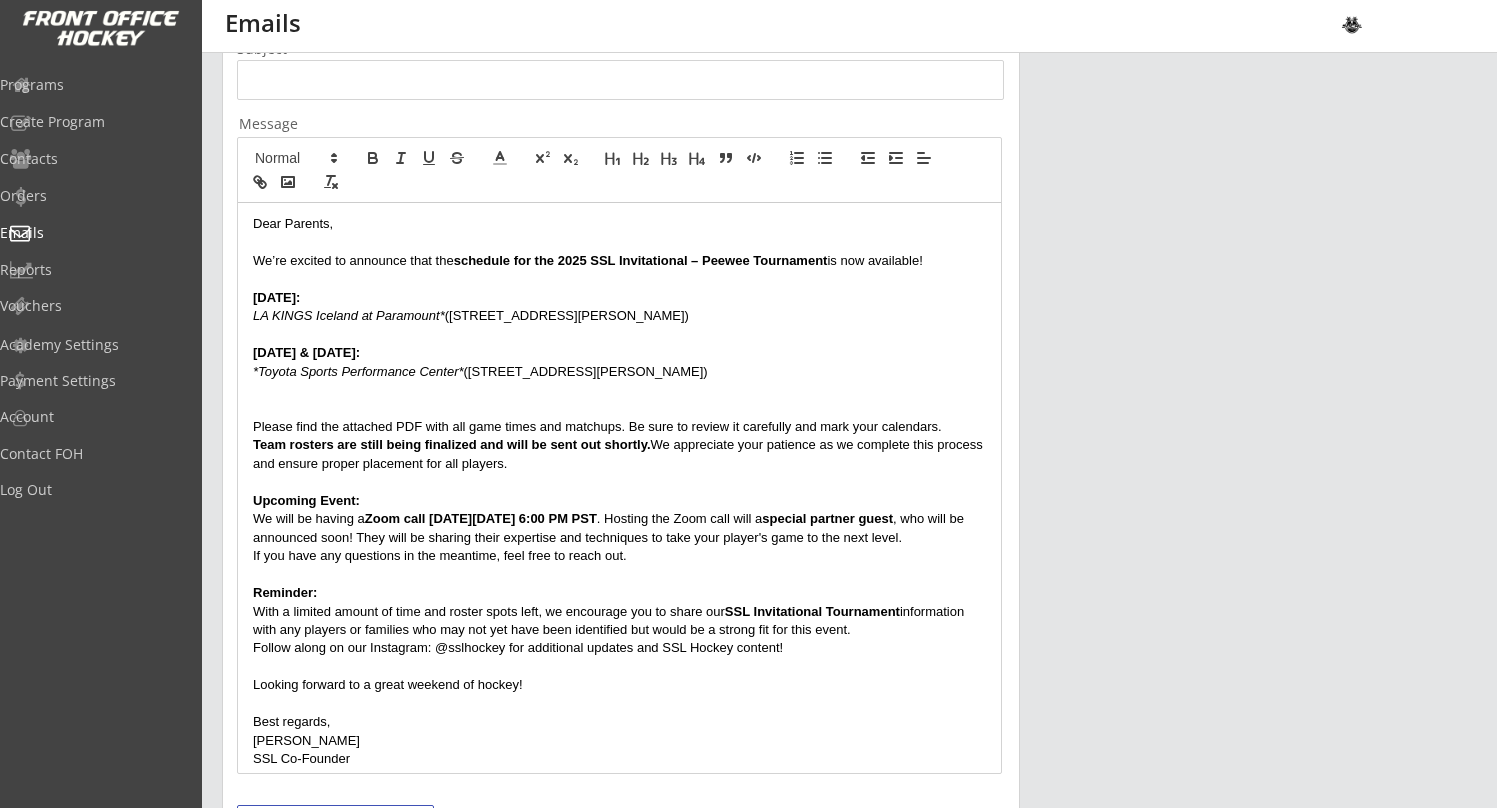 scroll, scrollTop: 12, scrollLeft: 0, axis: vertical 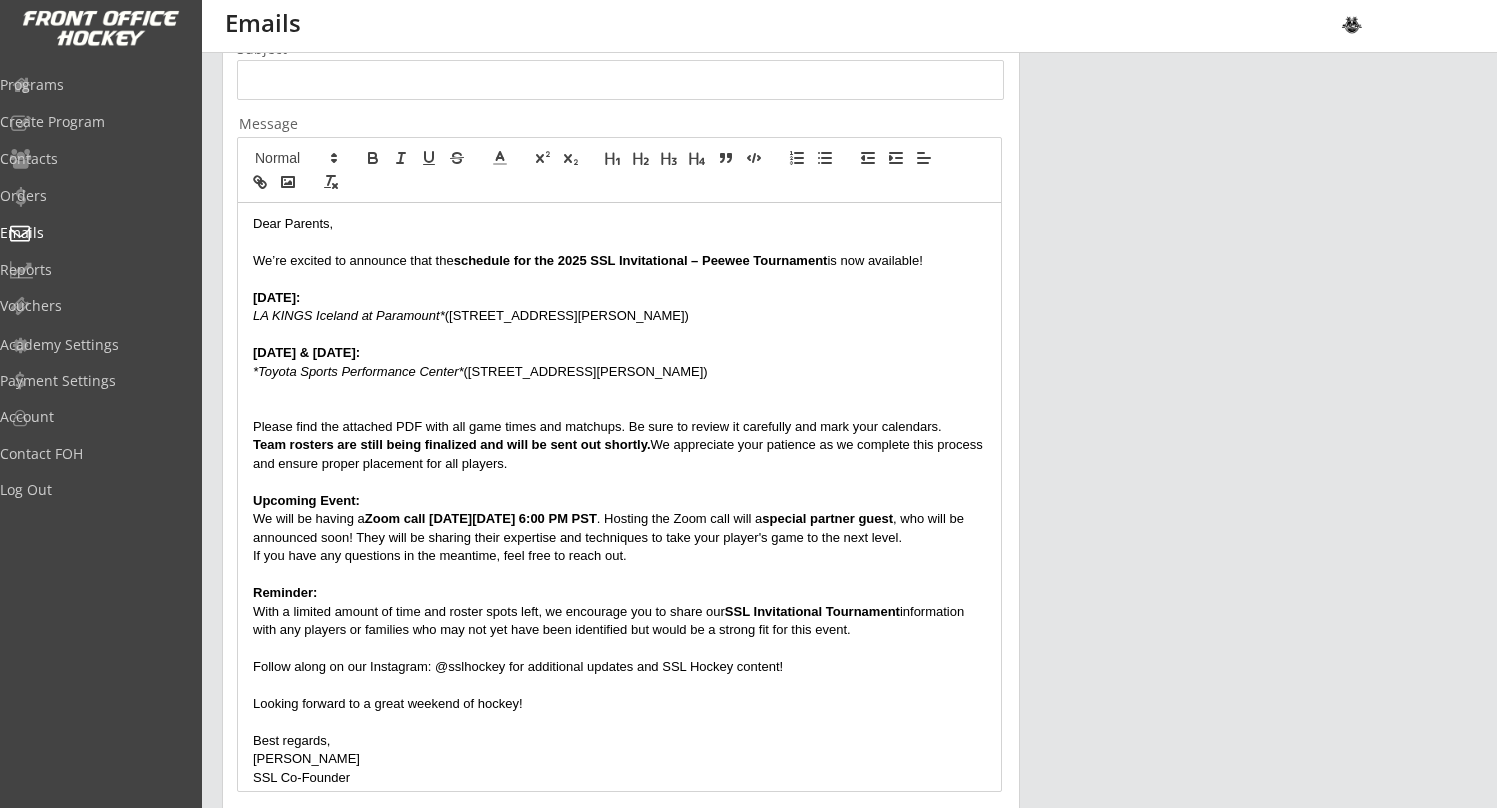 click on "With a limited amount of time and roster spots left, we encourage you to share our  SSL Invitational Tournament information with any players or families who may not yet have been identified but would be a strong fit for this event." at bounding box center [619, 621] 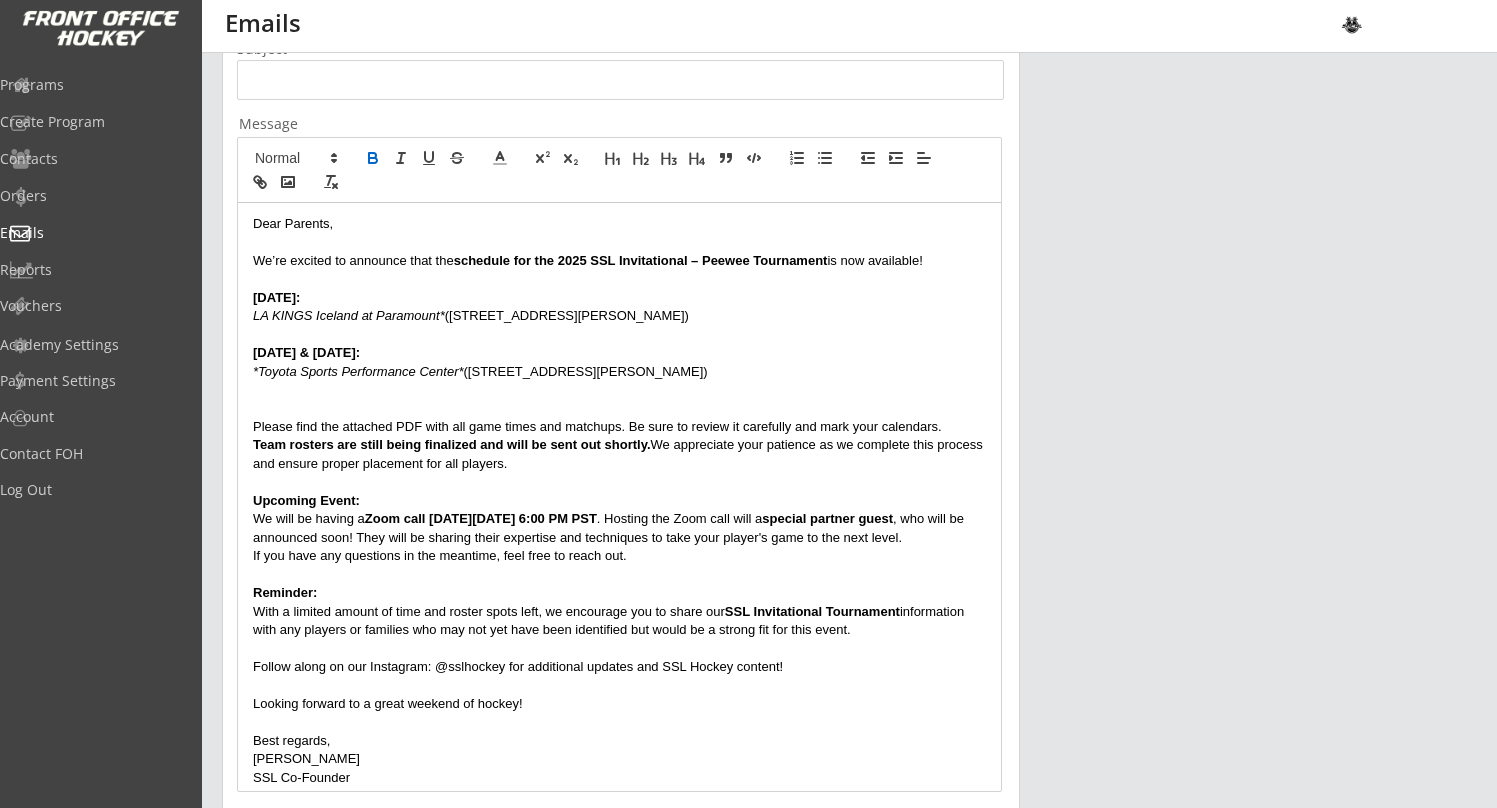 click on "Reminder:" at bounding box center (285, 592) 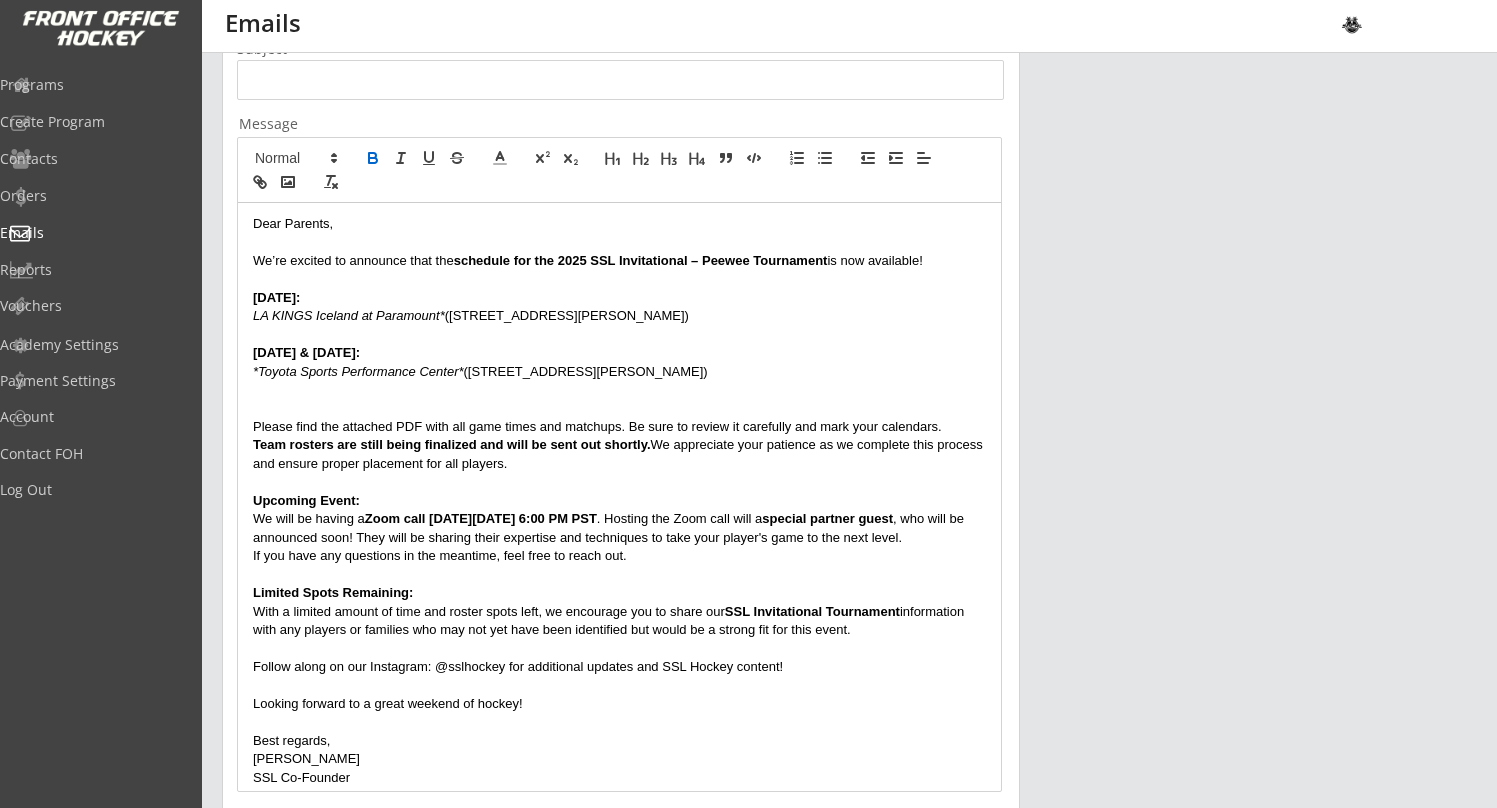 click on "Best regards," at bounding box center [619, 741] 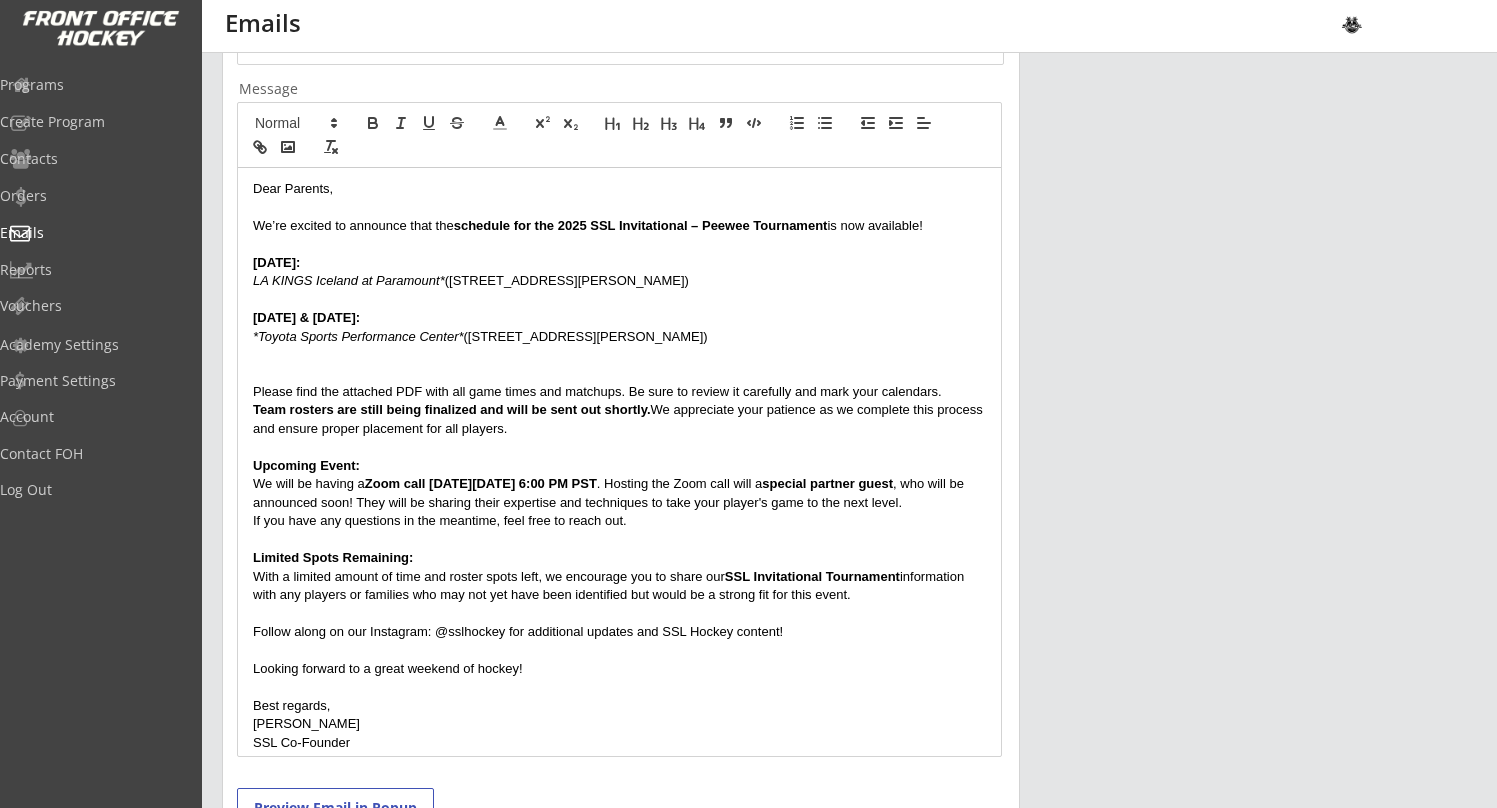 scroll, scrollTop: 469, scrollLeft: 0, axis: vertical 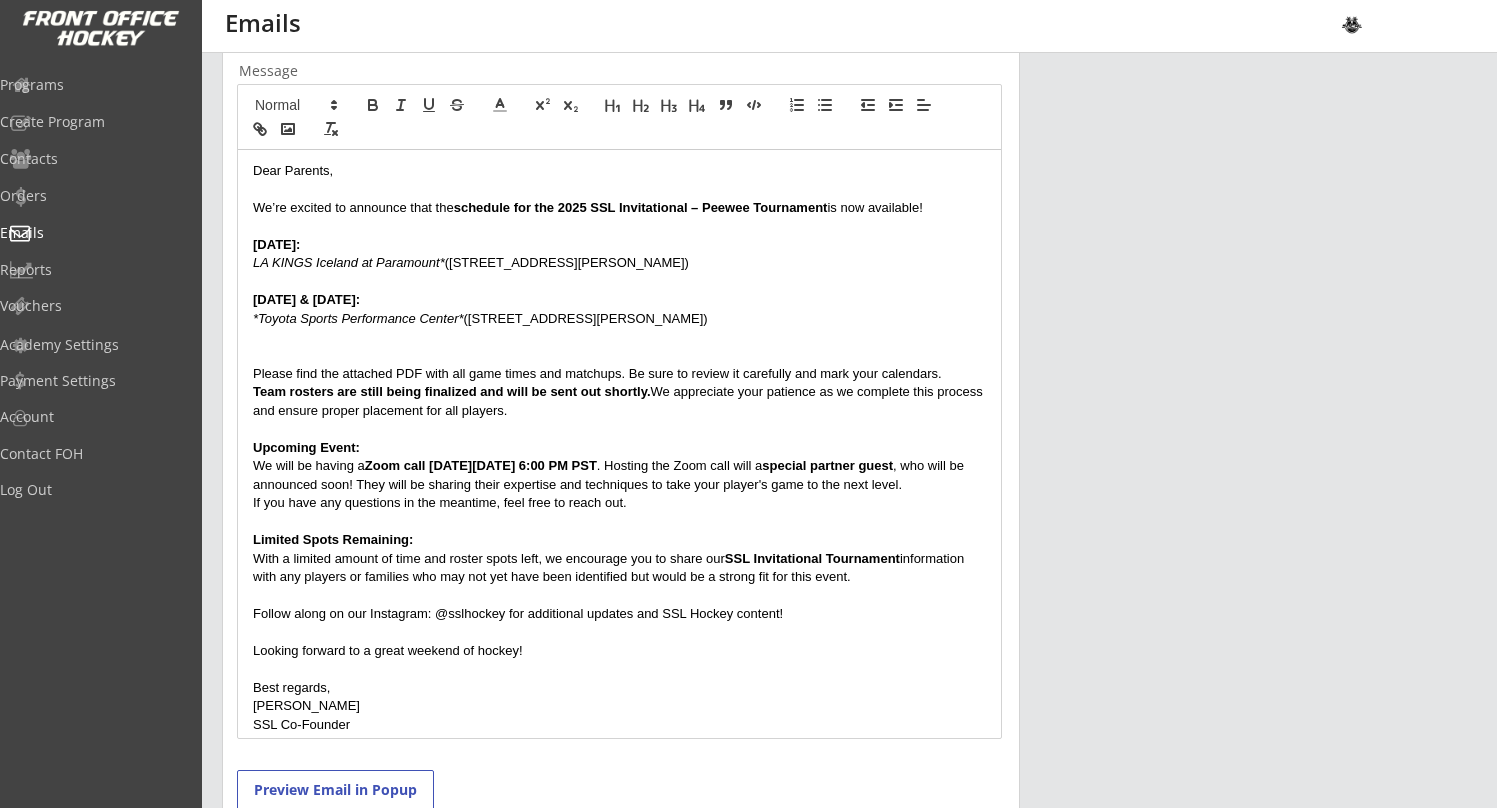 click on "Drew Vieten" at bounding box center [619, 706] 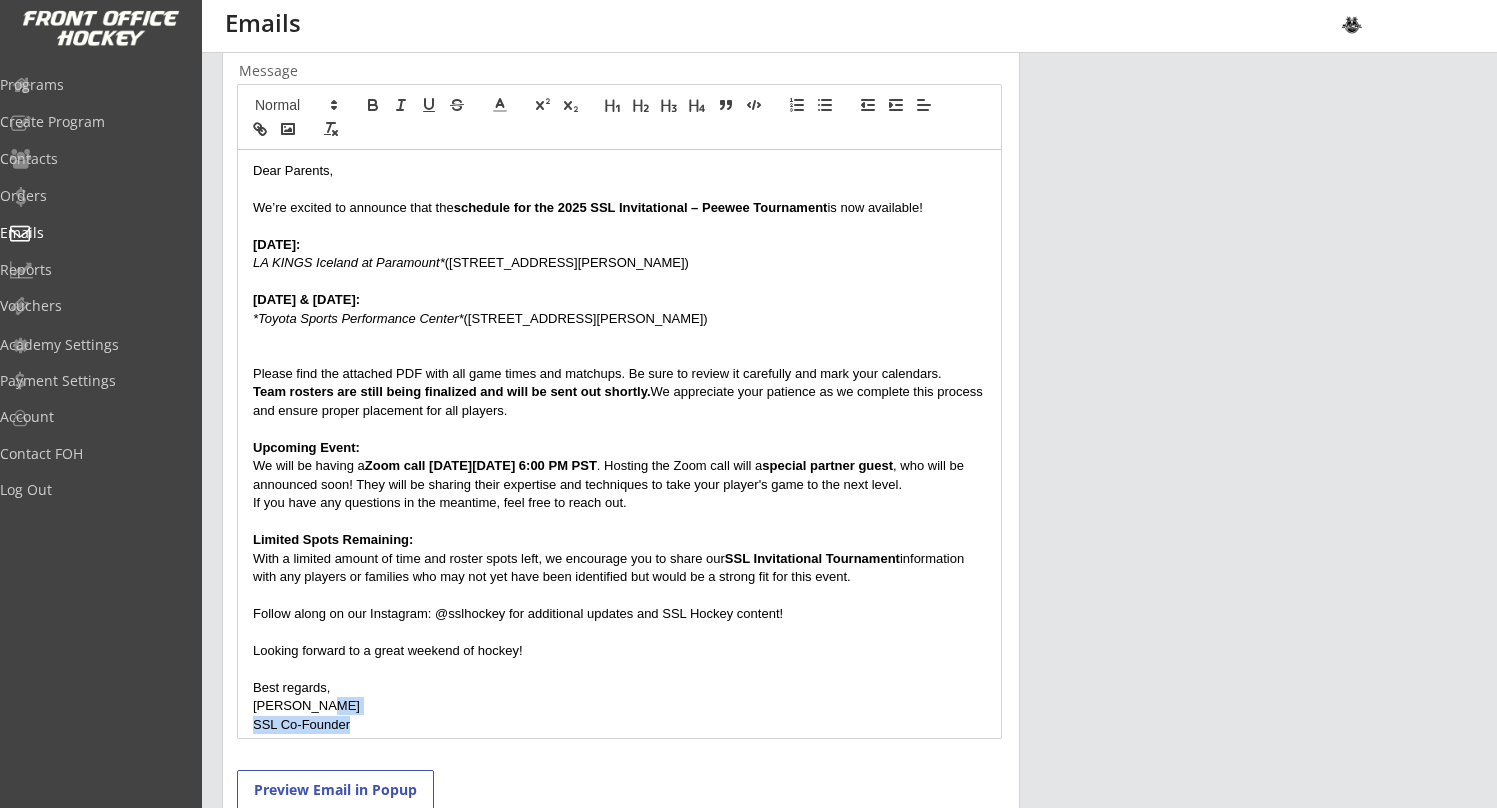 drag, startPoint x: 364, startPoint y: 718, endPoint x: 318, endPoint y: 697, distance: 50.566788 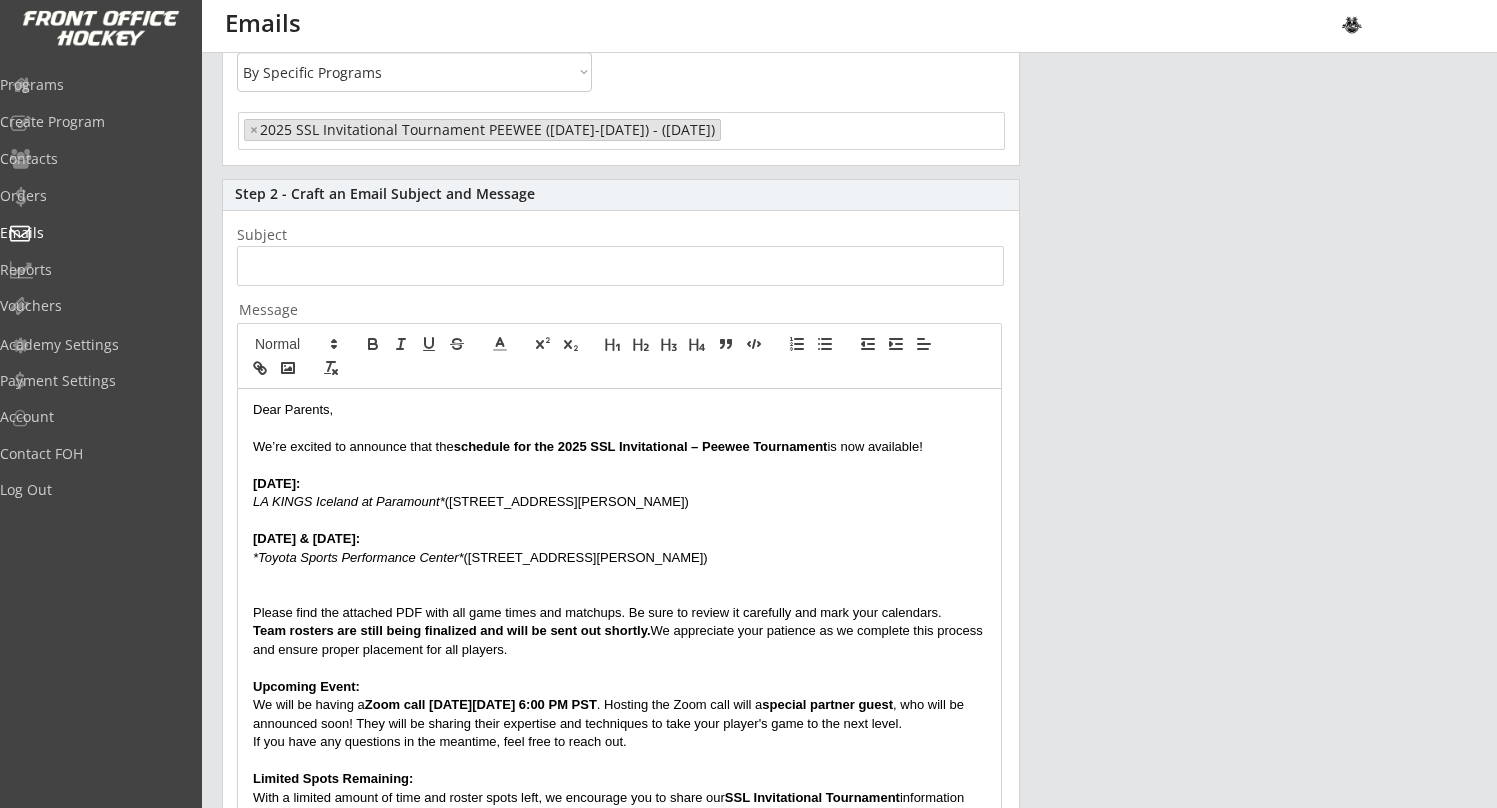 scroll, scrollTop: 213, scrollLeft: 0, axis: vertical 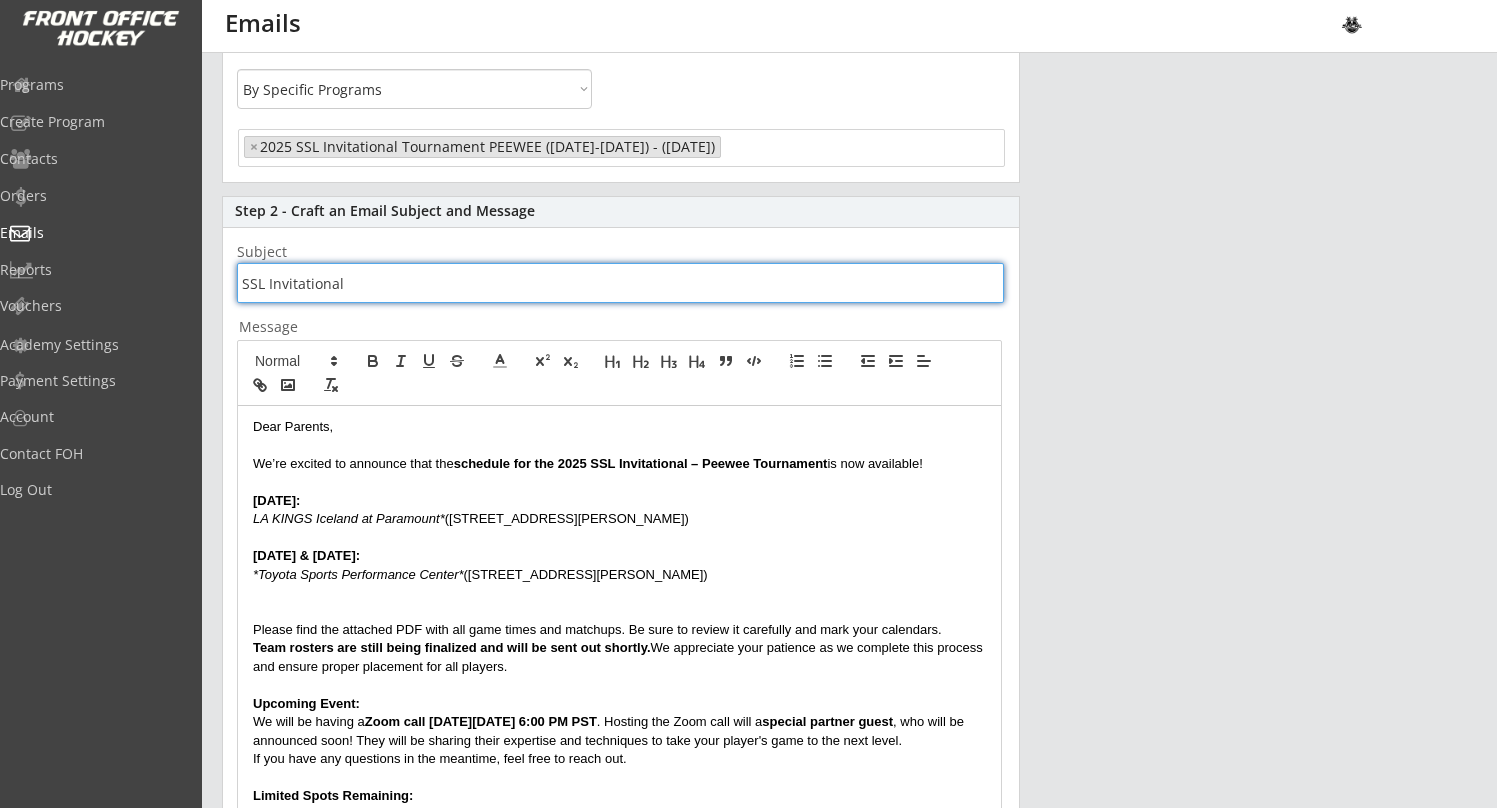 click at bounding box center [620, 283] 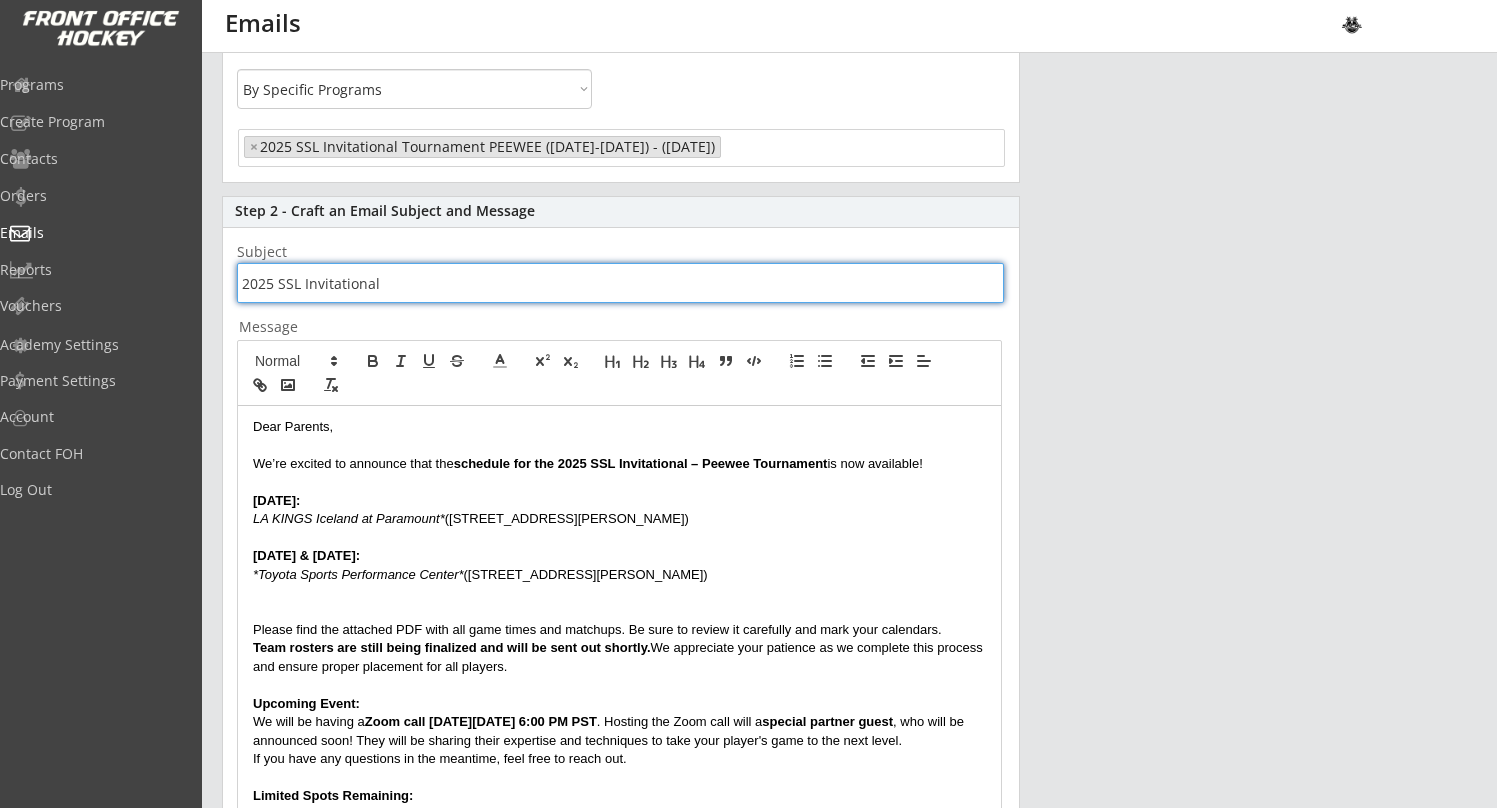 click at bounding box center (620, 283) 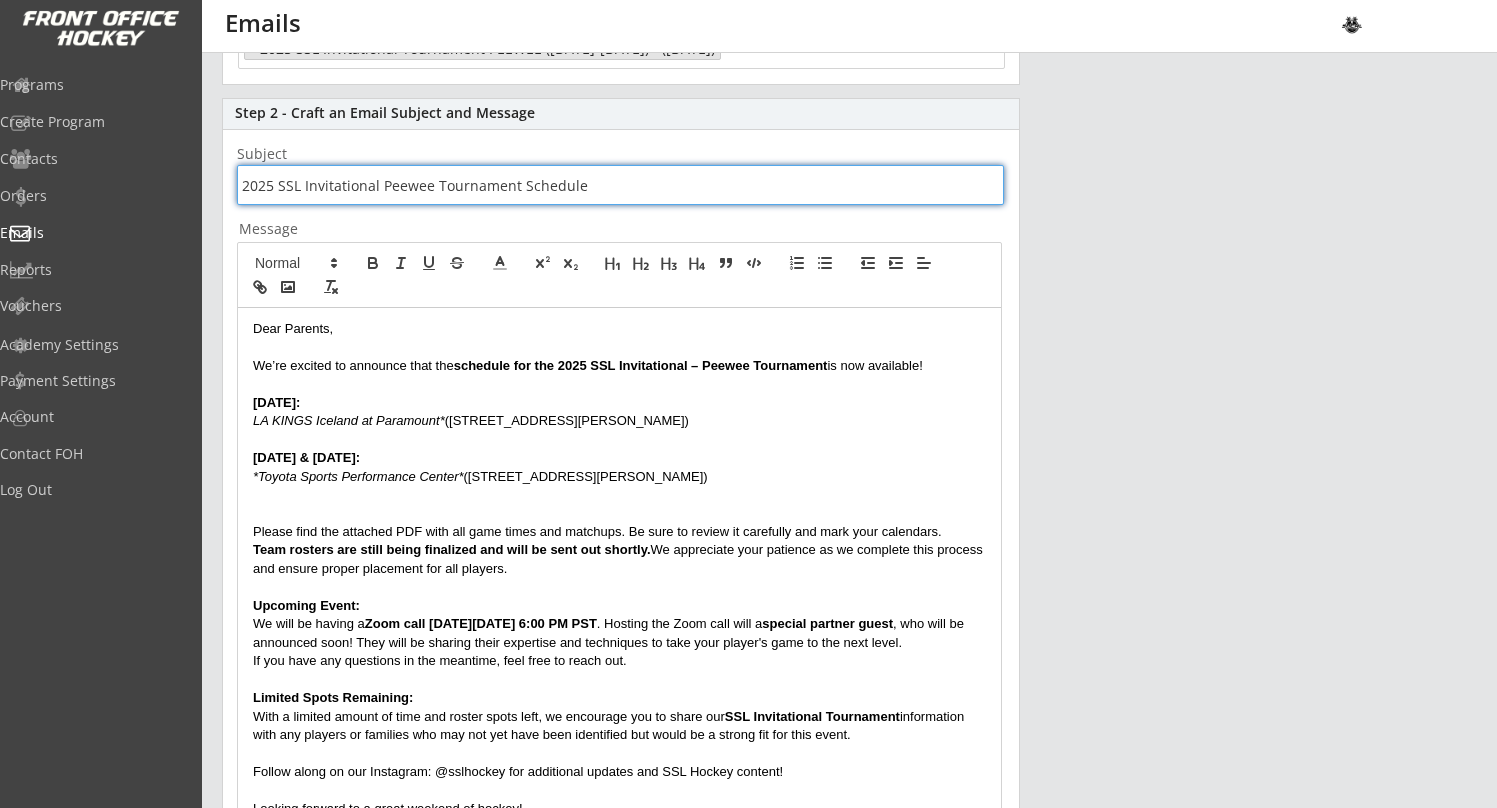 scroll, scrollTop: 312, scrollLeft: 0, axis: vertical 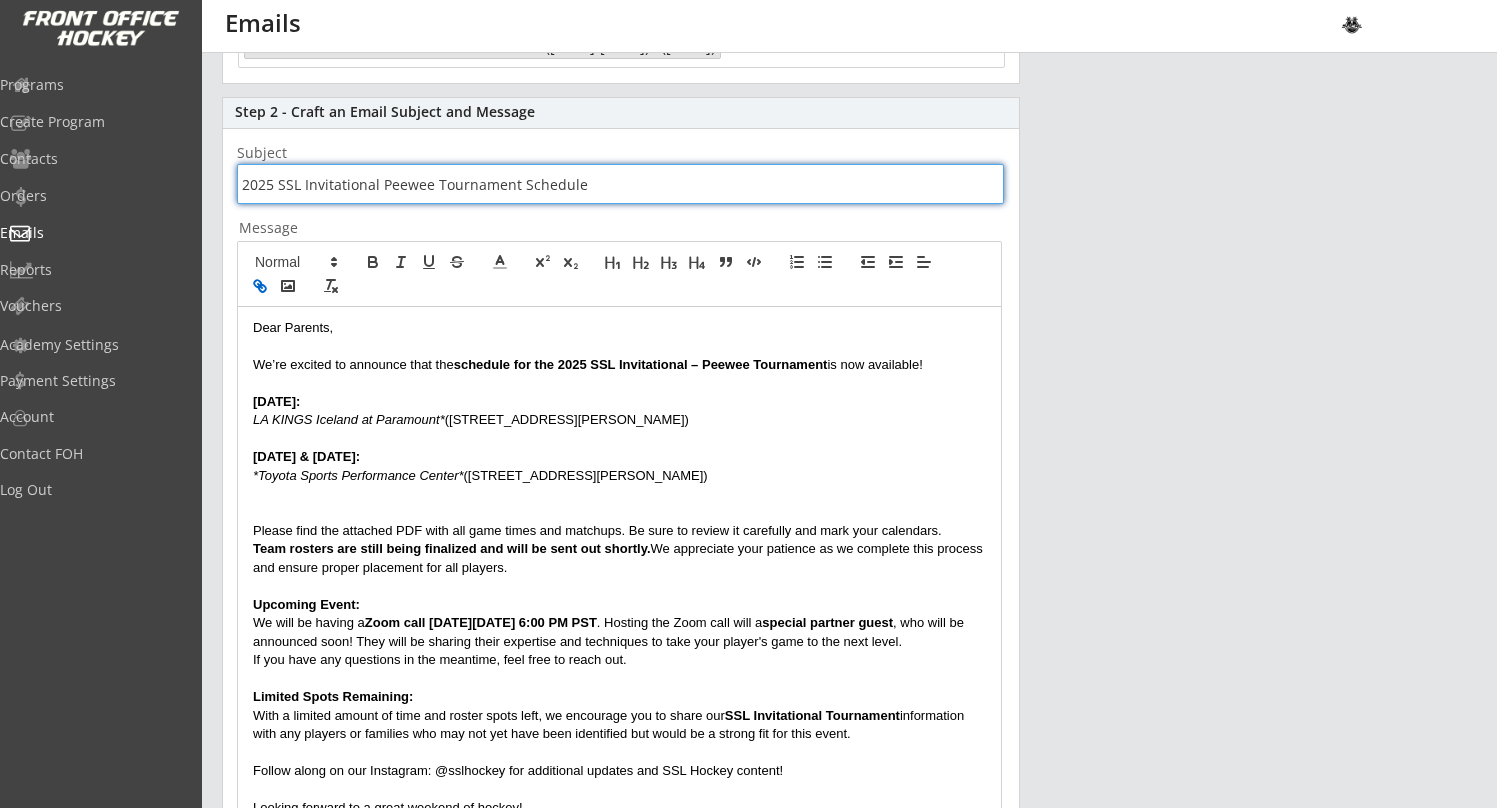 click 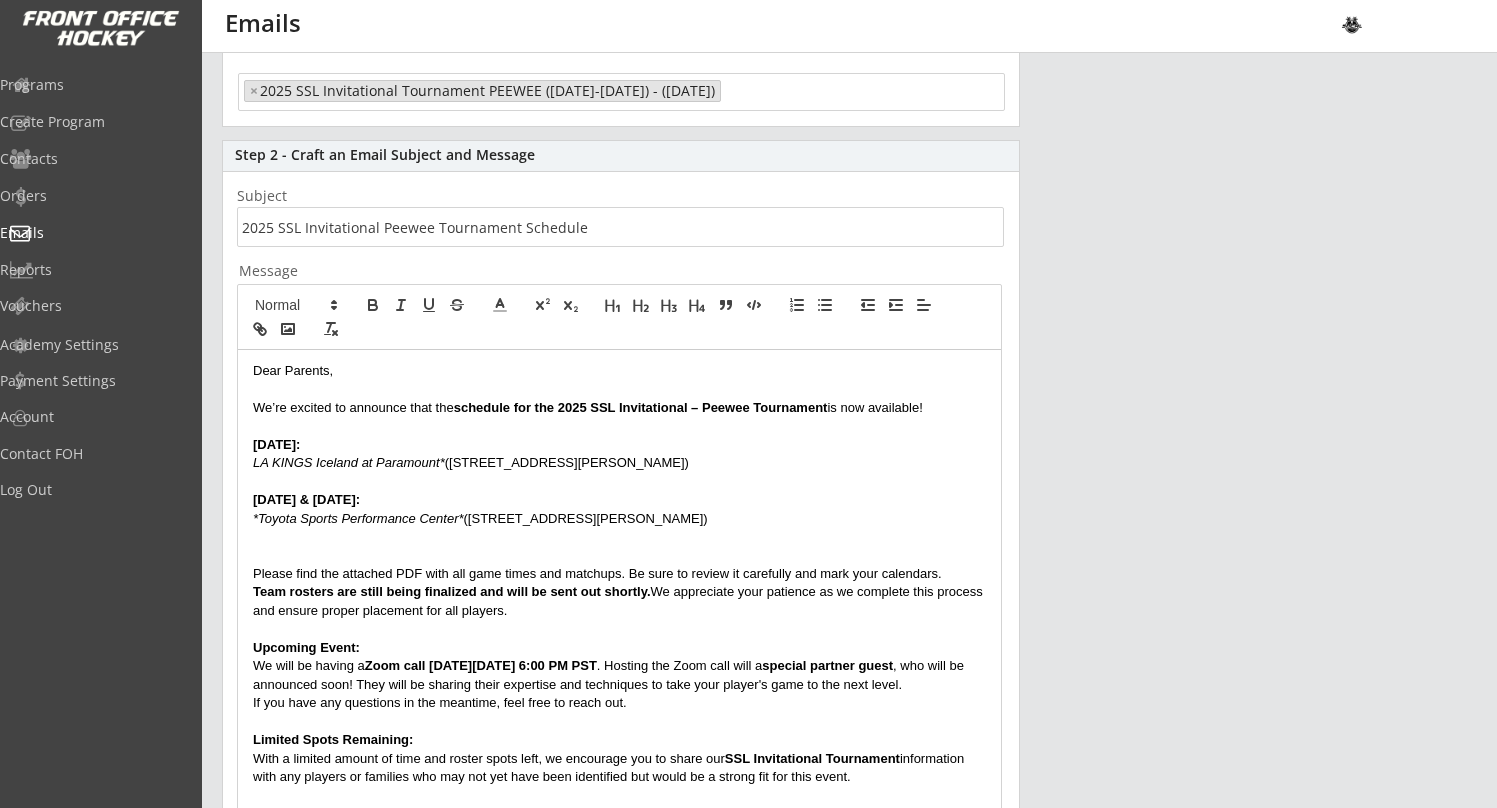scroll, scrollTop: 264, scrollLeft: 0, axis: vertical 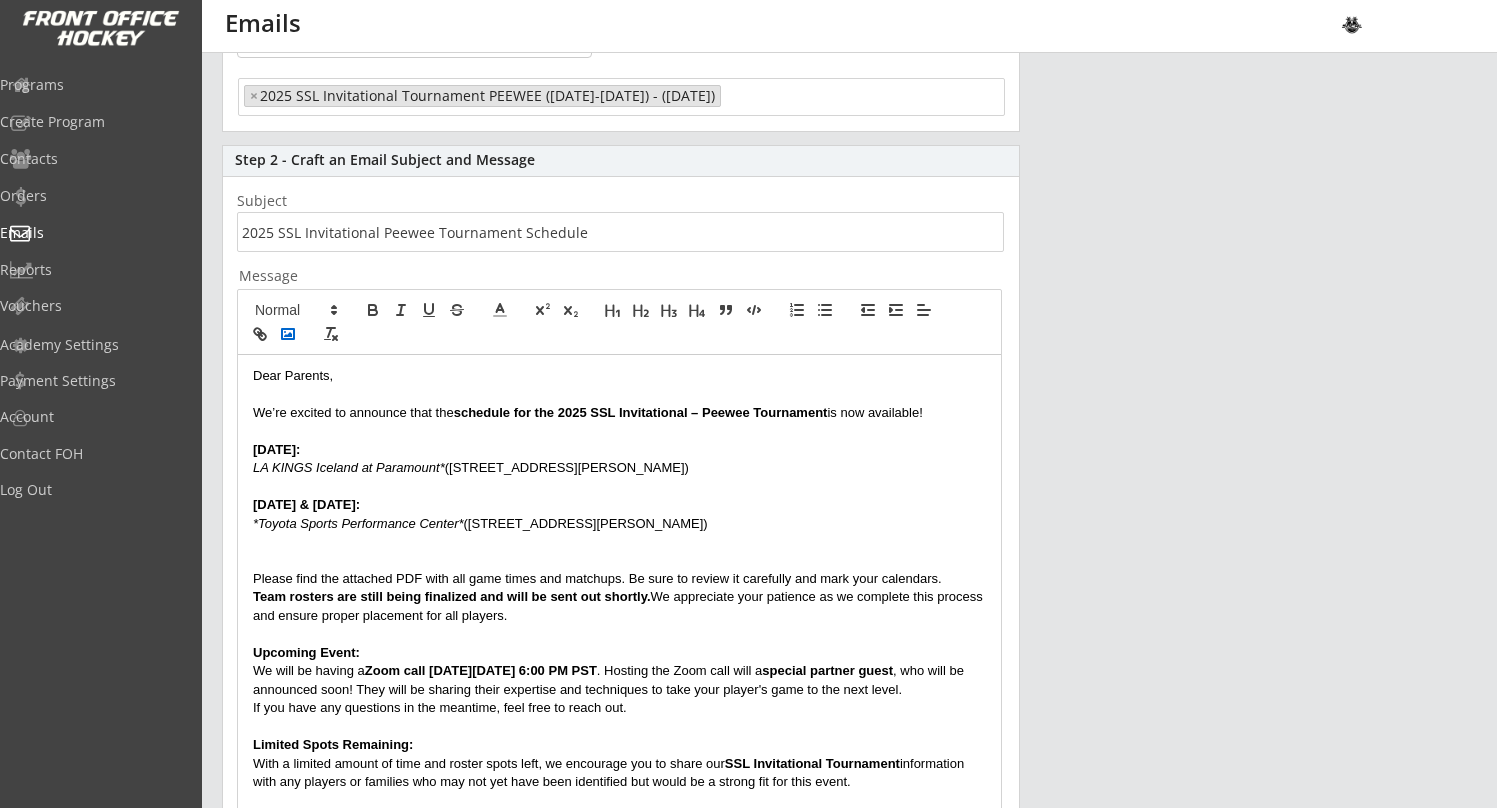 click 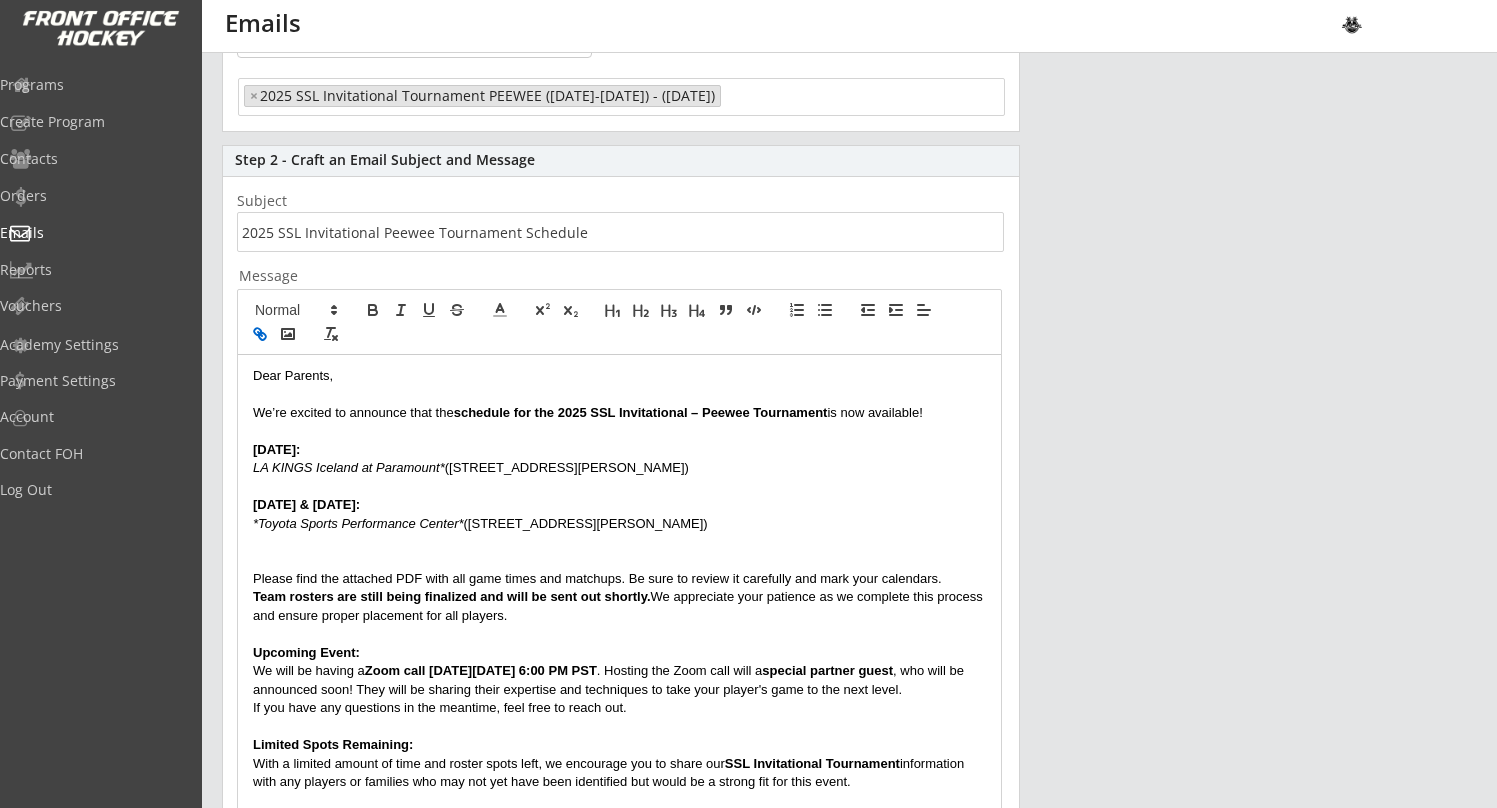 click 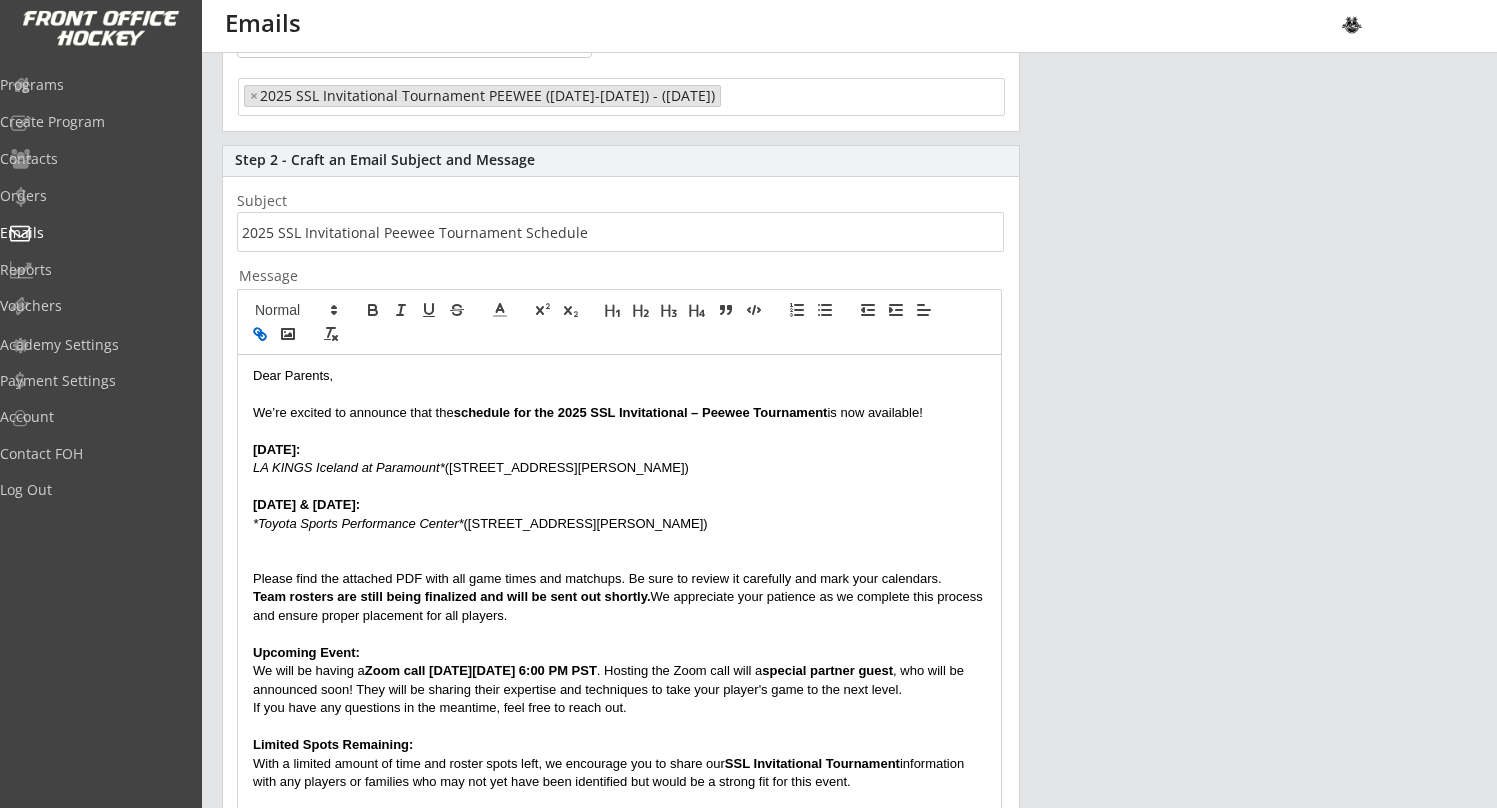 click 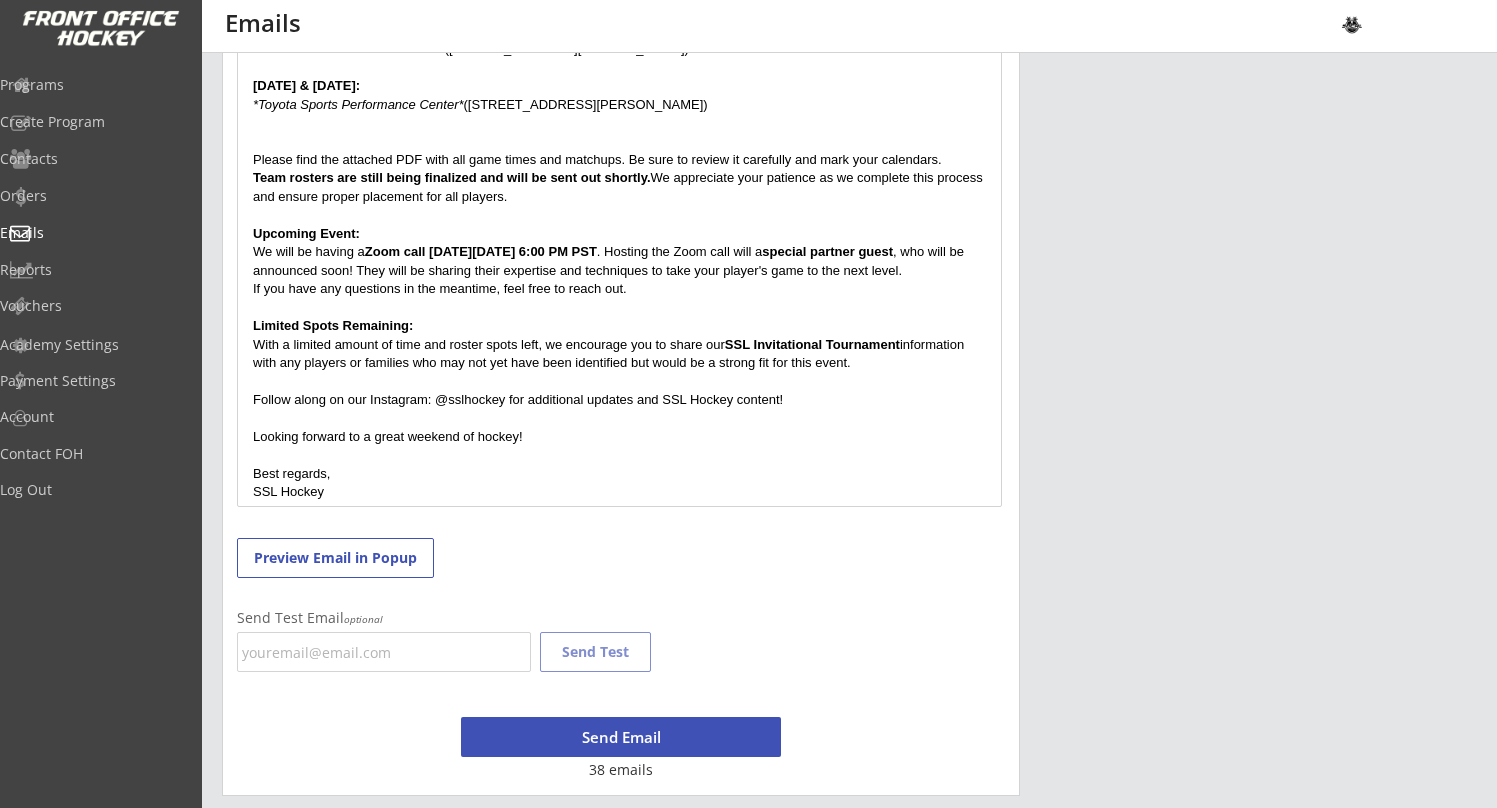 scroll, scrollTop: 683, scrollLeft: 0, axis: vertical 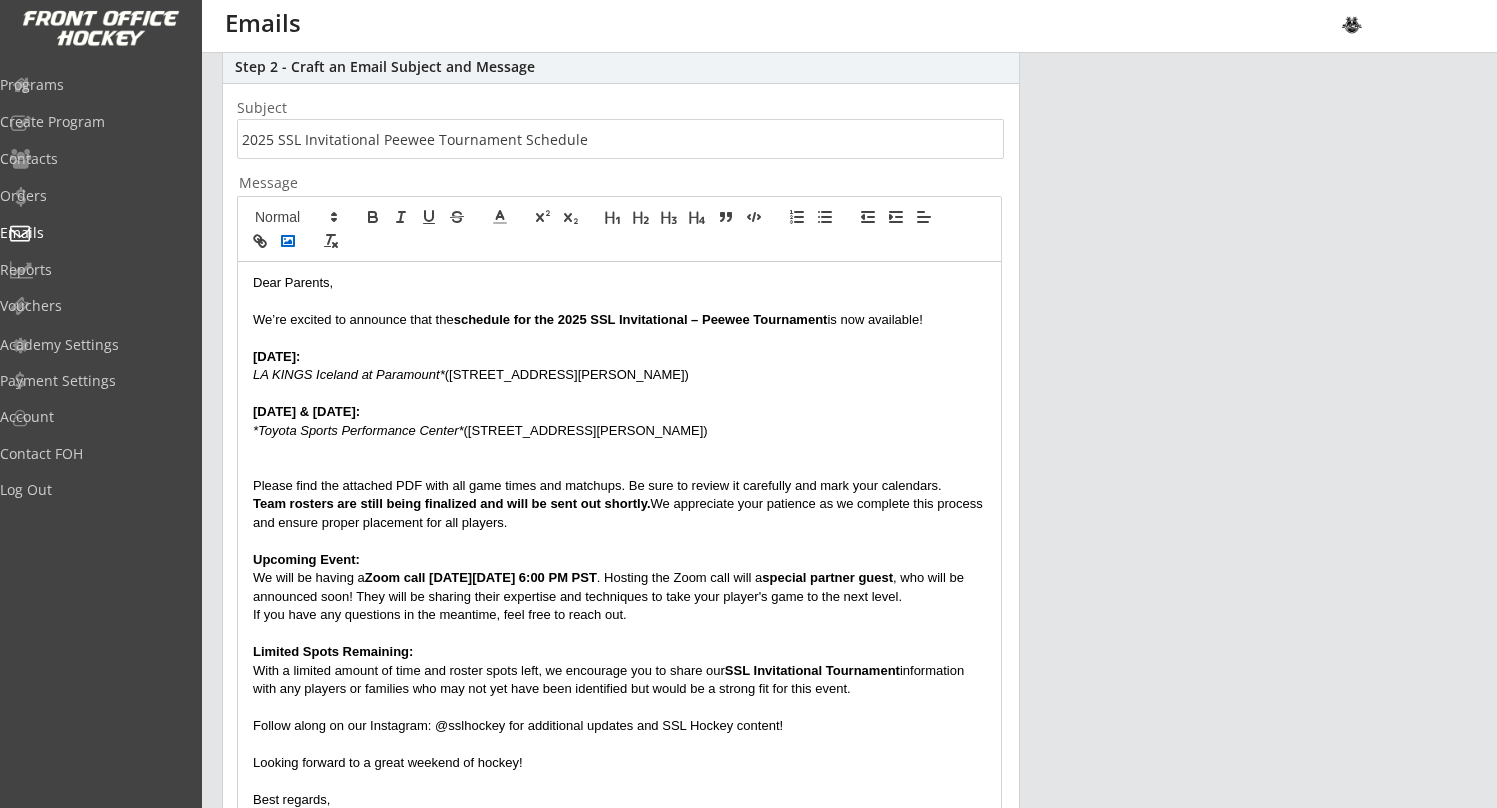click 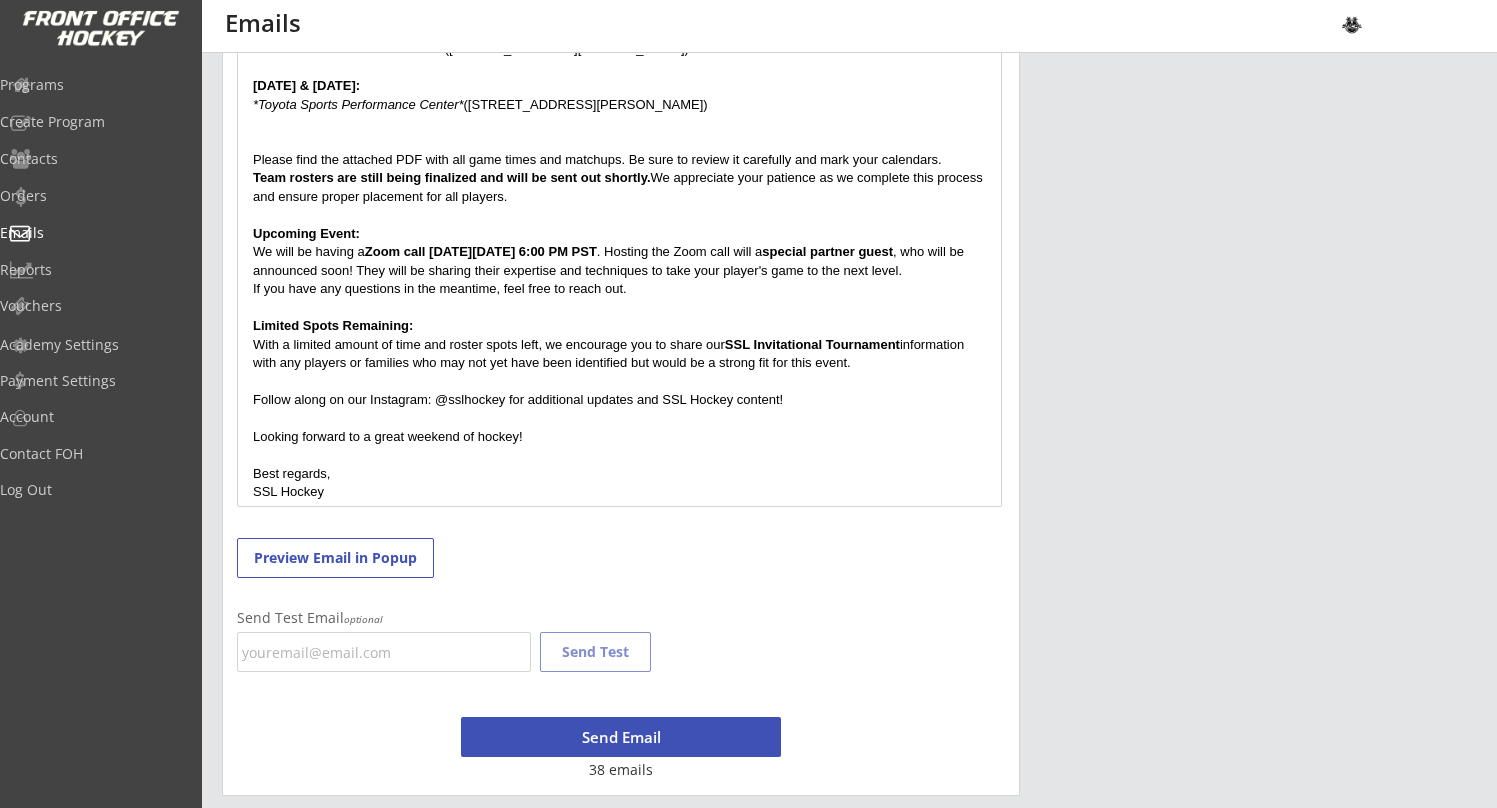 scroll, scrollTop: 683, scrollLeft: 0, axis: vertical 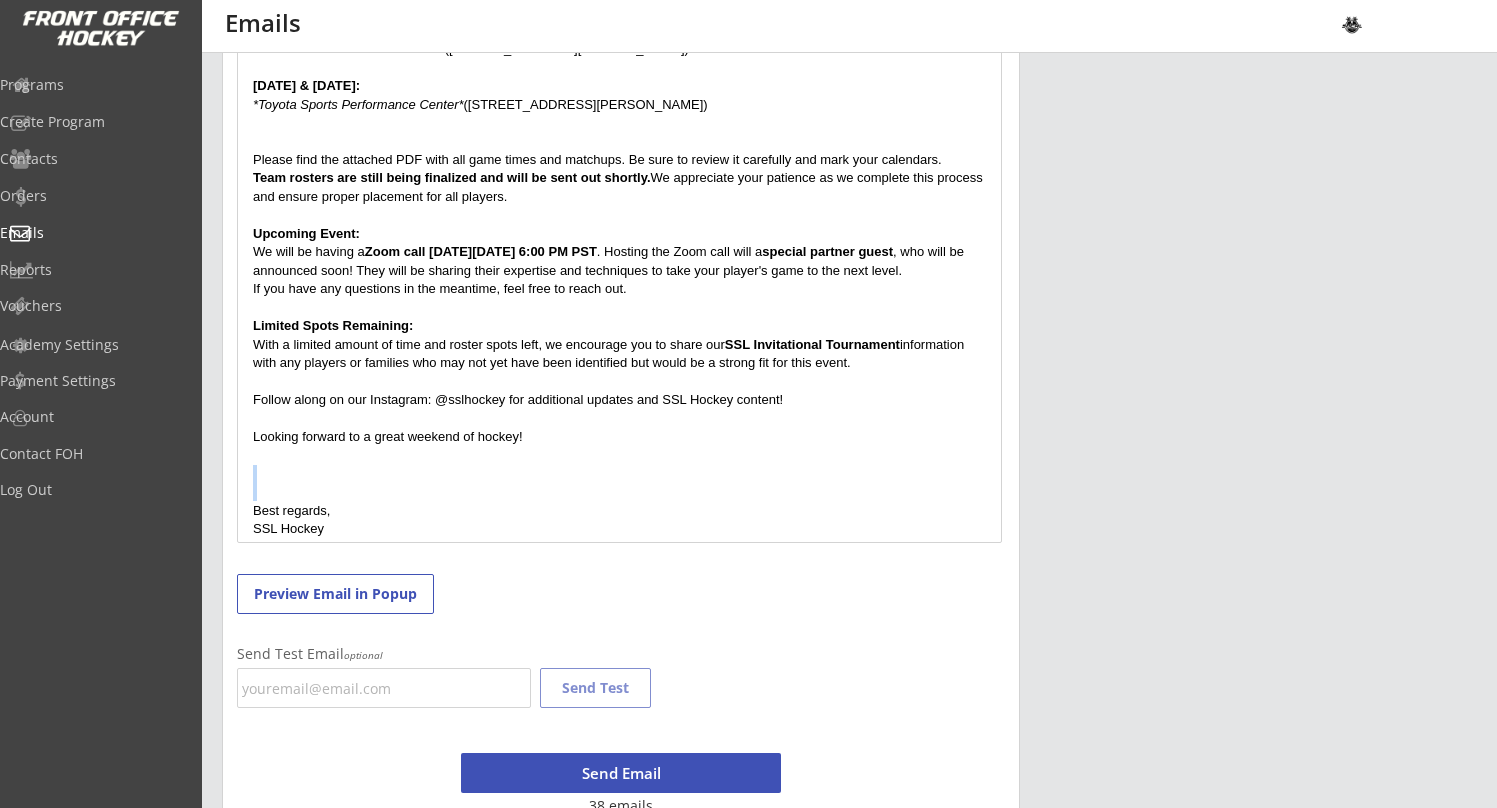 click at bounding box center (619, 474) 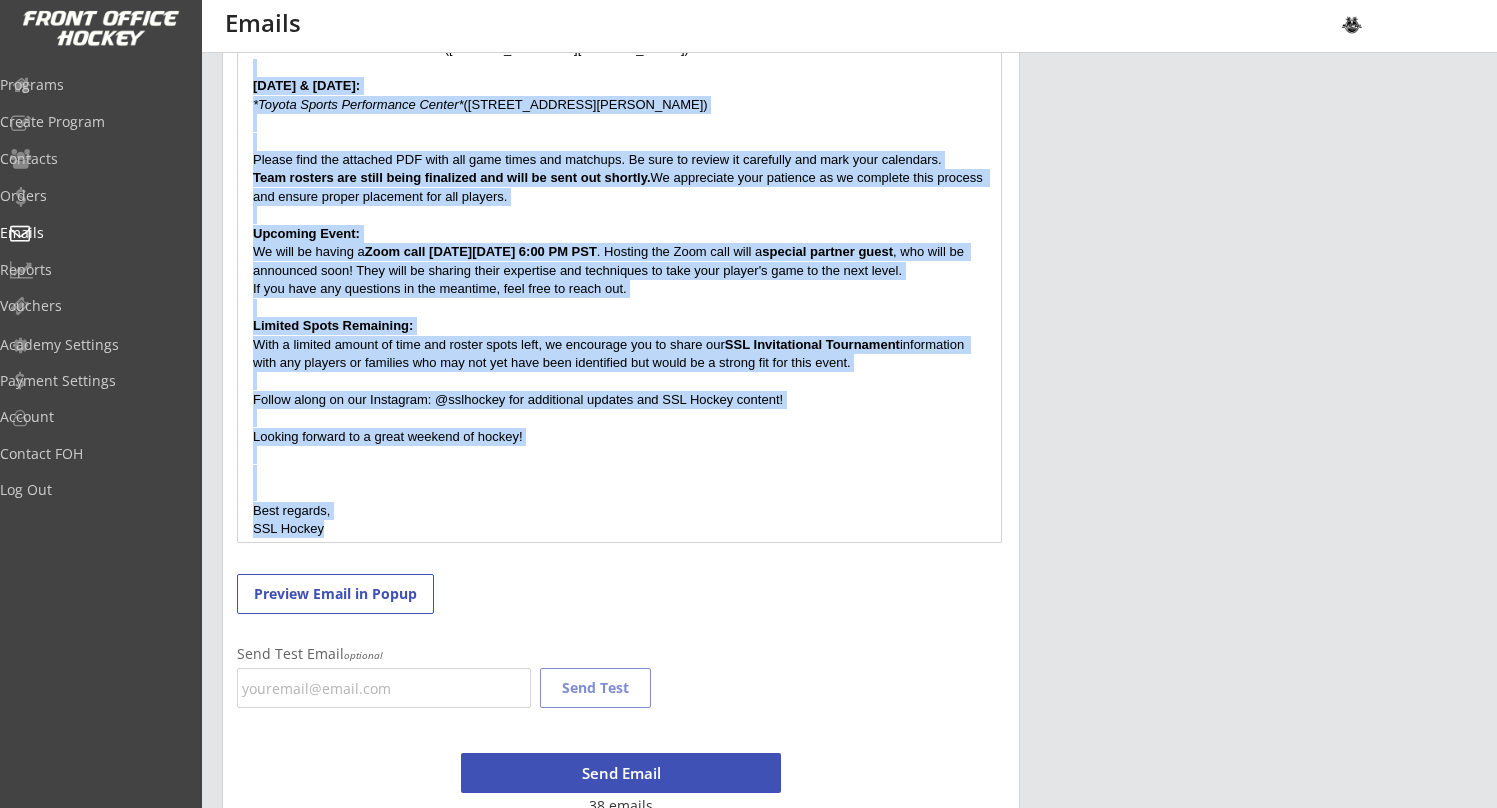 drag, startPoint x: 340, startPoint y: 515, endPoint x: 201, endPoint y: 64, distance: 471.93433 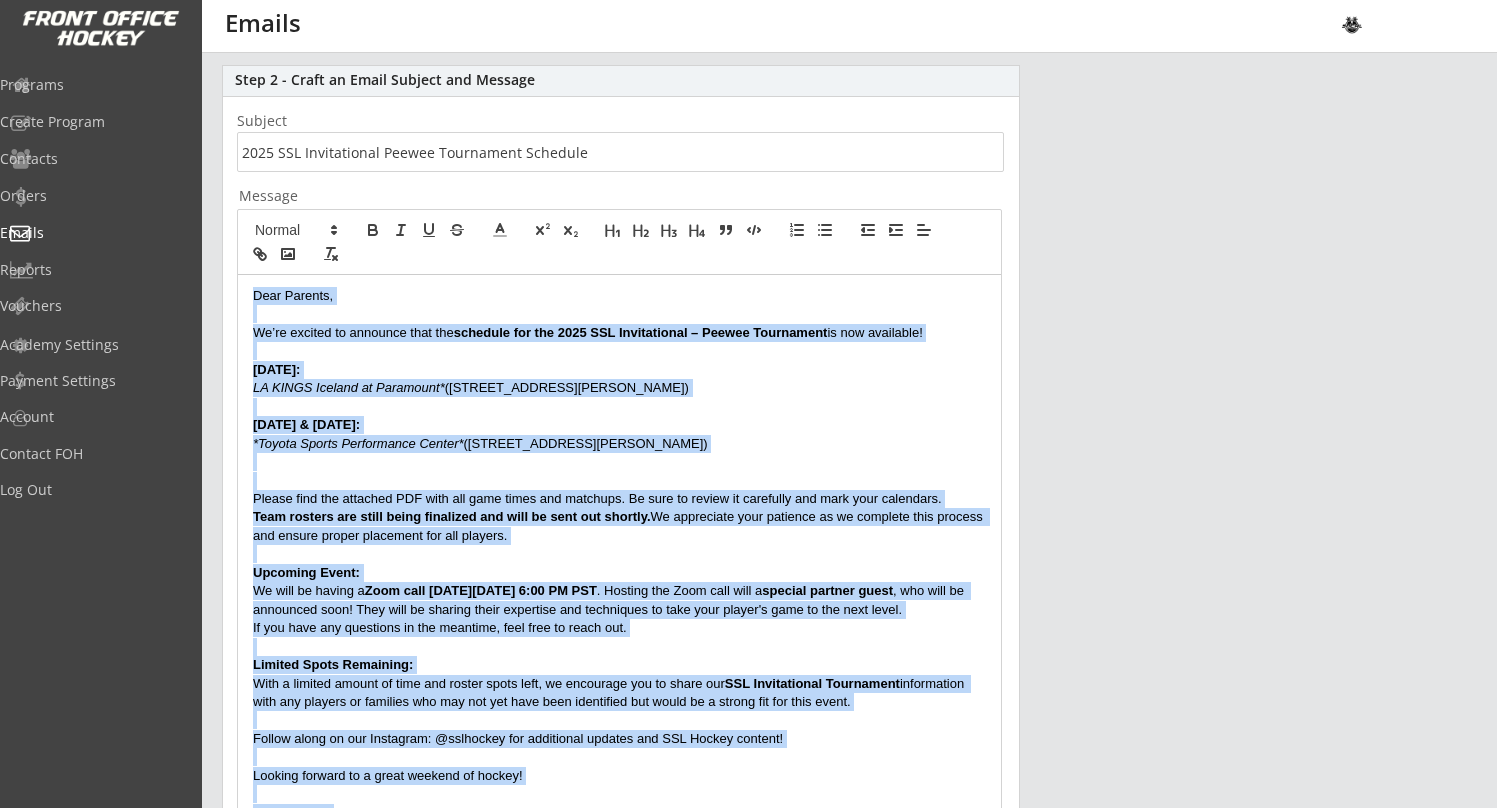 scroll, scrollTop: 0, scrollLeft: 0, axis: both 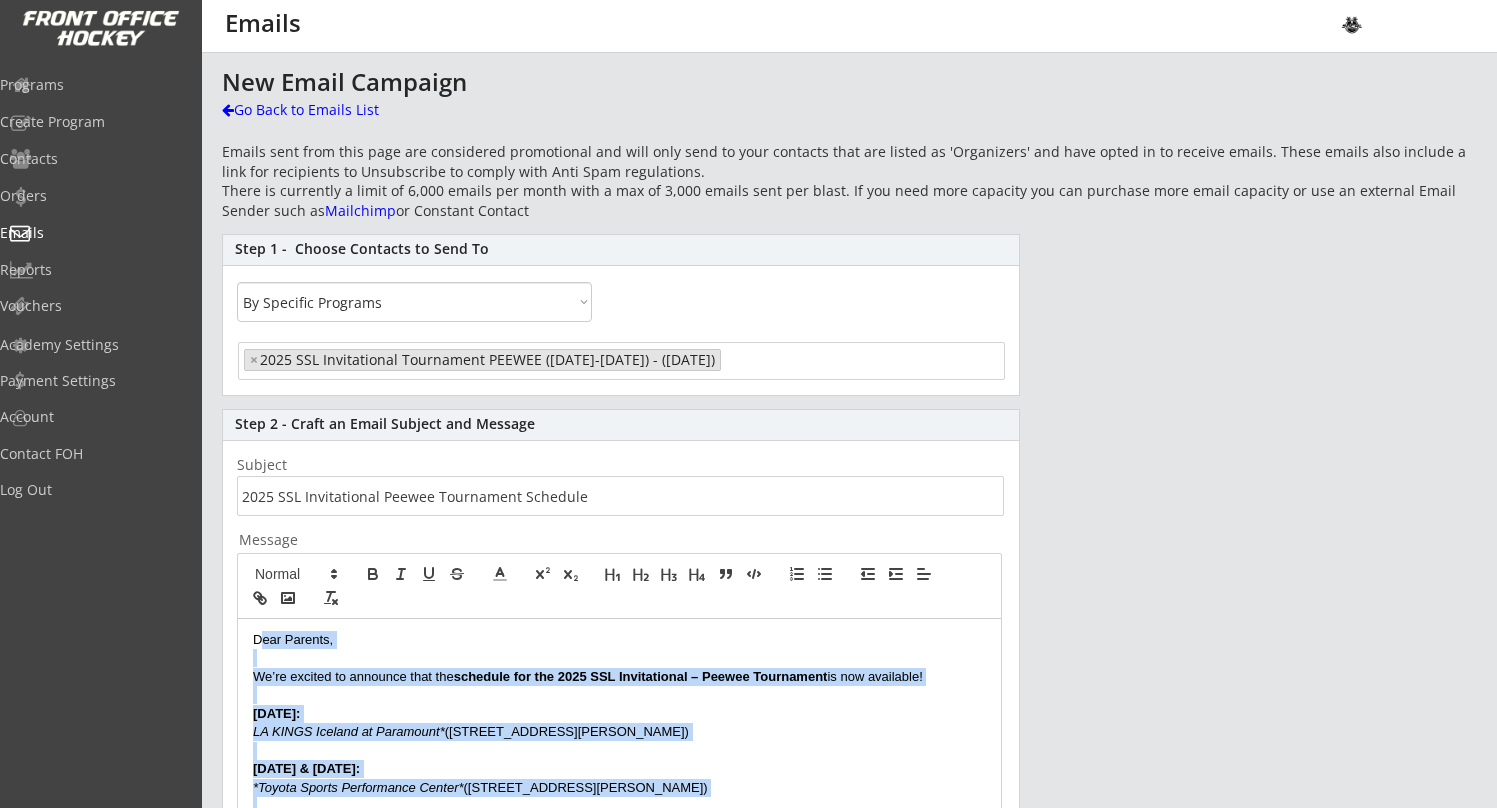 drag, startPoint x: 336, startPoint y: 482, endPoint x: 261, endPoint y: 635, distance: 170.39366 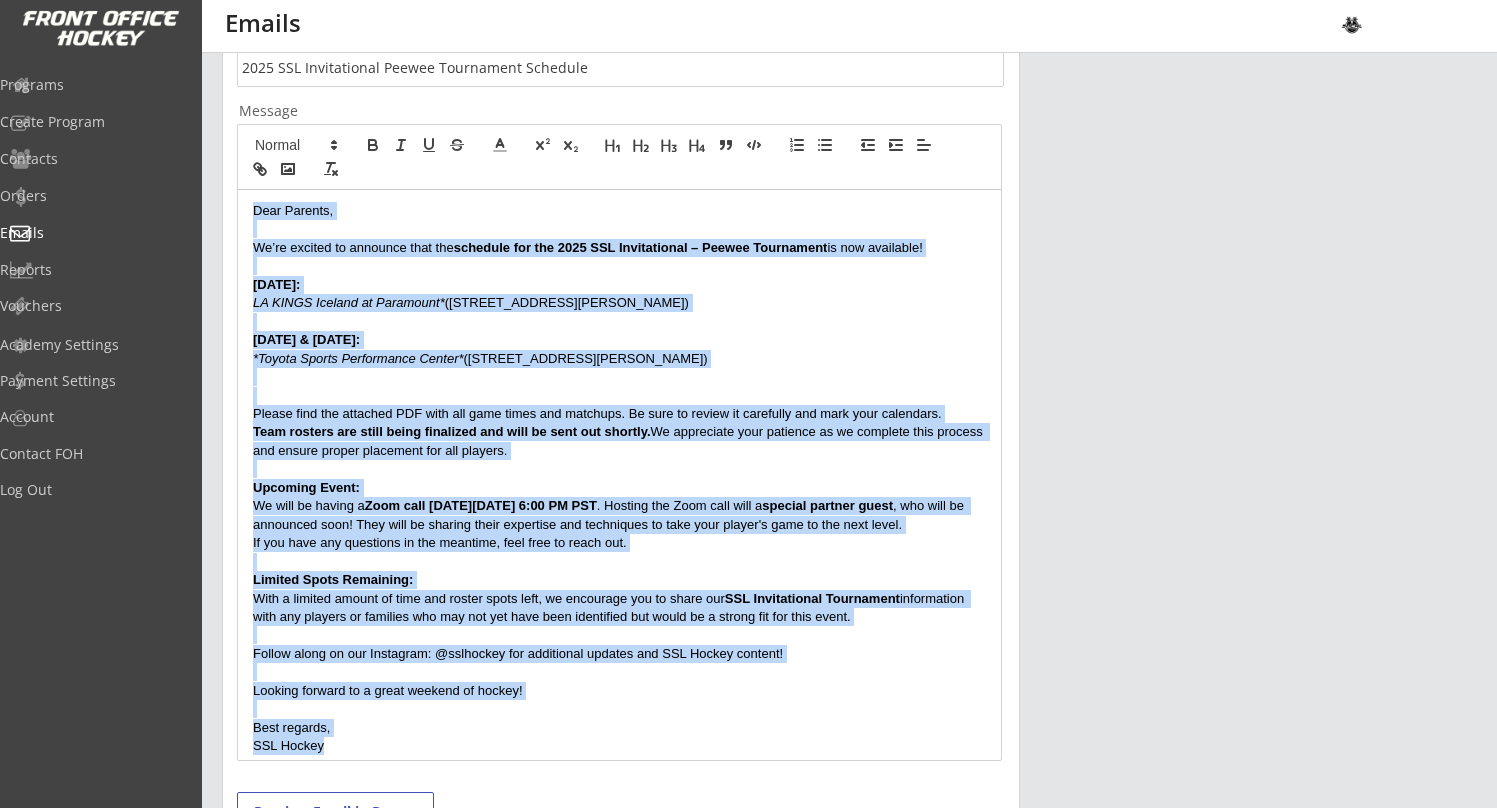 scroll, scrollTop: 683, scrollLeft: 0, axis: vertical 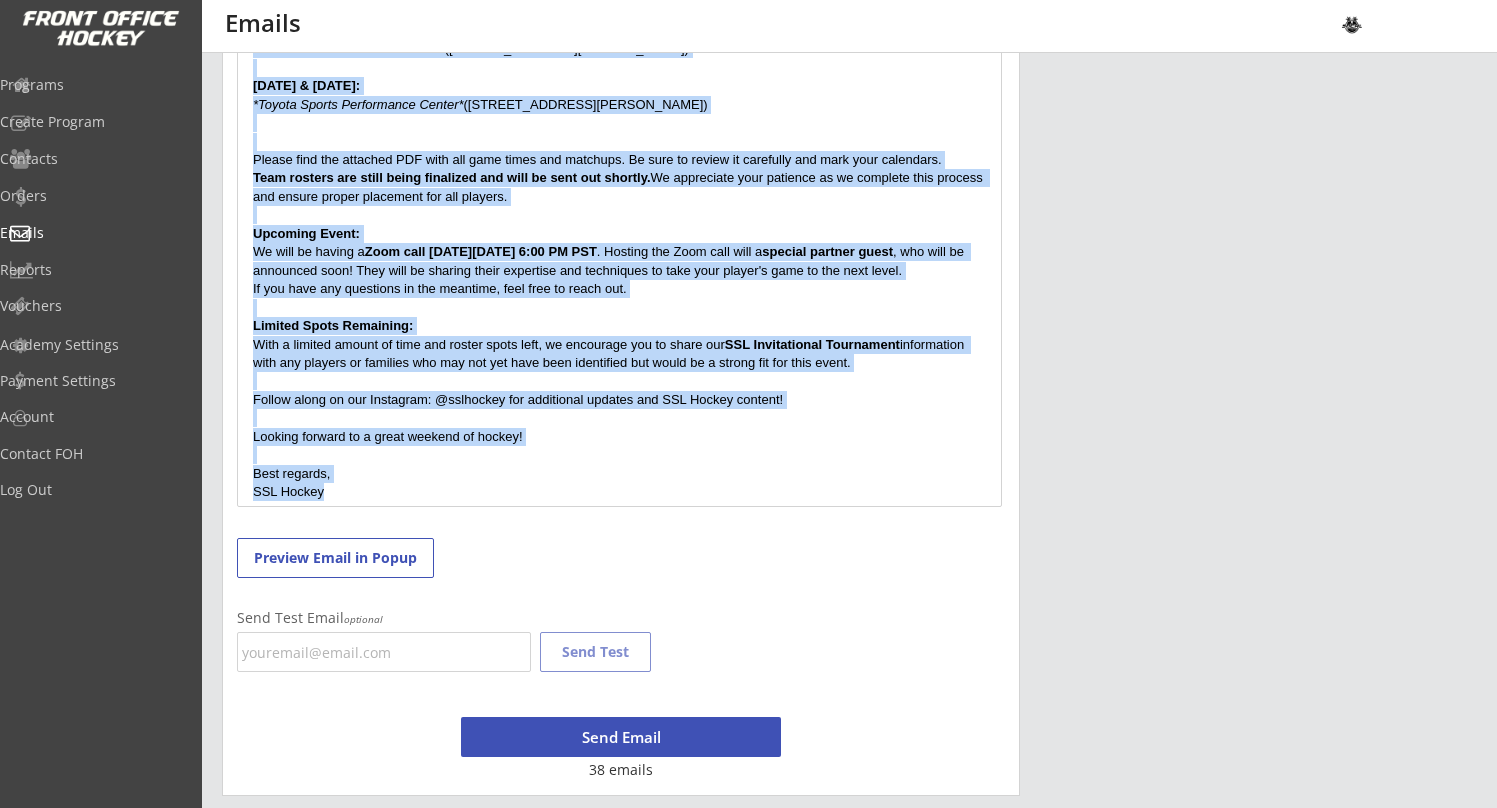 drag, startPoint x: 256, startPoint y: 635, endPoint x: 456, endPoint y: 492, distance: 245.86378 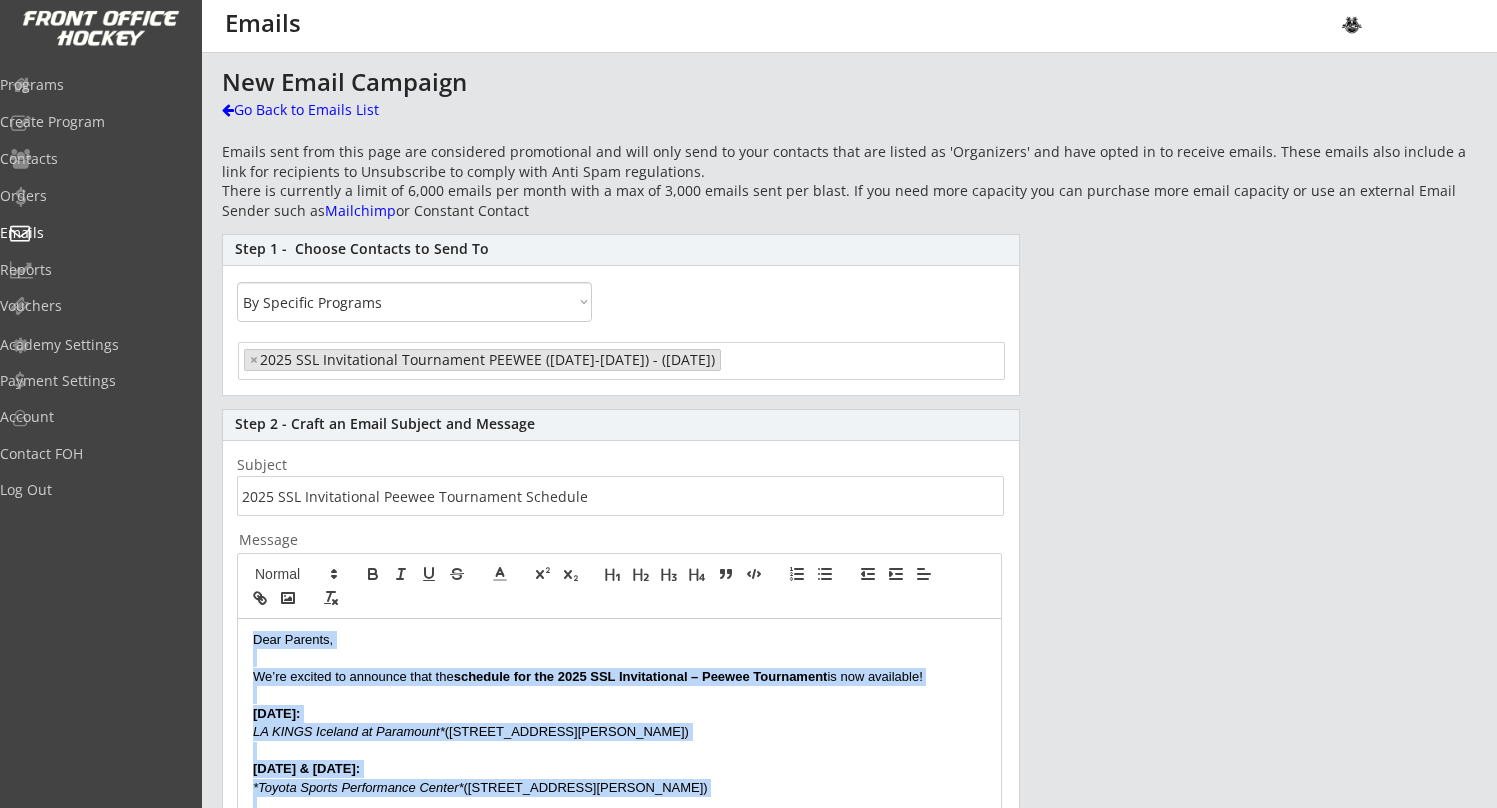 scroll, scrollTop: 0, scrollLeft: 0, axis: both 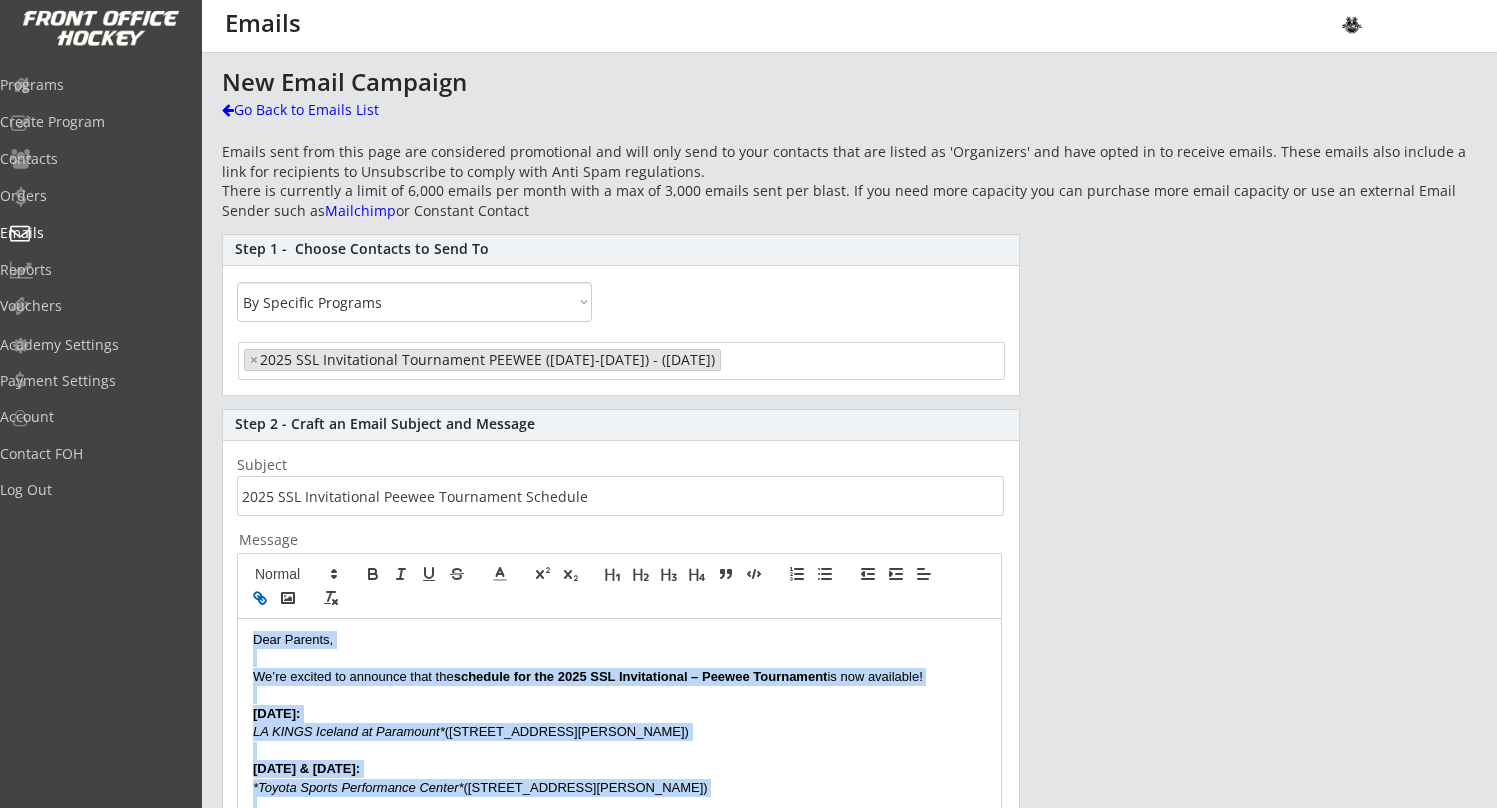 click 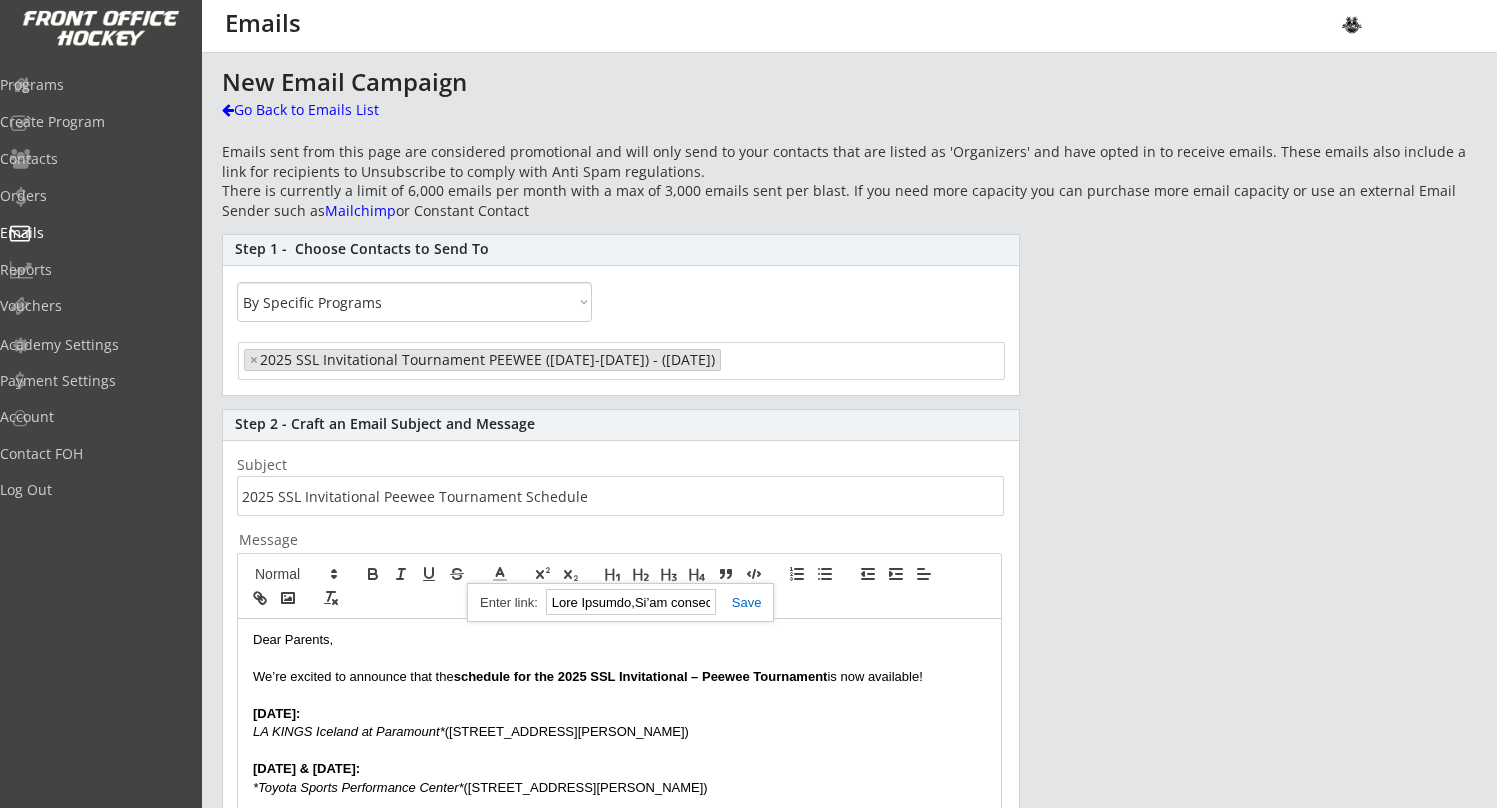 type 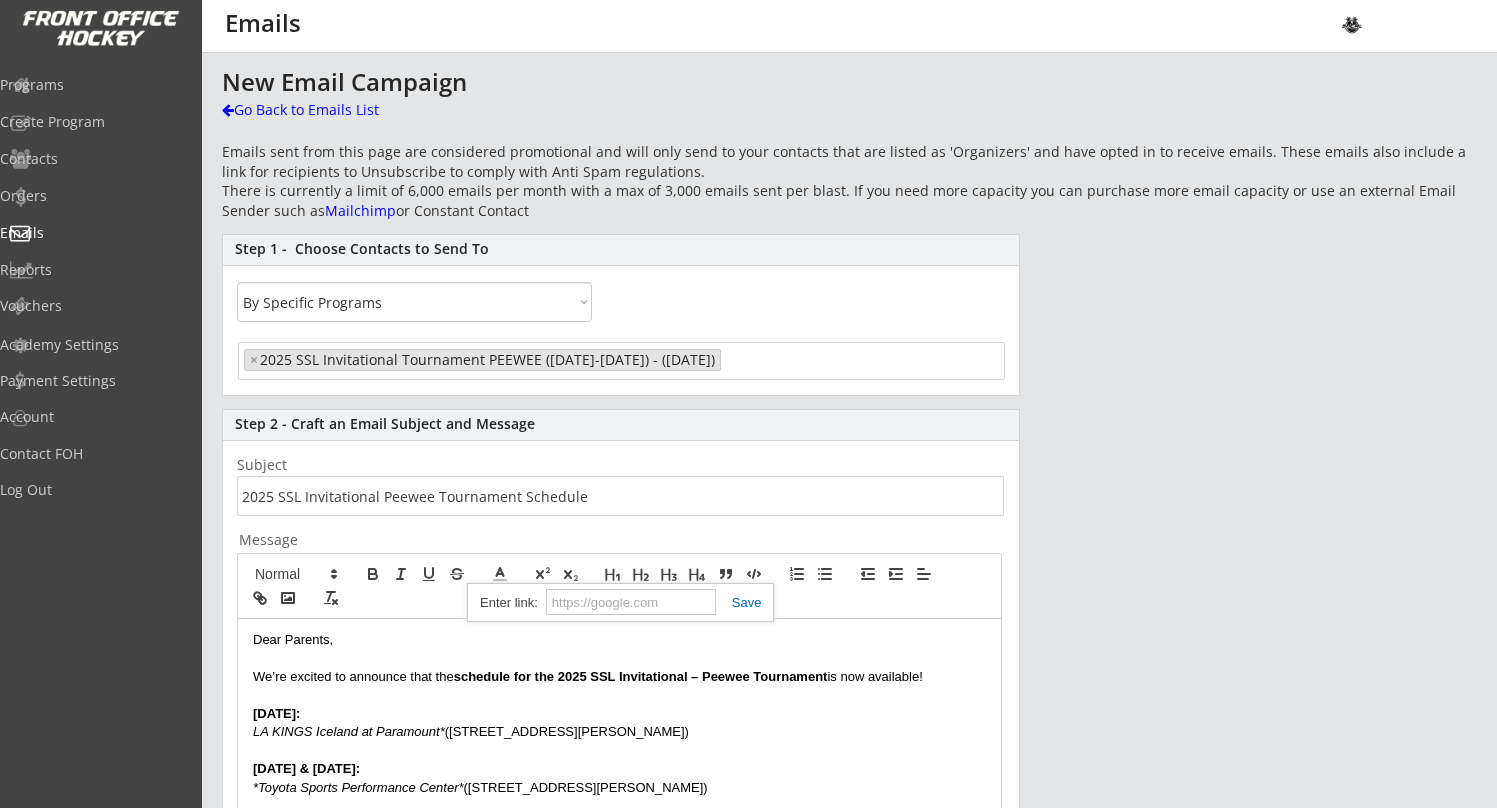 click on "Dear Parents, We’re excited to announce that the  schedule for the 2025 SSL Invitational – Peewee Tournament  is now available! Friday July 25: LA KINGS Iceland at Paramount*   (8041 Jackson St Paramount, CA 90723) Saturday July 26 & Sunday July 27: *Toyota Sports Performance Center*  (555 N Nash St El Segundo, CA 90245) Please find the attached PDF with all game times and matchups. Be sure to review it carefully and mark your calendars. Team rosters are still being finalized and will be sent out shortly.  We appreciate your patience as we complete this process and ensure proper placement for all players. Upcoming Event: We will be having a  Zoom call on Wednesday July 24th at 6:00 PM PST . Hosting the Zoom call will a  special partner guest , who will be announced soon! They will be sharing their expertise and techniques to take your player's game to the next level.  If you have any questions in the meantime, feel free to reach out. Limited Spots Remaining: SSL Invitational Tournament  Best regards," at bounding box center (619, 904) 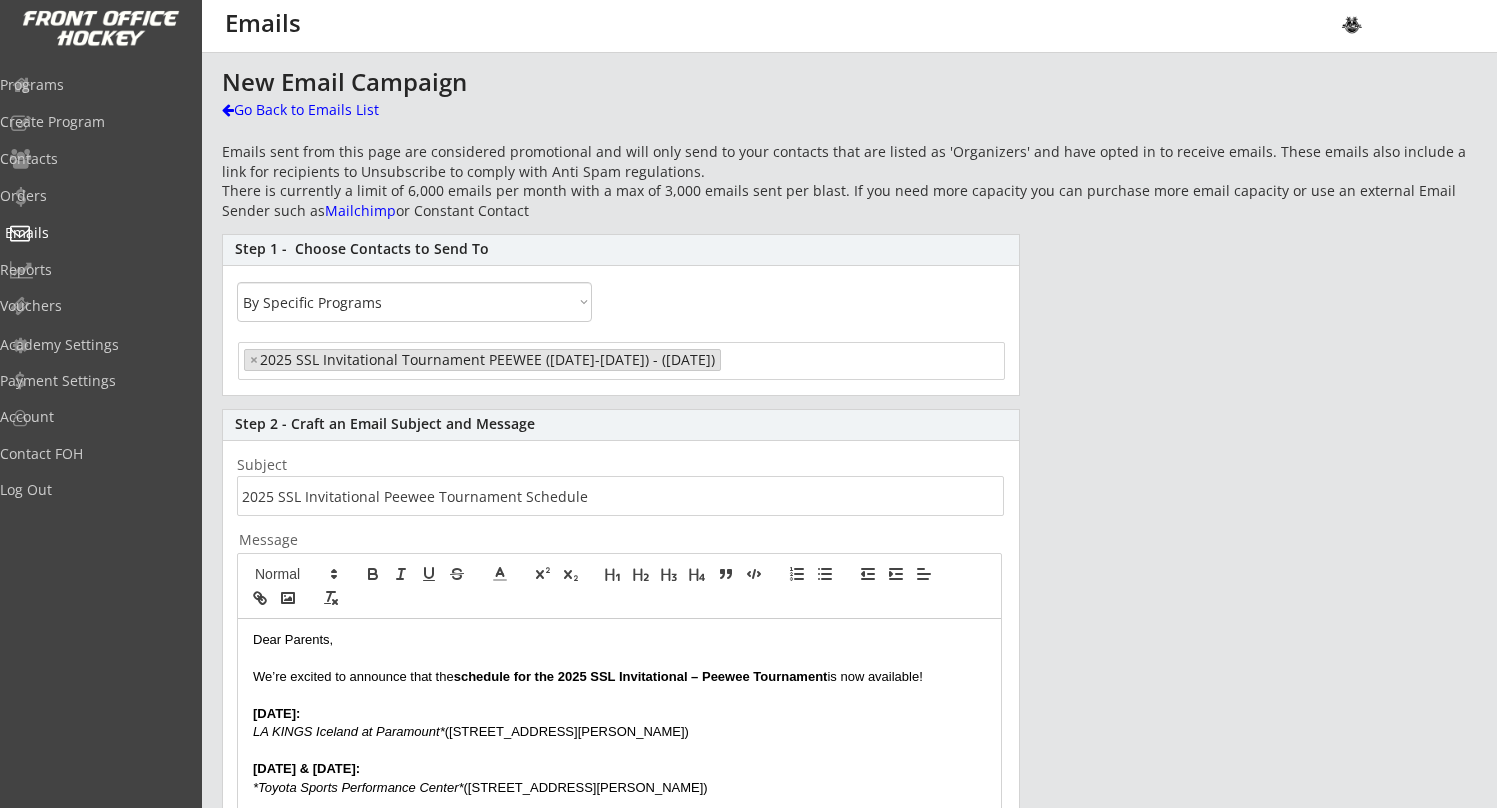 click on "Emails" at bounding box center (95, 233) 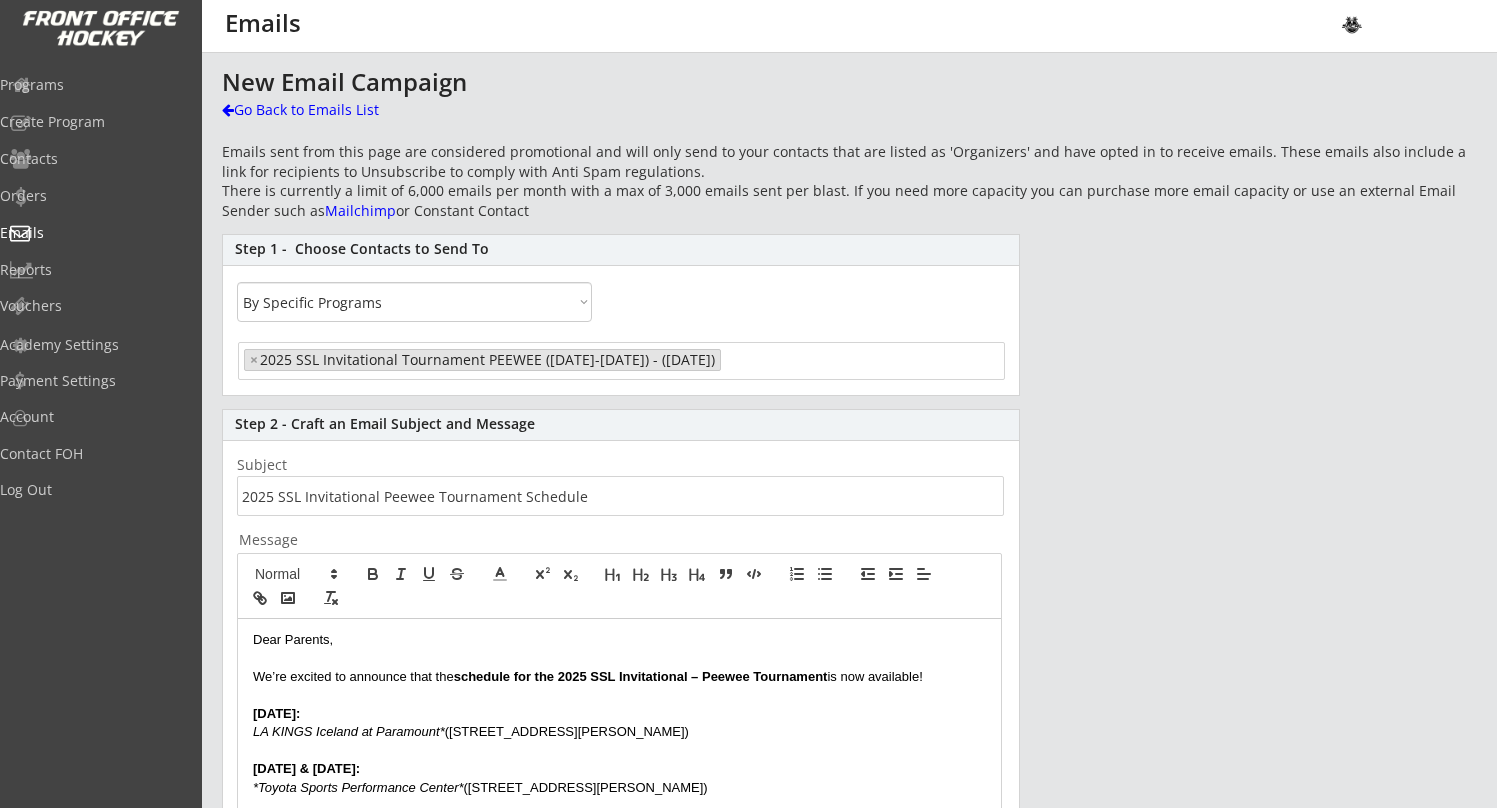 click on "×" at bounding box center [254, 360] 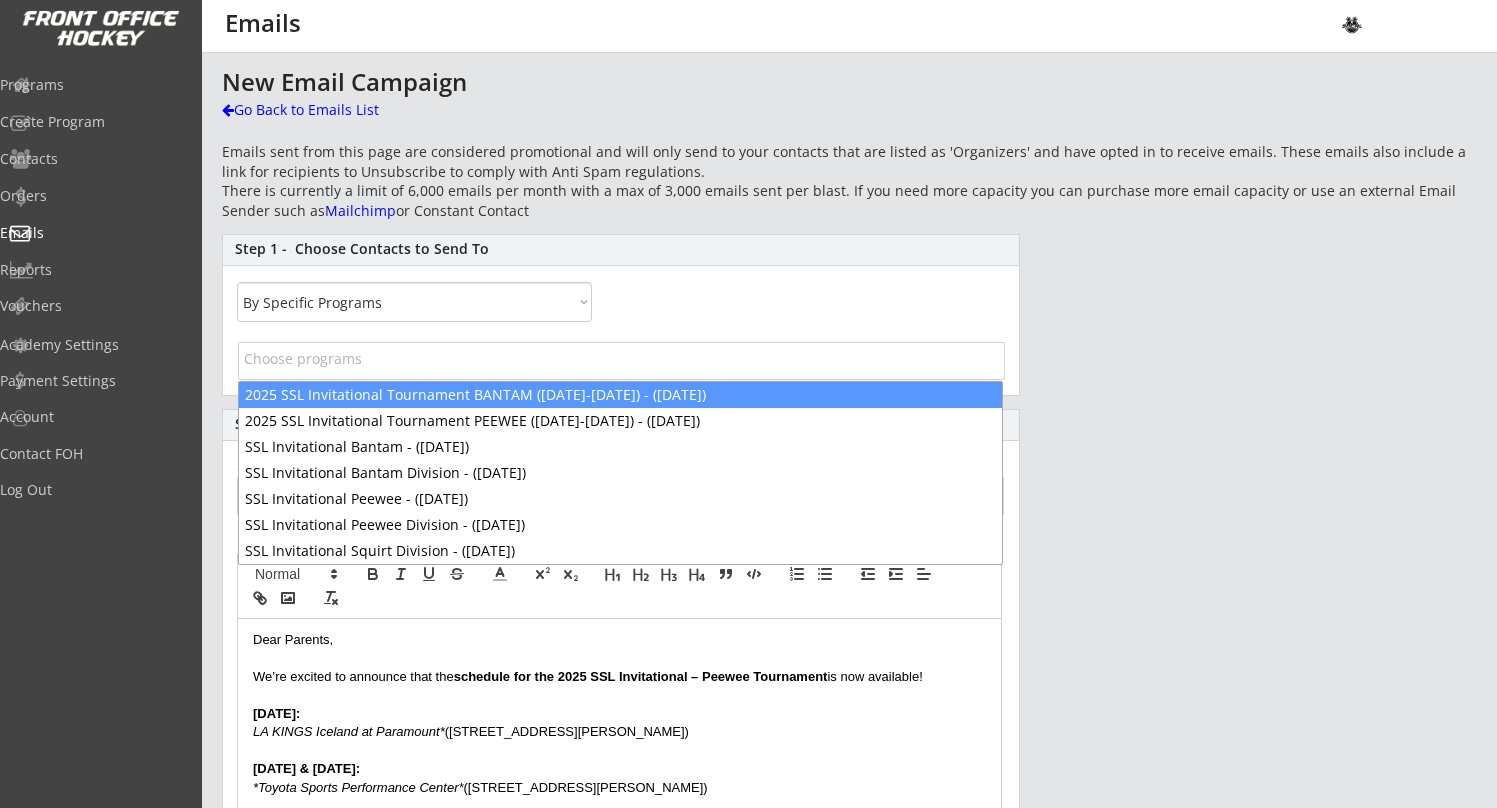 click at bounding box center (626, 358) 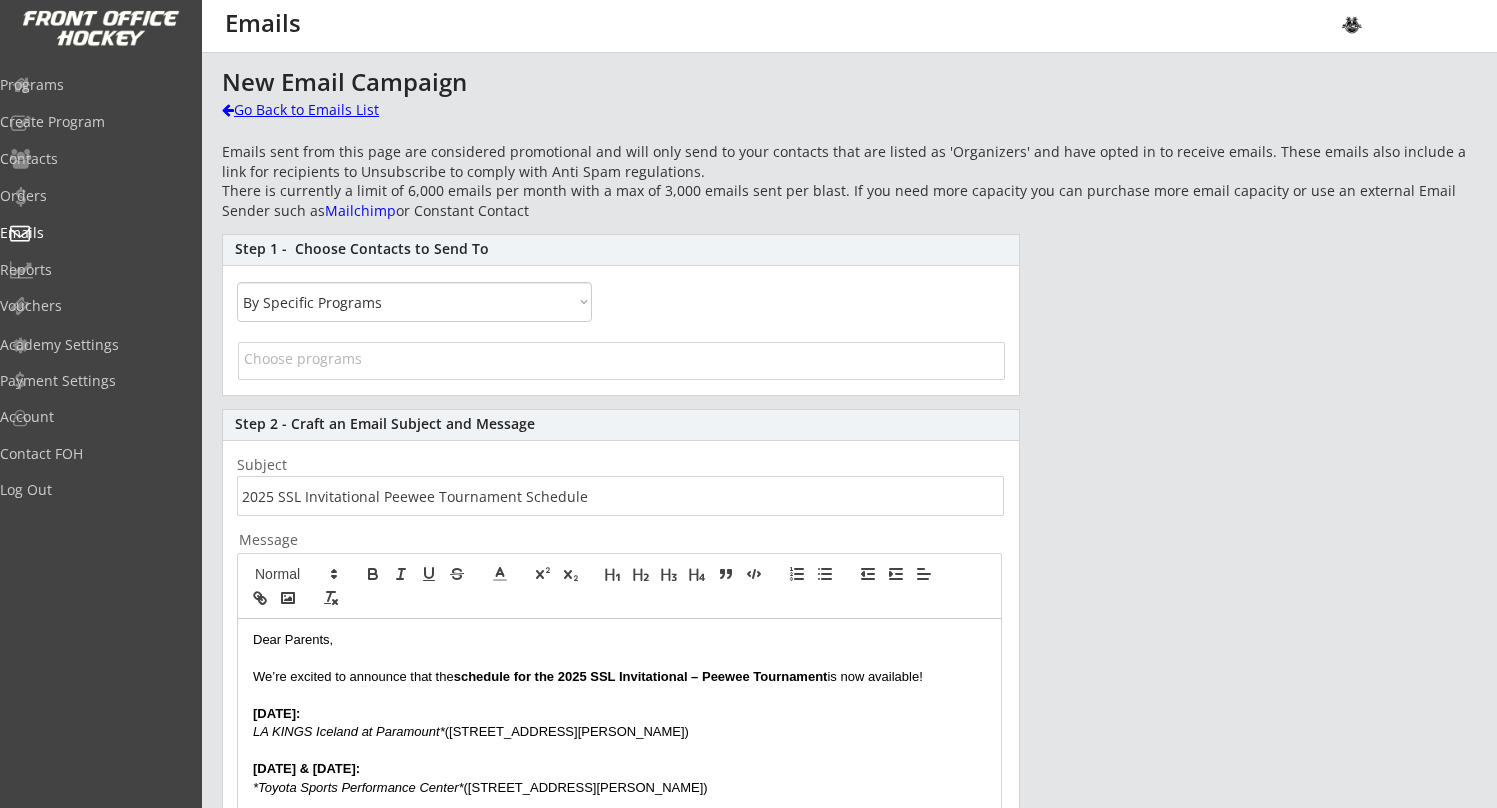 click on "Go Back to Emails List" at bounding box center [325, 110] 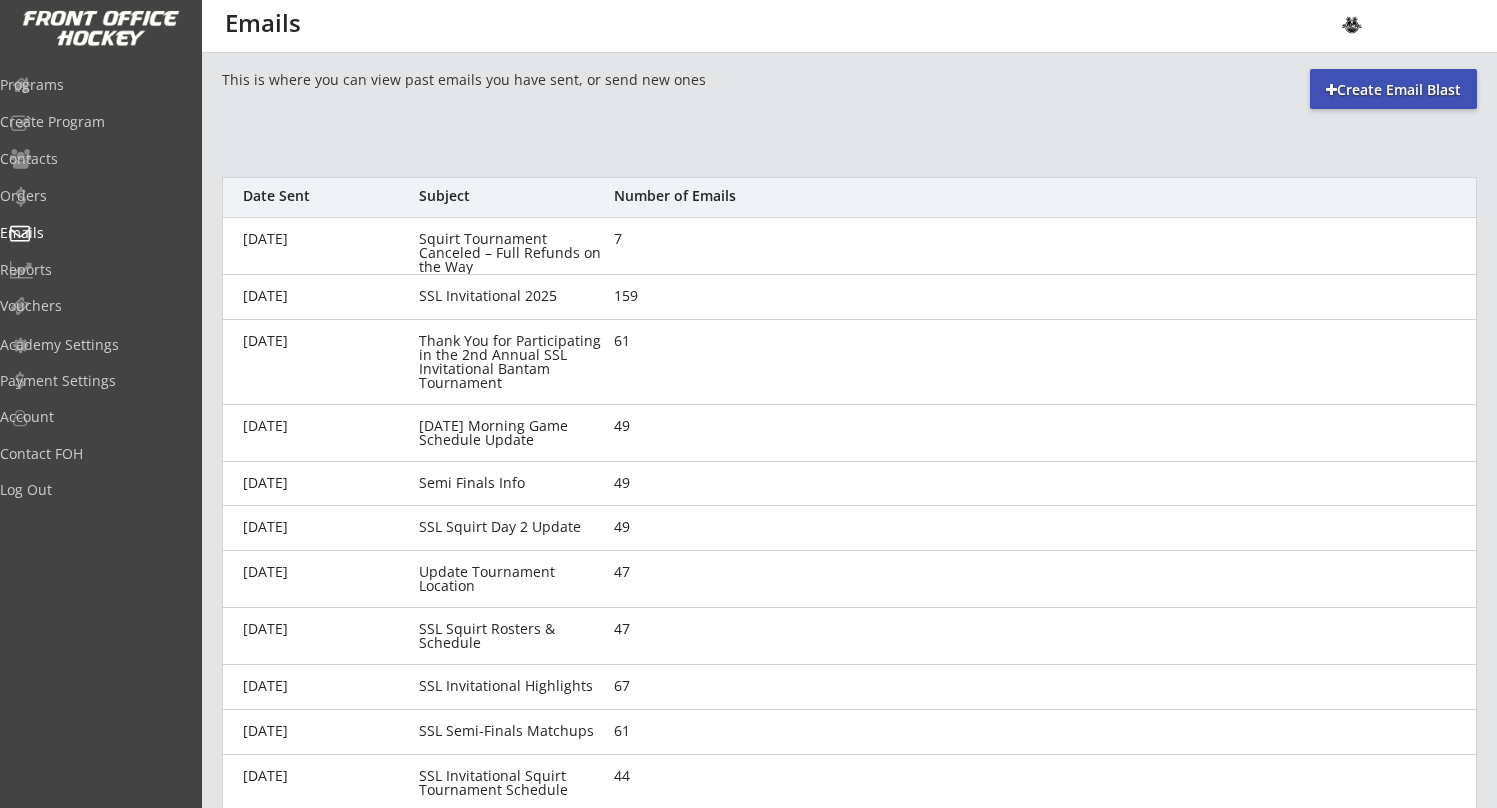 click on "Create Email Blast" at bounding box center [1393, 90] 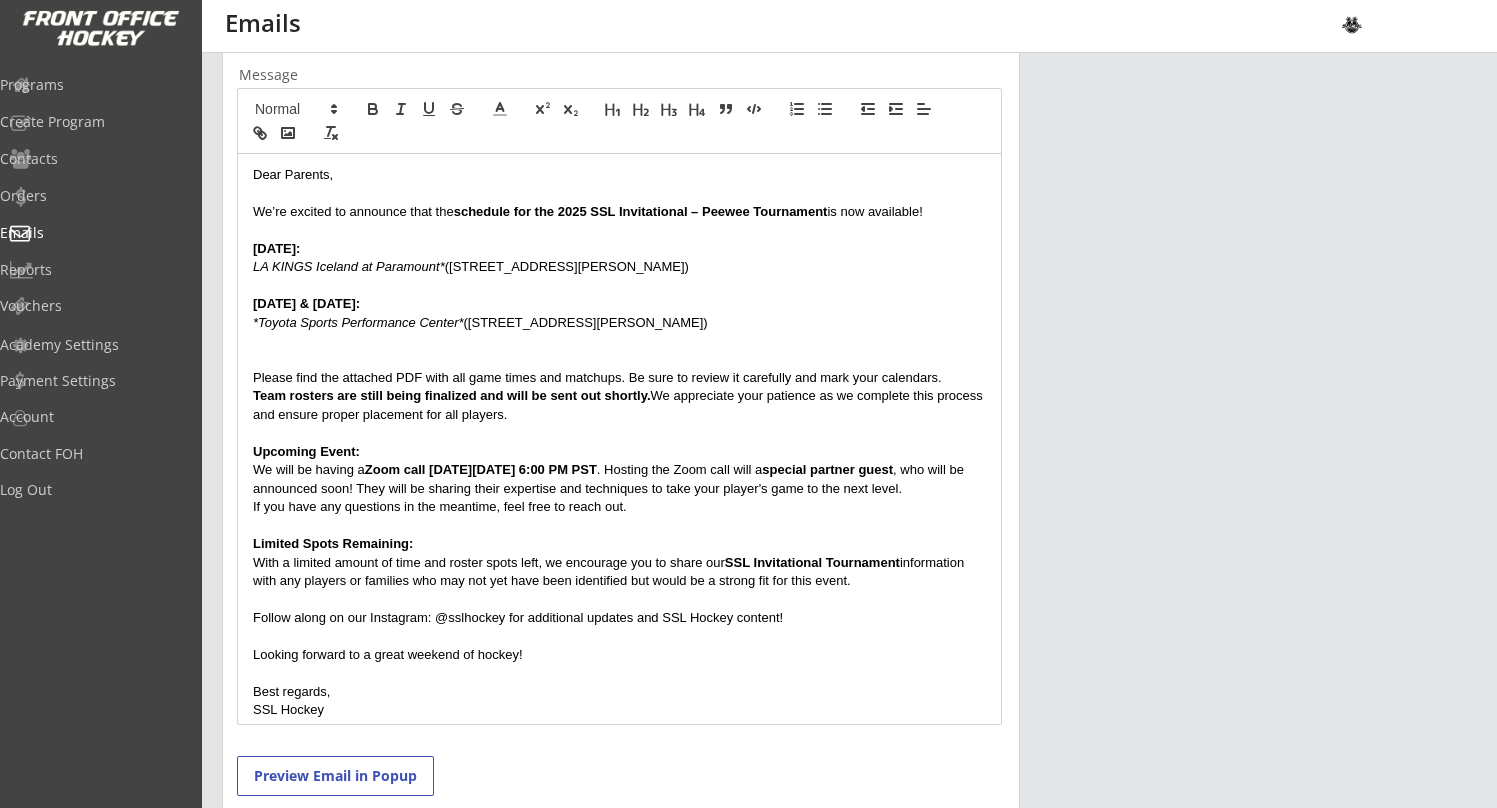 scroll, scrollTop: 456, scrollLeft: 0, axis: vertical 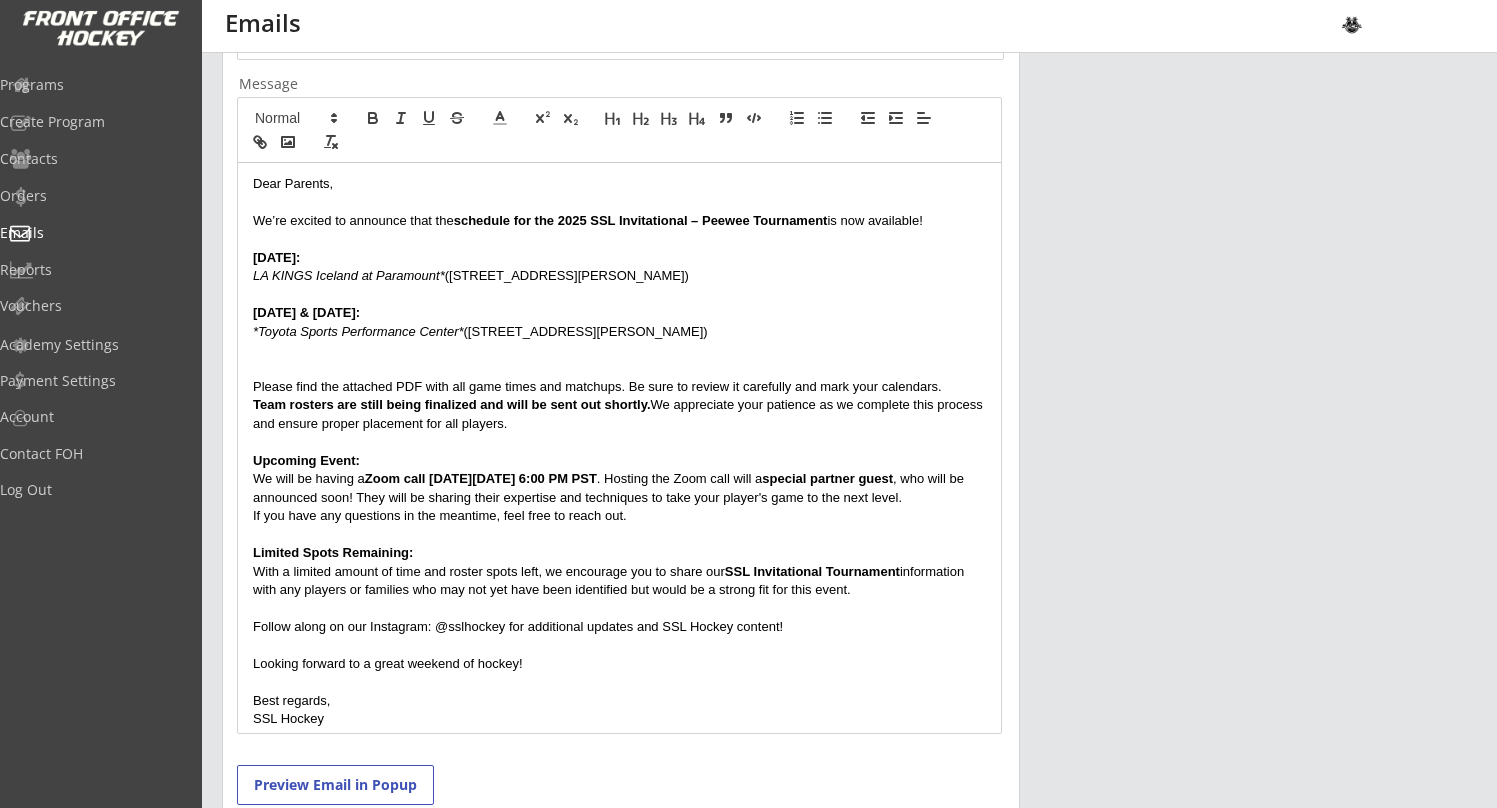 click at bounding box center (619, 369) 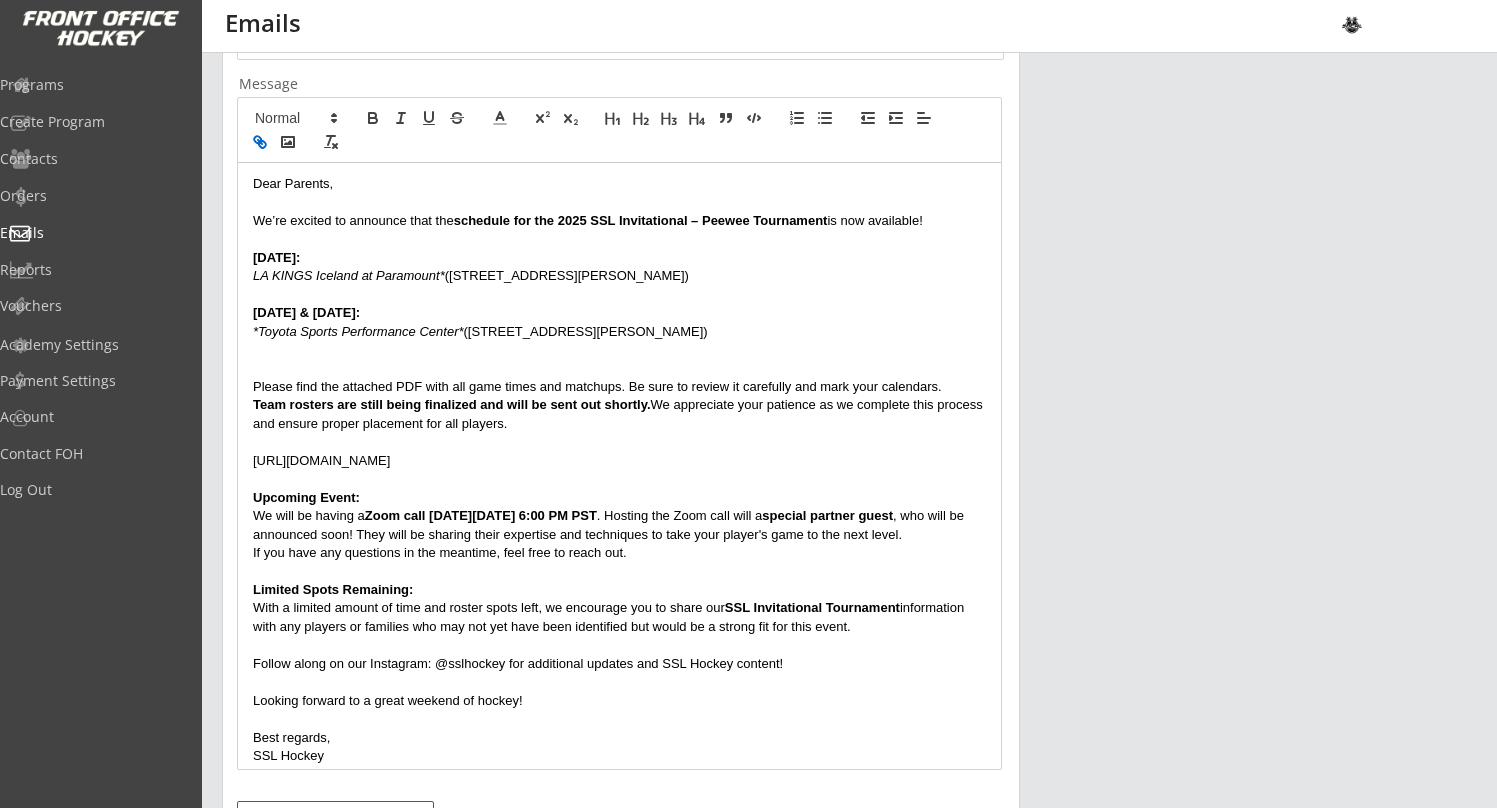 click 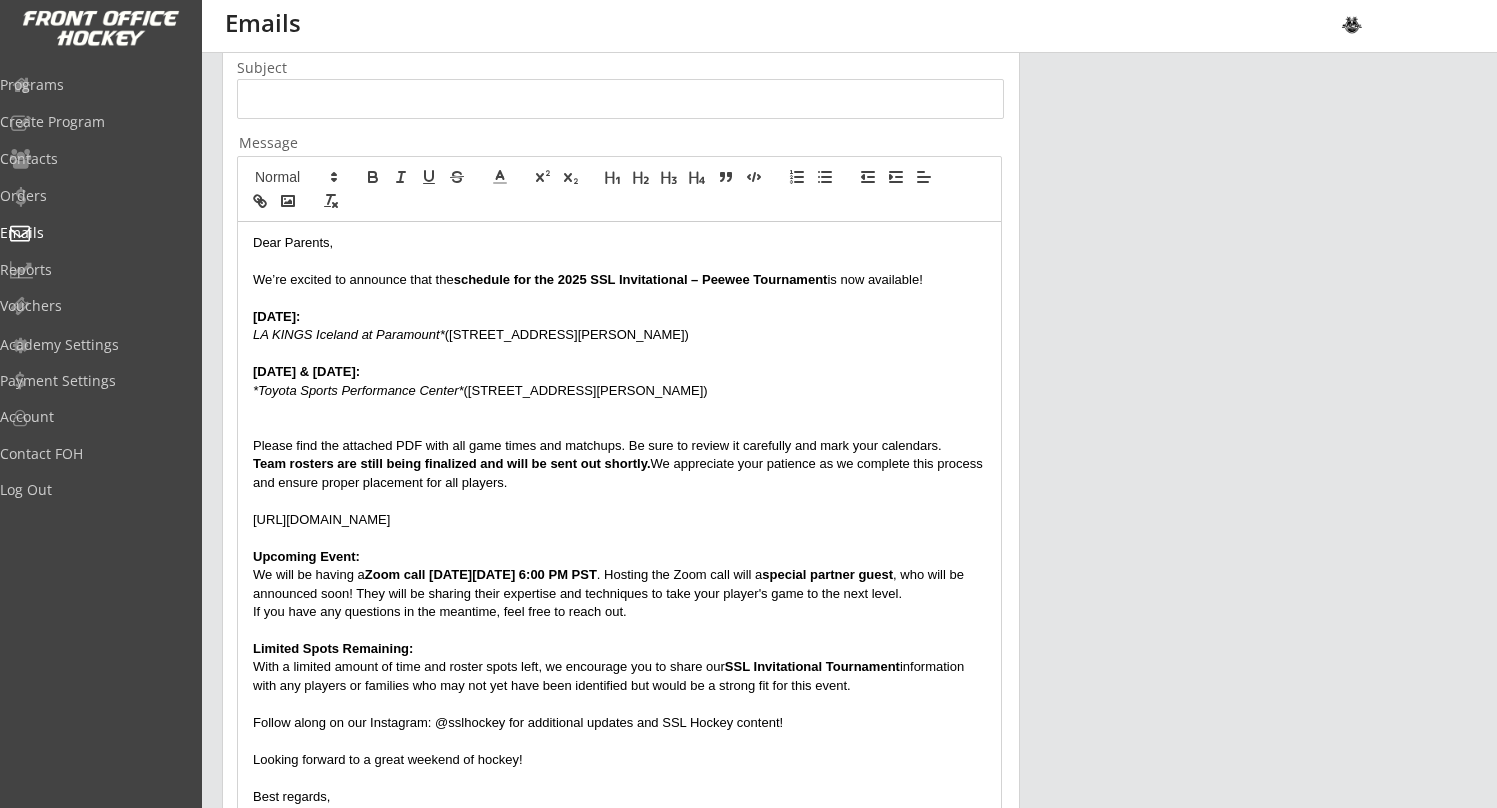 scroll, scrollTop: 394, scrollLeft: 0, axis: vertical 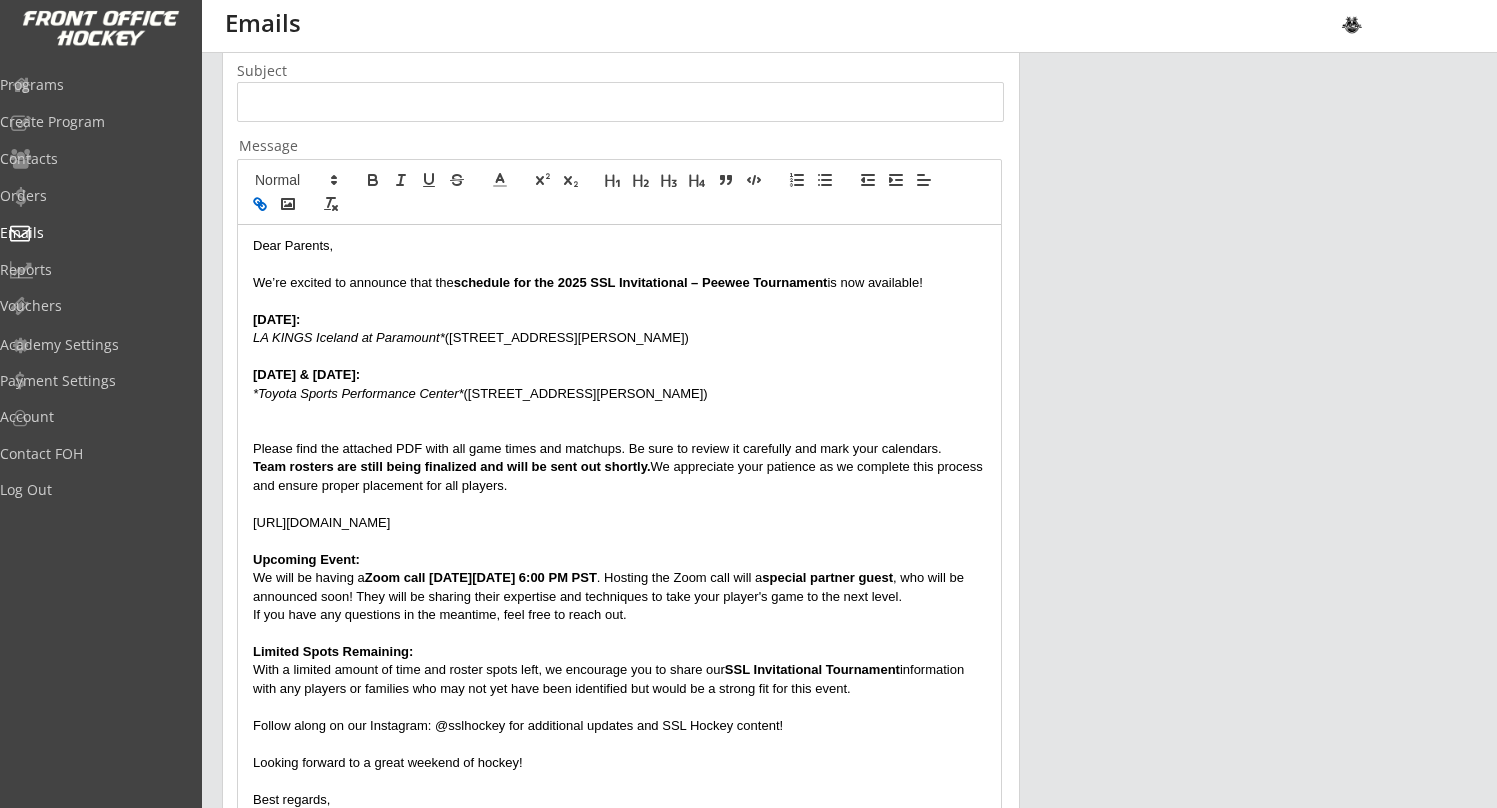 click 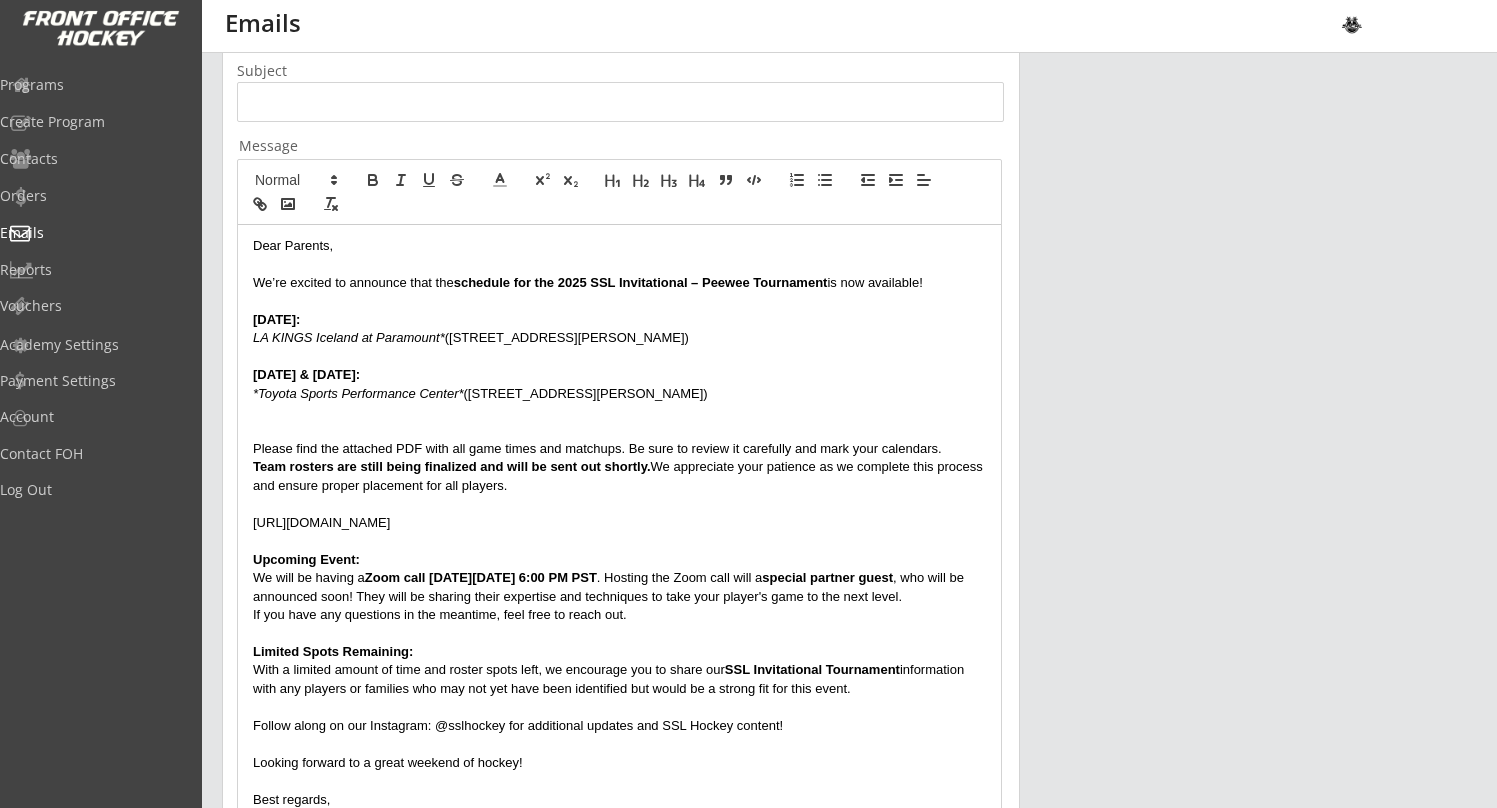 click on "https://drive.google.com/file/d/1Ur7z0KnZ7kcpYaDX7zOvD-BTgw-E-W6x/view?usp=sharing" at bounding box center [619, 523] 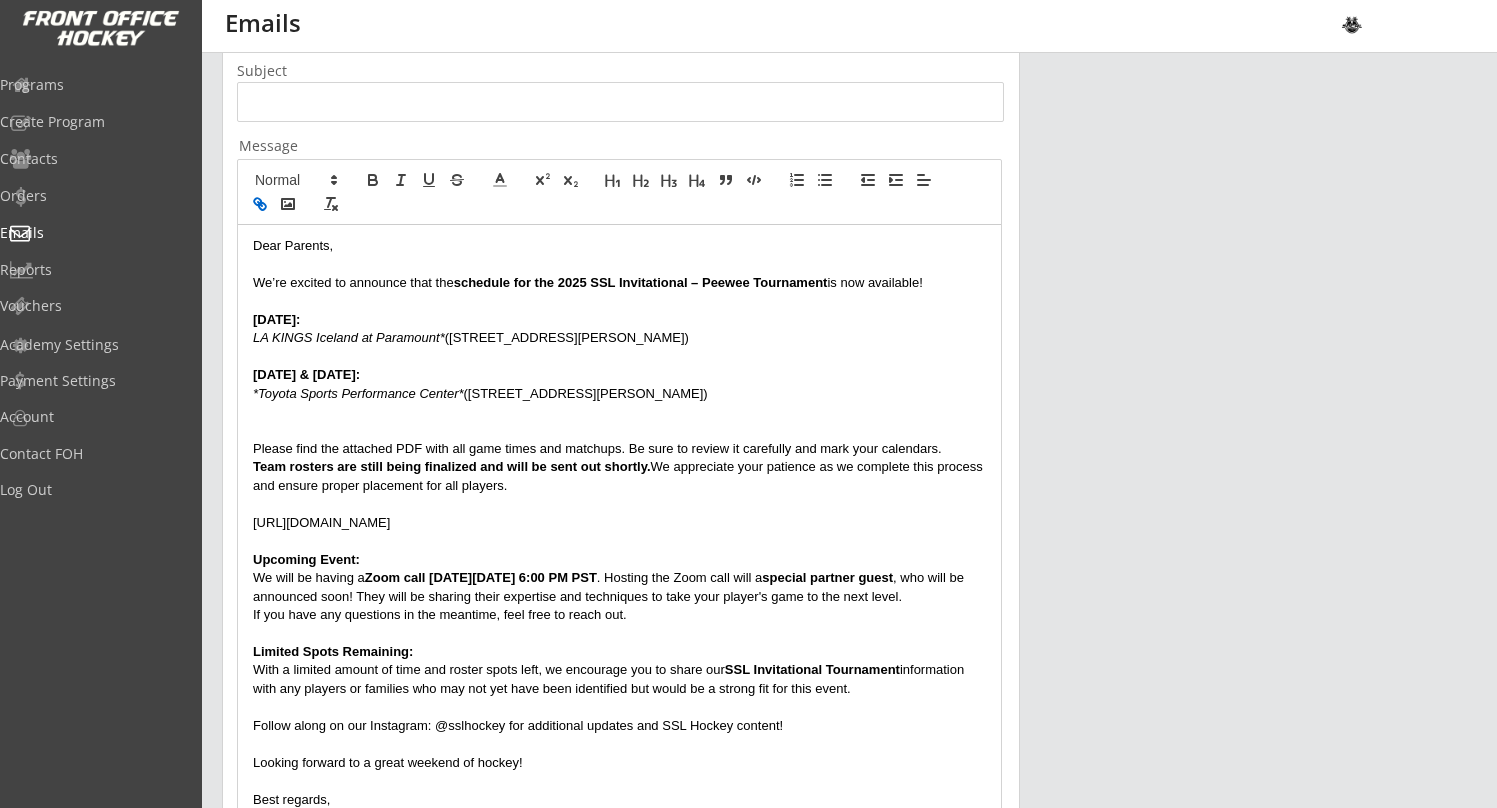 click 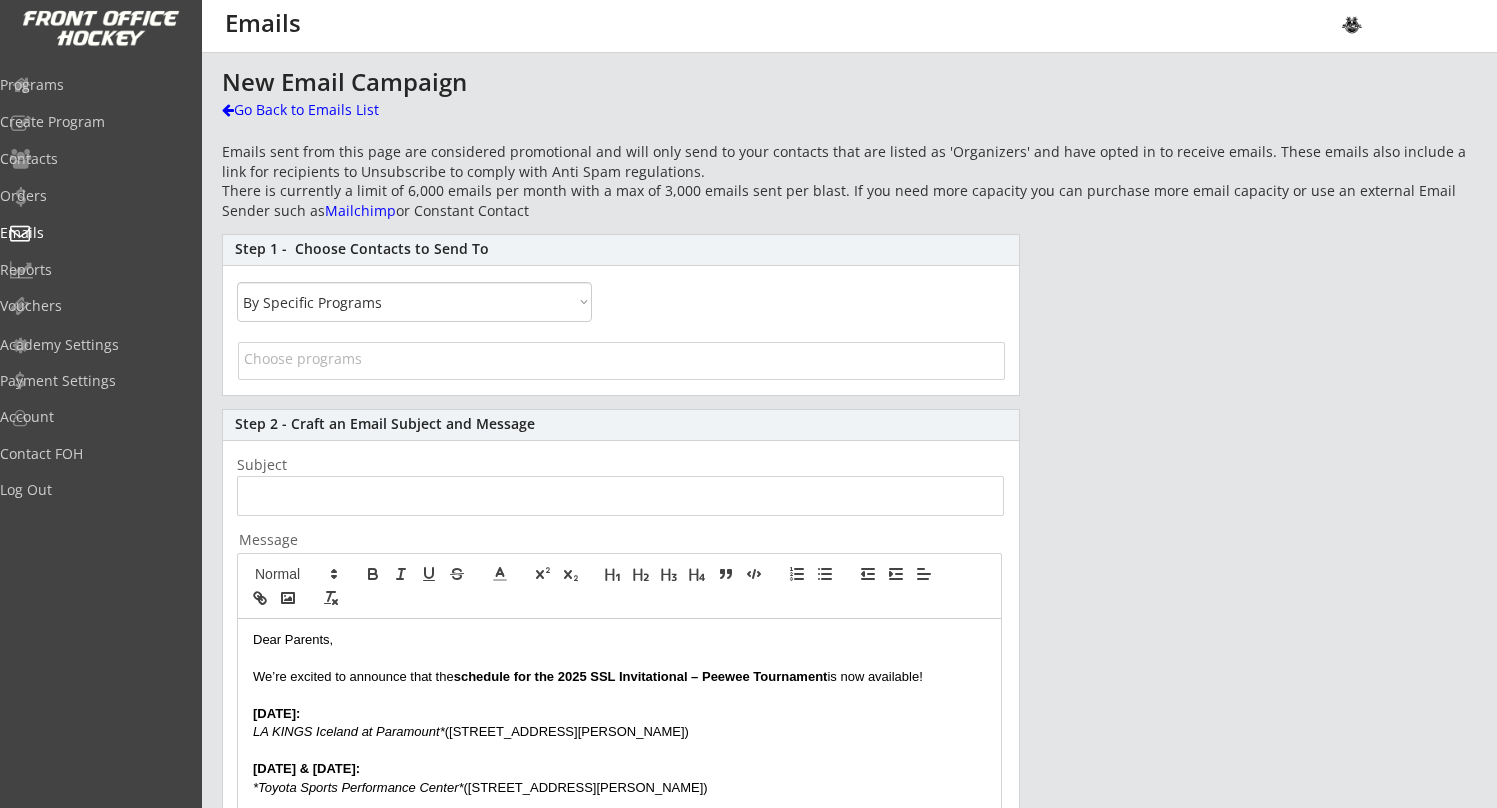 scroll, scrollTop: 0, scrollLeft: 0, axis: both 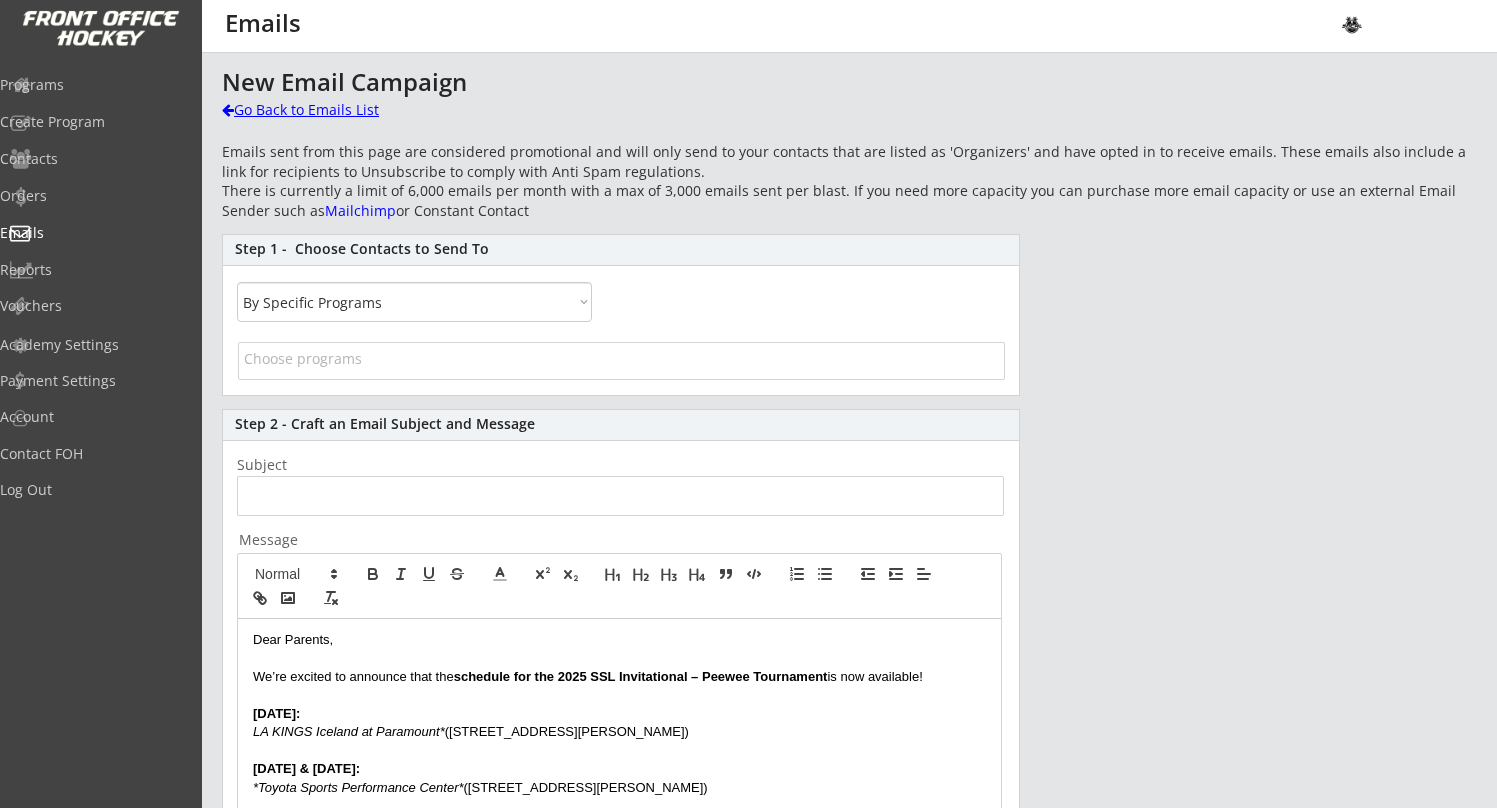 click on "Go Back to Emails List" at bounding box center [325, 110] 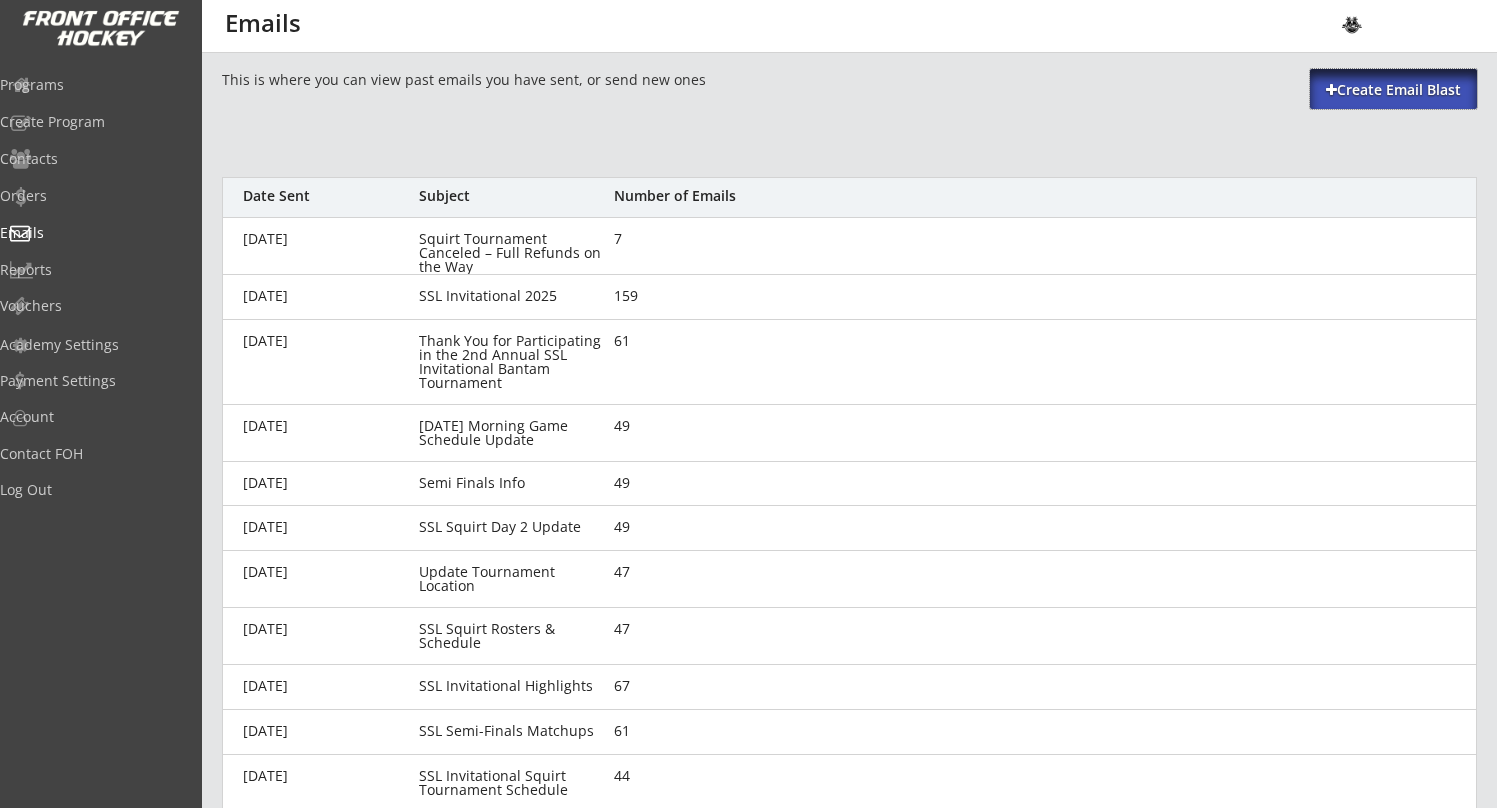 click on "Create Email Blast" at bounding box center (1393, 90) 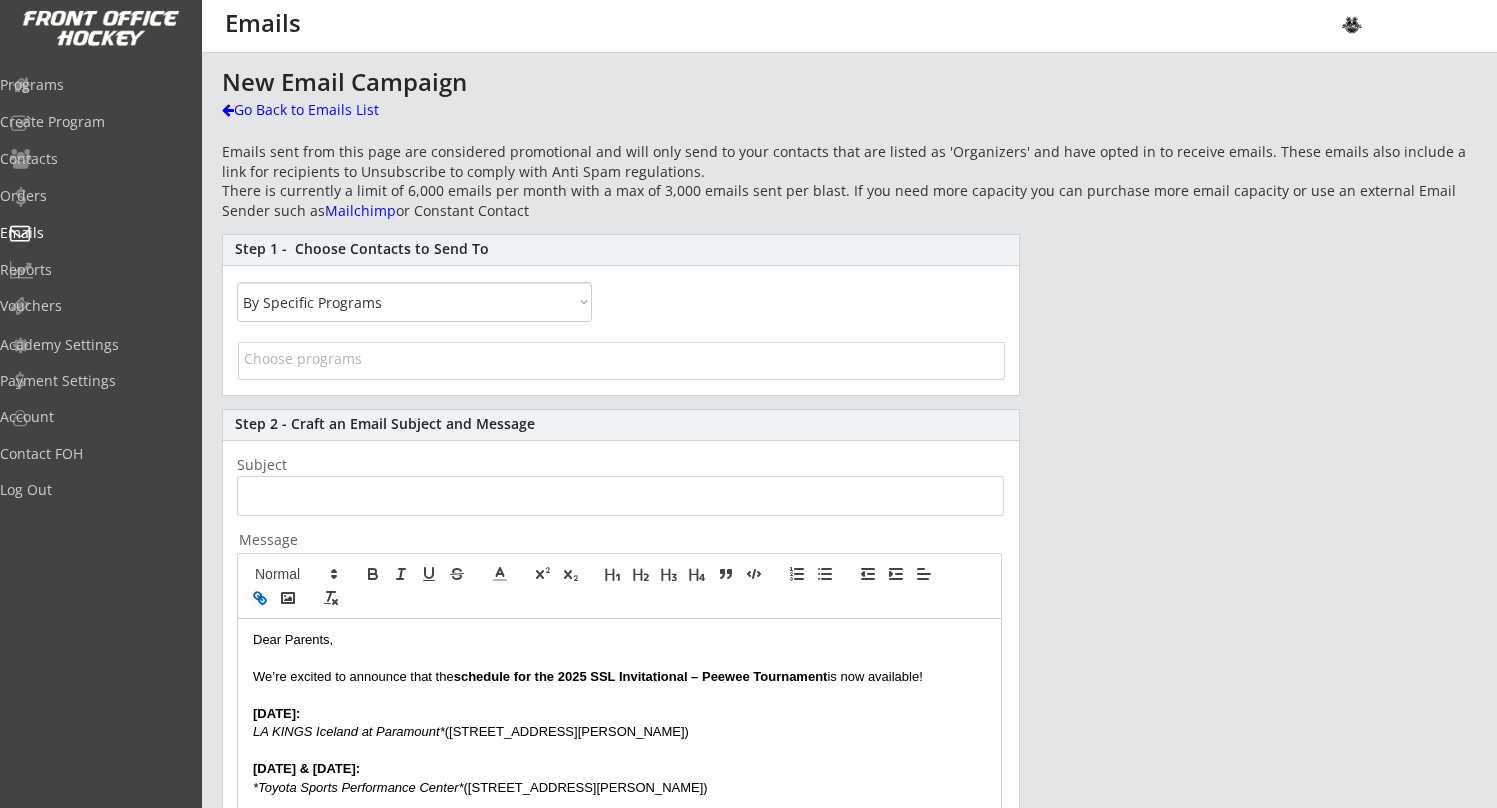 click 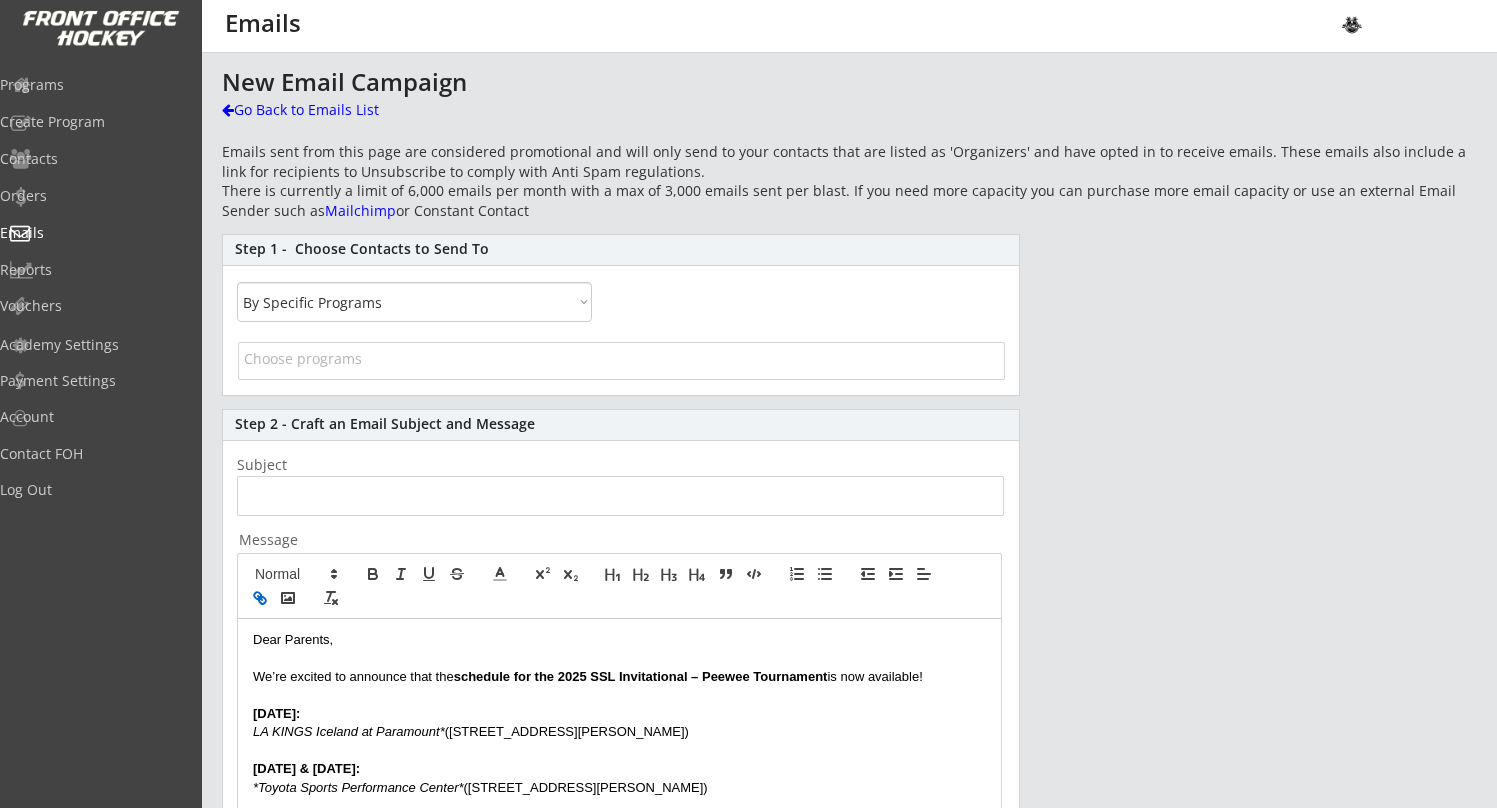click 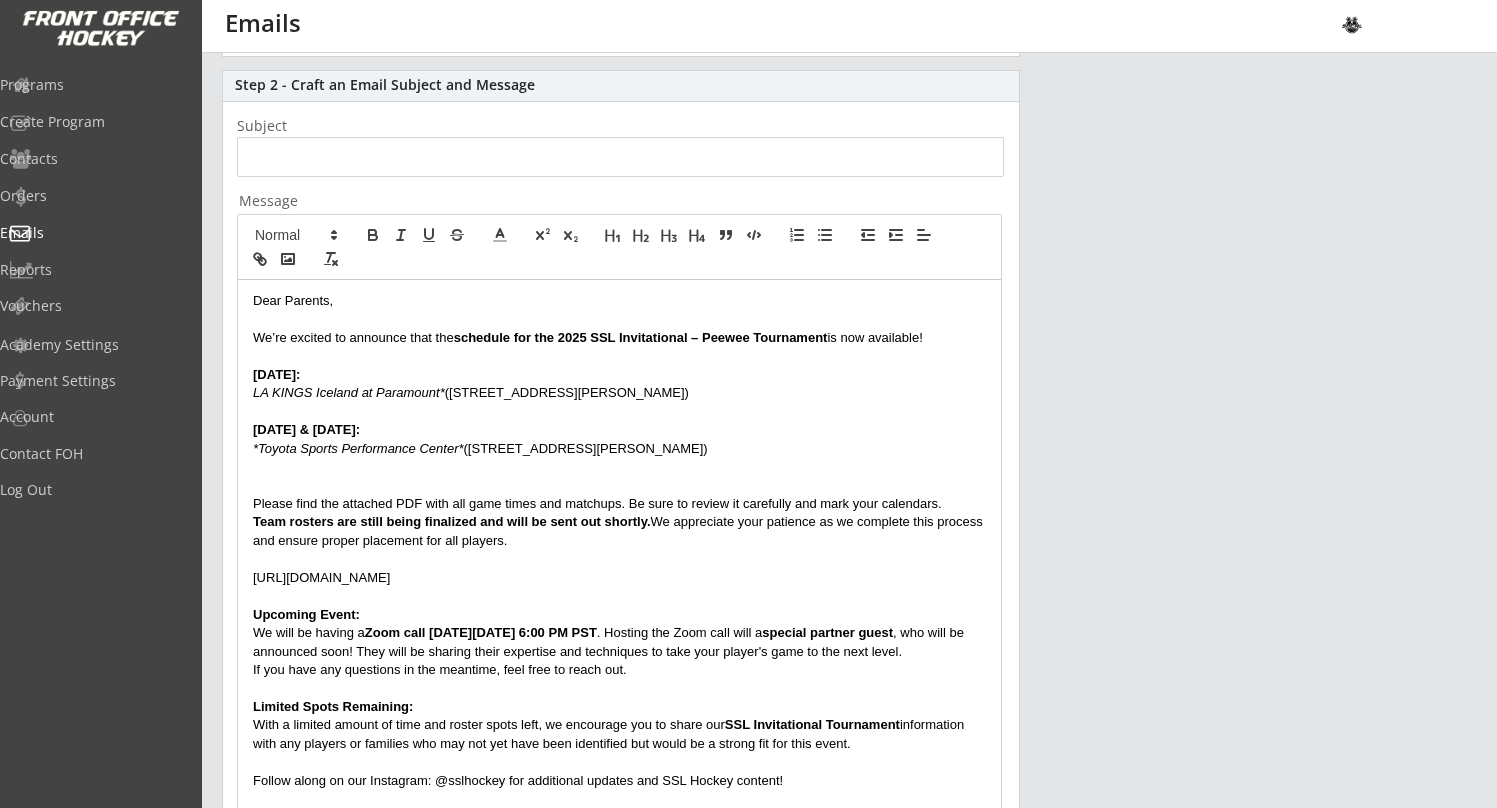 scroll, scrollTop: 337, scrollLeft: 0, axis: vertical 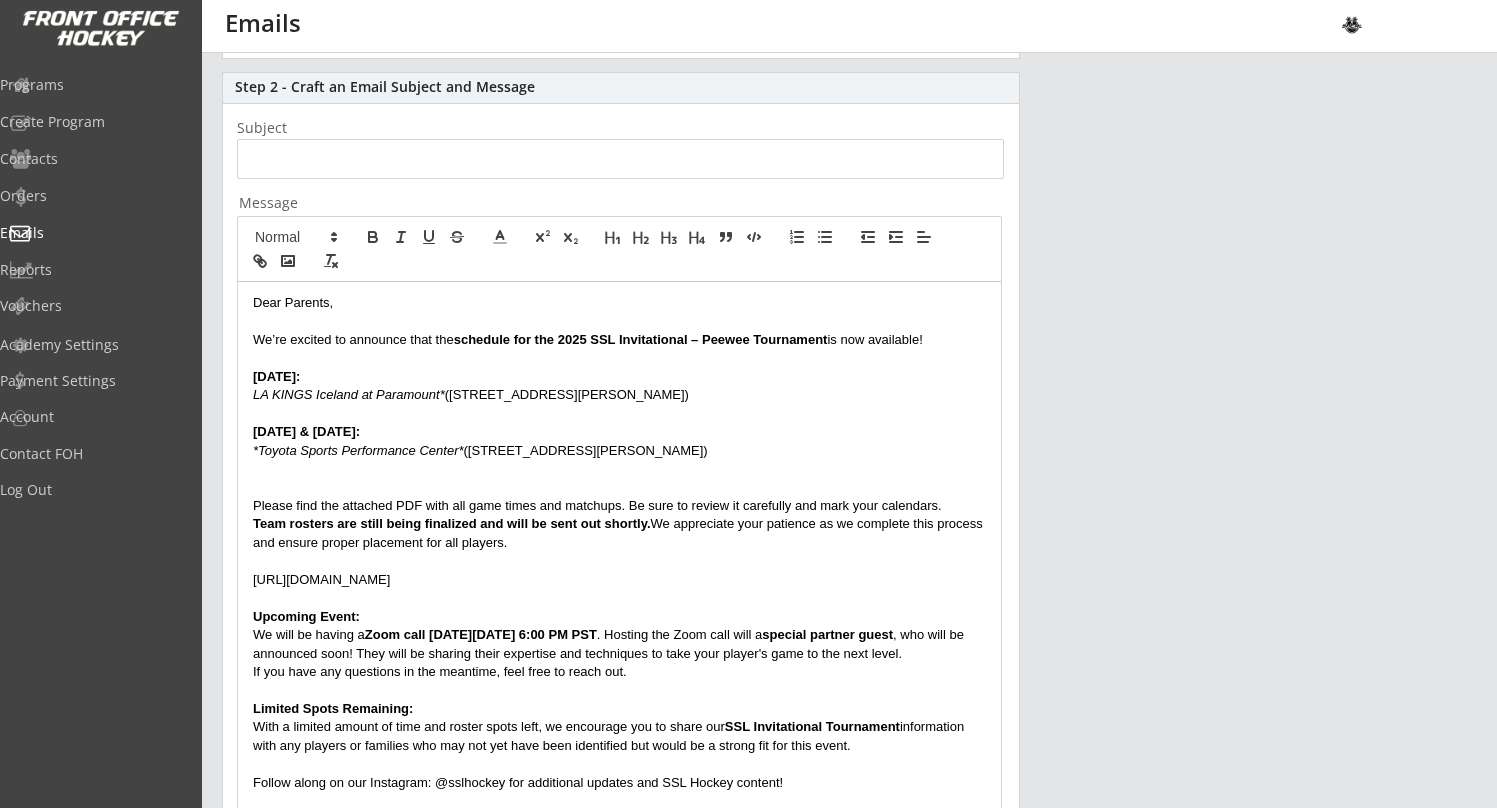 click on "https://drive.google.com/file/d/1Ur7z0KnZ7kcpYaDX7zOvD-BTgw-E-W6x/view?usp=sharing" at bounding box center [619, 580] 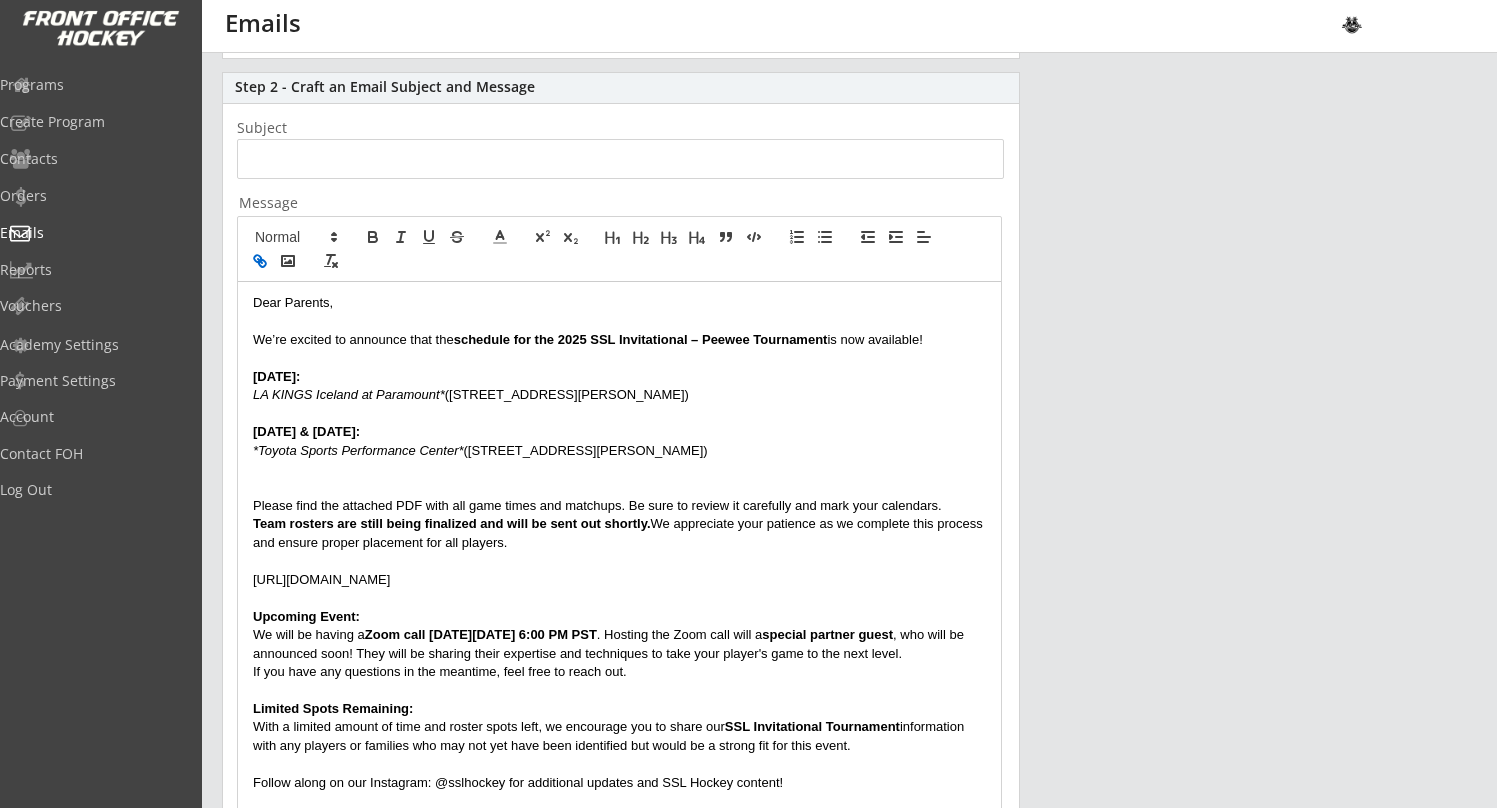 click 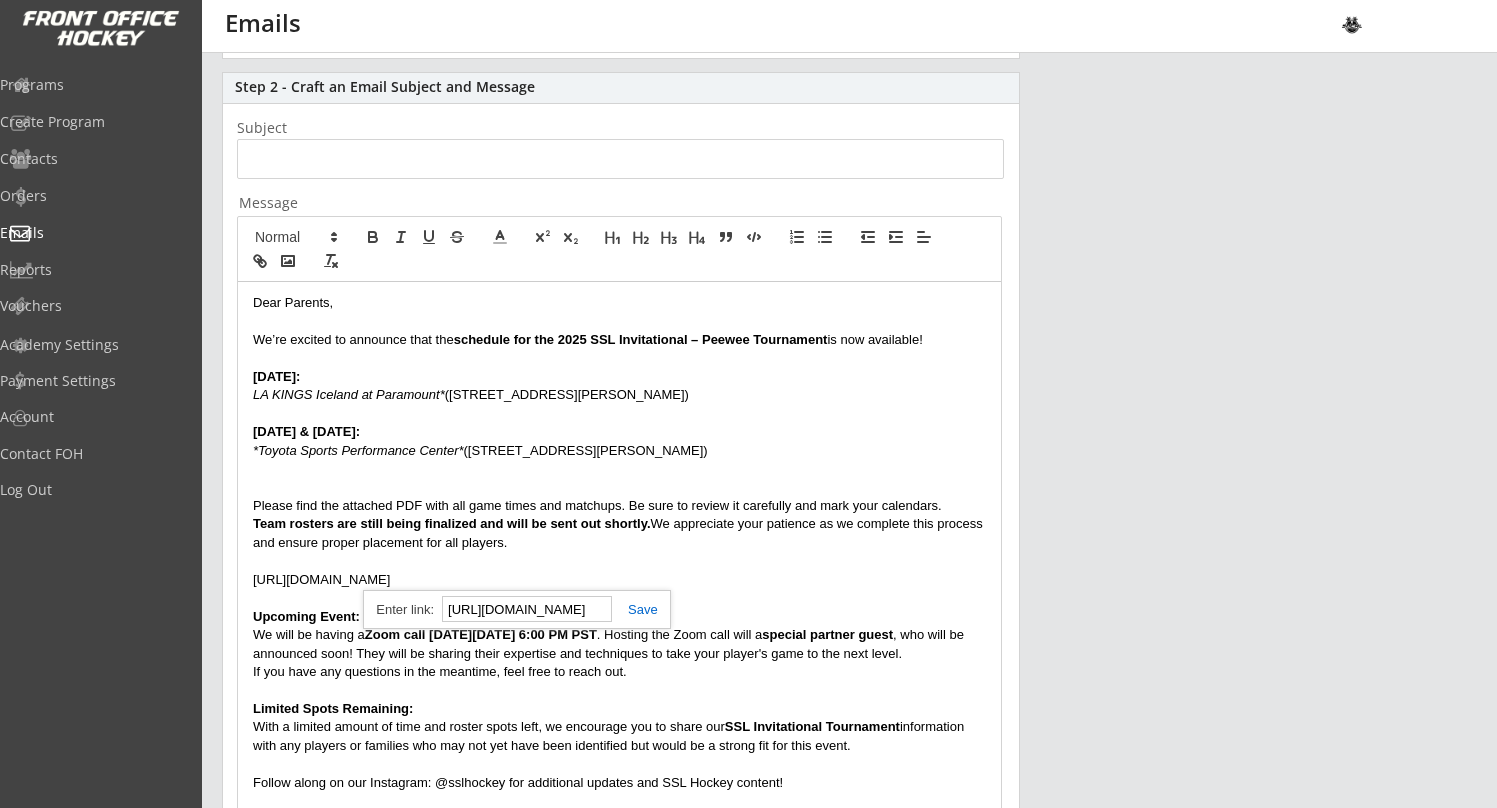 click at bounding box center (635, 609) 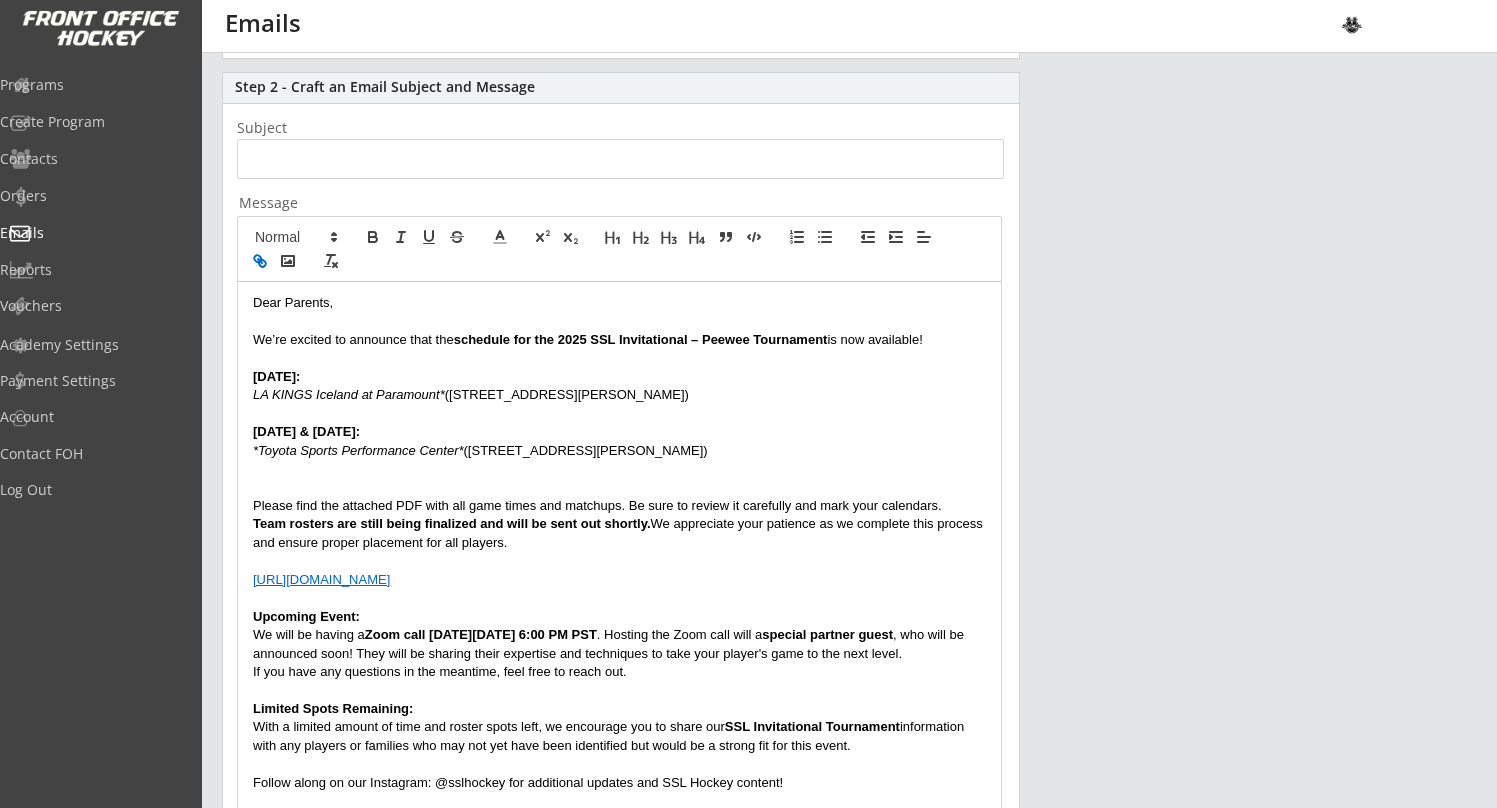 click on "https://drive.google.com/file/d/1Ur7z0KnZ7kcpYaDX7zOvD-BTgw-E-W6x/view?usp=sharing" at bounding box center [619, 580] 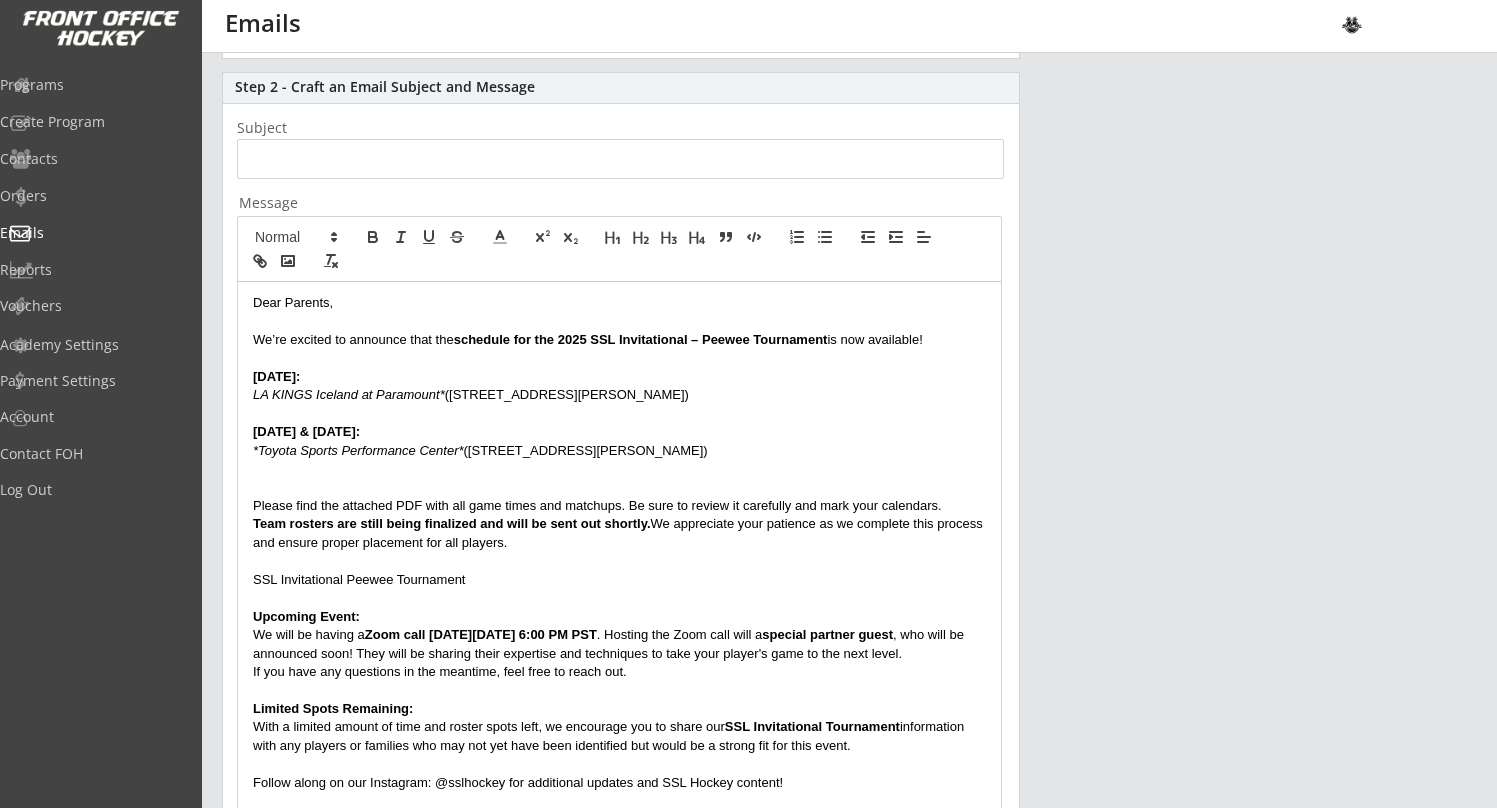click on "Dear Parents, We’re excited to announce that the  schedule for the 2025 SSL Invitational – Peewee Tournament  is now available! Friday July 25: LA KINGS Iceland at Paramount*   (8041 Jackson St Paramount, CA 90723) Saturday July 26 & Sunday July 27: *Toyota Sports Performance Center*  (555 N Nash St El Segundo, CA 90245) Please find the attached PDF with all game times and matchups. Be sure to review it carefully and mark your calendars. Team rosters are still being finalized and will be sent out shortly.  We appreciate your patience as we complete this process and ensure proper placement for all players. SSL Invitational Peewee Tournament  Upcoming Event: We will be having a  Zoom call on Wednesday July 24th at 6:00 PM PST . Hosting the Zoom call will a  special partner guest , who will be announced soon! They will be sharing their expertise and techniques to take your player's game to the next level.  If you have any questions in the meantime, feel free to reach out. Limited Spots Remaining:" at bounding box center (619, 585) 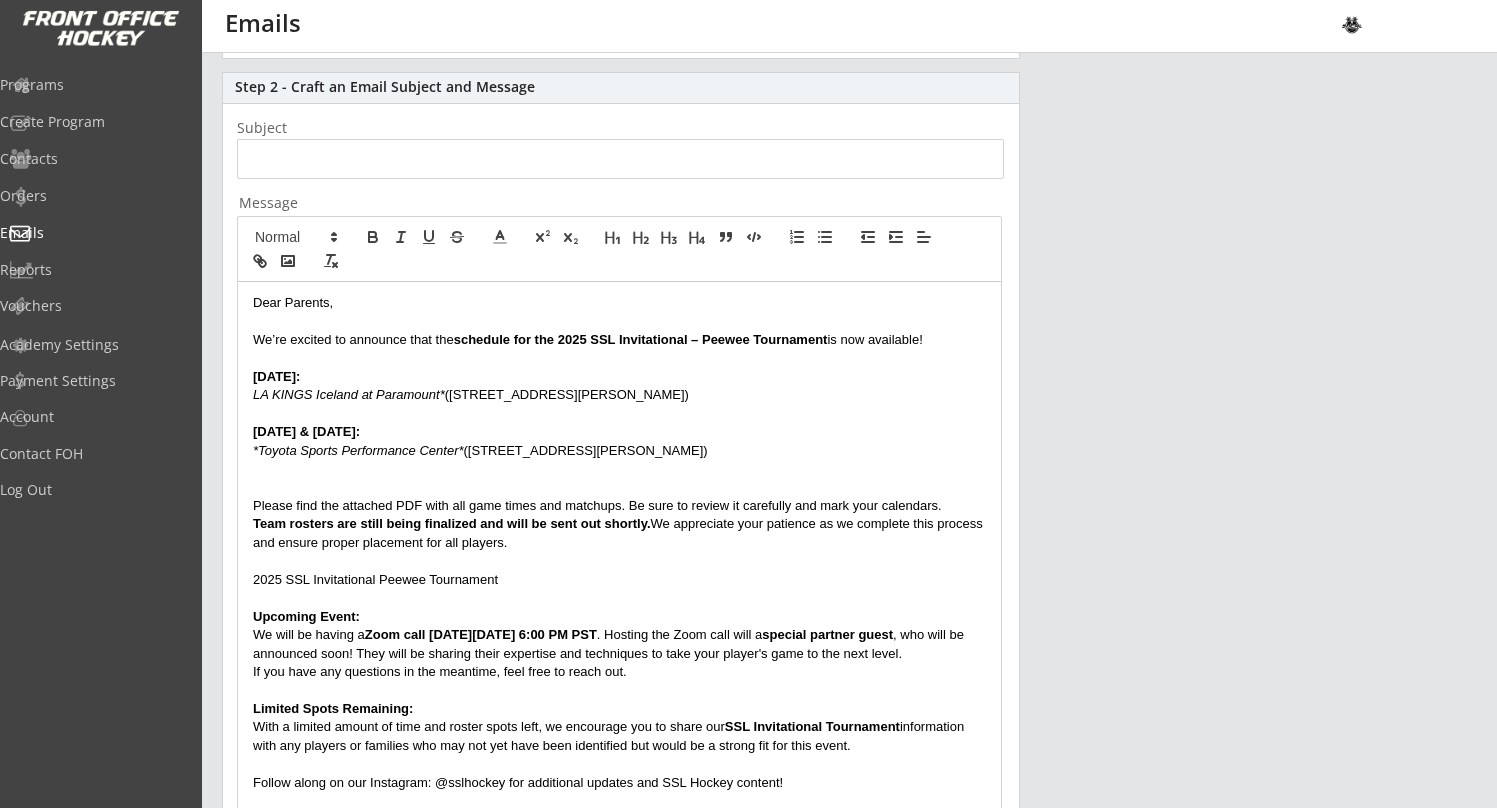 click on "2025 SSL Invitational Peewee Tournament" at bounding box center [619, 580] 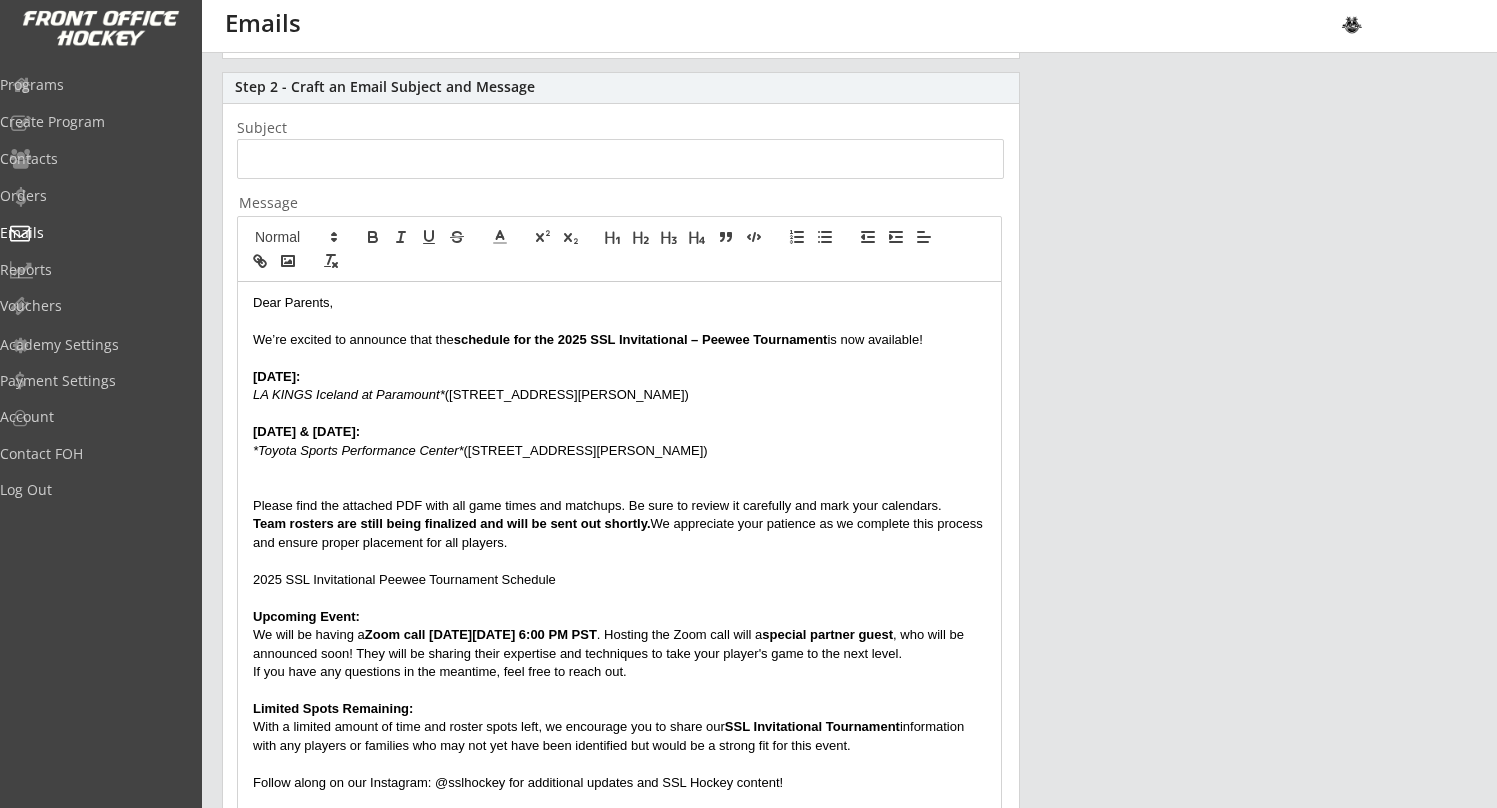 click on "Dear Parents, We’re excited to announce that the  schedule for the 2025 SSL Invitational – Peewee Tournament  is now available! Friday July 25: LA KINGS Iceland at Paramount*   (8041 Jackson St Paramount, CA 90723) Saturday July 26 & Sunday July 27: *Toyota Sports Performance Center*  (555 N Nash St El Segundo, CA 90245) Please find the attached PDF with all game times and matchups. Be sure to review it carefully and mark your calendars. Team rosters are still being finalized and will be sent out shortly.  We appreciate your patience as we complete this process and ensure proper placement for all players. 2025 SSL Invitational Peewee Tournament Schedule Upcoming Event: We will be having a  Zoom call on Wednesday July 24th at 6:00 PM PST . Hosting the Zoom call will a  special partner guest , who will be announced soon! They will be sharing their expertise and techniques to take your player's game to the next level.  If you have any questions in the meantime, feel free to reach out. Best regards," at bounding box center (619, 585) 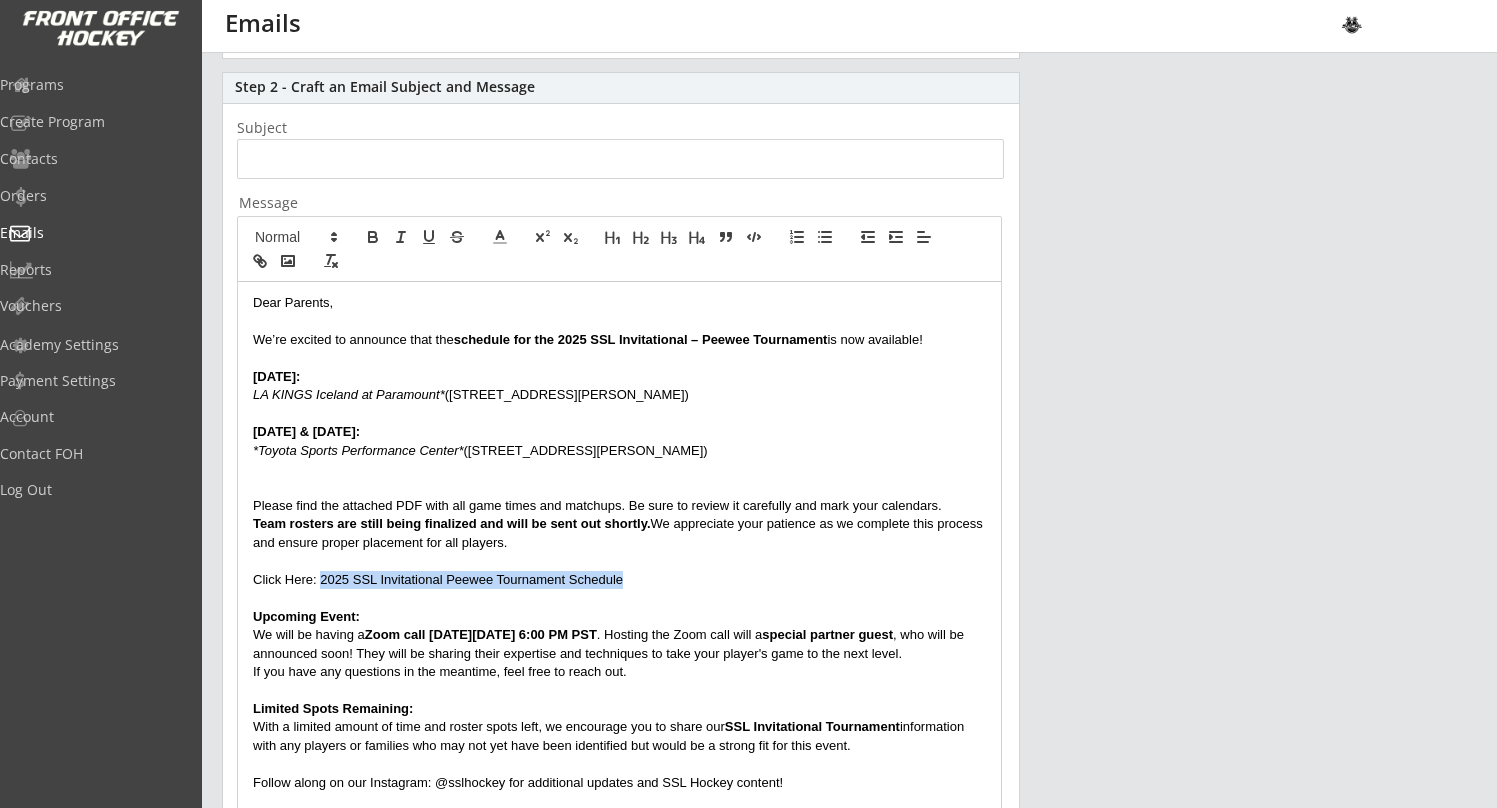 drag, startPoint x: 624, startPoint y: 573, endPoint x: 320, endPoint y: 574, distance: 304.00165 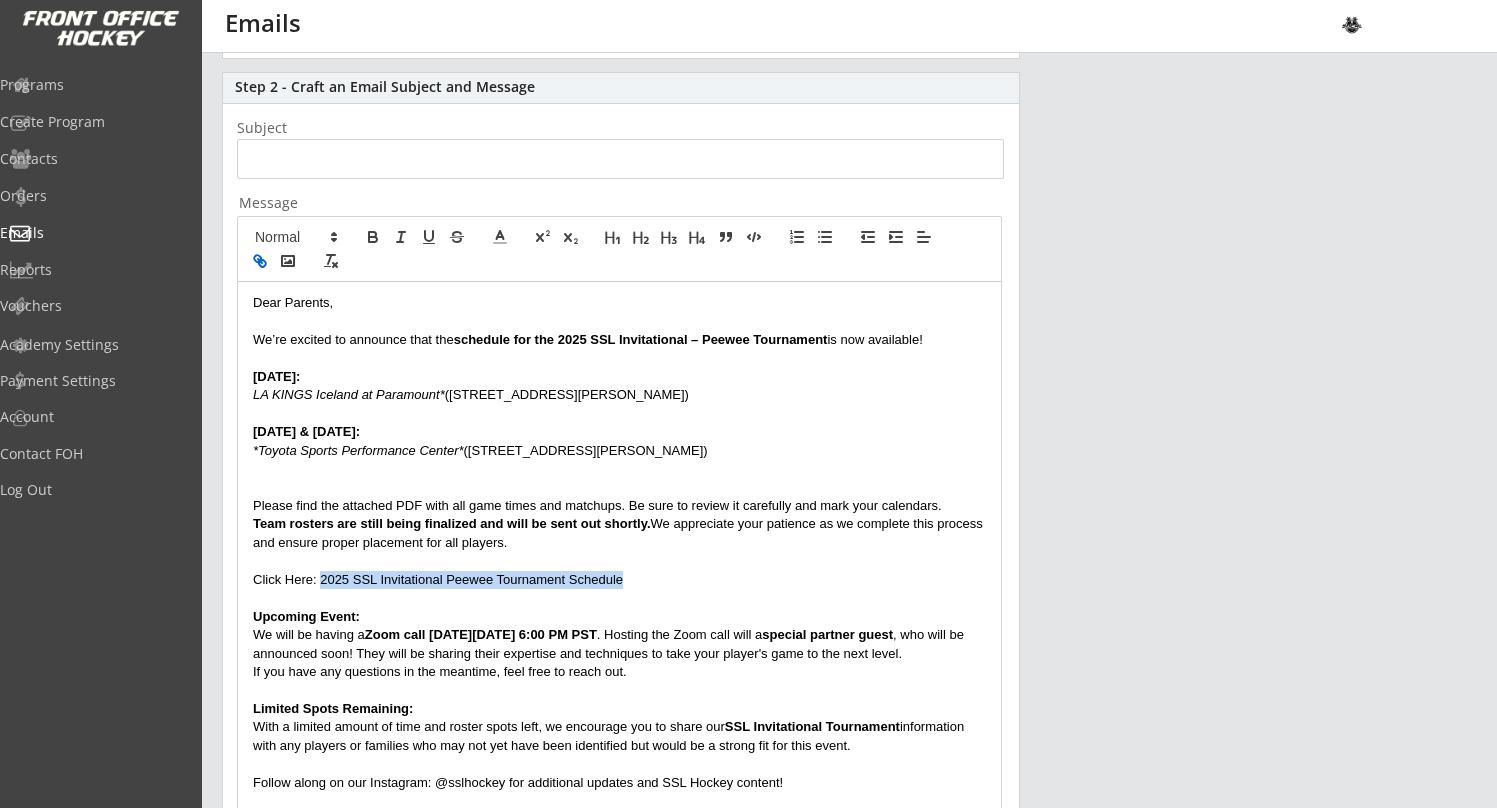 click 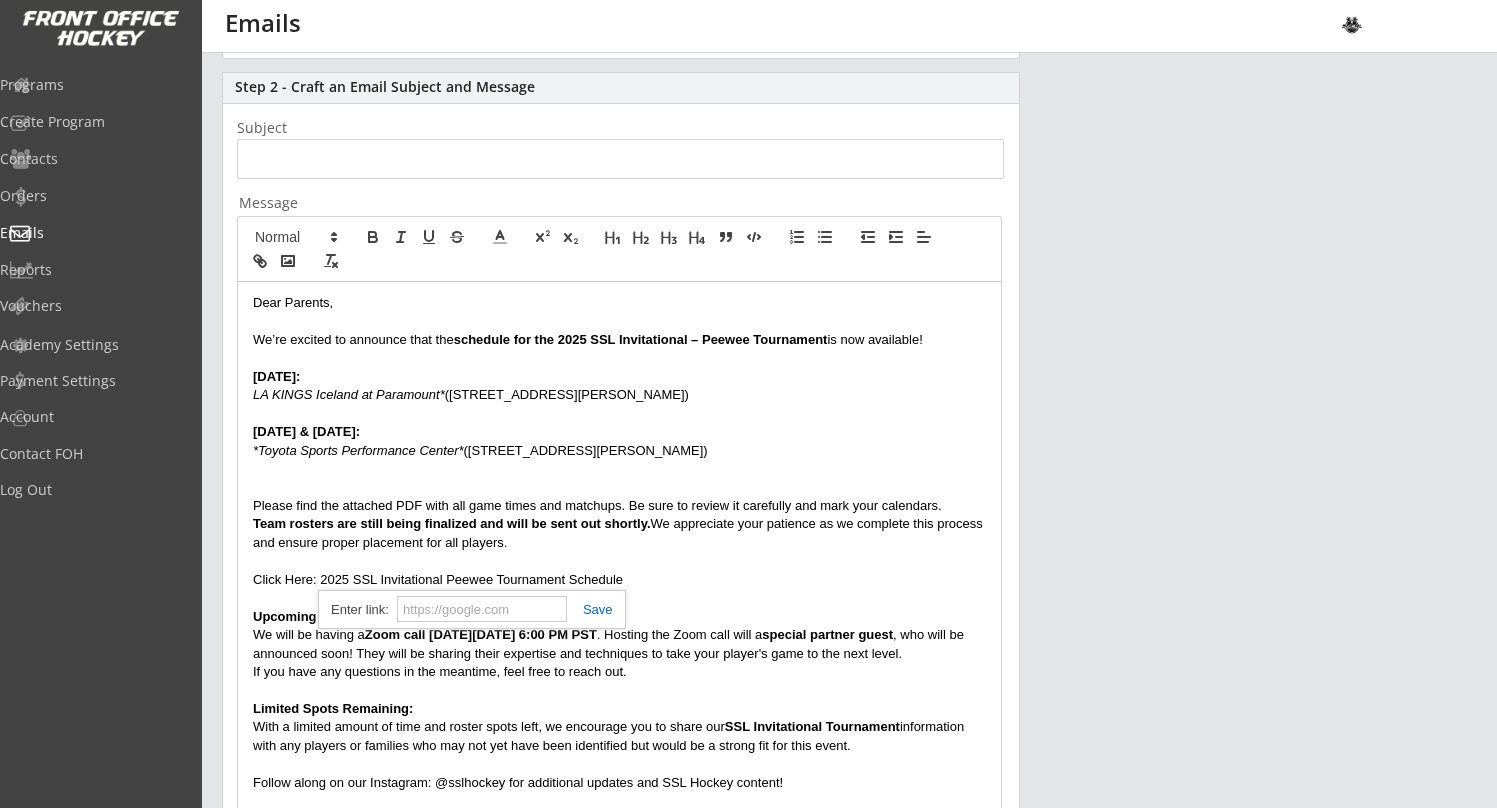 paste on "https://drive.google.com/file/d/1Ur7z0KnZ7kcpYaDX7zOvD-BTgw-E-W6x/view?usp=sharing" 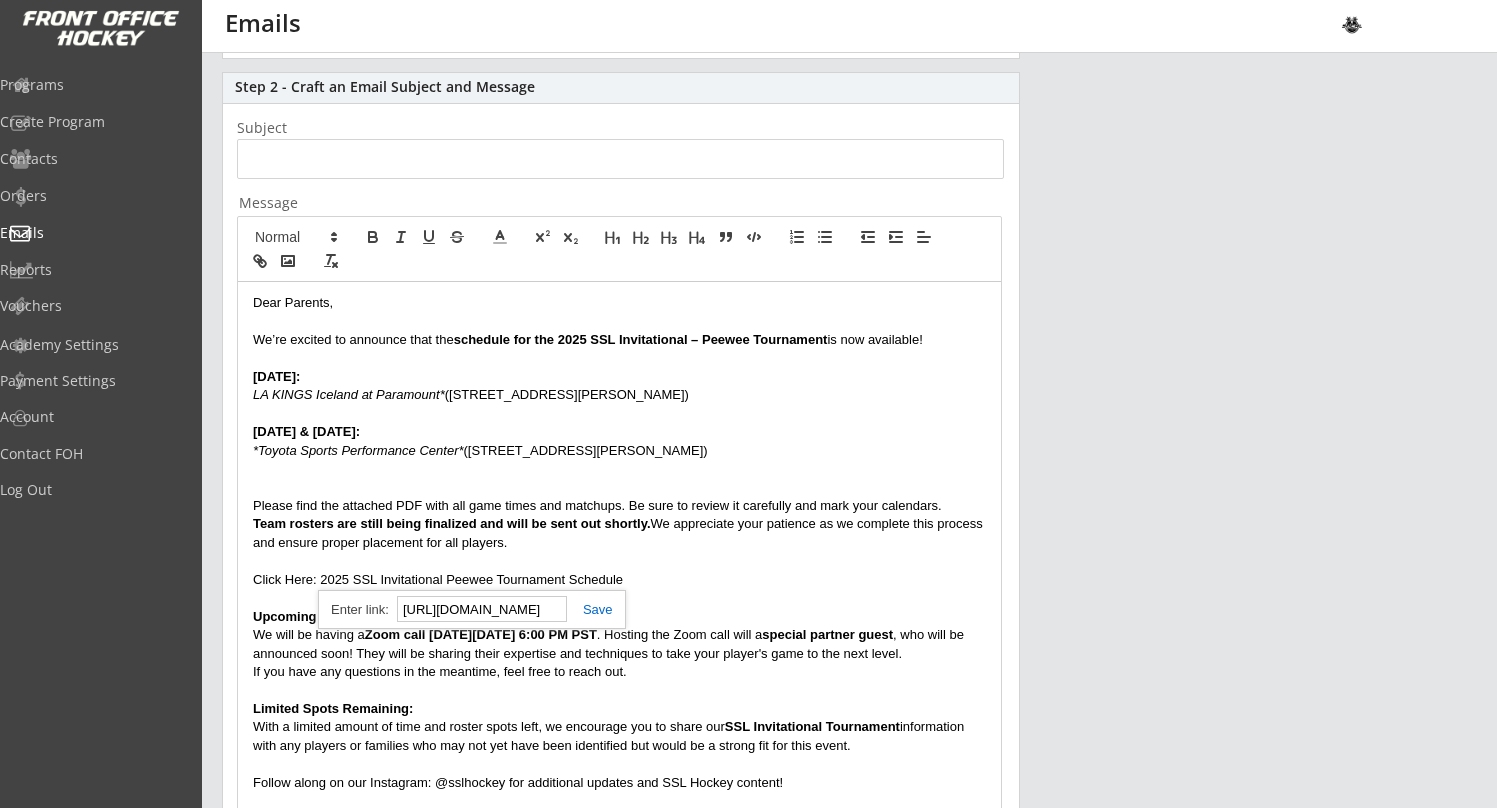 click at bounding box center [590, 609] 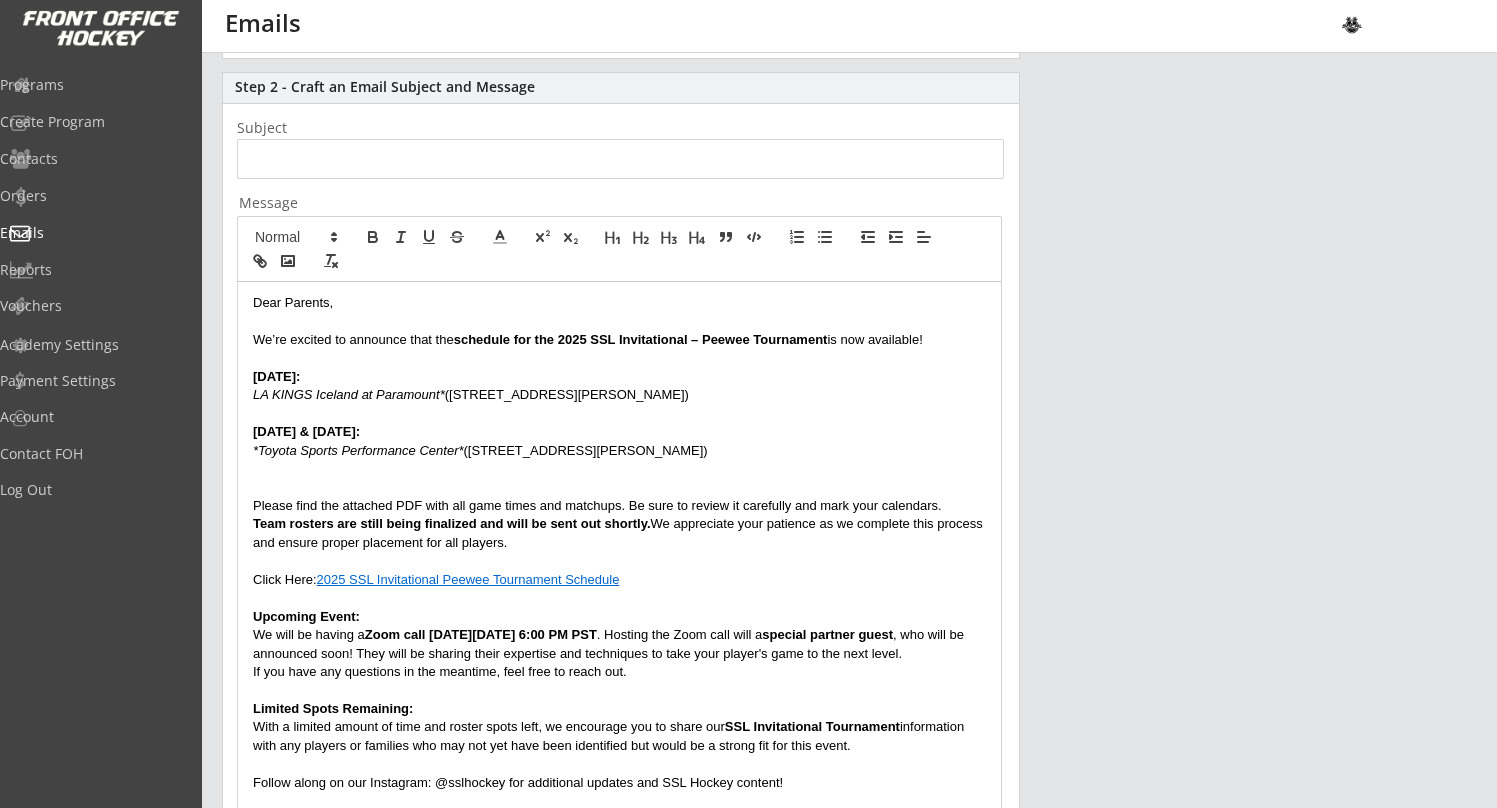 click on "2025 SSL Invitational Peewee Tournament Schedule" at bounding box center [468, 579] 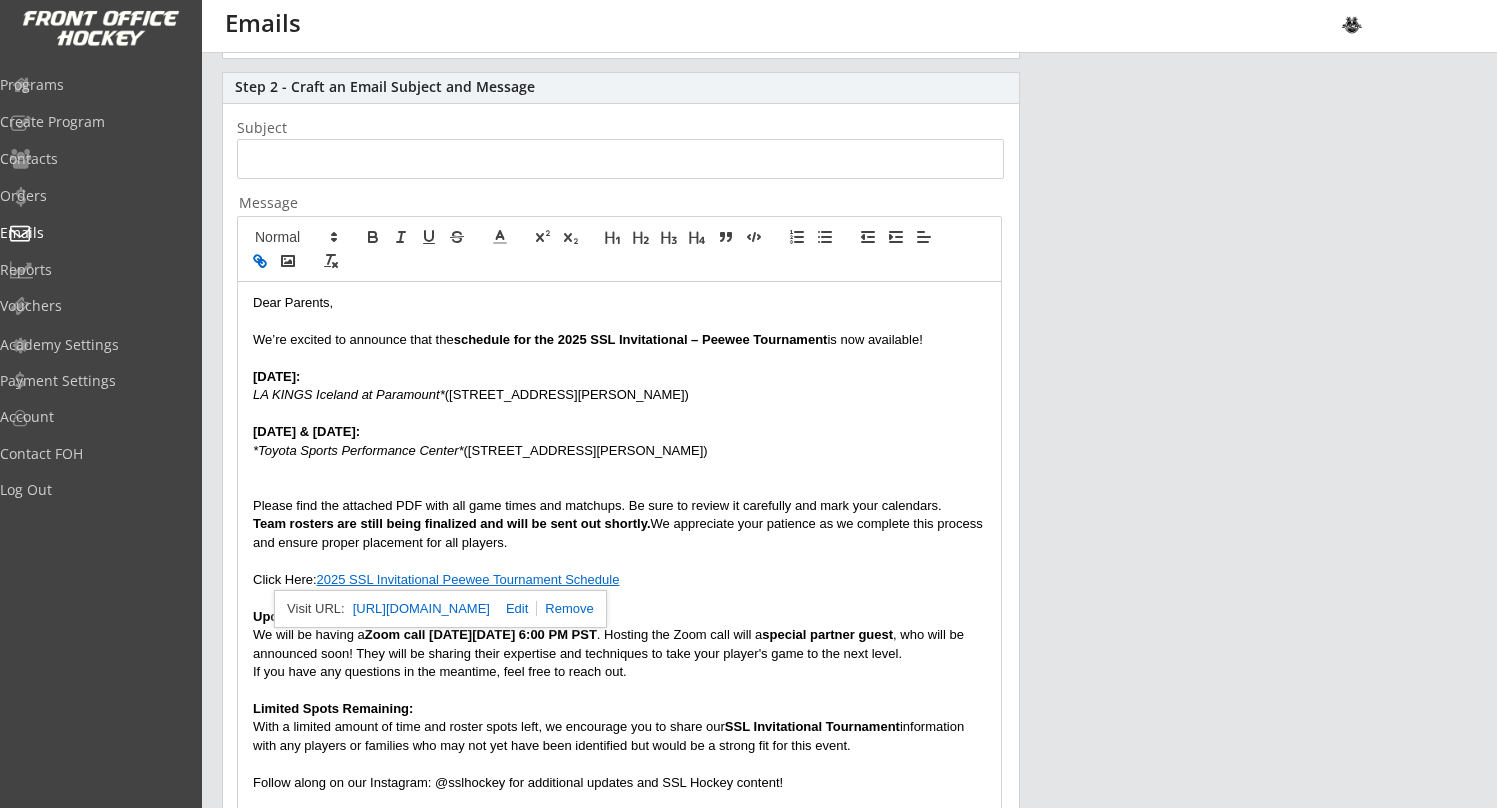 click on "Click Here:  2025 SSL Invitational Peewee Tournament Schedule" at bounding box center [619, 580] 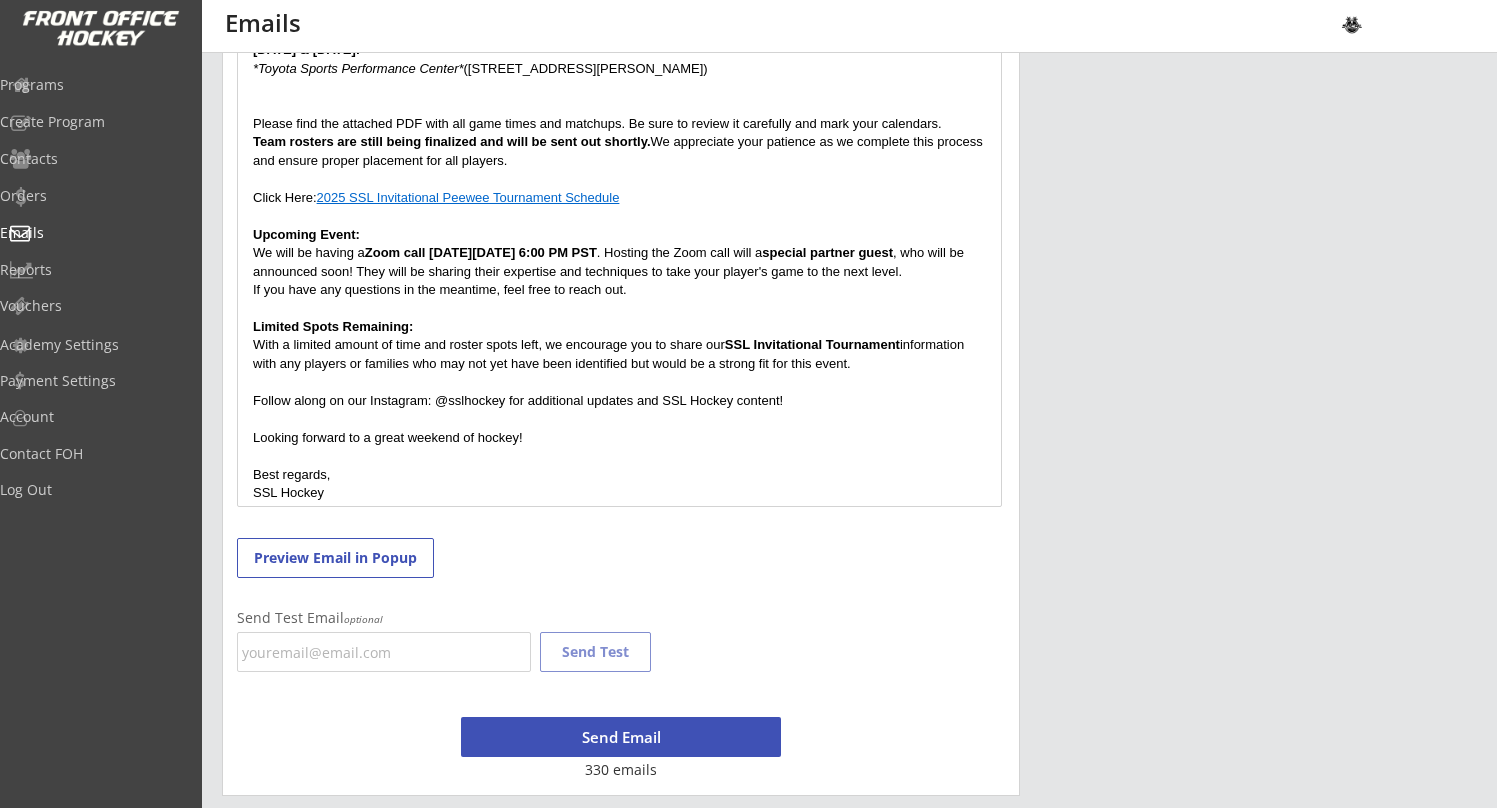 scroll, scrollTop: 719, scrollLeft: 0, axis: vertical 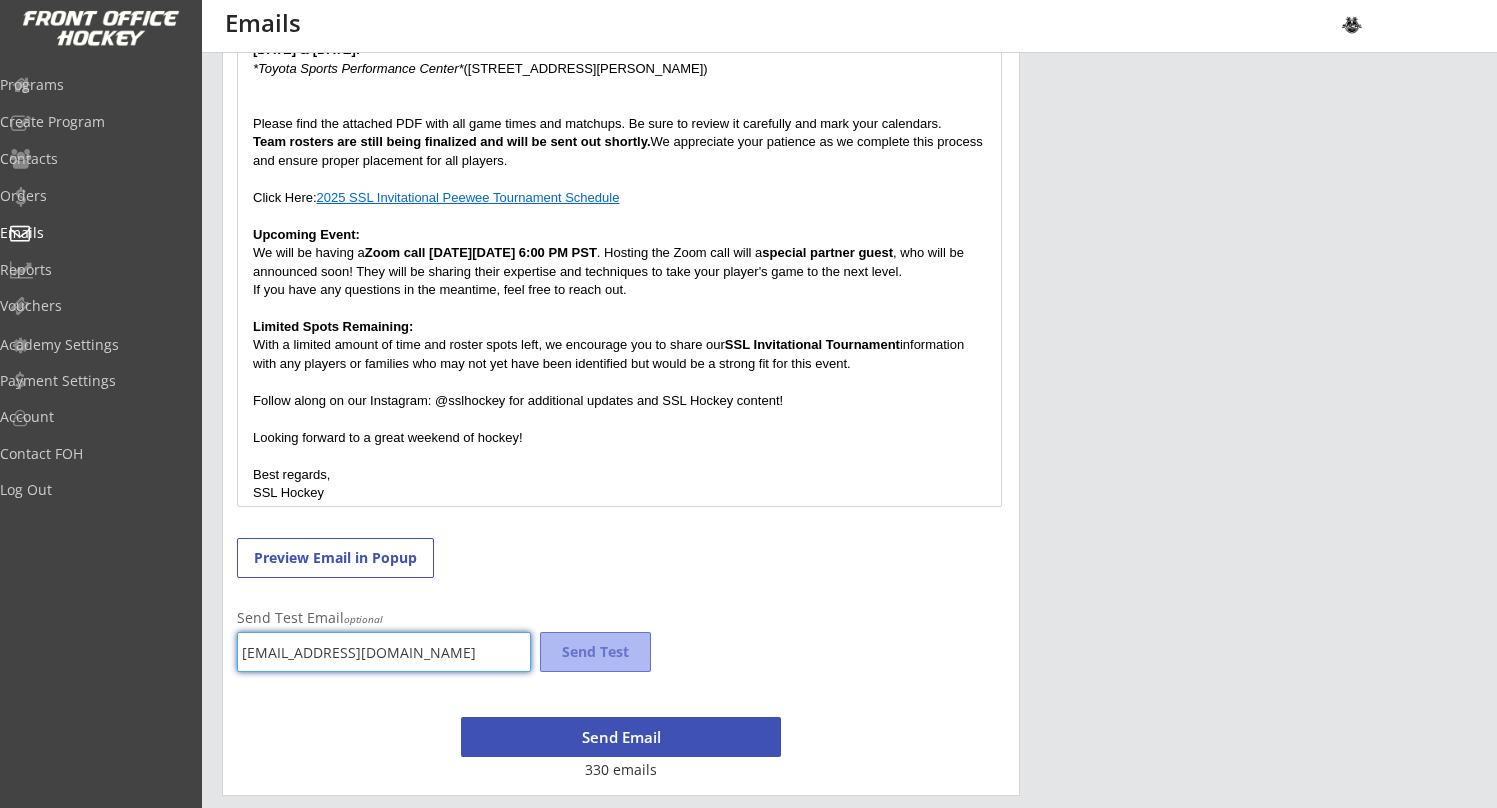 type on "drewvieten@sslhockey.com" 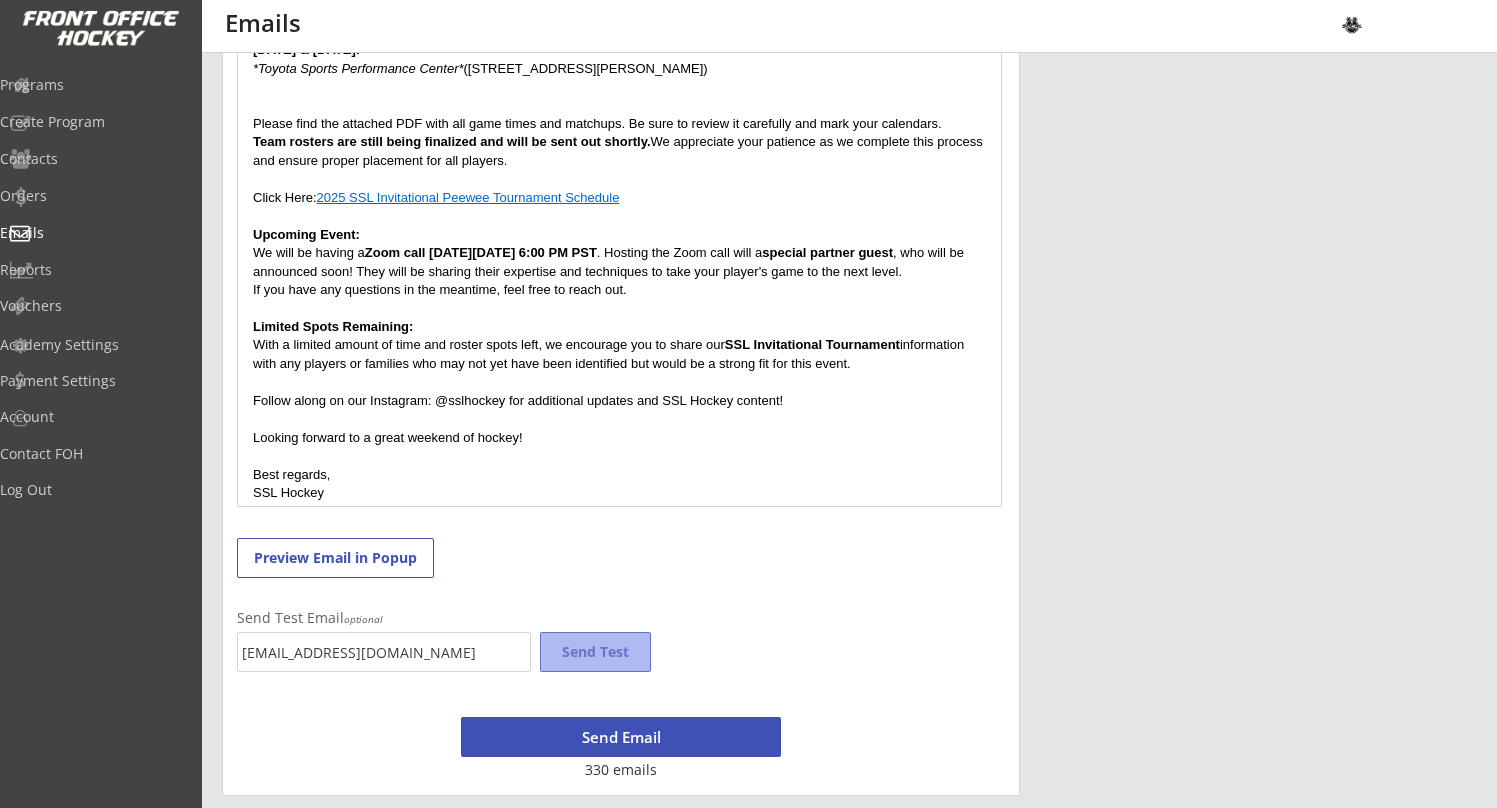 scroll, scrollTop: 376, scrollLeft: 0, axis: vertical 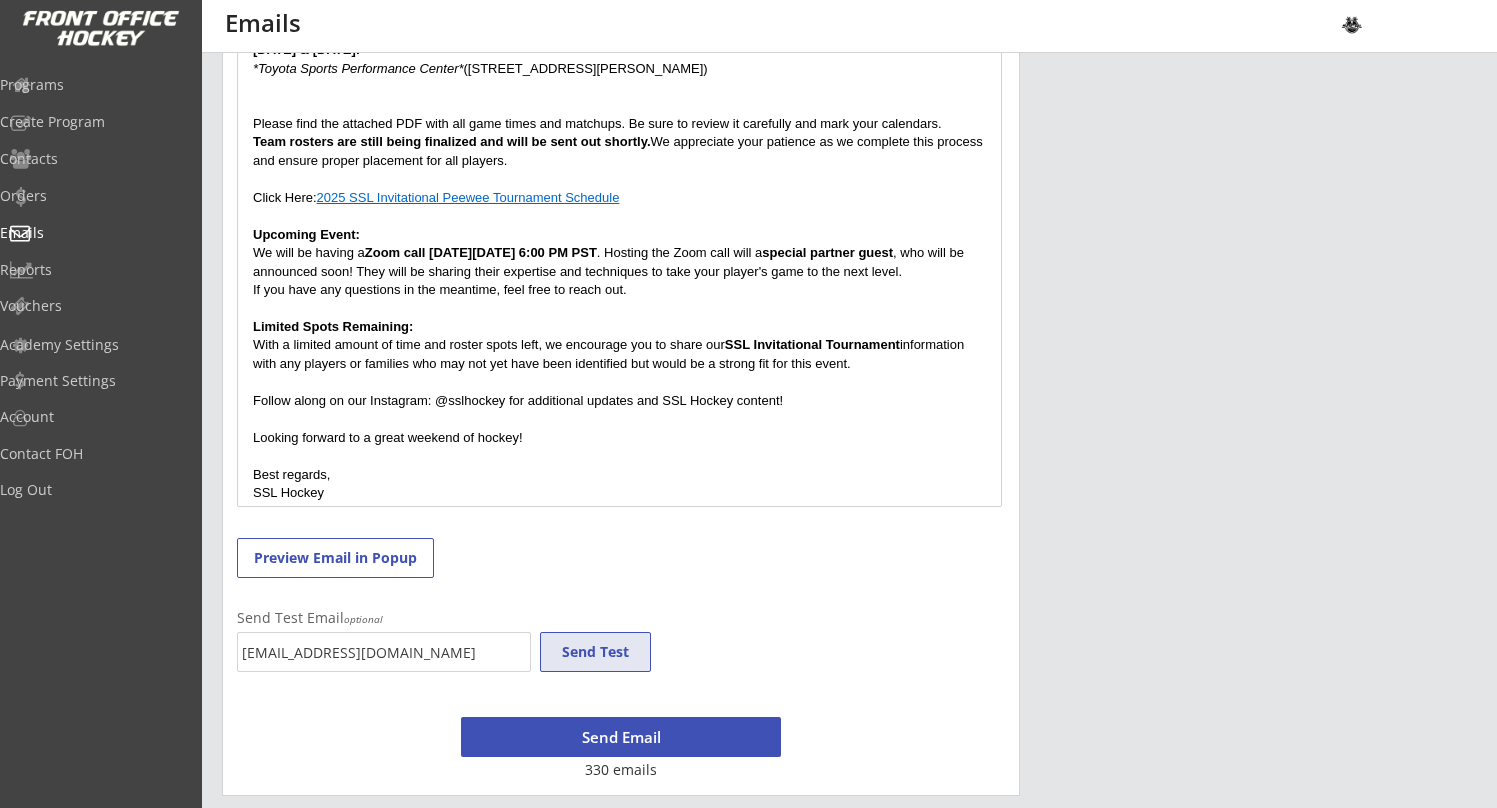type on "2025 SSL Invitational Peewee Tournament Schedule" 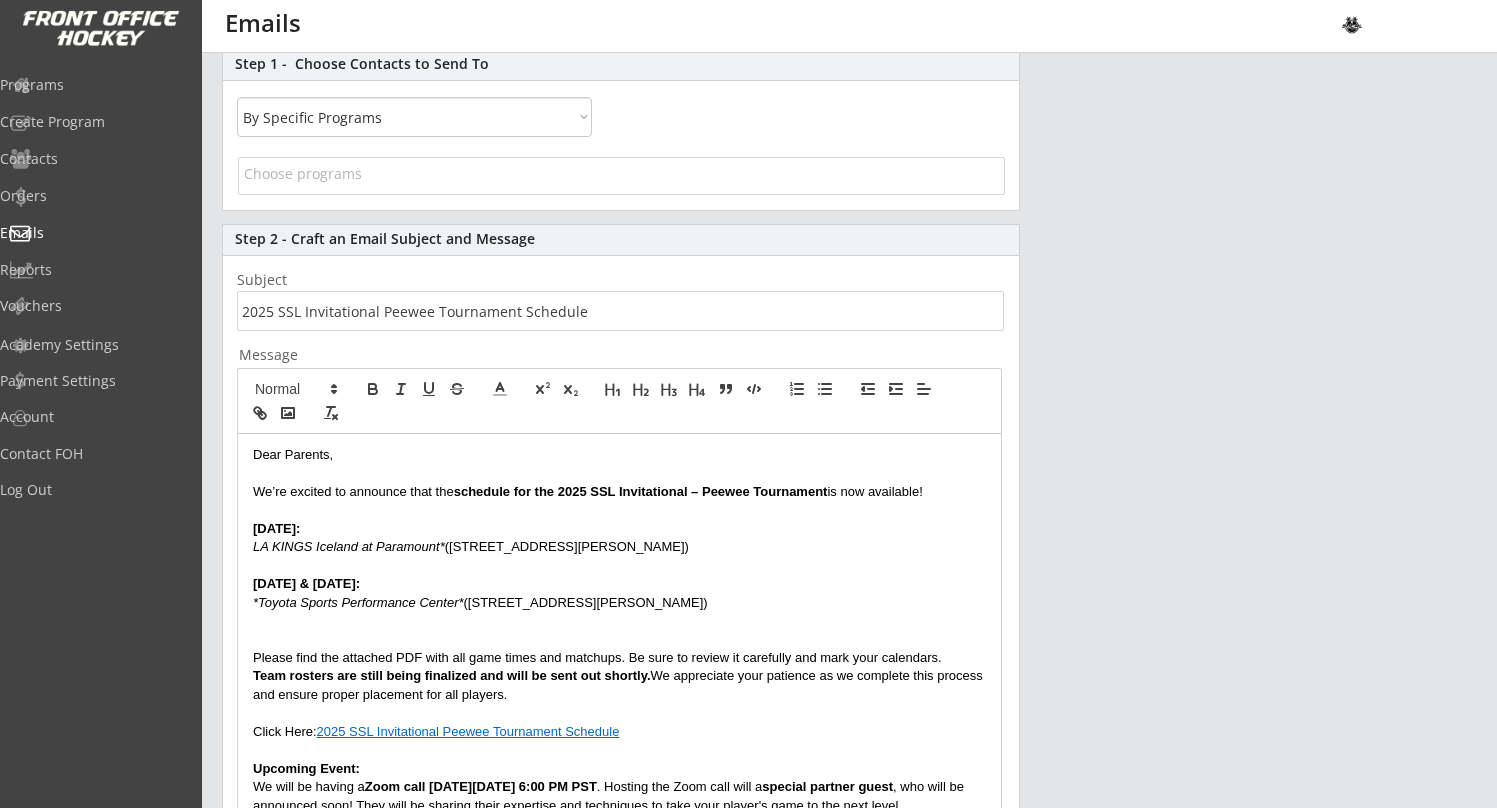 scroll, scrollTop: 26, scrollLeft: 0, axis: vertical 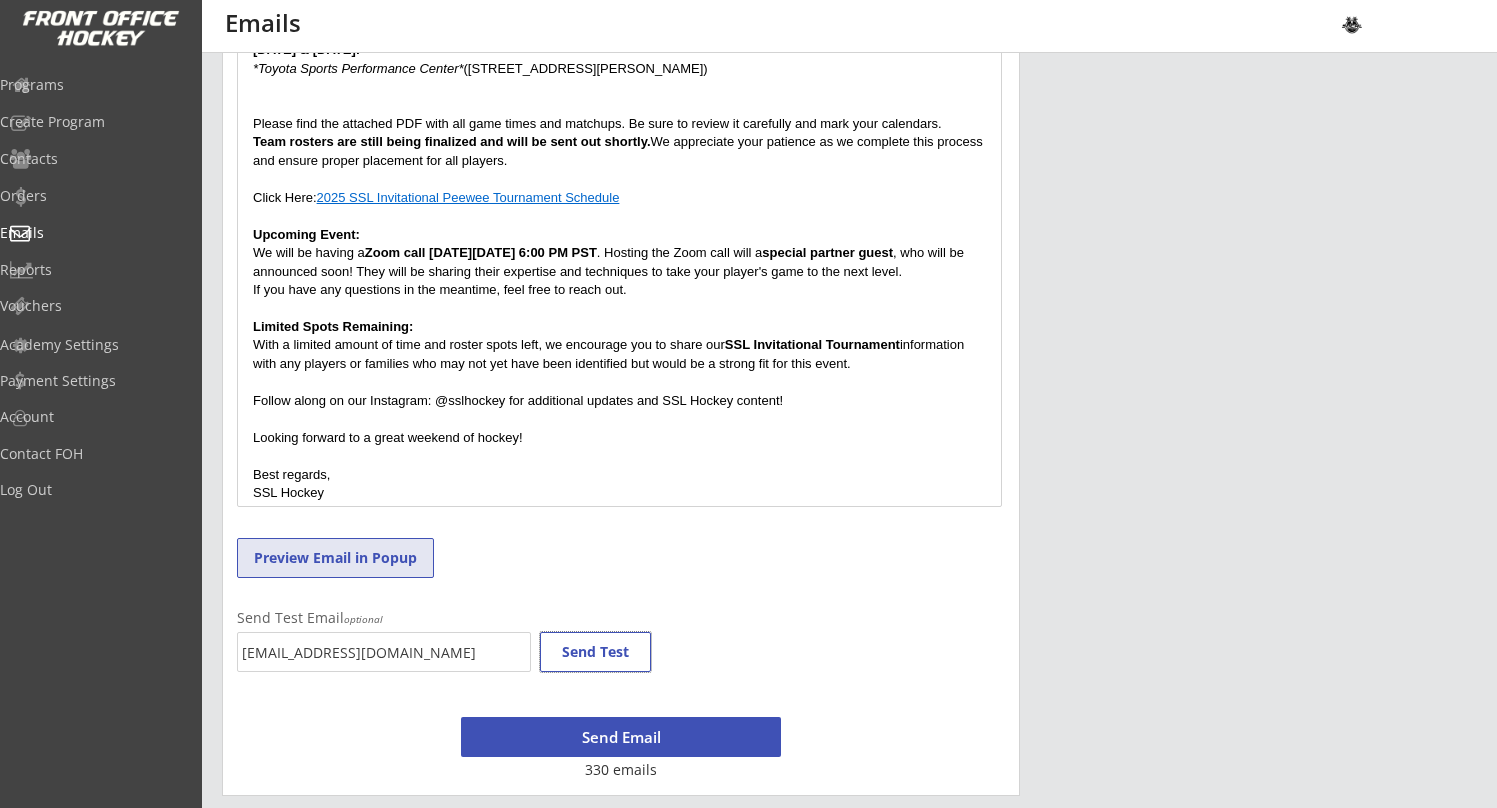 click on "Preview Email in Popup" at bounding box center [335, 558] 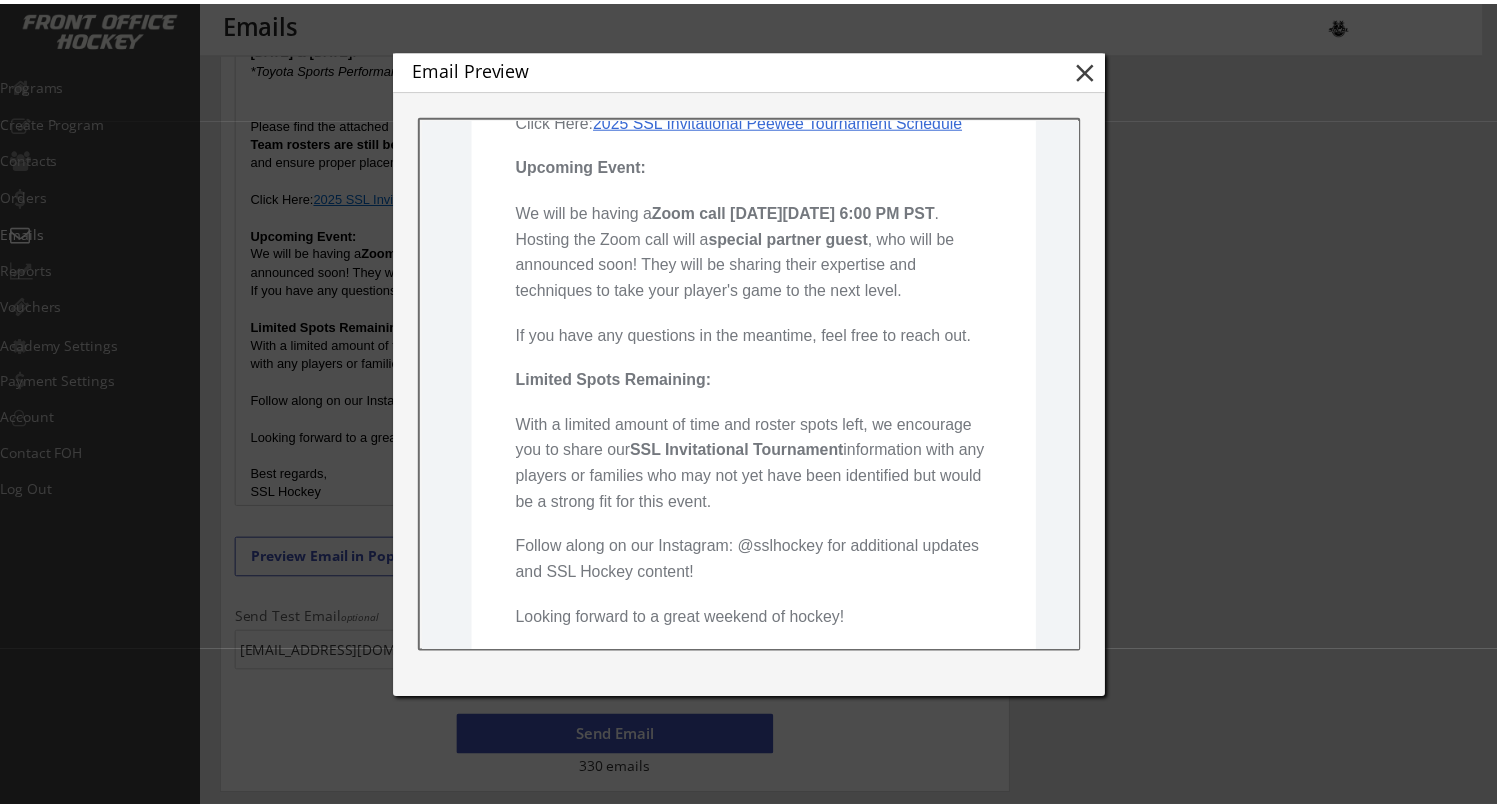 scroll, scrollTop: 739, scrollLeft: 0, axis: vertical 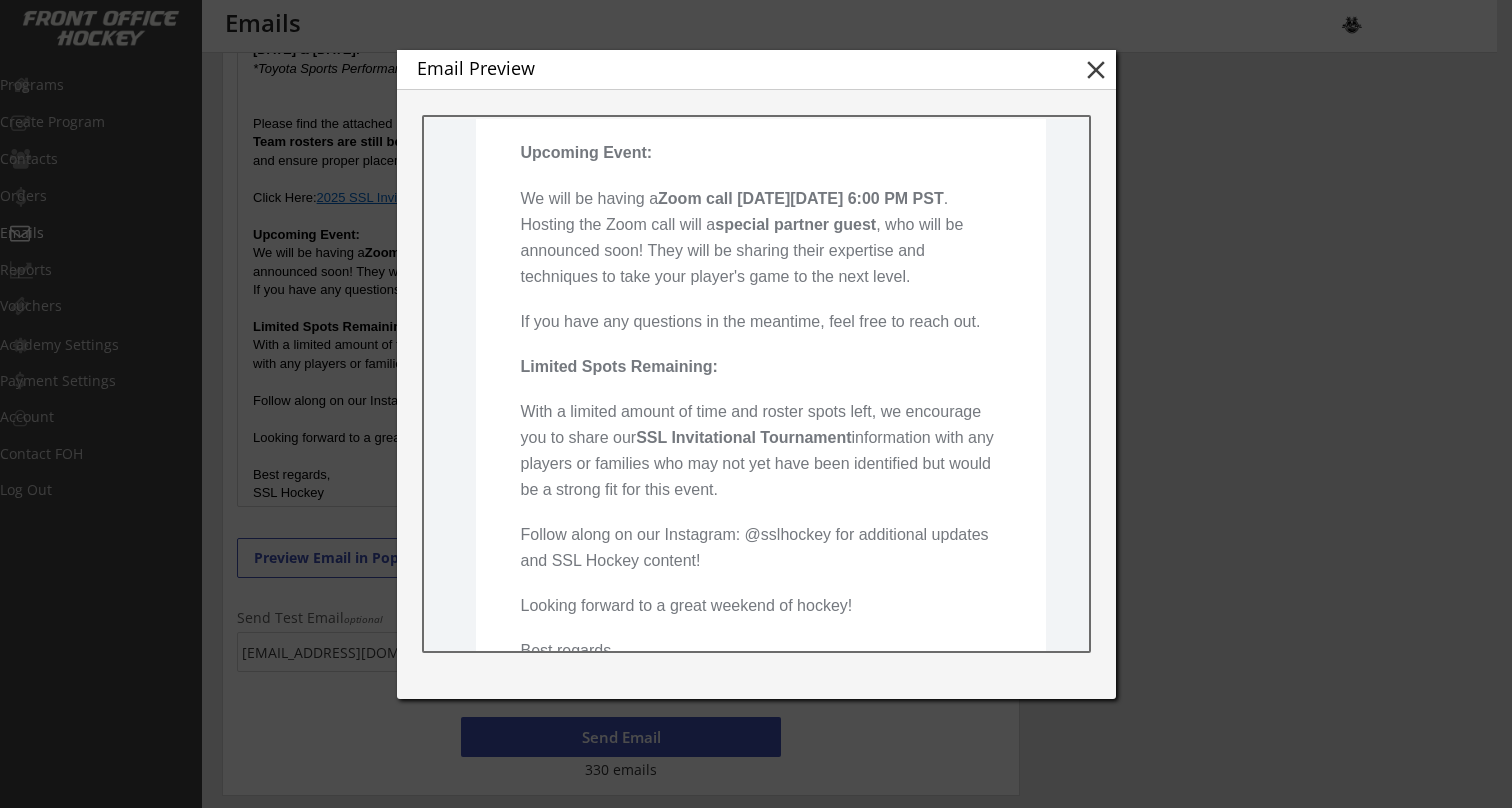 click on "close" at bounding box center (1096, 70) 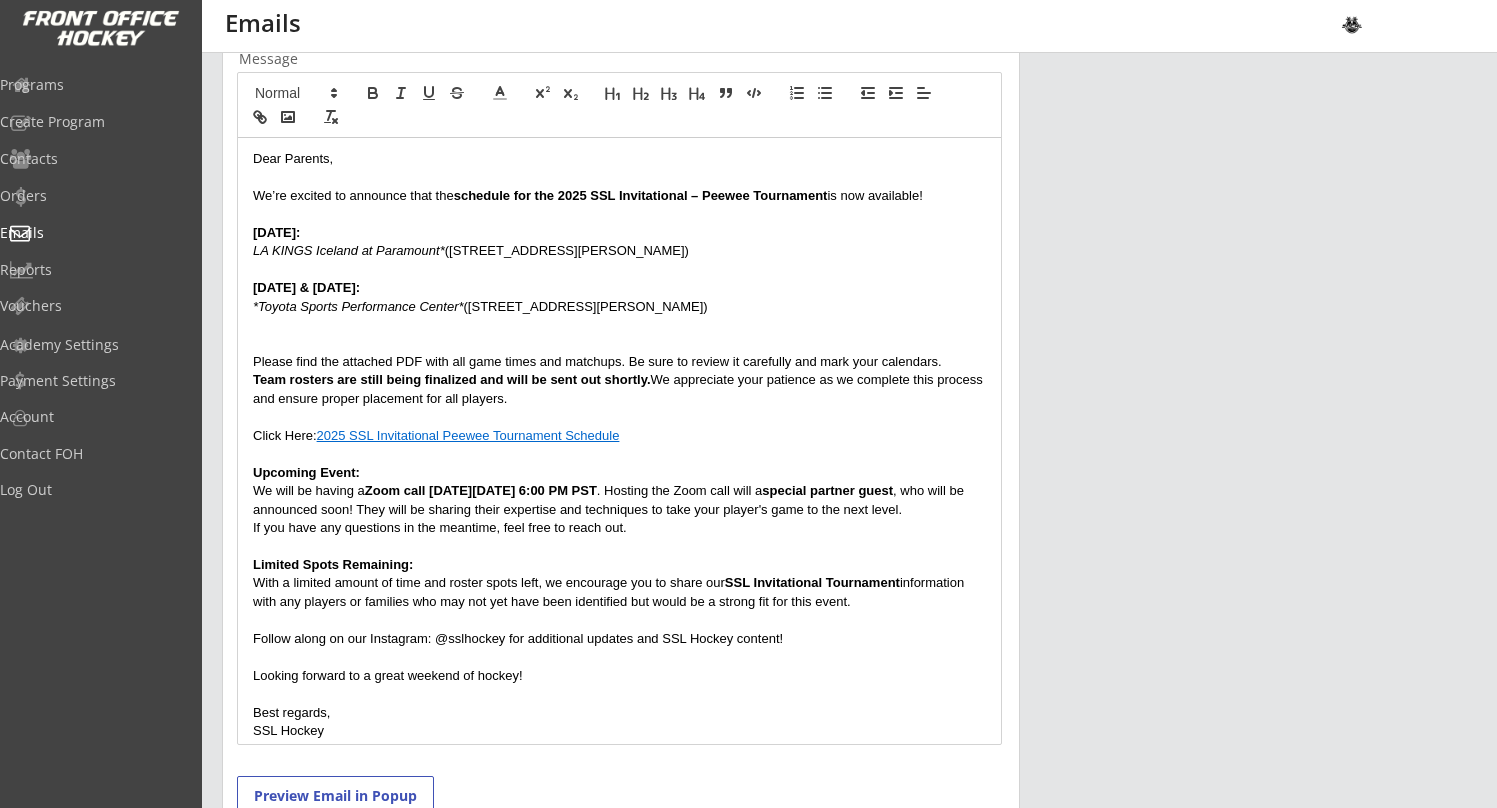 scroll, scrollTop: 478, scrollLeft: 0, axis: vertical 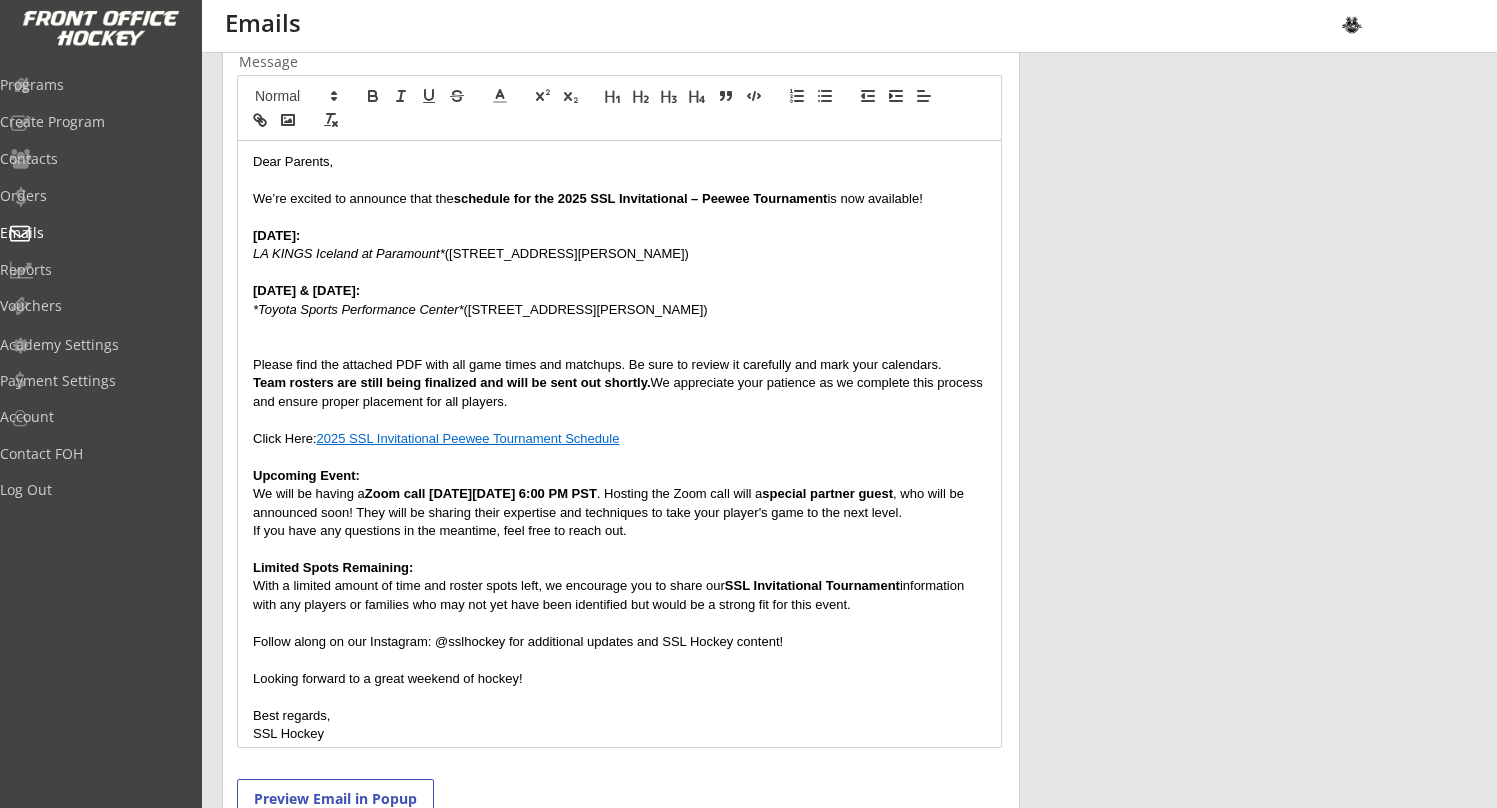 drag, startPoint x: 705, startPoint y: 309, endPoint x: 141, endPoint y: 283, distance: 564.599 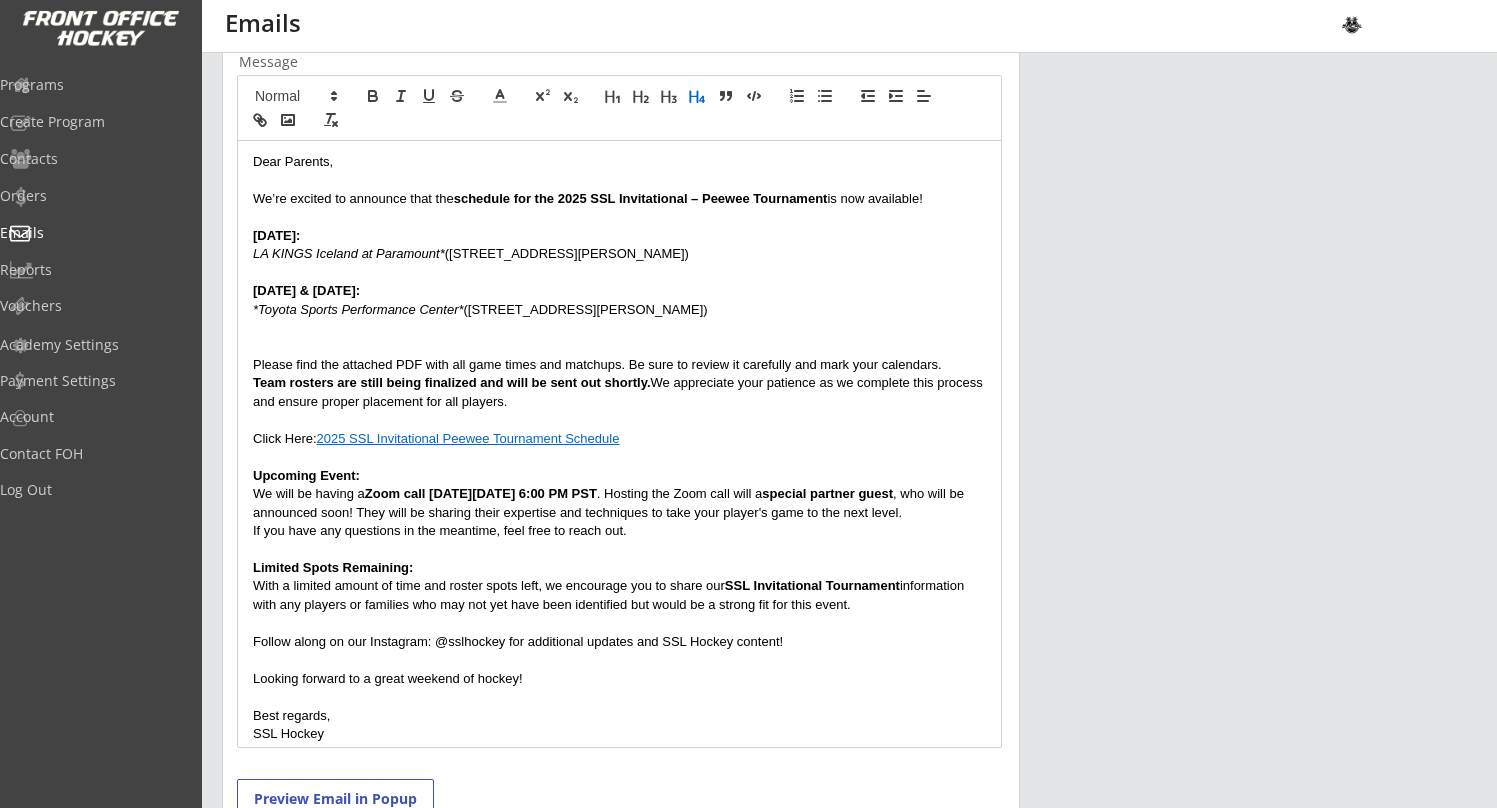 click at bounding box center (619, 217) 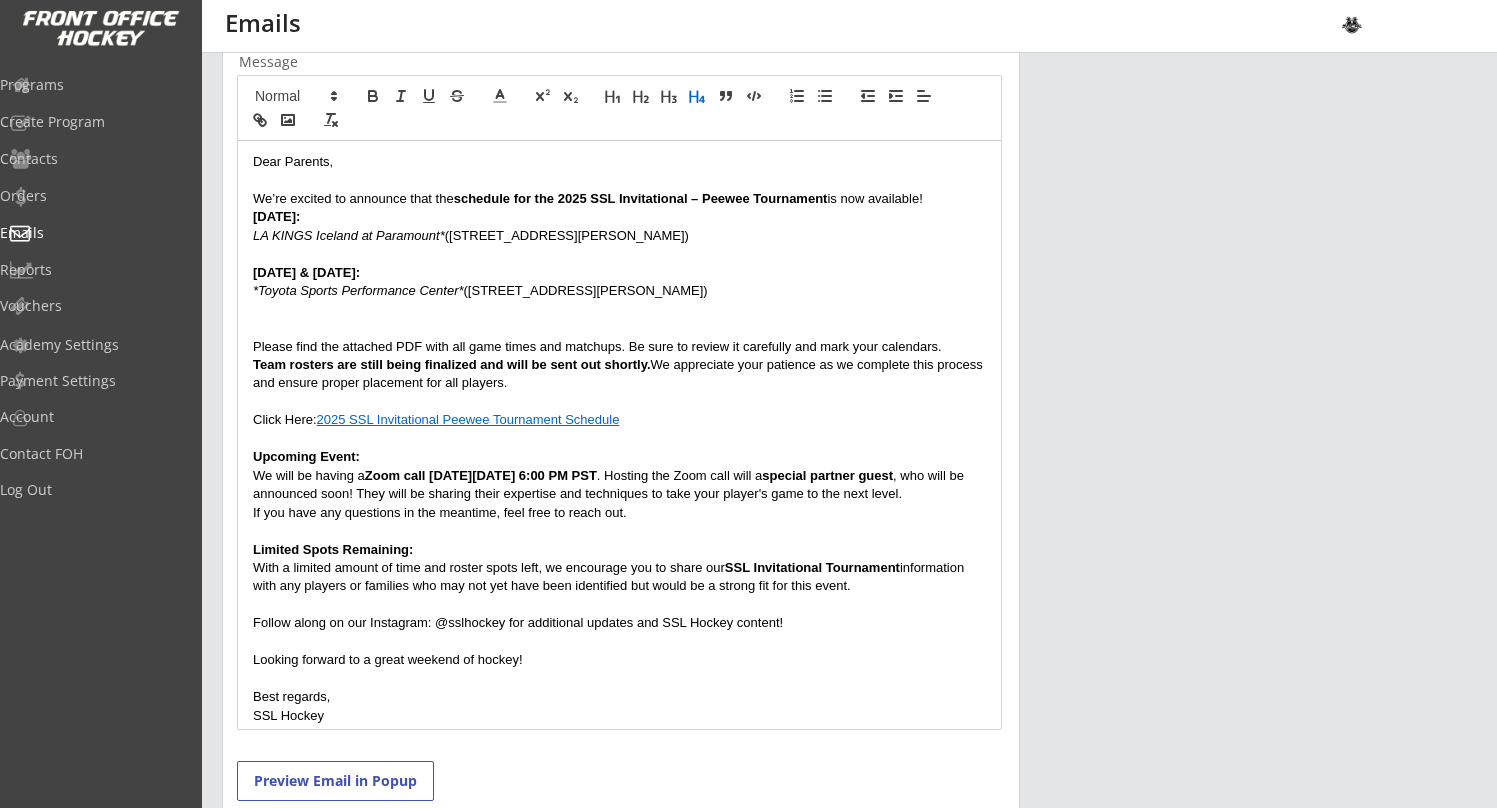 scroll, scrollTop: 0, scrollLeft: 0, axis: both 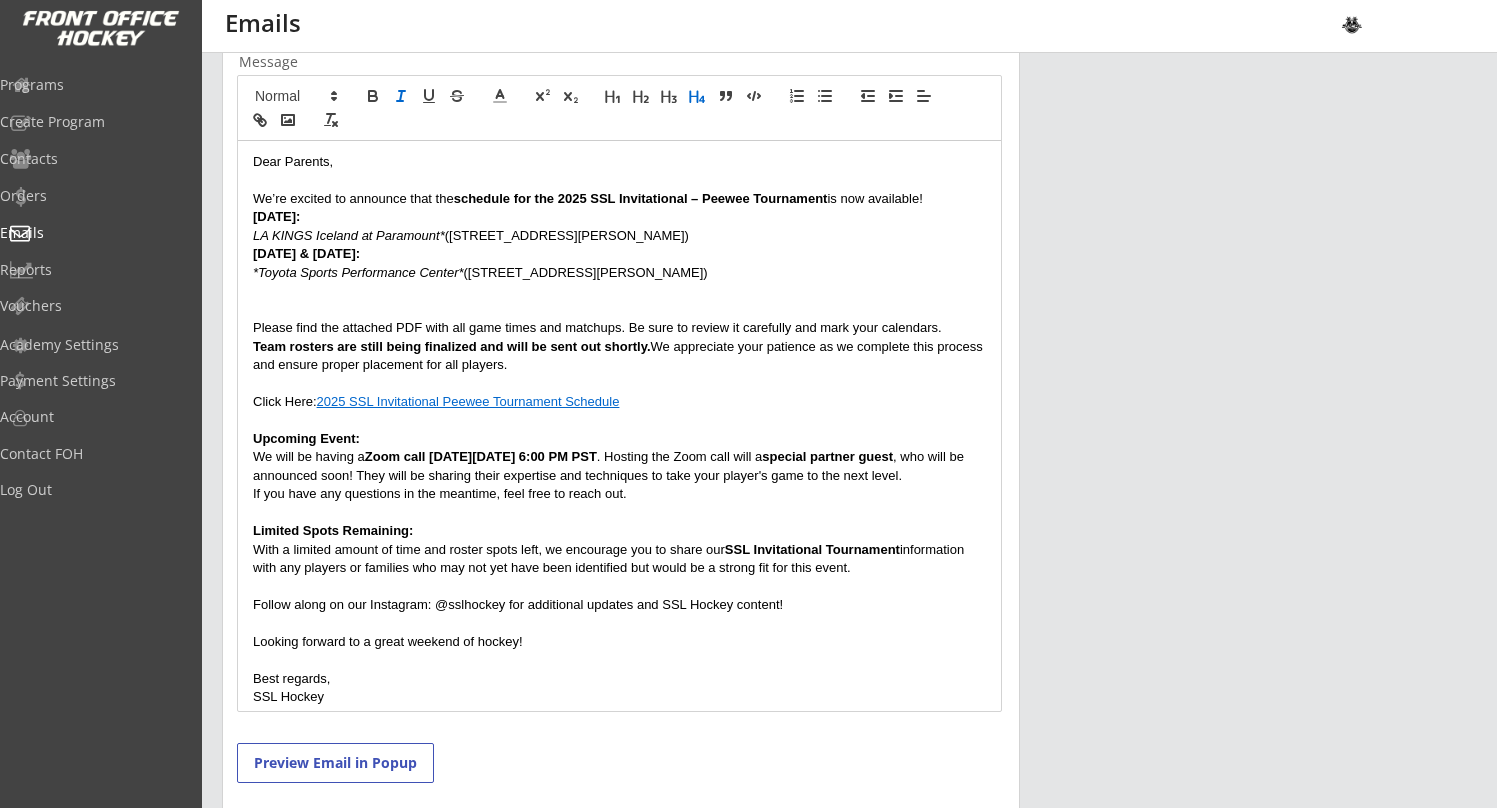 click at bounding box center [619, 310] 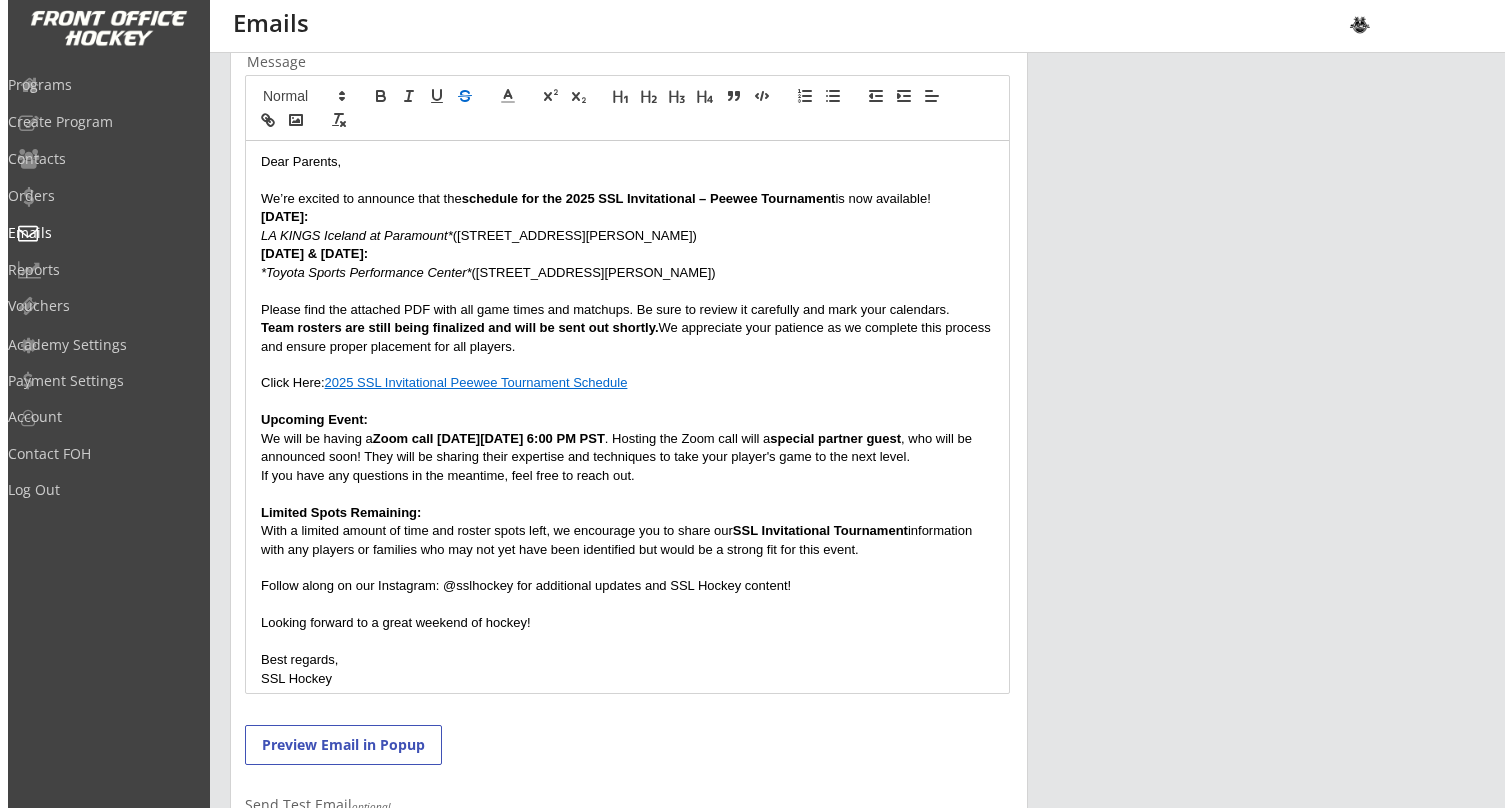 scroll, scrollTop: 0, scrollLeft: 0, axis: both 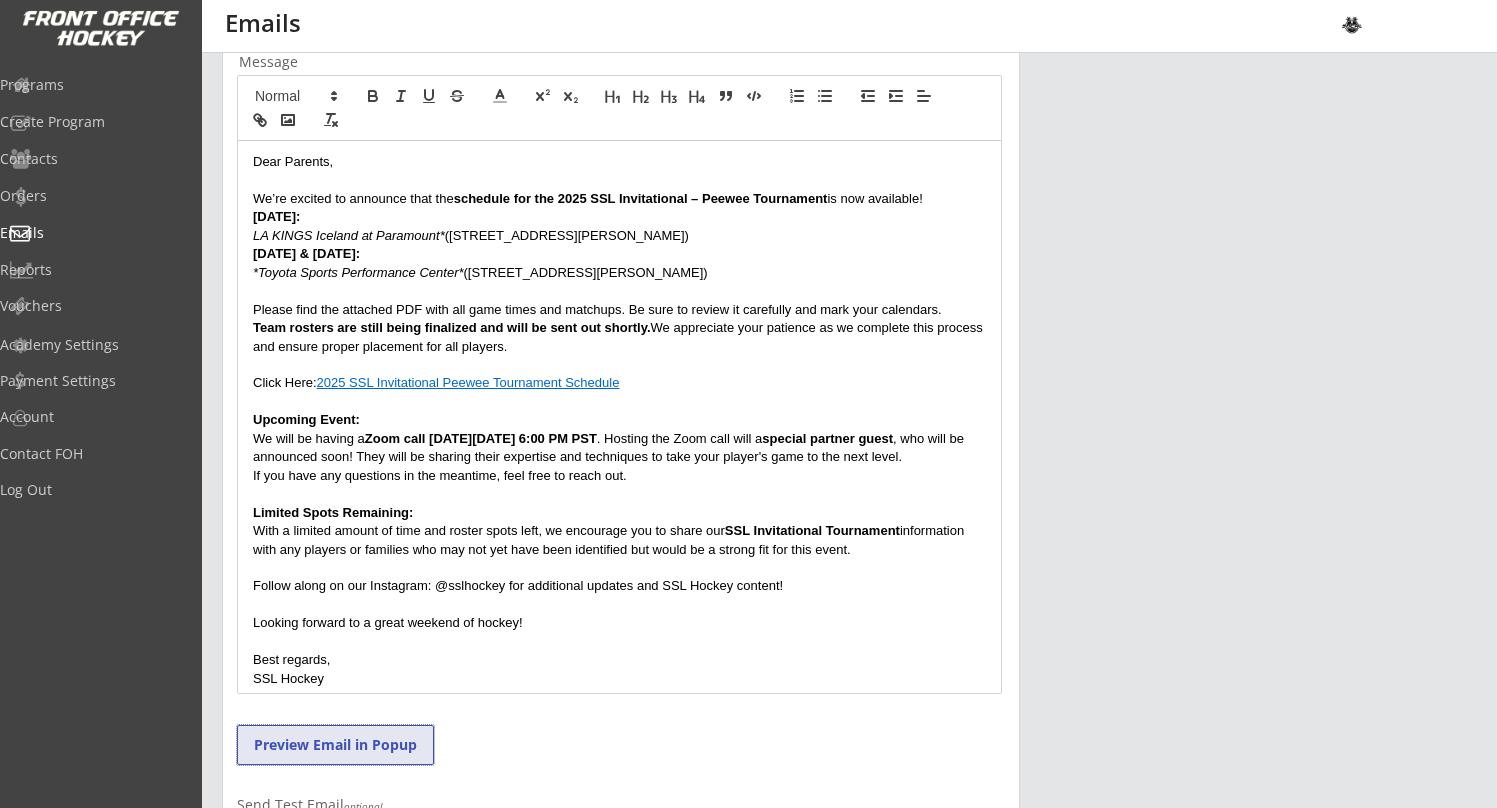 click on "Preview Email in Popup" at bounding box center (335, 745) 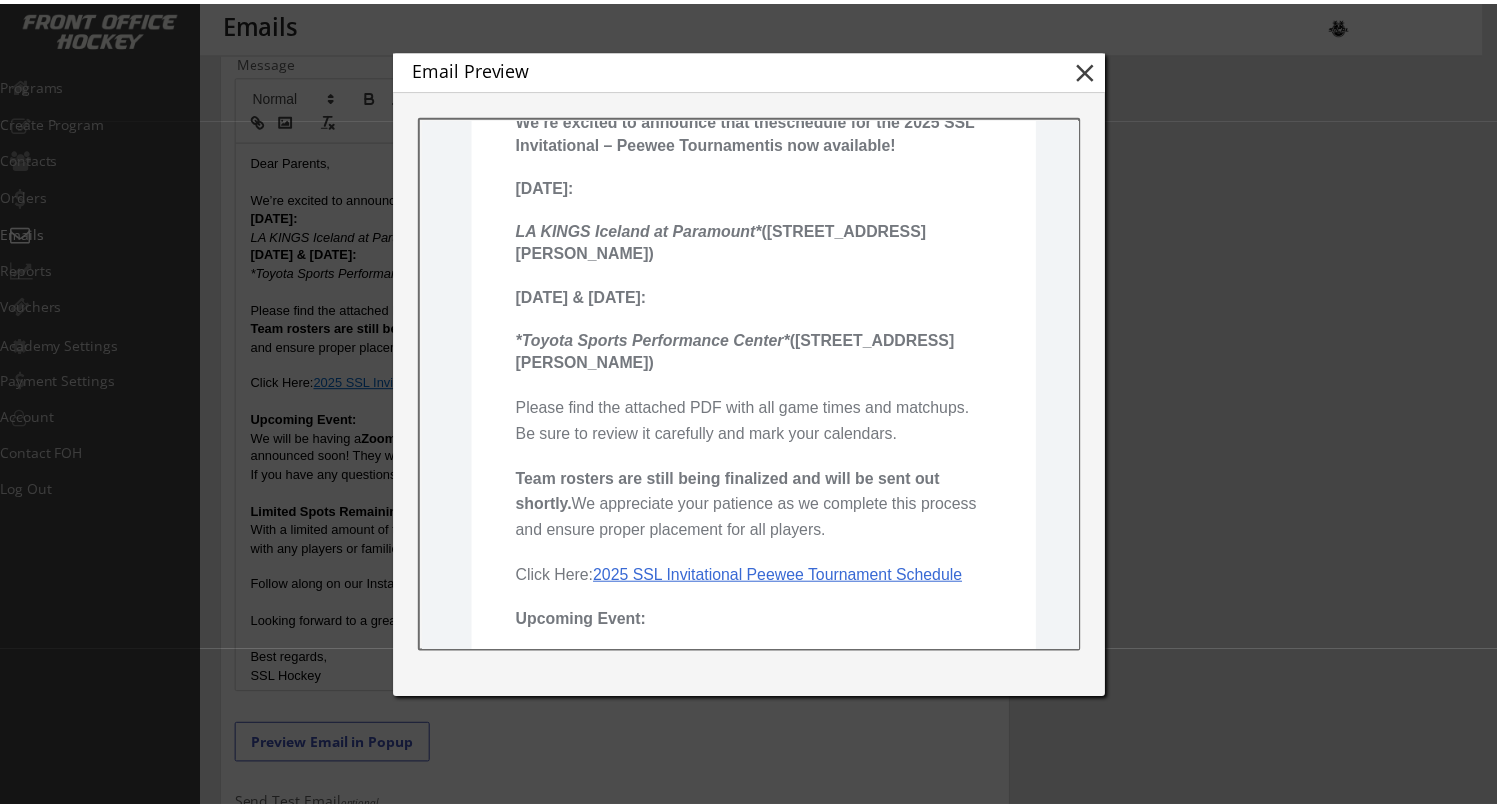 scroll, scrollTop: 237, scrollLeft: 0, axis: vertical 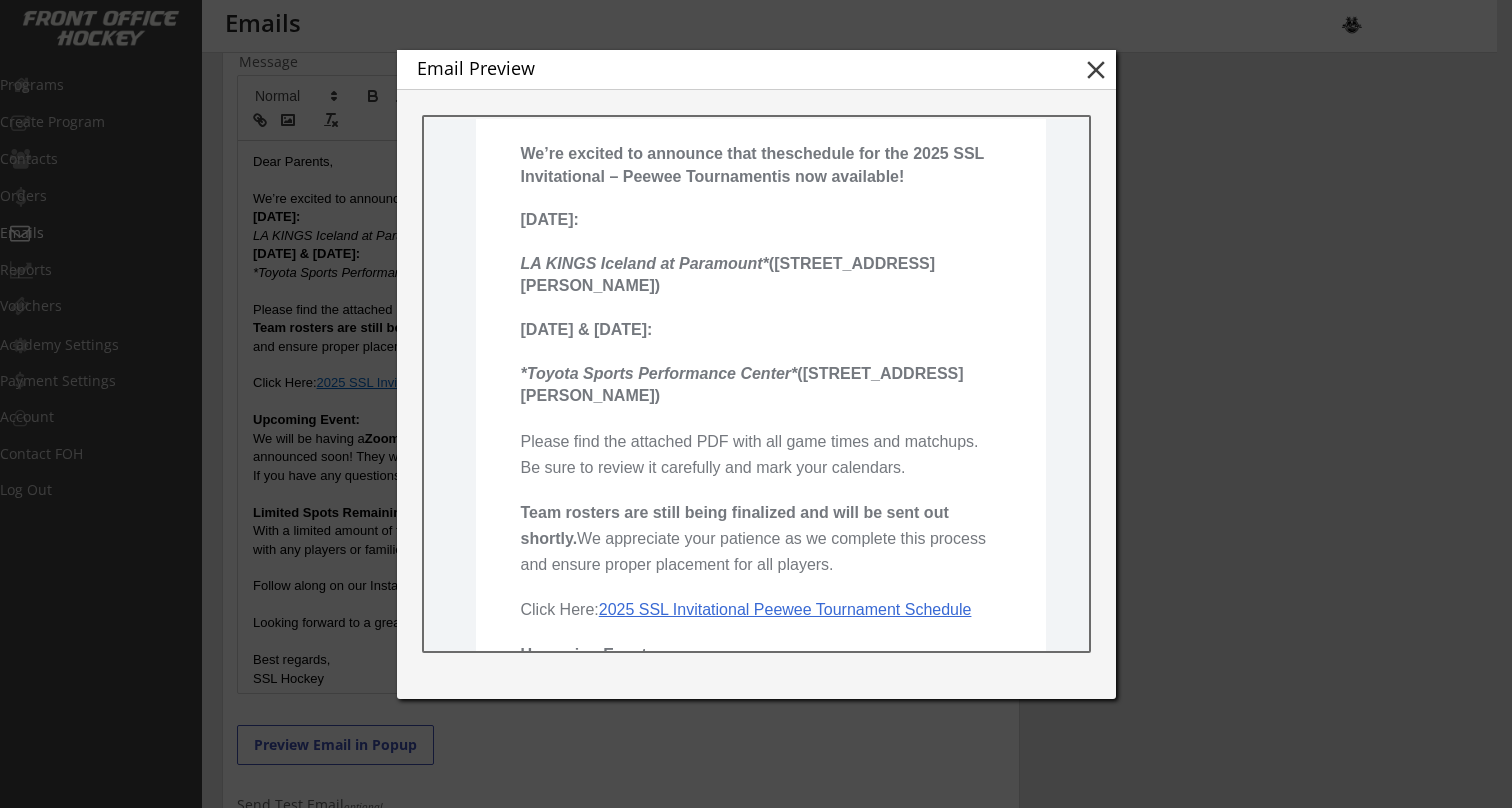 click at bounding box center (756, 404) 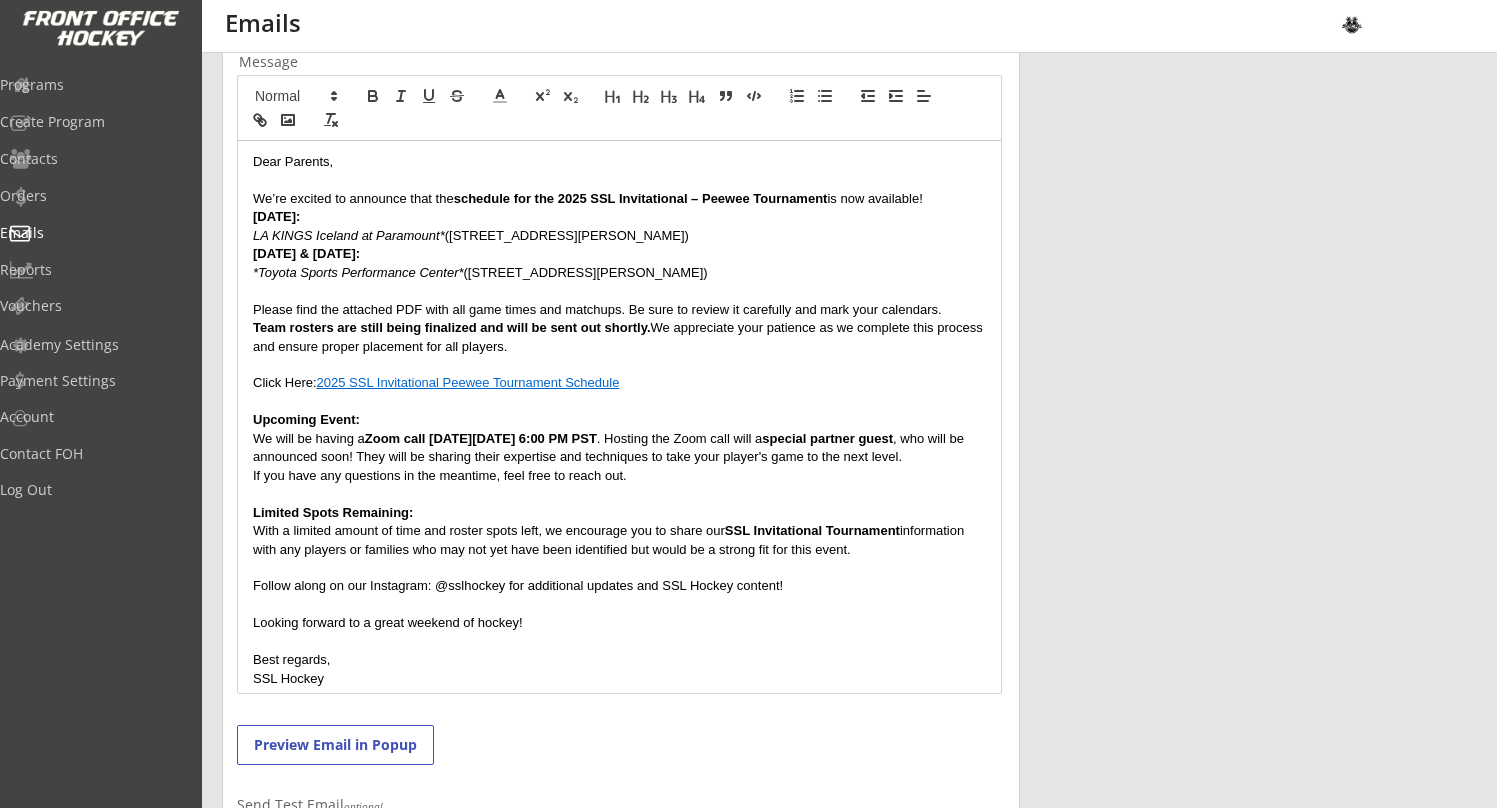 click on "Saturday July 26 & Sunday July 27:" at bounding box center [619, 254] 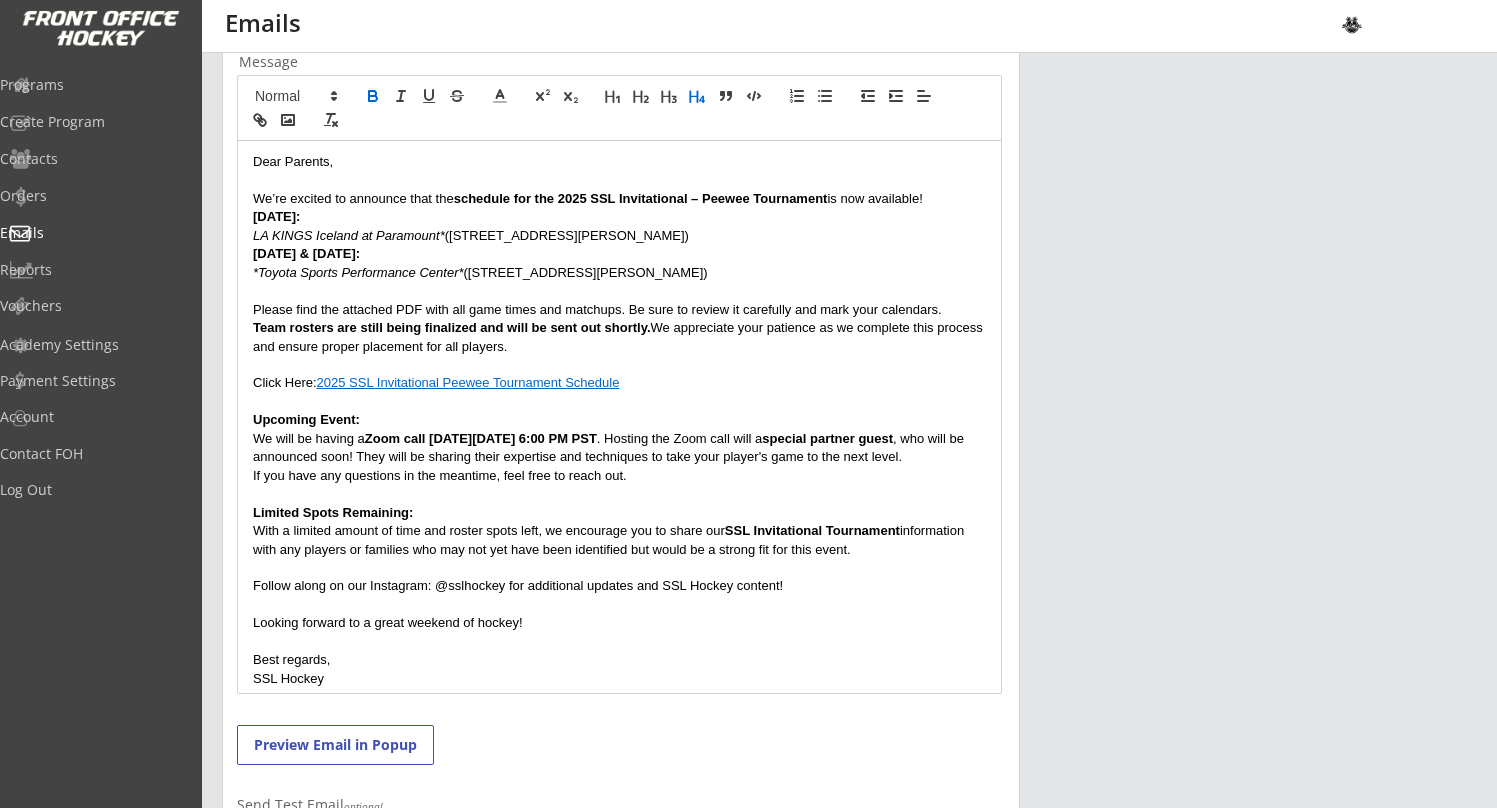 drag, startPoint x: 476, startPoint y: 250, endPoint x: 252, endPoint y: 252, distance: 224.00893 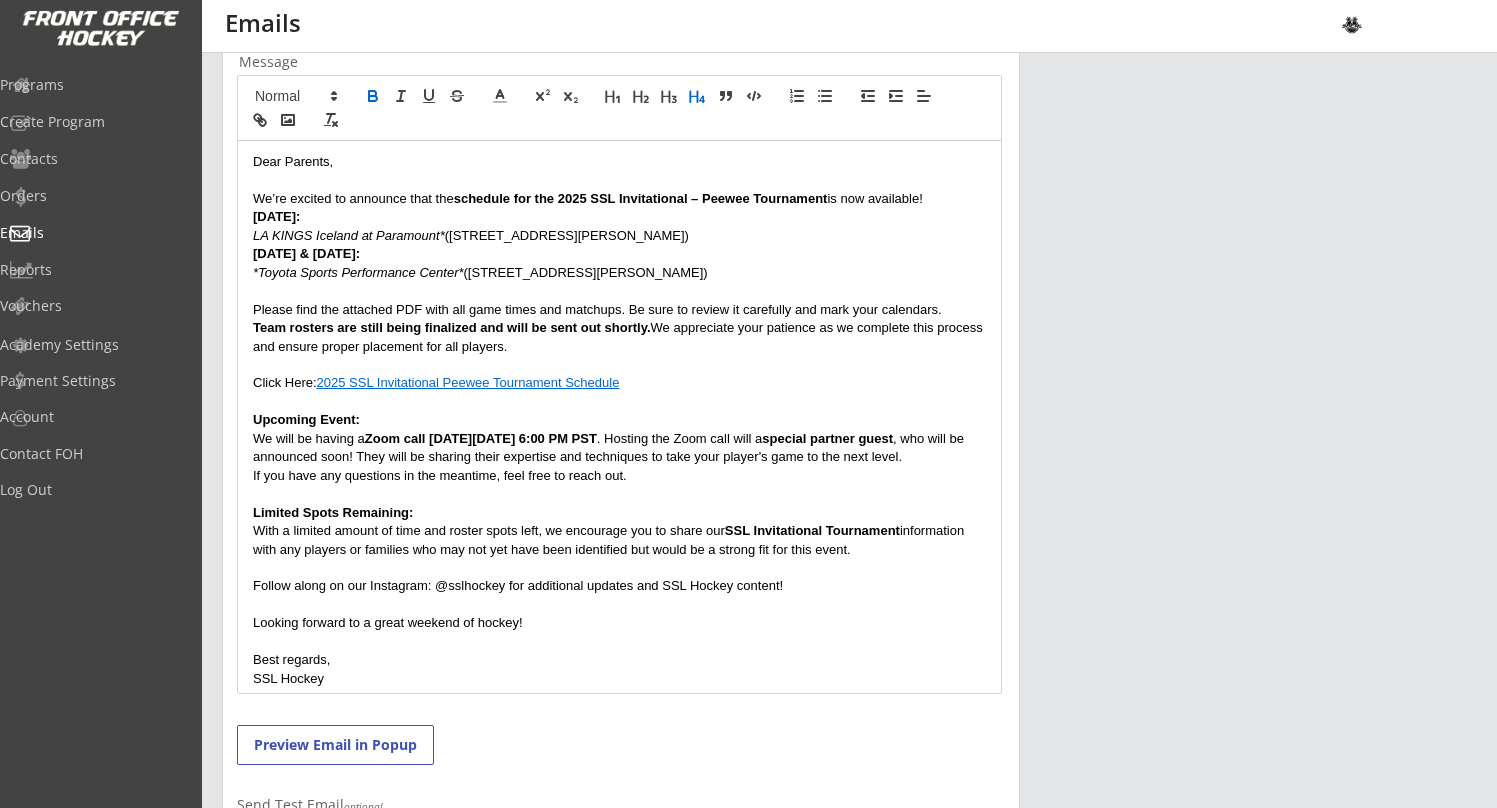 click on "Saturday July 26 & Sunday July 27:" at bounding box center (619, 254) 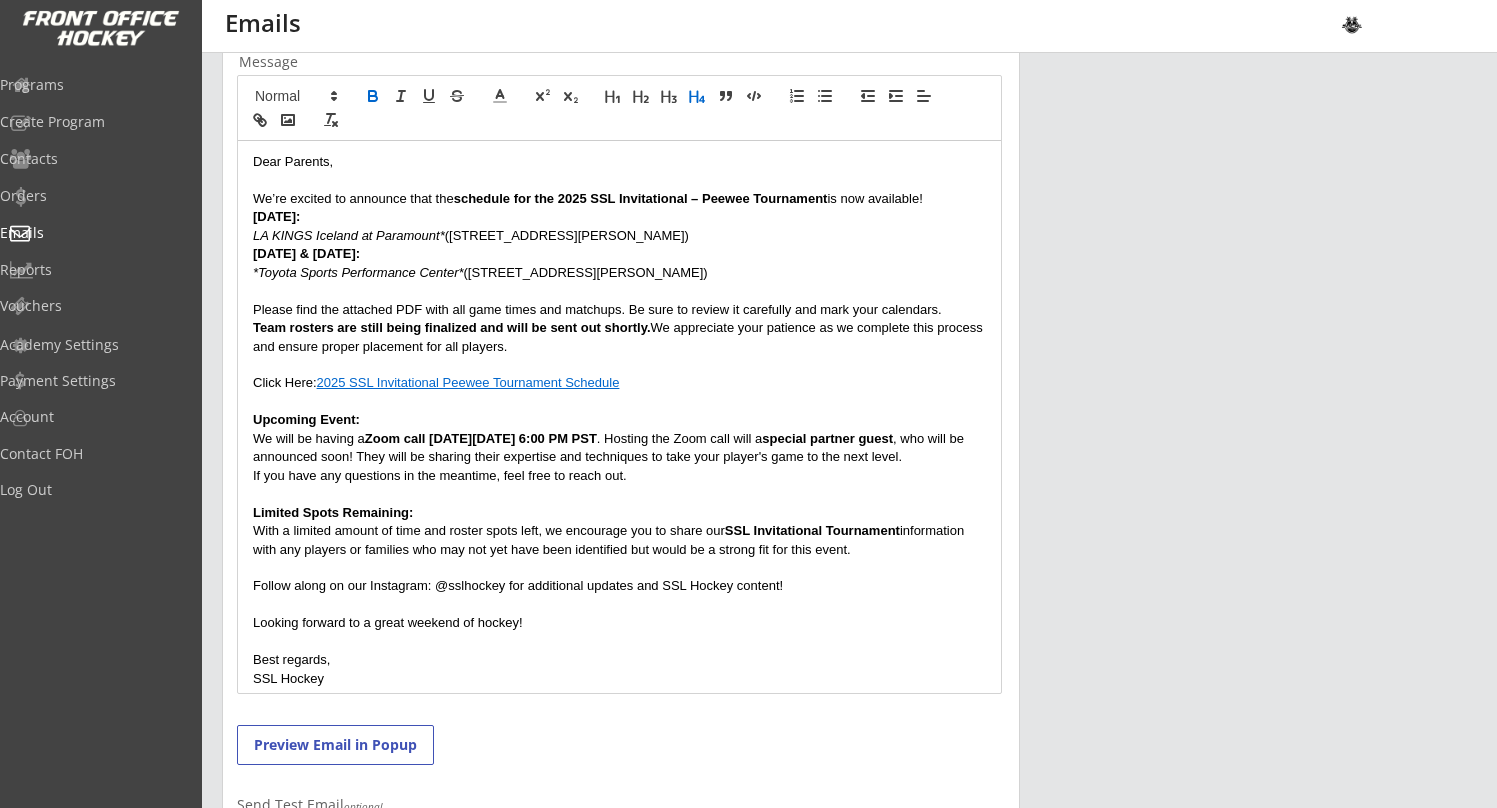 click on "Saturday July 26 & Sunday July 27:" at bounding box center (306, 253) 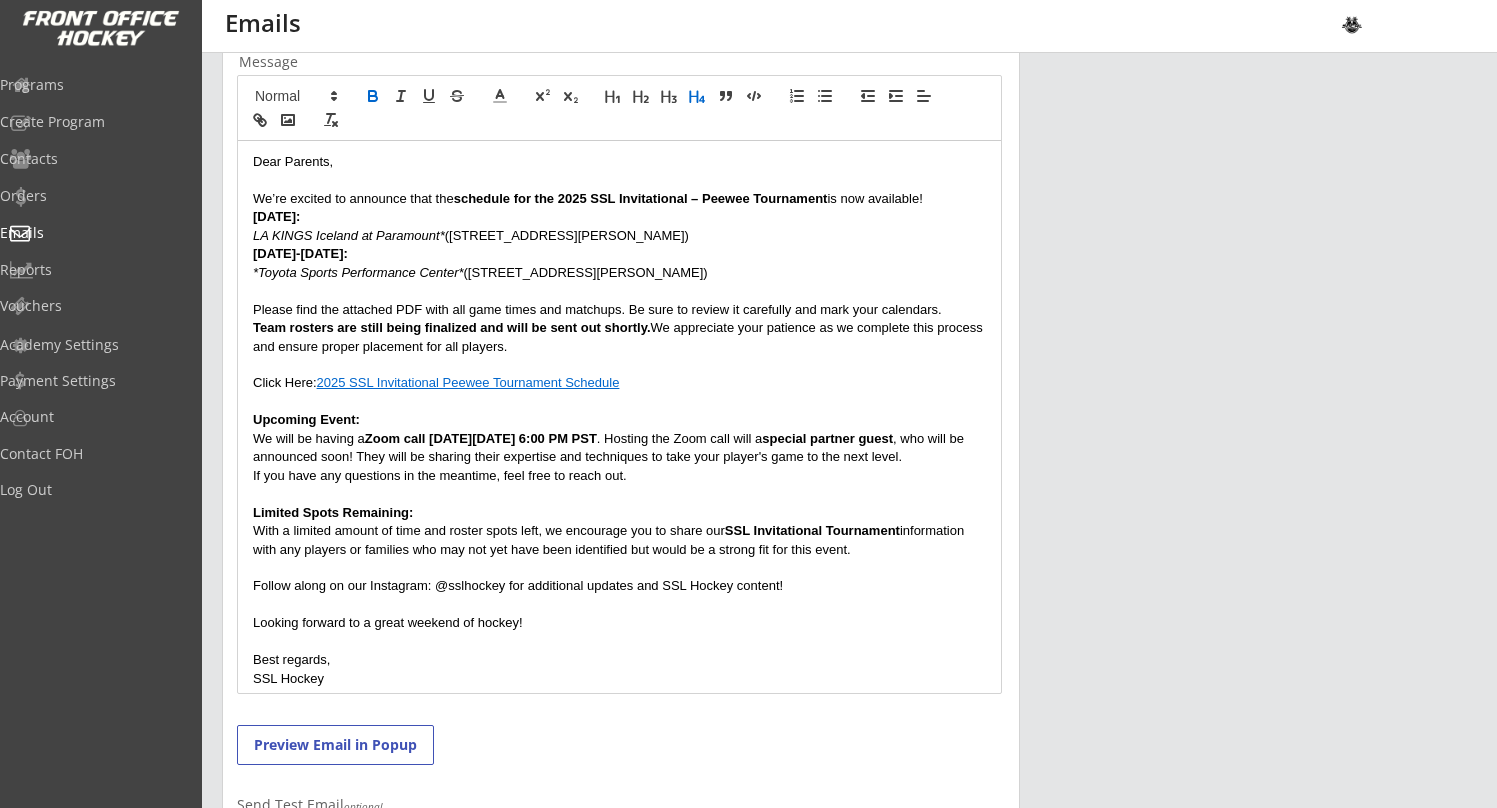 click on "July 26-27:" at bounding box center [300, 253] 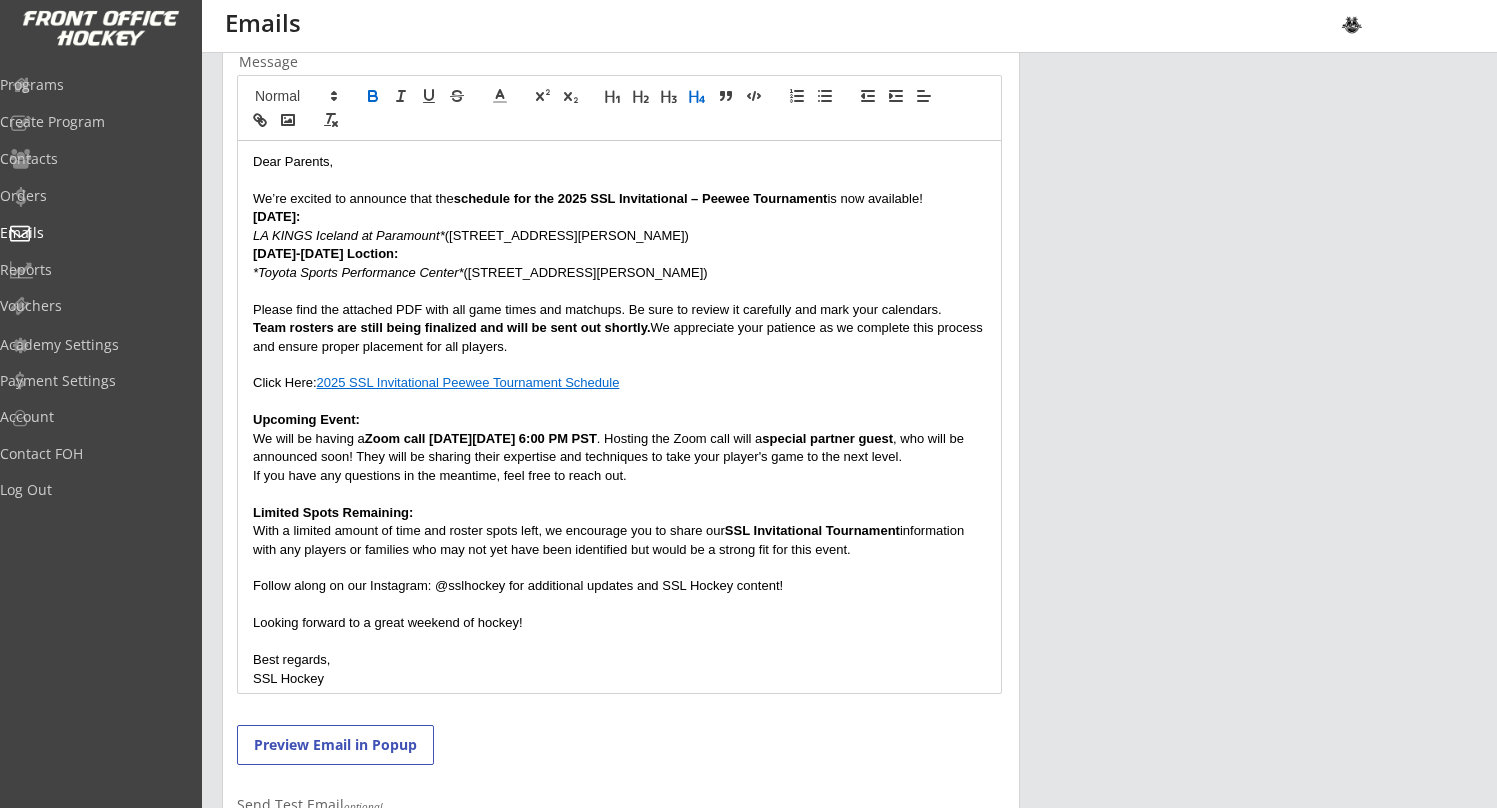 click on "July 26-27 Loction:" at bounding box center (325, 253) 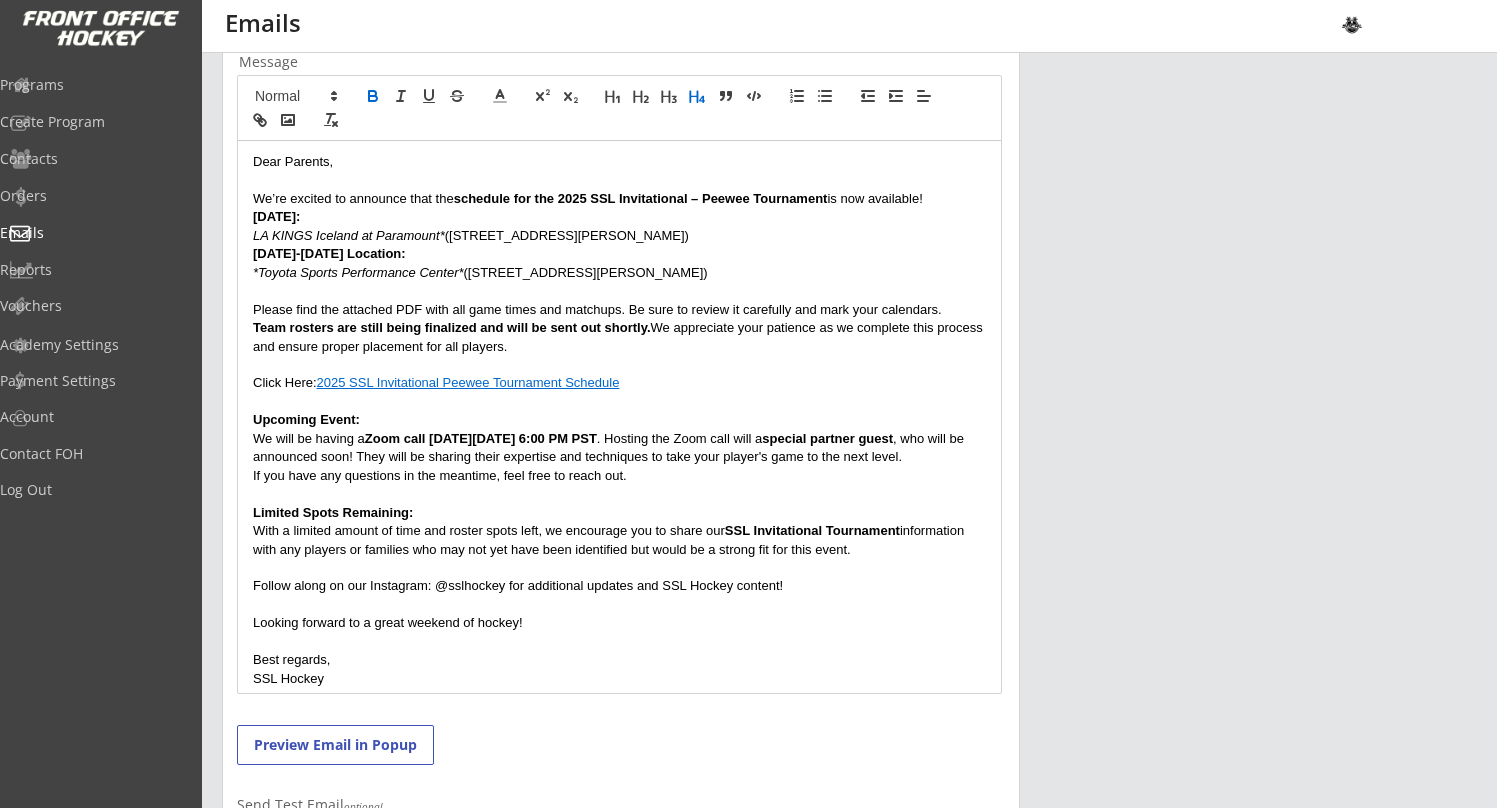 click on "Friday July 25:" at bounding box center (276, 216) 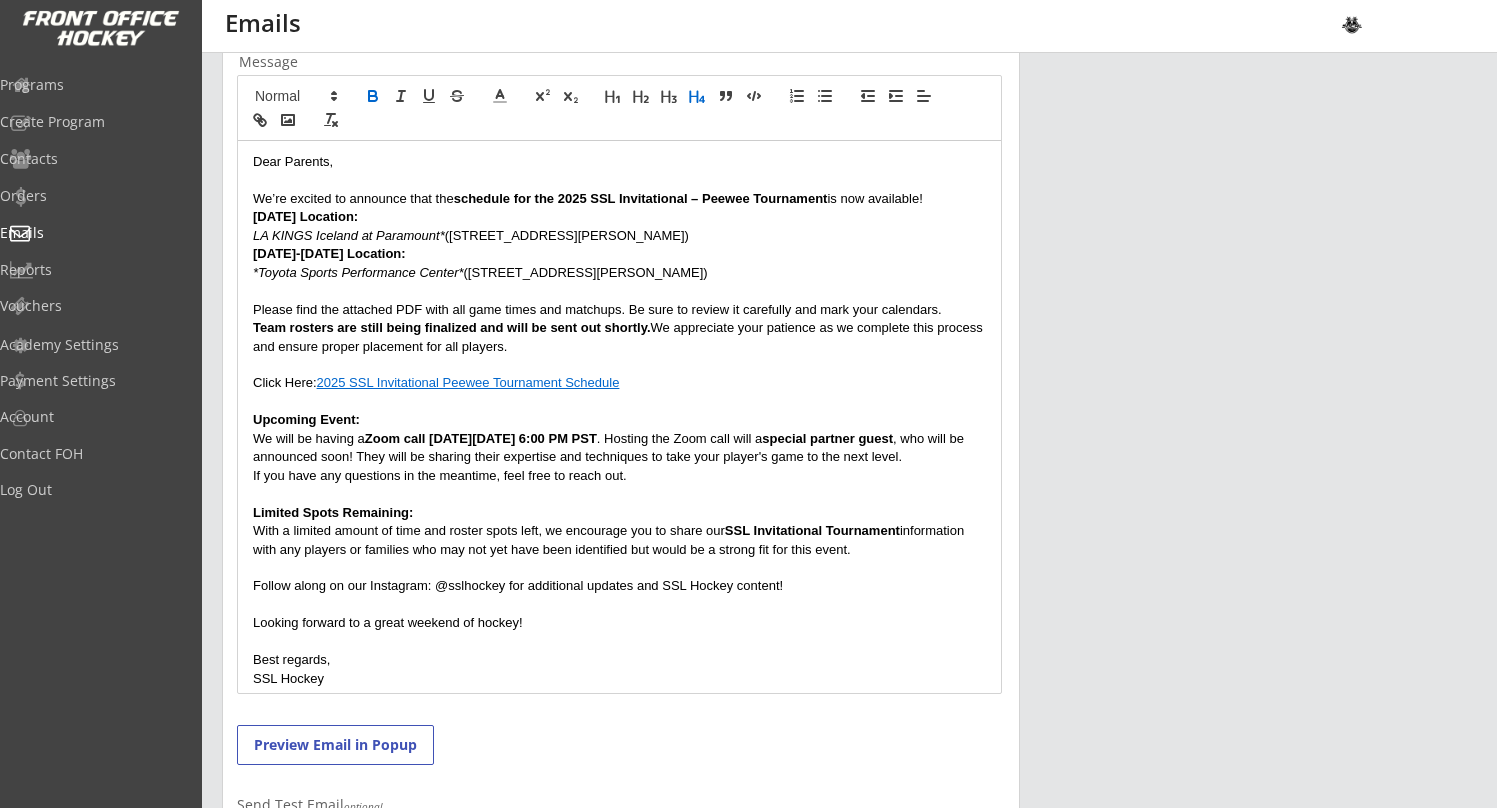 click on "July 25 Location:" at bounding box center [619, 217] 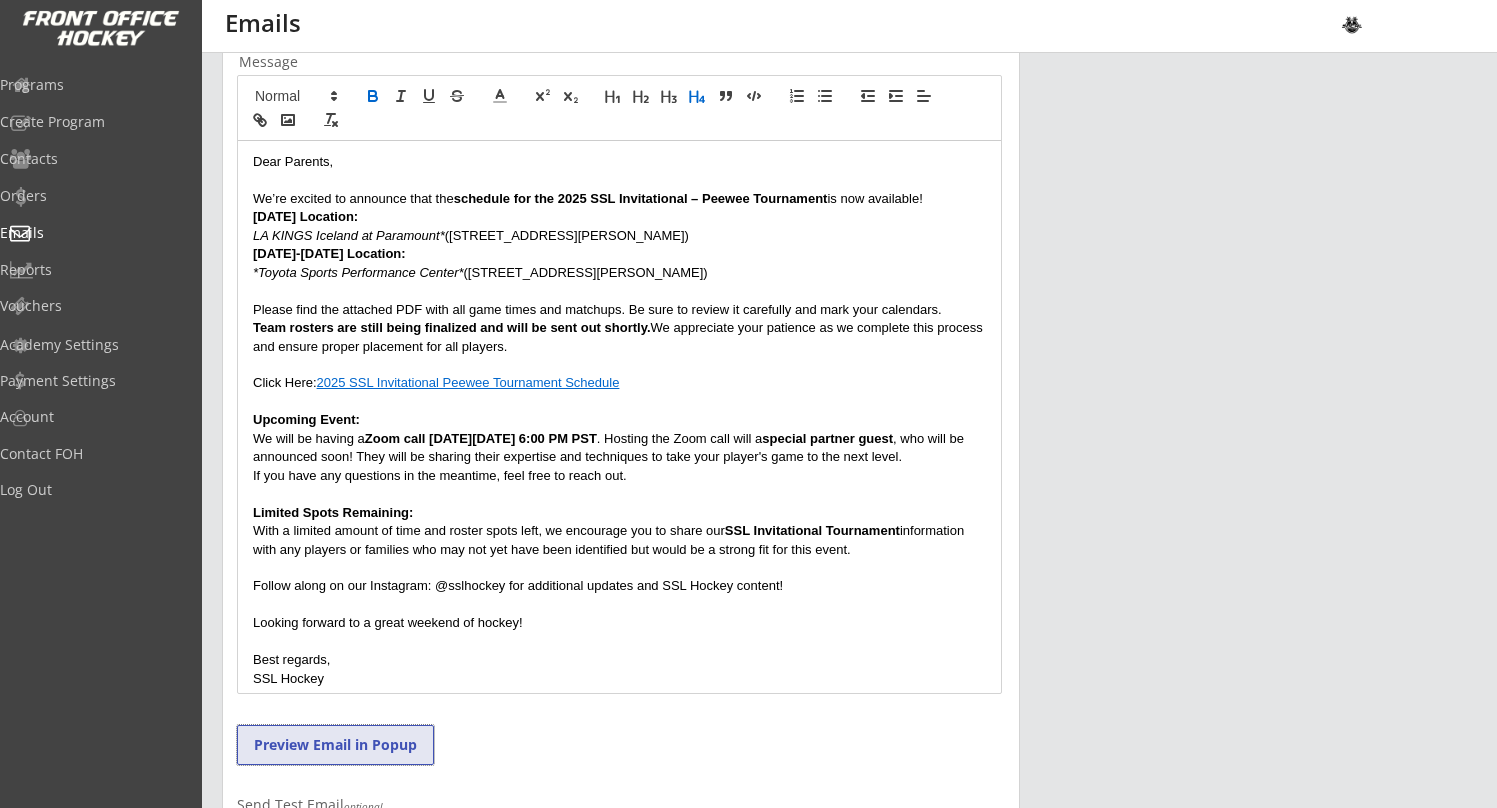 click on "Preview Email in Popup" at bounding box center [335, 745] 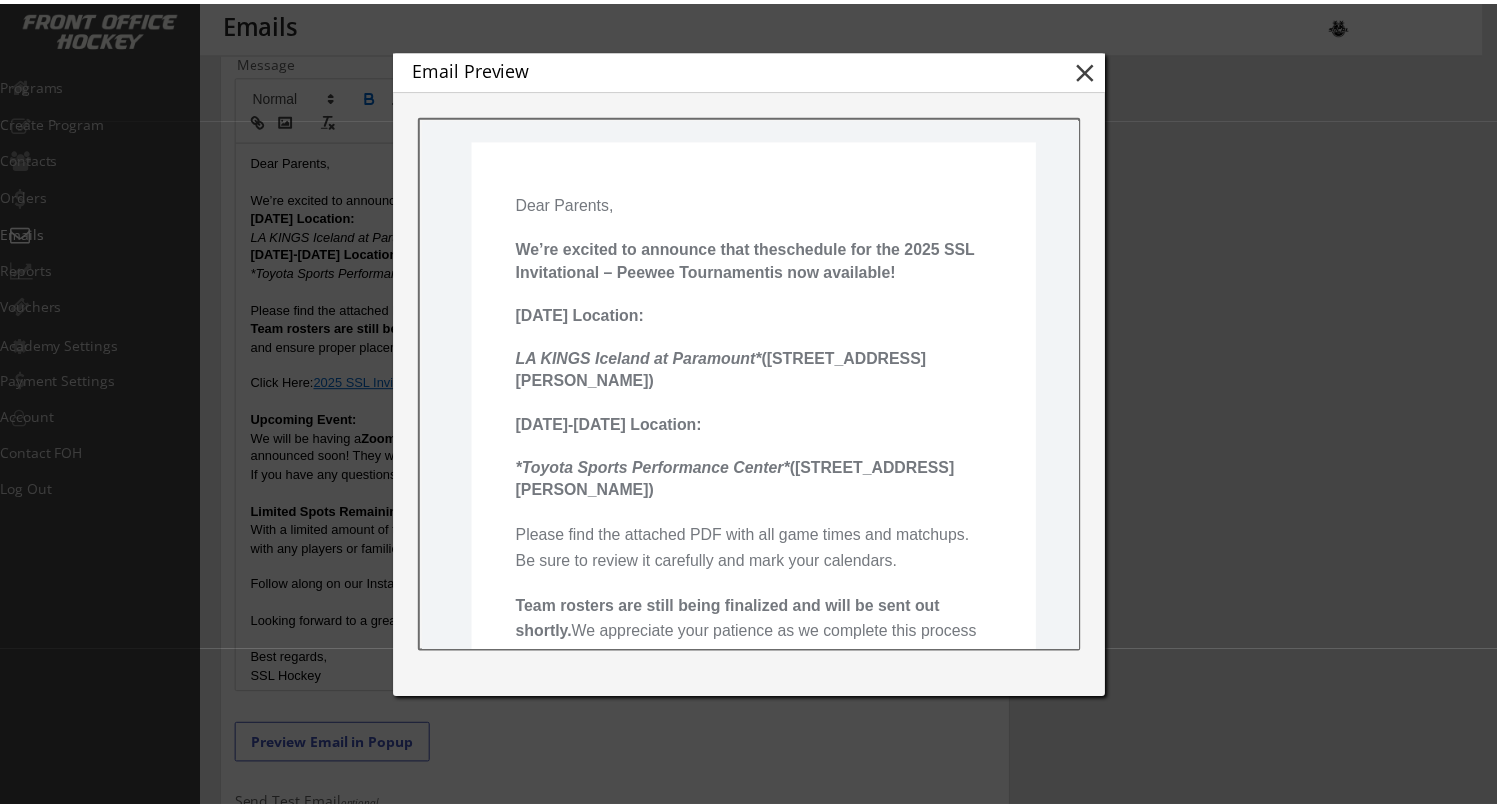 scroll, scrollTop: 160, scrollLeft: 0, axis: vertical 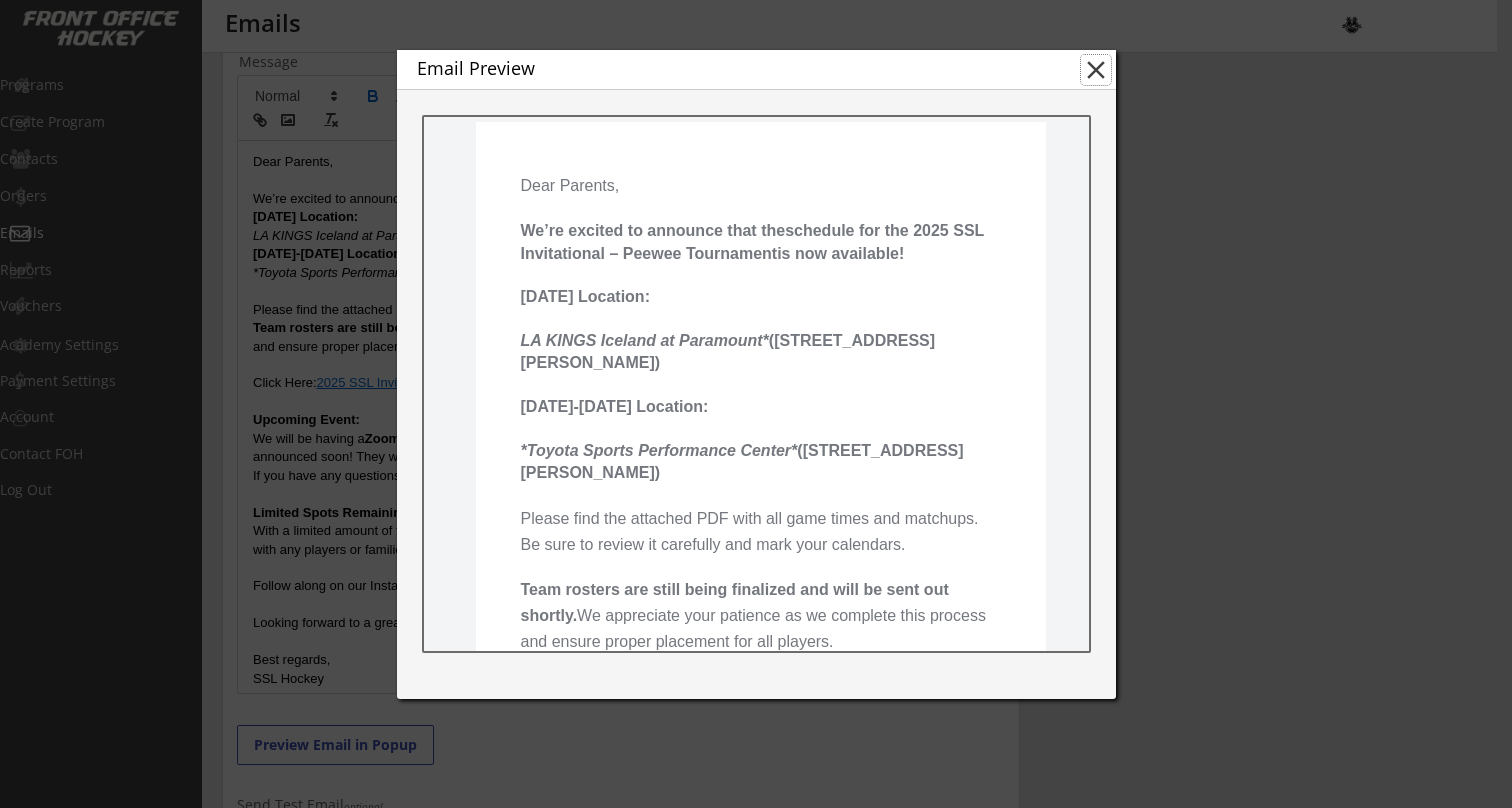 click on "close" at bounding box center [1096, 70] 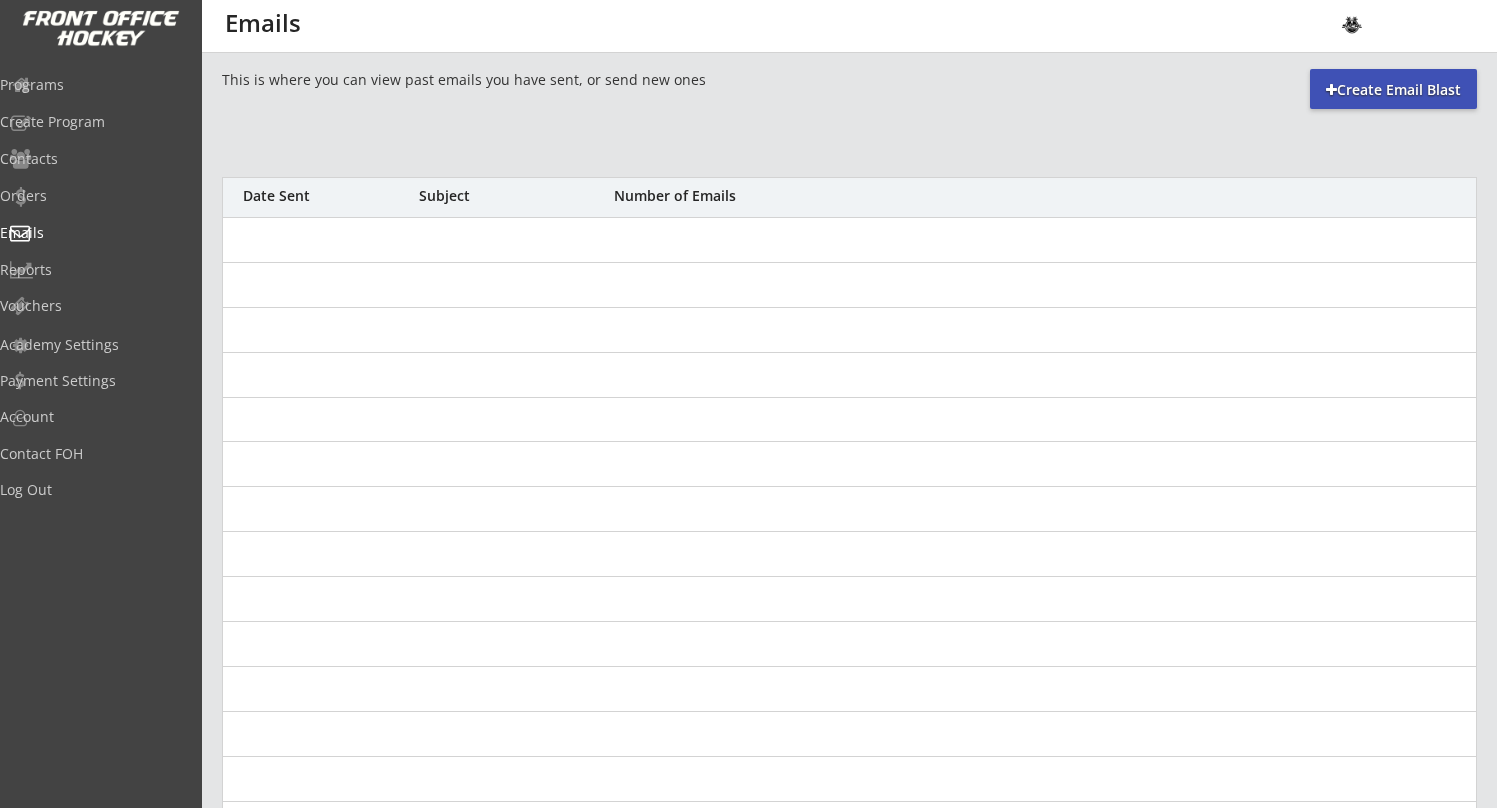 scroll, scrollTop: 478, scrollLeft: 0, axis: vertical 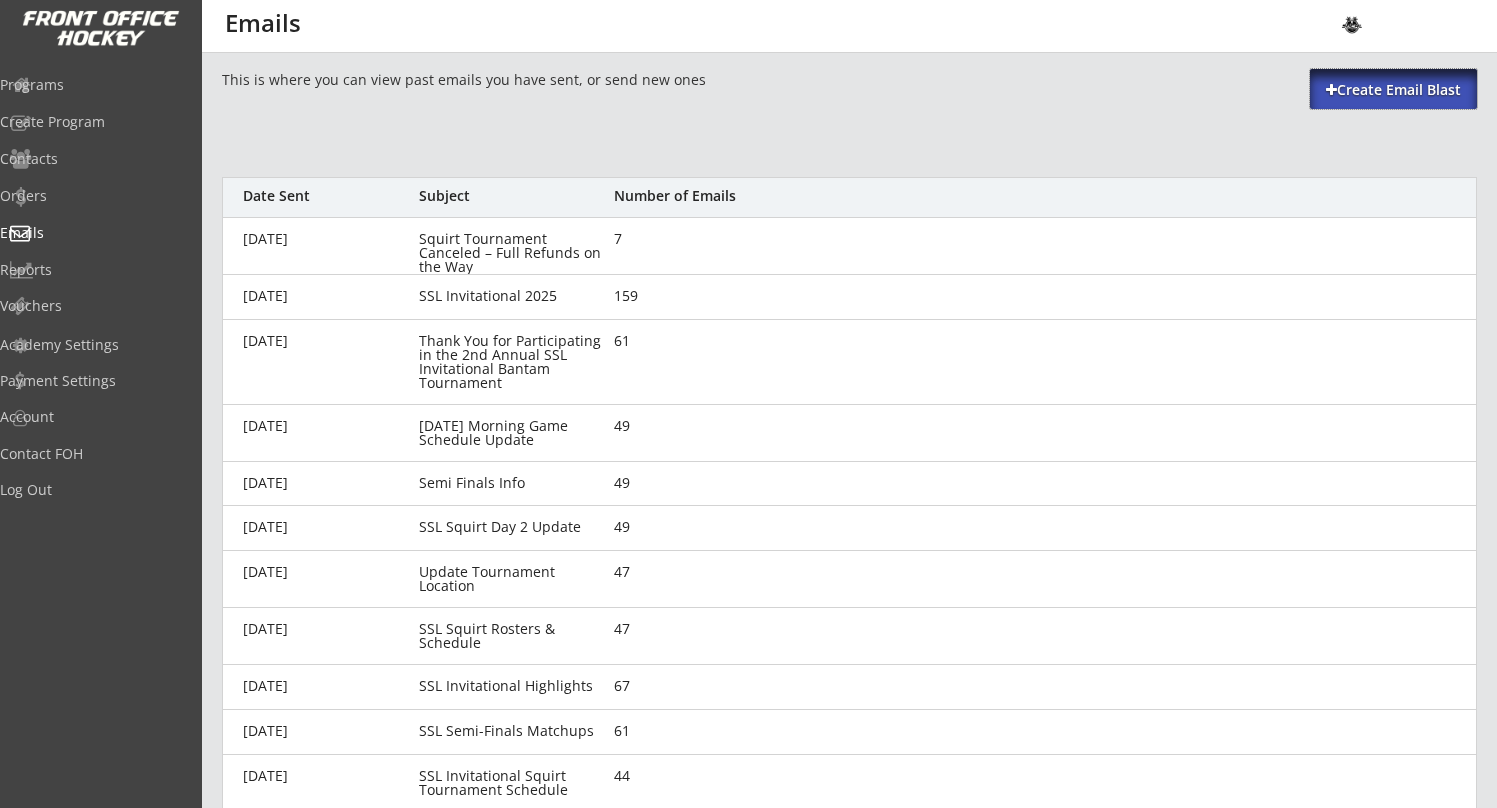 click on "Create Email Blast" at bounding box center [1393, 90] 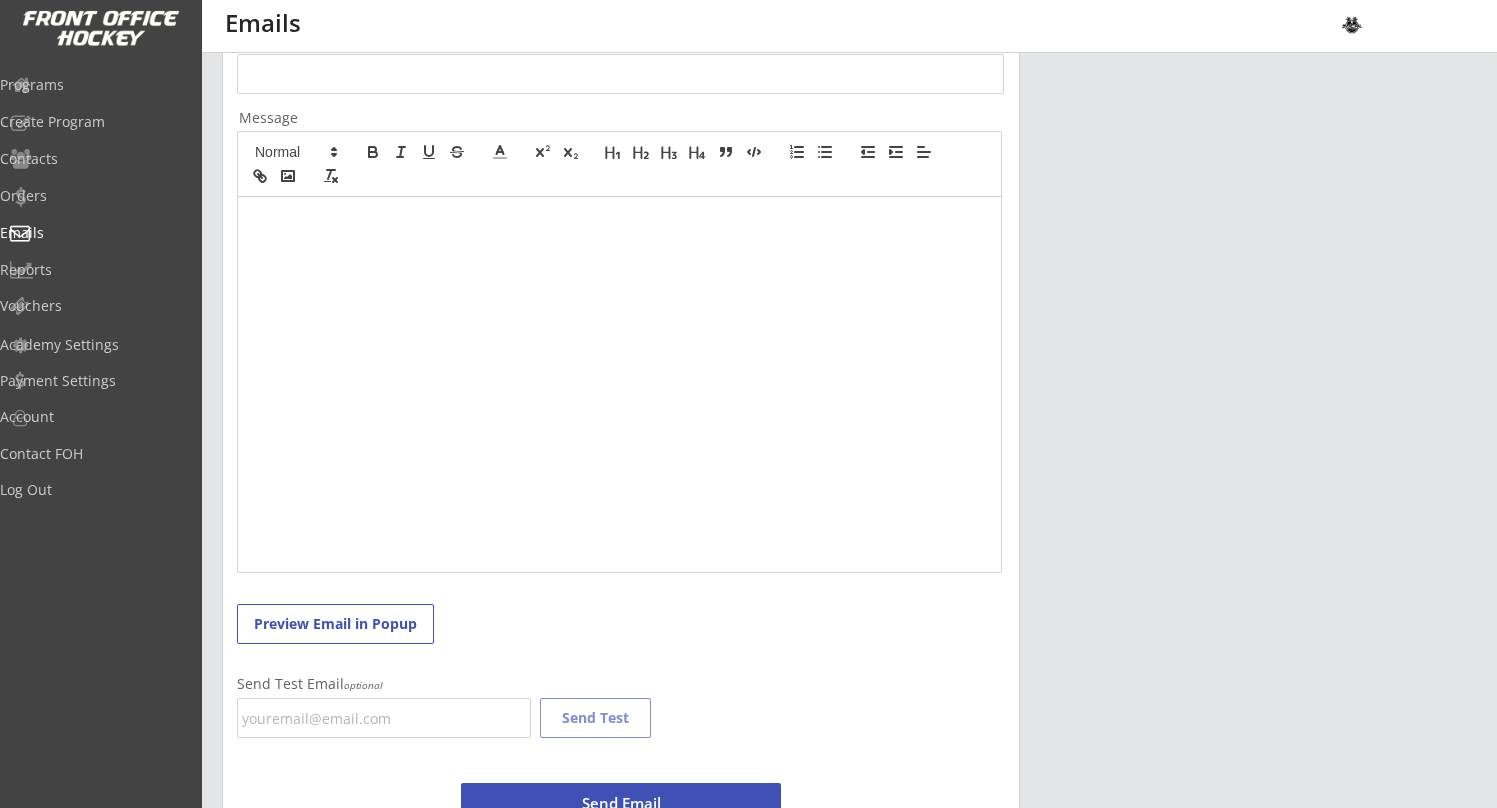 scroll, scrollTop: 349, scrollLeft: 0, axis: vertical 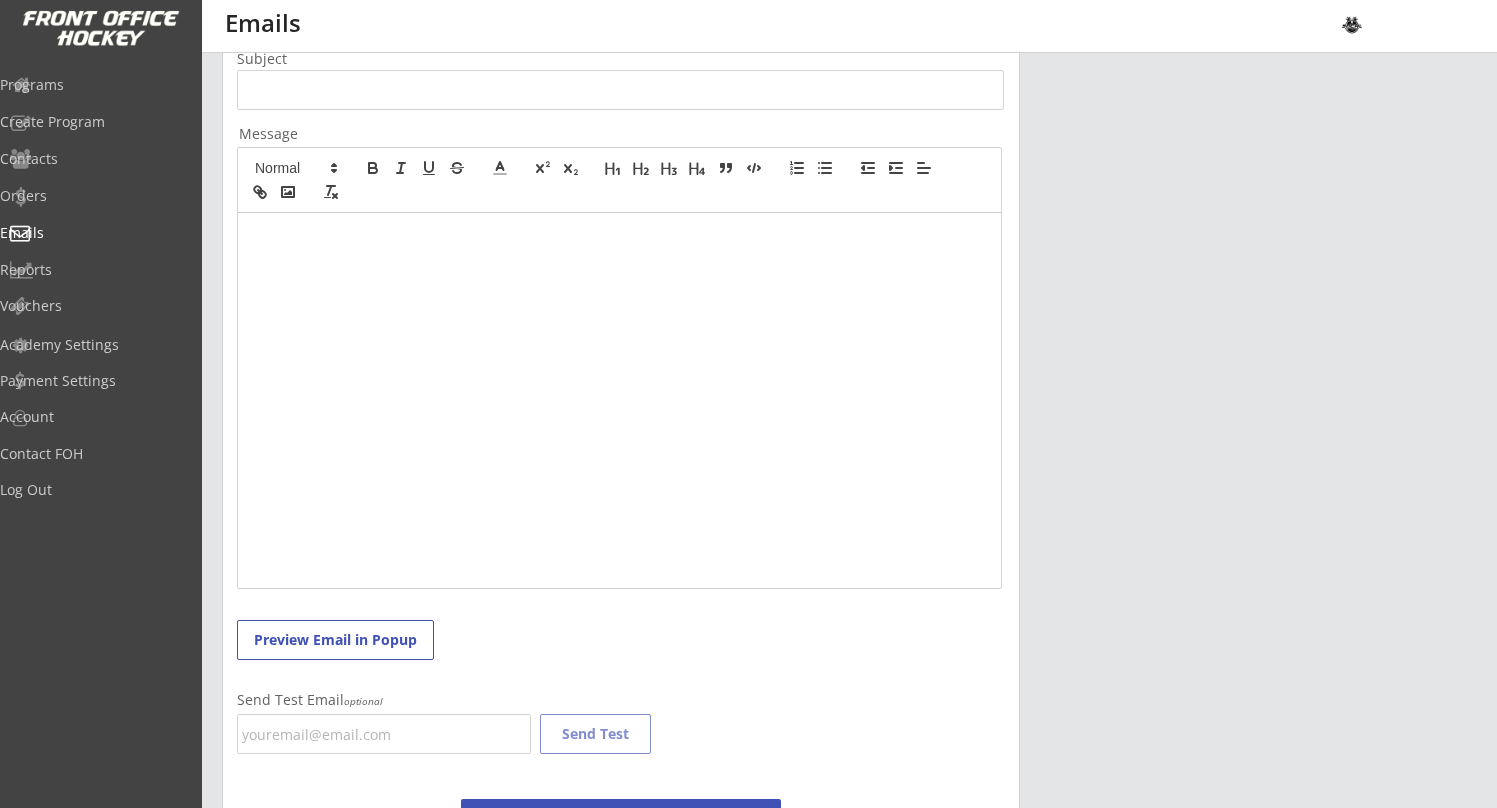 click at bounding box center (619, 400) 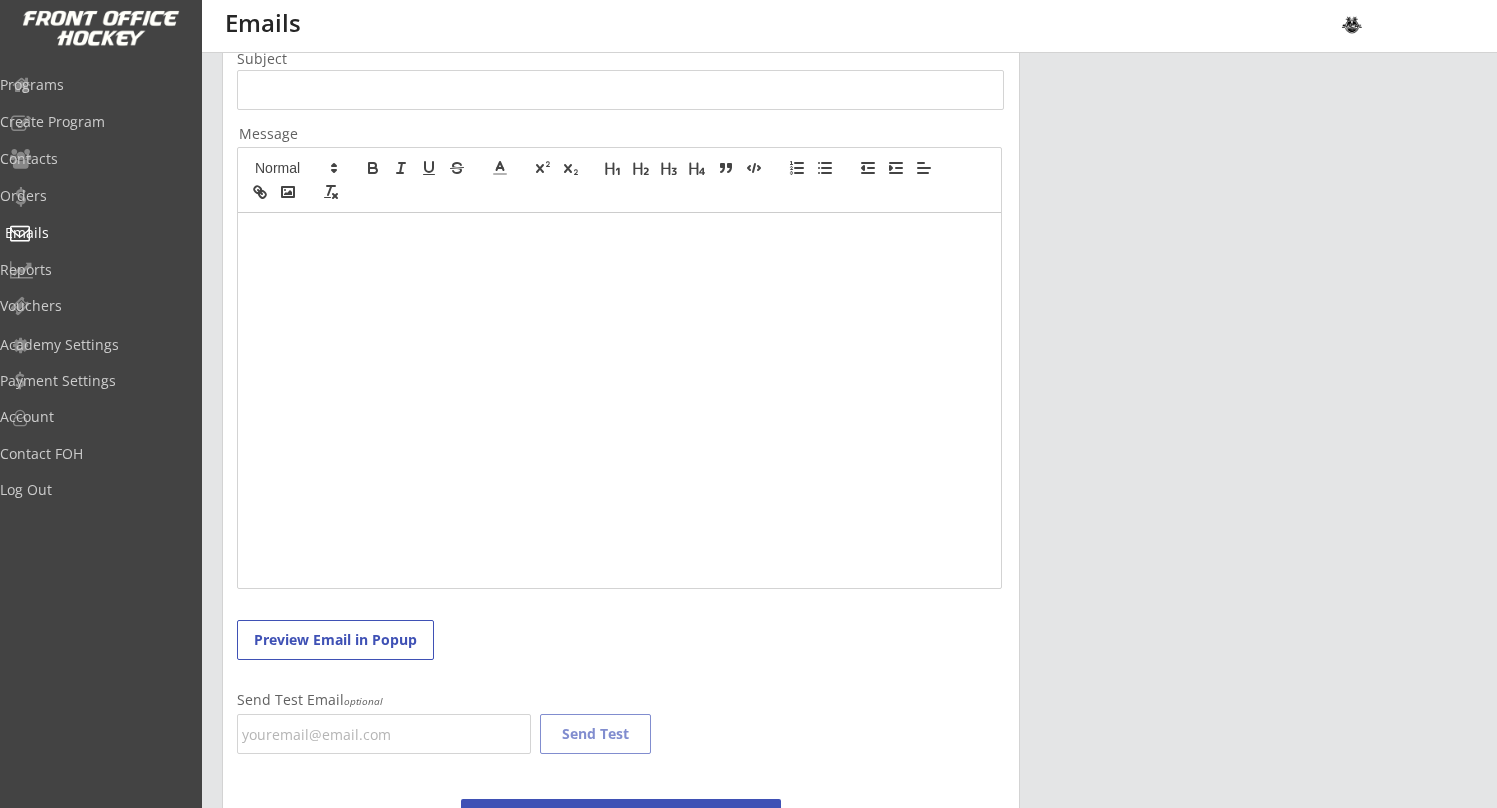 click on "Emails" at bounding box center (95, 234) 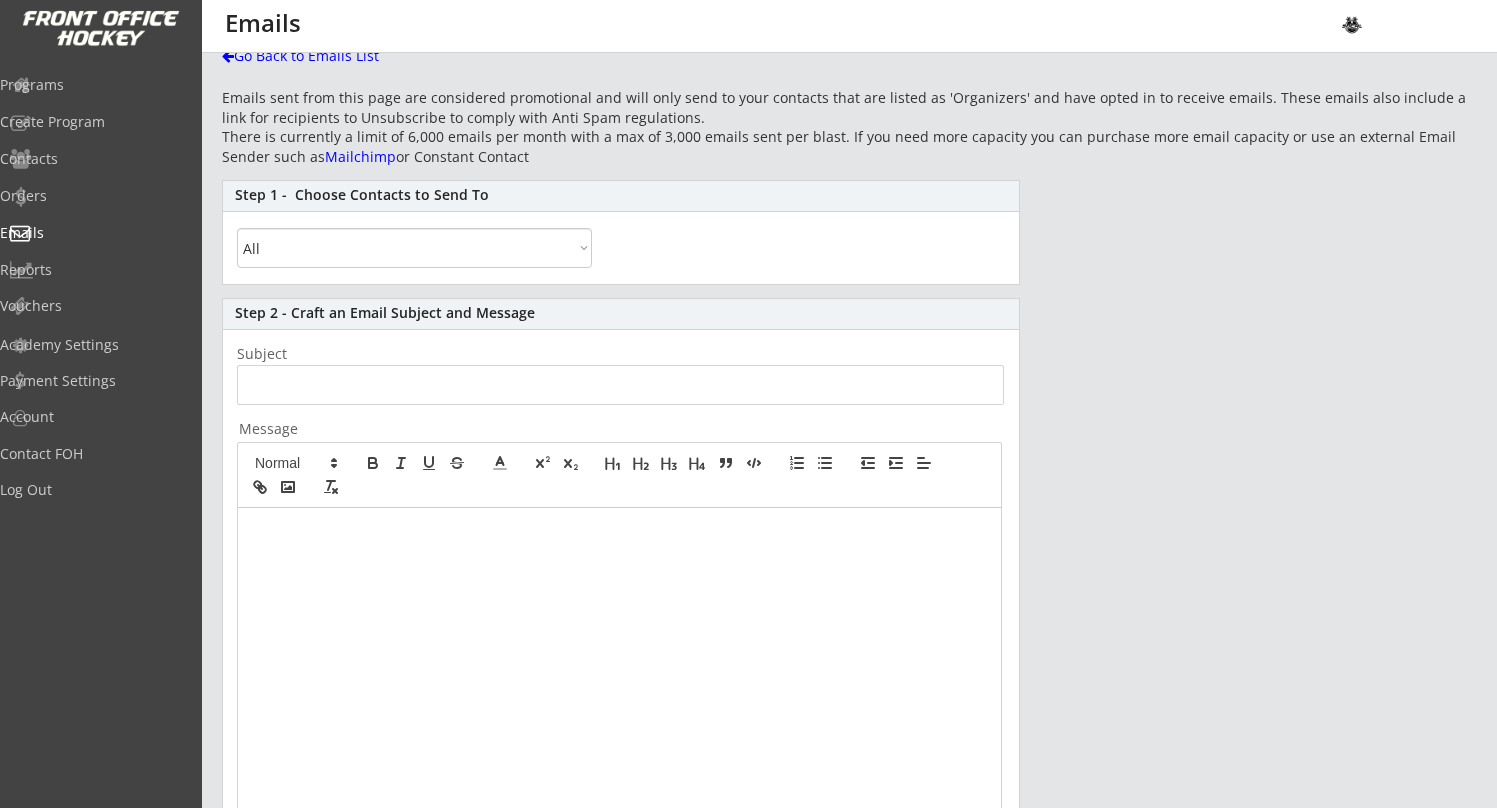 scroll, scrollTop: 59, scrollLeft: 0, axis: vertical 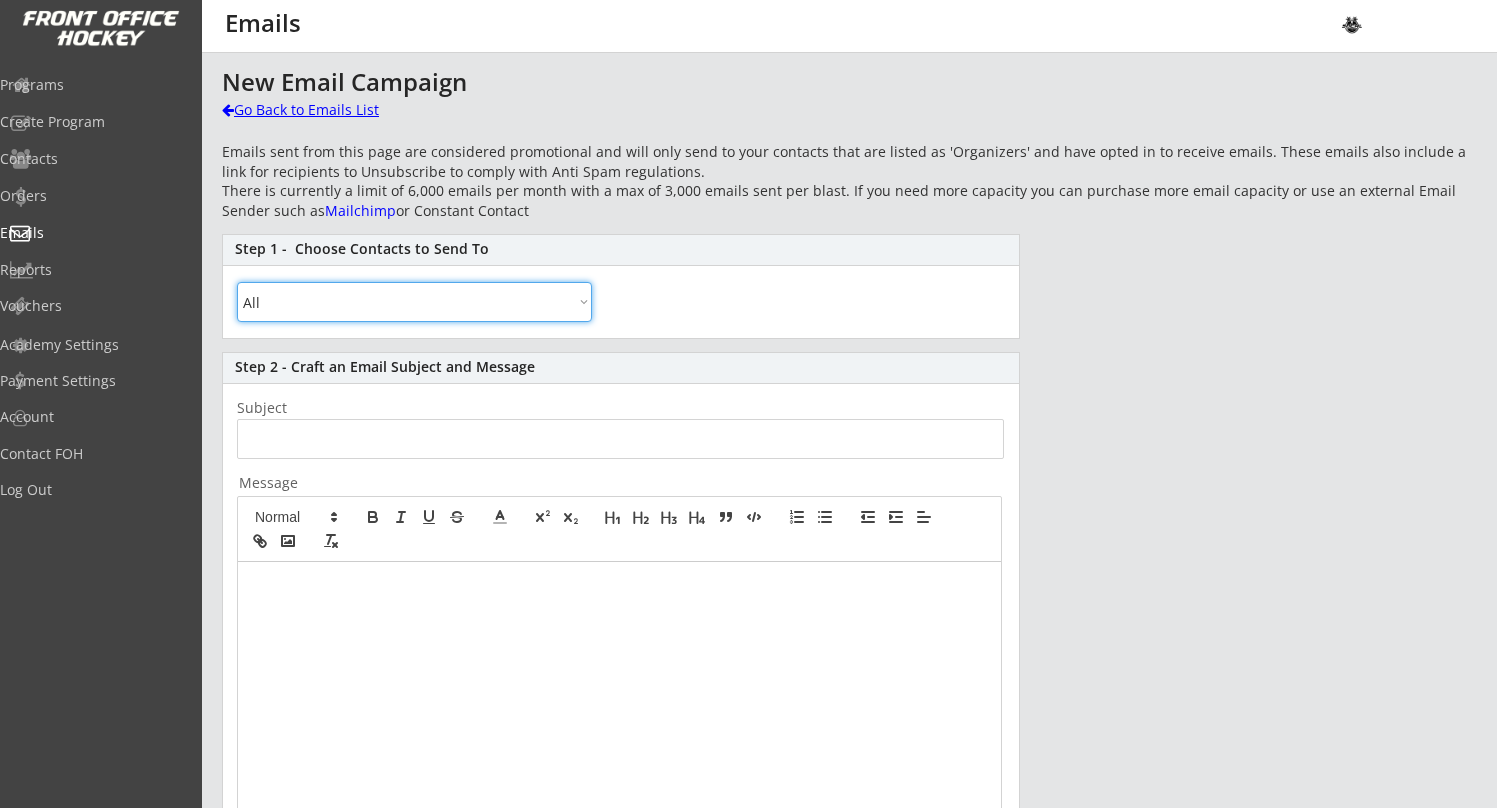 click on "Go Back to Emails List" at bounding box center (325, 110) 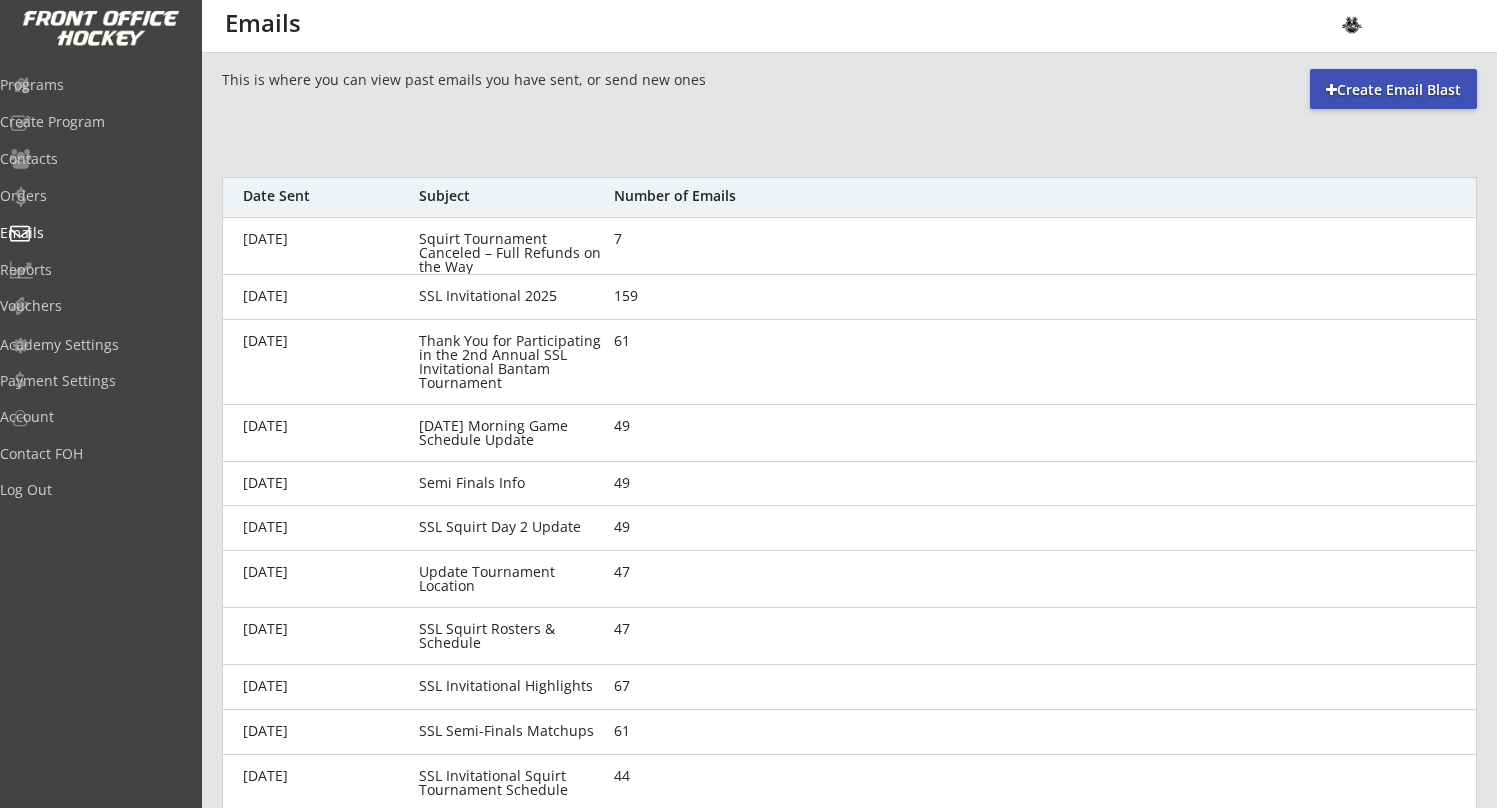 scroll, scrollTop: 0, scrollLeft: 0, axis: both 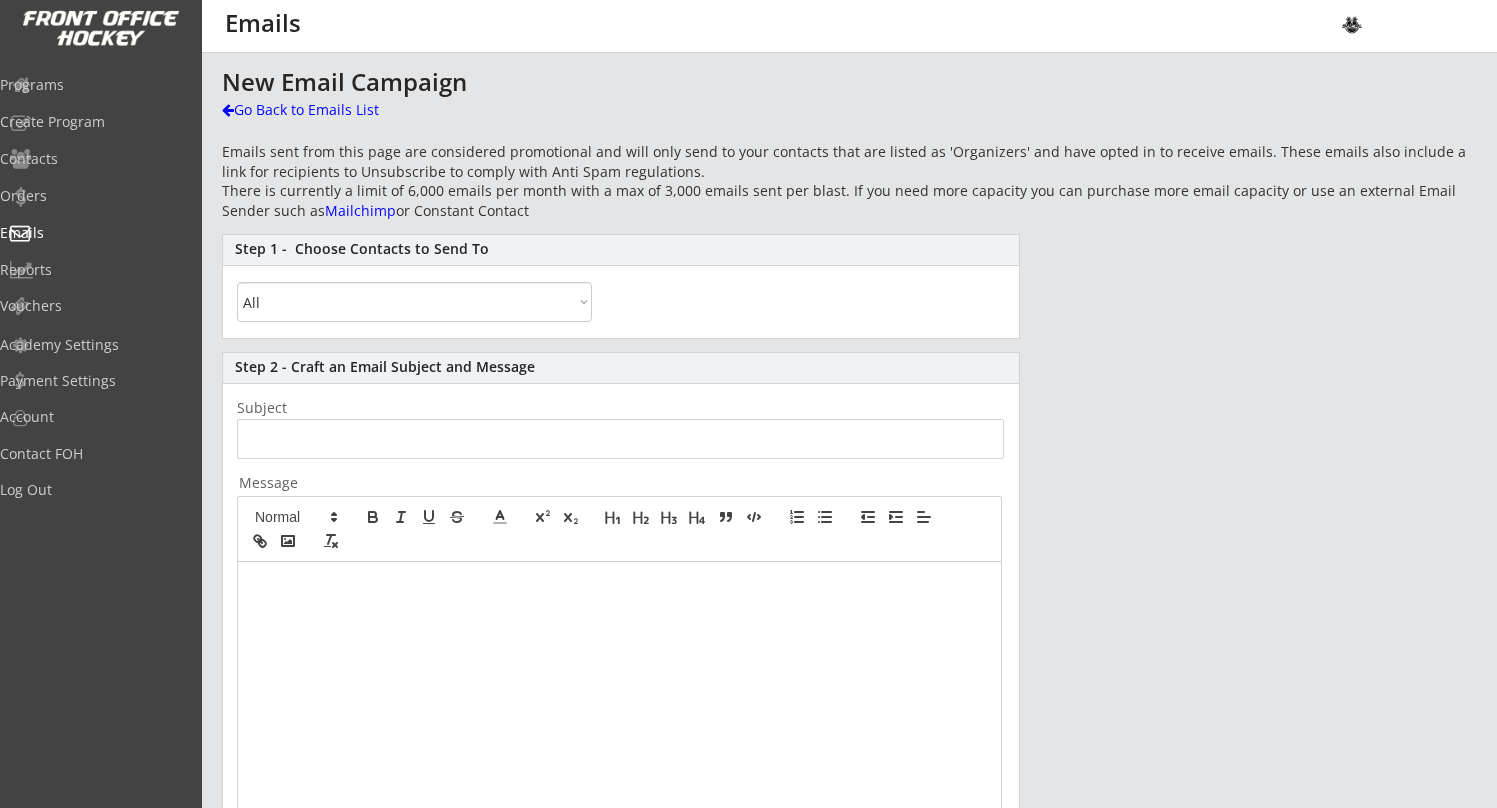 click at bounding box center [619, 583] 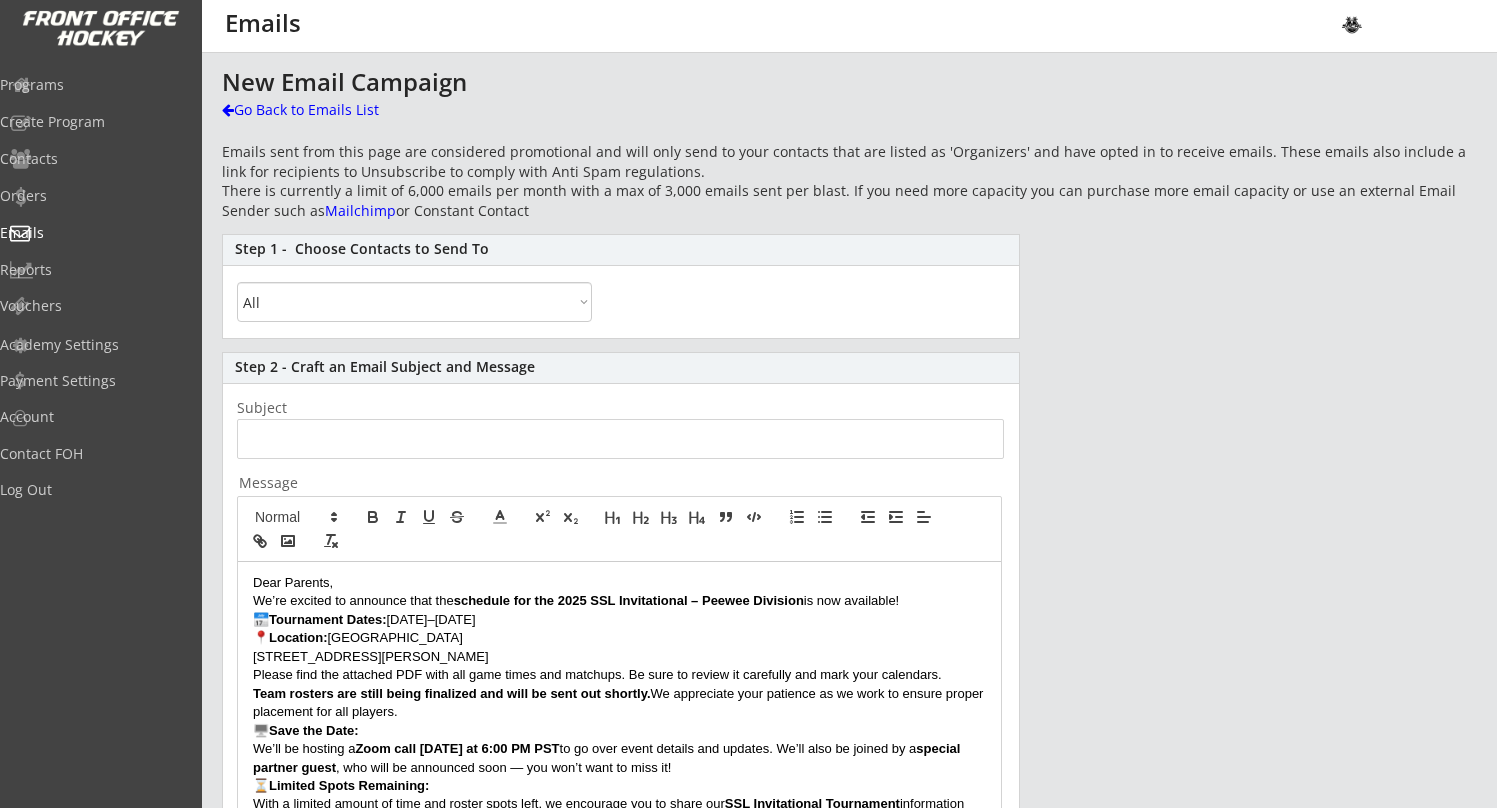 scroll, scrollTop: 12, scrollLeft: 0, axis: vertical 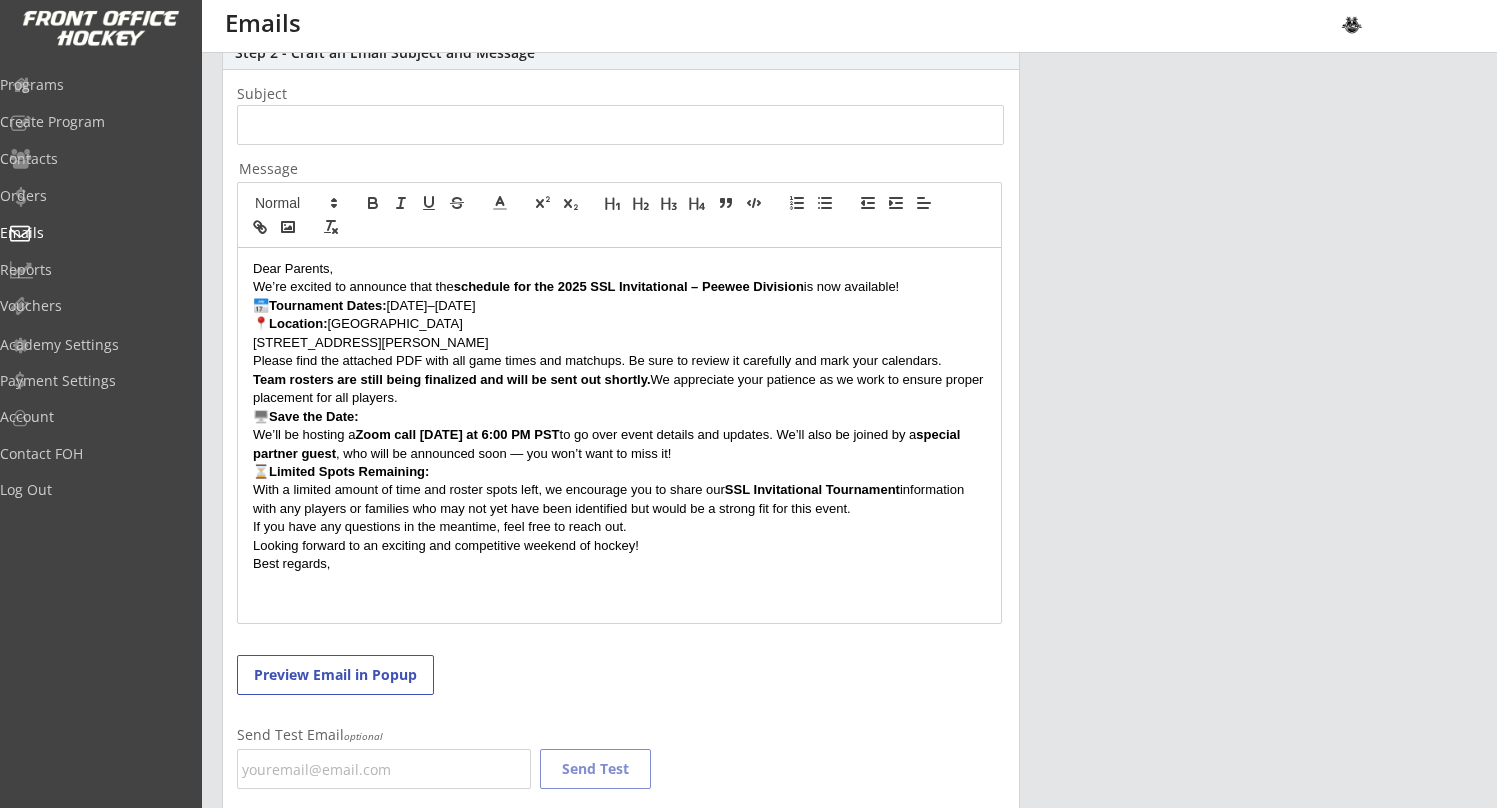 click on "Tournament Dates:" at bounding box center (328, 305) 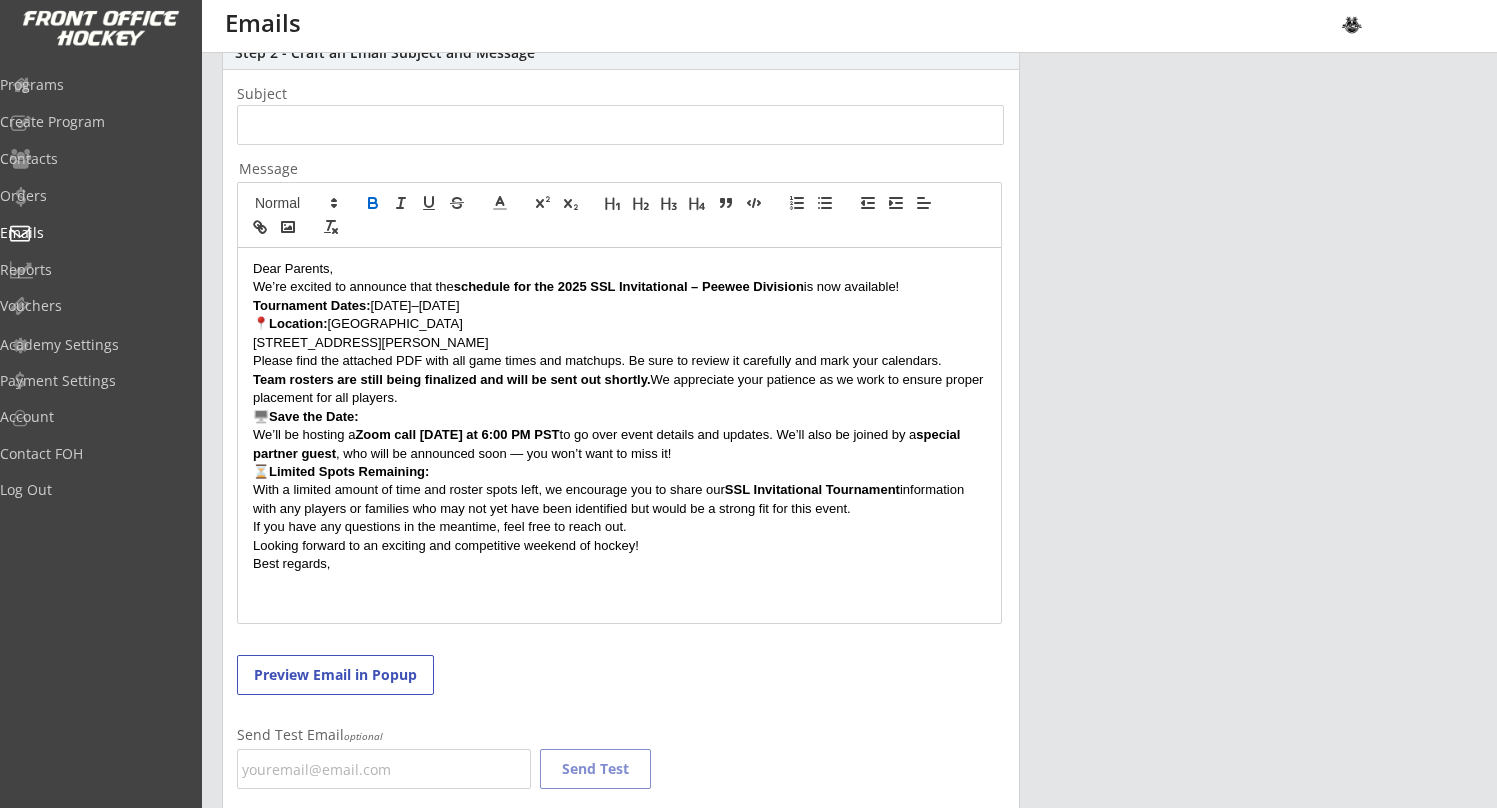 click on "Location:" at bounding box center [298, 323] 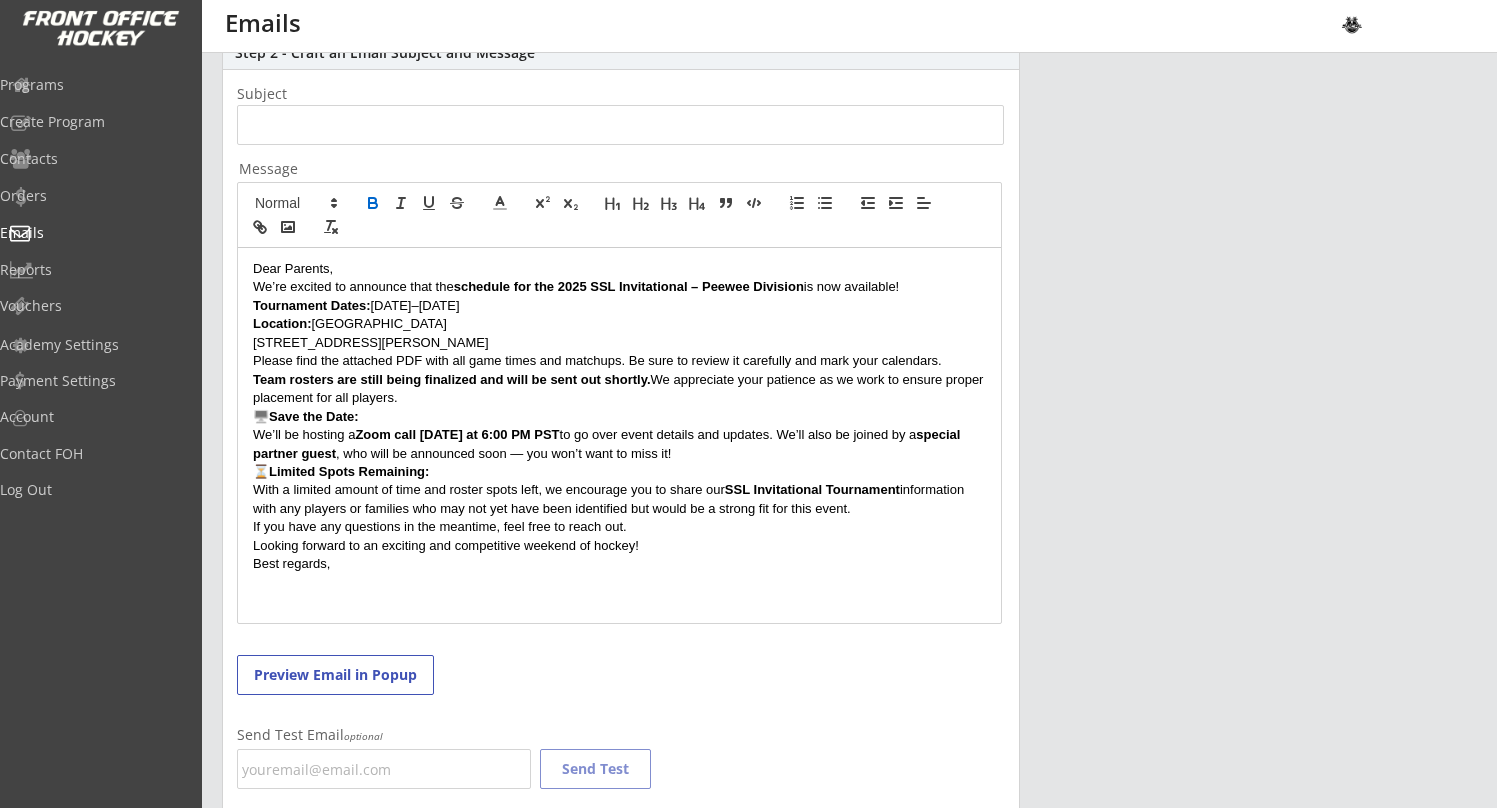 click on "Tournament Dates:  January 17–19, 2025" at bounding box center (619, 306) 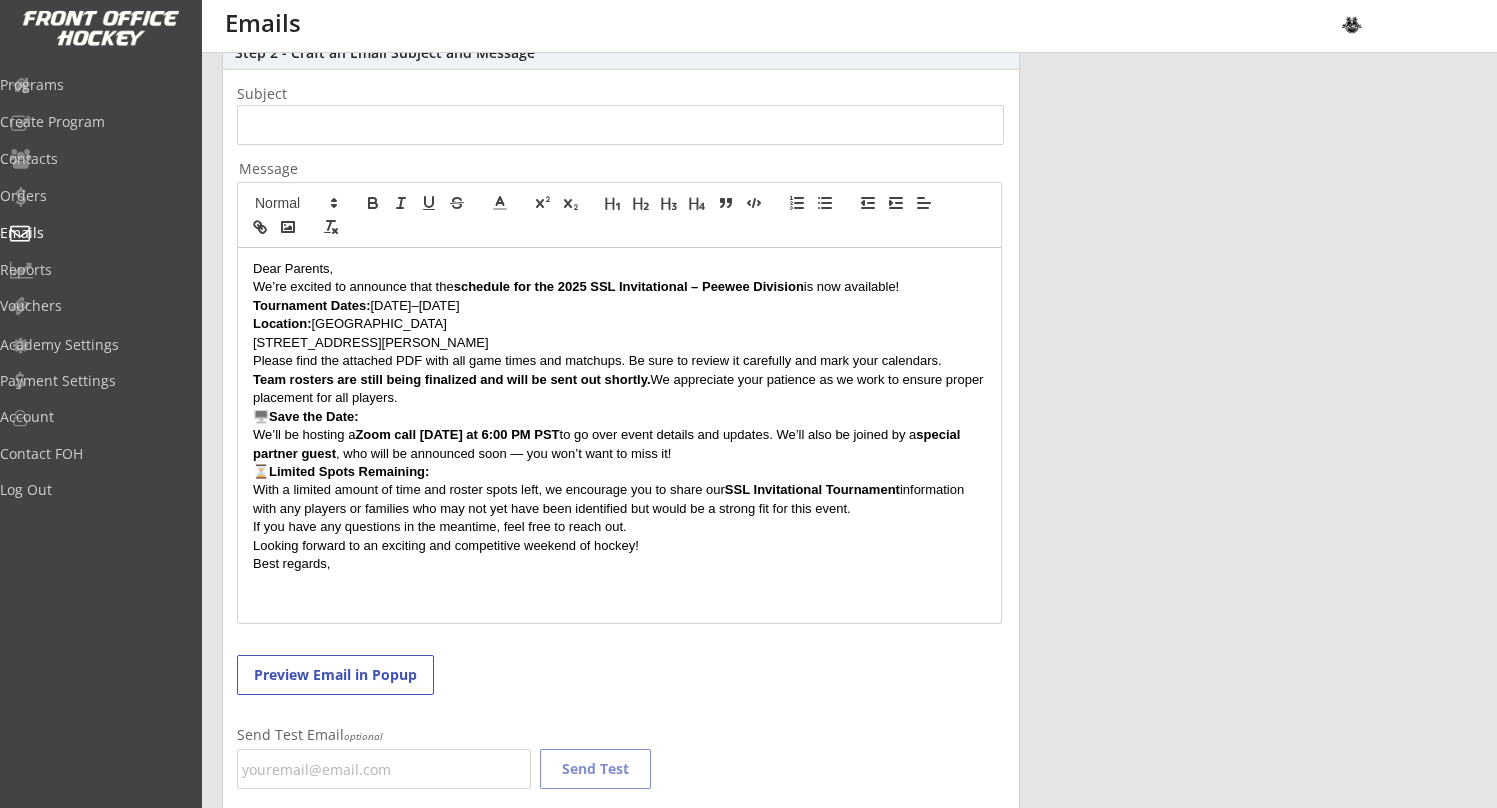 click on "Tournament Dates:  July 17–19, 2025" at bounding box center [619, 306] 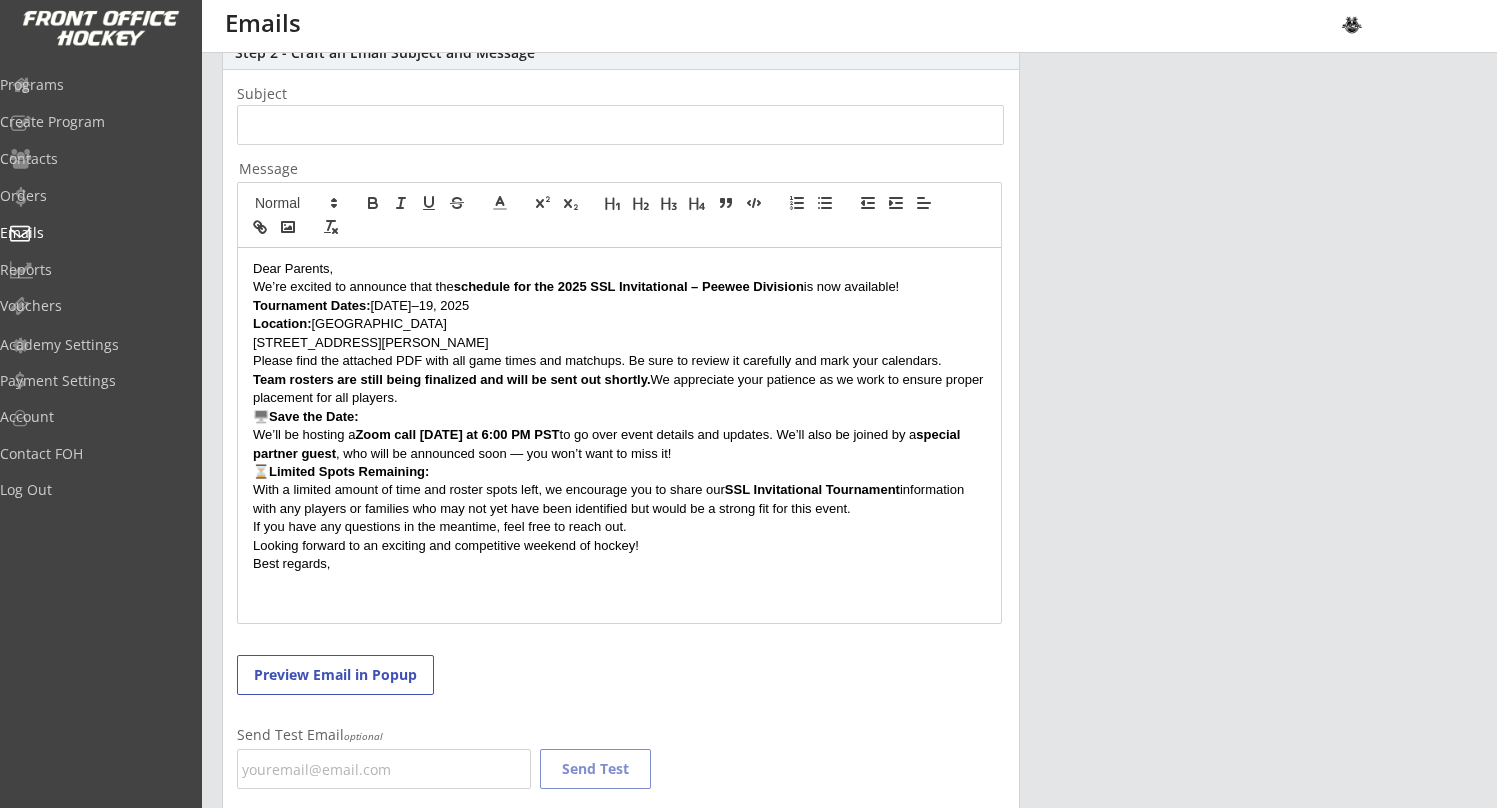 click on "Tournament Dates:  July 25–19, 2025" at bounding box center (619, 306) 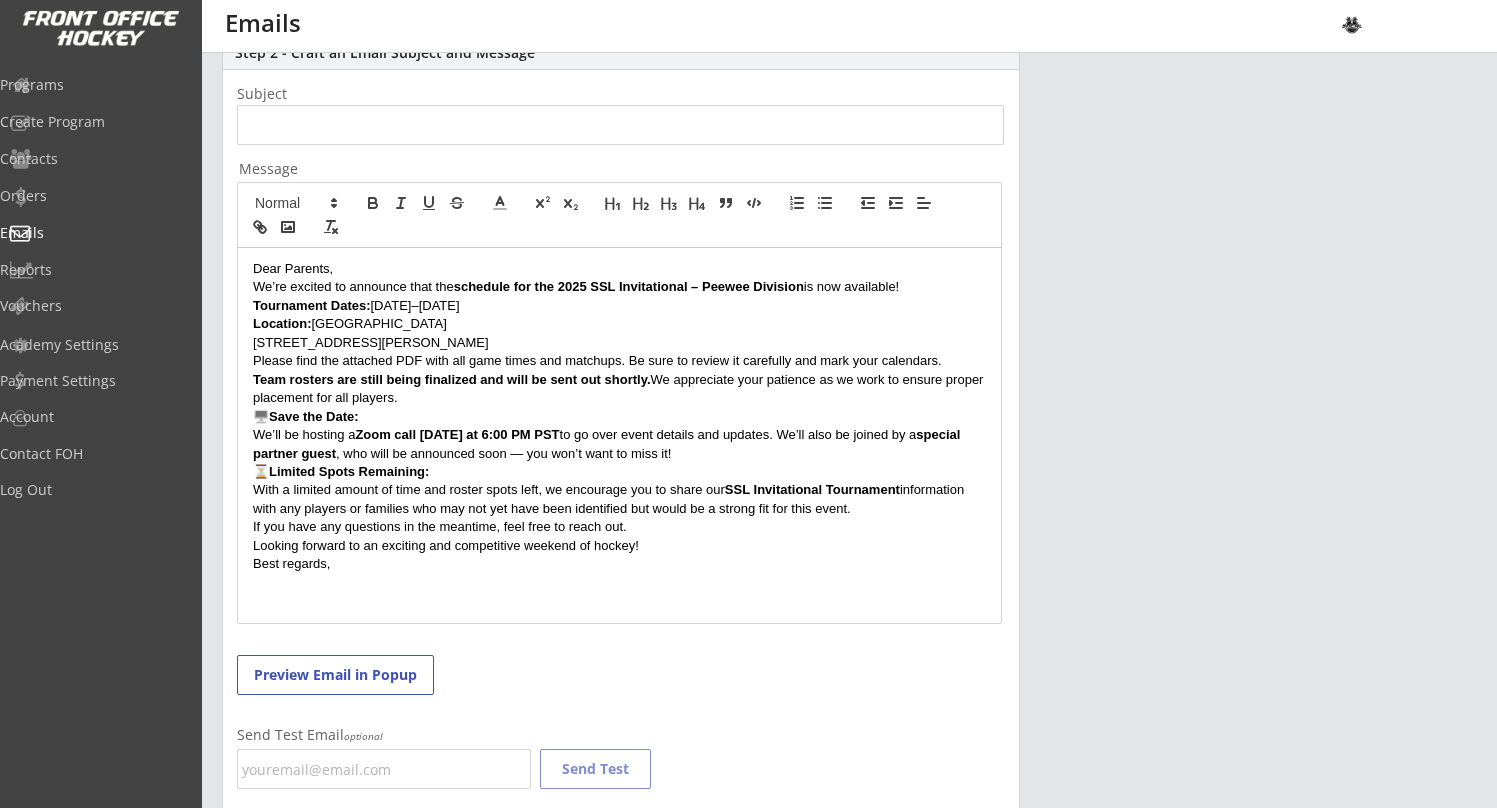 click on "Location:  St. Clair Shores Civic Arena" at bounding box center (619, 324) 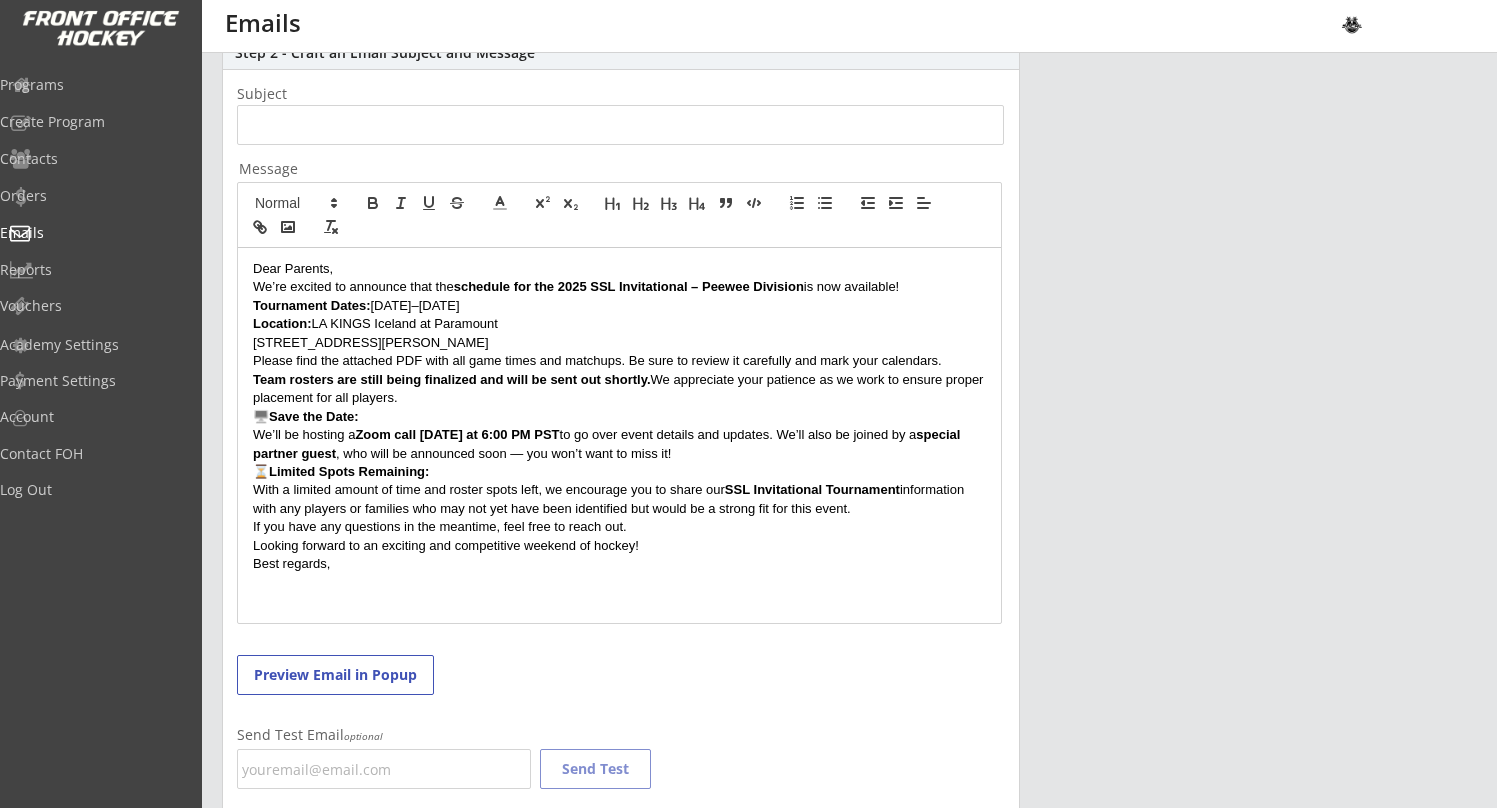 click on "20000 Stephens St, St Clair Shores, MI 48080" at bounding box center [619, 343] 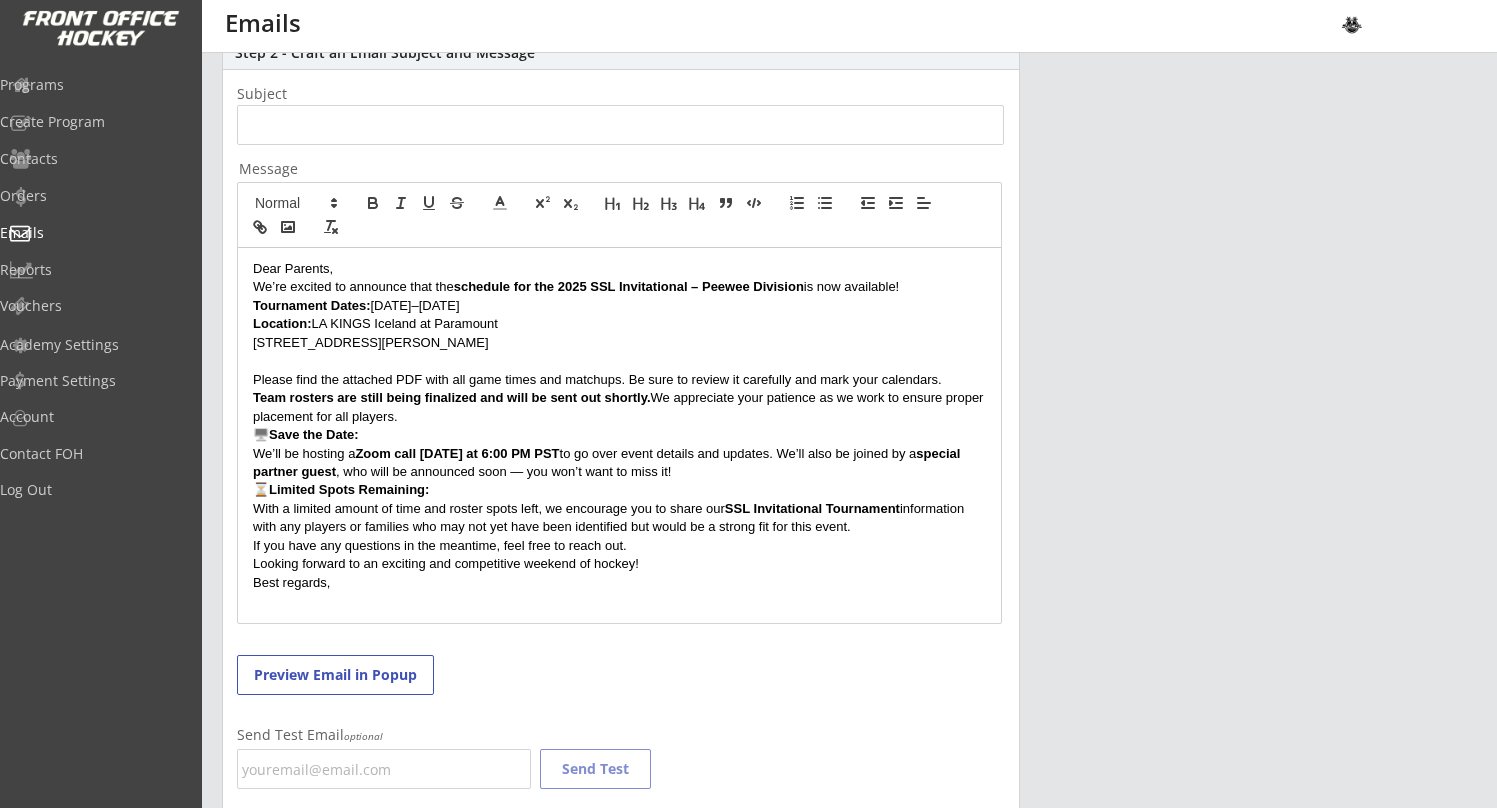 drag, startPoint x: 530, startPoint y: 343, endPoint x: 237, endPoint y: 338, distance: 293.04266 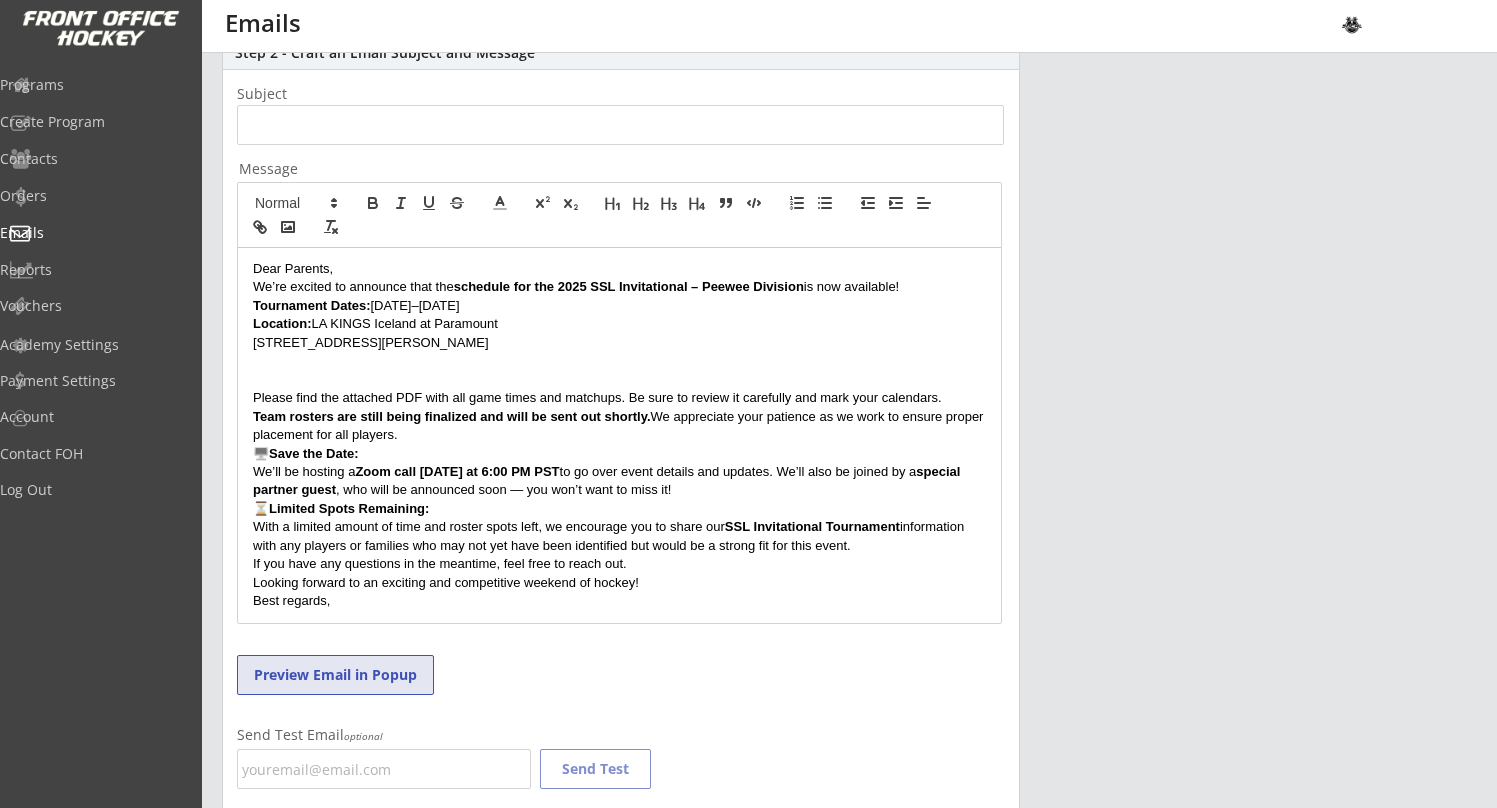 click on "Preview Email in Popup" at bounding box center [335, 675] 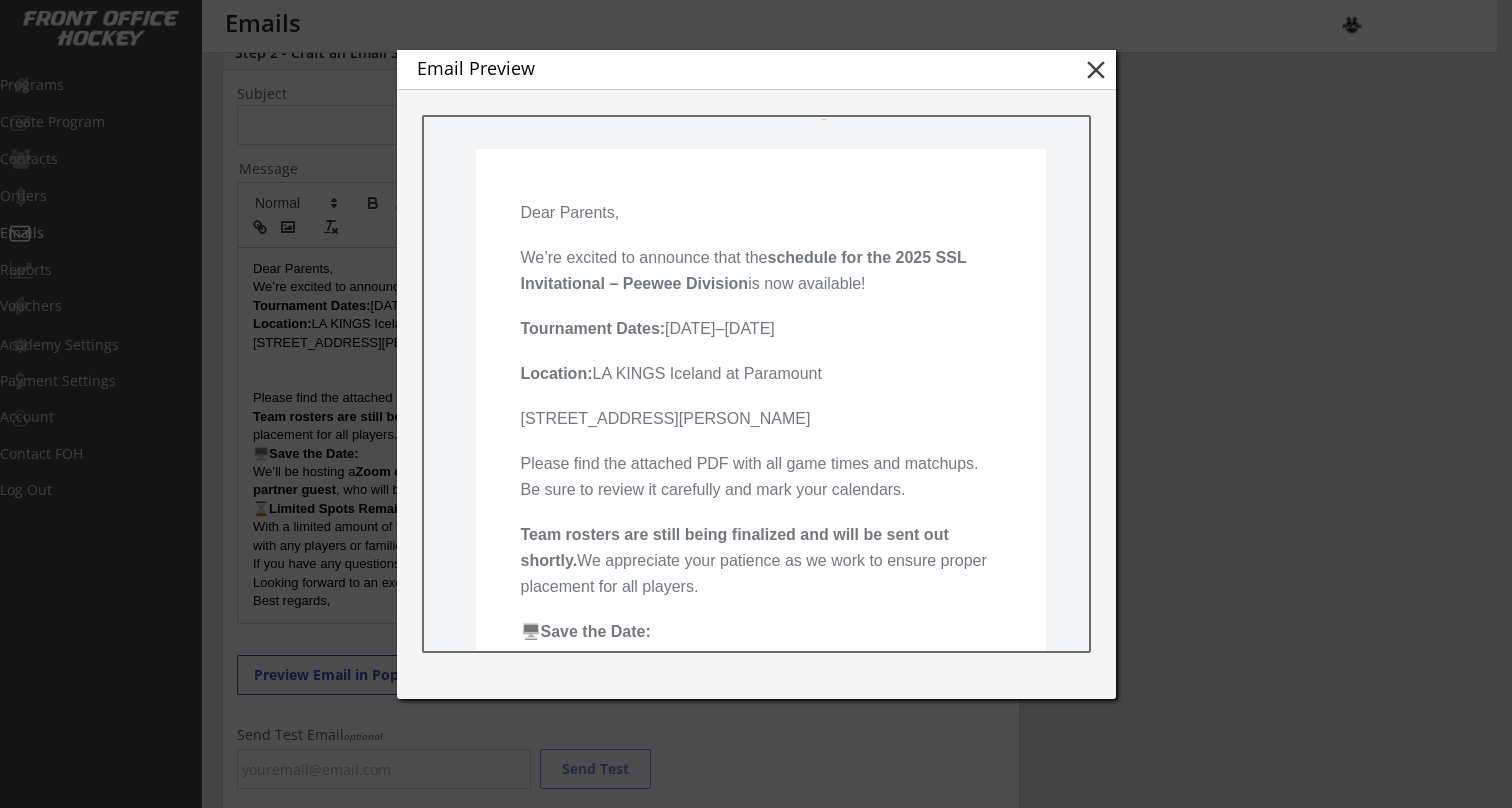 scroll, scrollTop: 148, scrollLeft: 0, axis: vertical 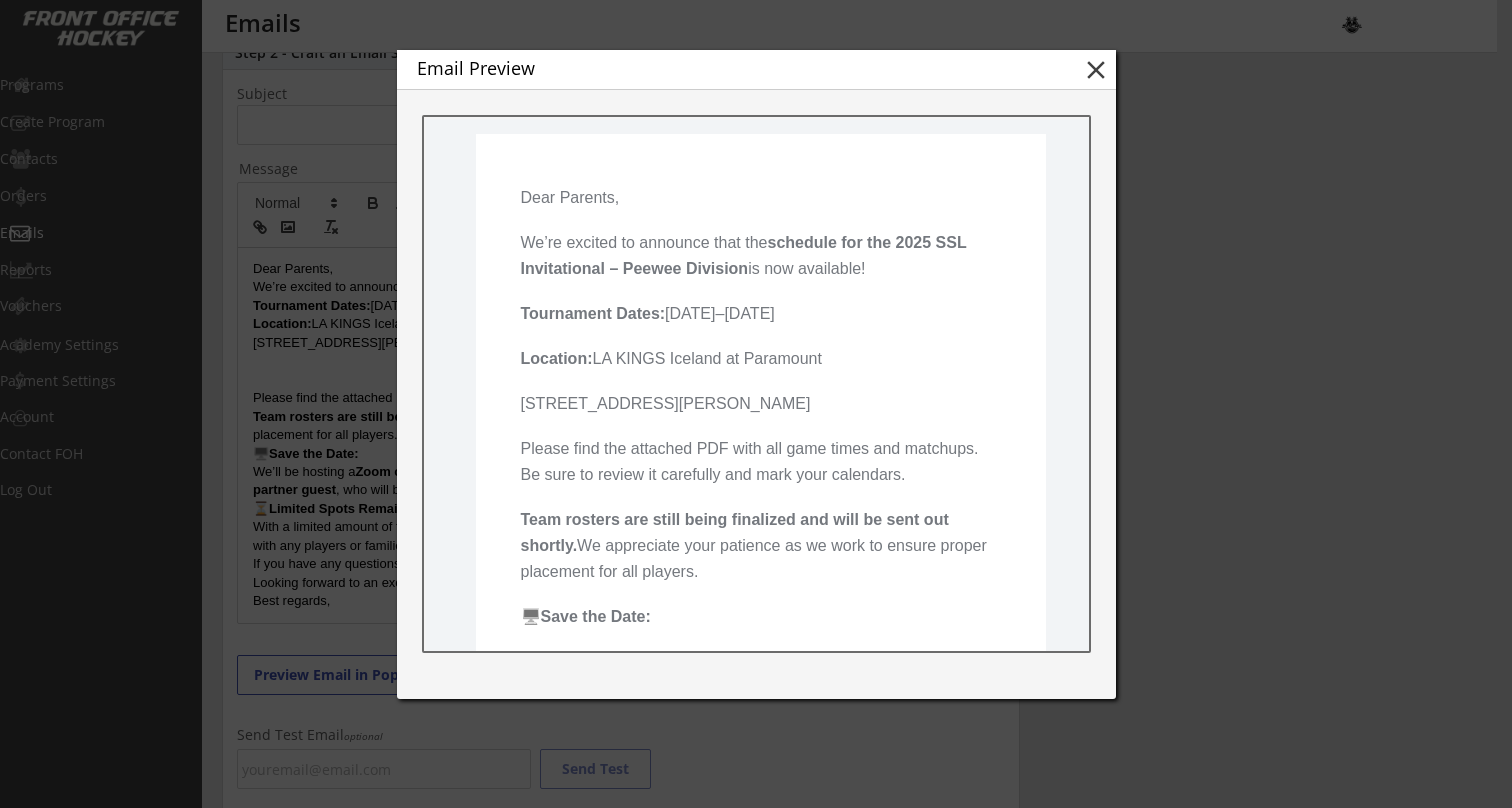 click on "close" at bounding box center (1096, 70) 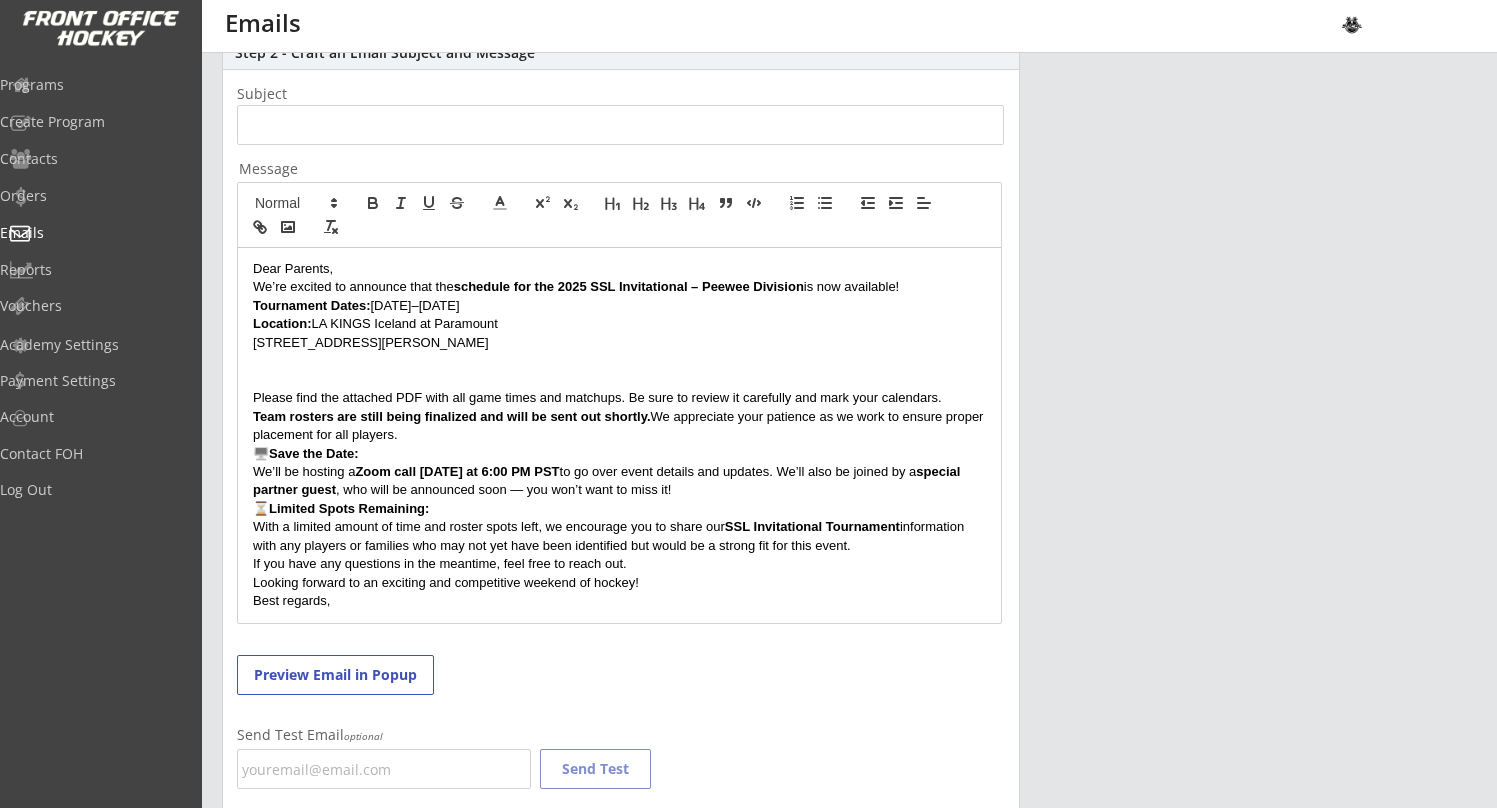click on "8041 Jackson St Paramount, CA 90723" at bounding box center (619, 343) 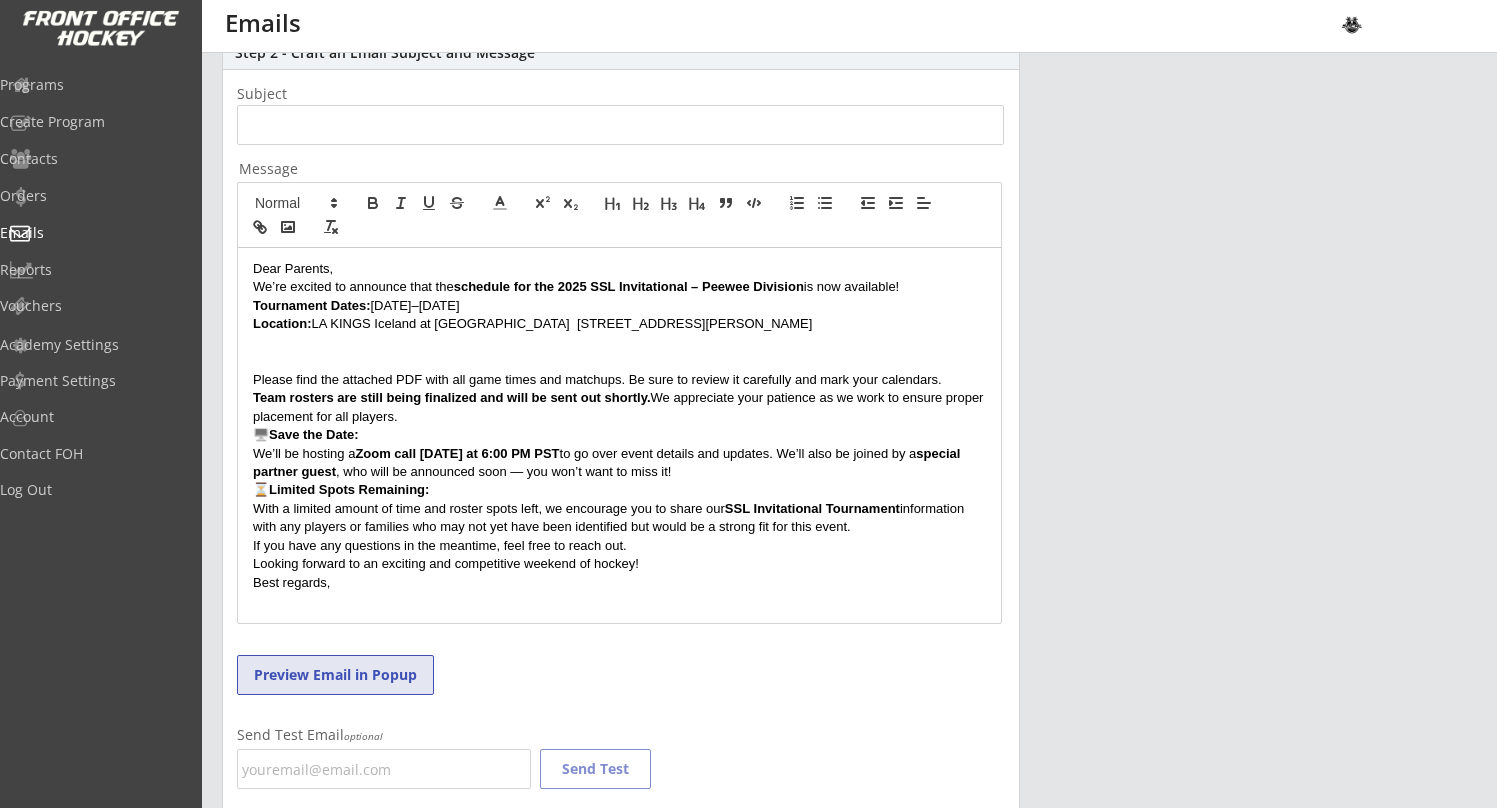 click on "Preview Email in Popup" at bounding box center (335, 675) 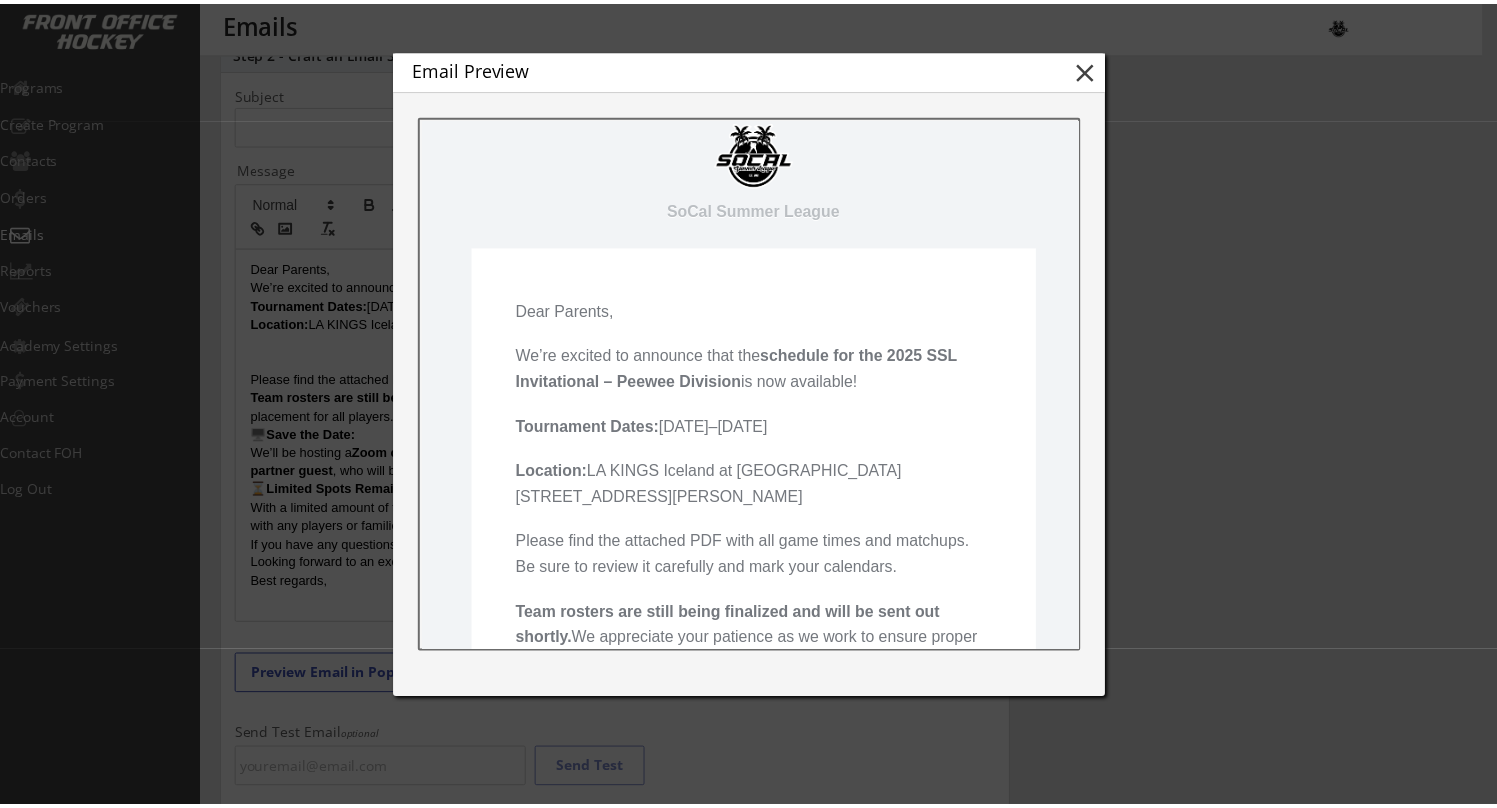 scroll, scrollTop: 36, scrollLeft: 0, axis: vertical 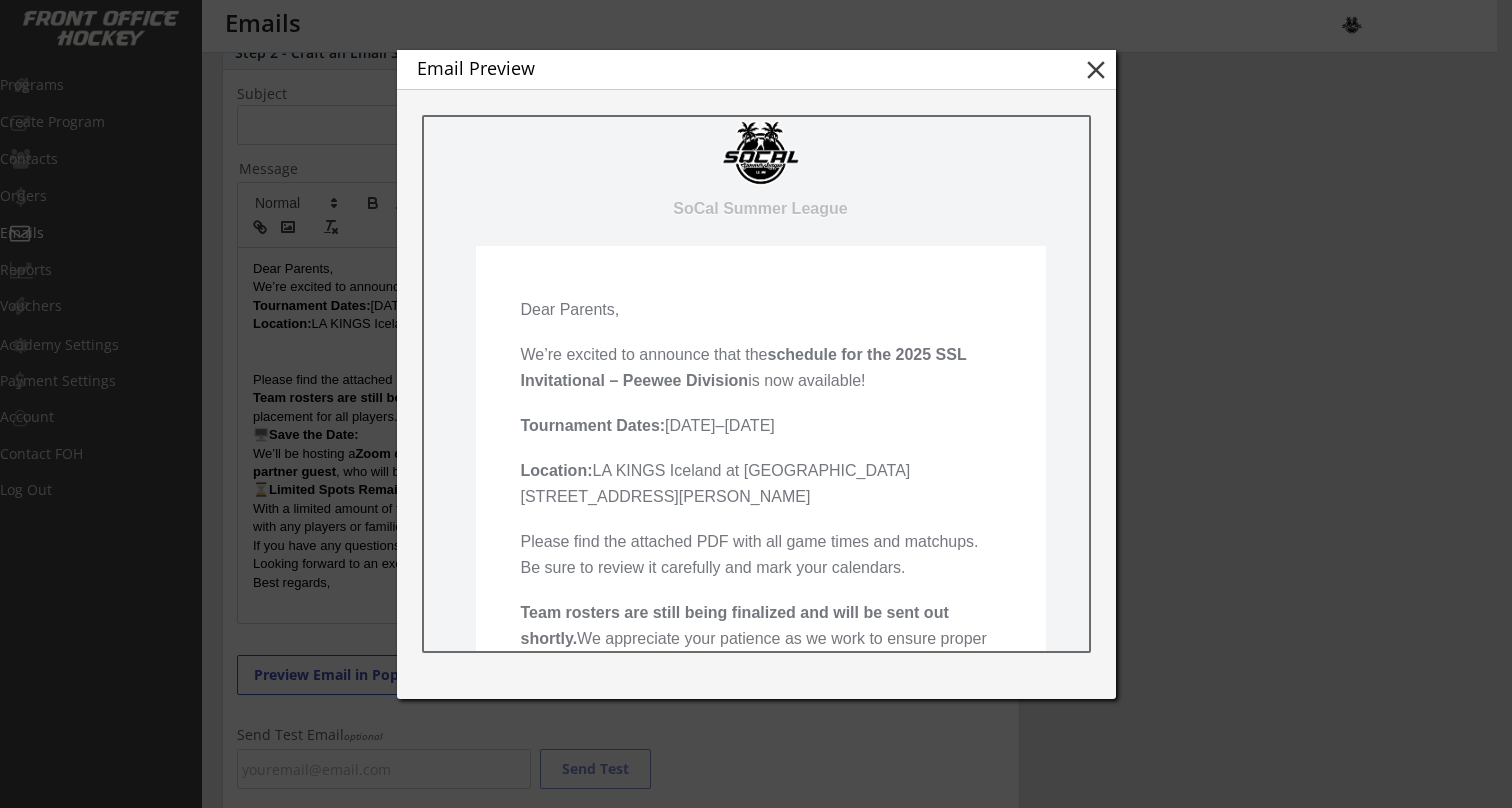 click on "close" at bounding box center (1096, 70) 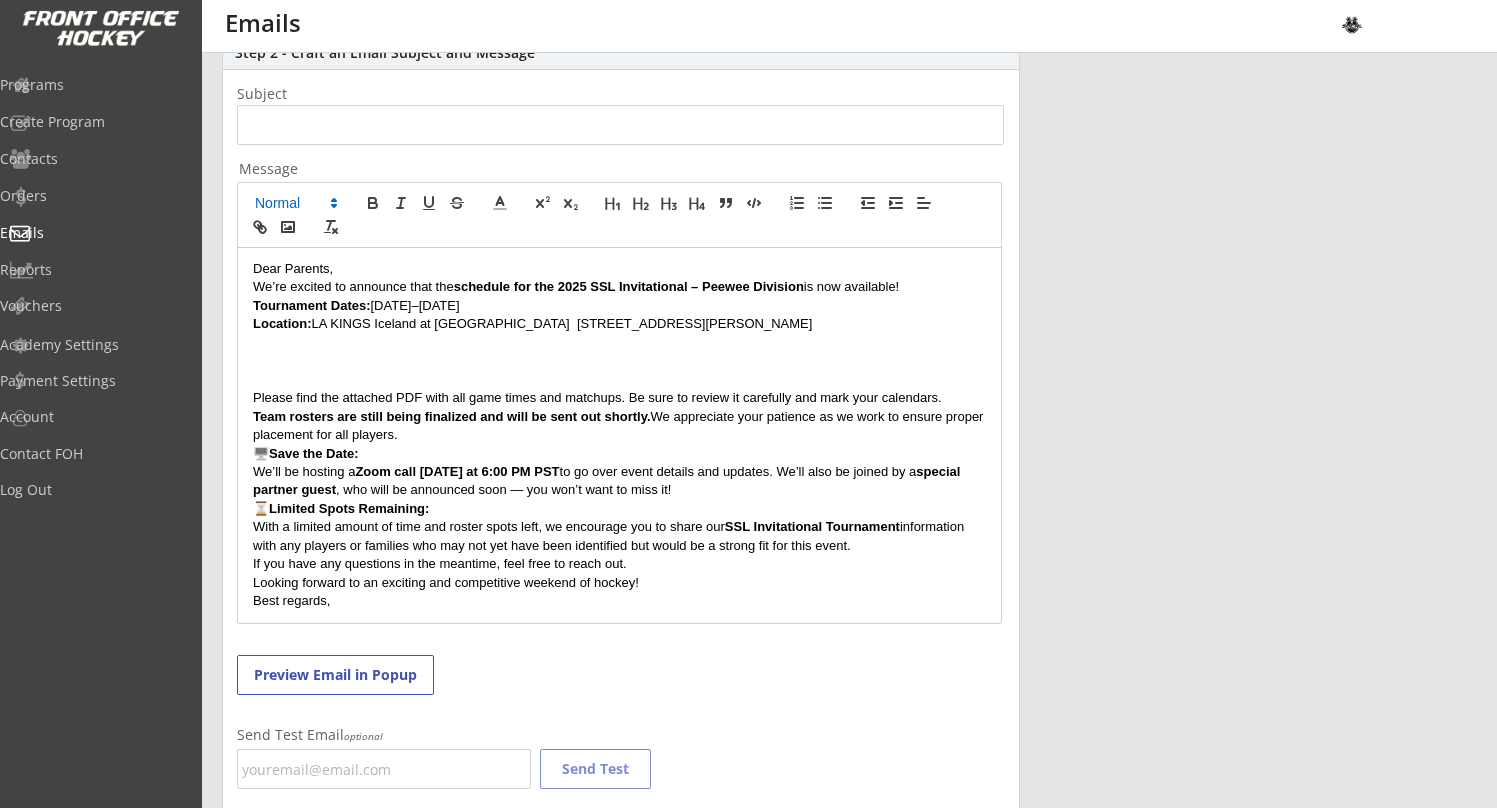 click 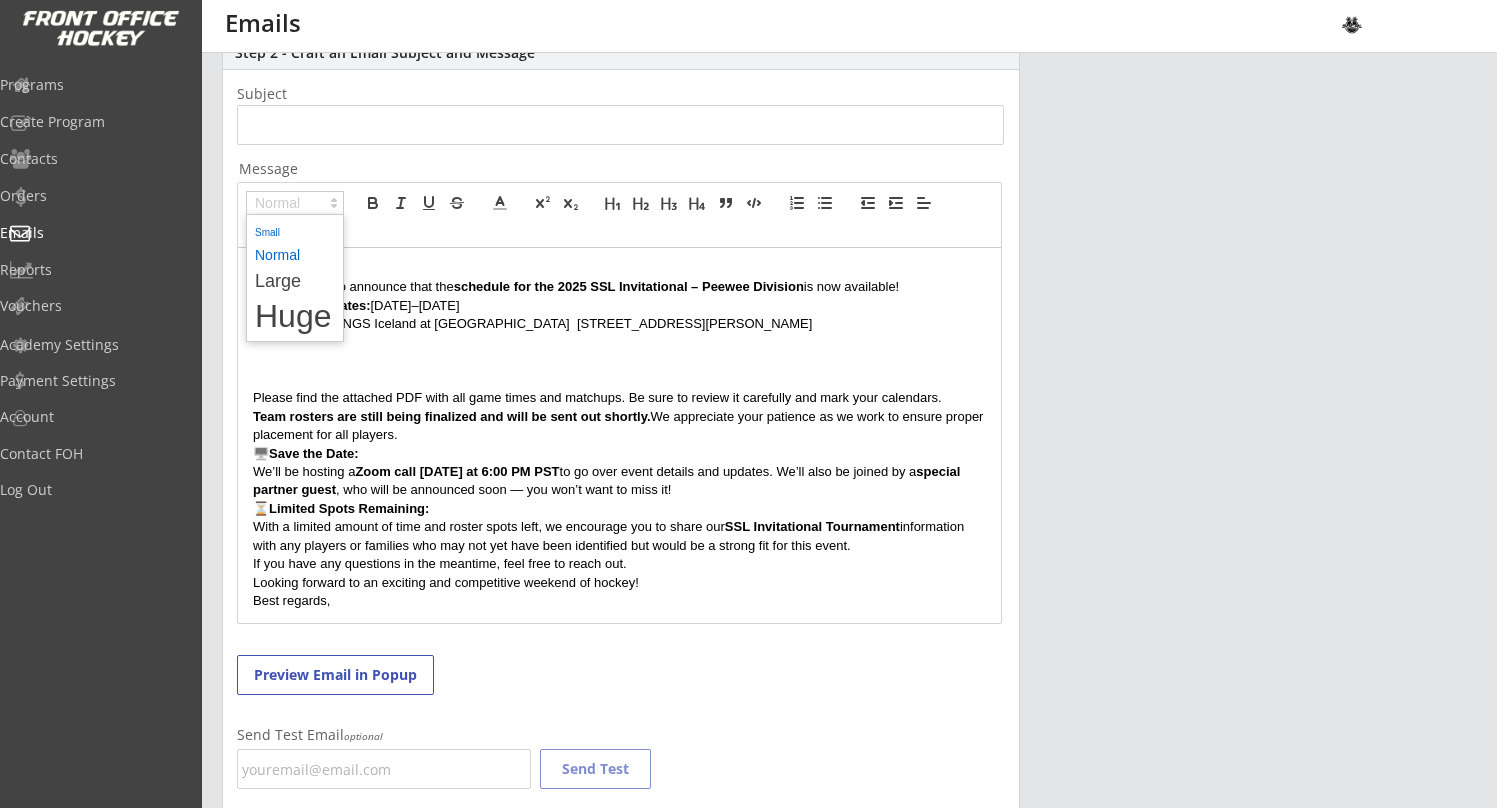 scroll, scrollTop: 0, scrollLeft: 0, axis: both 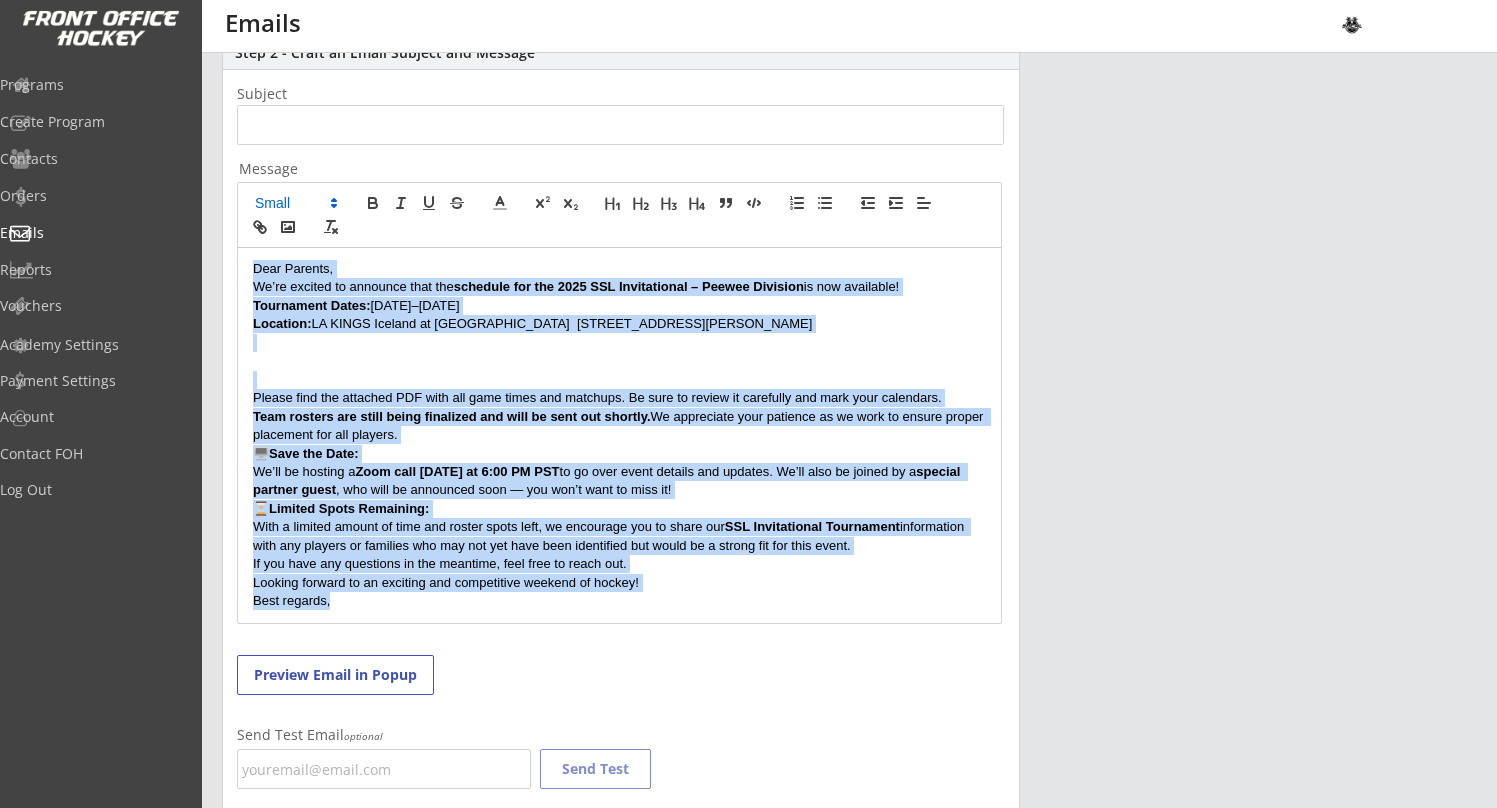 drag, startPoint x: 252, startPoint y: 271, endPoint x: 383, endPoint y: 696, distance: 444.73138 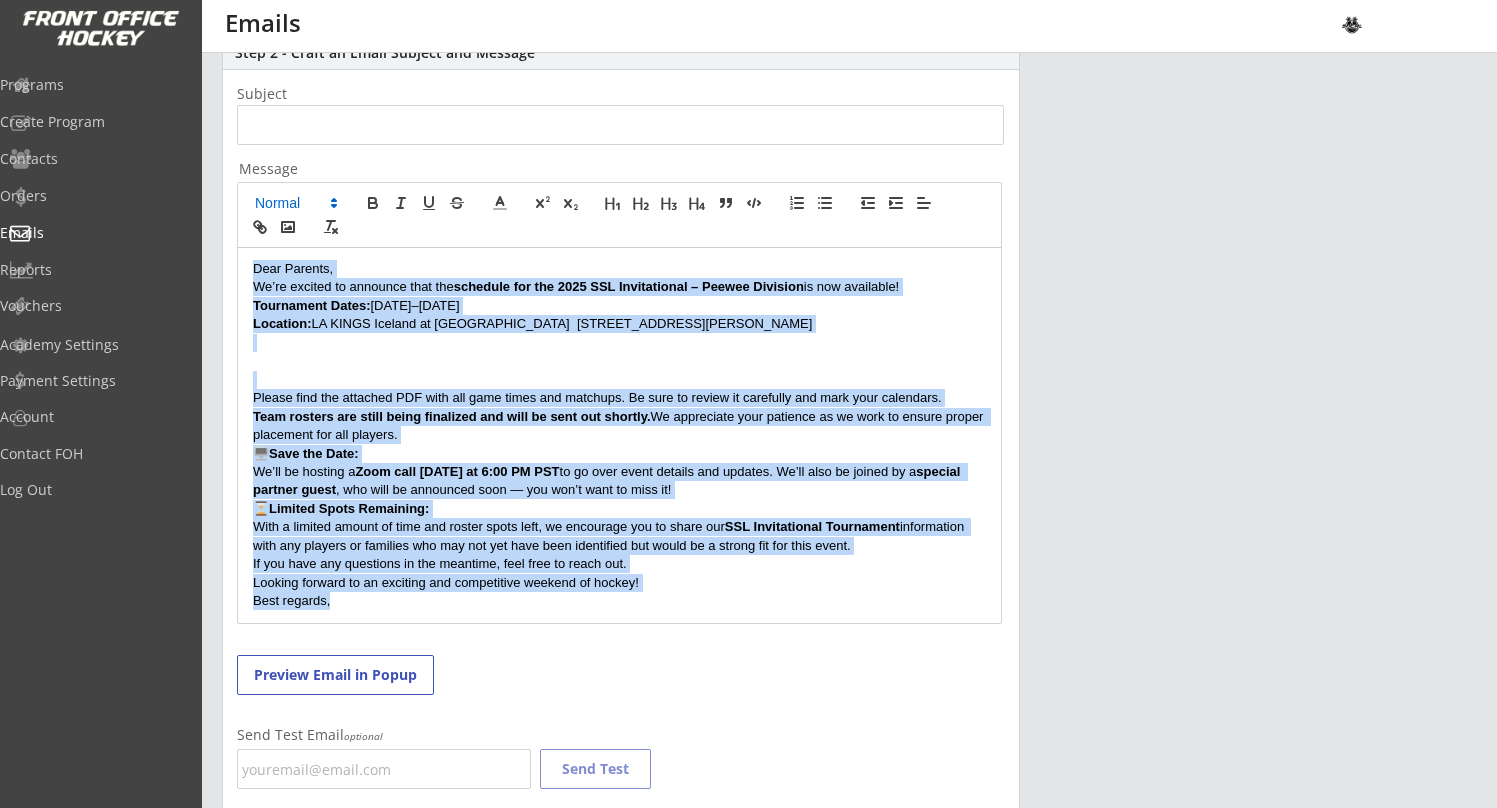 click at bounding box center (295, 203) 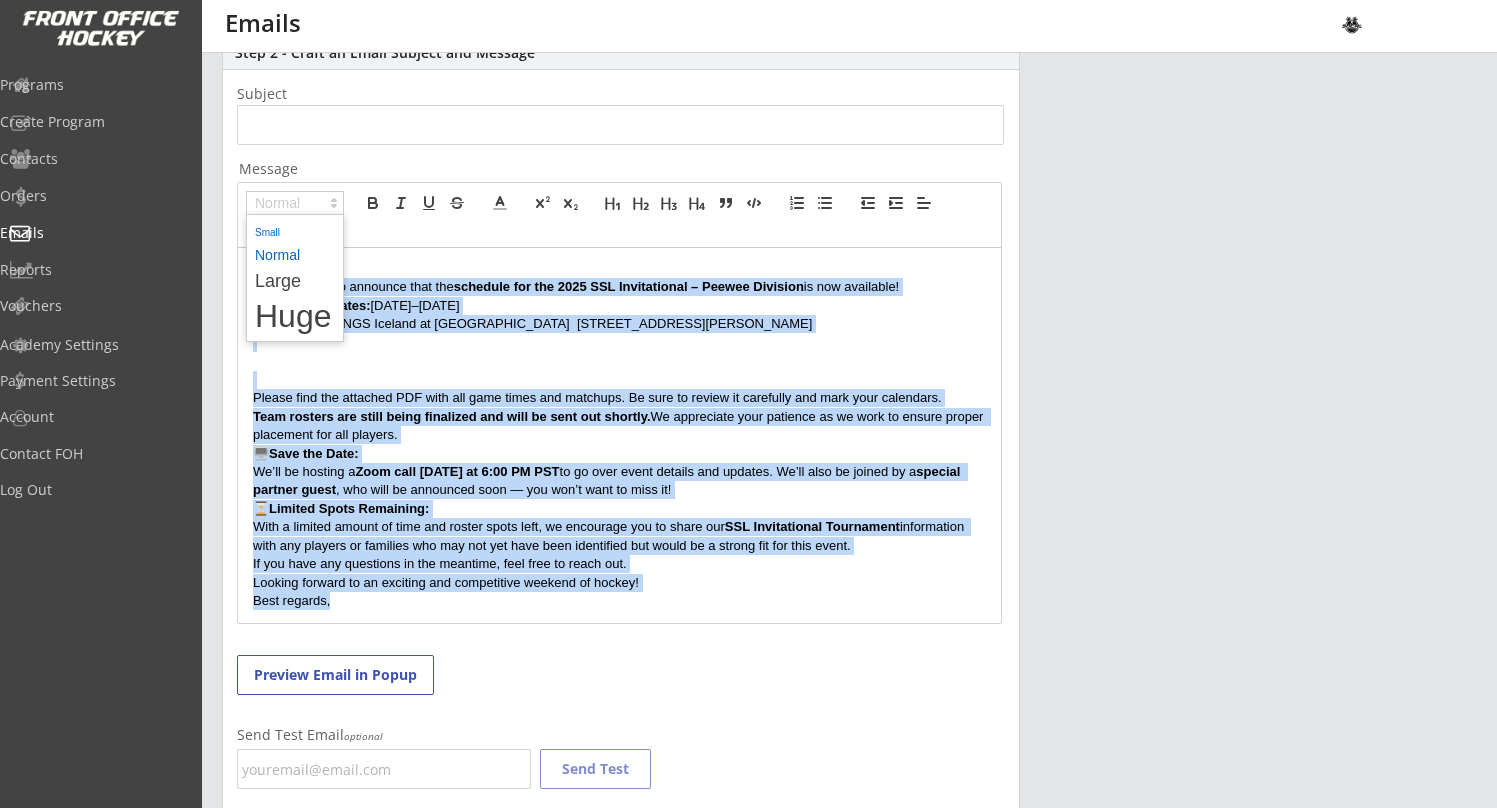 click at bounding box center [295, 231] 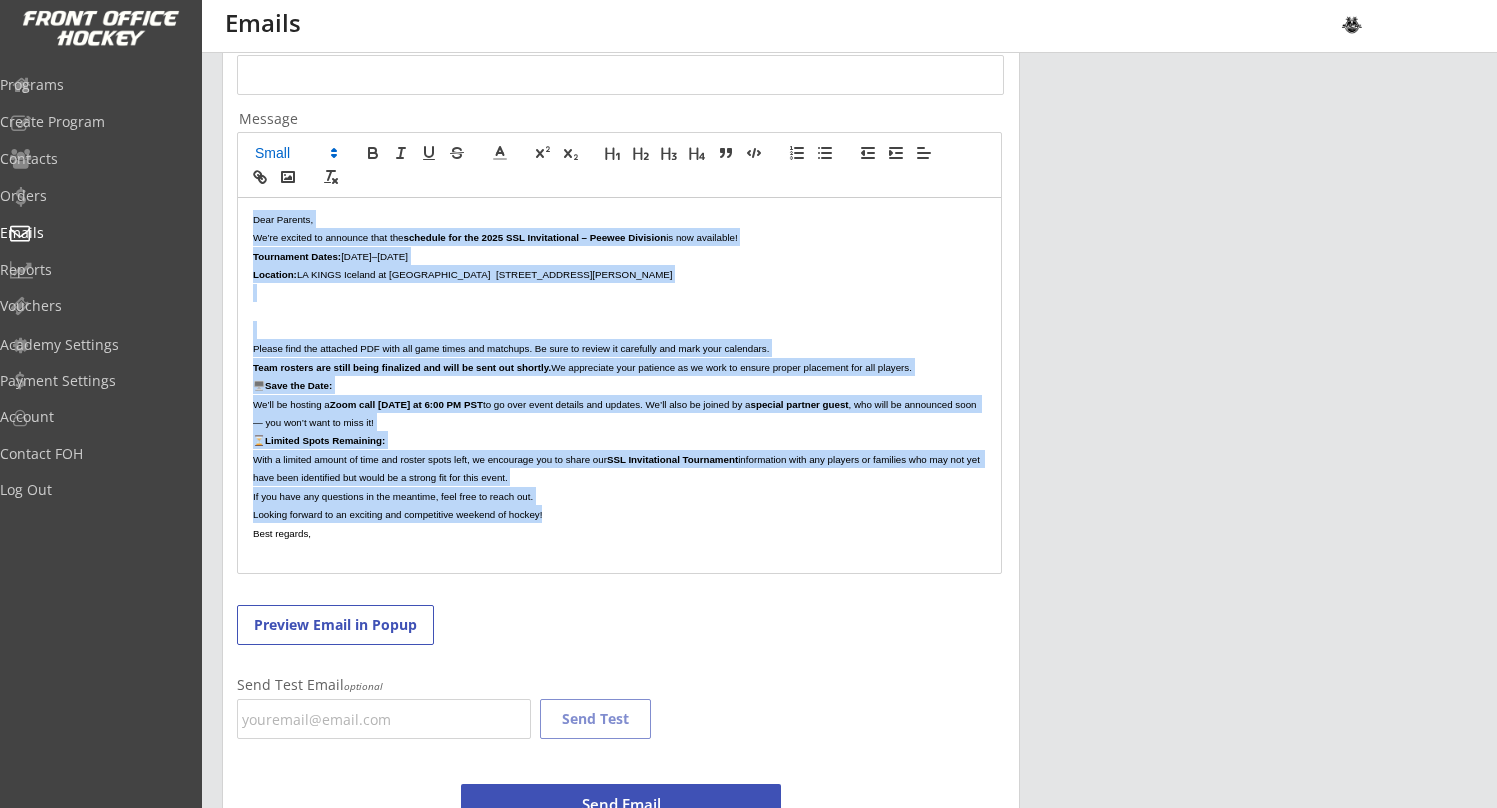 scroll, scrollTop: 365, scrollLeft: 0, axis: vertical 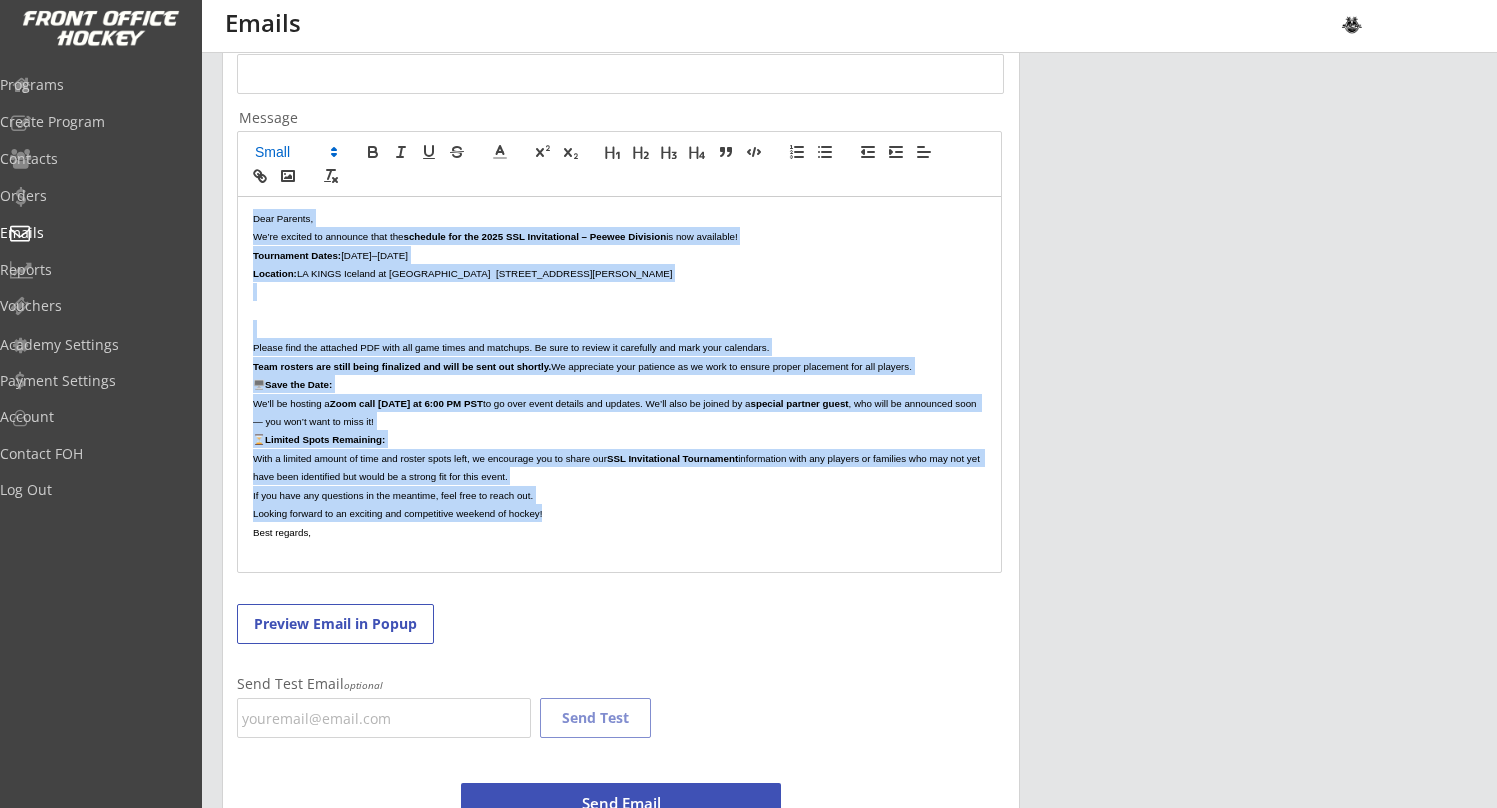 click on "﻿" at bounding box center [619, 310] 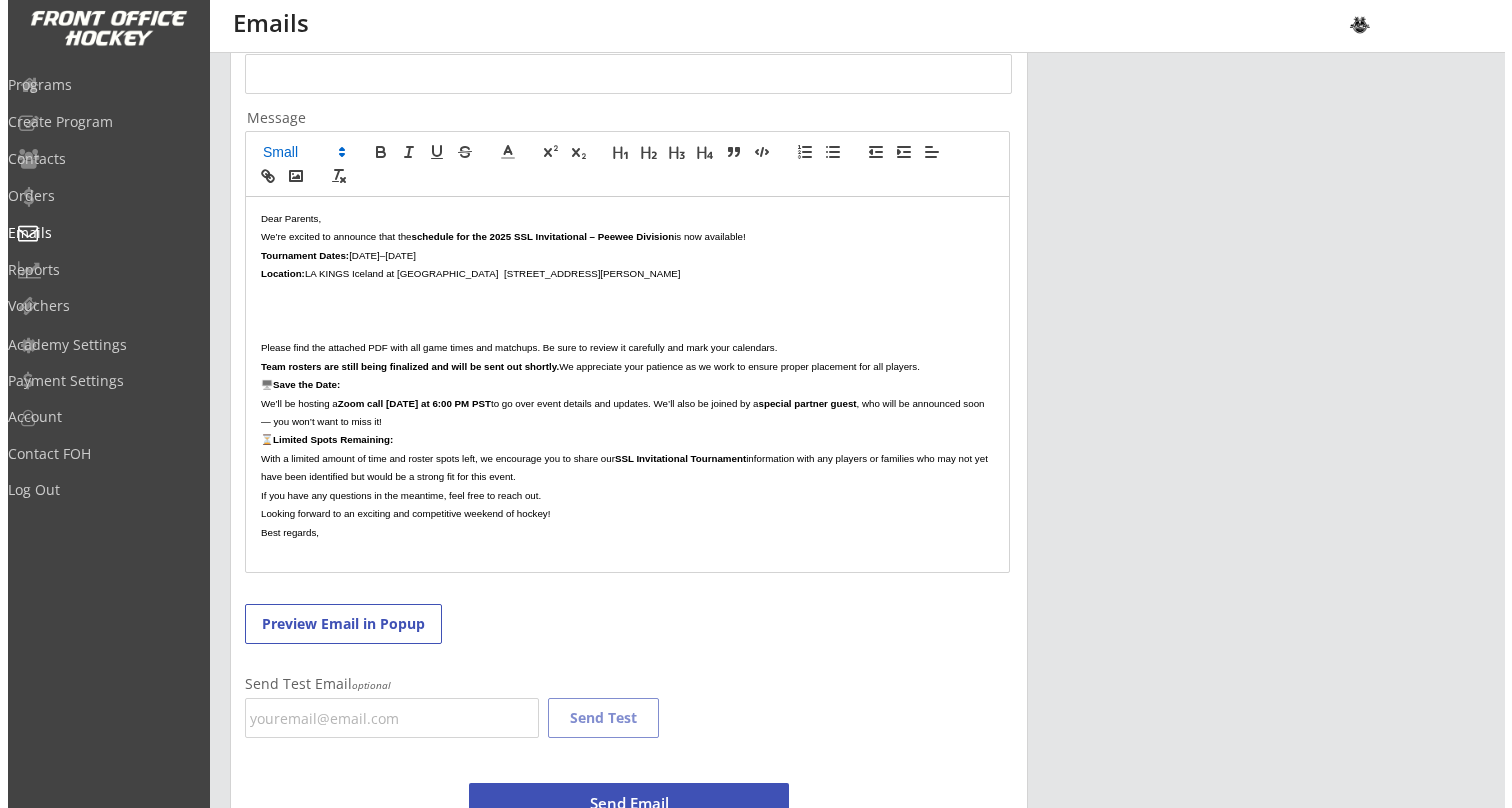 scroll, scrollTop: 0, scrollLeft: 0, axis: both 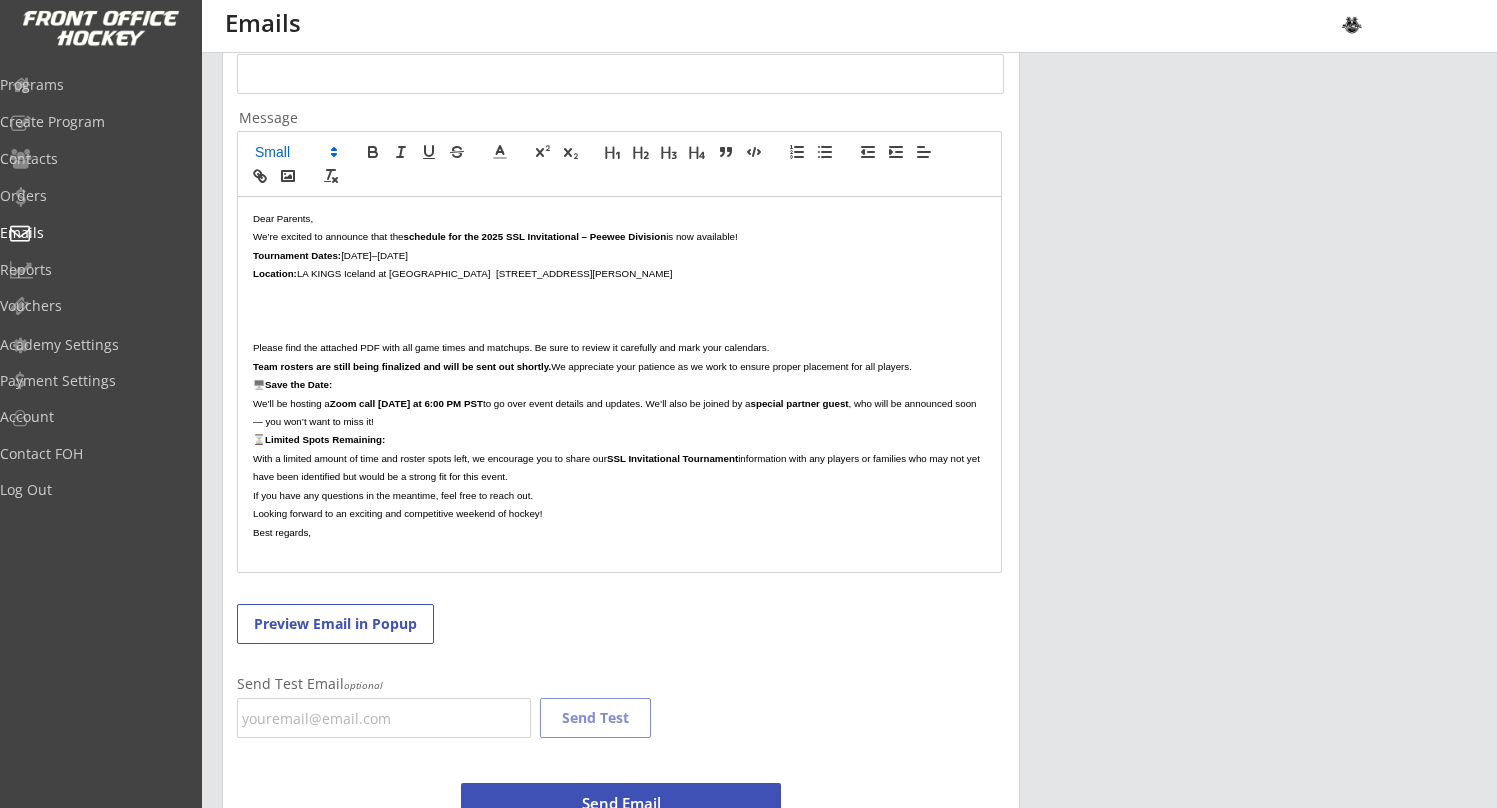 click on "LA KINGS Iceland at Paramount  8041 Jackson St Paramount, CA 90723" at bounding box center [485, 273] 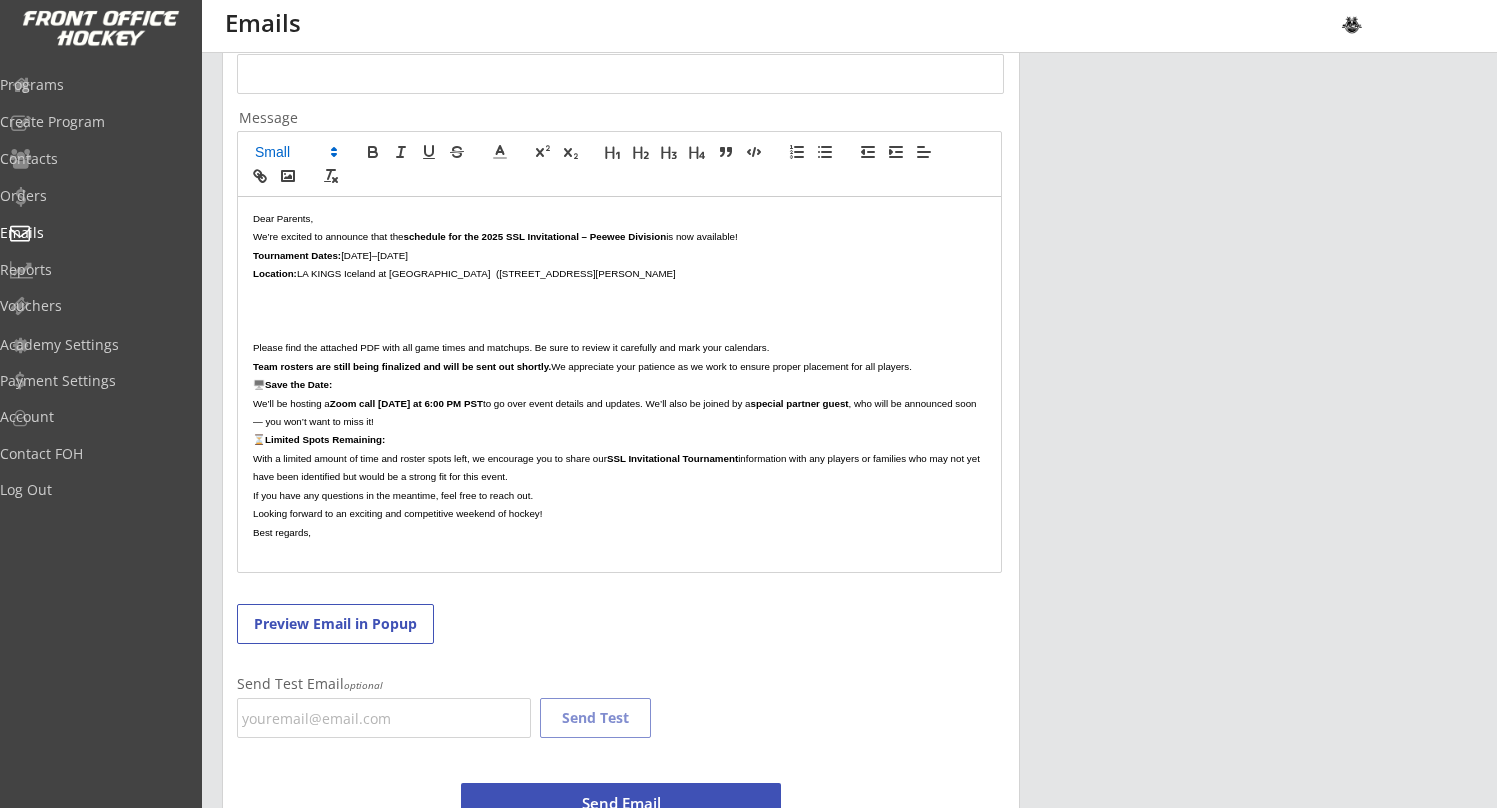 click on "Location:  LA KINGS Iceland at Paramount  (8041 Jackson St Paramount, CA 90723" at bounding box center [619, 273] 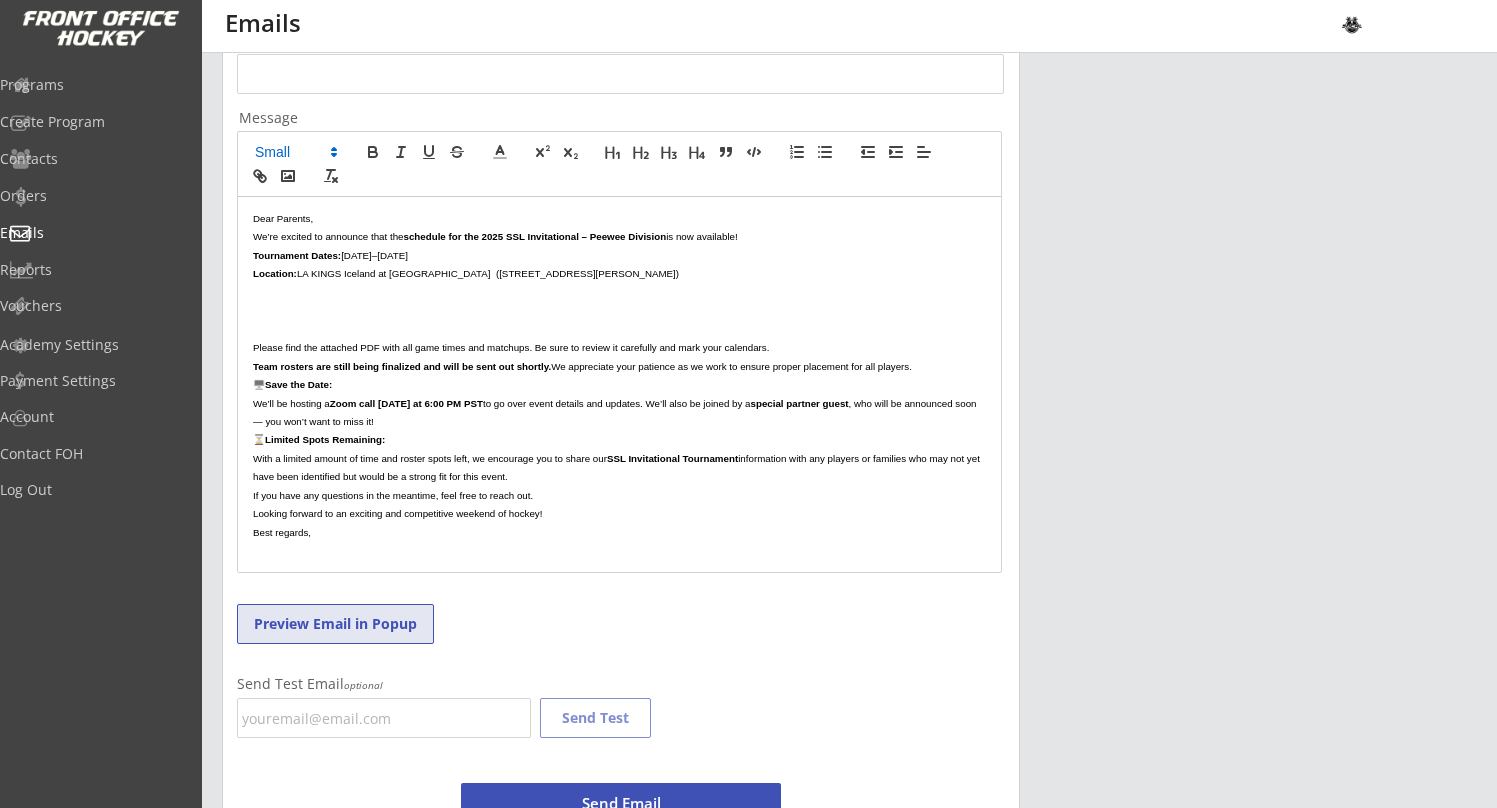 click on "Preview Email in Popup" at bounding box center [335, 624] 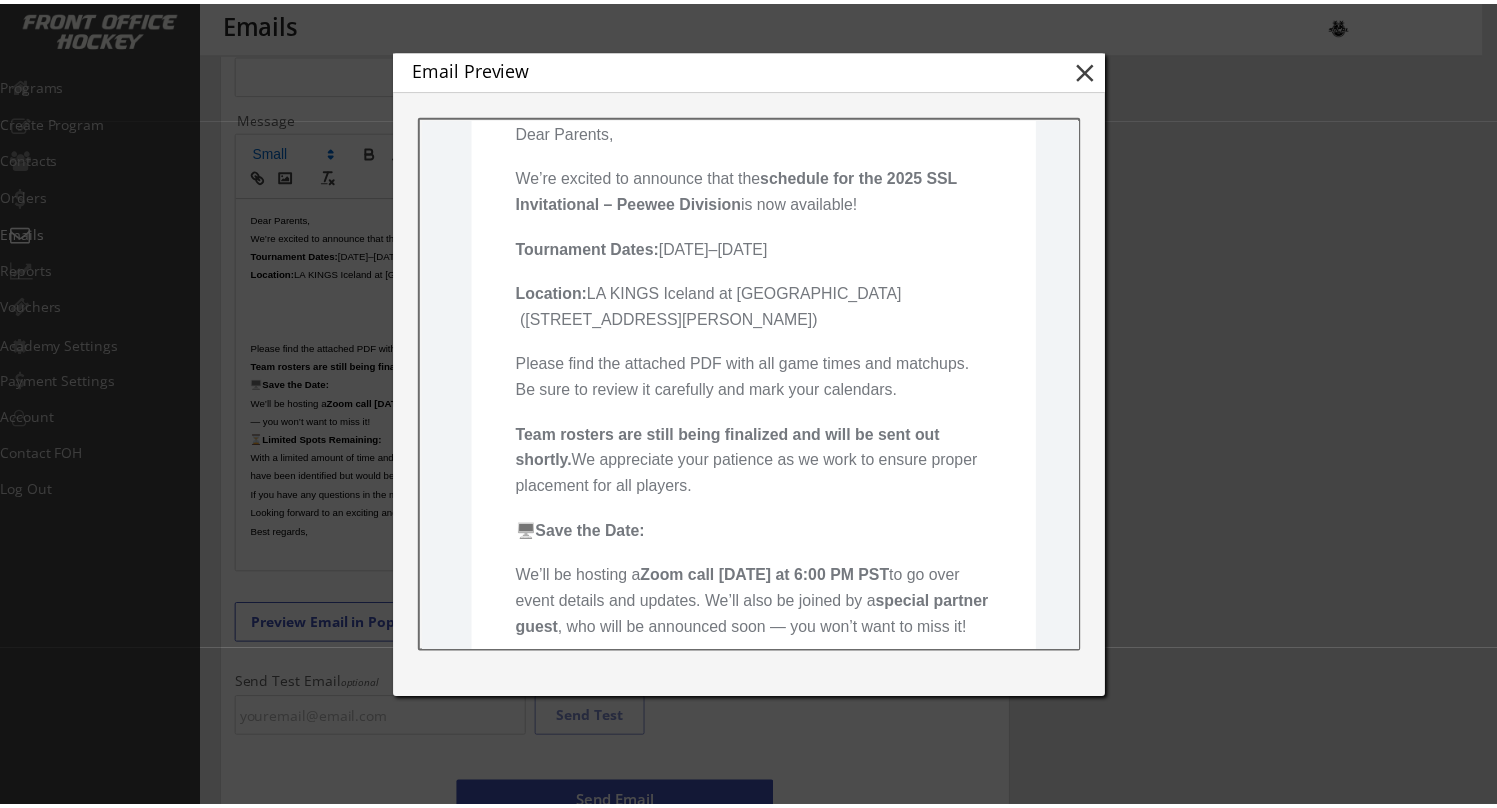 scroll, scrollTop: 234, scrollLeft: 0, axis: vertical 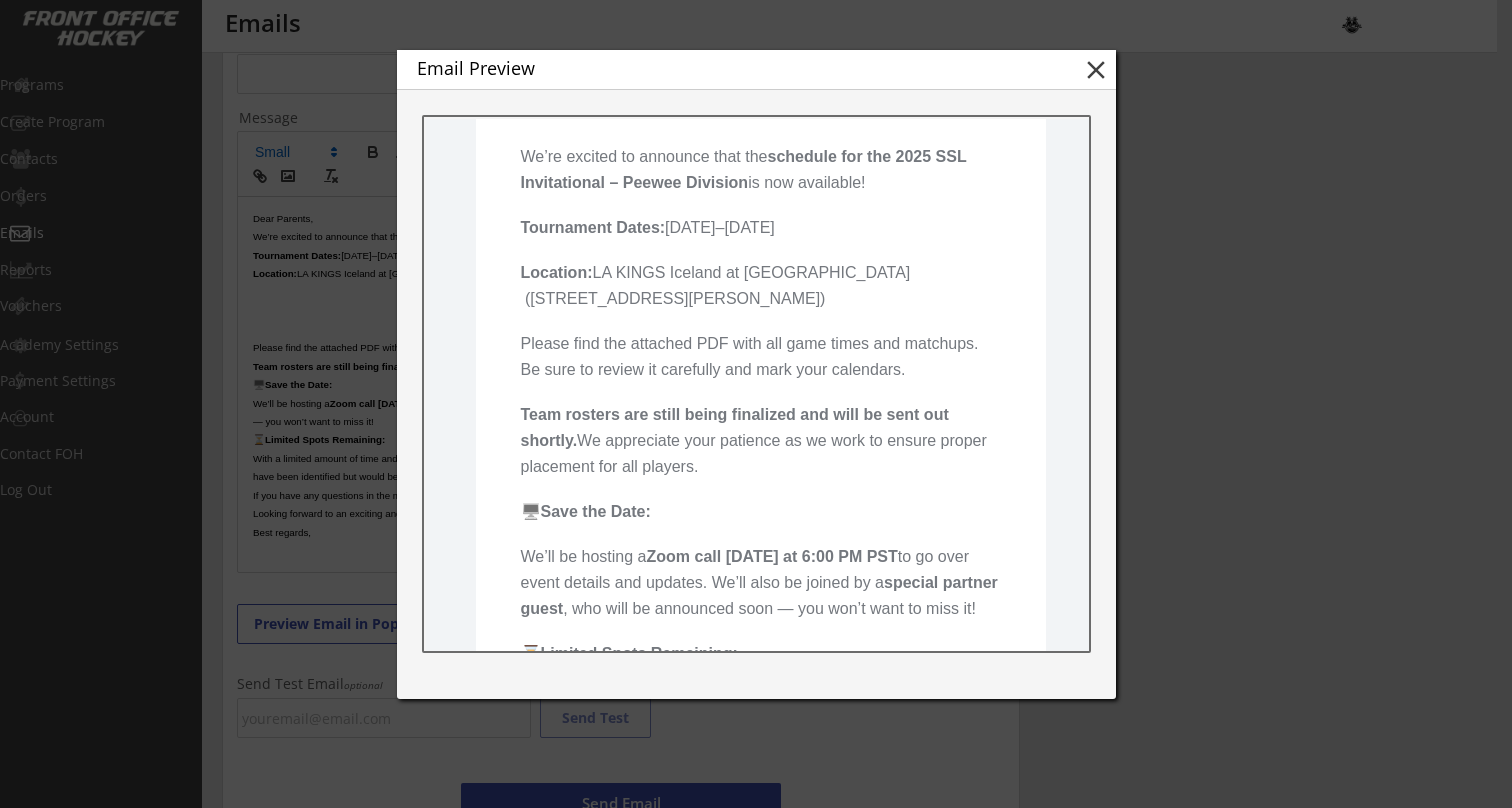 click on "close" at bounding box center (1096, 70) 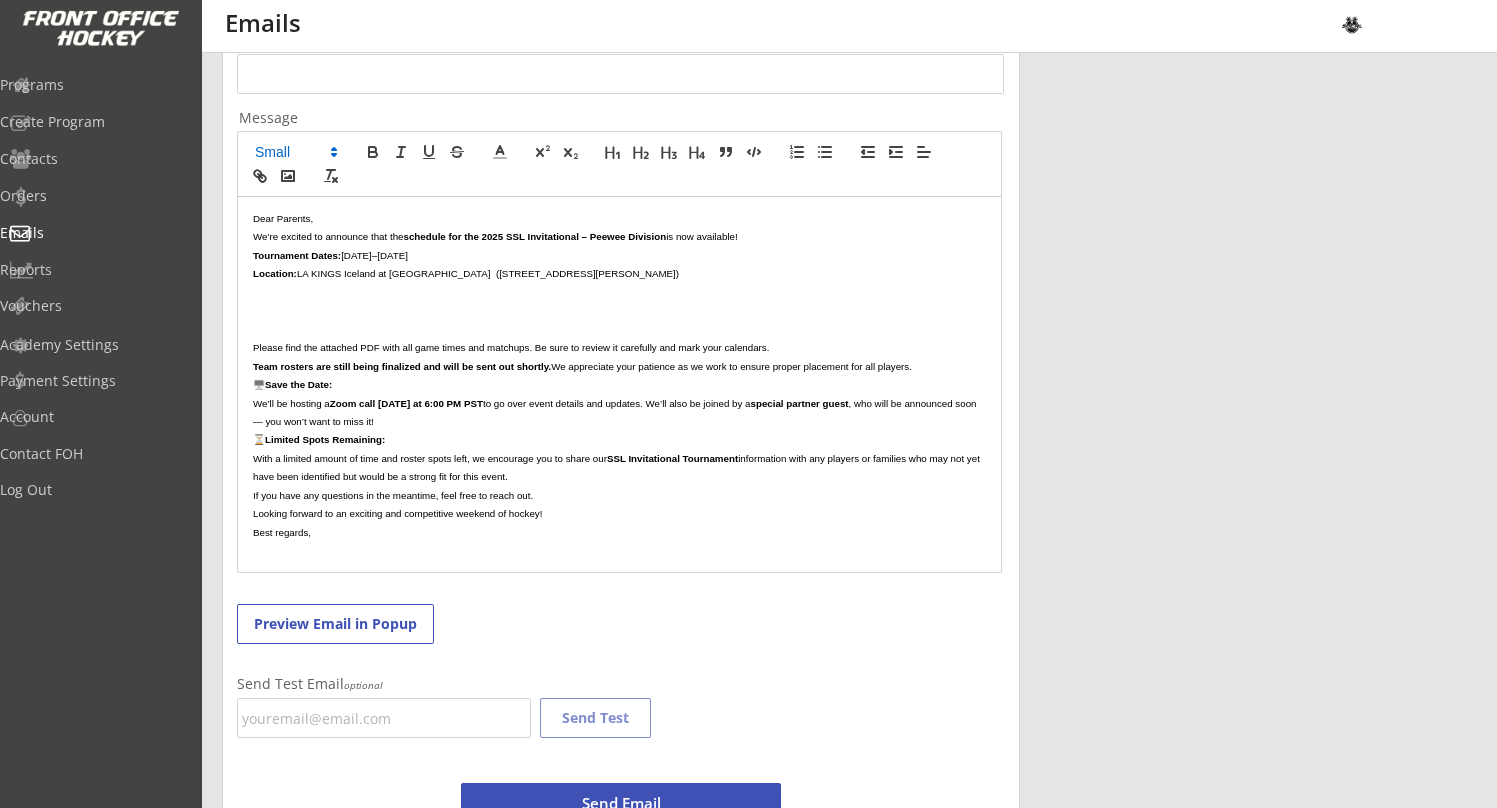 click at bounding box center (619, 292) 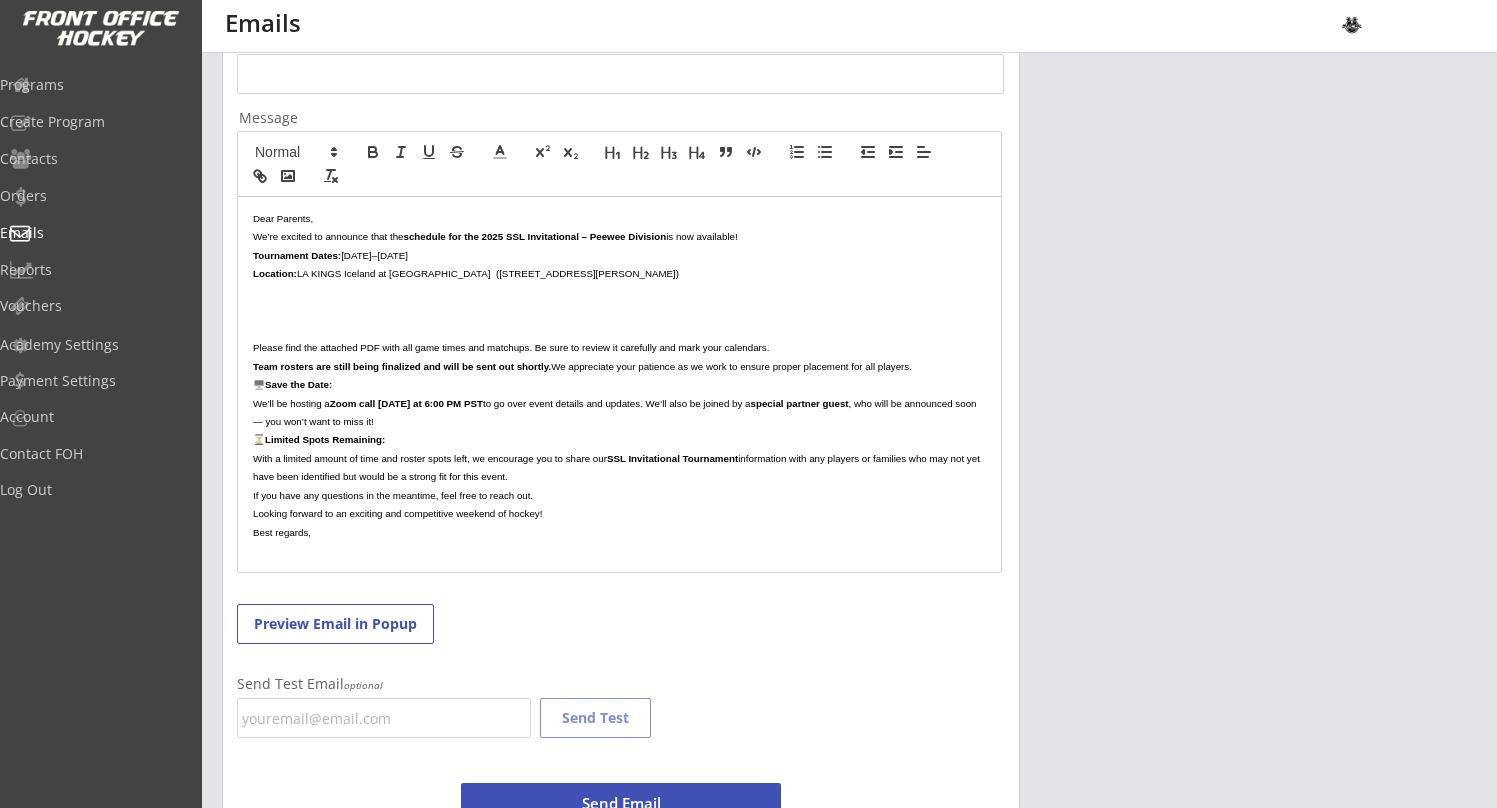 click on "Location:  LA KINGS Iceland at Paramount  (8041 Jackson St Paramount, CA 90723)" at bounding box center (619, 273) 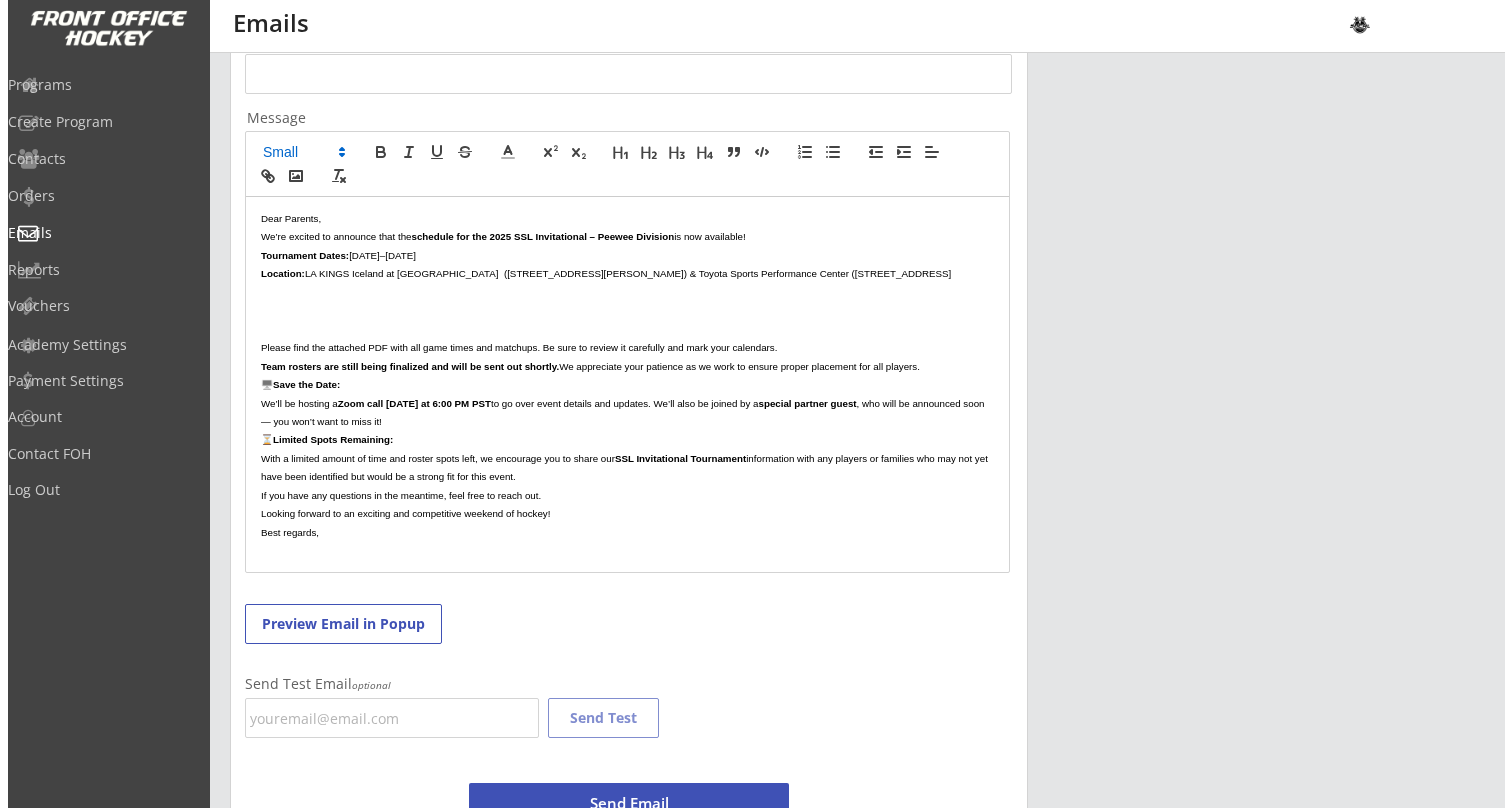 scroll, scrollTop: 0, scrollLeft: 0, axis: both 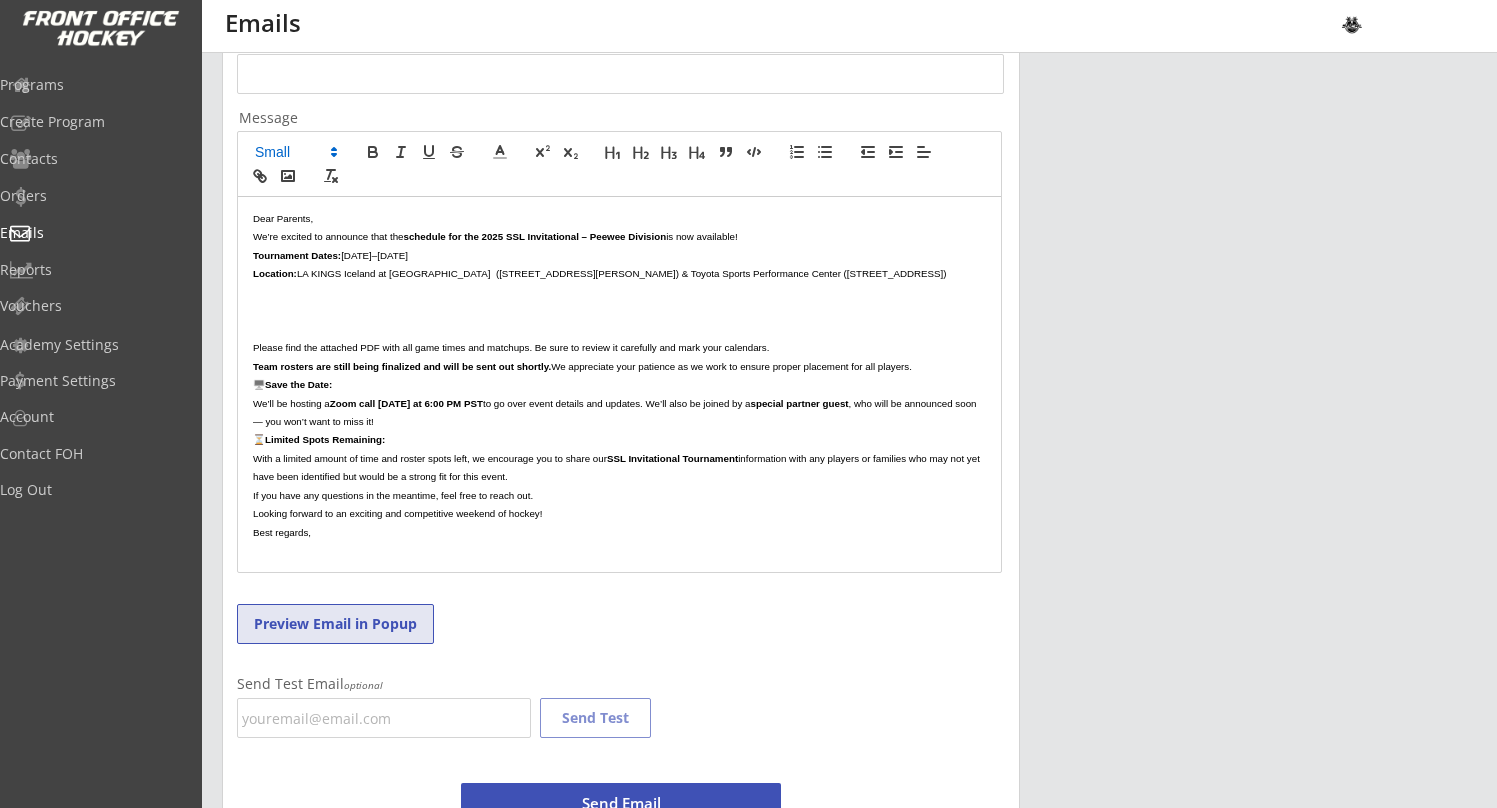 click on "Preview Email in Popup" at bounding box center [335, 624] 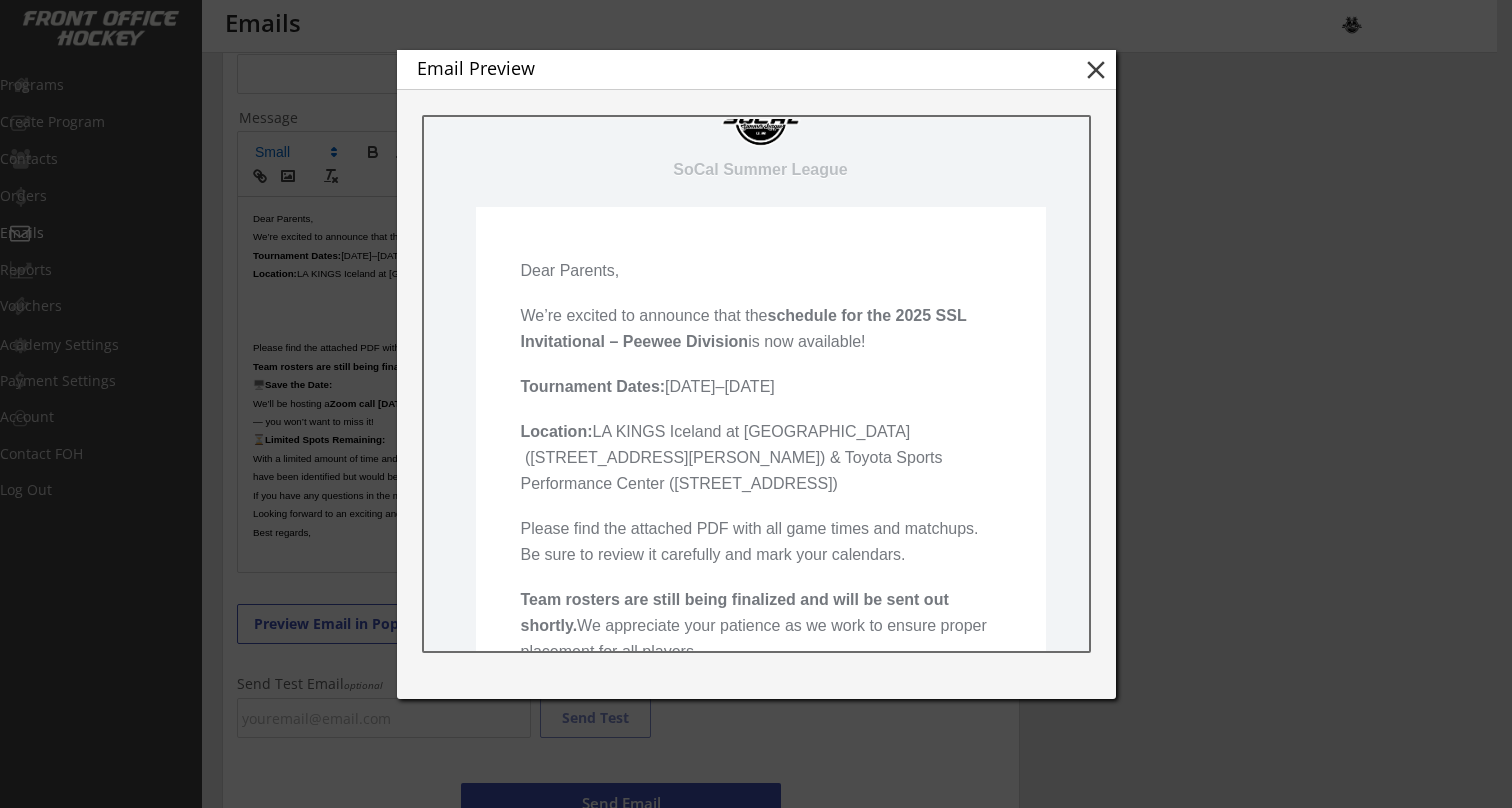 scroll, scrollTop: 94, scrollLeft: 0, axis: vertical 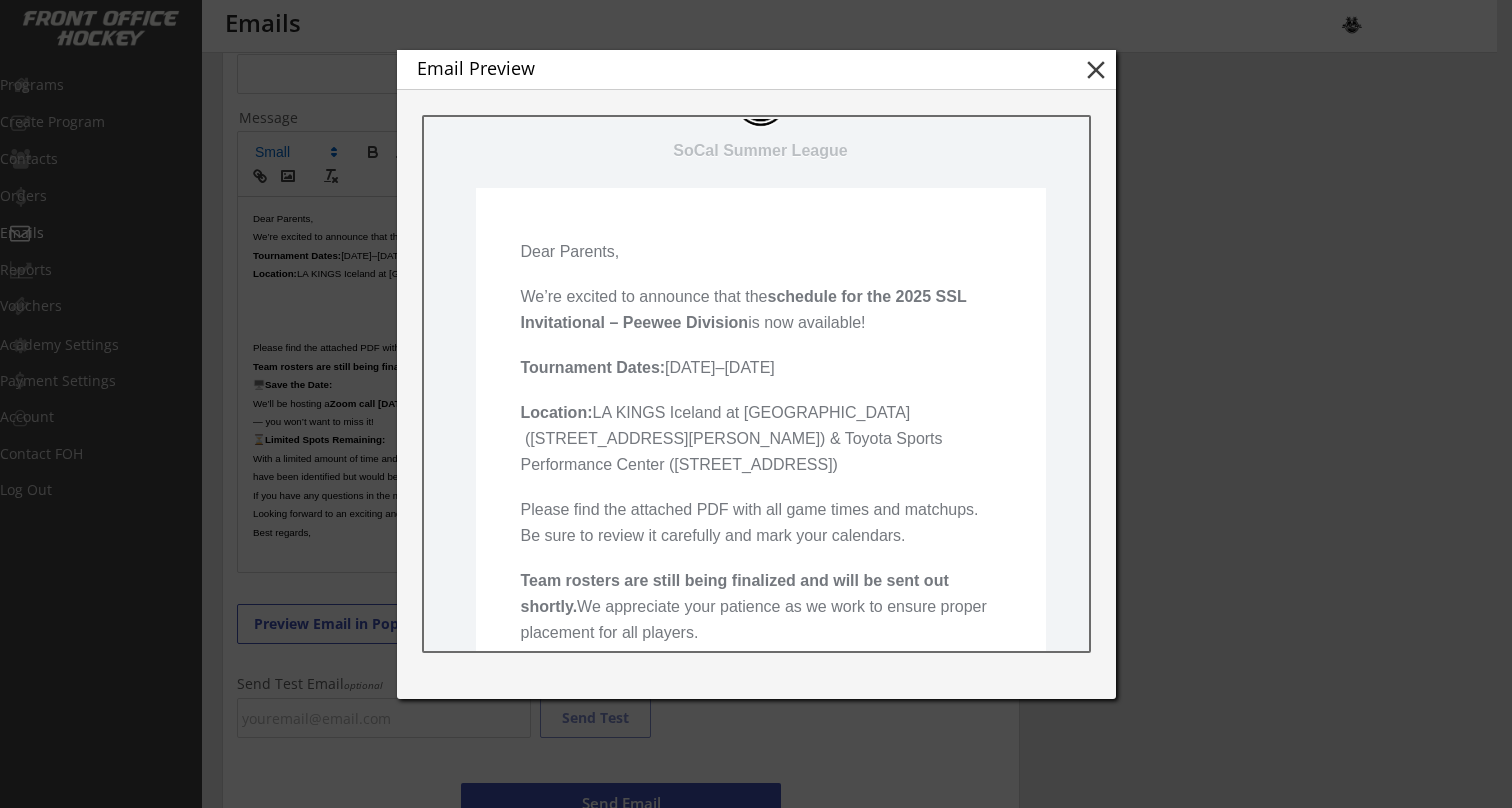 click on "close" at bounding box center (1096, 70) 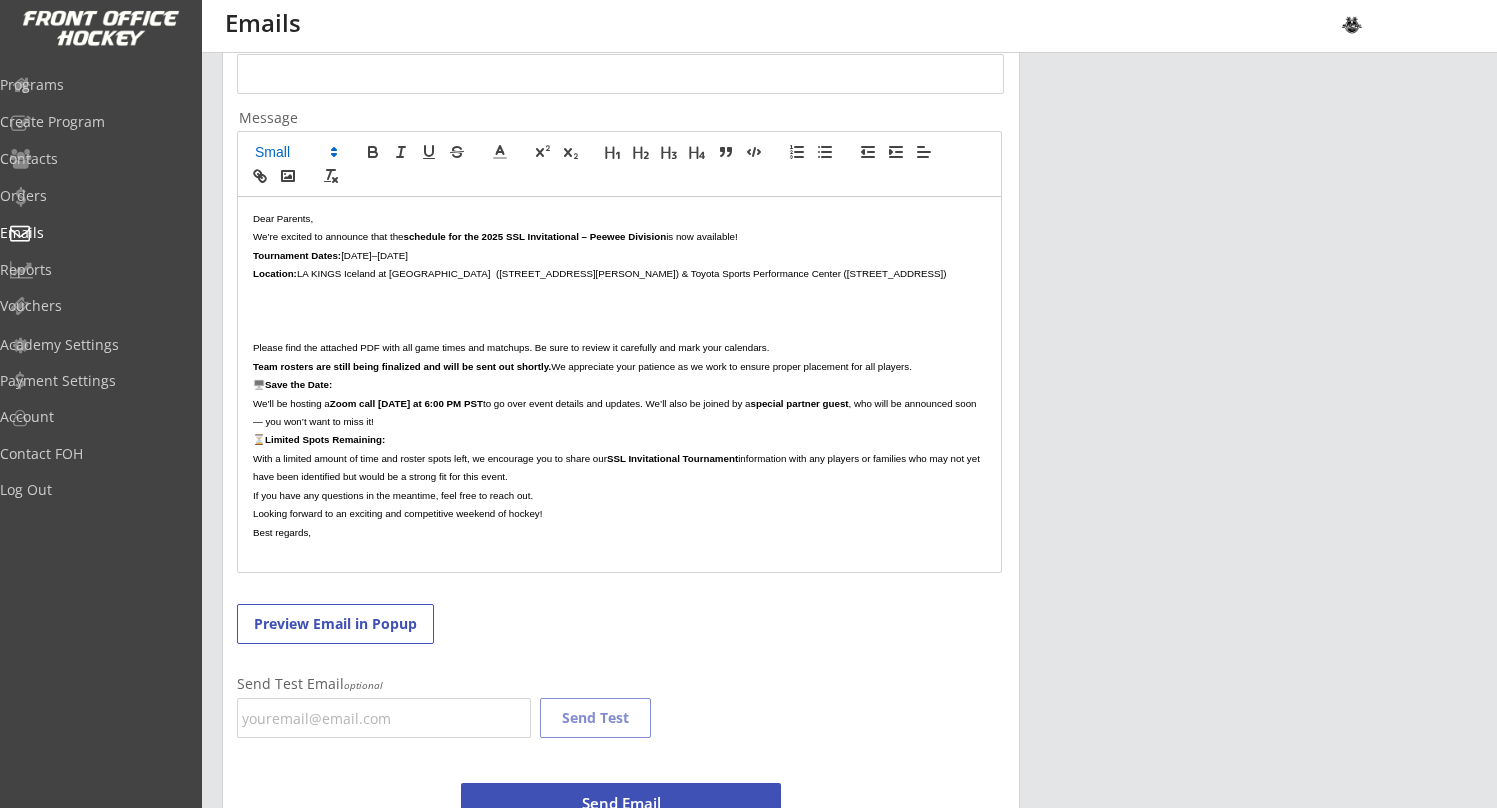 click at bounding box center [619, 329] 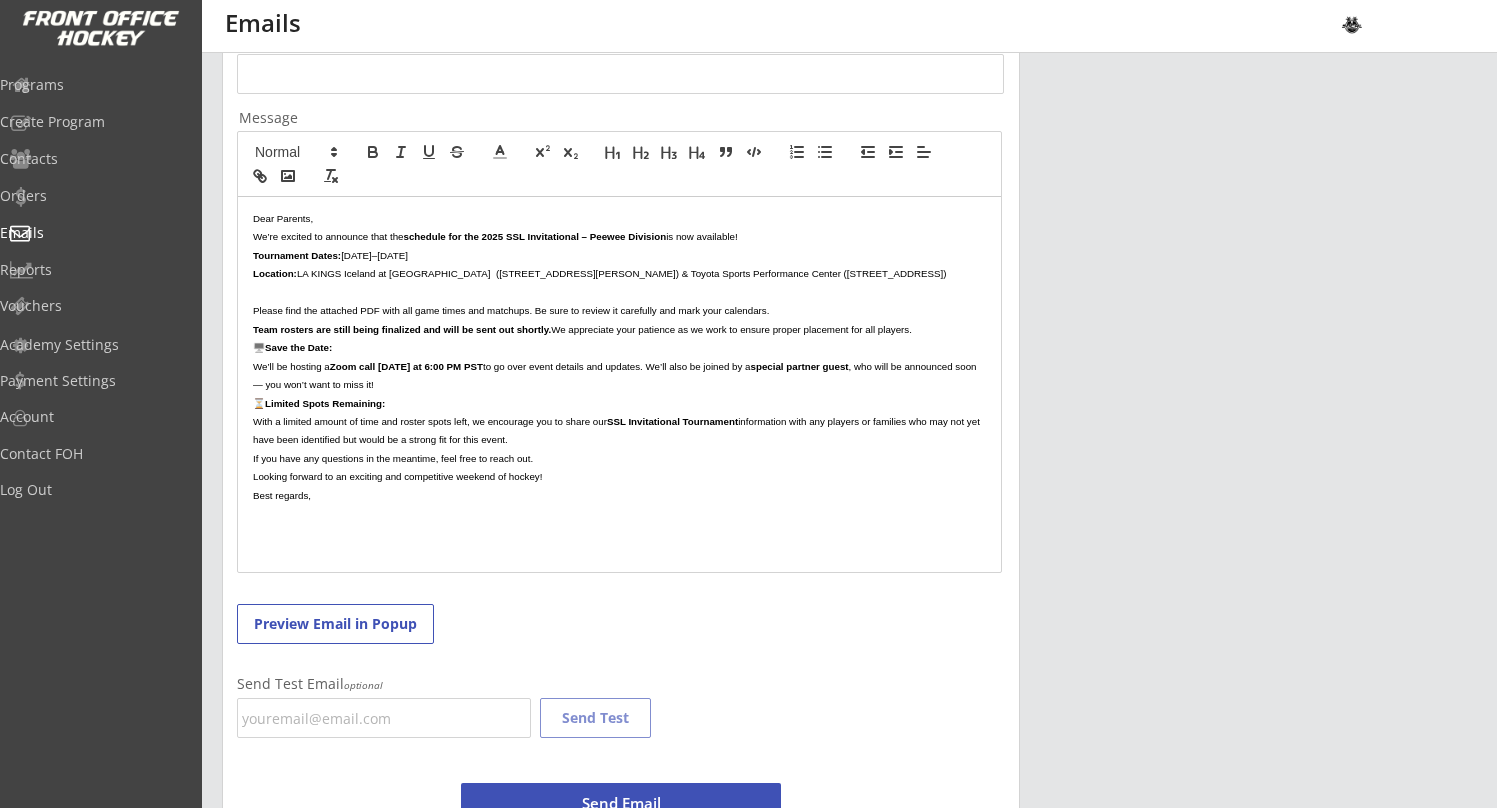 click on "Preview Email in Popup" at bounding box center (335, 624) 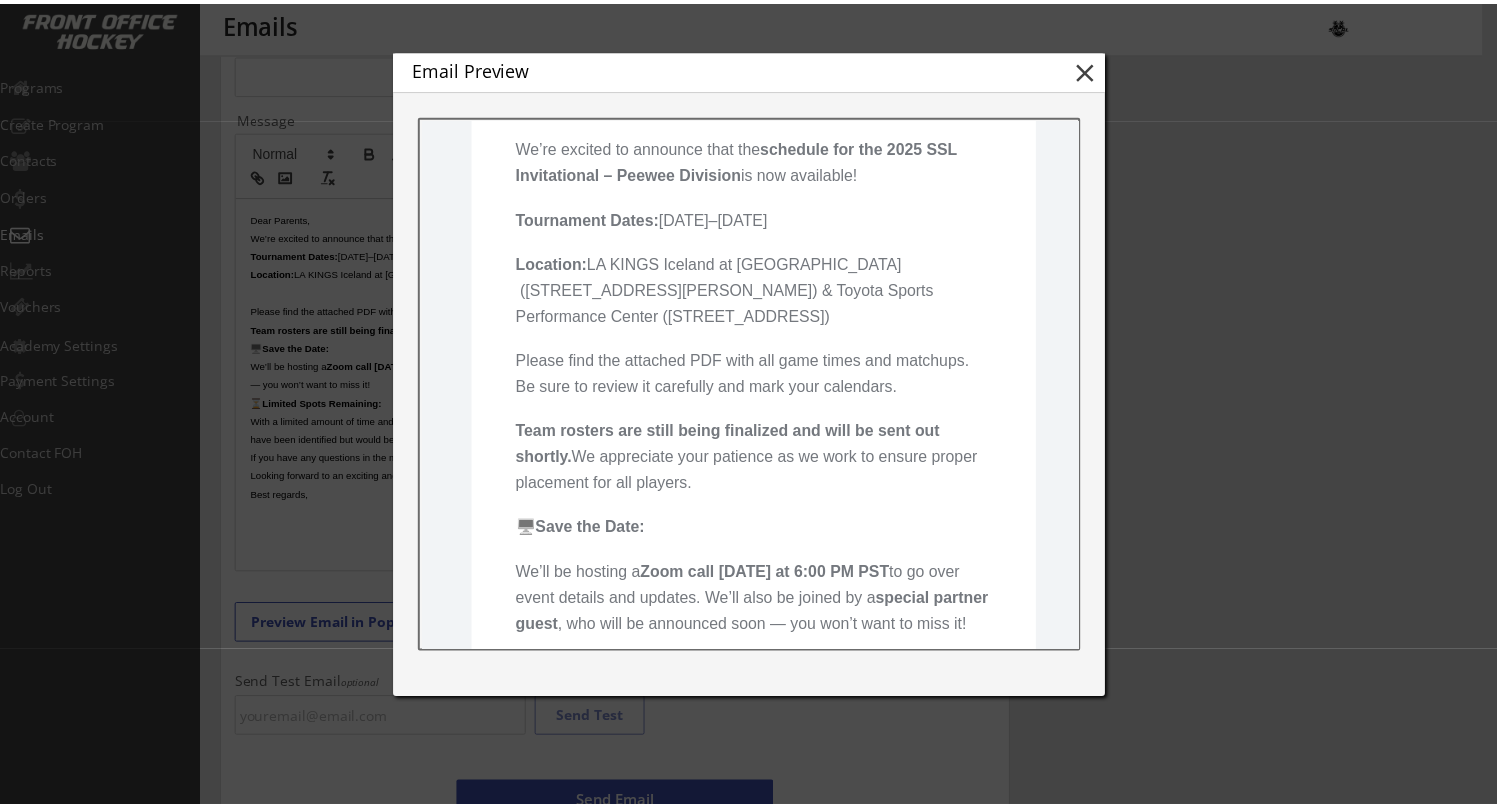 scroll, scrollTop: 246, scrollLeft: 0, axis: vertical 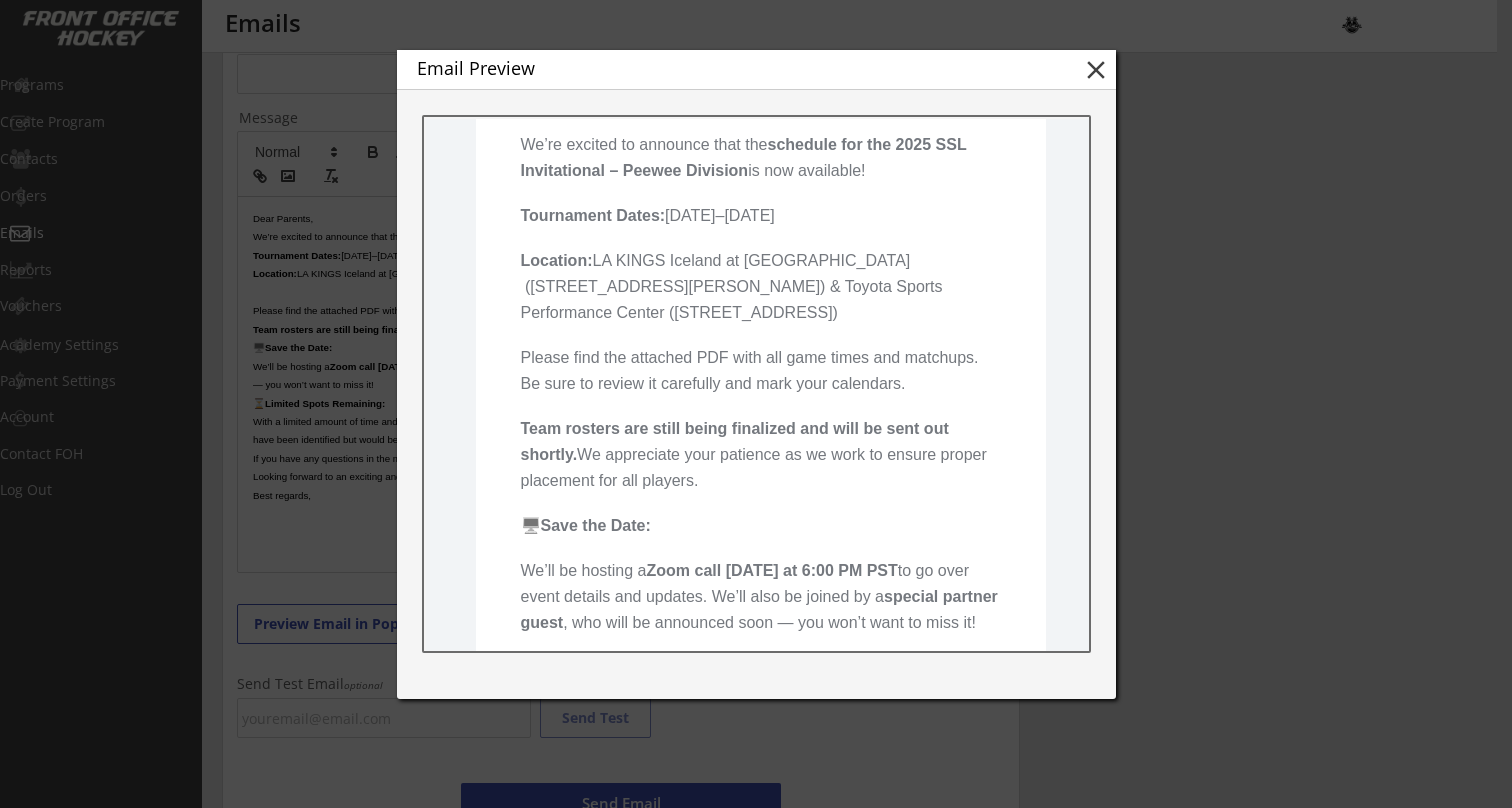 click on "close" at bounding box center [1096, 70] 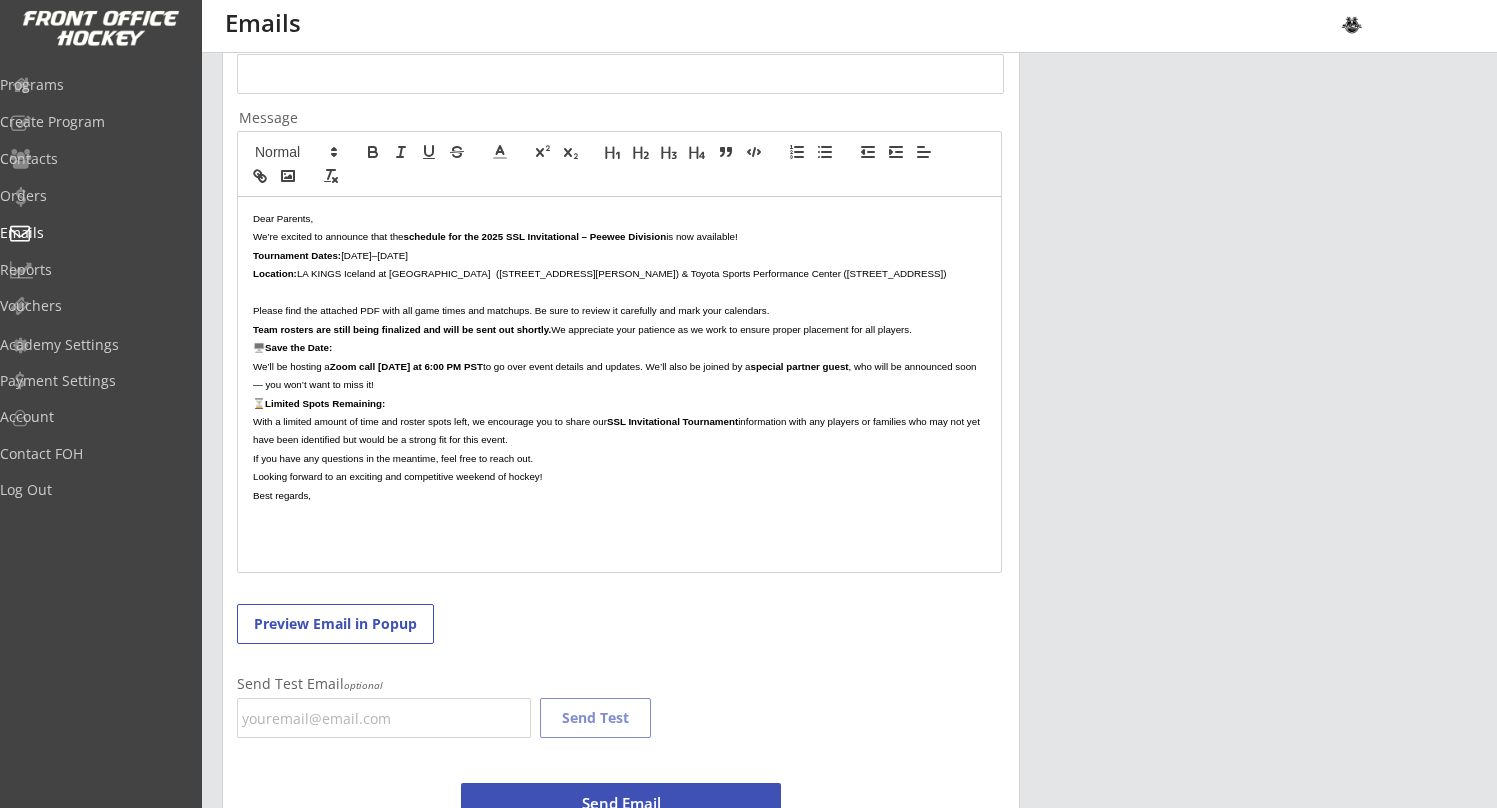 click on "Please find the attached PDF with all game times and matchups. Be sure to review it carefully and mark your calendars." at bounding box center [511, 310] 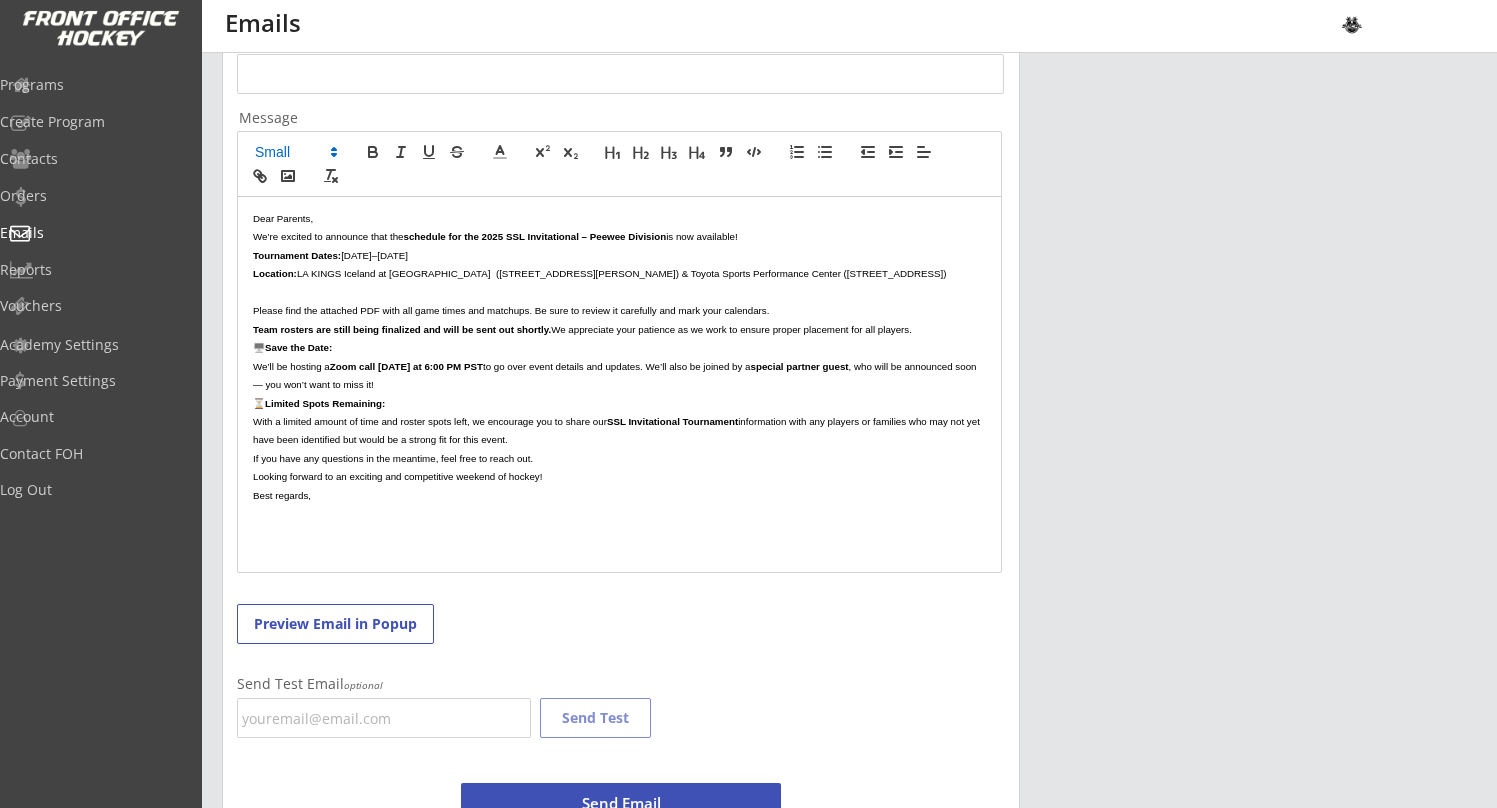 click on "Please find the attached PDF with all game times and matchups. Be sure to review it carefully and mark your calendars." at bounding box center (511, 310) 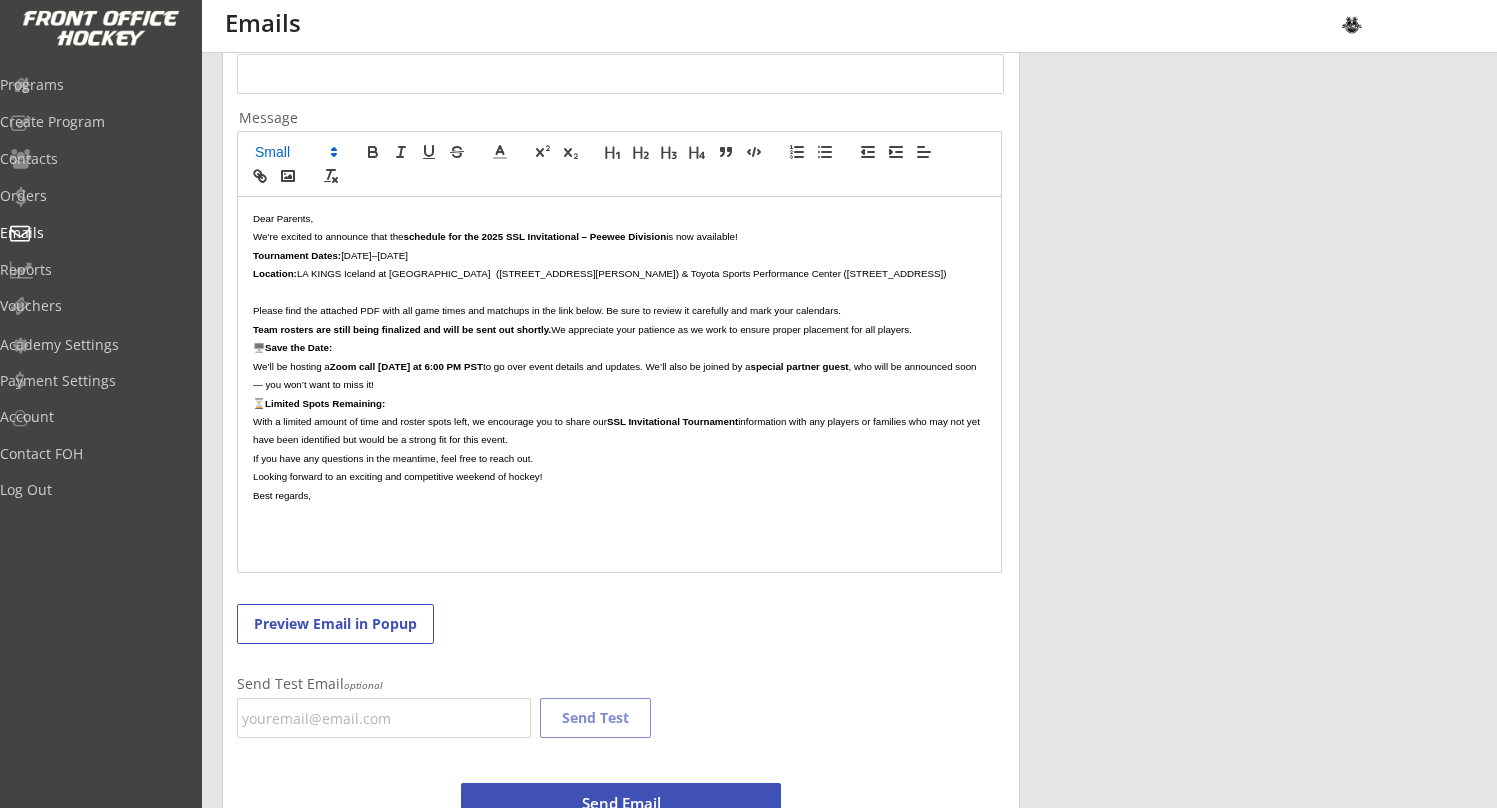 scroll, scrollTop: 0, scrollLeft: 0, axis: both 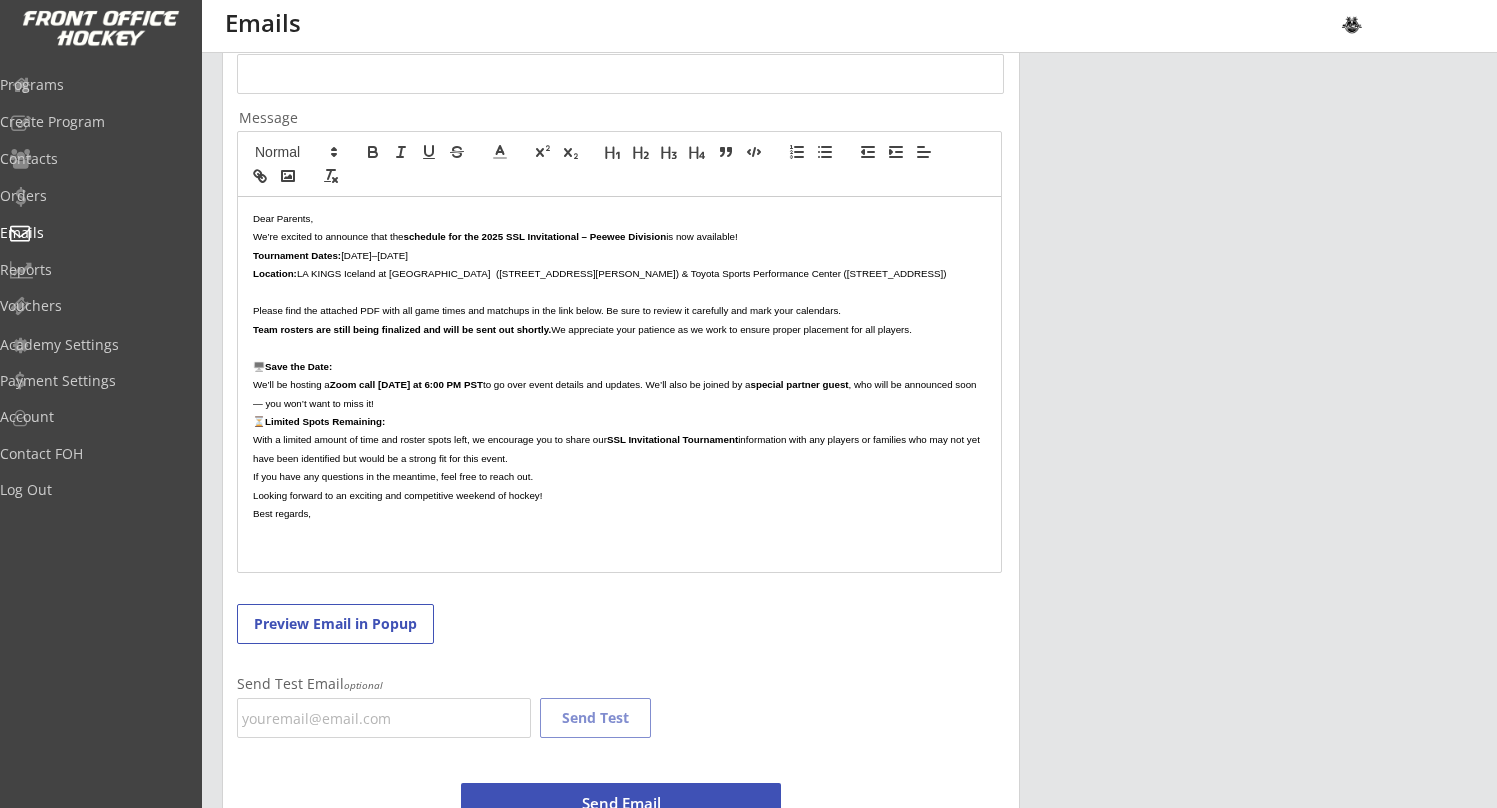 click on "Save the Date:" at bounding box center [298, 366] 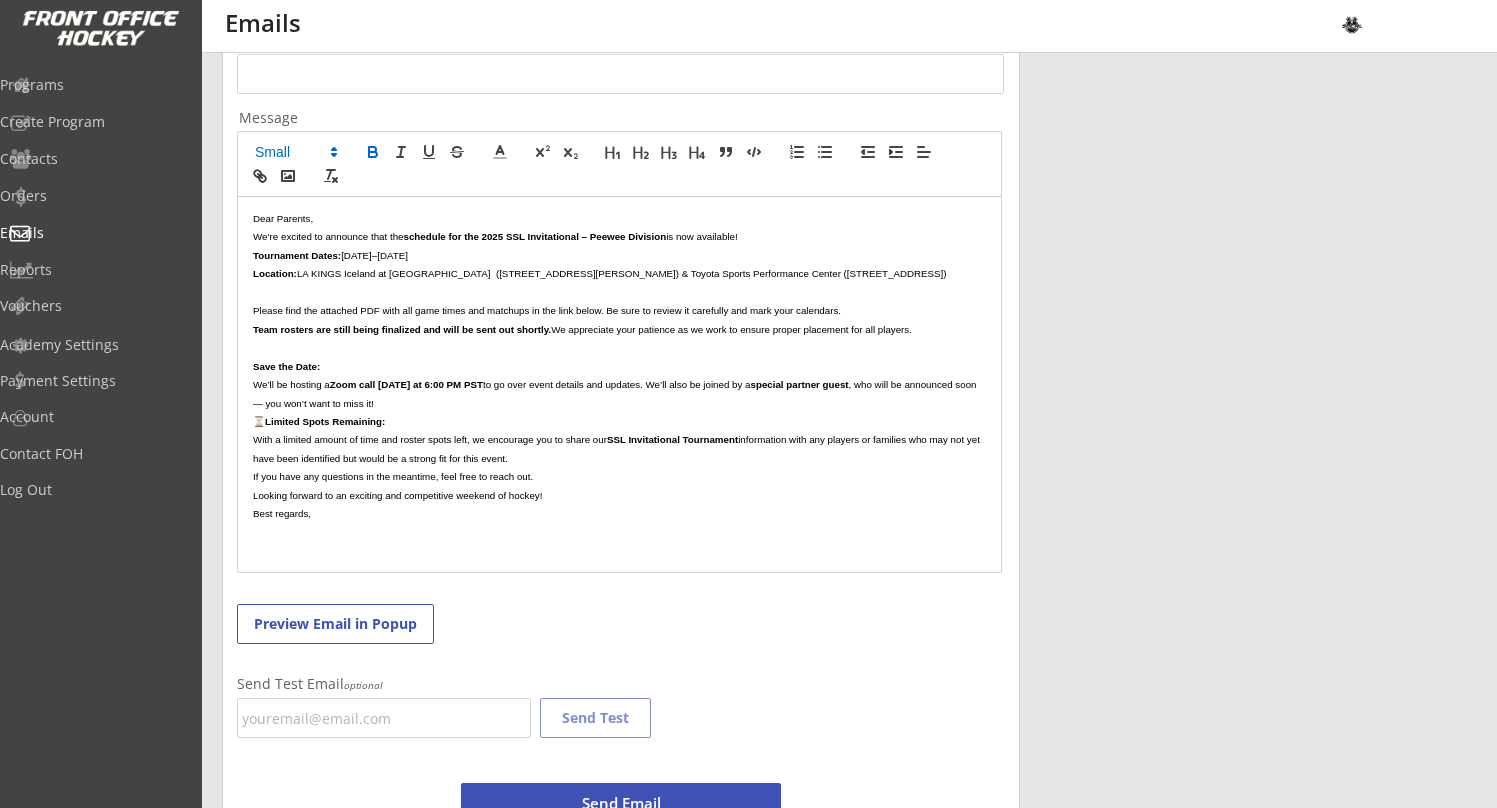 click at bounding box center [619, 347] 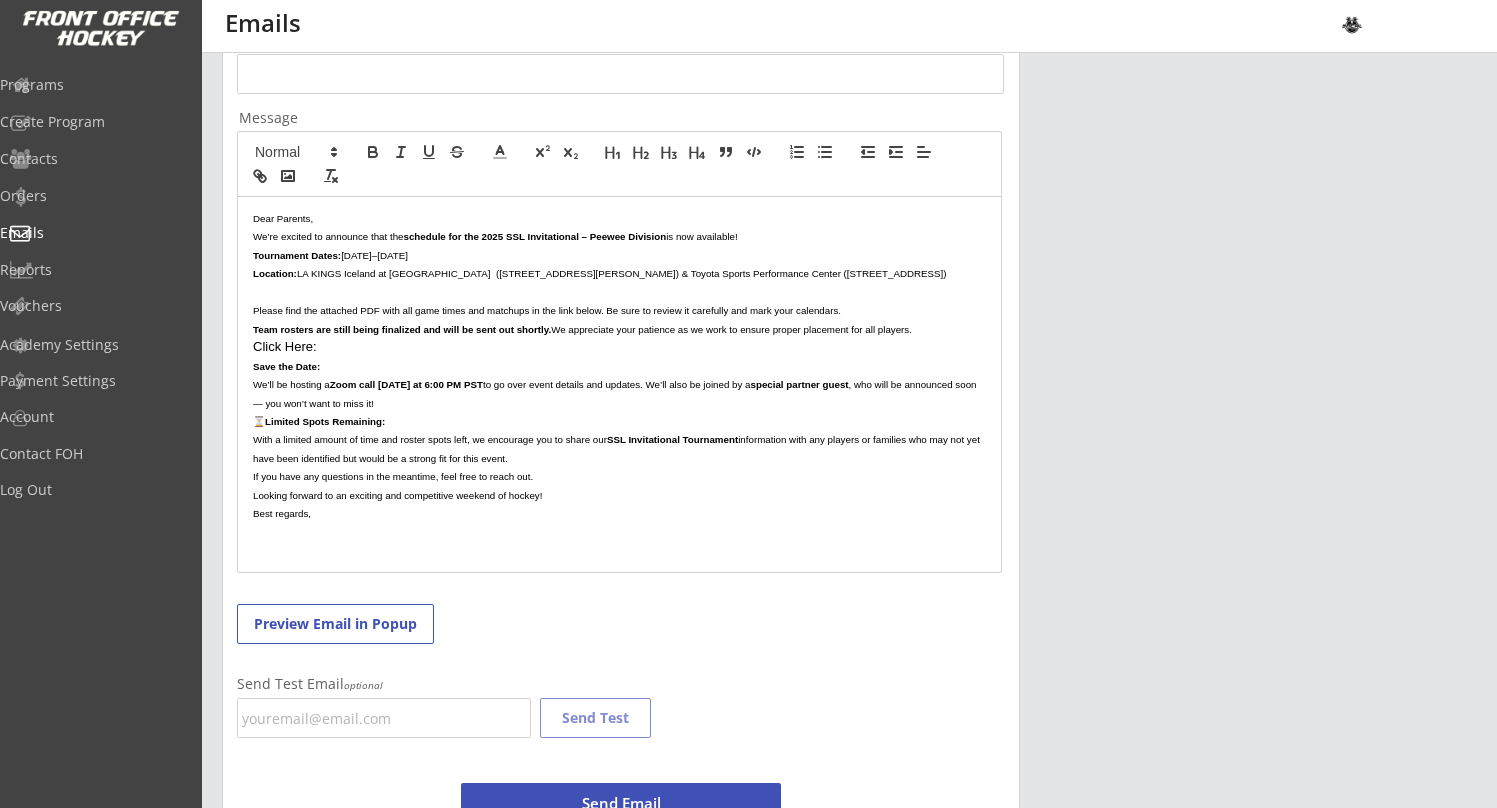 scroll, scrollTop: 0, scrollLeft: 0, axis: both 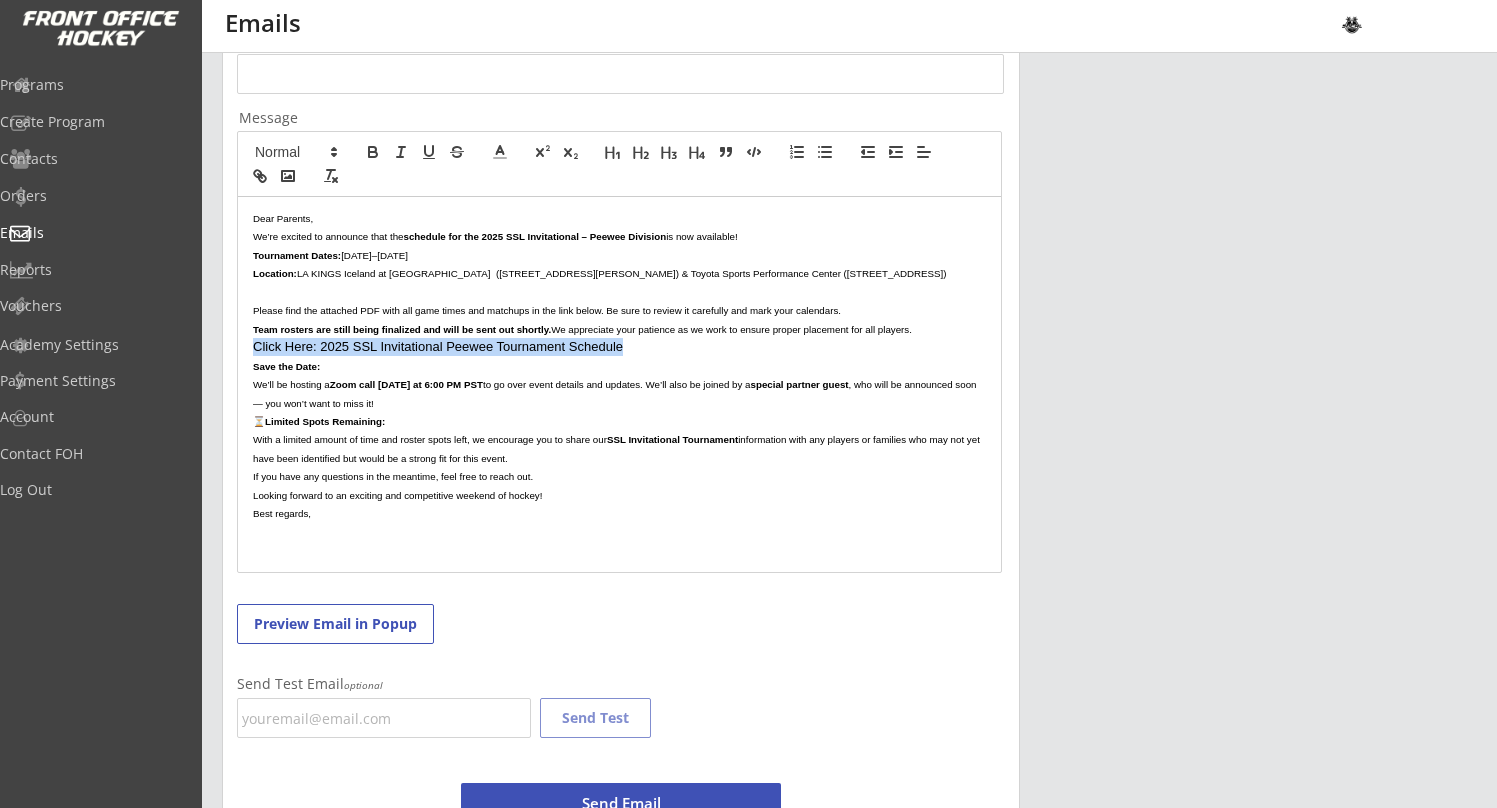 drag, startPoint x: 630, startPoint y: 344, endPoint x: 243, endPoint y: 341, distance: 387.01163 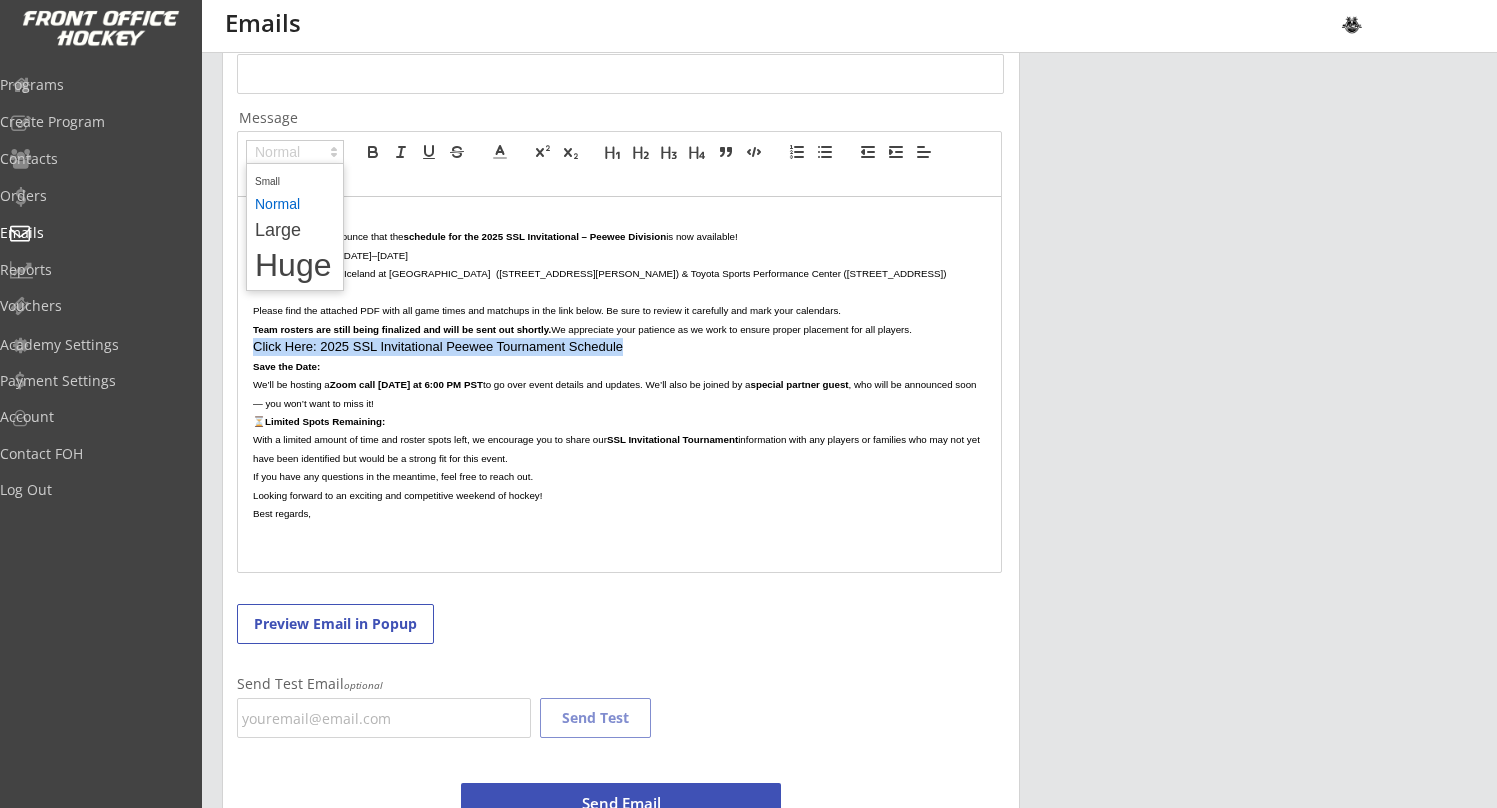 click at bounding box center [295, 152] 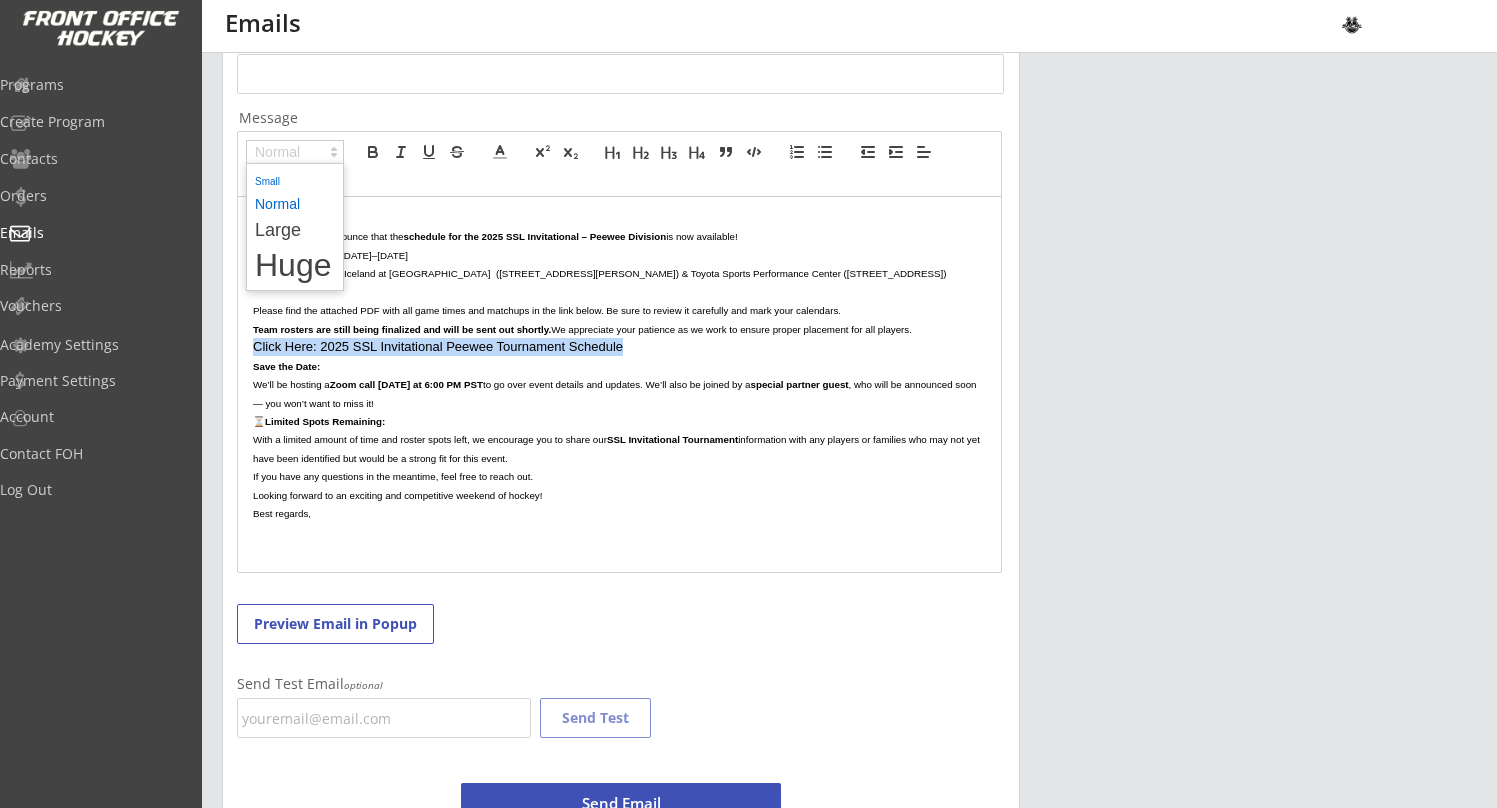 click at bounding box center (295, 180) 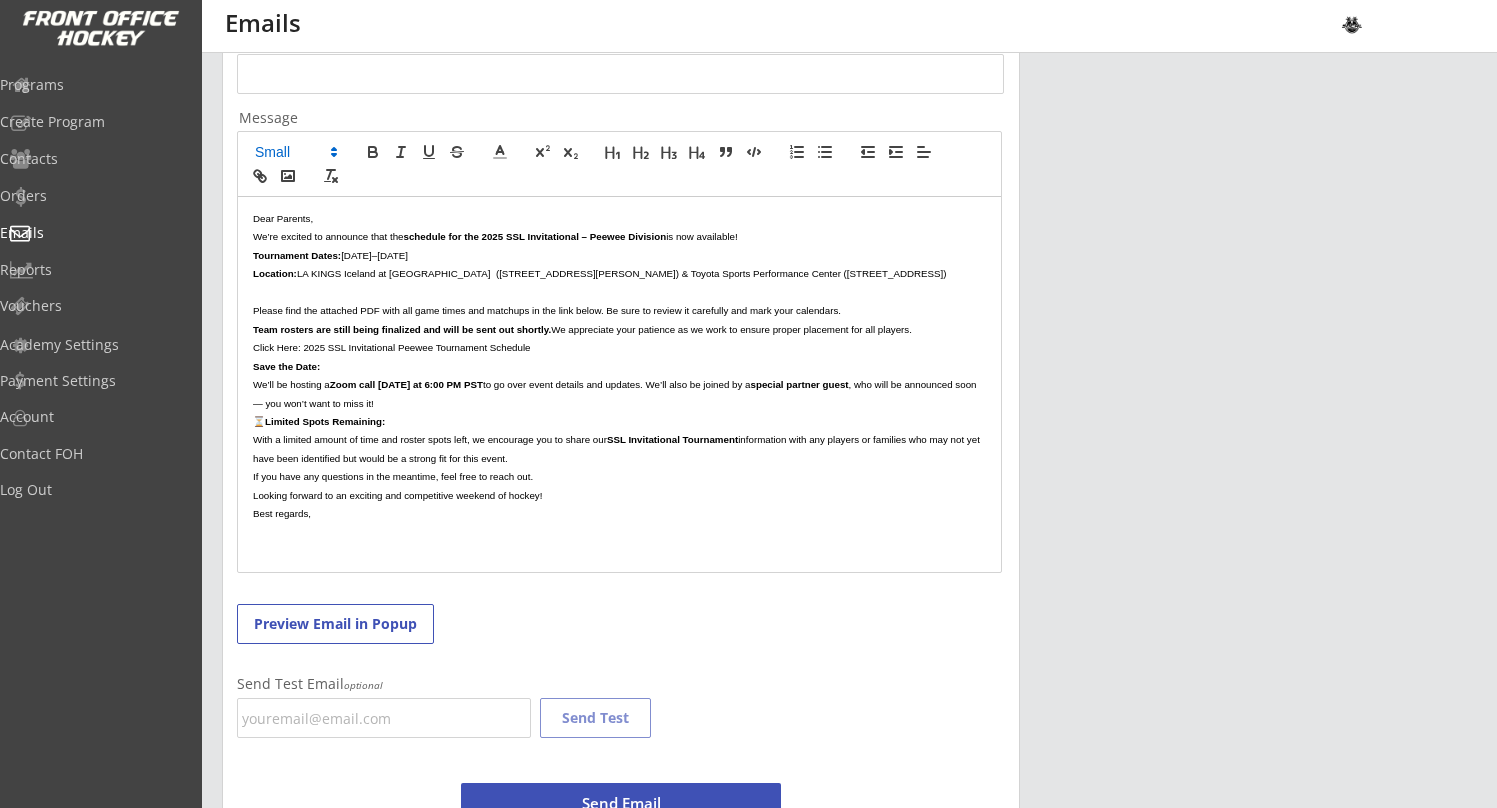 click on "Click Here: 2025 SSL Invitational Peewee Tournament Schedule" at bounding box center (392, 347) 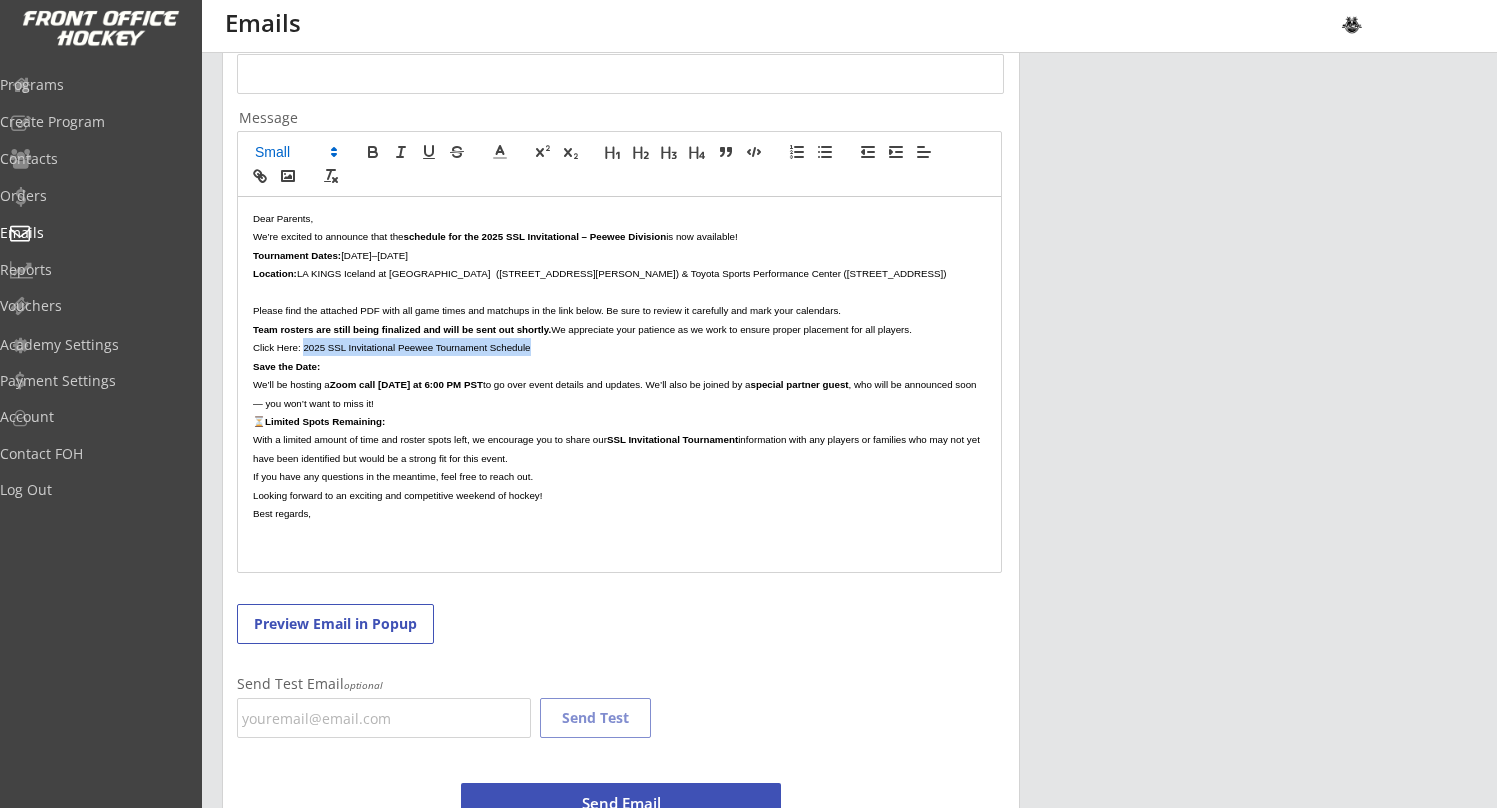drag, startPoint x: 303, startPoint y: 349, endPoint x: 526, endPoint y: 351, distance: 223.00897 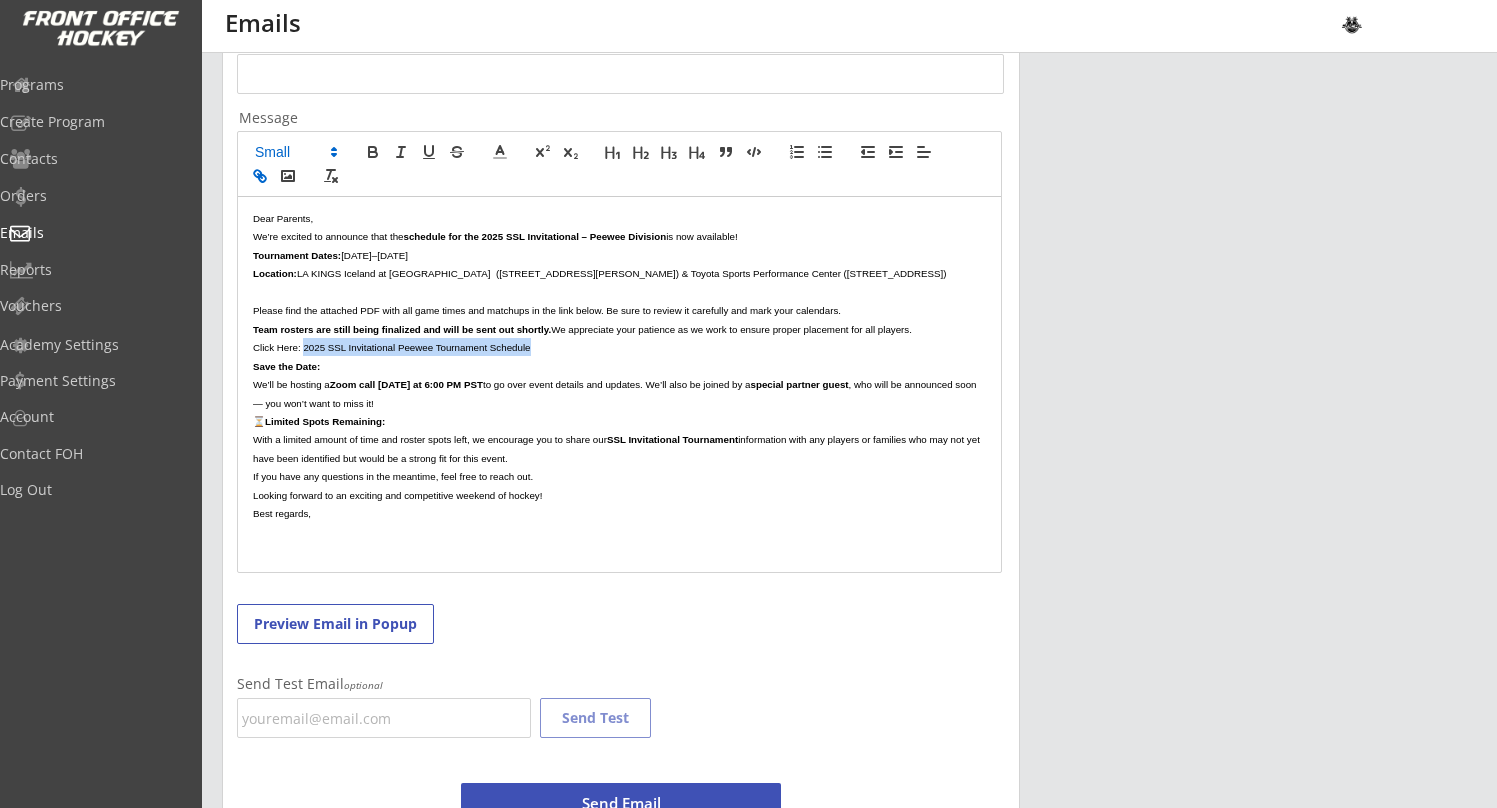 click 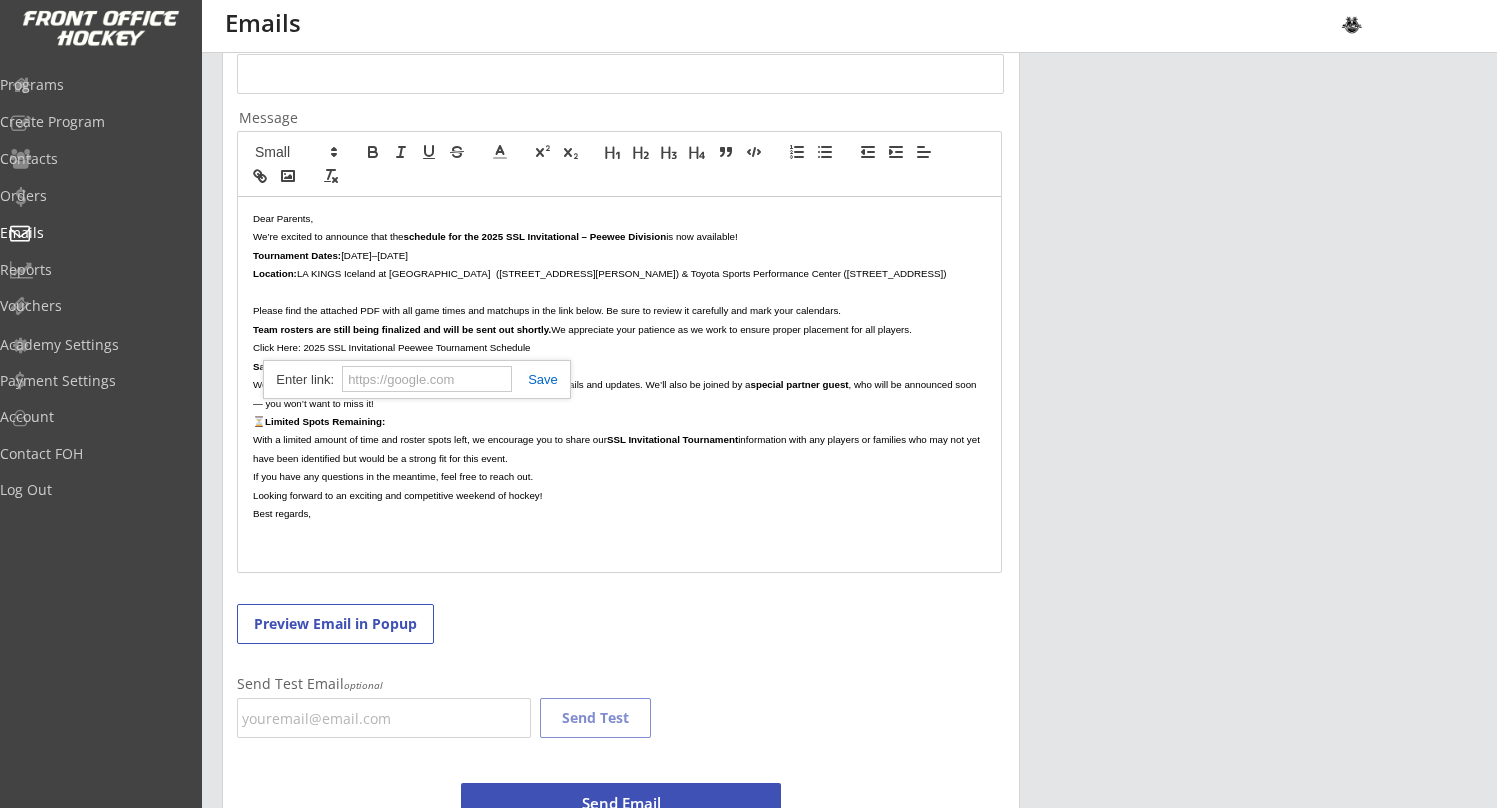 paste on "https://drive.google.com/file/d/1Ur7z0KnZ7kcpYaDX7zOvD-BTgw-E-W6x/view?usp=sharing" 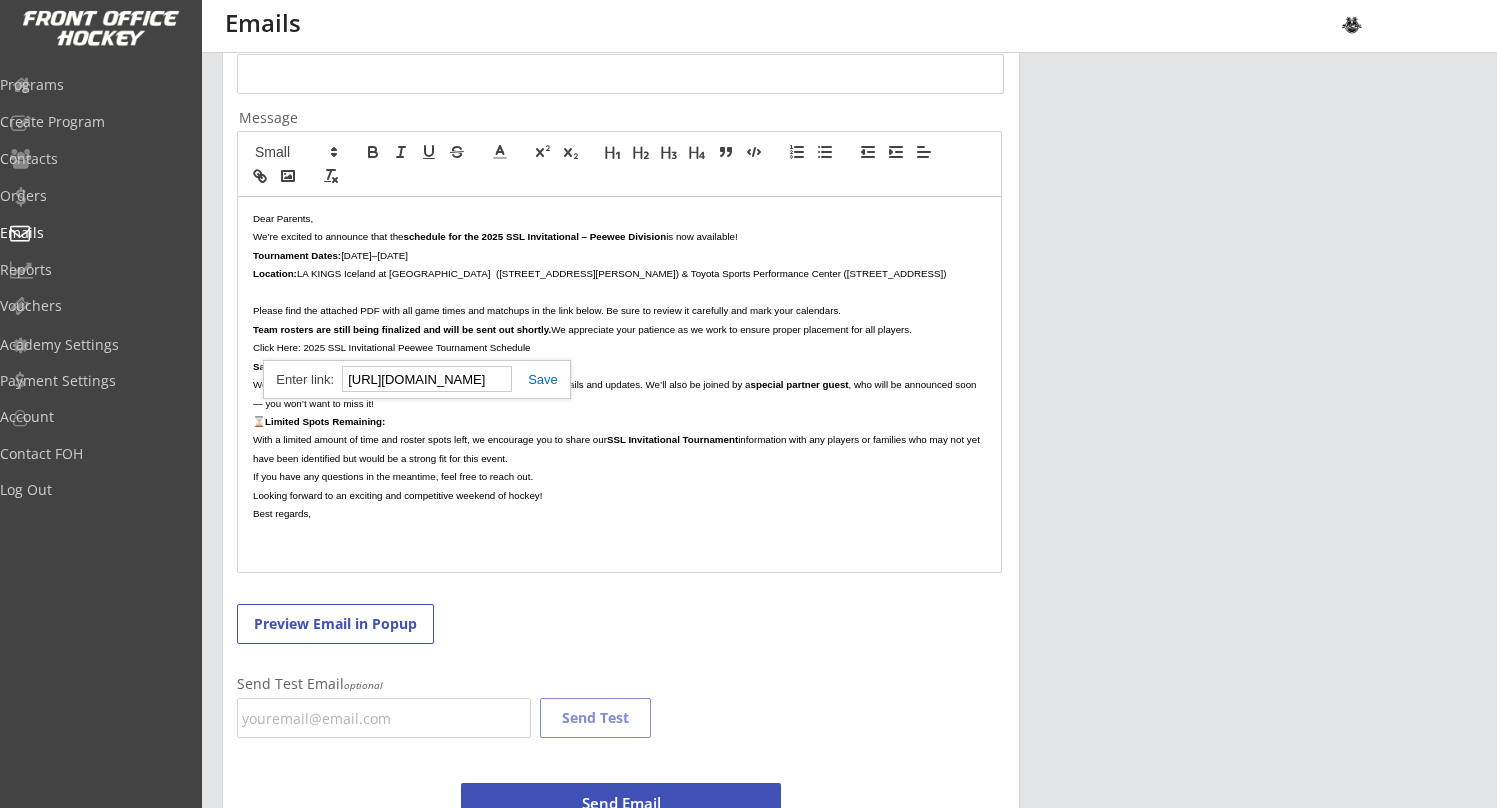 type on "https://drive.google.com/file/d/1Ur7z0KnZ7kcpYaDX7zOvD-BTgw-E-W6x/view?usp=sharing" 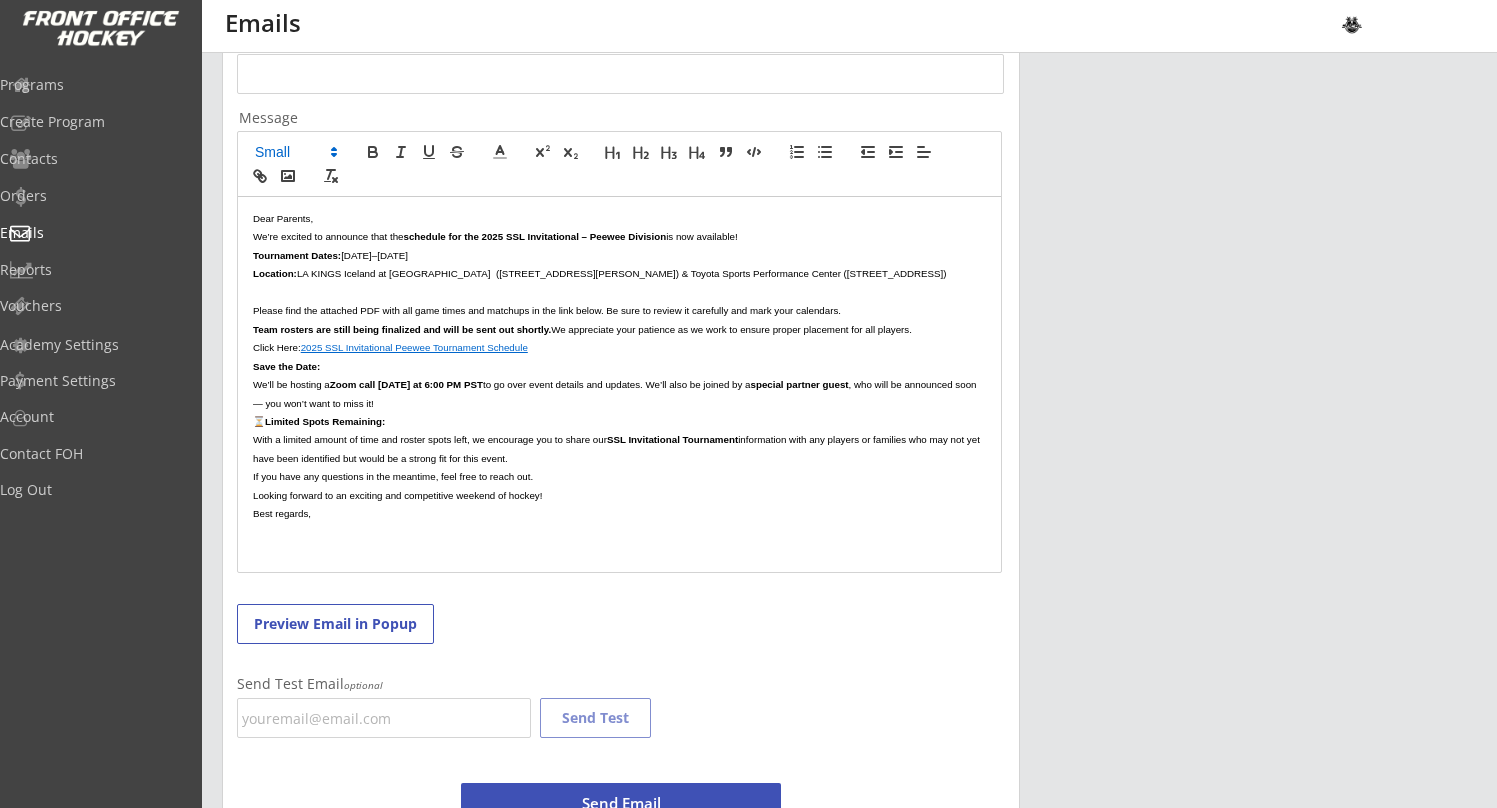click on "Save the Date:" at bounding box center [619, 366] 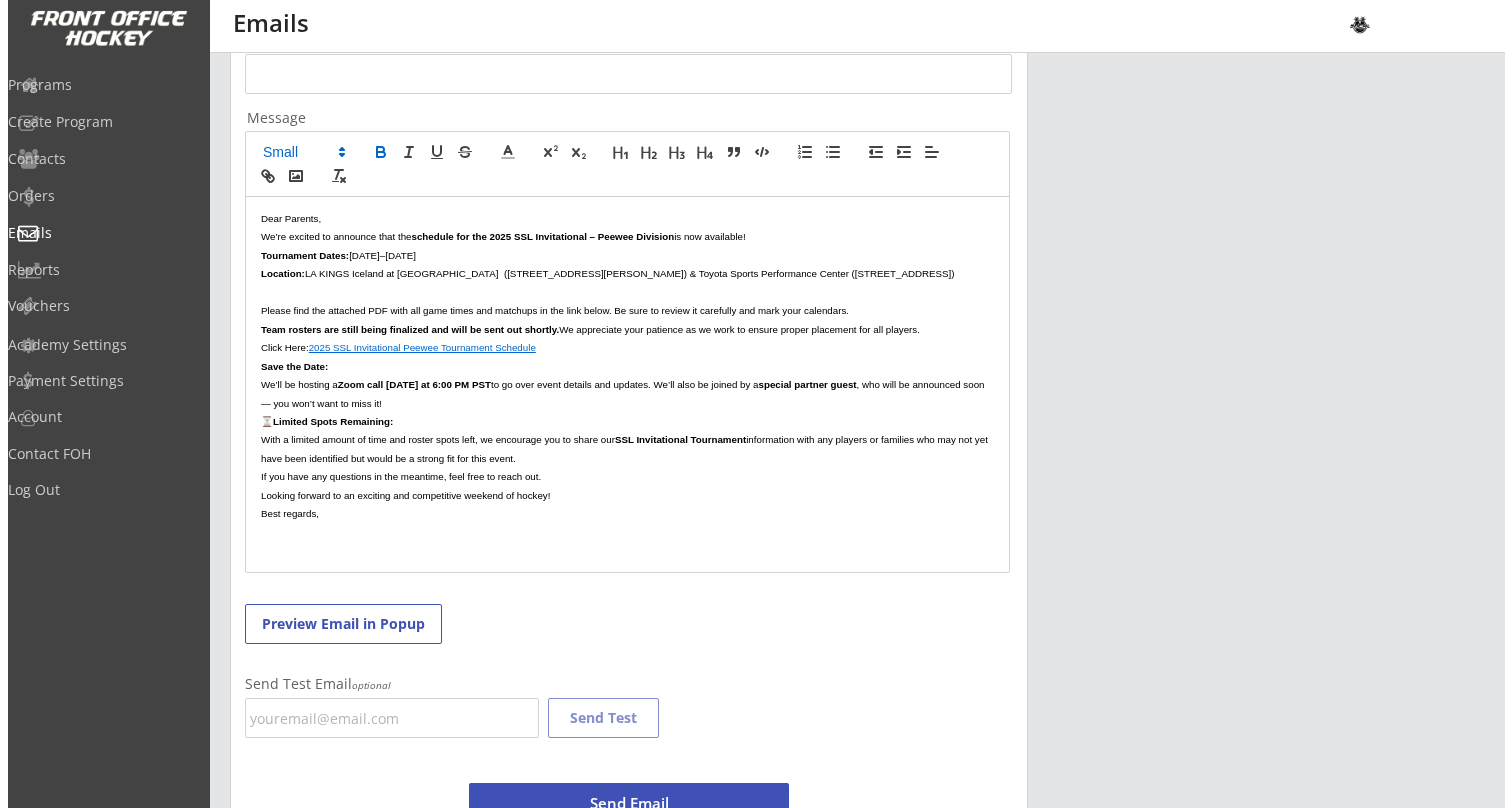 scroll, scrollTop: 0, scrollLeft: 0, axis: both 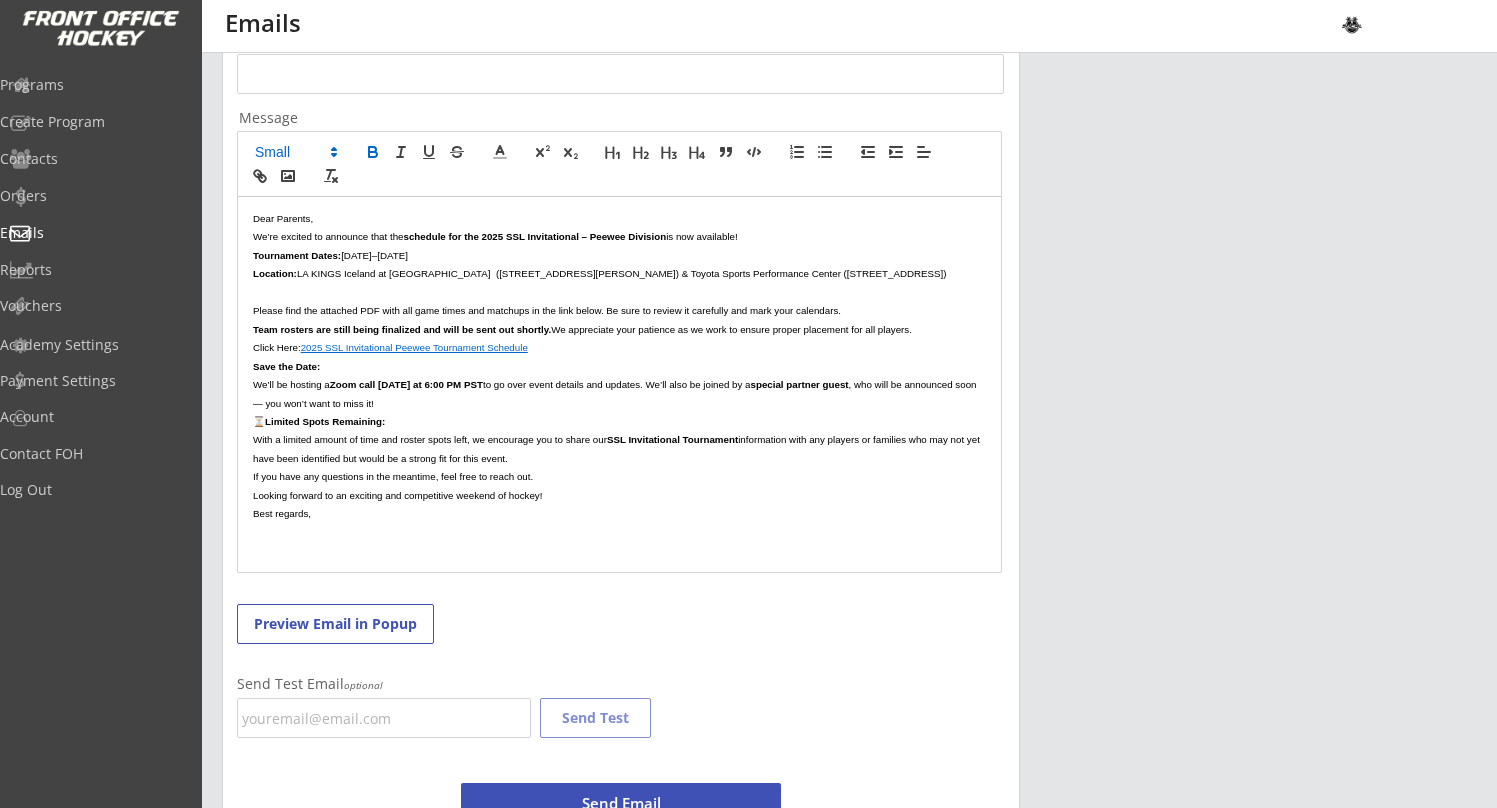 click on "Dear Parents, We’re excited to announce that the  schedule for the 2025 SSL Invitational – Peewee Division  is now available! Tournament Dates:  July 25–27, 2025 Location:  LA KINGS Iceland at Paramount  (8041 Jackson St Paramount, CA 90723) & Toyota Sports Performance Center (555 Nast St El Segundo, CA 90245) Please find the attached PDF with all game times and matchups in the link below. Be sure to review it carefully and mark your calendars. Team rosters are still being finalized and will be sent out shortly.  We appreciate your patience as we work to ensure proper placement for all players. Click Here:  2025 SSL Invitational Peewee Tournament Schedule Save the Date: We’ll be hosting a  Zoom call on Wednesday at 6:00 PM PST  to go over event details and updates. We’ll also be joined by a  special partner guest , who will be announced soon — you won’t want to miss it! ⏳  Limited Spots Remaining: With a limited amount of time and roster spots left, we encourage you to share our" at bounding box center (619, 384) 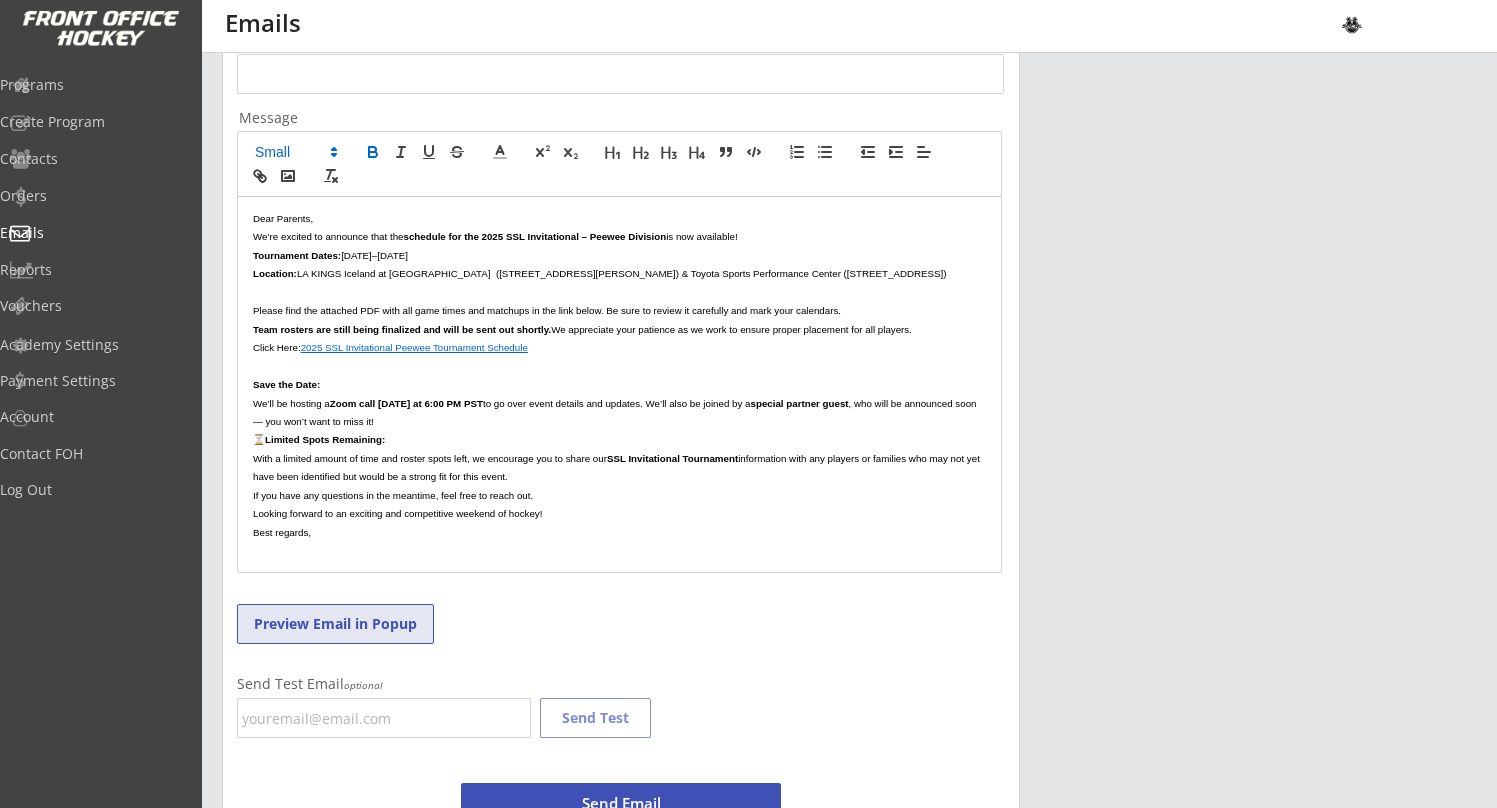 click on "Preview Email in Popup" at bounding box center [335, 624] 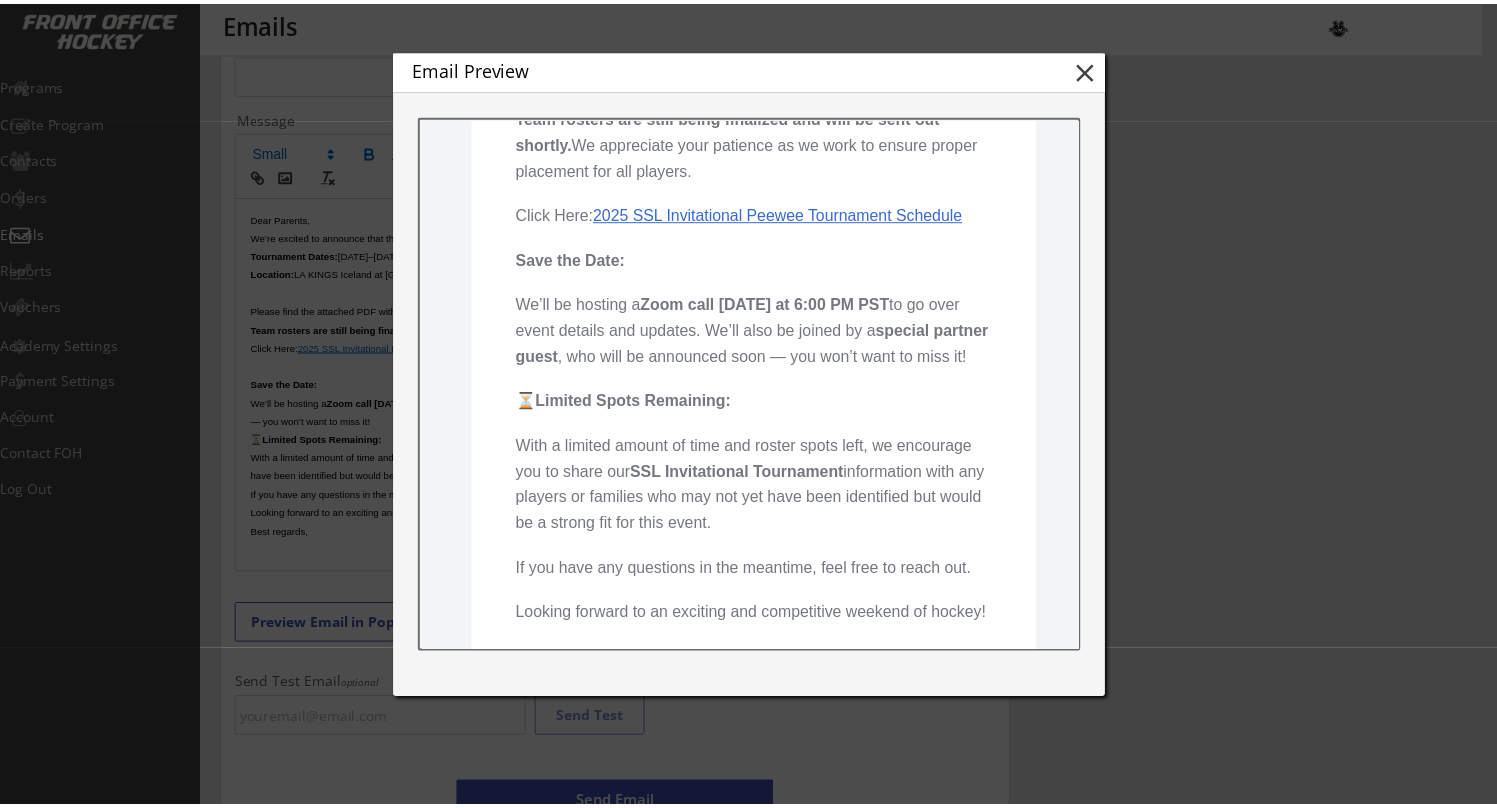 scroll, scrollTop: 601, scrollLeft: 0, axis: vertical 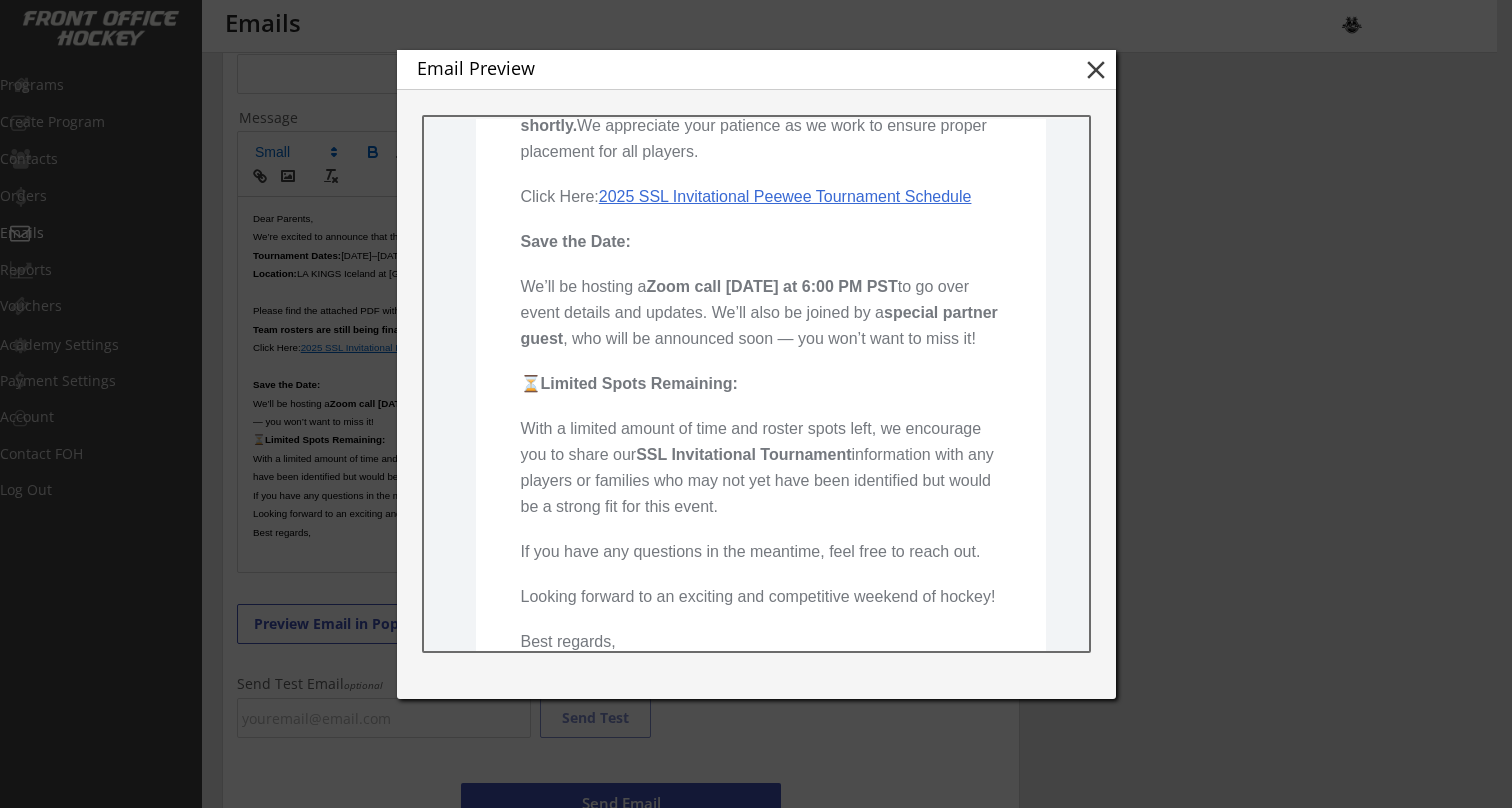 click on "close" at bounding box center (1096, 70) 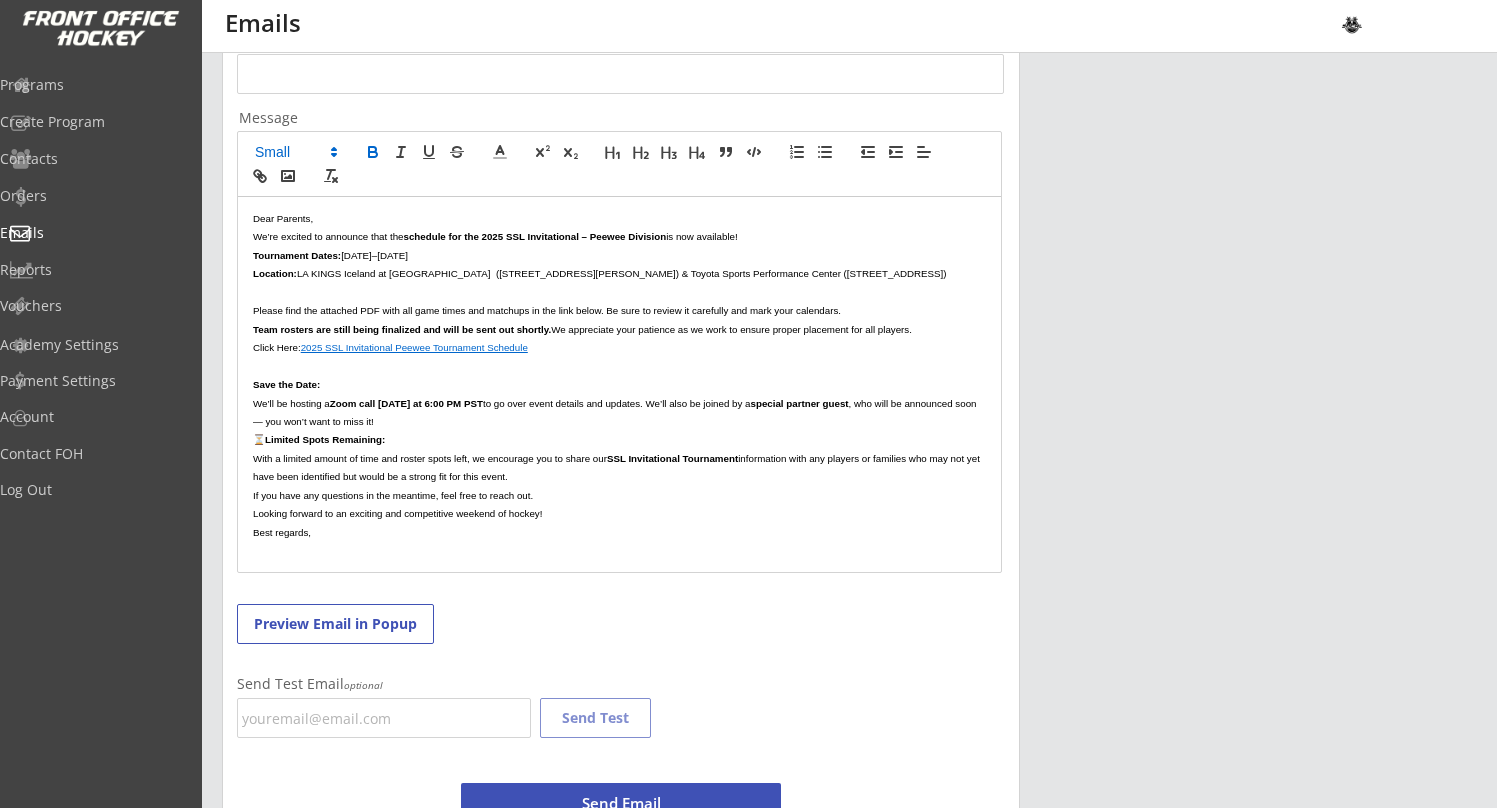 click on "to go over event details and updates. We’ll also be joined by a" at bounding box center (617, 403) 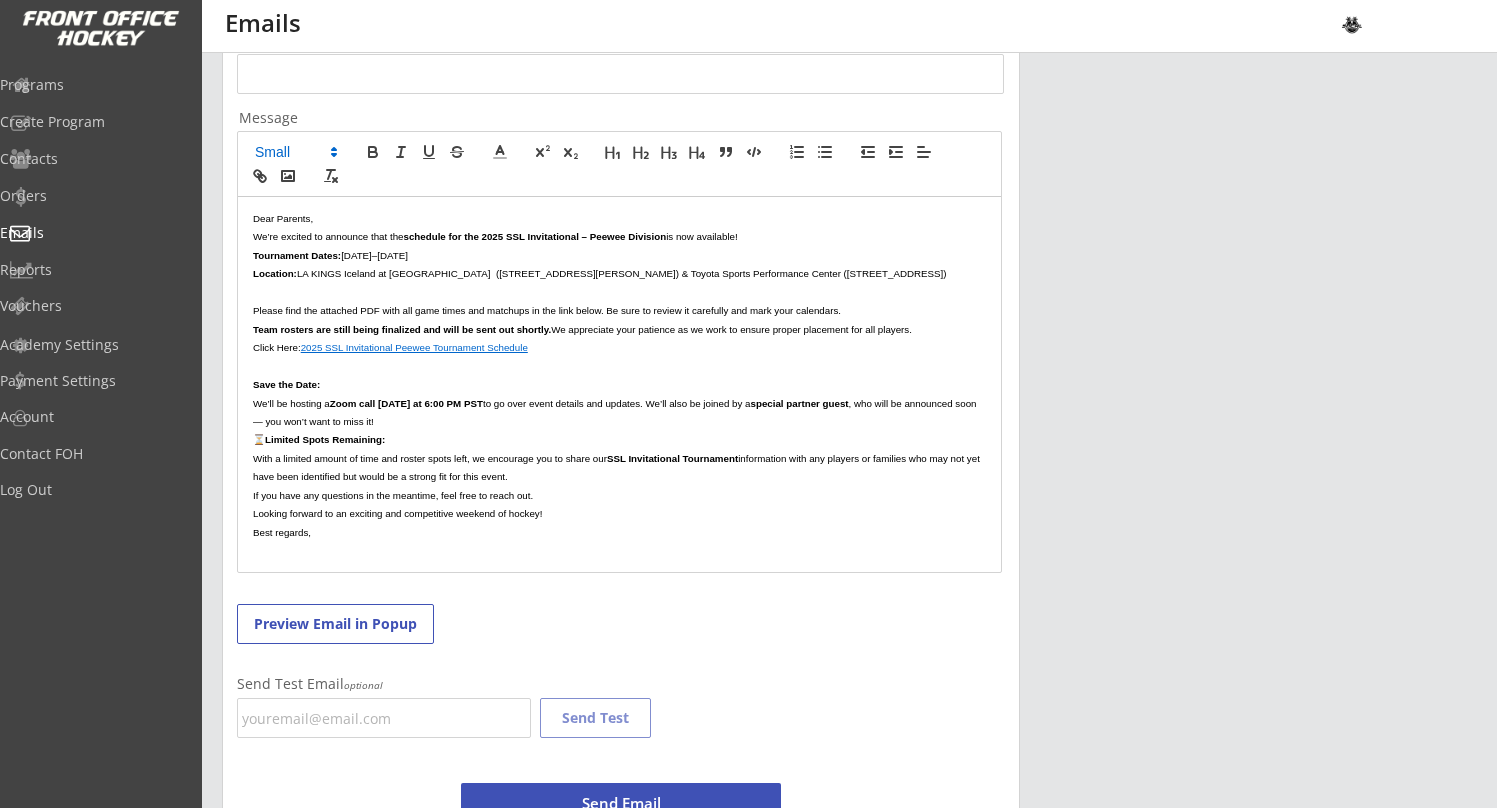 click on "to go over event details and updates. We’ll also be joined by a" at bounding box center (617, 403) 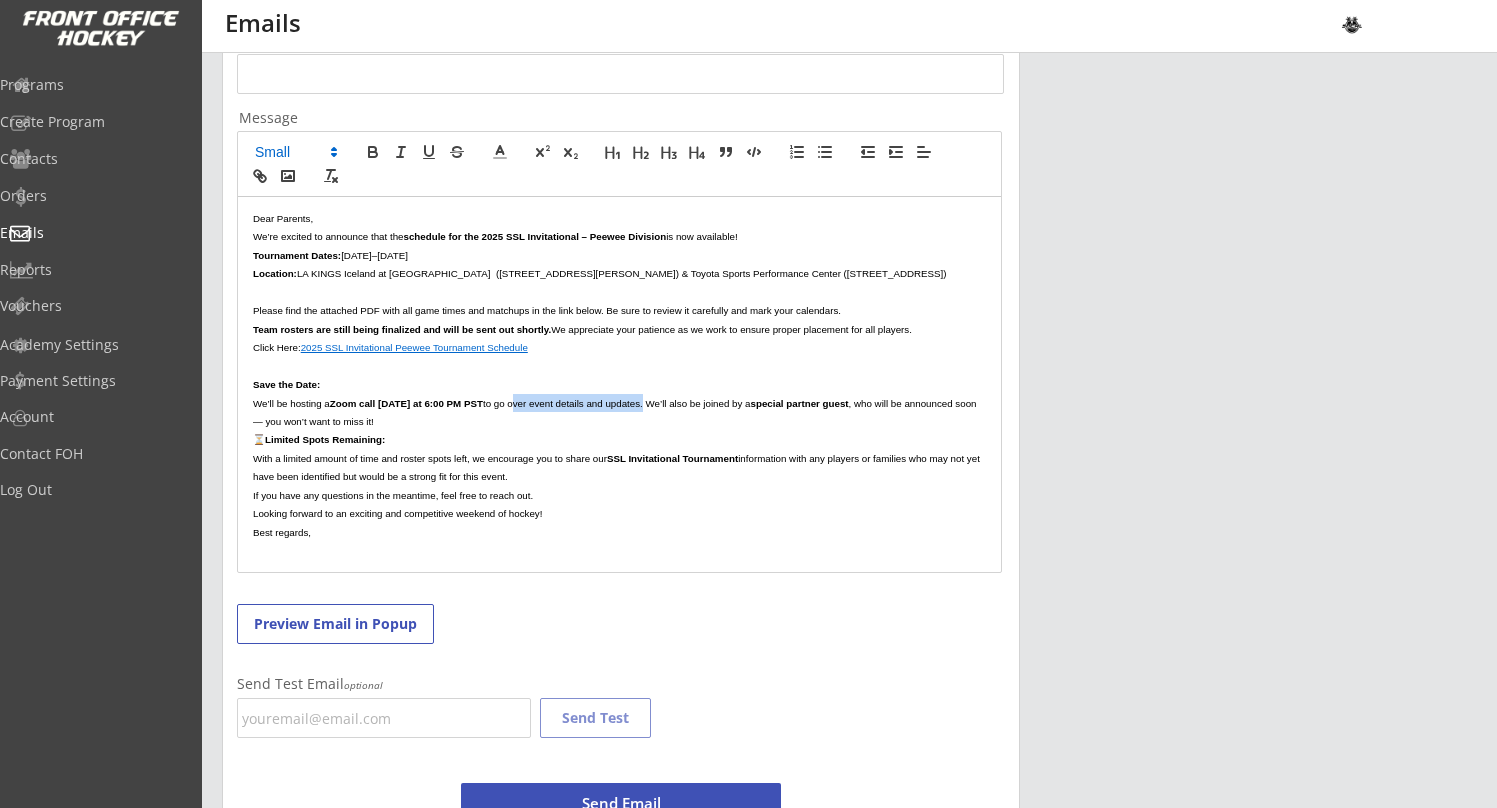 drag, startPoint x: 681, startPoint y: 399, endPoint x: 549, endPoint y: 393, distance: 132.13629 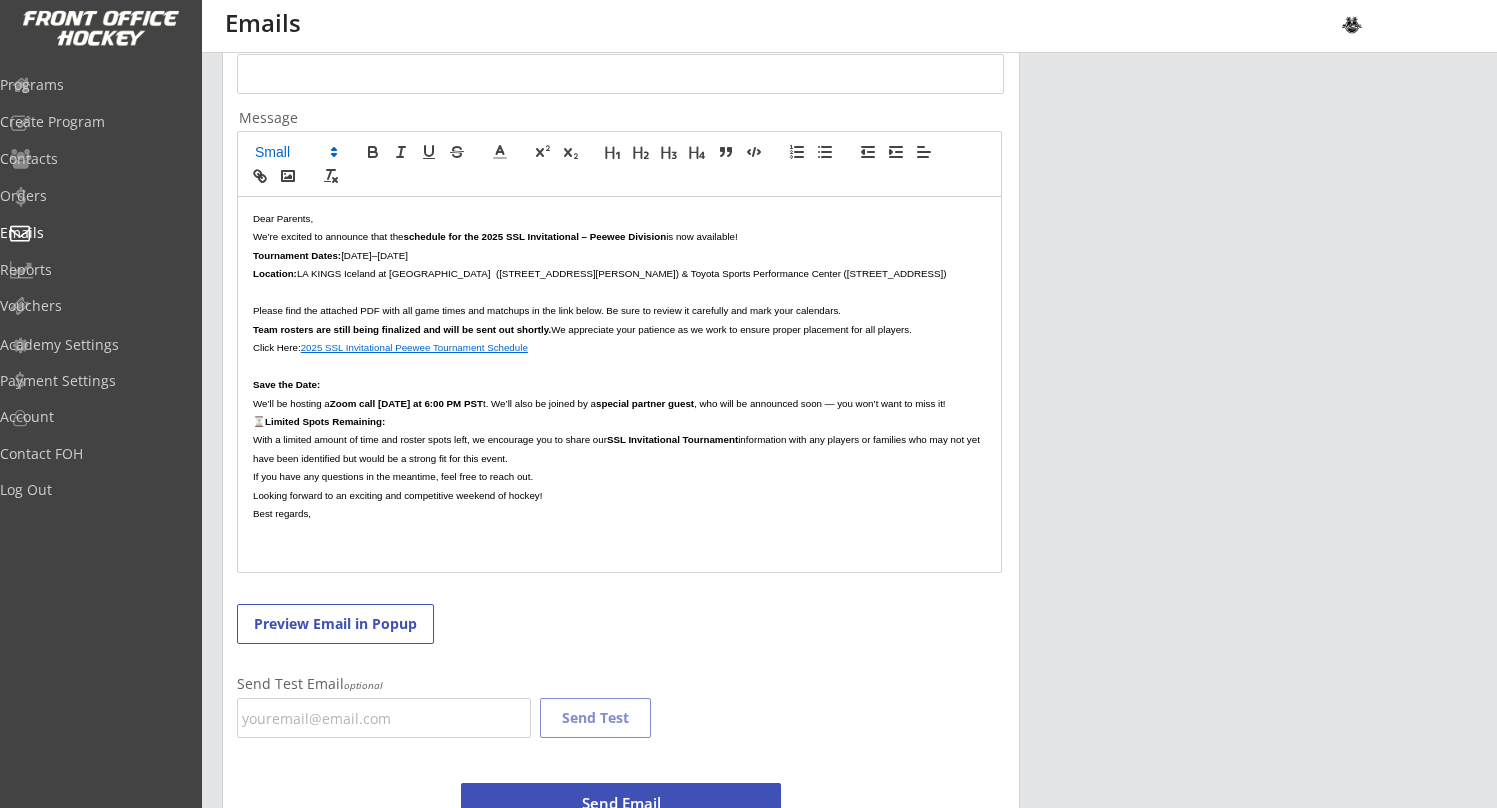 scroll, scrollTop: 0, scrollLeft: 0, axis: both 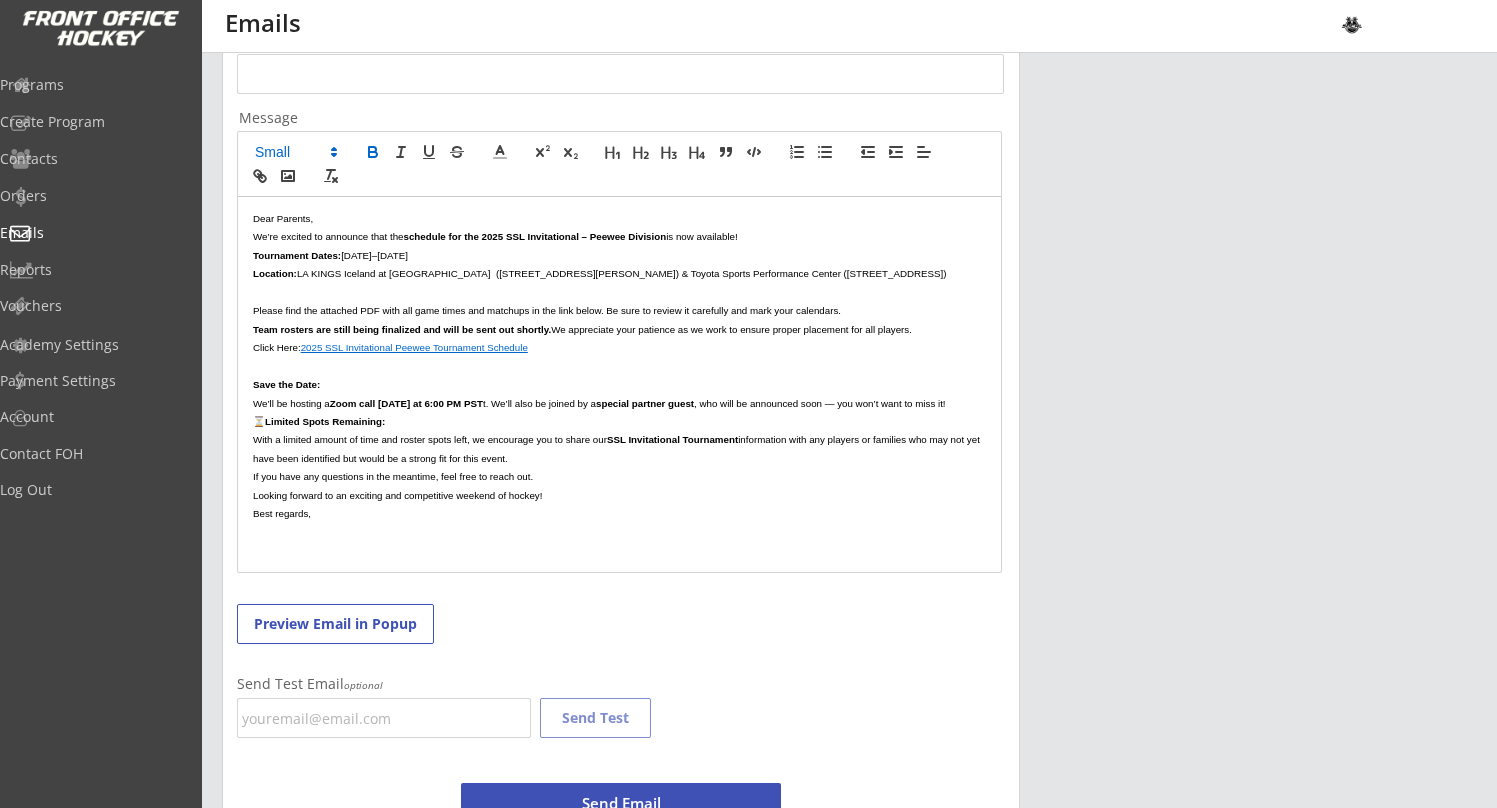 click on "We’ll be hosting a  Zoom call on Wednesday at 6:00 PM PST  t. We’ll also be joined by a  special partner guest , who will be announced soon — you won’t want to miss it!" at bounding box center (619, 403) 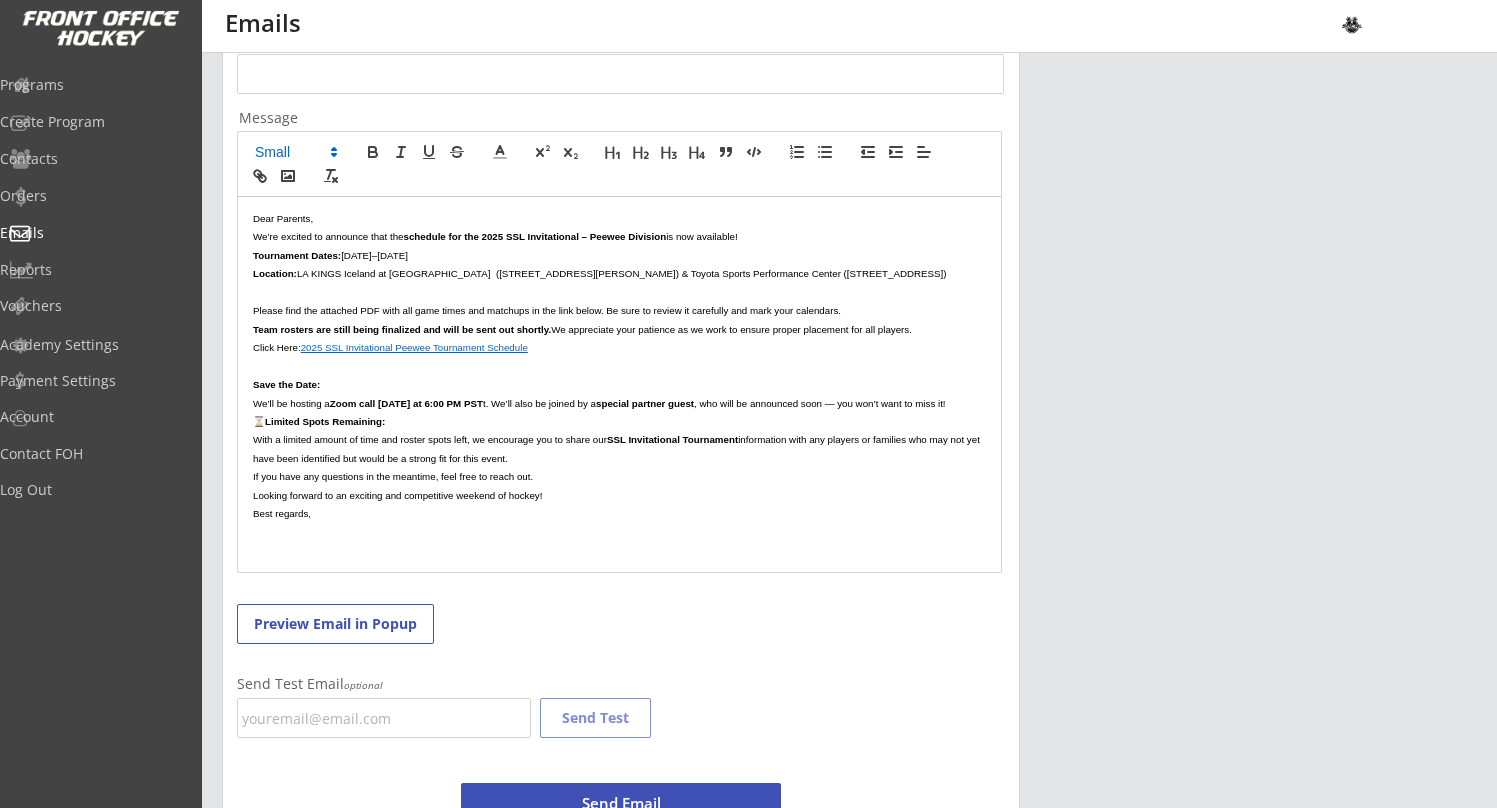 click on "t. We’ll also be joined by a" at bounding box center [539, 403] 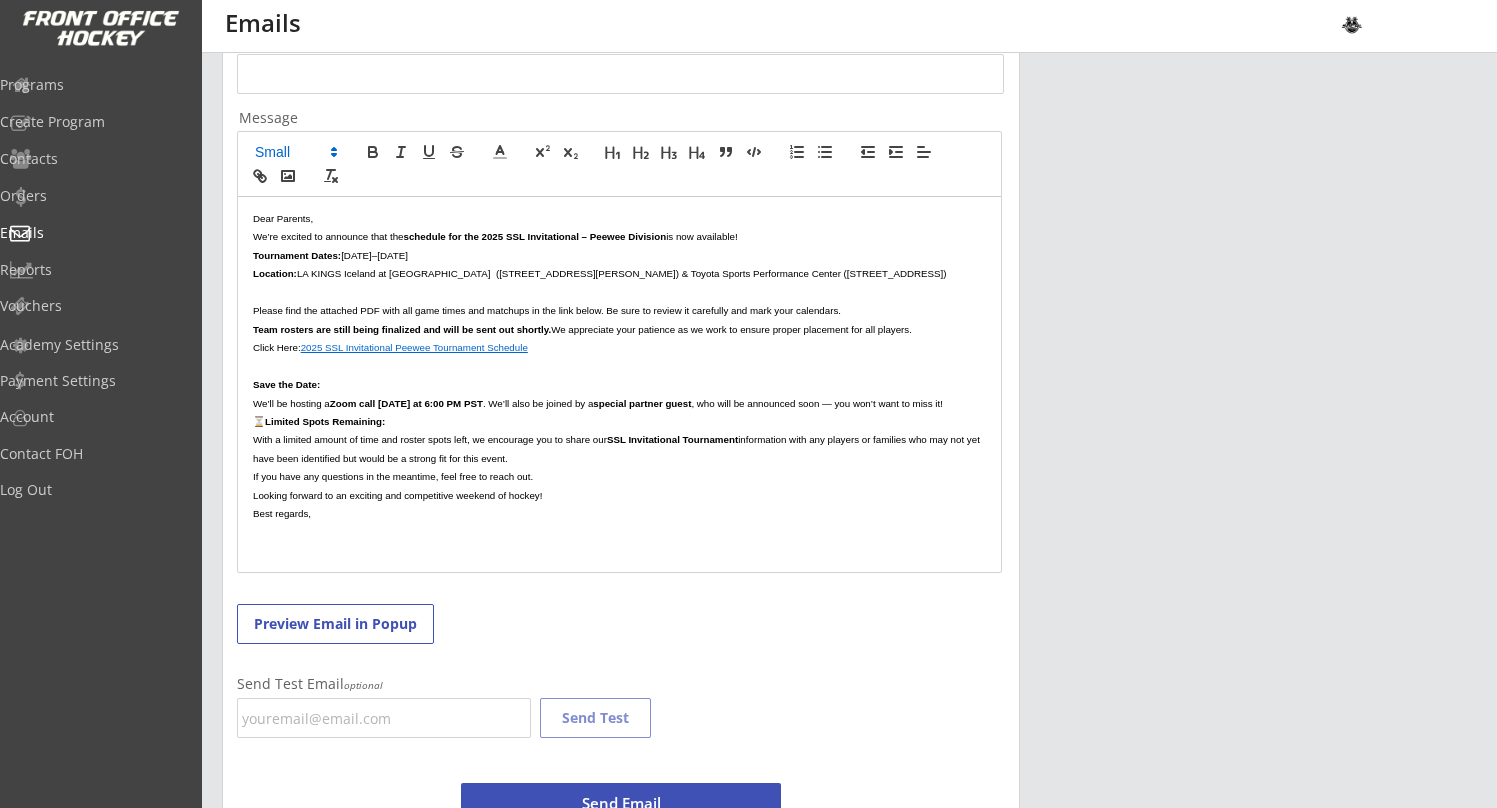 click on "We’ll be hosting a  Zoom call on Wednesday at 6:00 PM PST  . We’ll also be joined by a  special partner guest , who will be announced soon — you won’t want to miss it!" at bounding box center [619, 403] 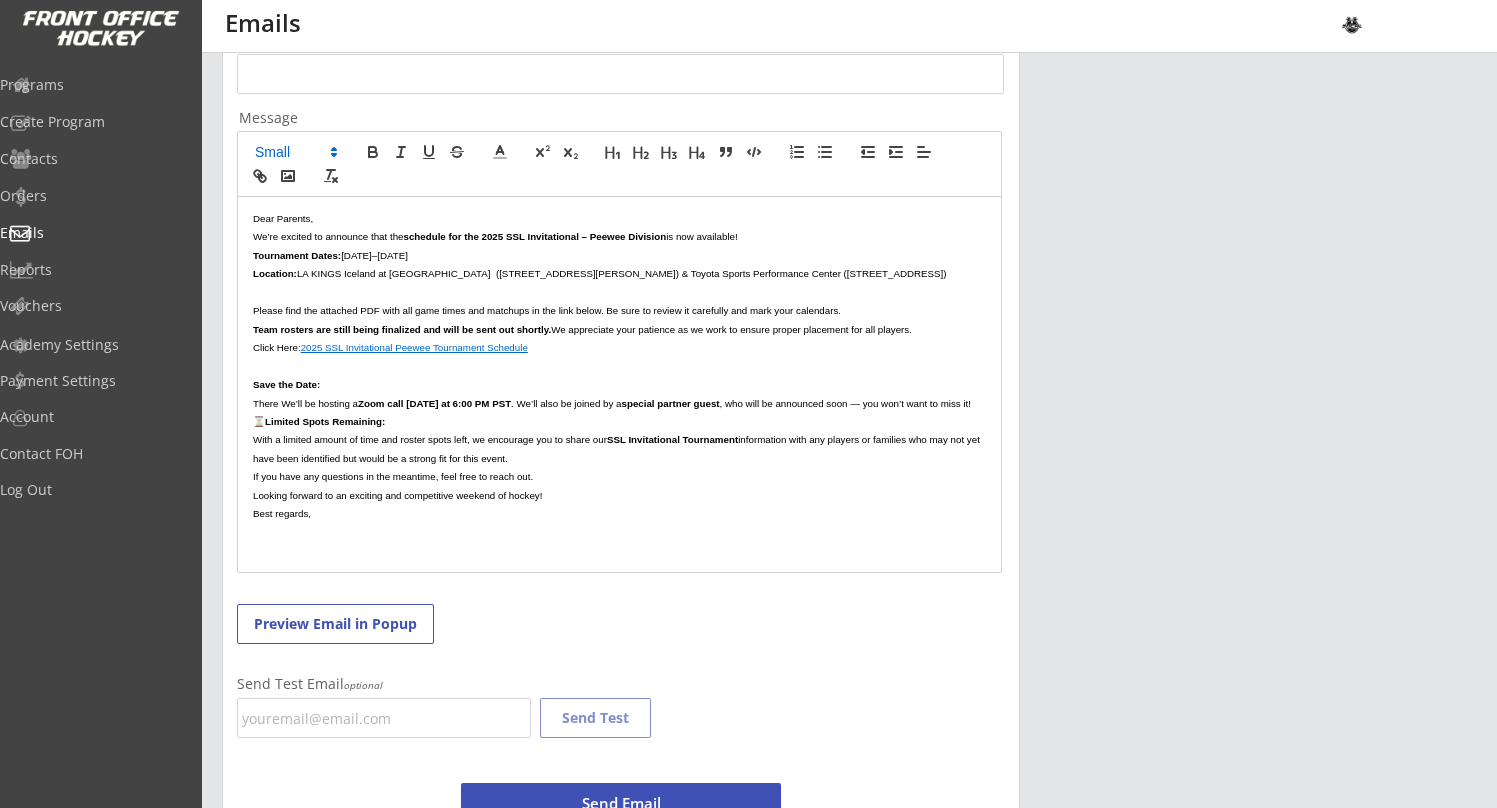 click on "There We’ll be hosting a" at bounding box center (305, 403) 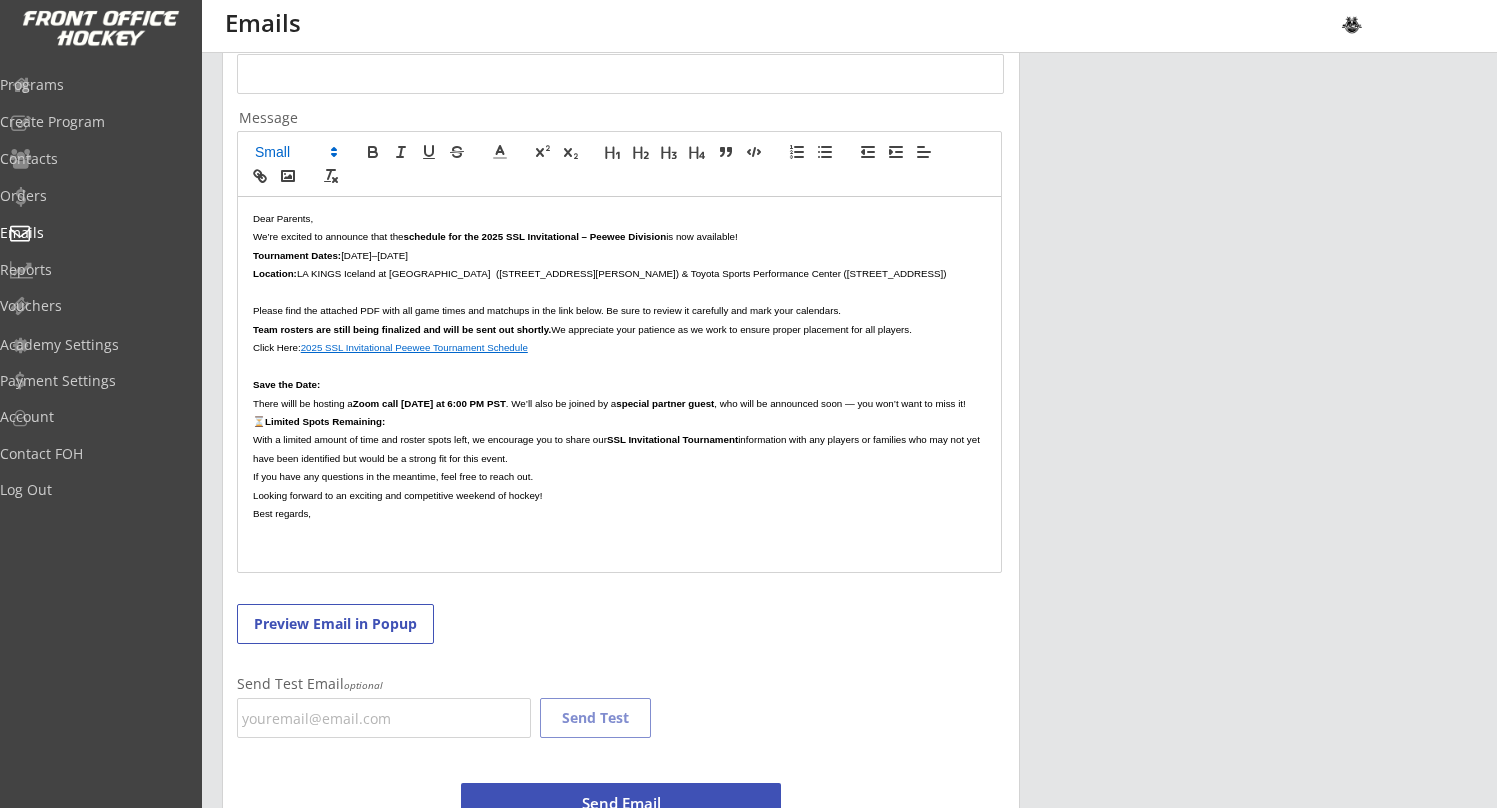 scroll, scrollTop: 0, scrollLeft: 0, axis: both 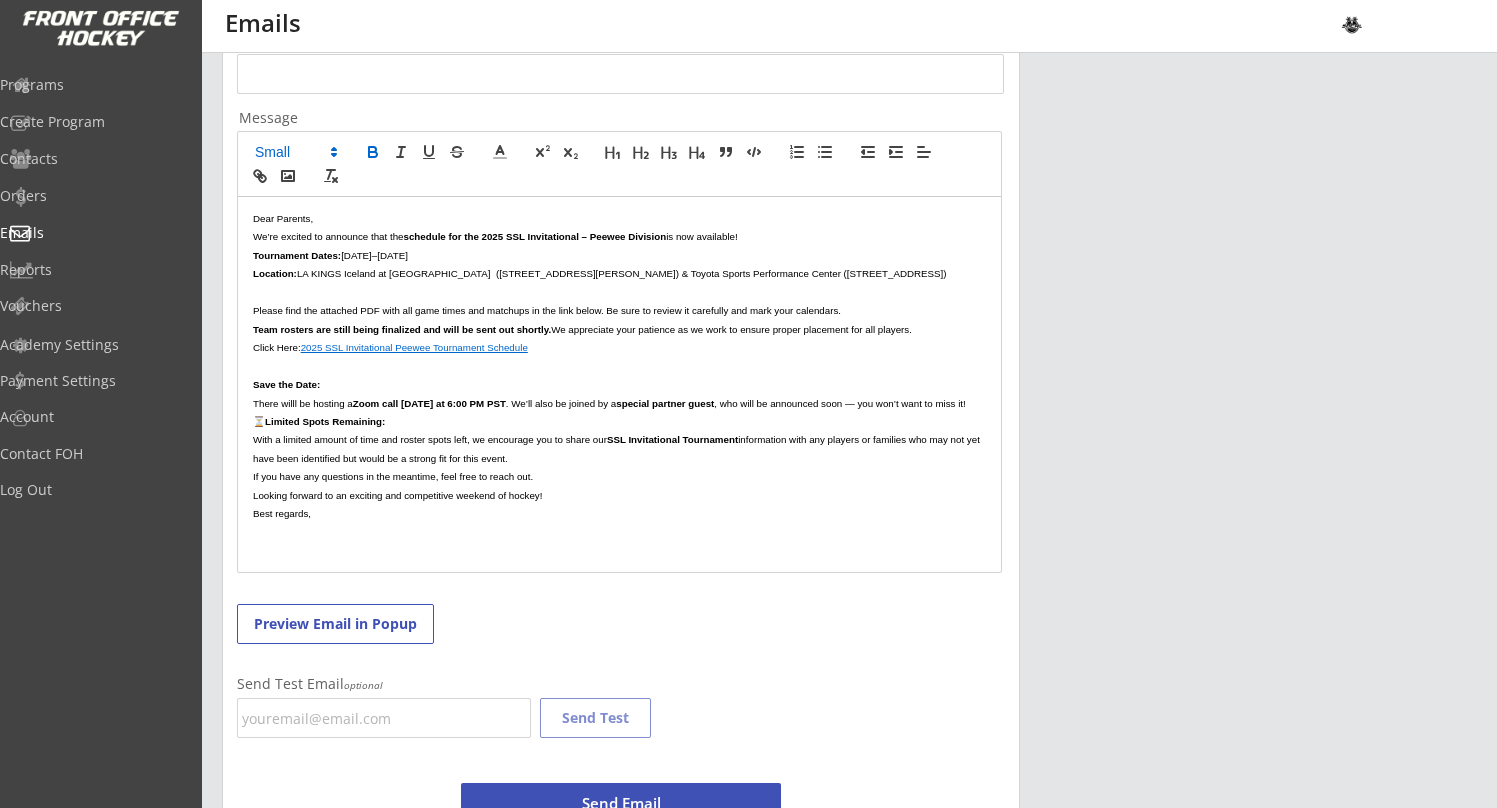 click on "Zoom call on Wednesday at 6:00 PM PST" at bounding box center (429, 403) 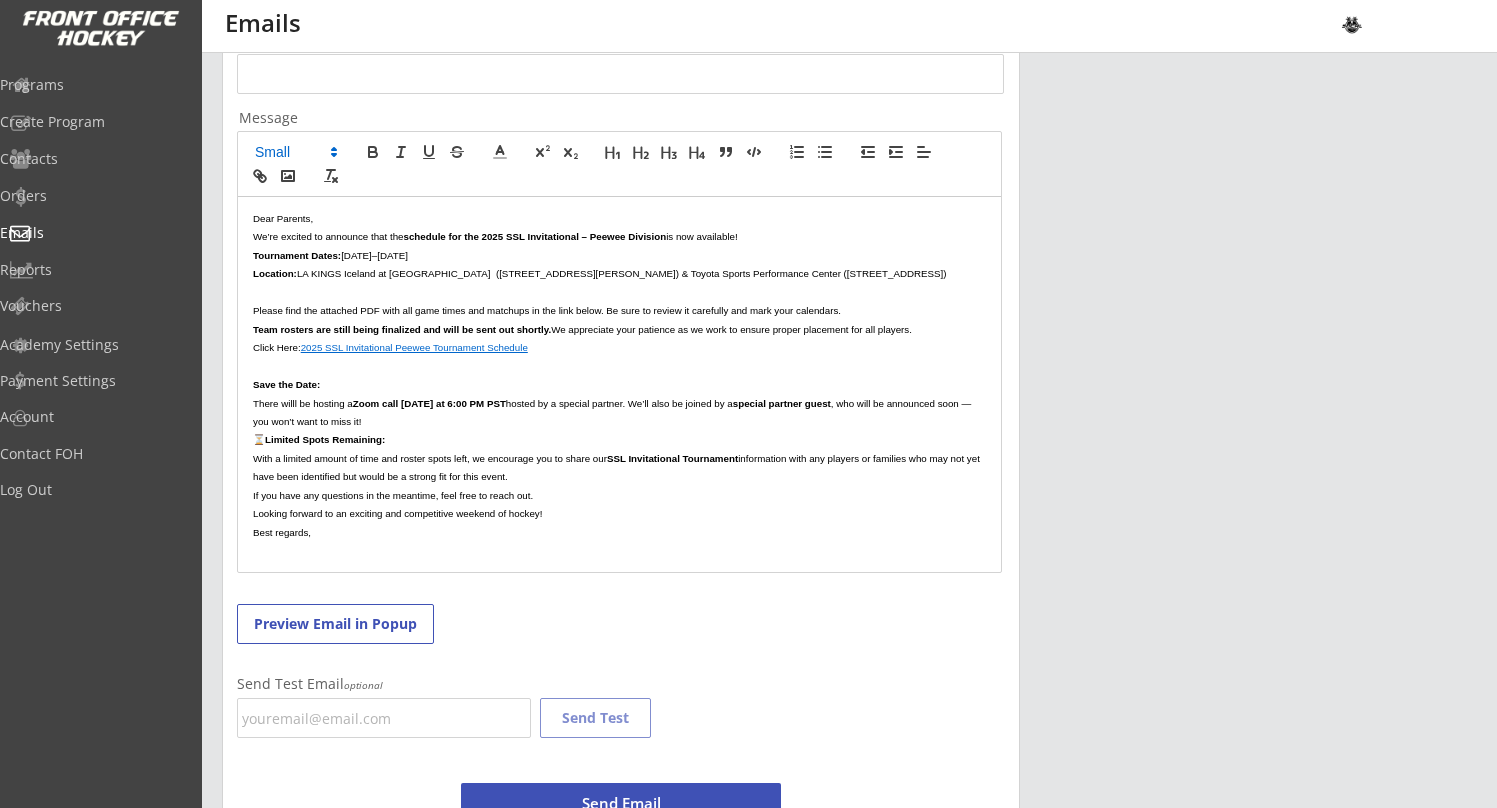click on "hosted by a special partner. We’ll also be joined by a" at bounding box center [619, 403] 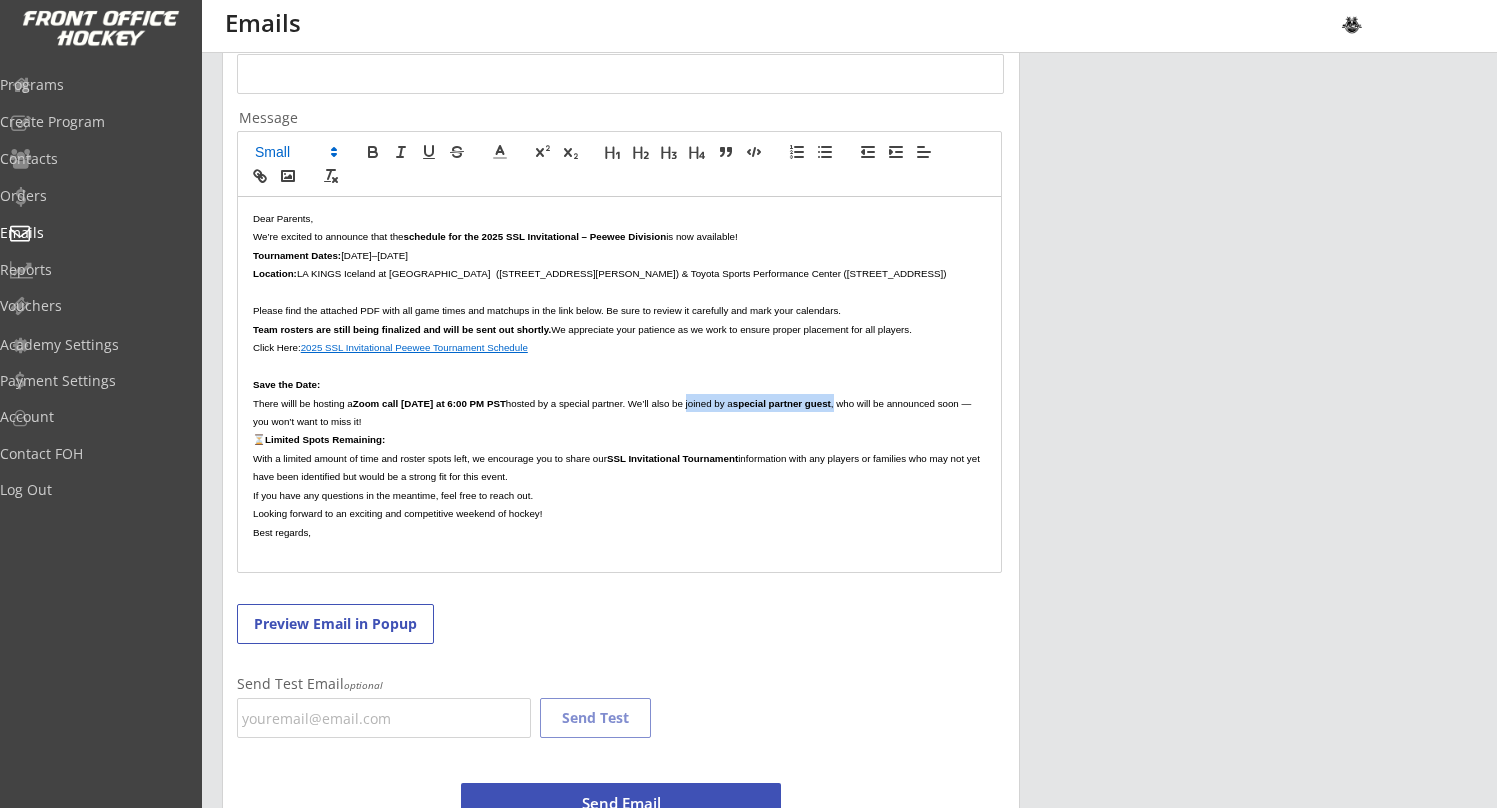 drag, startPoint x: 877, startPoint y: 398, endPoint x: 725, endPoint y: 397, distance: 152.0033 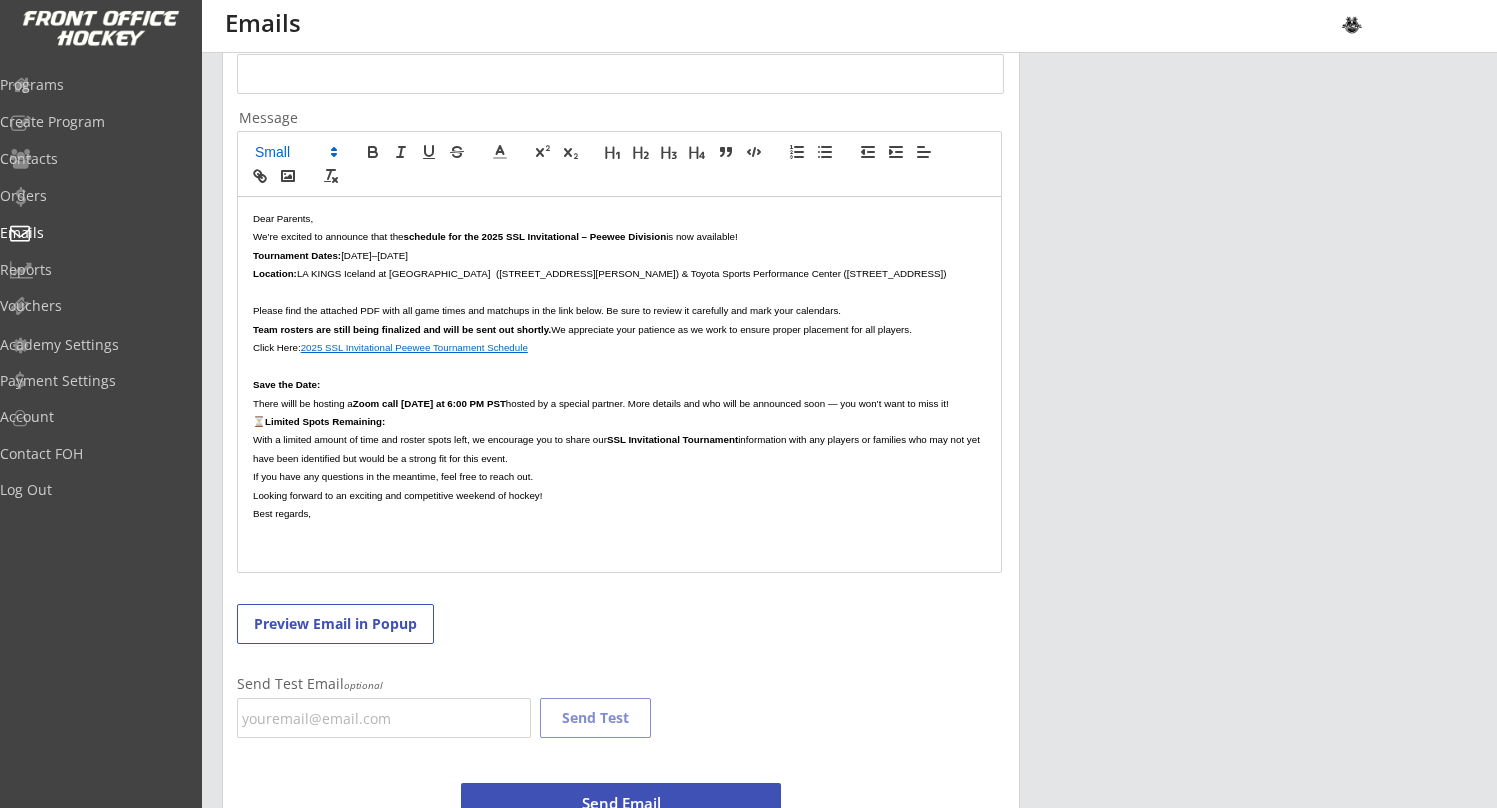scroll, scrollTop: 0, scrollLeft: 0, axis: both 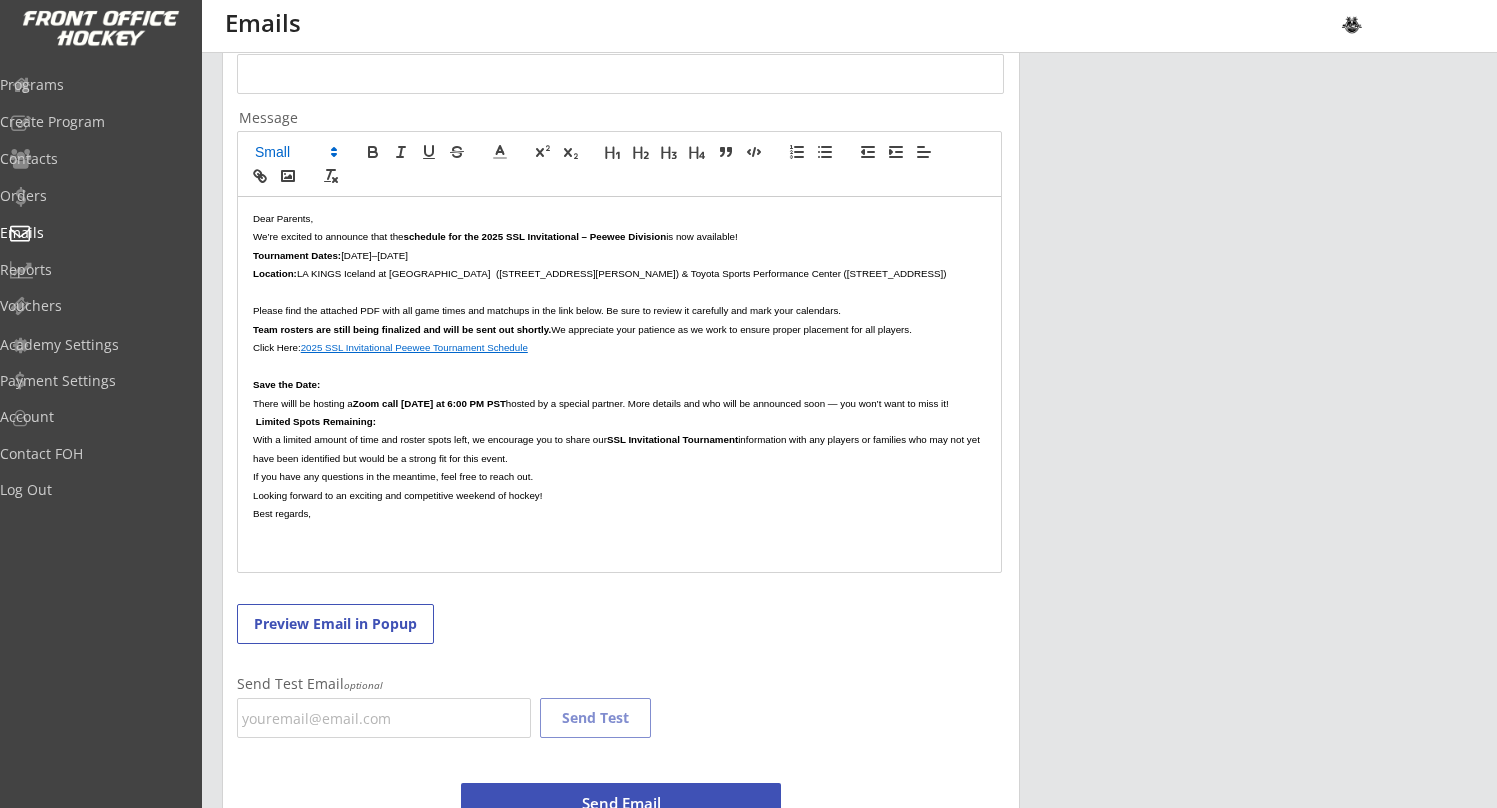 click on "Limited Spots Remaining:" at bounding box center [316, 421] 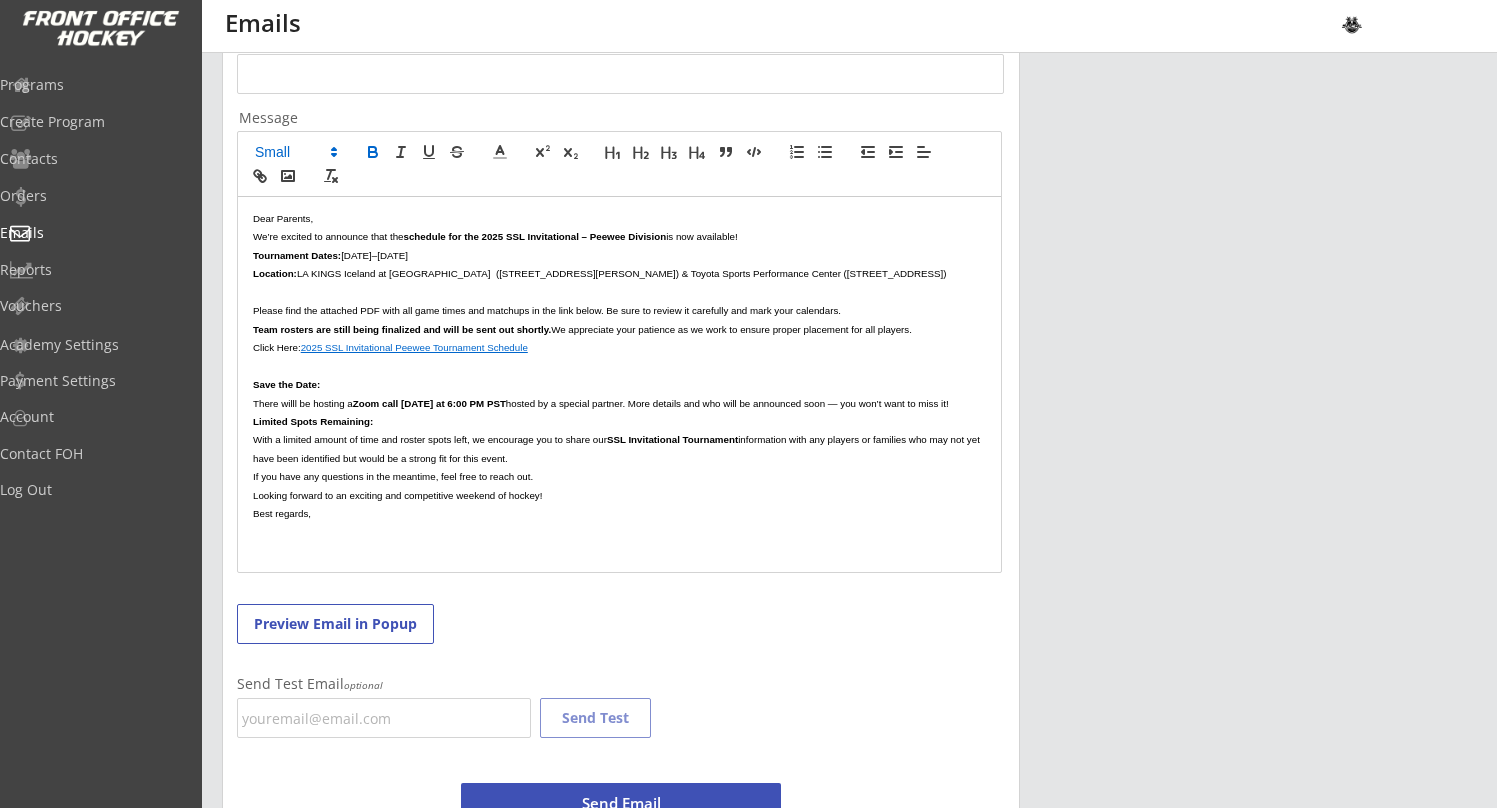 scroll, scrollTop: 0, scrollLeft: 0, axis: both 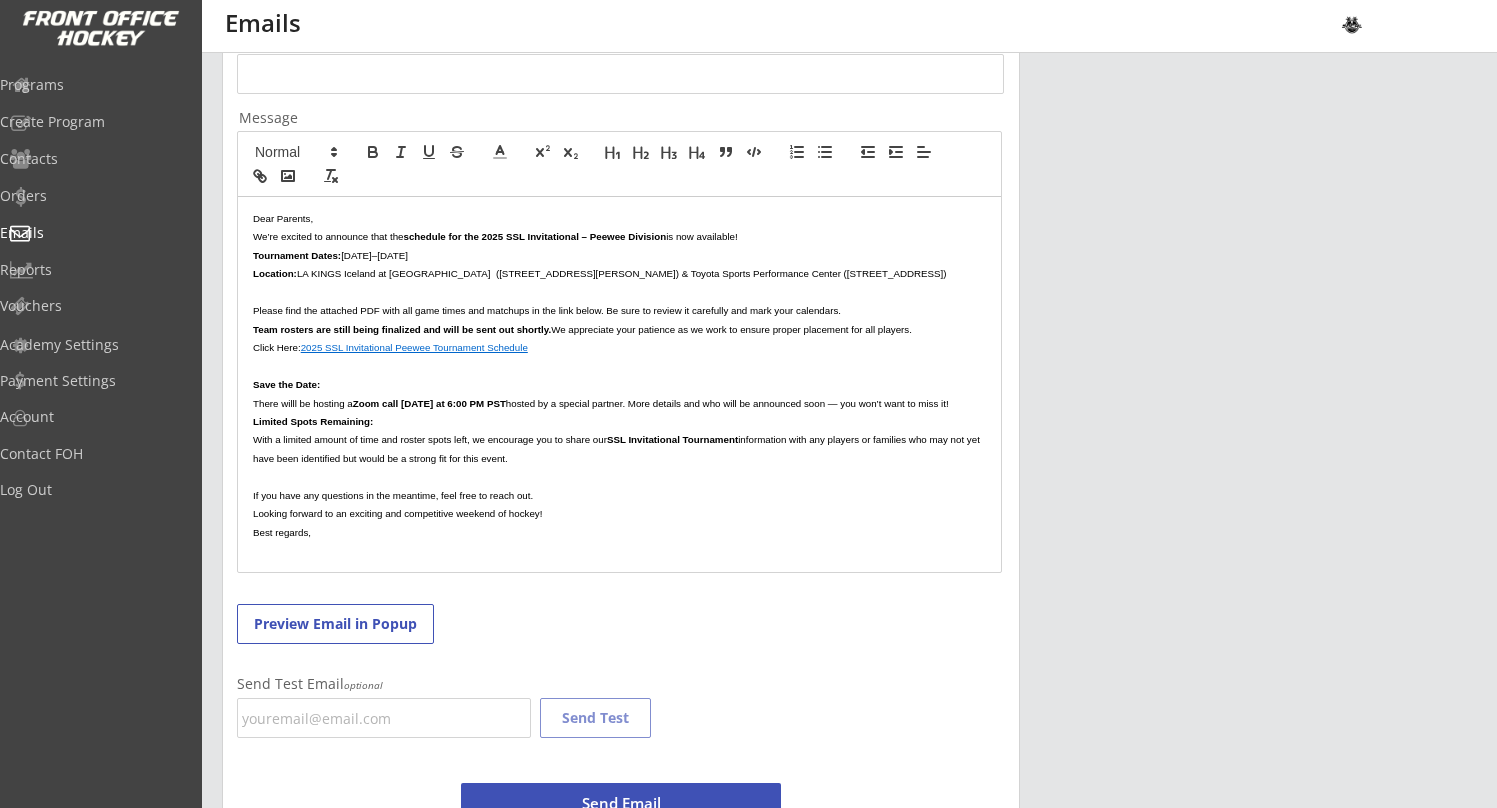 click on "SSL Invitational Tournament" at bounding box center (672, 439) 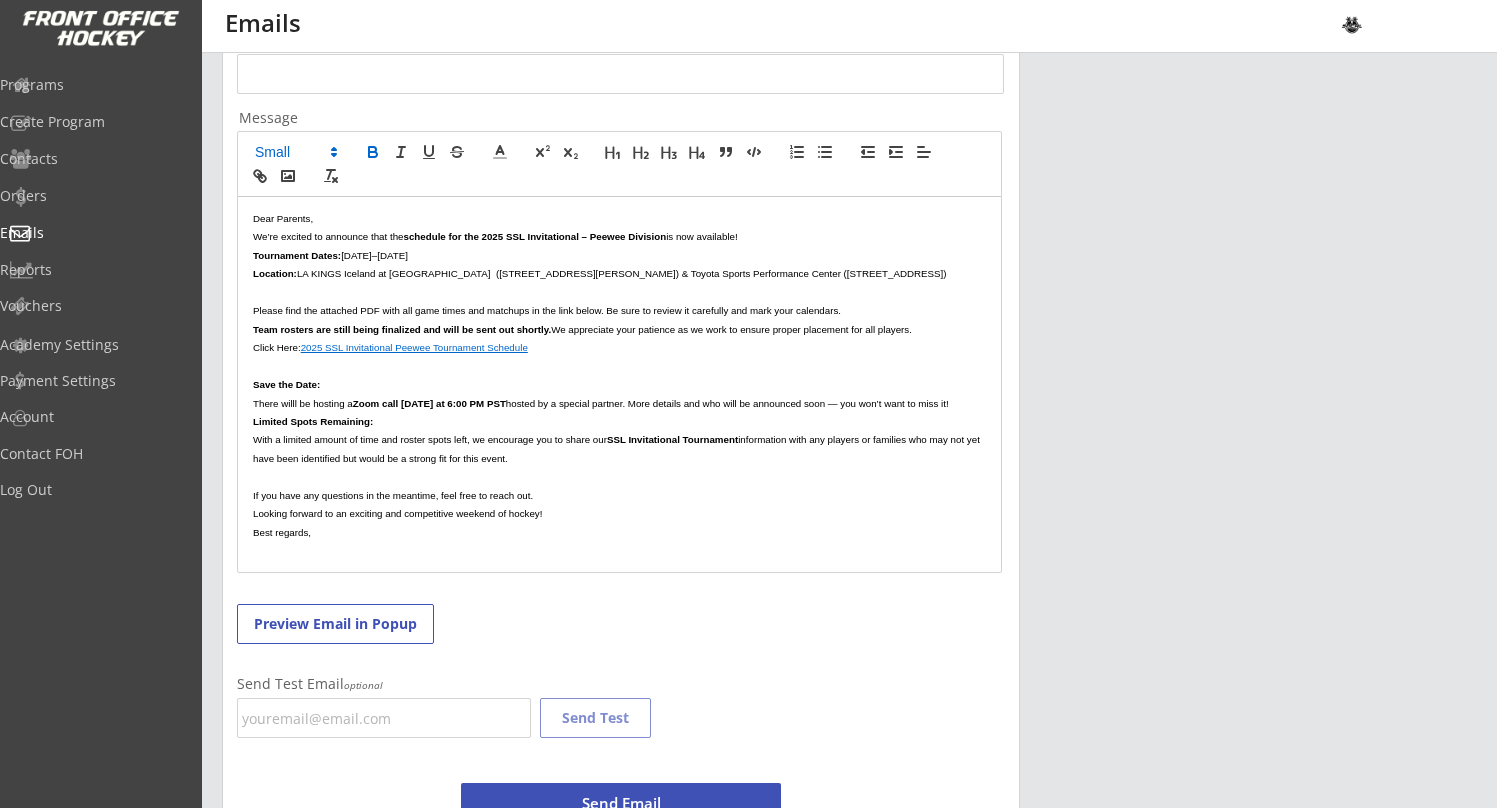 click on "information with any players or families who may not yet have been identified but would be a strong fit for this event." at bounding box center (618, 448) 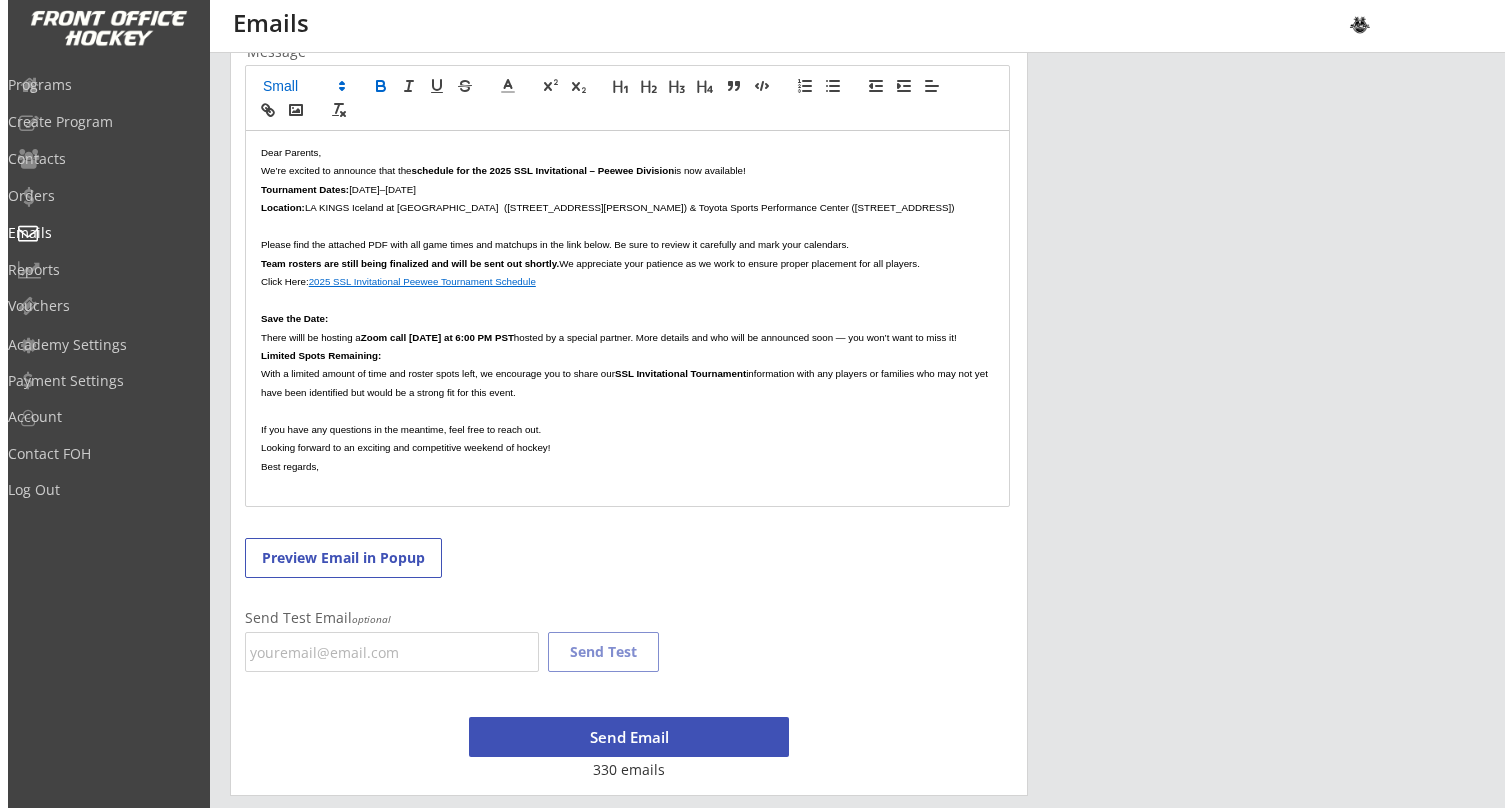 scroll, scrollTop: 431, scrollLeft: 0, axis: vertical 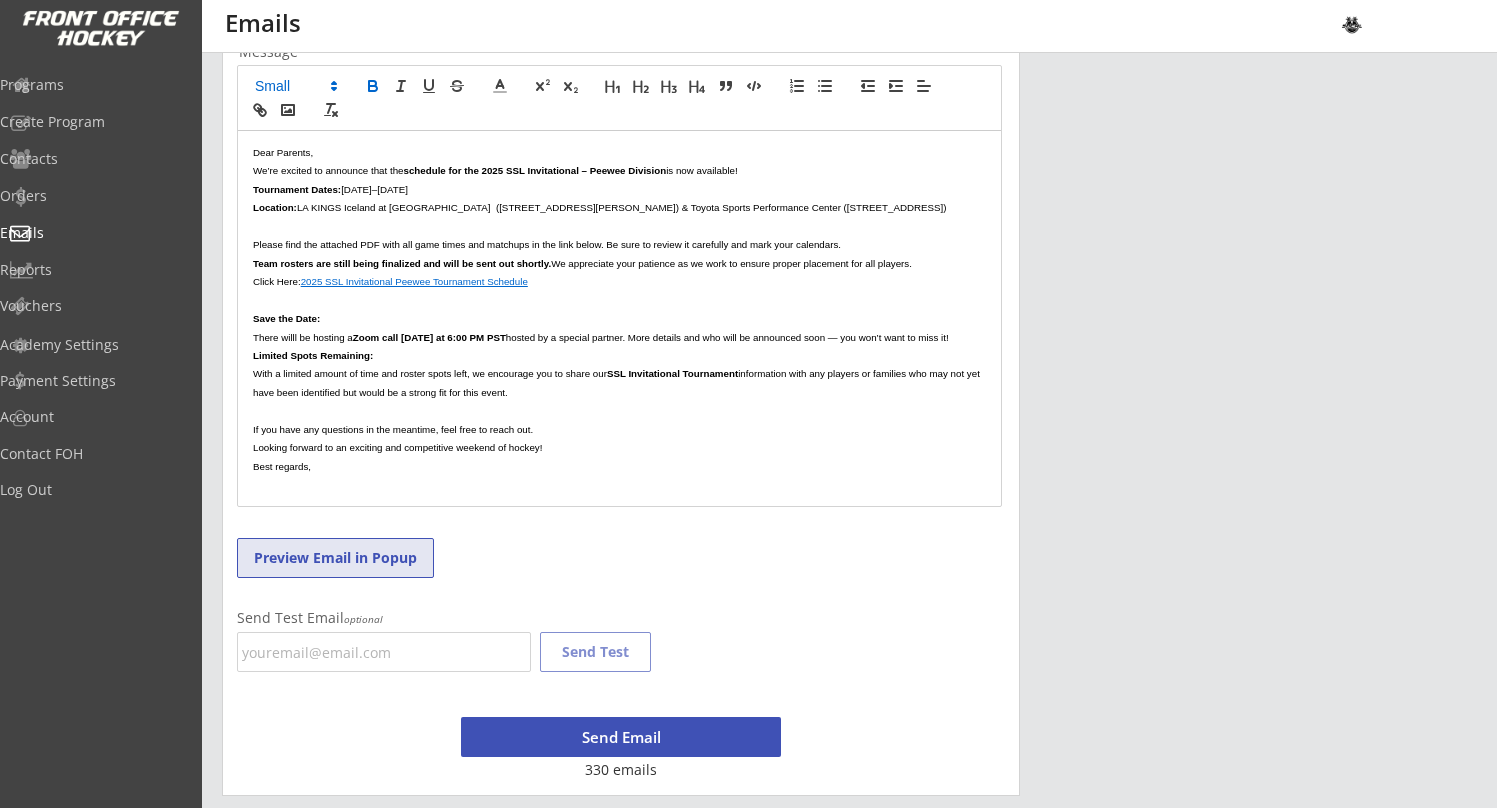 click on "Preview Email in Popup" at bounding box center [335, 558] 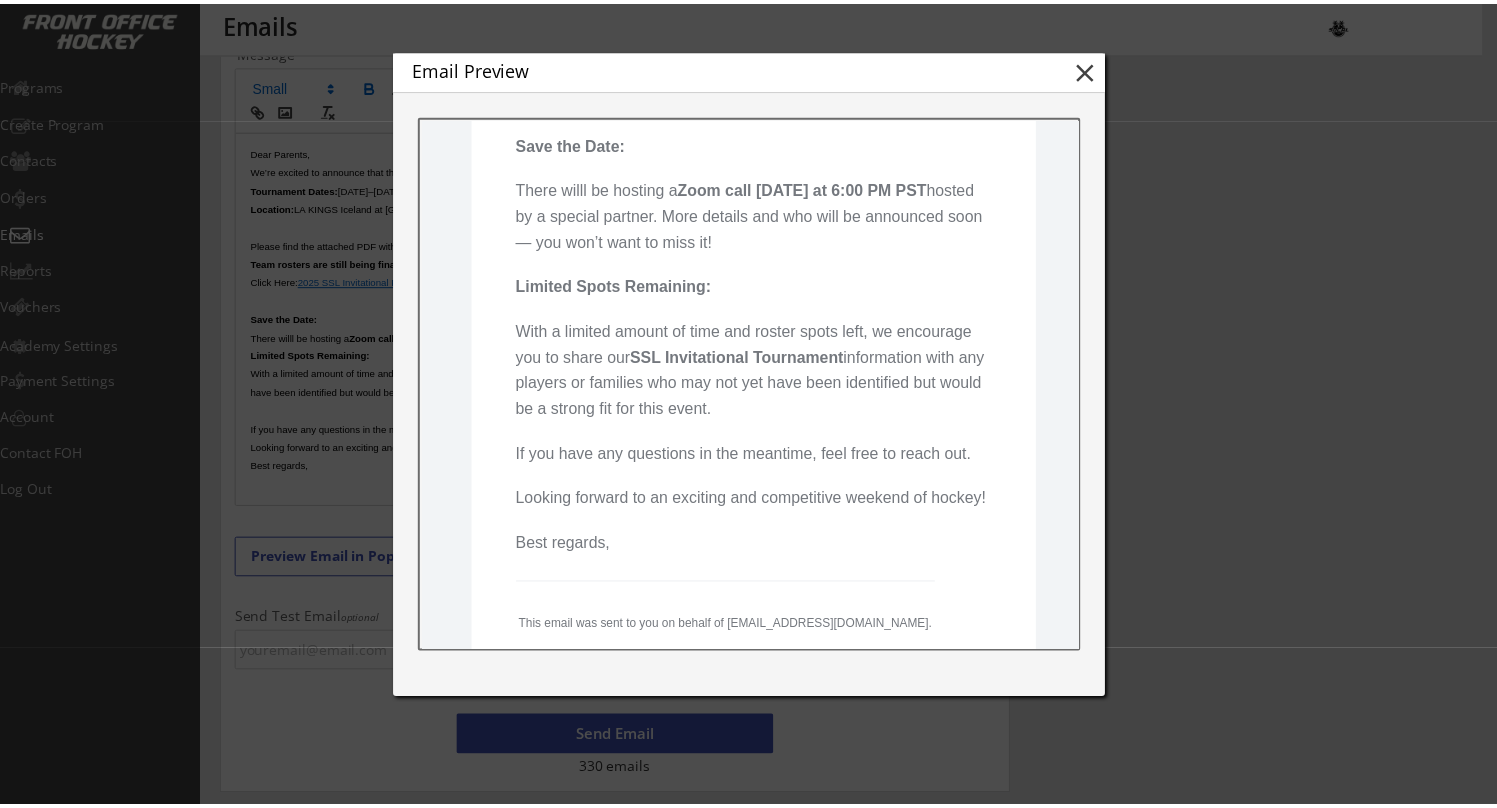 scroll, scrollTop: 717, scrollLeft: 0, axis: vertical 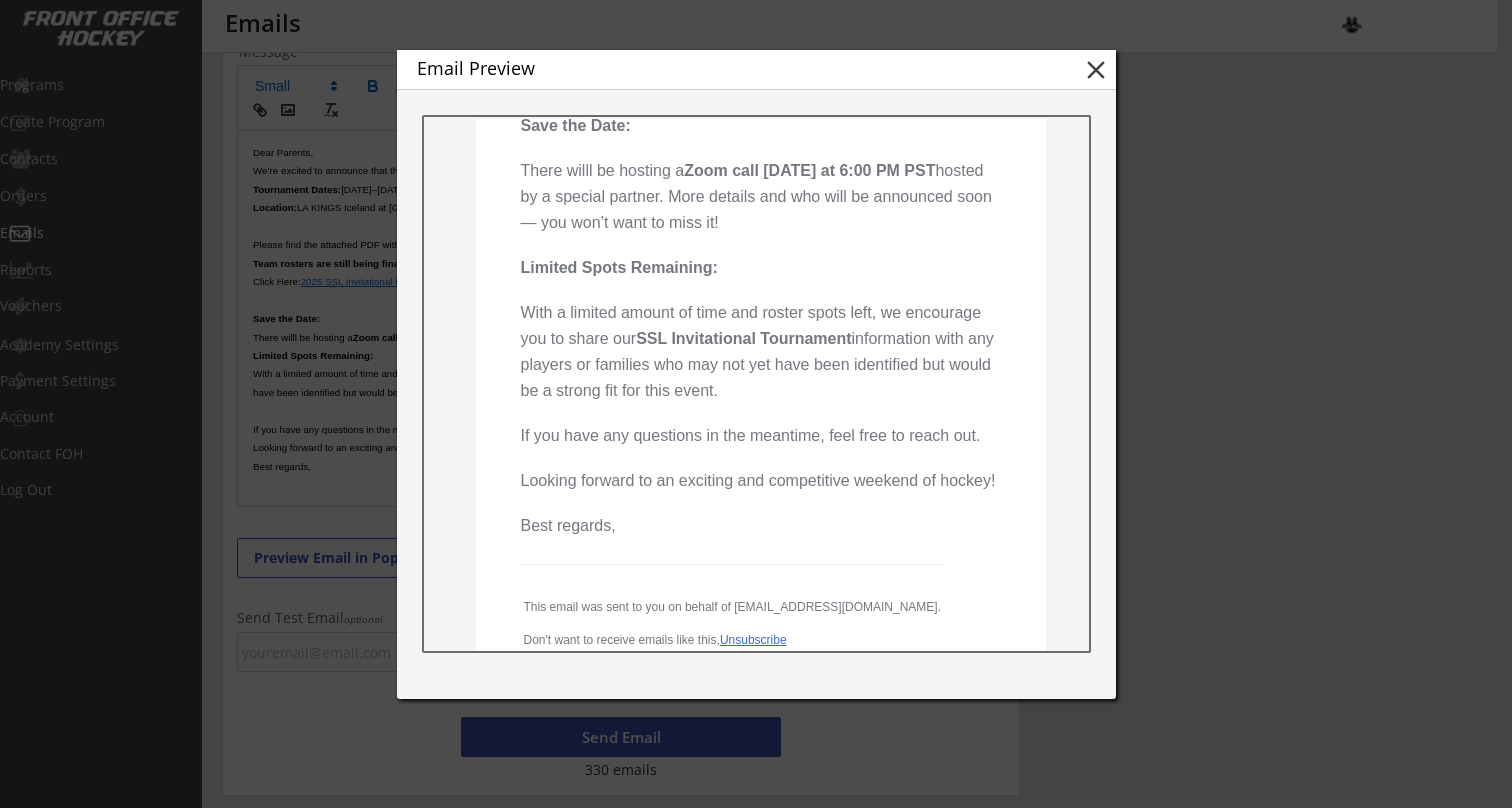 click on "close" at bounding box center [1096, 70] 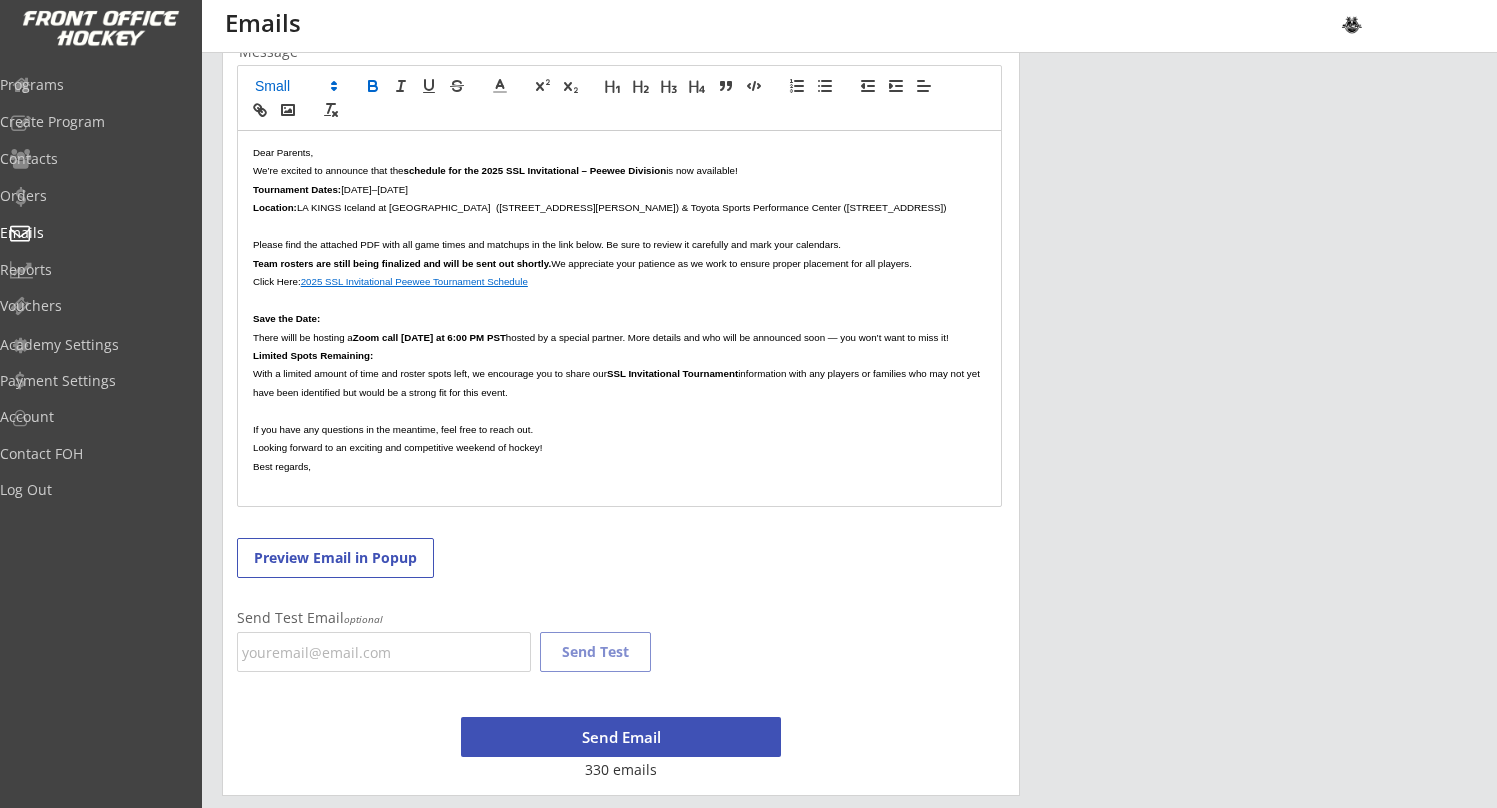 click on "There willl be hosting a  Zoom call on Wednesday at 6:00 PM PST  hosted by a special partner. More details and who will be announced soon — you won’t want to miss it!" at bounding box center (619, 337) 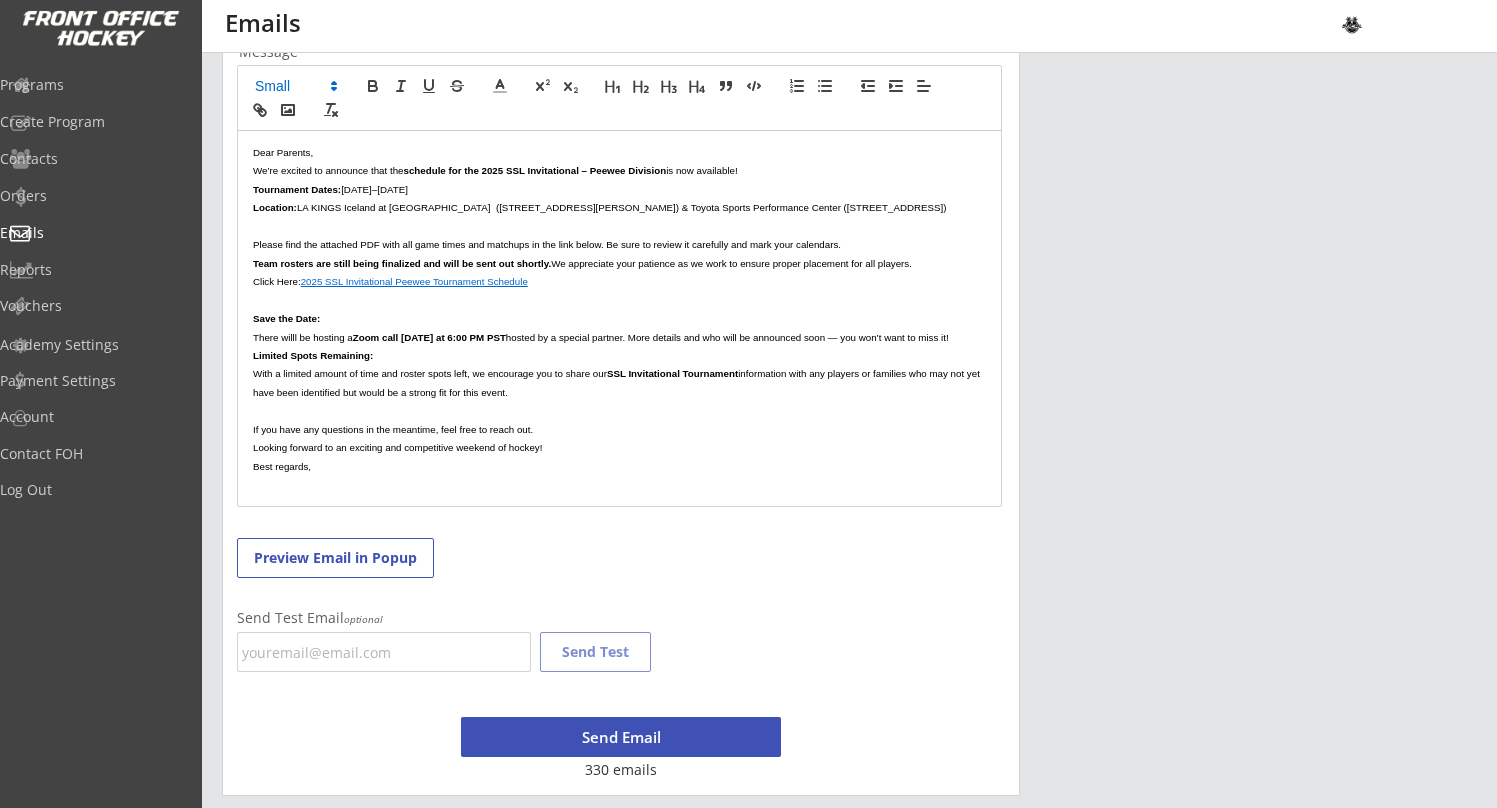 click on "hosted by a special partner. More details and who will be announced soon — you won’t want to miss it!" at bounding box center [727, 337] 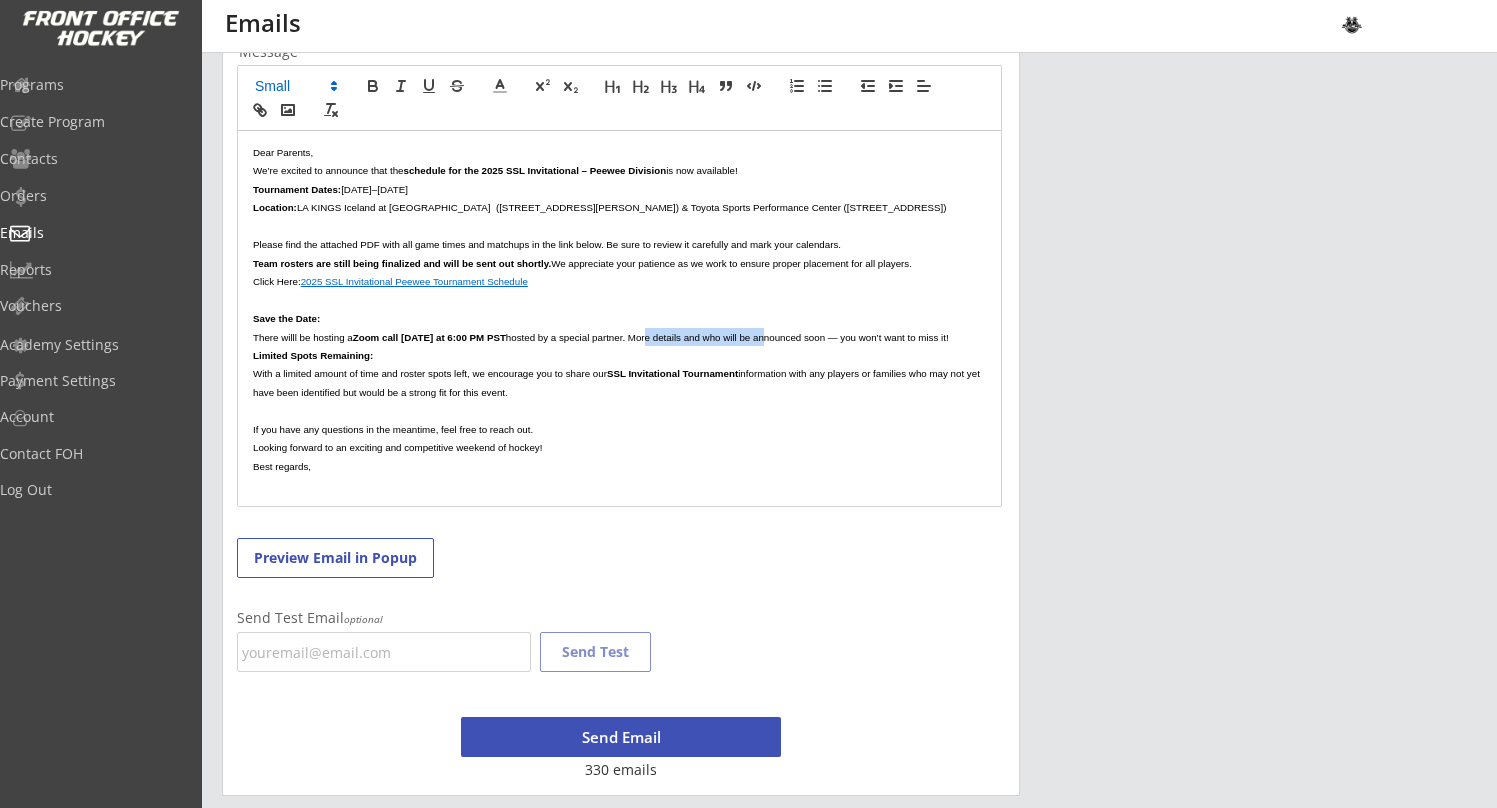 drag, startPoint x: 798, startPoint y: 331, endPoint x: 682, endPoint y: 335, distance: 116.06895 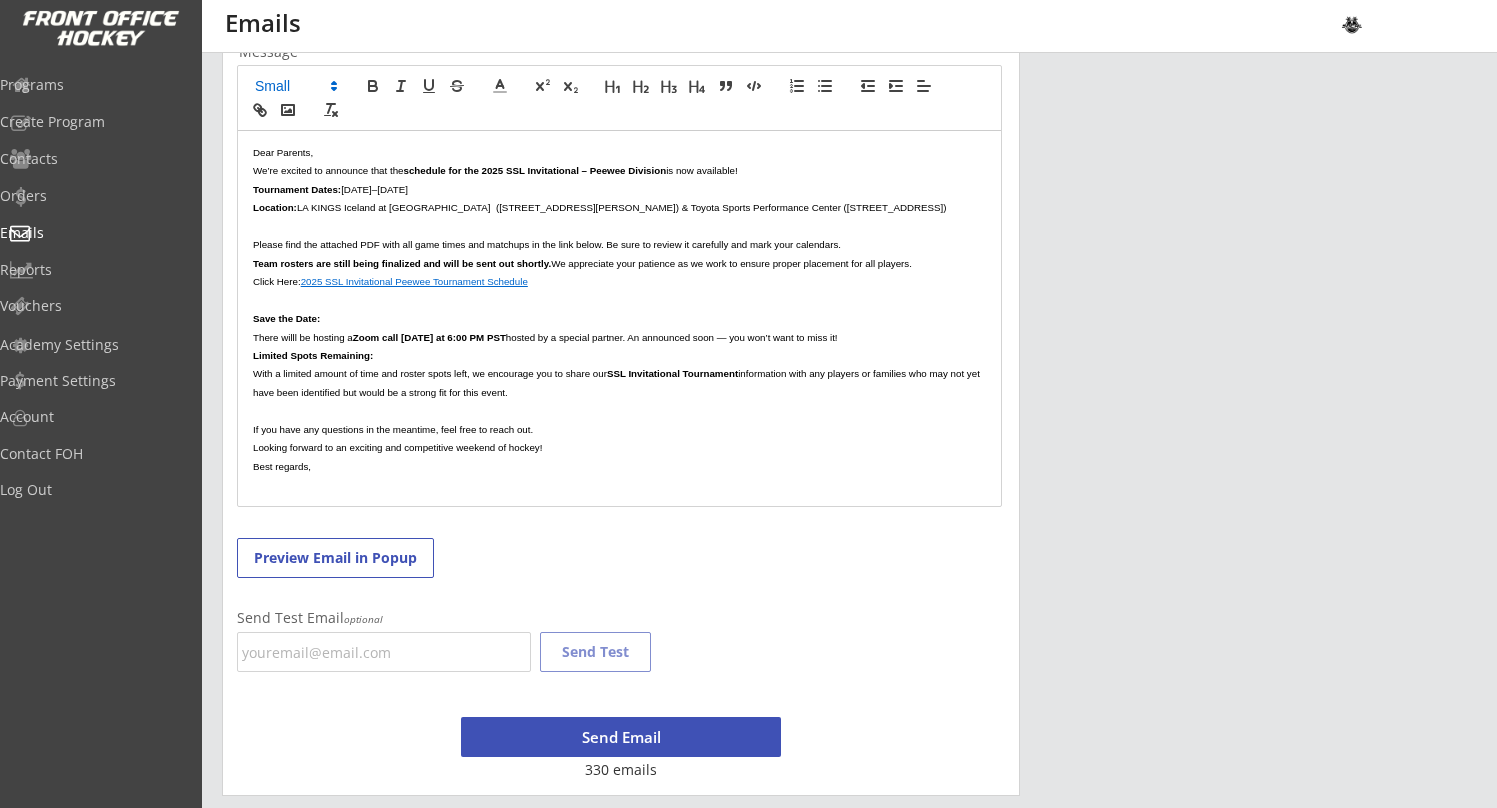 click on "hosted by a special partner. An announced soon — you won’t want to miss it!" at bounding box center (672, 337) 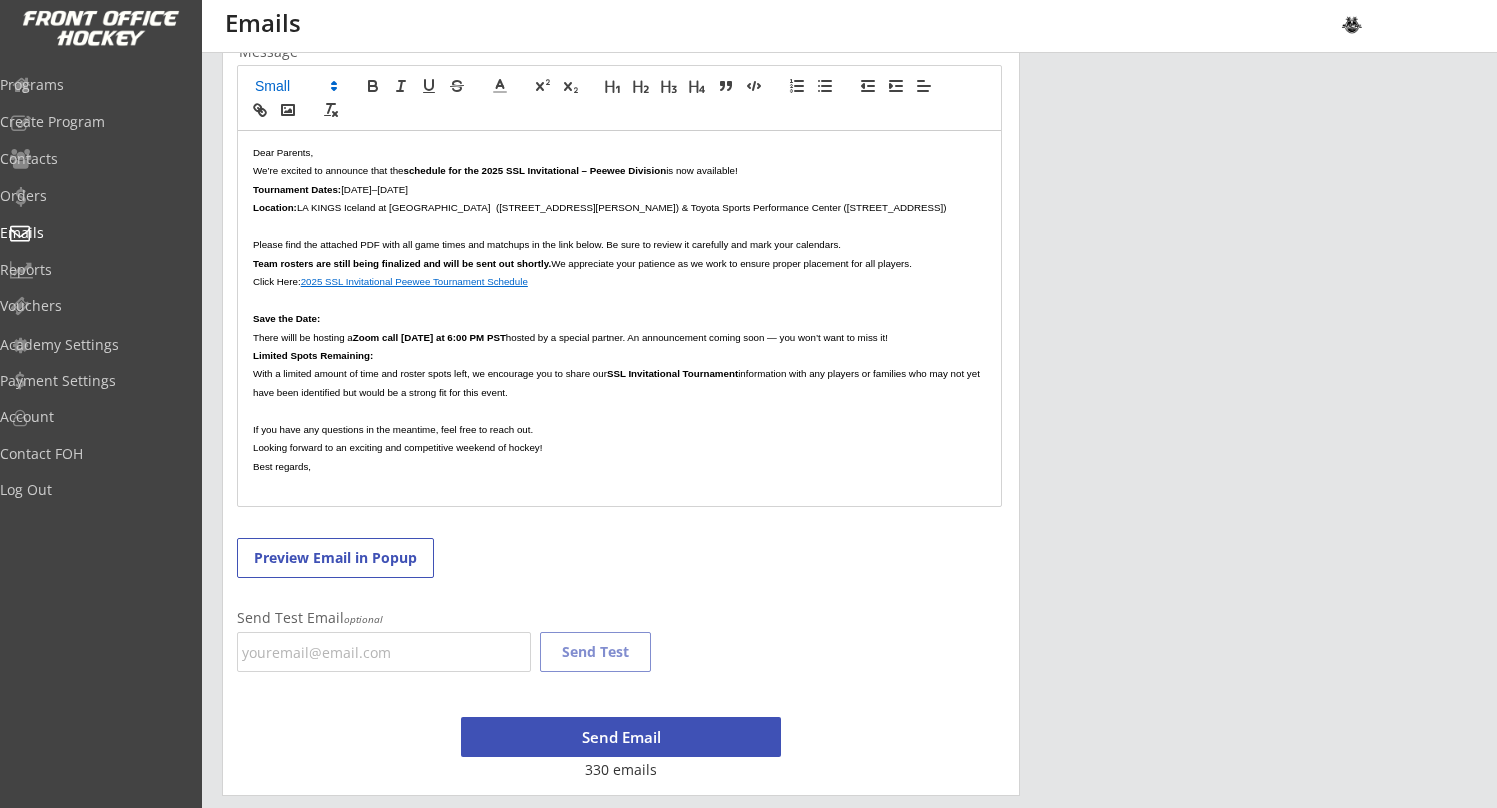scroll, scrollTop: 431, scrollLeft: 0, axis: vertical 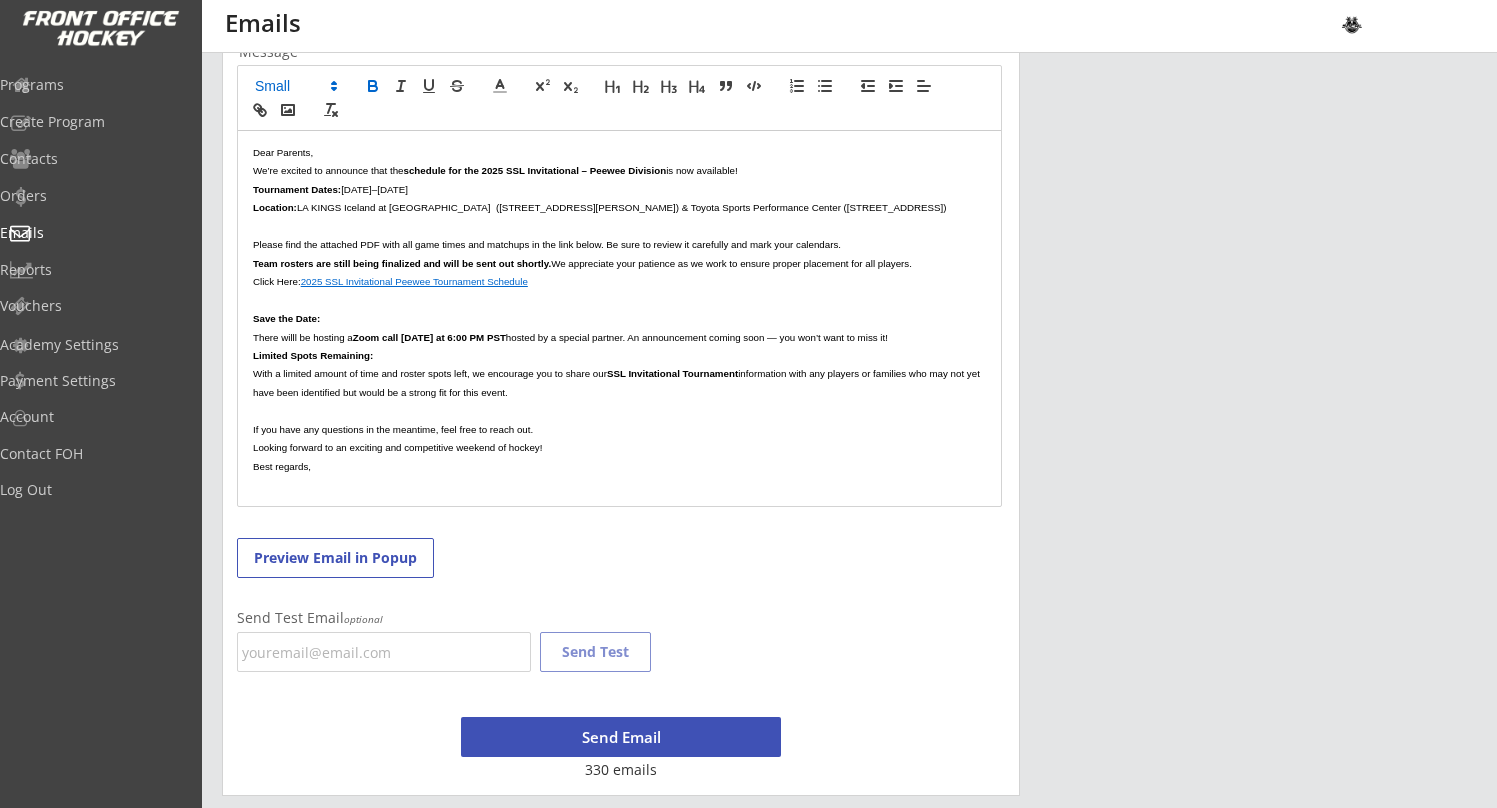 click on "There willl be hosting a" at bounding box center [303, 337] 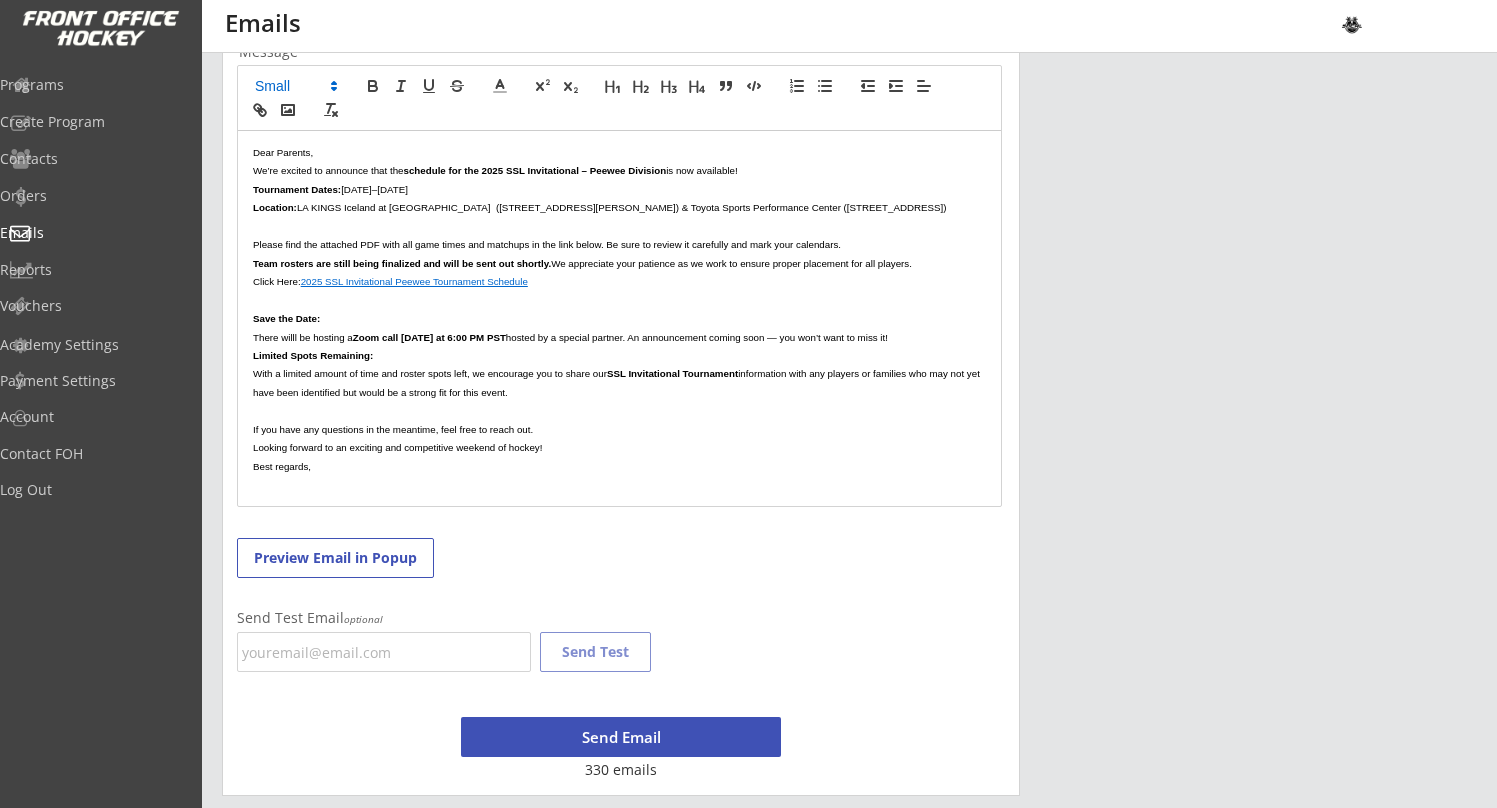 click on "There willl be hosting a" at bounding box center [303, 337] 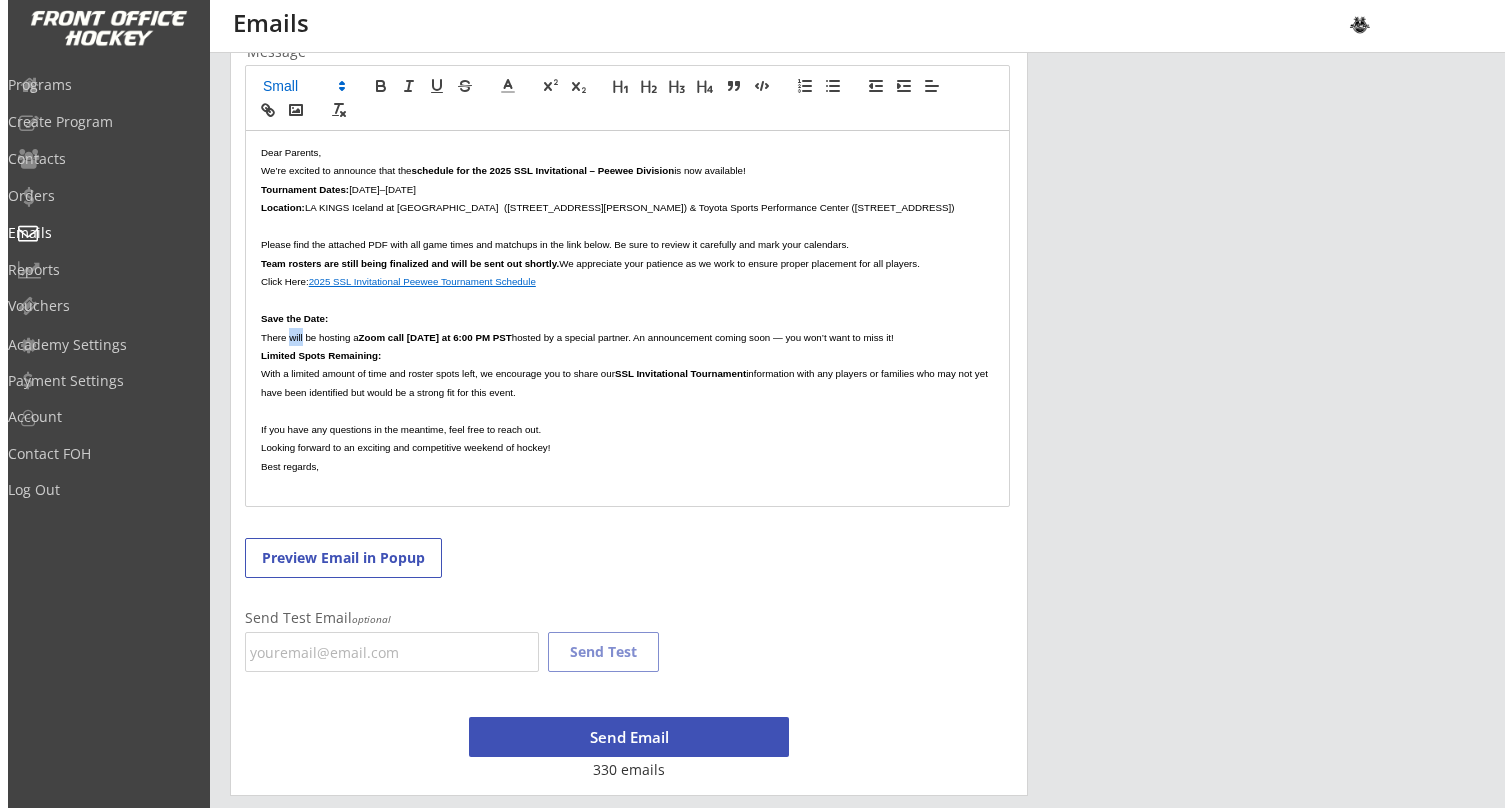 scroll, scrollTop: 0, scrollLeft: 0, axis: both 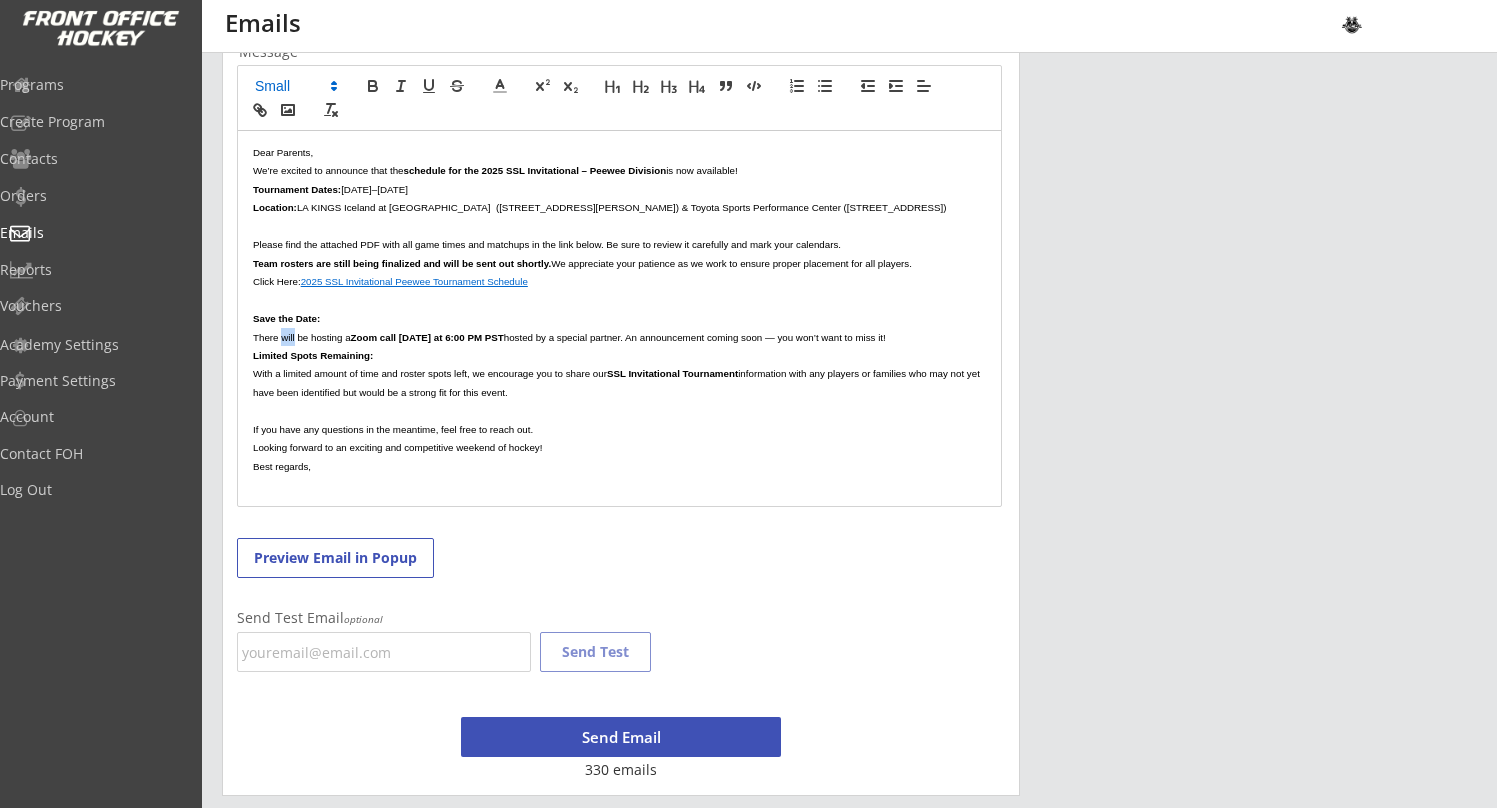 click on "If you have any questions in the meantime, feel free to reach out." at bounding box center [619, 429] 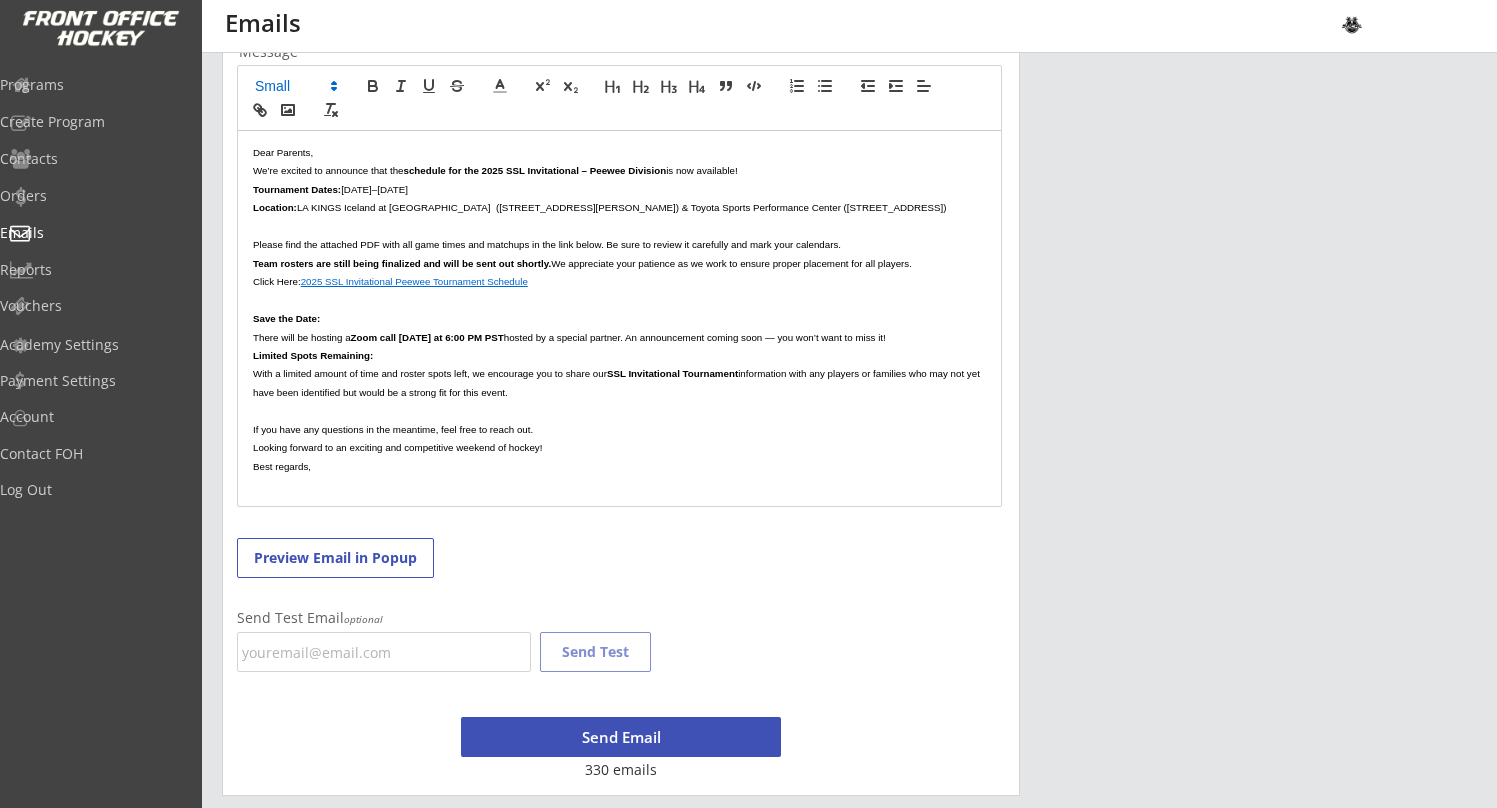 click on "Looking forward to an exciting and competitive weekend of hockey!" at bounding box center (619, 447) 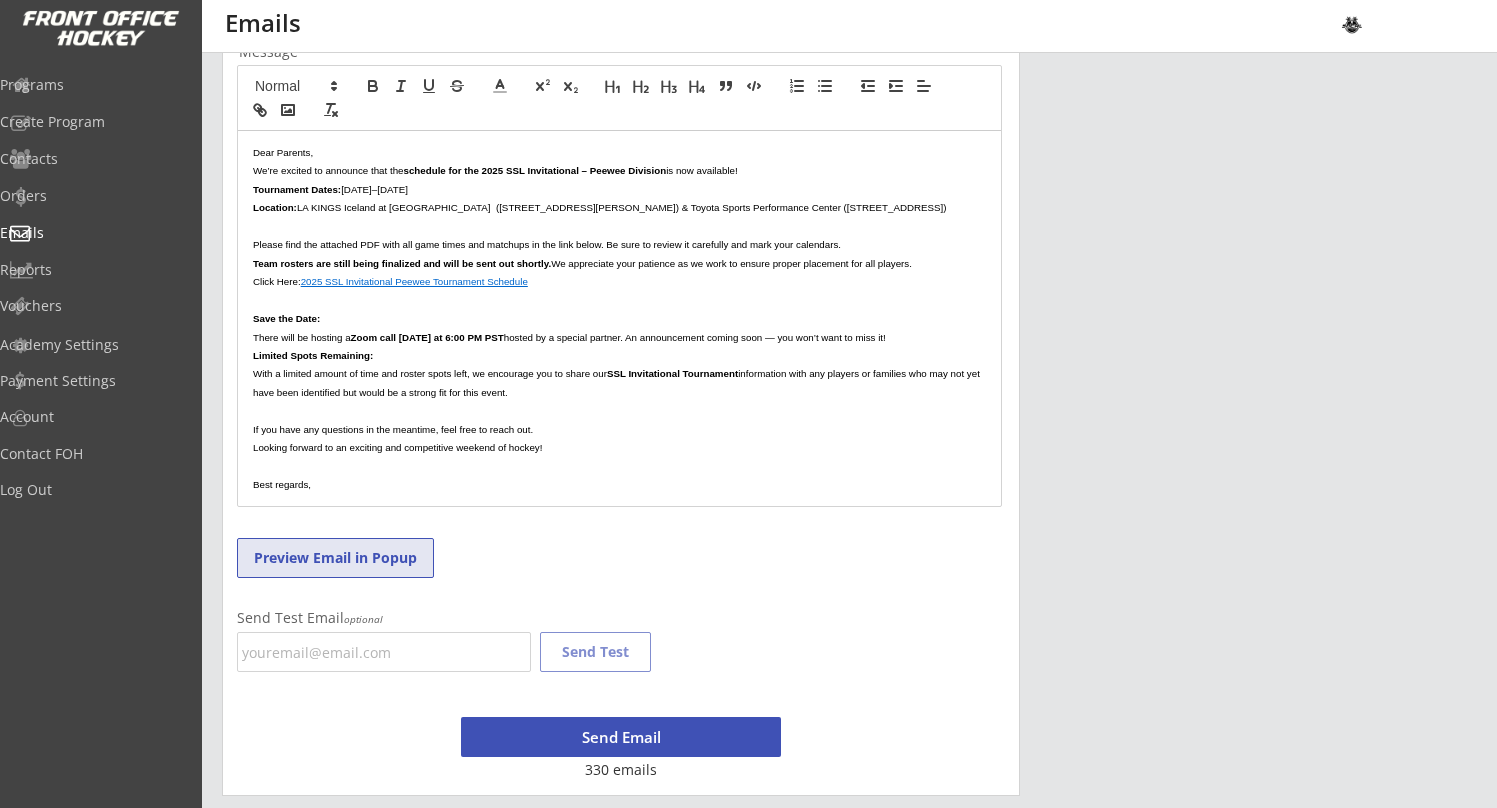 click on "Preview Email in Popup" at bounding box center (335, 558) 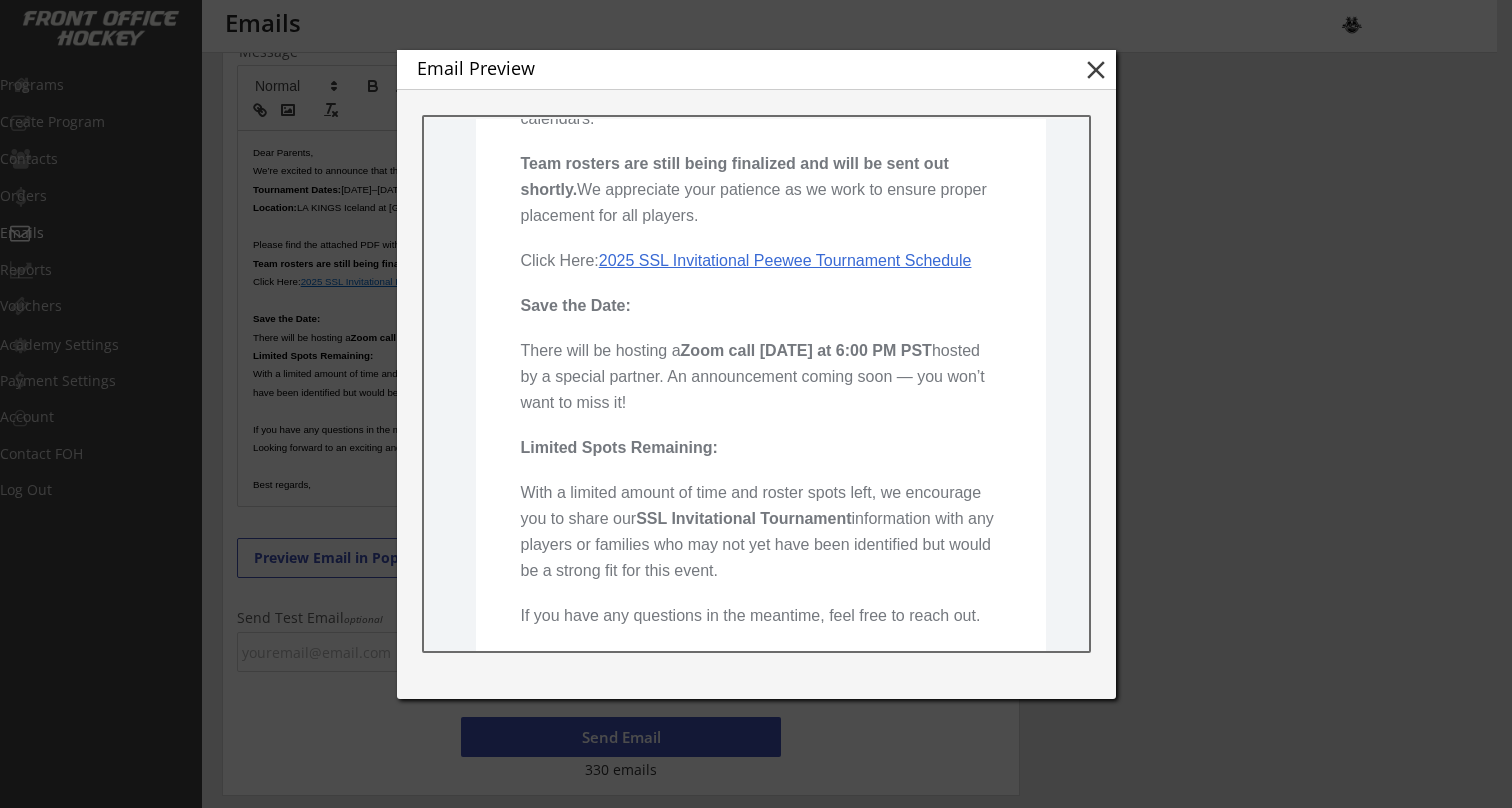 scroll, scrollTop: 553, scrollLeft: 0, axis: vertical 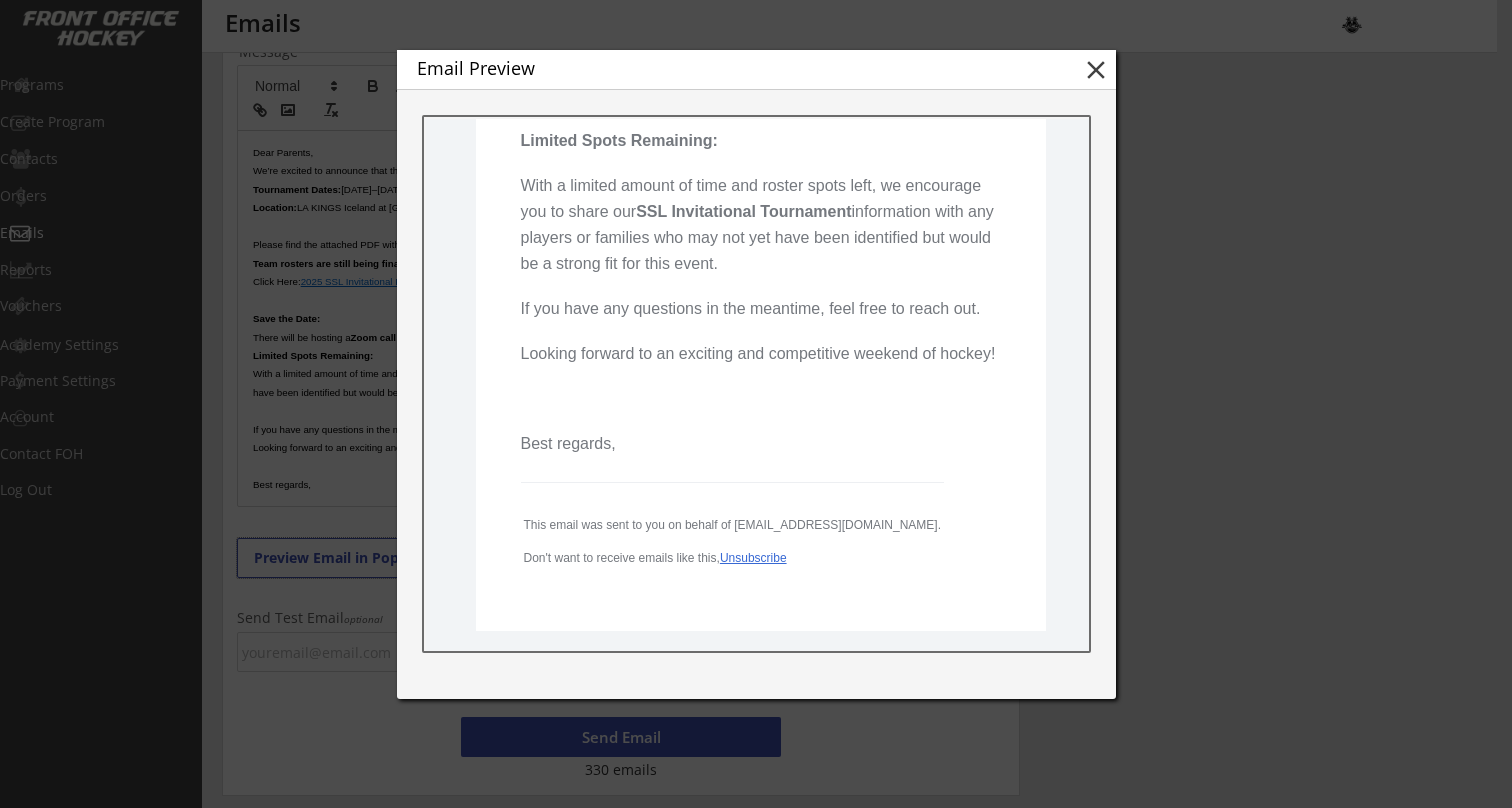 click on "close" at bounding box center [1096, 70] 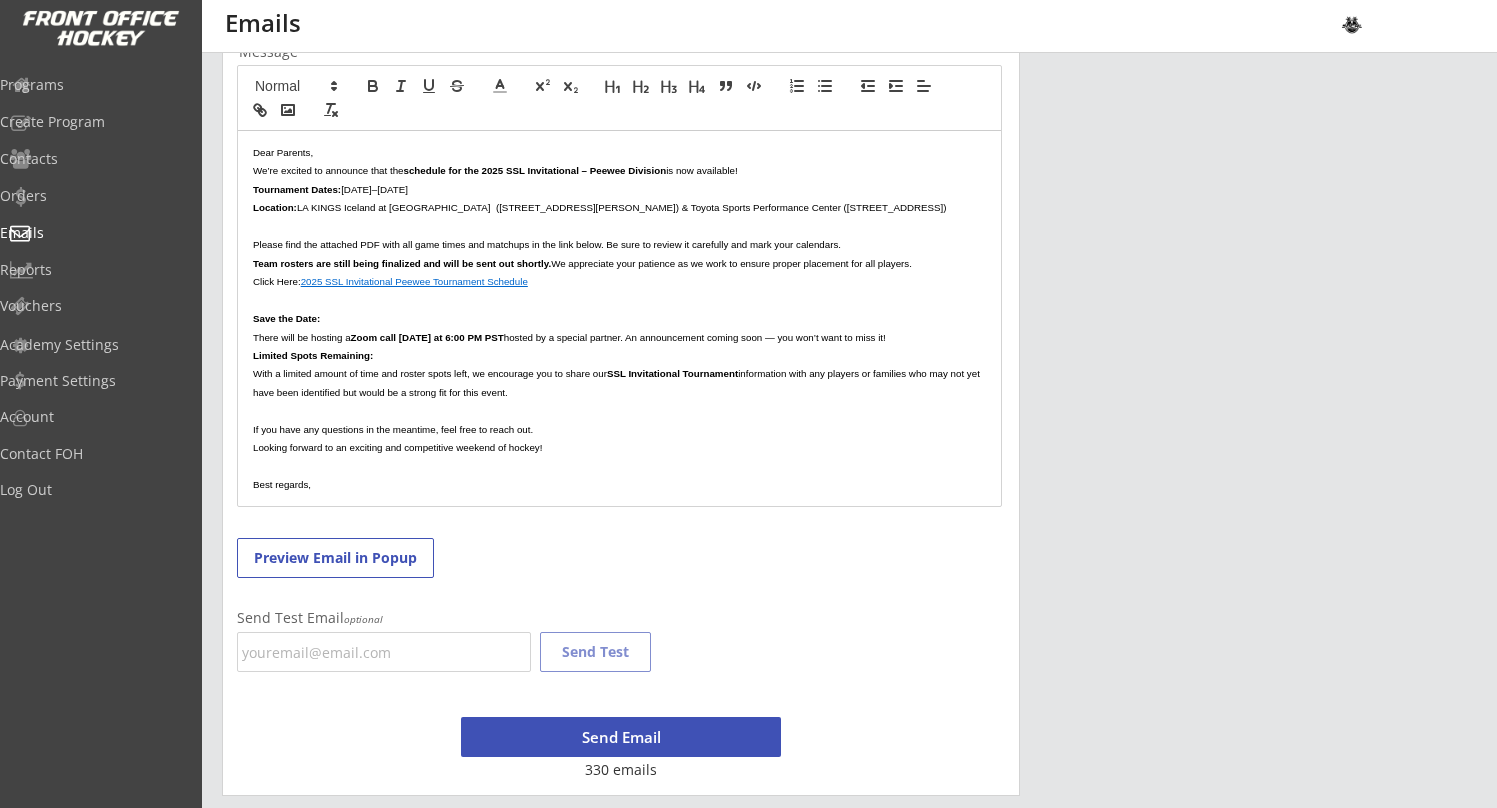 click on "There will be hosting a  Zoom call on Wednesday at 6:00 PM PST  hosted by a special partner. An announcement coming soon — you won’t want to miss it!" at bounding box center (619, 337) 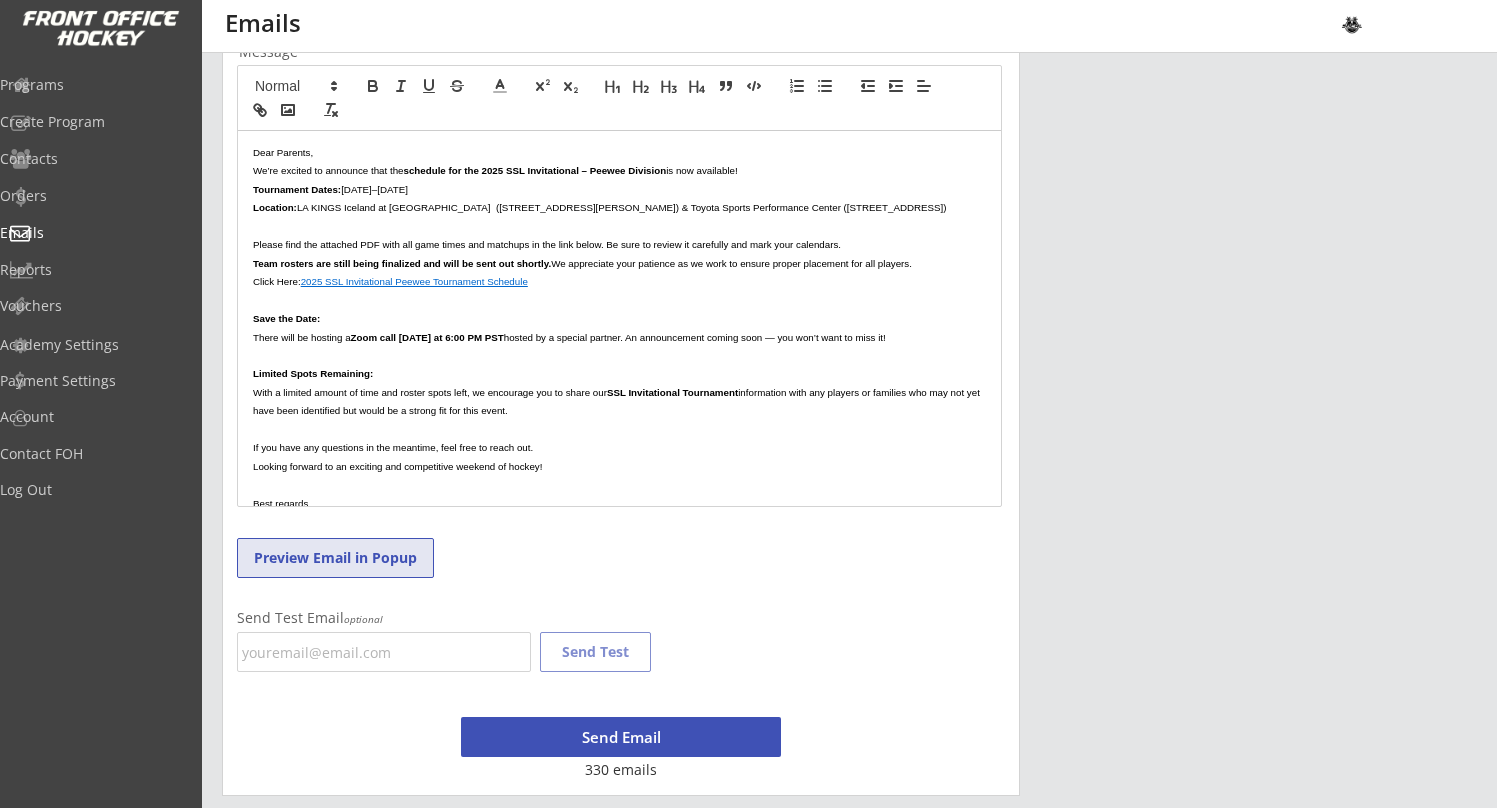 click on "Preview Email in Popup" at bounding box center (335, 558) 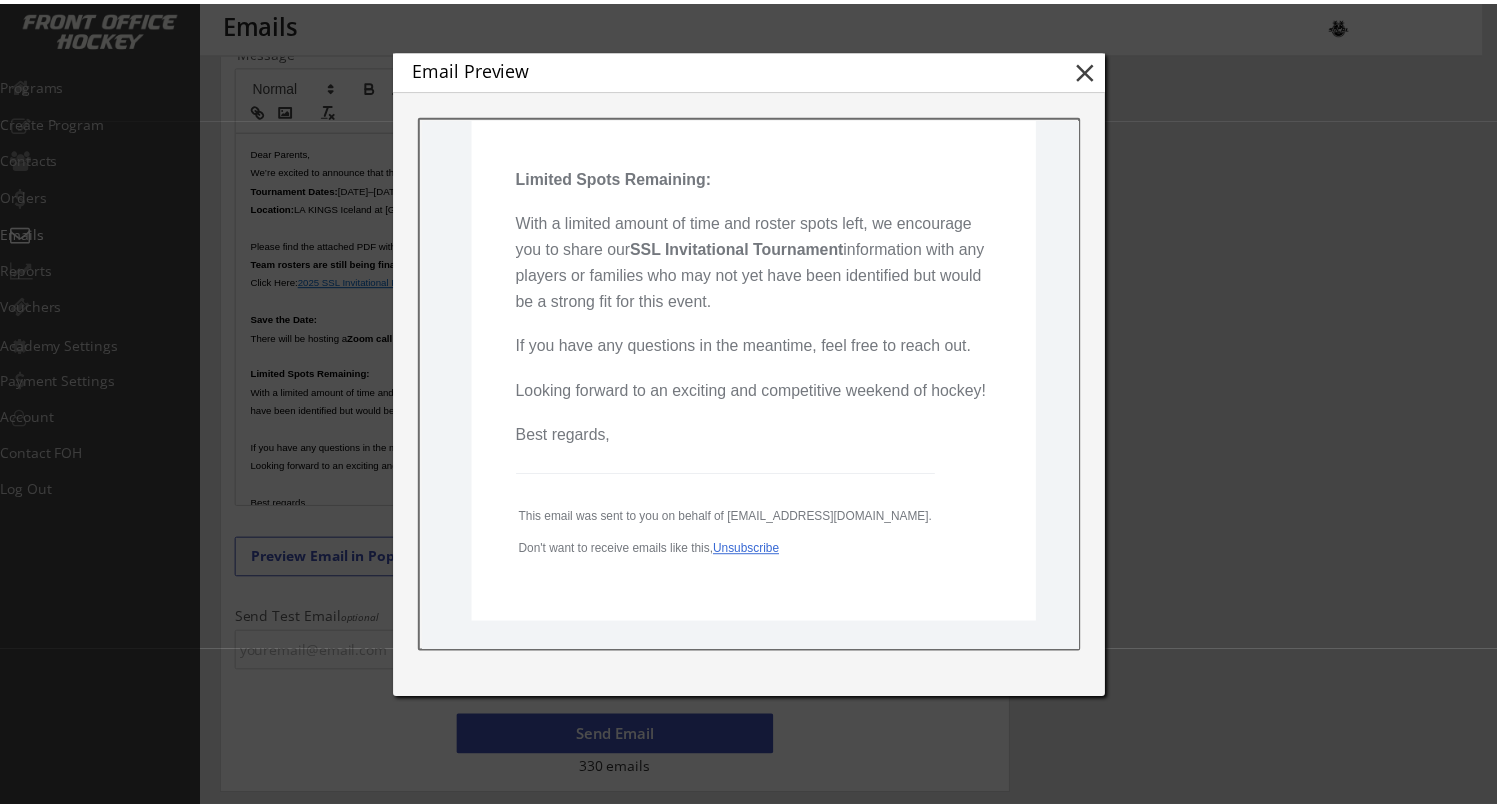 scroll, scrollTop: 853, scrollLeft: 0, axis: vertical 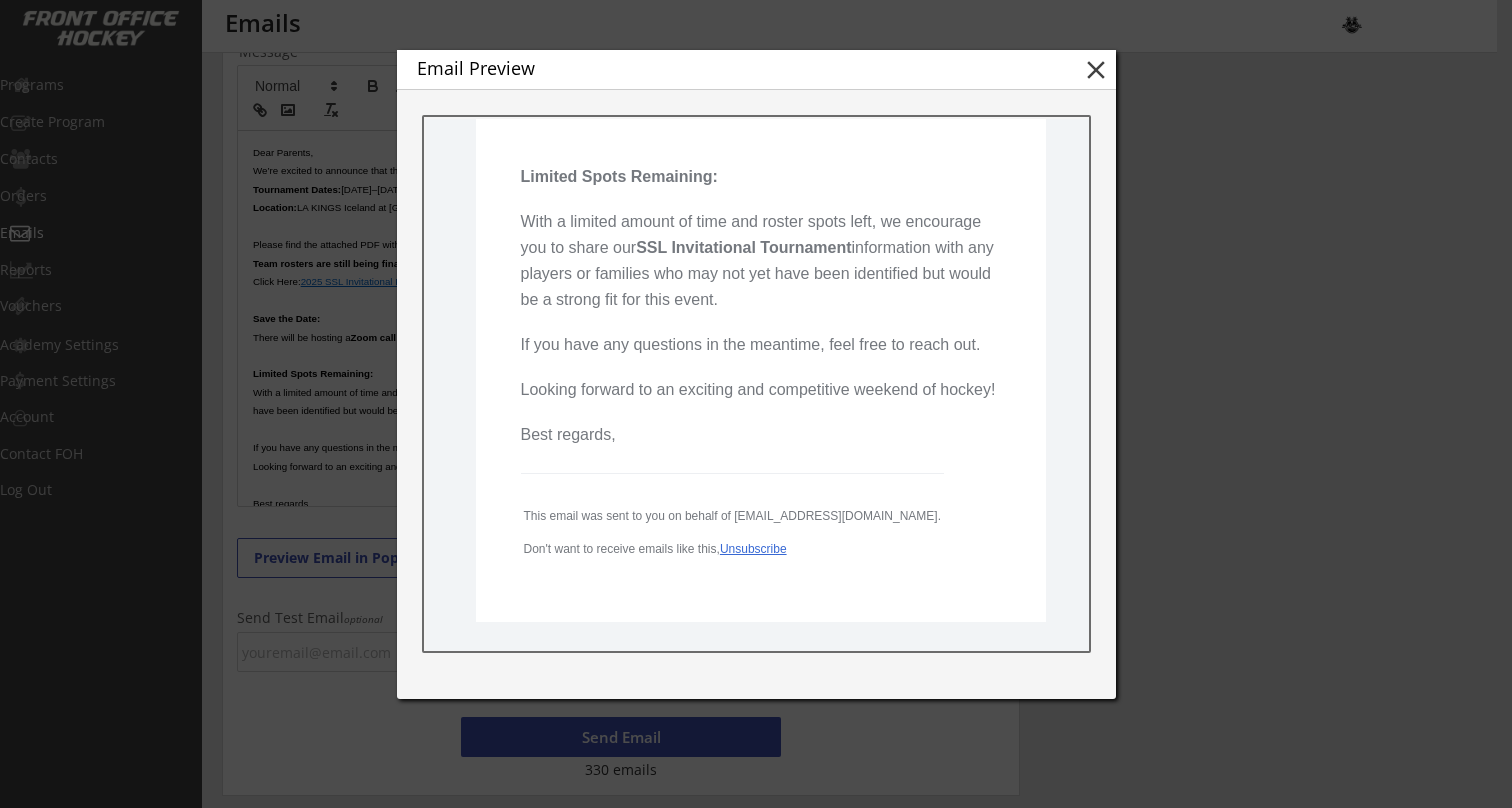 click on "close" at bounding box center (1096, 70) 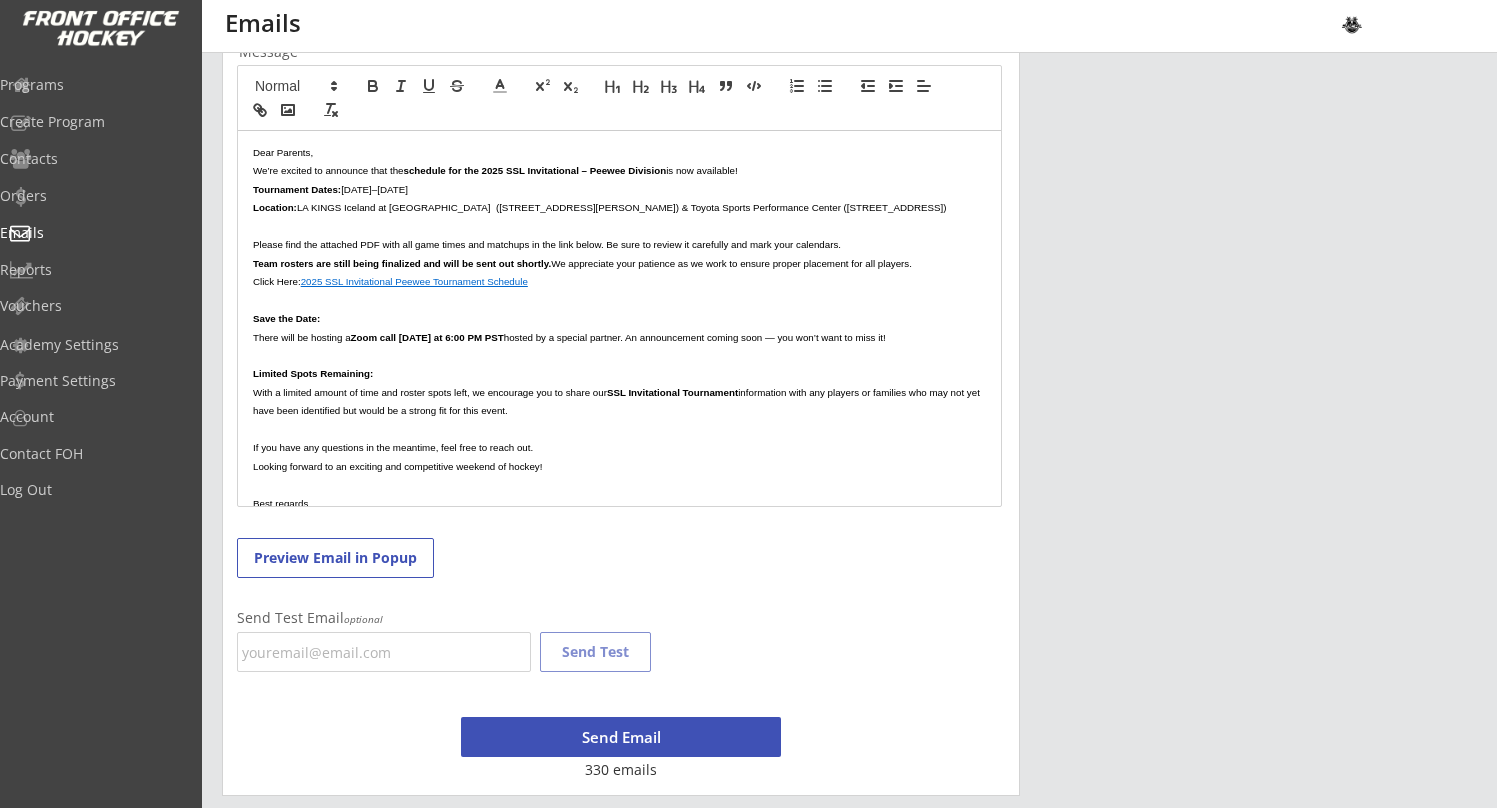 click on "With a limited amount of time and roster spots left, we encourage you to share our" at bounding box center [430, 392] 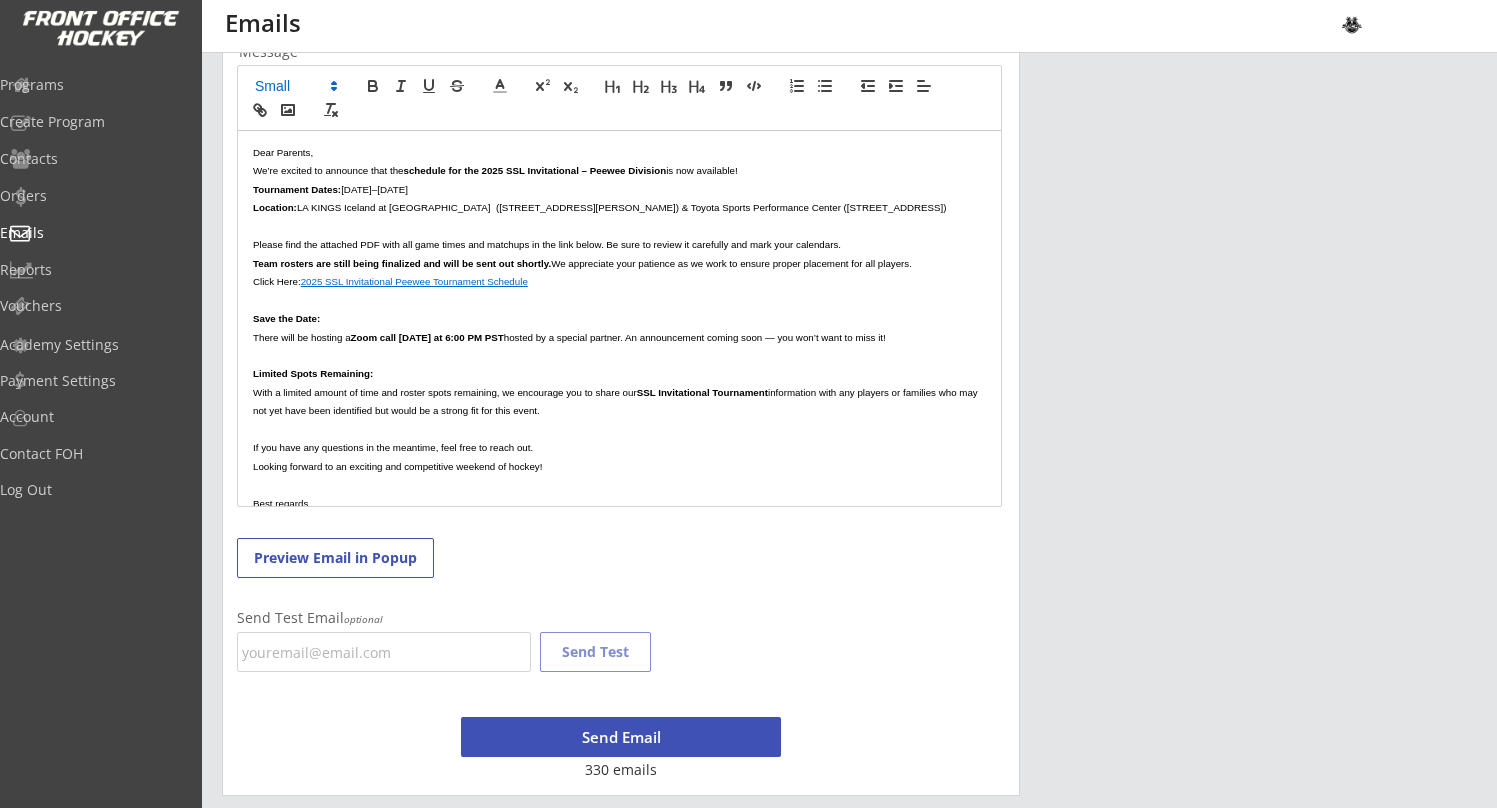 scroll, scrollTop: 431, scrollLeft: 0, axis: vertical 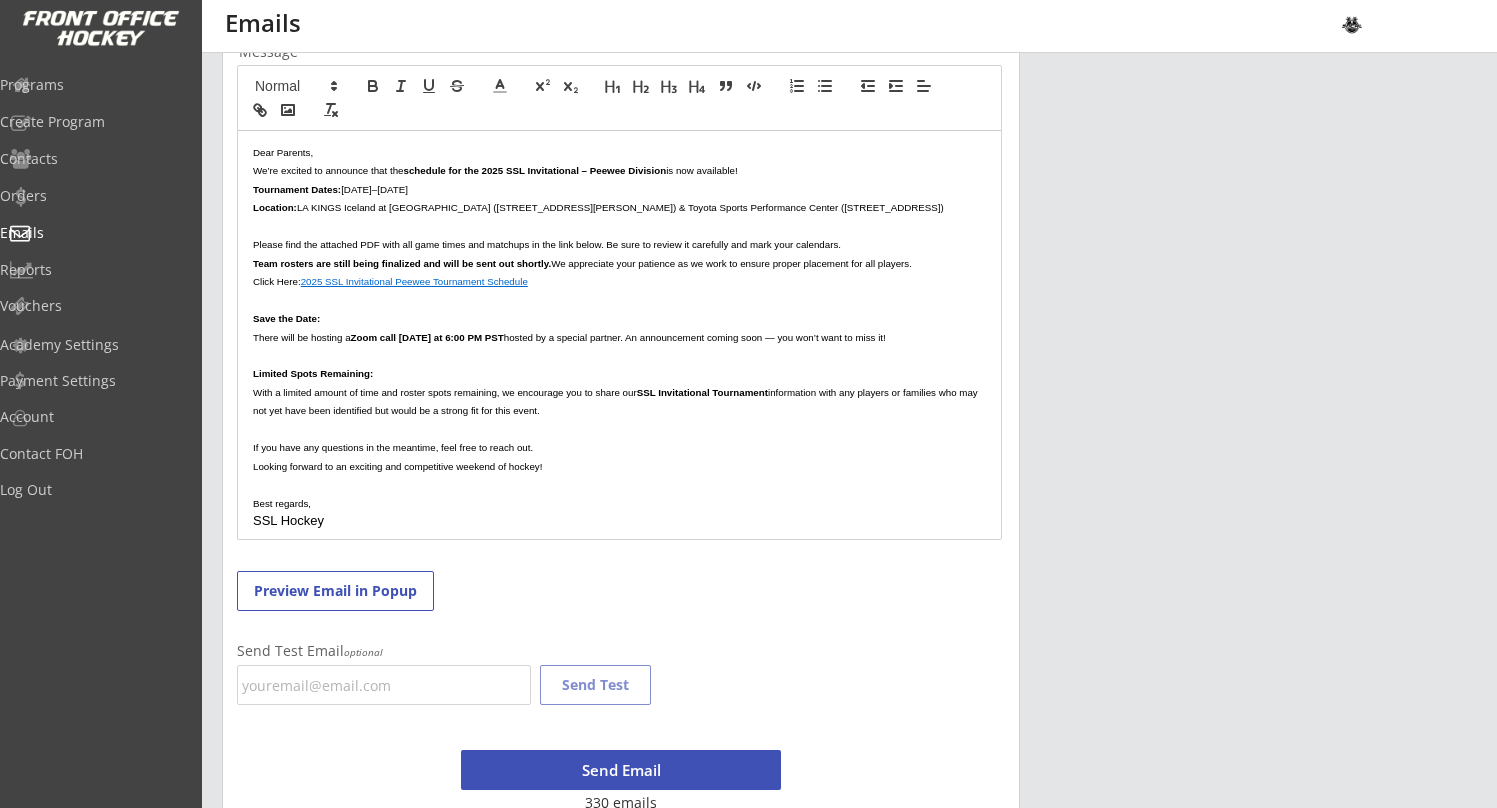 drag, startPoint x: 330, startPoint y: 512, endPoint x: 240, endPoint y: 492, distance: 92.19544 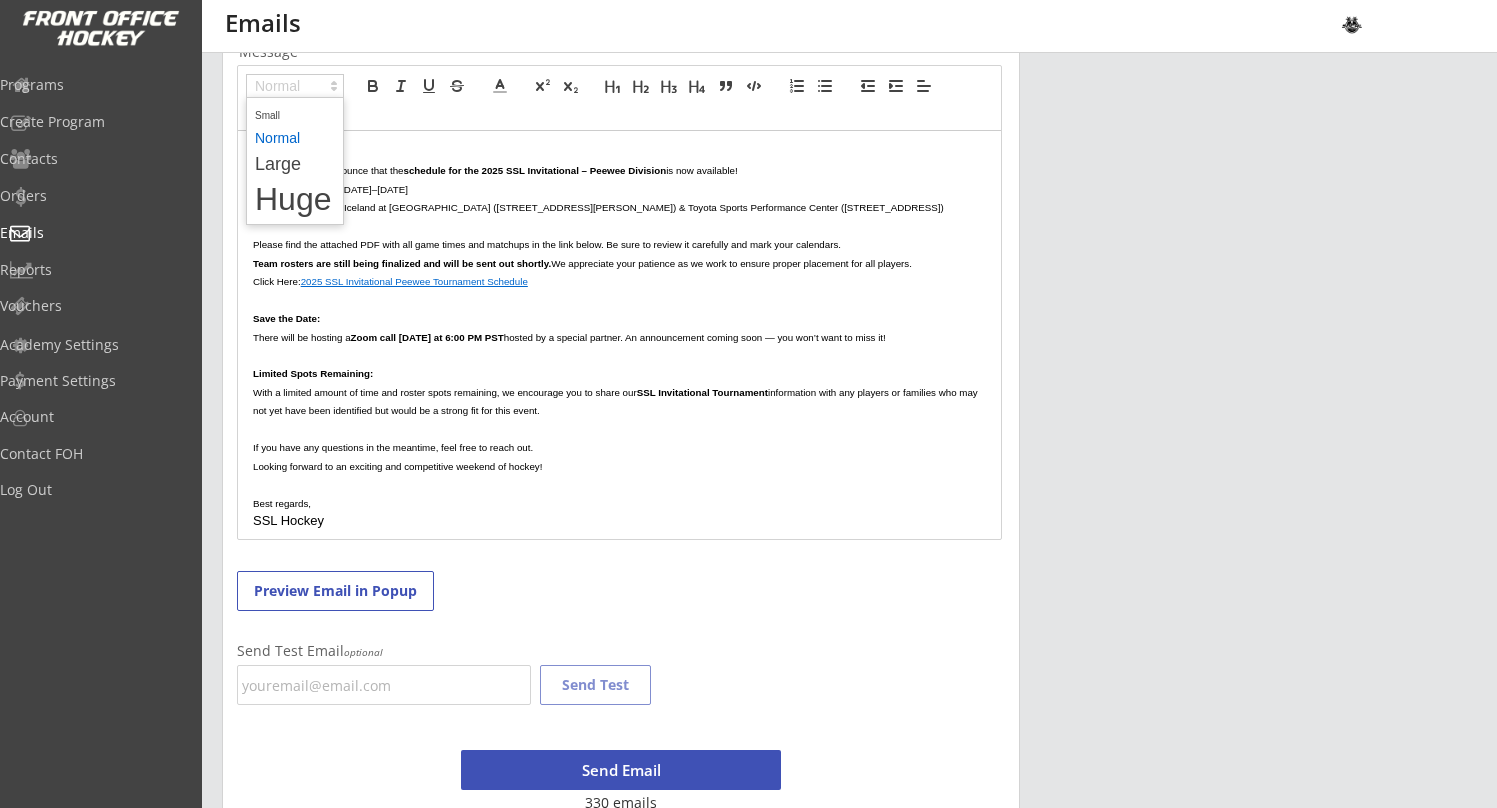 click 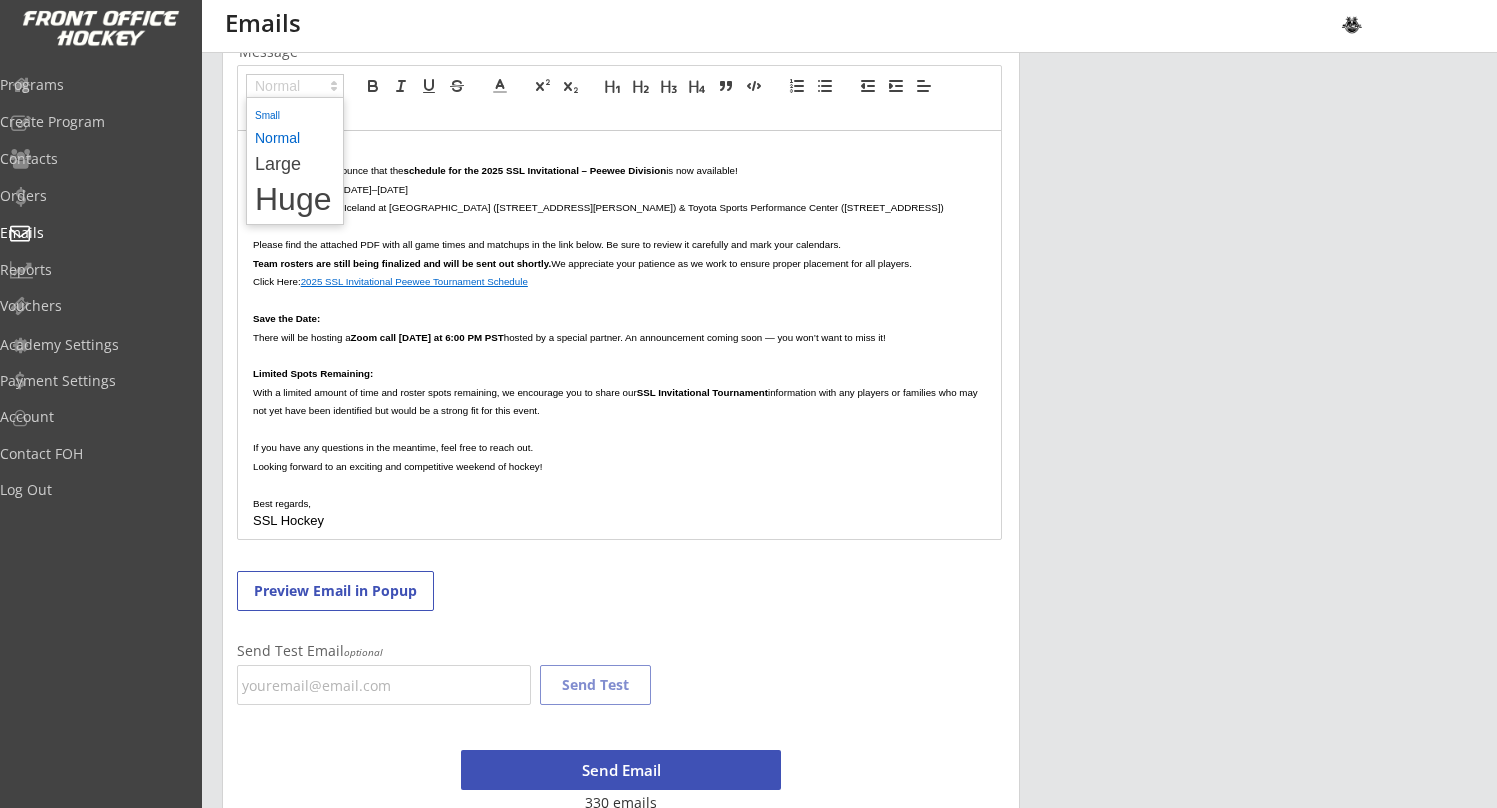 click at bounding box center (295, 114) 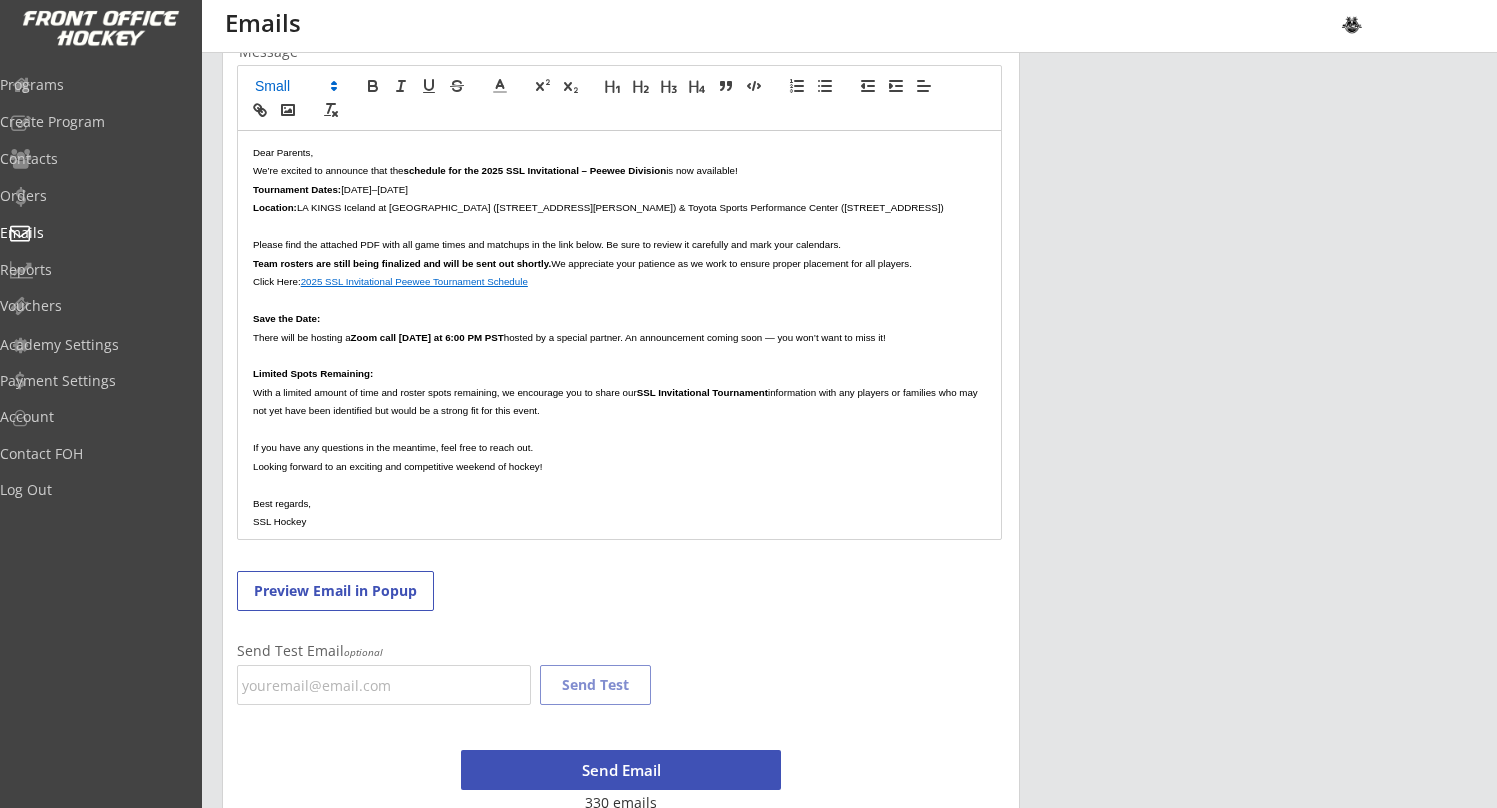 click on "SSL Hockey" at bounding box center (619, 521) 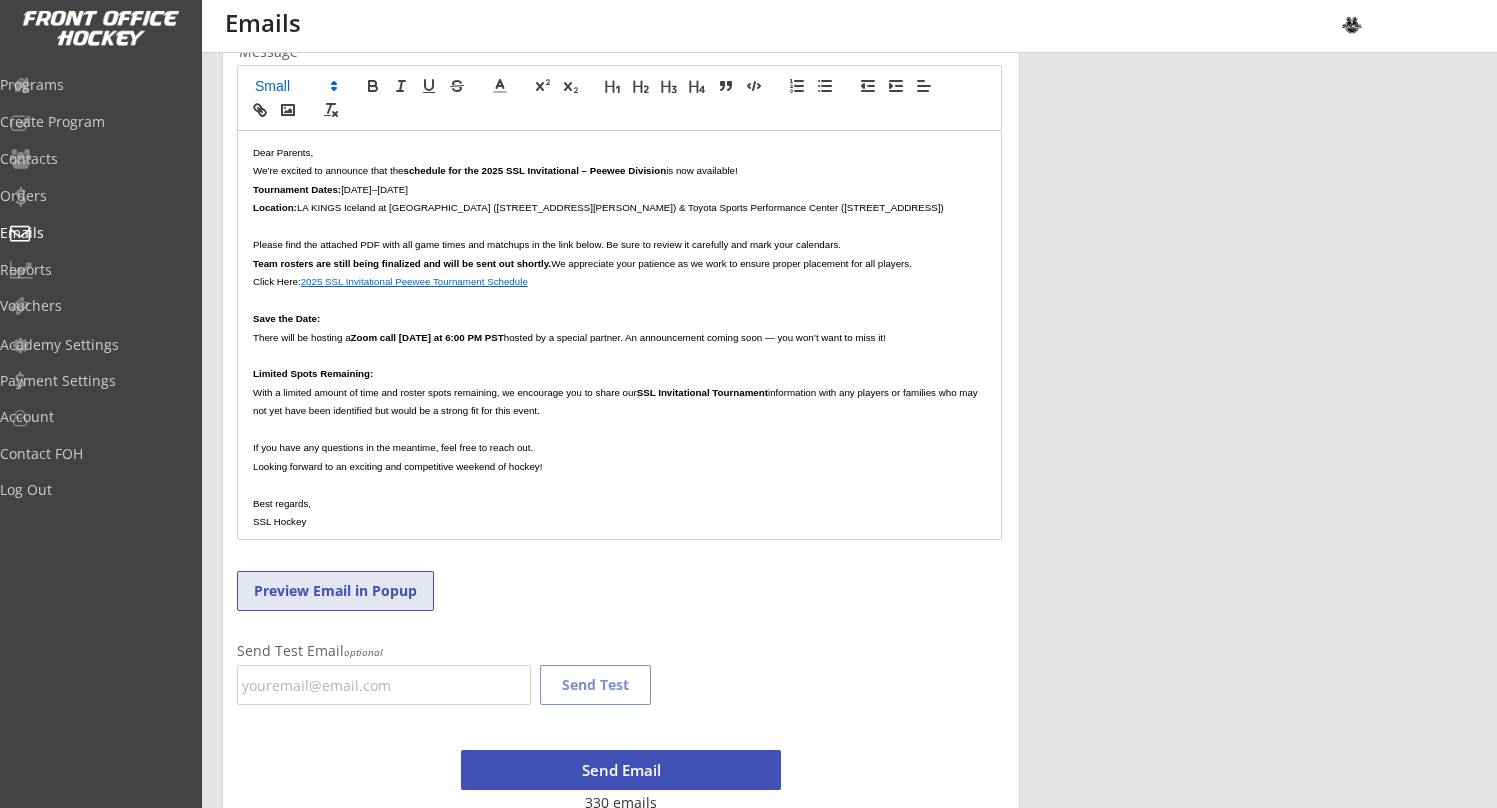 click on "Preview Email in Popup" at bounding box center (335, 591) 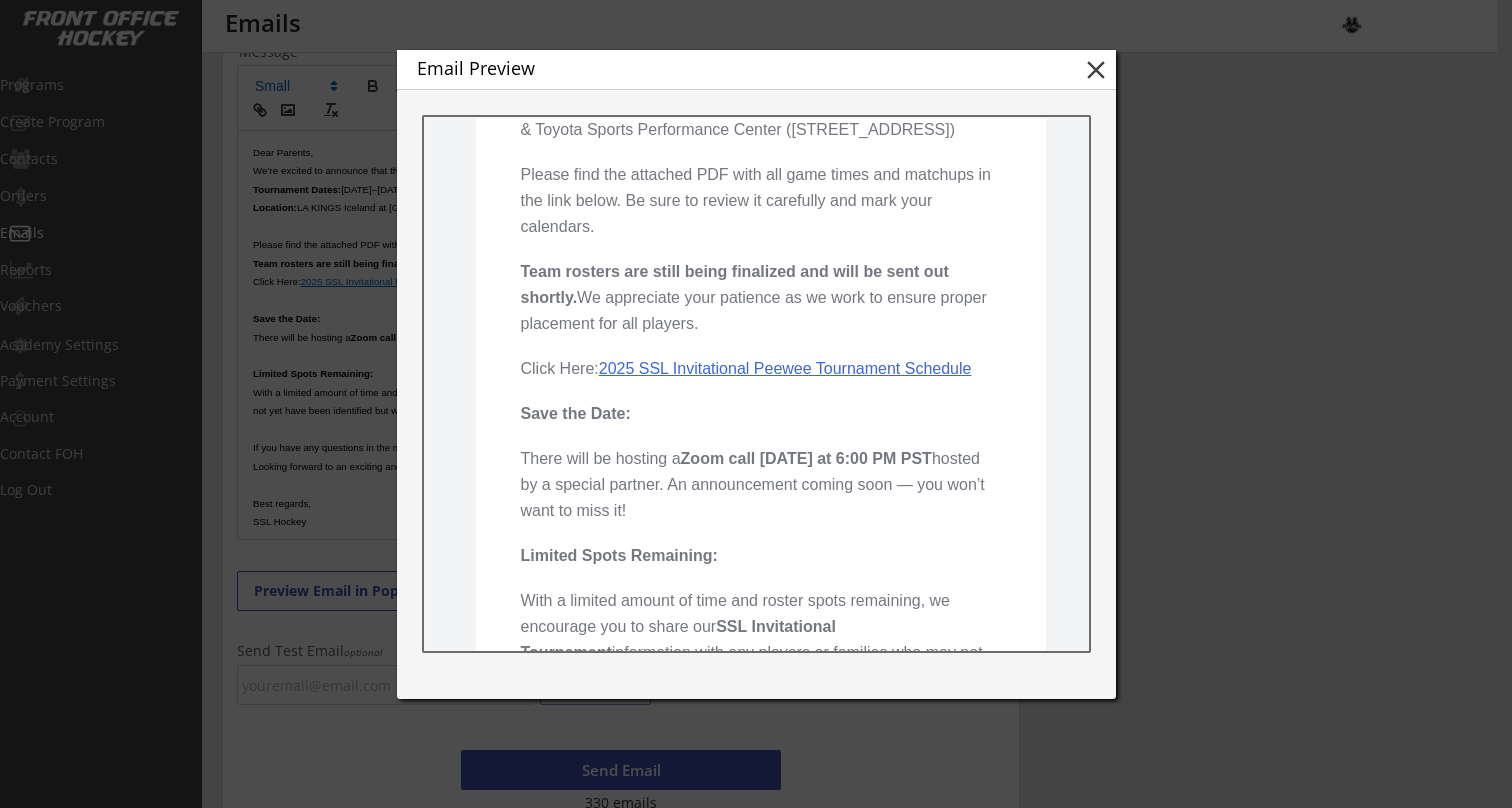 scroll, scrollTop: 450, scrollLeft: 0, axis: vertical 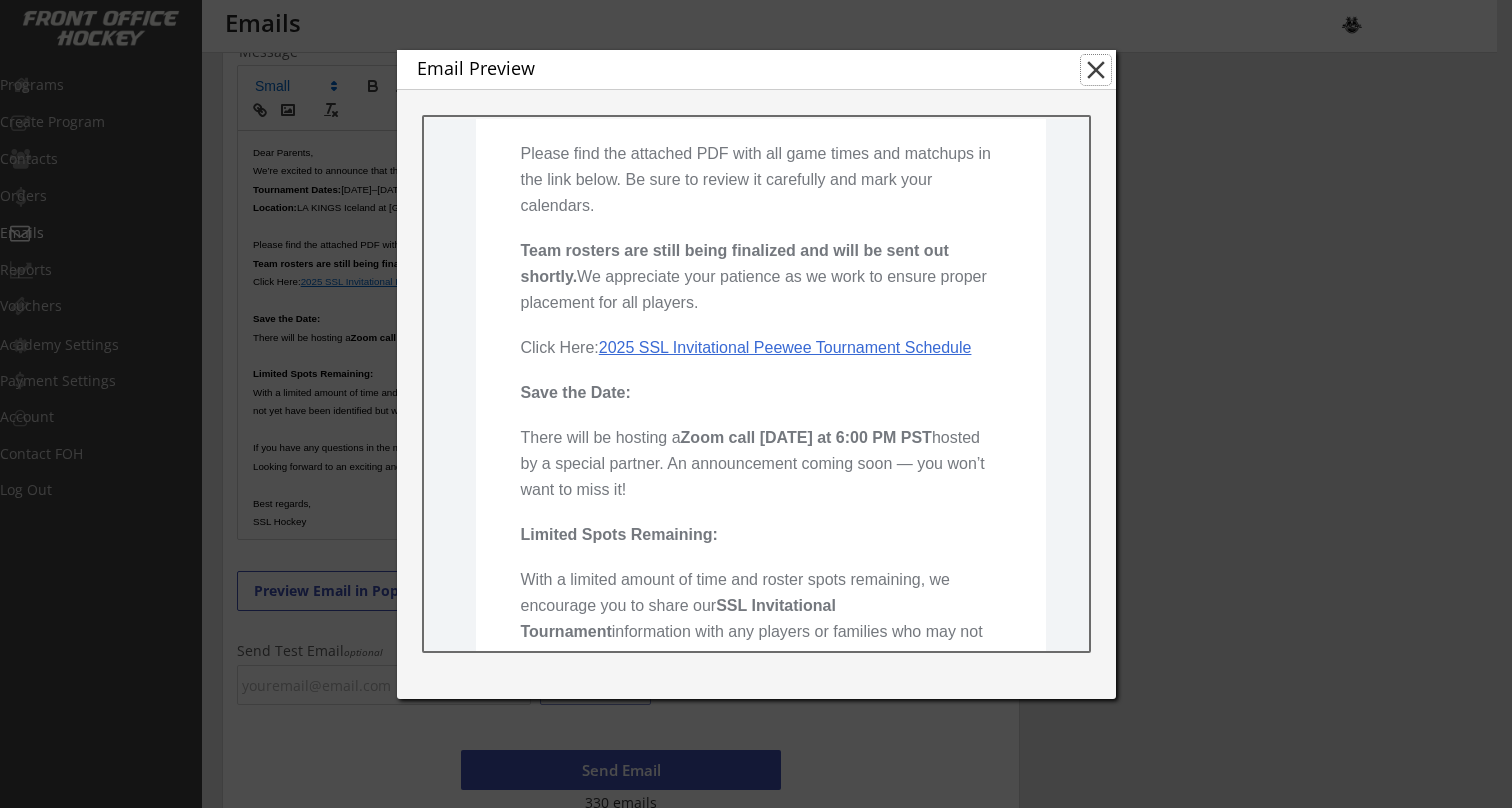 click on "close" at bounding box center (1096, 70) 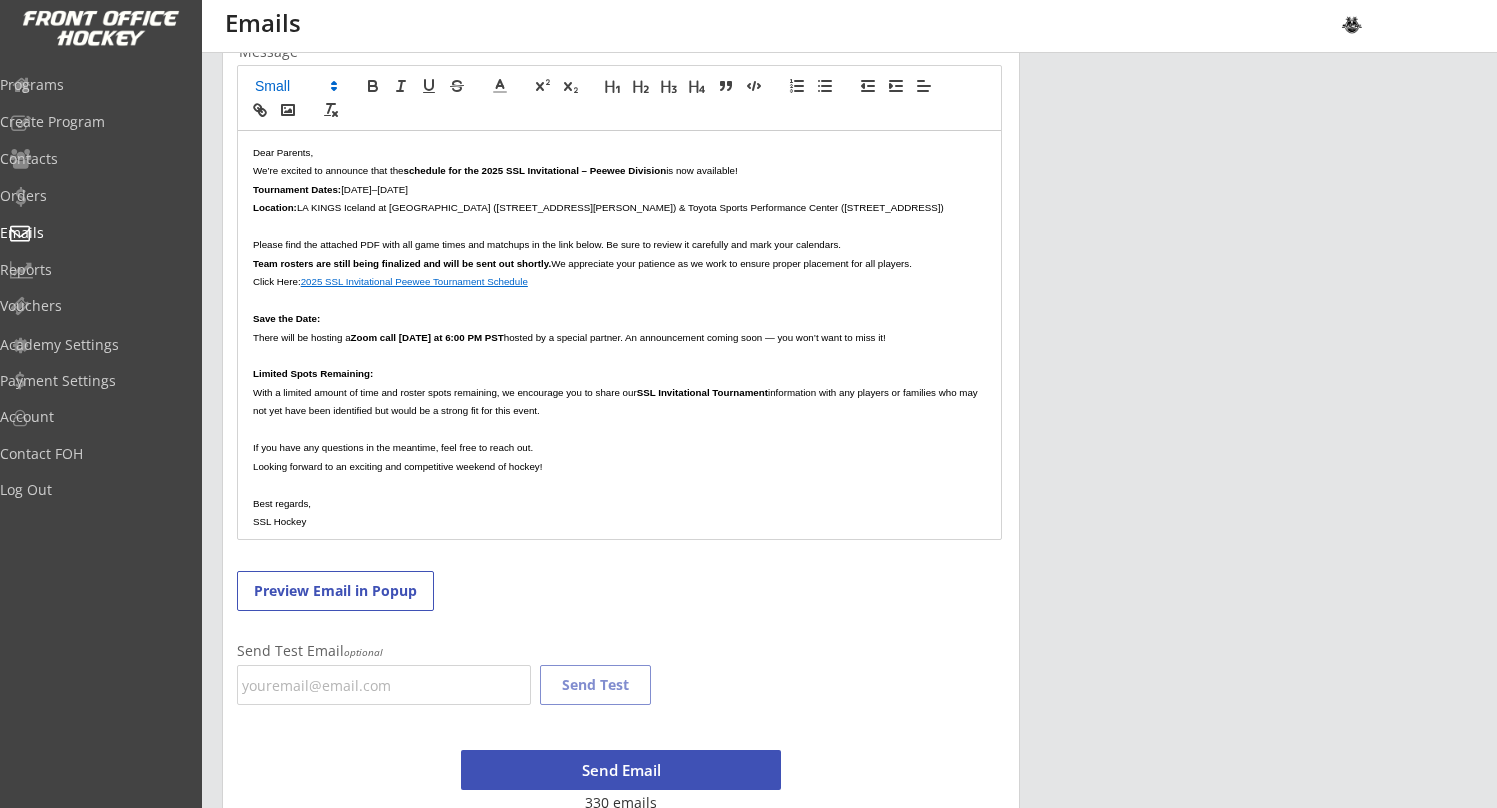 click on "Please find the attached PDF with all game times and matchups in the link below. Be sure to review it carefully and mark your calendars." at bounding box center (619, 244) 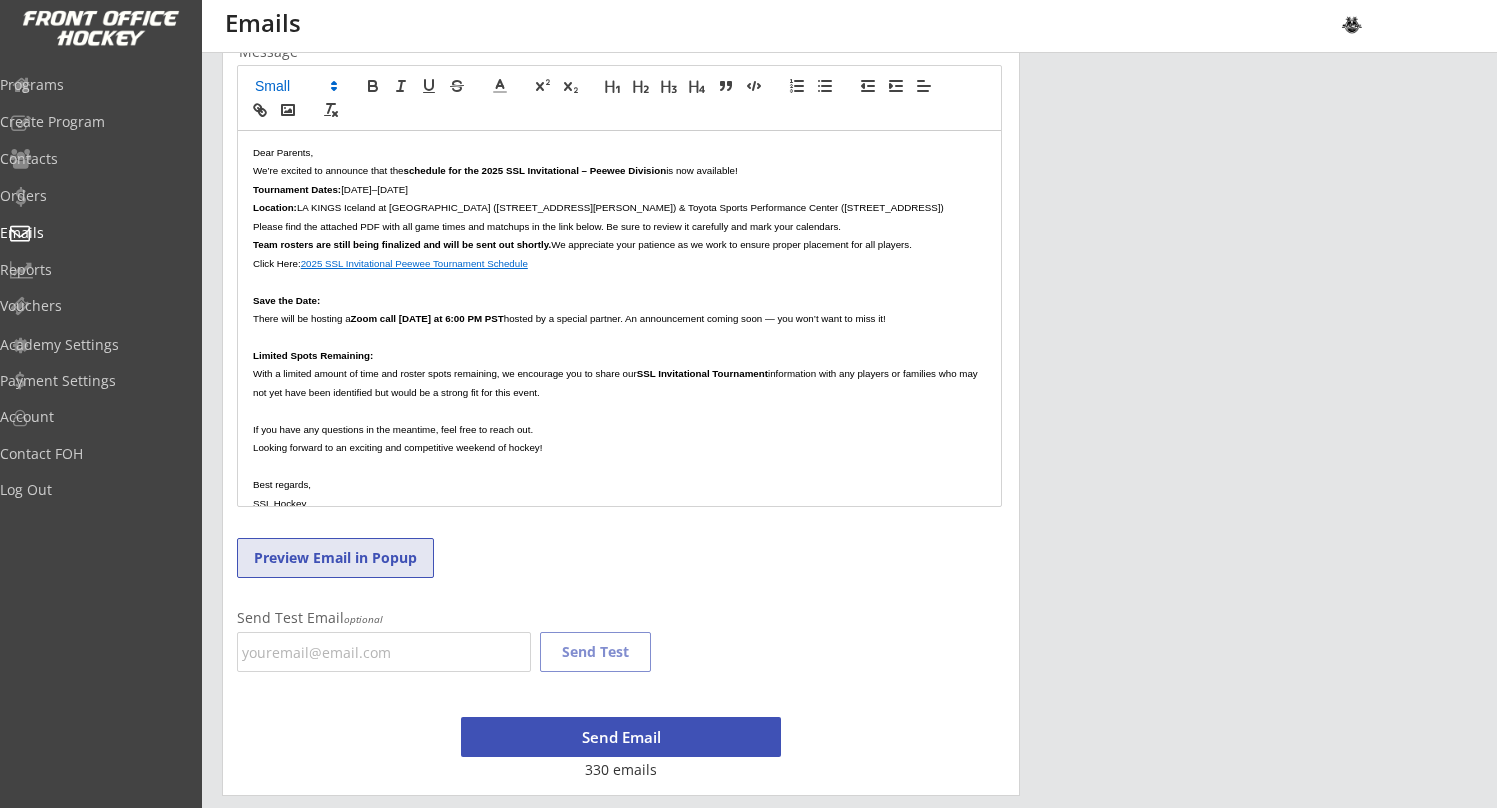 click on "Preview Email in Popup" at bounding box center [335, 558] 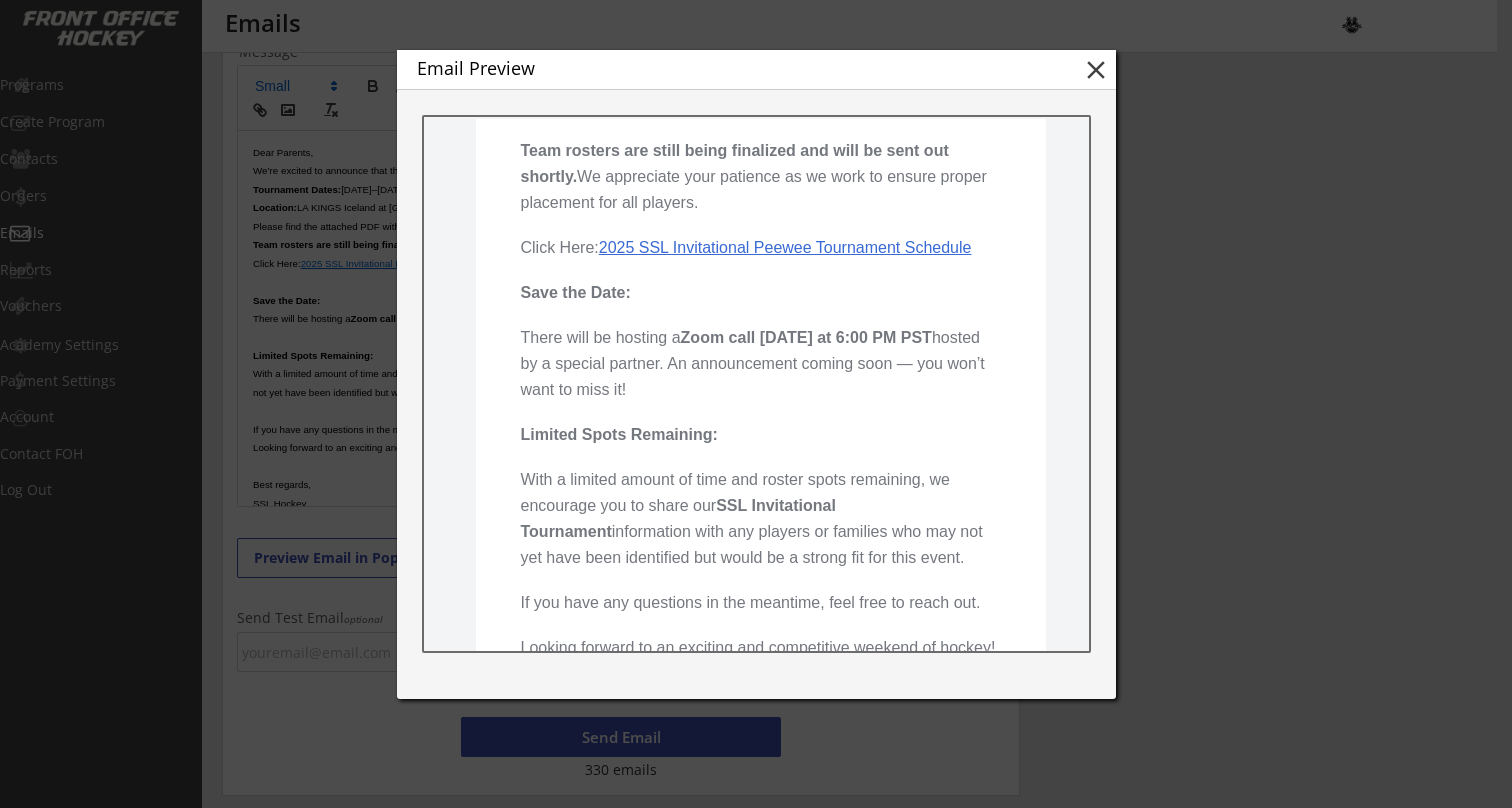 scroll, scrollTop: 584, scrollLeft: 0, axis: vertical 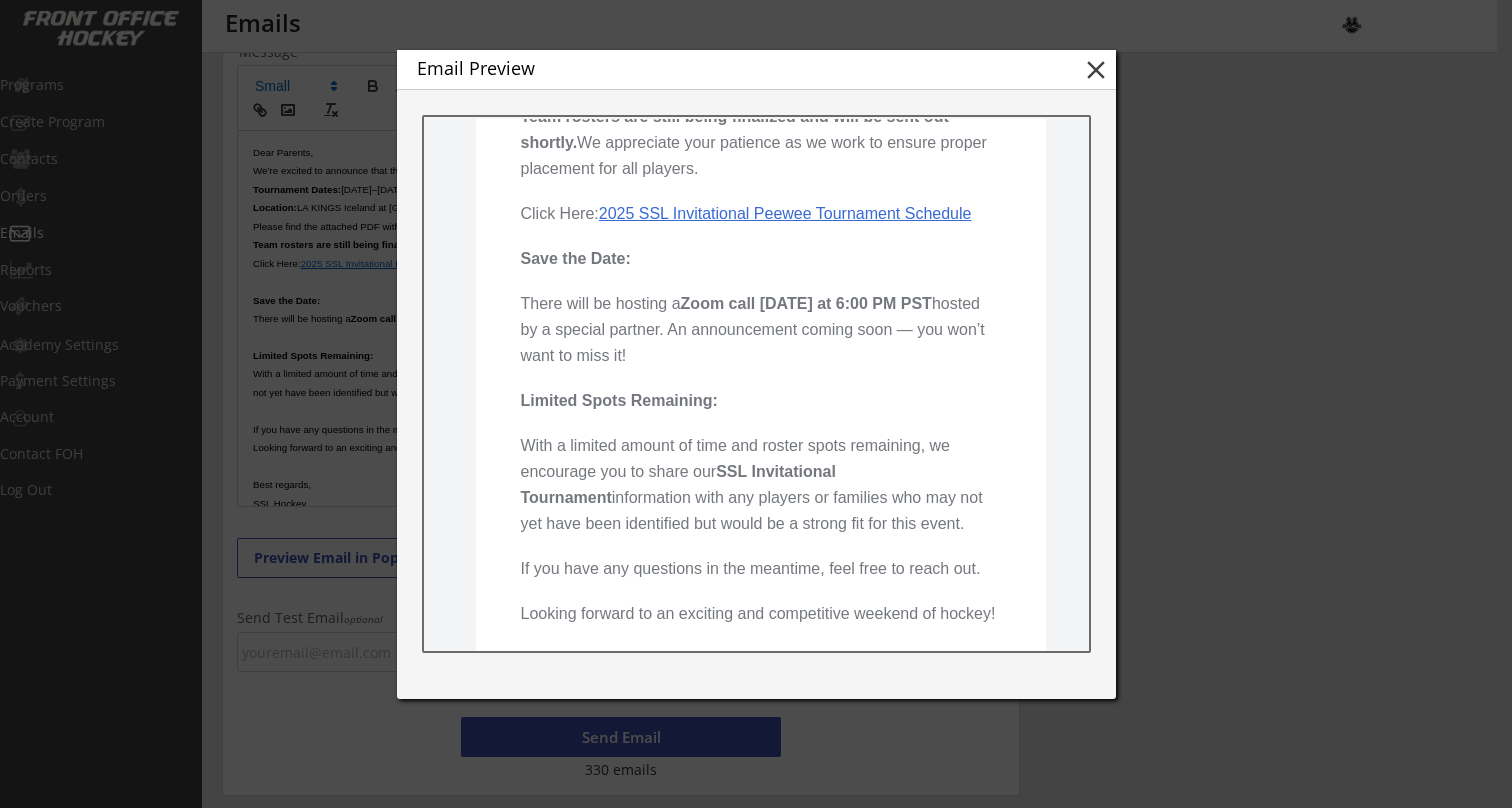 click on "close" at bounding box center (1096, 70) 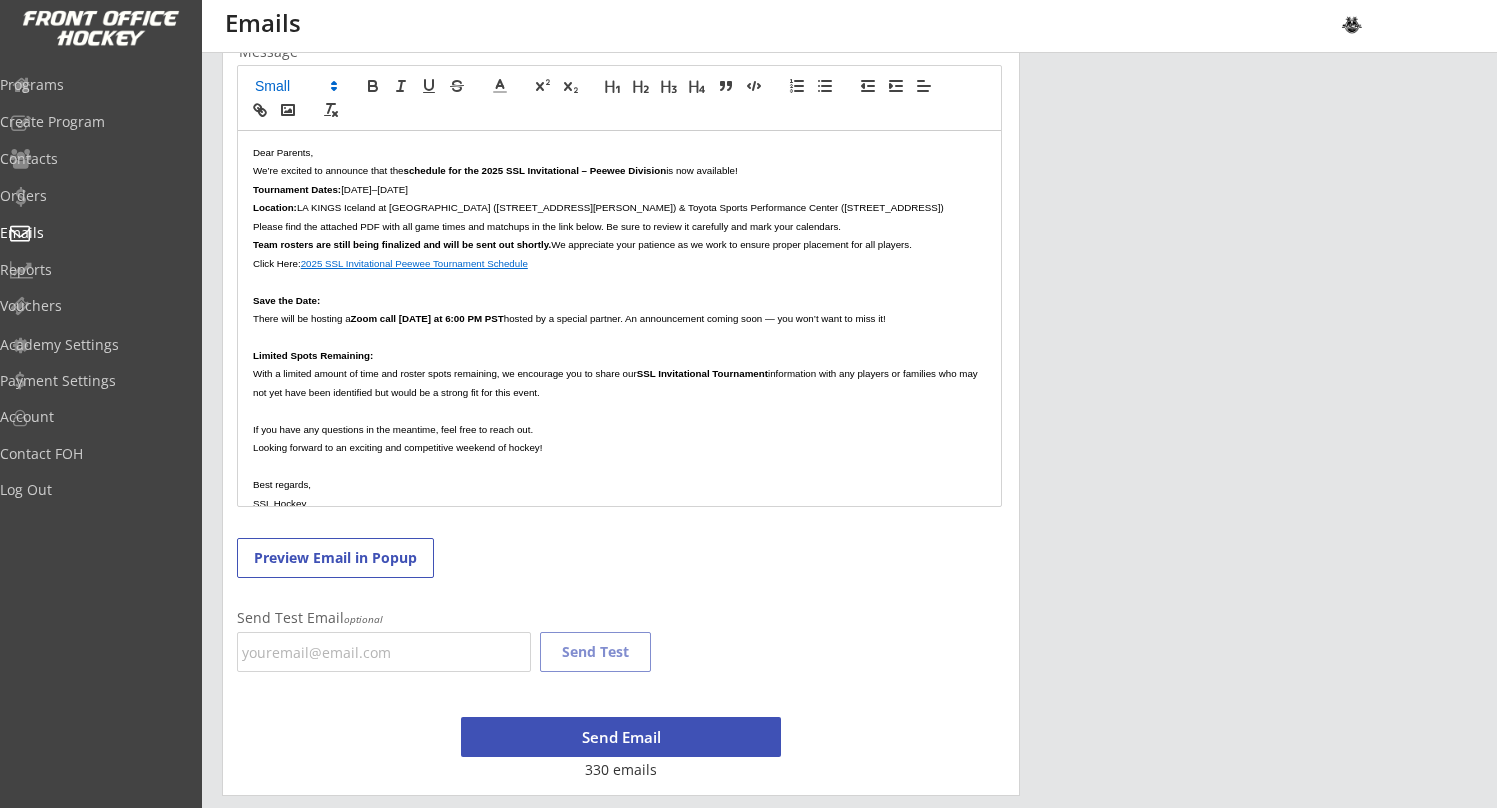 click at bounding box center (619, 281) 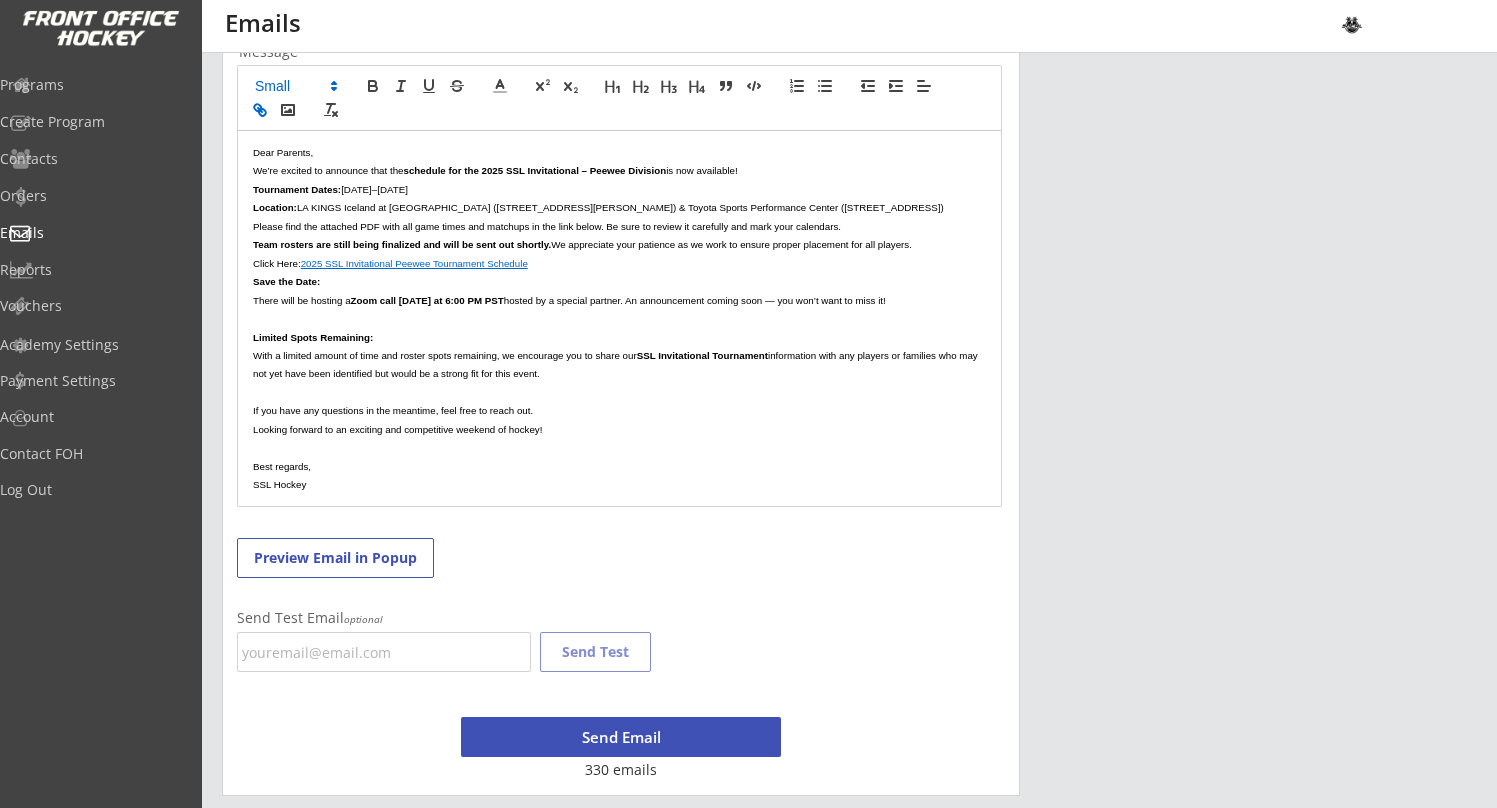 click at bounding box center [619, 318] 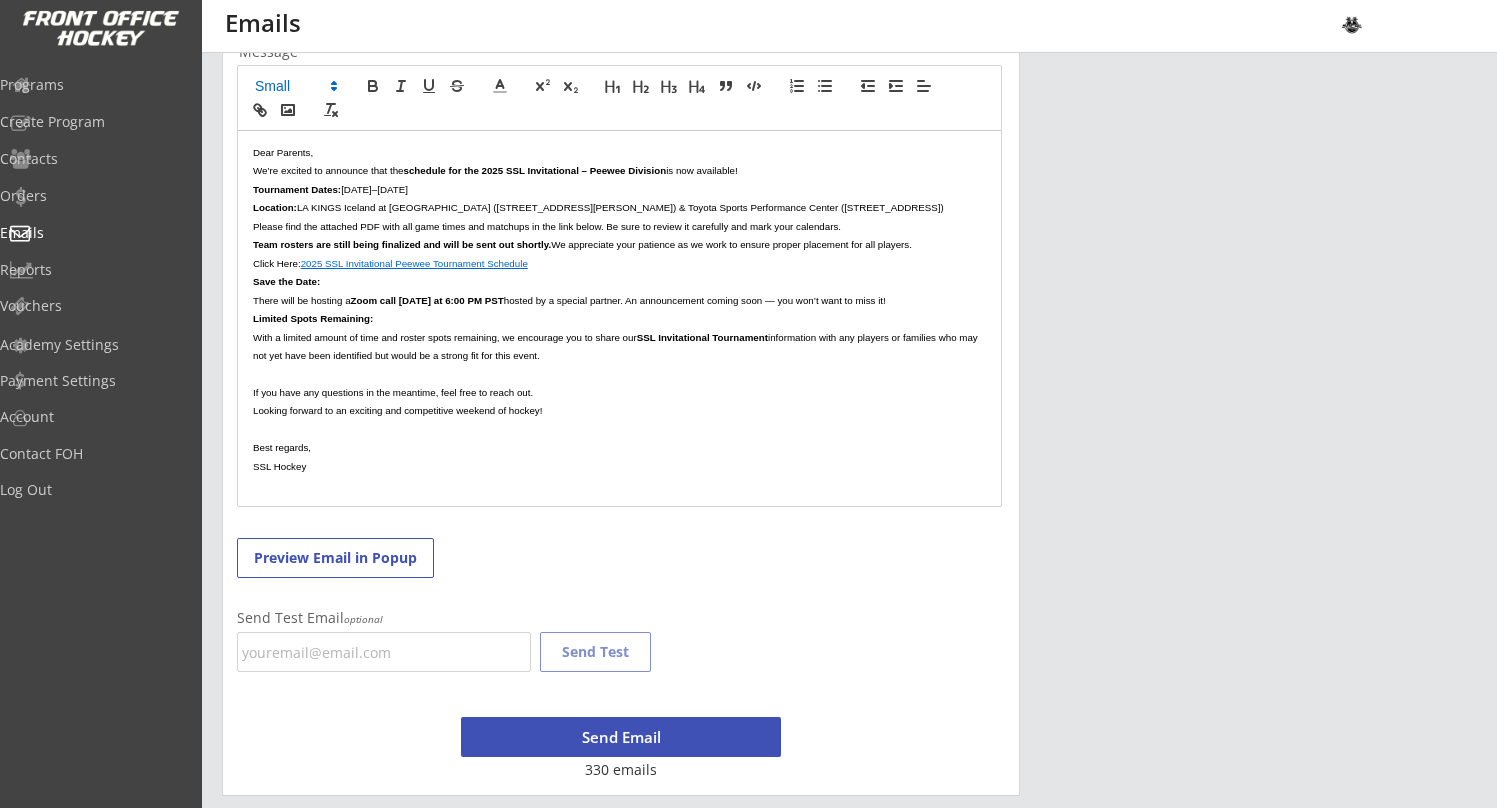 click at bounding box center [619, 373] 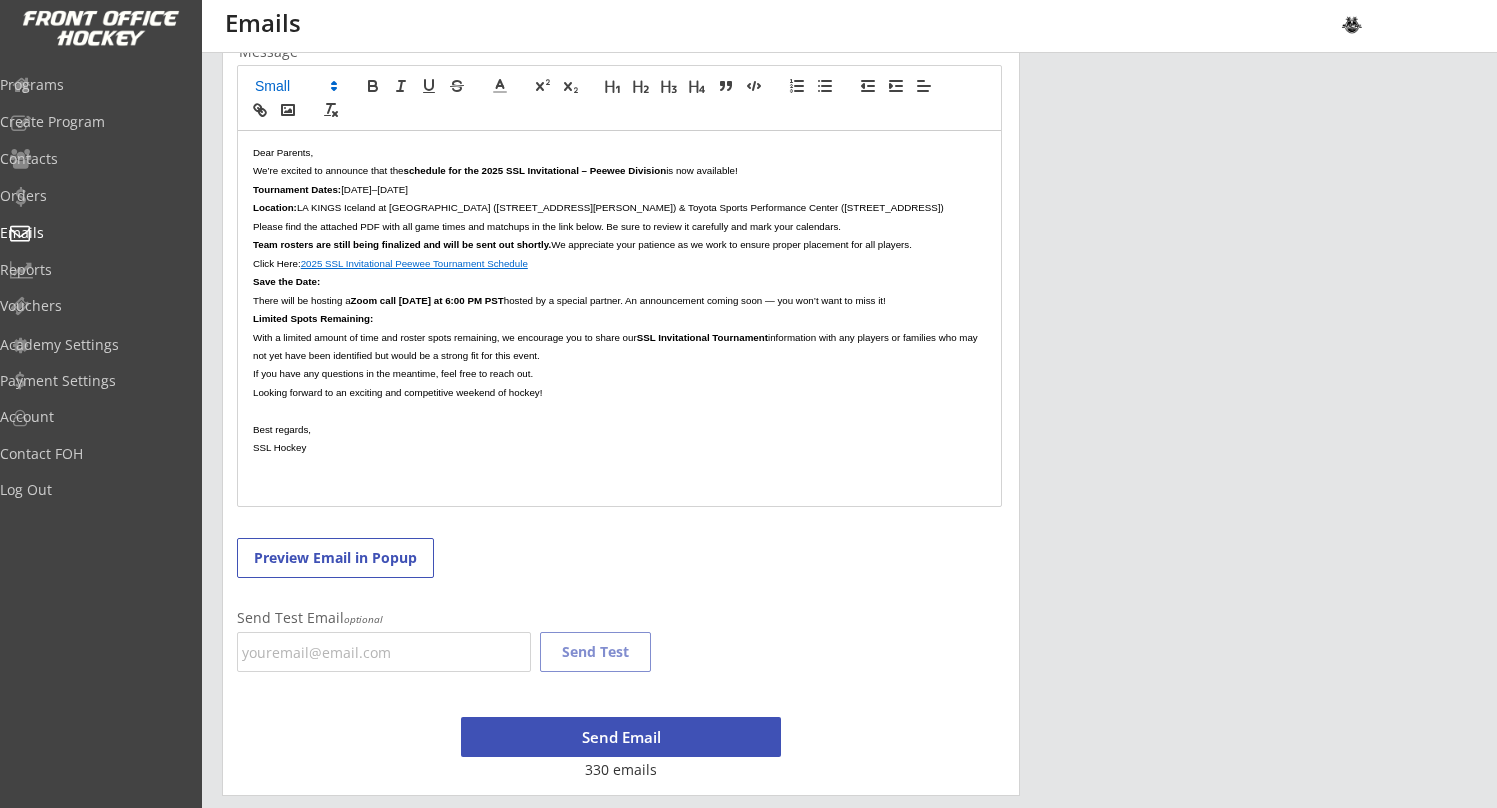 click on "Preview Email in Popup" at bounding box center [335, 558] 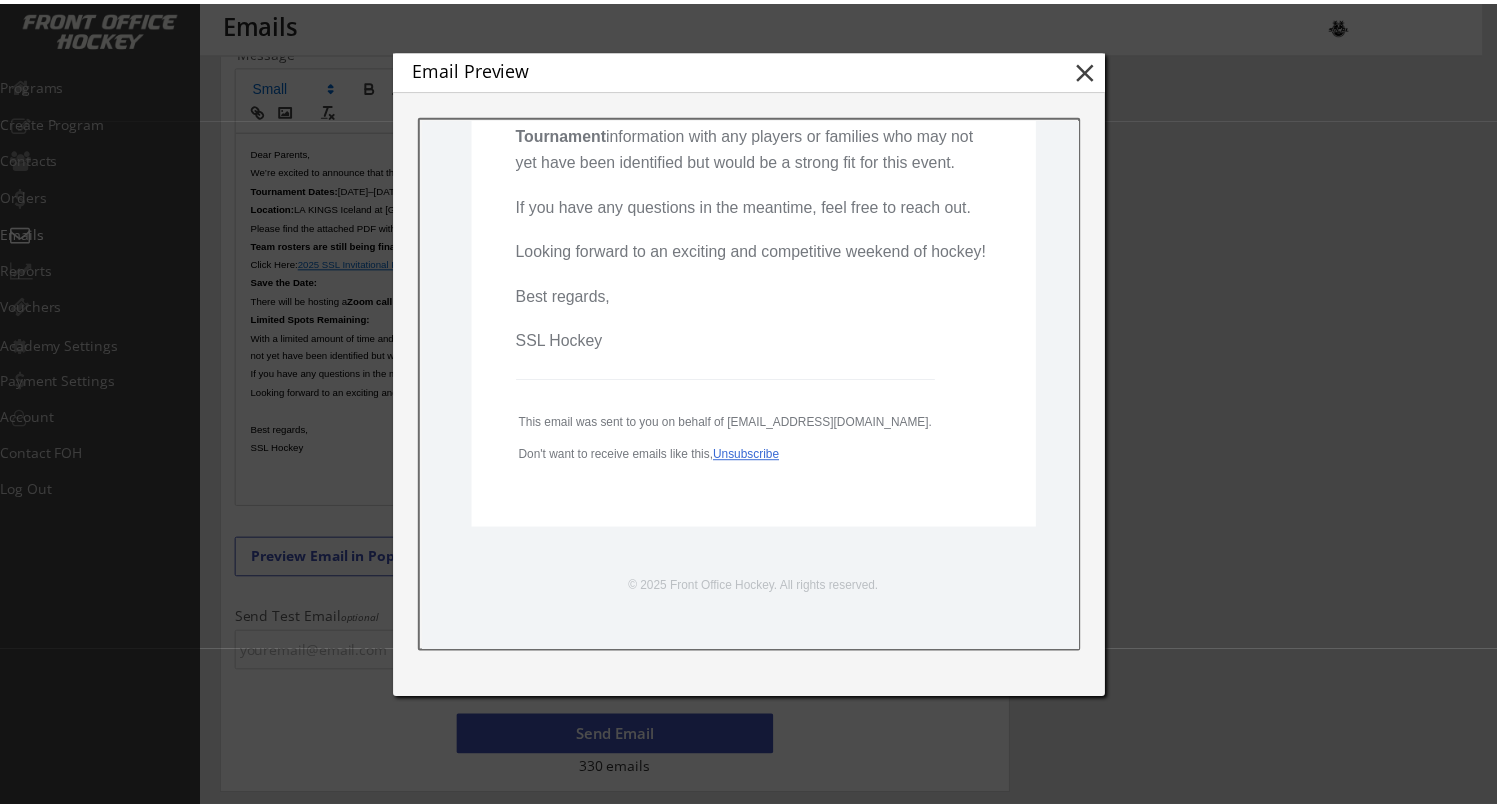 scroll, scrollTop: 1012, scrollLeft: 0, axis: vertical 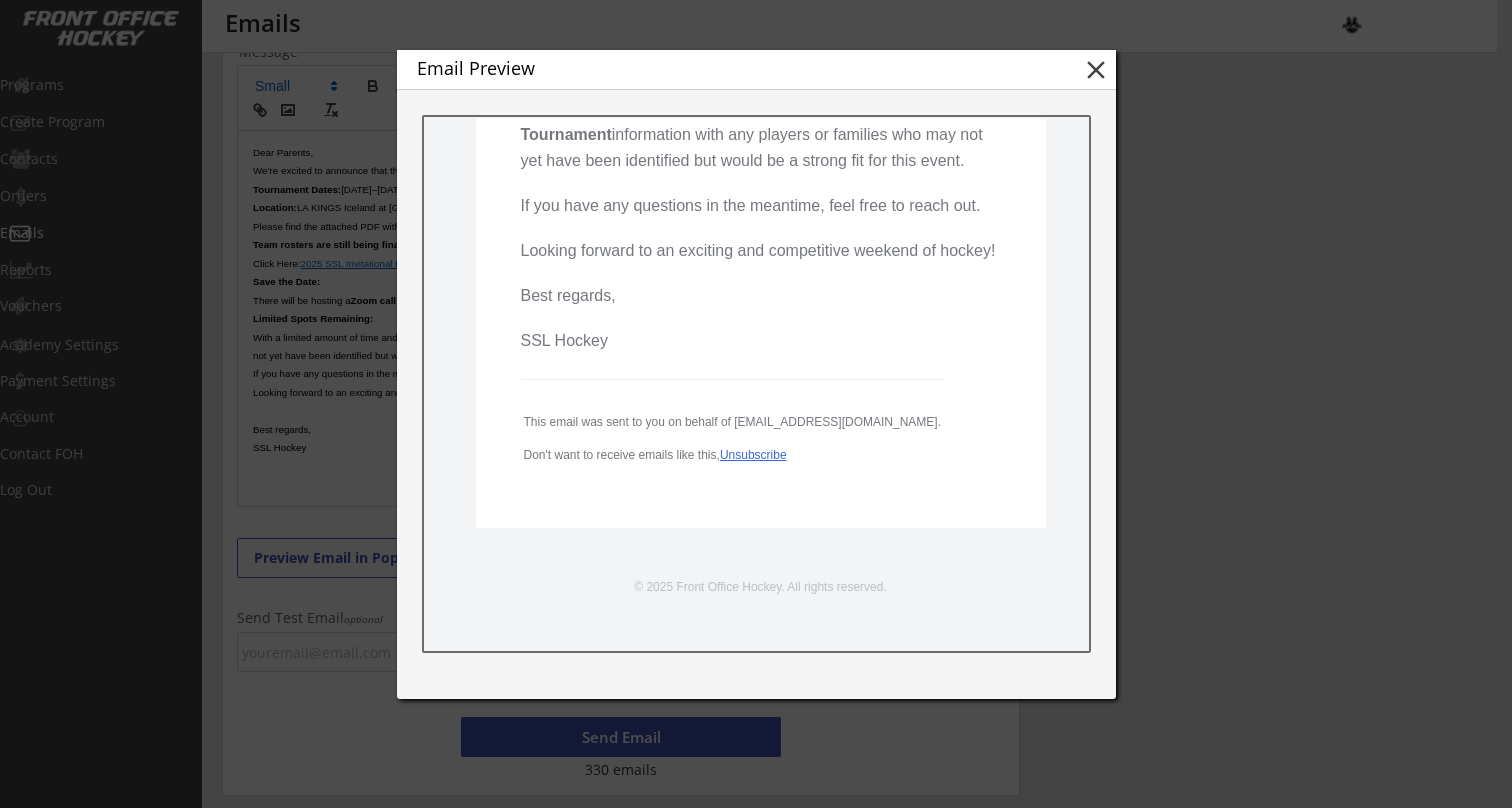 click on "close" at bounding box center [1096, 70] 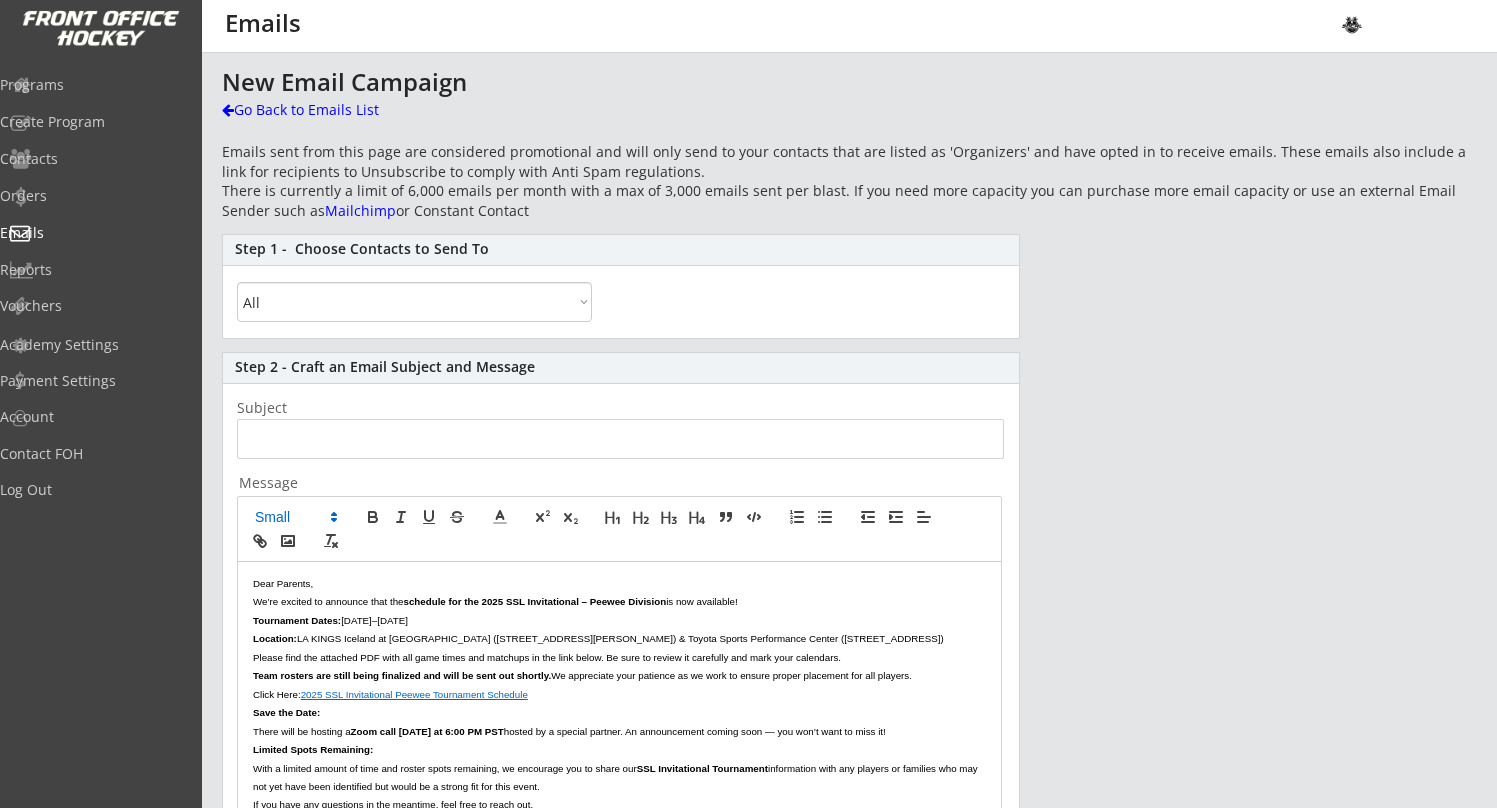 scroll, scrollTop: 0, scrollLeft: 0, axis: both 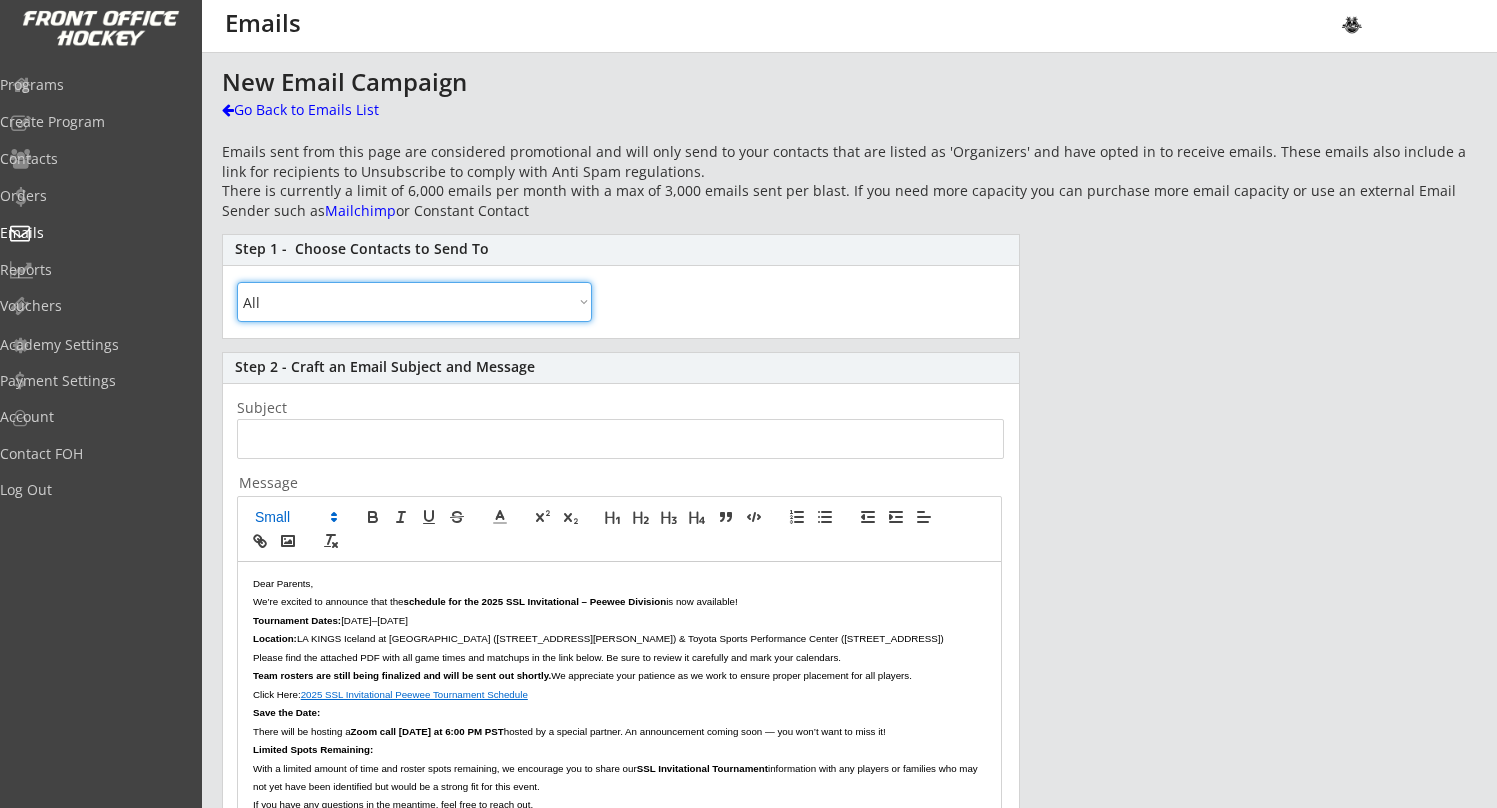 select on ""By Specific Programs"" 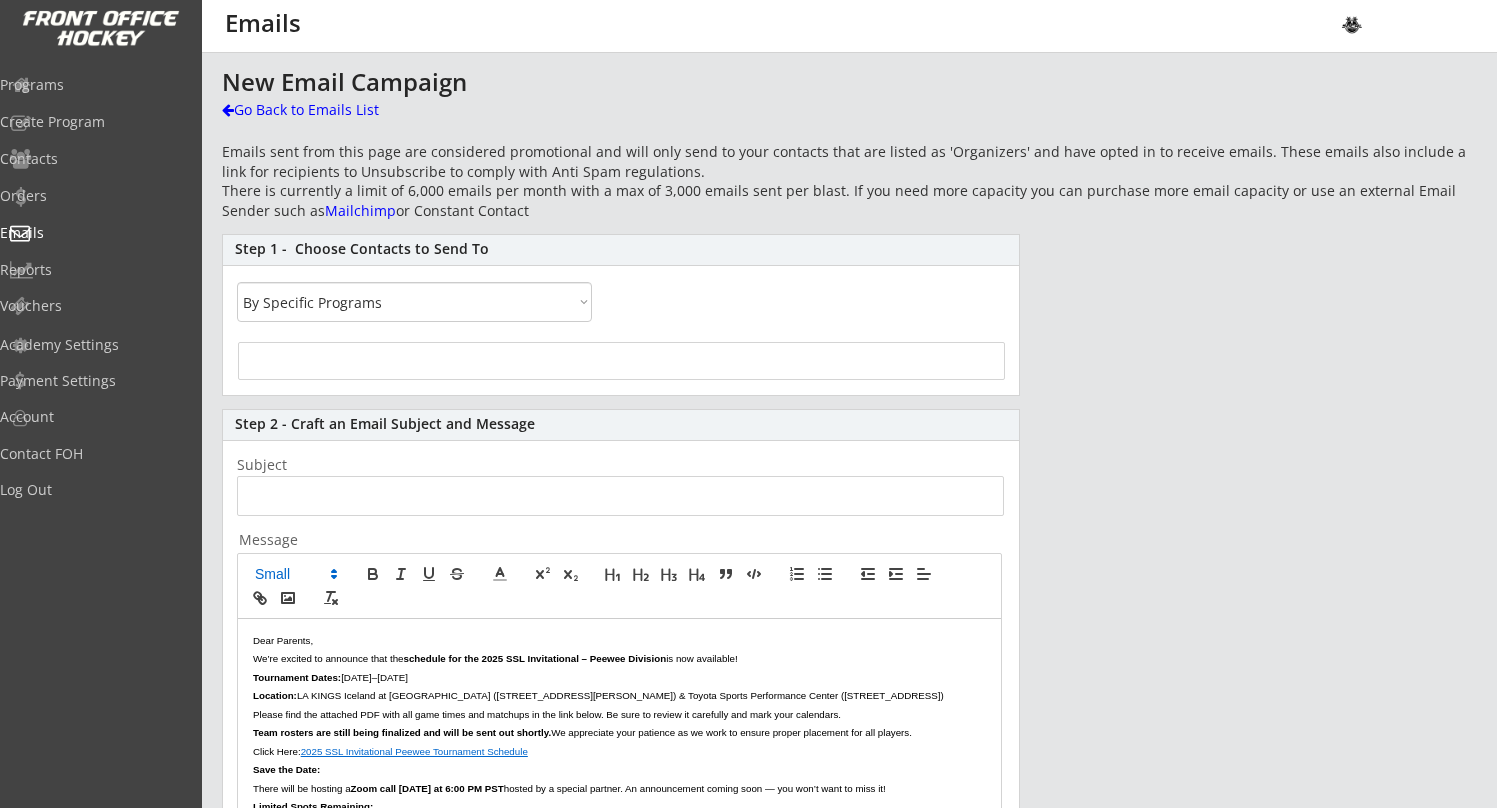select 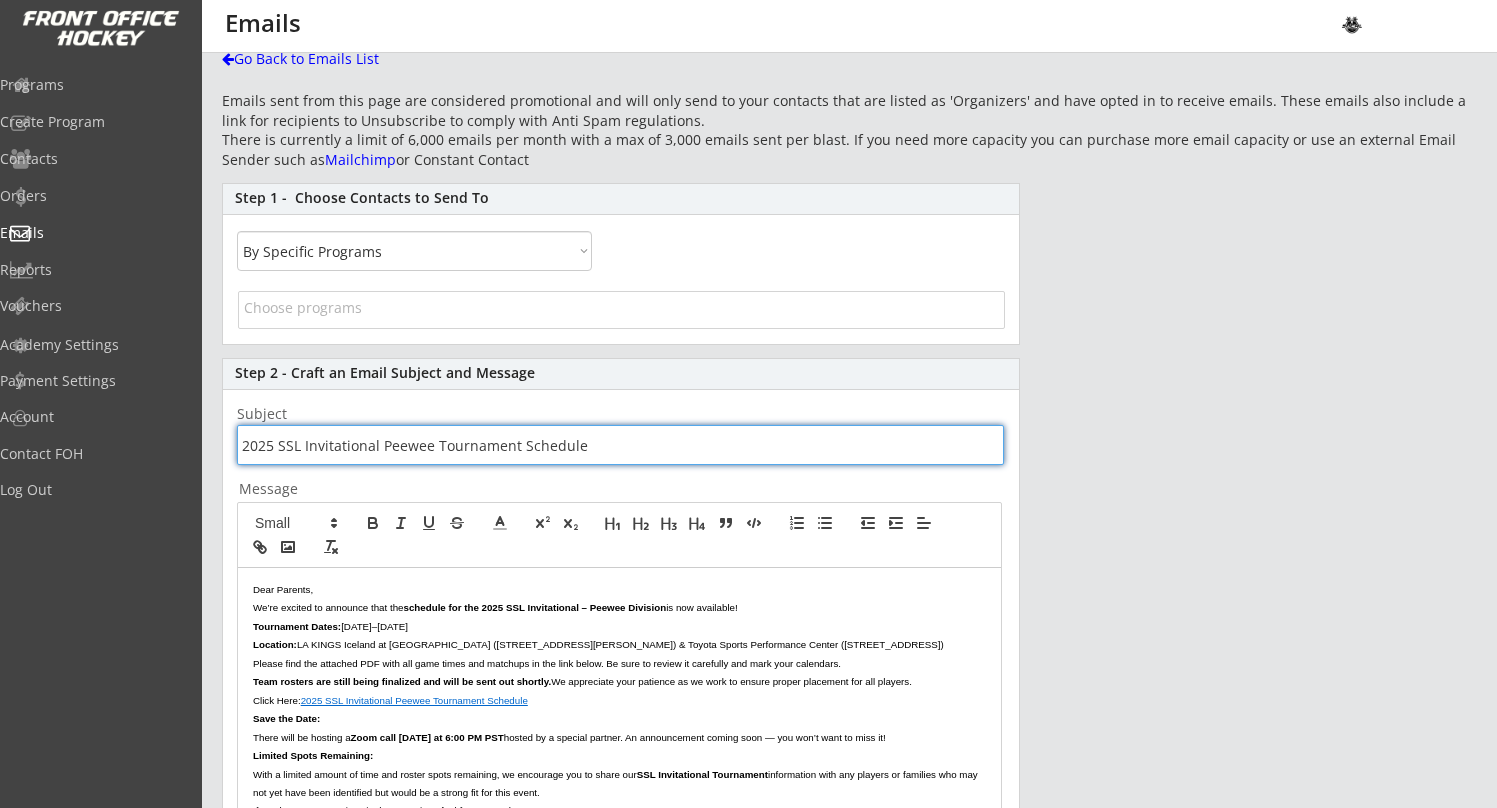 scroll, scrollTop: 59, scrollLeft: 0, axis: vertical 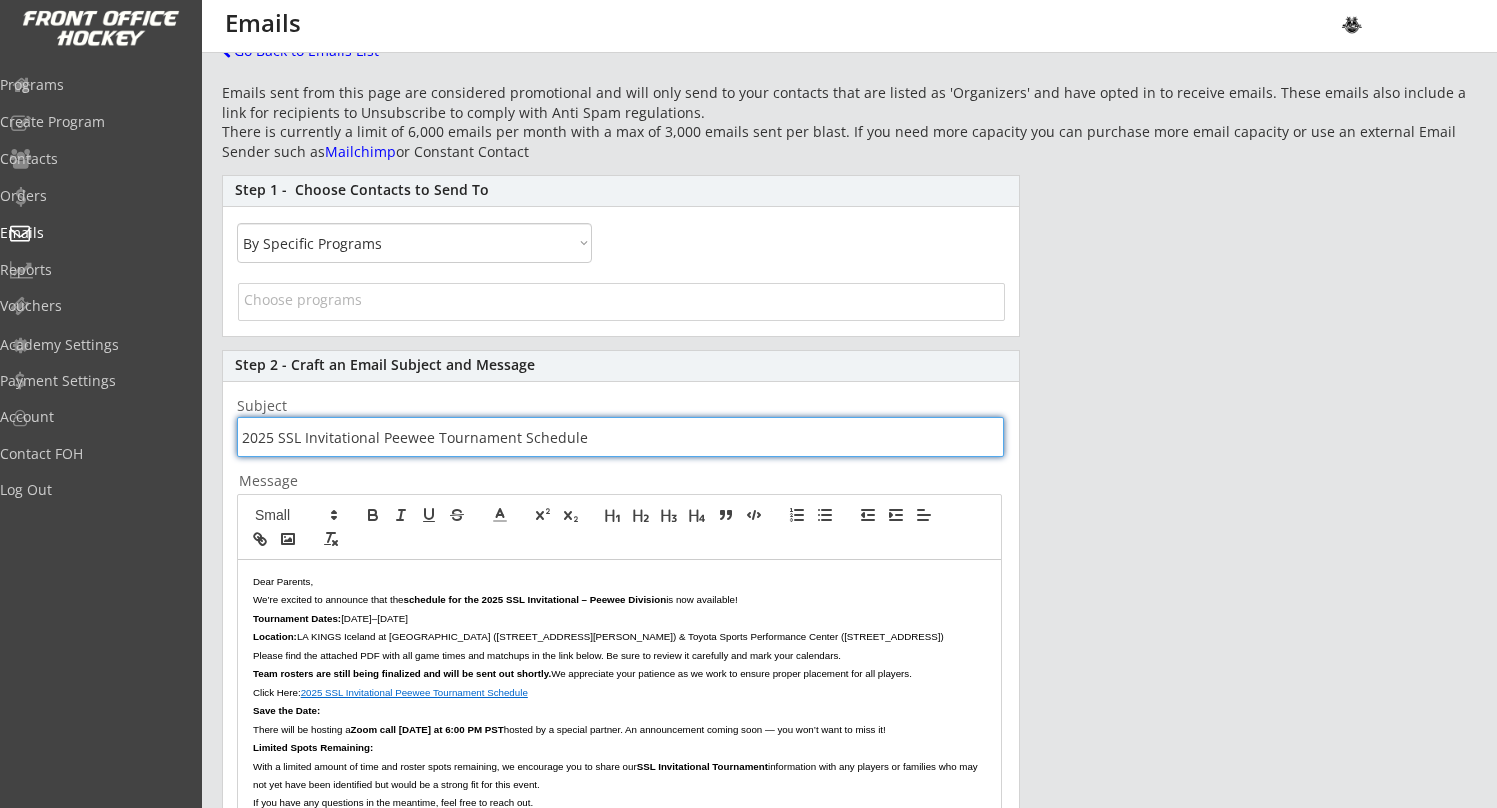 type on "2025 SSL Invitational Peewee Tournament Schedule" 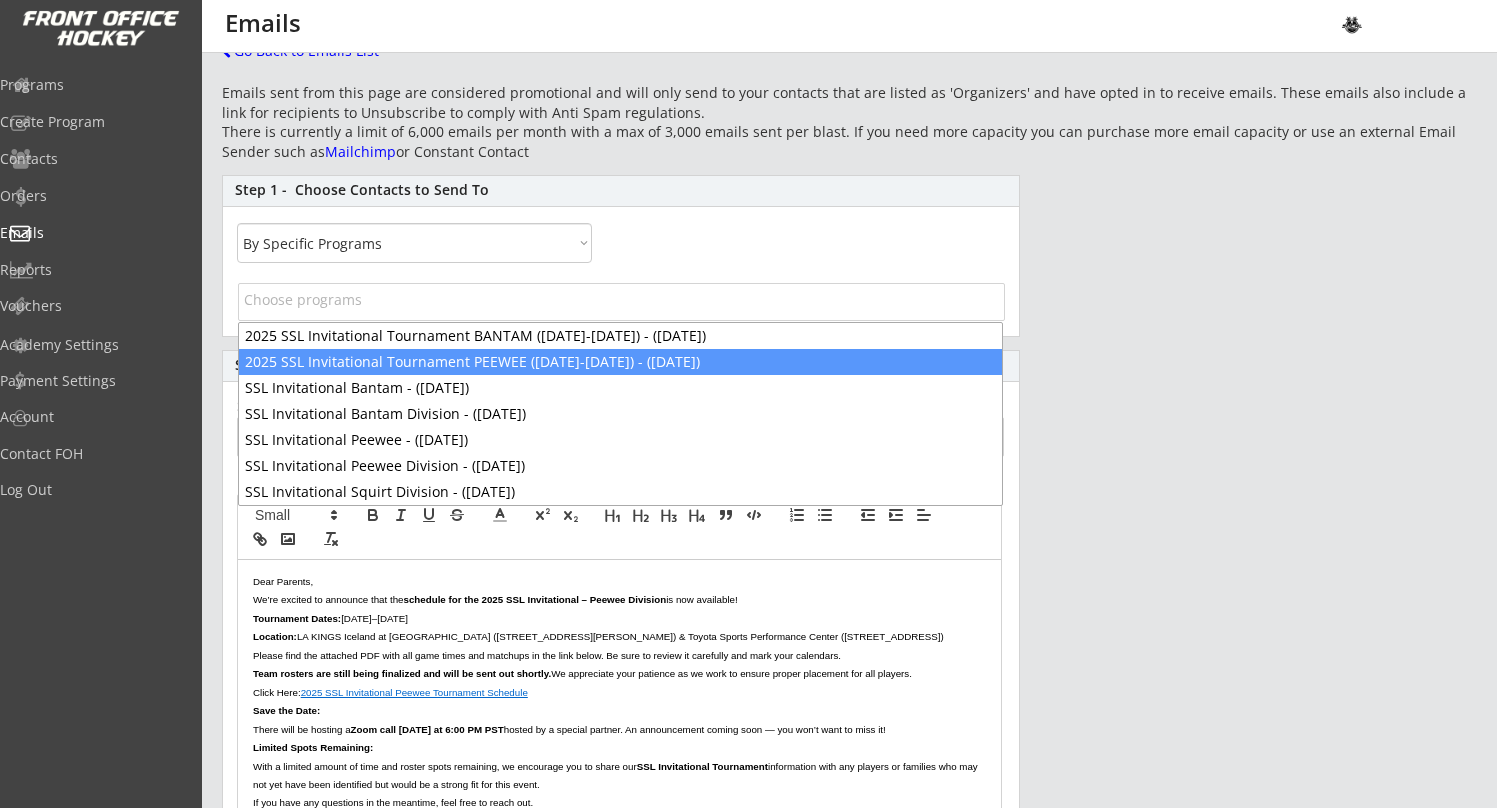 scroll, scrollTop: 14, scrollLeft: 0, axis: vertical 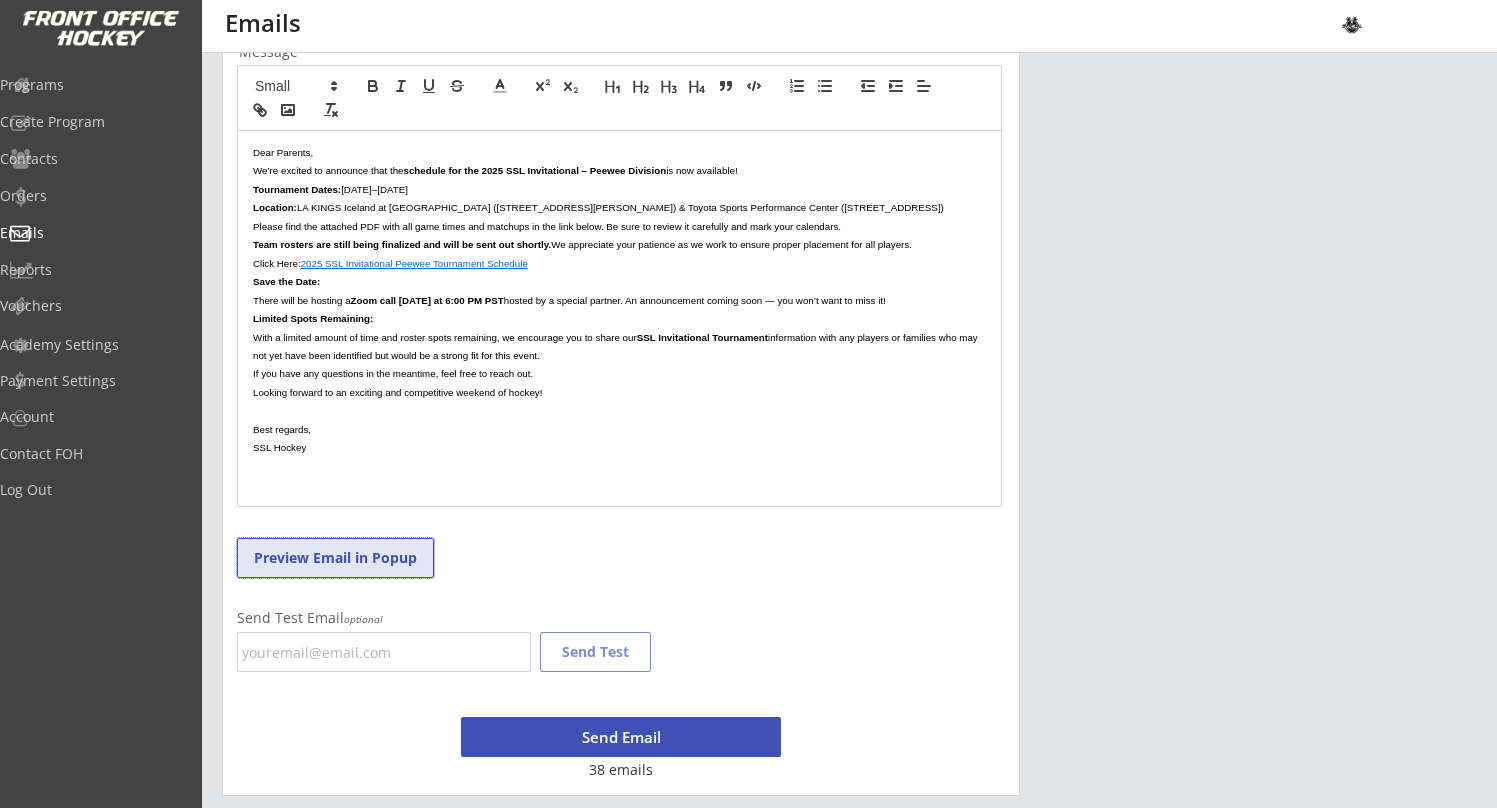 click on "Preview Email in Popup" at bounding box center (335, 558) 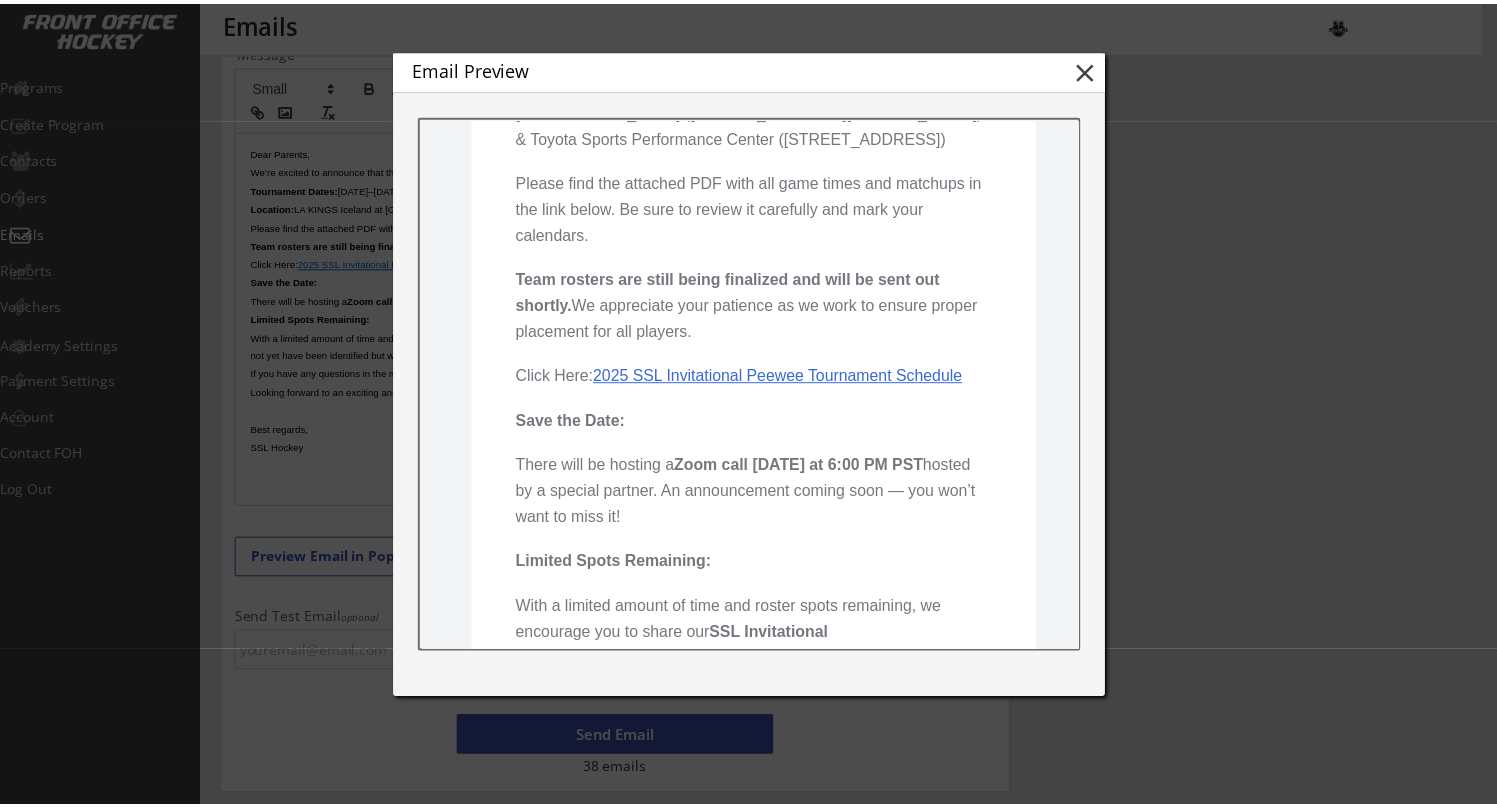 scroll, scrollTop: 417, scrollLeft: 0, axis: vertical 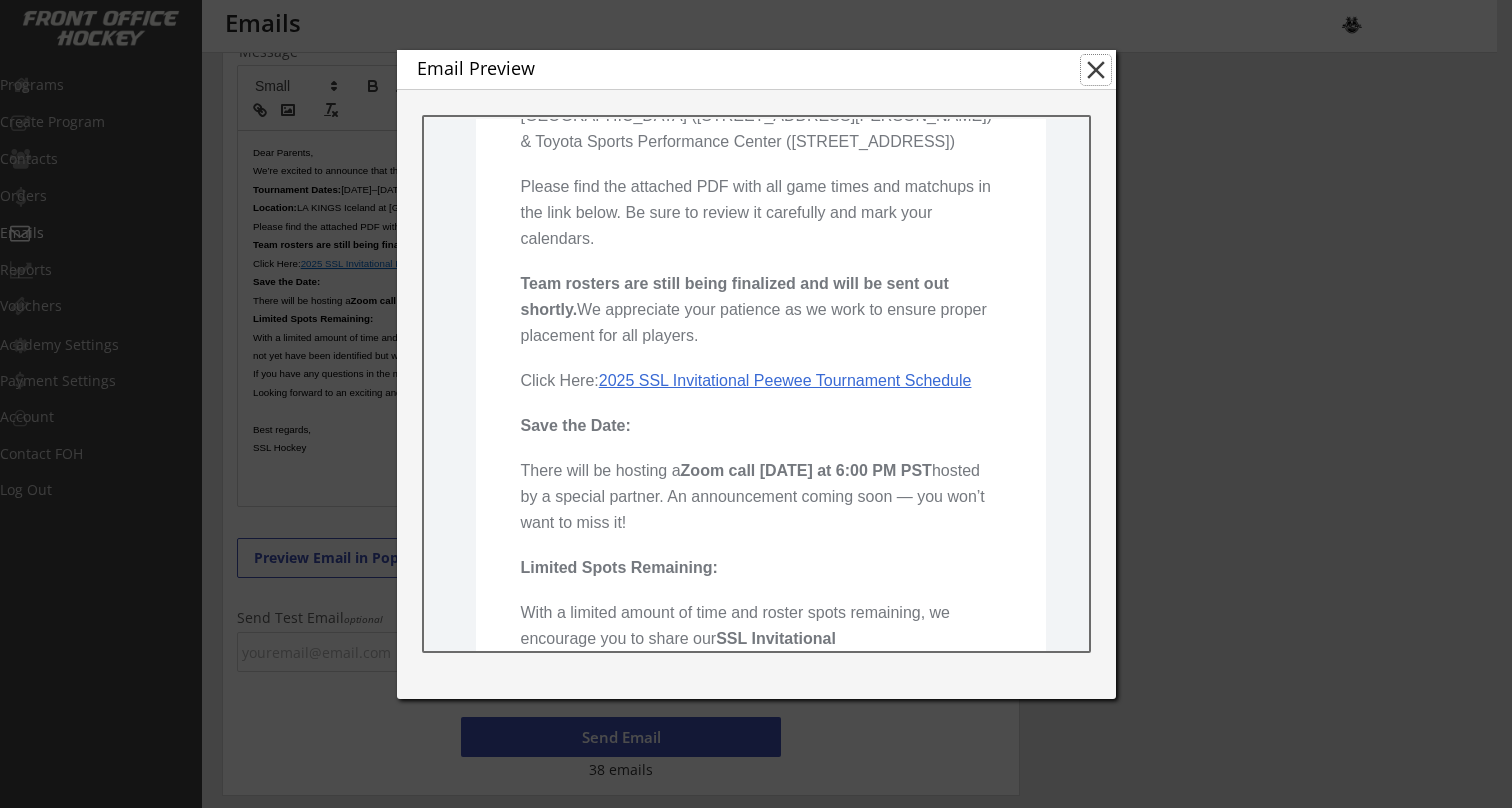 click on "close" at bounding box center [1096, 70] 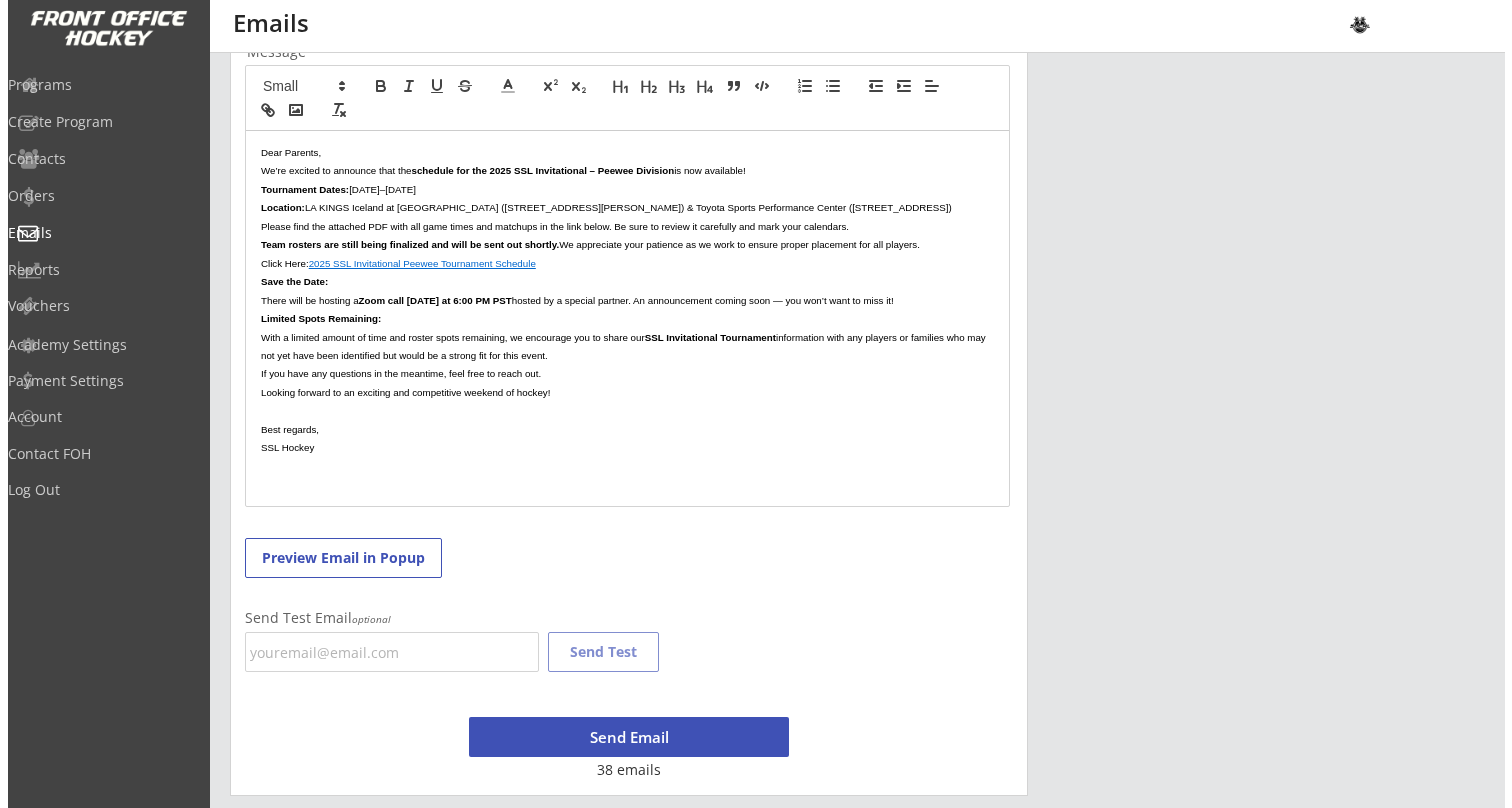 scroll, scrollTop: 488, scrollLeft: 0, axis: vertical 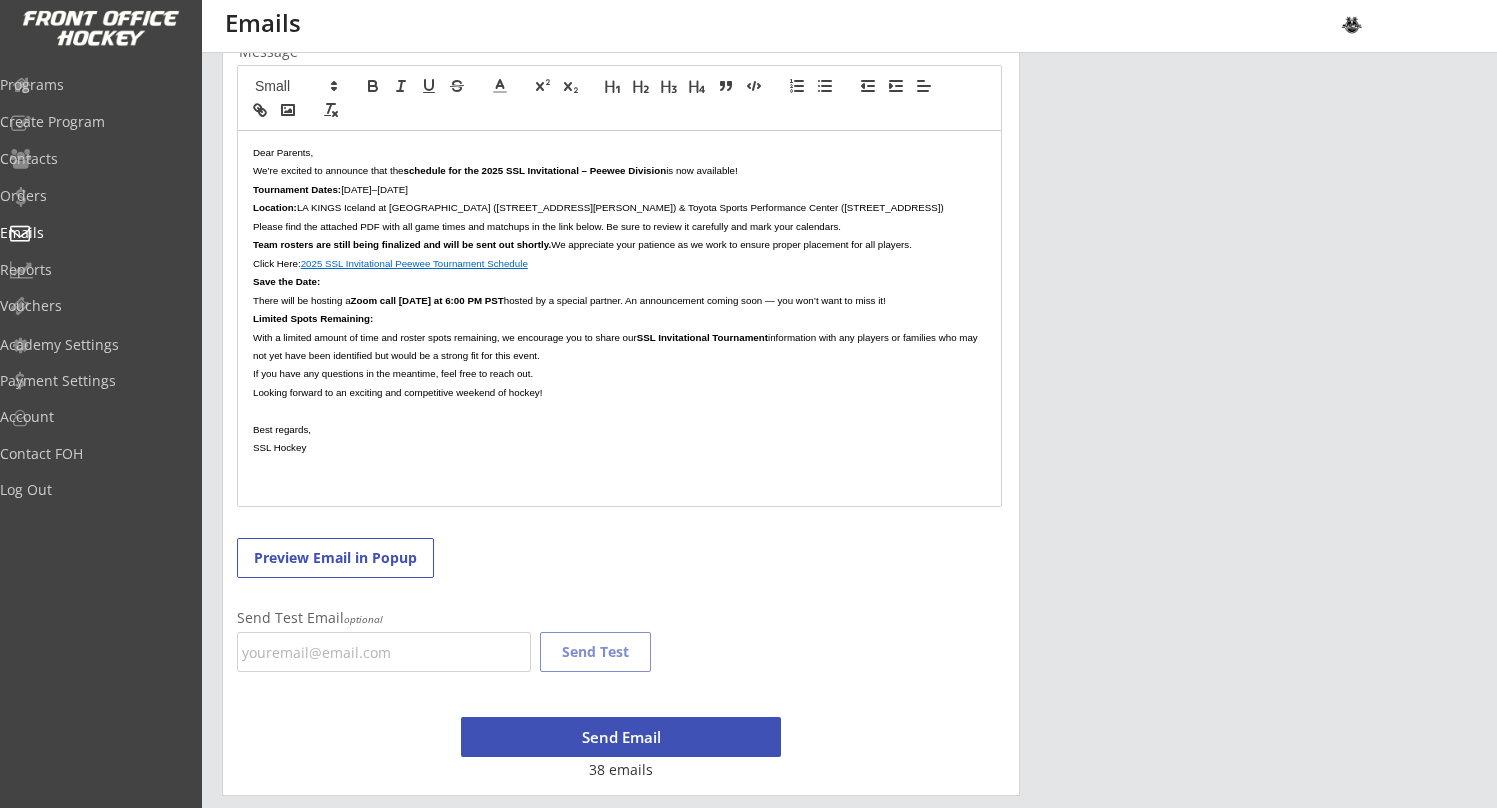 click on "Send Email" at bounding box center (621, 737) 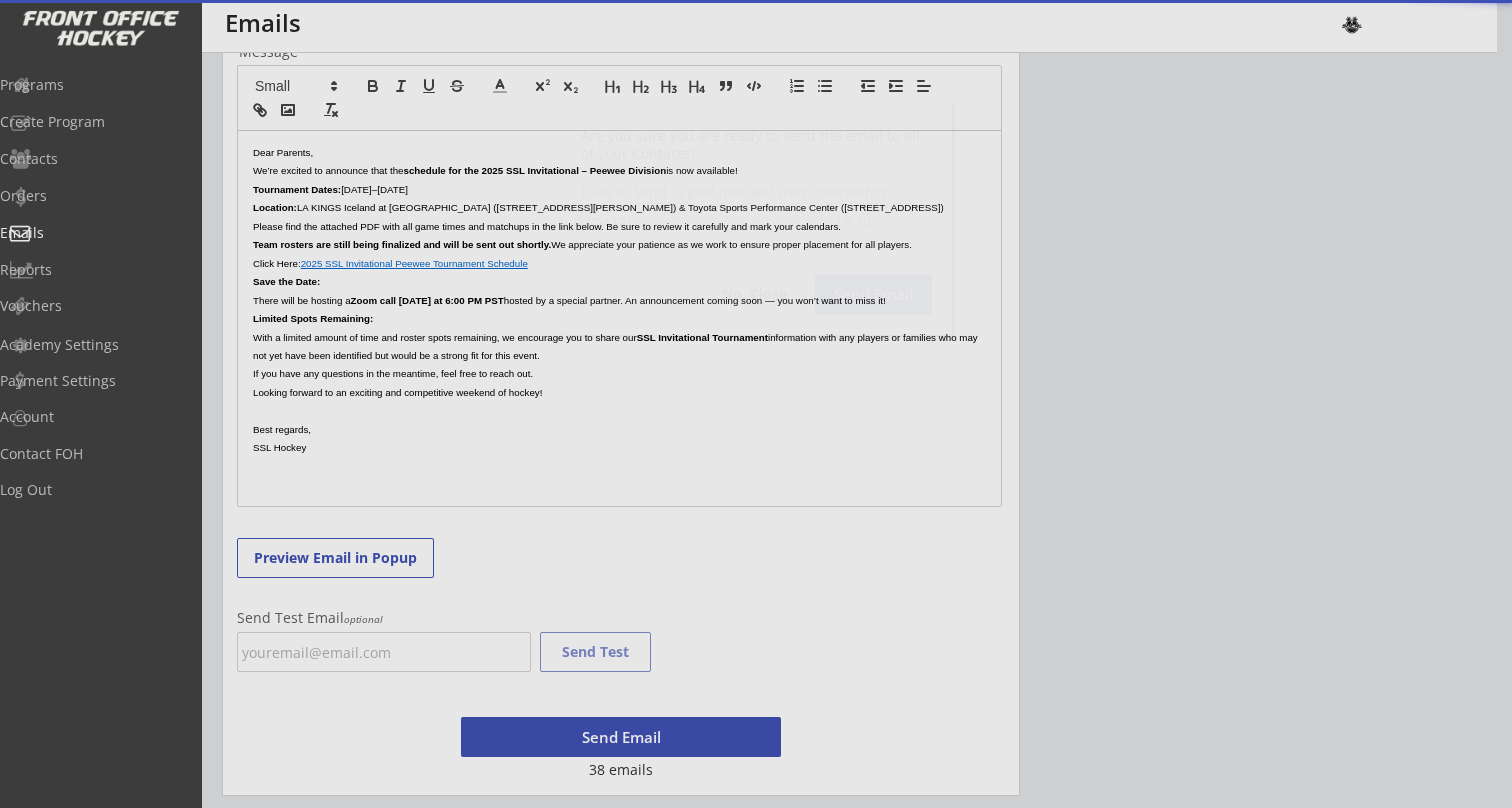 scroll, scrollTop: 1097, scrollLeft: 0, axis: vertical 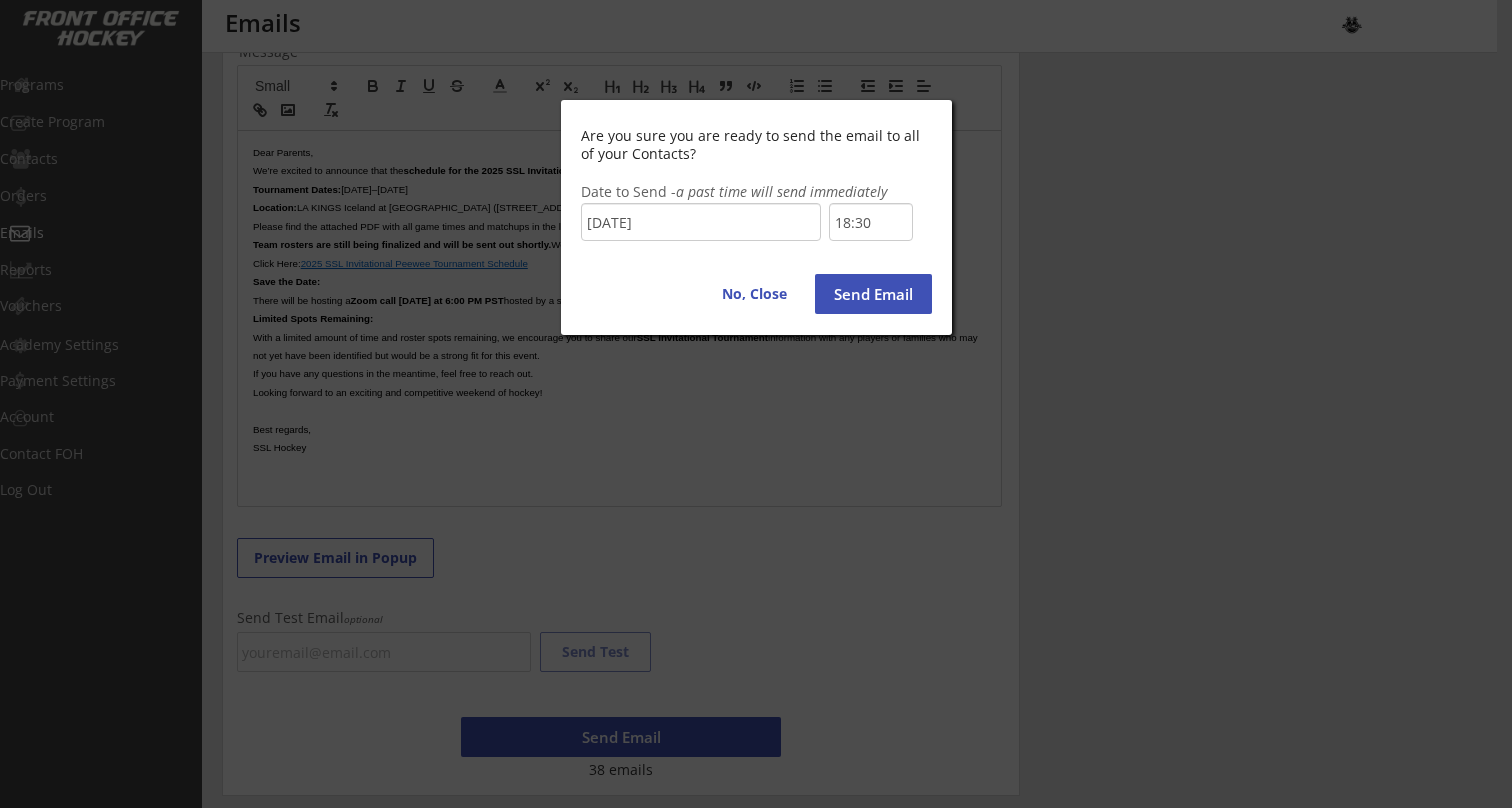 click on "18:30" at bounding box center [871, 222] 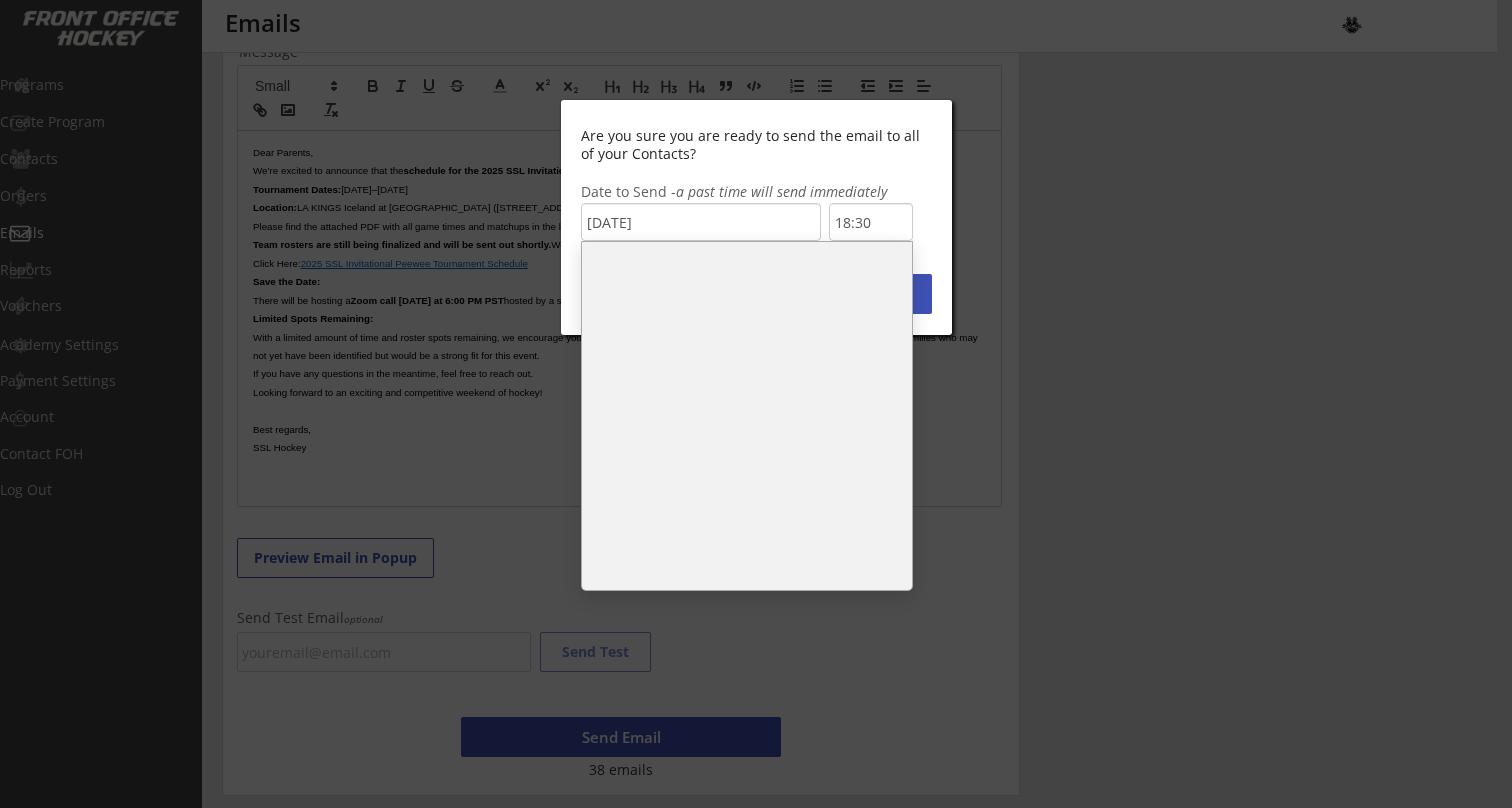 click on "18:00" at bounding box center [747, 316] 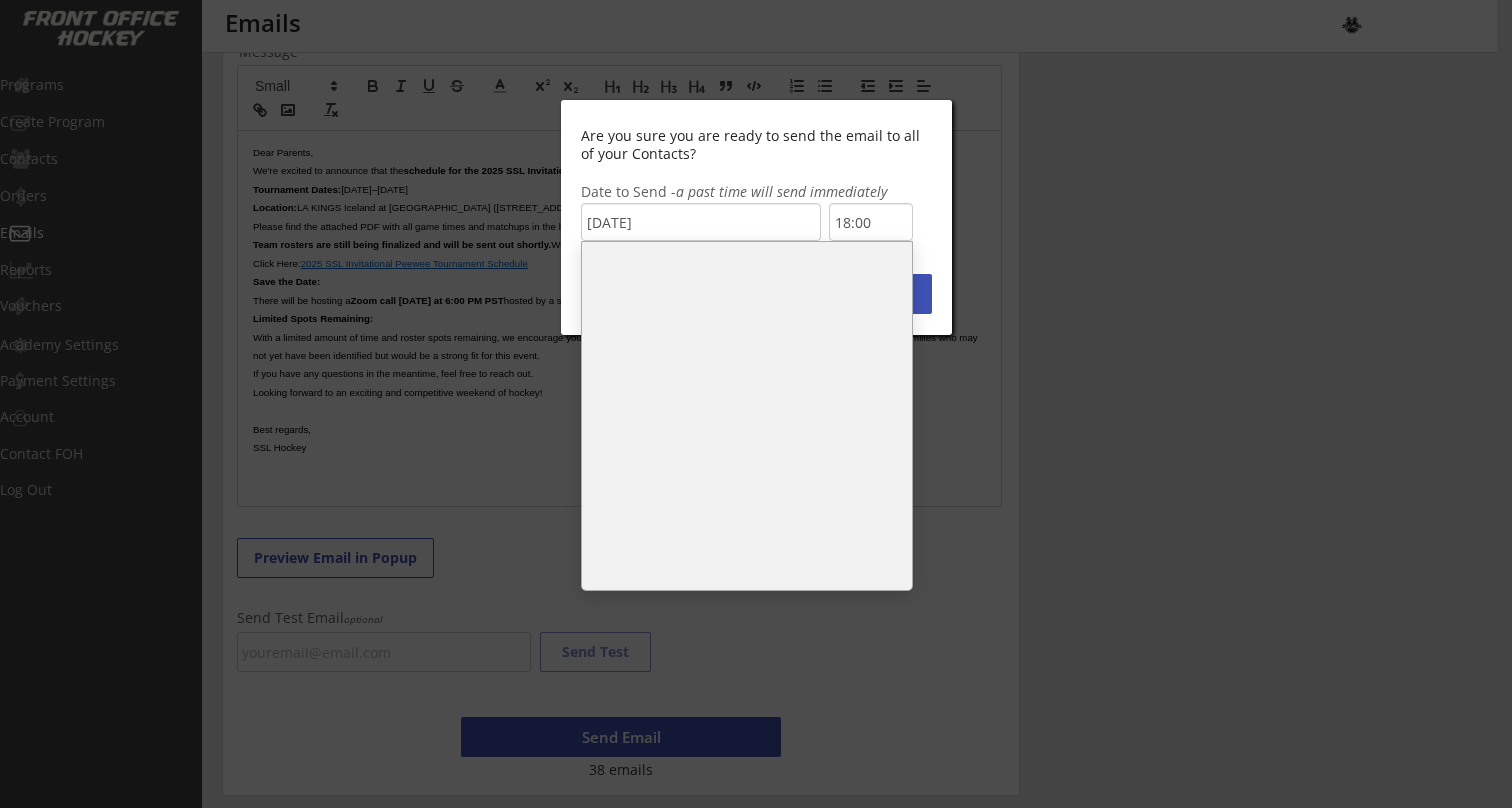 scroll, scrollTop: 1066, scrollLeft: 0, axis: vertical 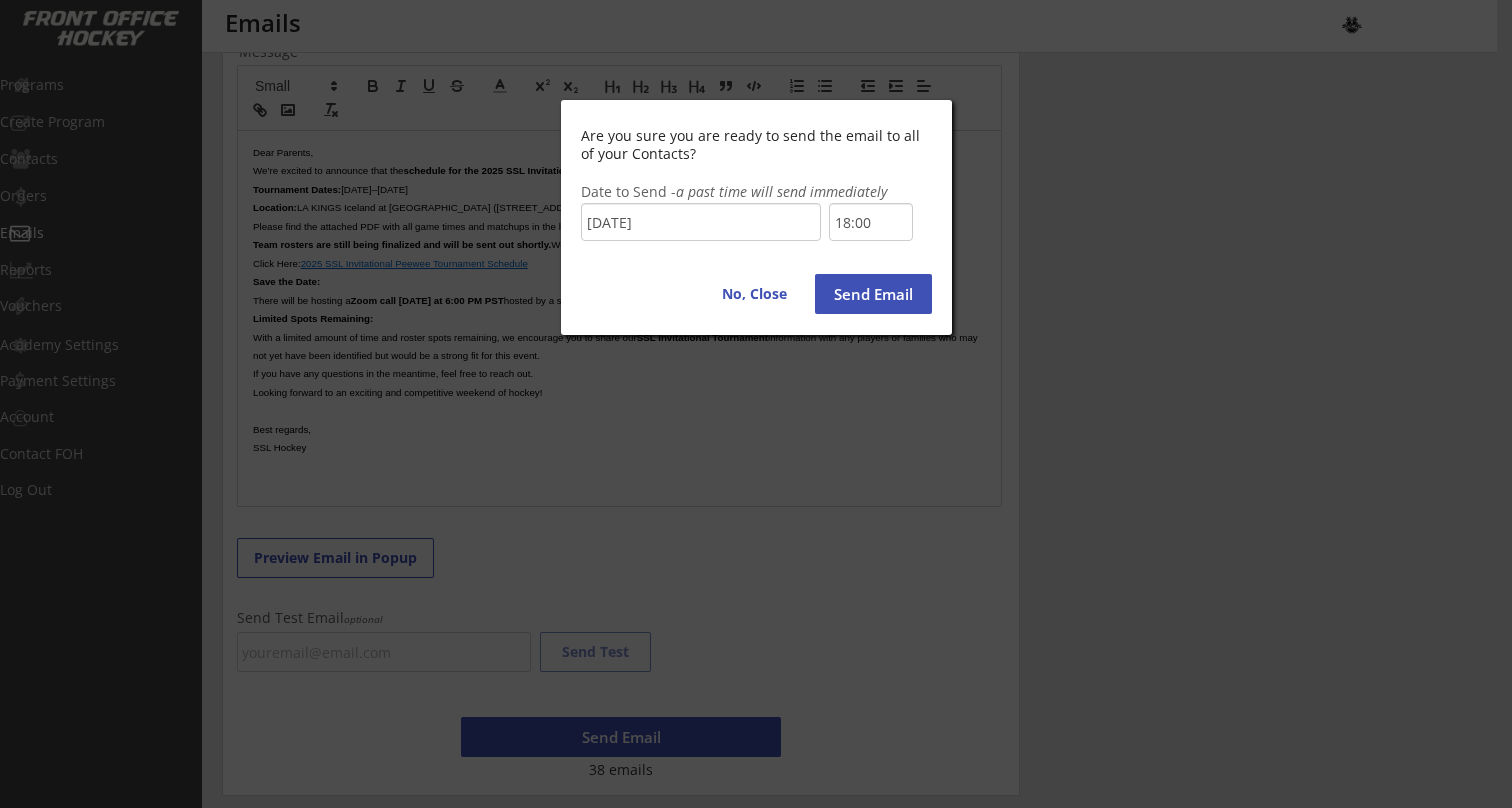 click on "18:00" at bounding box center (871, 222) 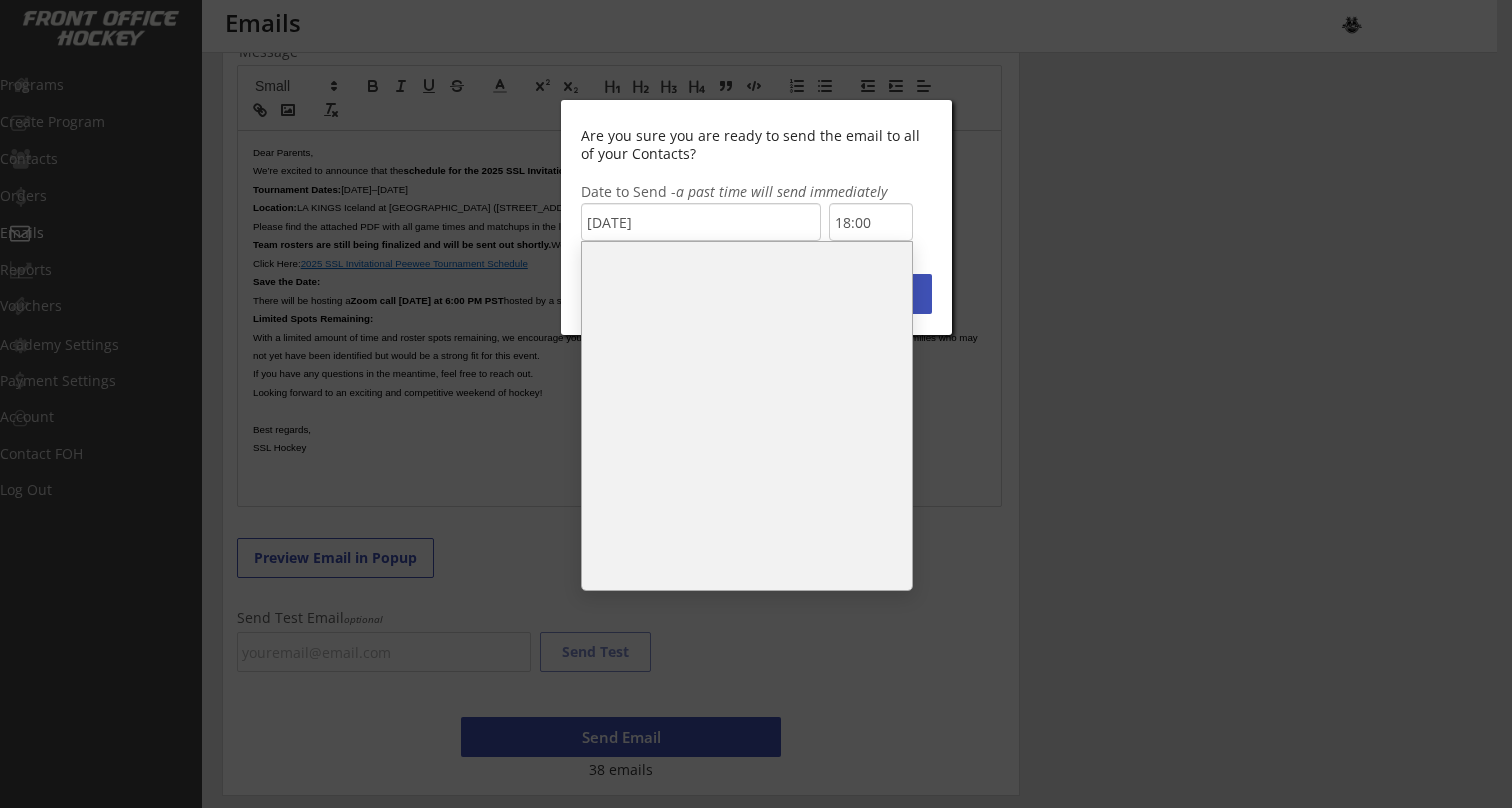 click on "18:00" at bounding box center [747, 347] 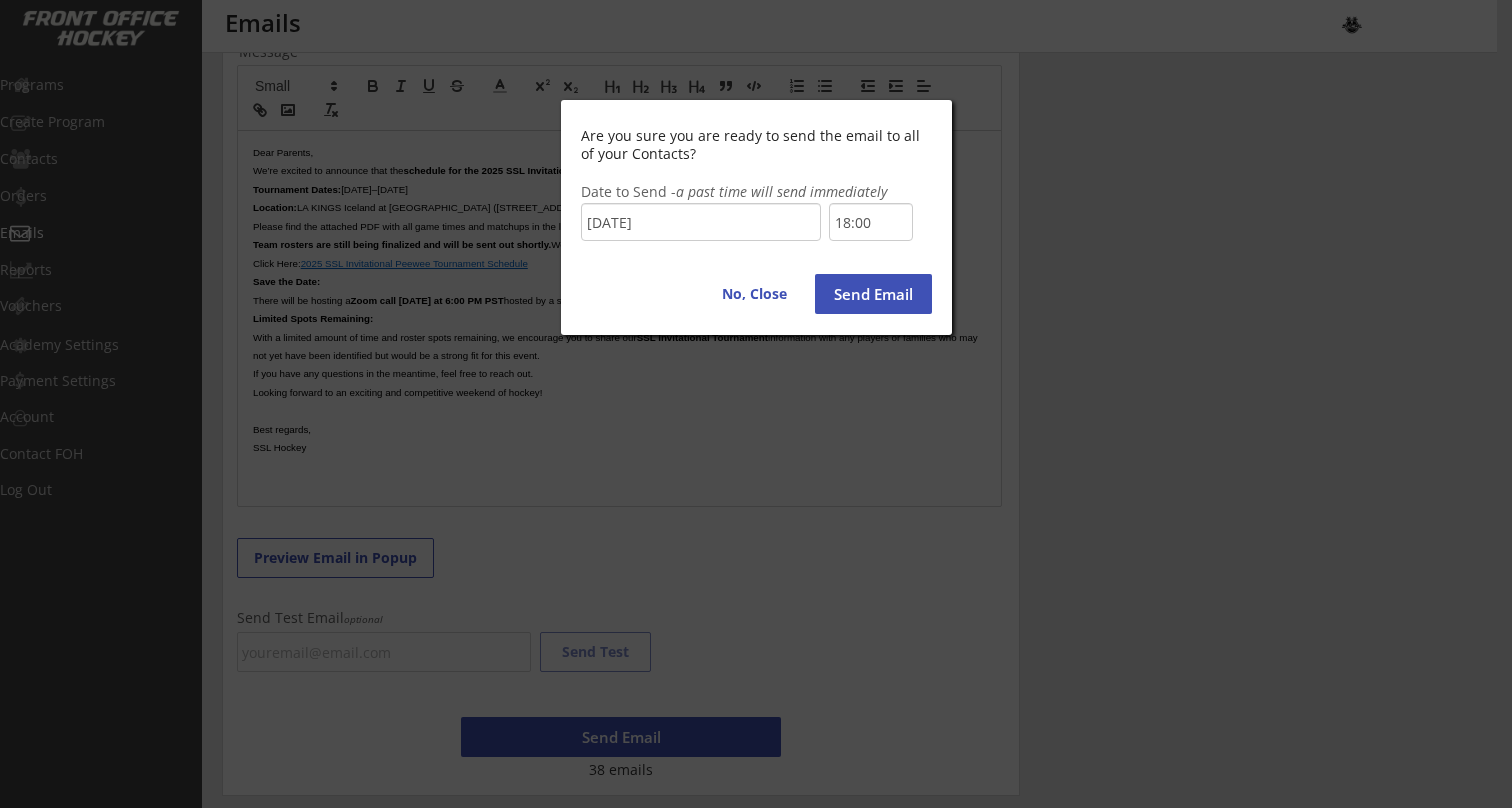 click on "Send Email" at bounding box center [873, 294] 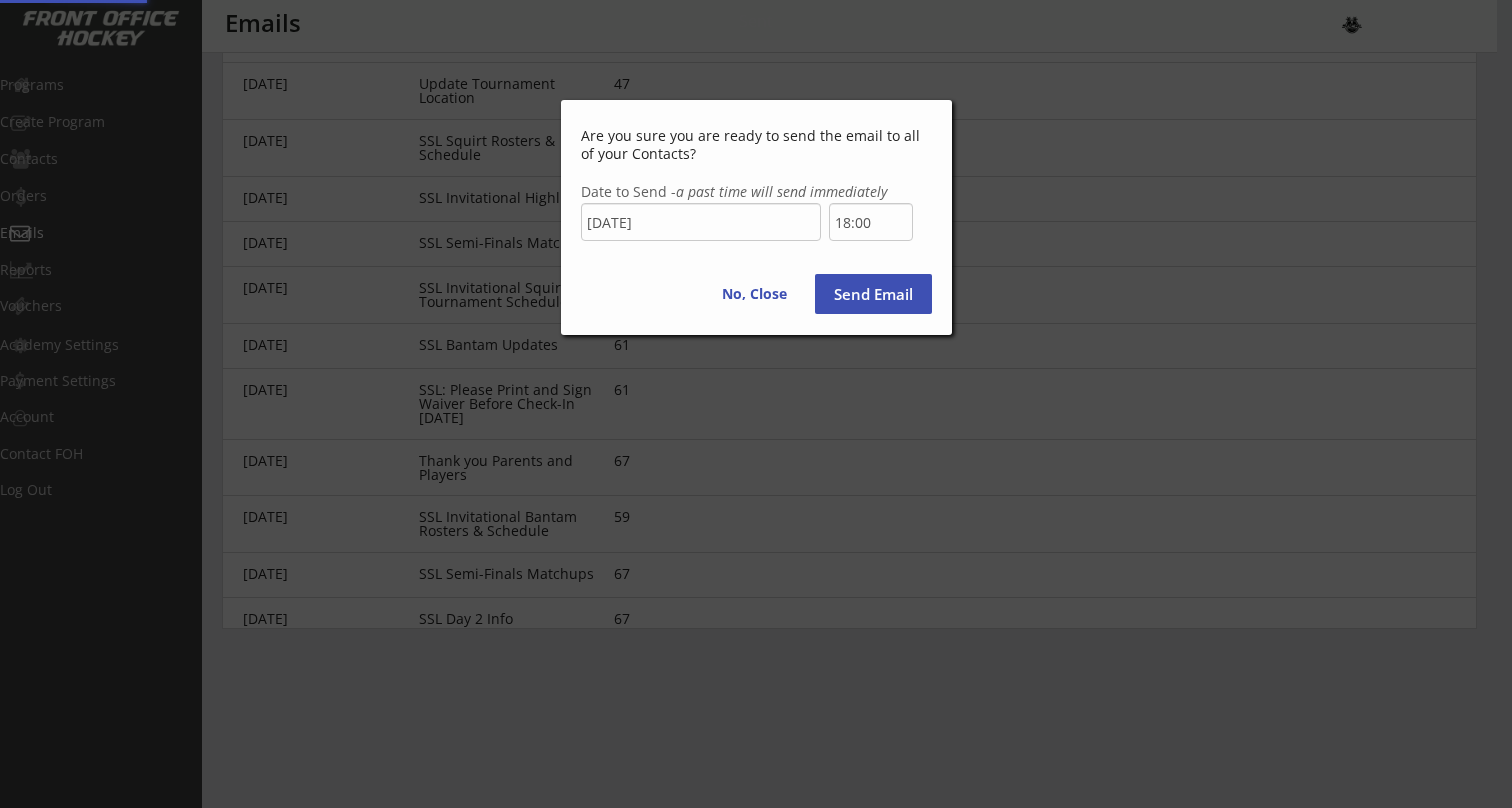 type on "18:30" 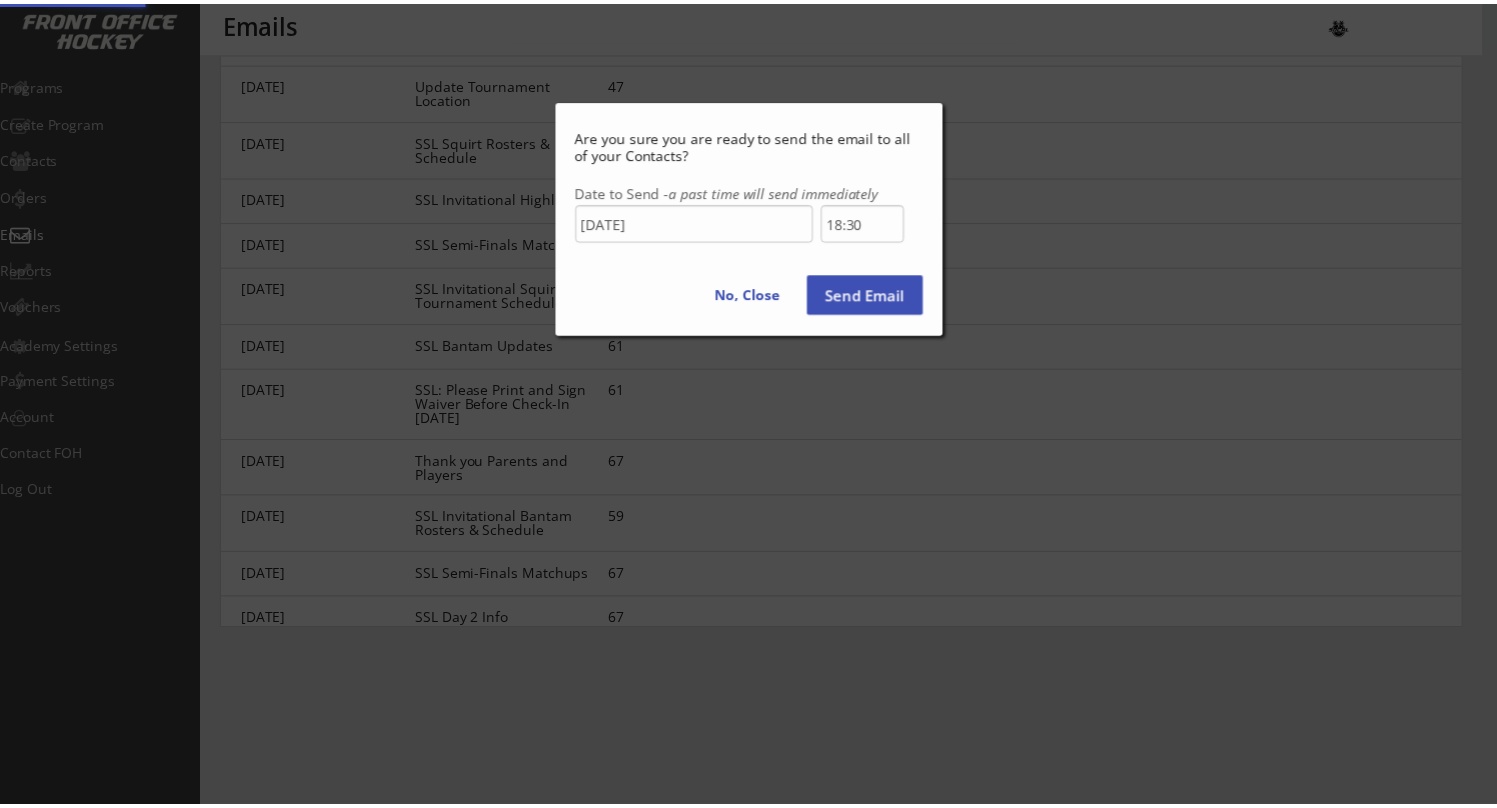 scroll, scrollTop: 385, scrollLeft: 0, axis: vertical 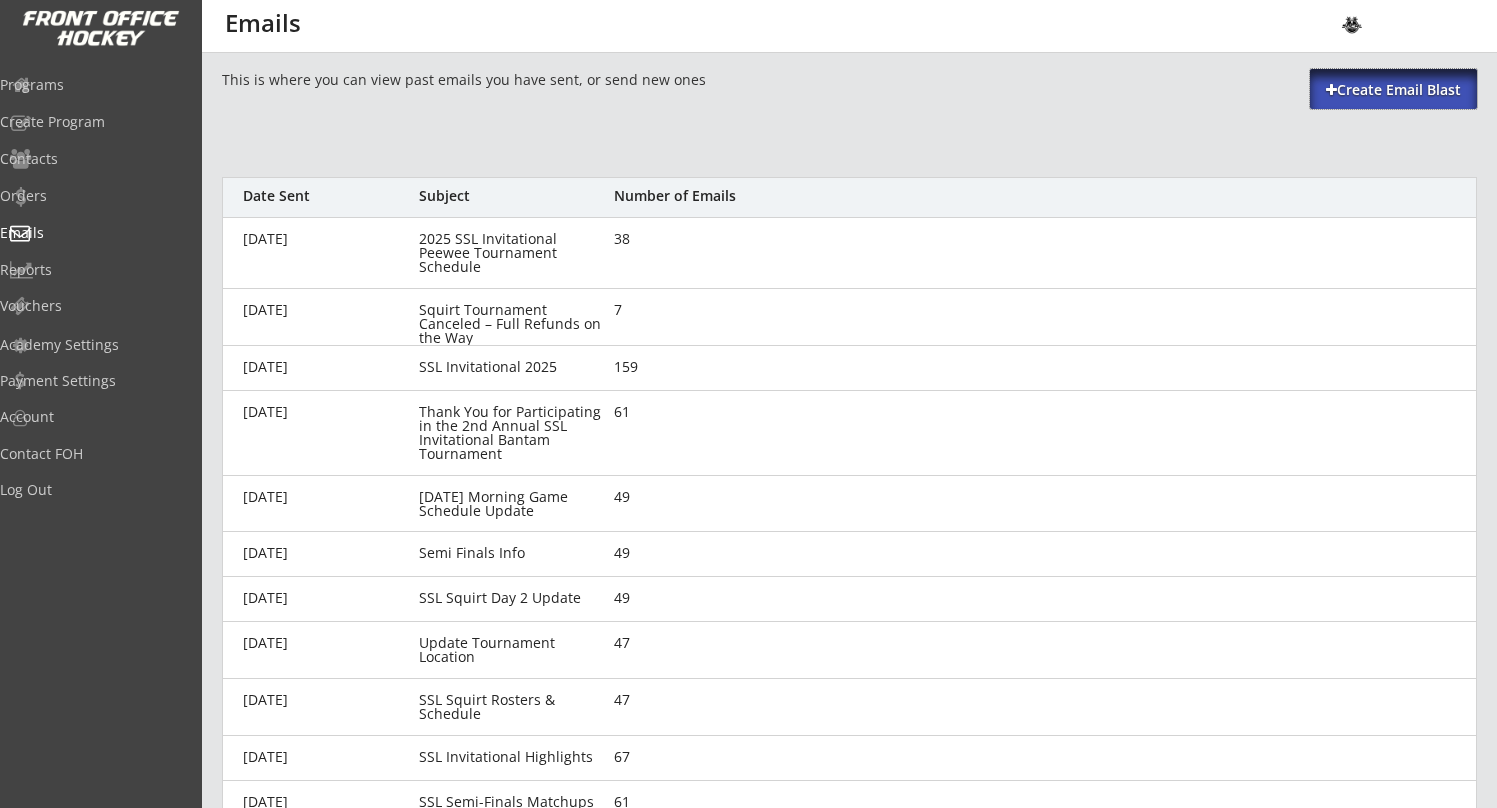 click on "Create Email Blast" at bounding box center (1393, 90) 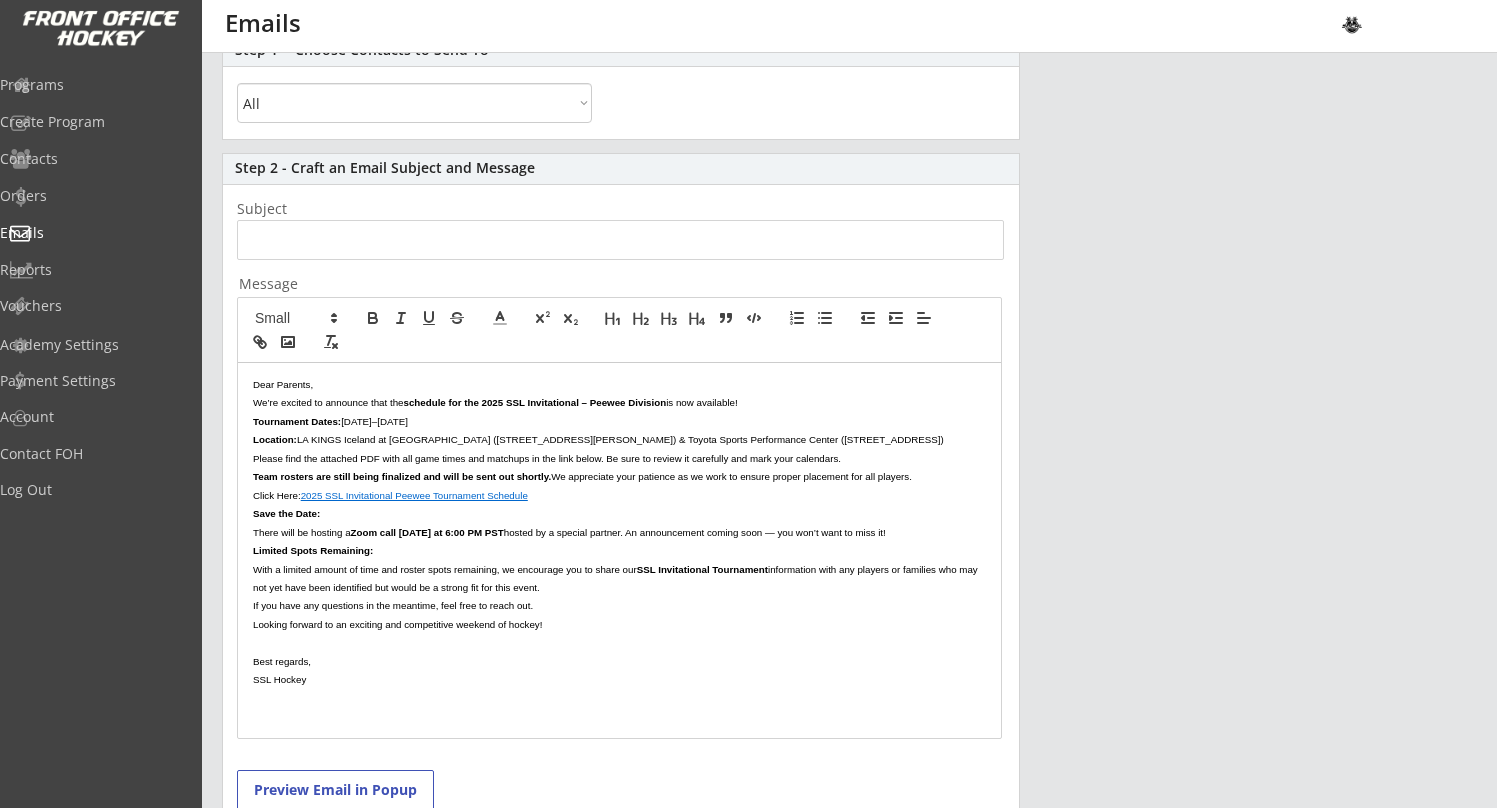 scroll, scrollTop: 204, scrollLeft: 0, axis: vertical 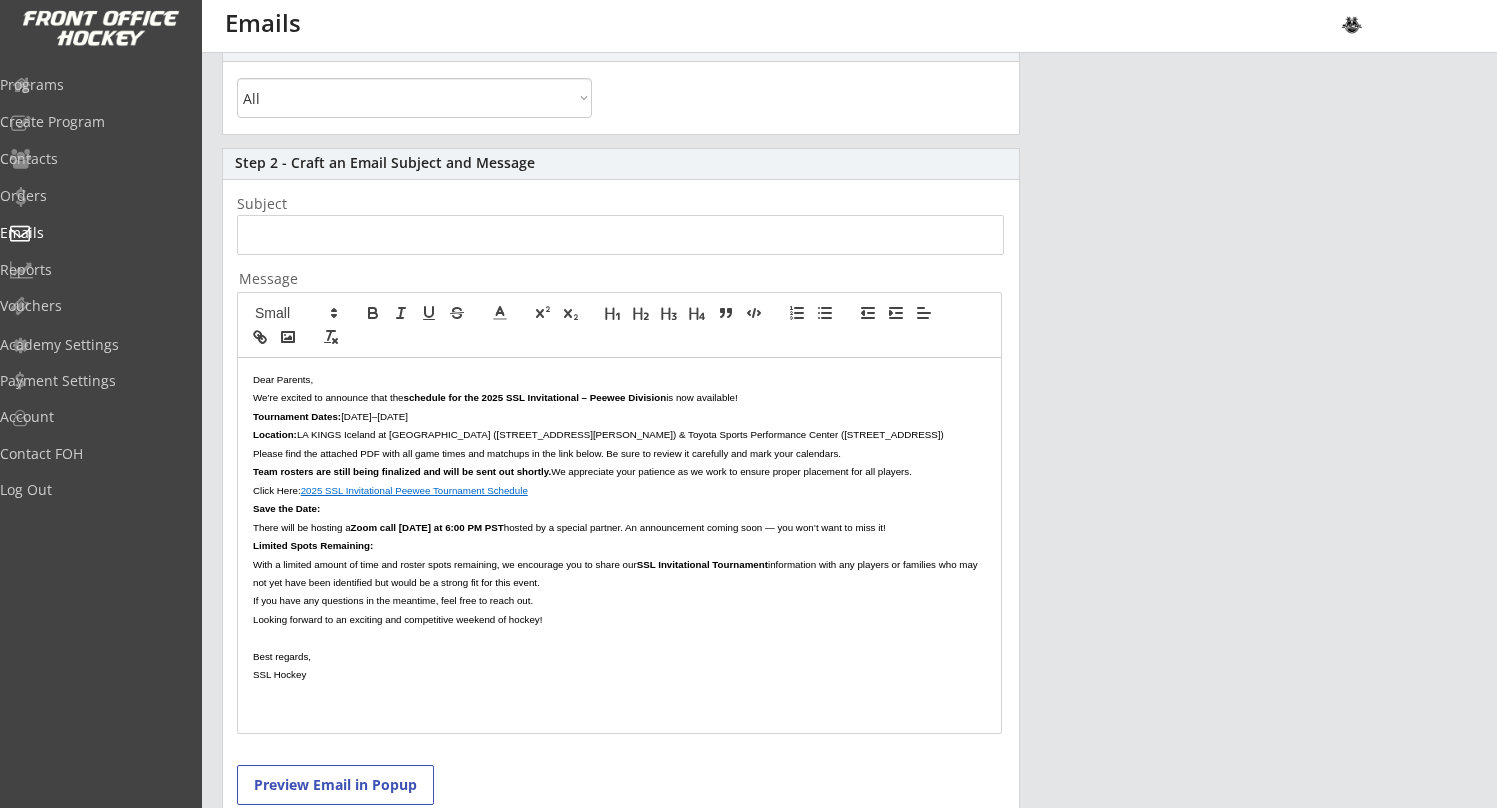 drag, startPoint x: 538, startPoint y: 491, endPoint x: 305, endPoint y: 488, distance: 233.01932 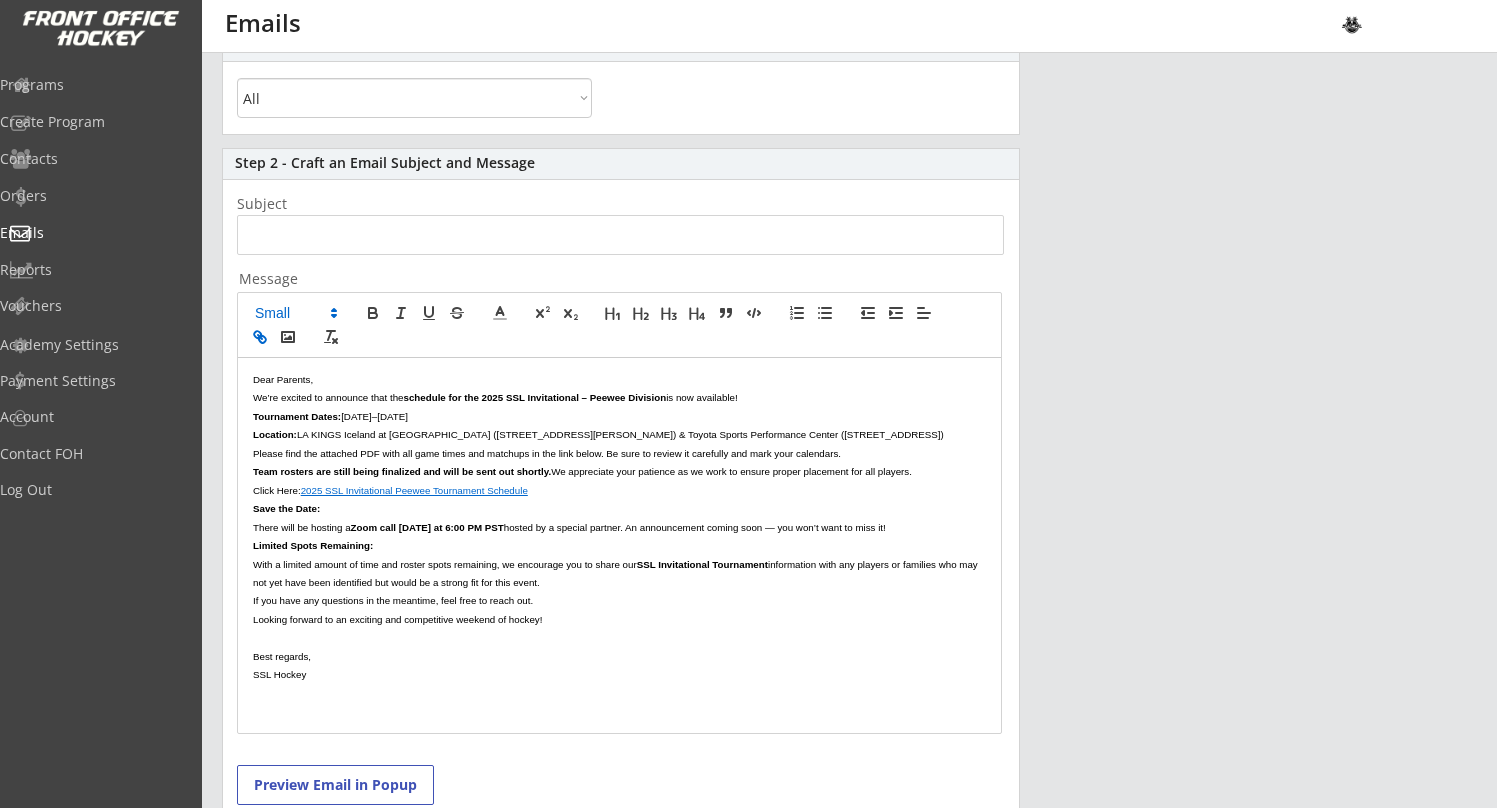 click on "2025 SSL Invitational Peewee Tournament Schedule" at bounding box center (414, 490) 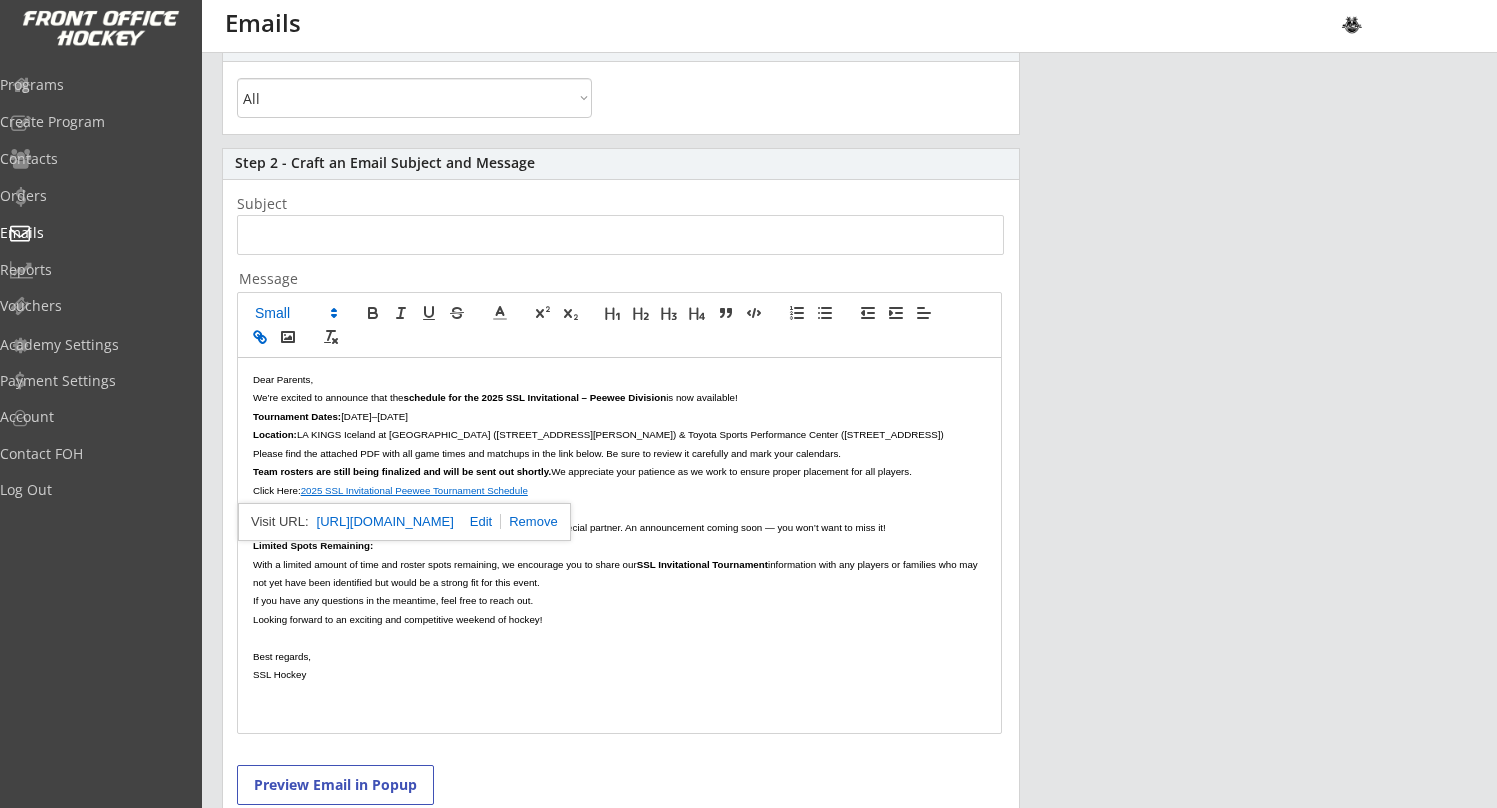 click at bounding box center [477, 521] 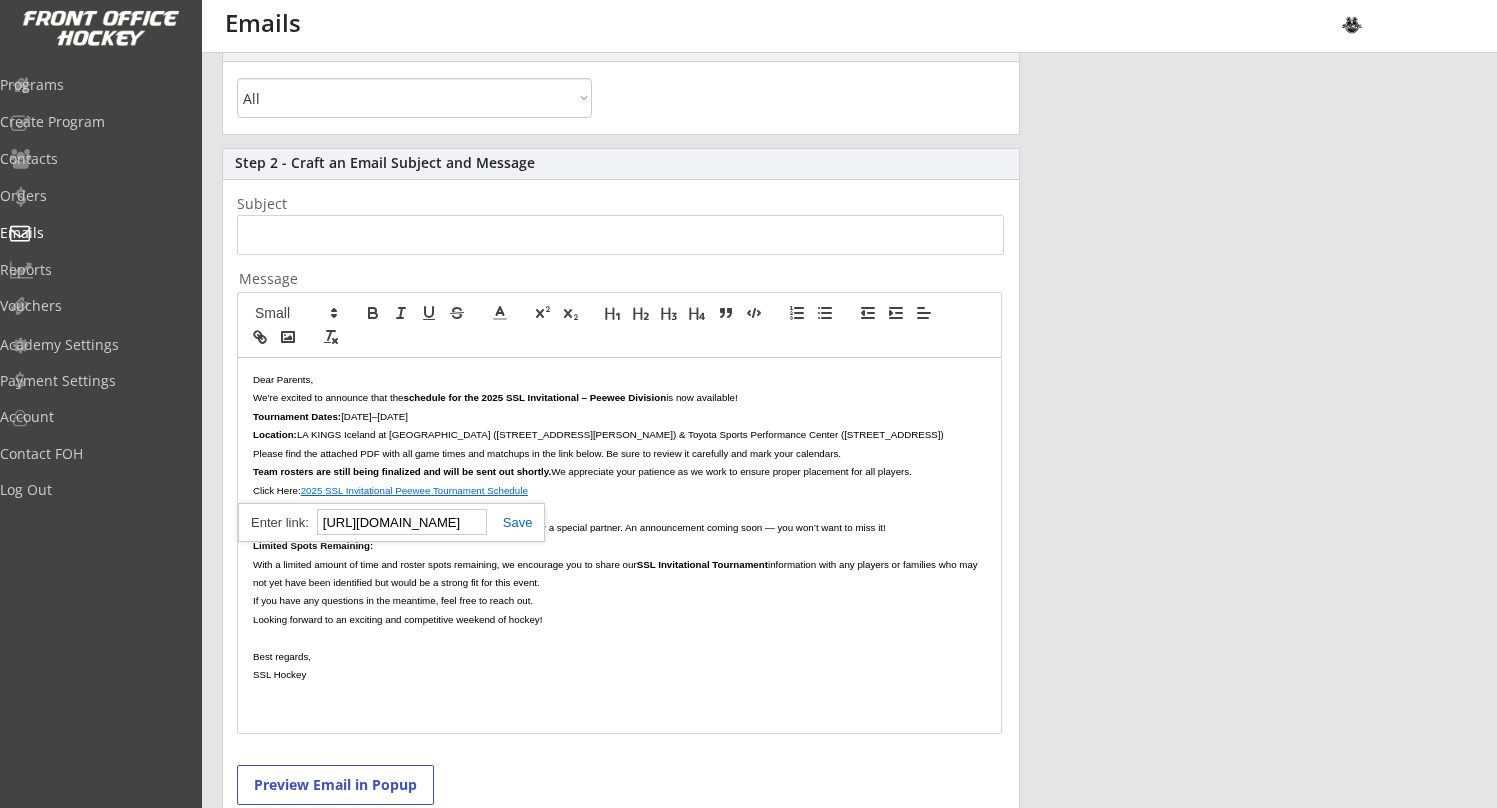 click on "menu Emails" at bounding box center (748, 26) 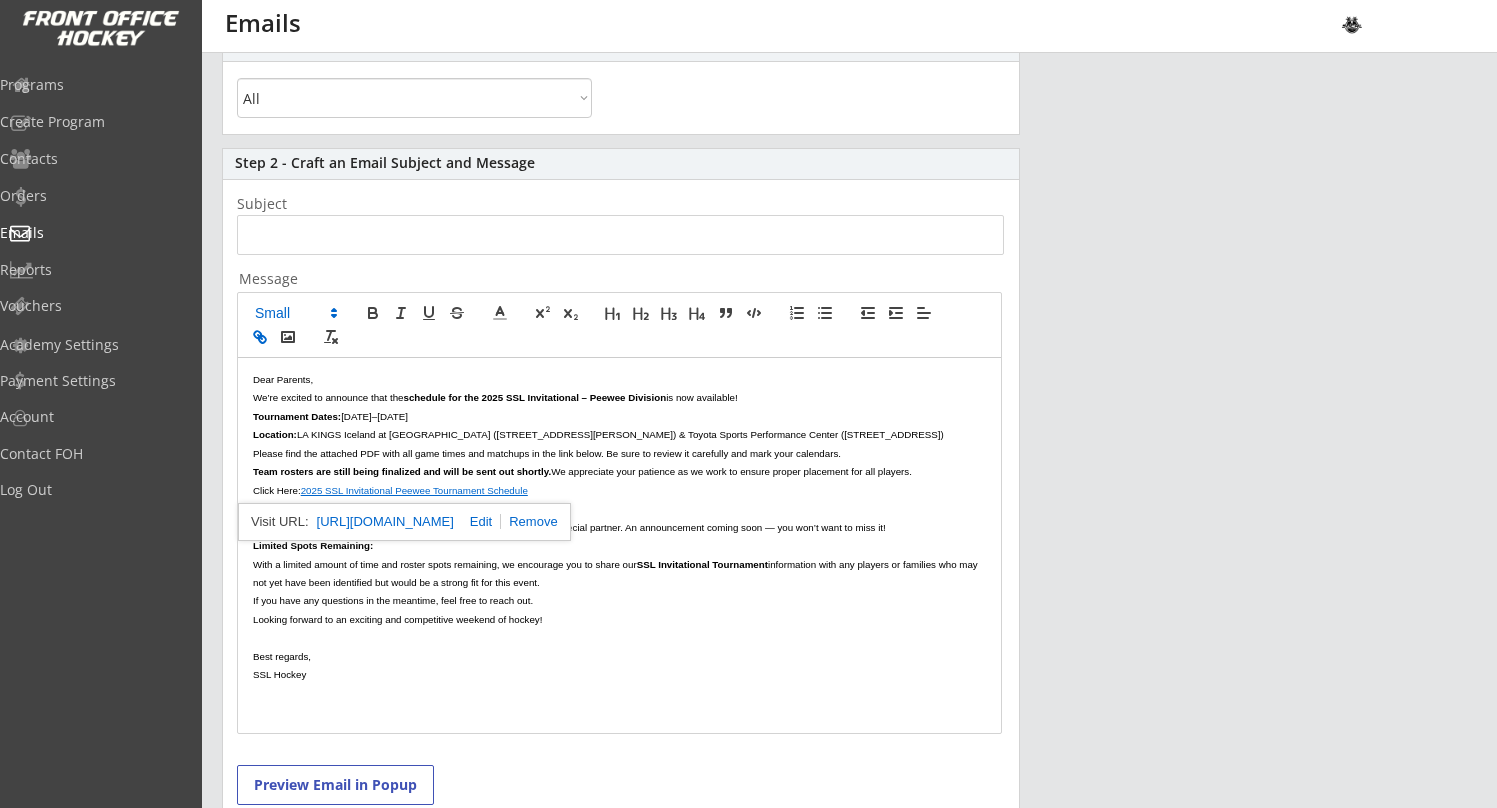 click on "2025 SSL Invitational Peewee Tournament Schedule" at bounding box center [414, 490] 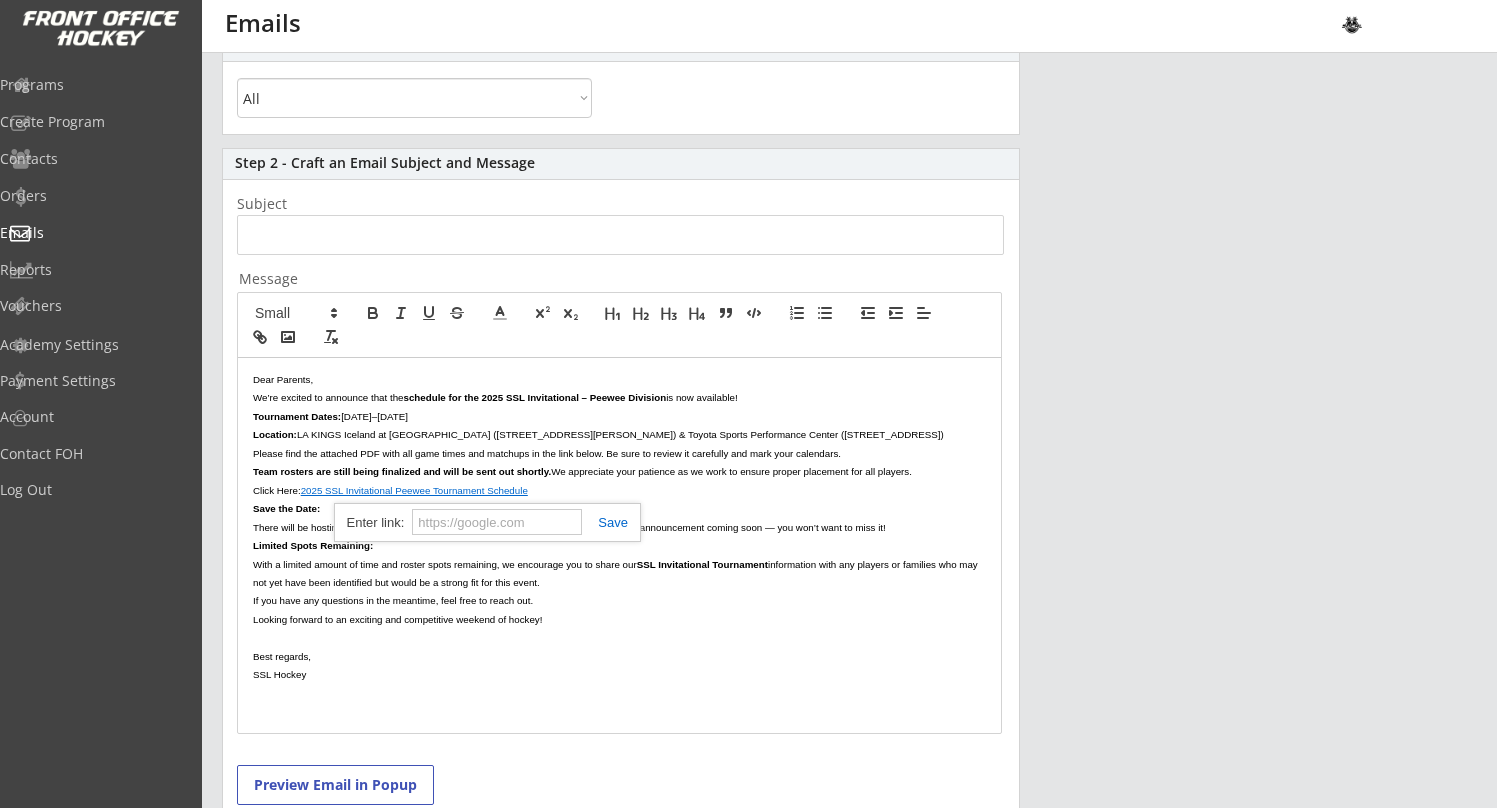 paste on "https://drive.google.com/file/d/1pkF-Z1QaLO0uRA-fjIoymTC0UtbKy7ak/view?usp=sharing" 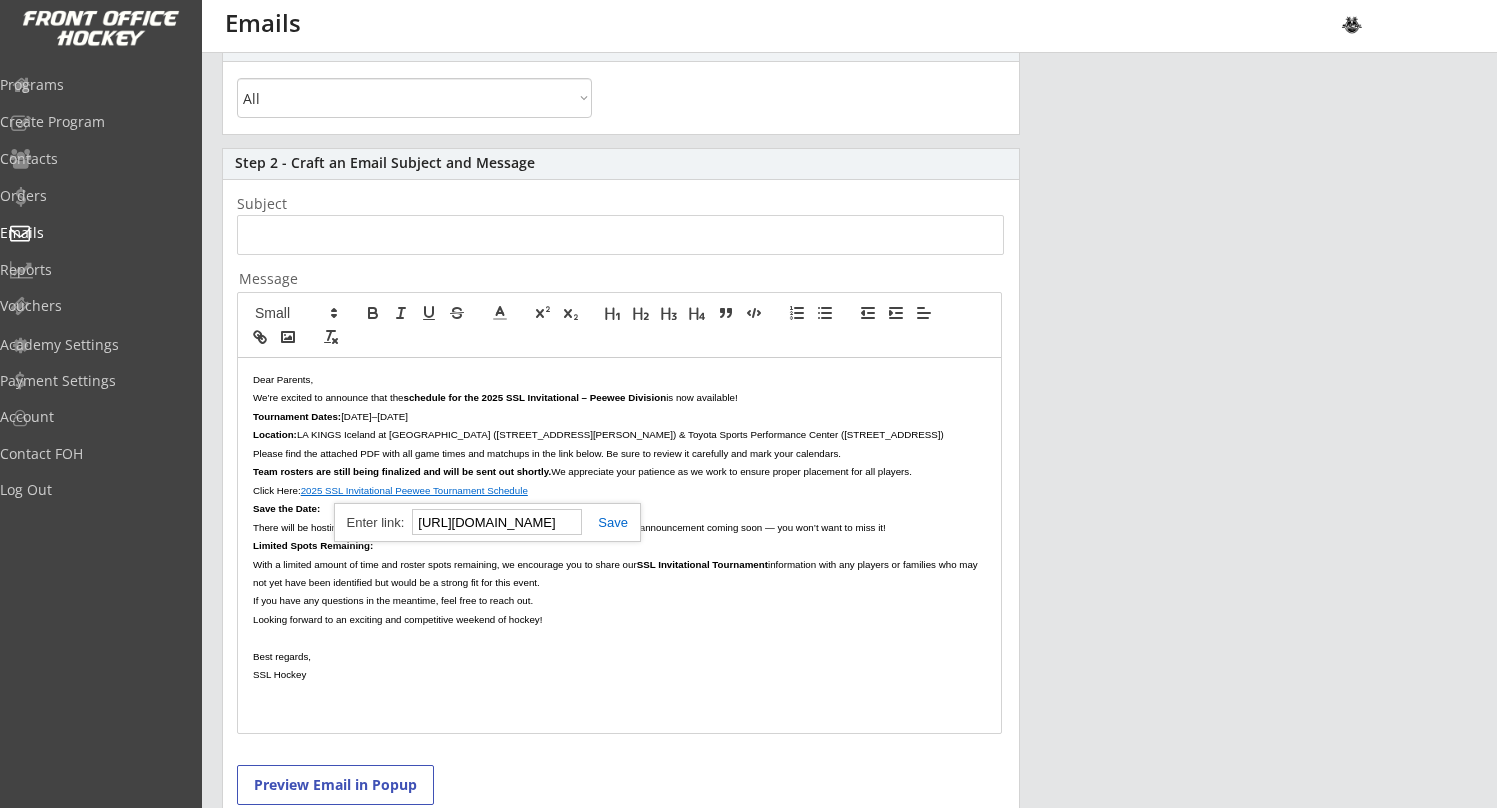 click on "2025 SSL Invitational Peewee Tournament Schedule" at bounding box center (414, 490) 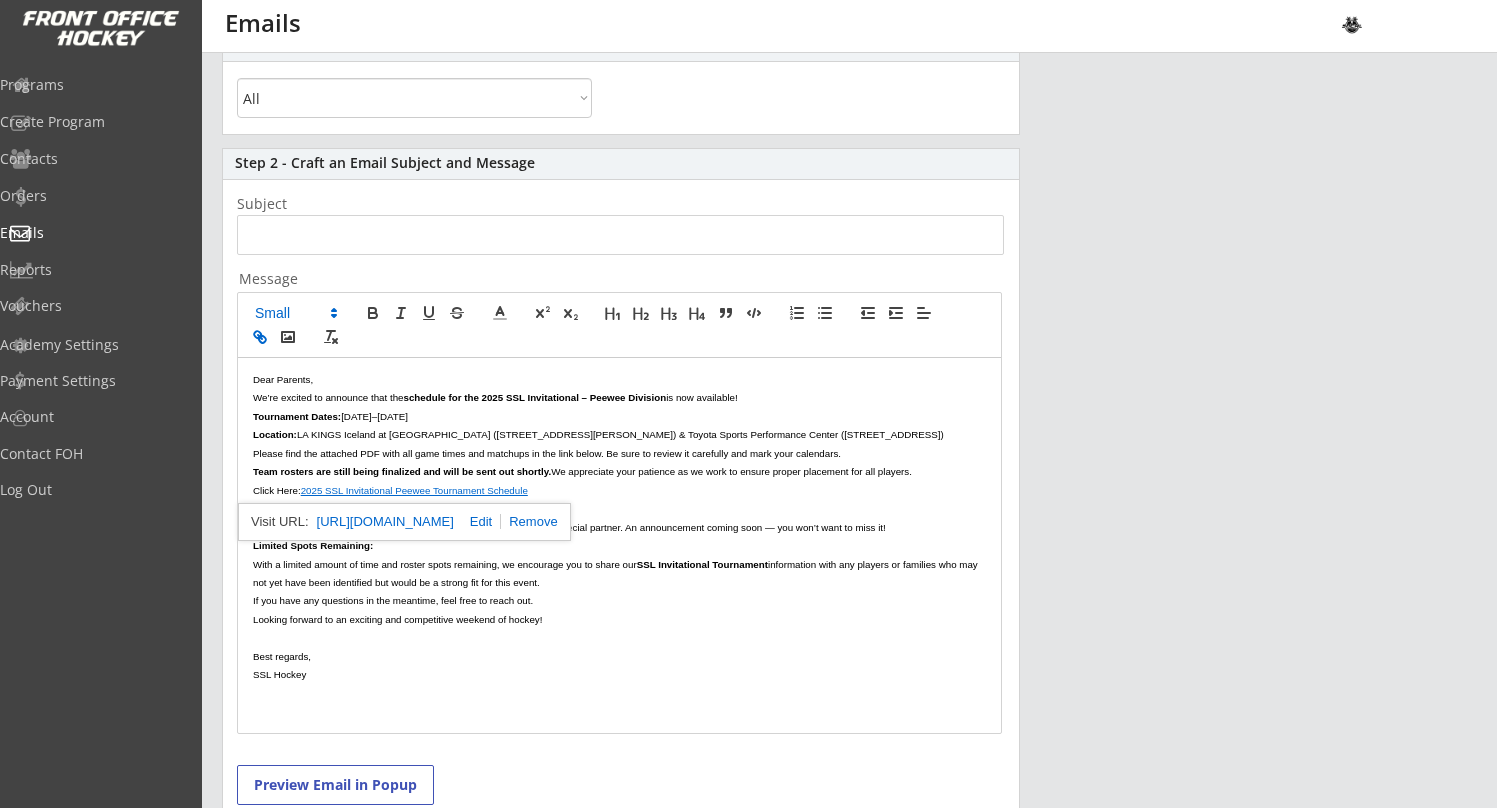 click on "2025 SSL Invitational Peewee Tournament Schedule" at bounding box center (414, 490) 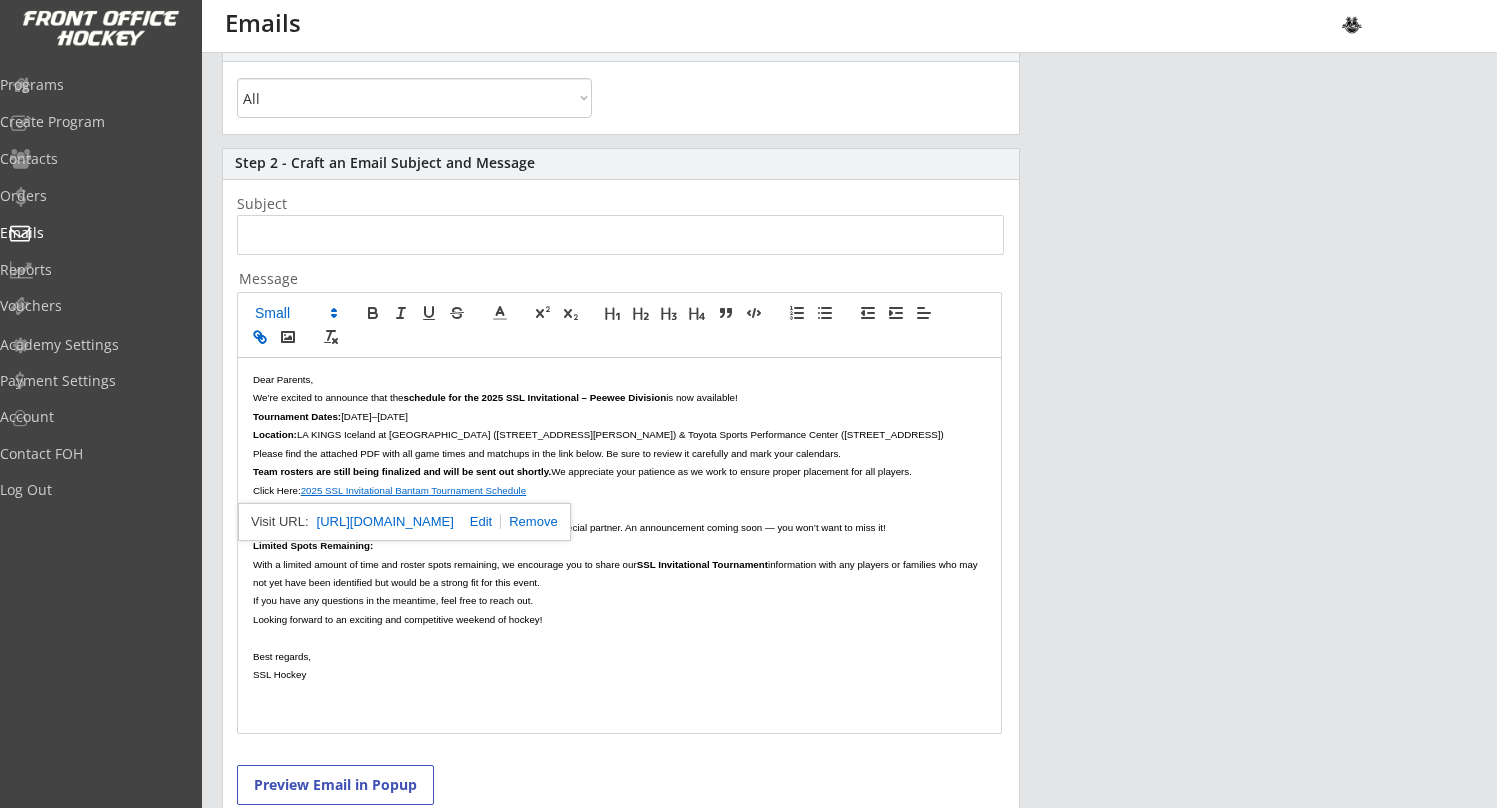 click on "Click Here:  2025 SSL Invitational Bantam Tournament Schedule" at bounding box center (619, 490) 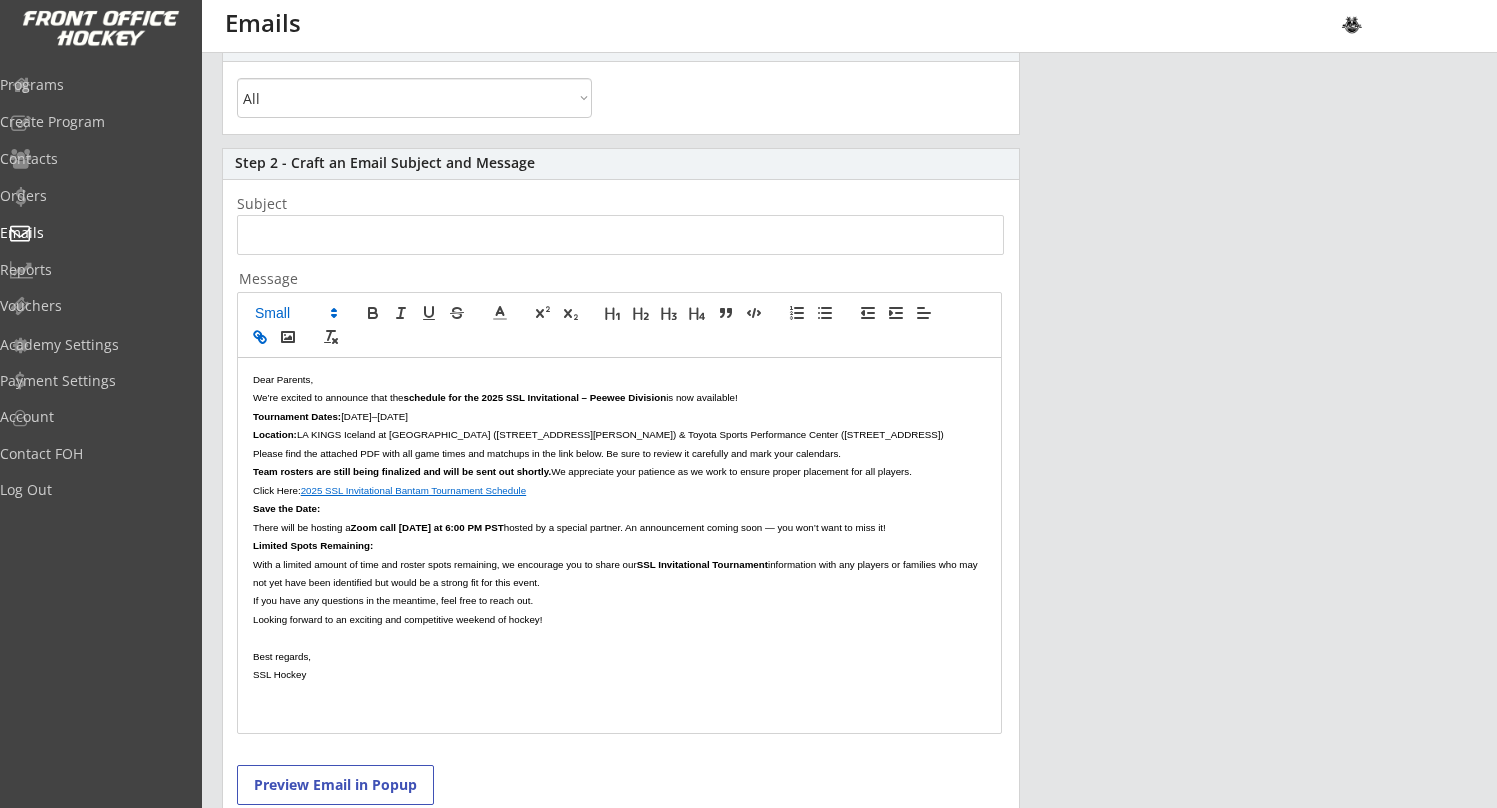 scroll, scrollTop: 0, scrollLeft: 0, axis: both 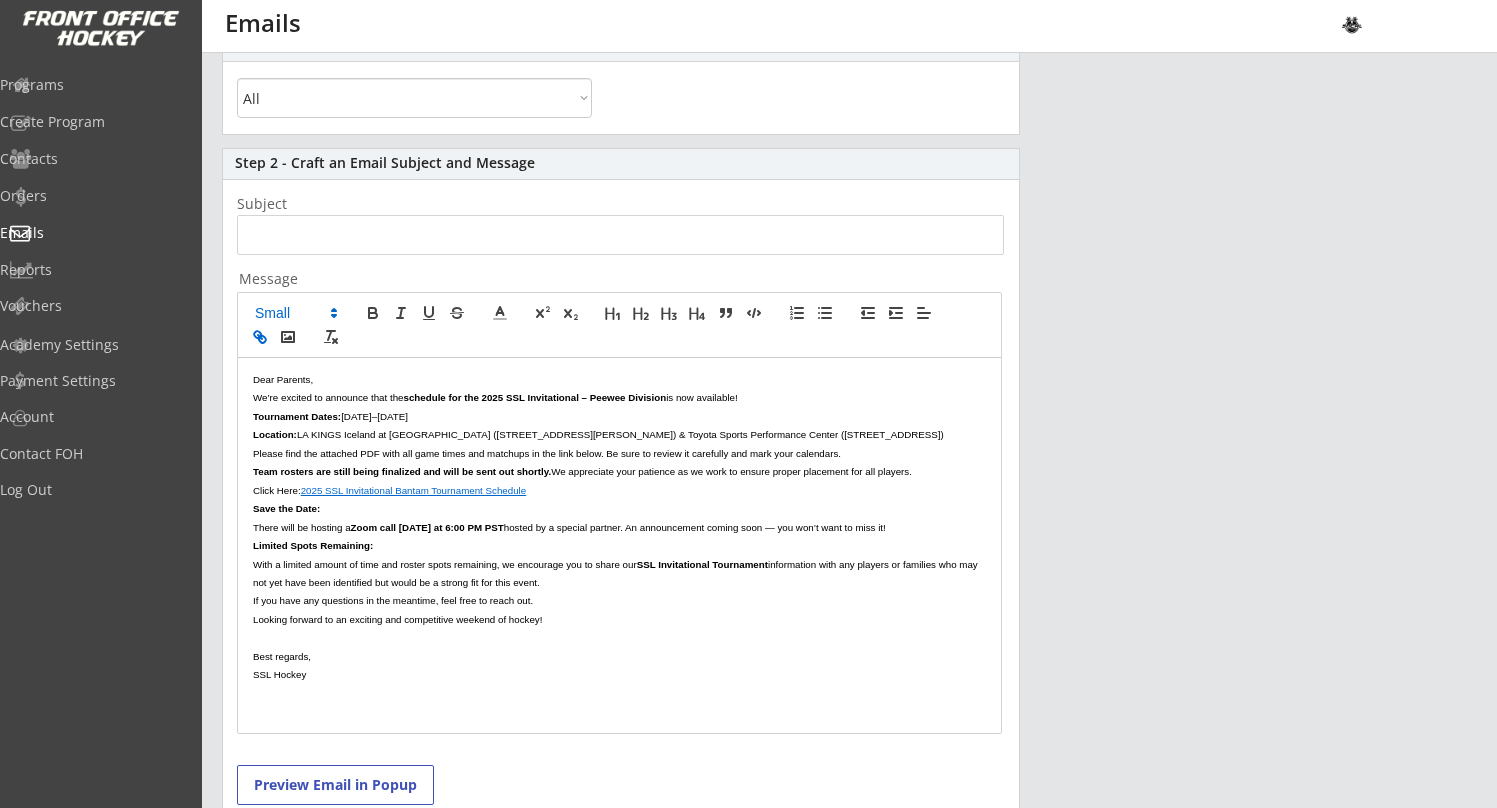 click on "July 25–27, 2025" at bounding box center (374, 416) 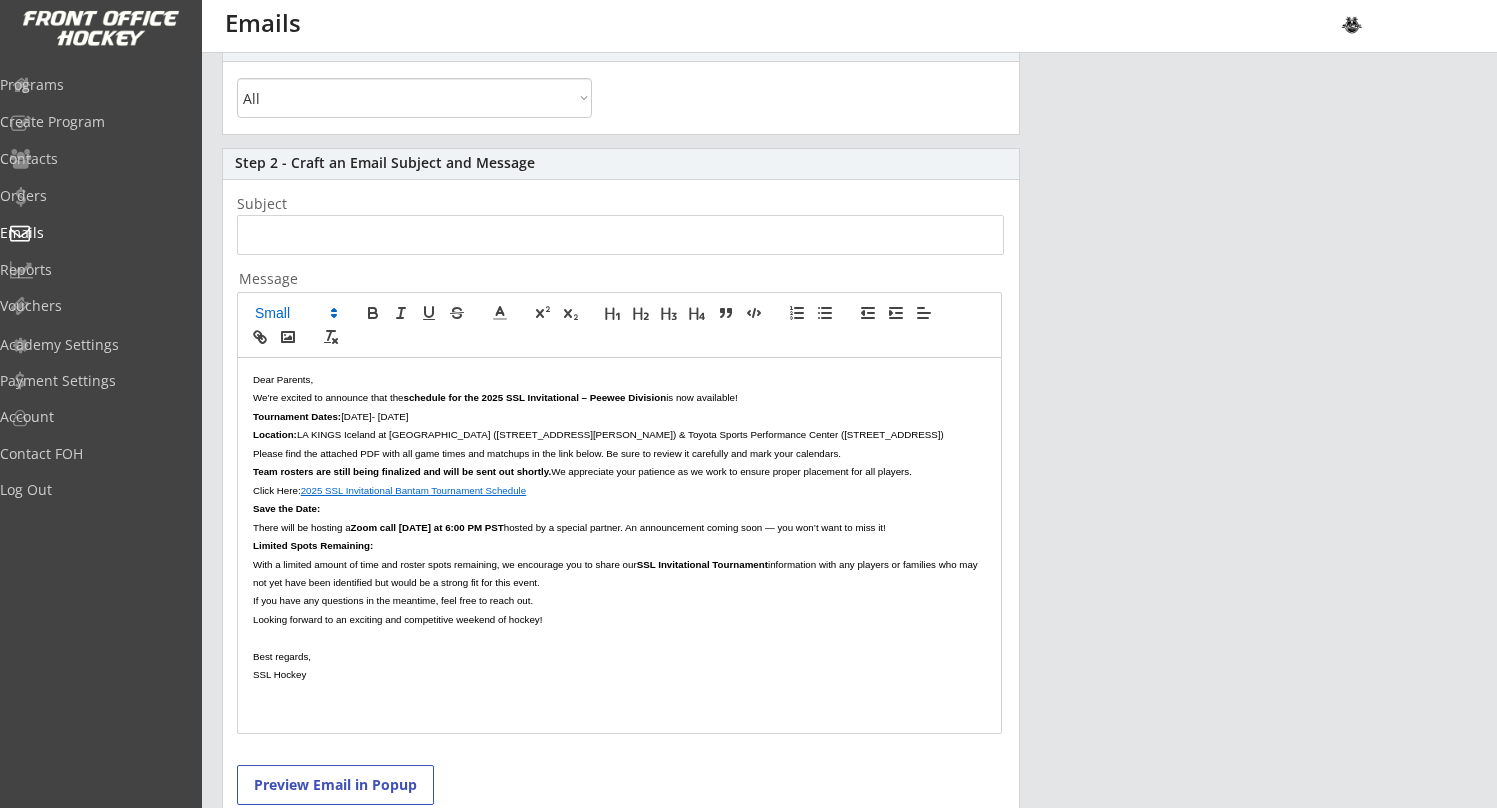 click on "Tournament Dates:  July 31- August 3, 2025" at bounding box center [619, 416] 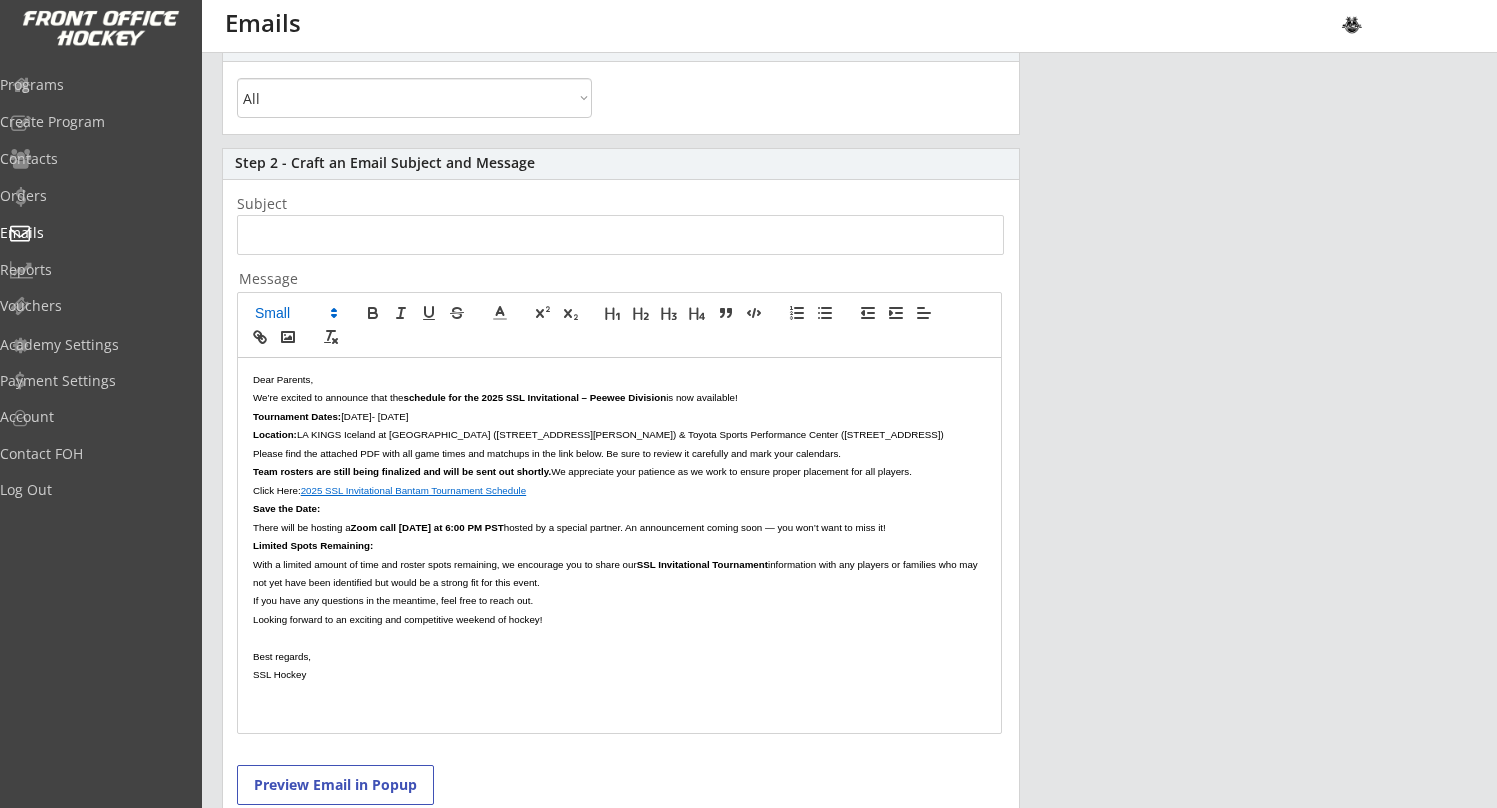 scroll, scrollTop: 0, scrollLeft: 0, axis: both 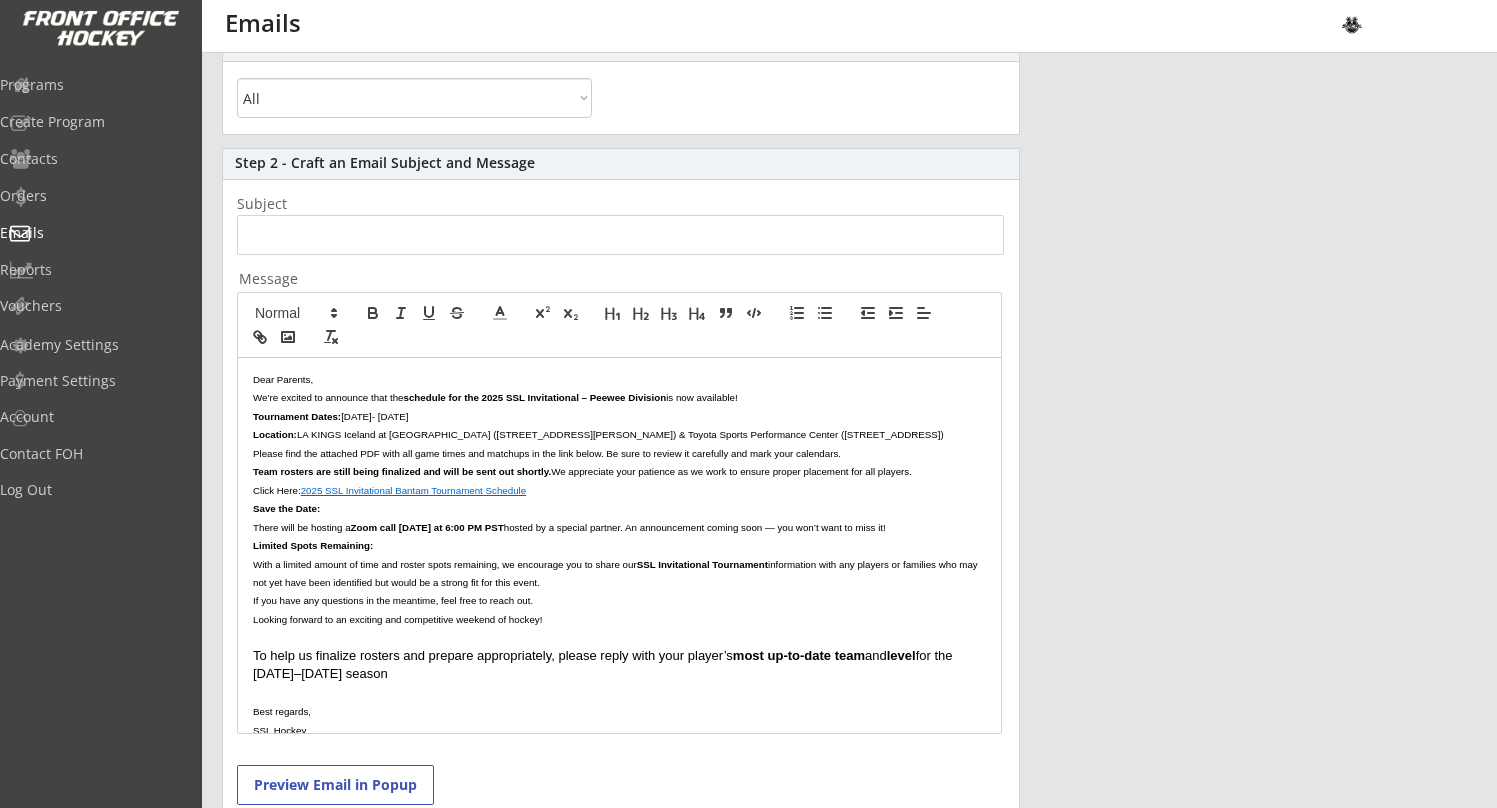 click on "To help us finalize rosters and prepare appropriately, please reply with your player’s  most up-to-date team  and  level  for the 2024–2025 season" at bounding box center [619, 665] 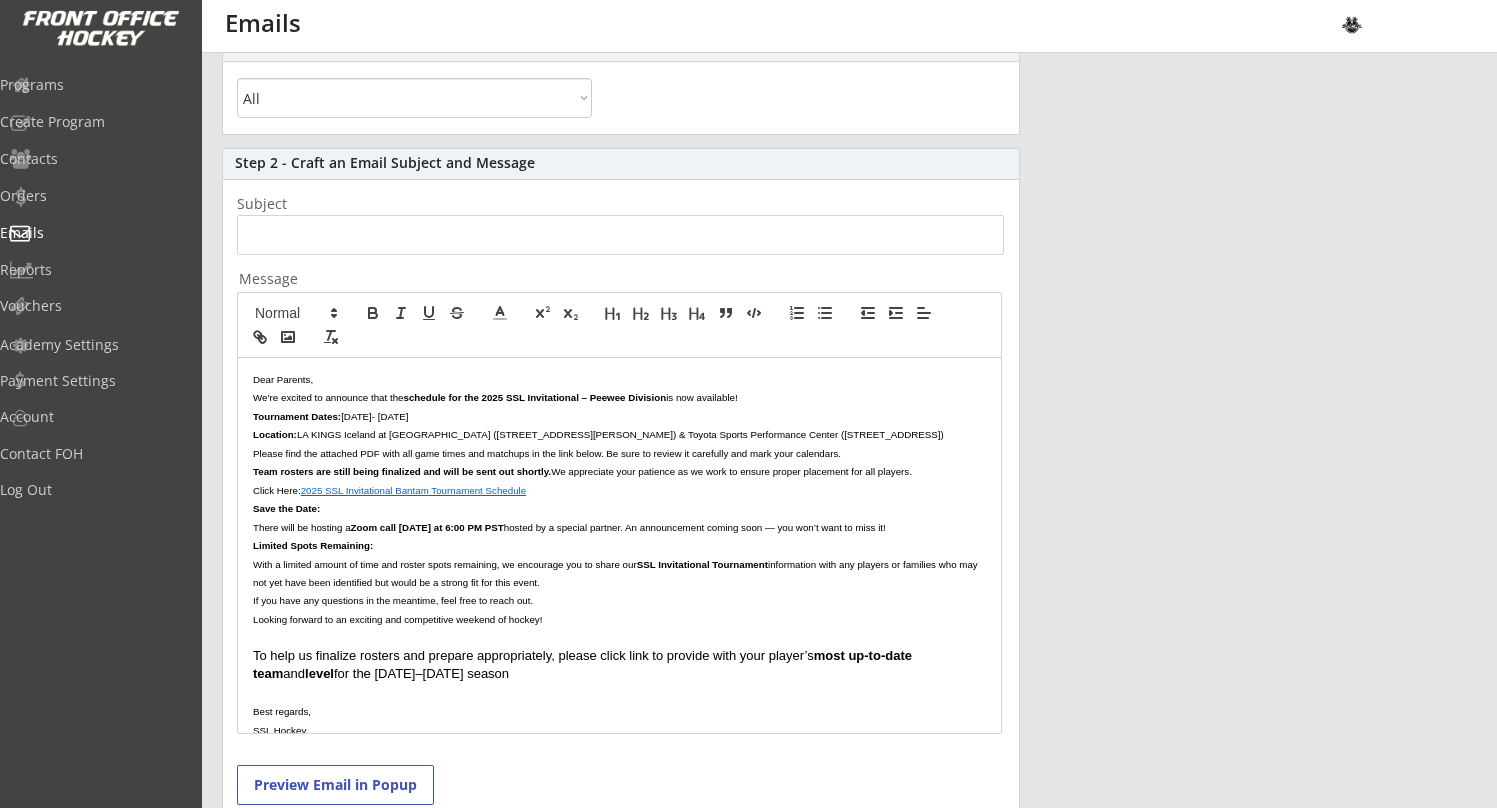 scroll, scrollTop: 0, scrollLeft: 0, axis: both 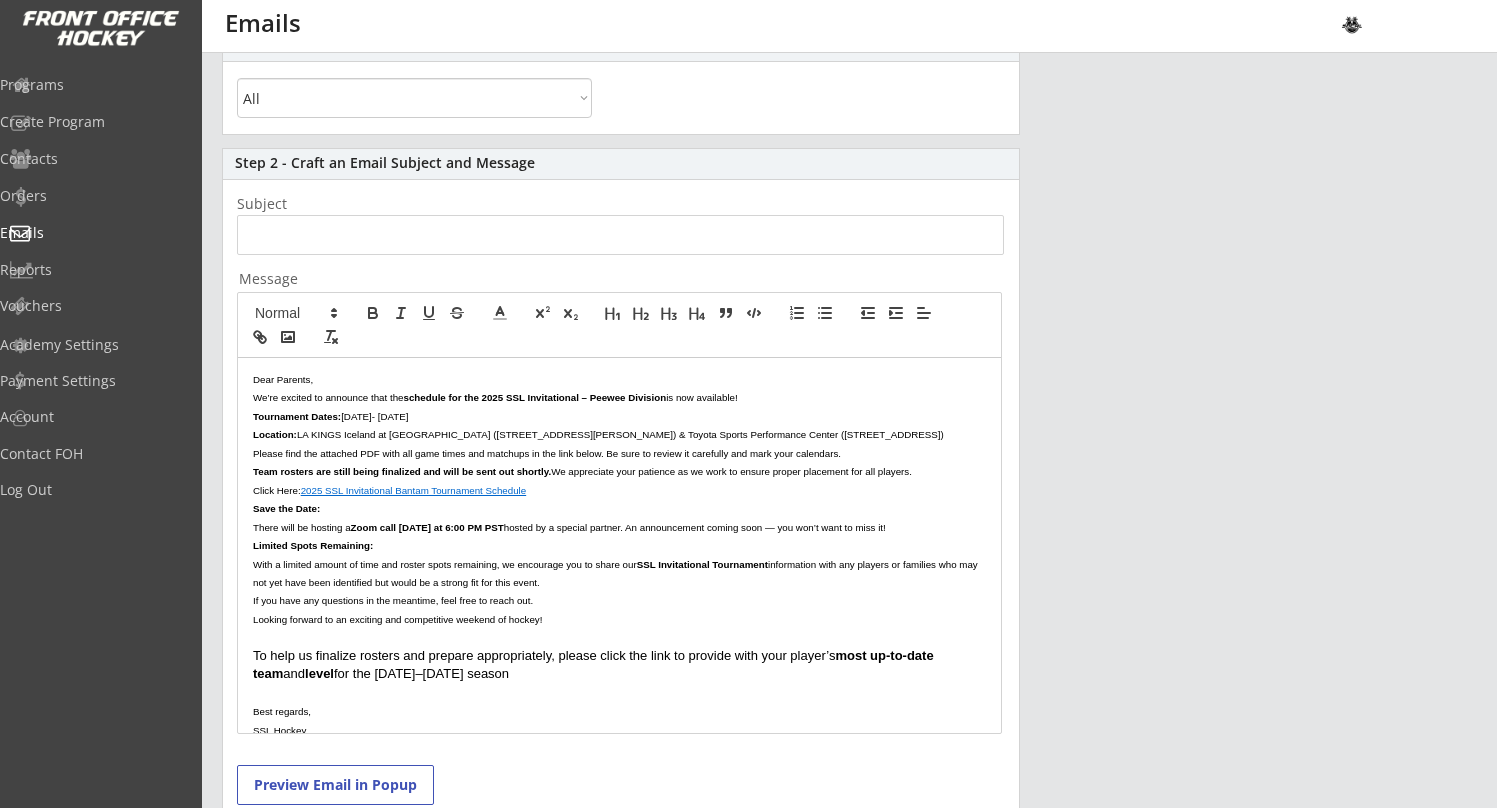 click on "To help us finalize rosters and prepare appropriately, please click the link to provide with your player’s  most up-to-date team  and  level  for the 2024–2025 season" at bounding box center [619, 665] 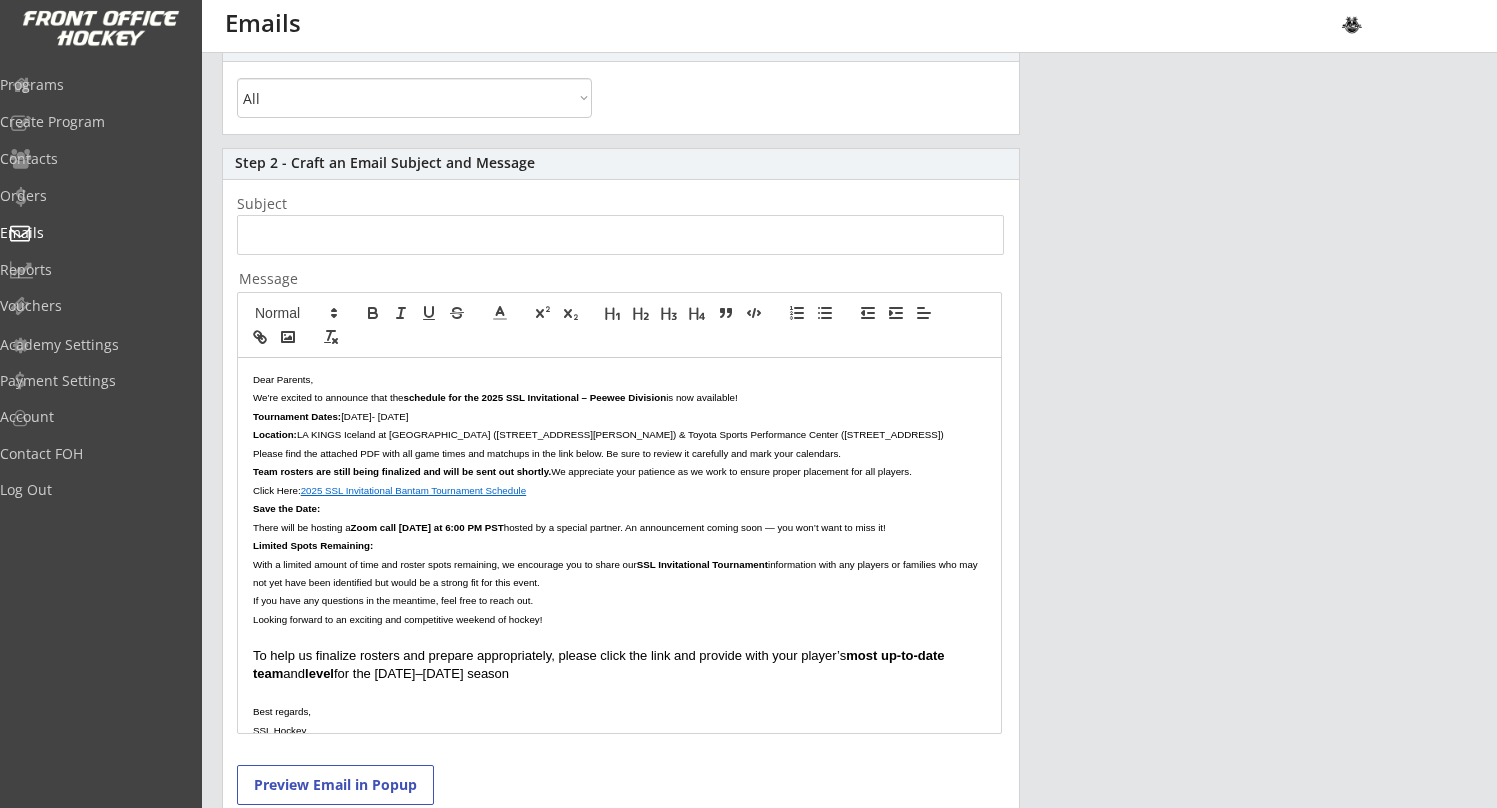 scroll, scrollTop: 0, scrollLeft: 0, axis: both 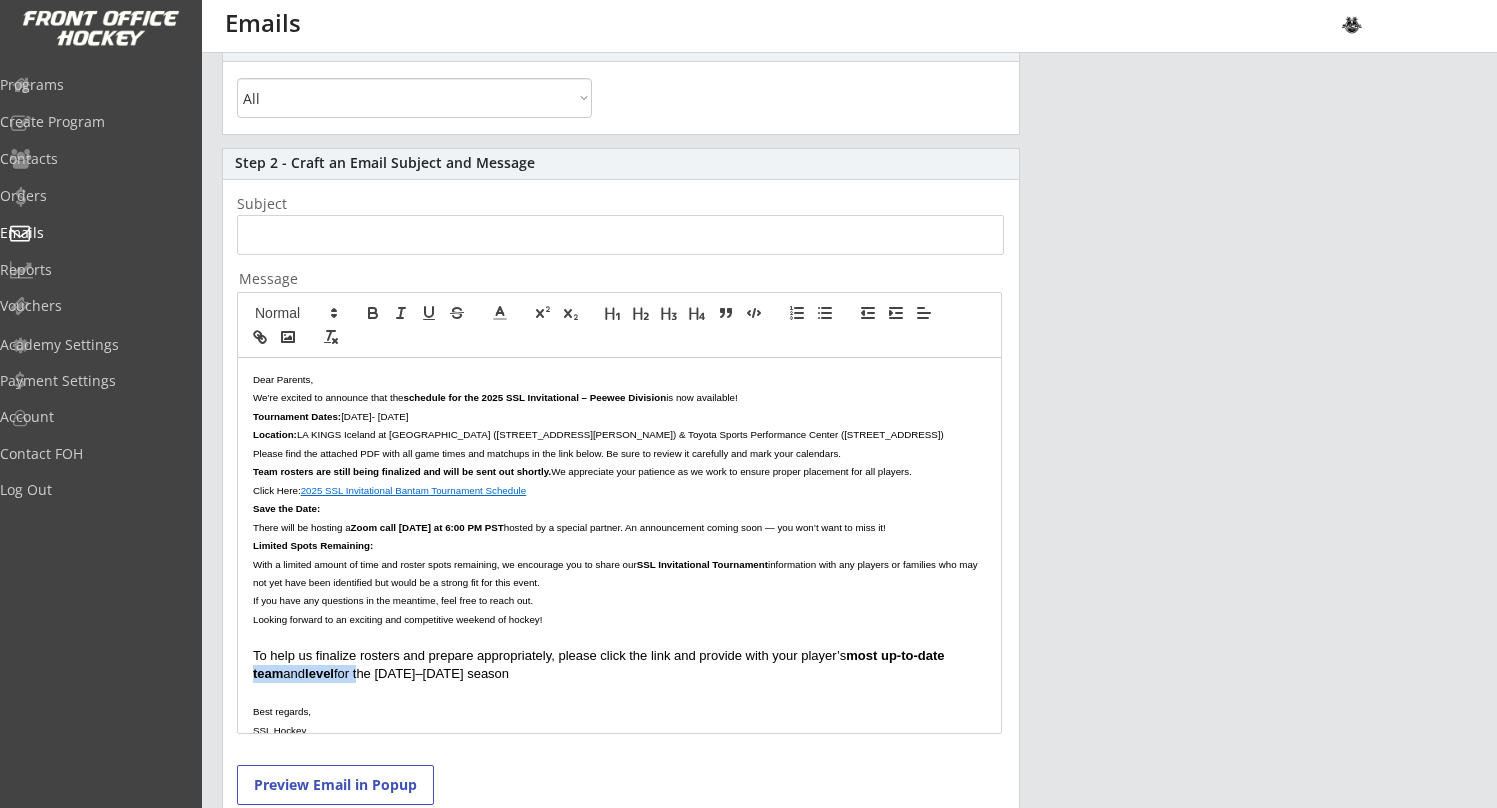 drag, startPoint x: 951, startPoint y: 650, endPoint x: 329, endPoint y: 669, distance: 622.2901 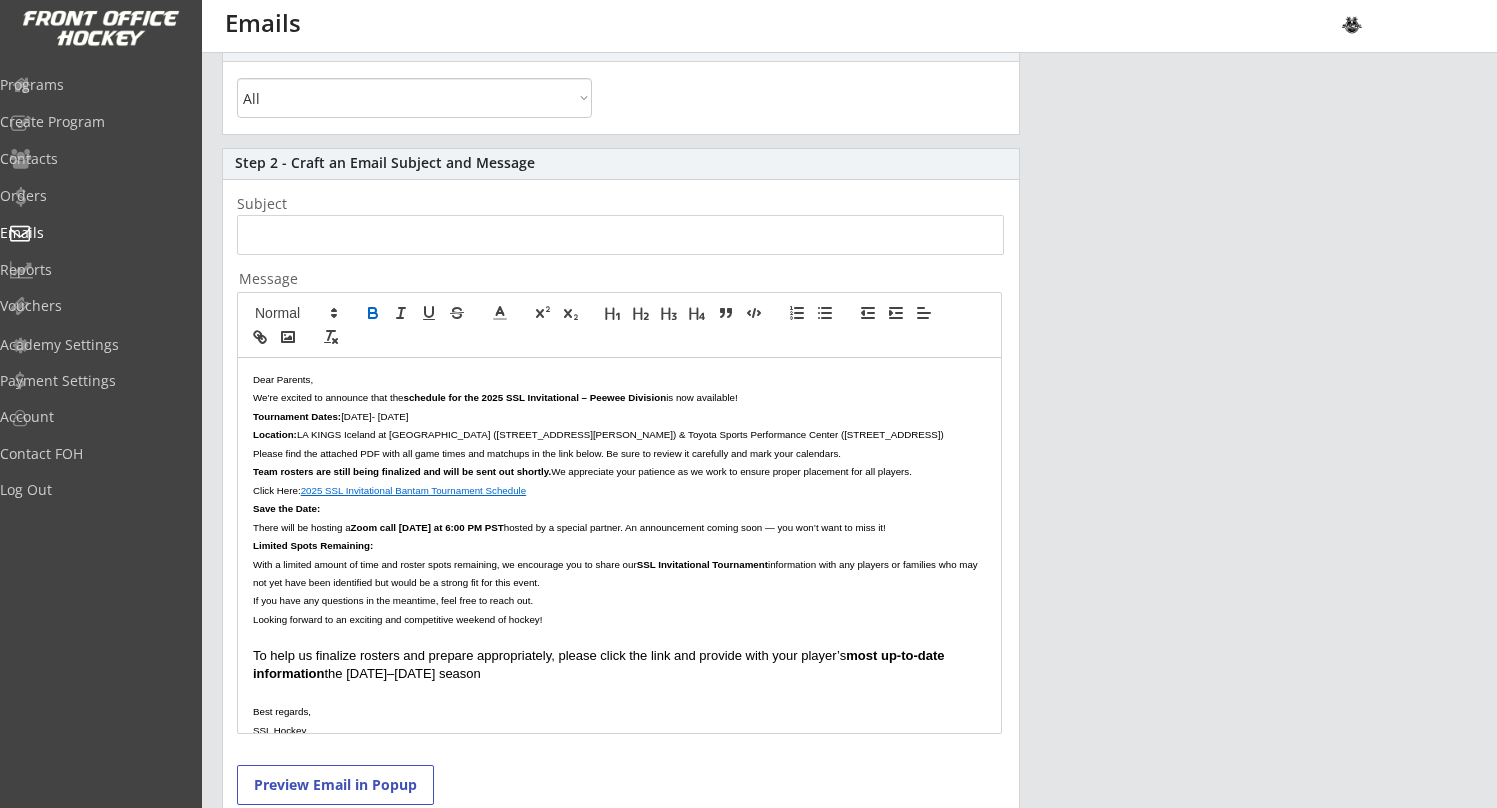 scroll, scrollTop: 0, scrollLeft: 0, axis: both 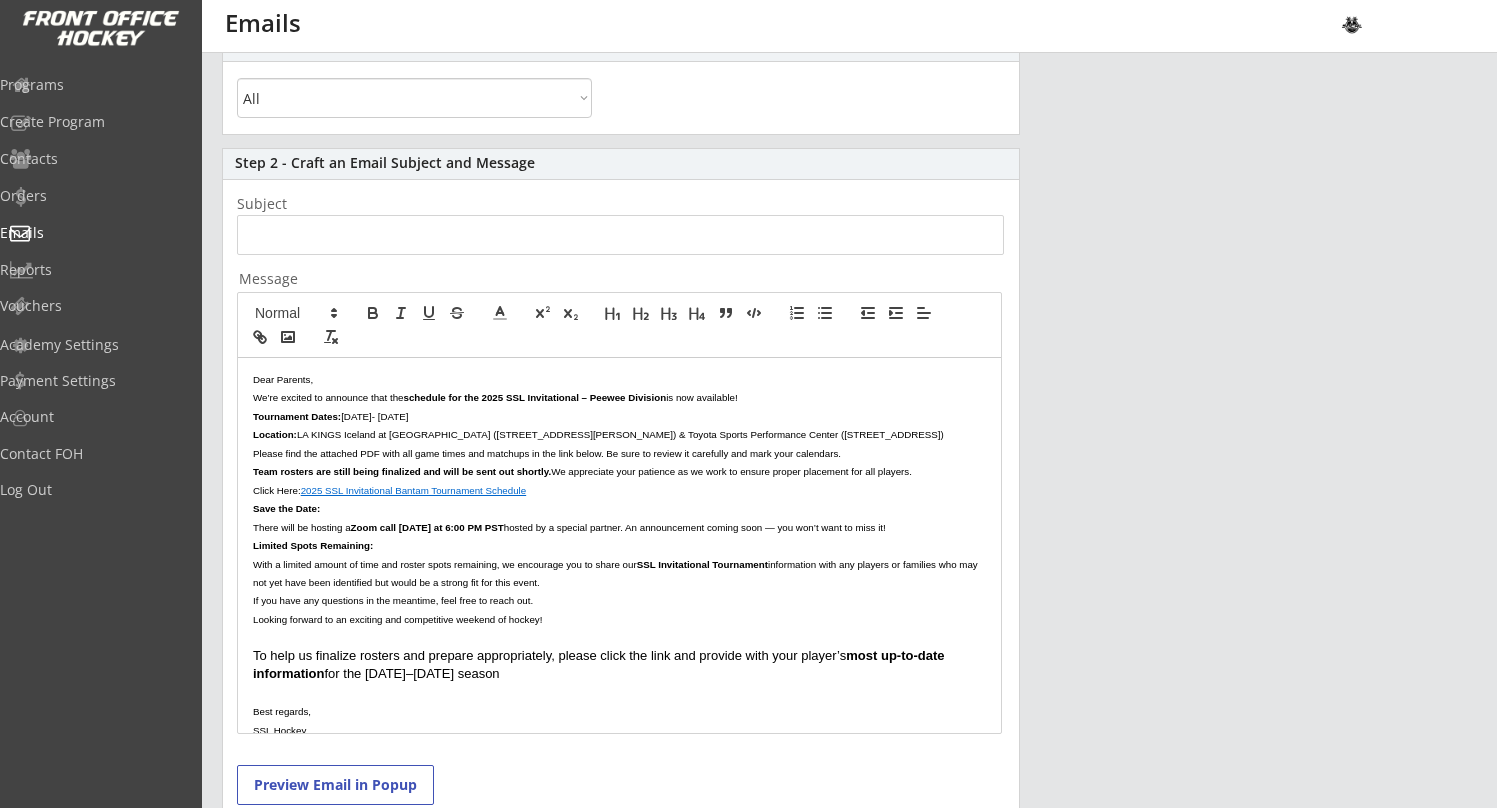click on "To help us finalize rosters and prepare appropriately, please click the link and provide with your player’s  most up-to-date information   for the 2024–2025 season" at bounding box center [619, 665] 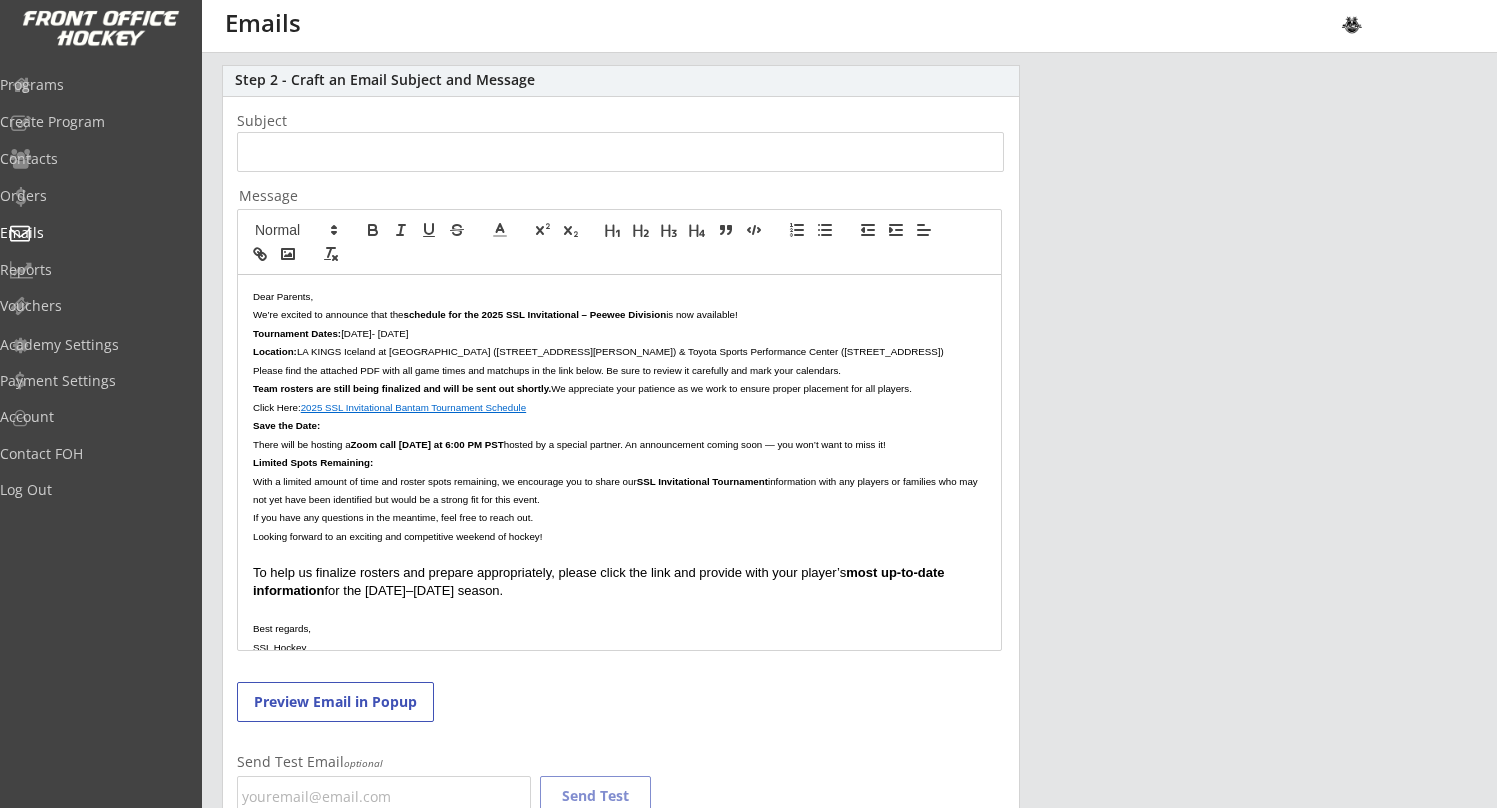scroll, scrollTop: 0, scrollLeft: 0, axis: both 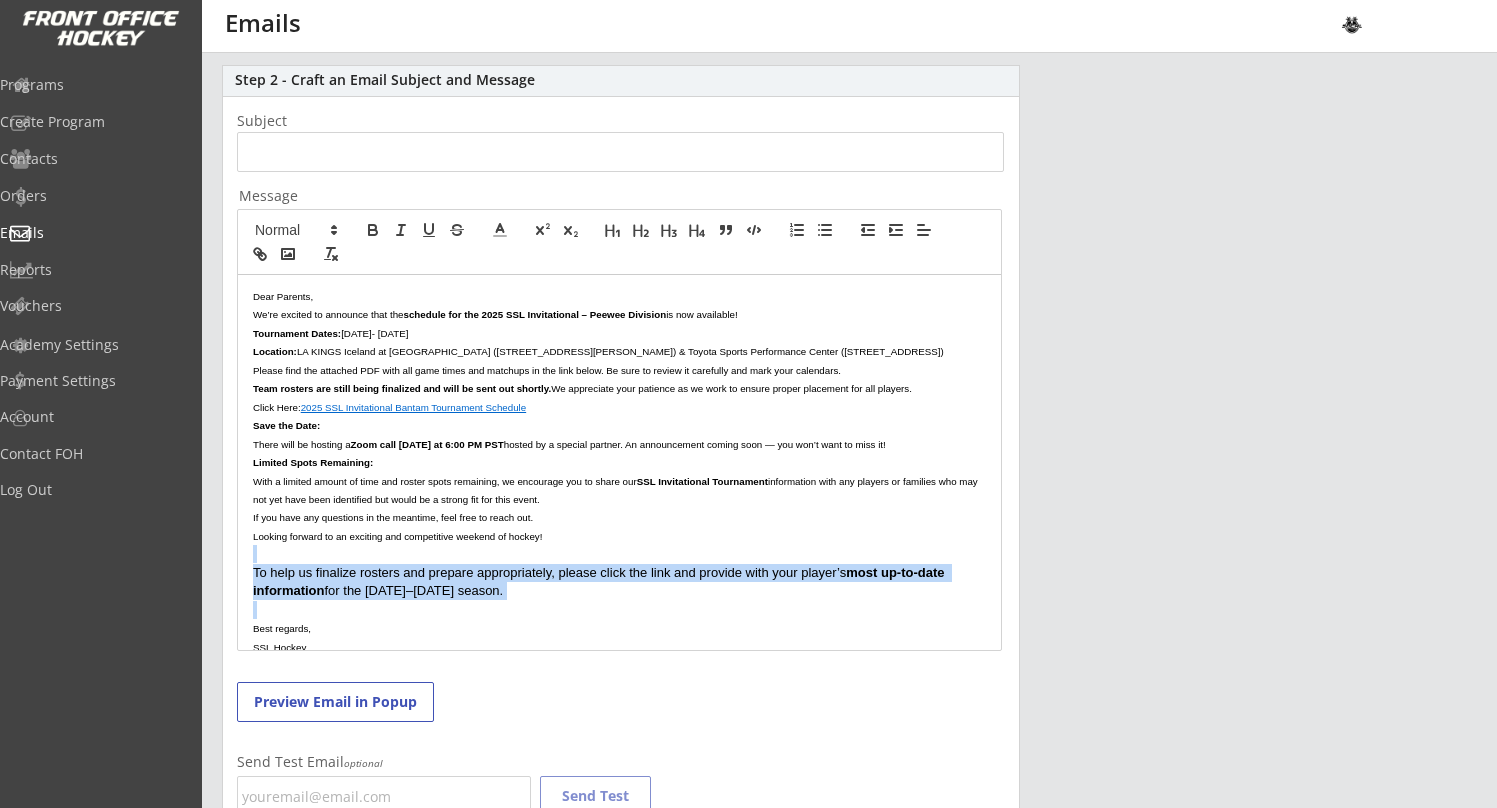 drag, startPoint x: 495, startPoint y: 595, endPoint x: 237, endPoint y: 538, distance: 264.2215 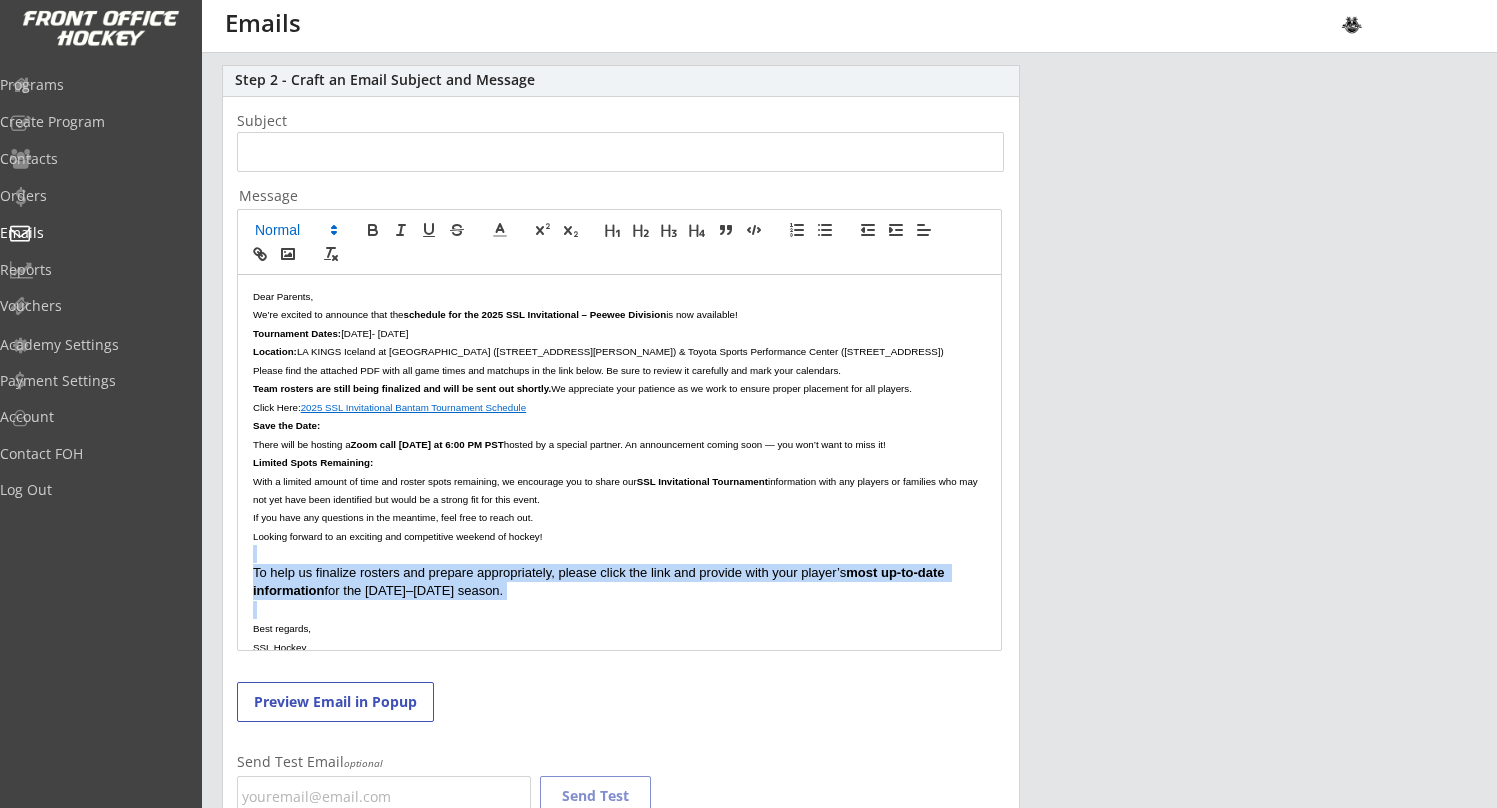click 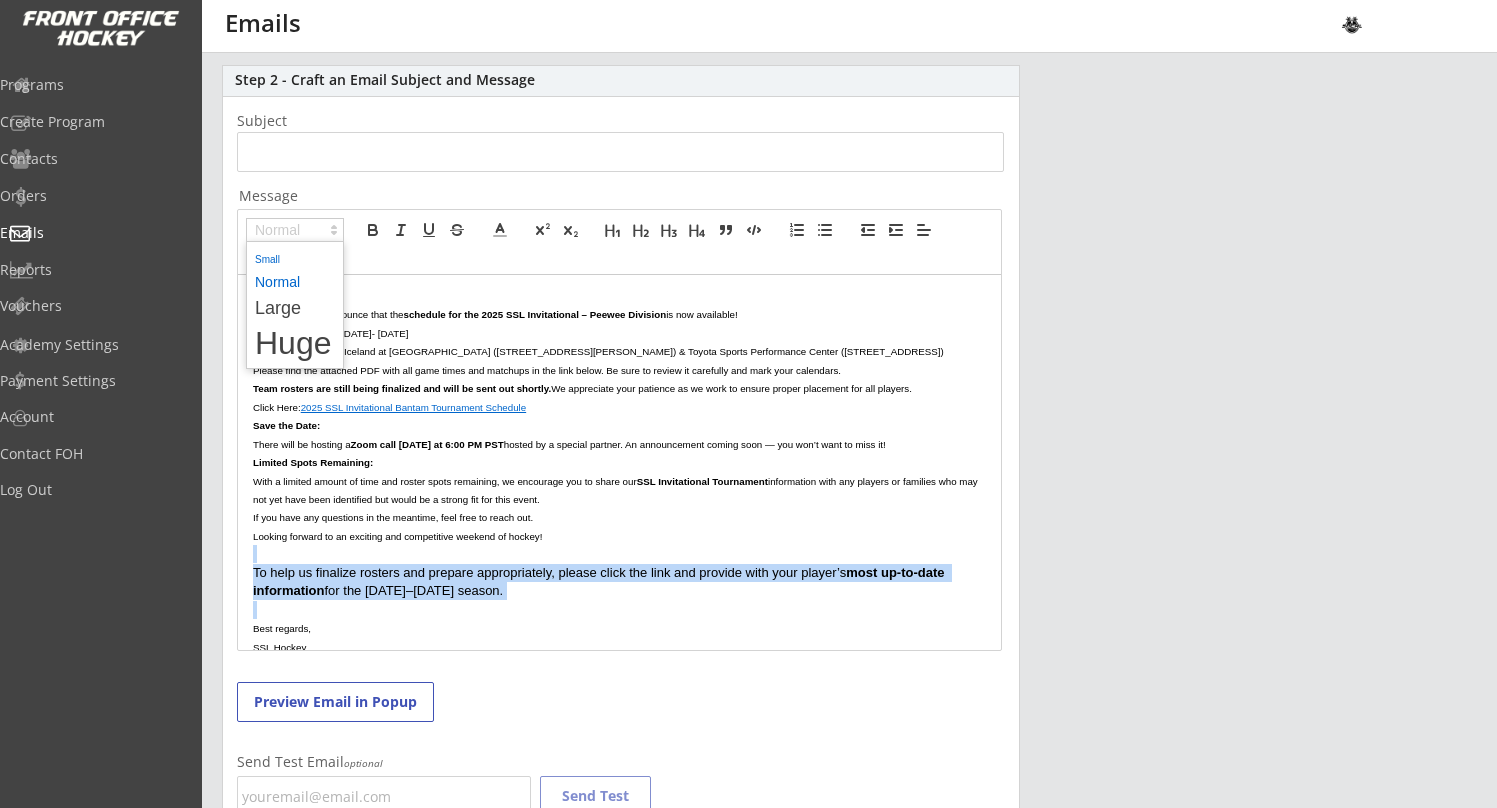 click at bounding box center (295, 258) 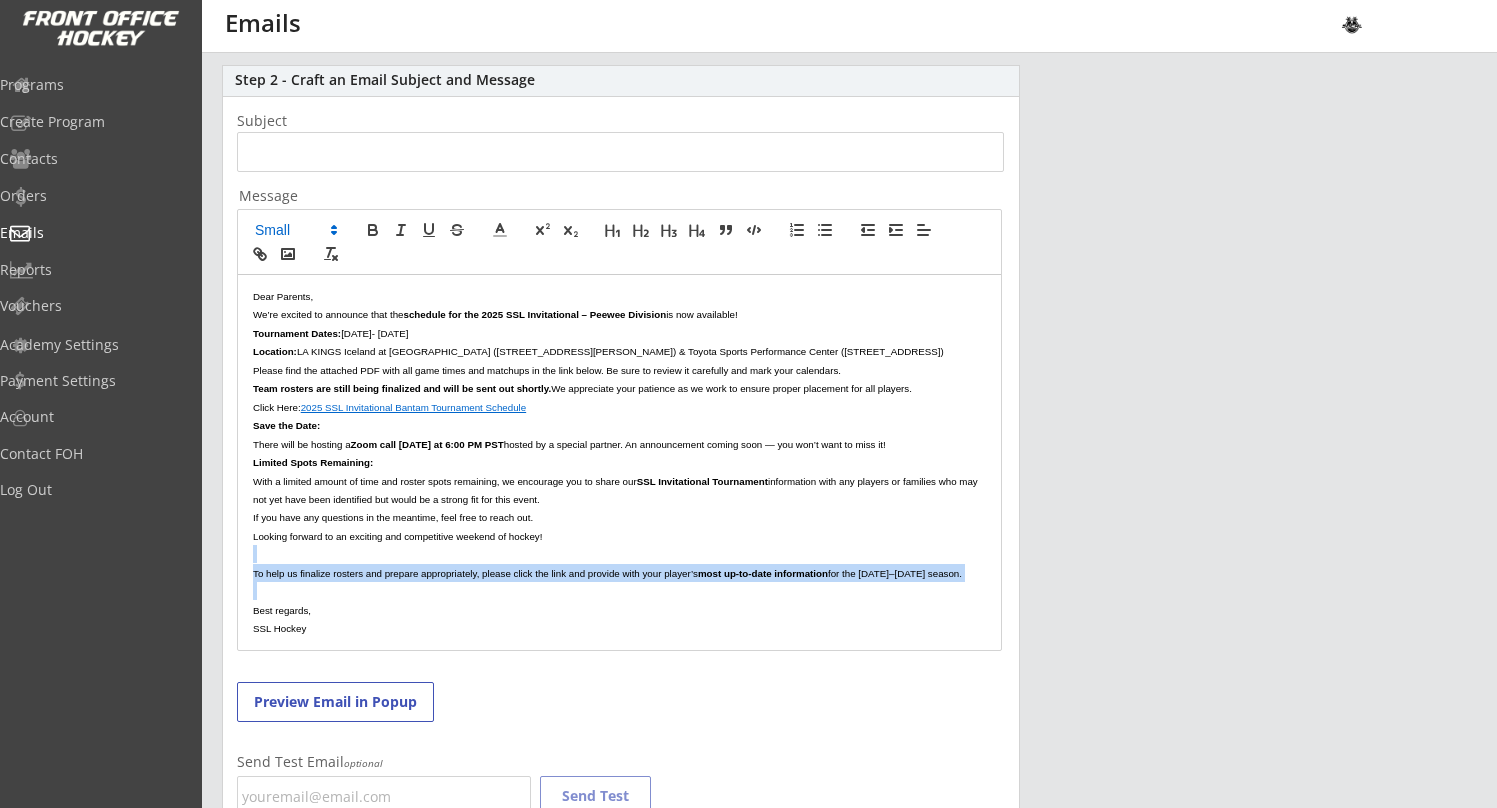 click at bounding box center (619, 554) 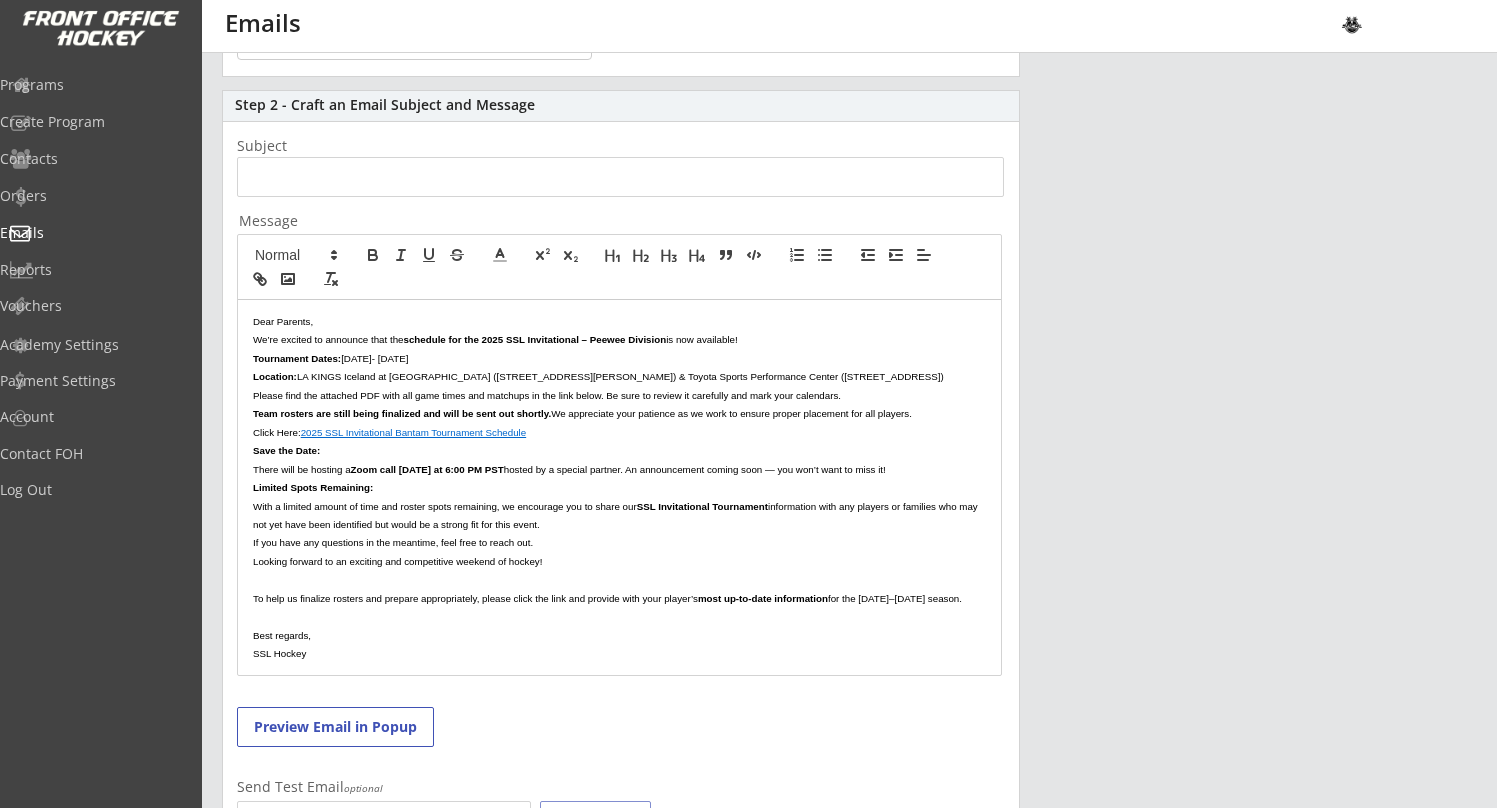 scroll, scrollTop: 261, scrollLeft: 0, axis: vertical 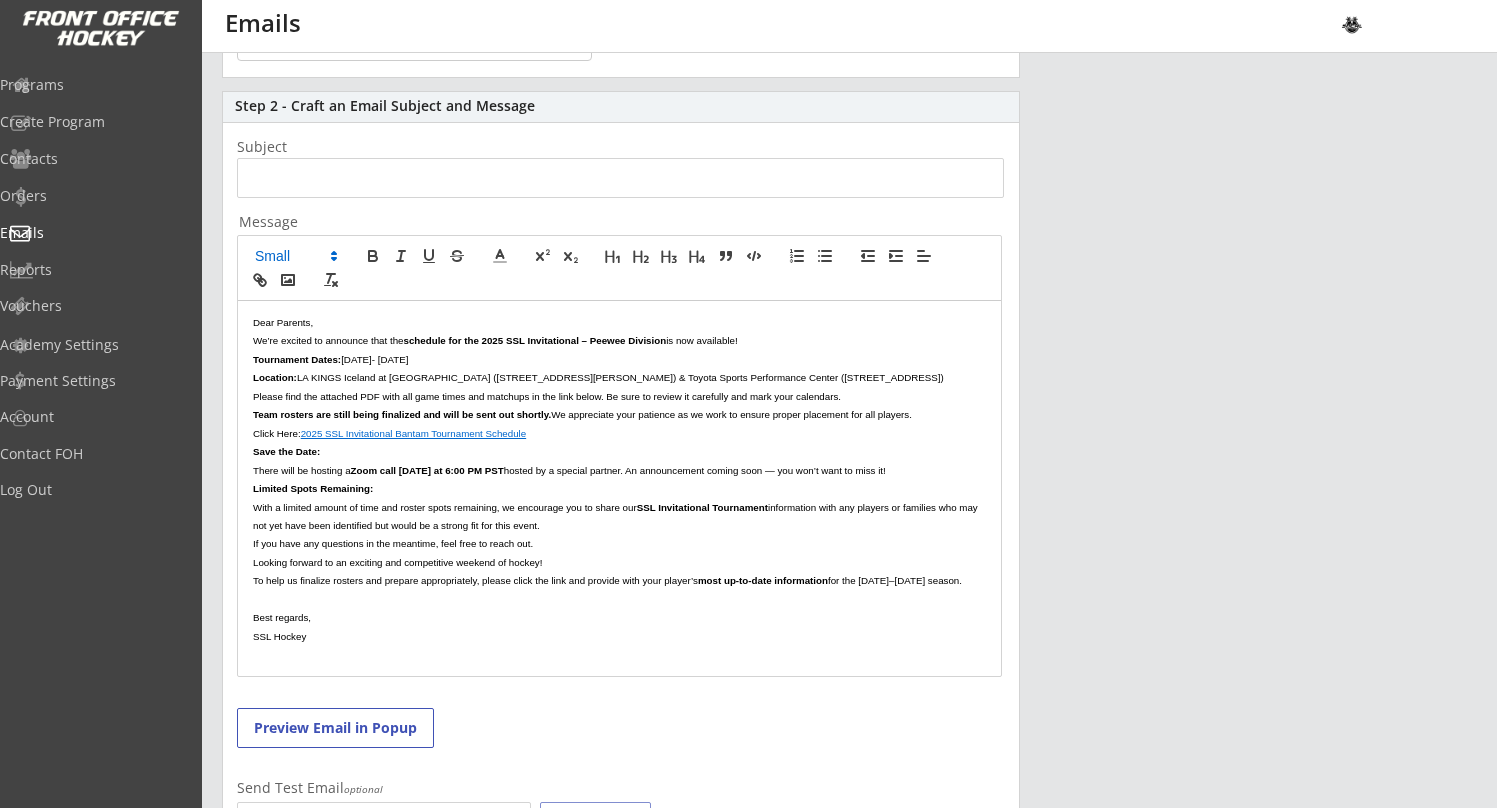 click on "To help us finalize rosters and prepare appropriately, please click the link and provide with your player’s  most up-to-date information   for the 2024–2025 season." at bounding box center [619, 580] 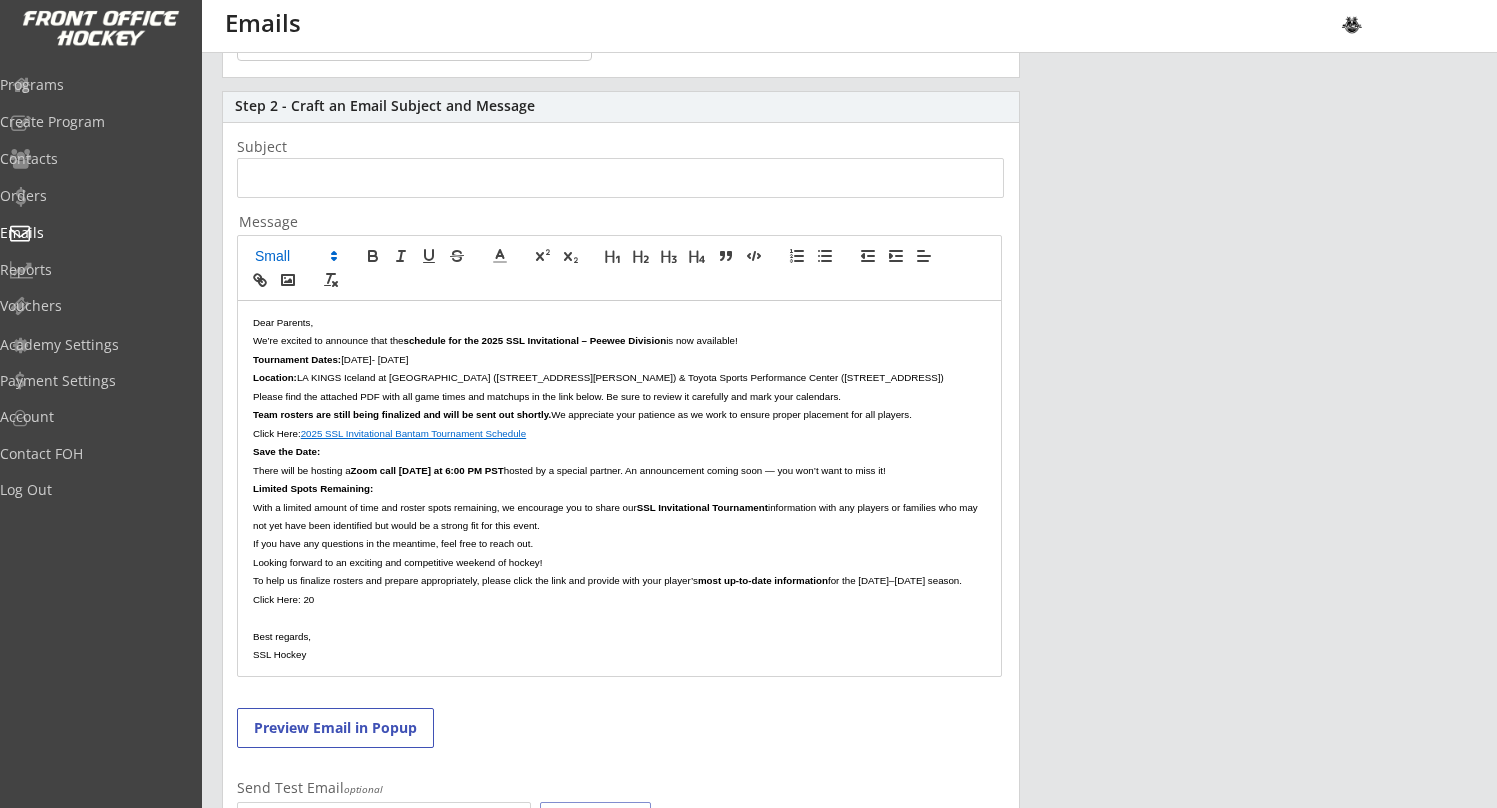 scroll, scrollTop: 0, scrollLeft: 0, axis: both 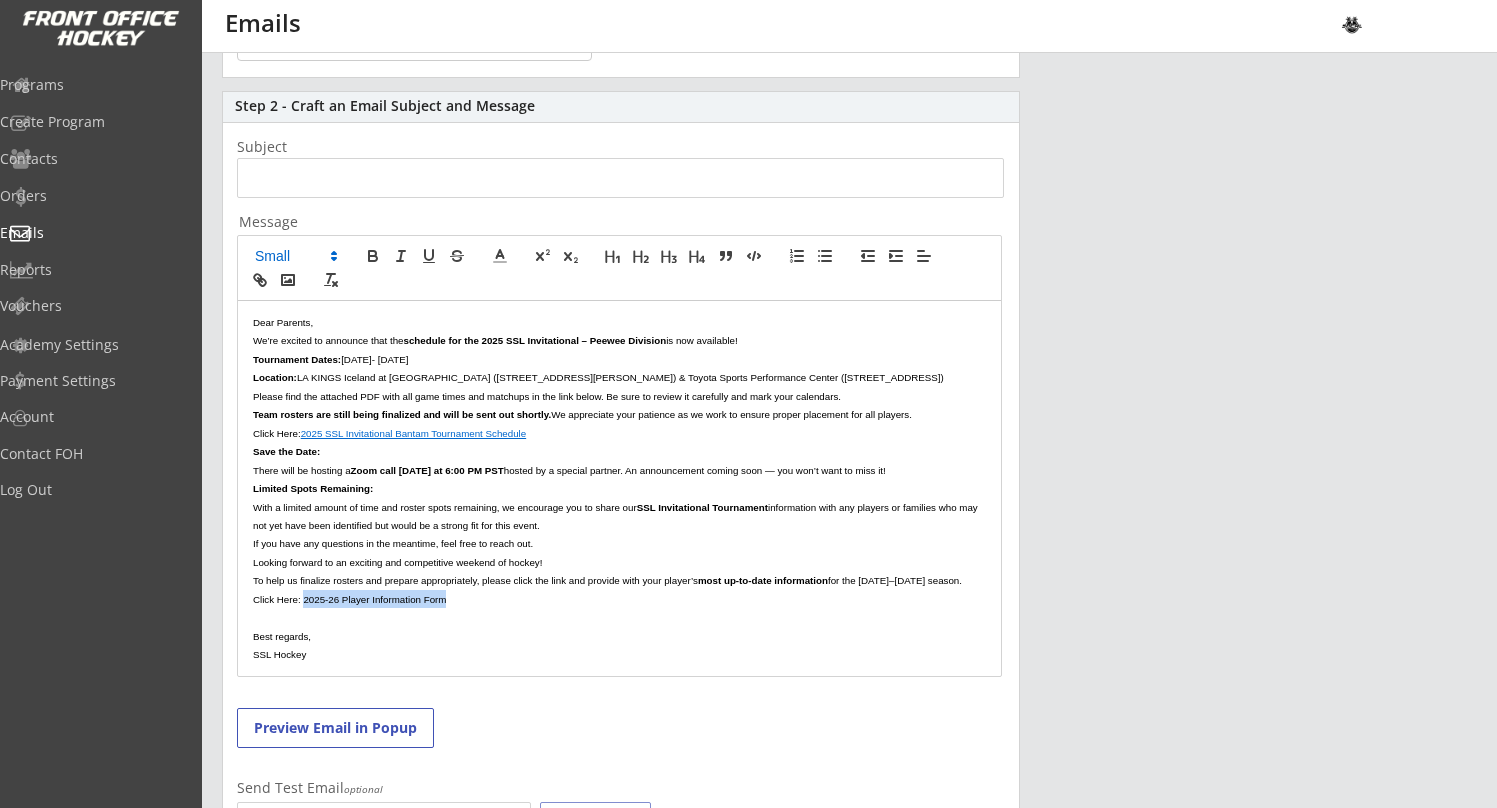drag, startPoint x: 446, startPoint y: 594, endPoint x: 303, endPoint y: 597, distance: 143.03146 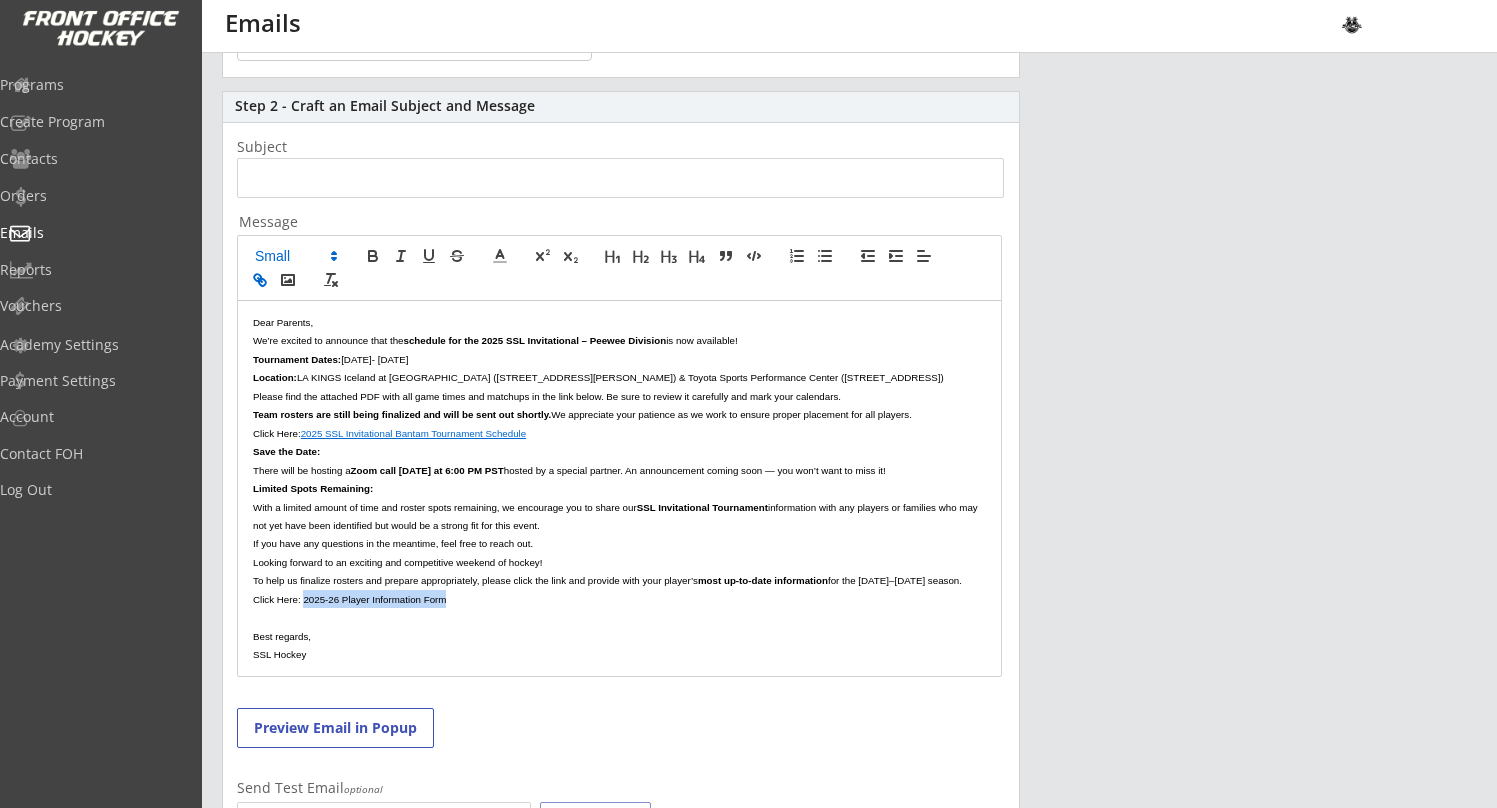 click 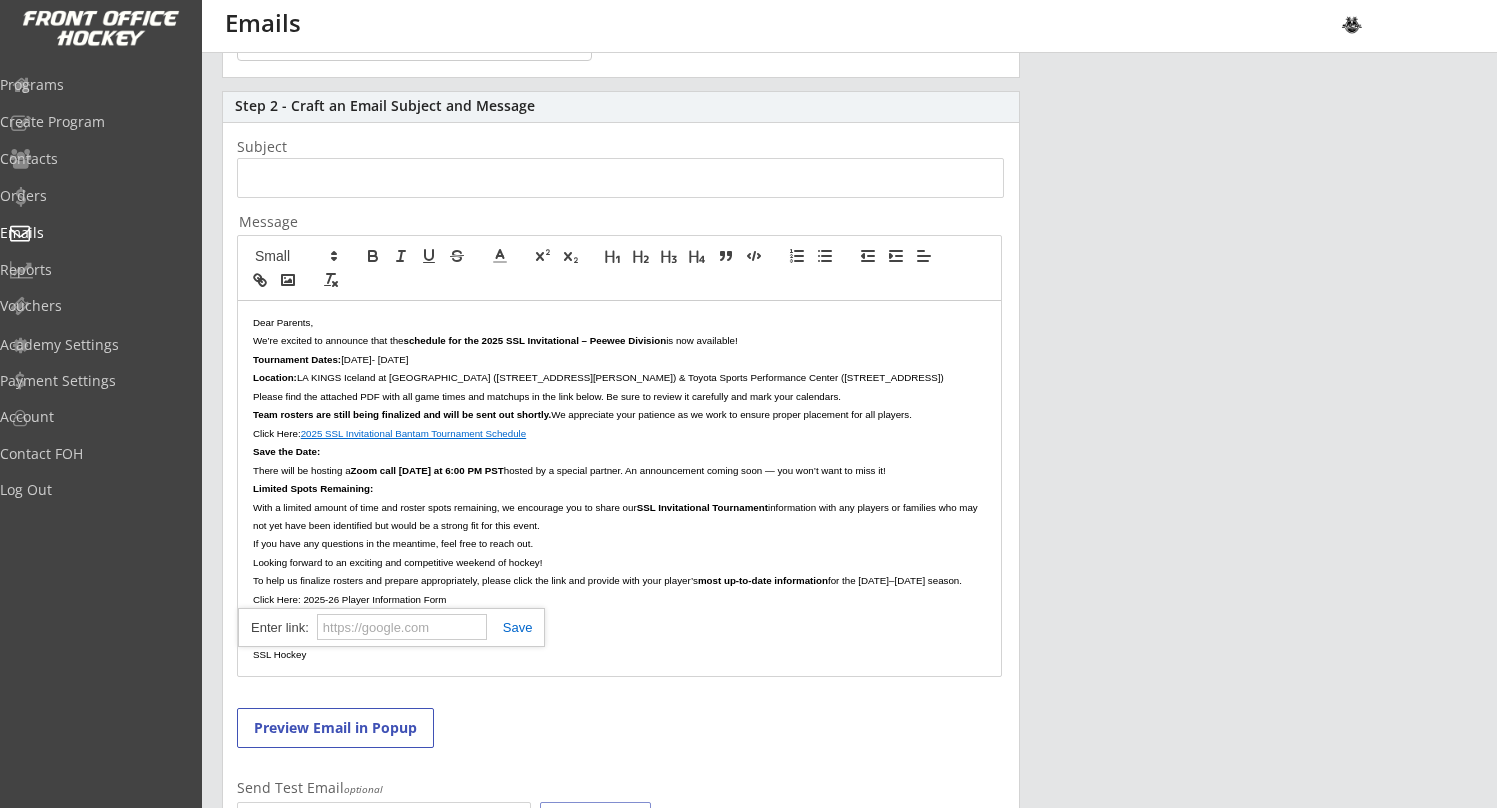 paste on "https://forms.gle/k3oJp58U6puEP7GW7" 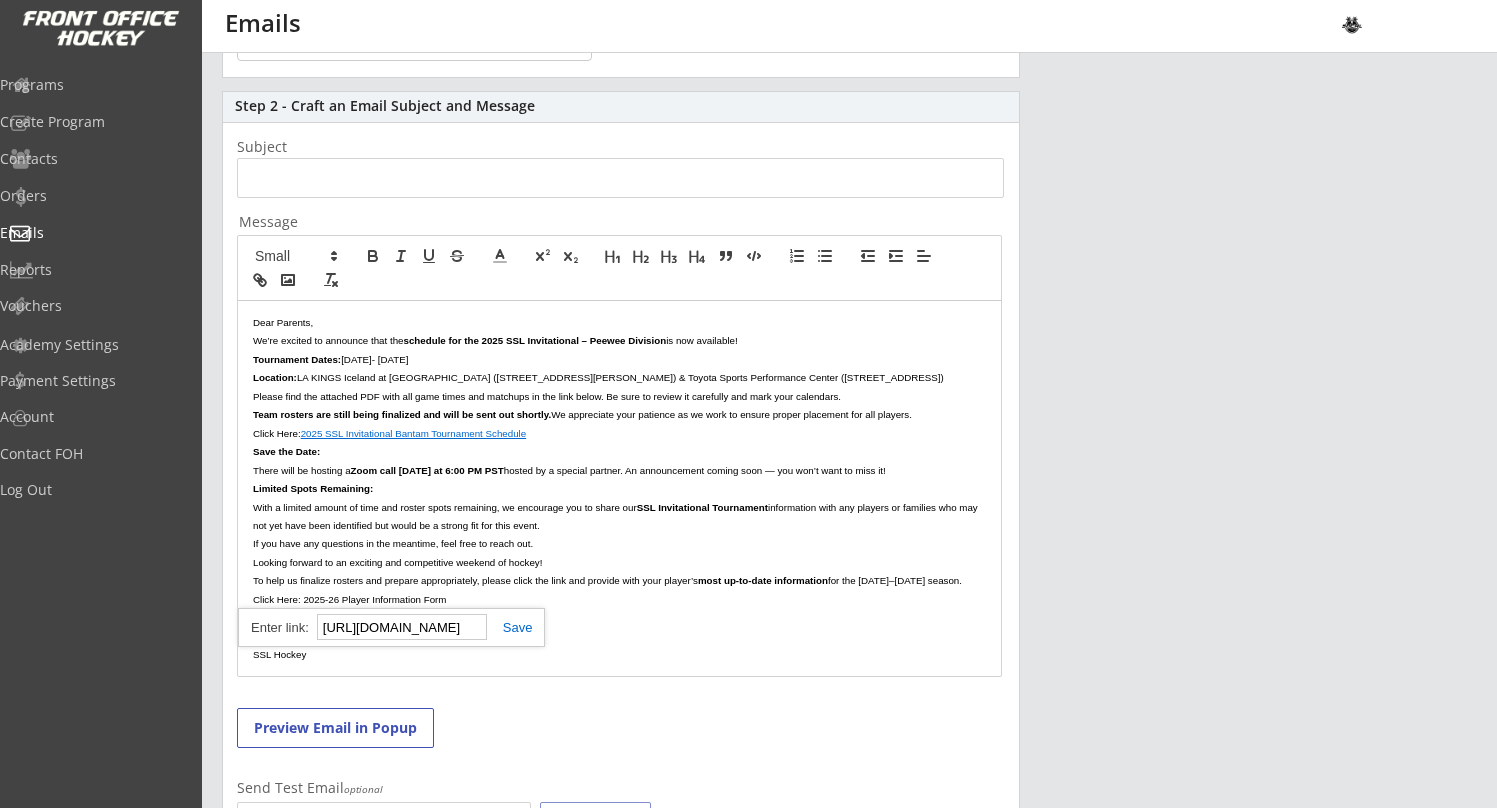 click at bounding box center [510, 627] 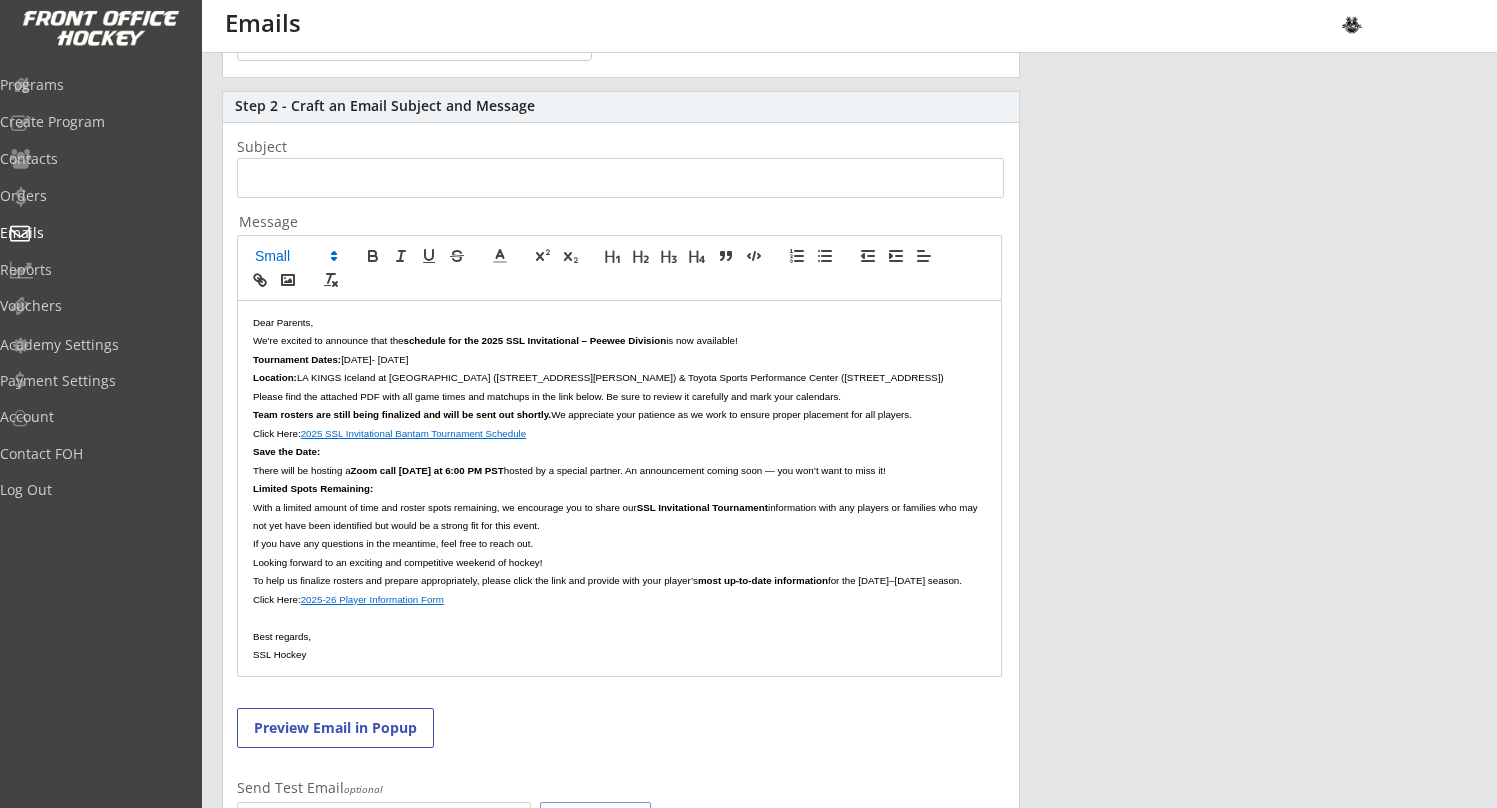 click on "2025-26 Player Information Form" at bounding box center [372, 599] 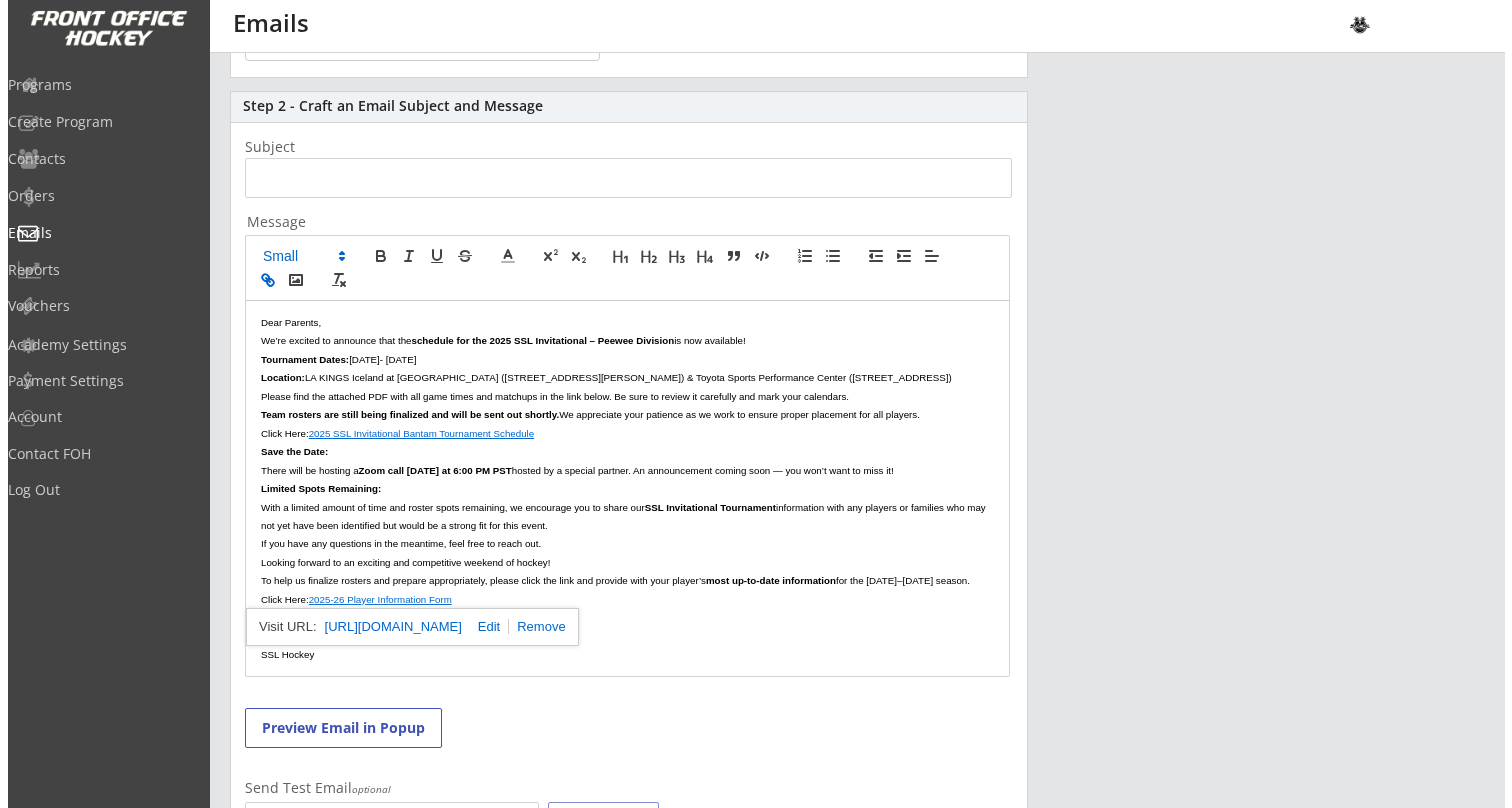 scroll, scrollTop: 0, scrollLeft: 0, axis: both 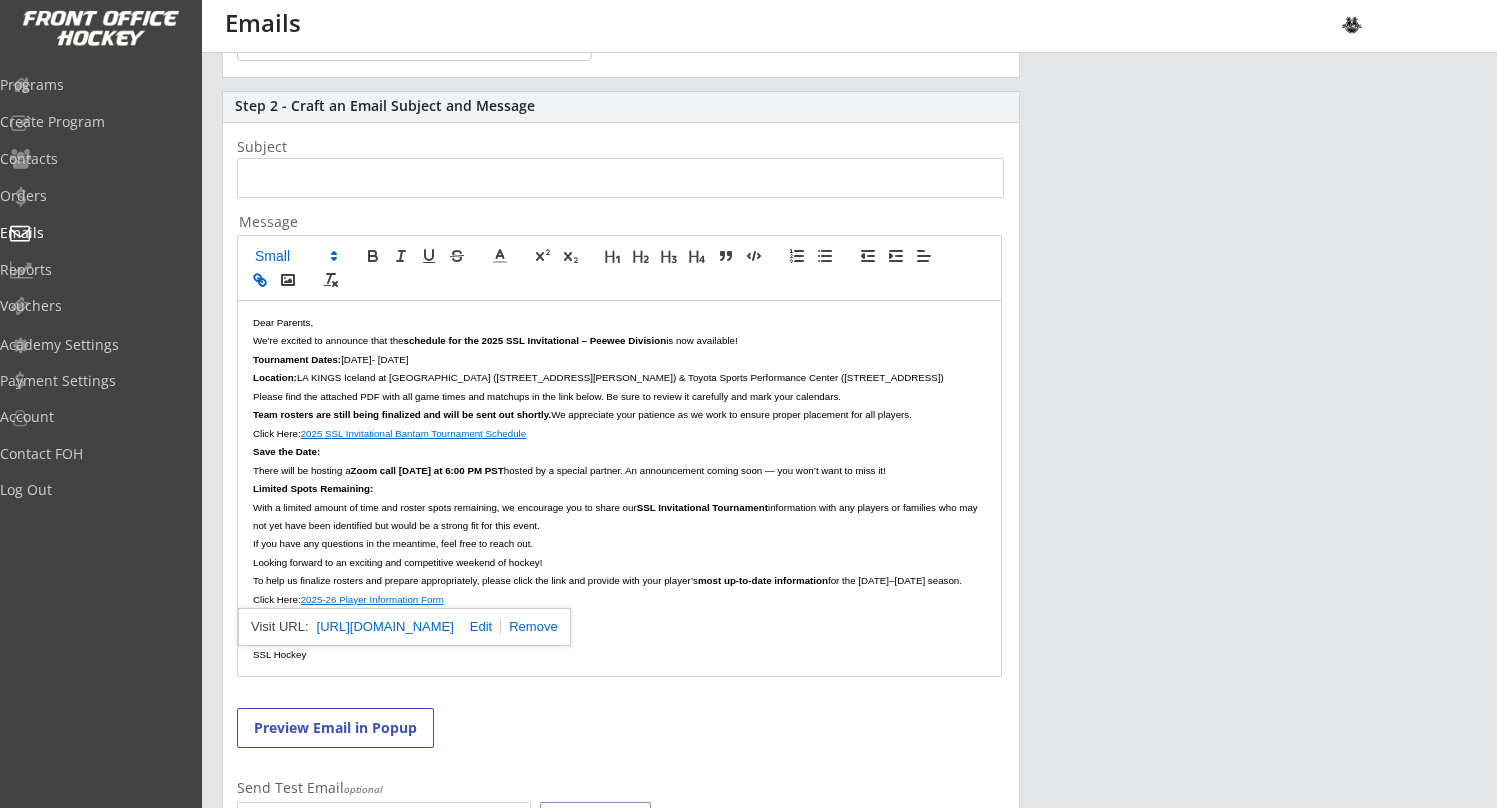 click at bounding box center [619, 617] 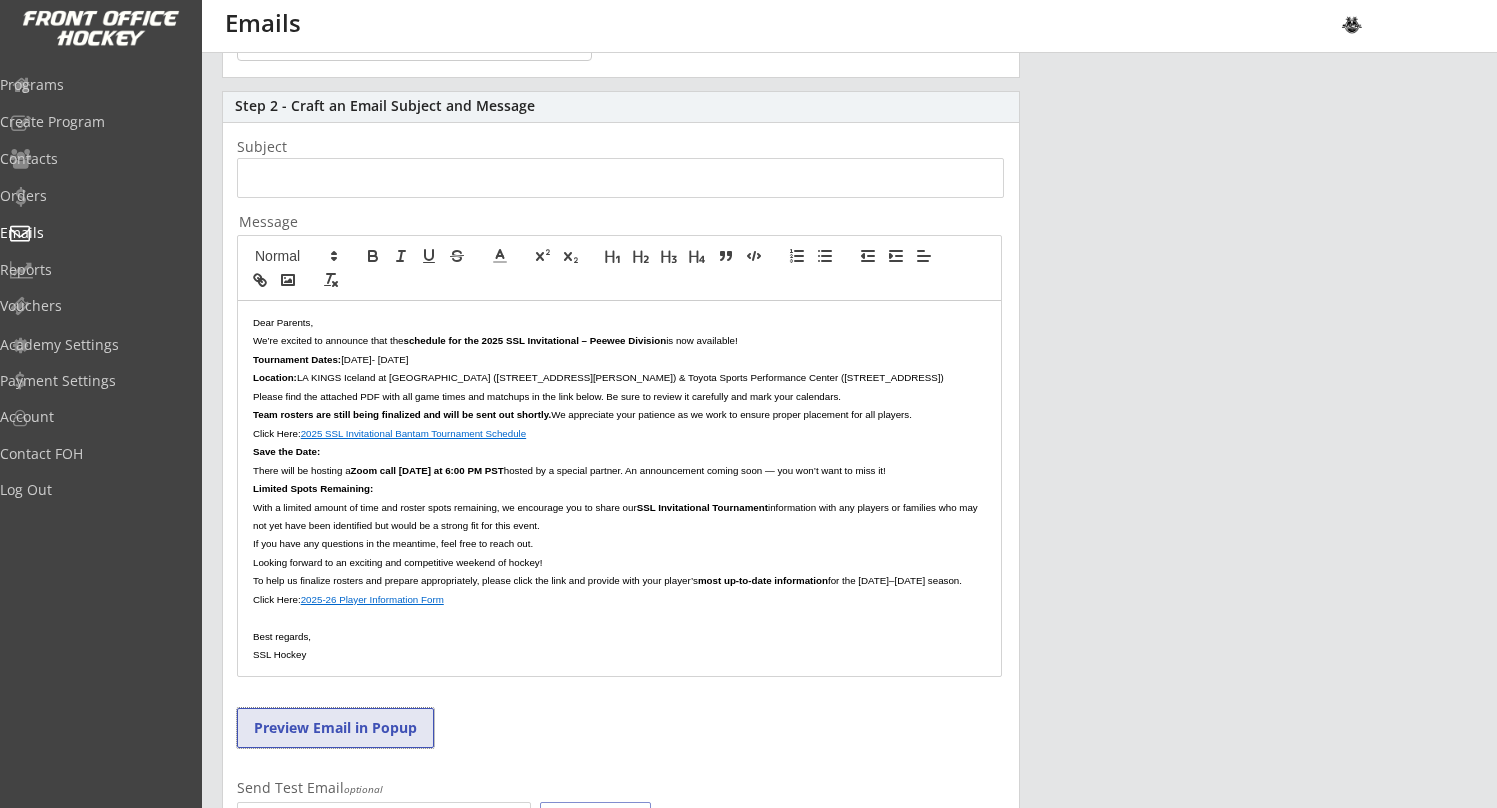 click on "Preview Email in Popup" at bounding box center [335, 728] 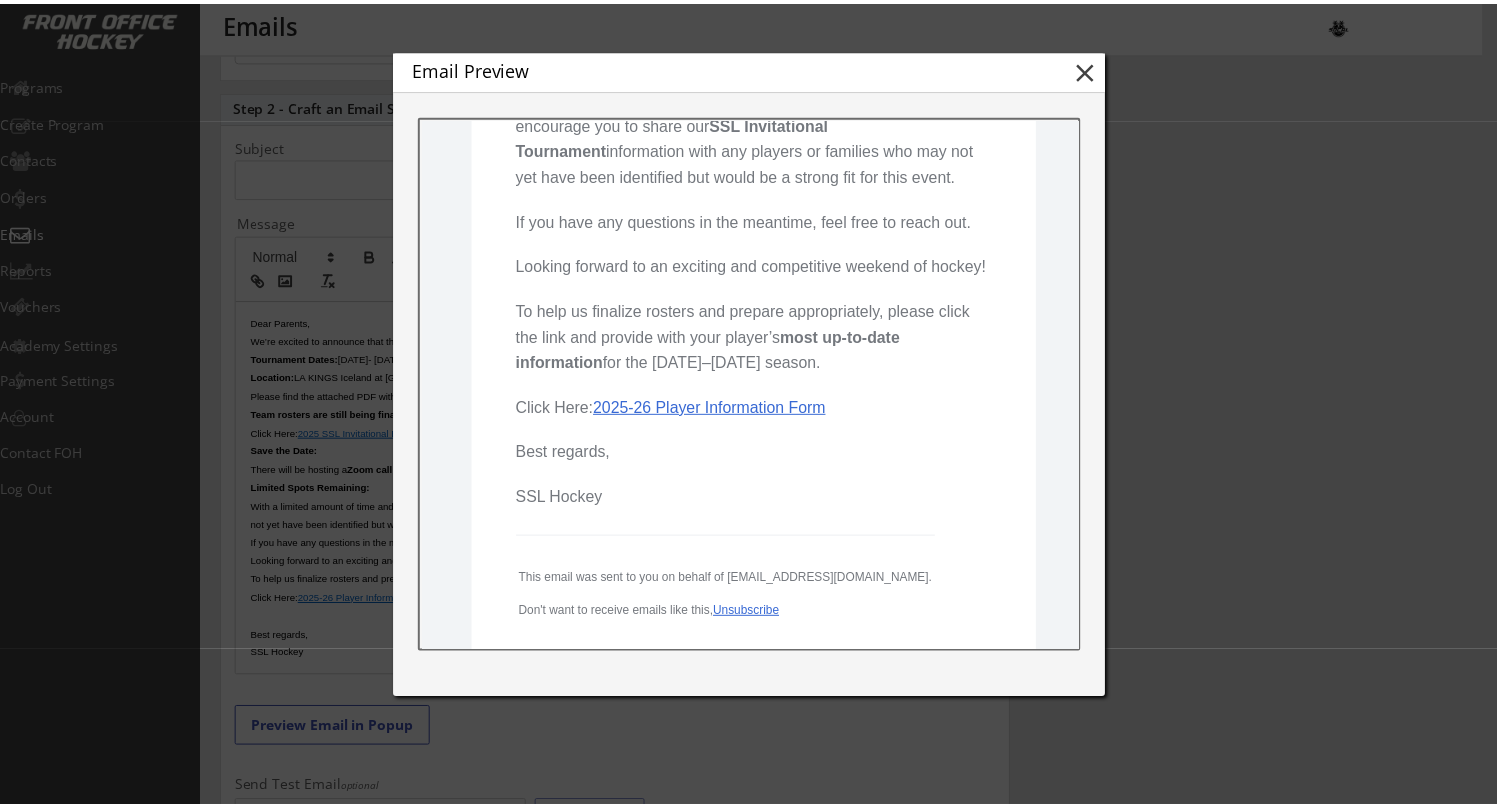 scroll, scrollTop: 949, scrollLeft: 0, axis: vertical 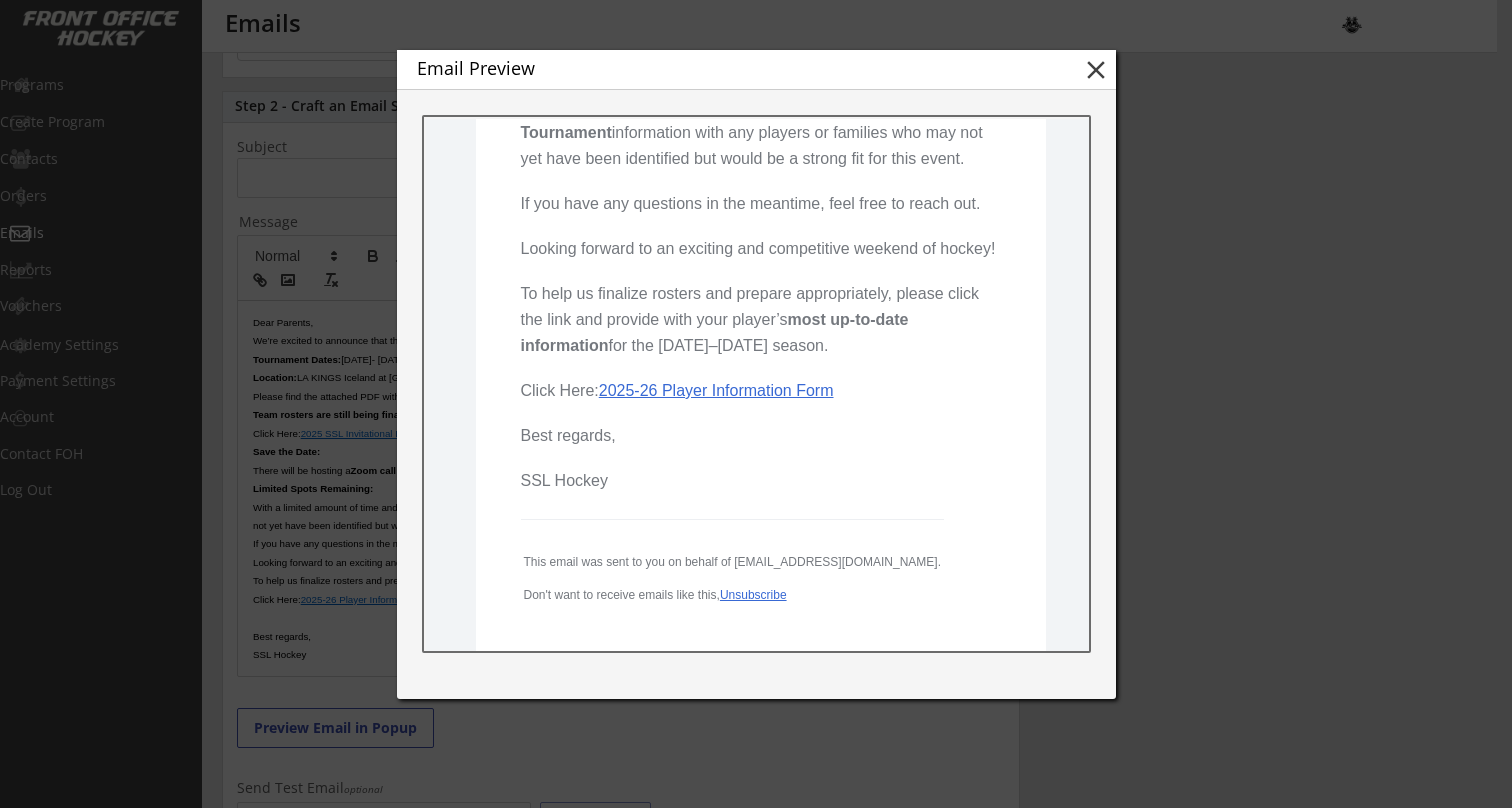 click on "close" at bounding box center [1096, 70] 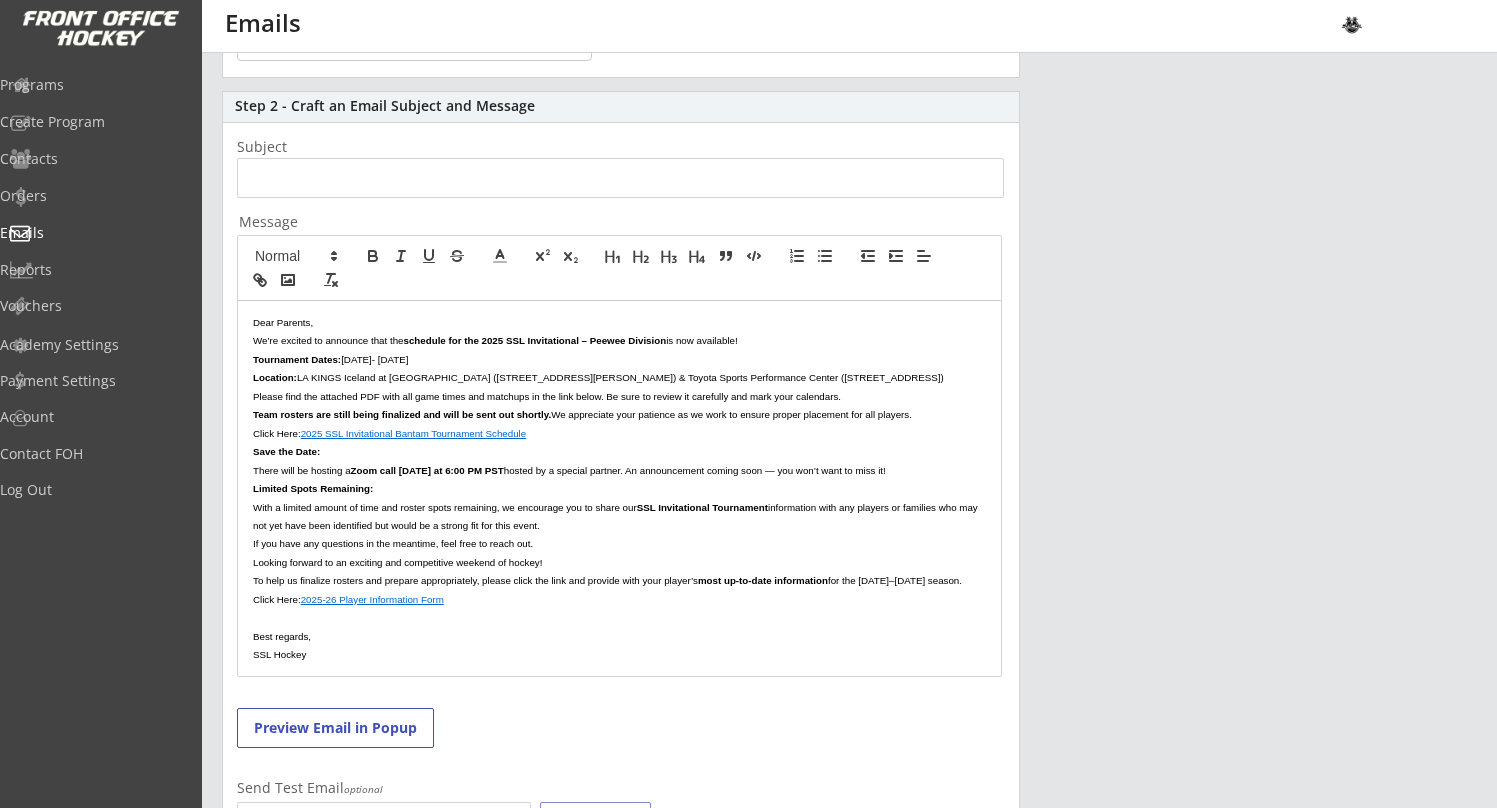click on "2025-26 Player Information Form" at bounding box center (372, 599) 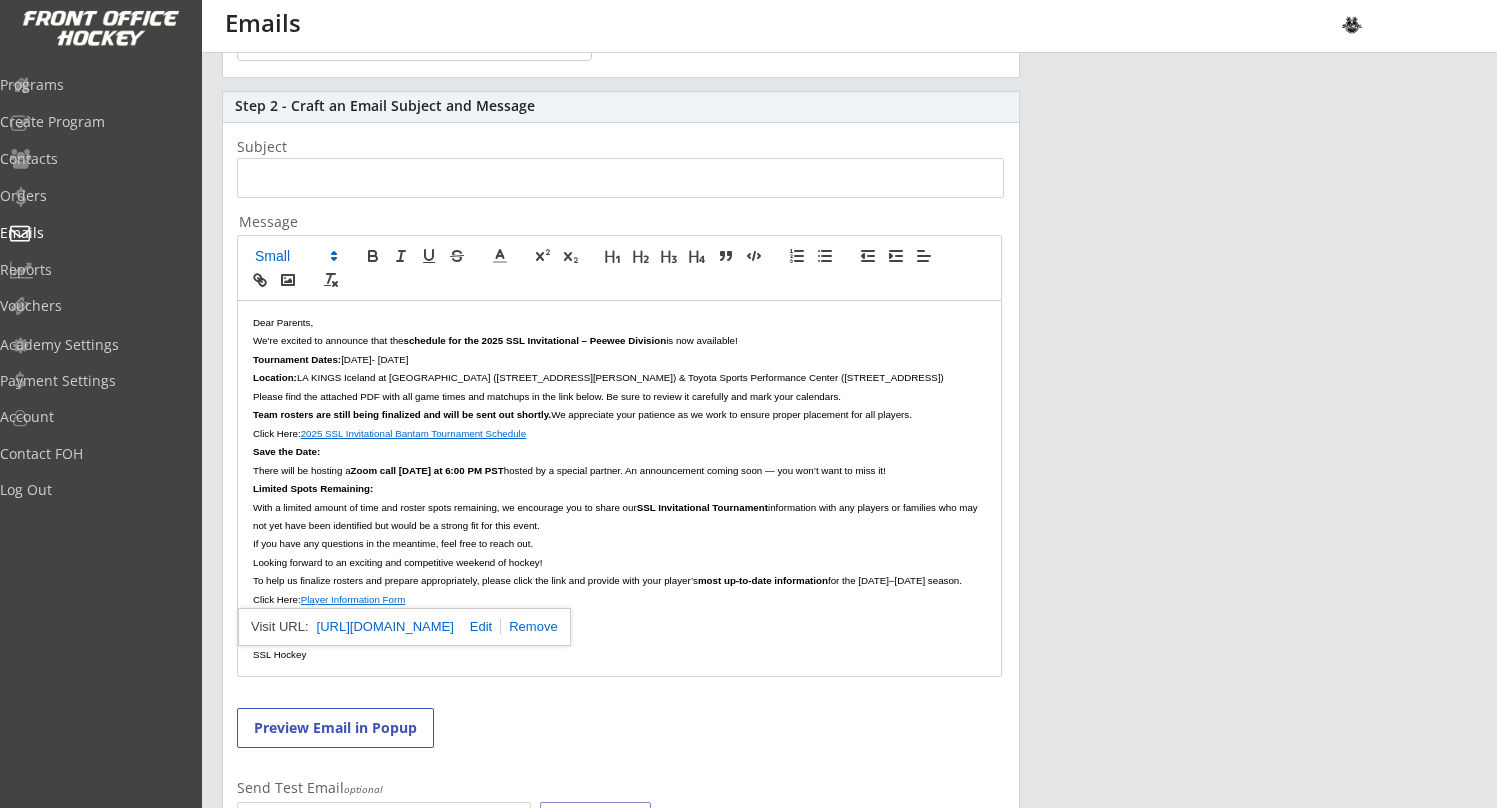 click on "Click Here:  Player Information Form" at bounding box center [619, 599] 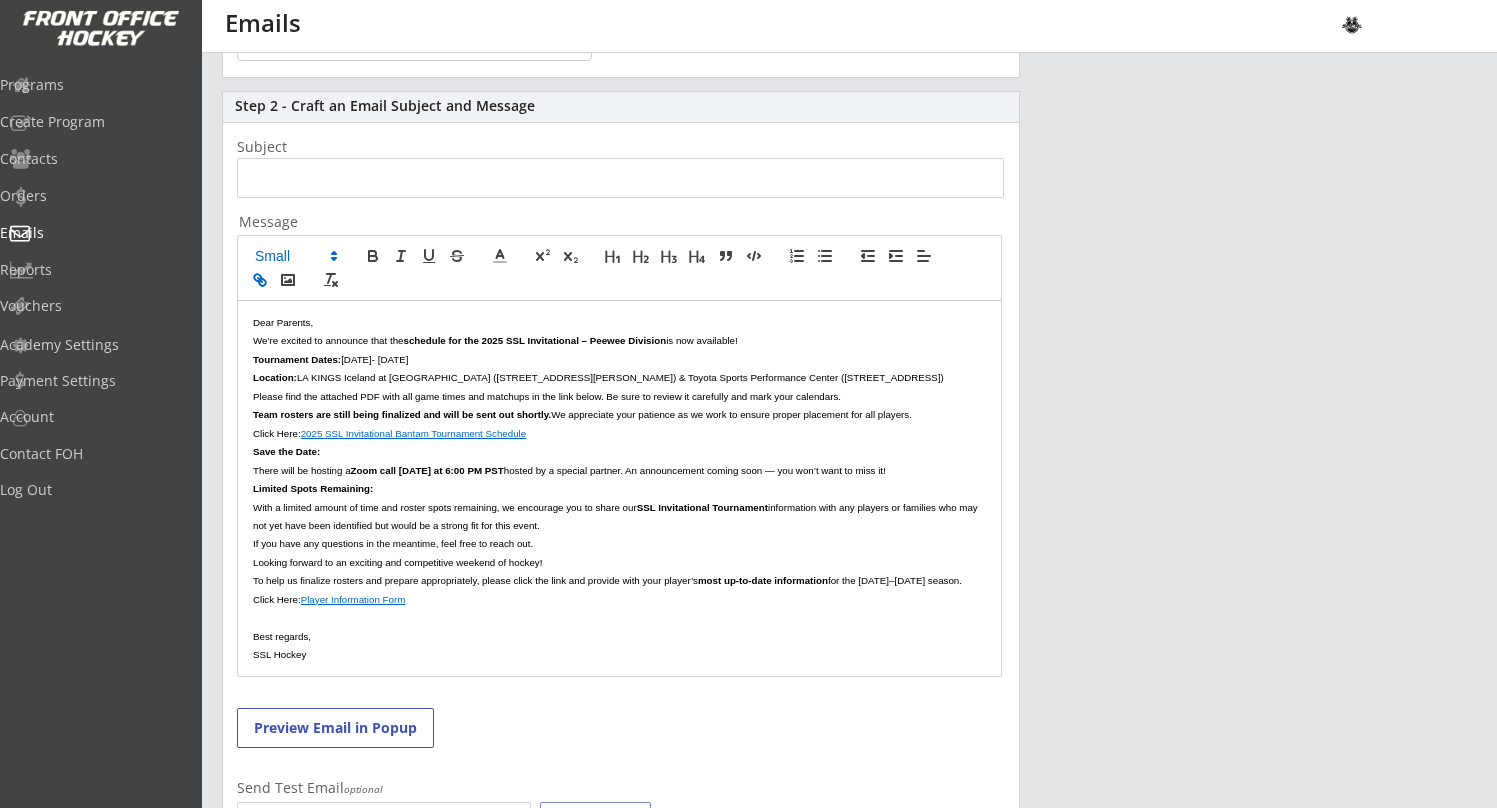 click on "Click Here:  Player Information Form" at bounding box center (619, 599) 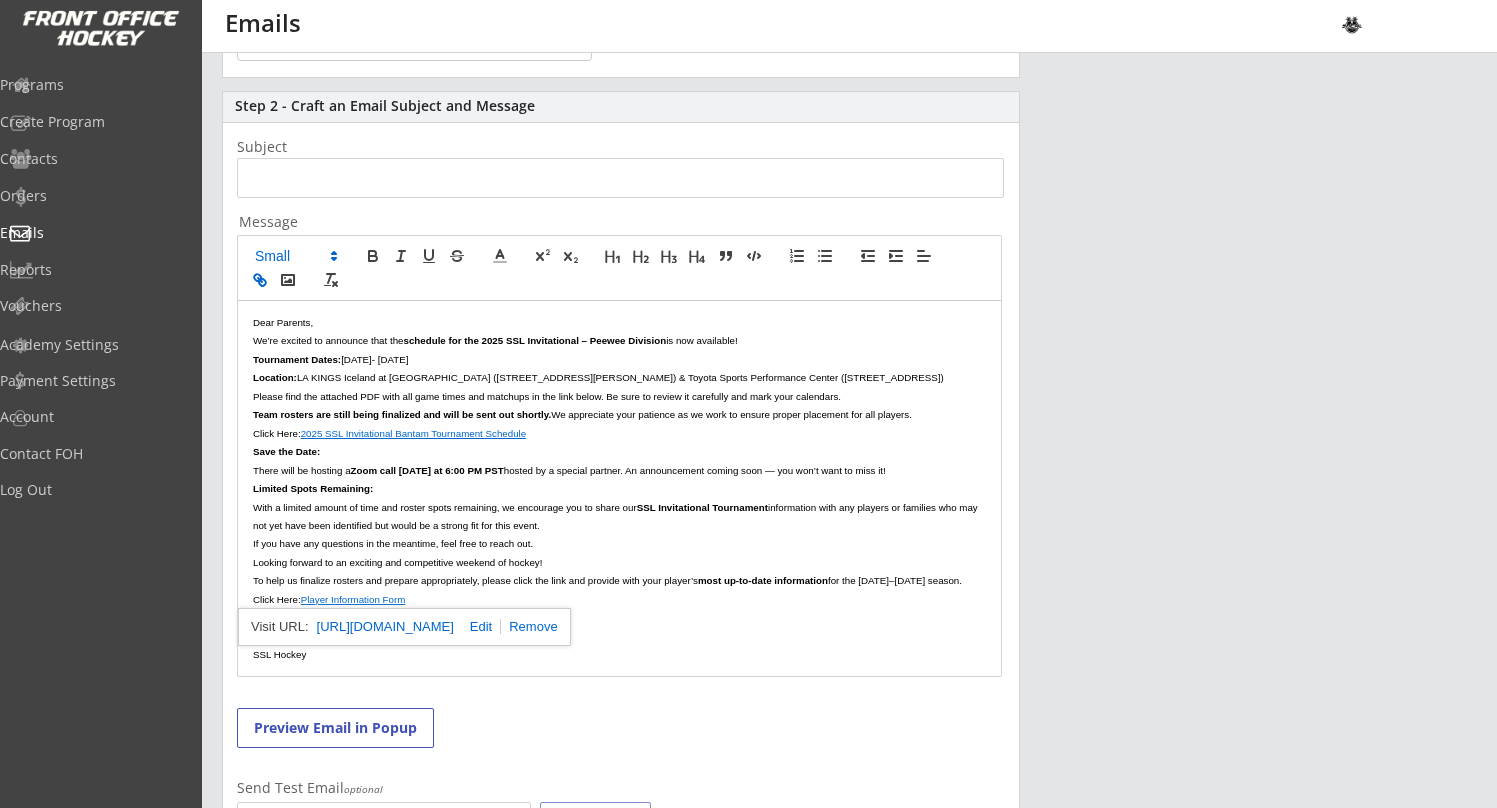 scroll, scrollTop: 0, scrollLeft: 0, axis: both 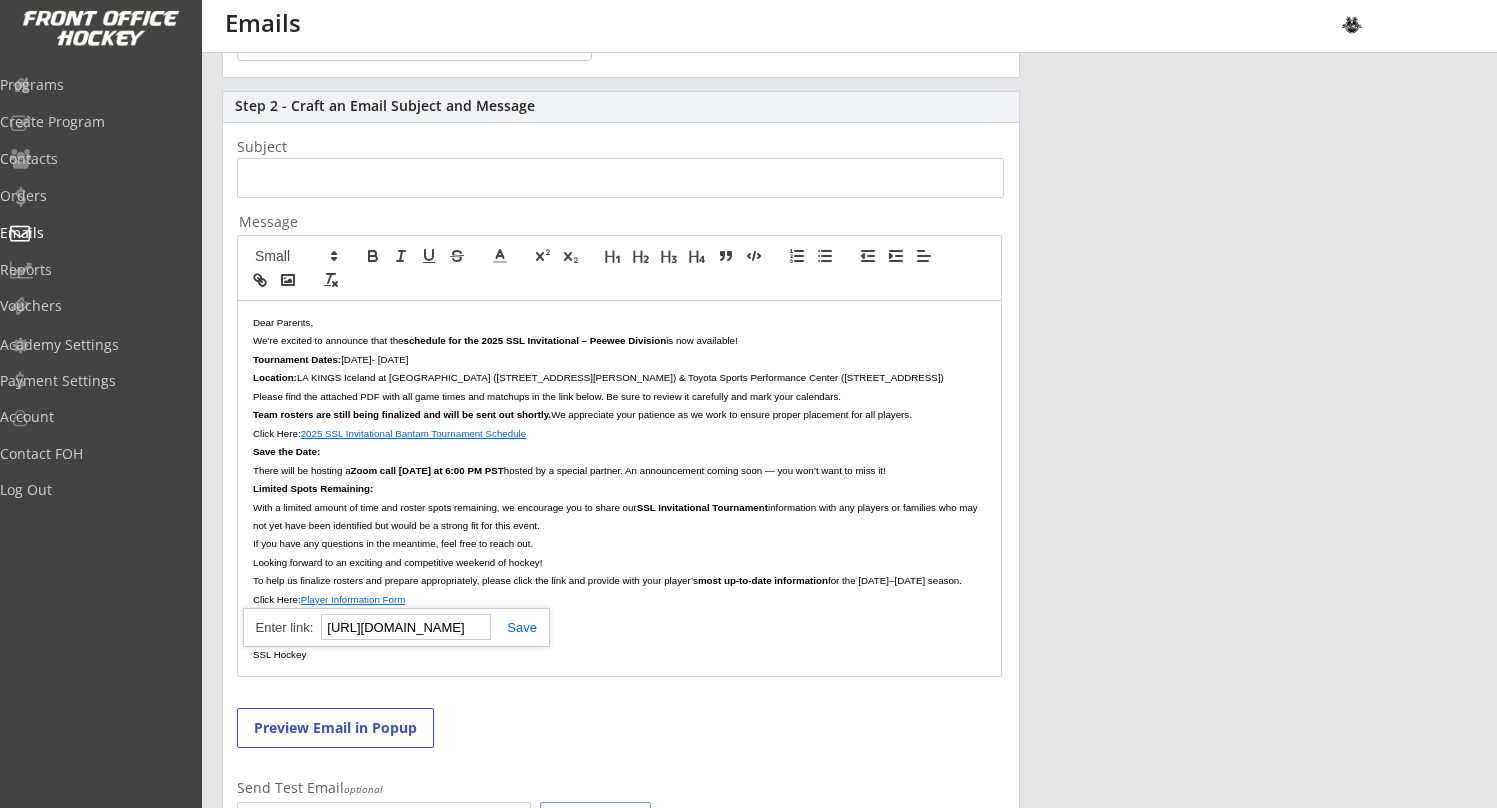 click on "Click Here:  Player Information Form" at bounding box center [619, 599] 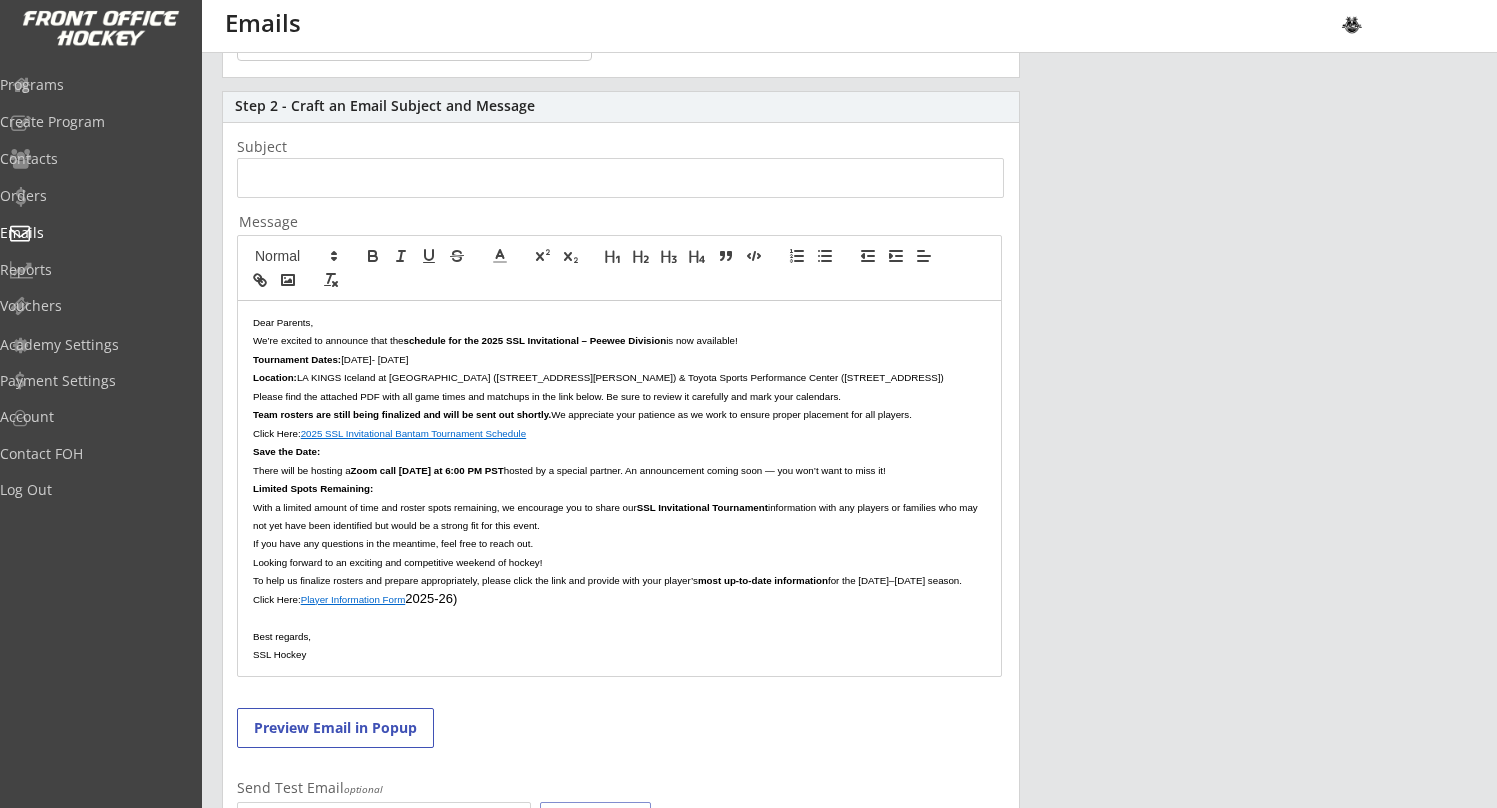 click on "Click Here:  Player Information Form  2025-26)" at bounding box center [619, 599] 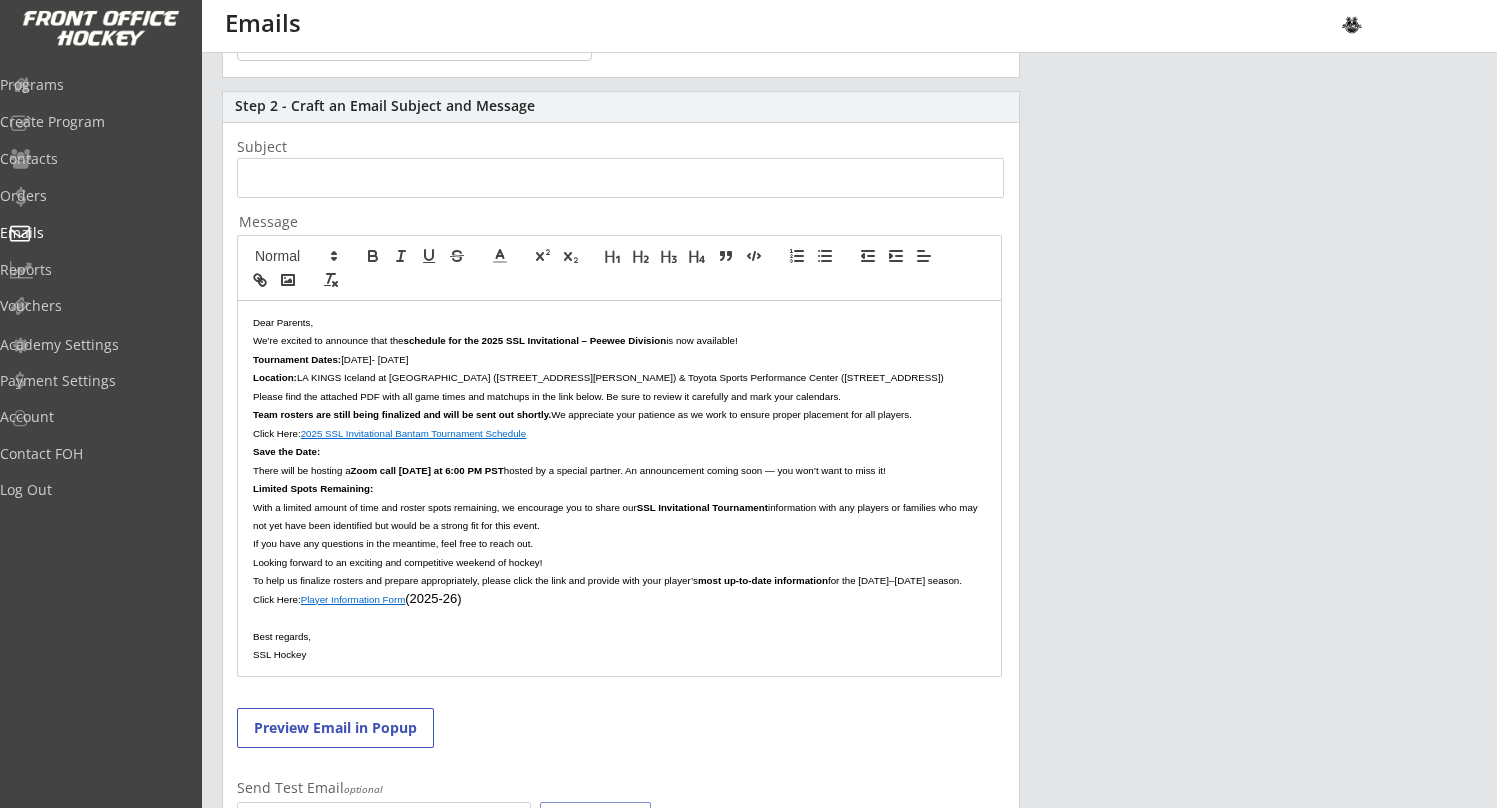 drag, startPoint x: 473, startPoint y: 592, endPoint x: 247, endPoint y: 592, distance: 226 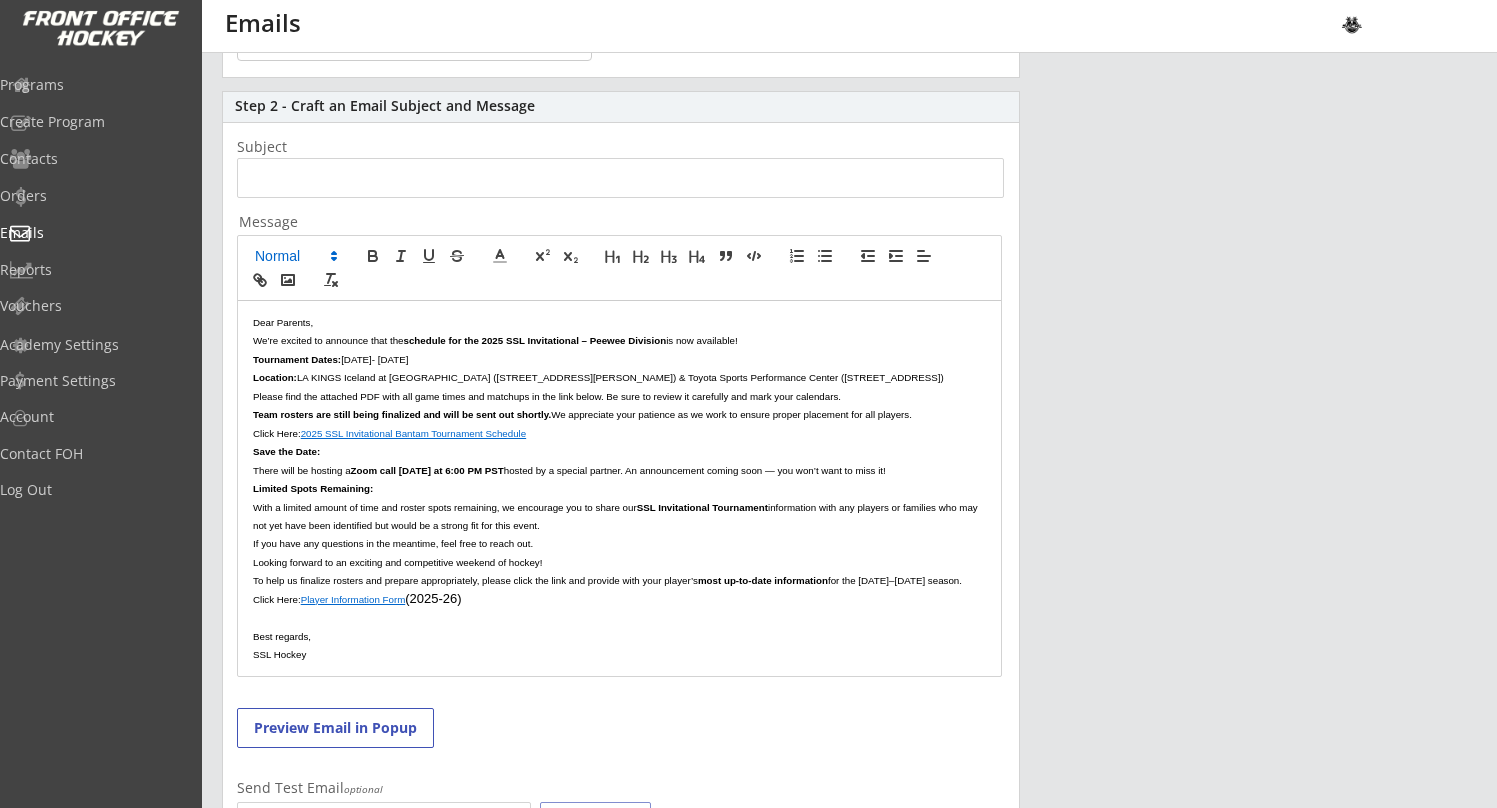 click at bounding box center (295, 256) 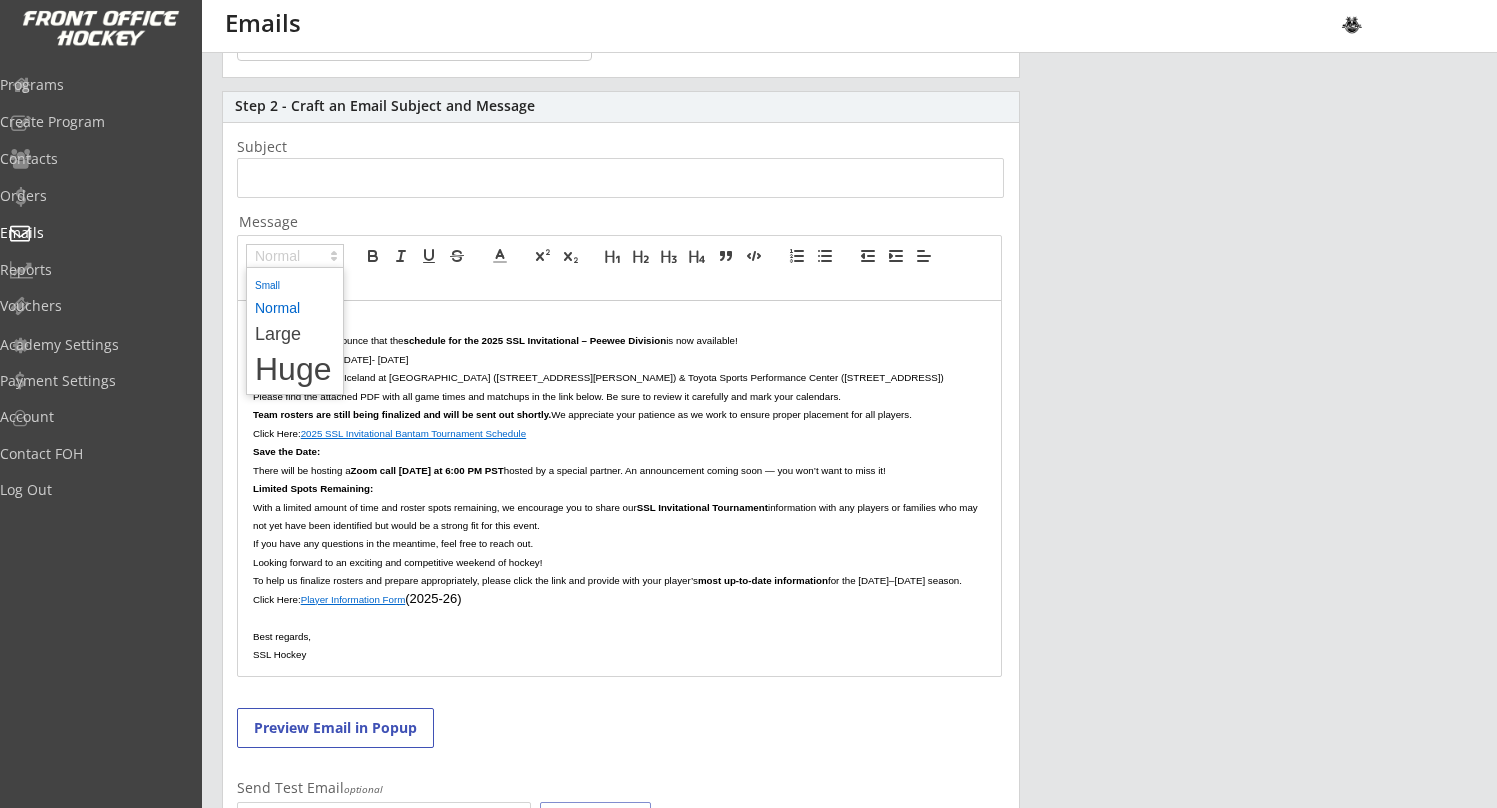 click at bounding box center [295, 284] 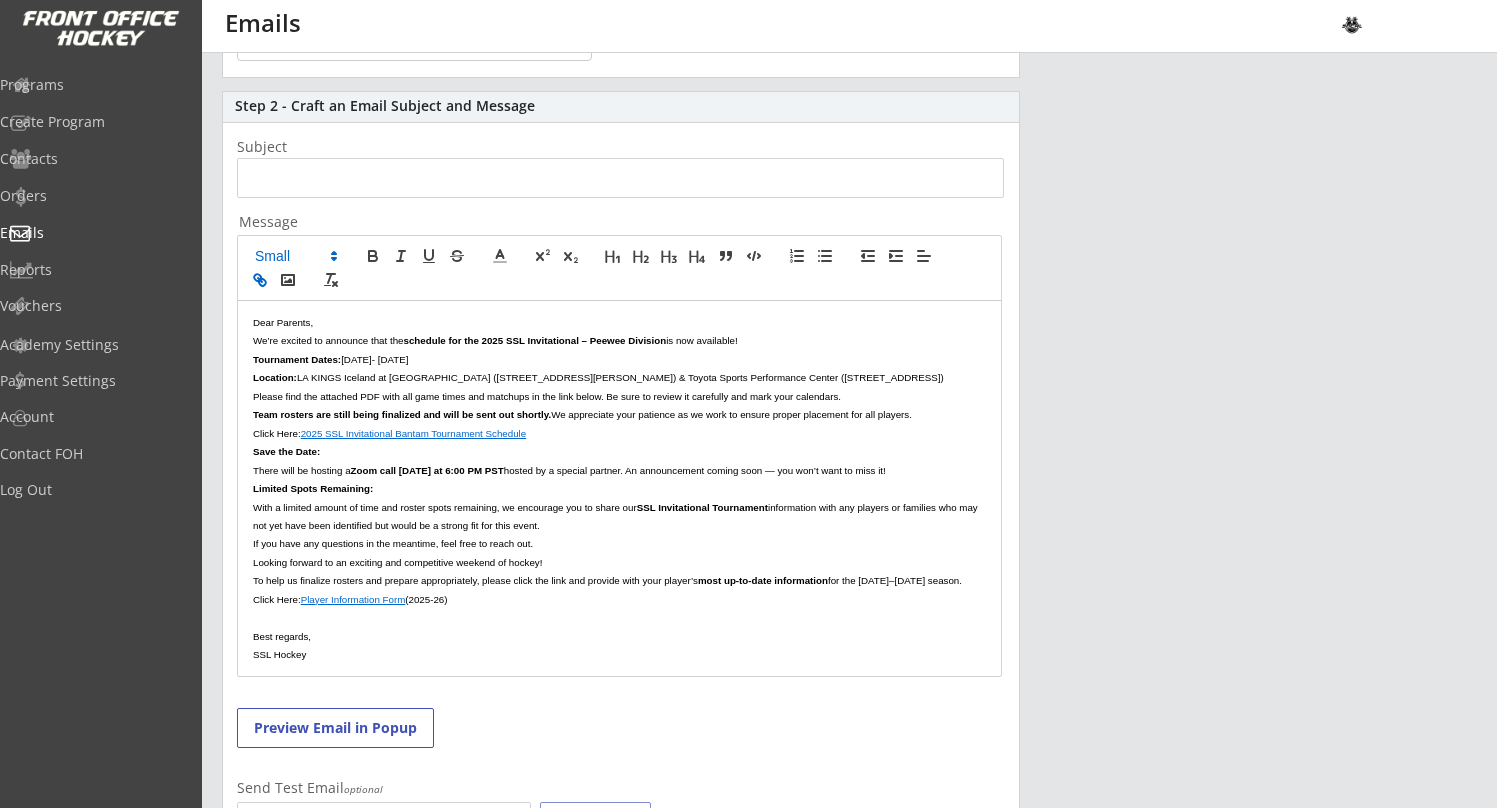 click 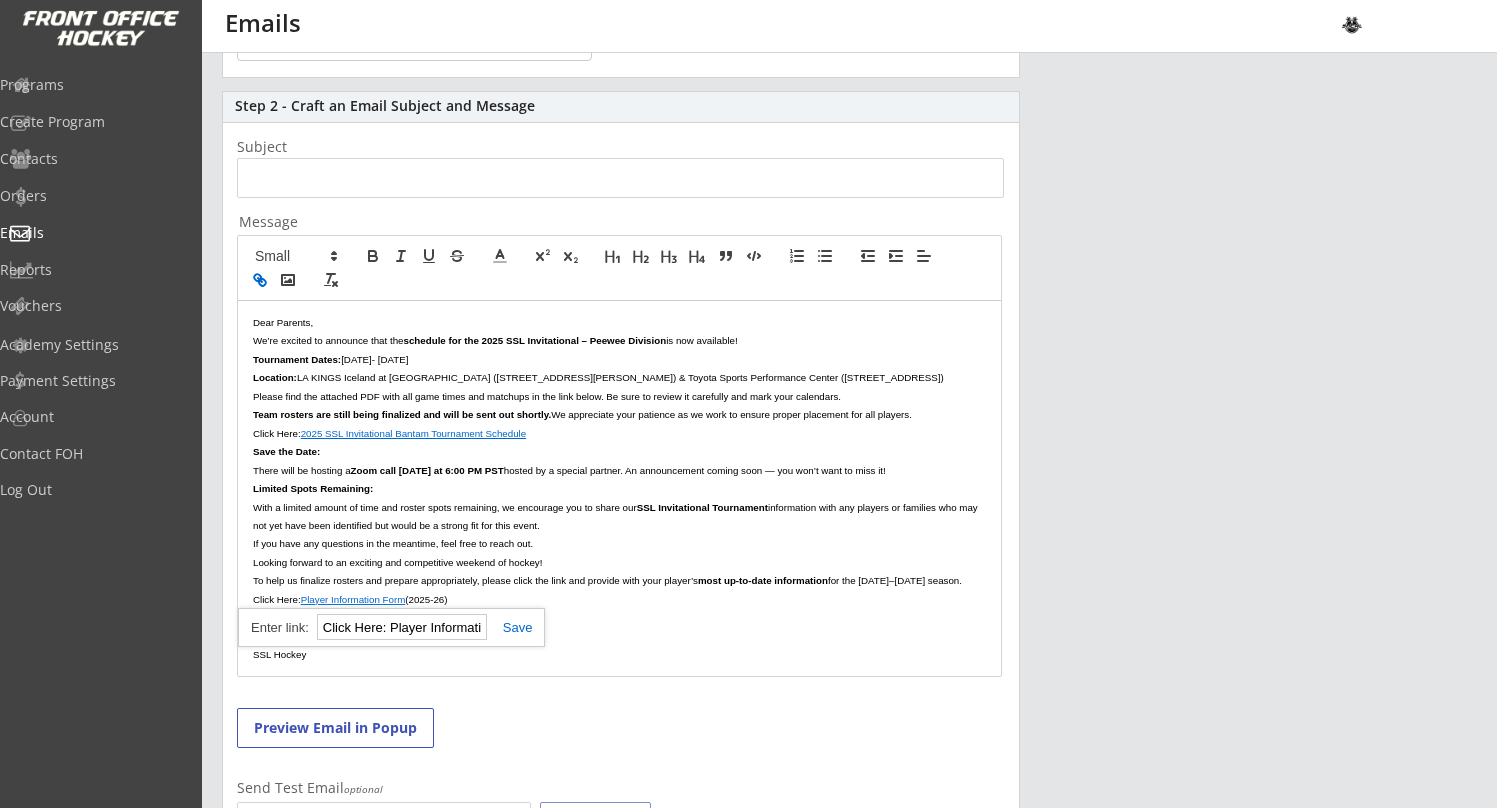 scroll, scrollTop: 0, scrollLeft: 0, axis: both 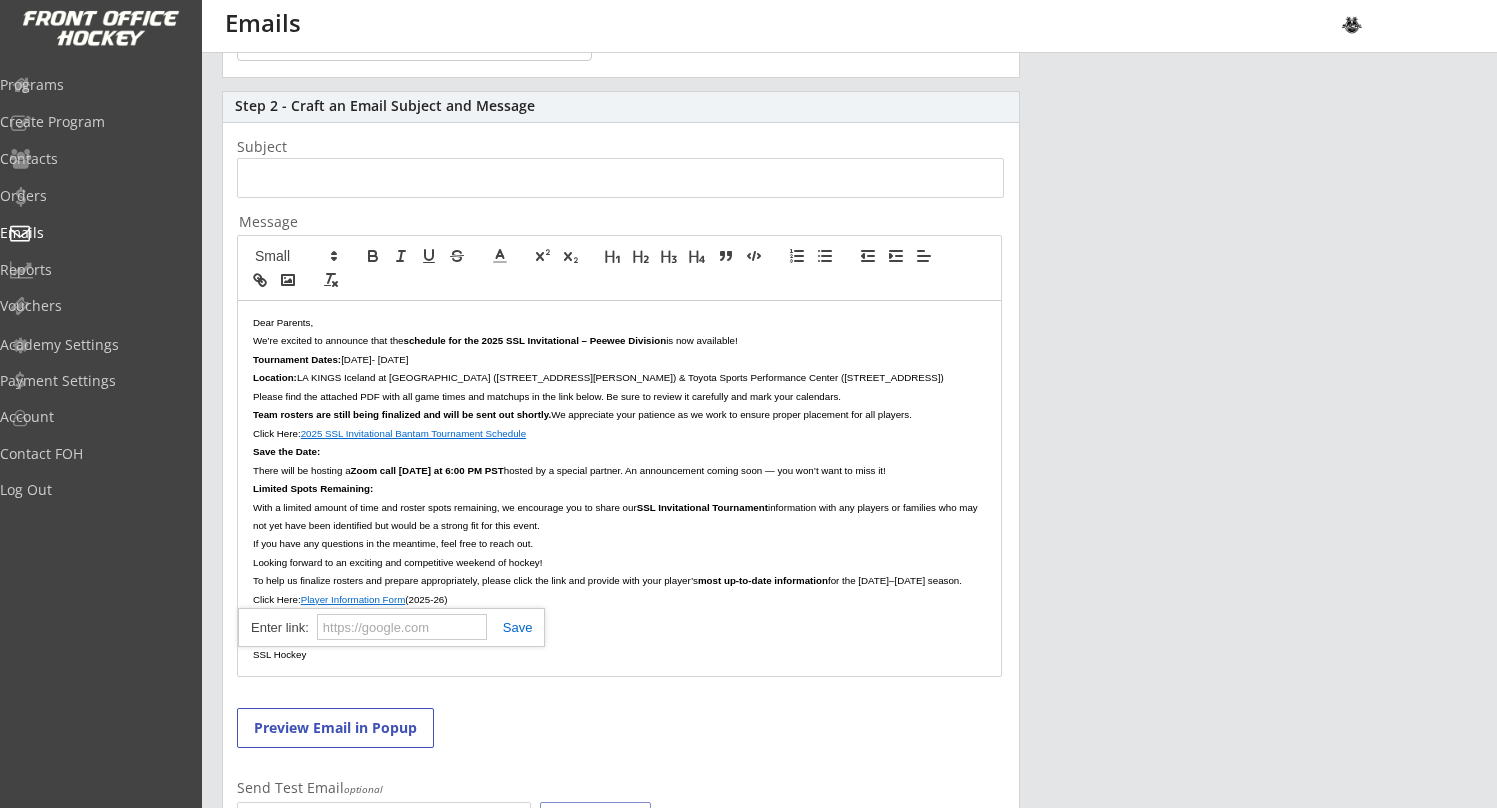 paste on "https://forms.gle/k3oJp58U6puEP7GW7" 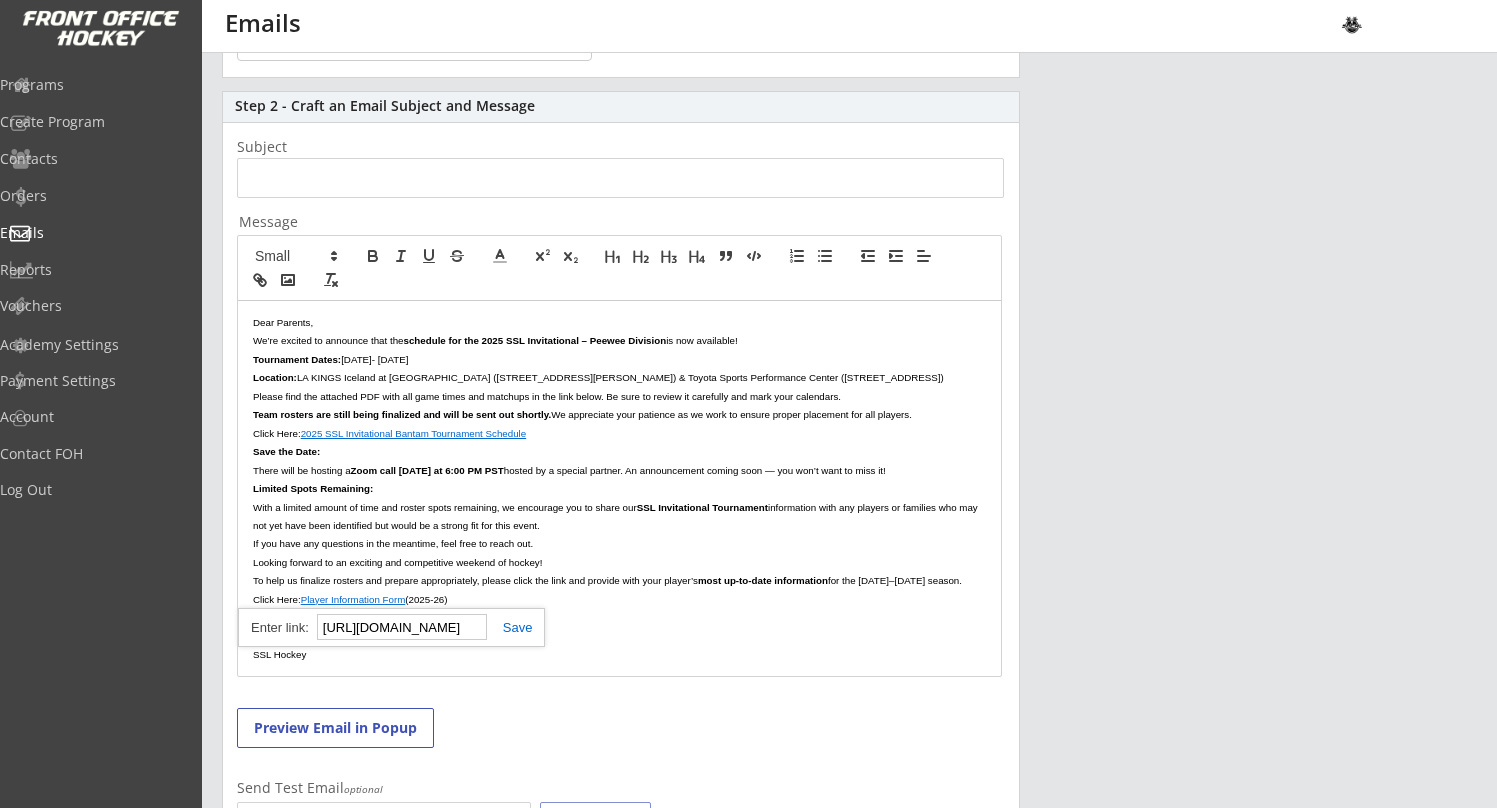 click at bounding box center [510, 627] 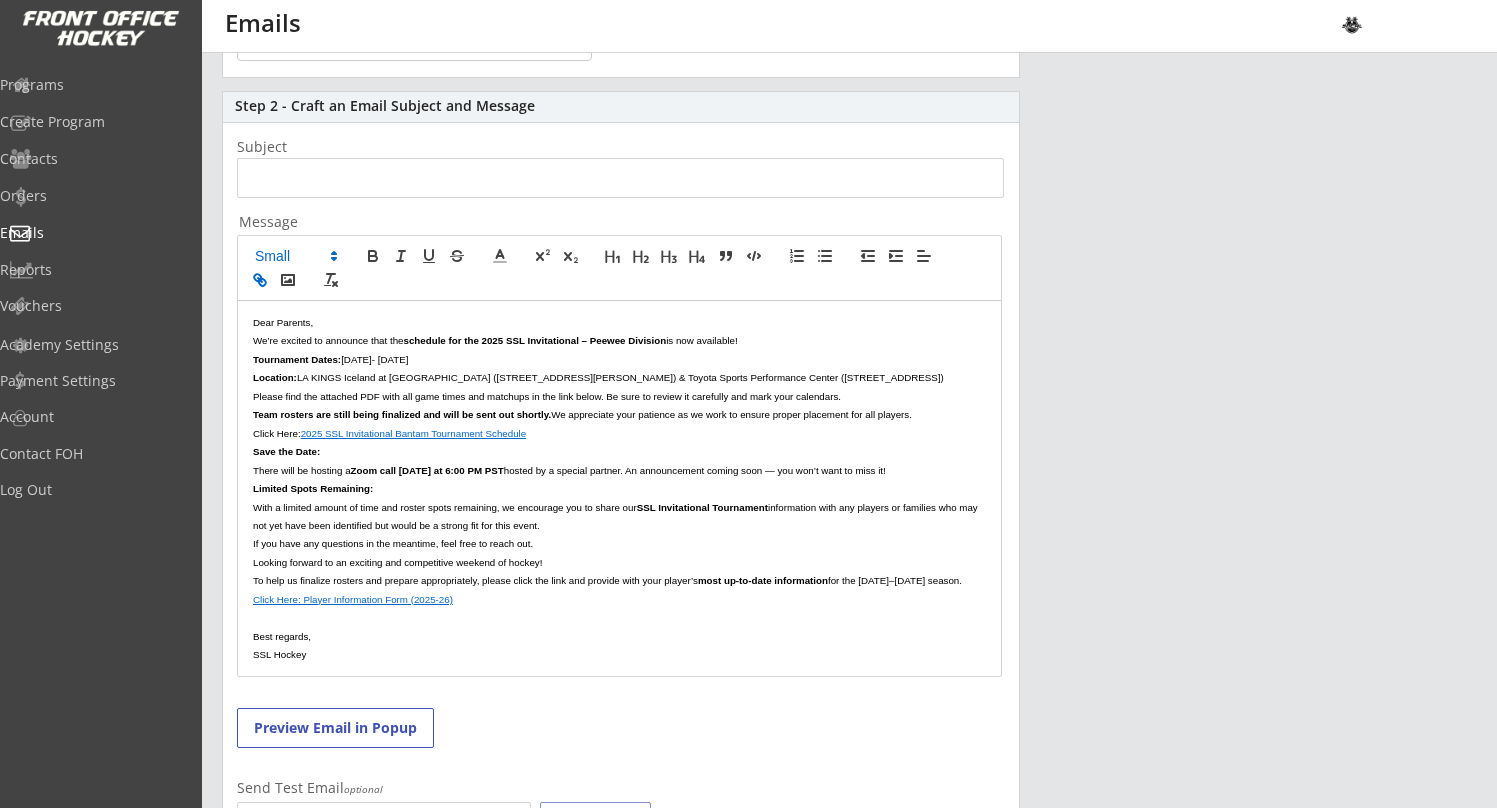 click on "Click Here: Player Information Form (2025-26)" at bounding box center [353, 599] 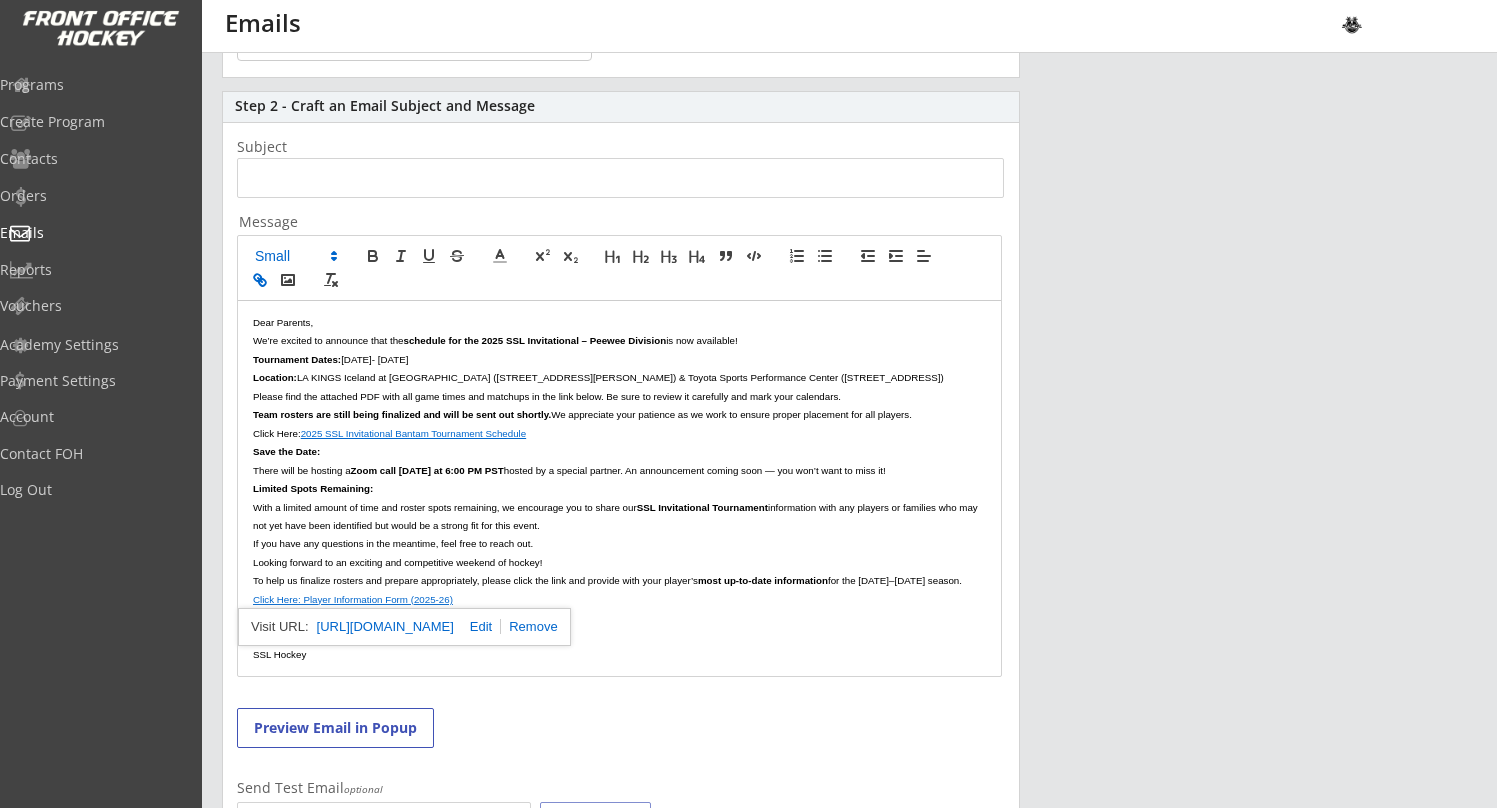 click on "Click Here: Player Information Form (2025-26)" at bounding box center [353, 599] 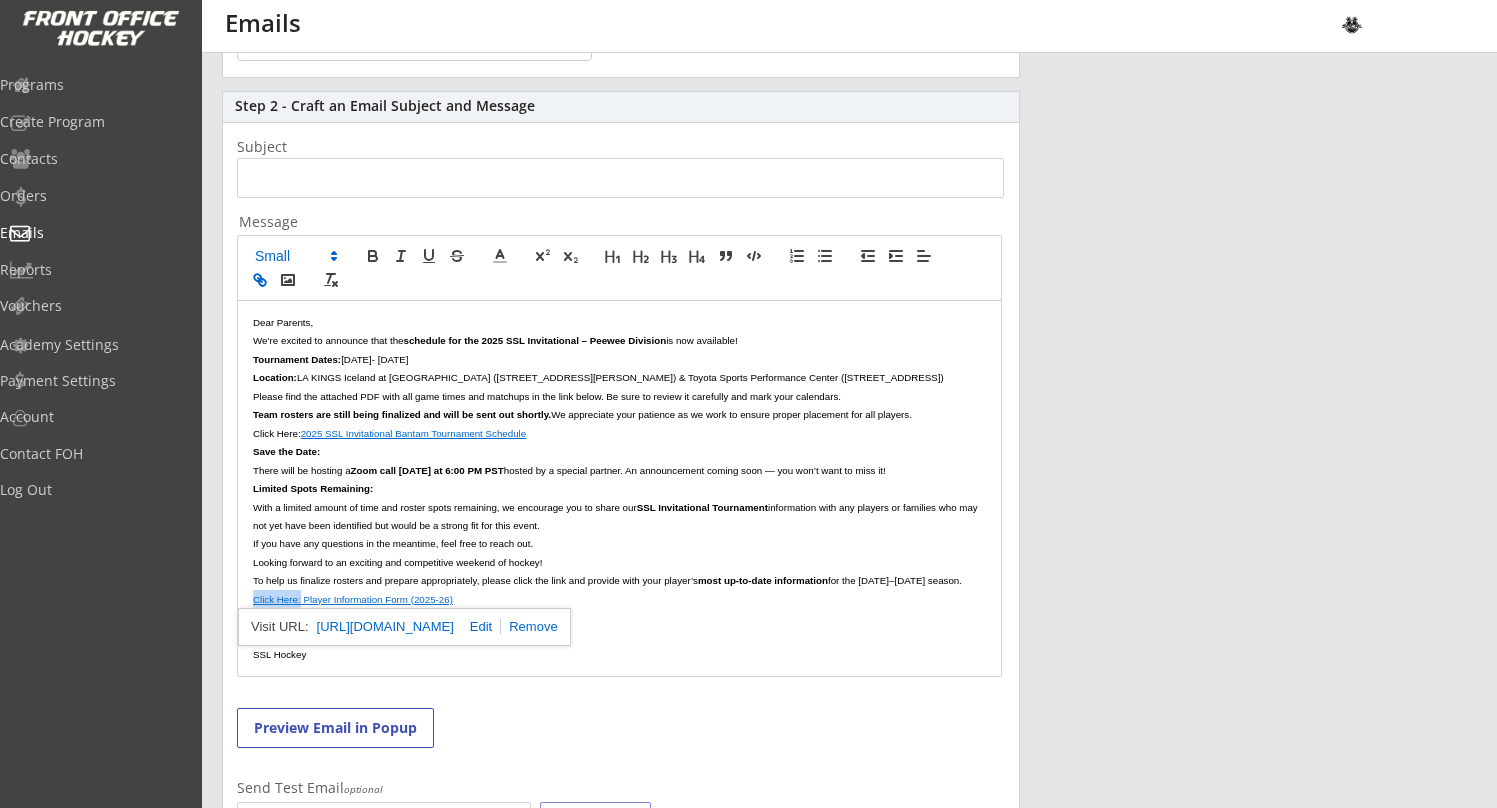 drag, startPoint x: 250, startPoint y: 590, endPoint x: 301, endPoint y: 591, distance: 51.009804 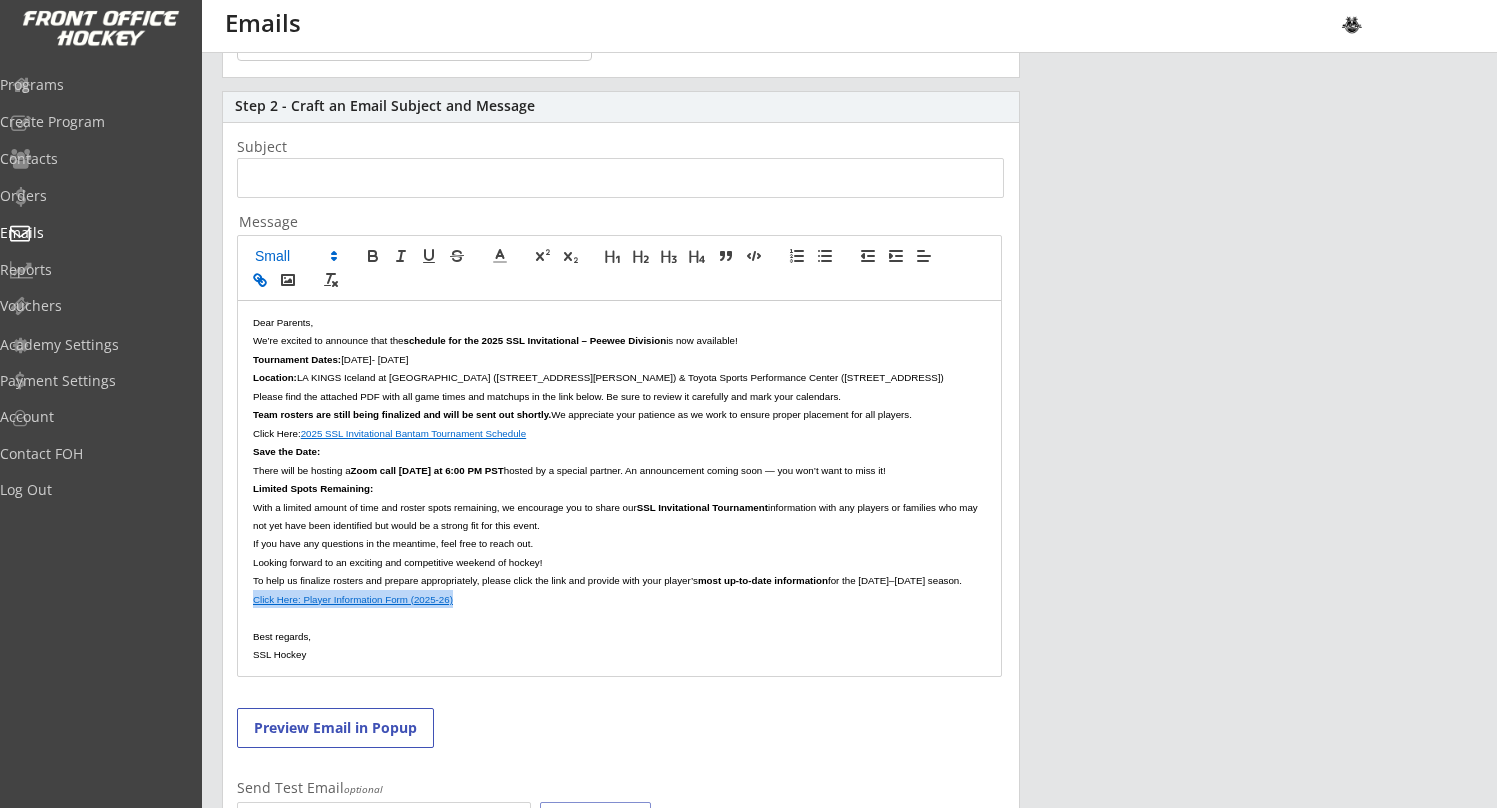 drag, startPoint x: 461, startPoint y: 594, endPoint x: 225, endPoint y: 594, distance: 236 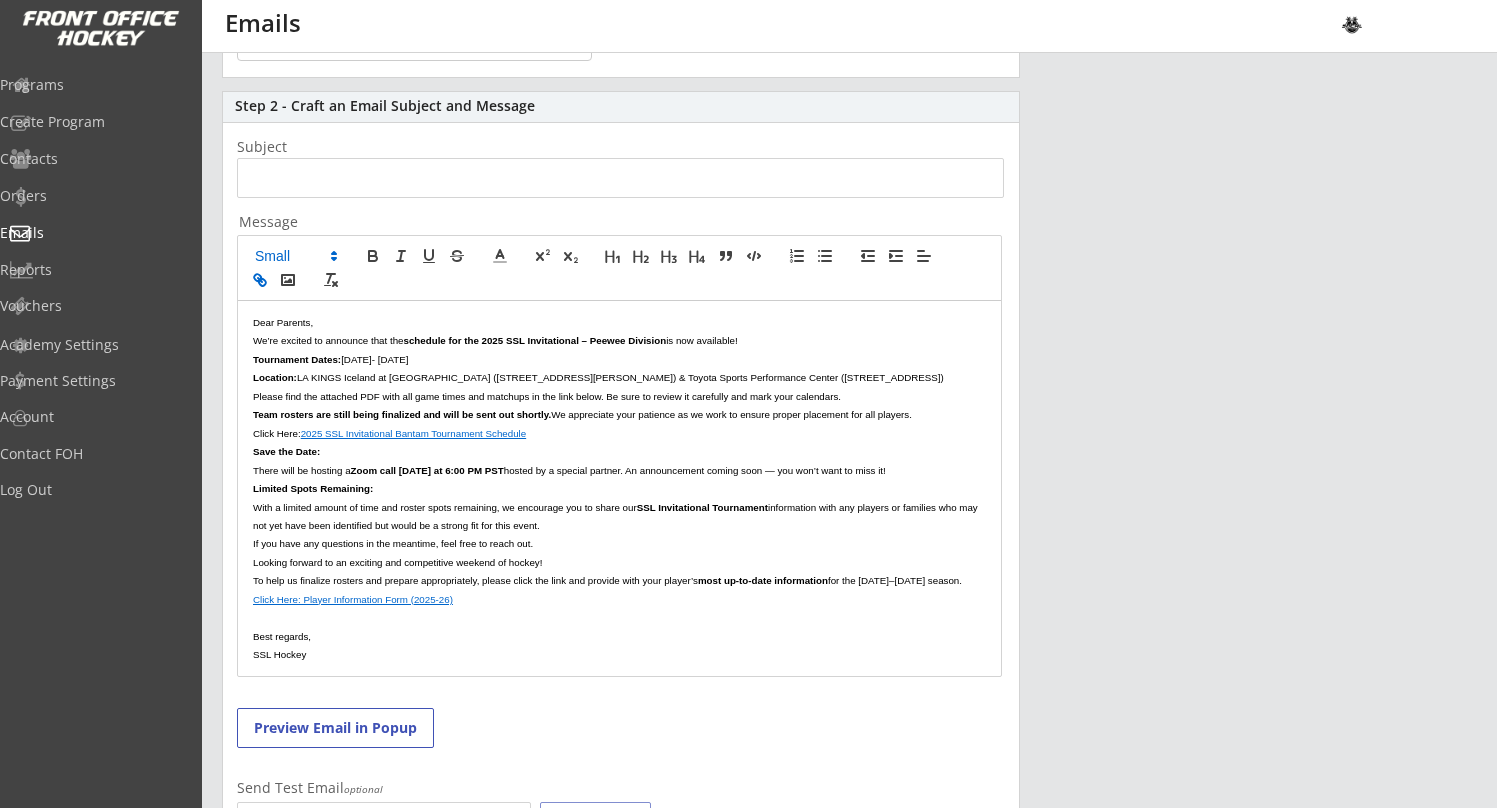 click on "To help us finalize rosters and prepare appropriately, please click the link and provide with your player’s  most up-to-date information   for the 2024–2025 season." at bounding box center (619, 580) 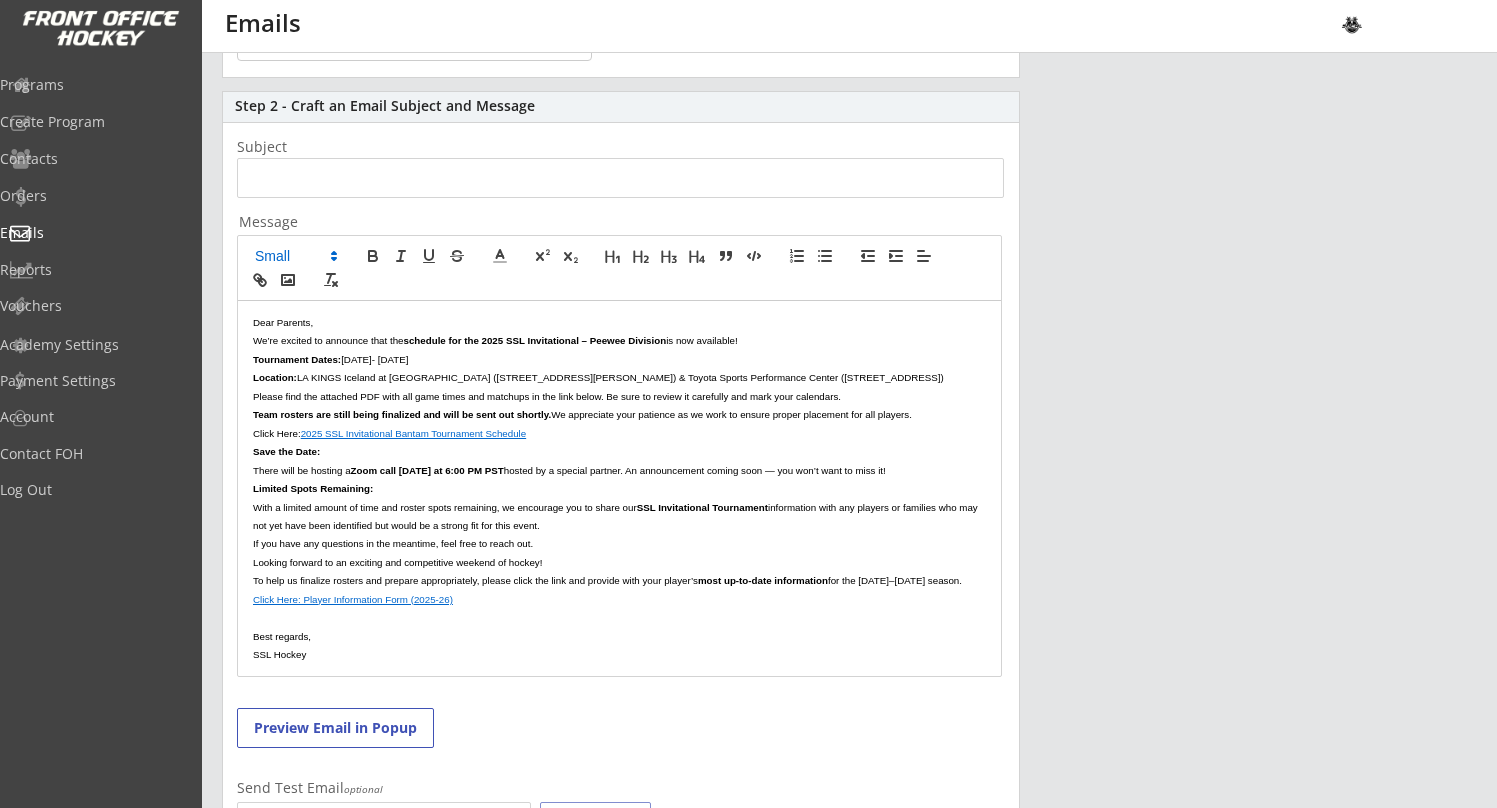 click on "Click Here: Player Information Form (2025-26)" at bounding box center (353, 599) 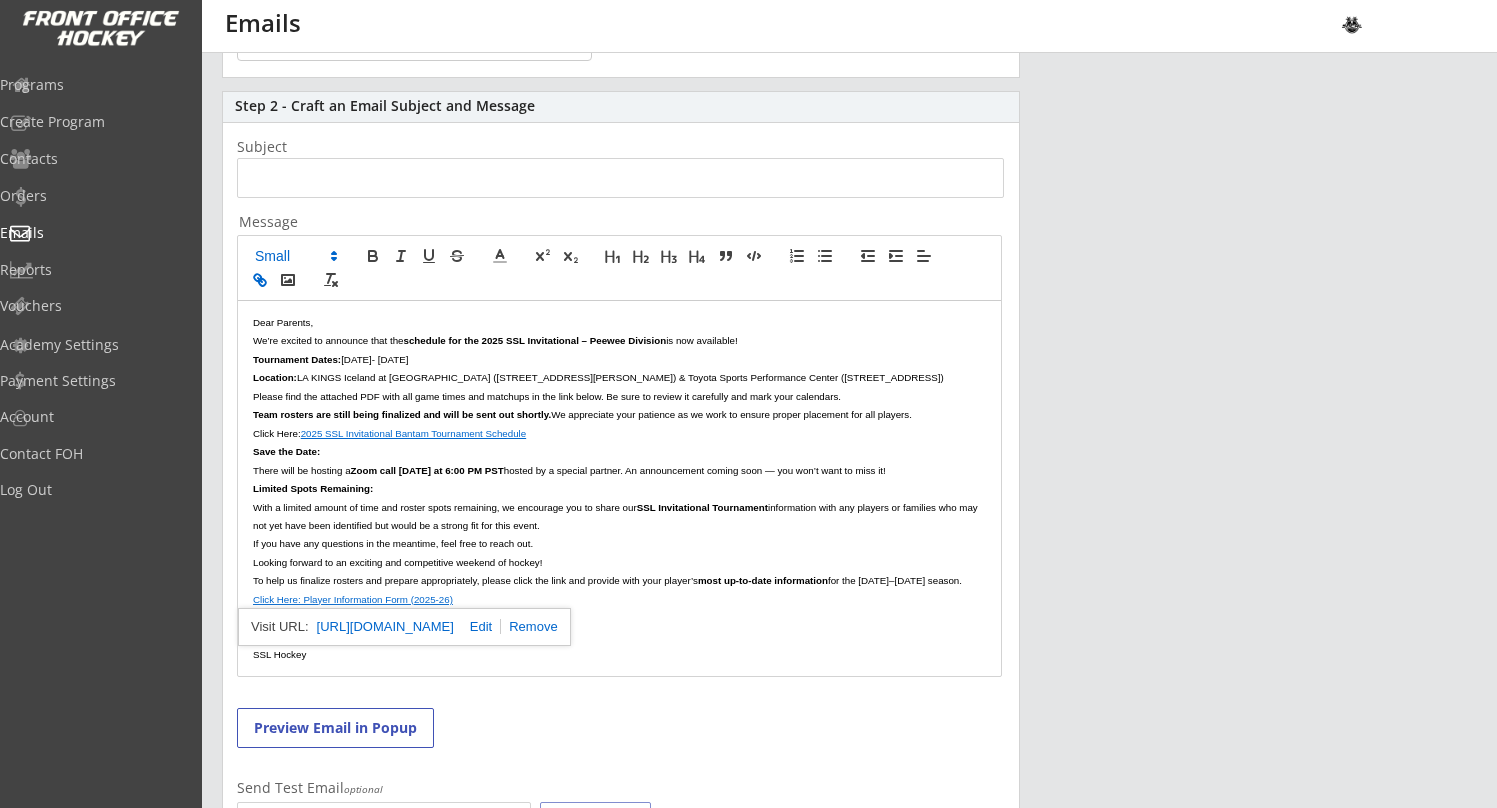 click at bounding box center [529, 626] 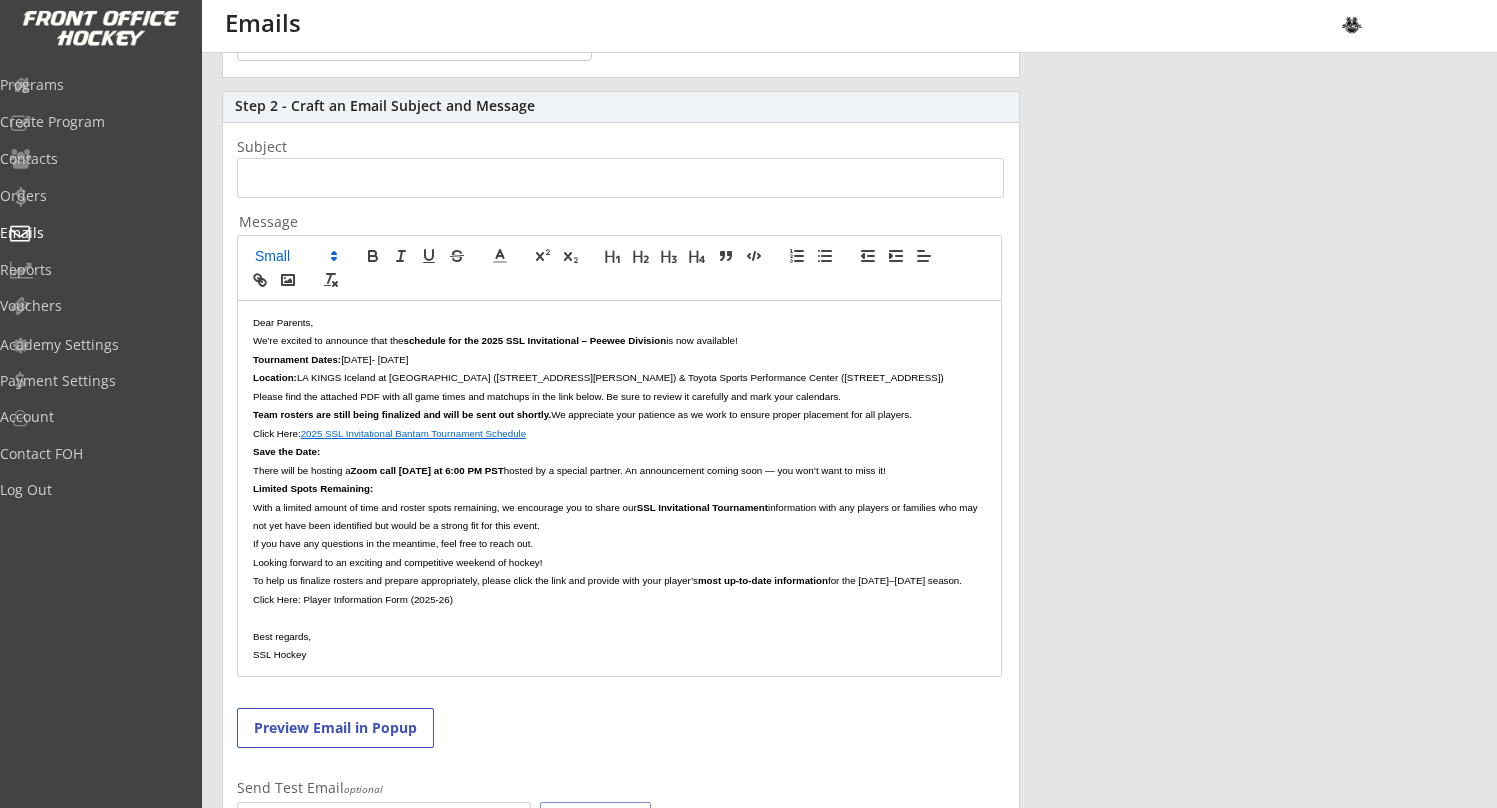 click on "Click Here: Player Information Form (2025-26)" at bounding box center (353, 599) 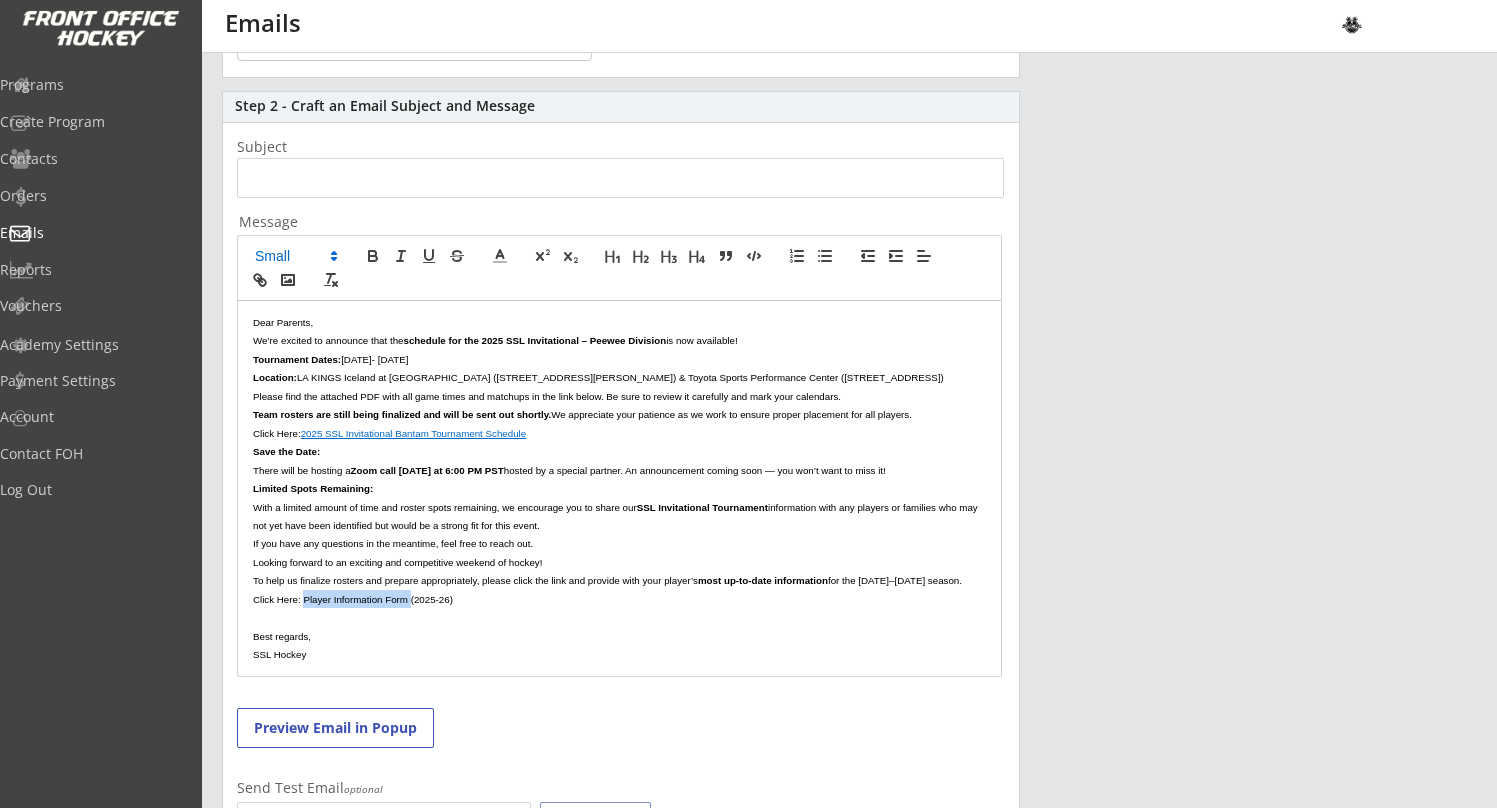 scroll, scrollTop: 0, scrollLeft: 0, axis: both 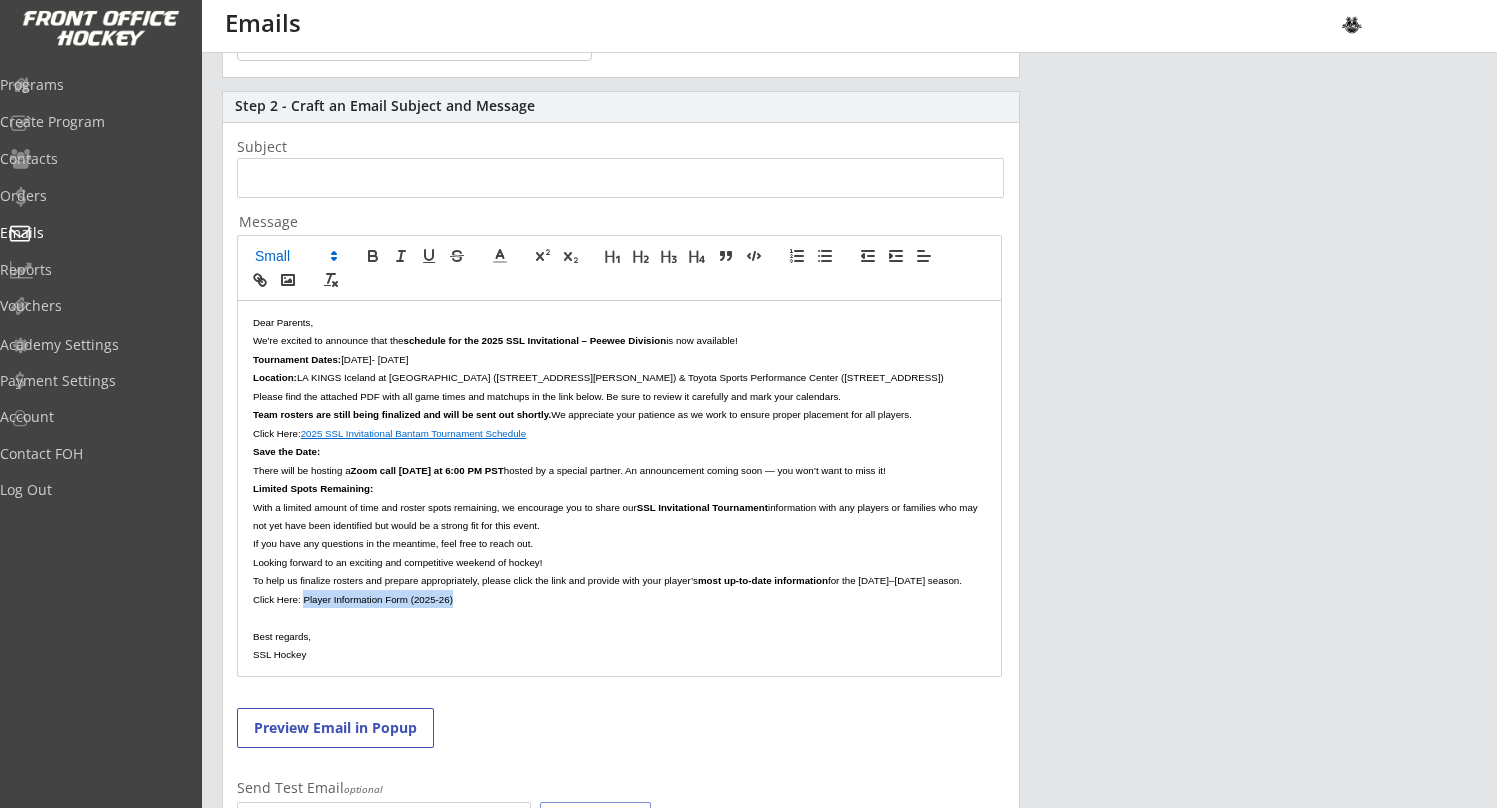 drag, startPoint x: 305, startPoint y: 594, endPoint x: 450, endPoint y: 595, distance: 145.00345 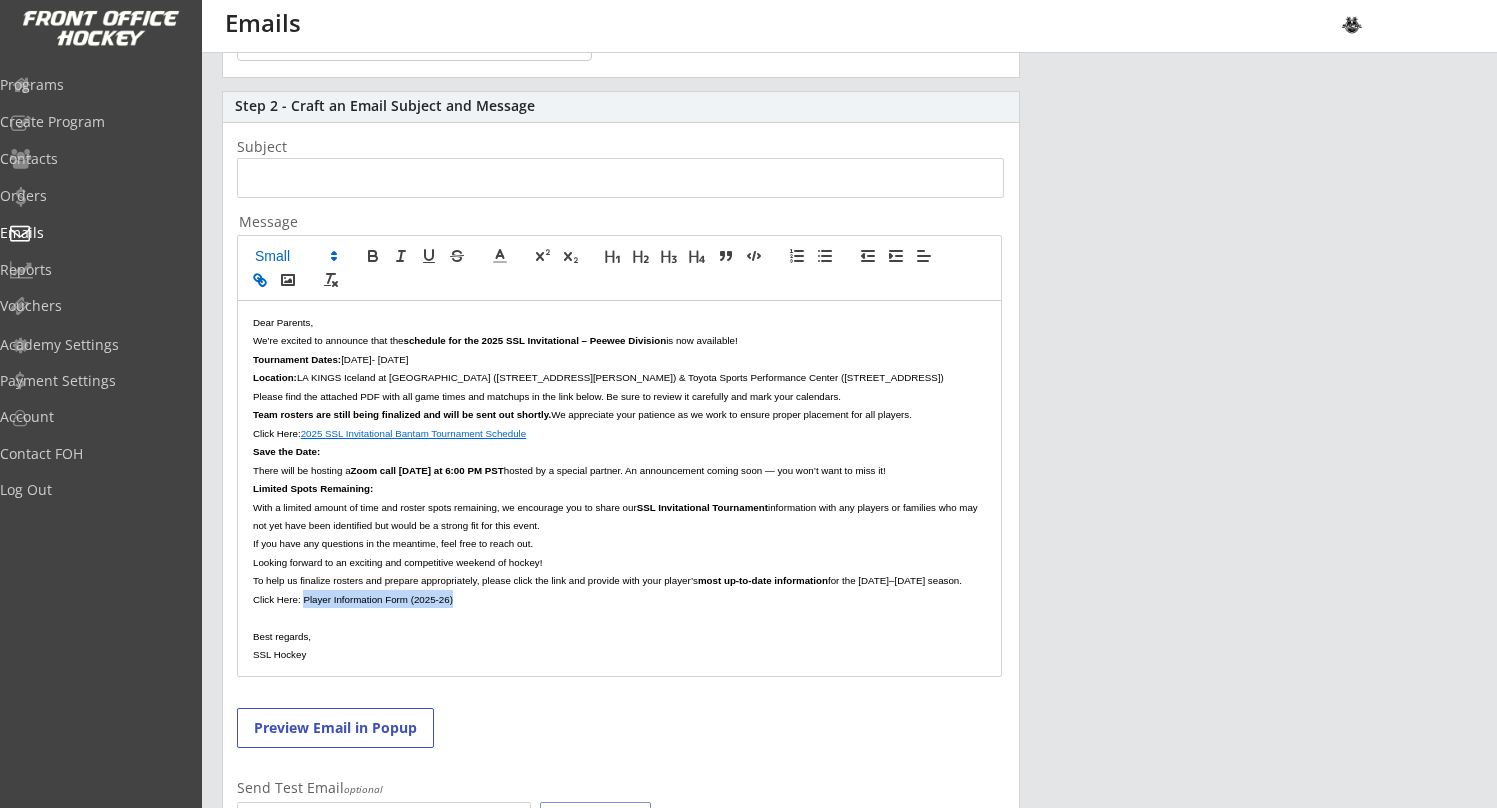 click 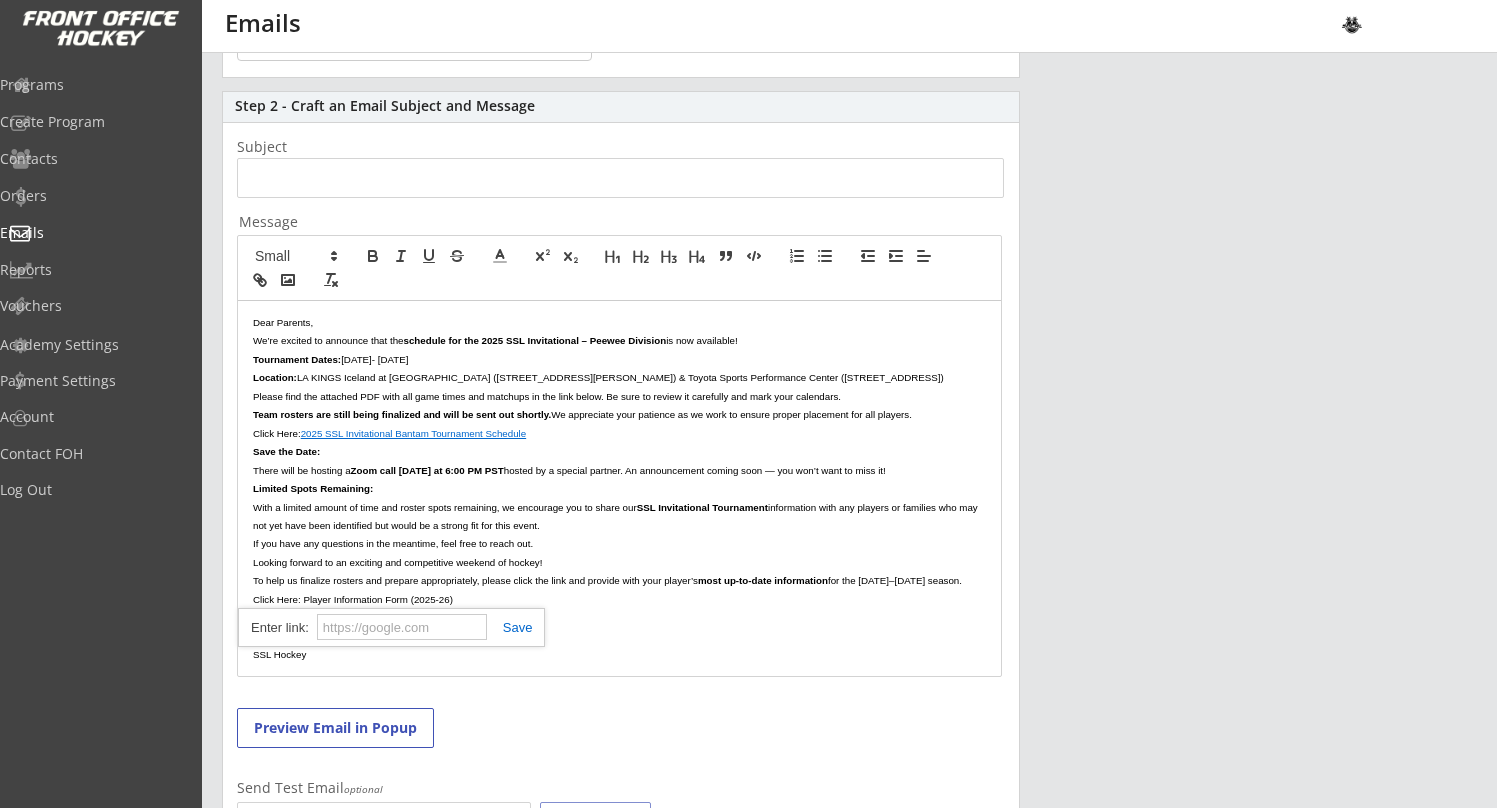 paste on "https://forms.gle/k3oJp58U6puEP7GW7" 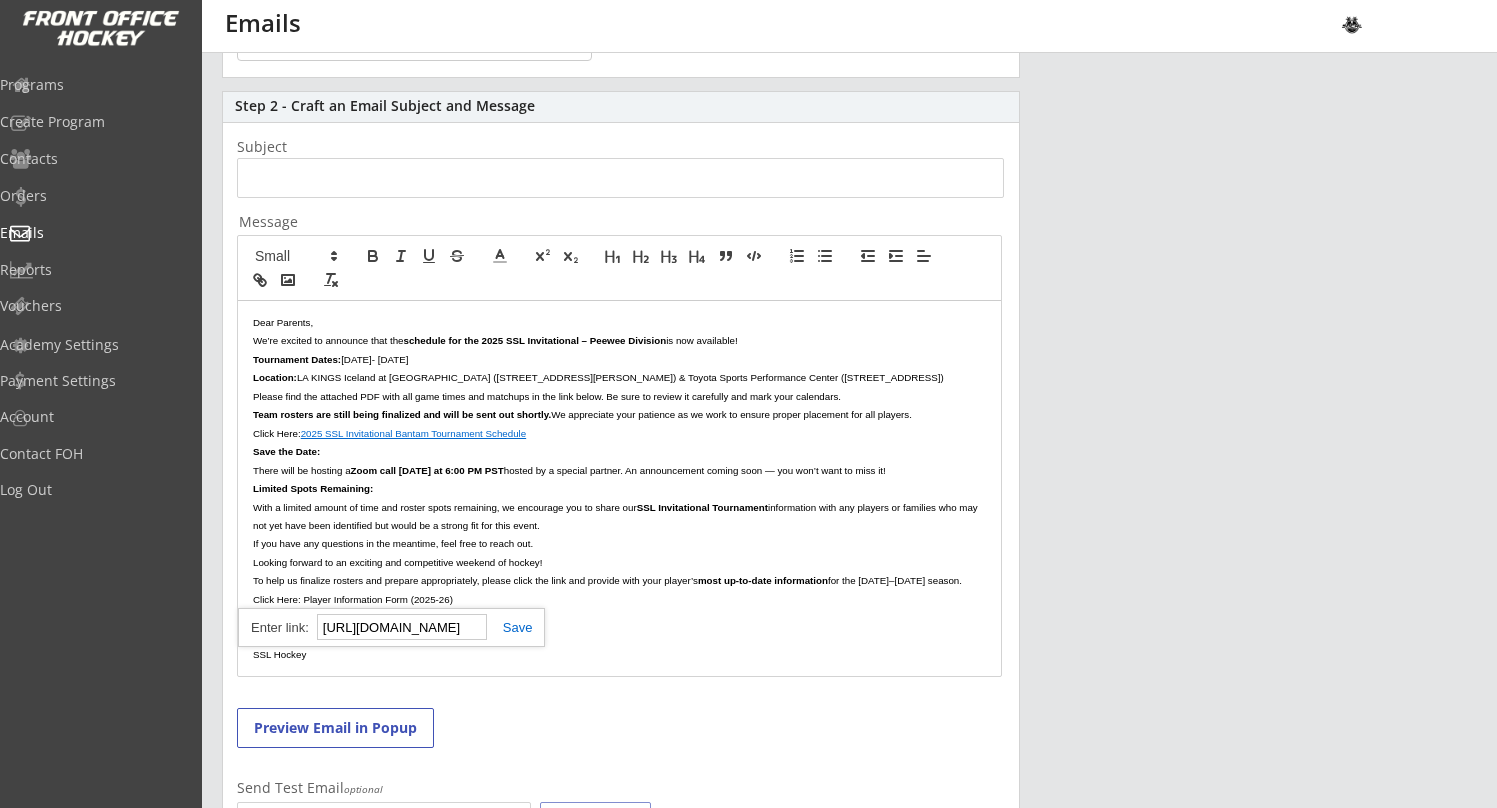 click at bounding box center (510, 627) 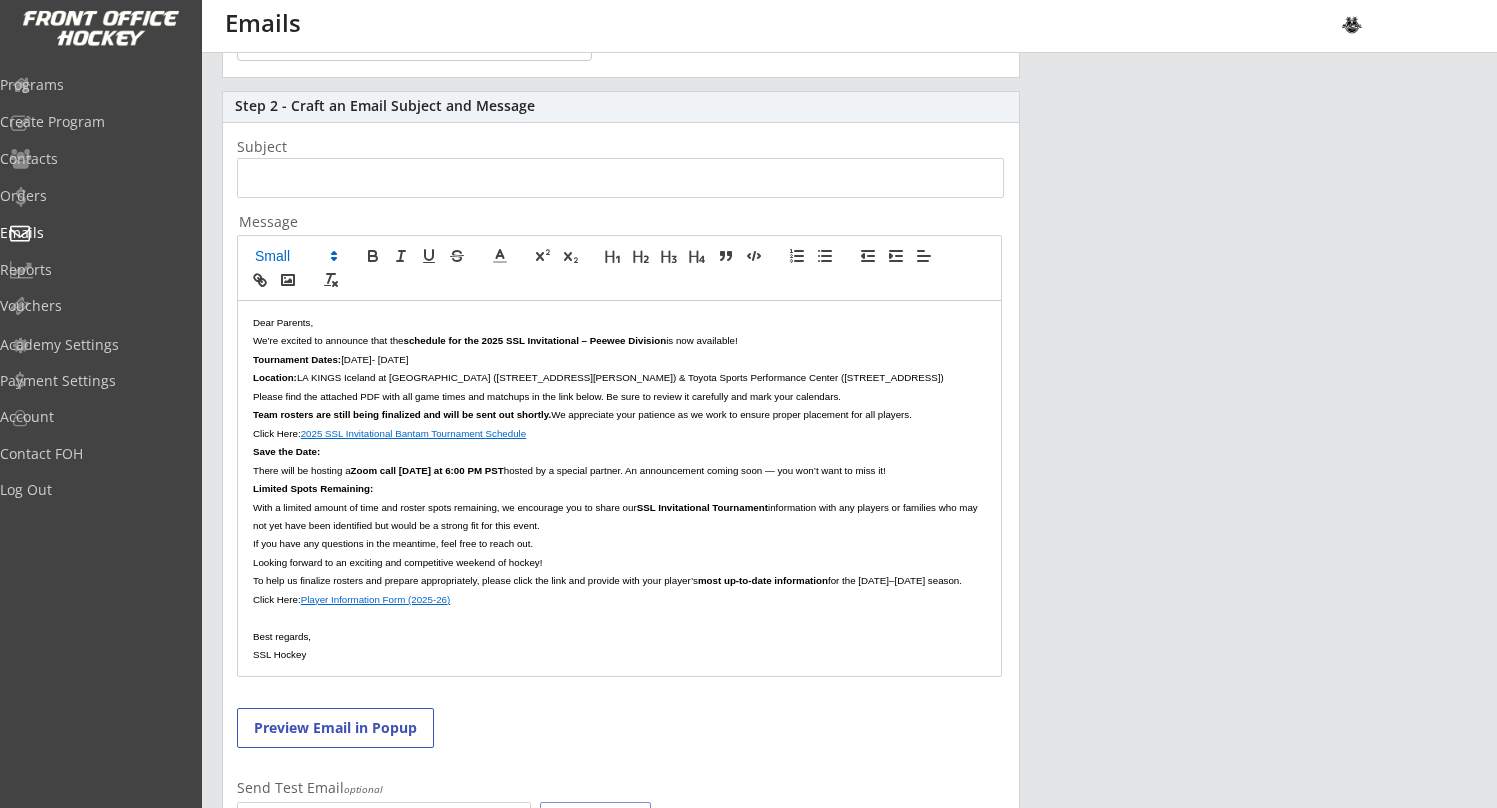 click on "Best regards," at bounding box center [619, 636] 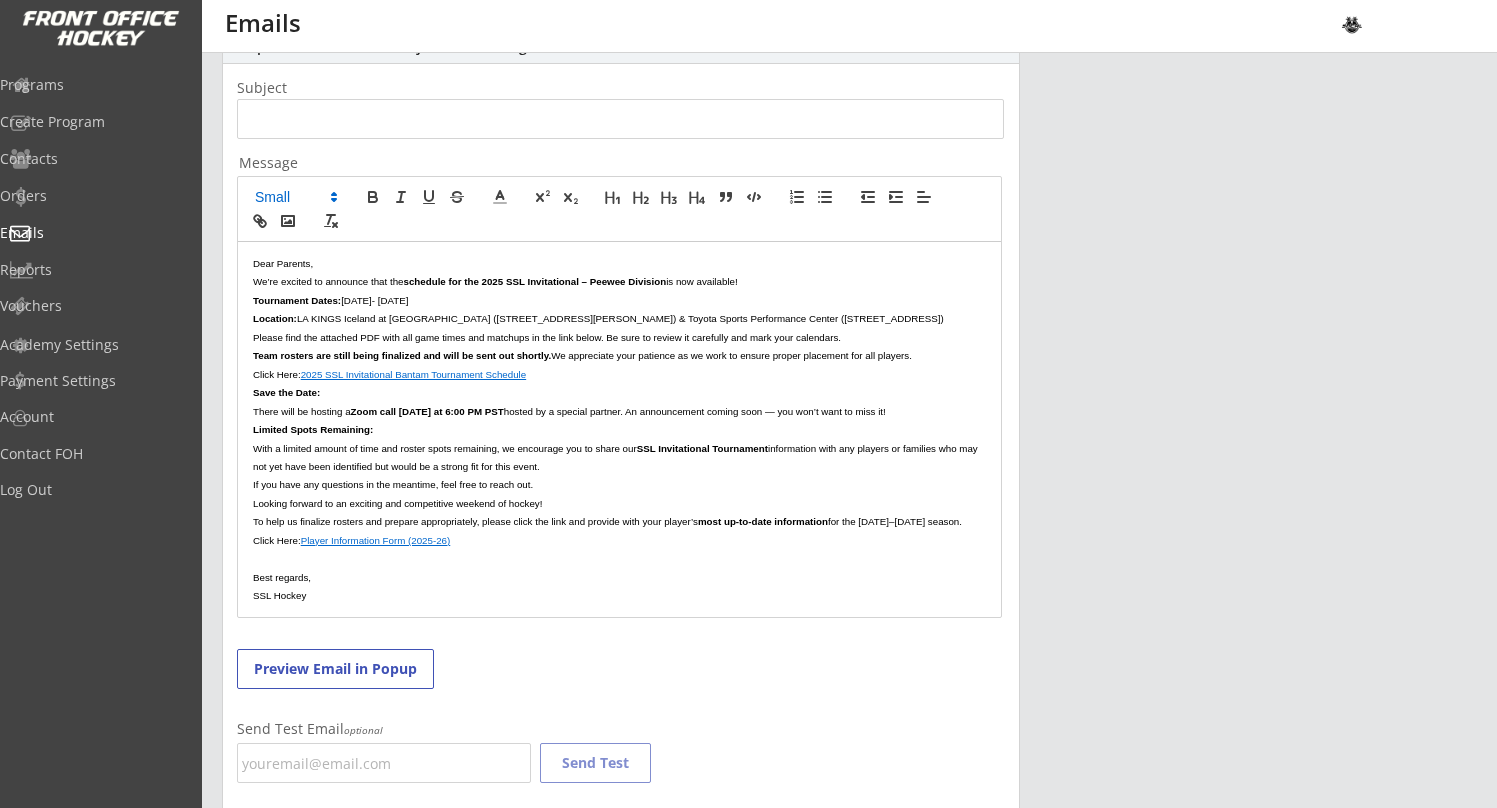 scroll, scrollTop: 0, scrollLeft: 0, axis: both 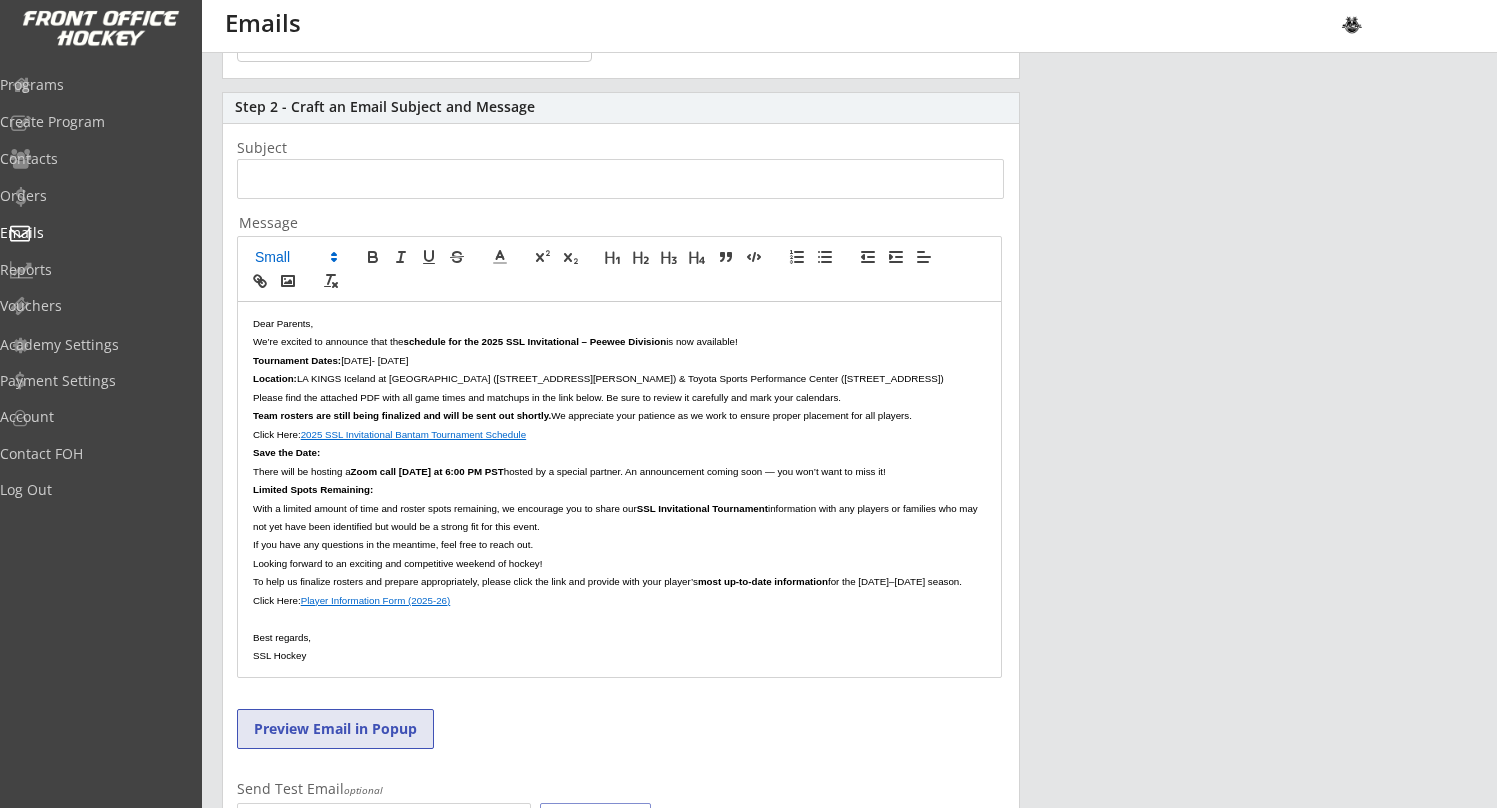 click on "Preview Email in Popup" at bounding box center [335, 729] 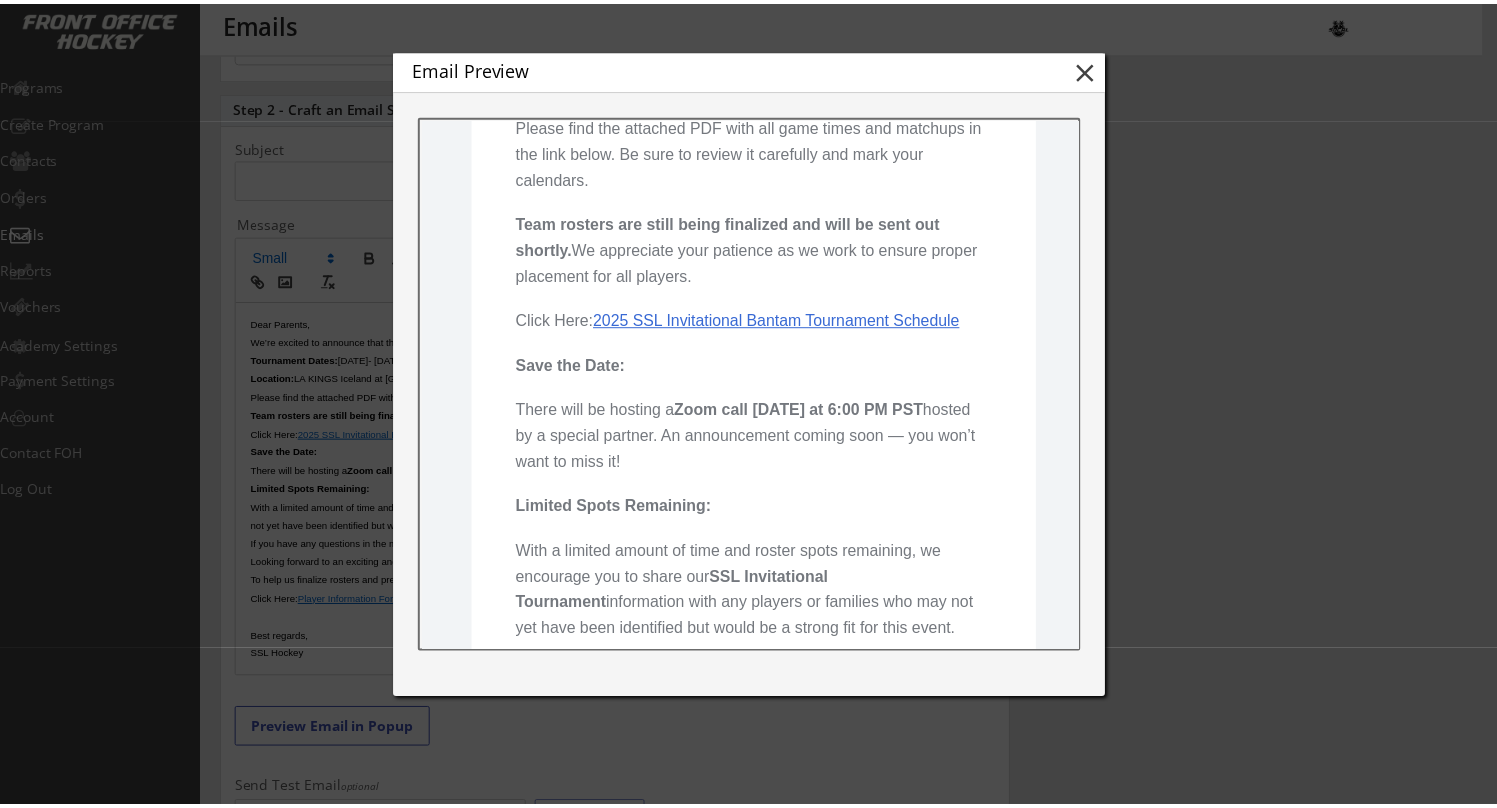 scroll, scrollTop: 554, scrollLeft: 0, axis: vertical 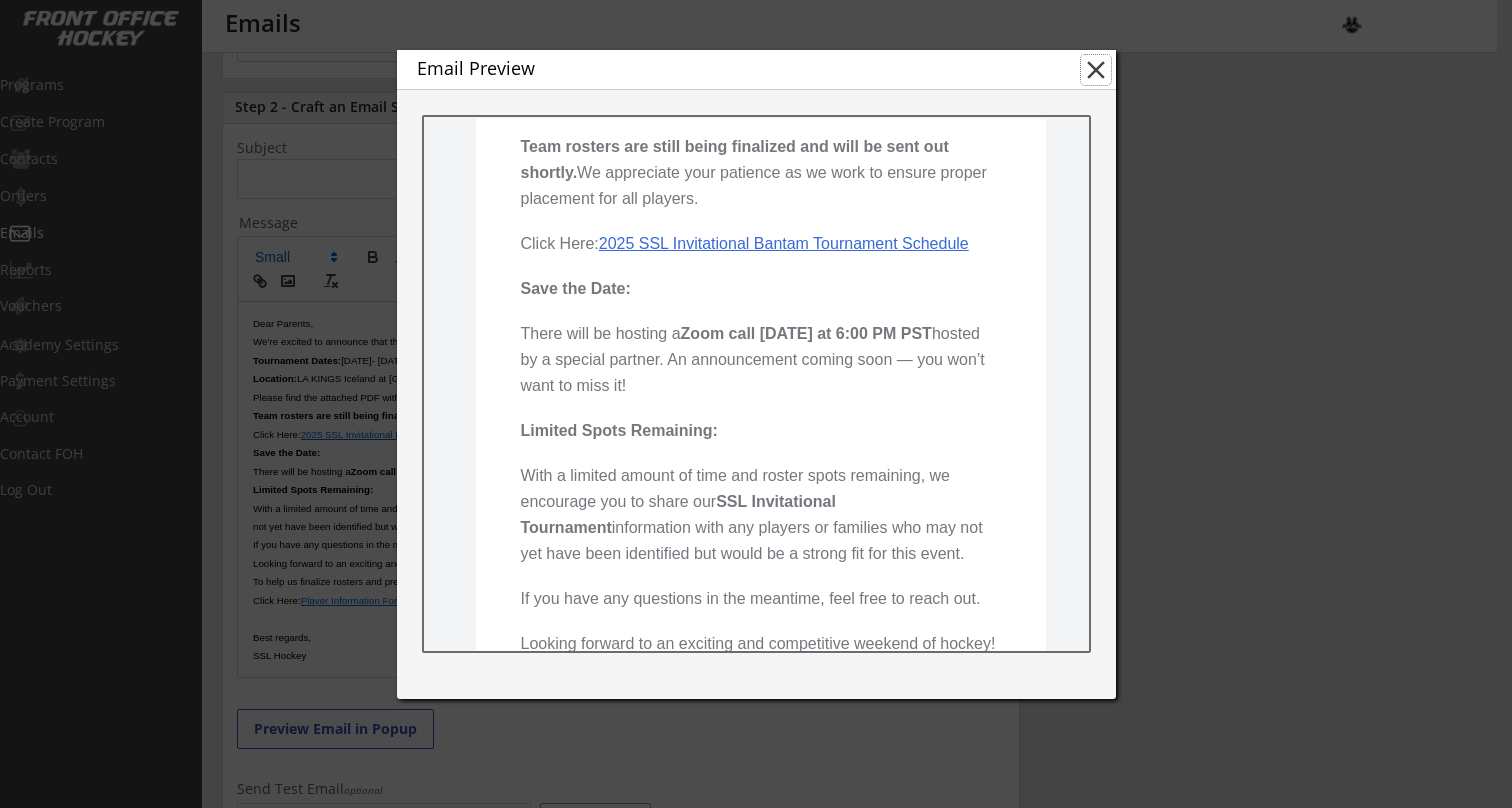 click on "close" at bounding box center [1096, 70] 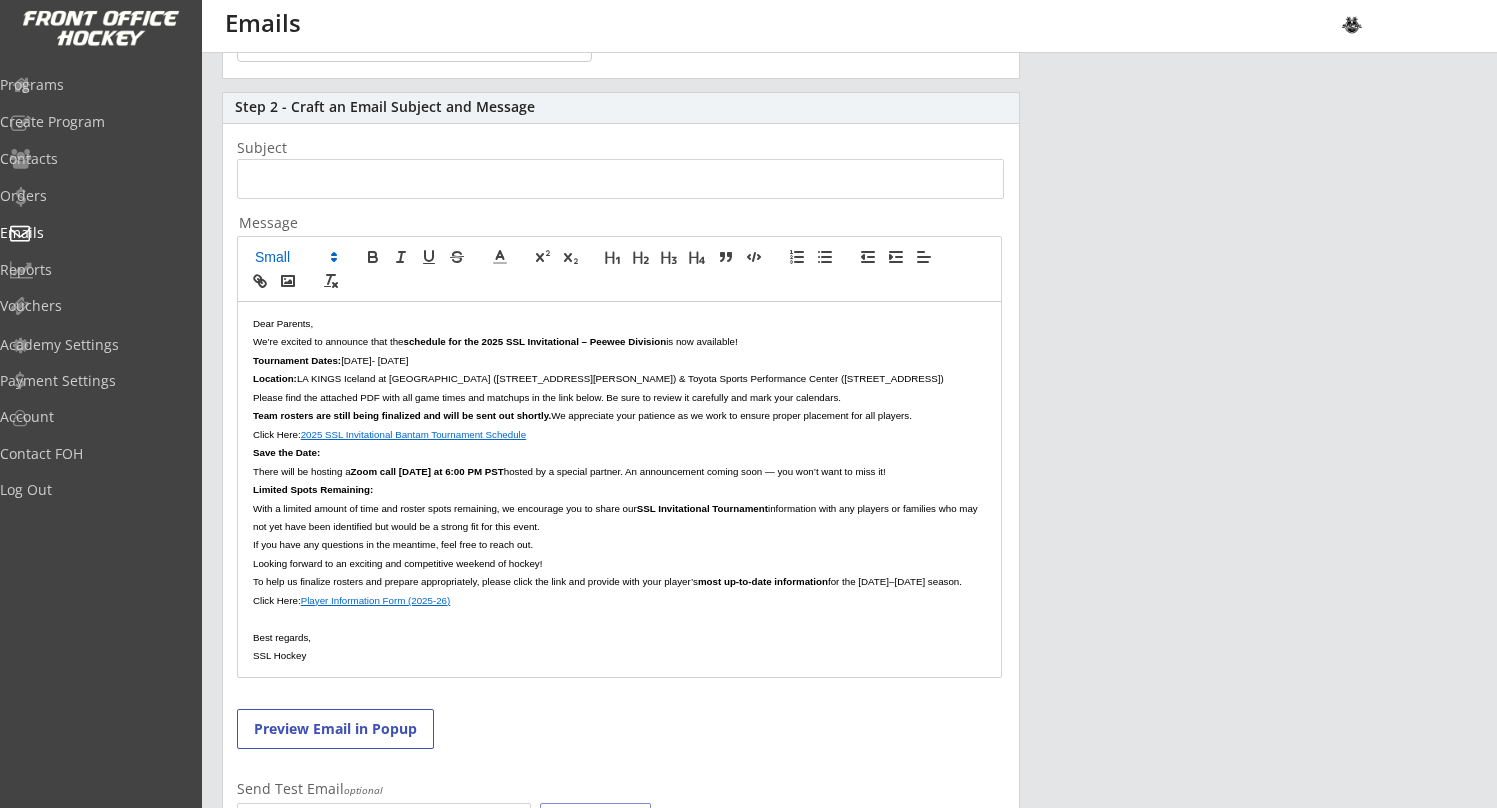 click on "Zoom call on Wednesday at 6:00 PM PST" at bounding box center (427, 471) 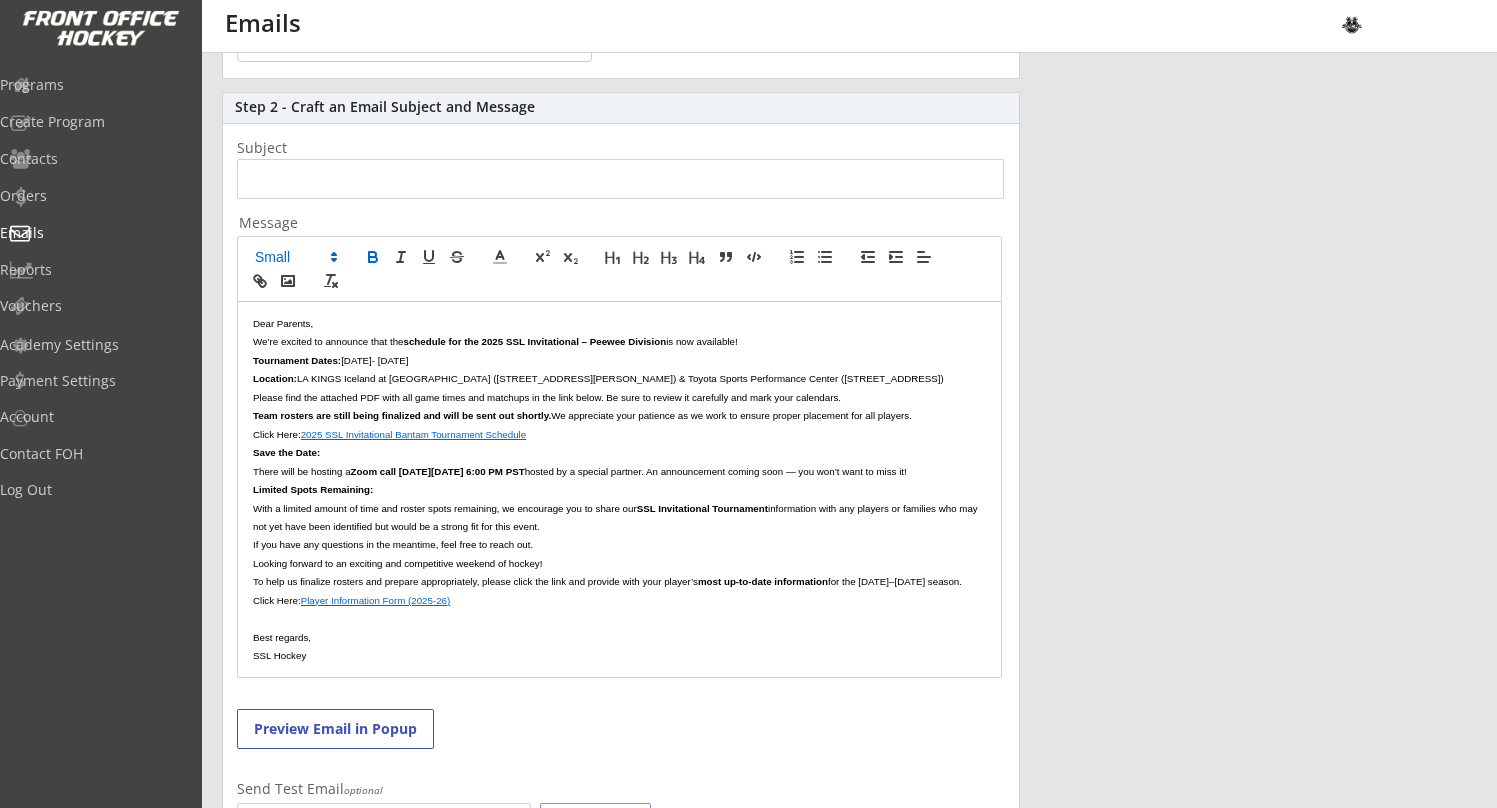 scroll, scrollTop: 0, scrollLeft: 0, axis: both 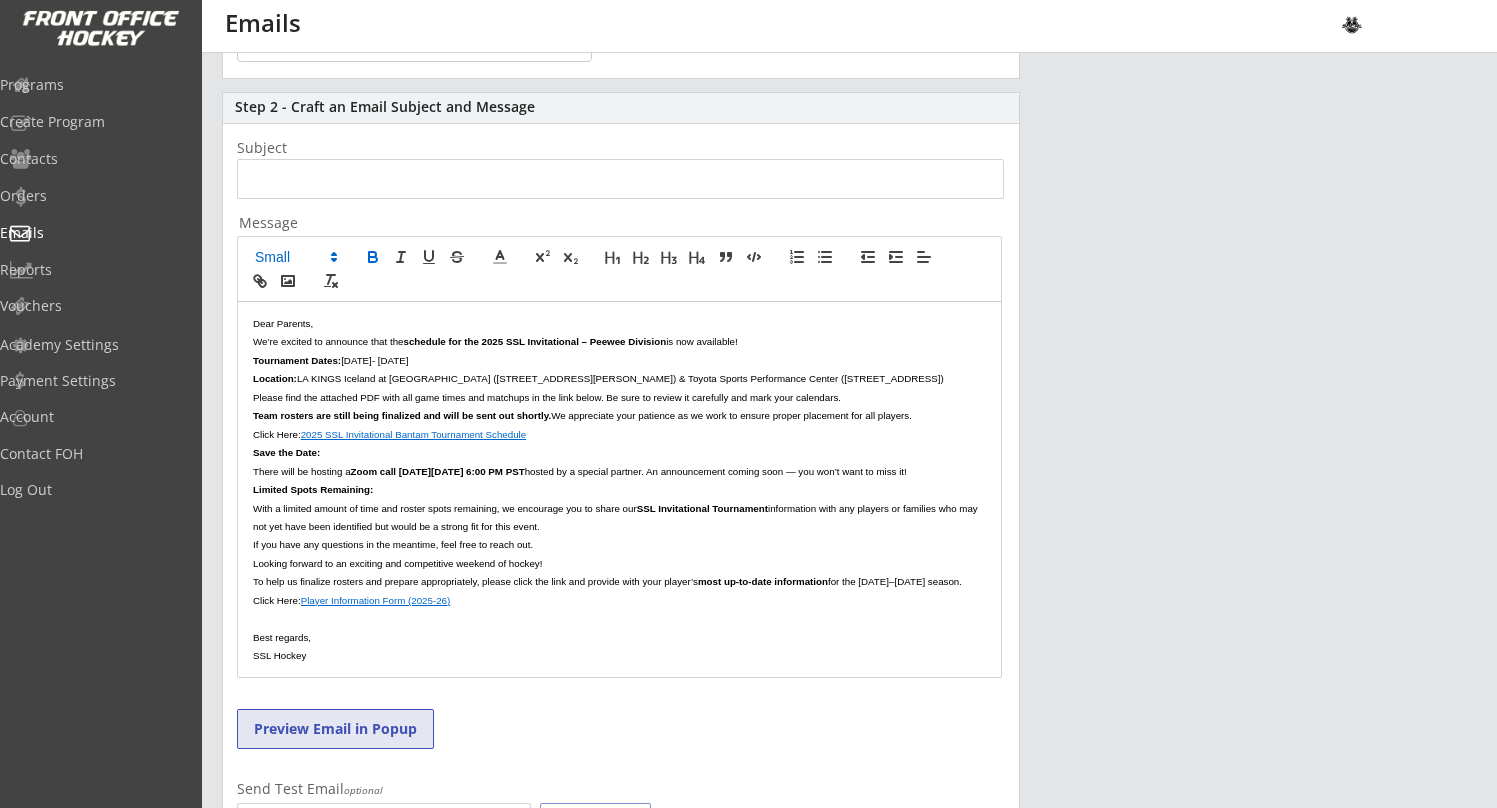 click on "Preview Email in Popup" at bounding box center [335, 729] 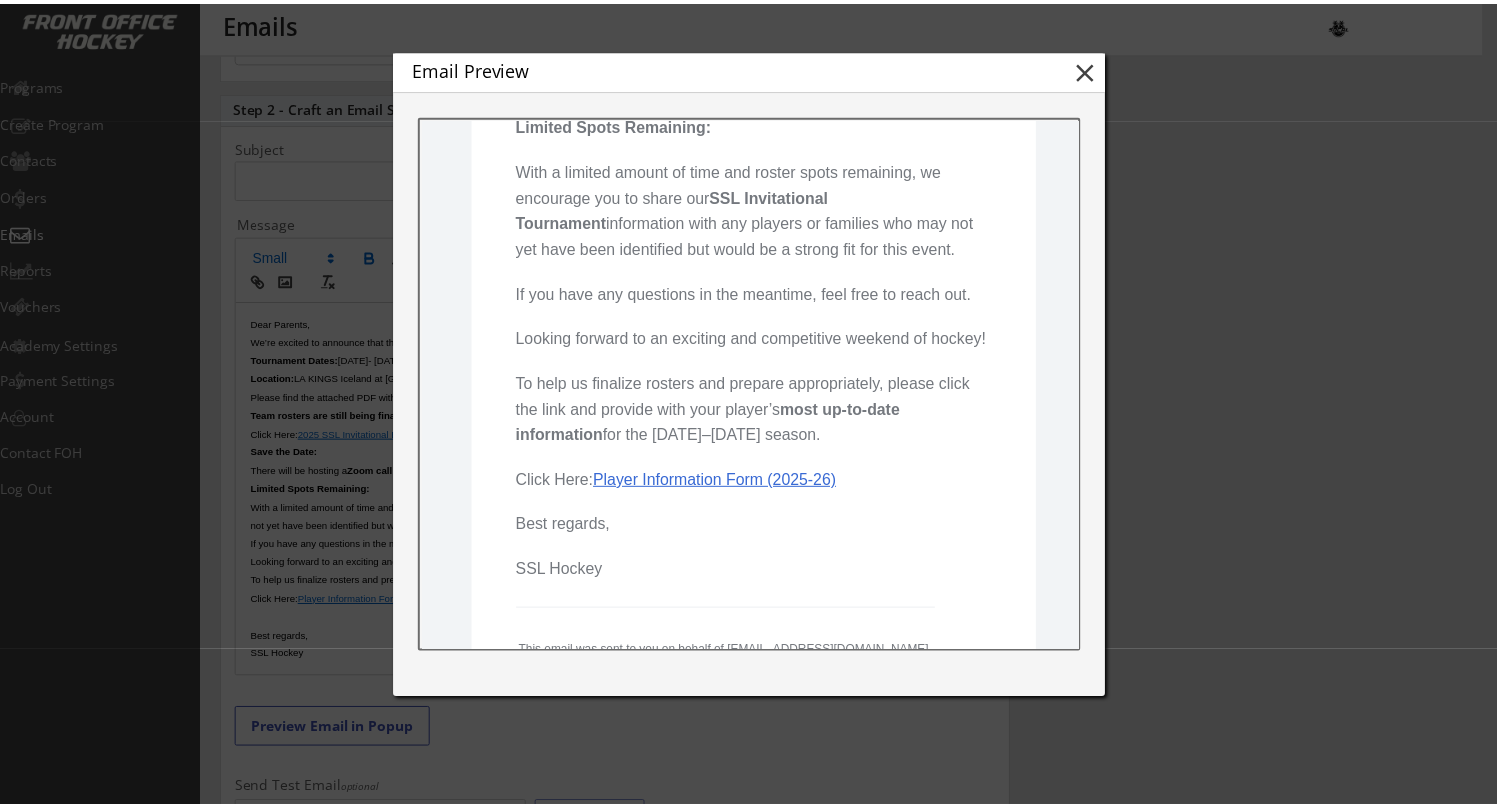 scroll, scrollTop: 888, scrollLeft: 0, axis: vertical 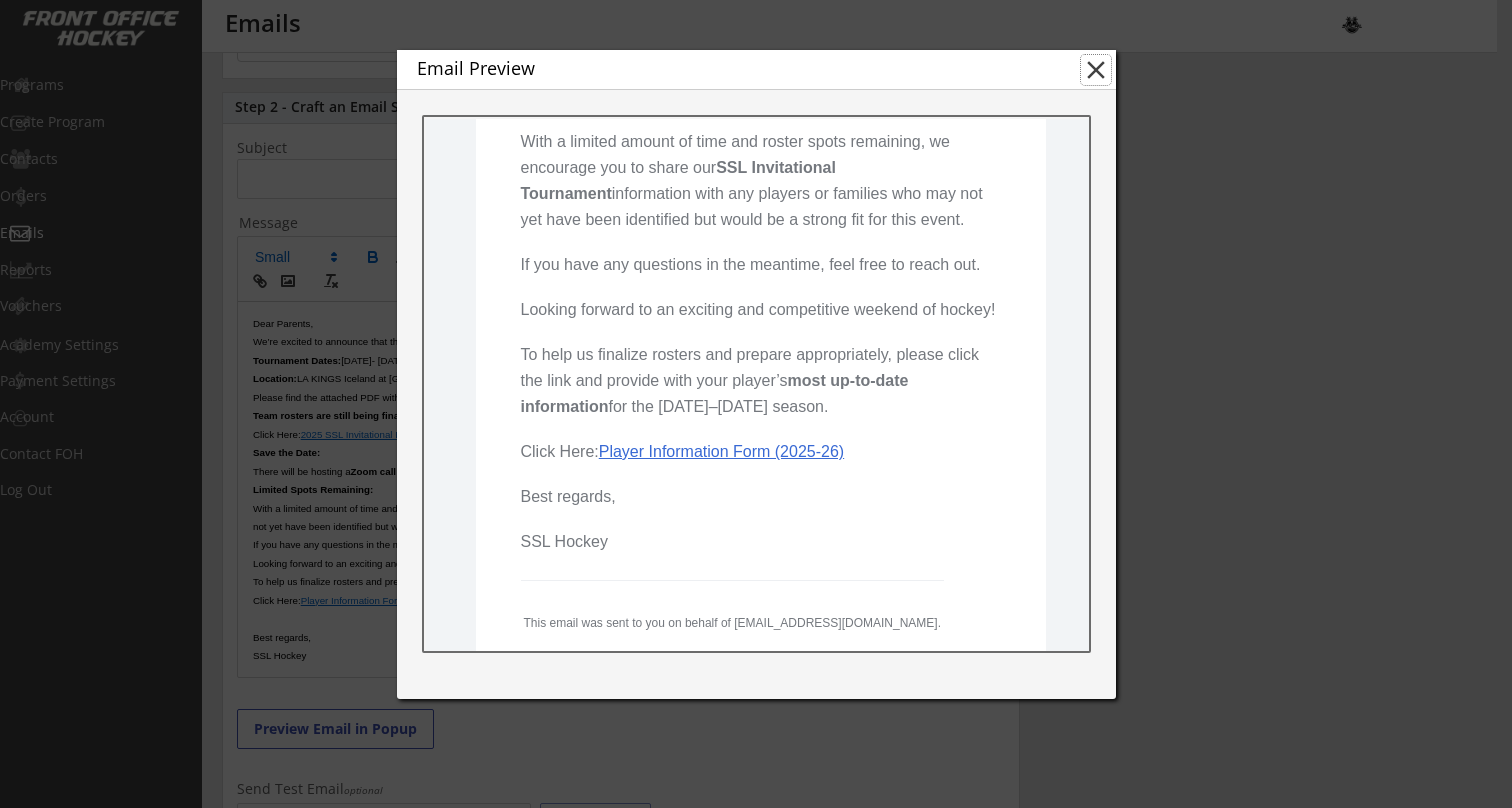 click on "close" at bounding box center [1096, 70] 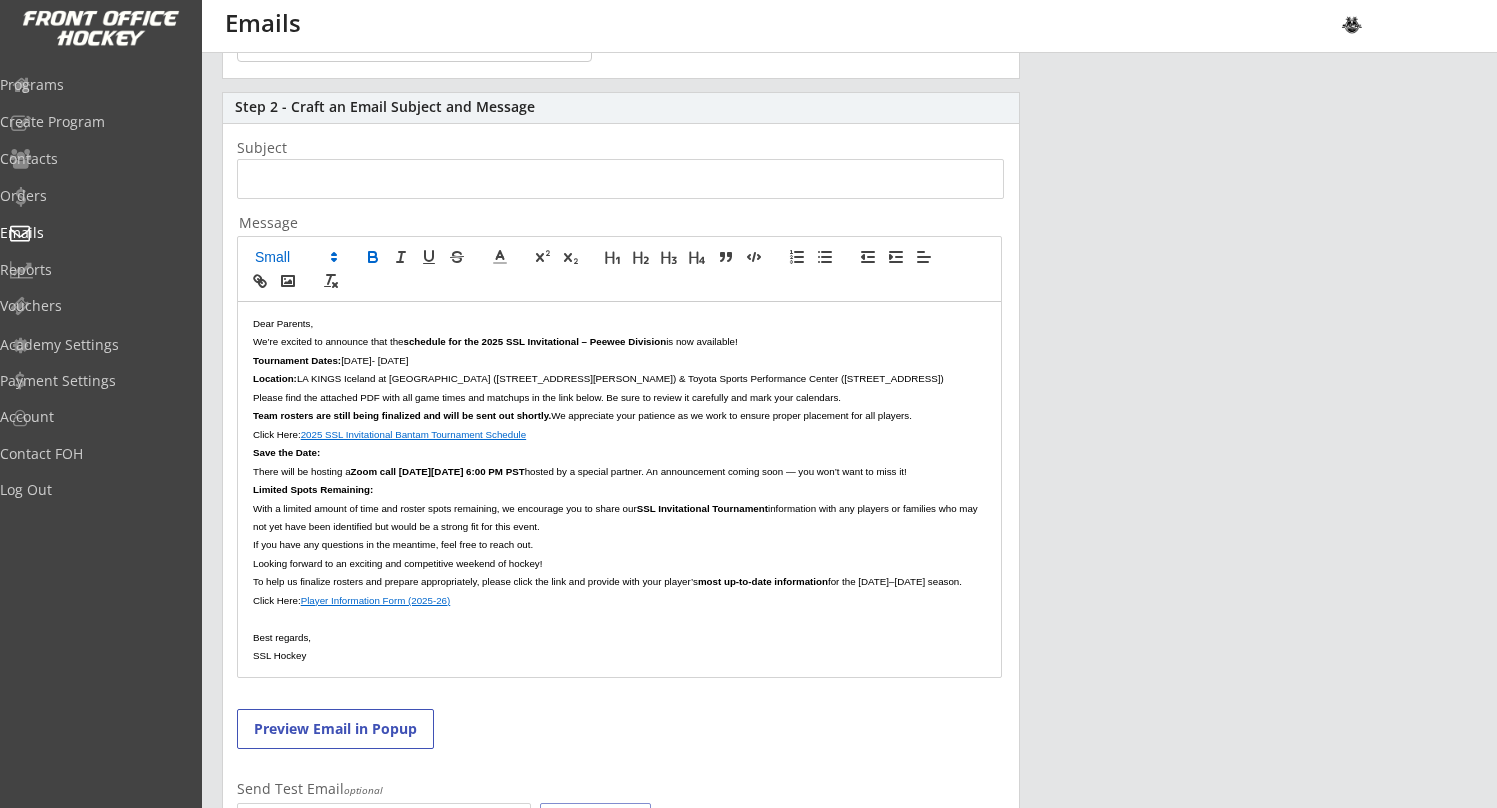 click on "for the 2024–2025 season." at bounding box center [895, 581] 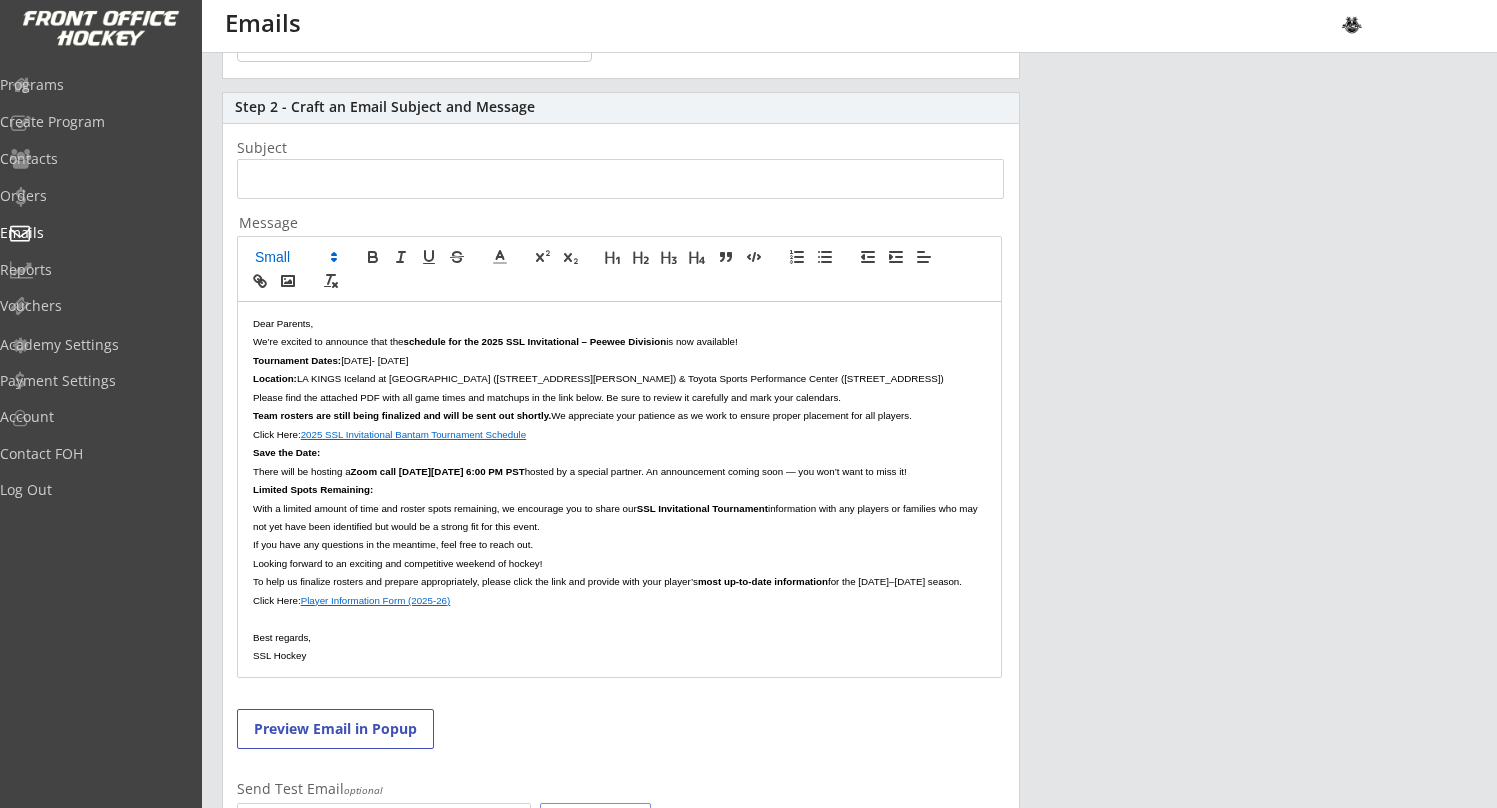 click on "for the 2024–2025 season." at bounding box center [895, 581] 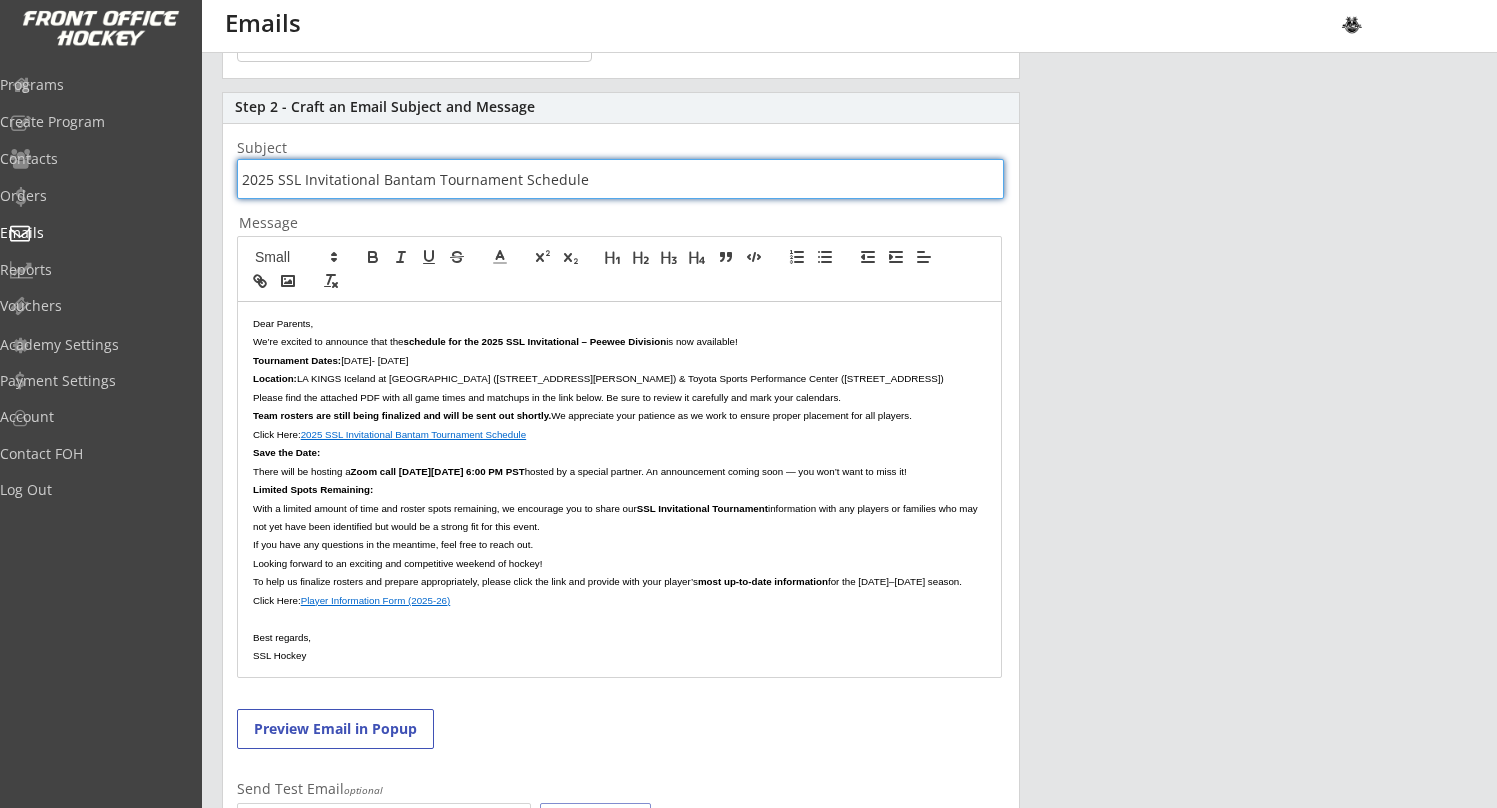 type on "2025 SSL Invitational Bantam Tournament Schedule" 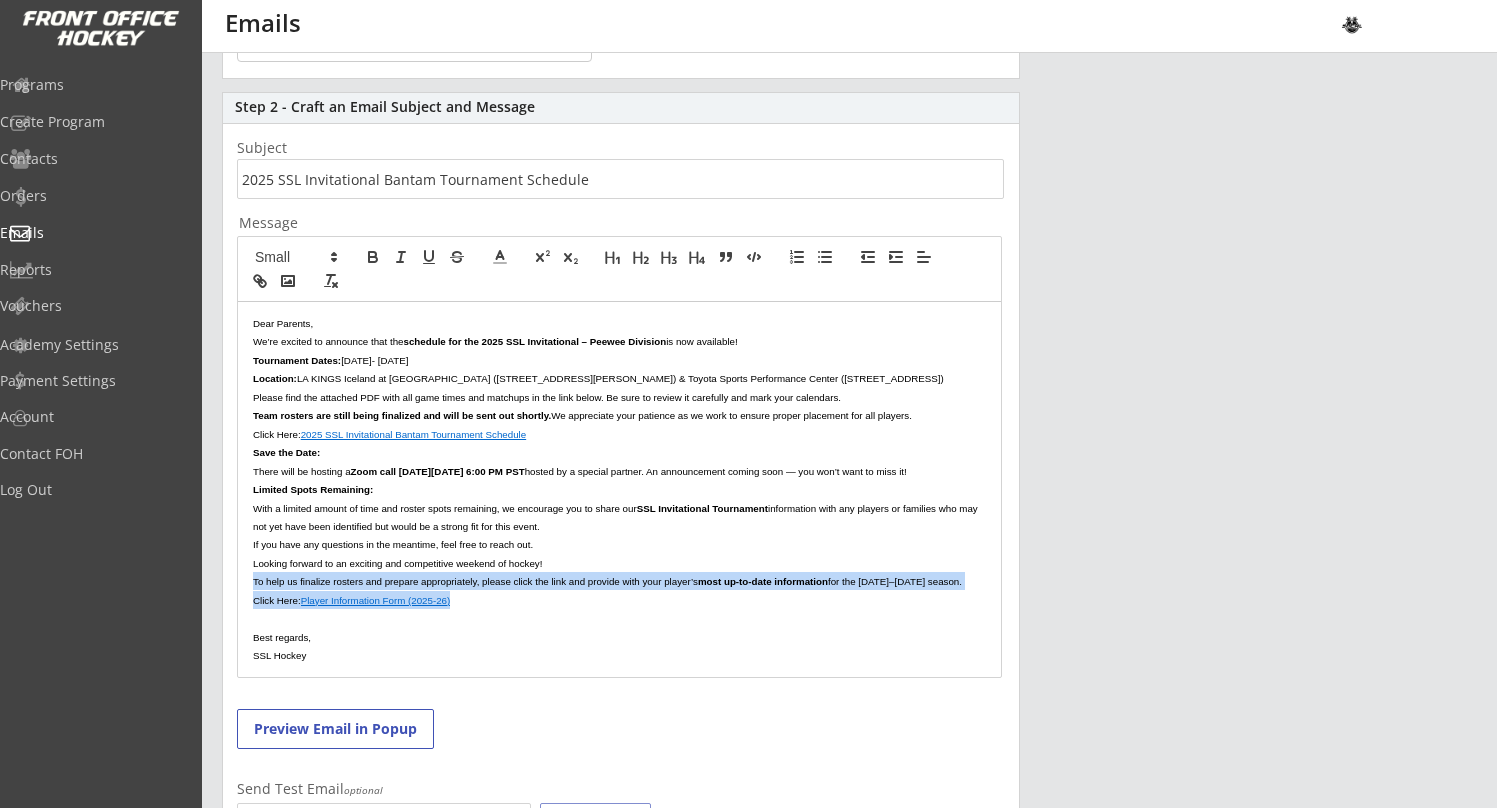 drag, startPoint x: 252, startPoint y: 580, endPoint x: 457, endPoint y: 596, distance: 205.62344 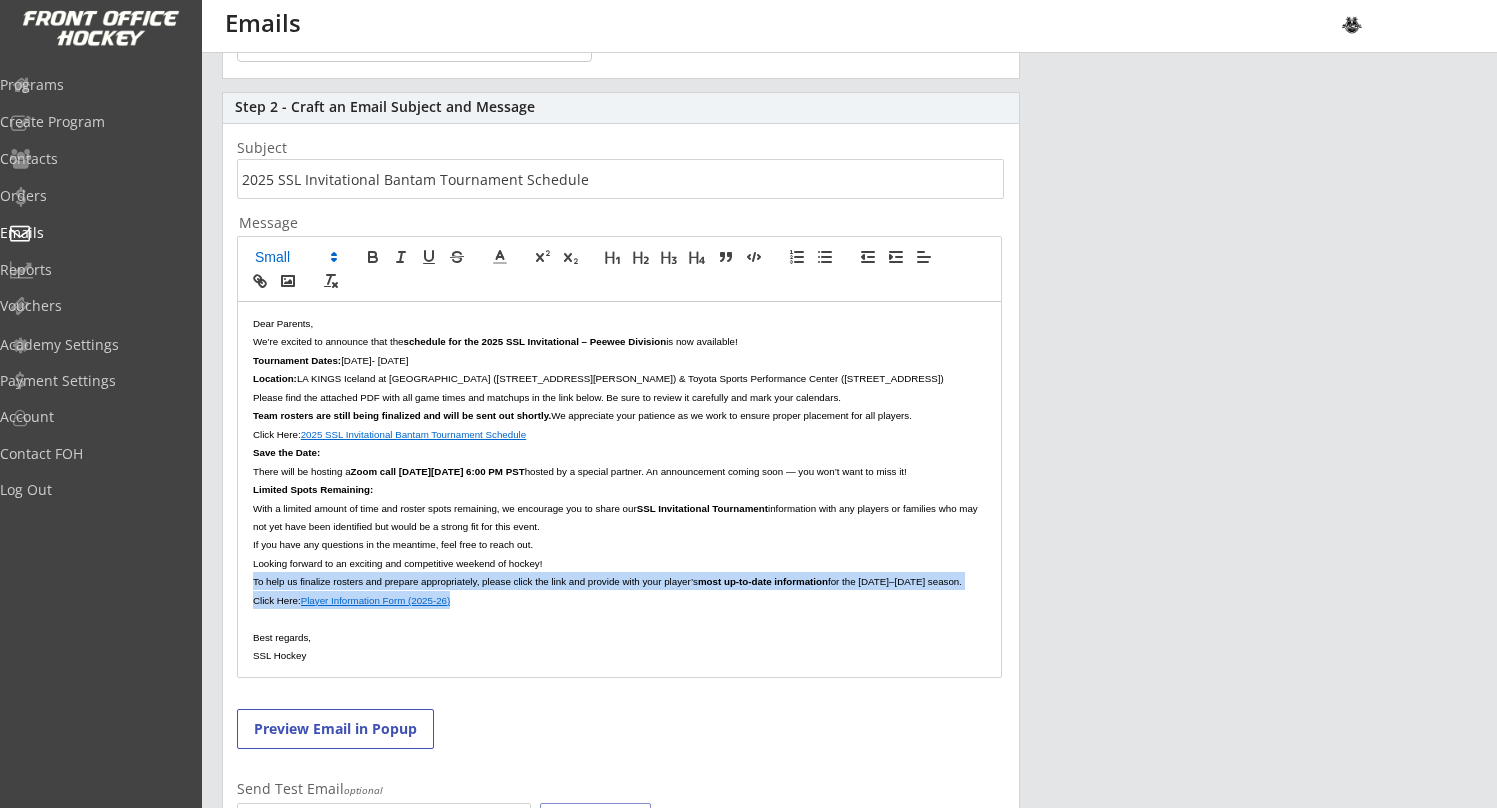copy on "To help us finalize rosters and prepare appropriately, please click the link and provide with your player’s  most up-to-date information   for the 2025–2026 season.  Click Here:  Player Information Form (2025-26)" 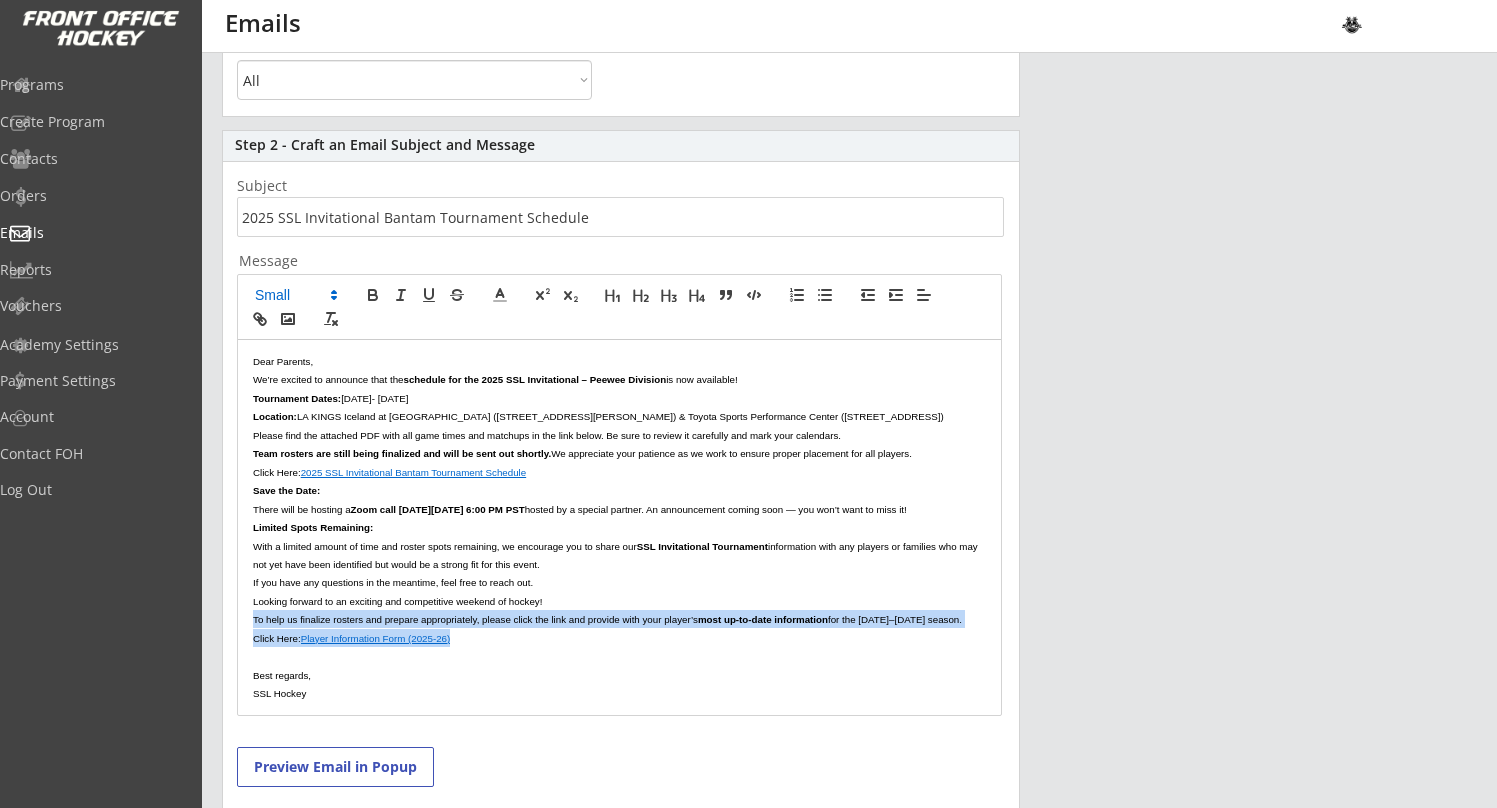 scroll, scrollTop: 218, scrollLeft: 0, axis: vertical 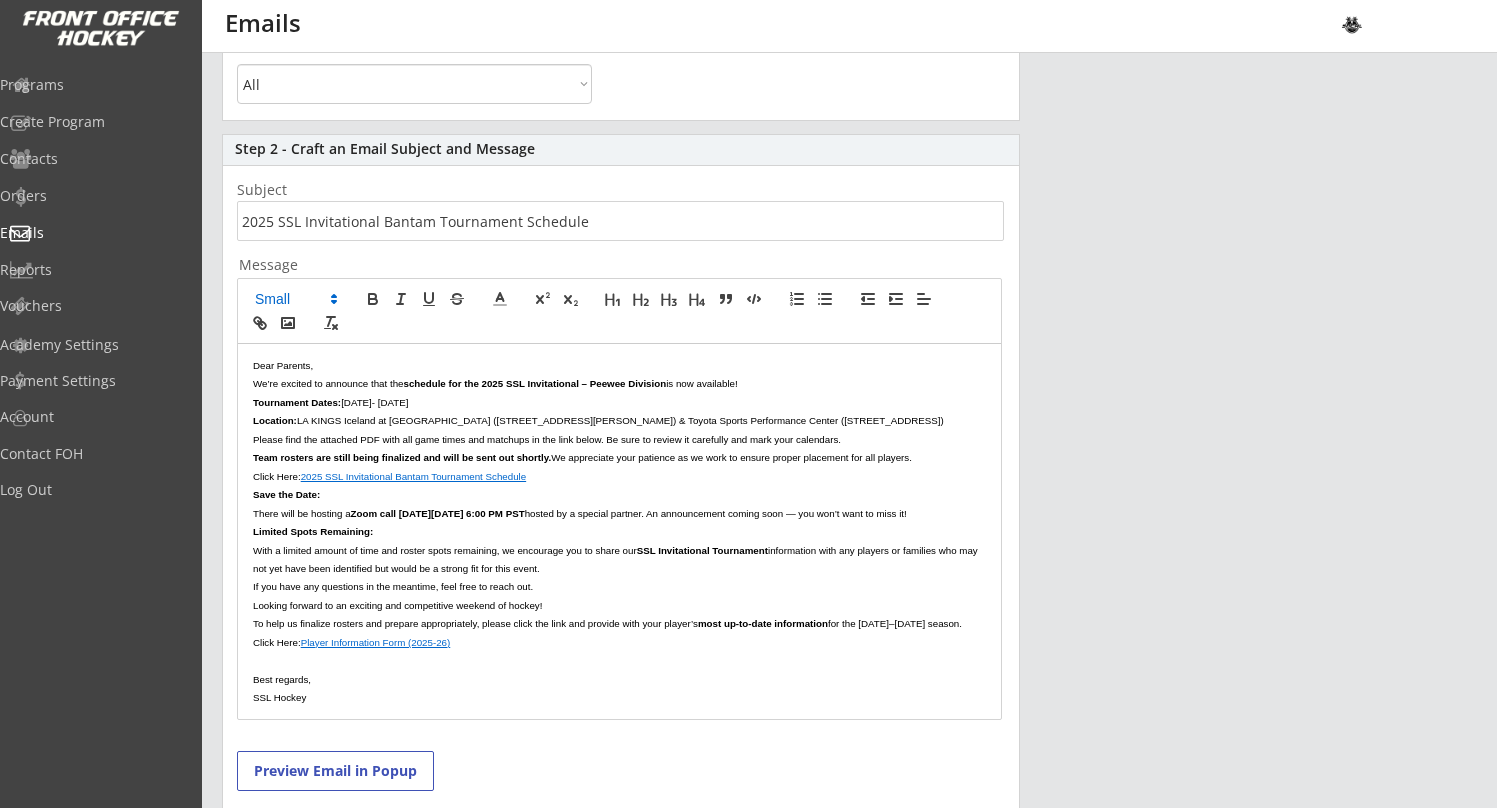 click at bounding box center [620, 221] 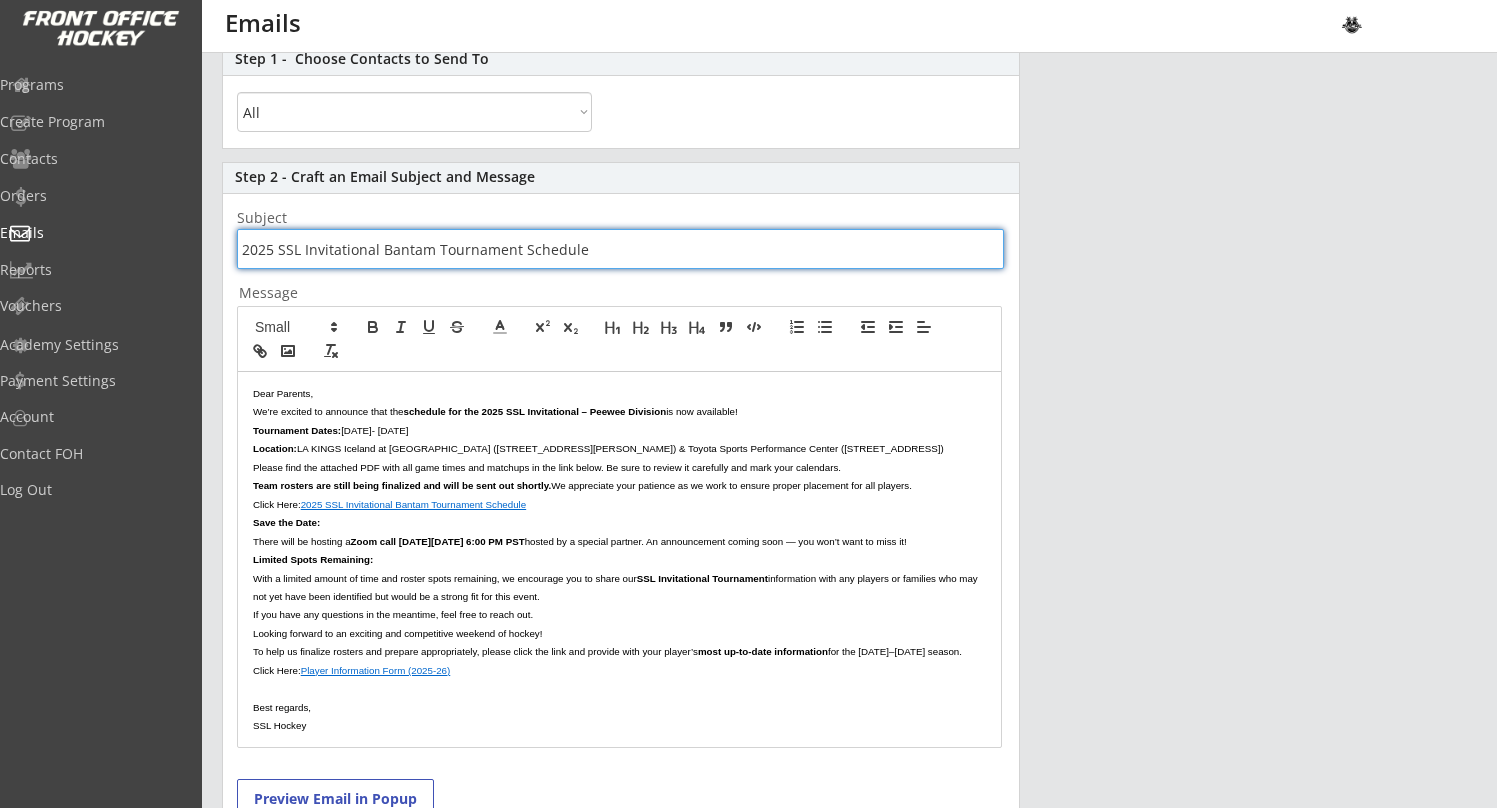 scroll, scrollTop: 182, scrollLeft: 0, axis: vertical 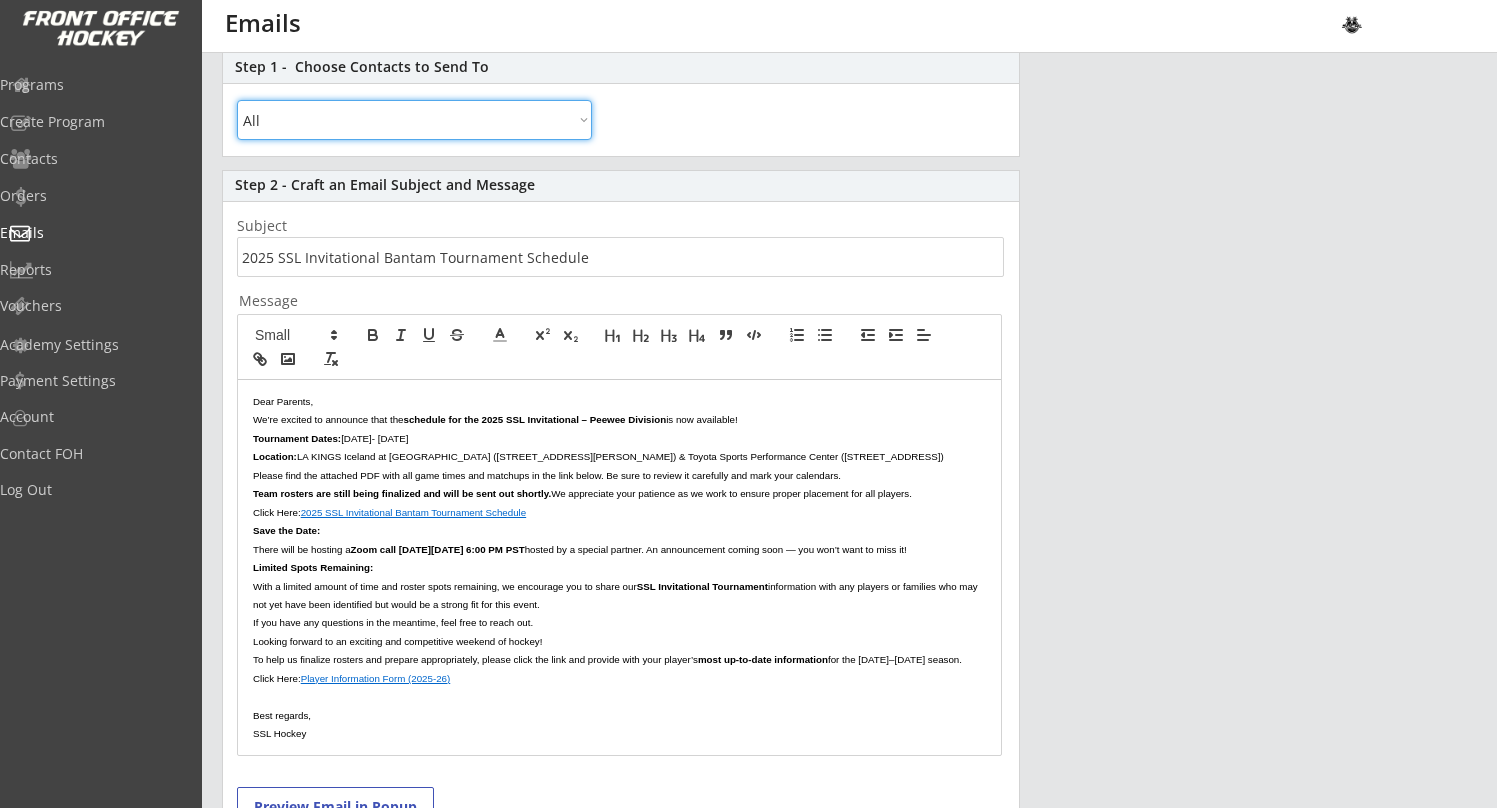 select on ""By Specific Programs"" 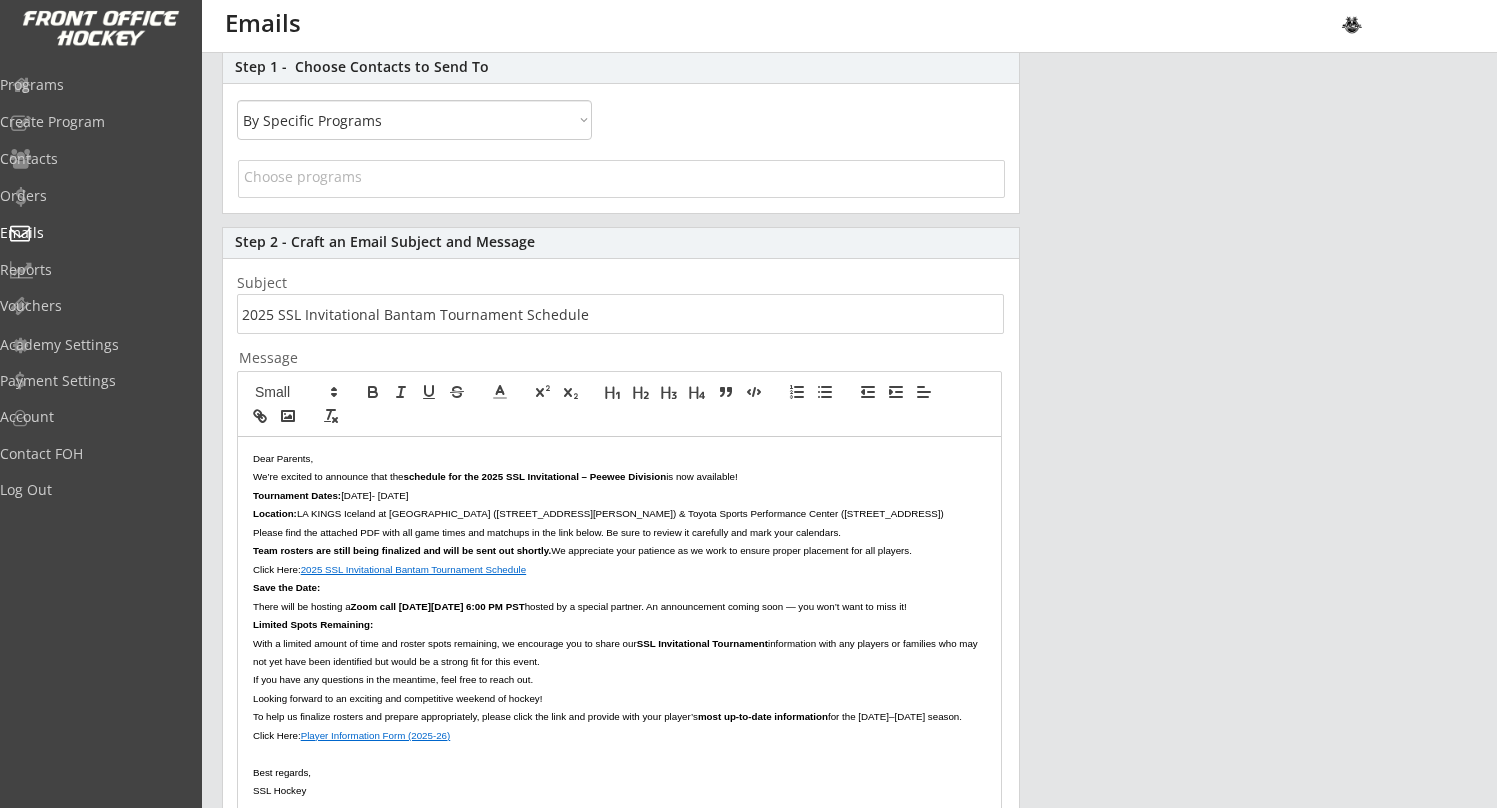 click at bounding box center (621, 176) 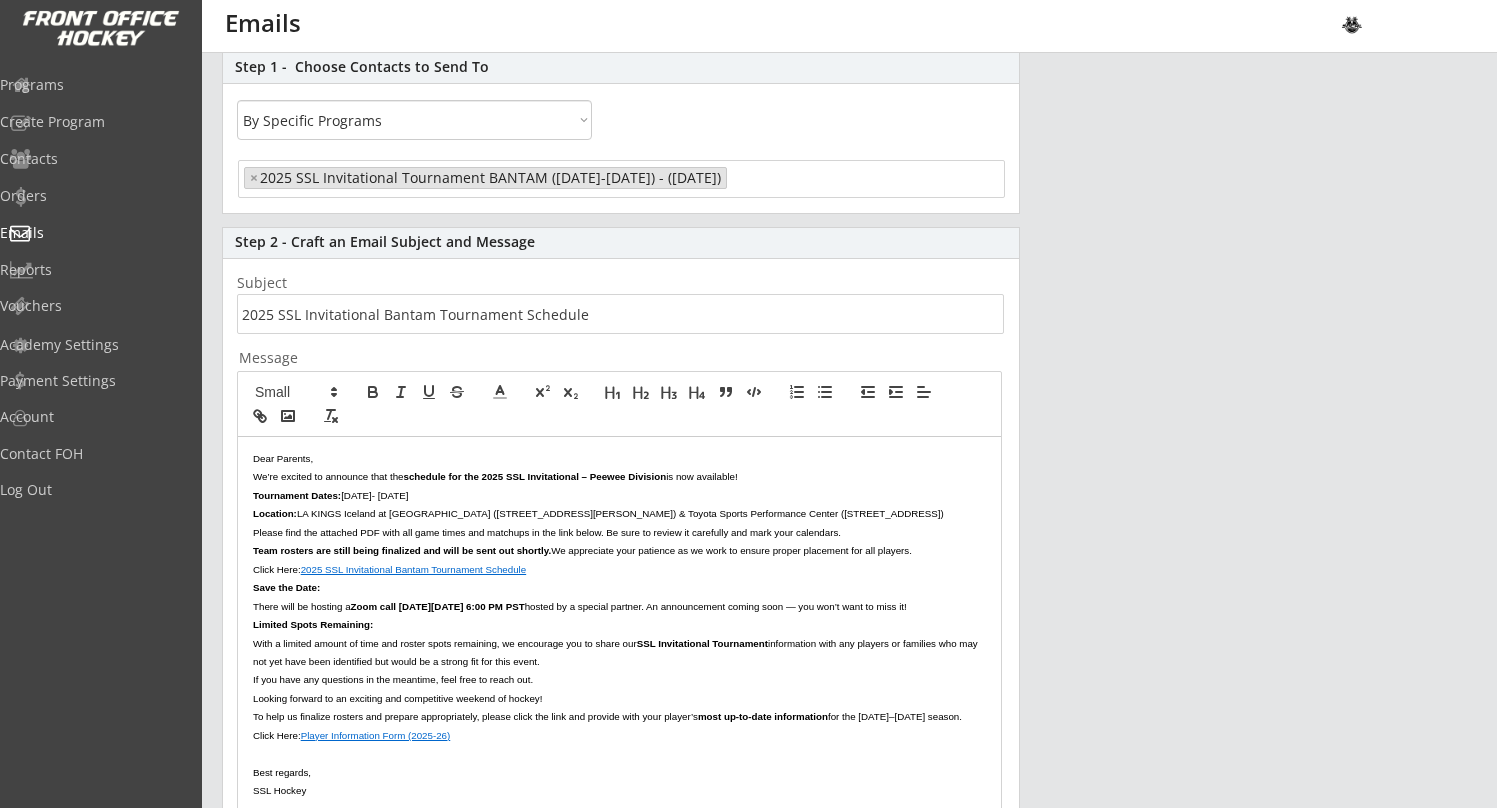 select on "1348695171700984260__LOOKUP__1738012668485x216126009781780480" 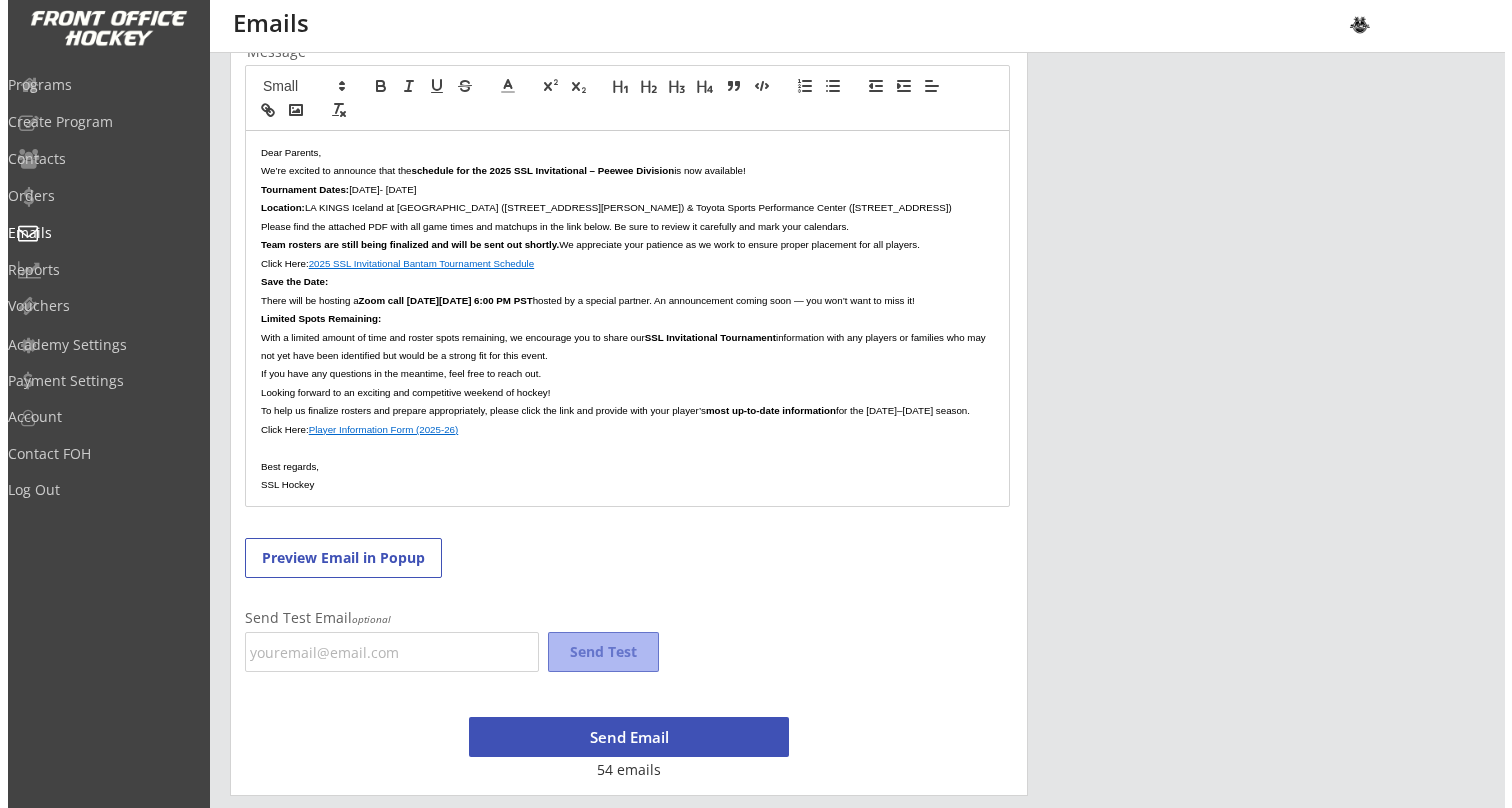 scroll, scrollTop: 488, scrollLeft: 0, axis: vertical 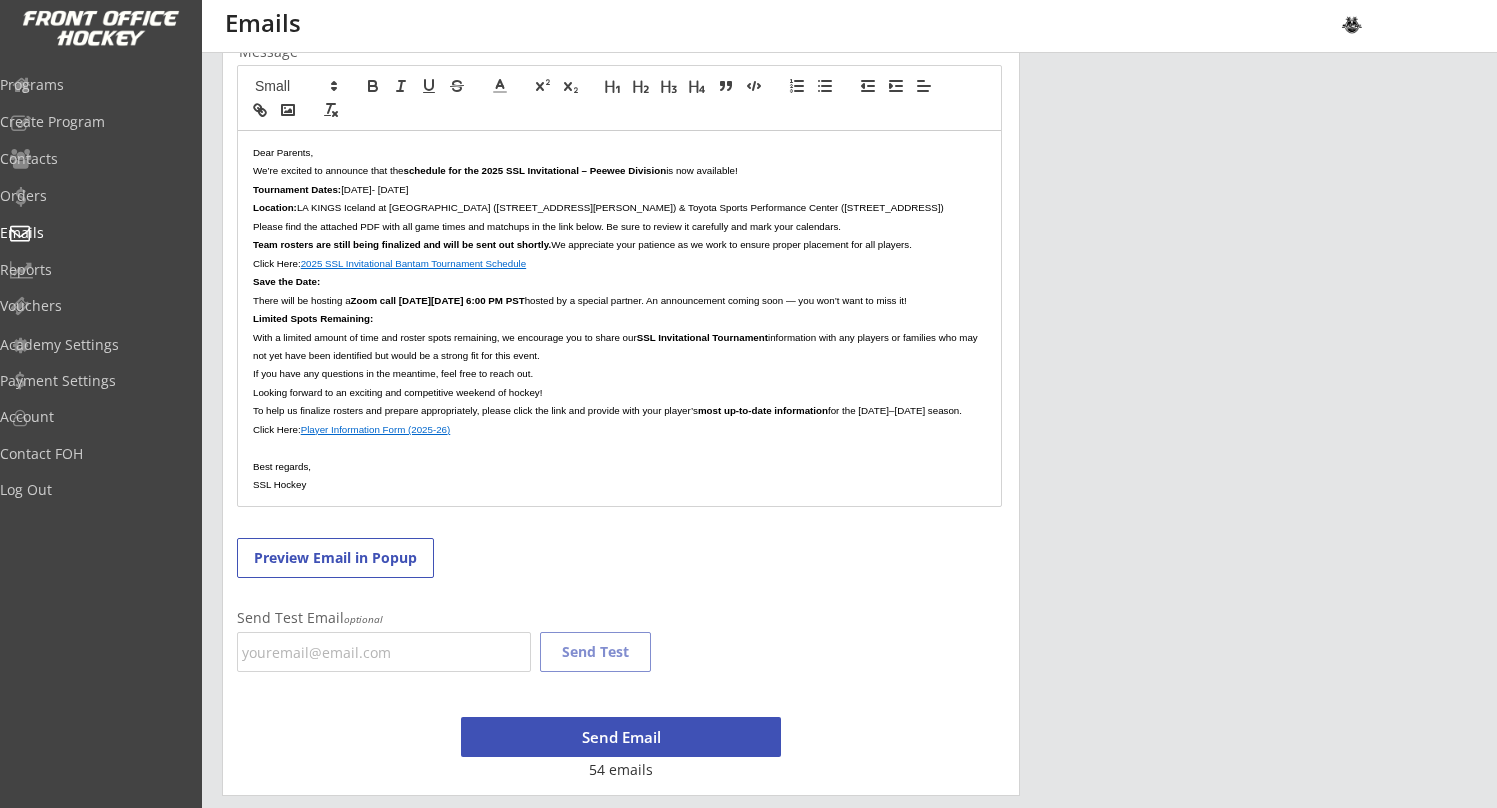 click on "Send Email" at bounding box center (621, 737) 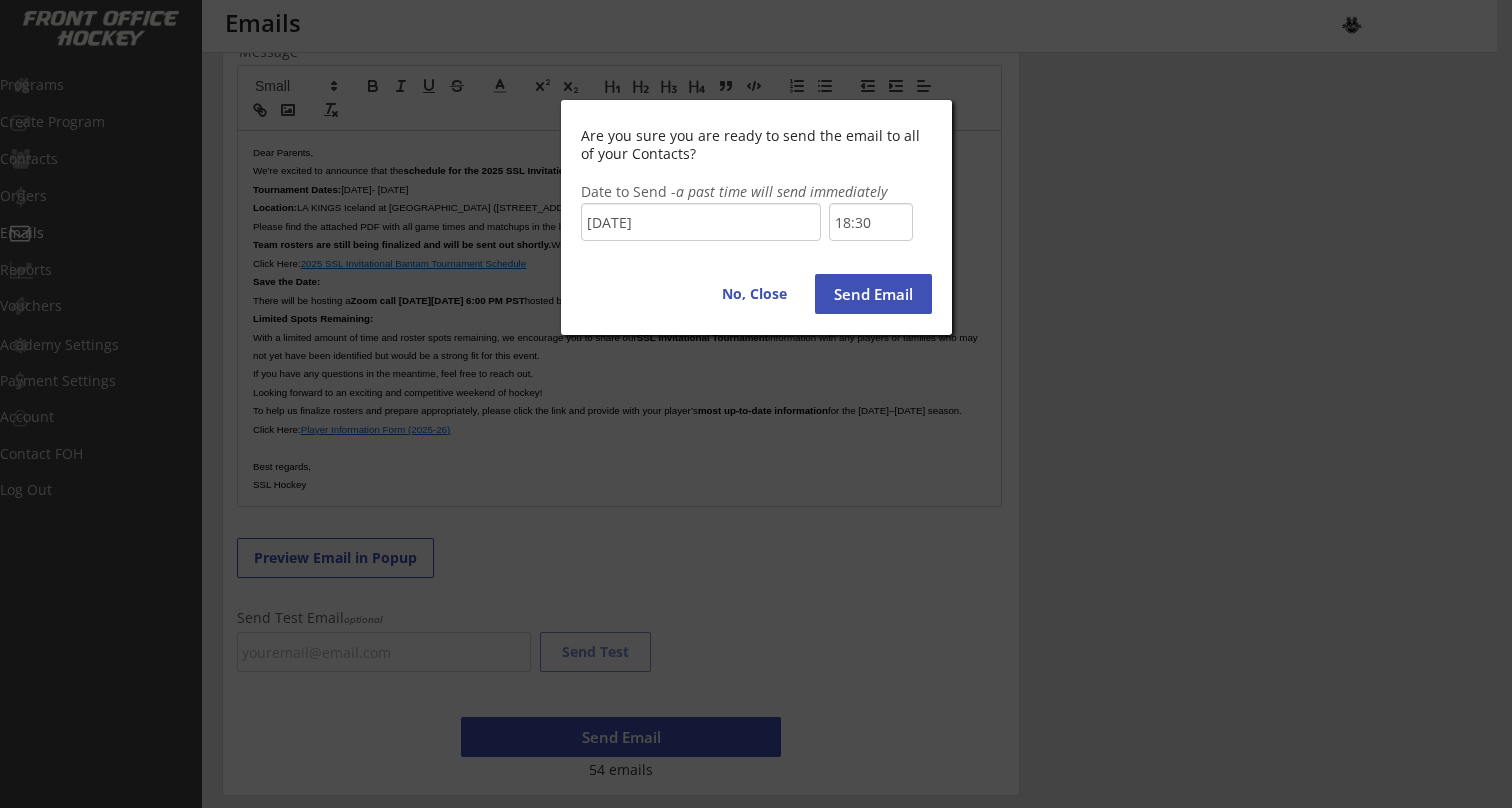 click on "18:30" at bounding box center (871, 222) 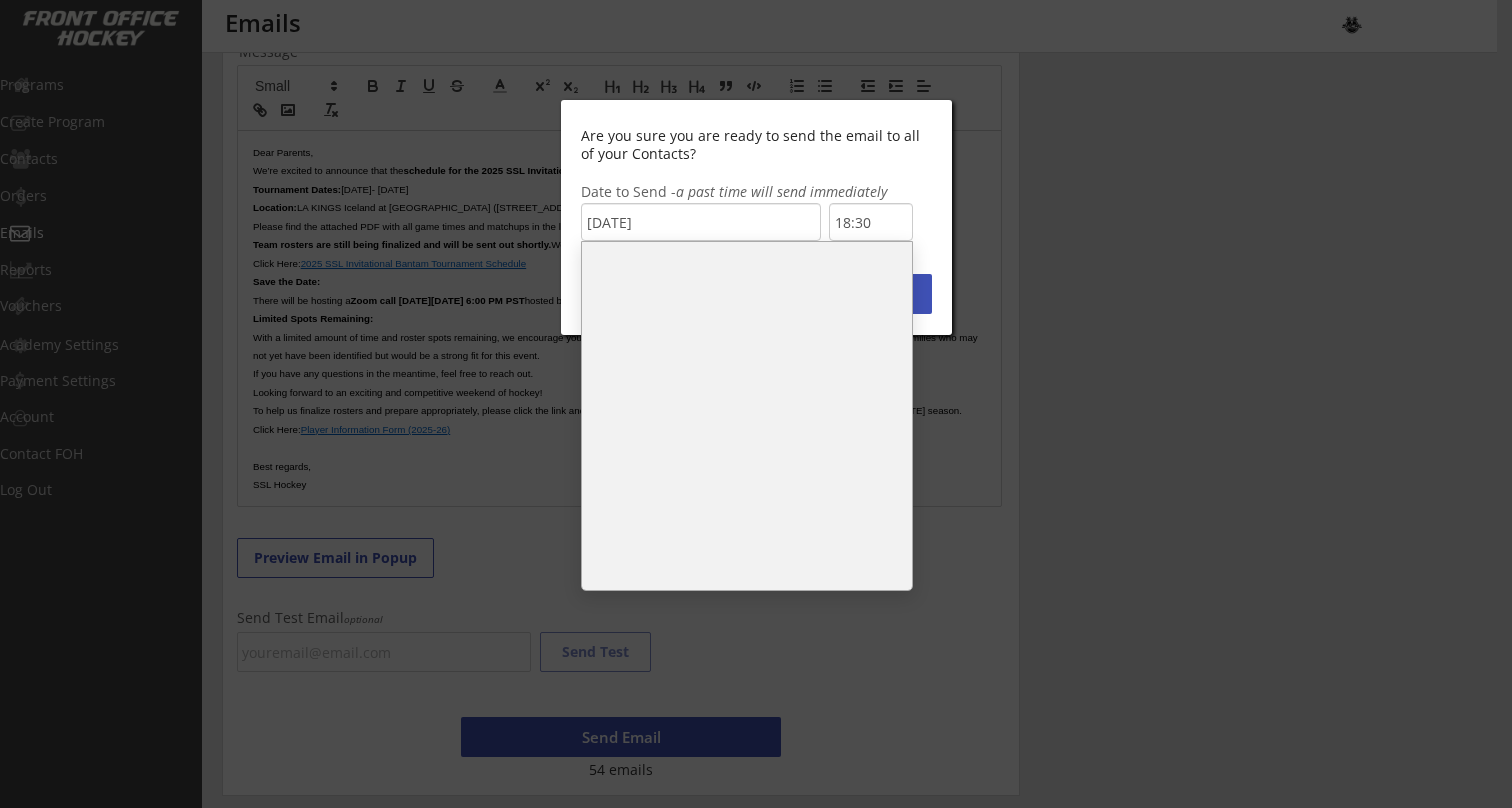 click on "18:00" at bounding box center [747, 316] 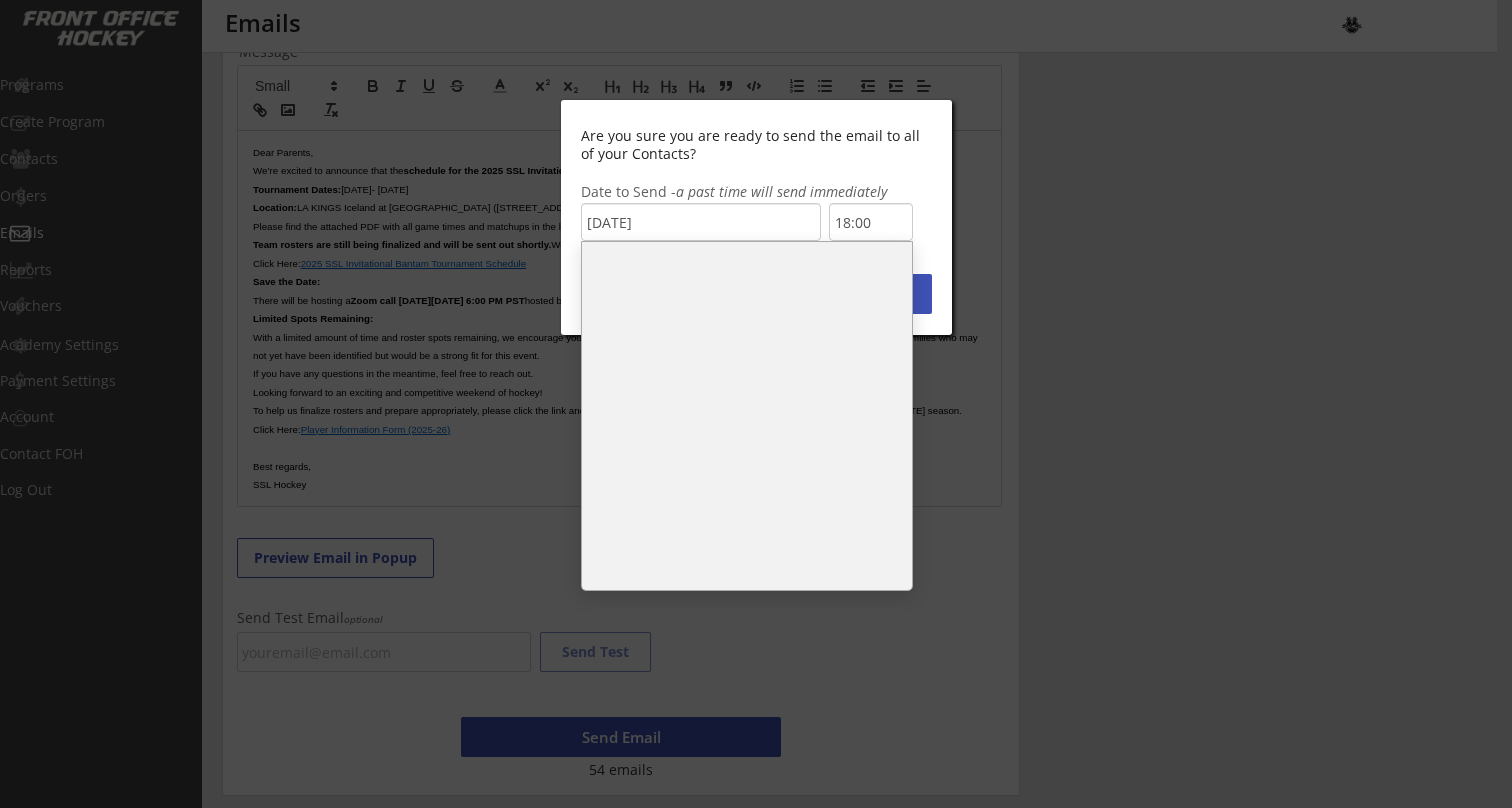 scroll, scrollTop: 1066, scrollLeft: 0, axis: vertical 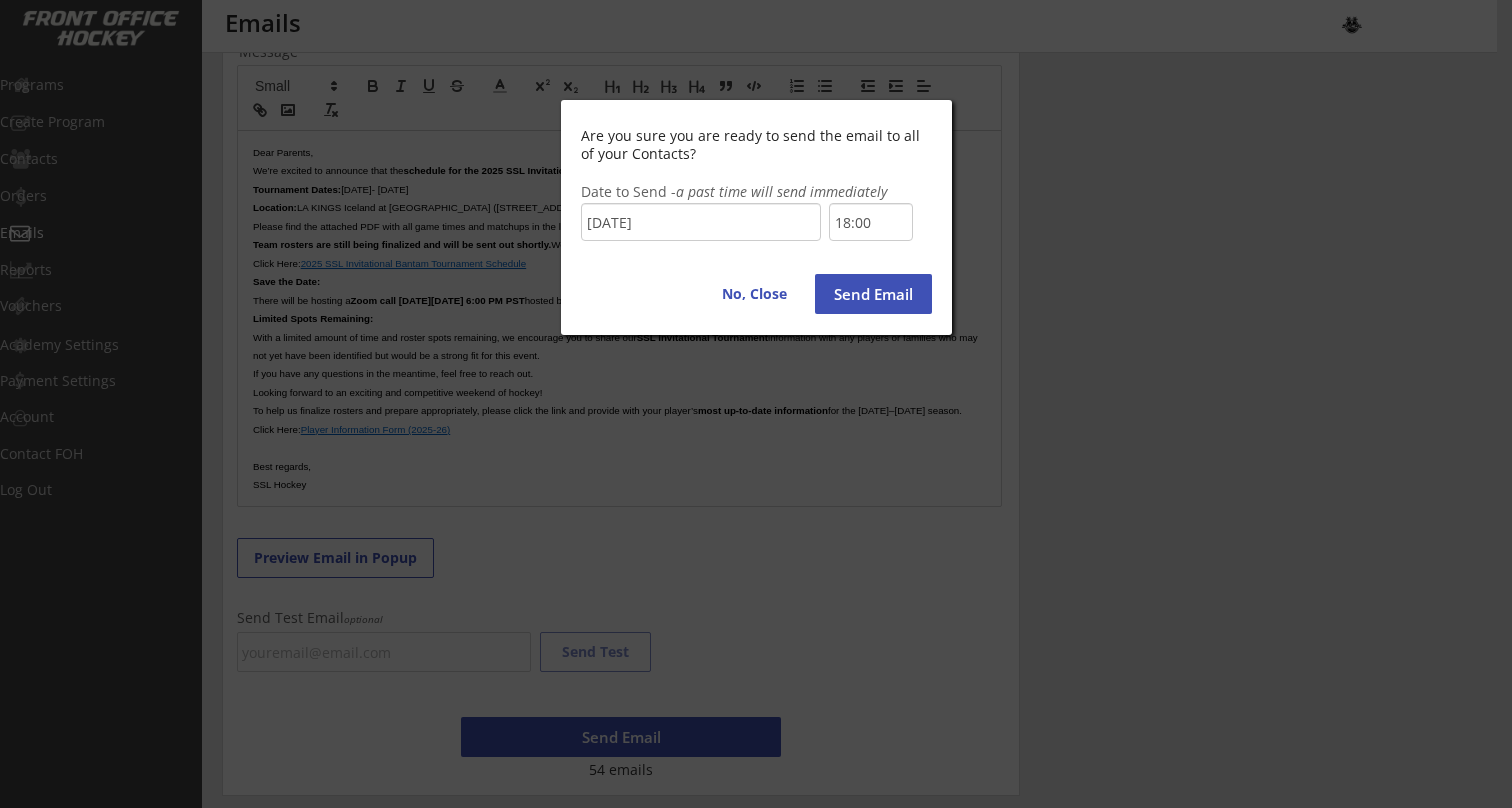 click on "Send Email" at bounding box center [873, 294] 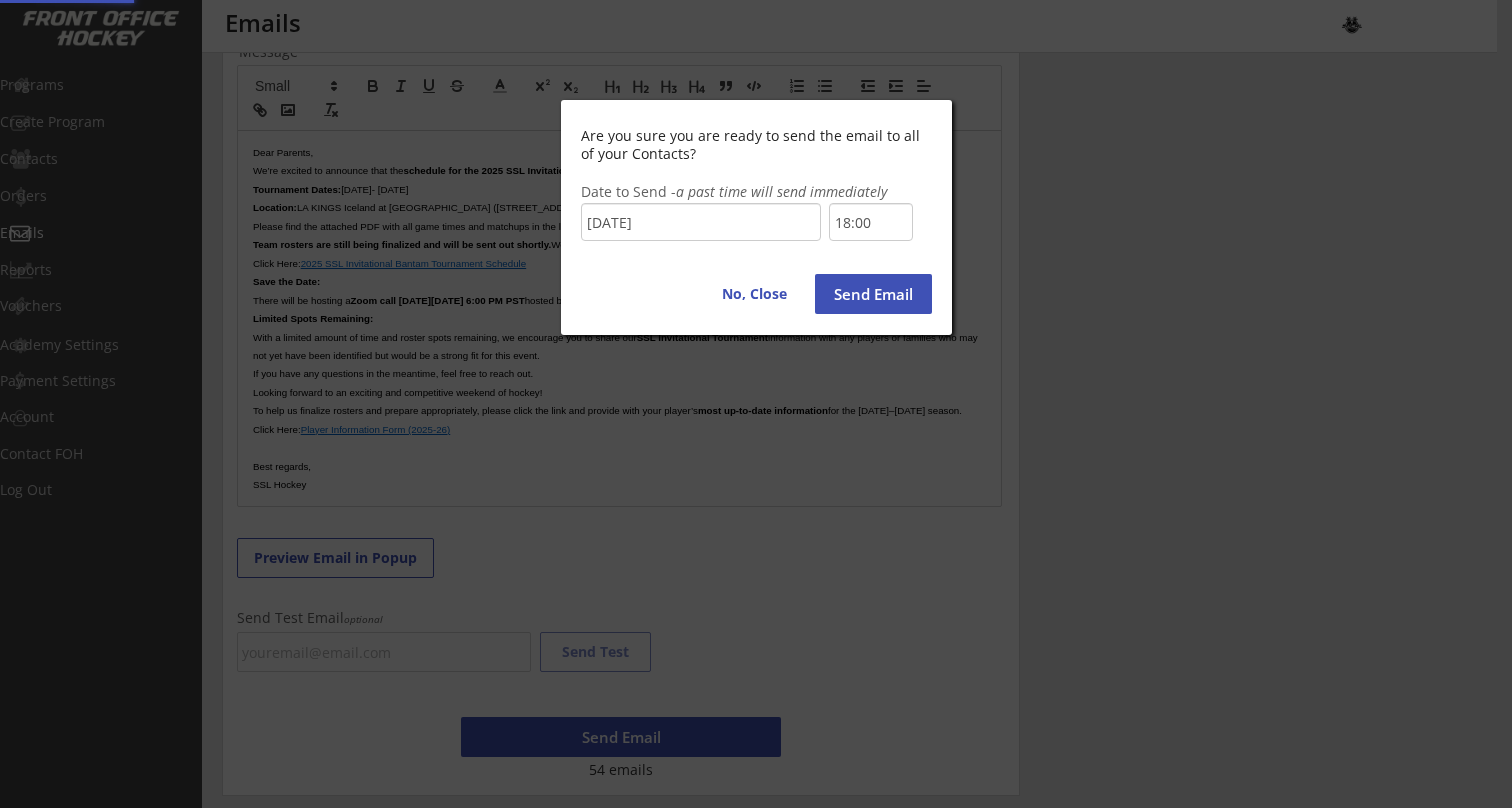 type on "18:30" 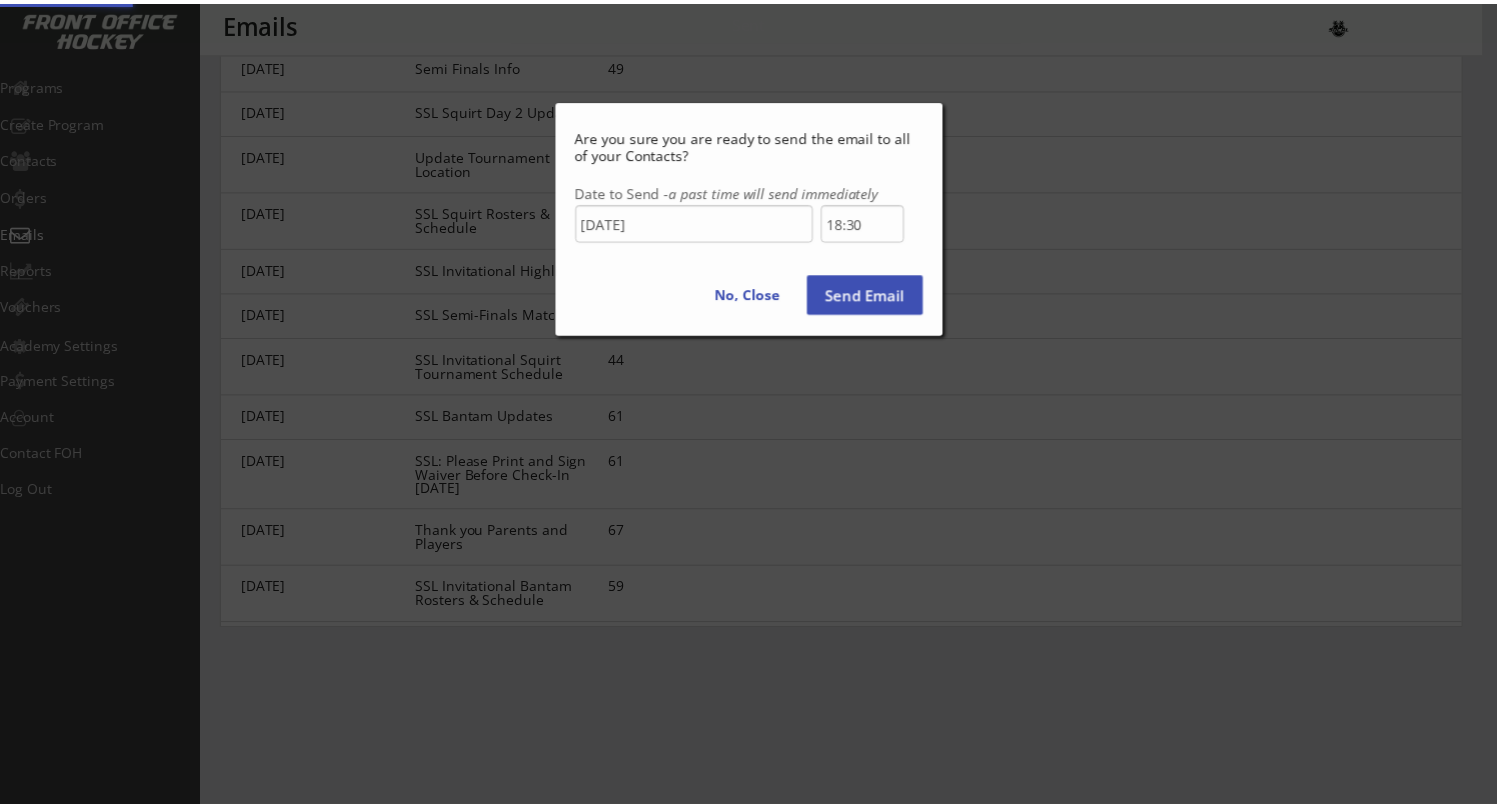 scroll, scrollTop: 108, scrollLeft: 0, axis: vertical 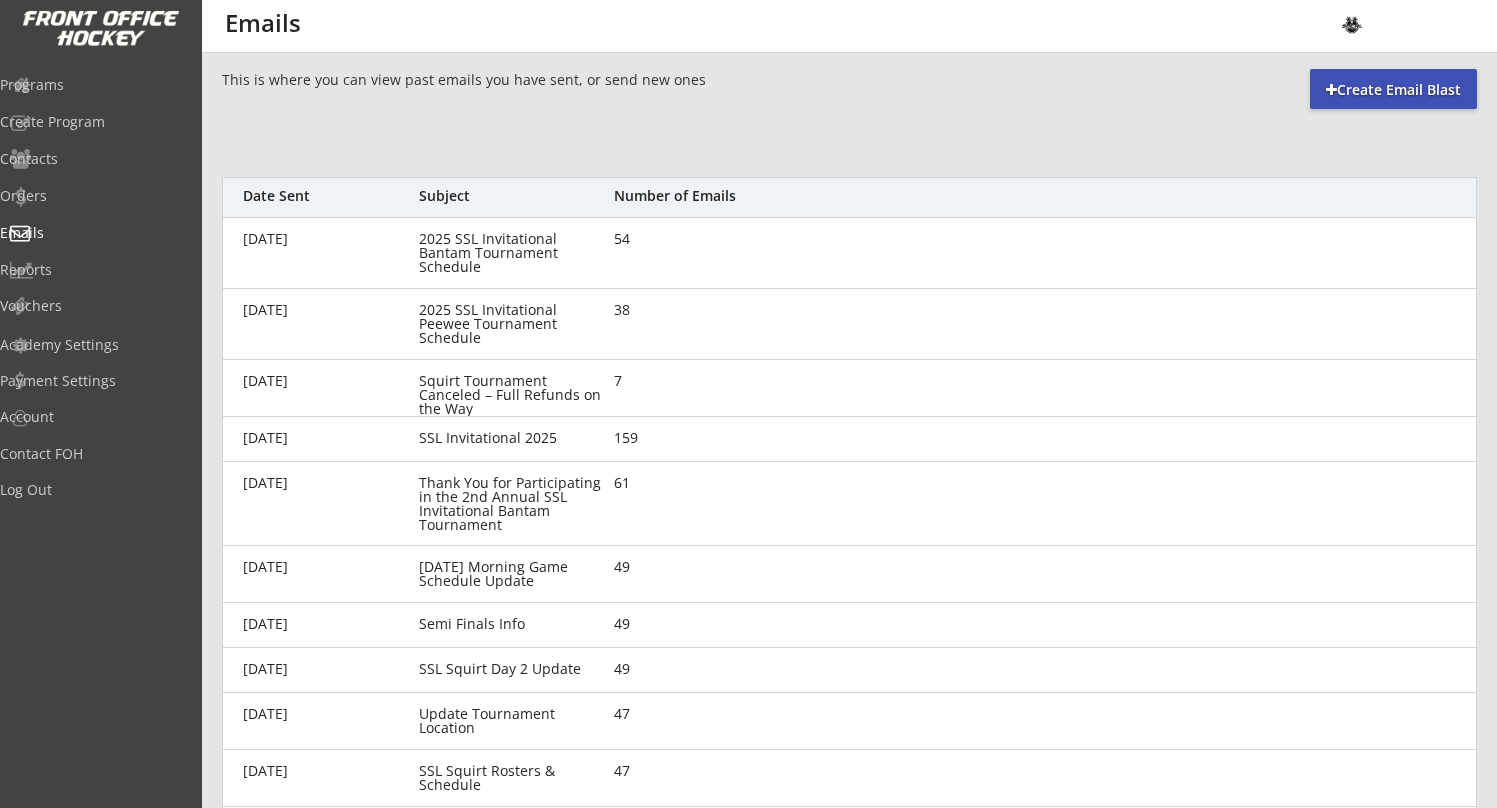 click on "Create Email Blast" at bounding box center (1393, 90) 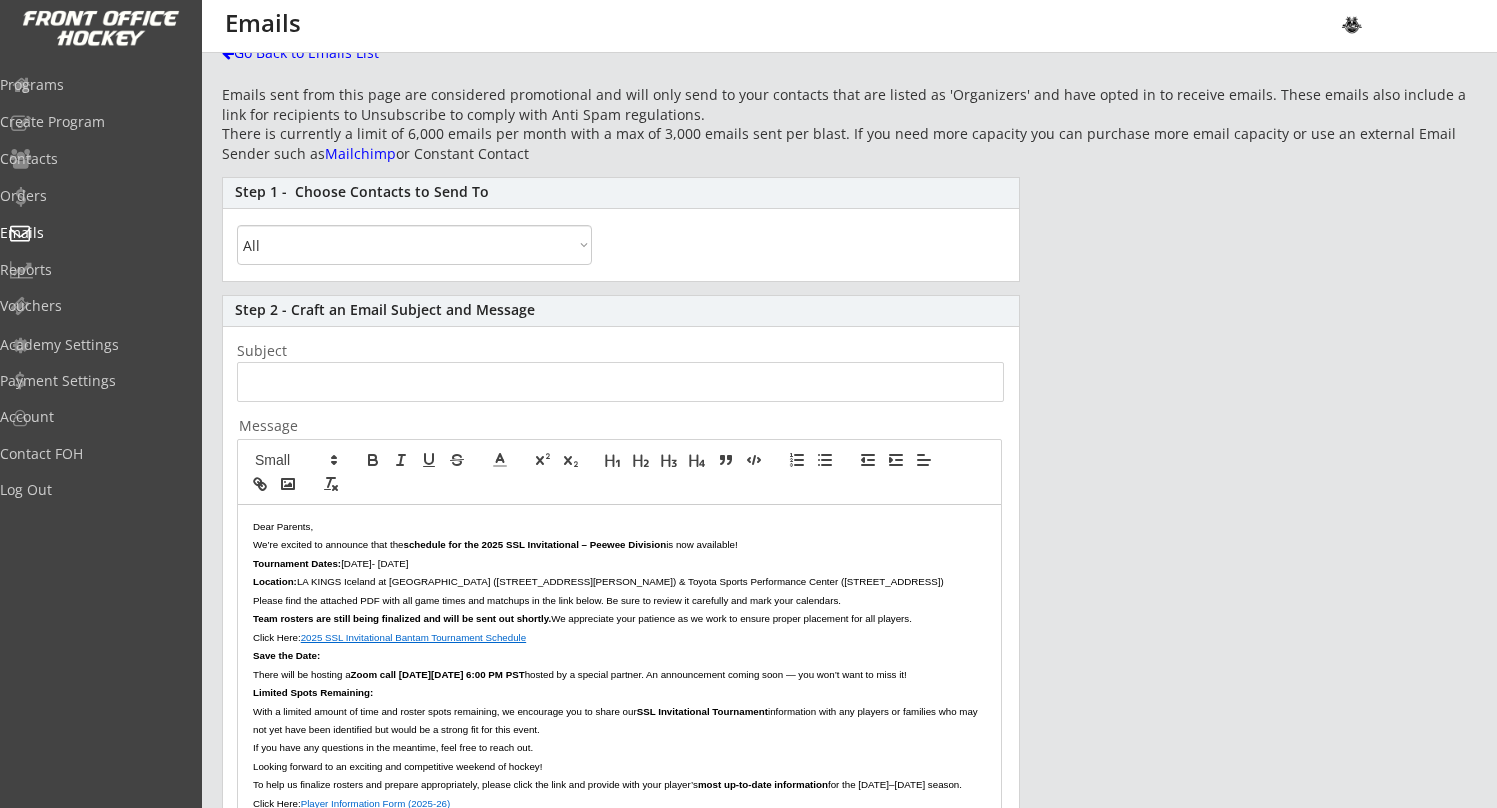 scroll, scrollTop: 161, scrollLeft: 0, axis: vertical 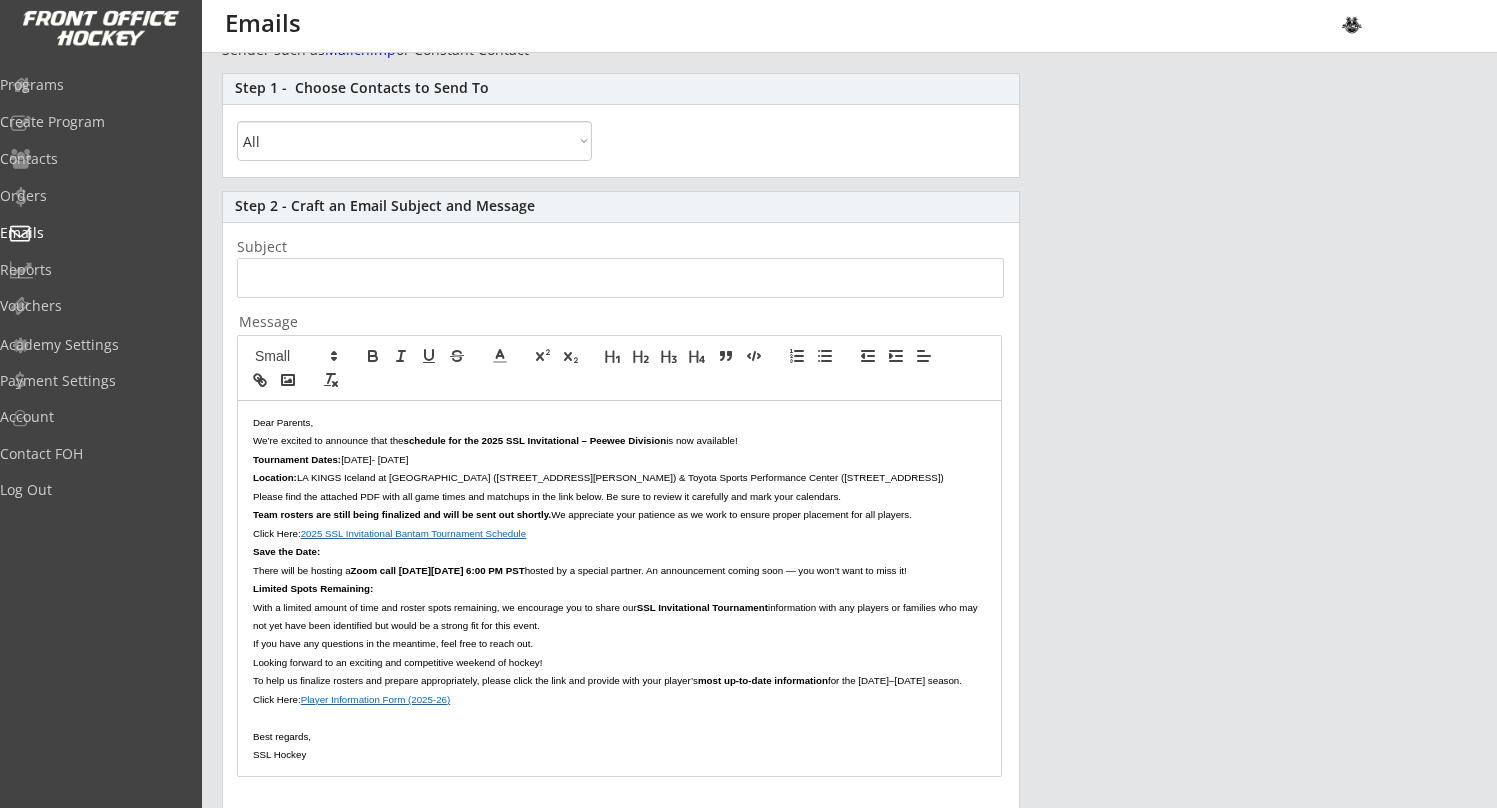 drag, startPoint x: 339, startPoint y: 745, endPoint x: 208, endPoint y: 377, distance: 390.6213 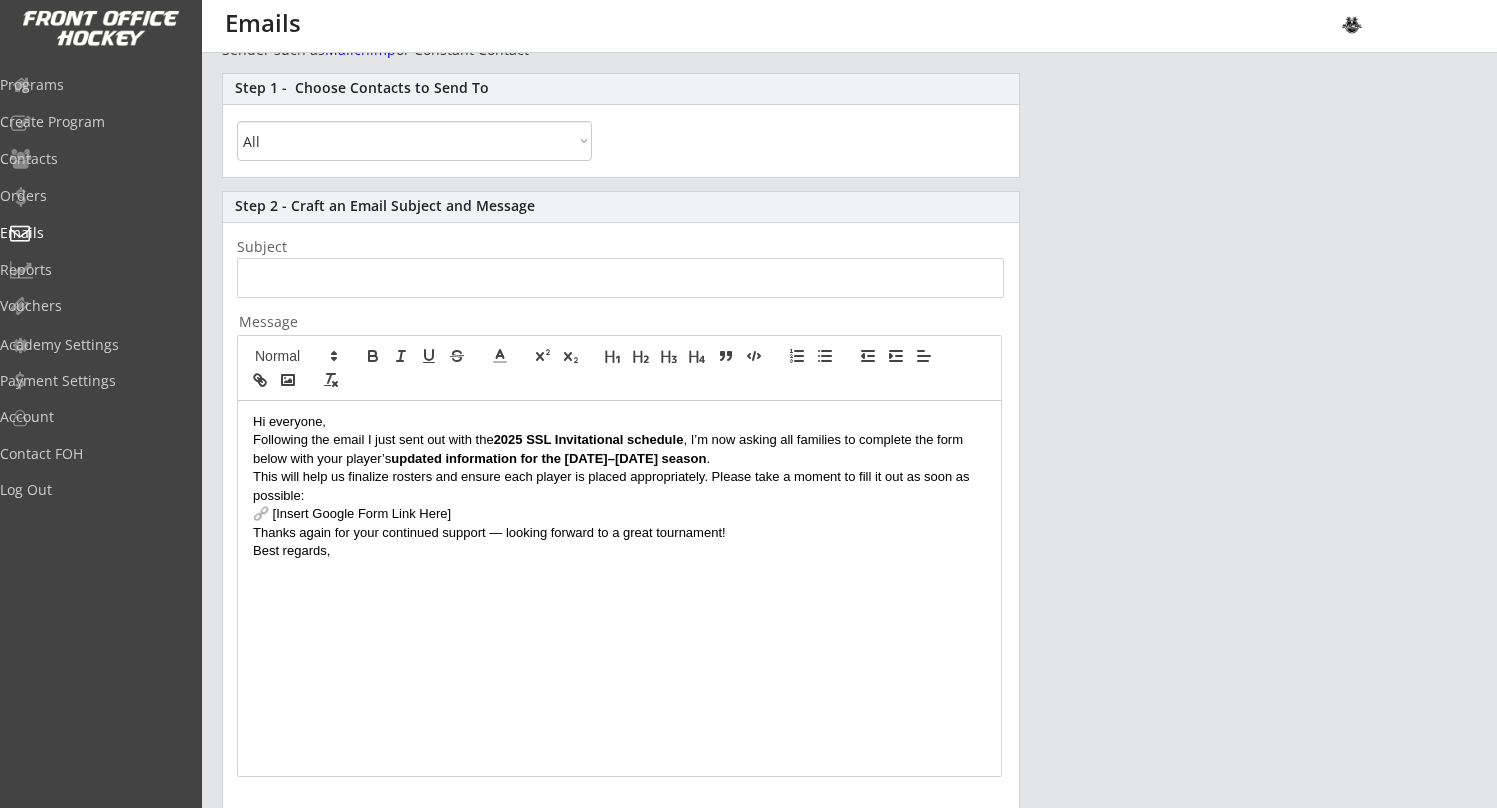 scroll, scrollTop: 12, scrollLeft: 0, axis: vertical 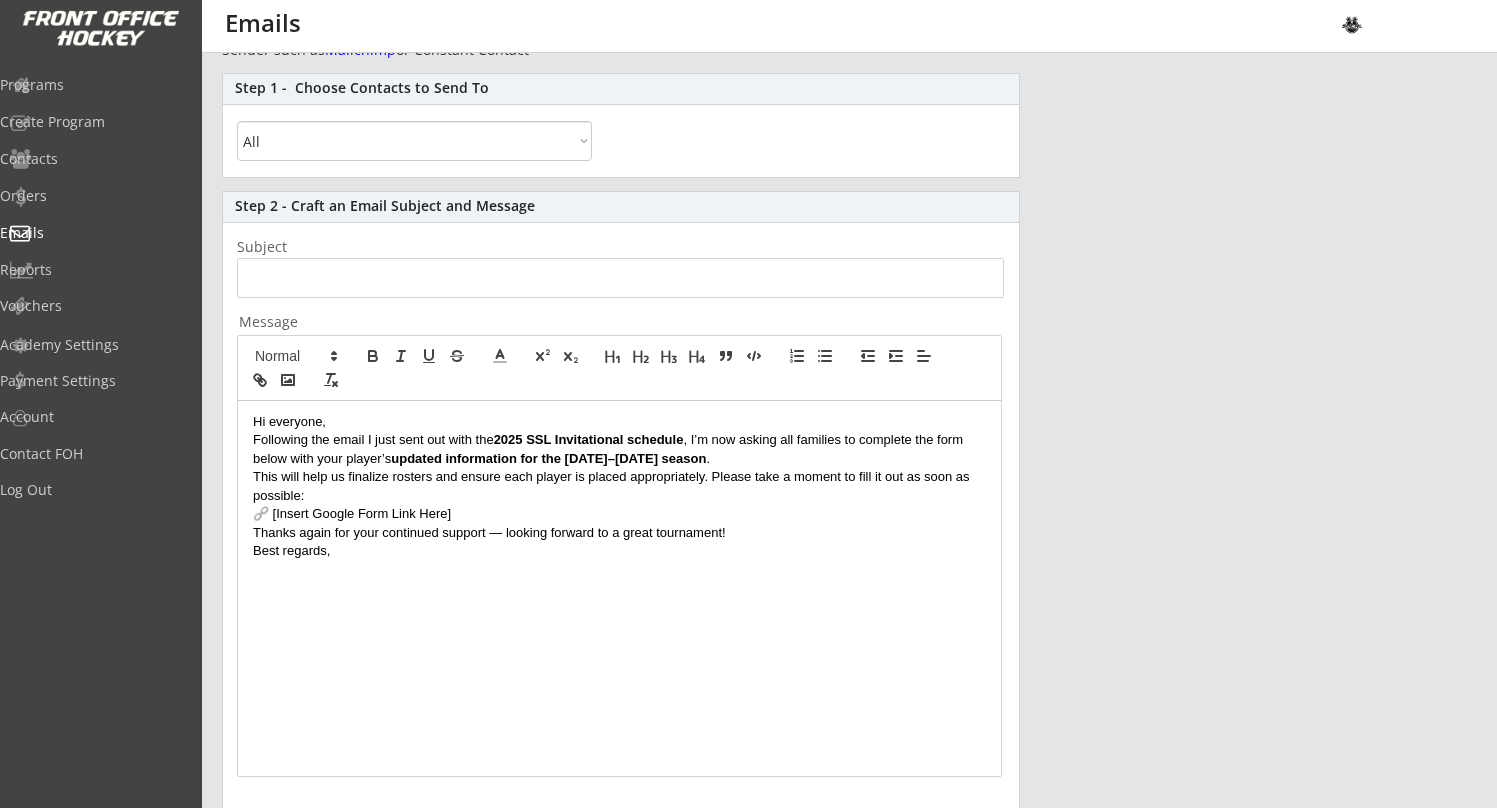 click on "🔗 [Insert Google Form Link Here]" at bounding box center [619, 514] 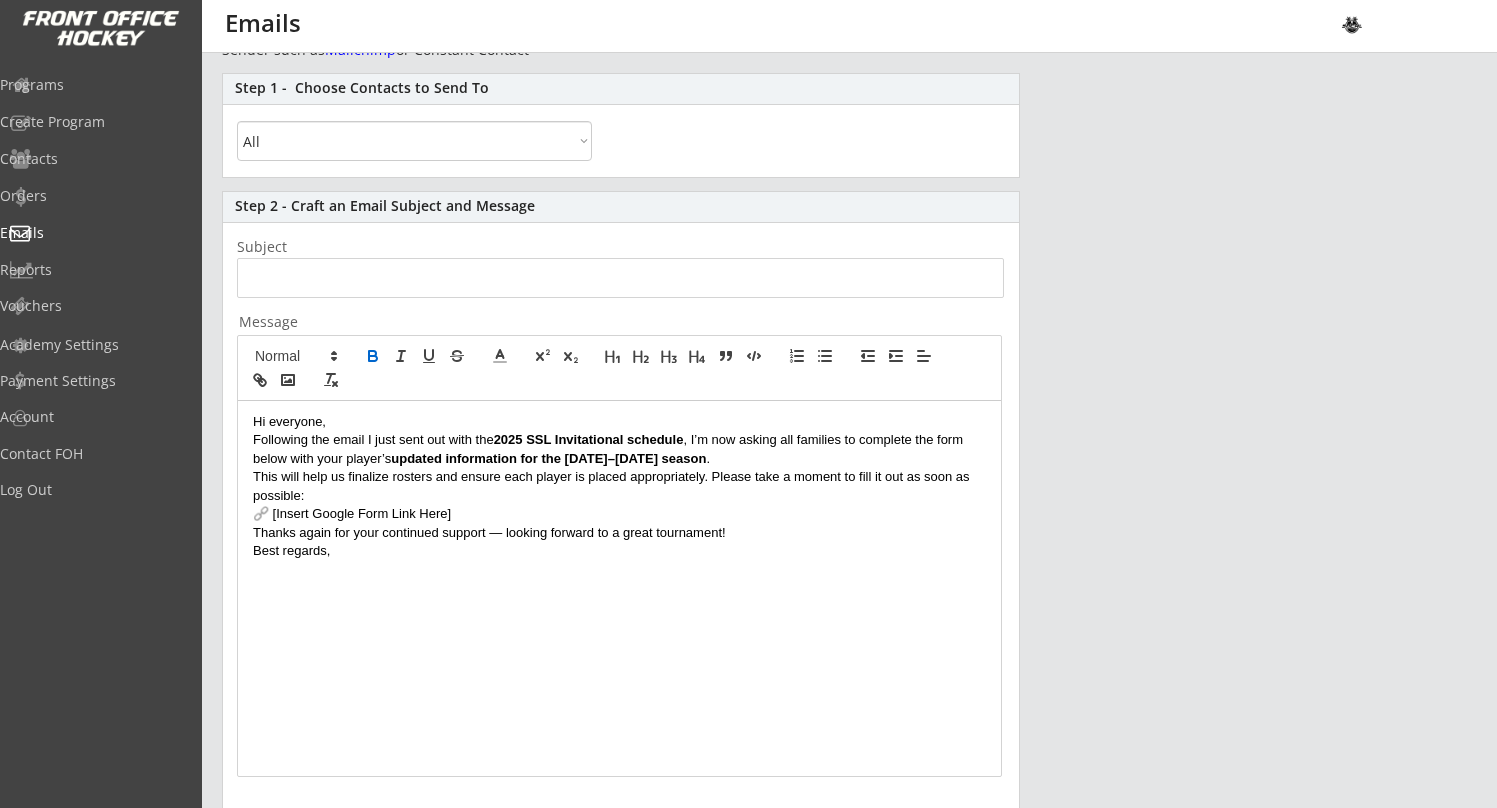 click on "updated information for the 2025–2025 season" at bounding box center (548, 458) 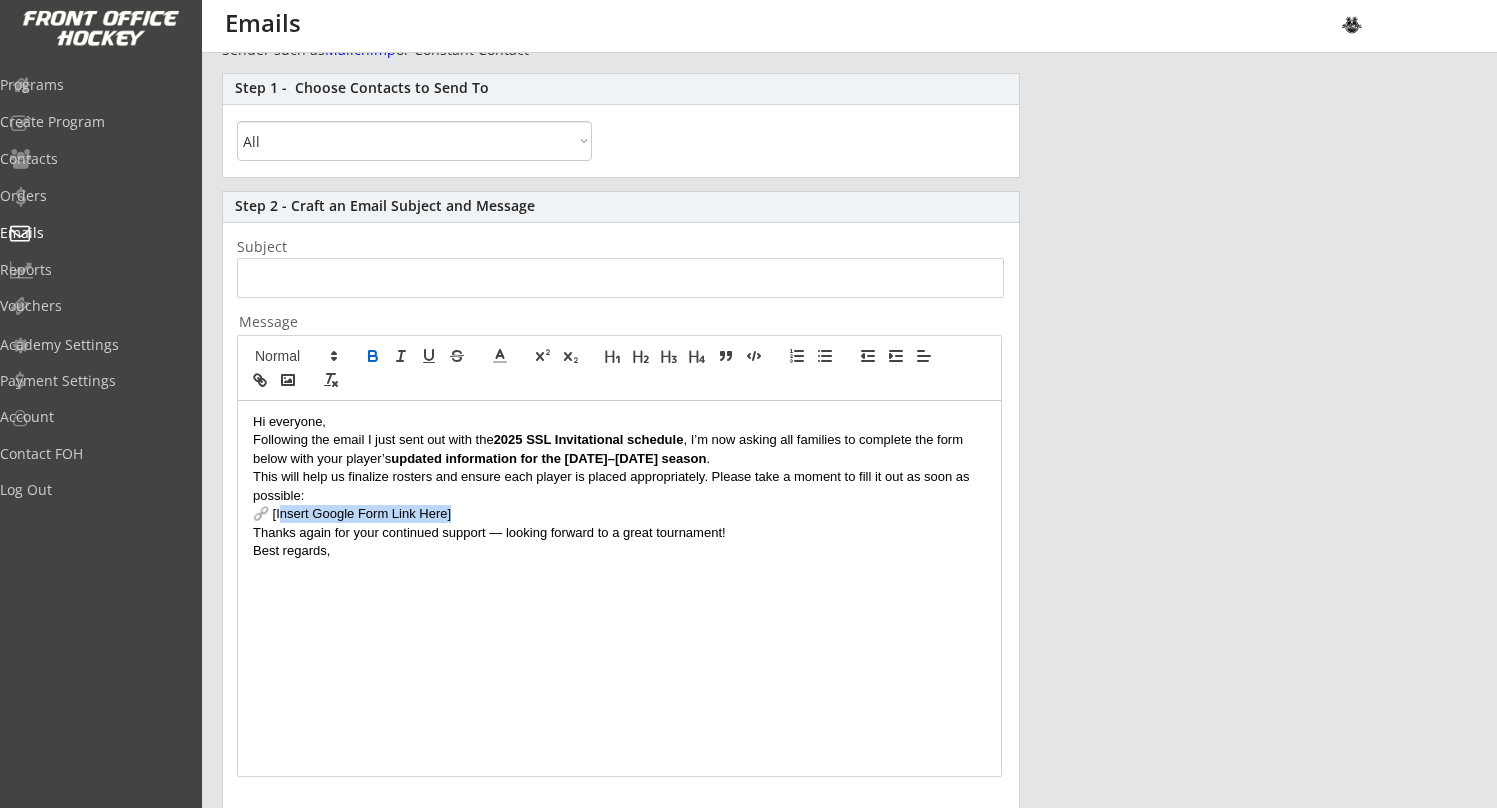 scroll, scrollTop: 0, scrollLeft: 0, axis: both 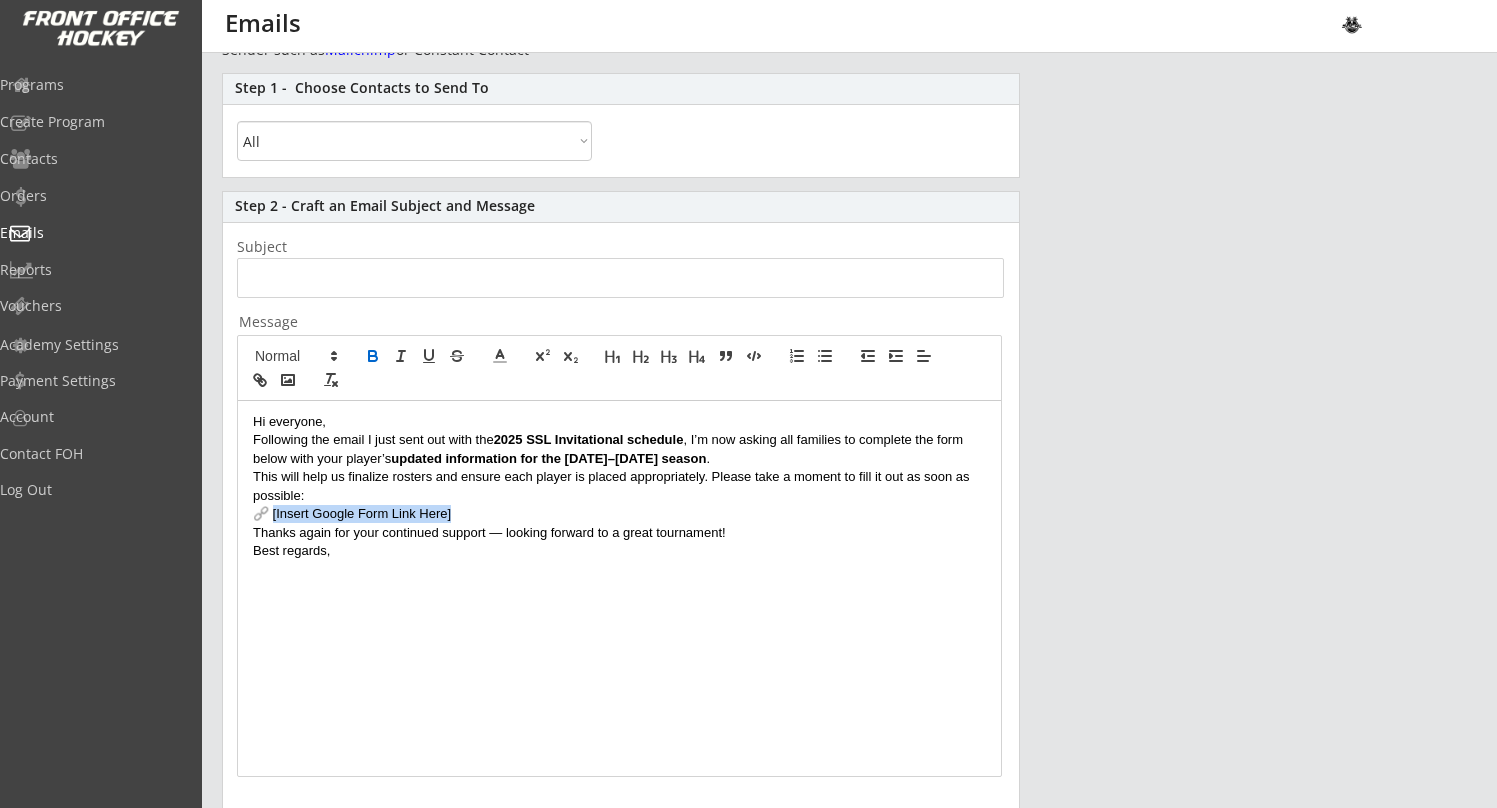 drag, startPoint x: 469, startPoint y: 517, endPoint x: 273, endPoint y: 512, distance: 196.06377 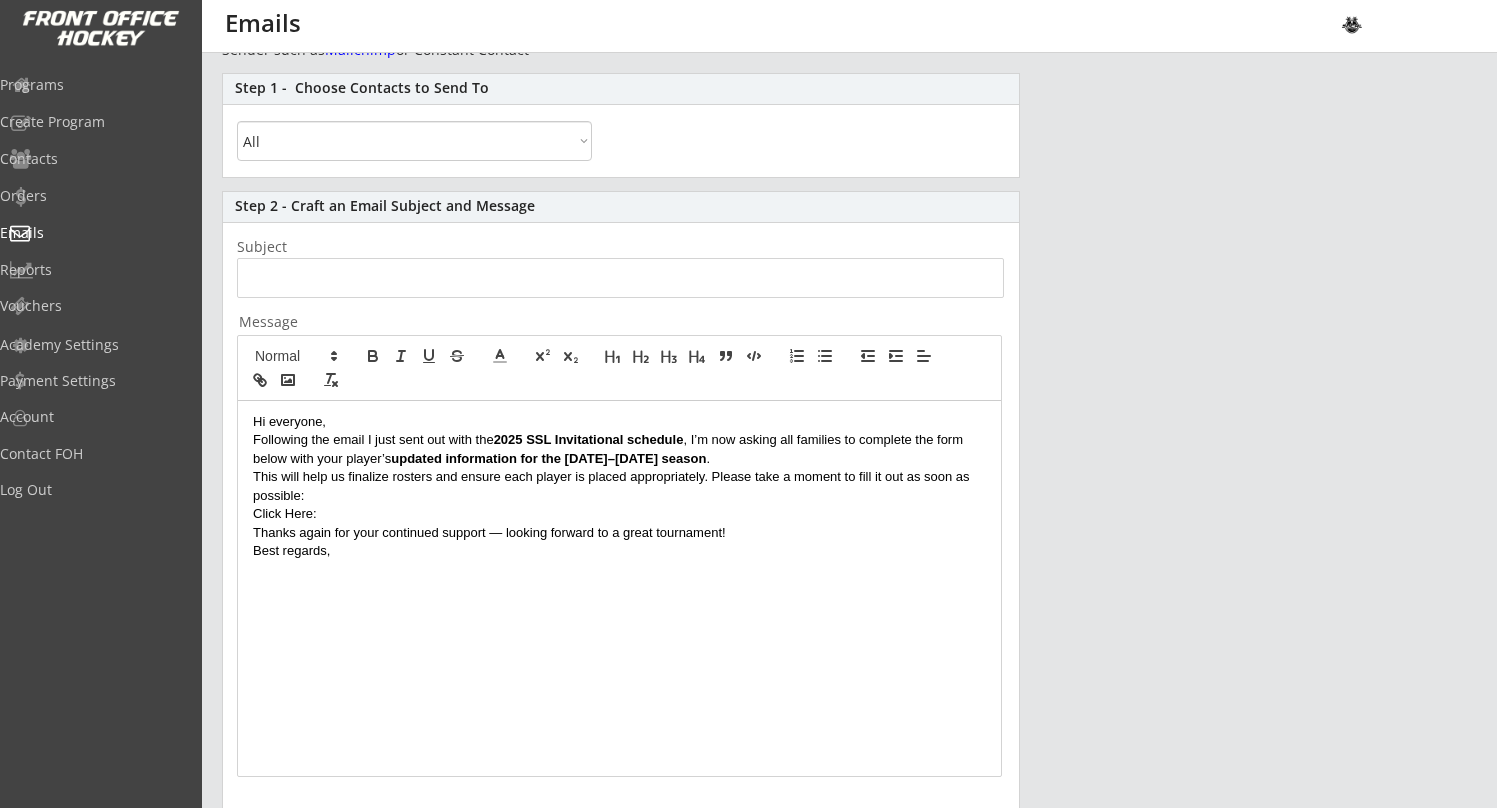 scroll, scrollTop: 0, scrollLeft: 0, axis: both 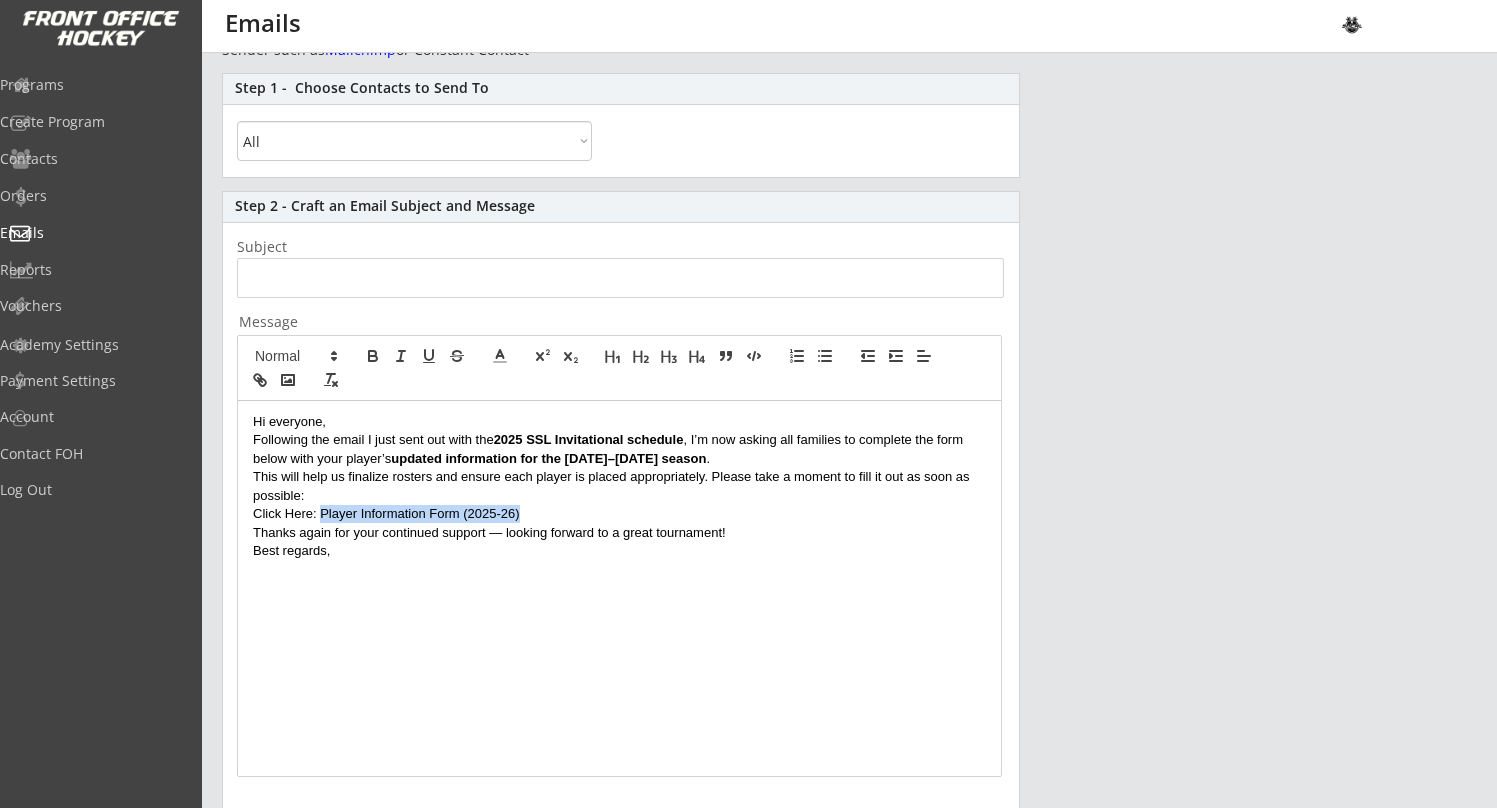 drag, startPoint x: 525, startPoint y: 512, endPoint x: 324, endPoint y: 511, distance: 201.00249 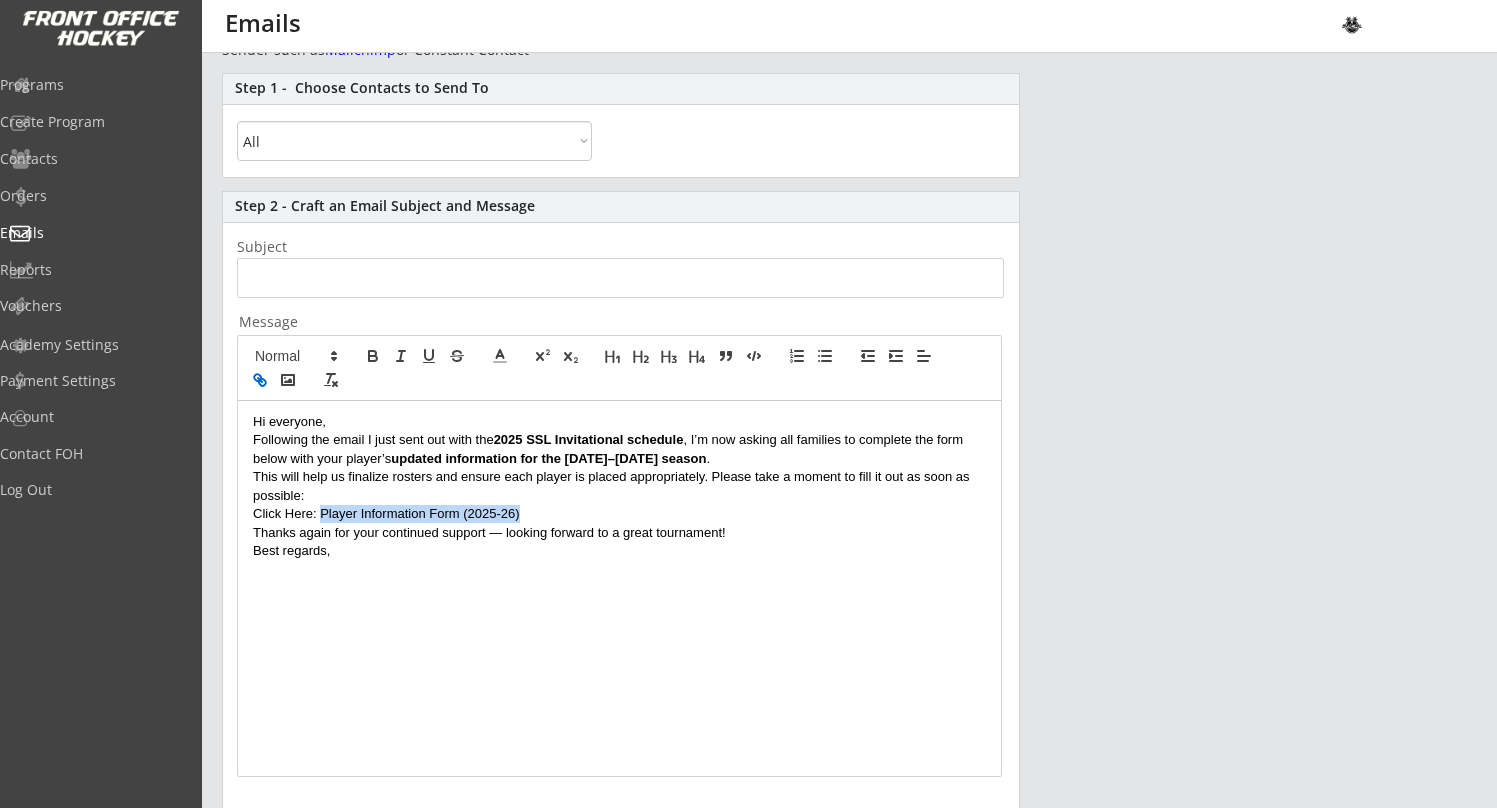 click 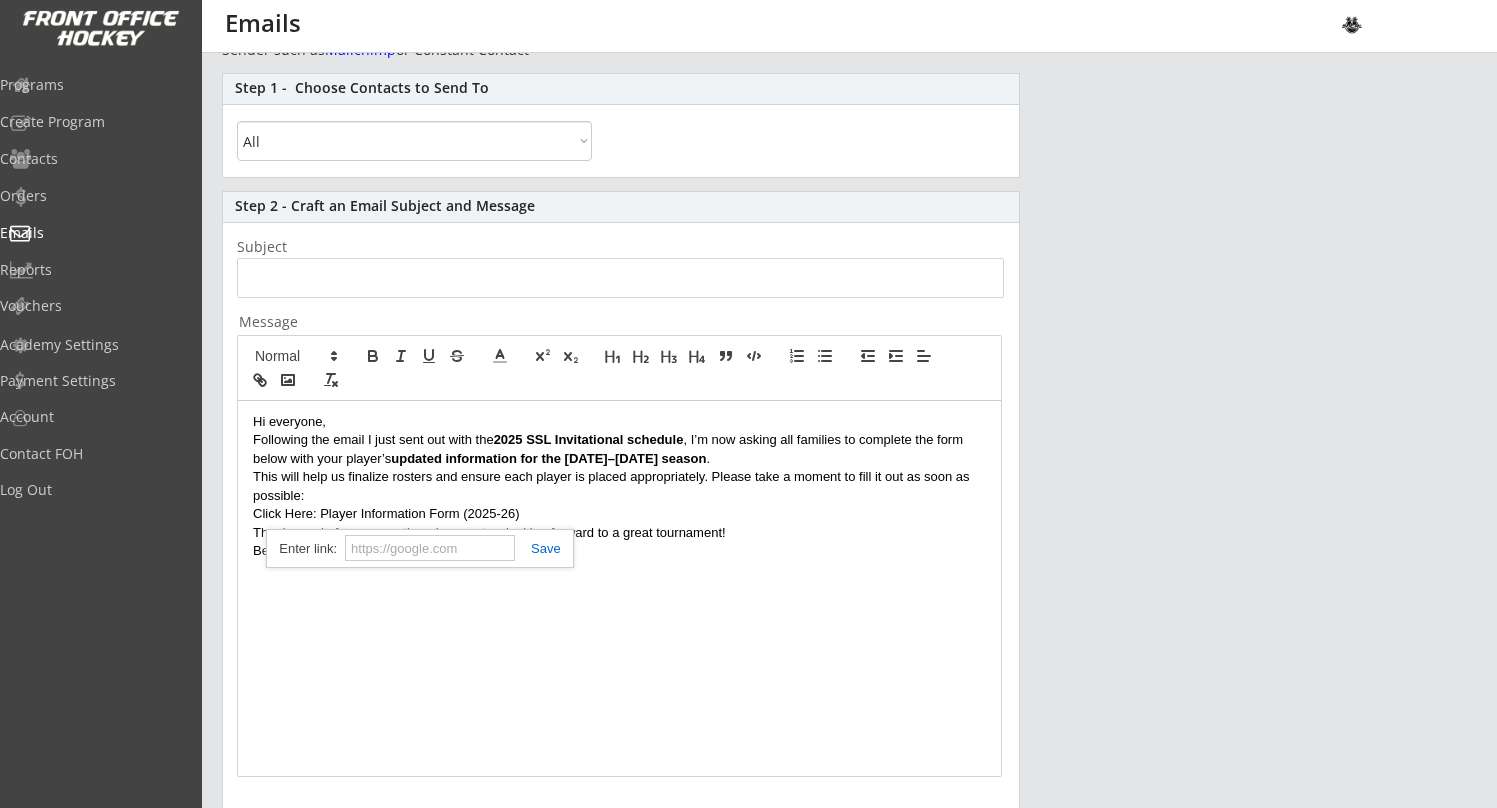 paste on "https://forms.gle/LUcXBRFwYKgVdTGH6" 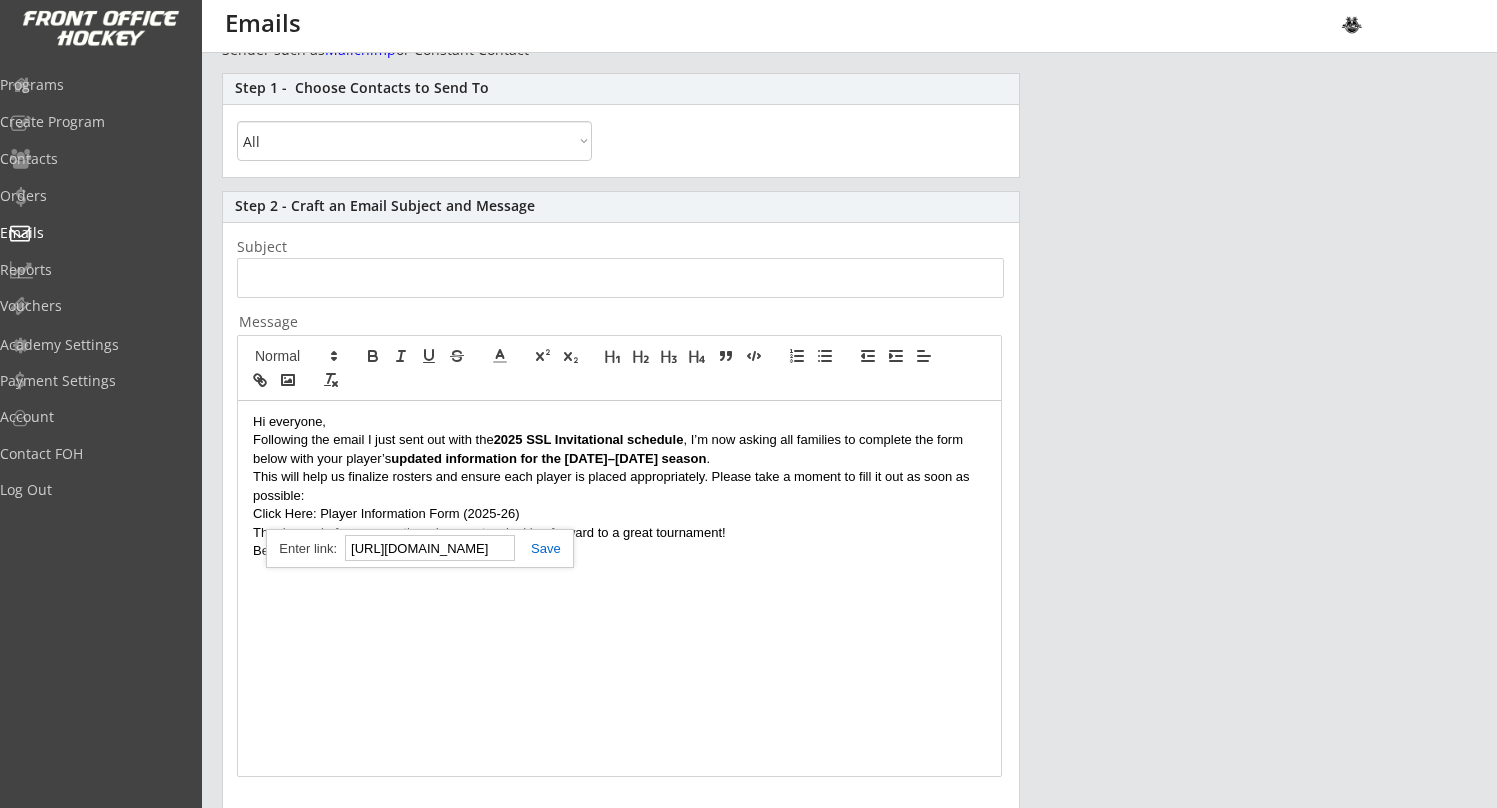 type on "https://forms.gle/LUcXBRFwYKgVdTGH6" 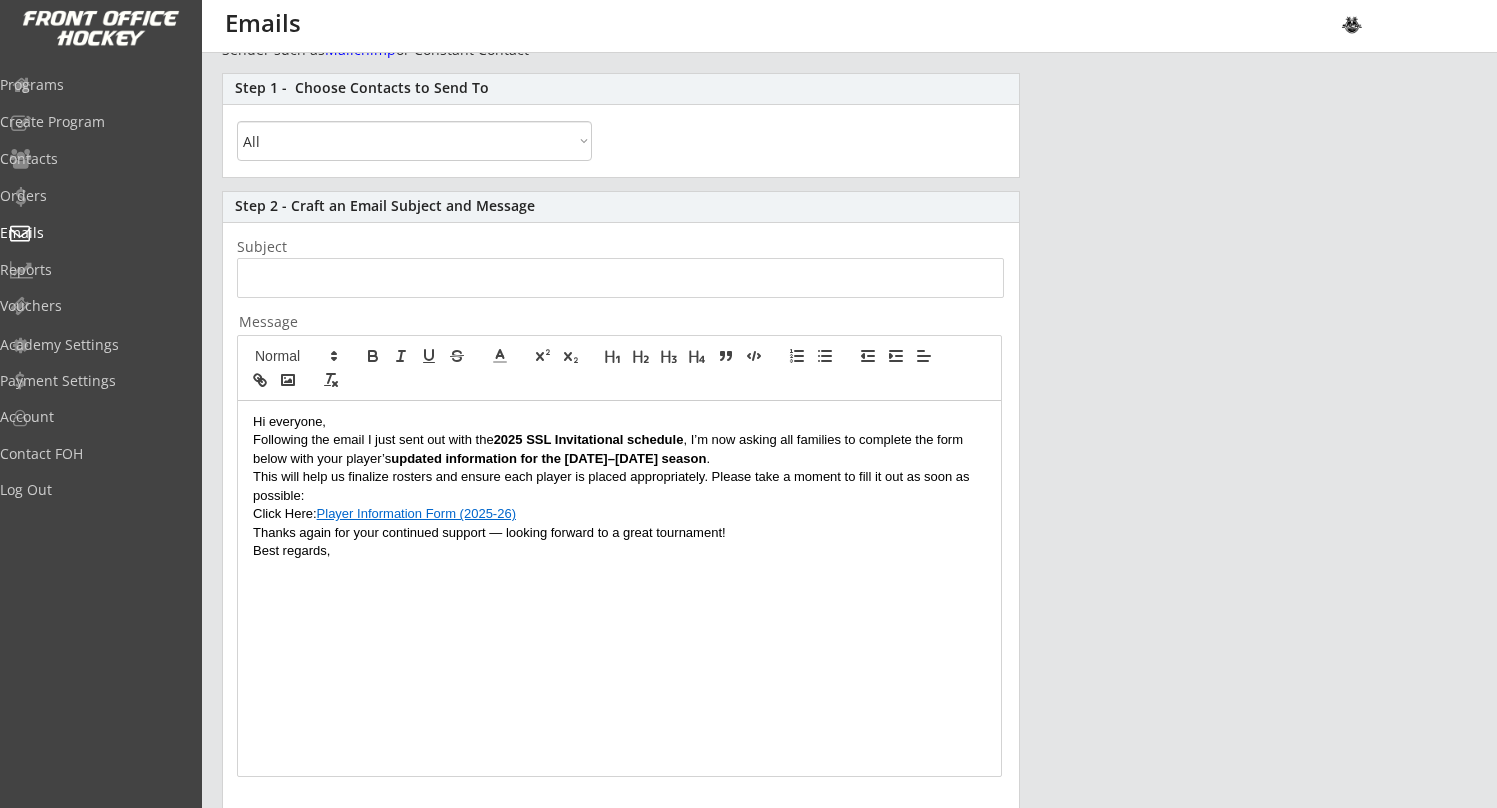 click on "Hi everyone, Following the email I just sent out with the  2025 SSL Invitational schedule , I’m now asking all families to complete the form below with your player’s  updated information for the 2025–2026 season . This will help us finalize rosters and ensure each player is placed appropriately. Please take a moment to fill it out as soon as possible: Click Here:  Player Information Form (2025-26) Thanks again for your continued support — looking forward to a great tournament! Best regards," at bounding box center (619, 588) 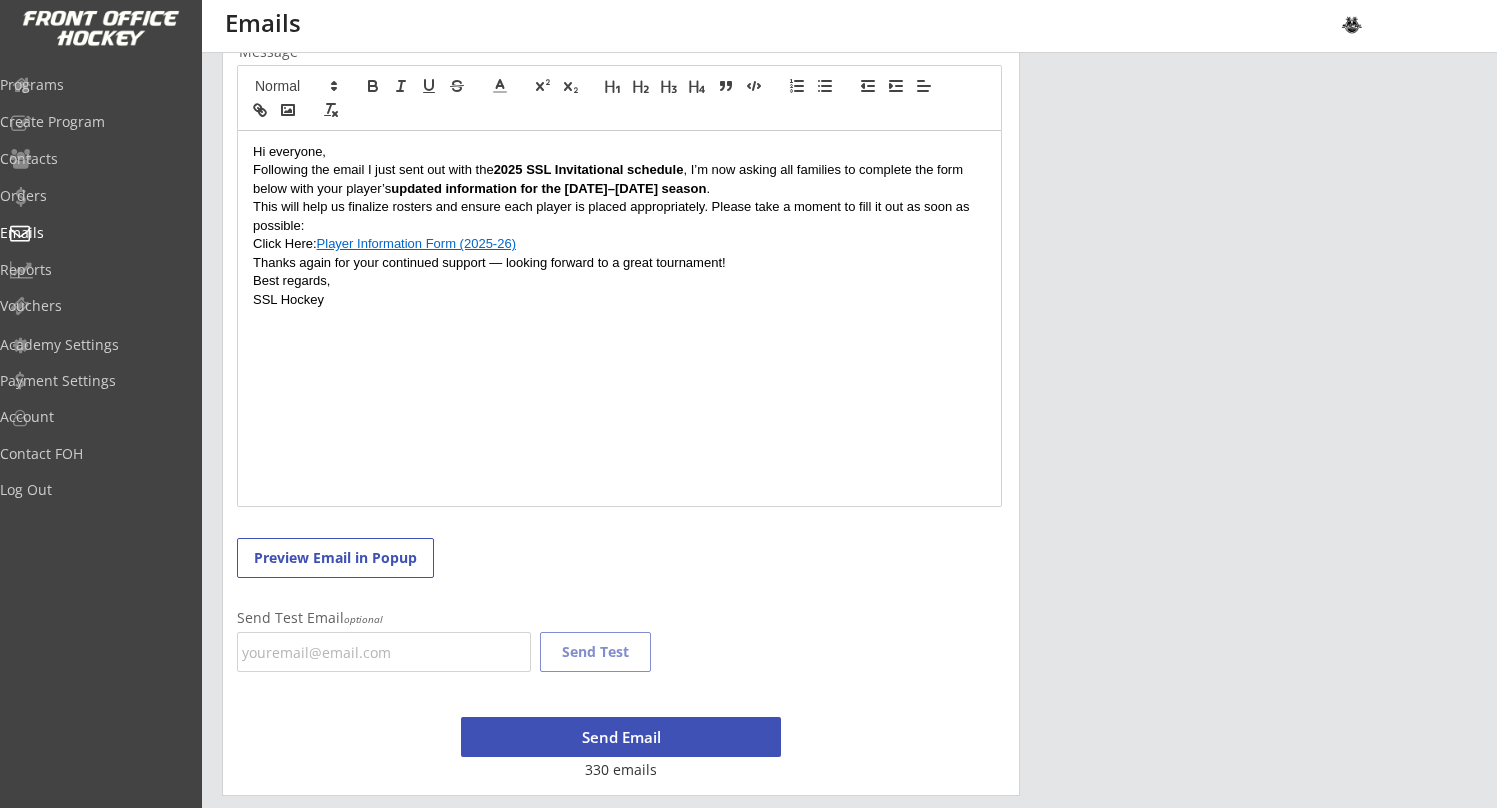 scroll, scrollTop: 0, scrollLeft: 0, axis: both 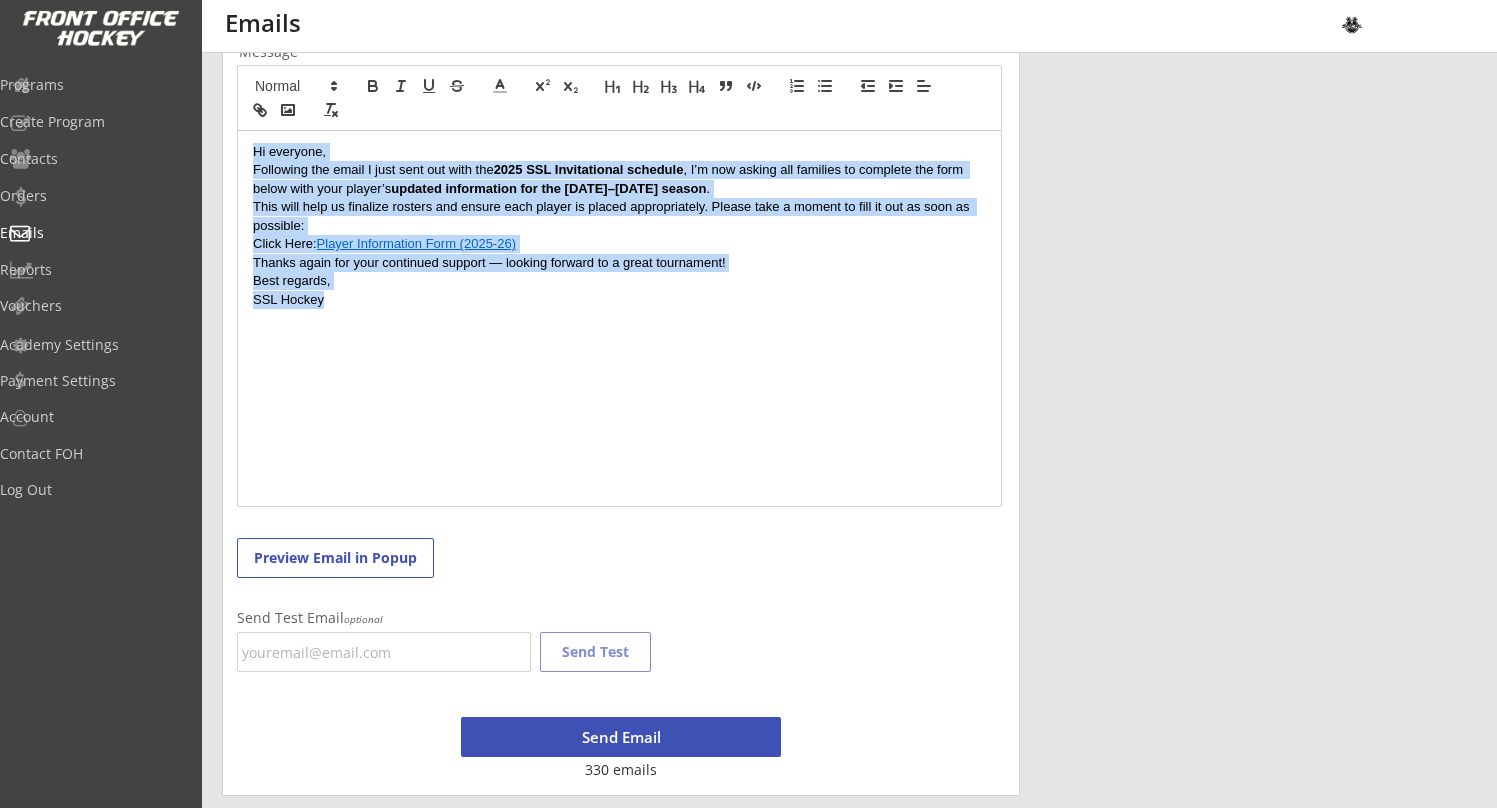 drag, startPoint x: 353, startPoint y: 306, endPoint x: 242, endPoint y: 138, distance: 201.3579 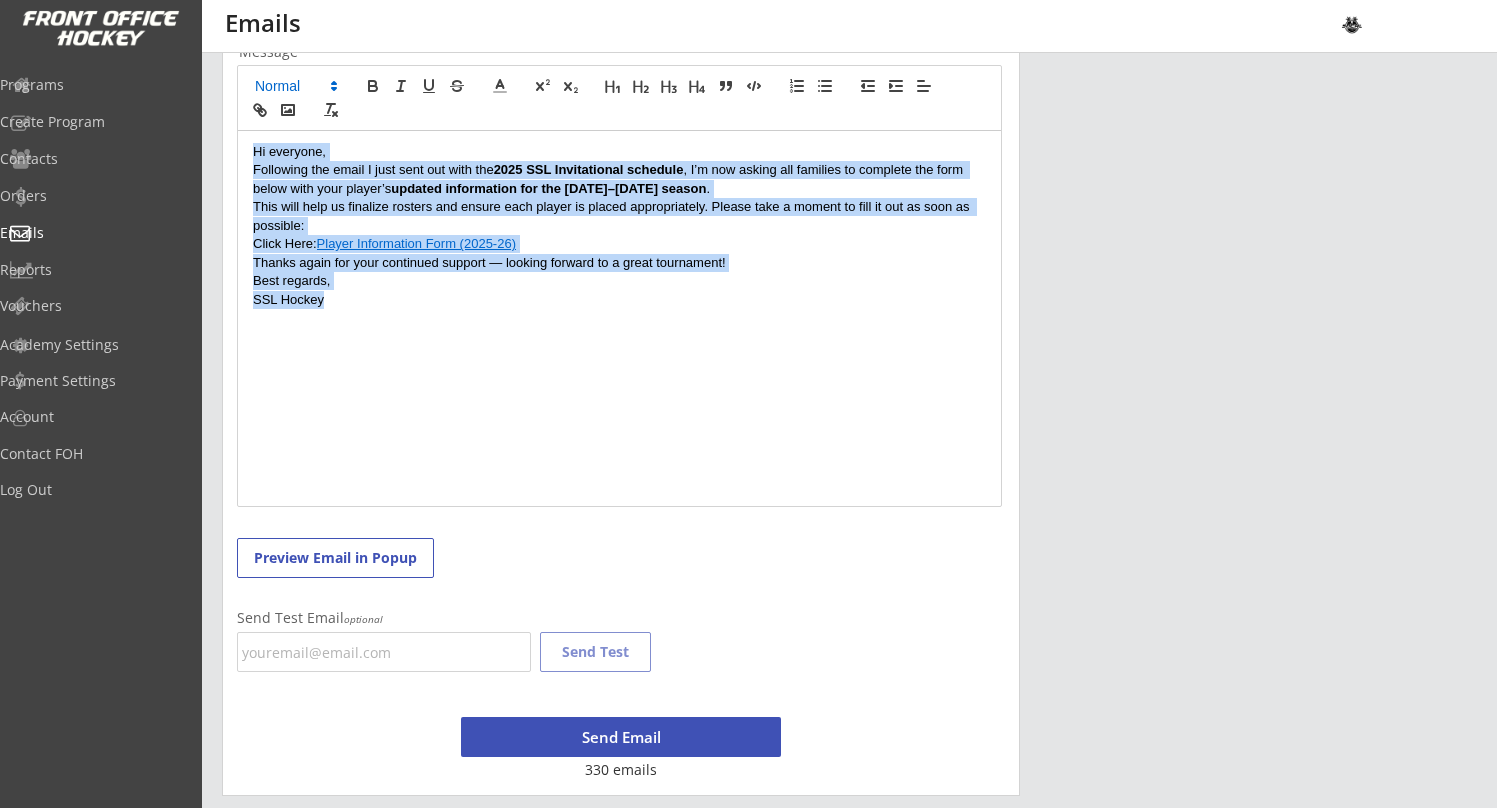 click at bounding box center (295, 86) 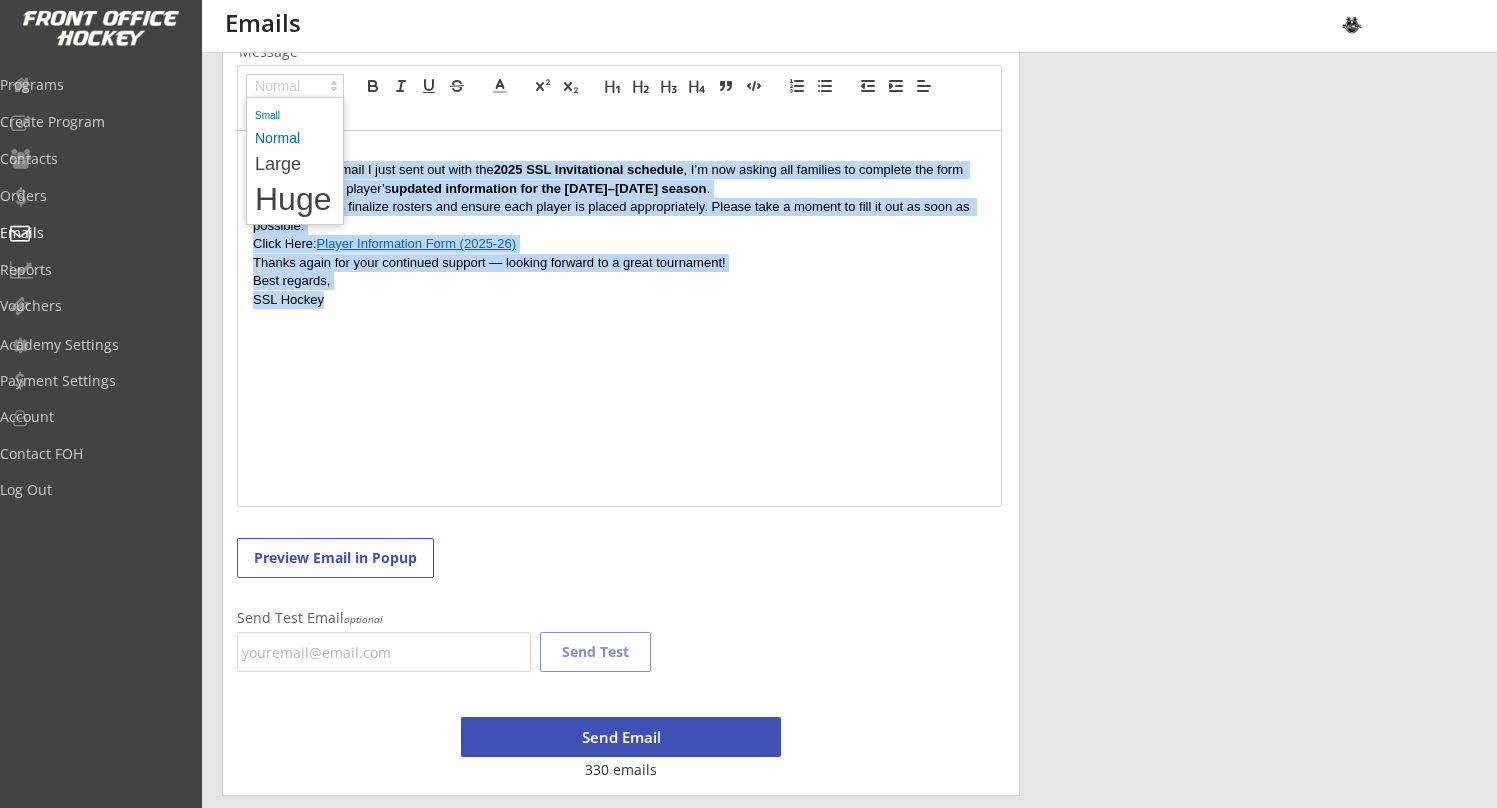 click at bounding box center [295, 114] 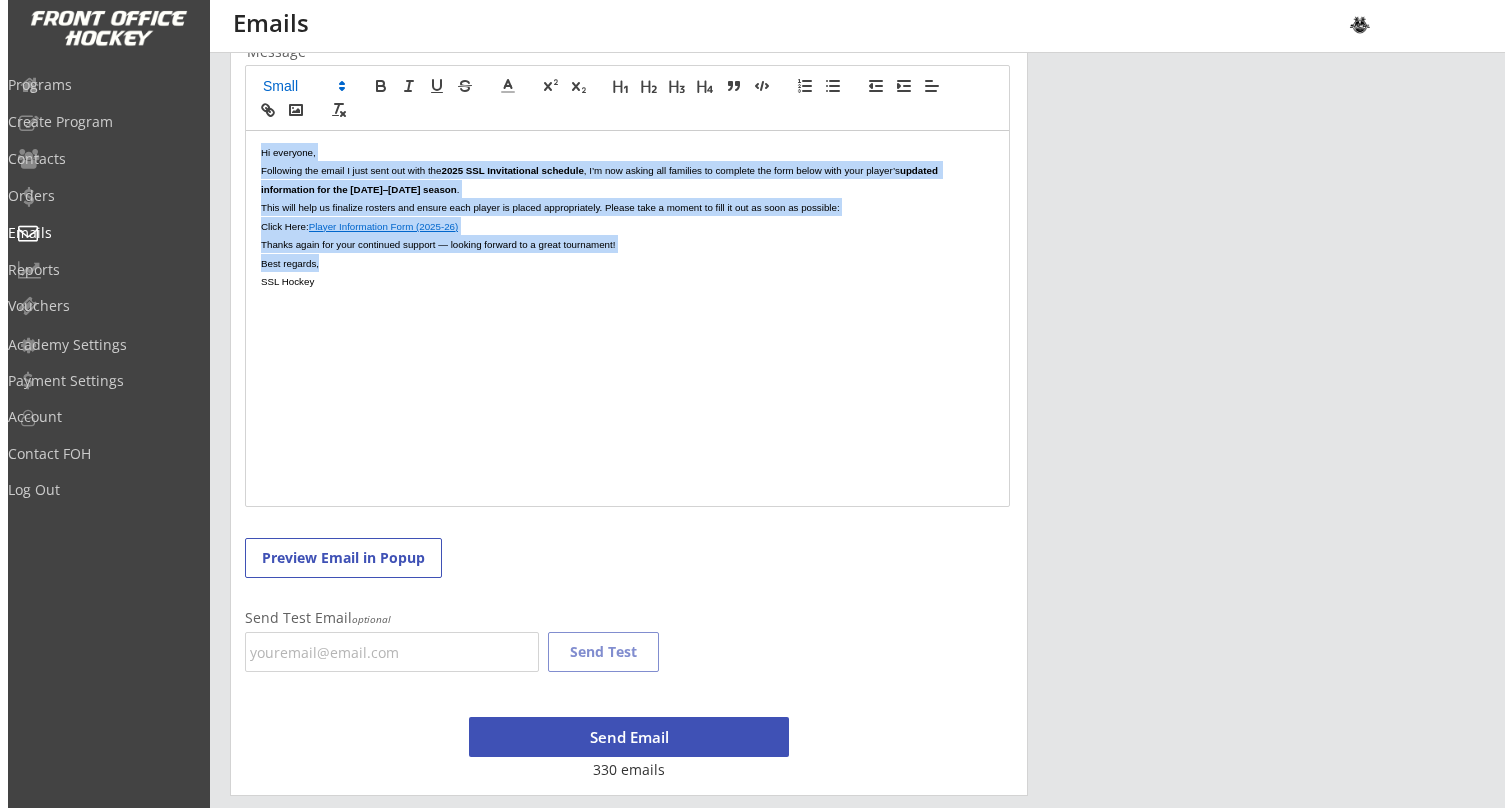 scroll, scrollTop: 0, scrollLeft: 0, axis: both 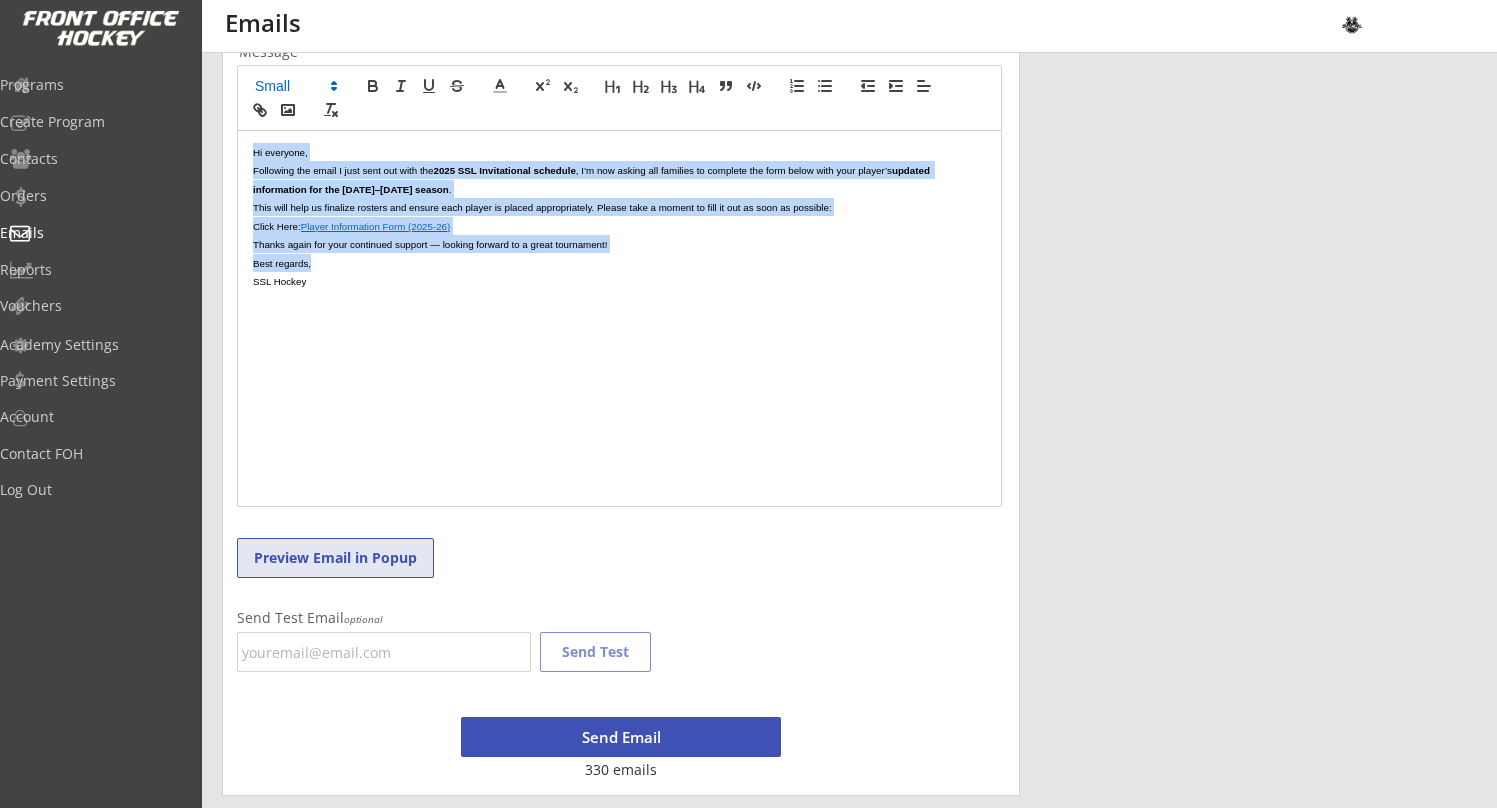 click on "Preview Email in Popup" at bounding box center [335, 558] 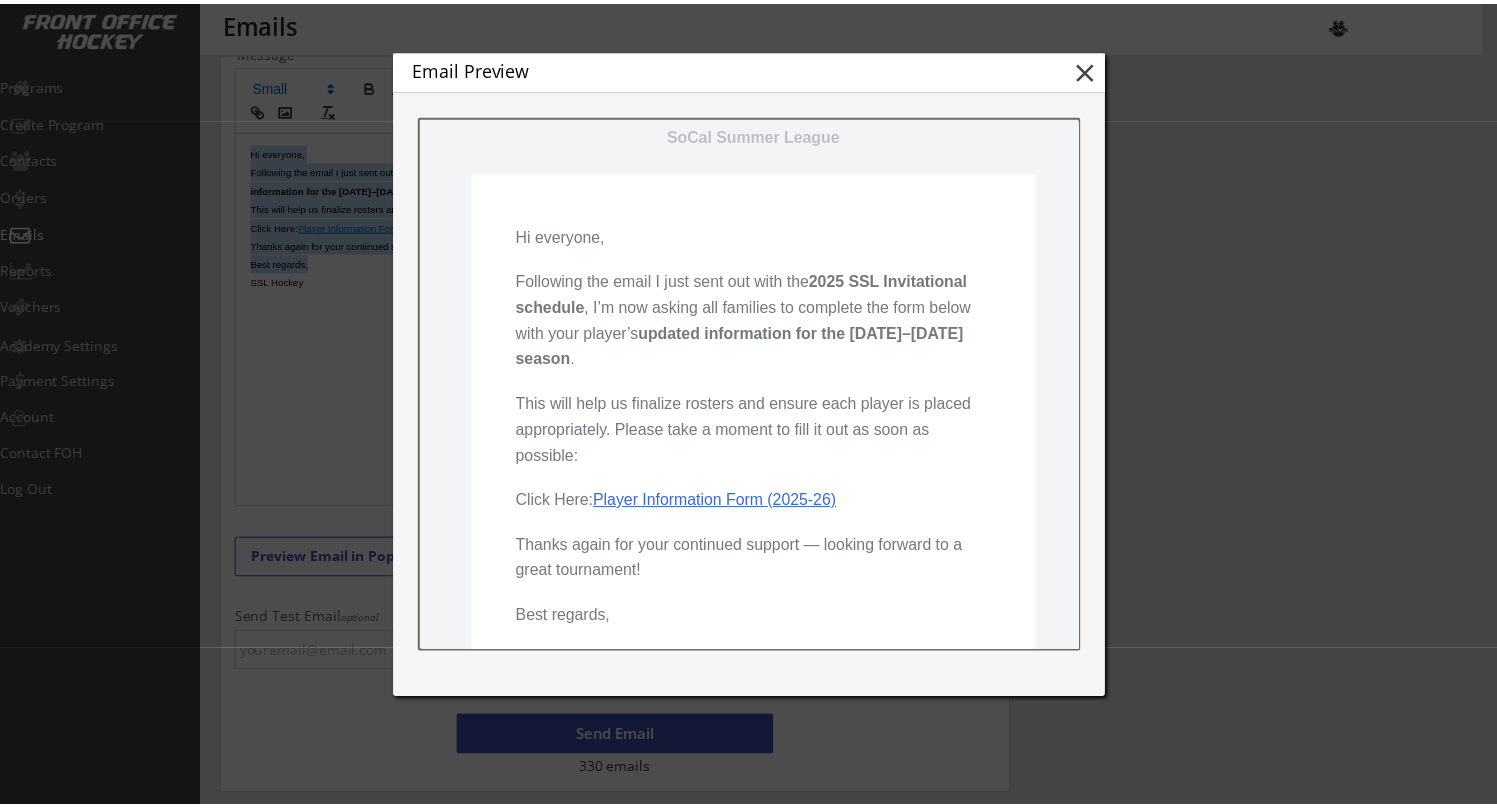 scroll, scrollTop: 114, scrollLeft: 0, axis: vertical 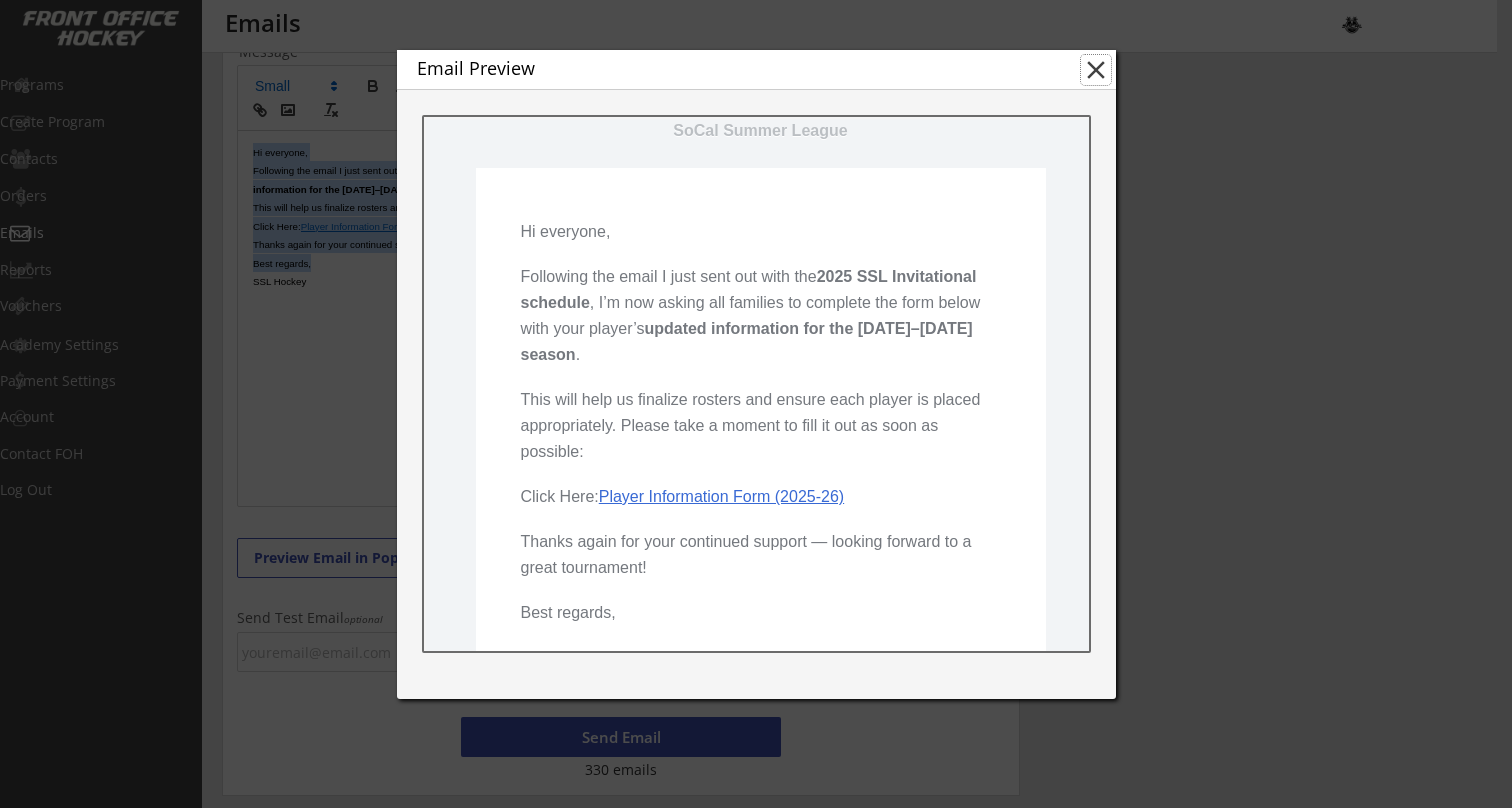 click on "close" at bounding box center (1096, 70) 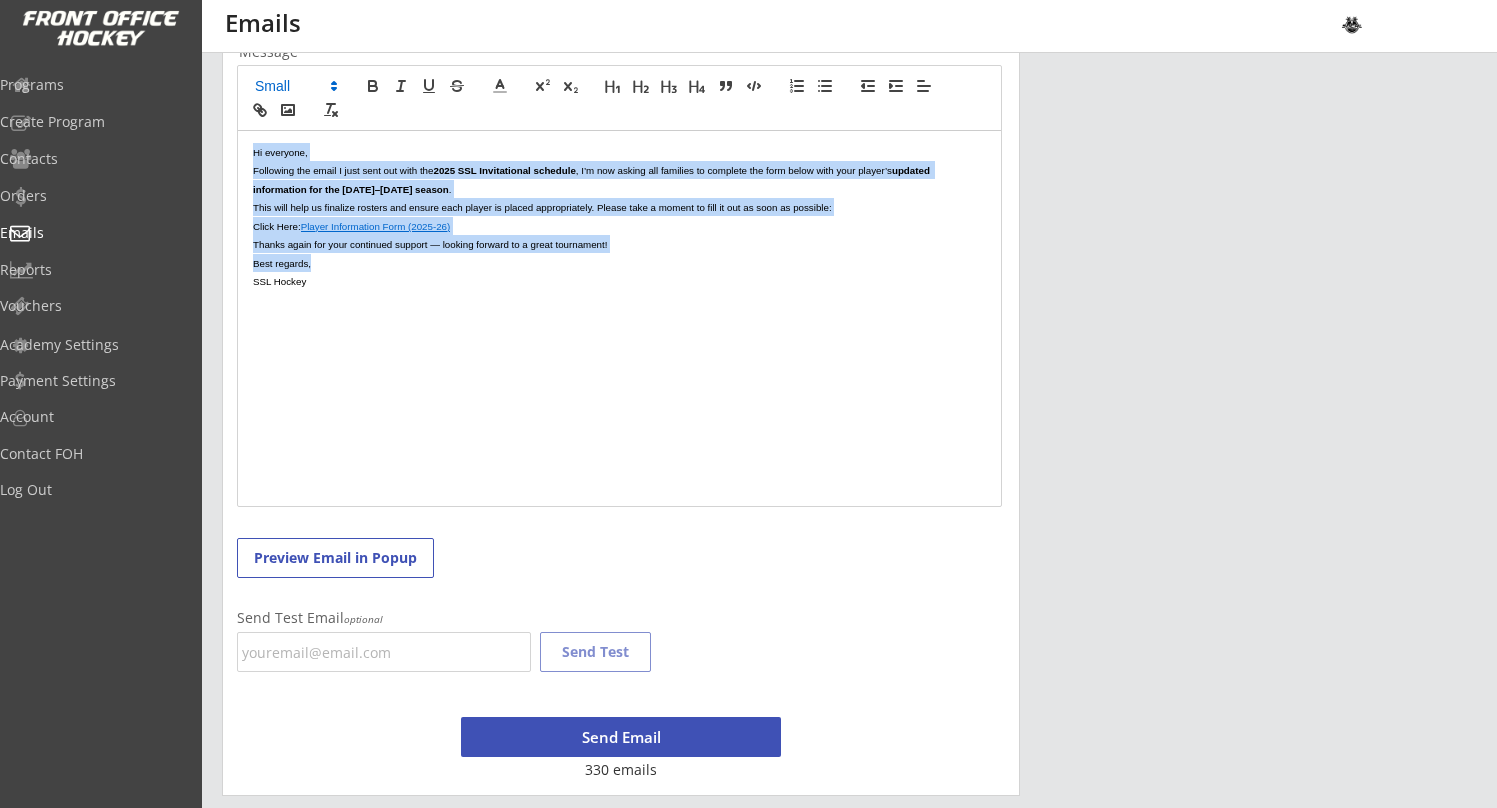 scroll, scrollTop: 426, scrollLeft: 0, axis: vertical 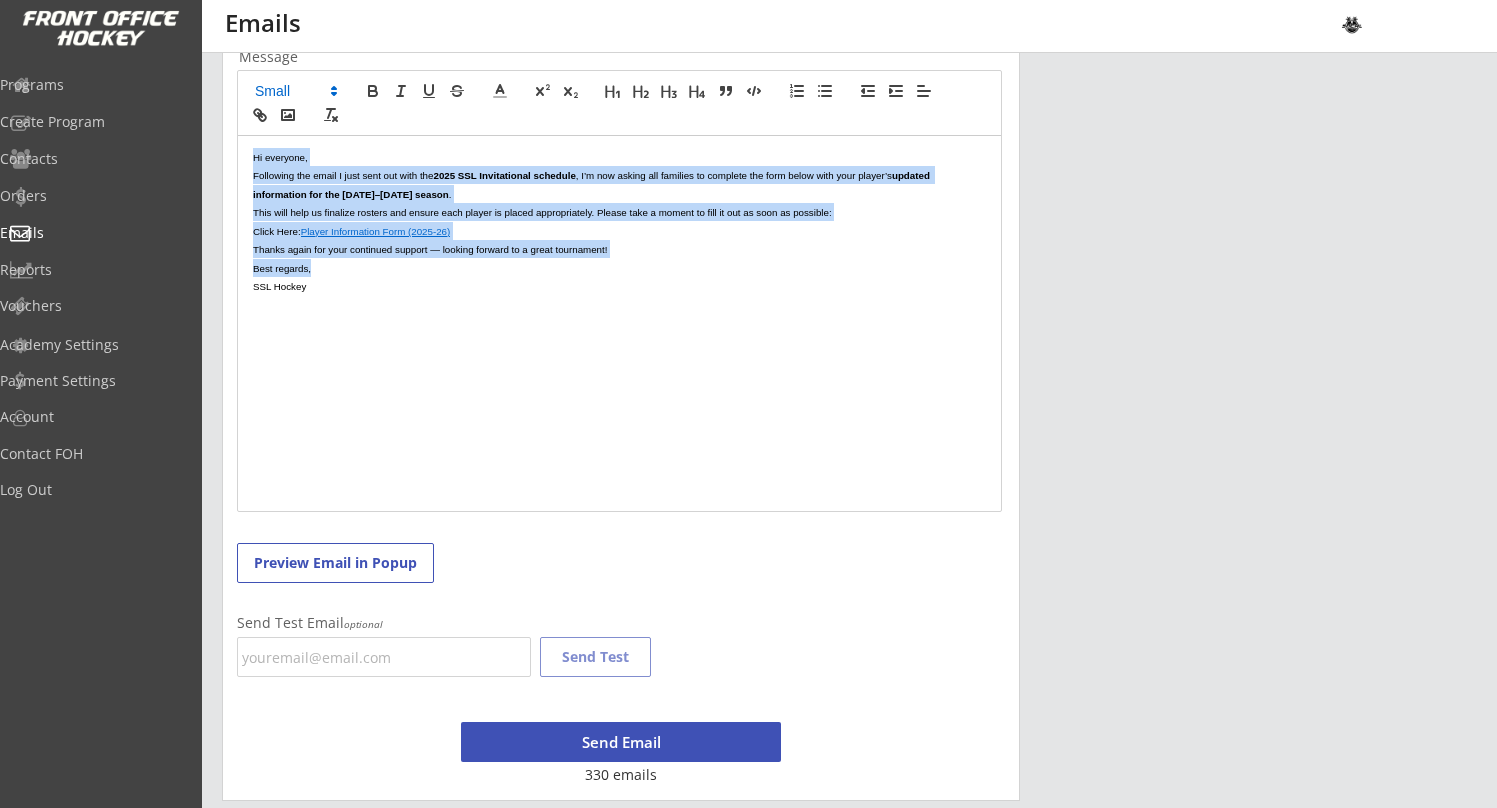 click on "Following the email I just sent out with the" at bounding box center [343, 175] 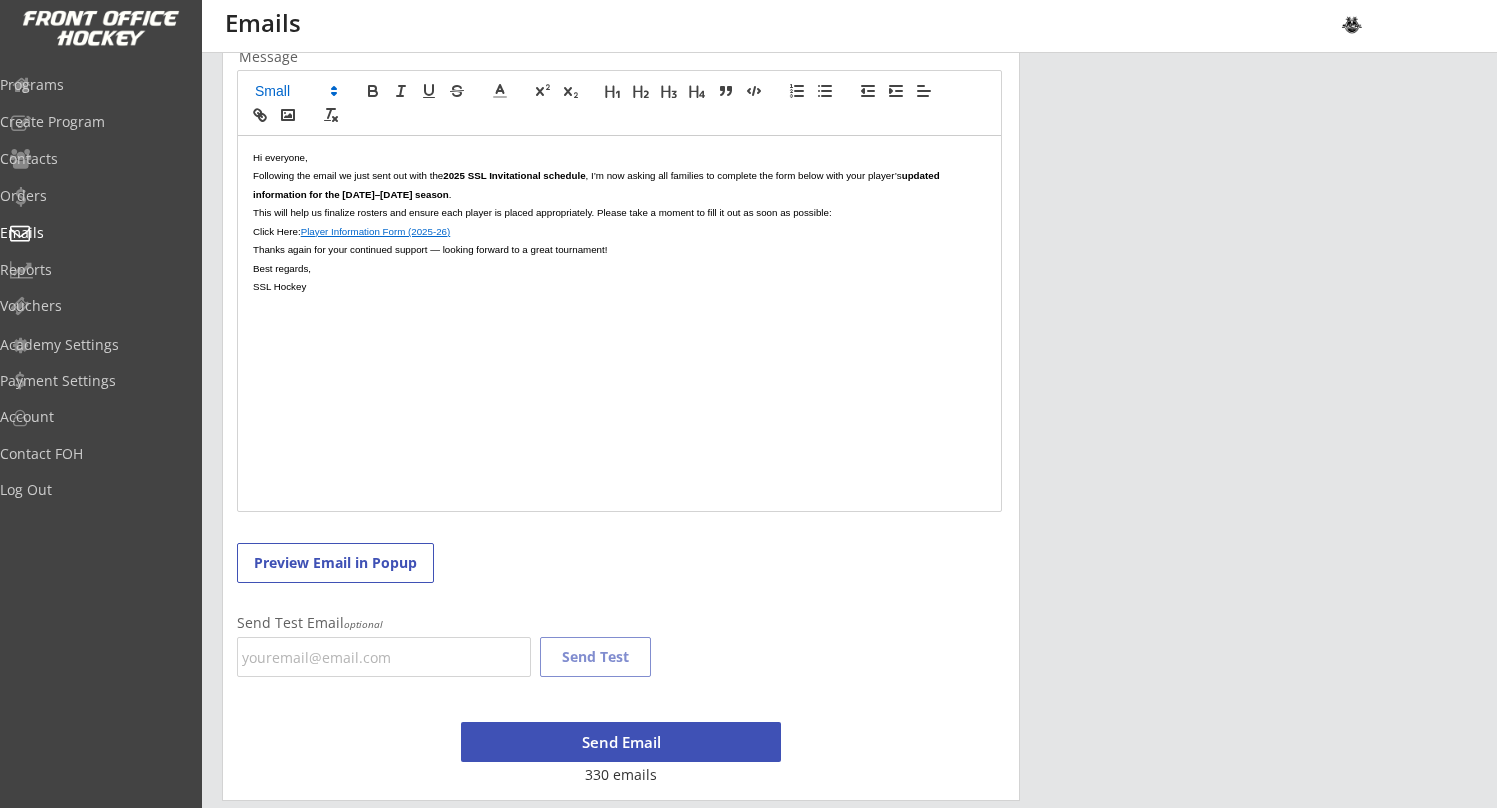 scroll, scrollTop: 0, scrollLeft: 0, axis: both 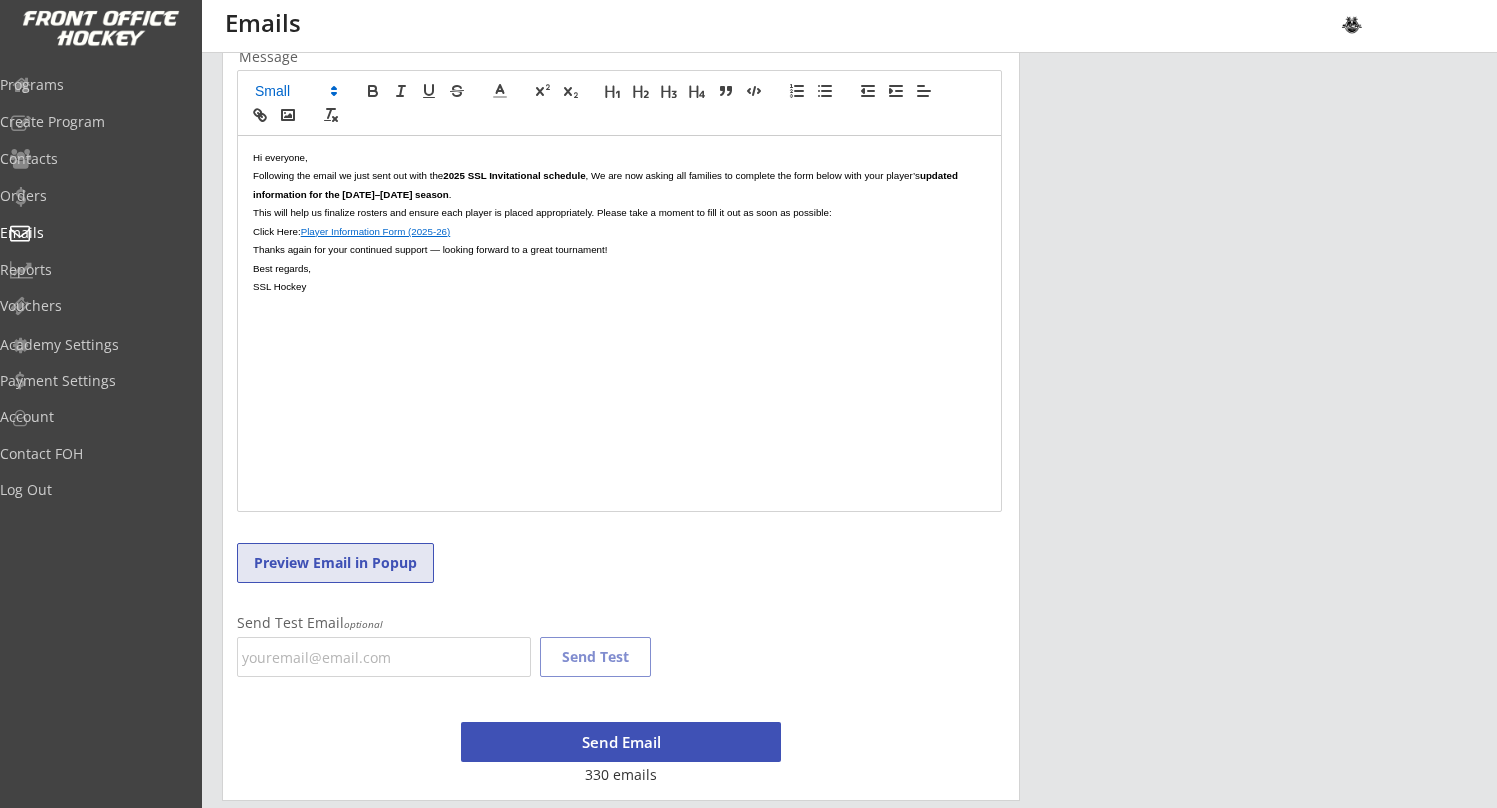 click on "Preview Email in Popup" at bounding box center [335, 563] 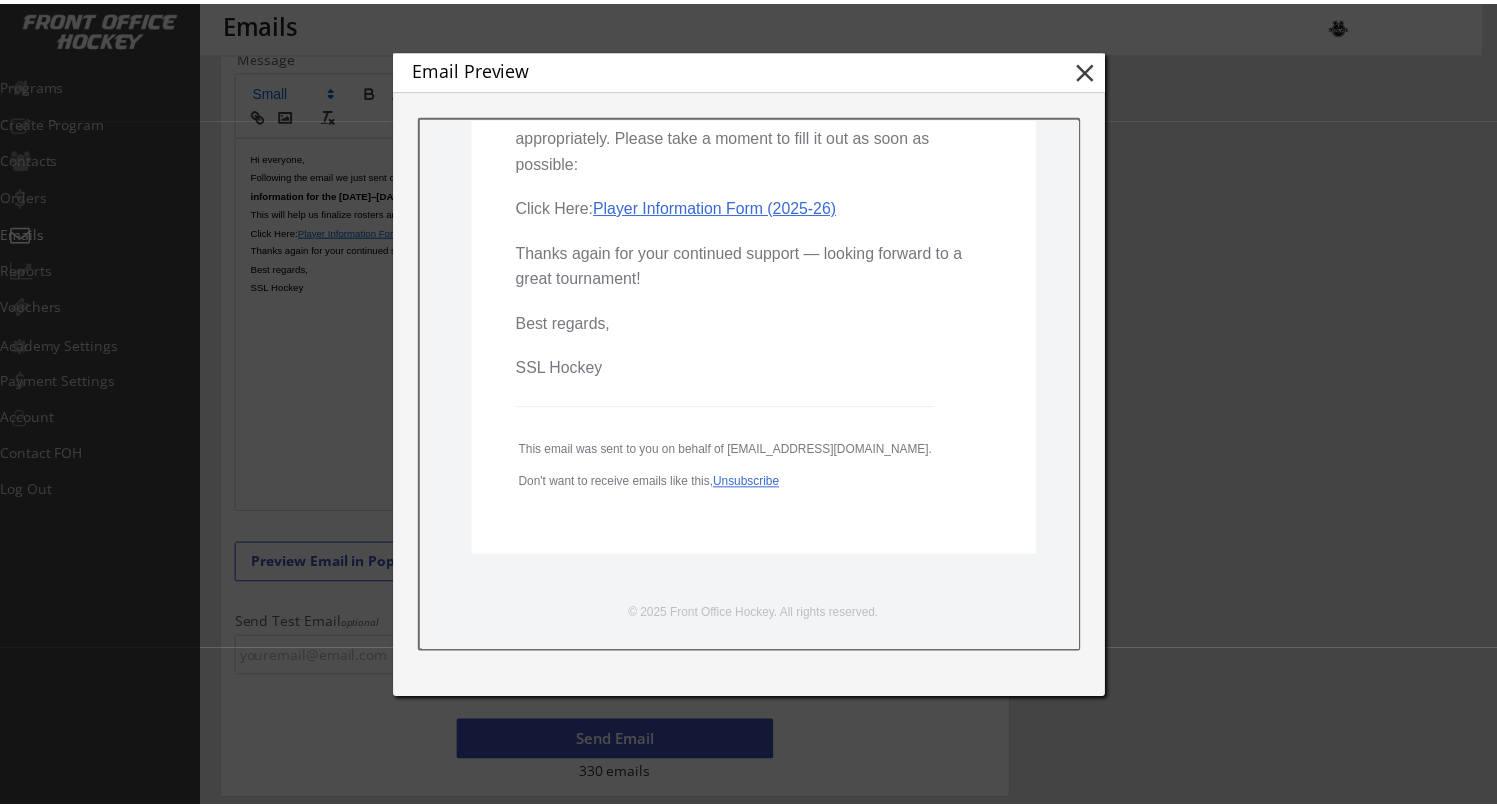 scroll, scrollTop: 393, scrollLeft: 0, axis: vertical 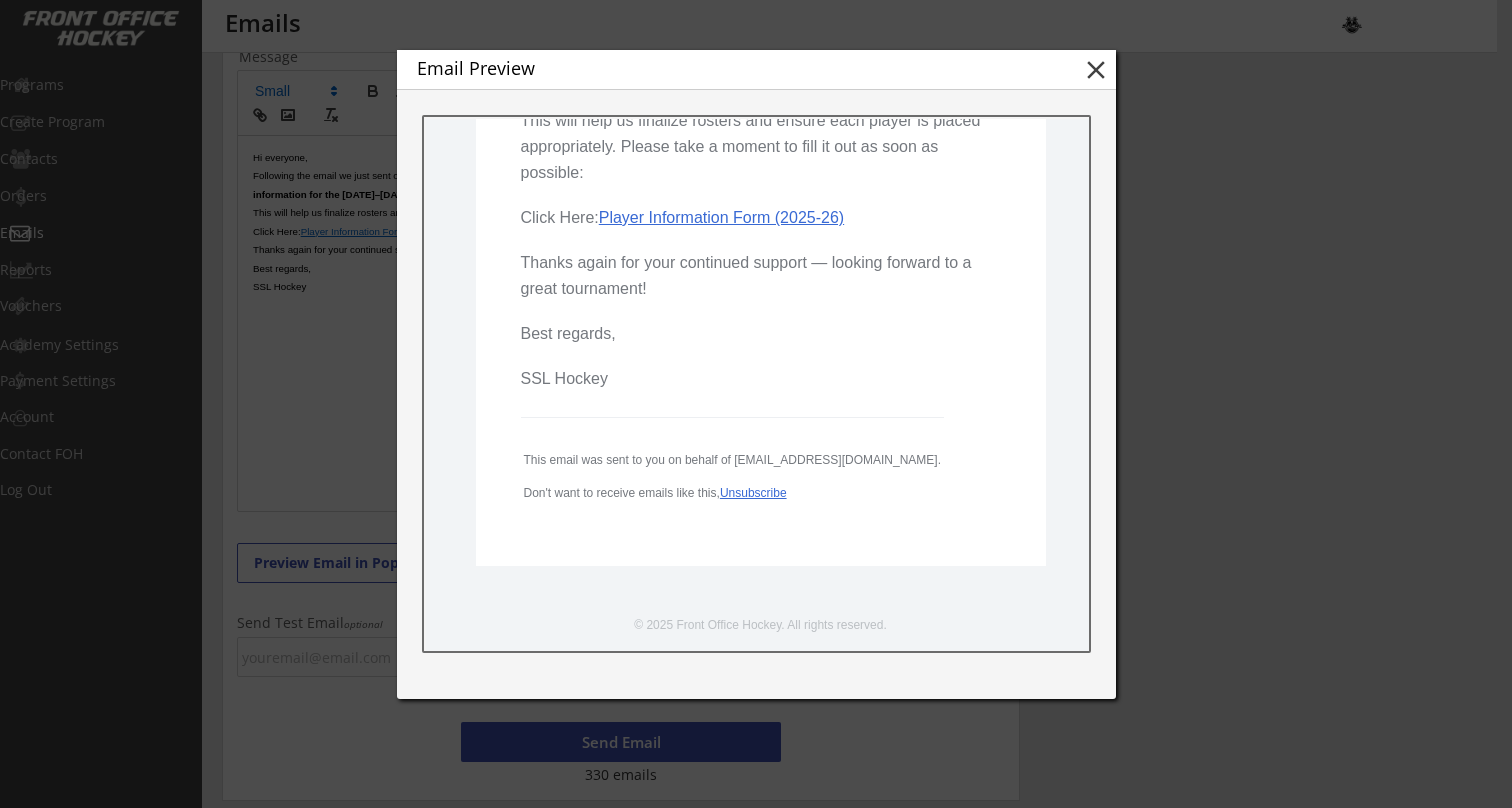 click on "close" at bounding box center (1096, 70) 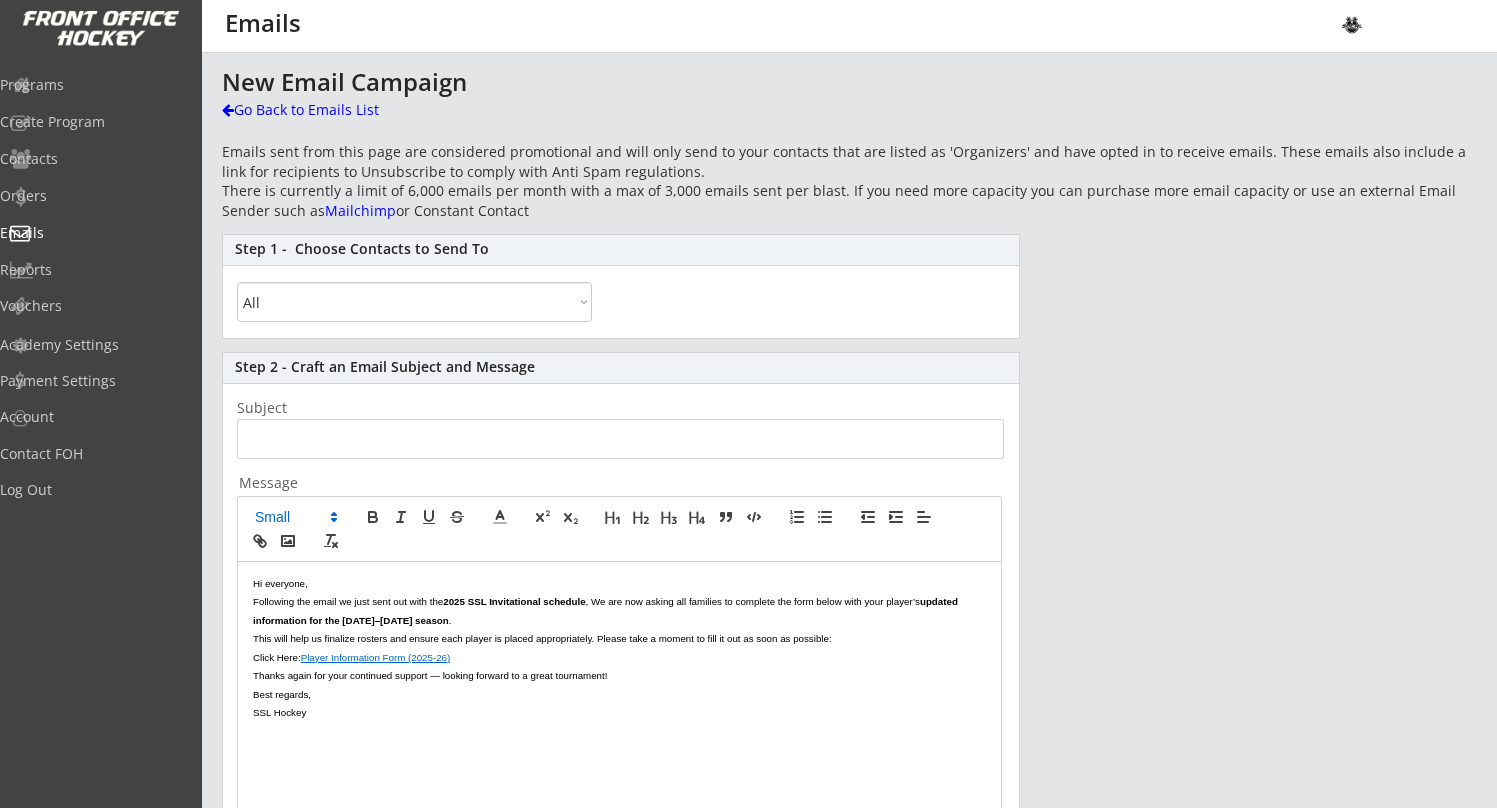 scroll, scrollTop: 0, scrollLeft: 0, axis: both 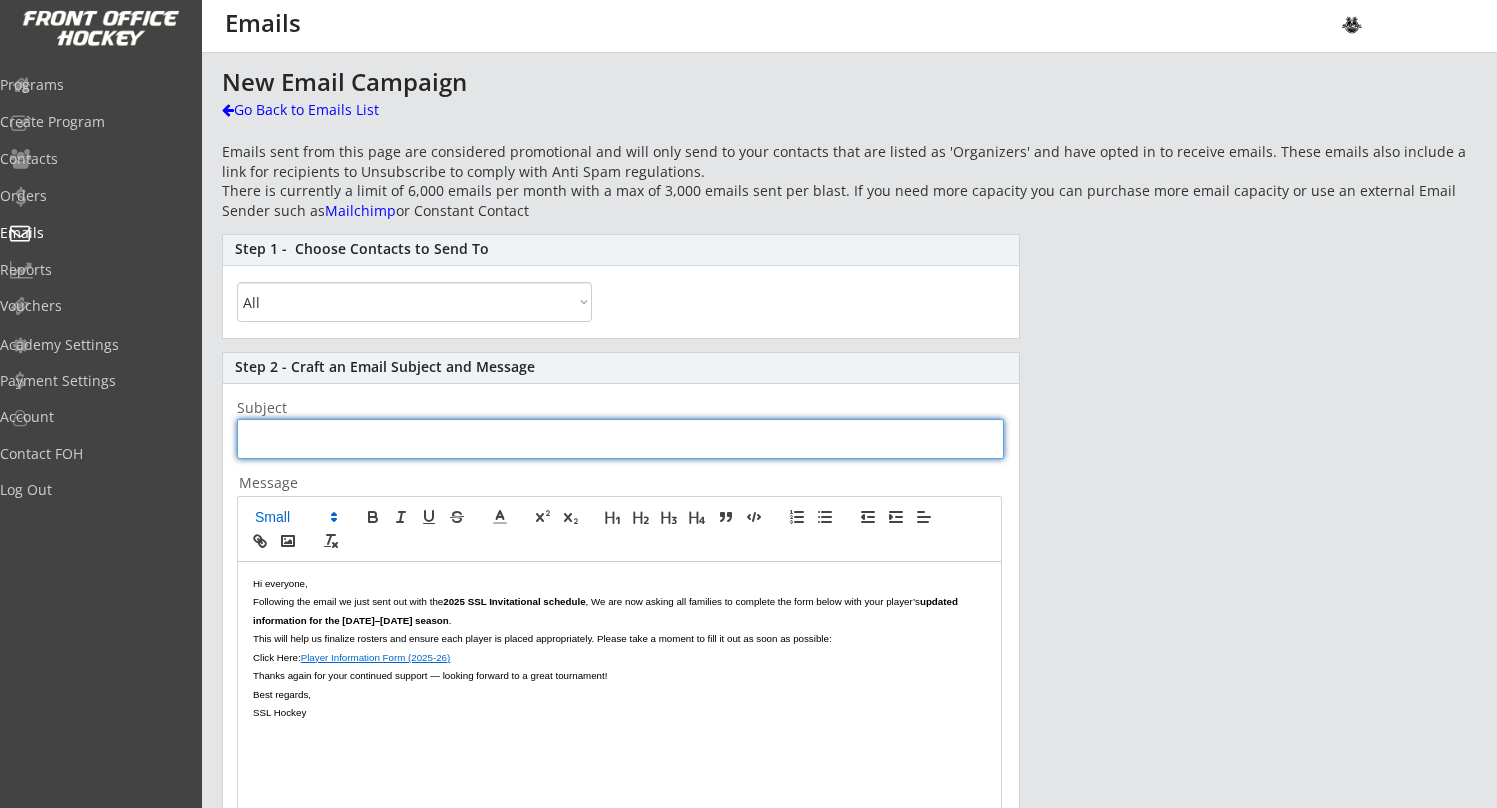 click at bounding box center (620, 439) 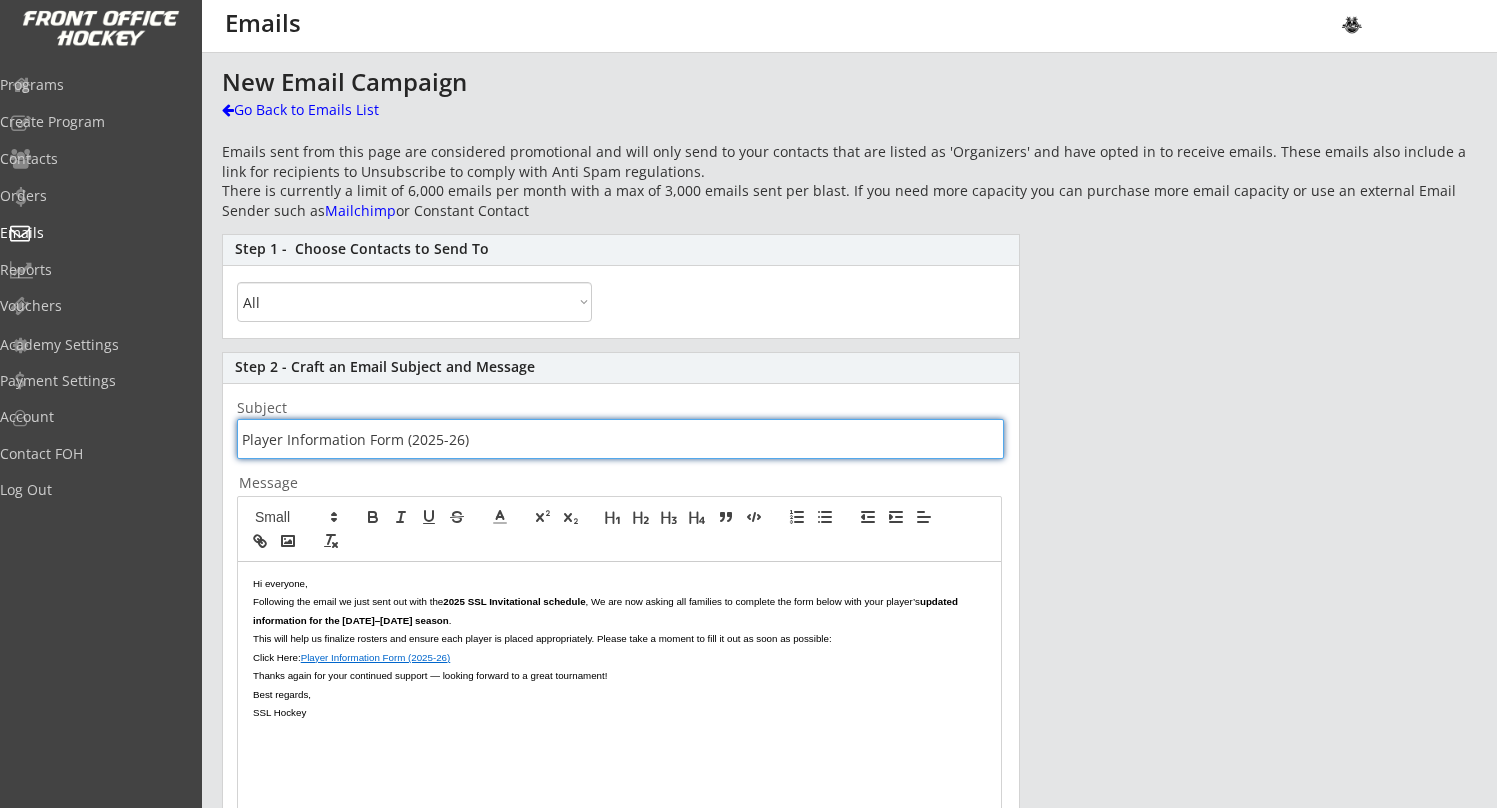 click at bounding box center (620, 439) 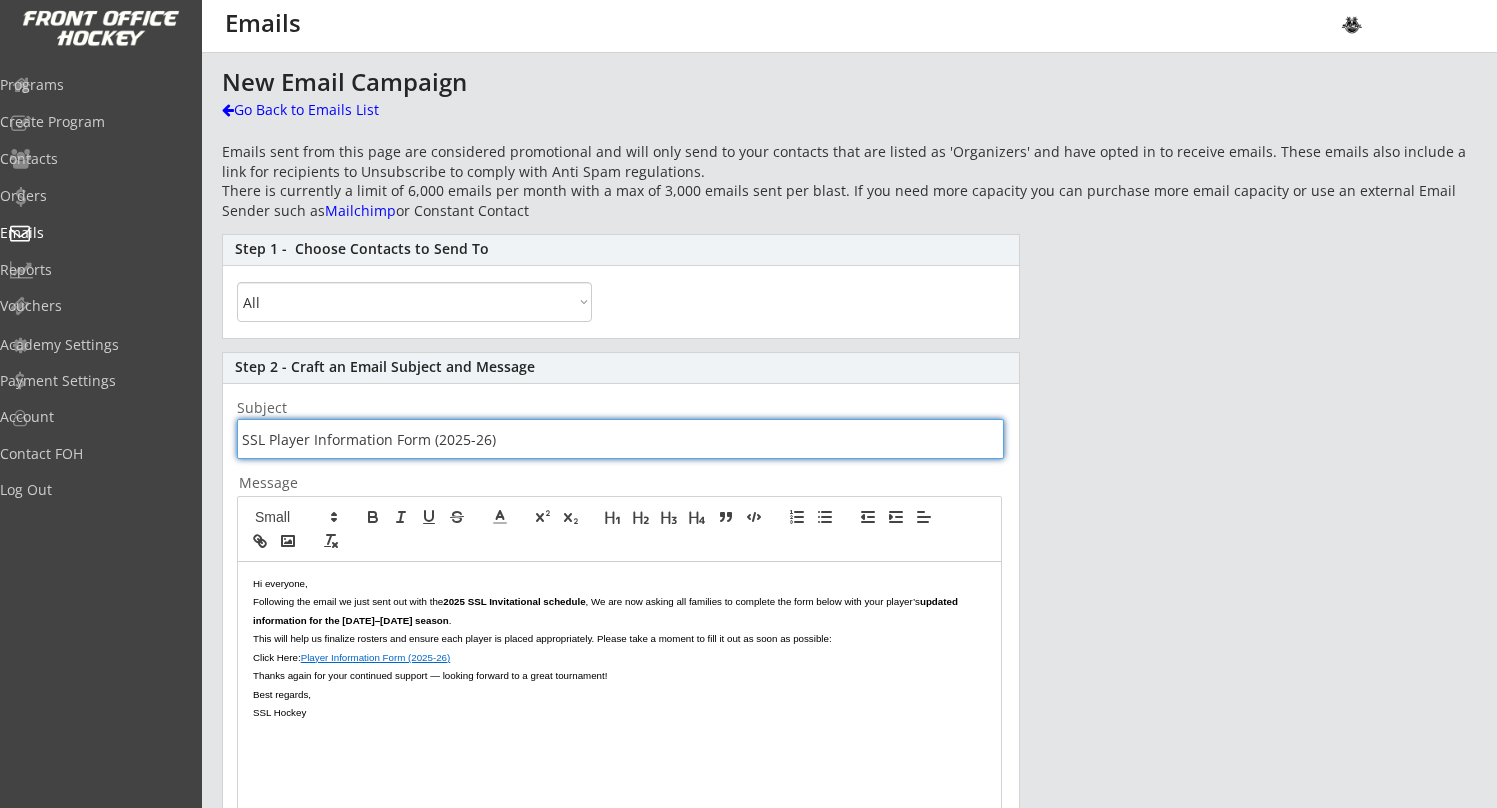 type on "SSL Player Information Form (2025-26)" 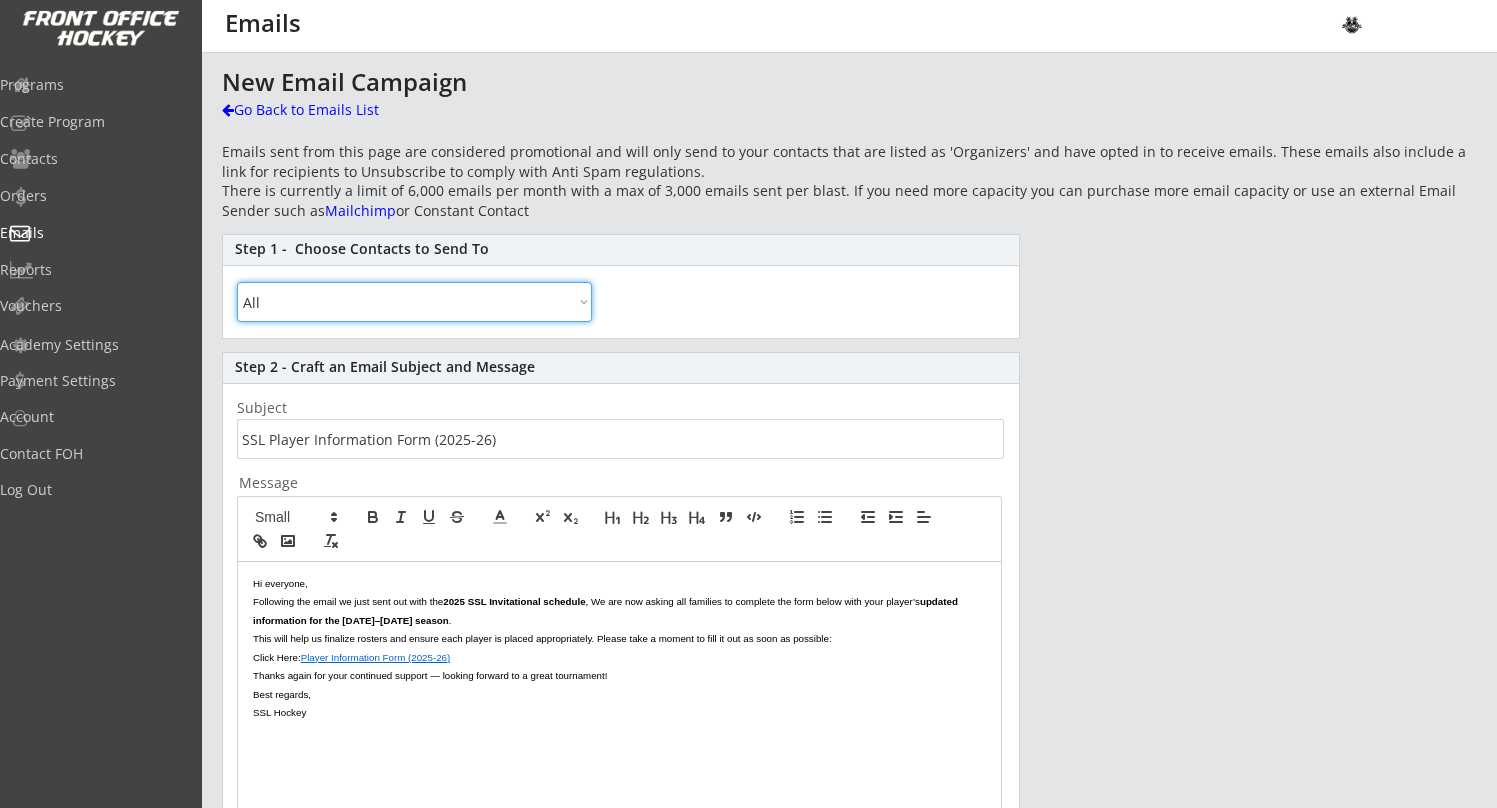 select on ""By Specific Programs"" 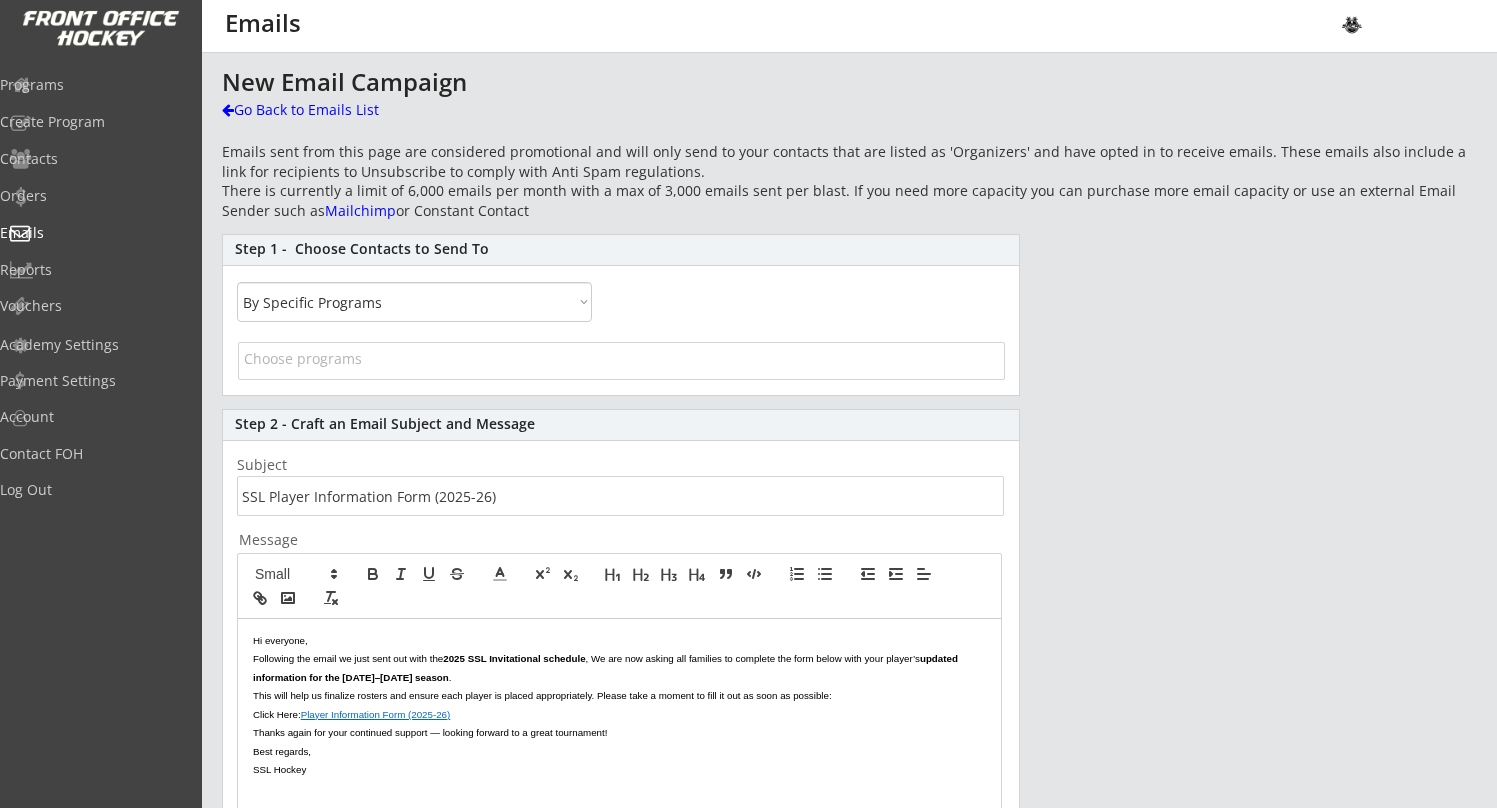 click at bounding box center [621, 363] 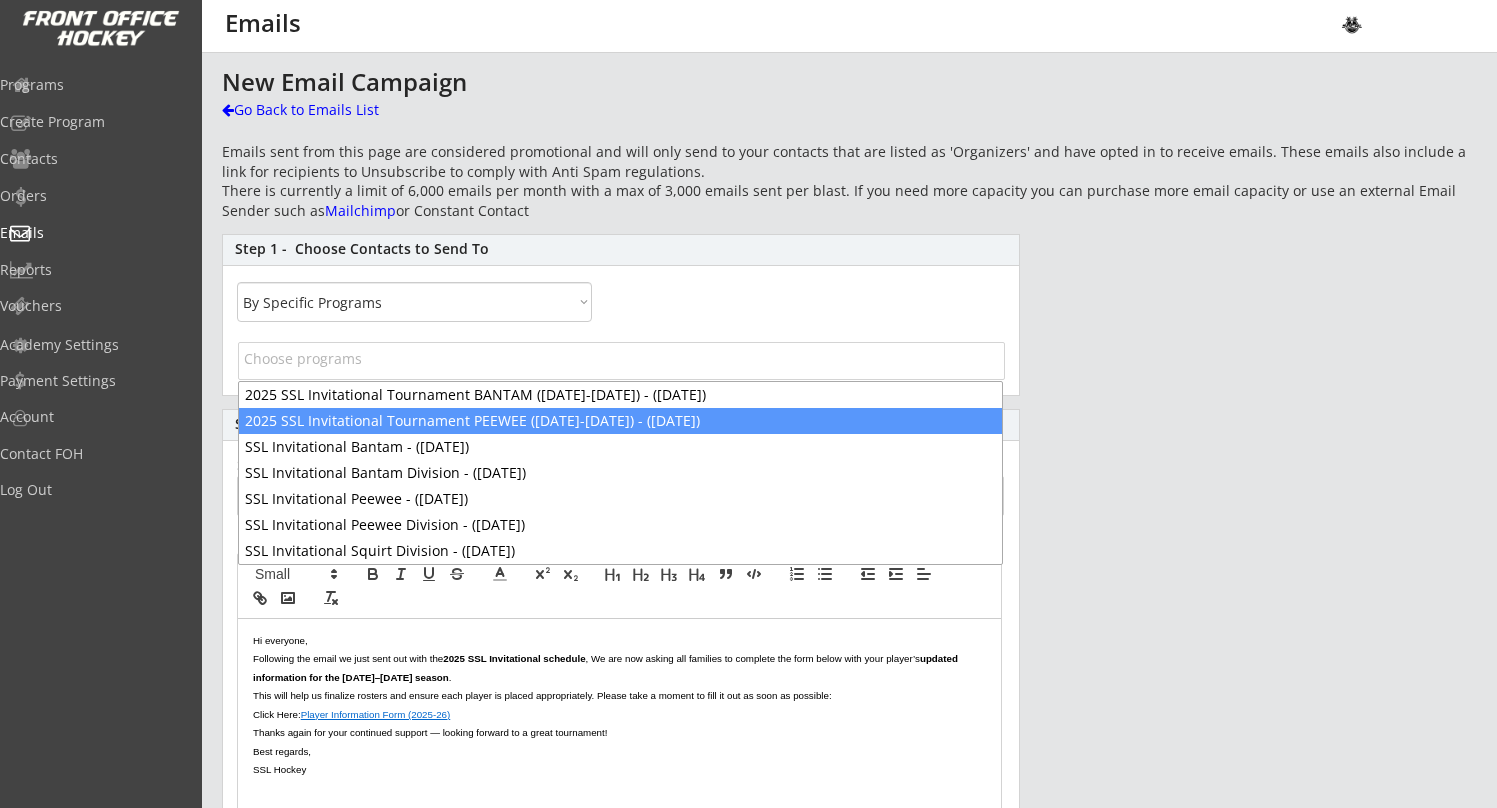 scroll, scrollTop: 14, scrollLeft: 0, axis: vertical 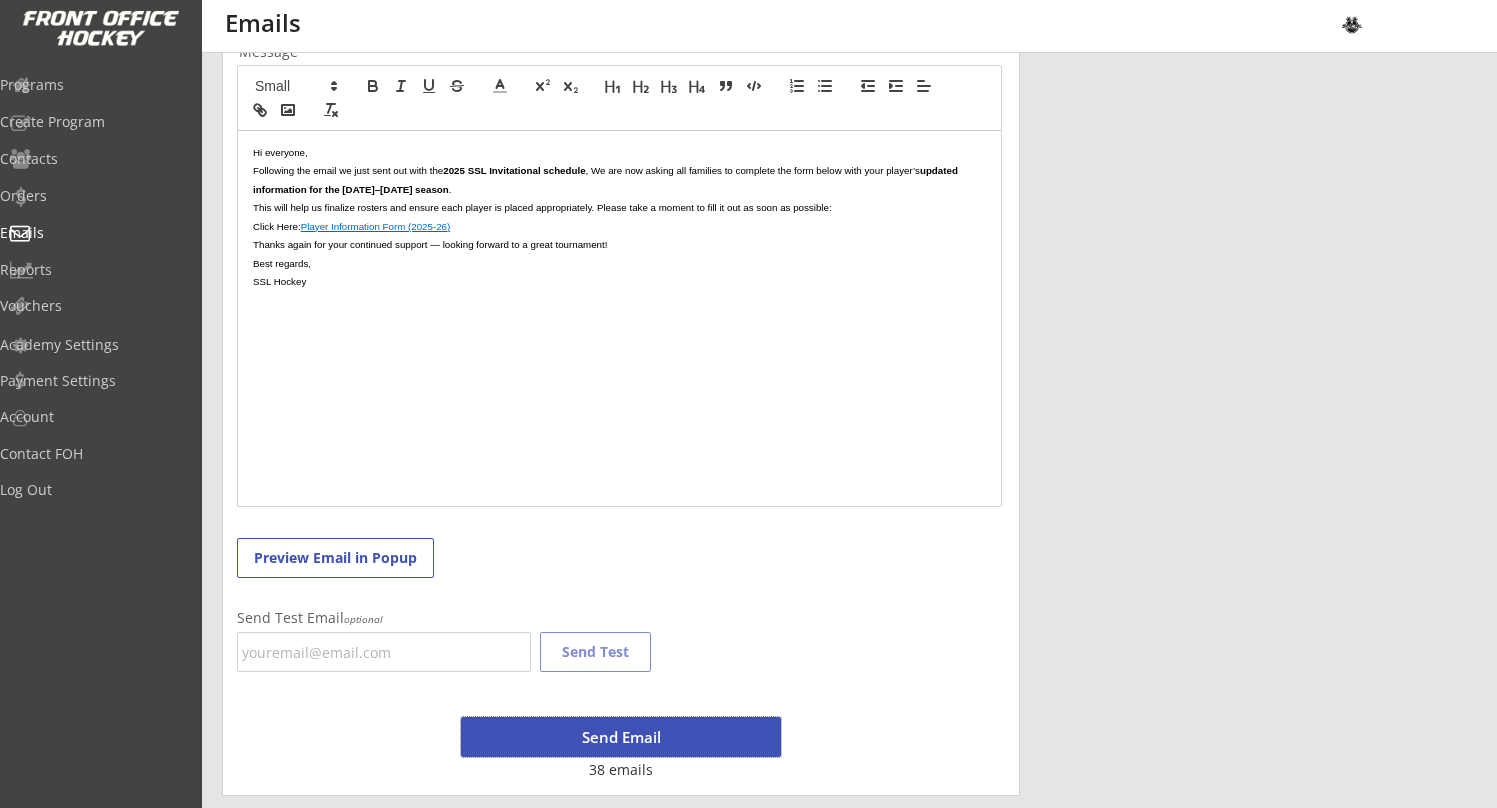 click on "Send Email" at bounding box center (621, 737) 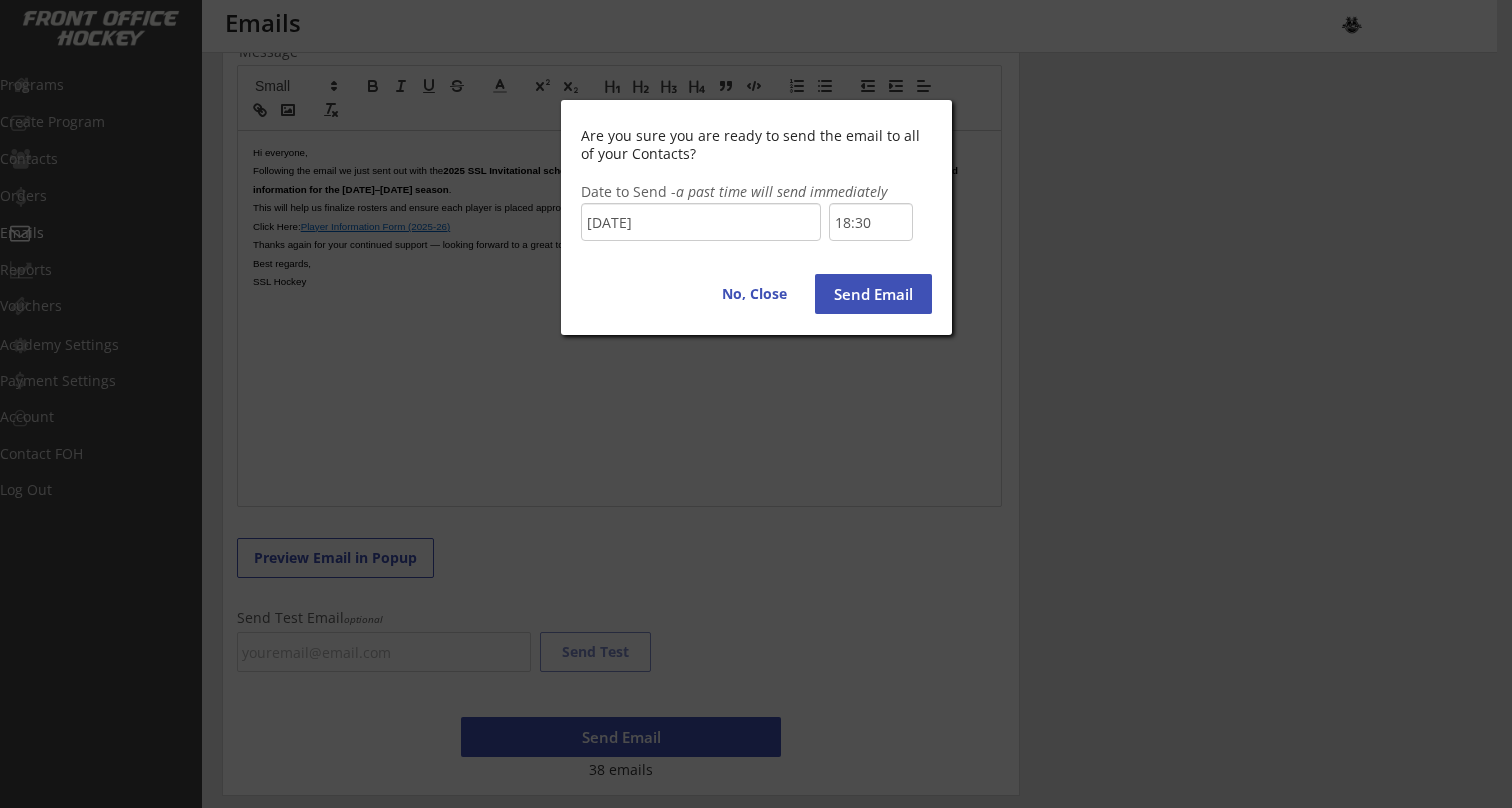 click on "Send Email" at bounding box center [873, 294] 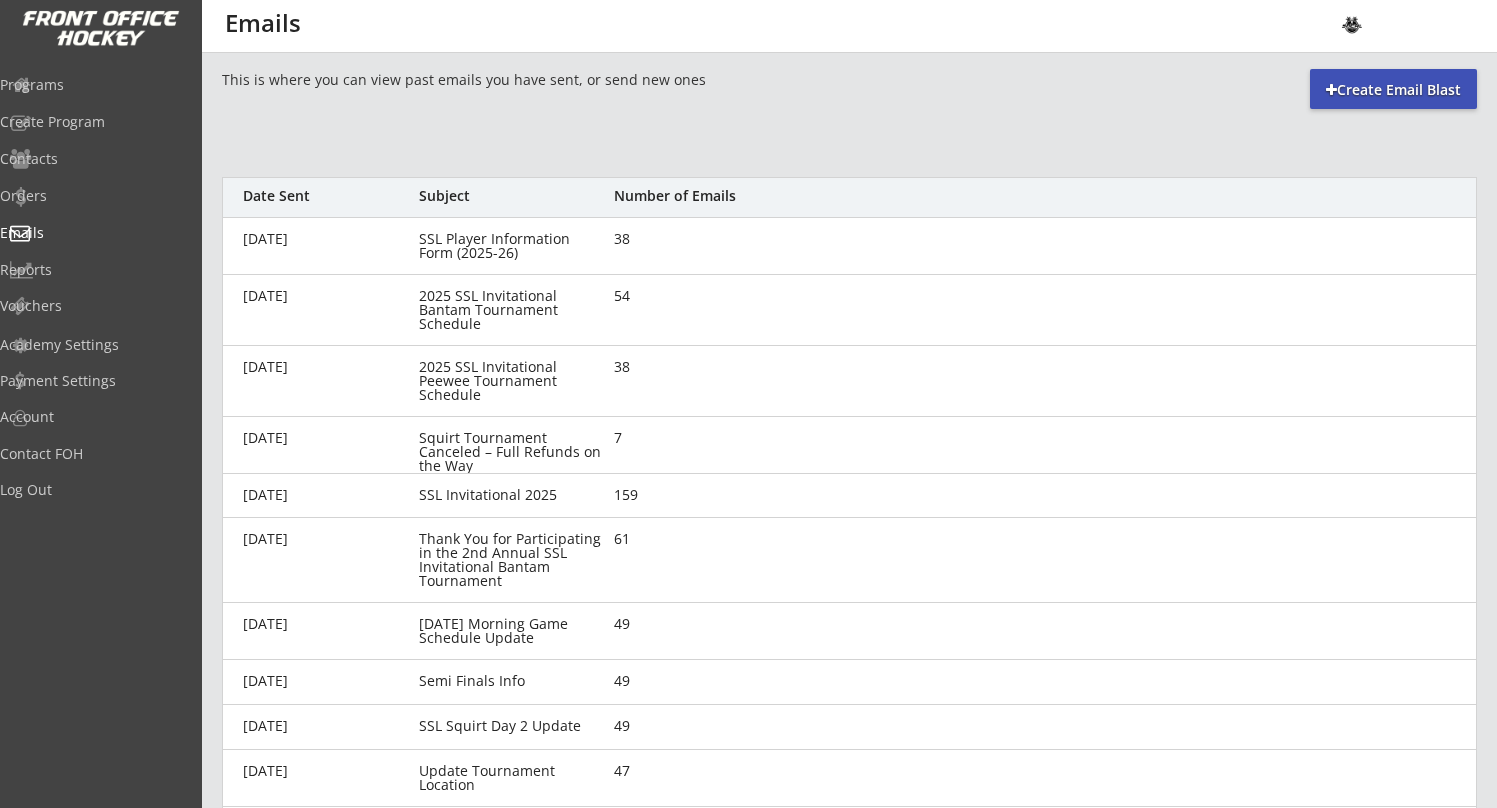 scroll, scrollTop: 0, scrollLeft: 0, axis: both 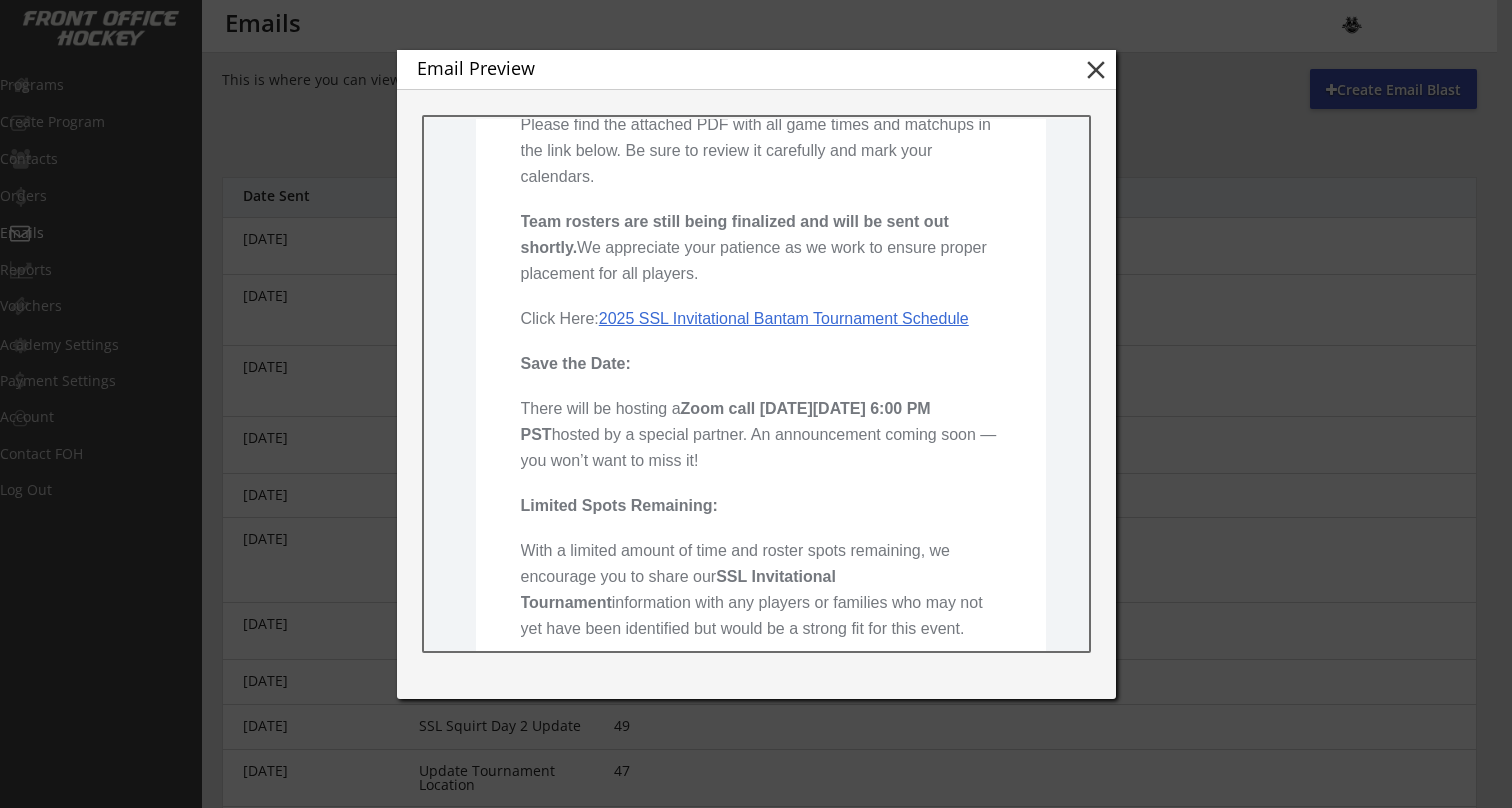 click on "2025 SSL Invitational Bantam Tournament Schedule" at bounding box center (783, 318) 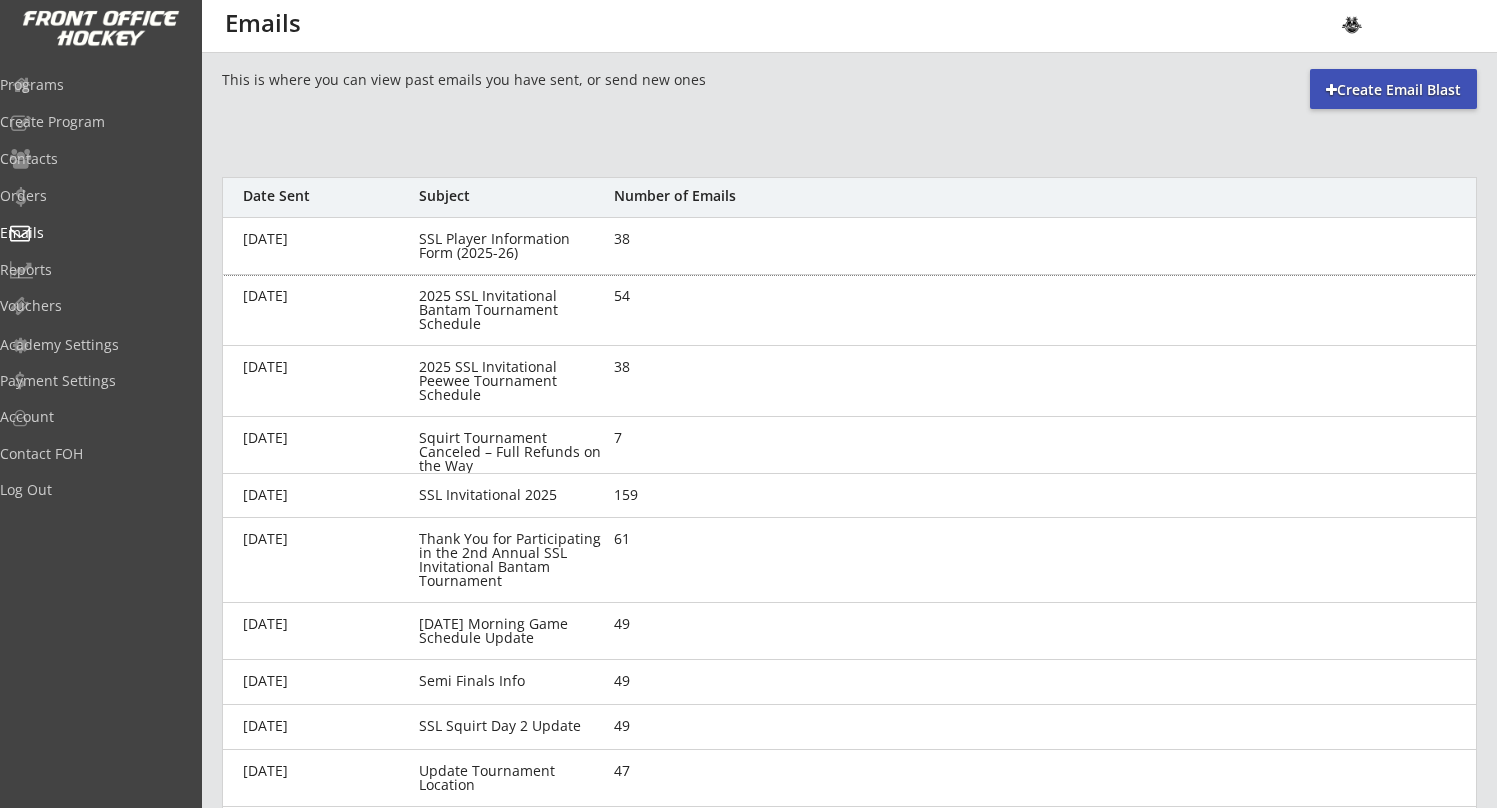 click on "38" at bounding box center (892, 239) 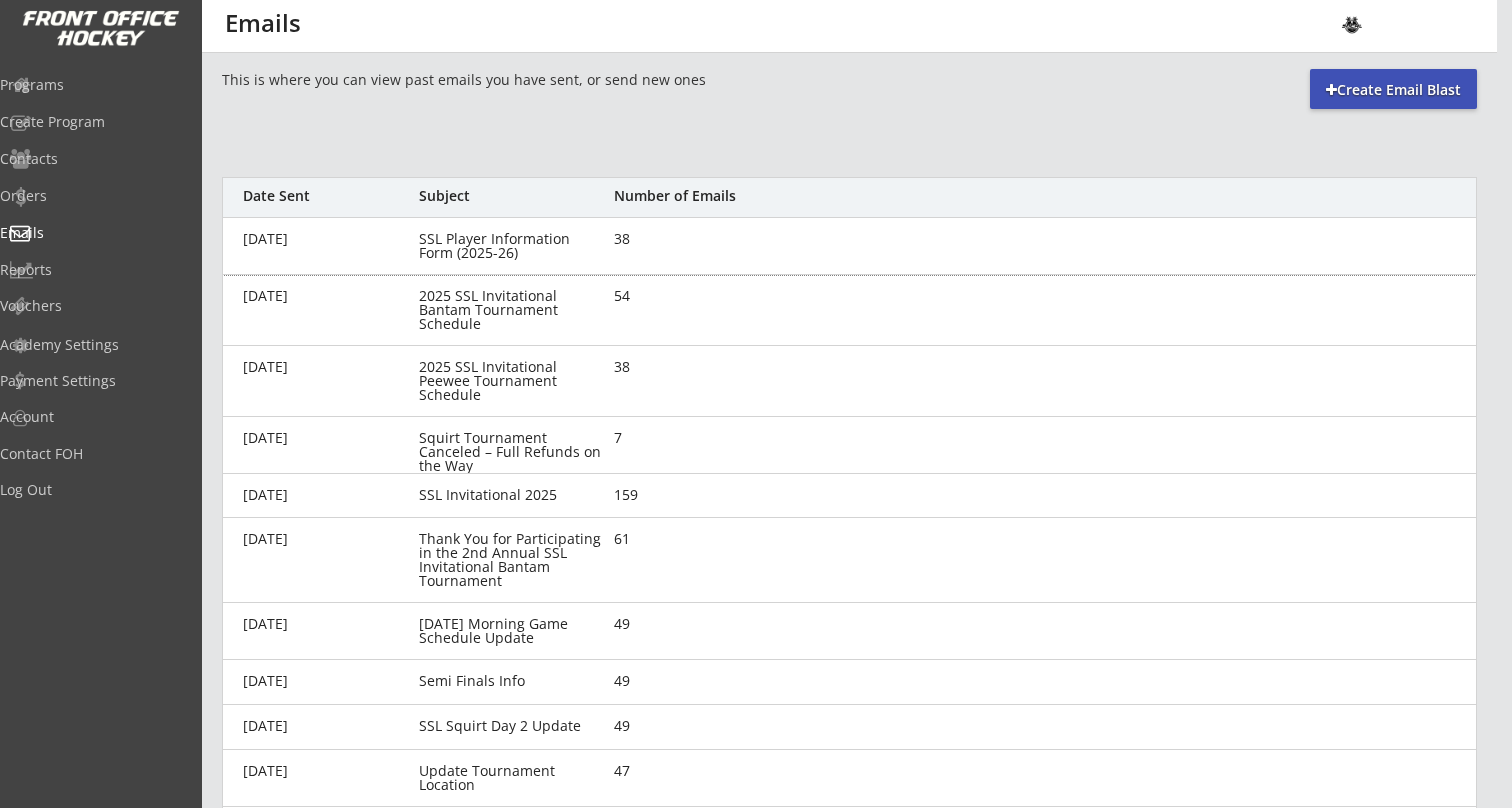 scroll, scrollTop: 0, scrollLeft: 0, axis: both 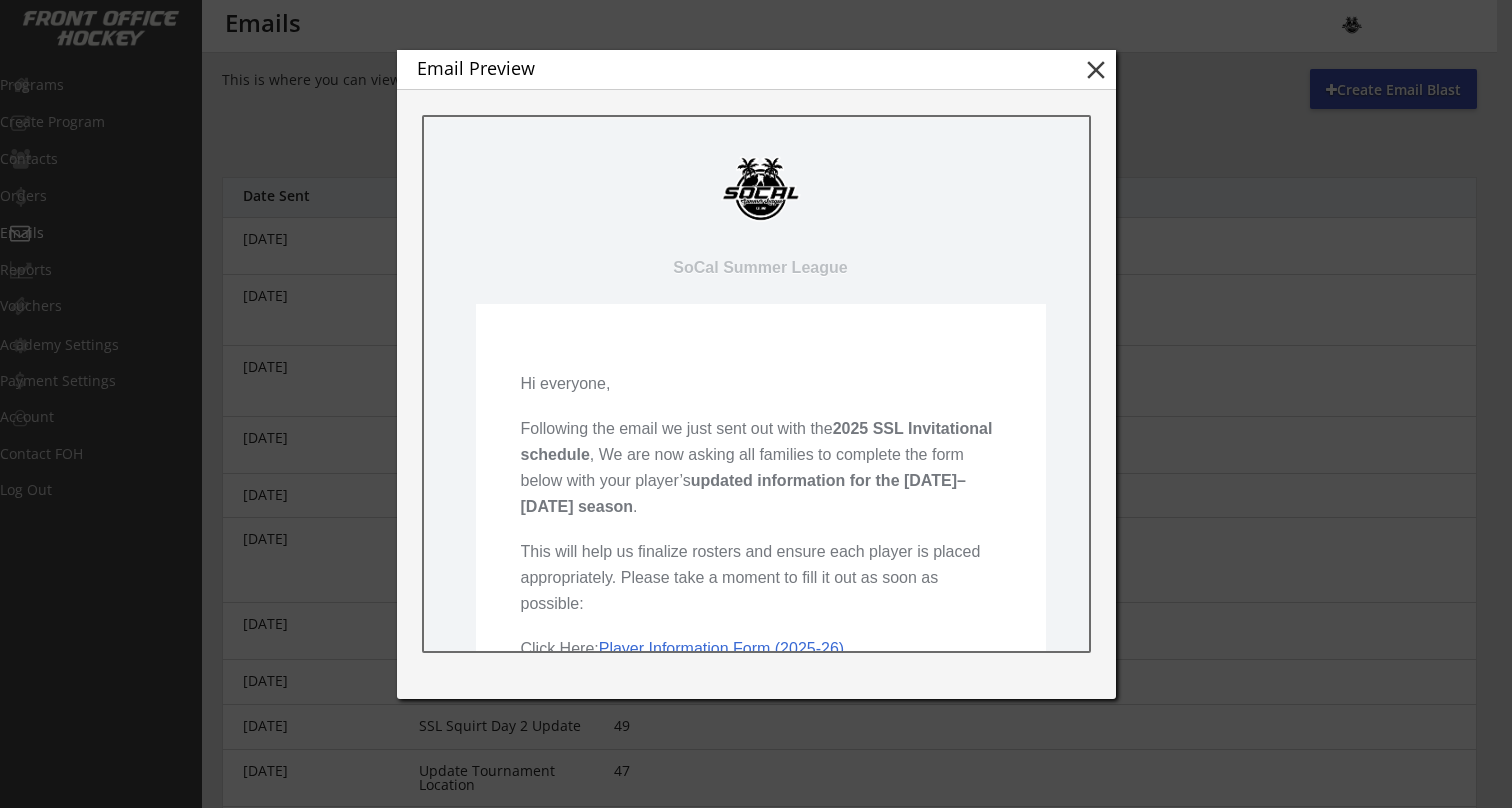 click on "close" at bounding box center [1096, 70] 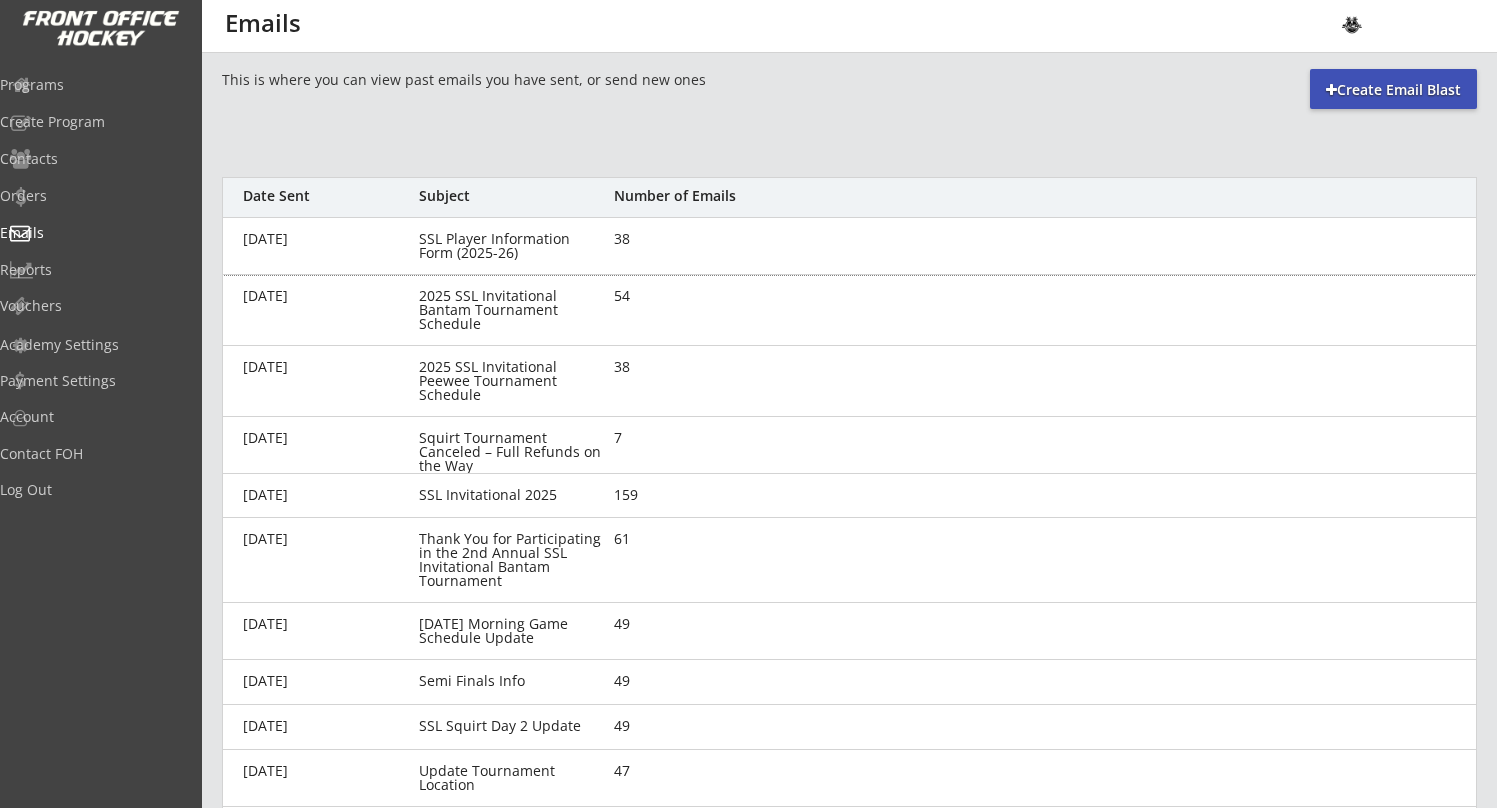 click on "2025 SSL Invitational Bantam Tournament Schedule" at bounding box center (513, 310) 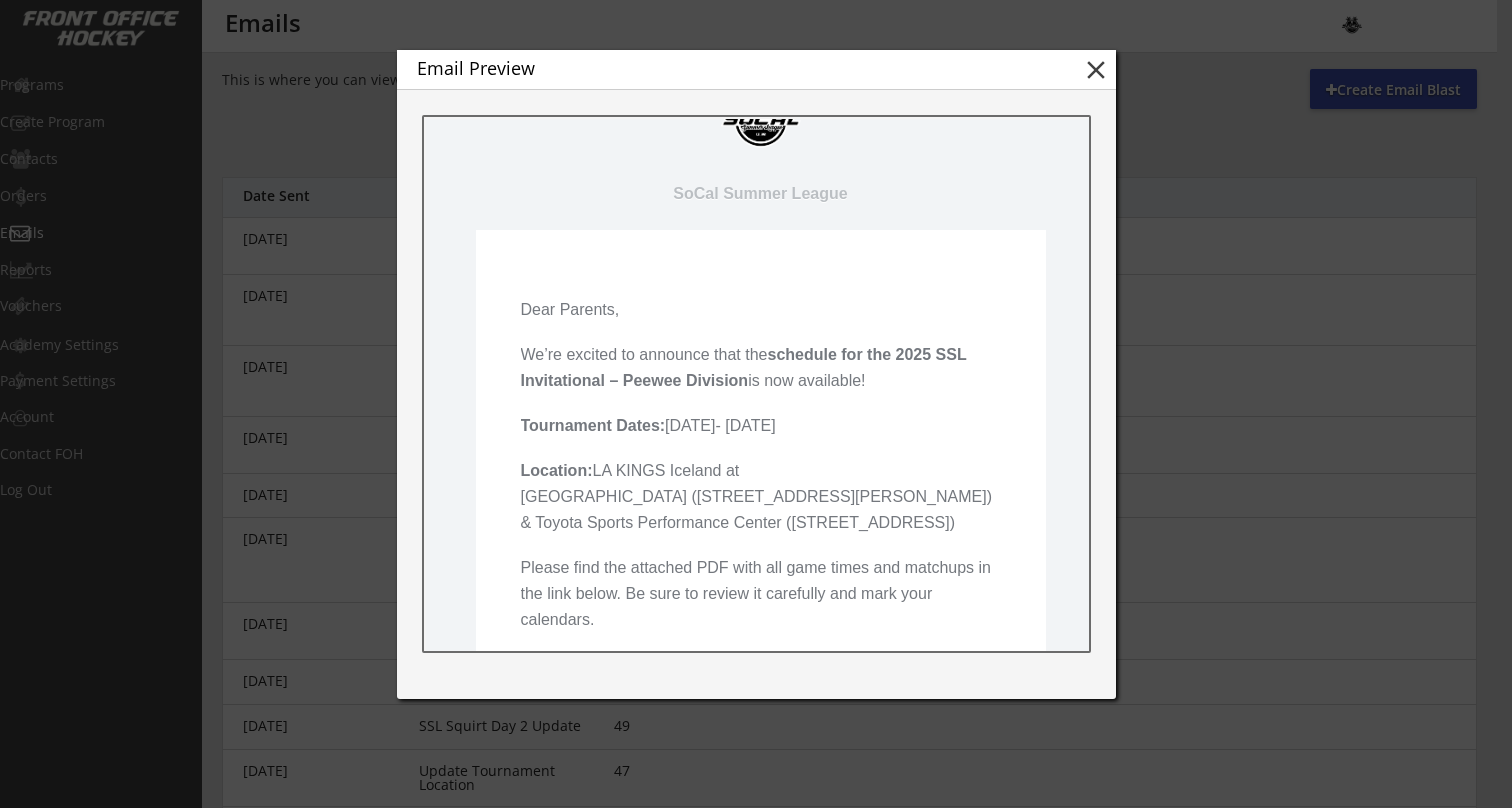 scroll, scrollTop: 54, scrollLeft: 0, axis: vertical 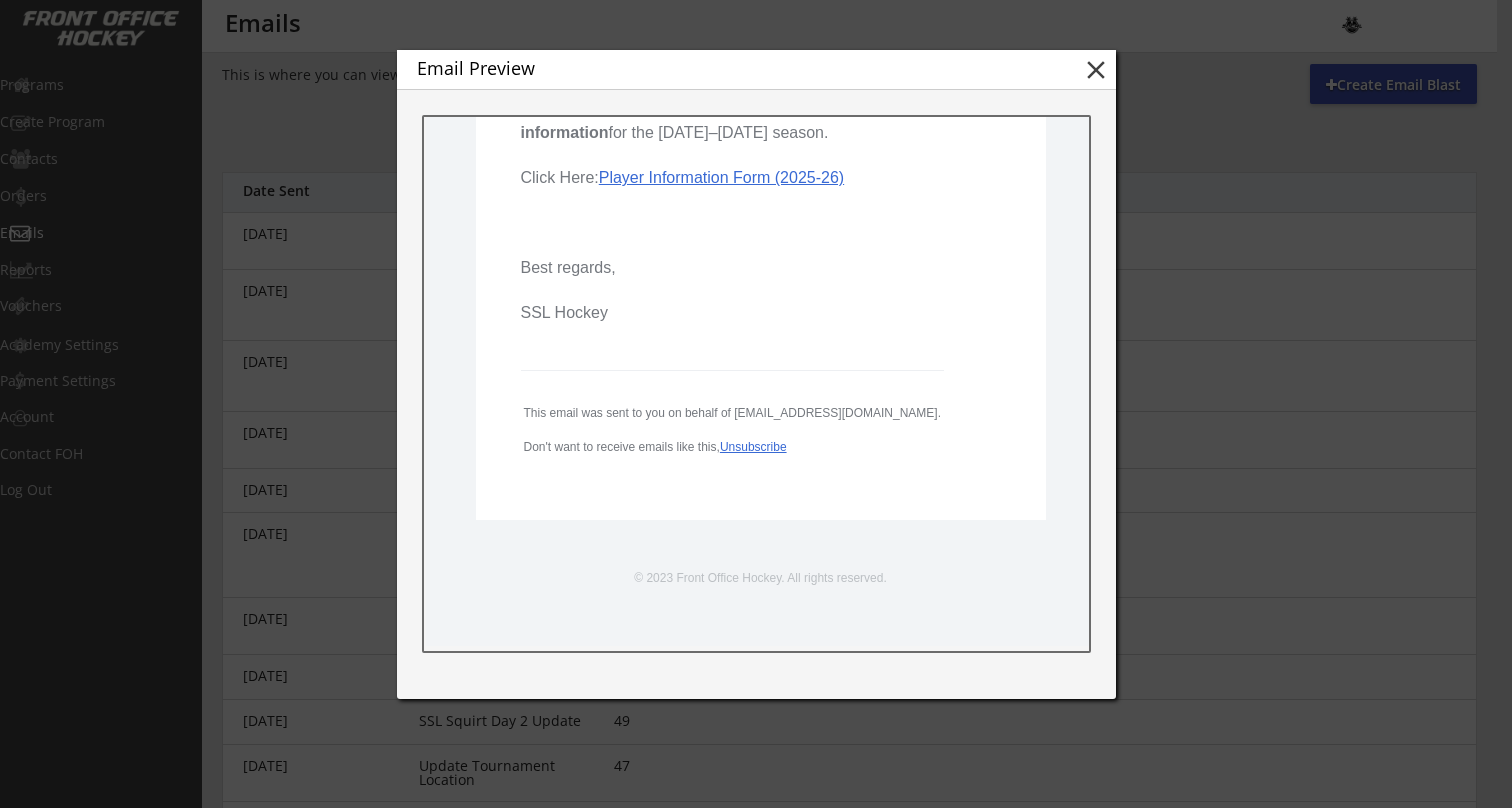 drag, startPoint x: 514, startPoint y: 315, endPoint x: 796, endPoint y: 316, distance: 282.00177 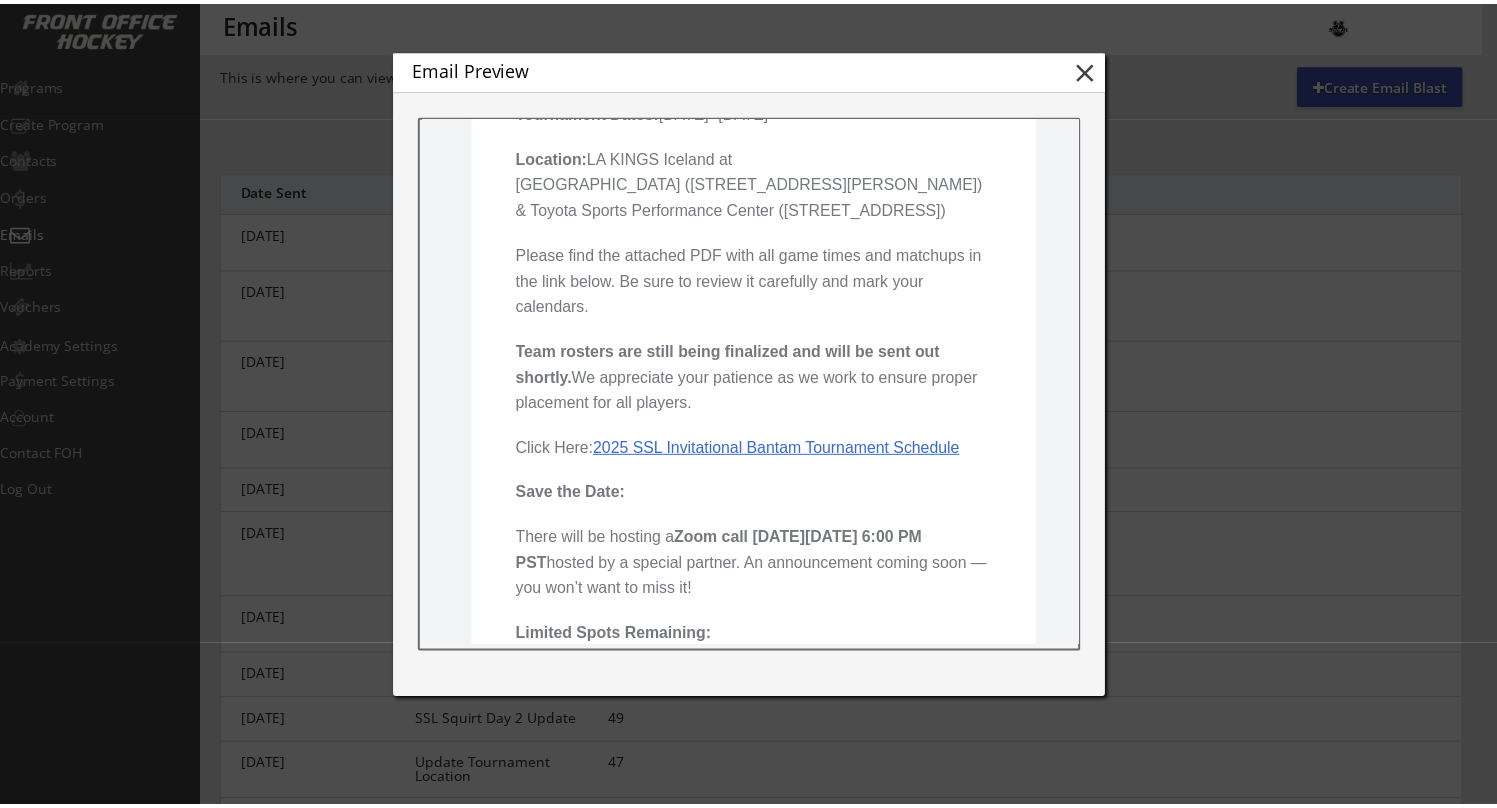 scroll, scrollTop: 401, scrollLeft: 0, axis: vertical 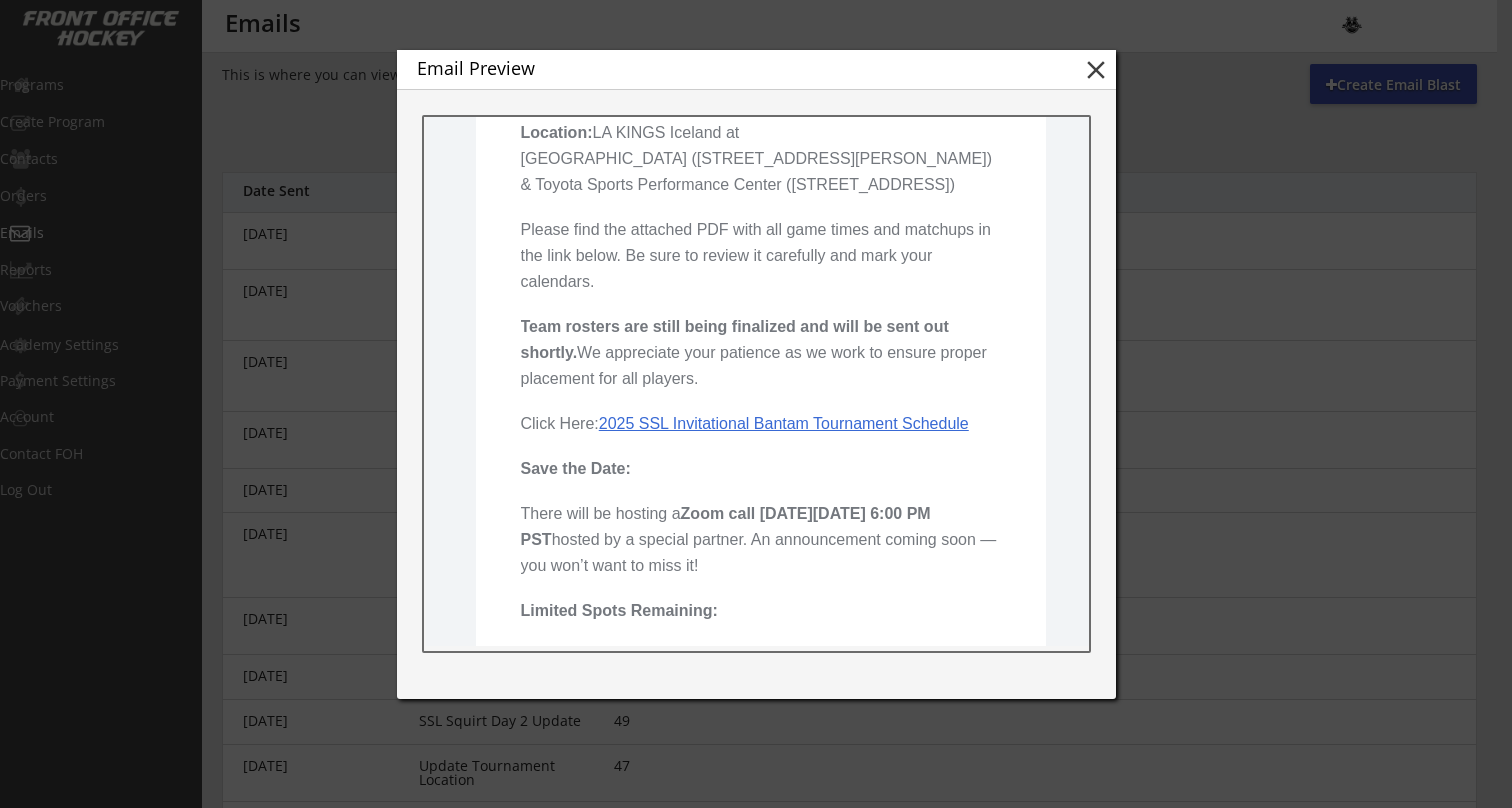 click on "Click Here:  2025 SSL Invitational Bantam Tournament Schedule" at bounding box center (760, 424) 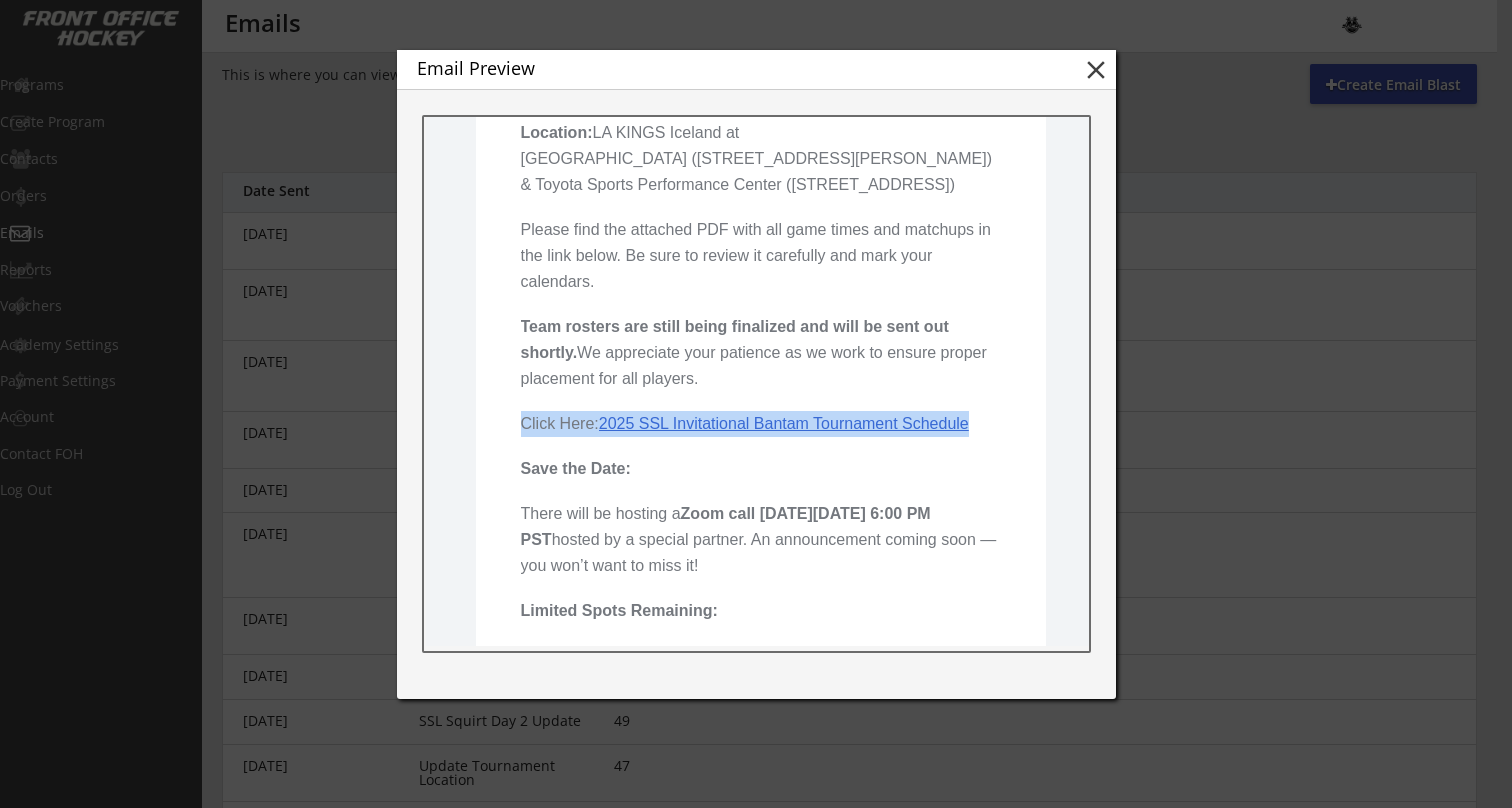 drag, startPoint x: 975, startPoint y: 427, endPoint x: 525, endPoint y: 408, distance: 450.40094 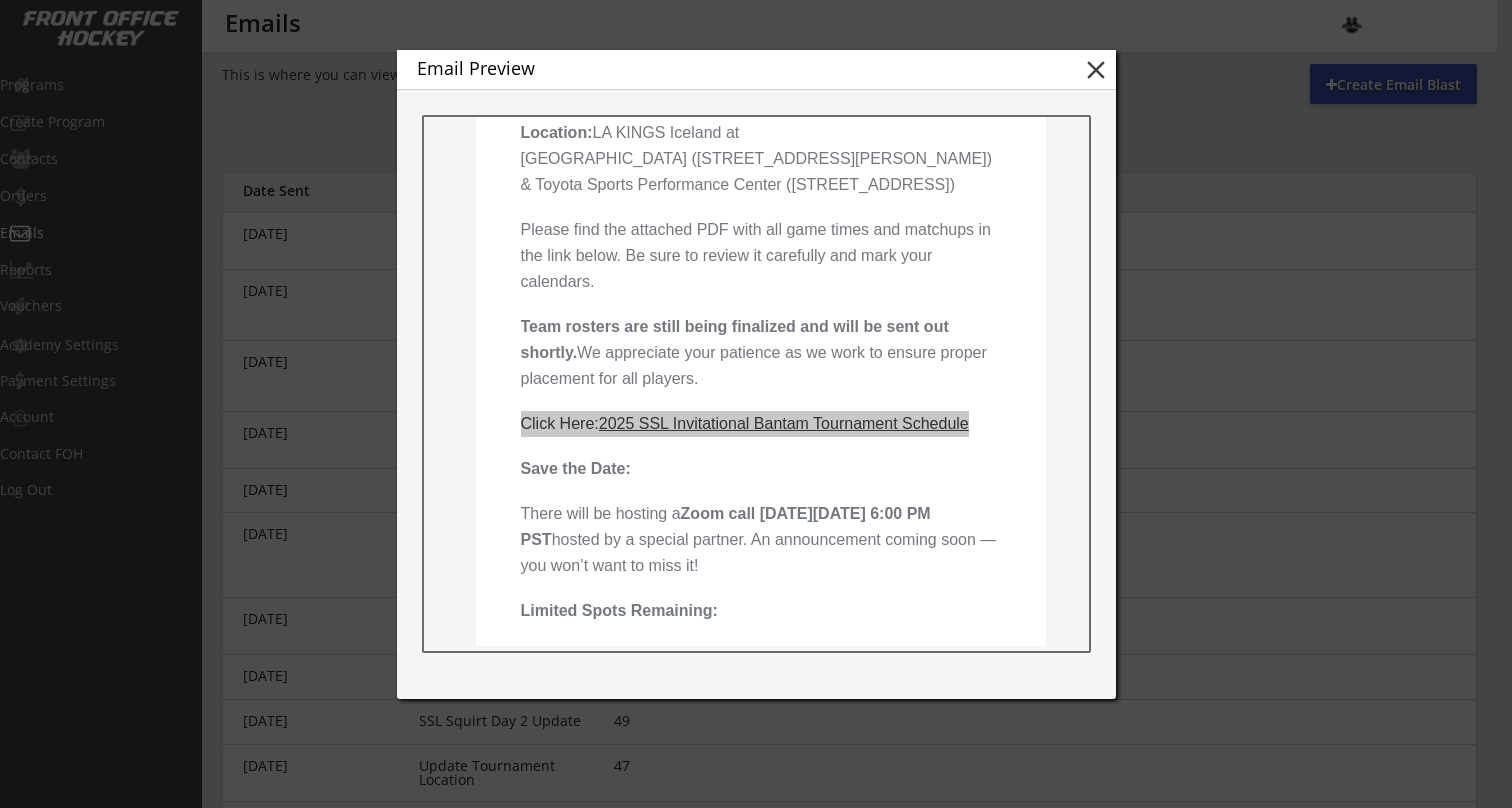 click at bounding box center [756, 404] 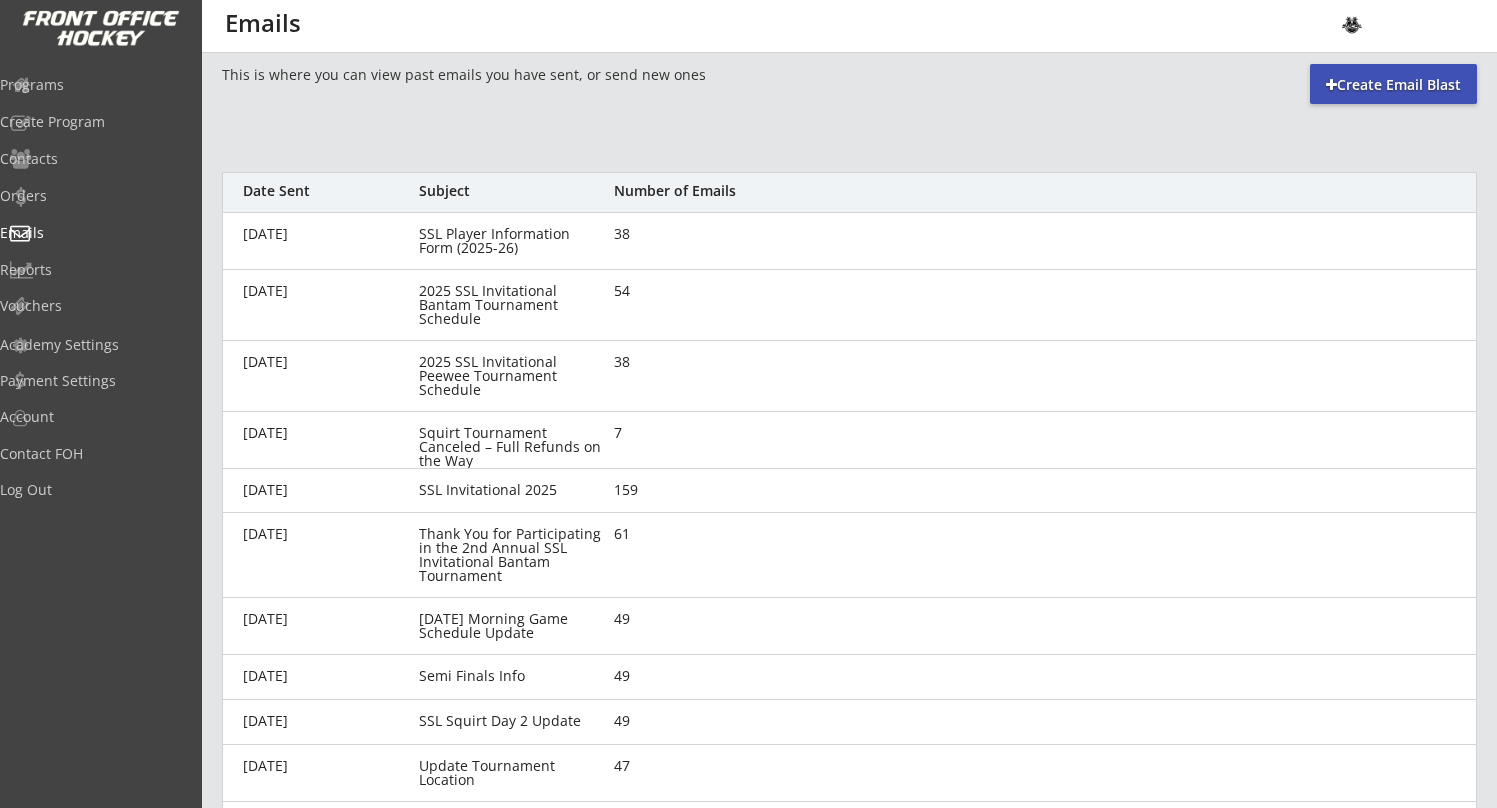 click on "Create Email Blast" at bounding box center (1393, 85) 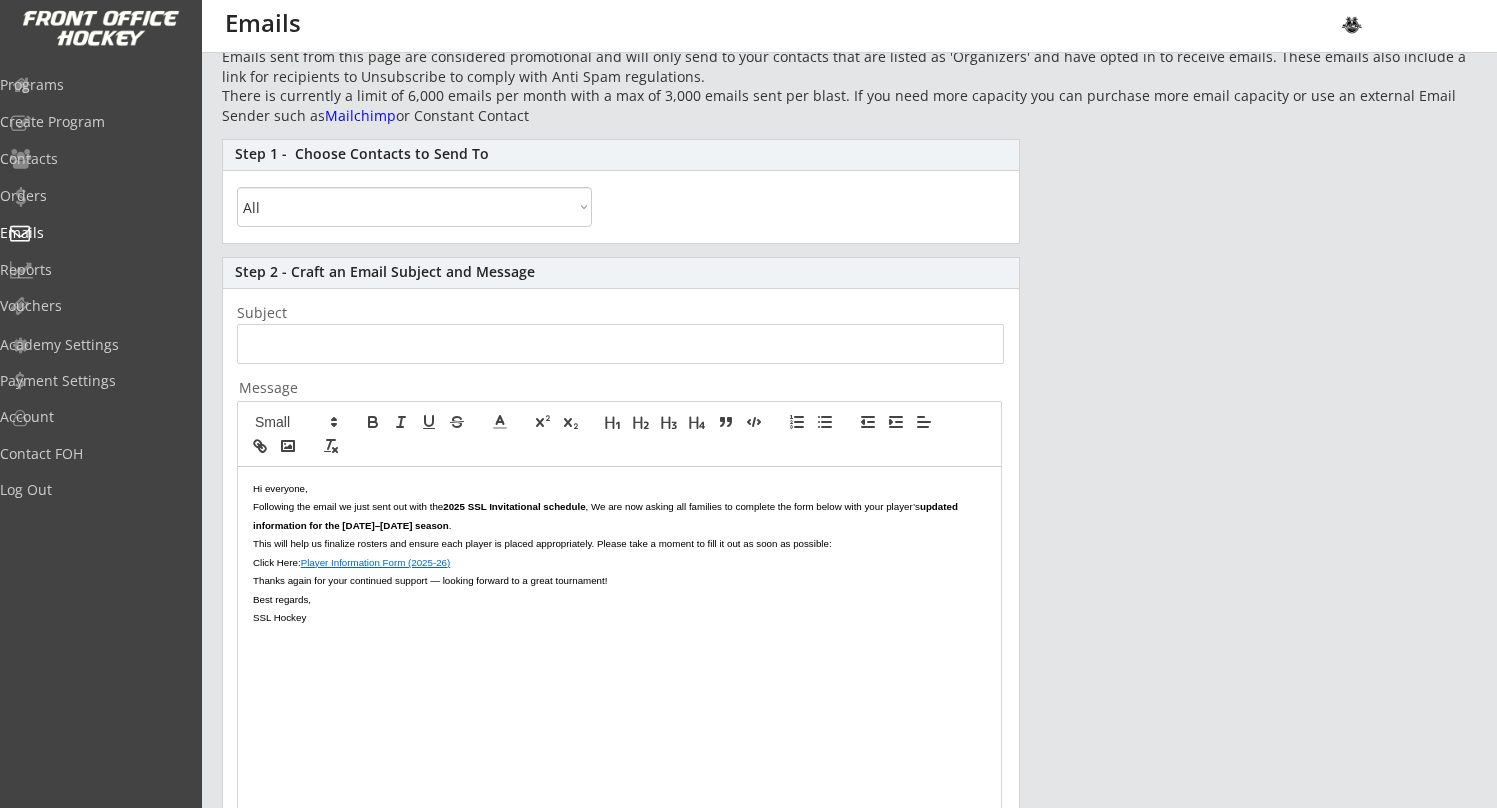 scroll, scrollTop: 97, scrollLeft: 0, axis: vertical 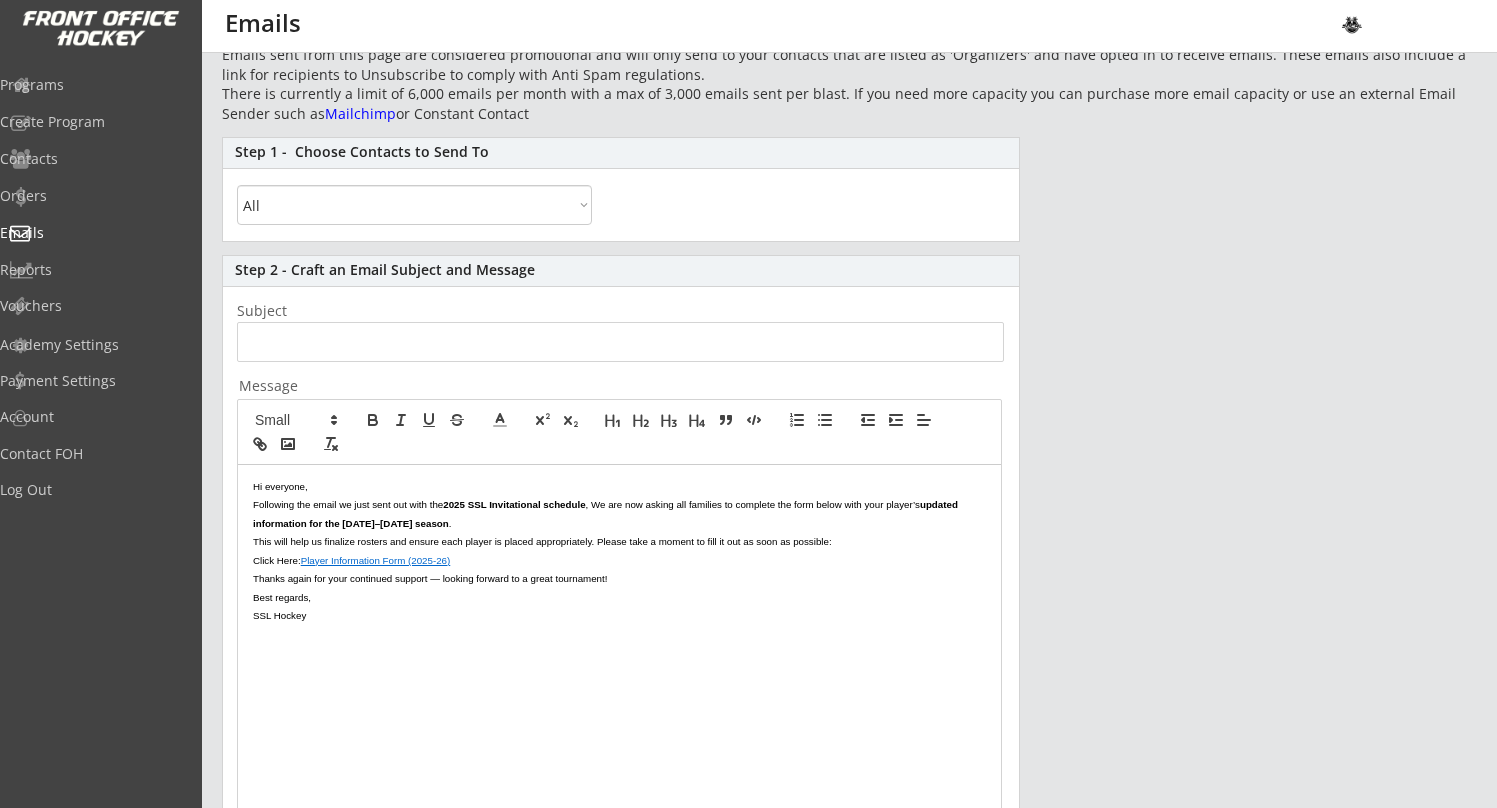 click on "SSL Hockey" at bounding box center (619, 615) 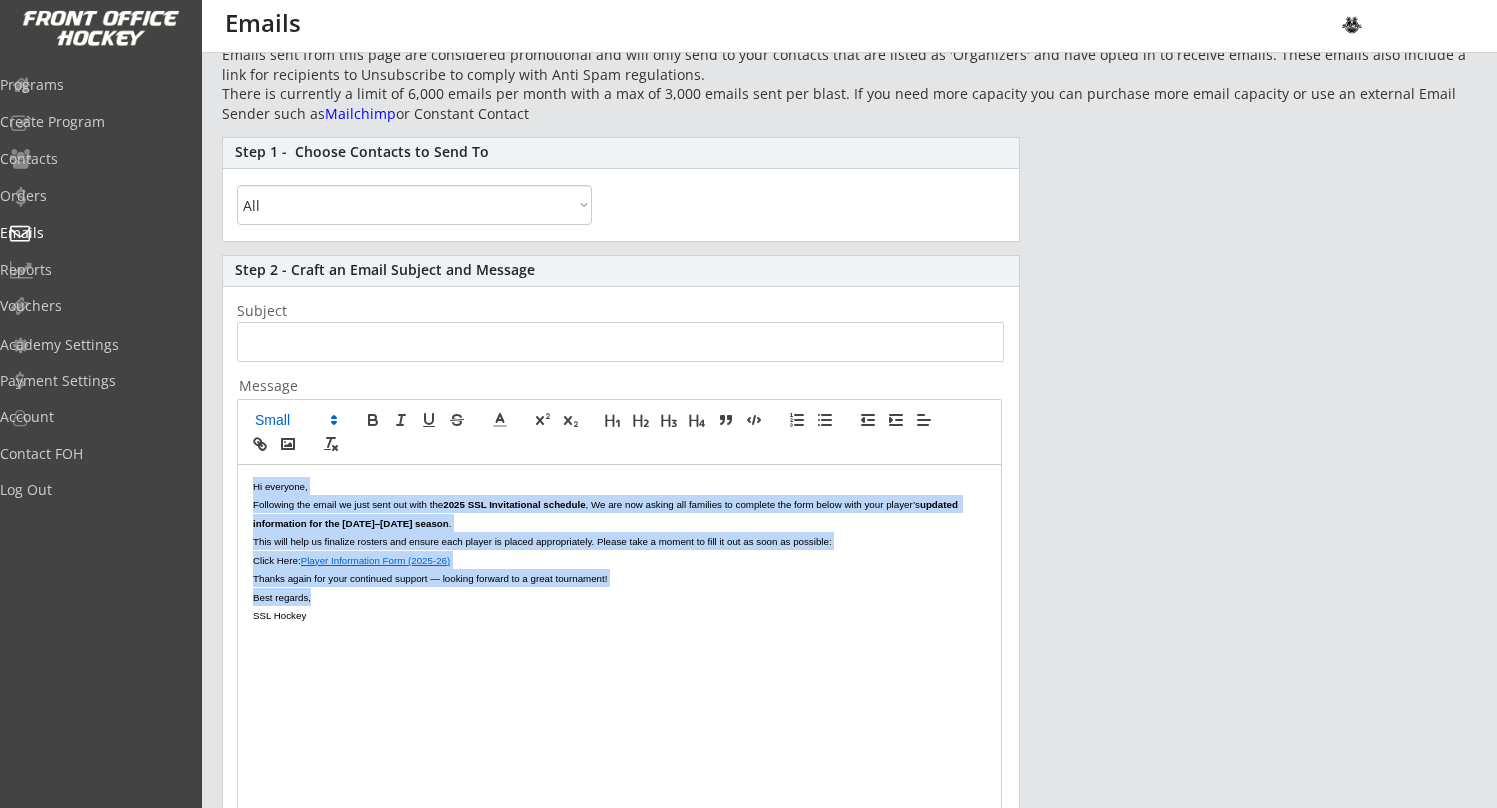 drag, startPoint x: 337, startPoint y: 594, endPoint x: 240, endPoint y: 487, distance: 144.42299 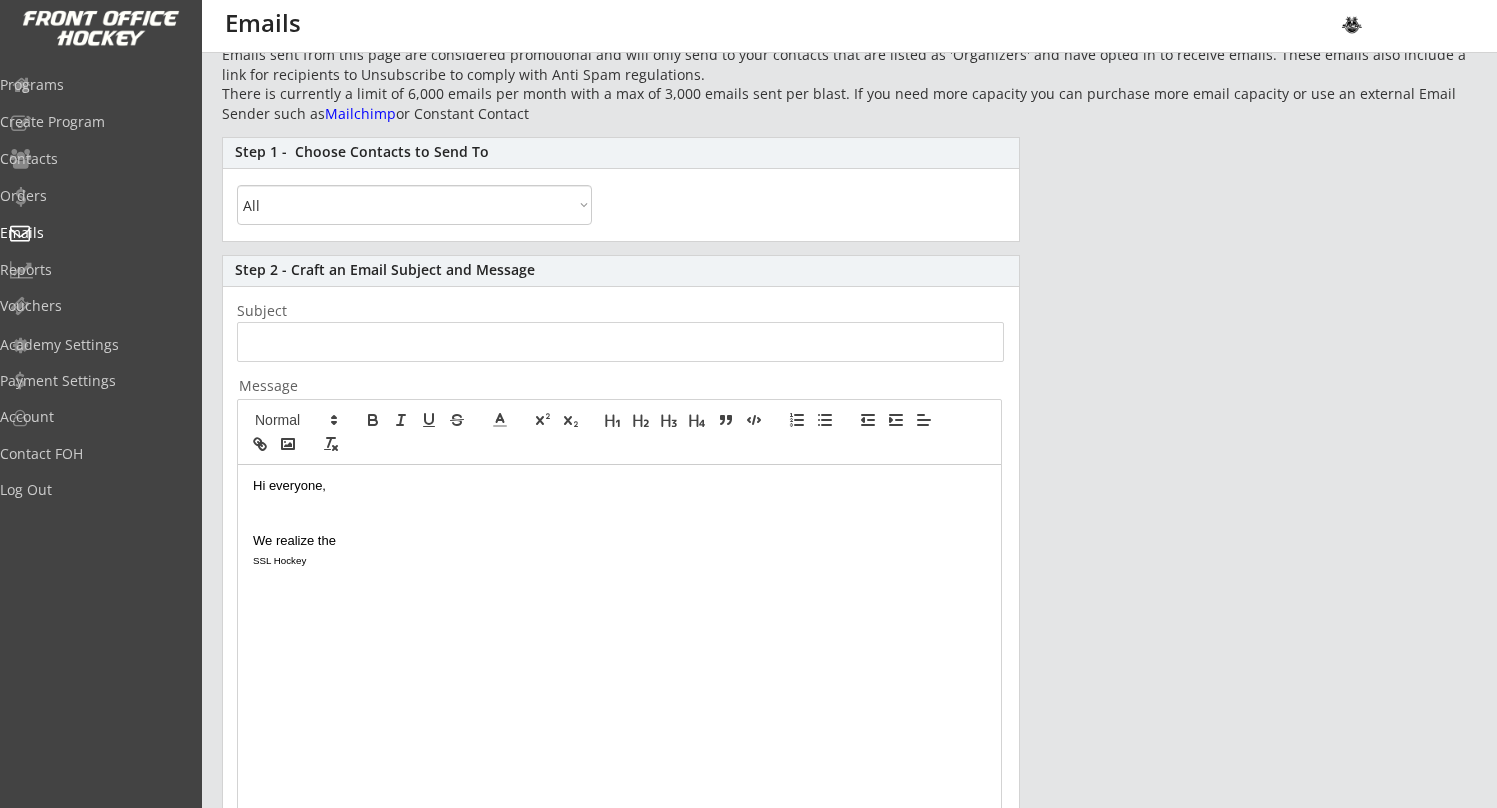 click on "New Email Campaign  Go Back to Emails List Emails sent from this page are considered promotional and will only send to your contacts that are listed as 'Organizers' and have opted in to receive emails. These emails also include a link for recipients to Unsubscribe to comply with Anti Spam regulations.
There is currently a limit of 6,000 emails per month with a max of 3,000 emails sent per blast. If you need more capacity you can purchase more email capacity or use an external Email Sender such as  Mailchimp  or Constant Contact Step 1 -  Choose Contacts to Send To All By Specific Programs Within Birth Year Range 2025 SSL Invitational Tournament BANTAM (2011-2012) - (Aug 1, 2025) 2025 SSL Invitational Tournament PEEWEE (2013-2014) - (Jul 25, 2025) SSL Invitational Bantam  - (Jul 28, 2023) SSL Invitational Bantam Division  - (Aug 1, 2024) SSL Invitational Peewee  - (Aug 4, 2023) SSL Invitational Peewee Division - (Jul 25, 2024) SSL Invitational Squirt Division  - (Aug 8, 2024) Subject Message" at bounding box center [849, 551] 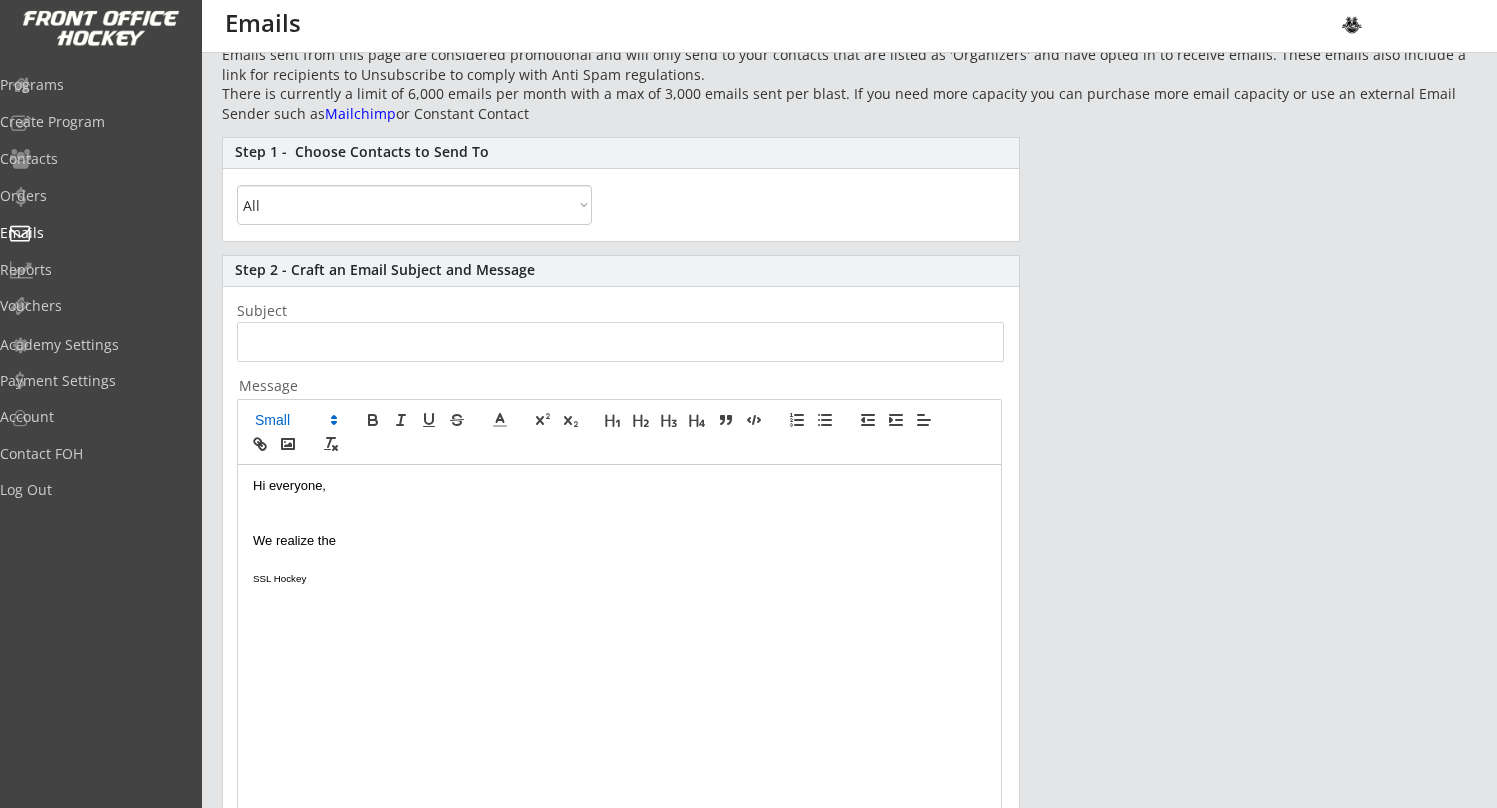 click at bounding box center [619, 523] 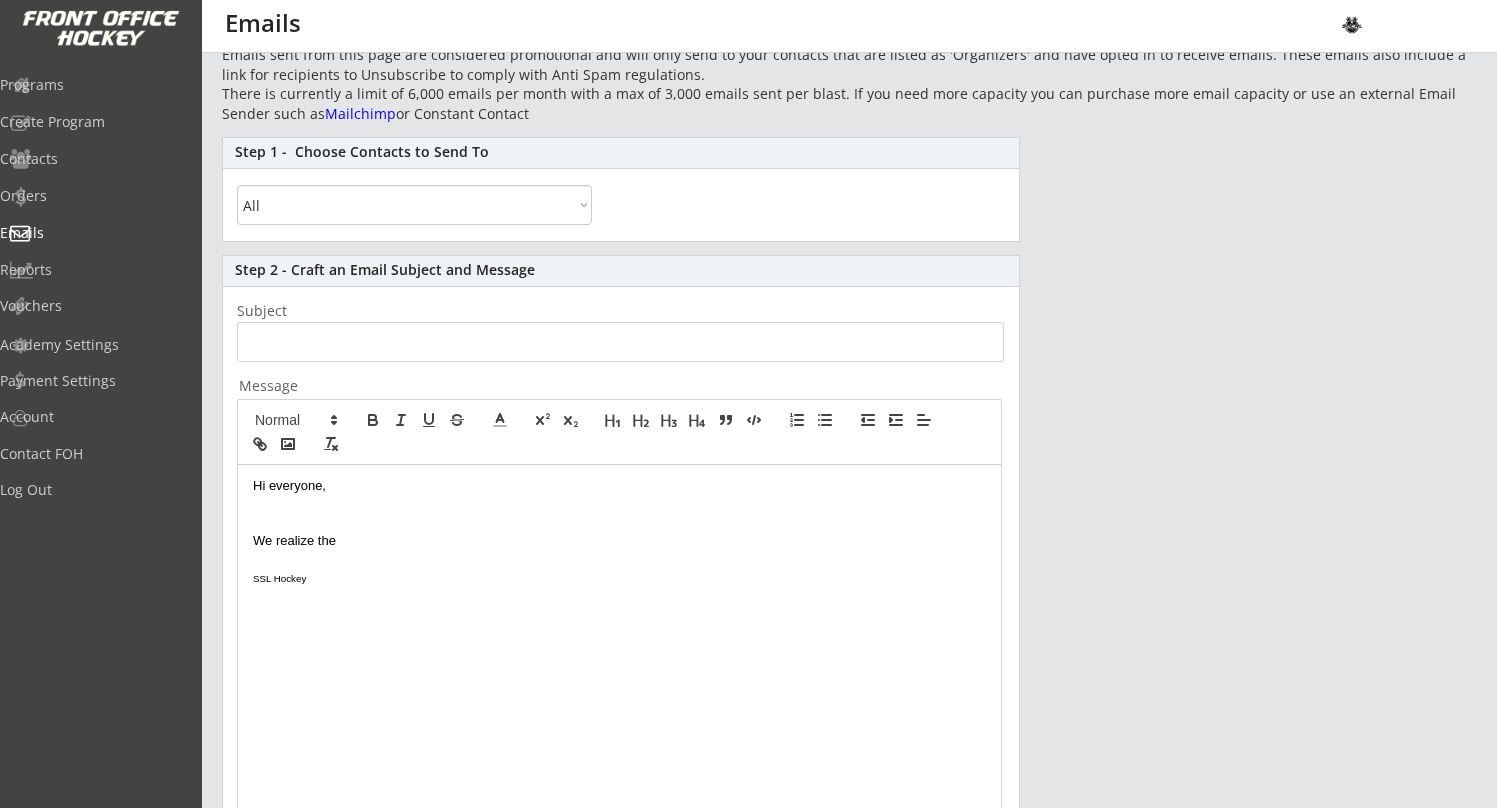 scroll, scrollTop: 12, scrollLeft: 1, axis: both 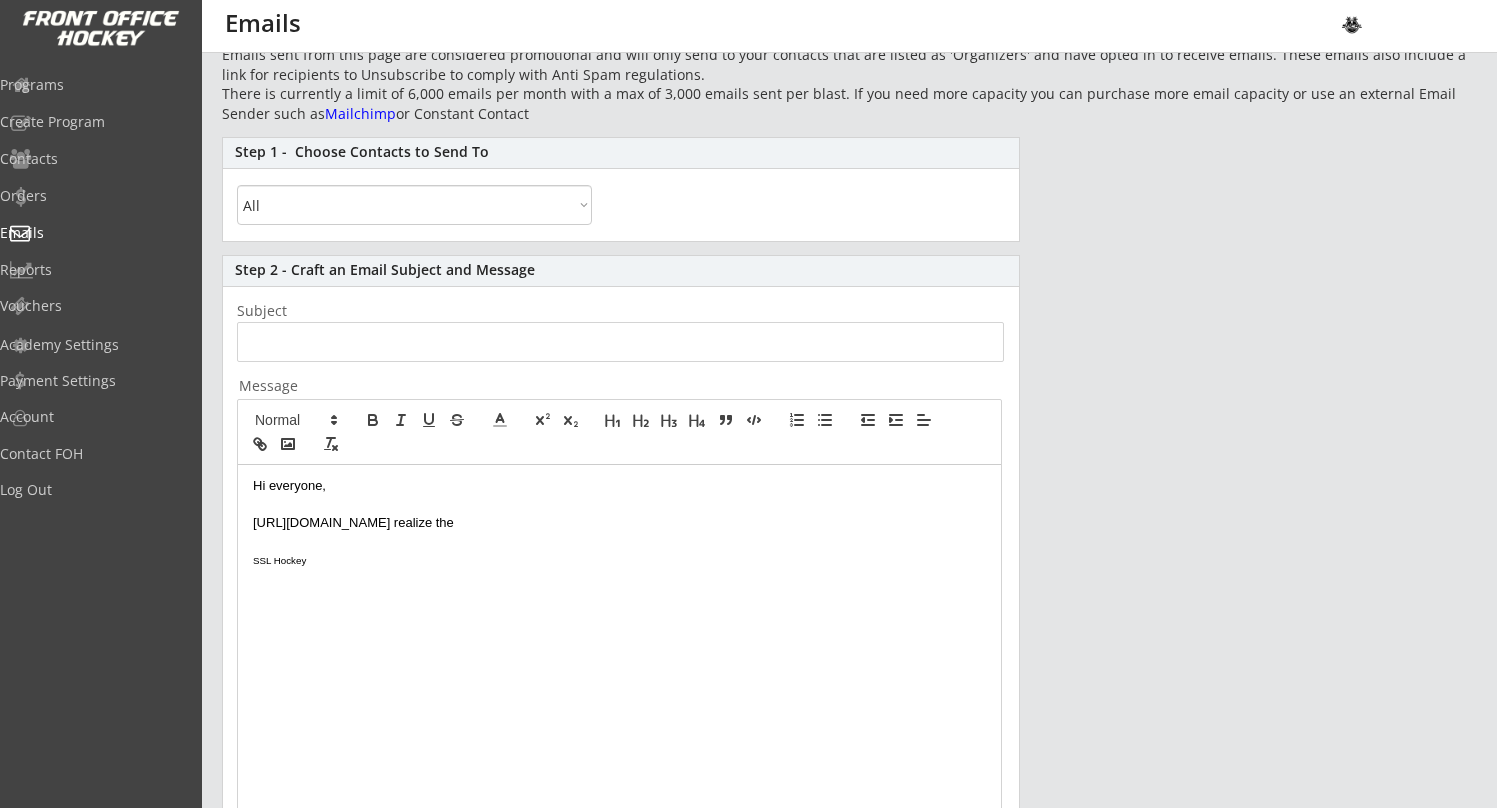 click at bounding box center (619, 504) 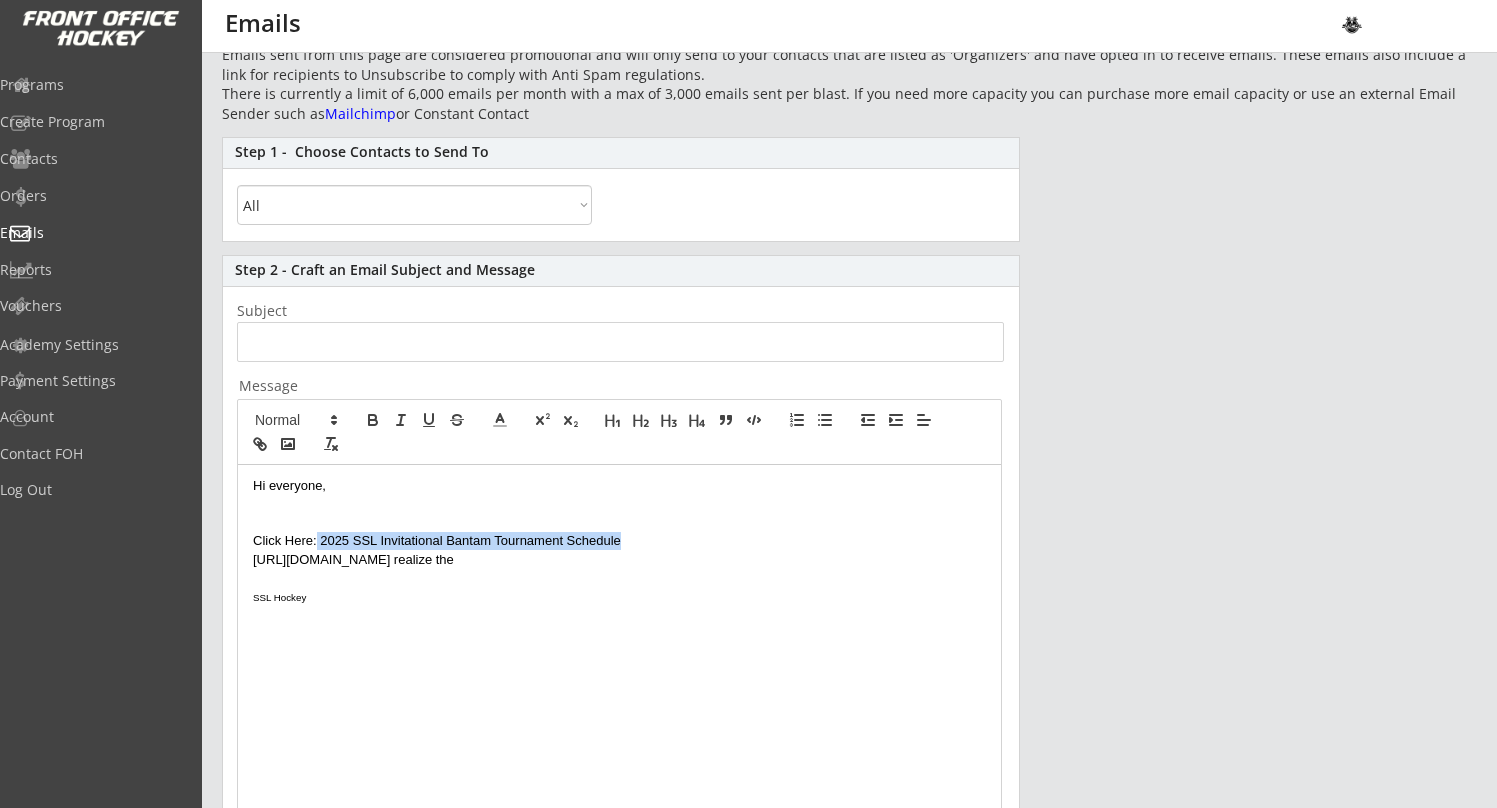 drag, startPoint x: 622, startPoint y: 542, endPoint x: 318, endPoint y: 539, distance: 304.0148 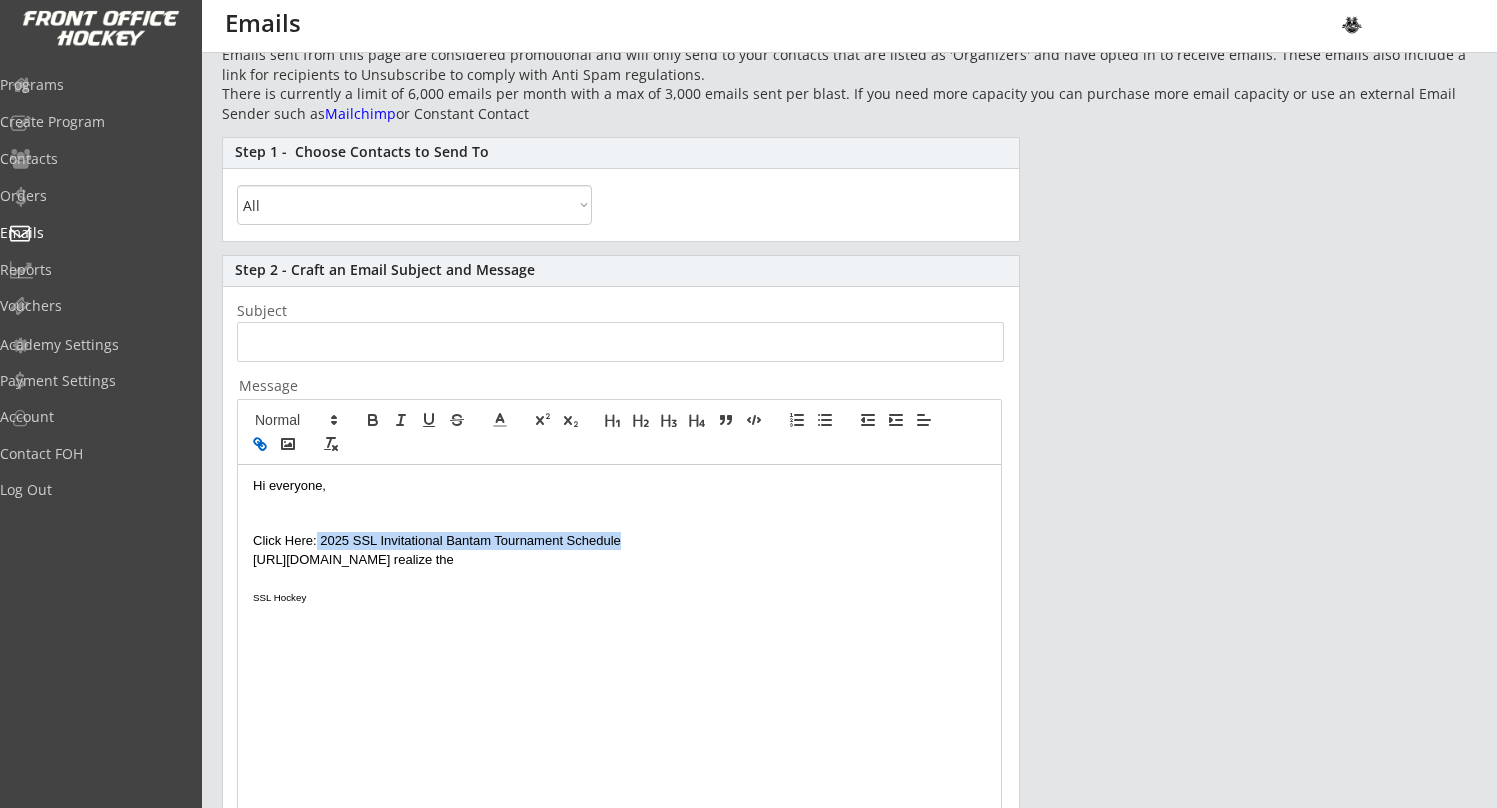 click at bounding box center [260, 444] 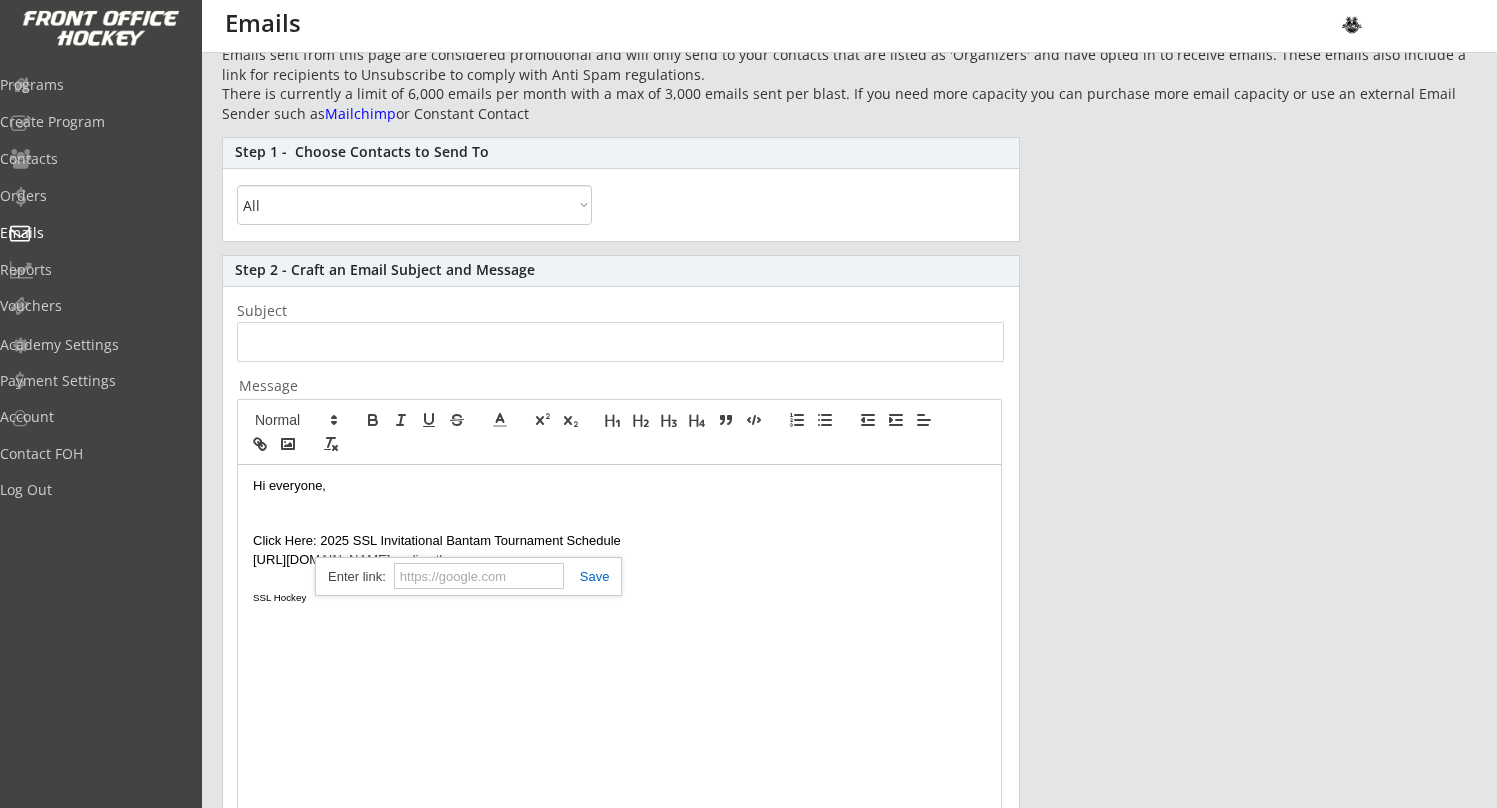 paste on "https://drive.google.com/file/d/1pkF-Z1QaLO0uRA-fjIoymTC0UtbKy7ak/view?usp=sharing" 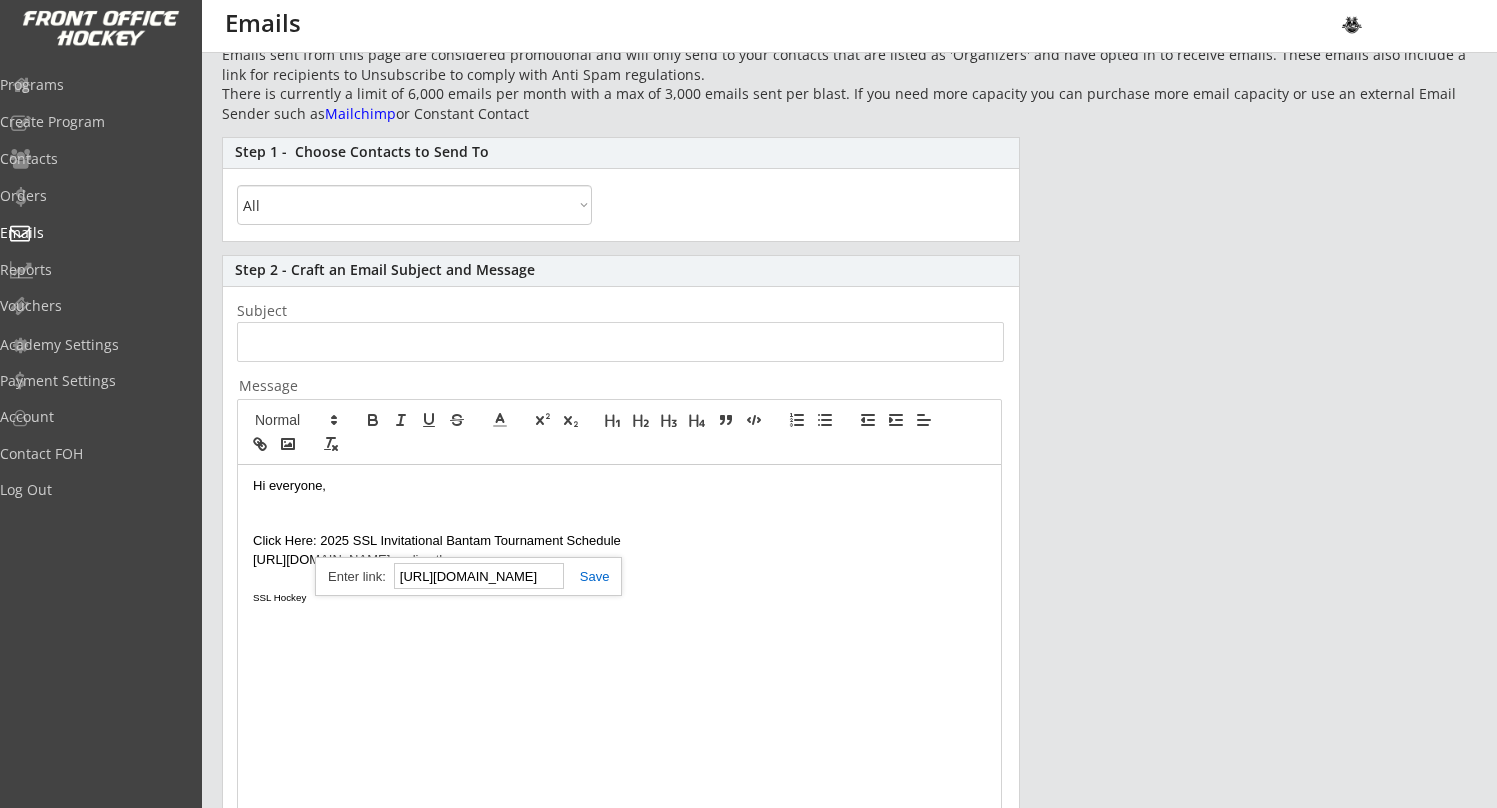 click at bounding box center (587, 576) 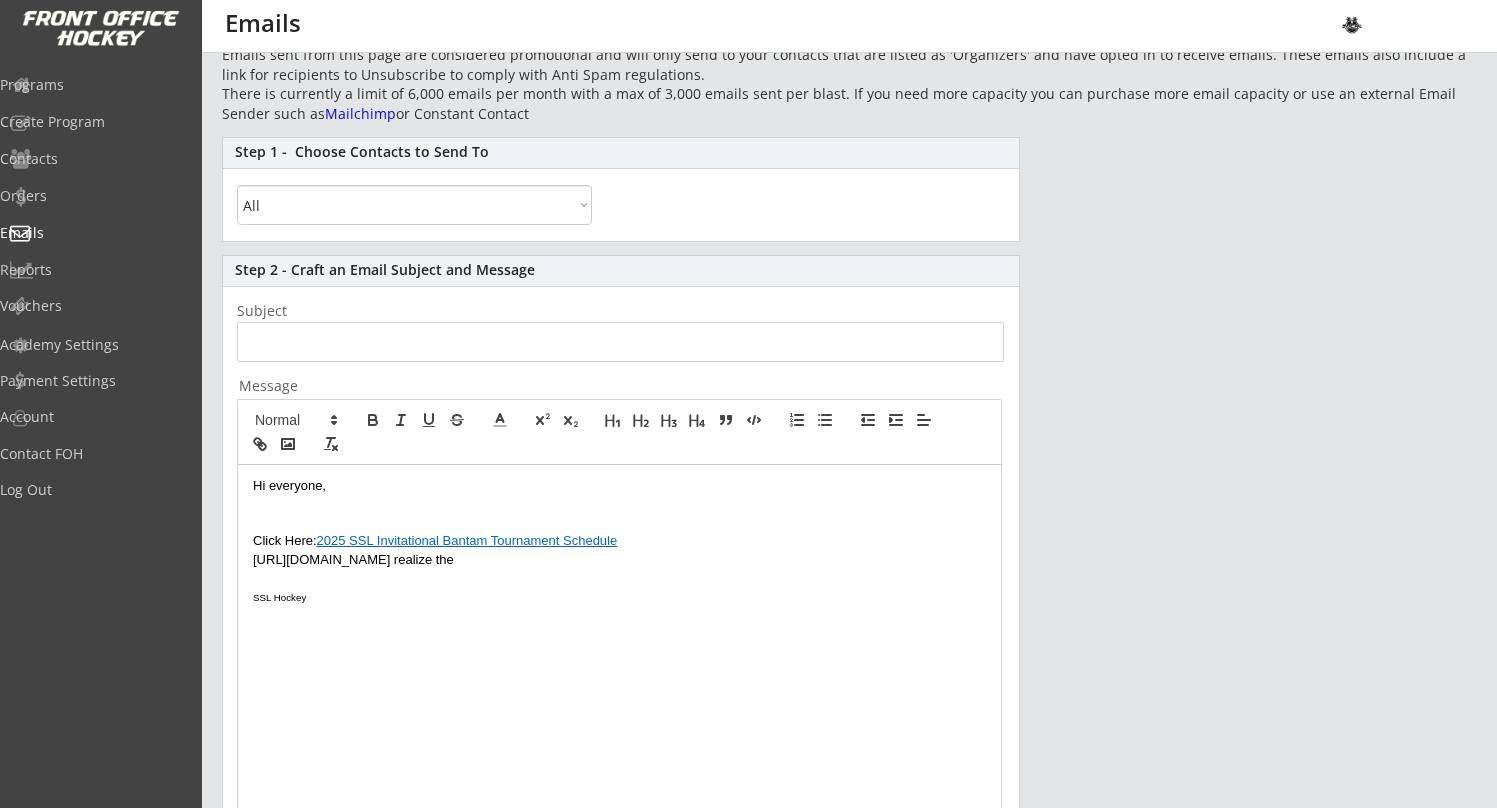 click on "https://drive.google.com/file/d/1pkF-Z1QaLO0uRA-fjIoymTC0UtbKy7ak/view?usp=sharingWe realize the" at bounding box center (619, 560) 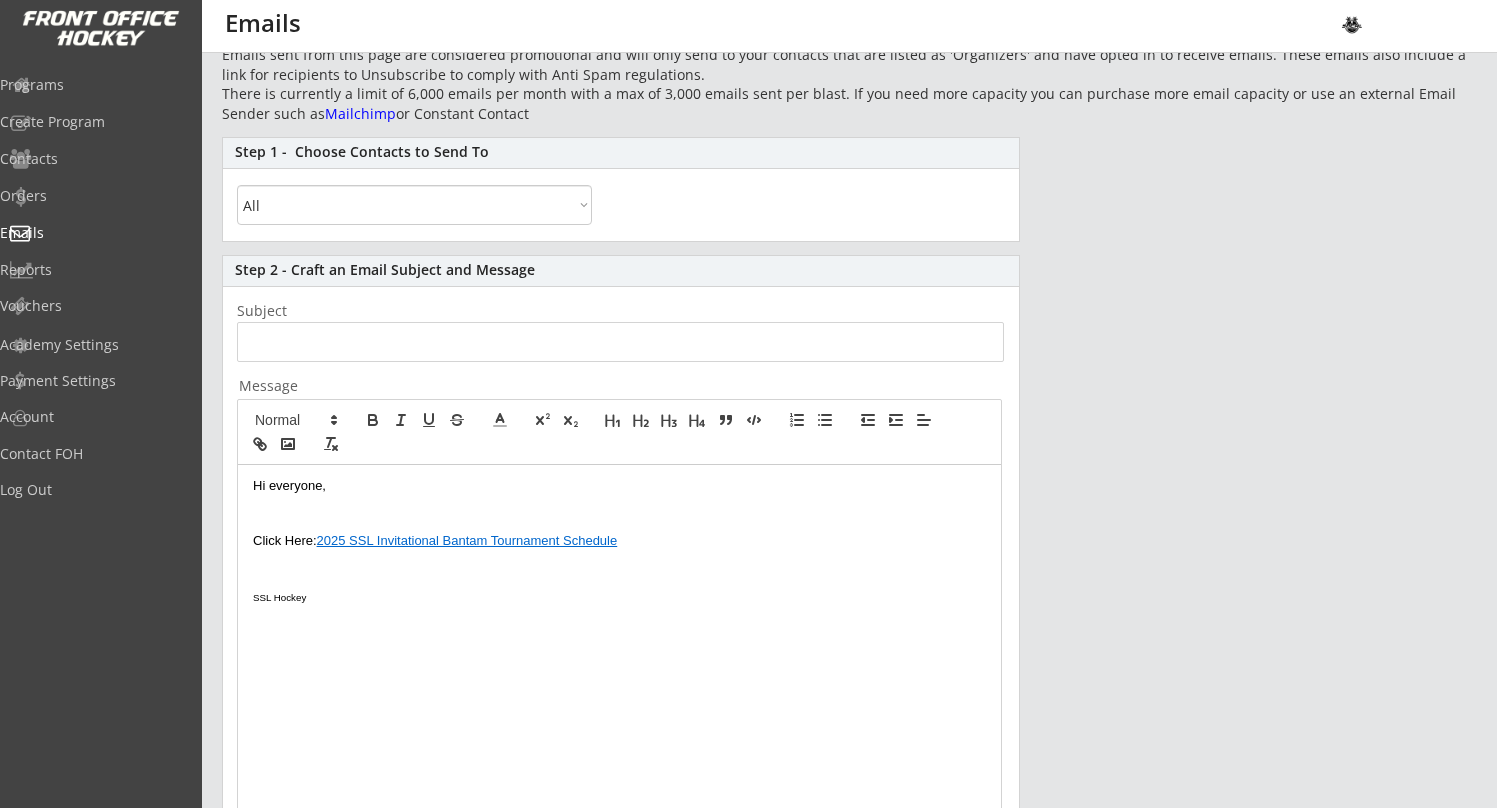 click at bounding box center [619, 504] 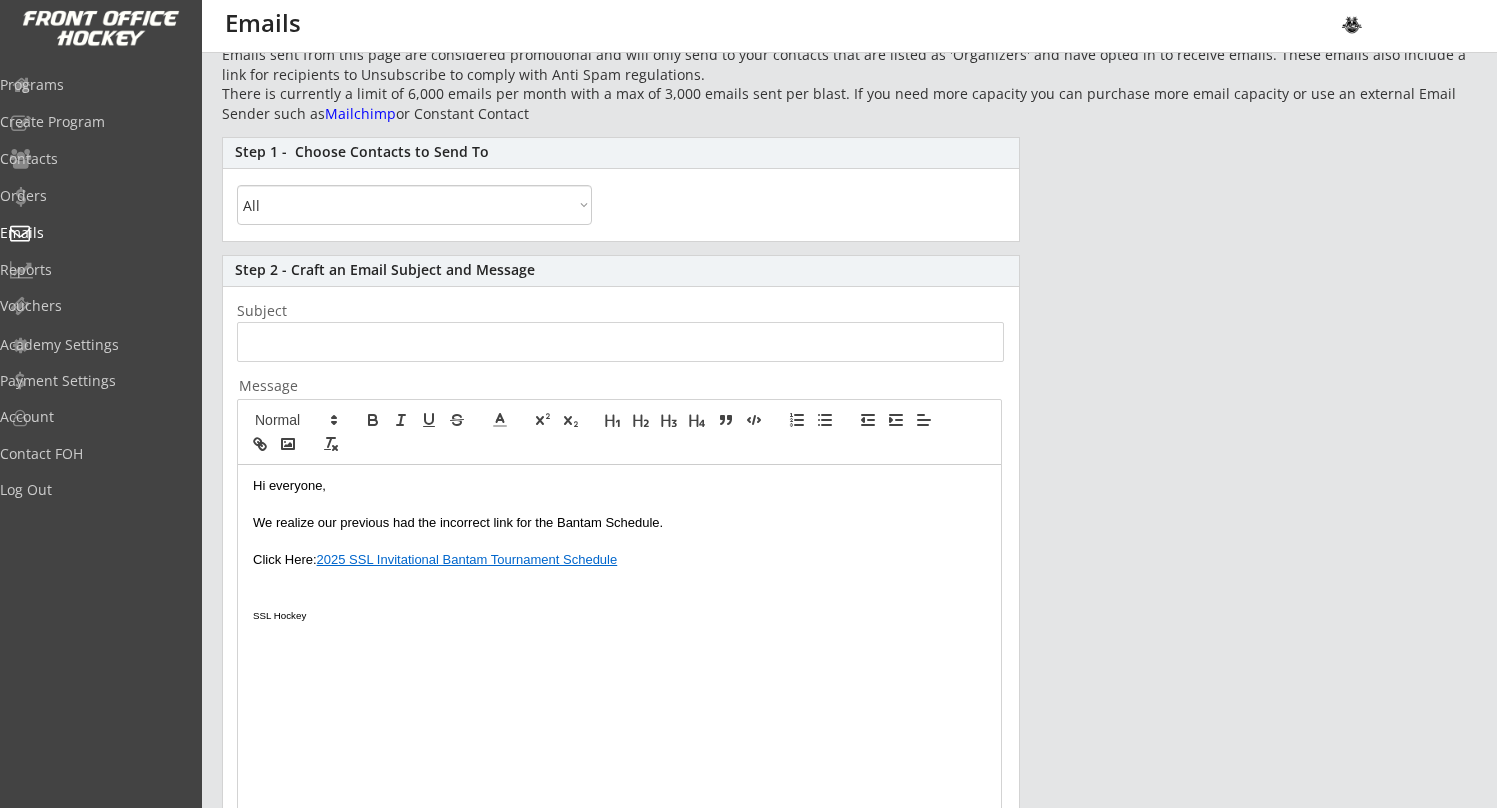 click on "We realize our previous had the incorrect link for the Bantam Schedule." at bounding box center (619, 523) 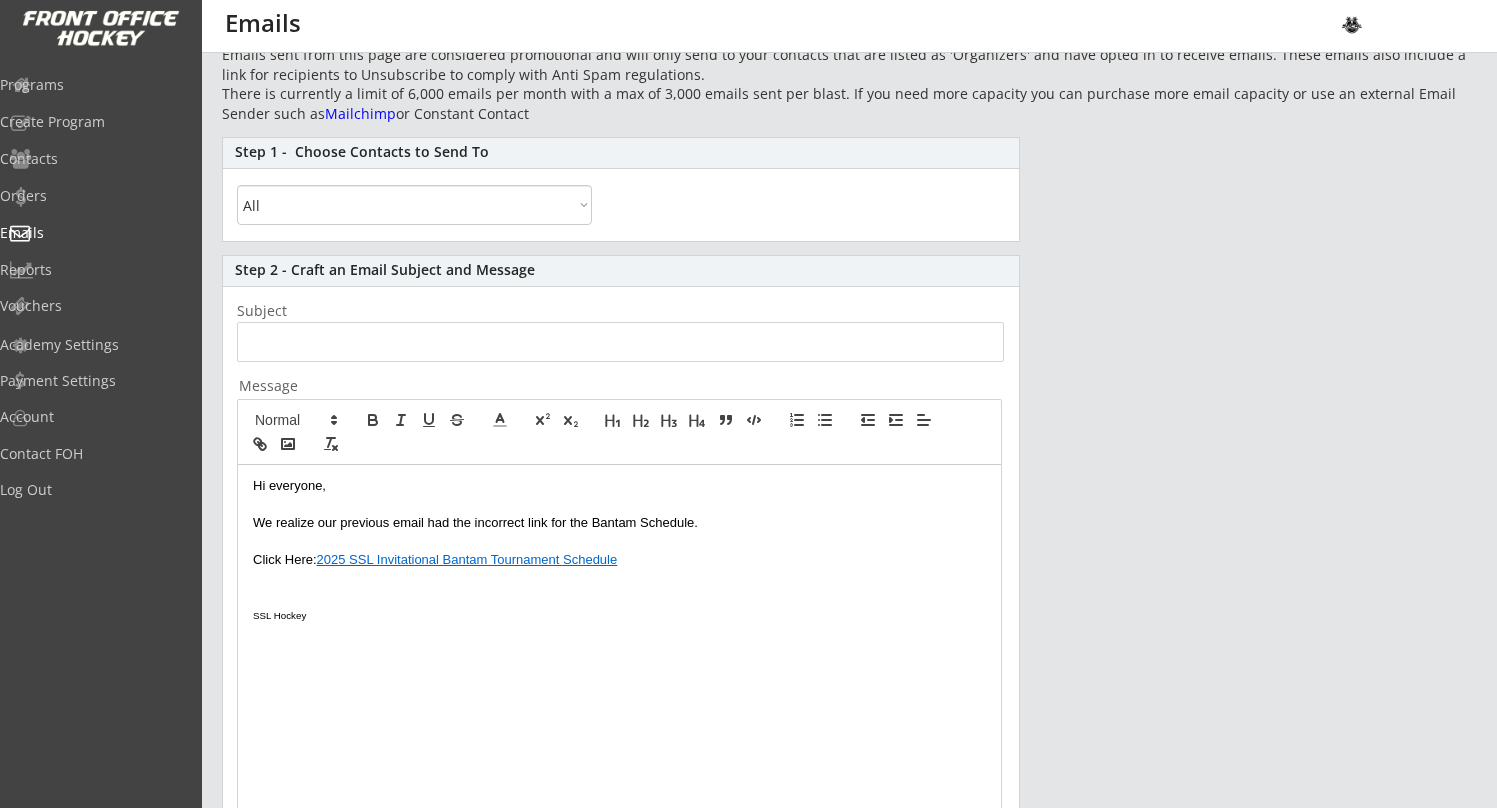 click on "We realize our previous email had the incorrect link for the Bantam Schedule." at bounding box center (619, 523) 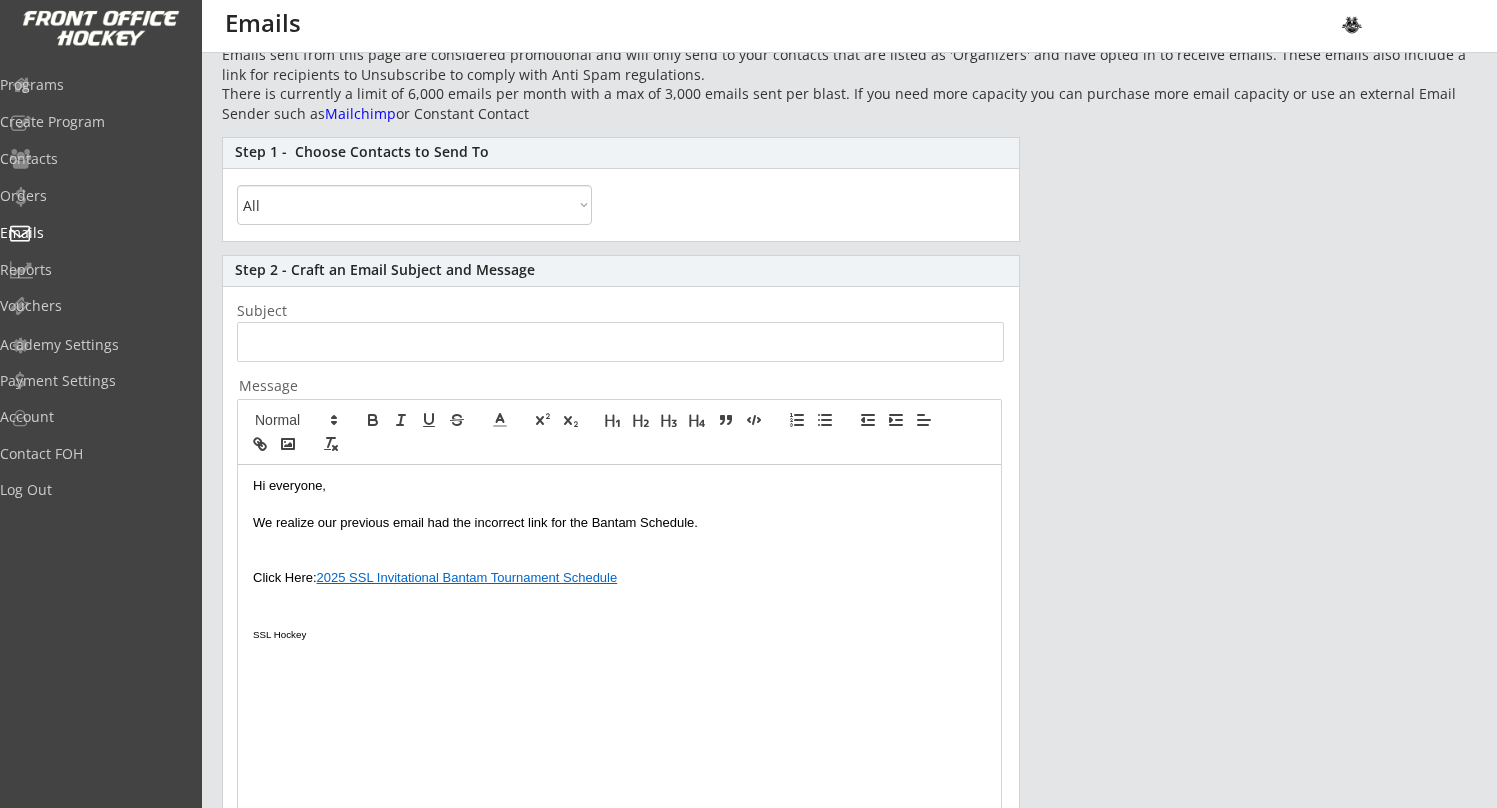 click at bounding box center [619, 560] 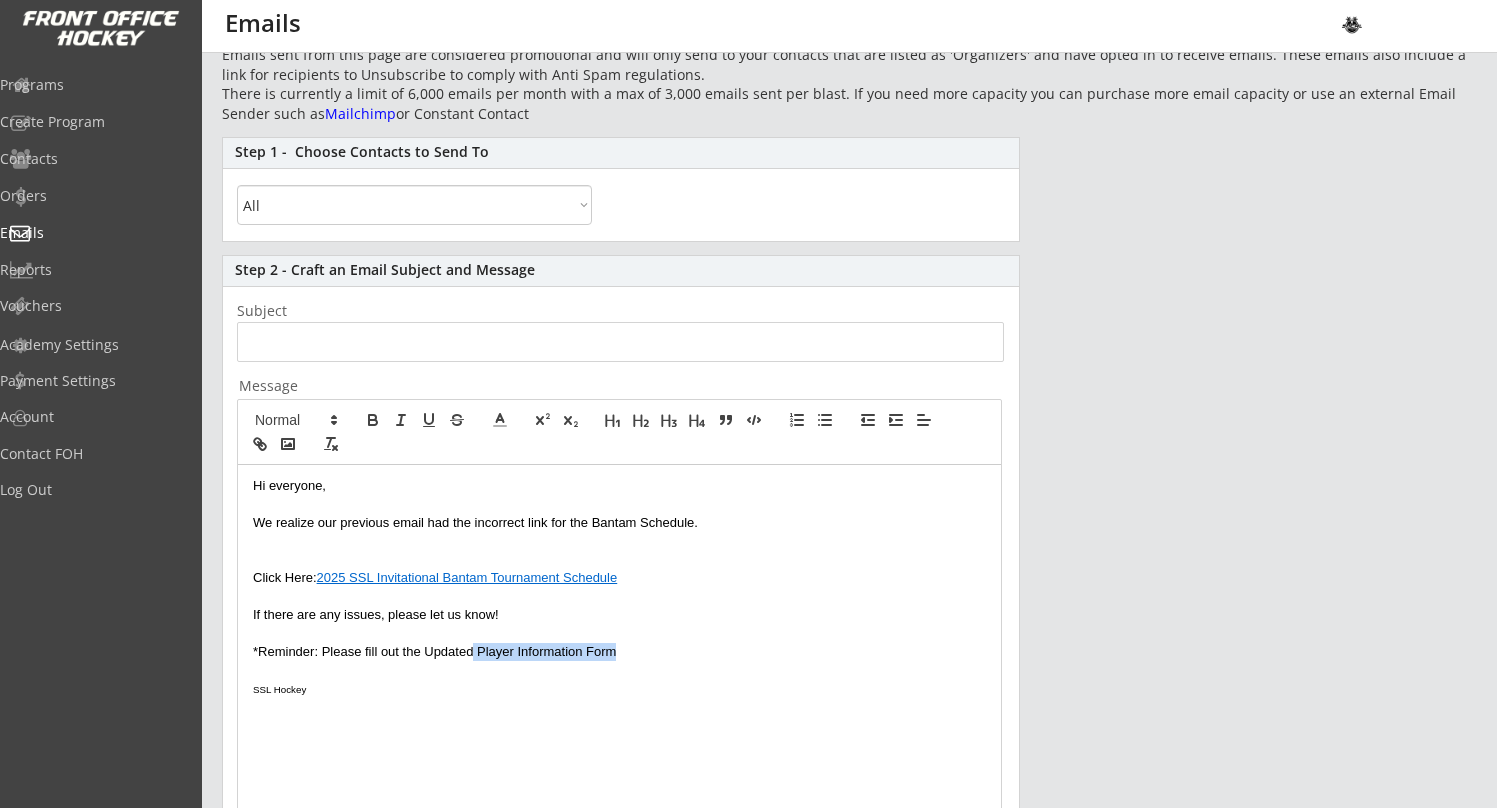 drag, startPoint x: 619, startPoint y: 644, endPoint x: 475, endPoint y: 647, distance: 144.03125 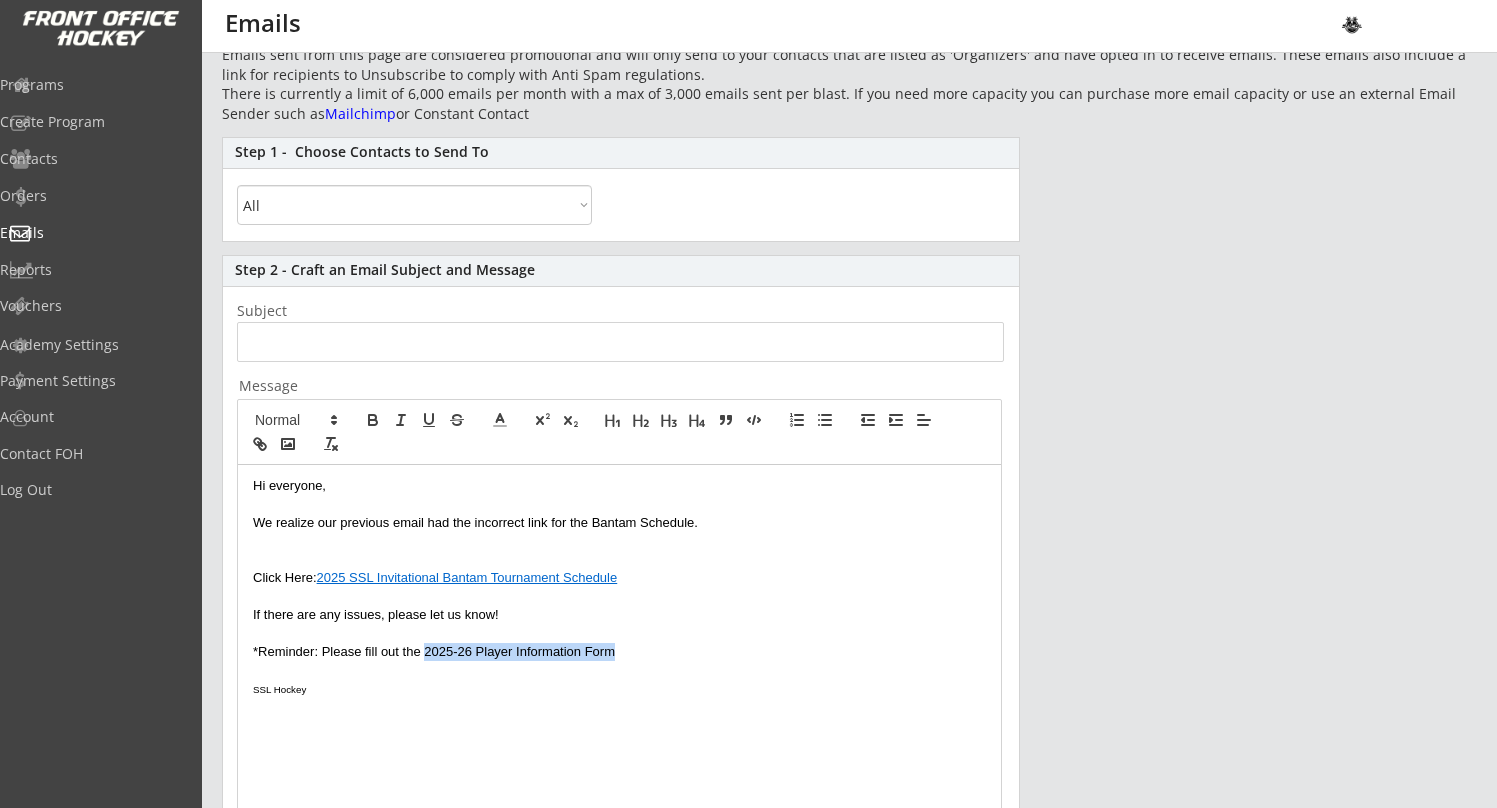 drag, startPoint x: 614, startPoint y: 650, endPoint x: 424, endPoint y: 647, distance: 190.02368 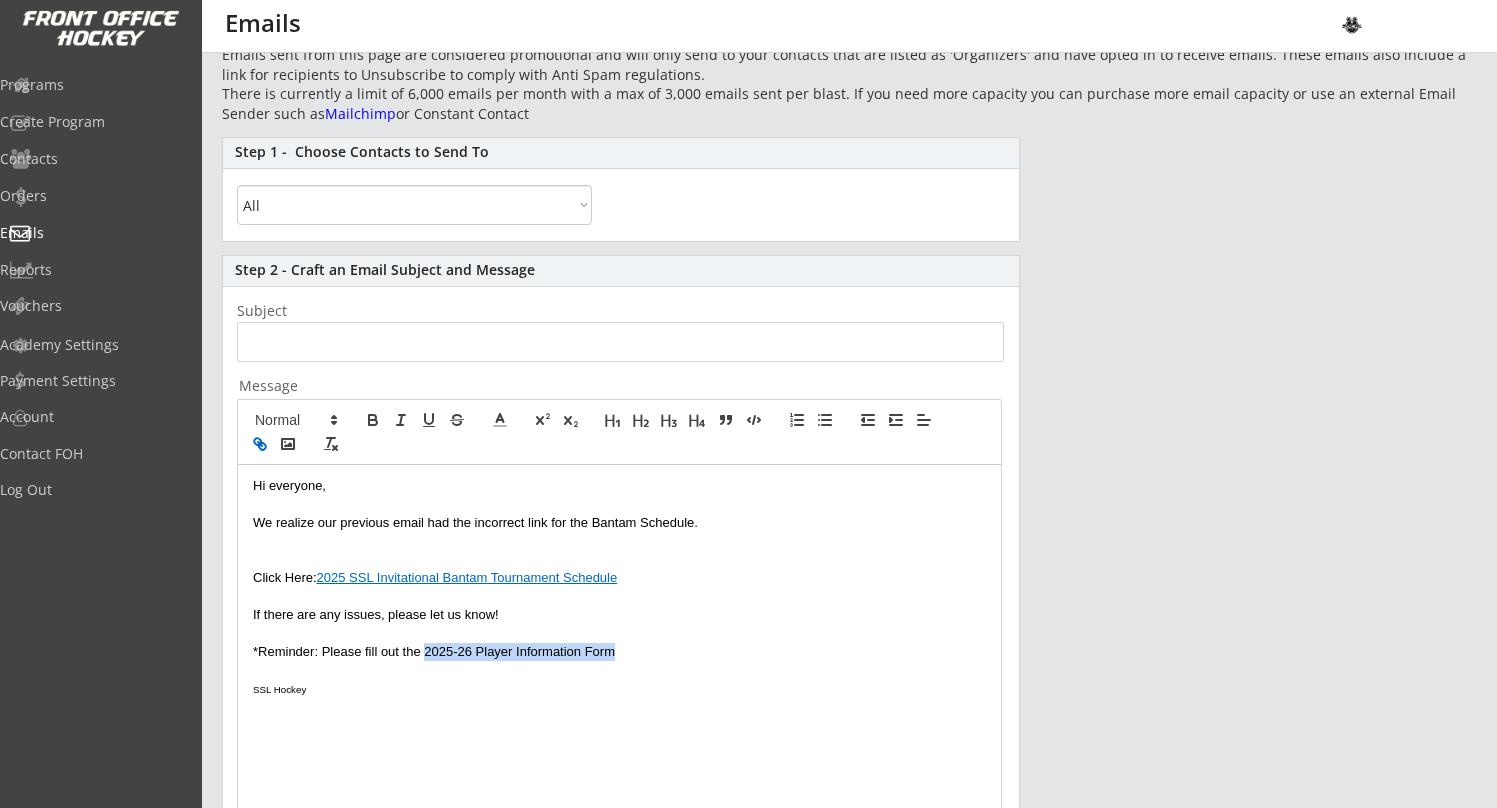 click 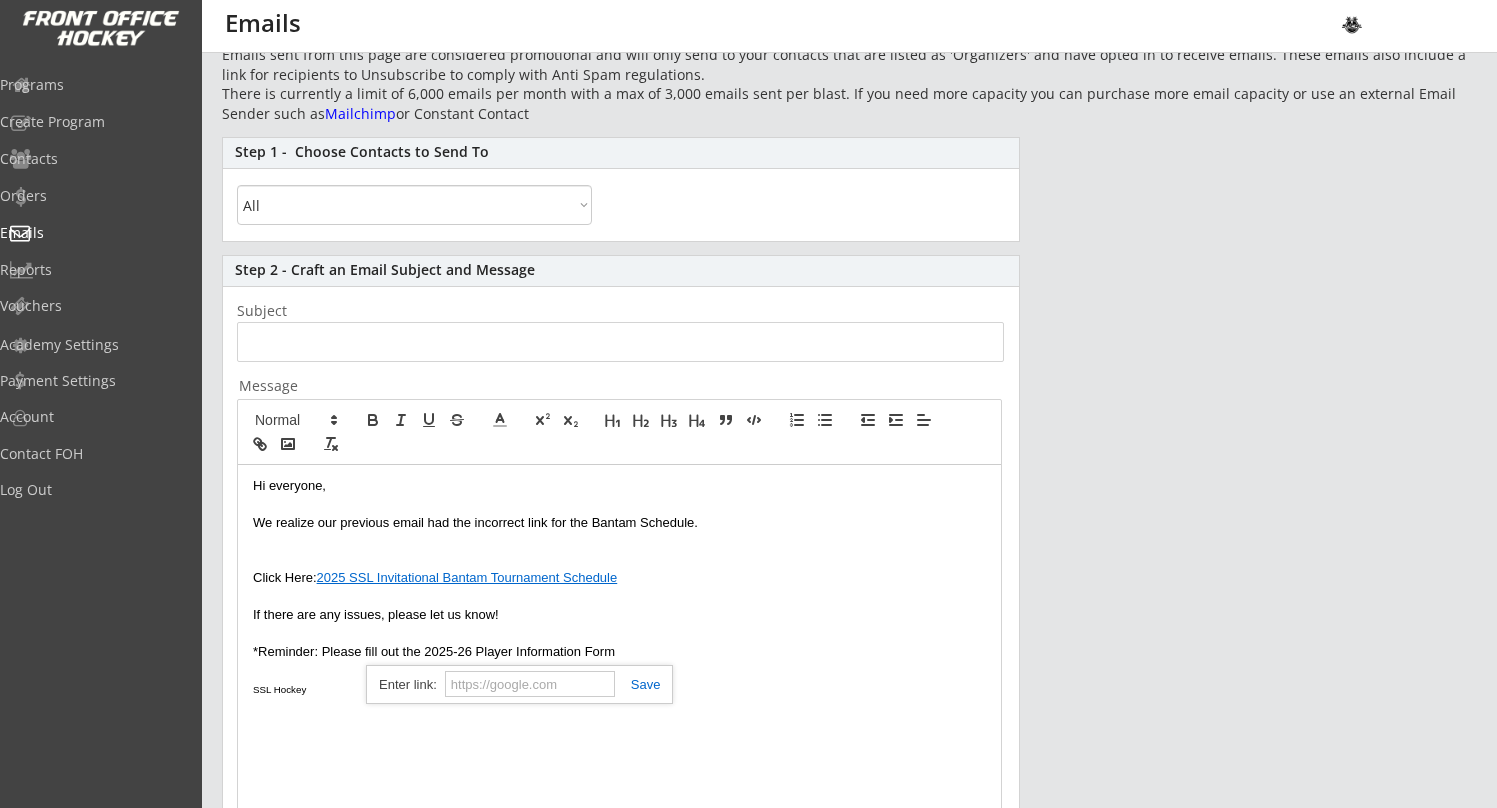 paste on "https://forms.gle/M1i8ohATeh7hy98K8" 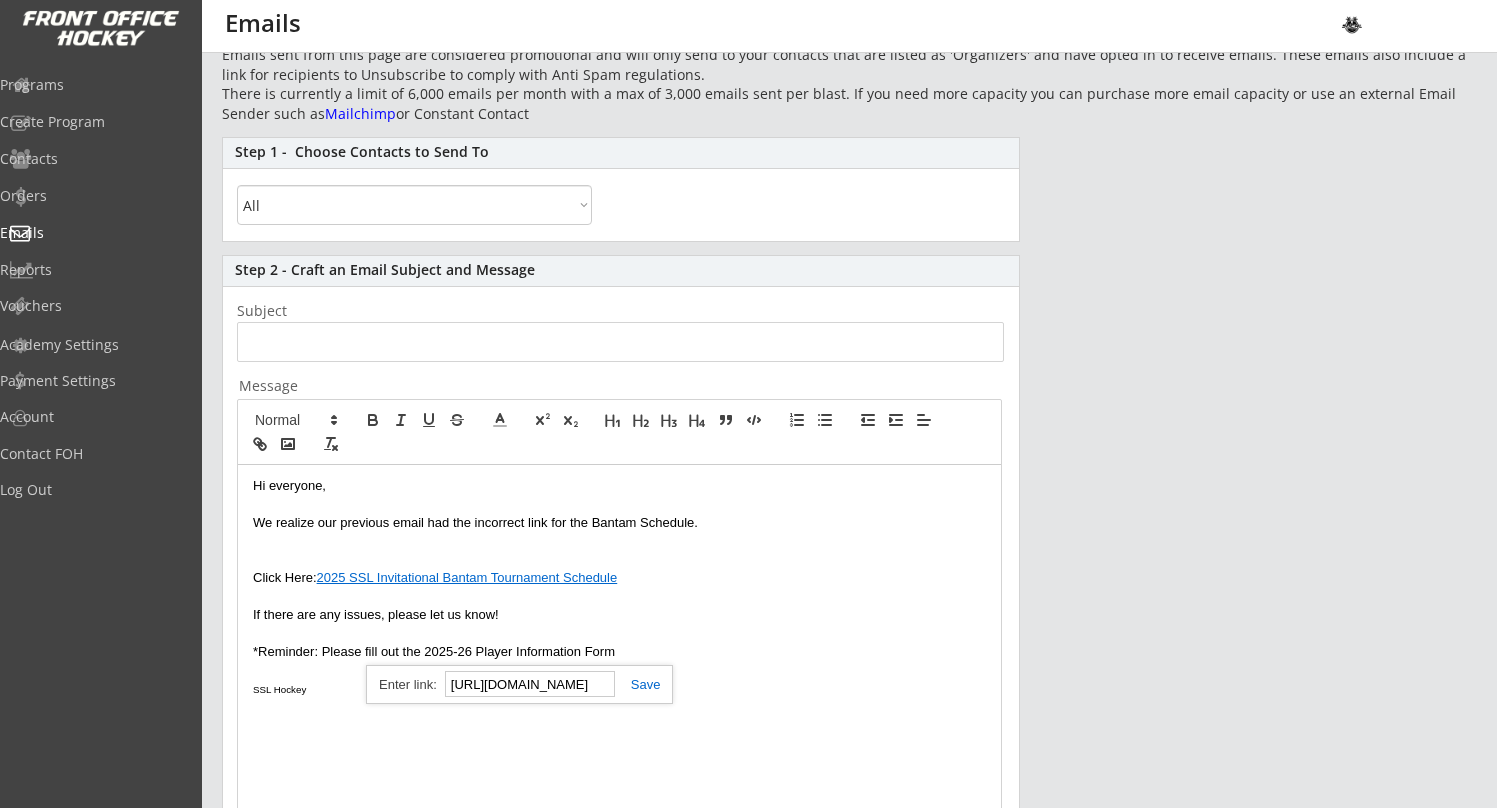 type on "https://forms.gle/M1i8ohATeh7hy98K8" 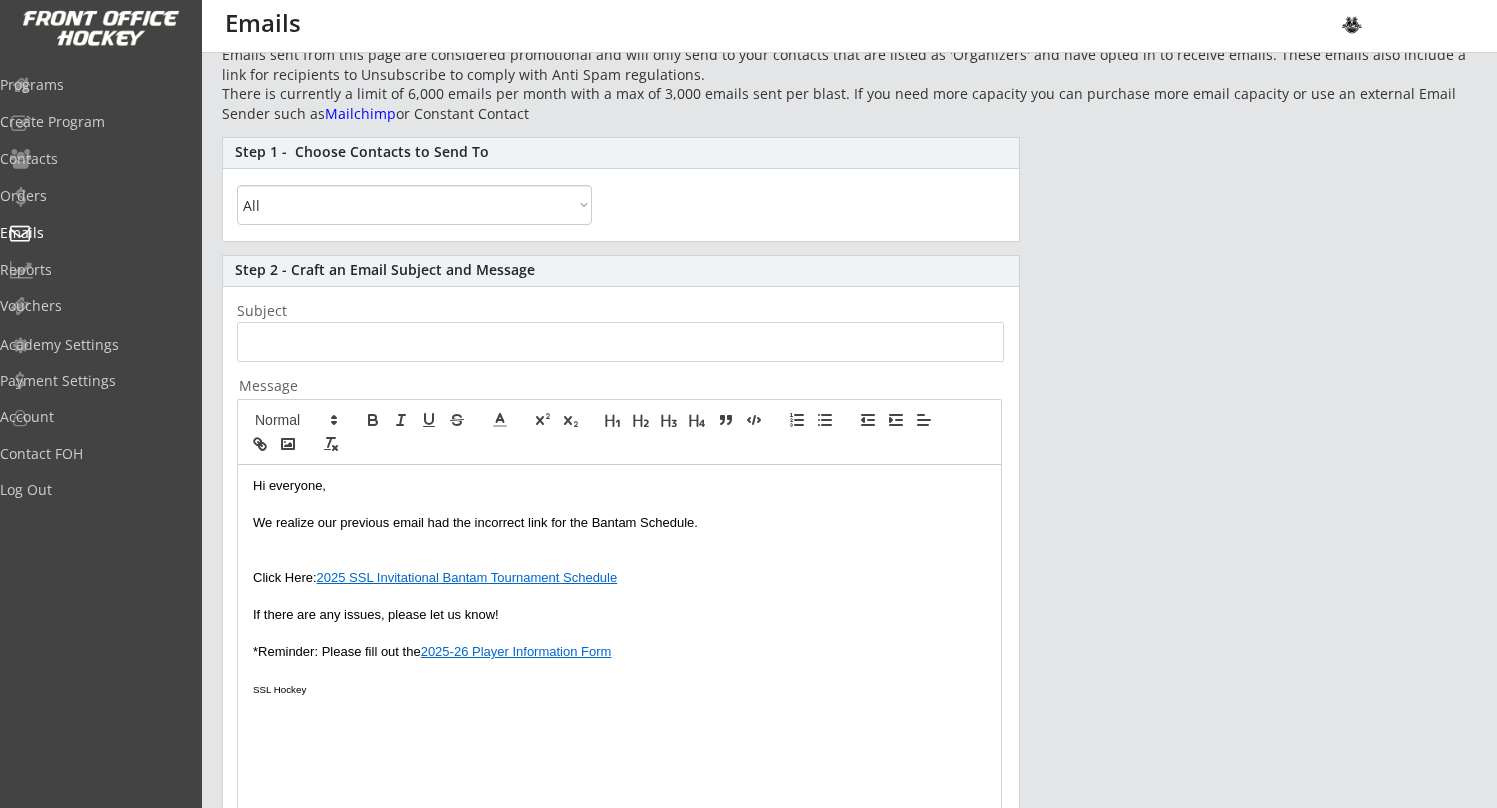 click on "*Reminder: Please fill out the  2025-26 Player Information Form" at bounding box center [619, 652] 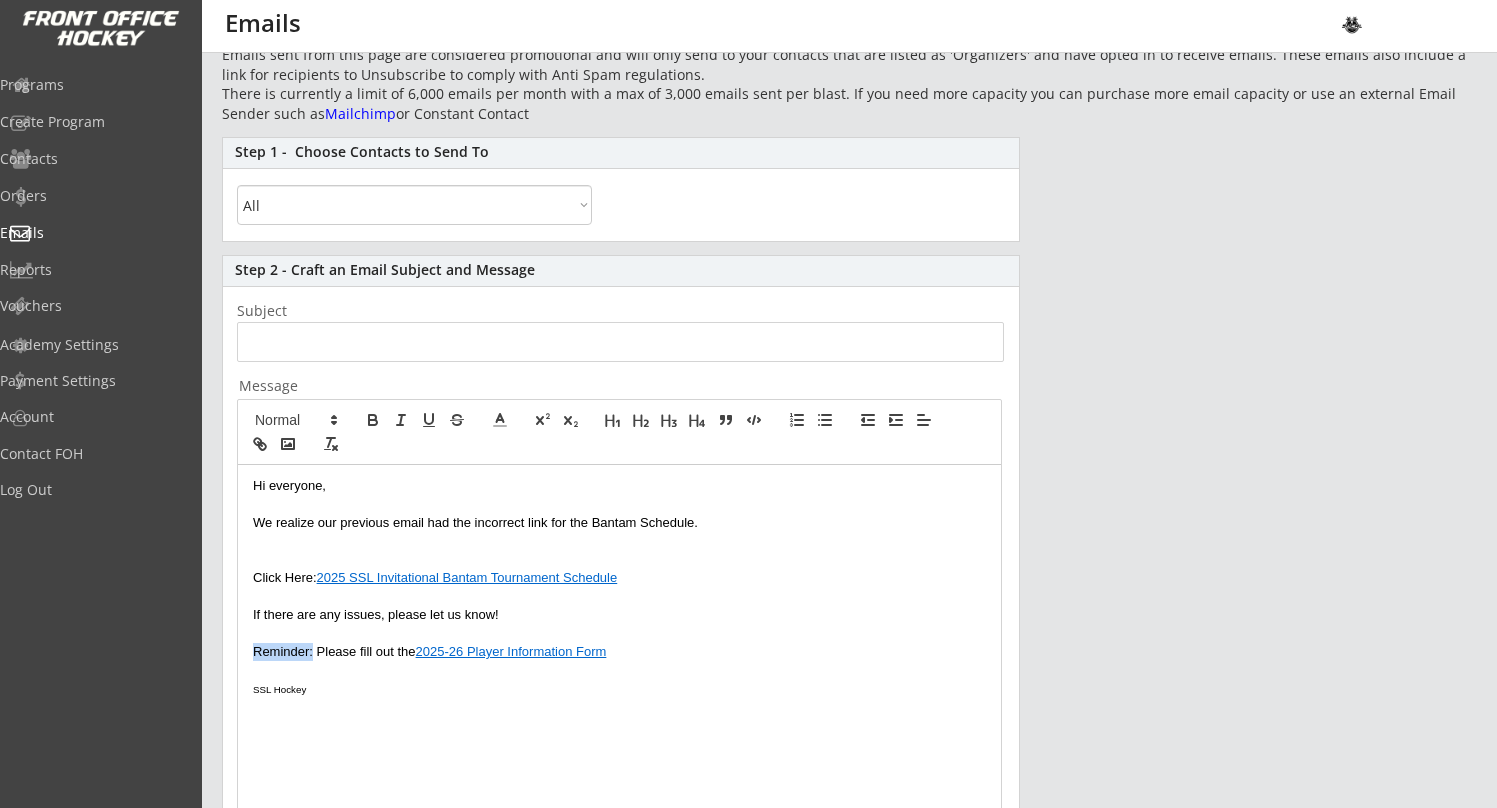 drag, startPoint x: 312, startPoint y: 646, endPoint x: 229, endPoint y: 645, distance: 83.00603 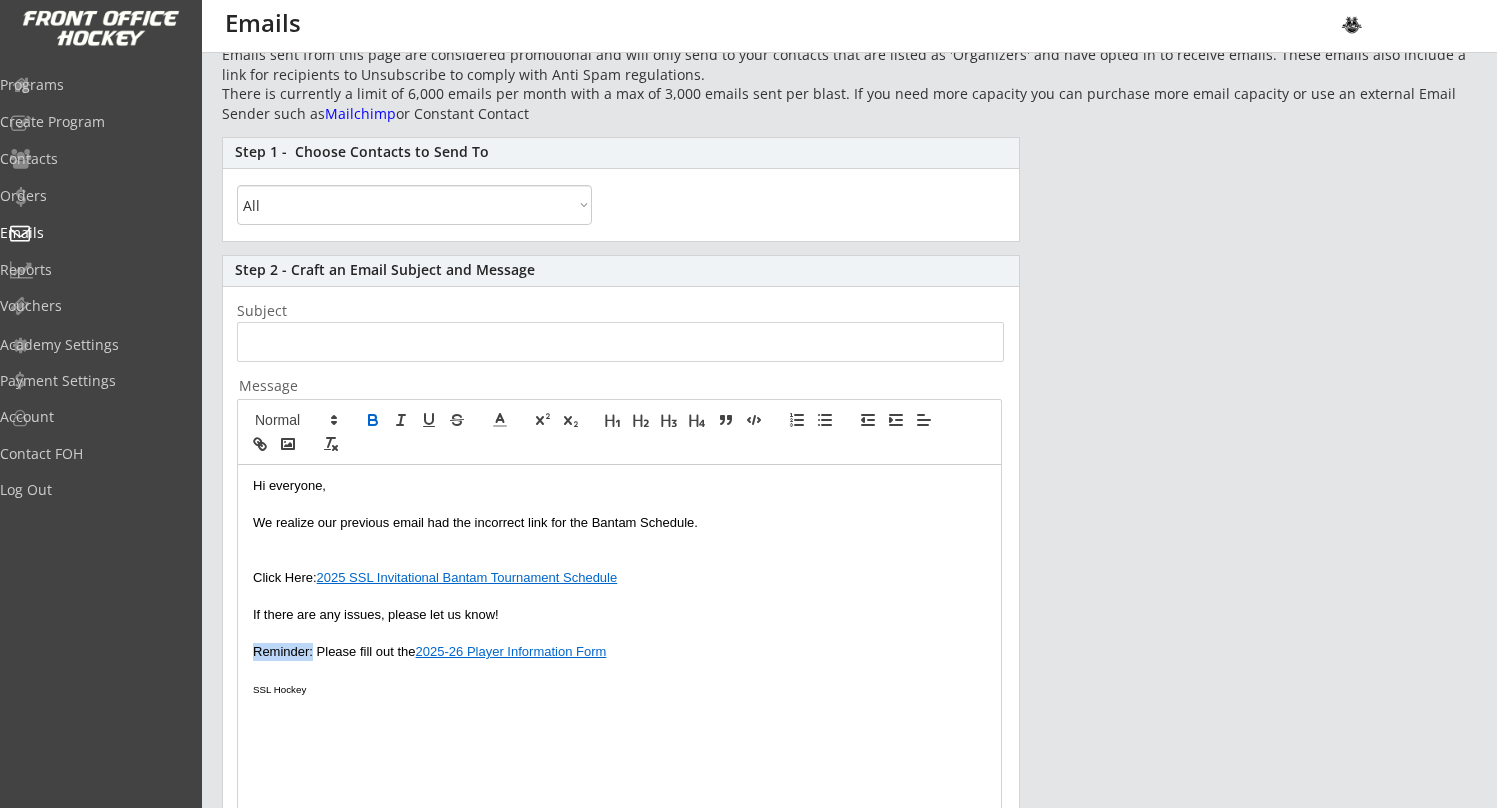 click 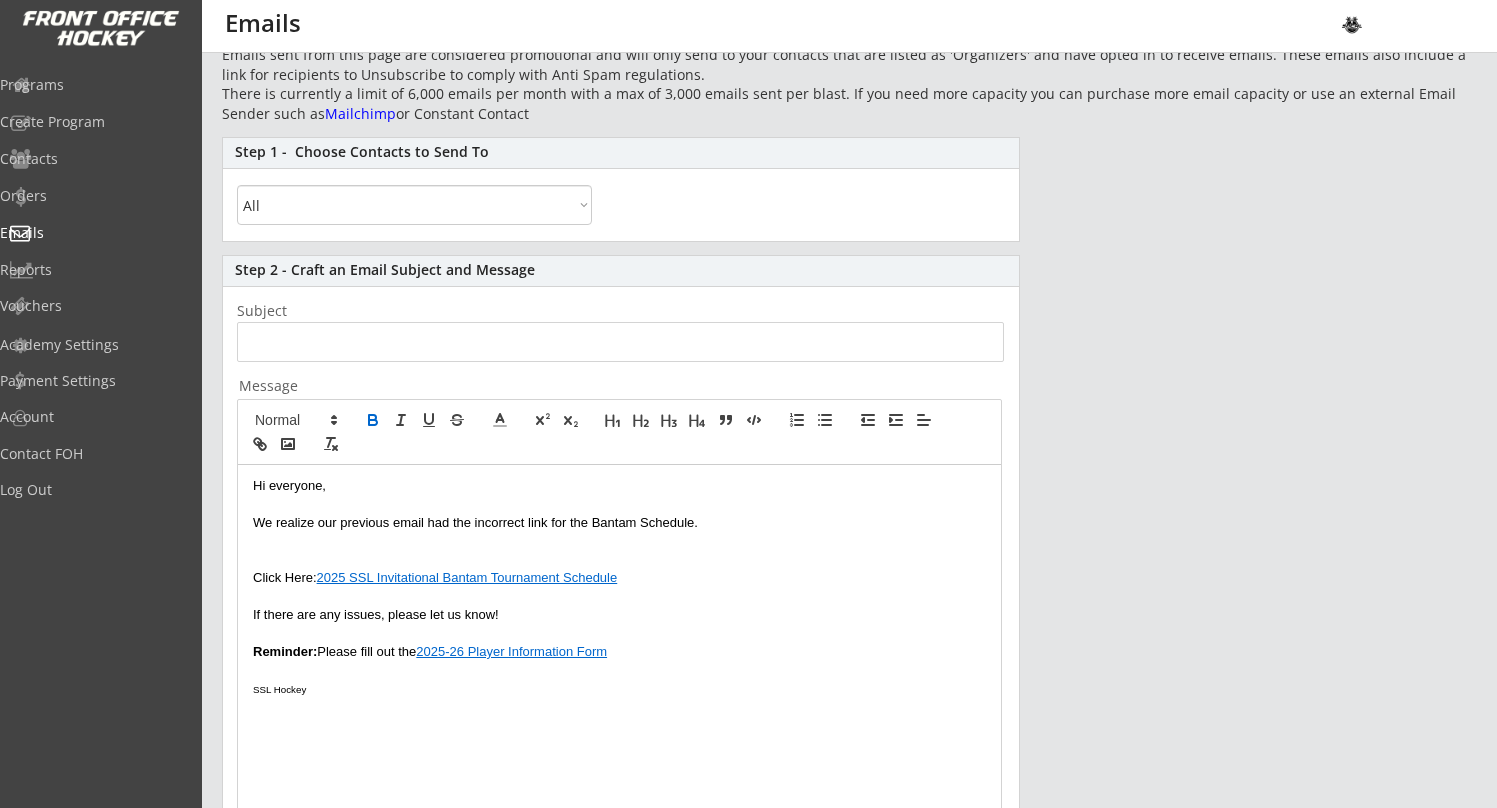 click at bounding box center (619, 671) 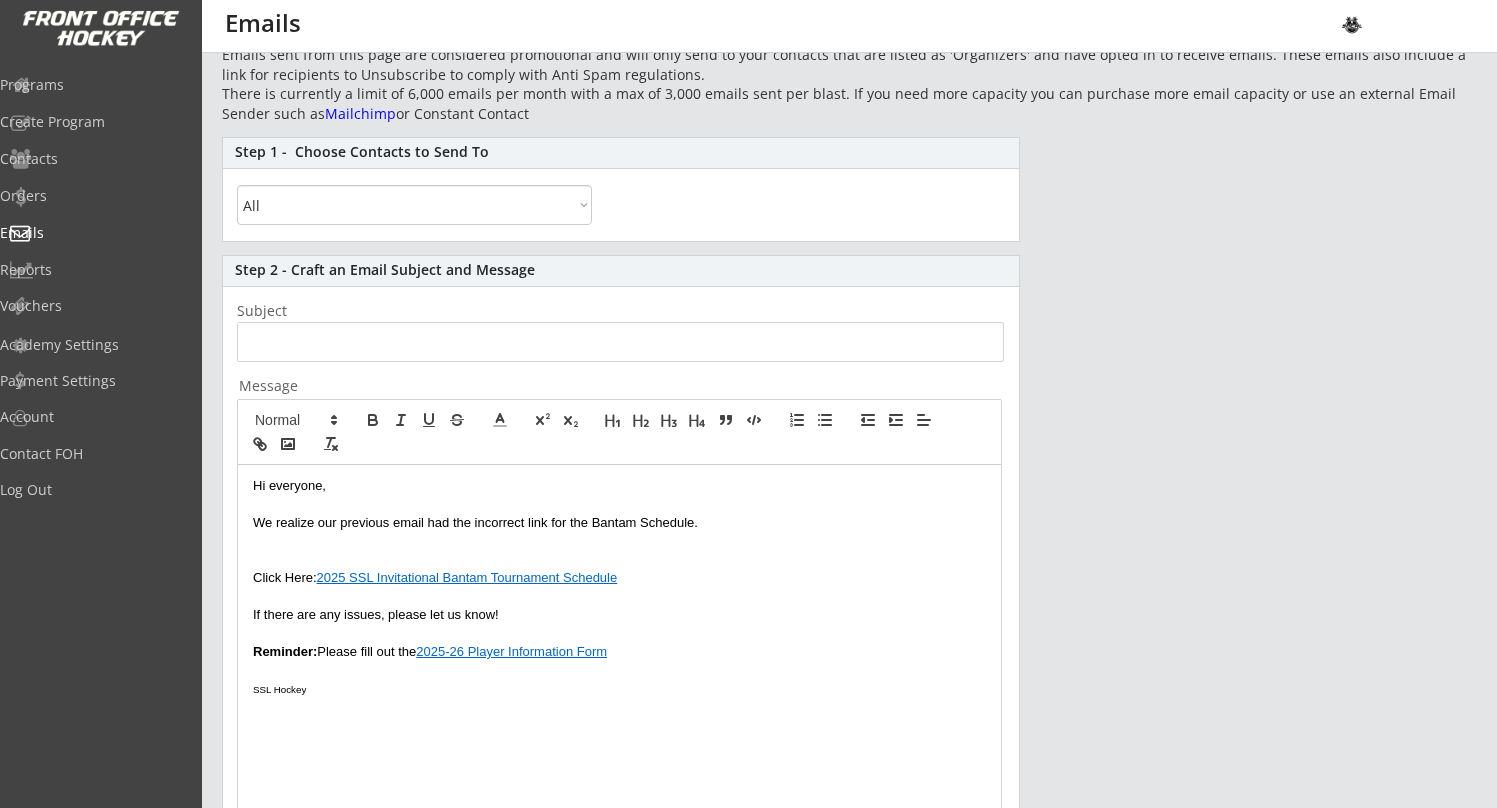 click on "Reminder:  Please fill out the  2025-26 Player Information Form" at bounding box center (619, 652) 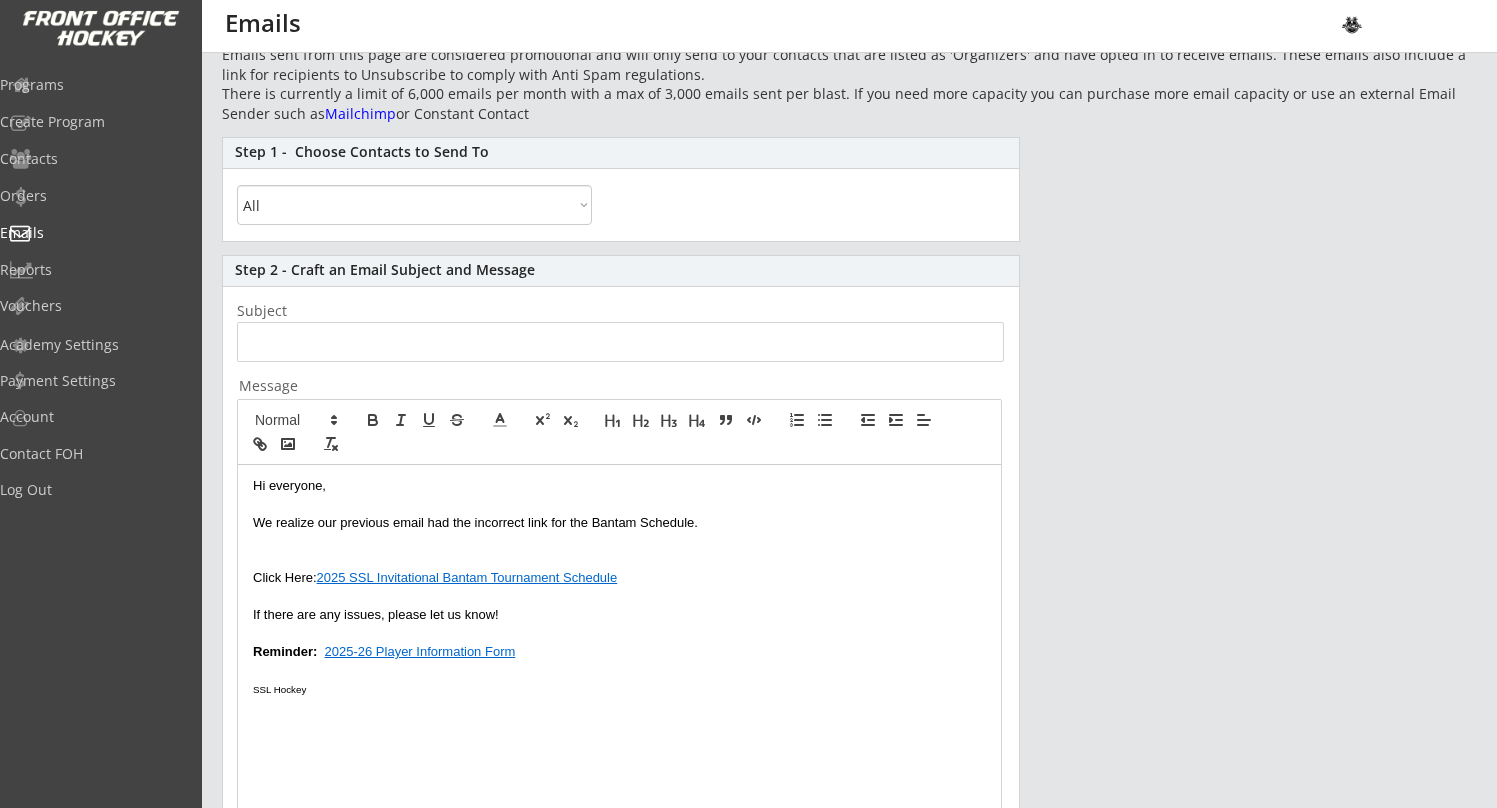 click on "If there are any issues, please let us know!" at bounding box center [619, 615] 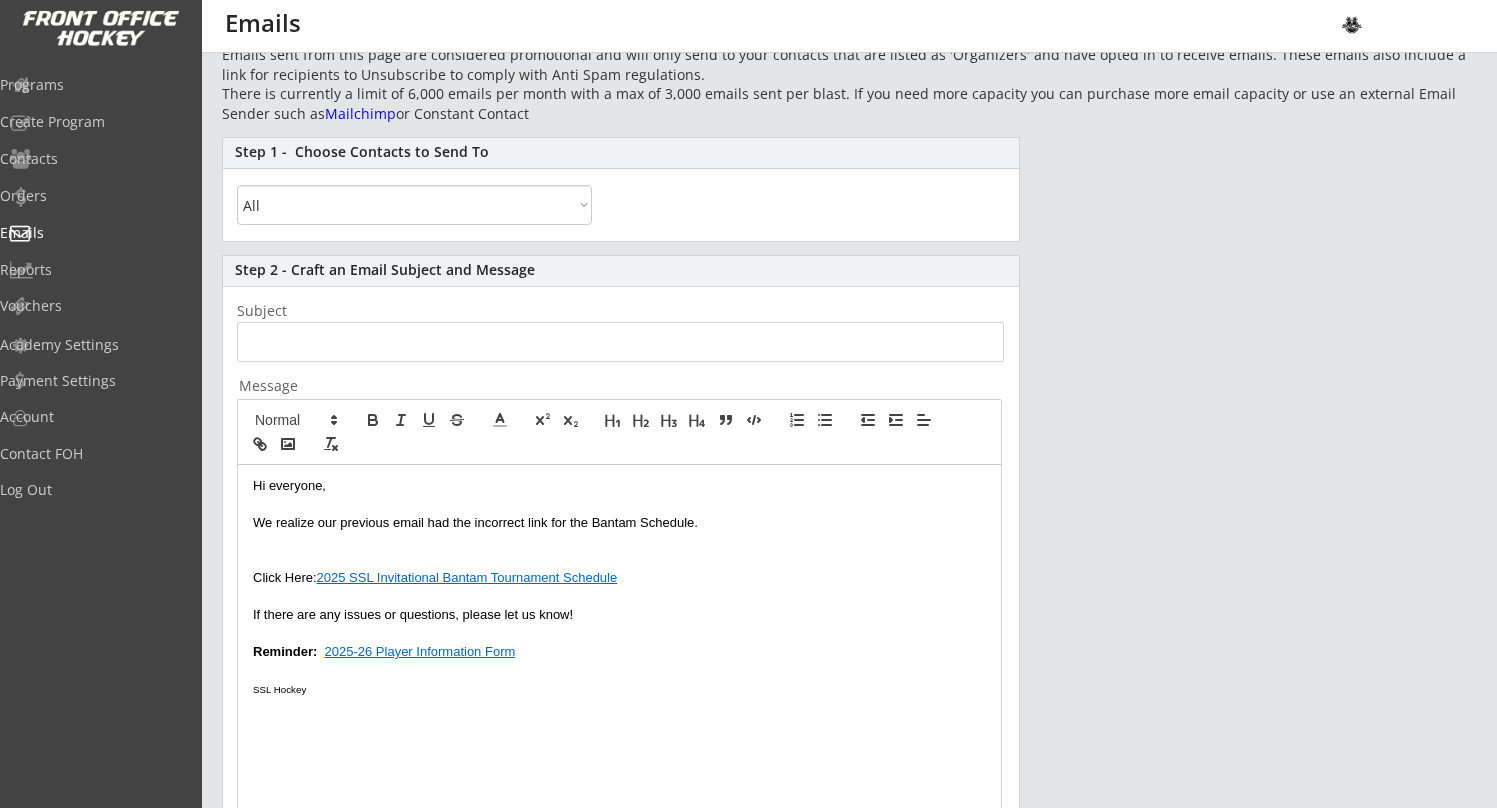 click on "If there are any issues or questions, please let us know!" at bounding box center [619, 615] 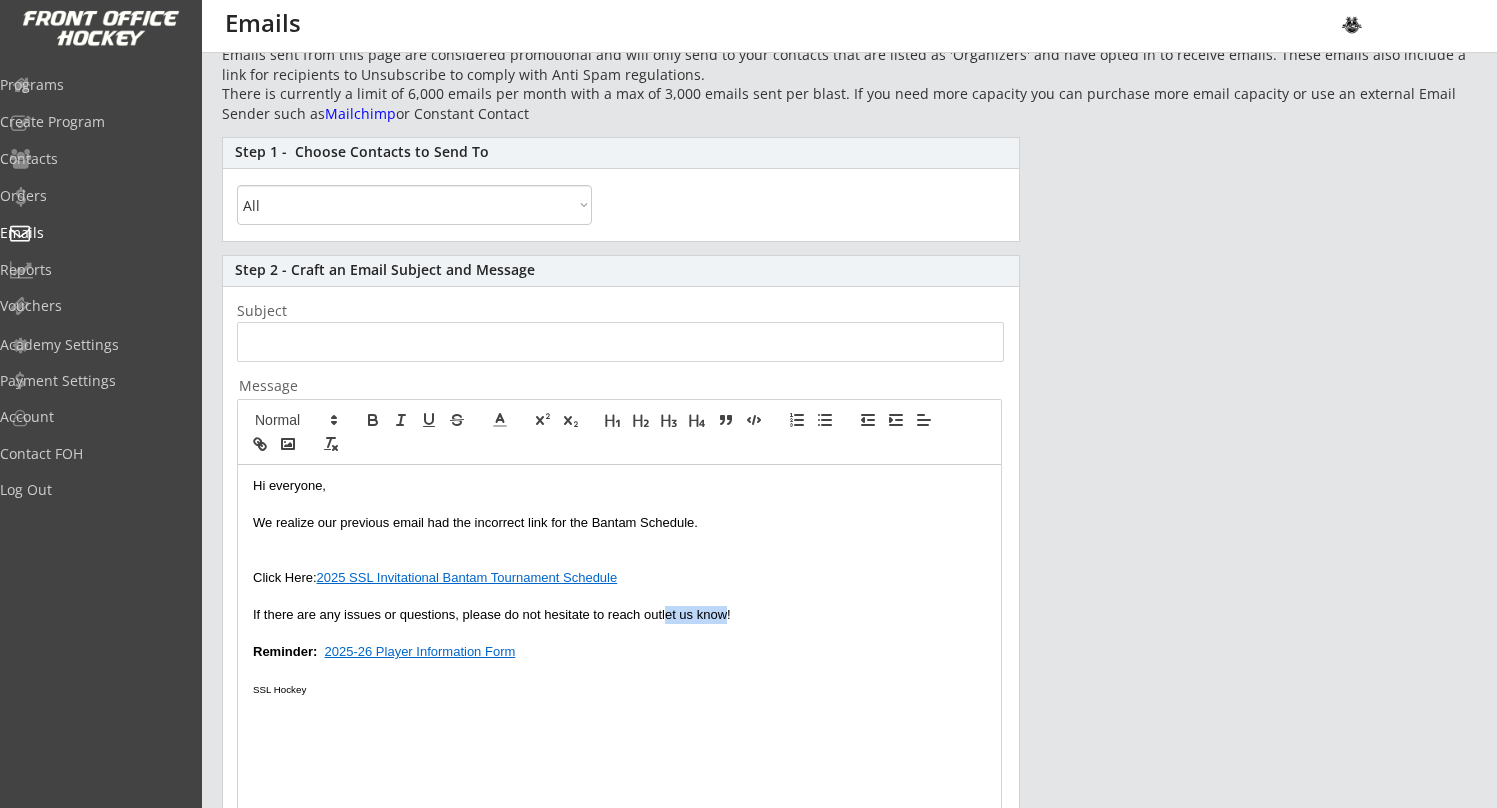 drag, startPoint x: 728, startPoint y: 614, endPoint x: 664, endPoint y: 610, distance: 64.12488 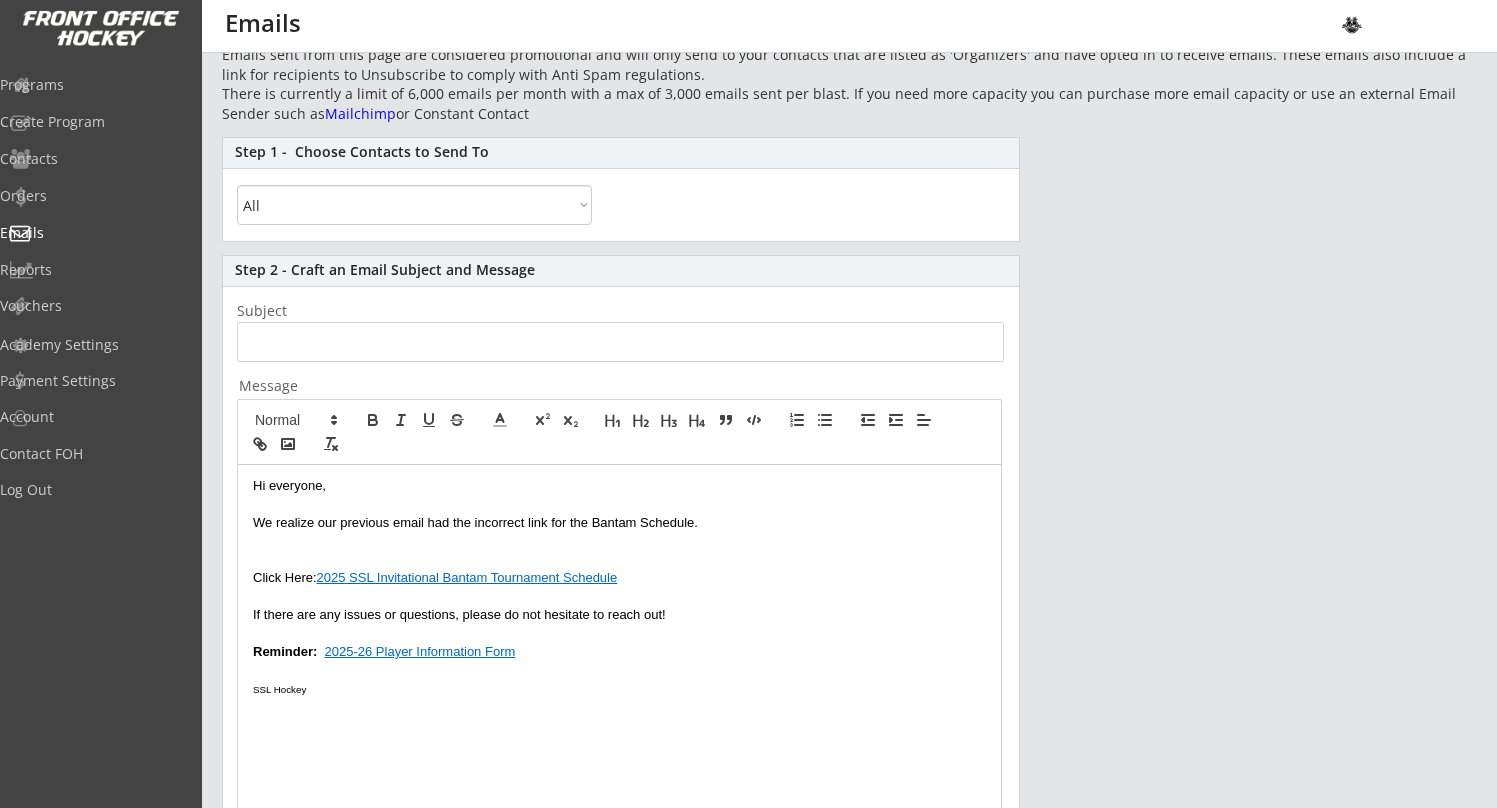 click on "Reminder:    2025-26 Player Information Form" at bounding box center [619, 652] 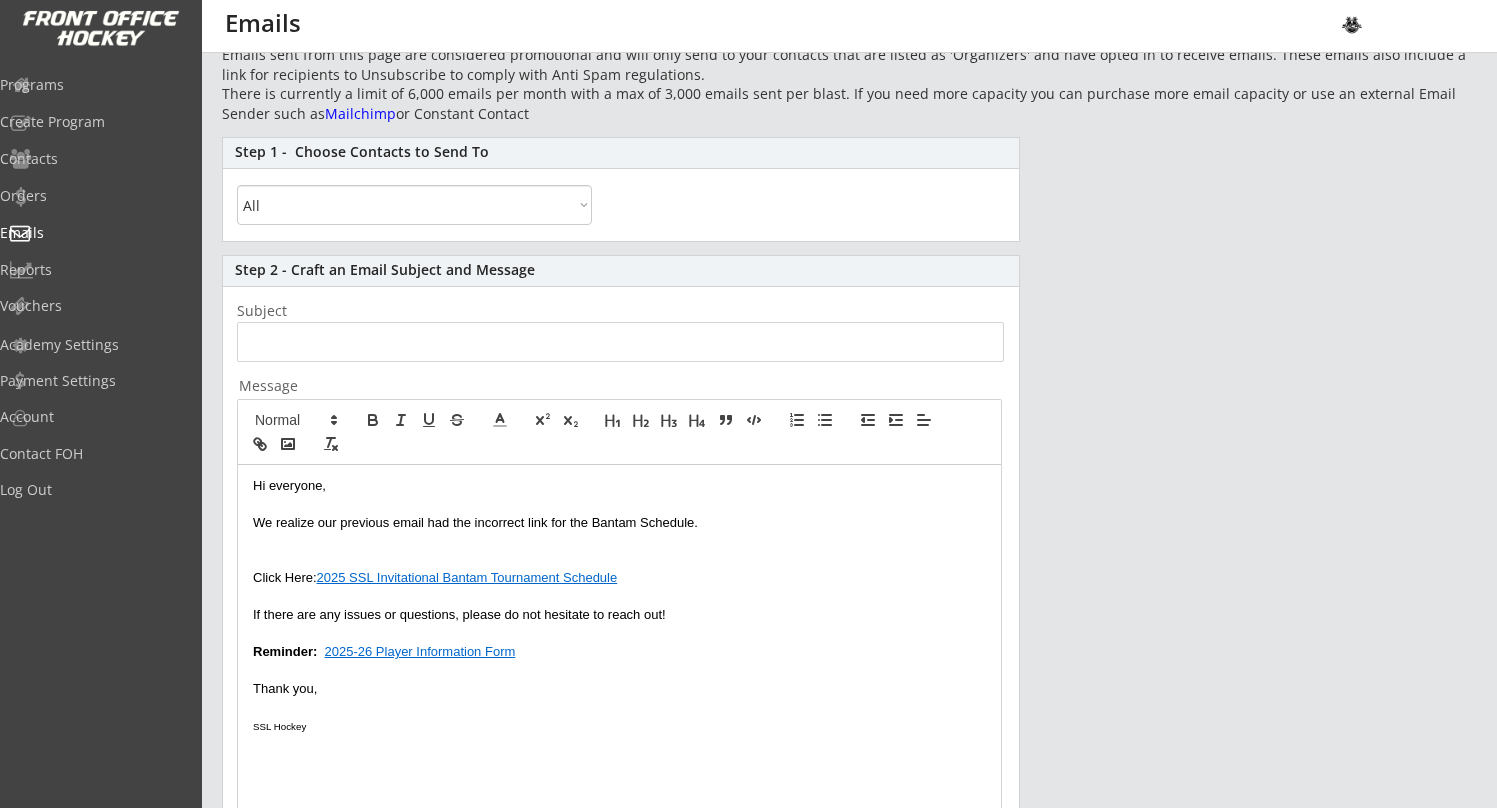 click at bounding box center [619, 707] 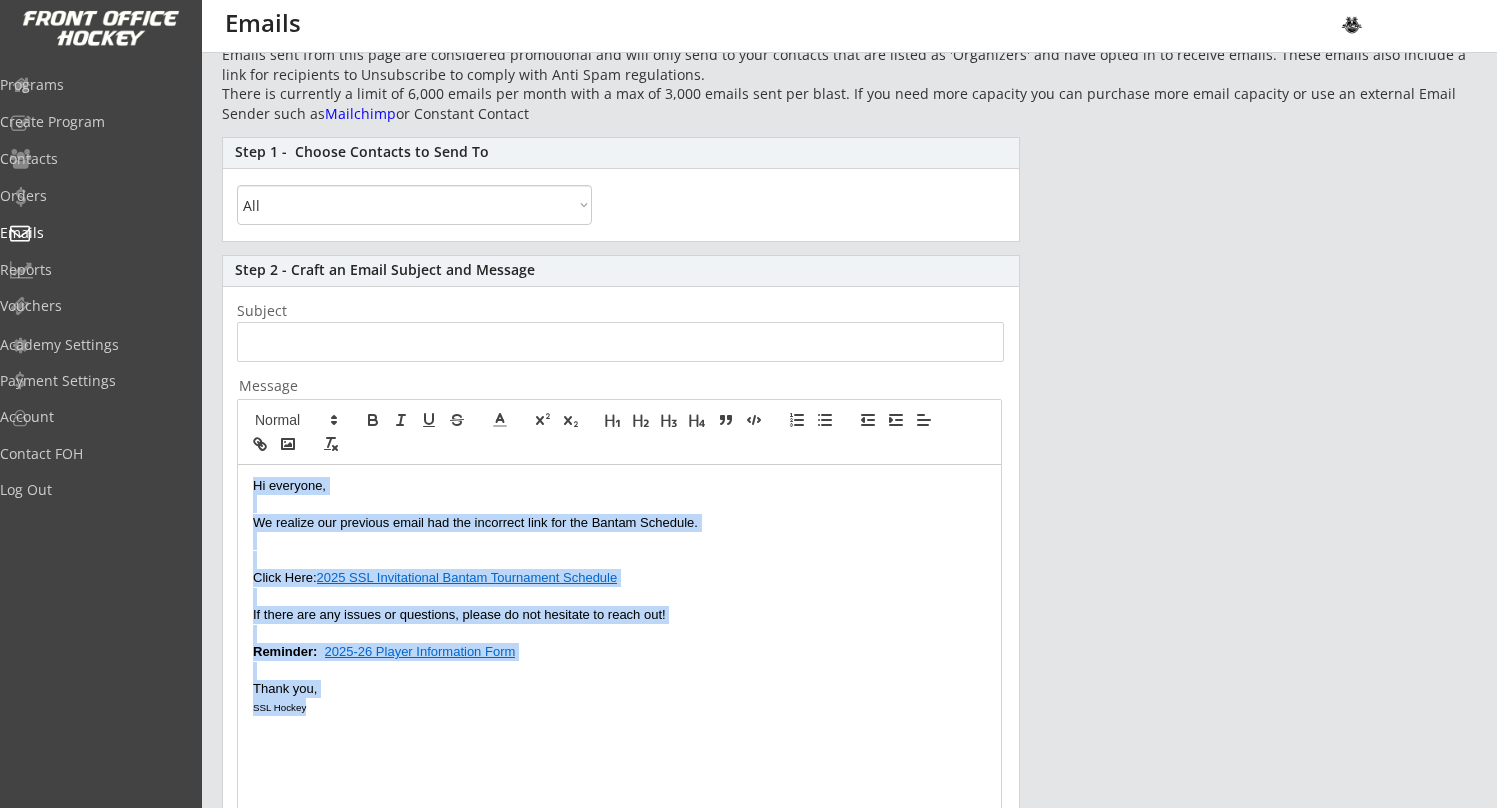 drag, startPoint x: 313, startPoint y: 703, endPoint x: 219, endPoint y: 464, distance: 256.82095 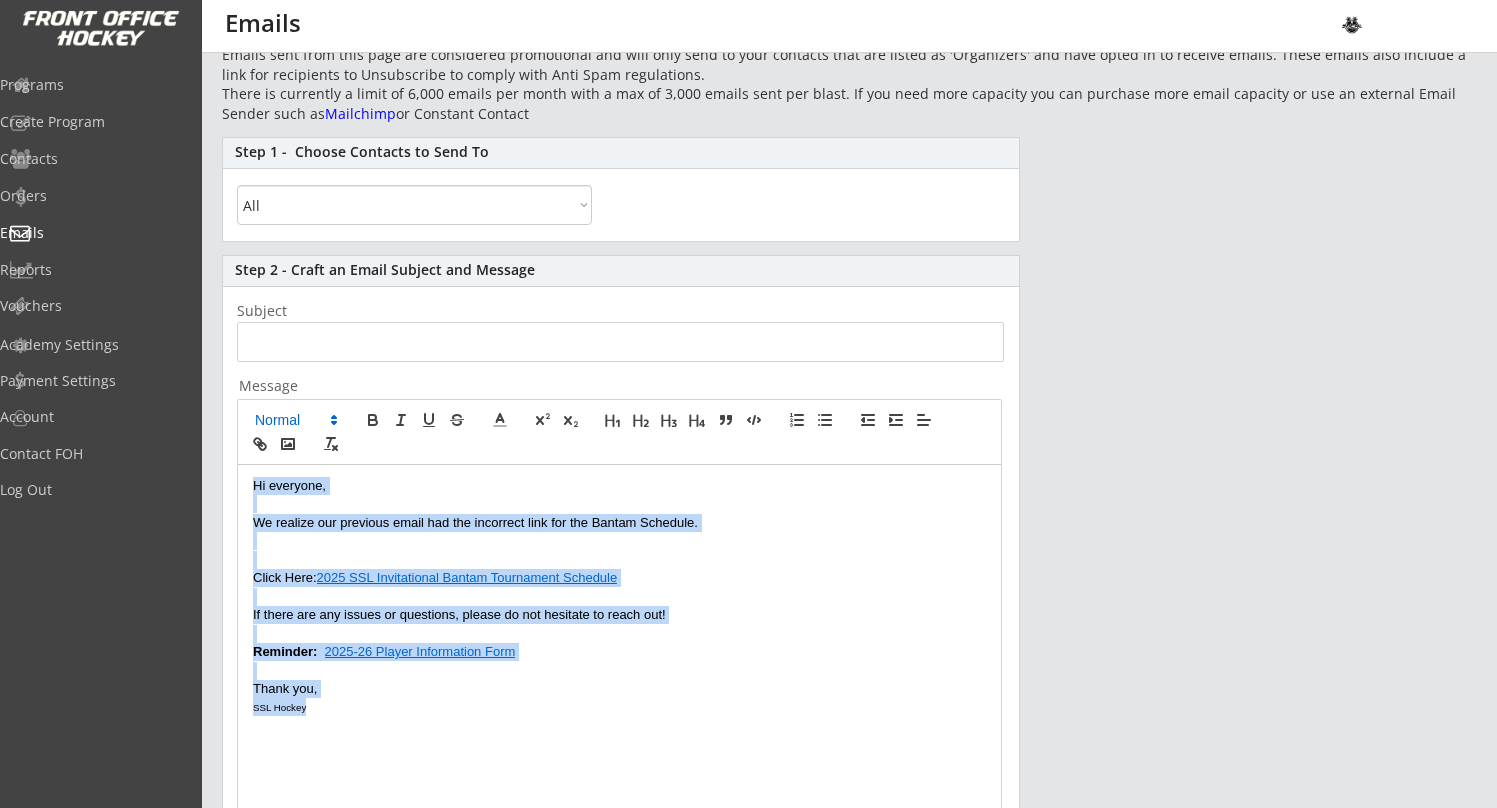 click 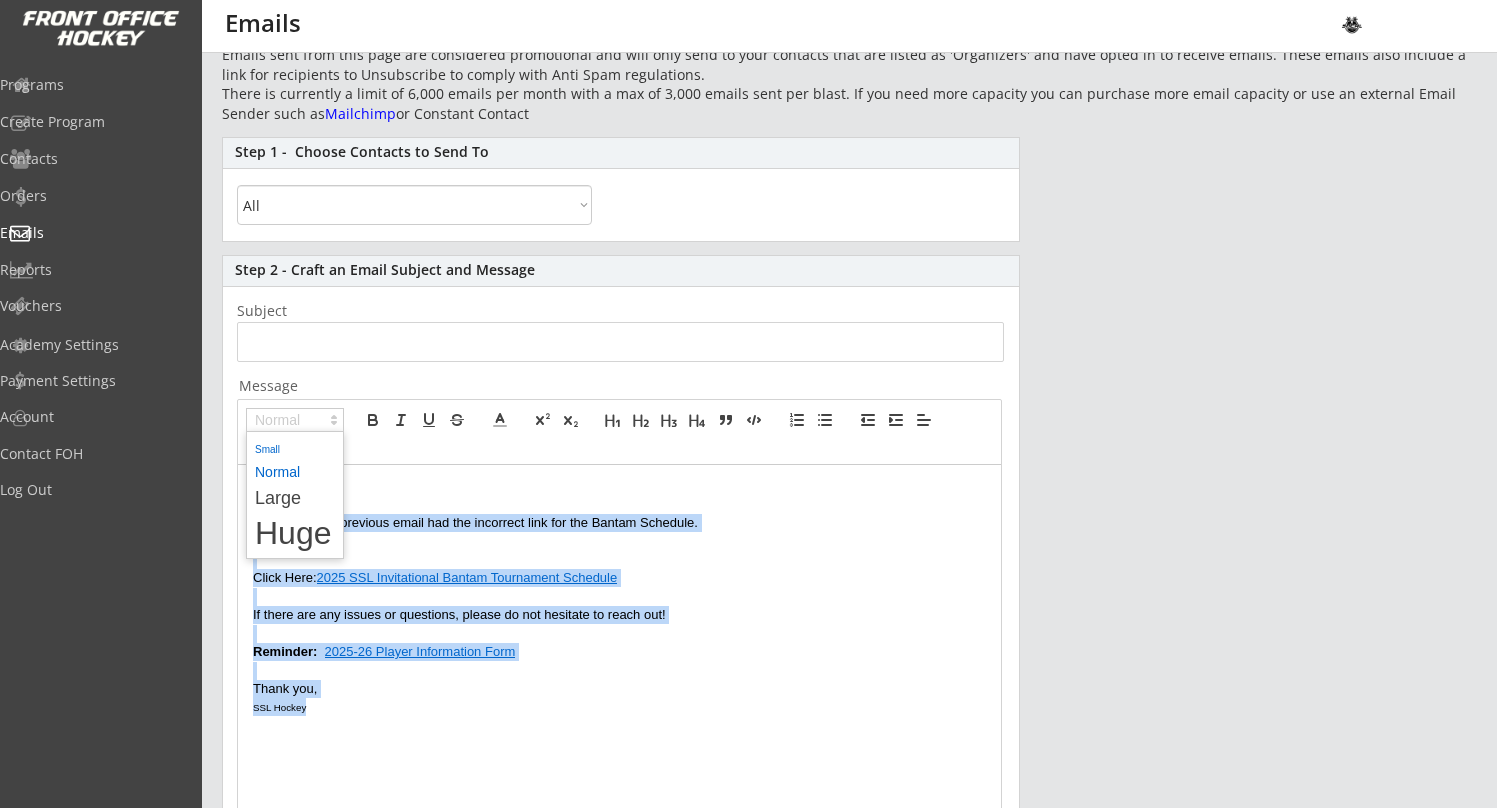 click at bounding box center (295, 448) 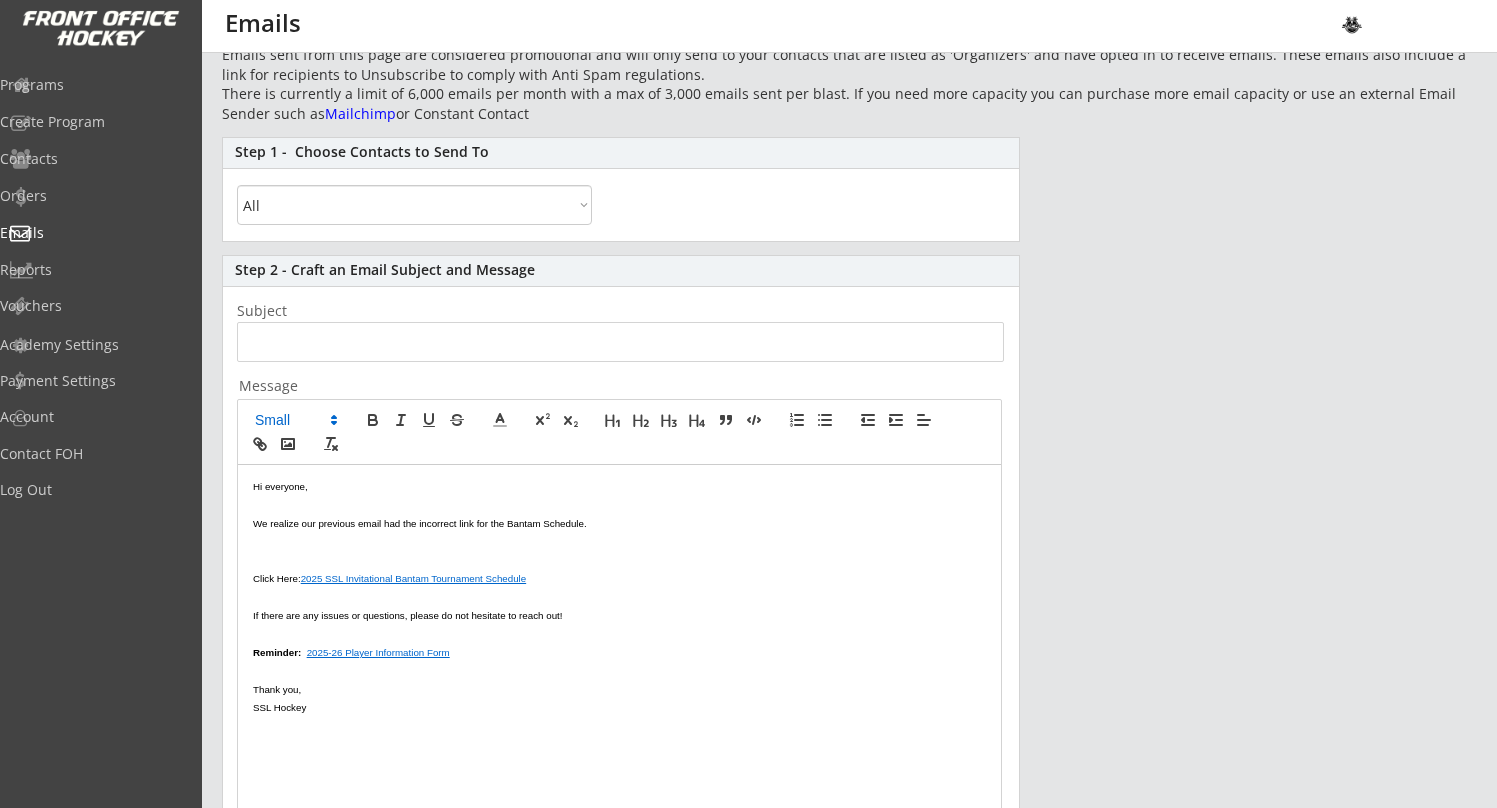click at bounding box center [620, 342] 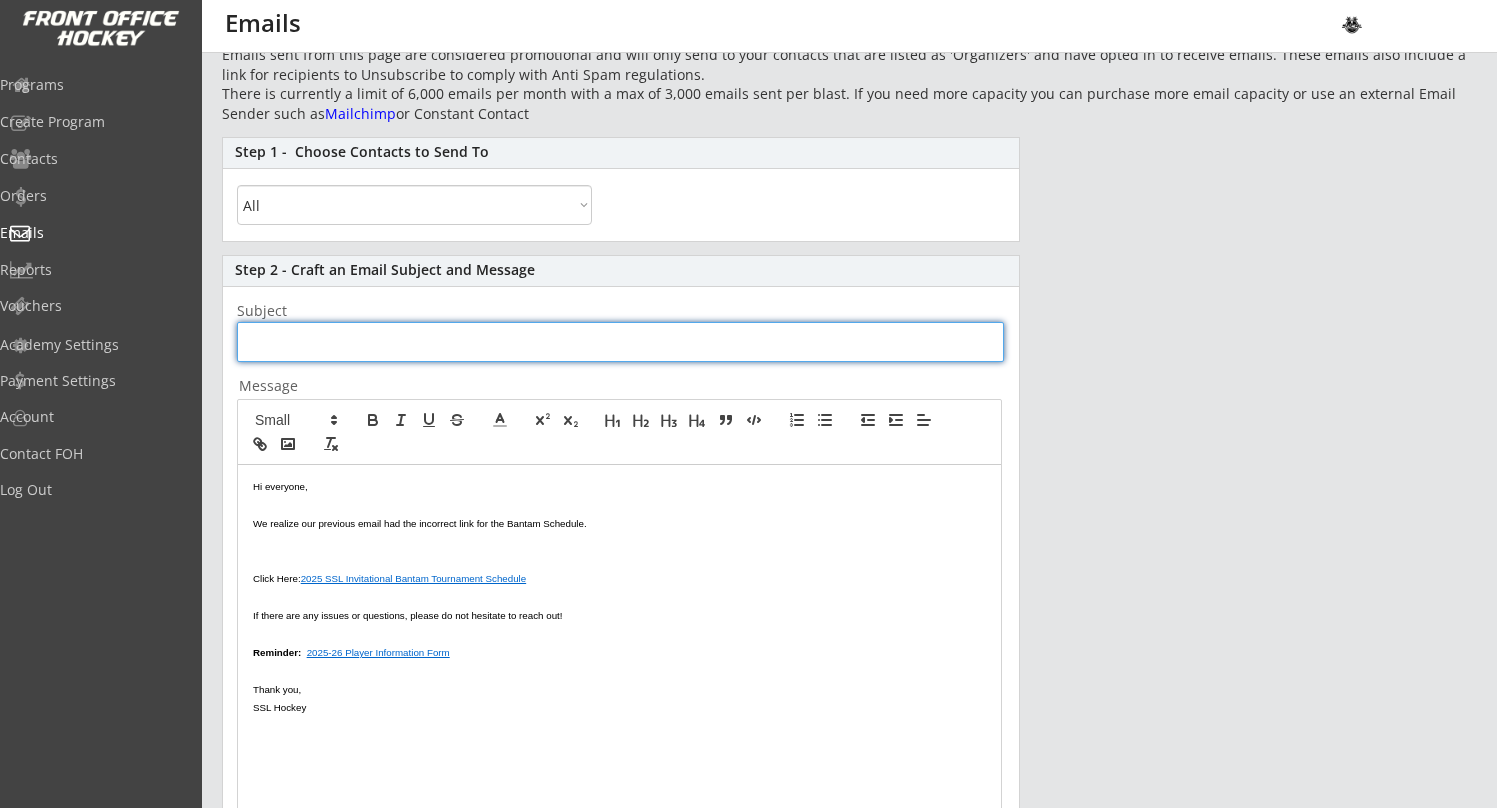 click on "Click Here:  2025 SSL Invitational Bantam Tournament Schedule" at bounding box center [619, 578] 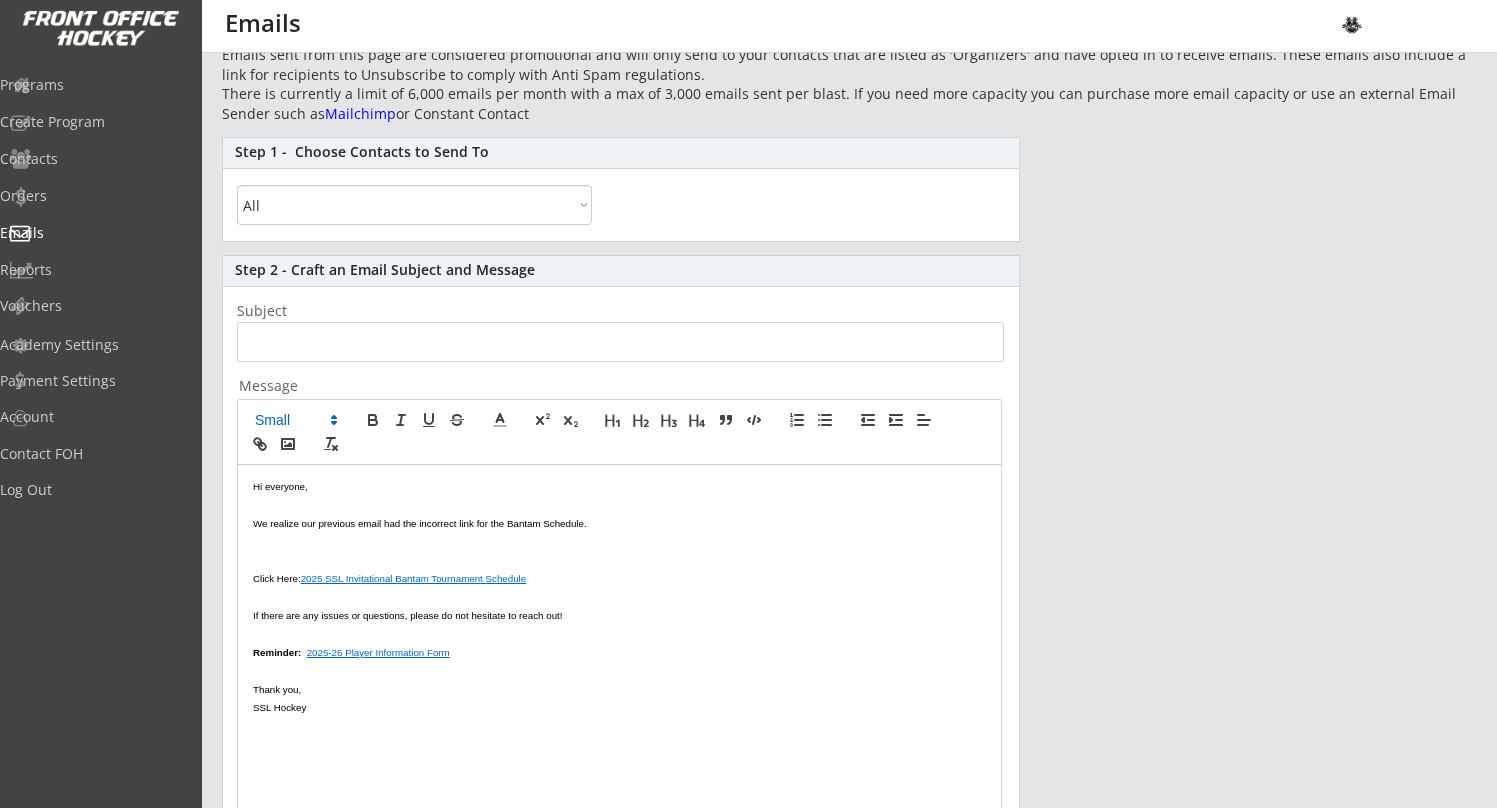 click on "Click Here:  2025 SSL Invitational Bantam Tournament Schedule" at bounding box center [619, 578] 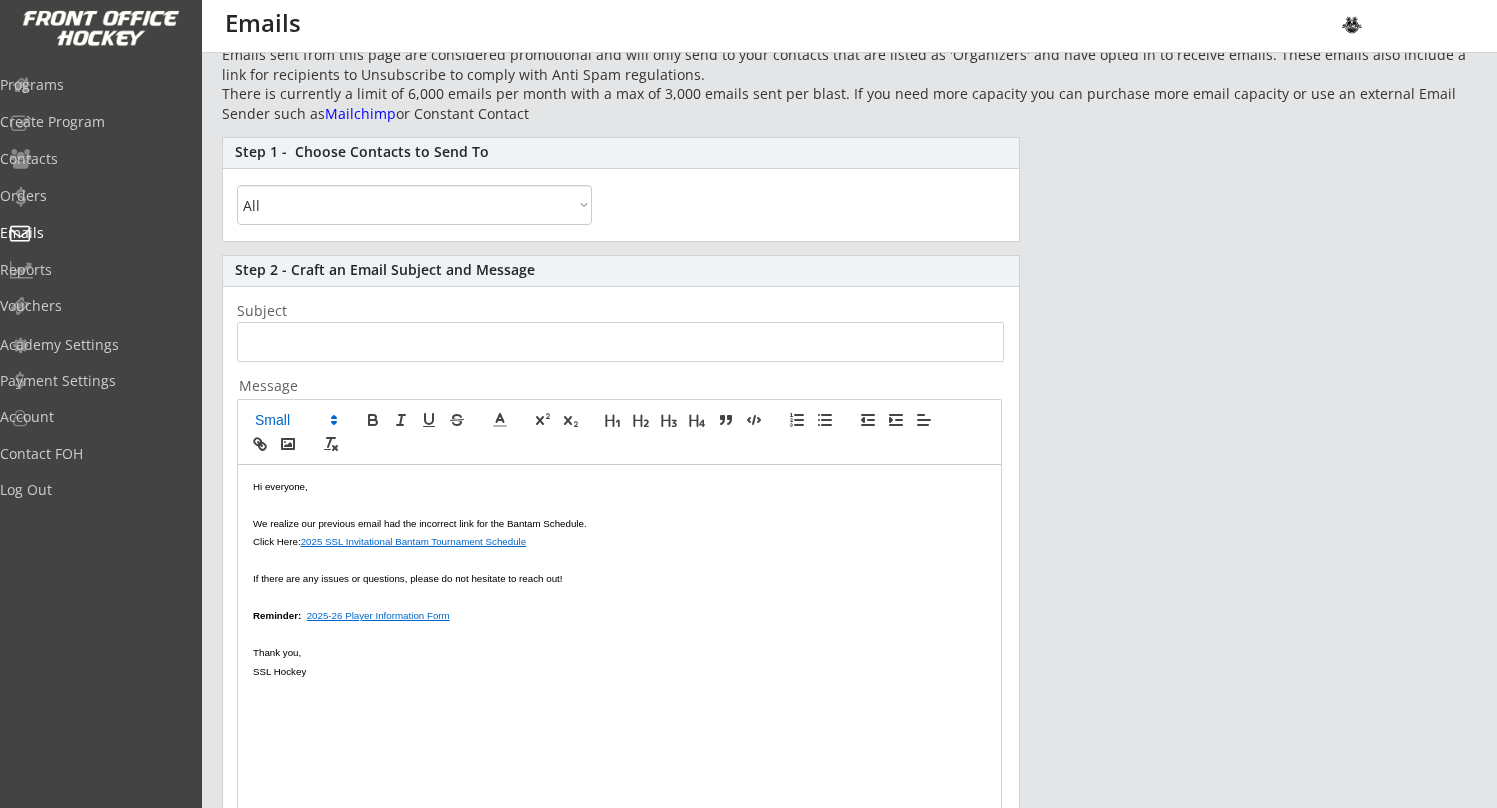 click at bounding box center [619, 560] 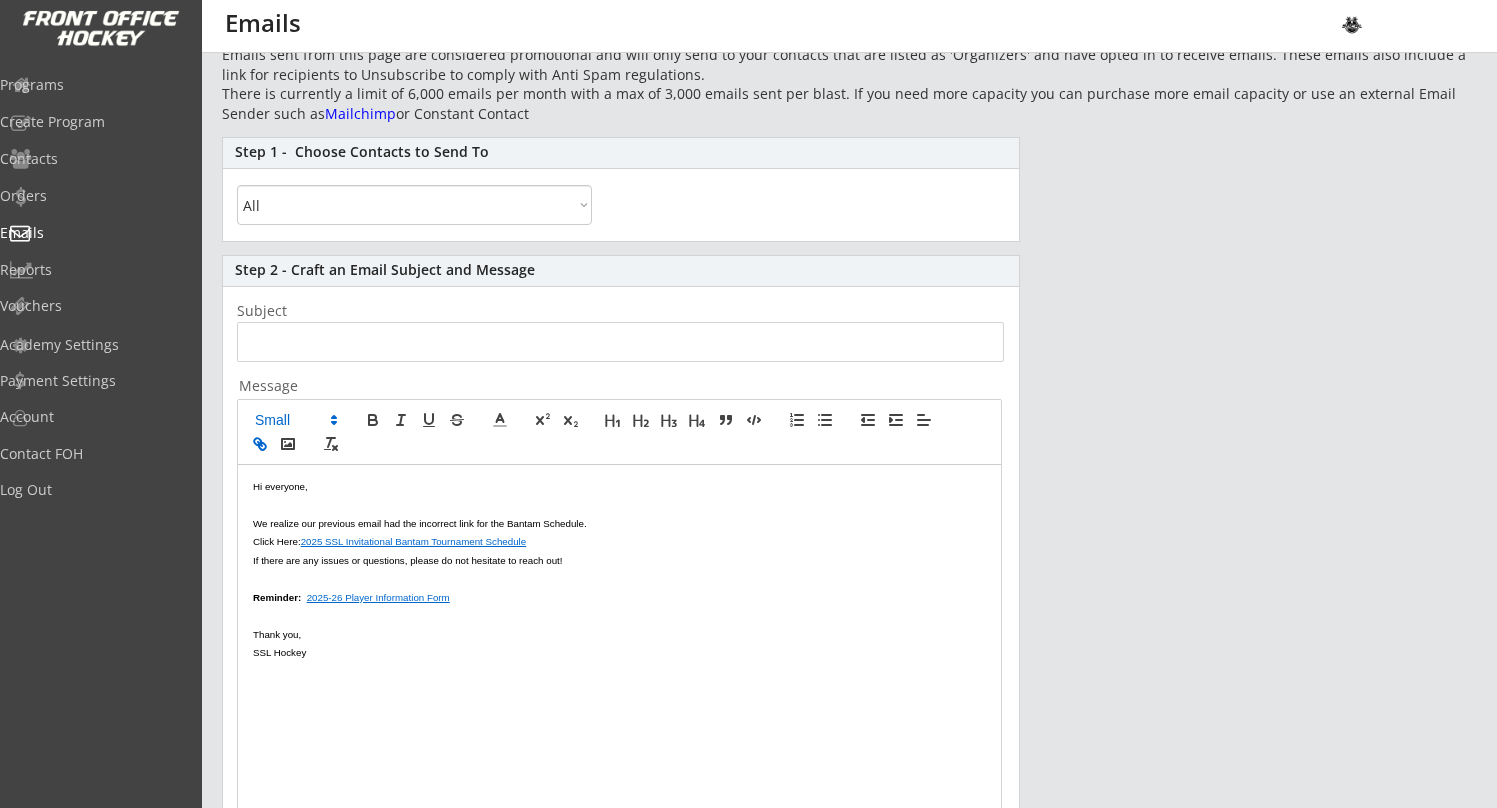 click at bounding box center [619, 578] 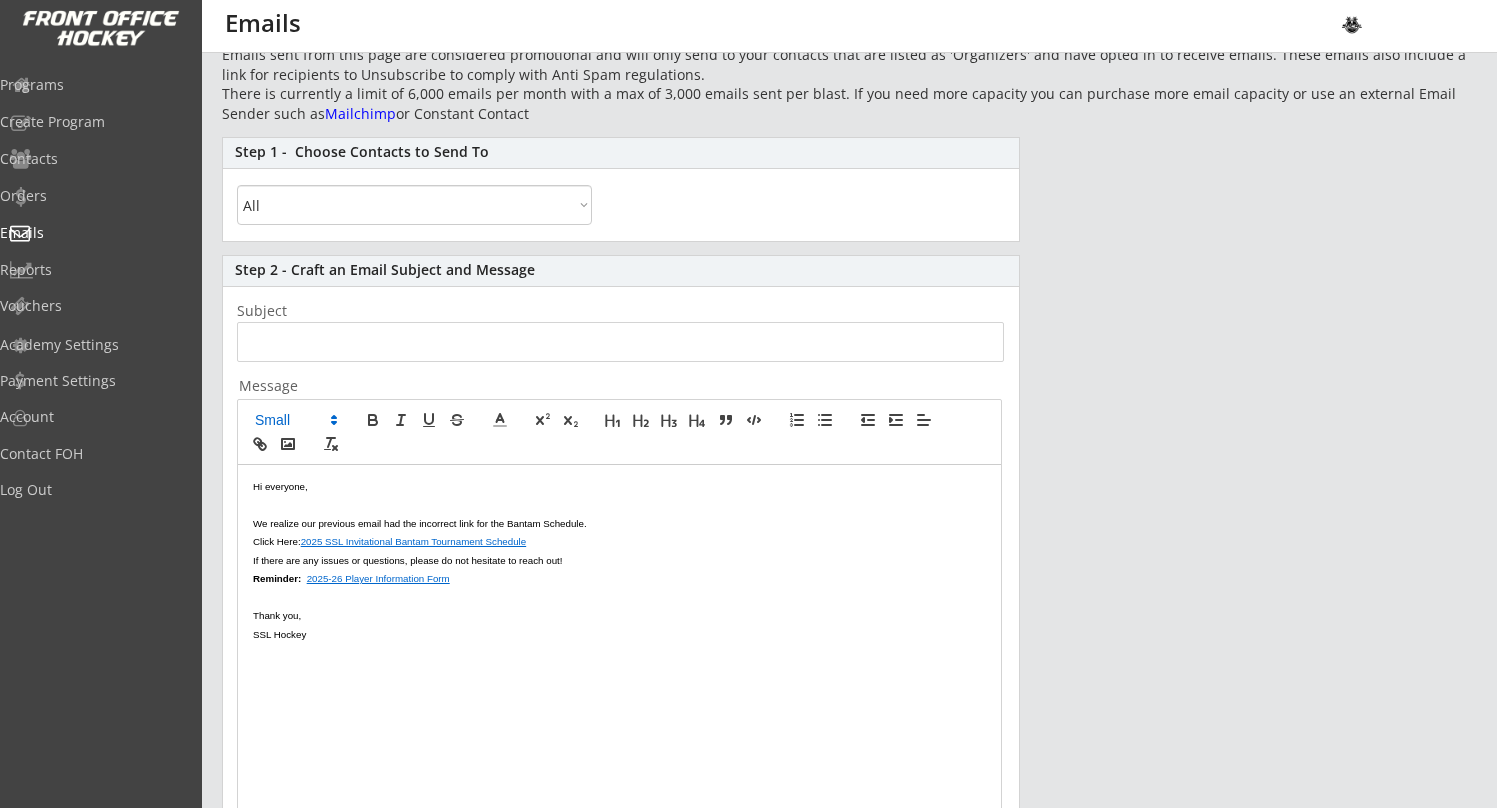 click at bounding box center (619, 597) 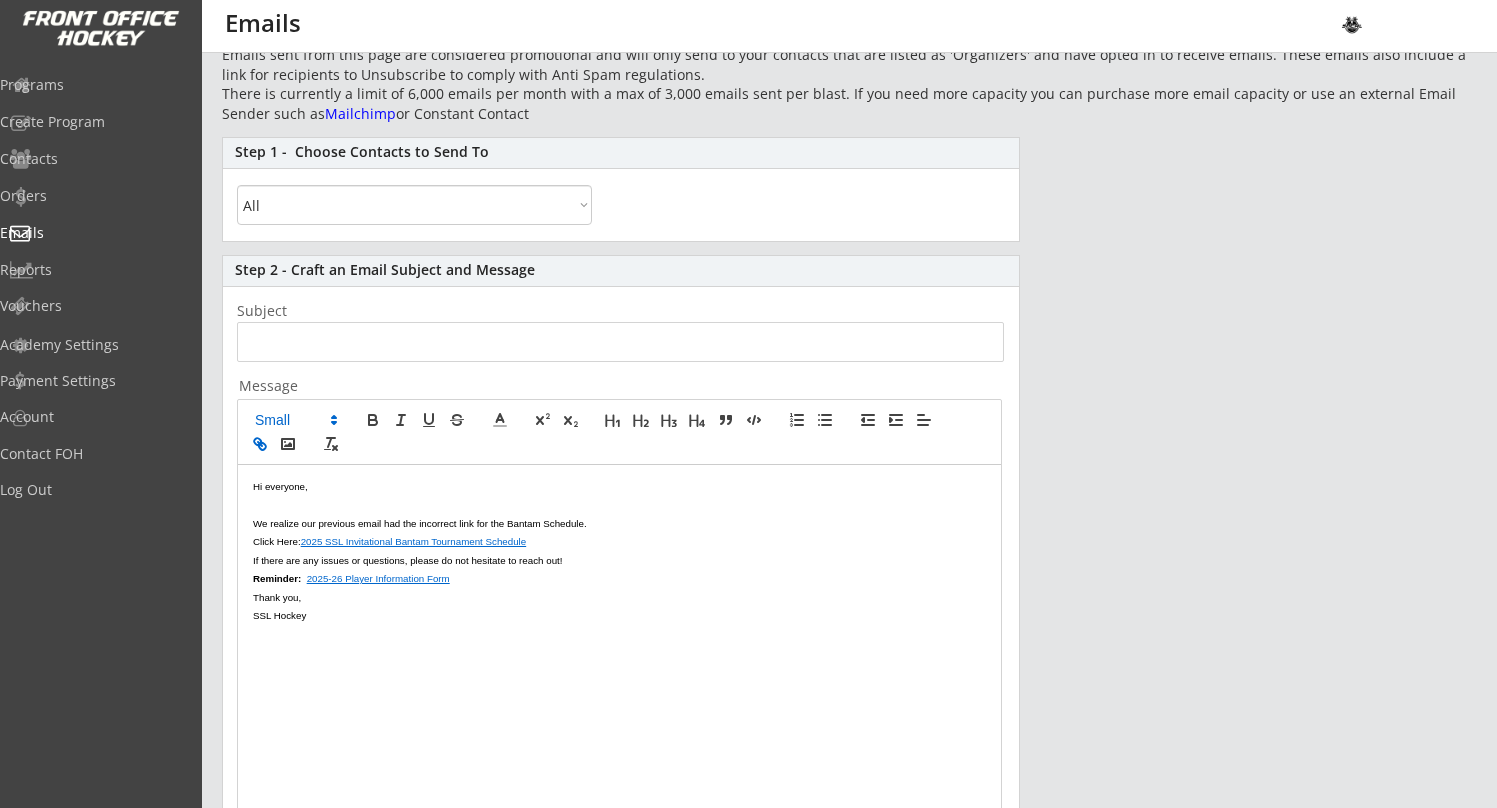 click at bounding box center [619, 504] 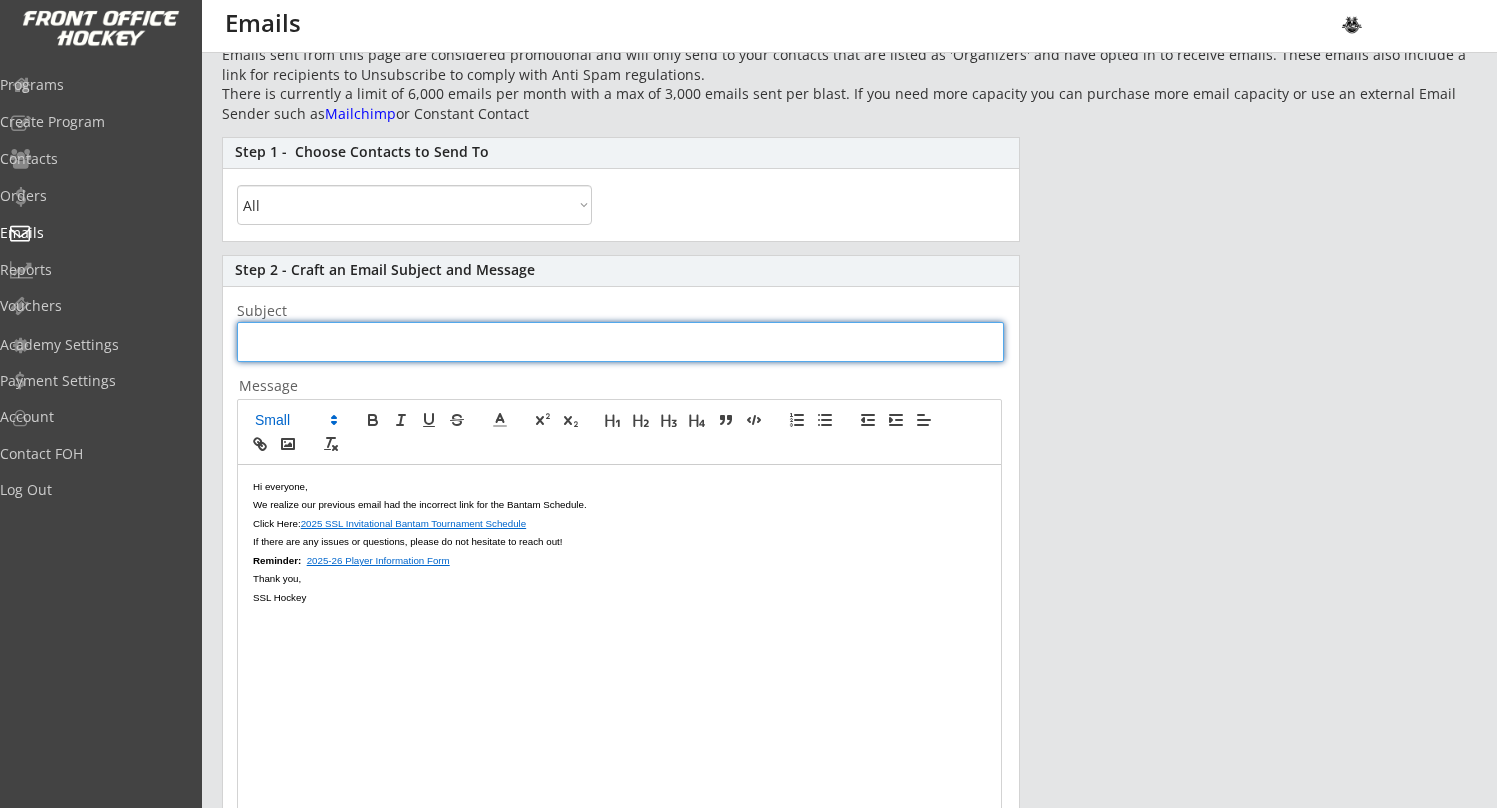 click at bounding box center (620, 342) 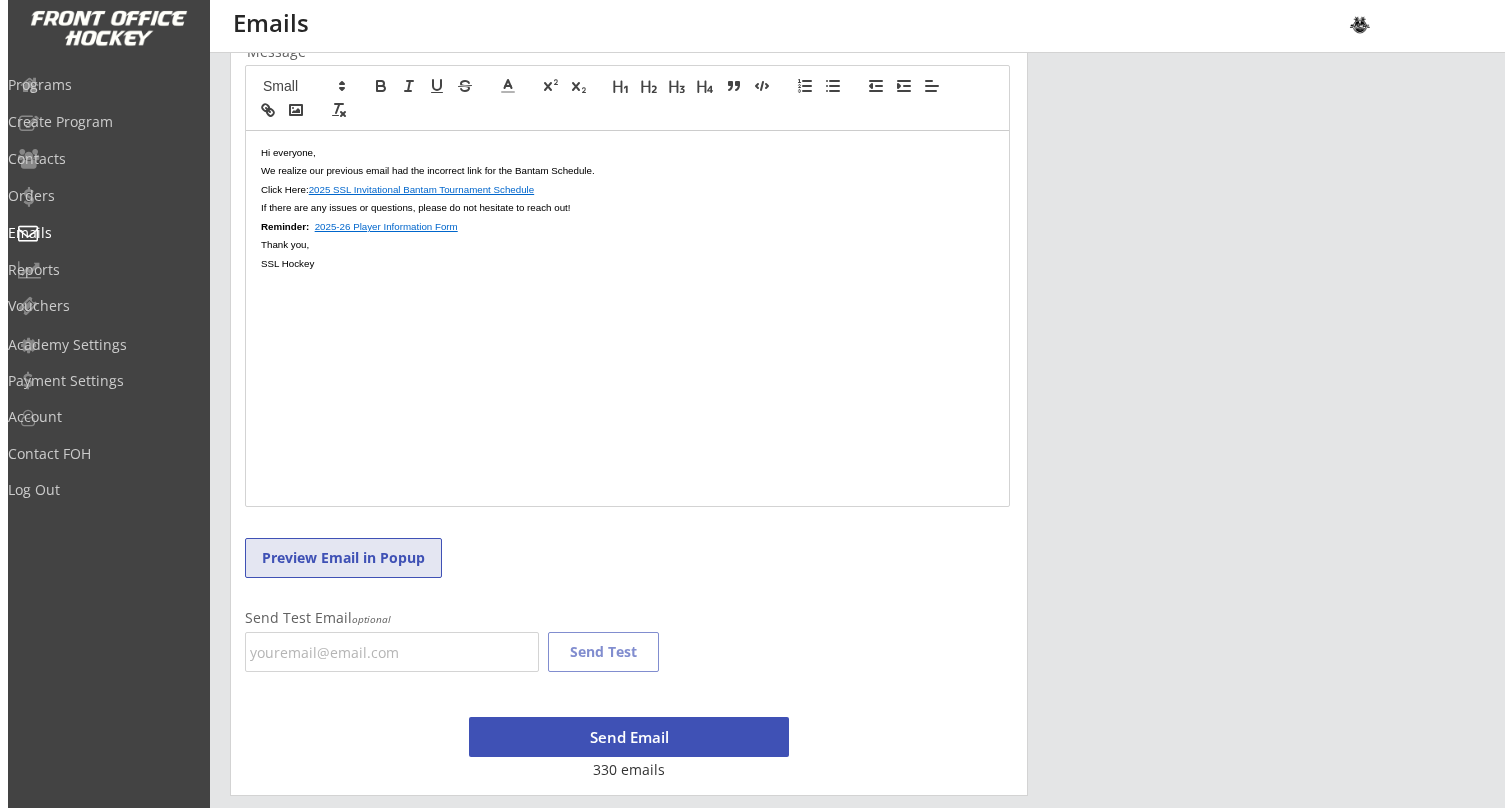 scroll, scrollTop: 431, scrollLeft: 0, axis: vertical 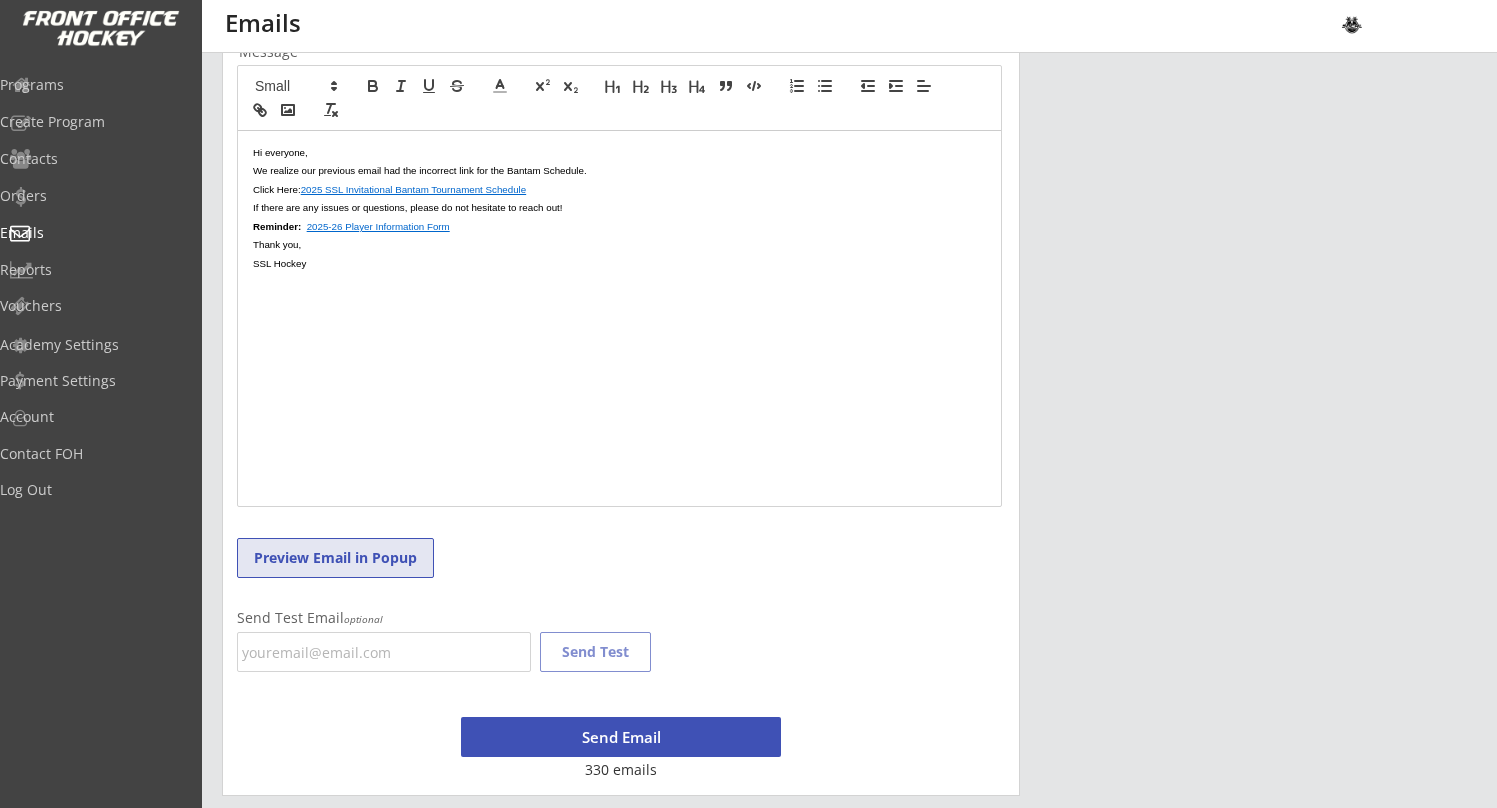 type on "2025 SSL Invitational Bantam Tournament Schedule (Corrected)" 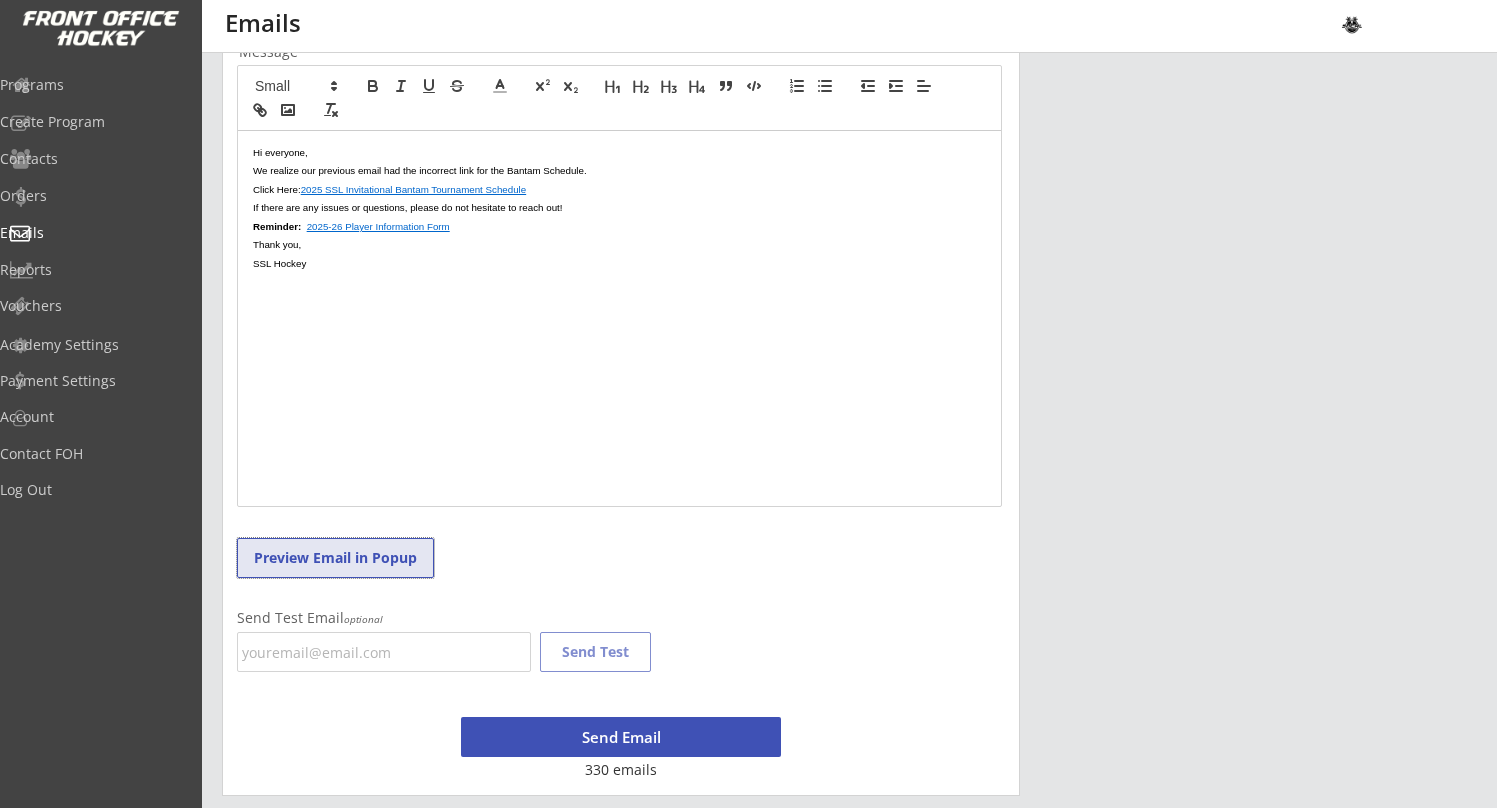 click on "Preview Email in Popup" at bounding box center [335, 558] 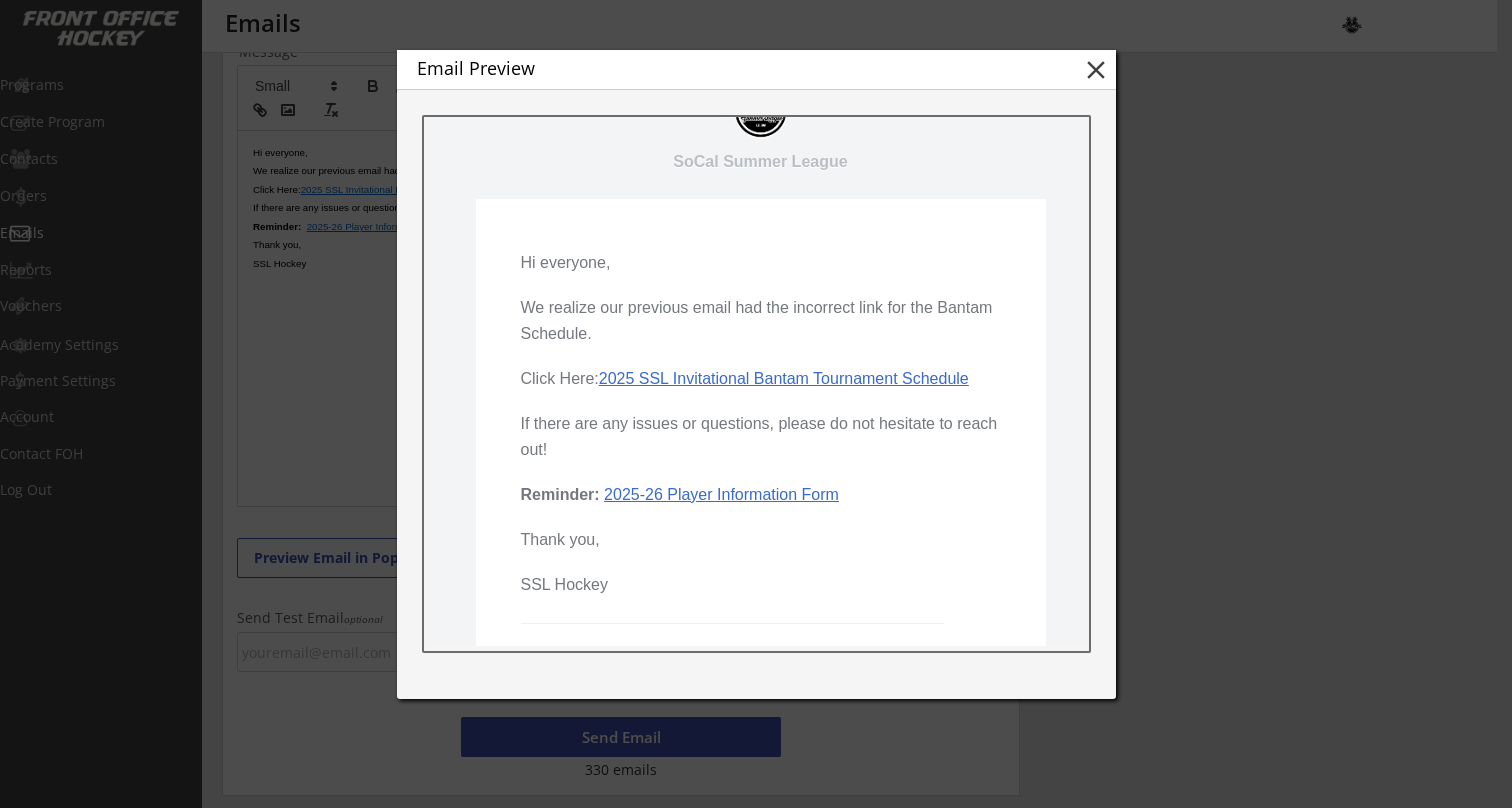 scroll, scrollTop: 75, scrollLeft: 0, axis: vertical 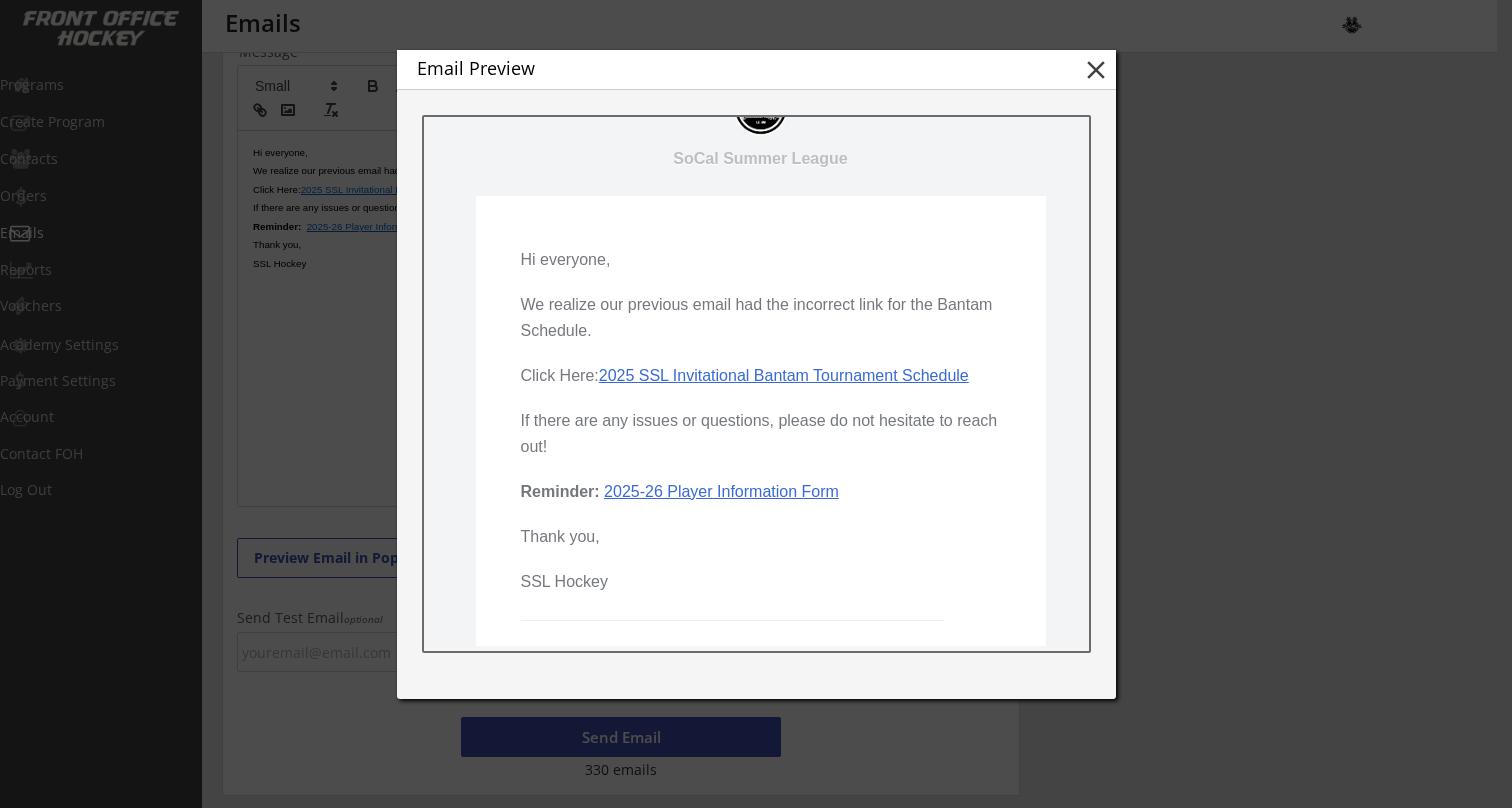 click on "2025 SSL Invitational Bantam Tournament Schedule" at bounding box center [783, 375] 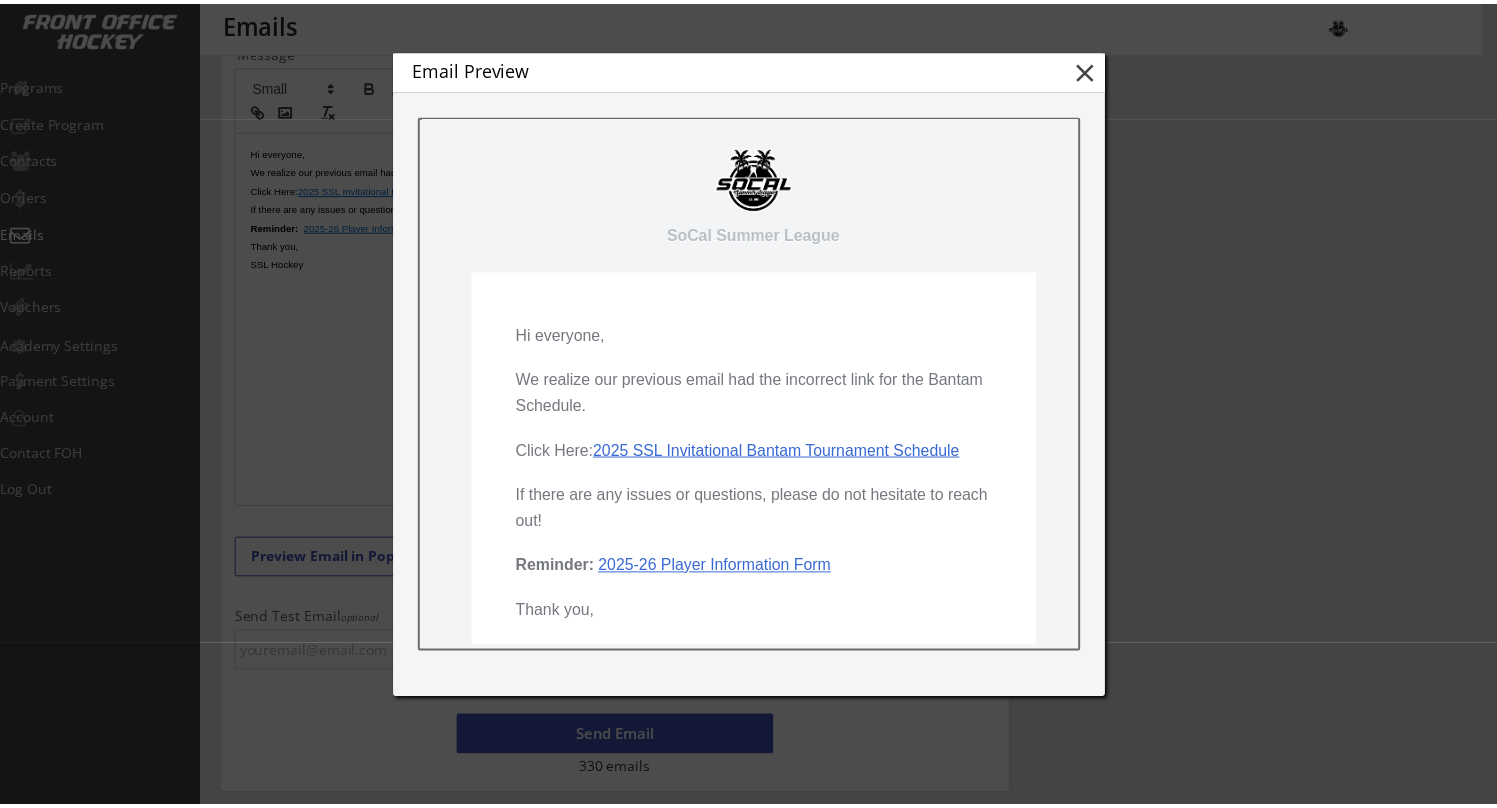 scroll, scrollTop: 0, scrollLeft: 0, axis: both 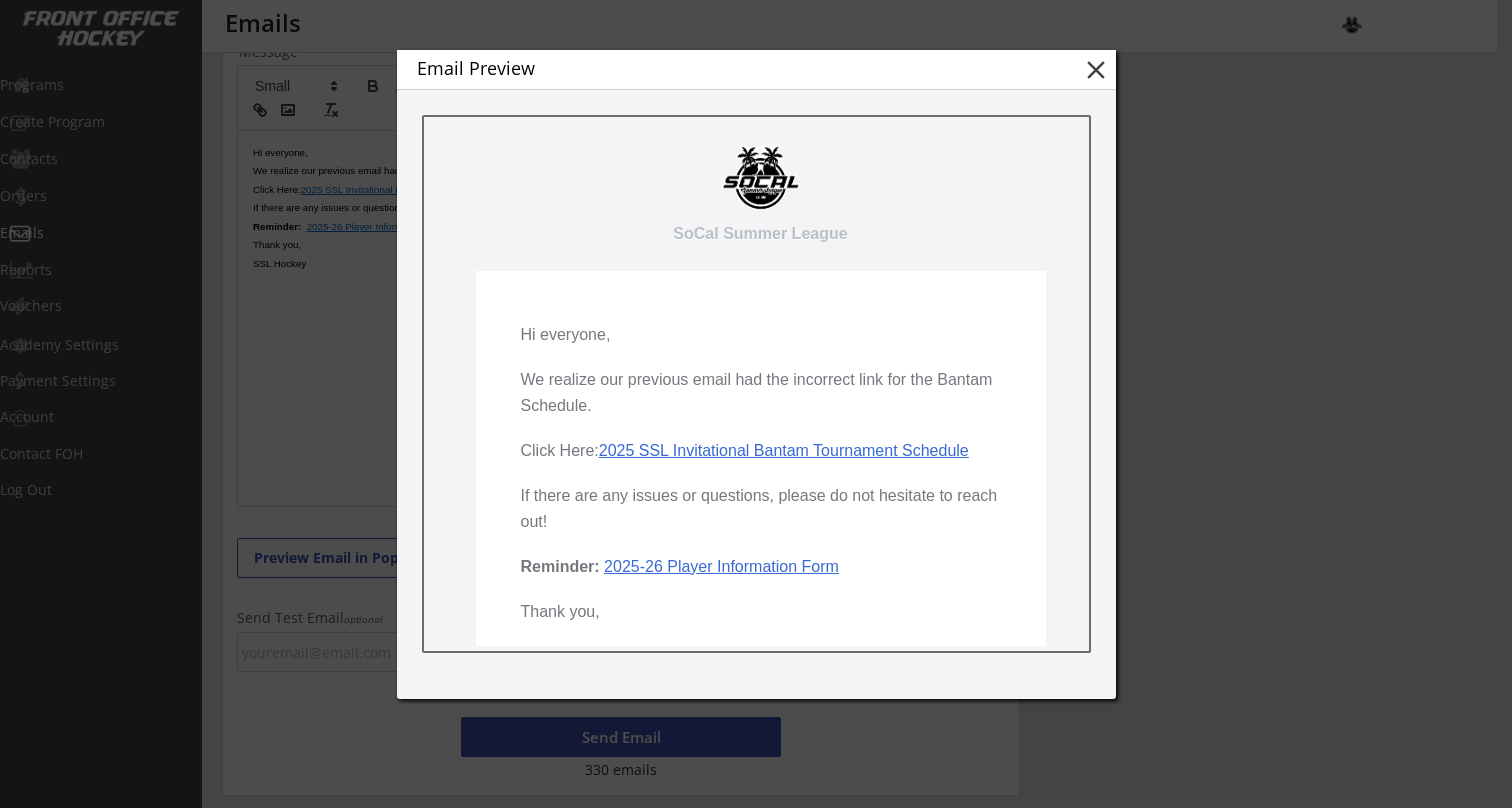 click on "close" at bounding box center [1096, 70] 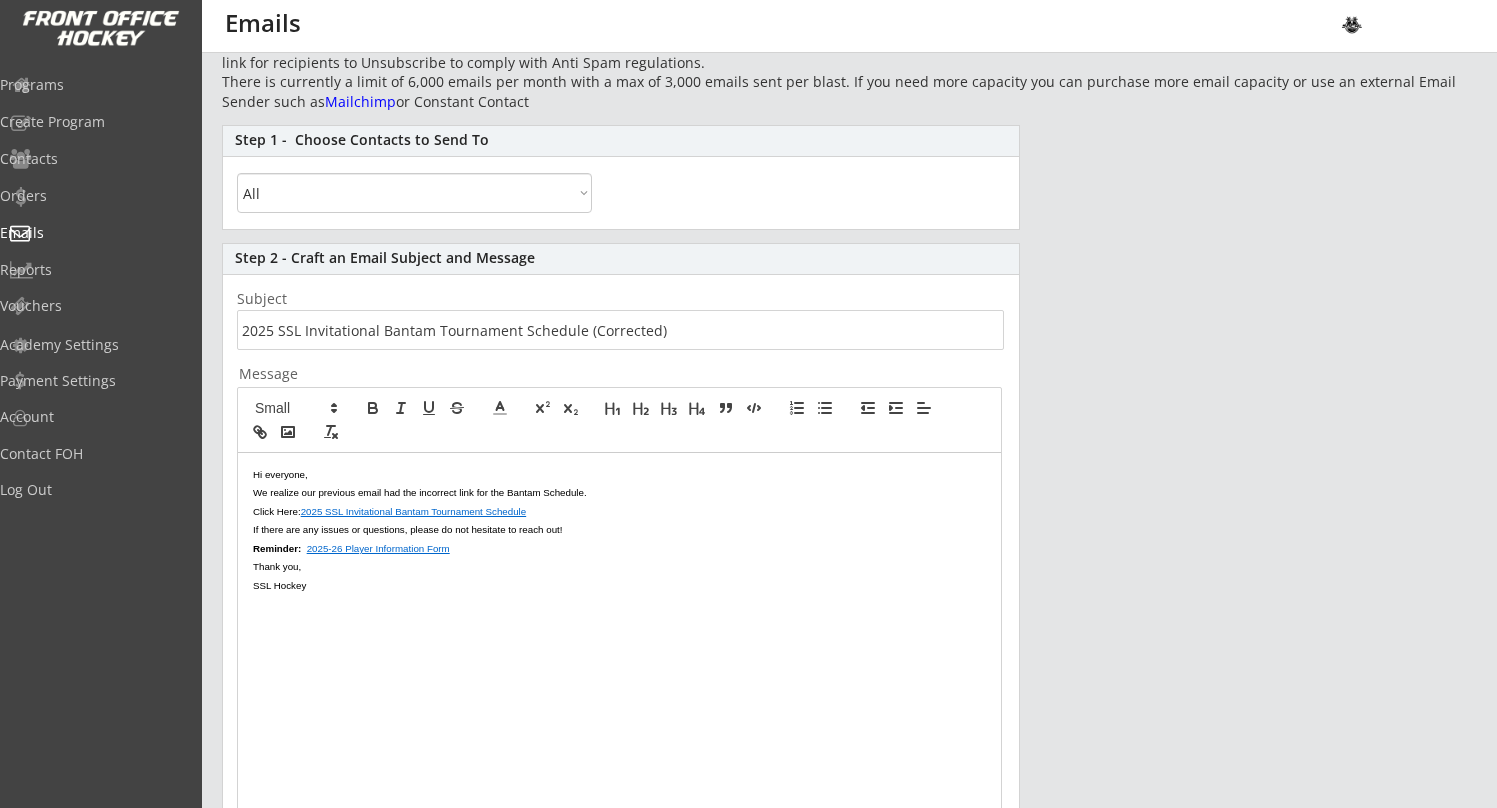 scroll, scrollTop: 98, scrollLeft: 0, axis: vertical 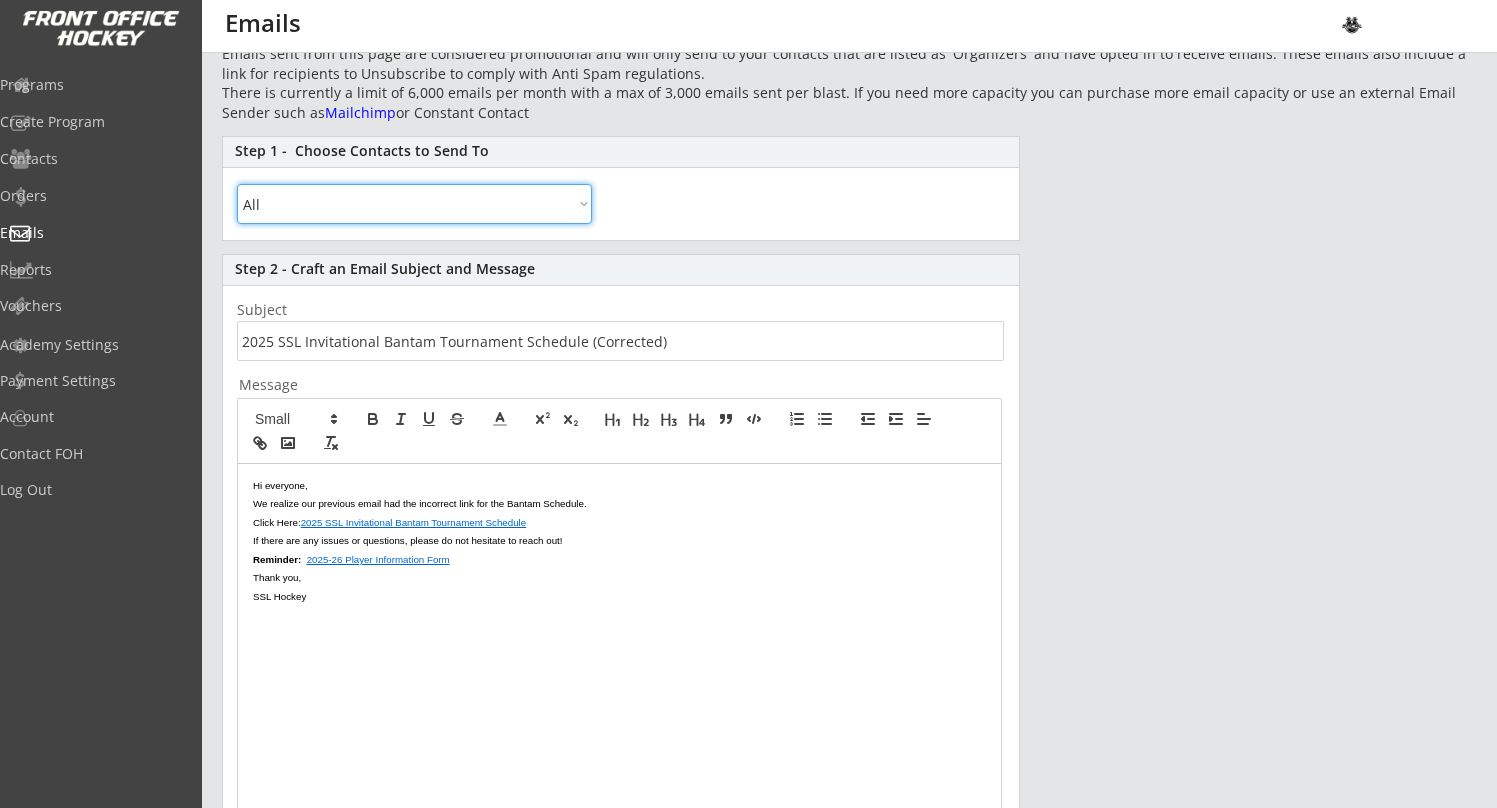 select on ""By Specific Programs"" 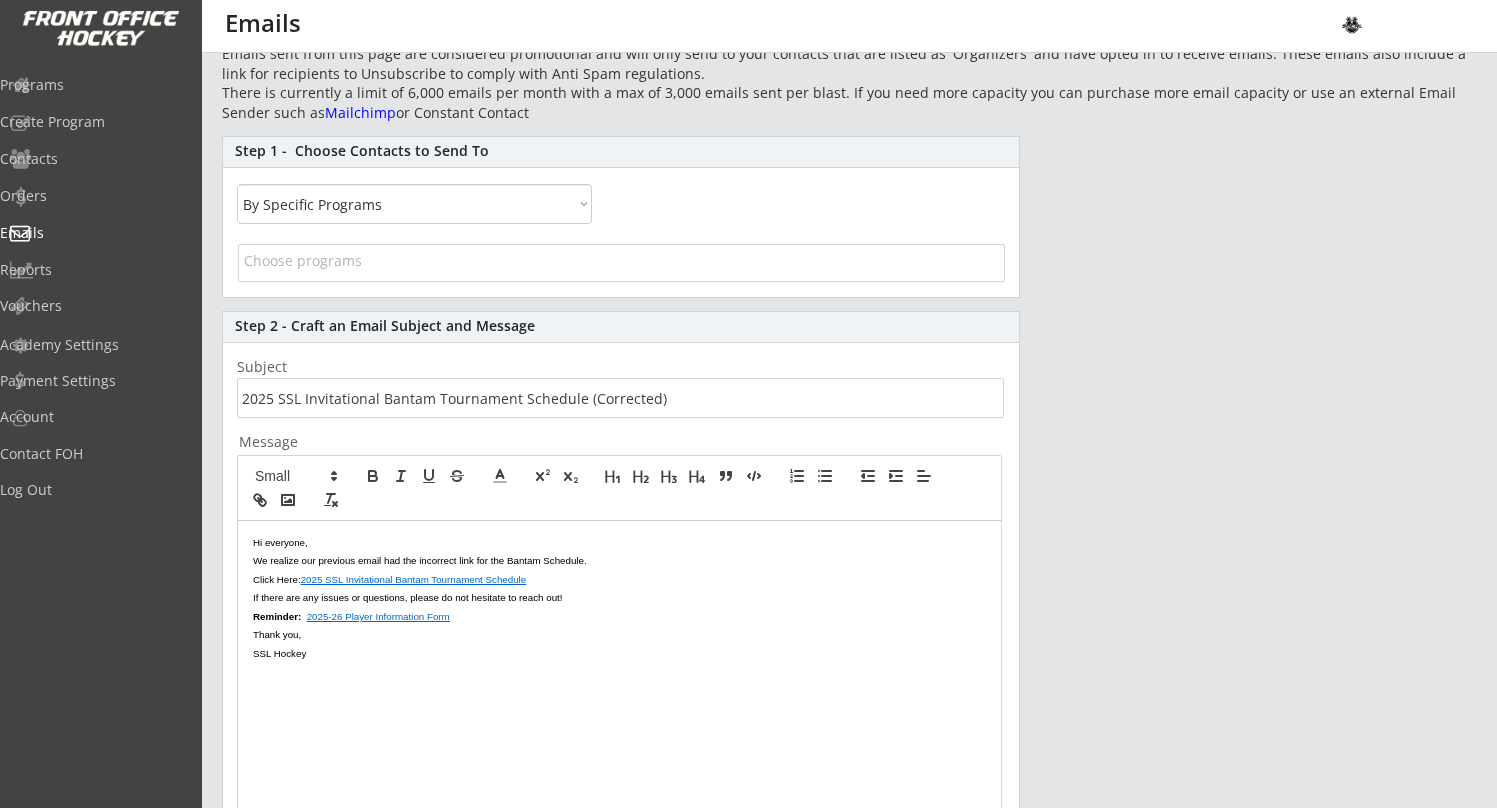 click at bounding box center (621, 265) 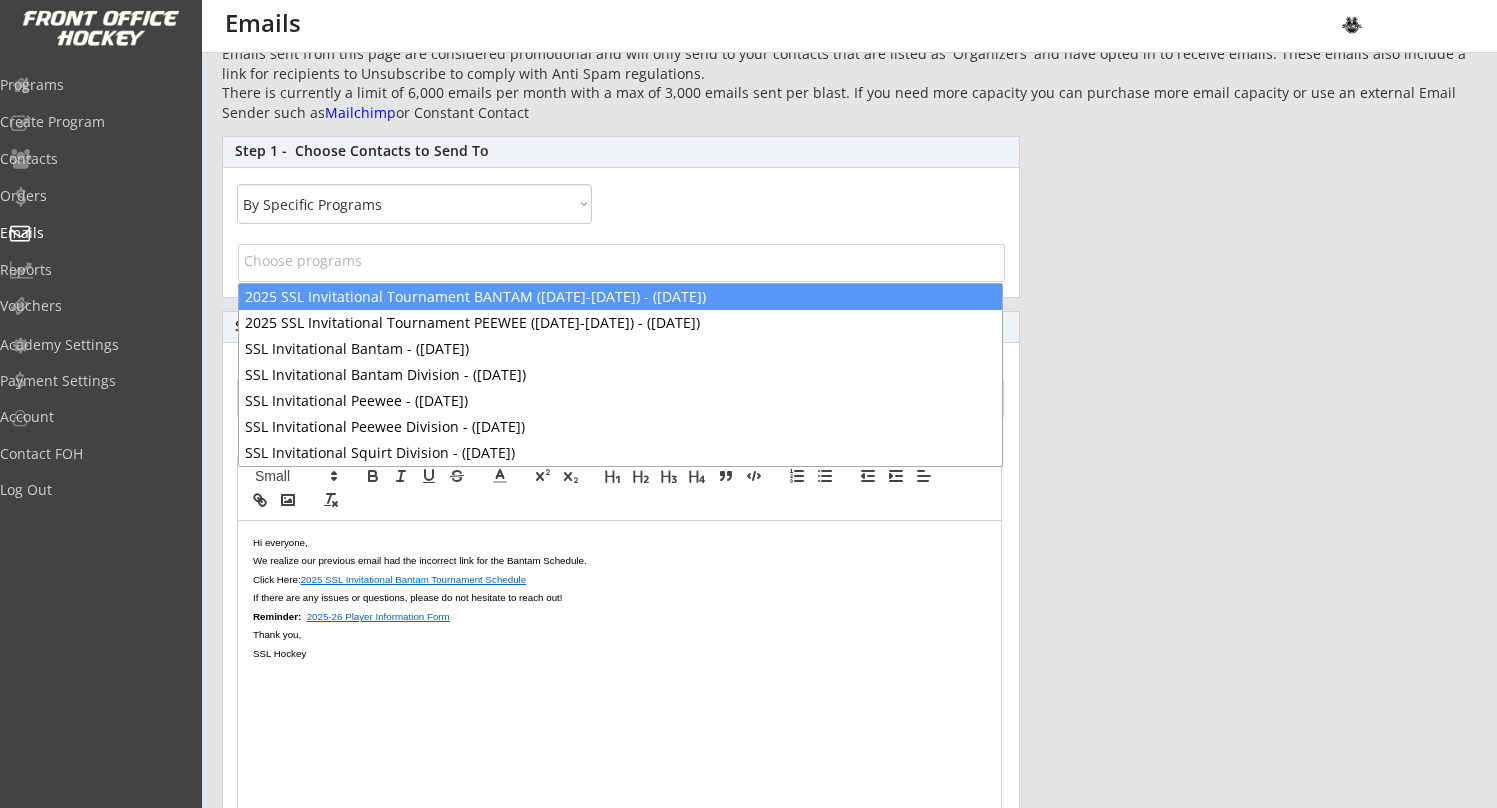 select on "1348695171700984260__LOOKUP__1738012668485x216126009781780480" 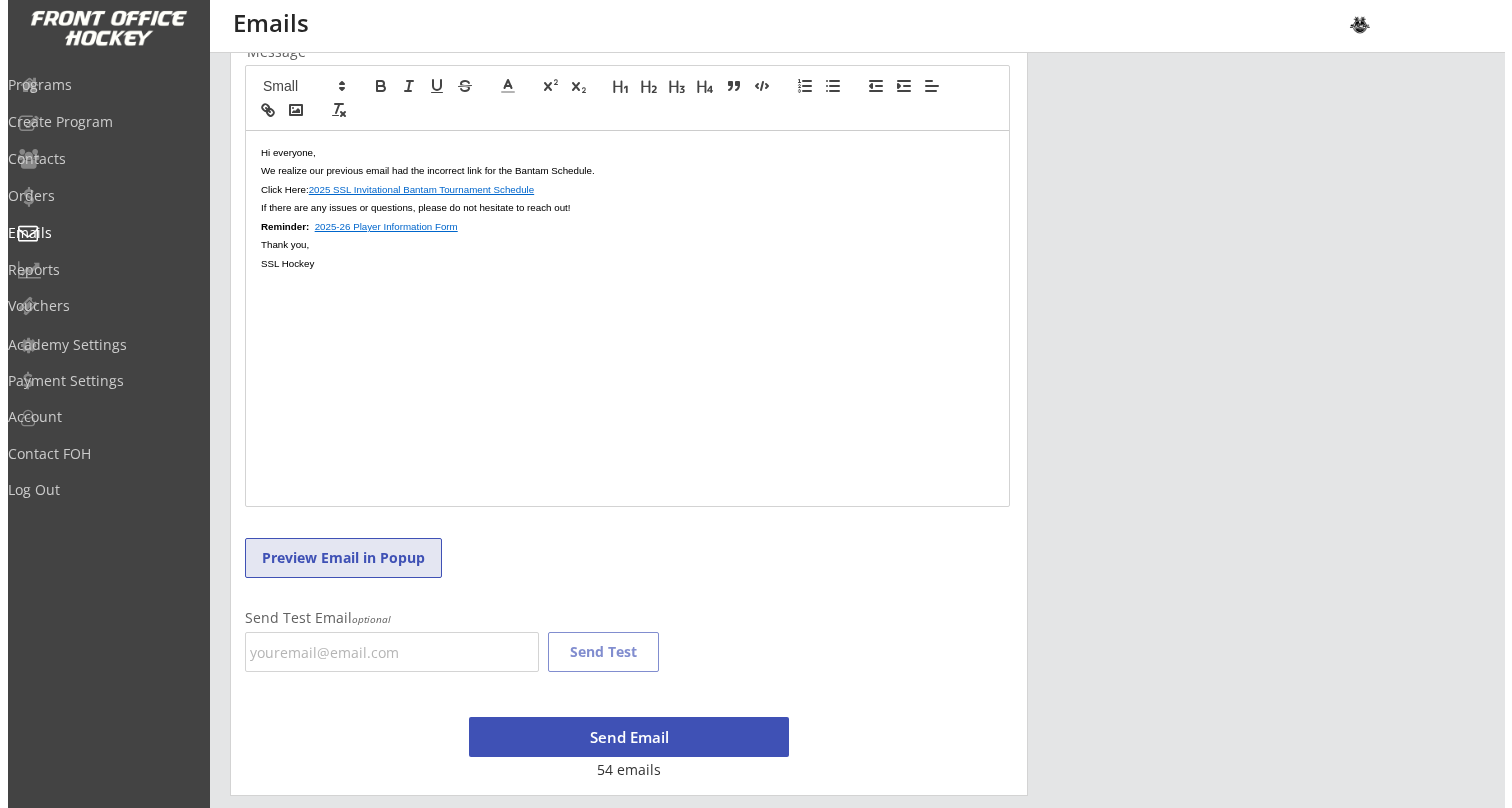 scroll, scrollTop: 488, scrollLeft: 0, axis: vertical 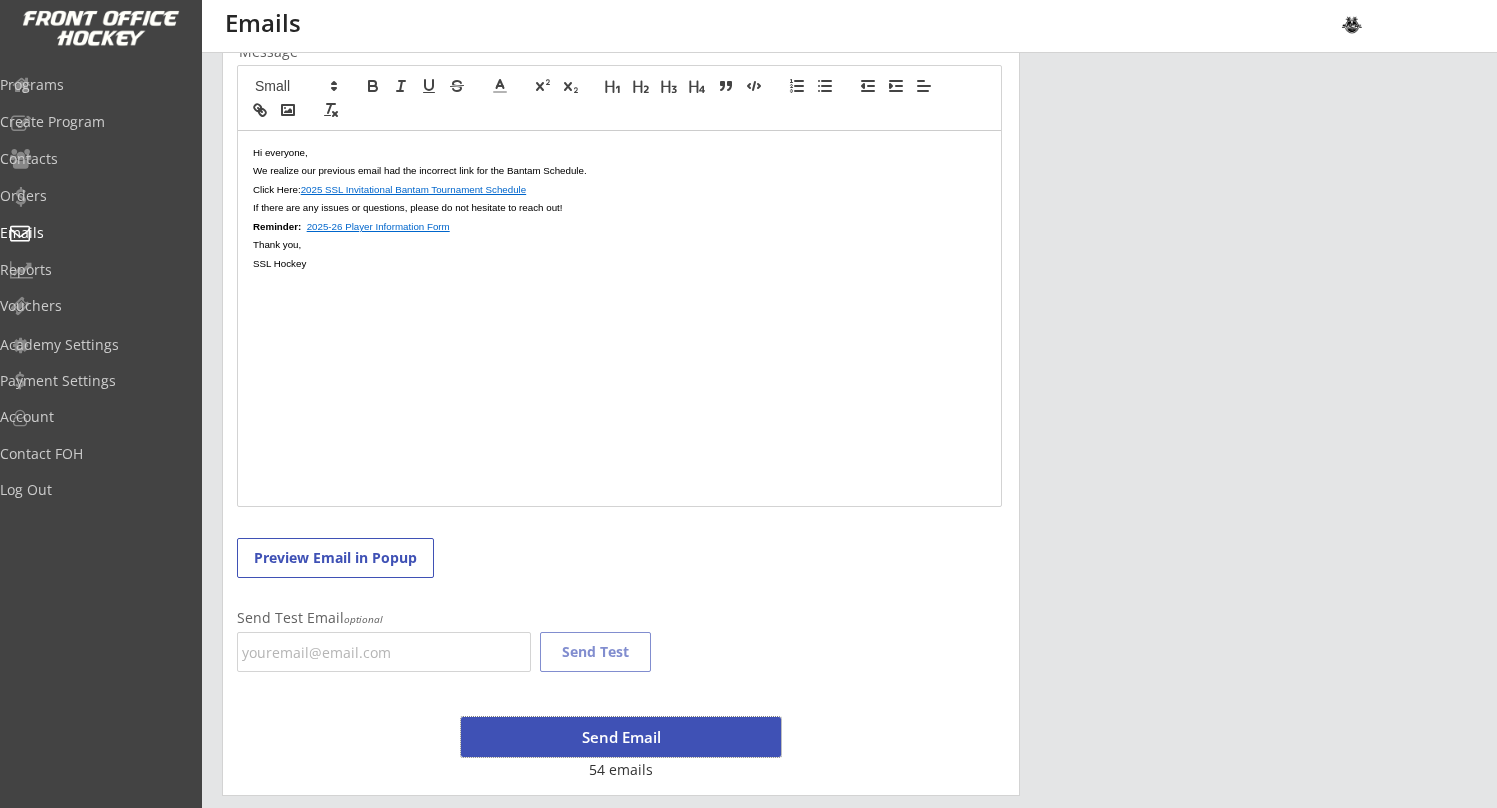 click on "Send Email" at bounding box center (621, 737) 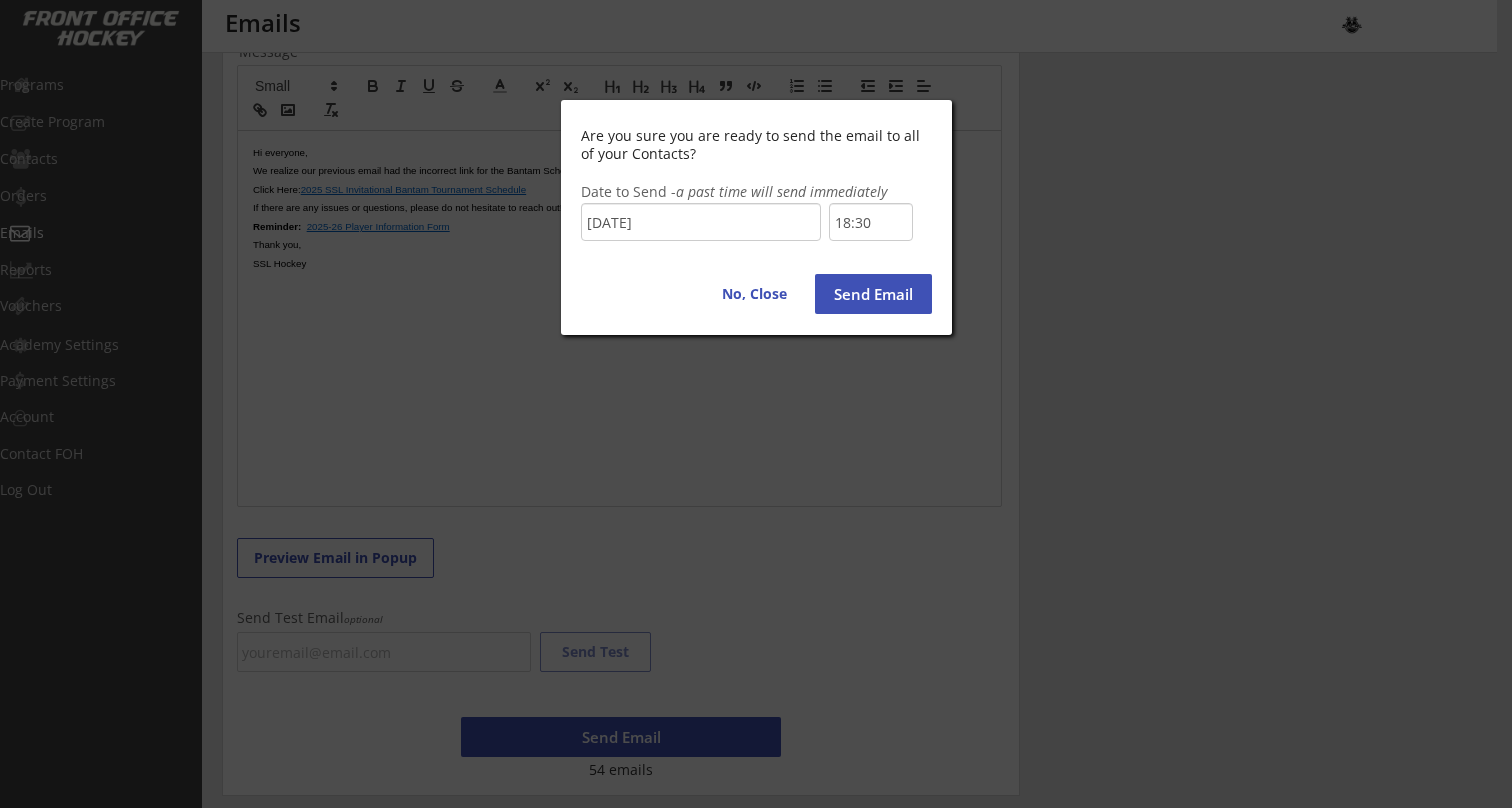 click on "18:30" at bounding box center (871, 222) 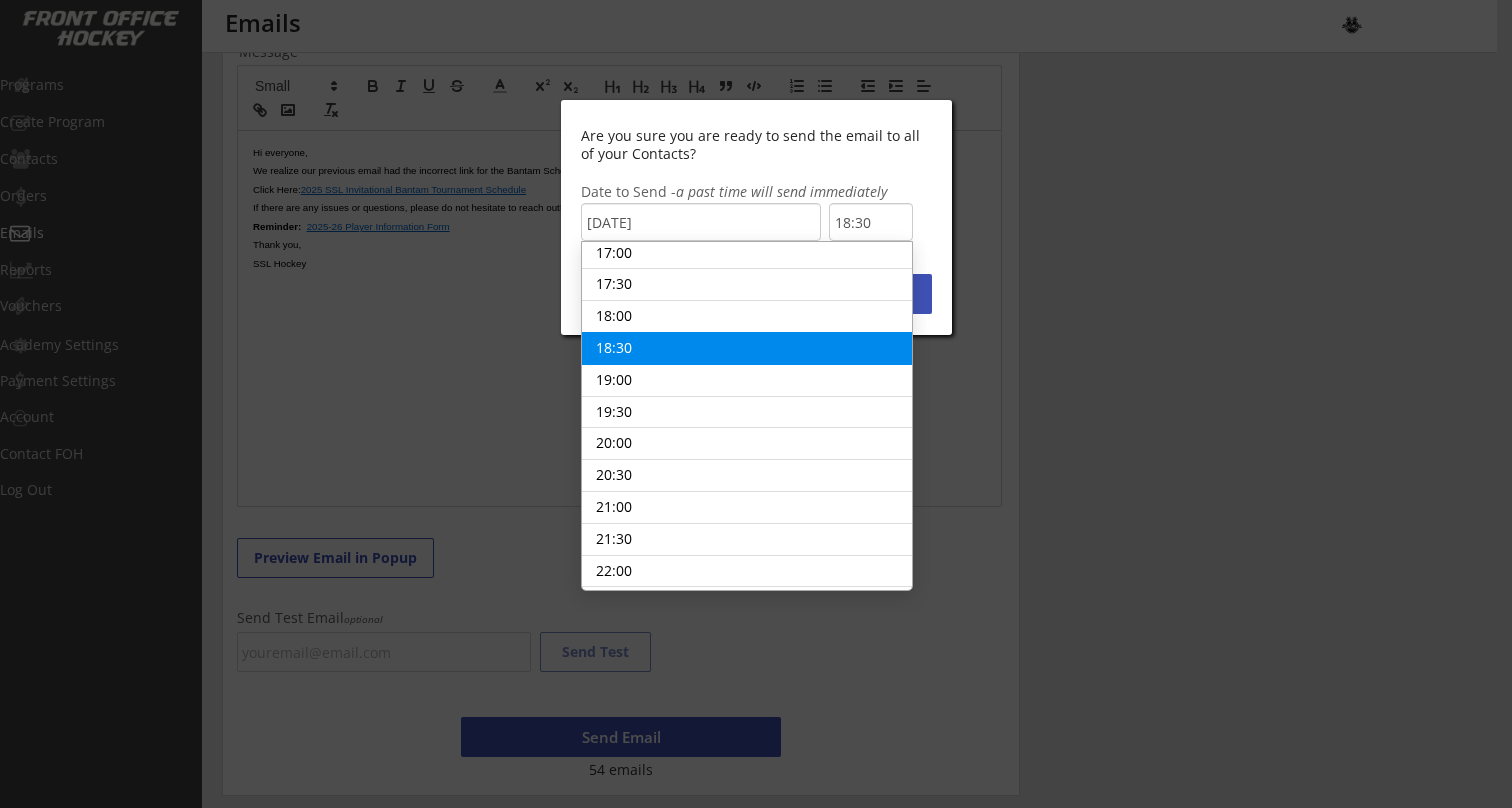 click on "18:30" at bounding box center [747, 348] 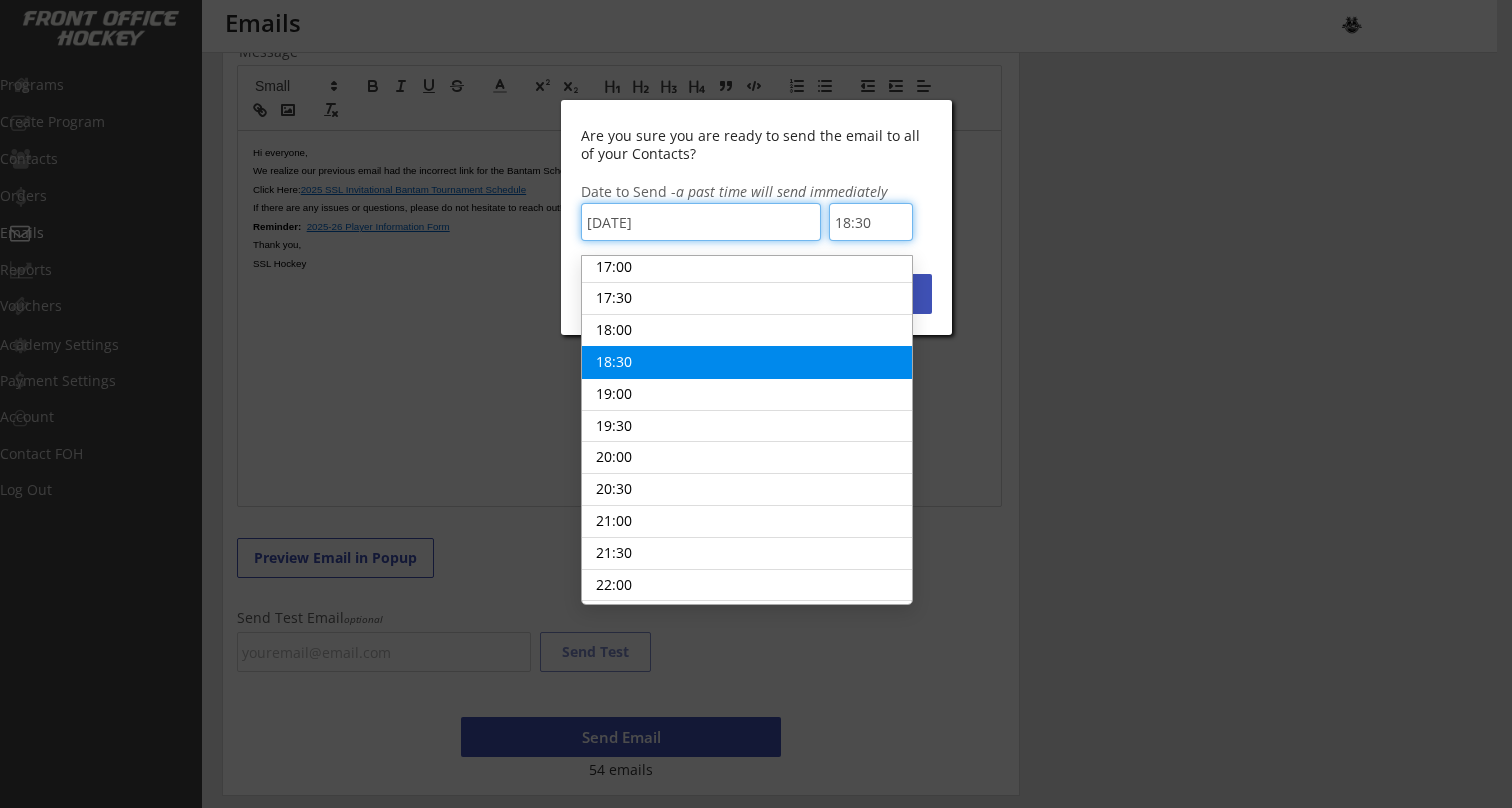click on "18:30" at bounding box center (871, 222) 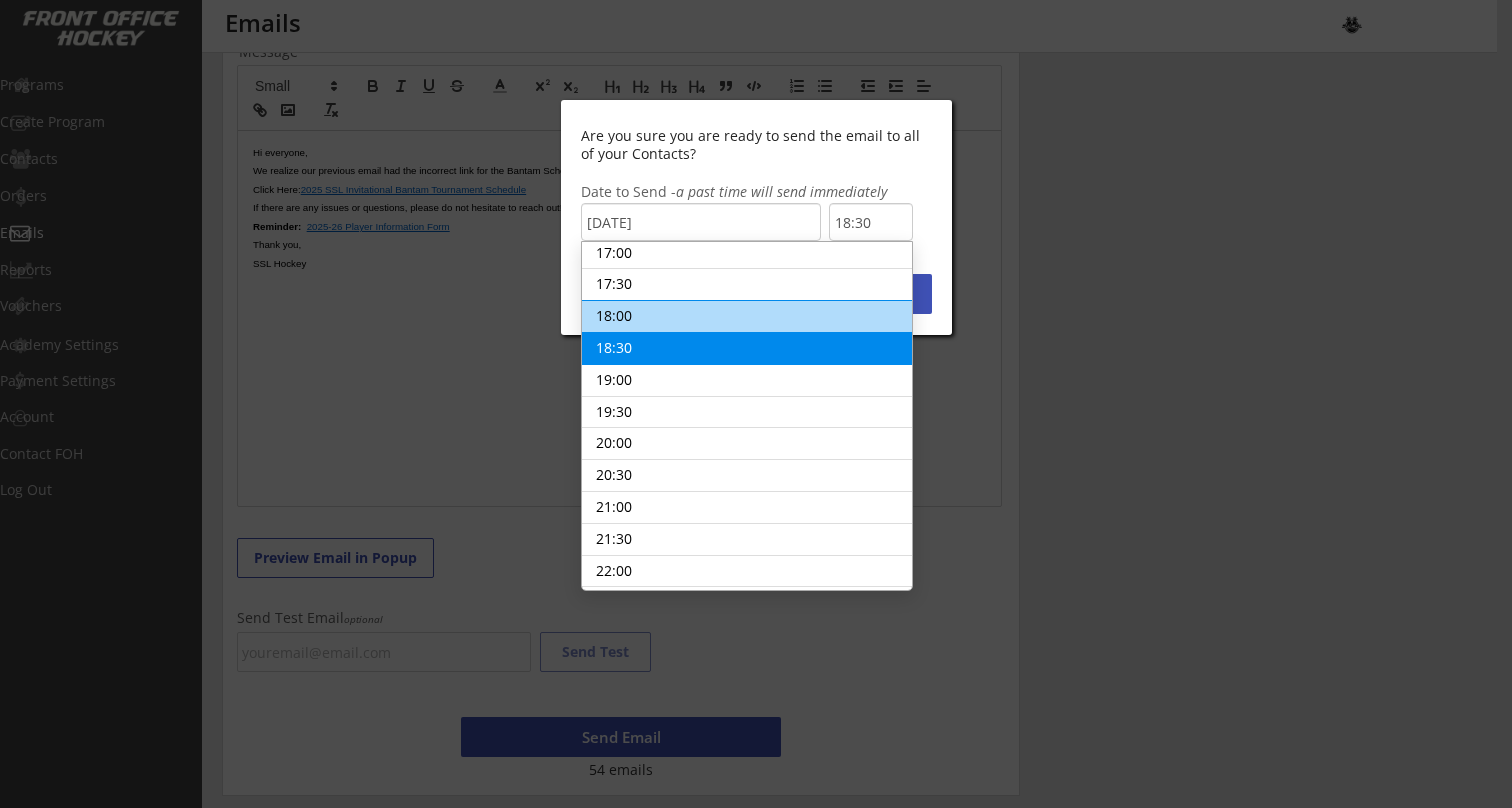 click on "18:00" at bounding box center (747, 316) 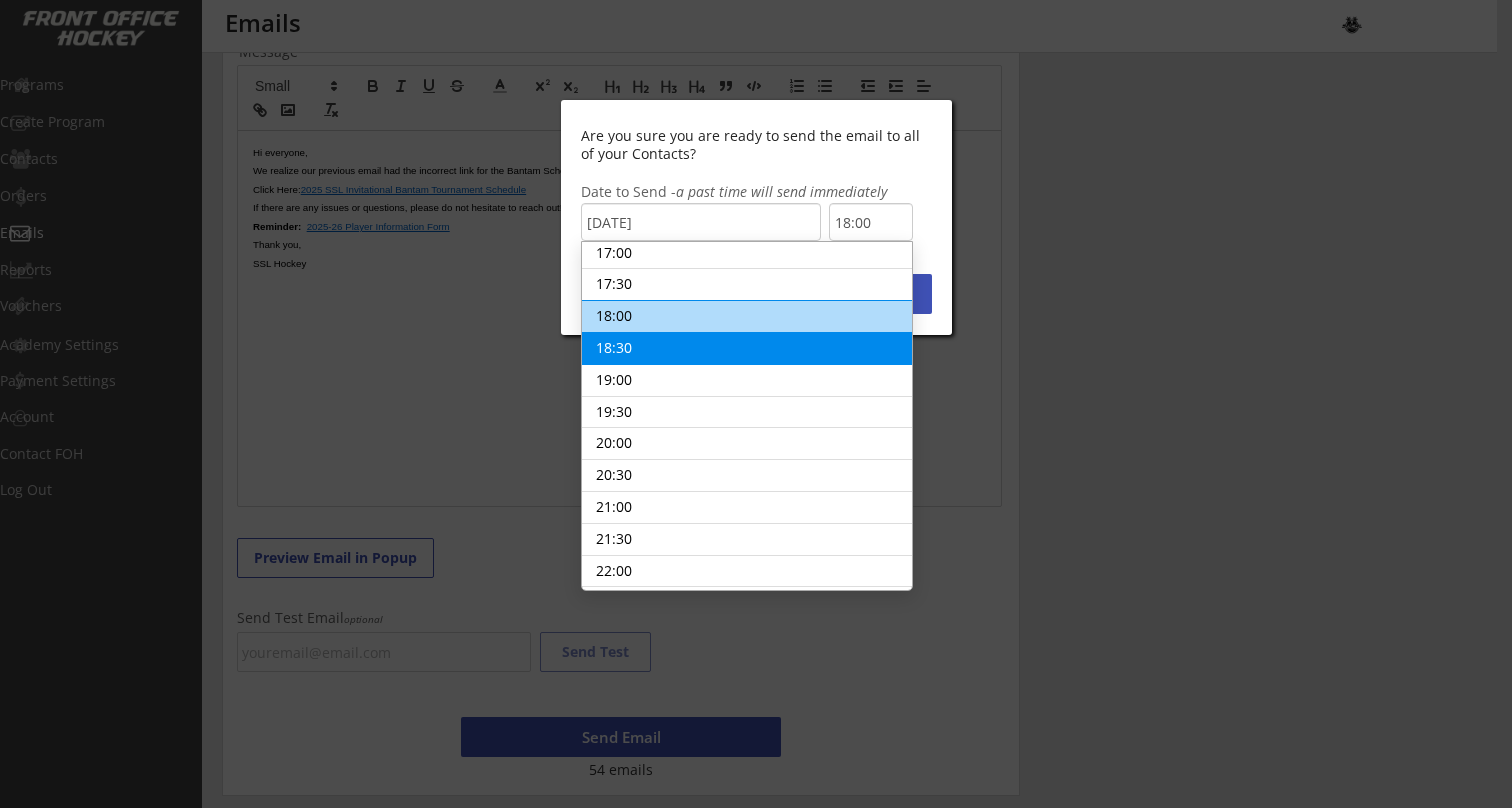scroll, scrollTop: 1066, scrollLeft: 0, axis: vertical 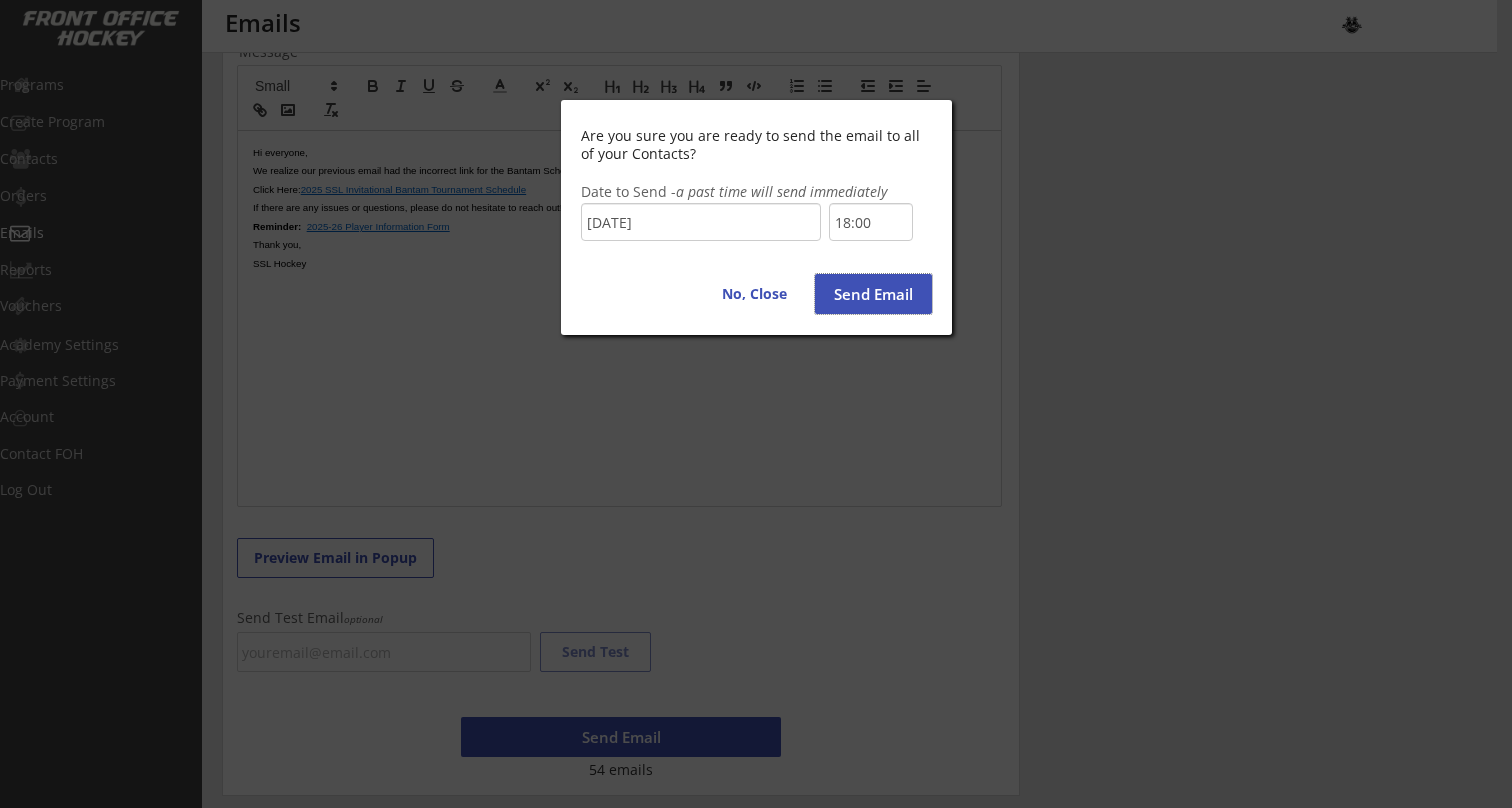 click on "Send Email" at bounding box center [873, 294] 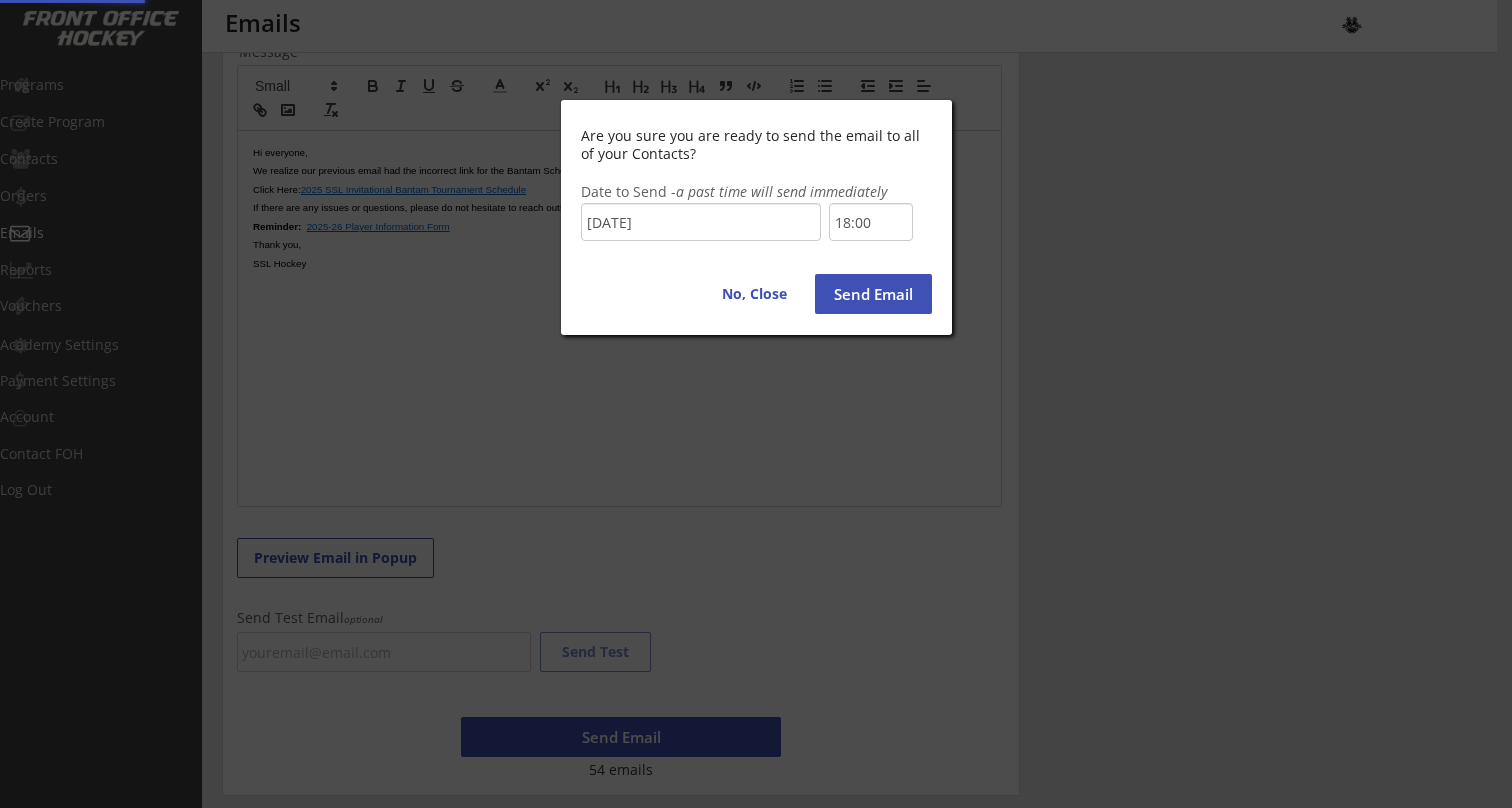type on "18:30" 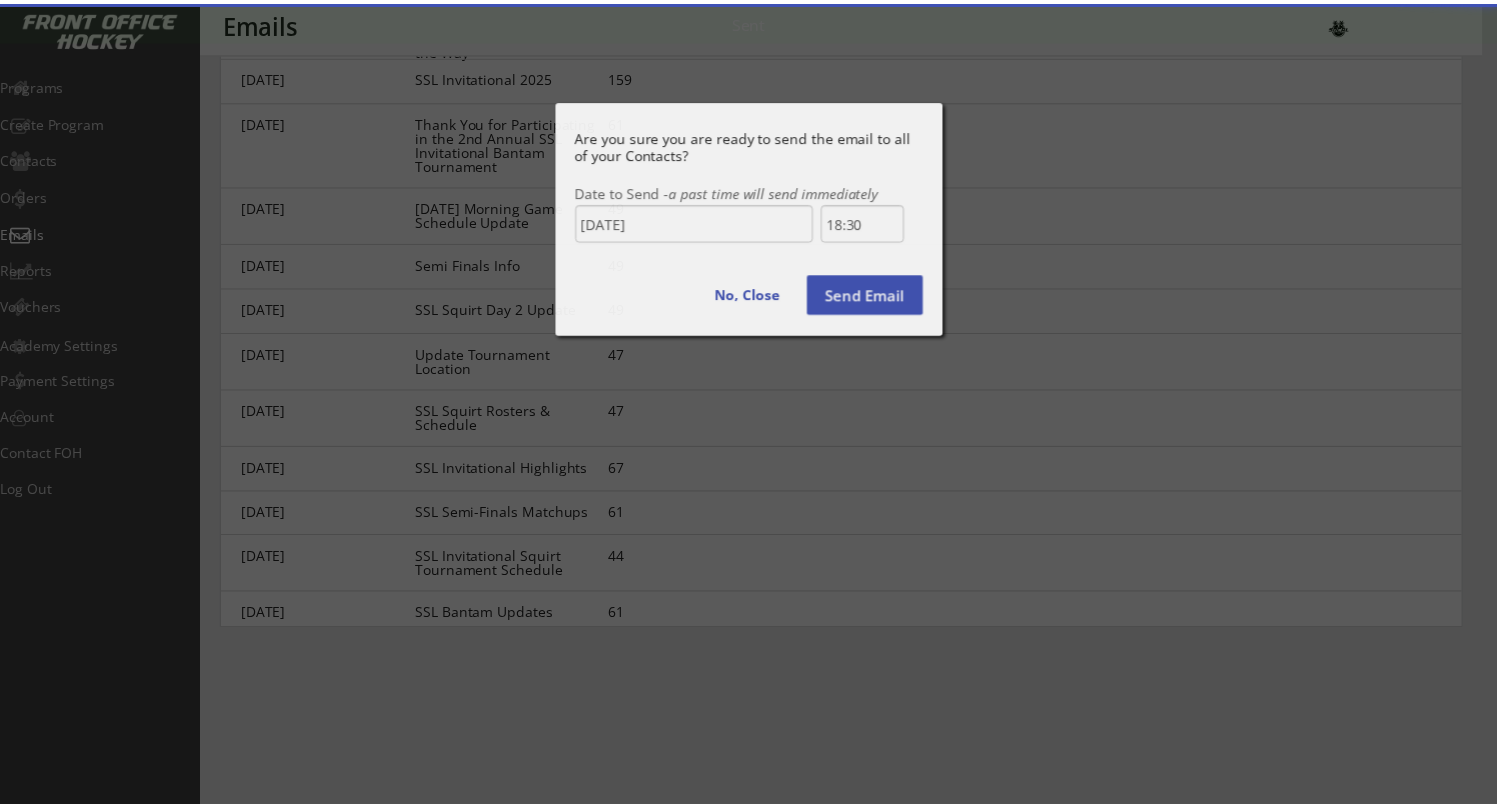 scroll, scrollTop: 22, scrollLeft: 0, axis: vertical 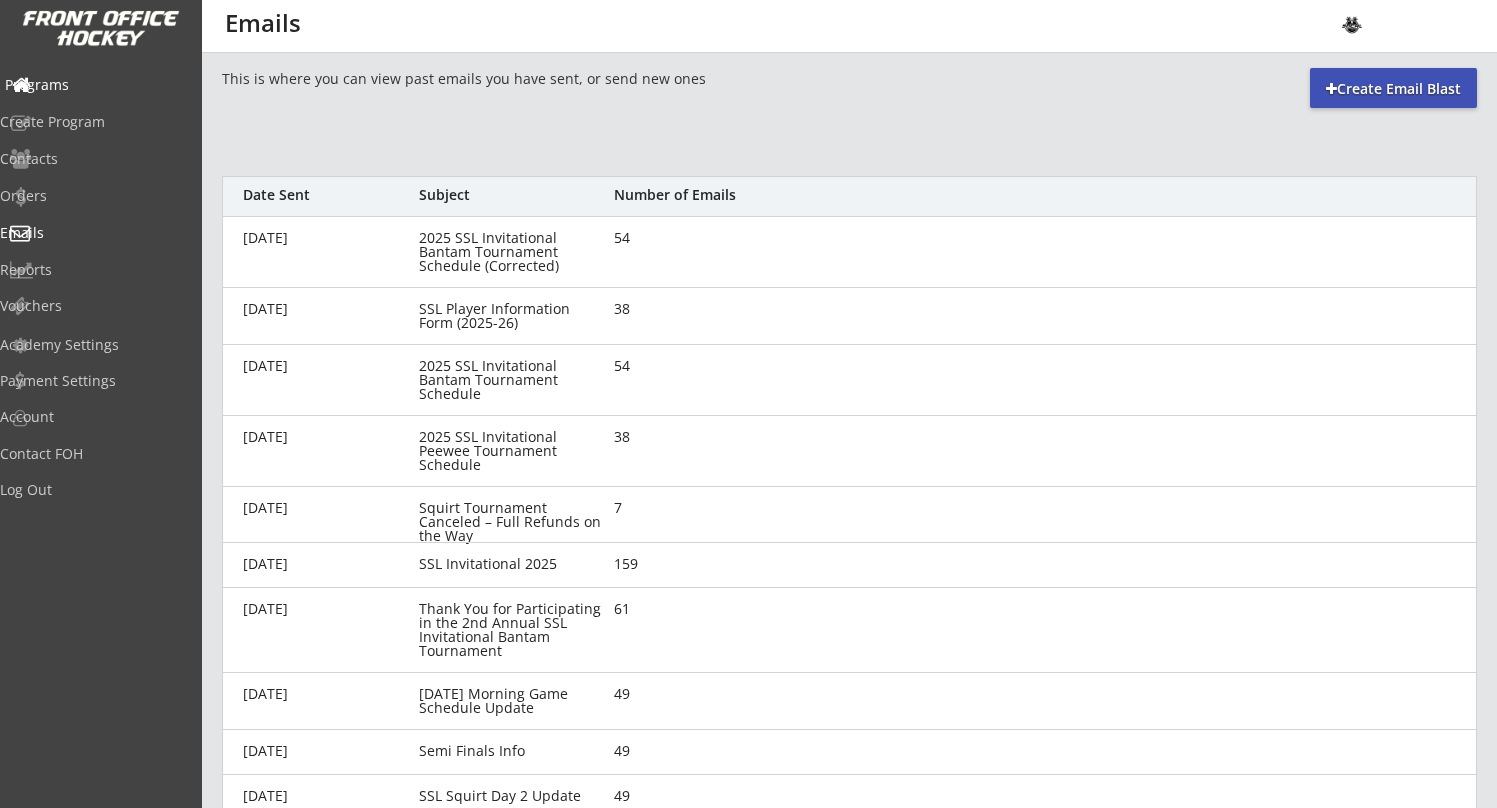 click on "Programs" at bounding box center [95, 85] 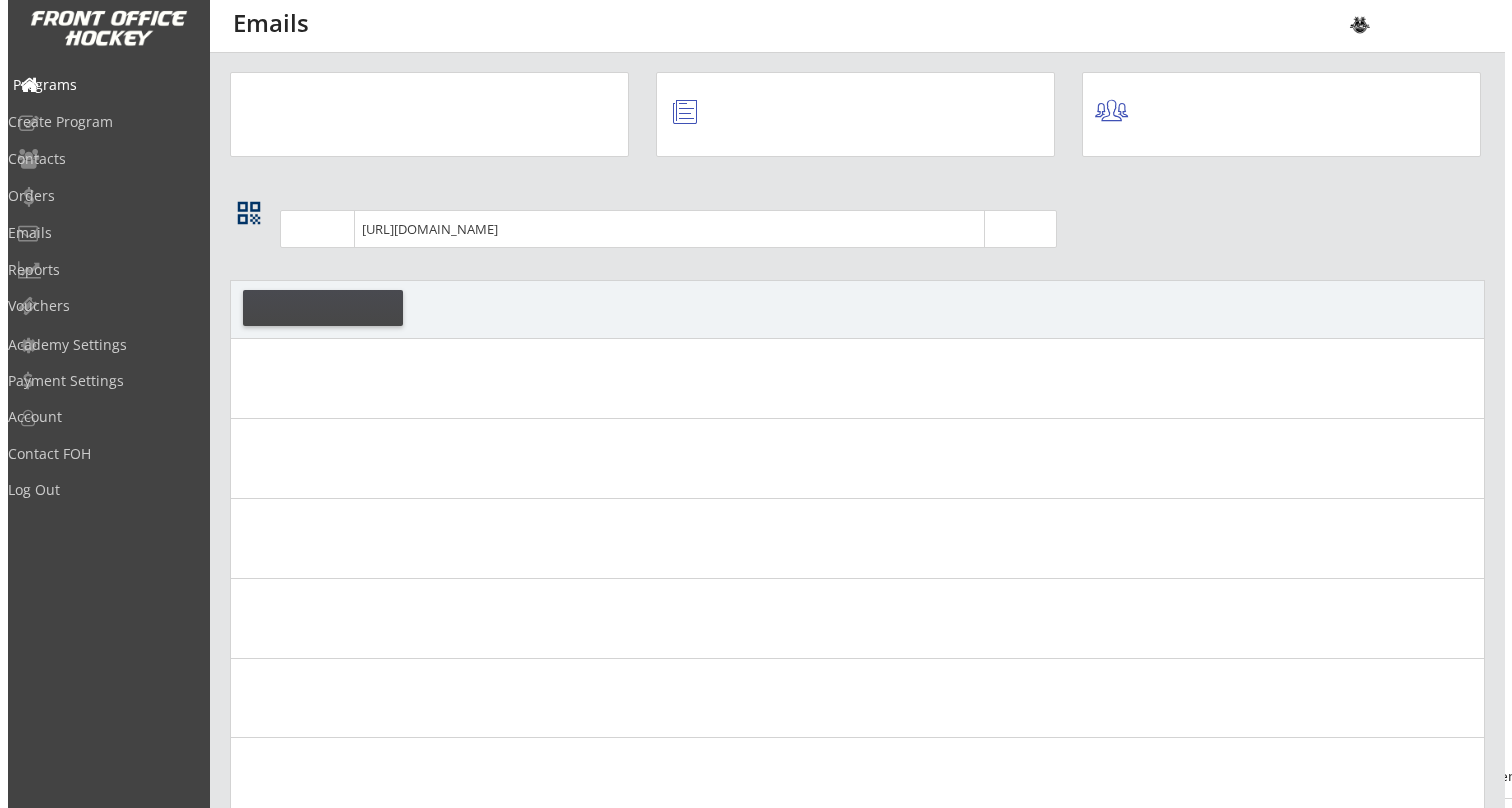 scroll, scrollTop: 0, scrollLeft: 0, axis: both 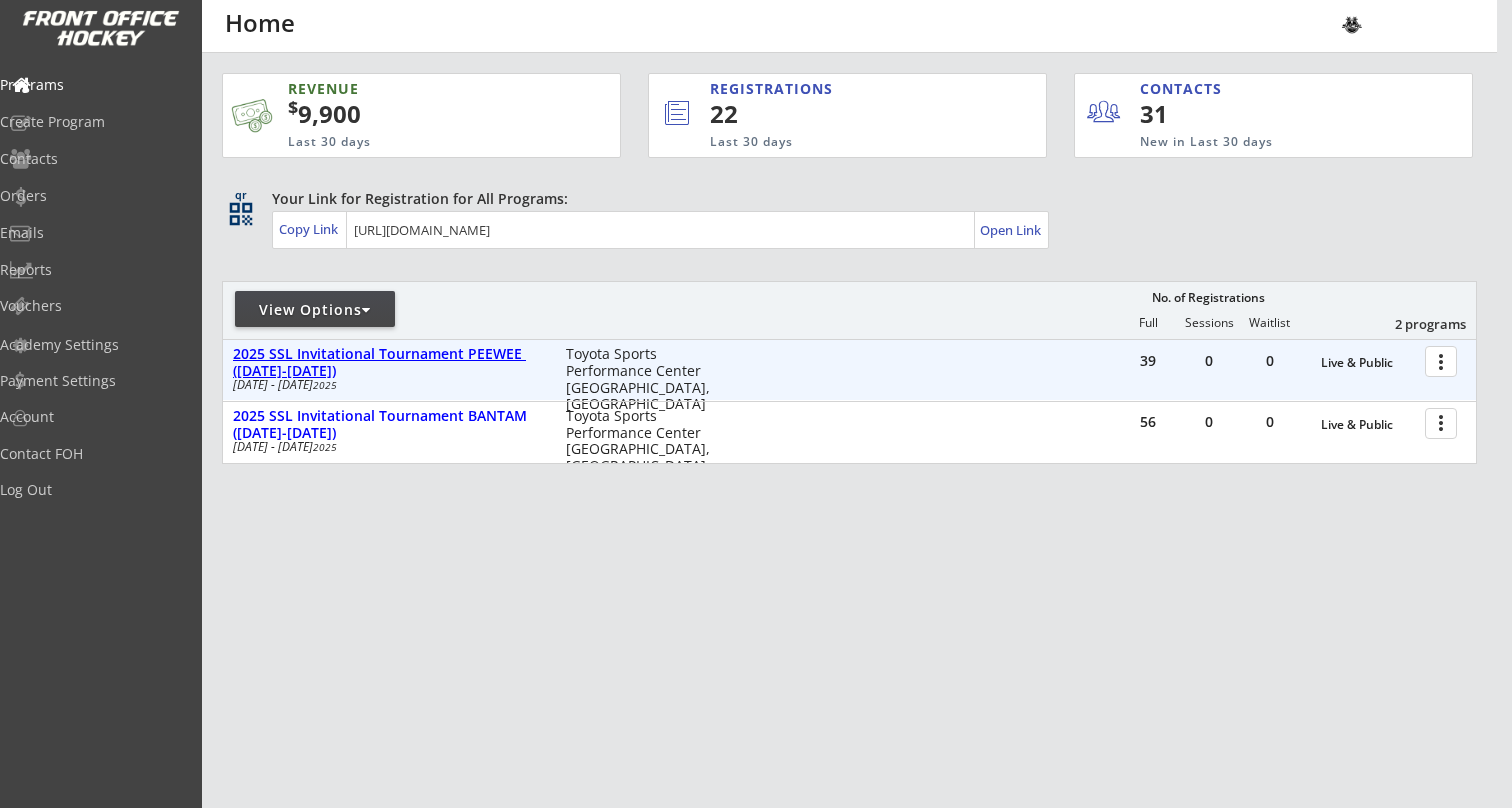 click on "2025 SSL Invitational Tournament PEEWEE ([DATE]-[DATE])" at bounding box center [389, 363] 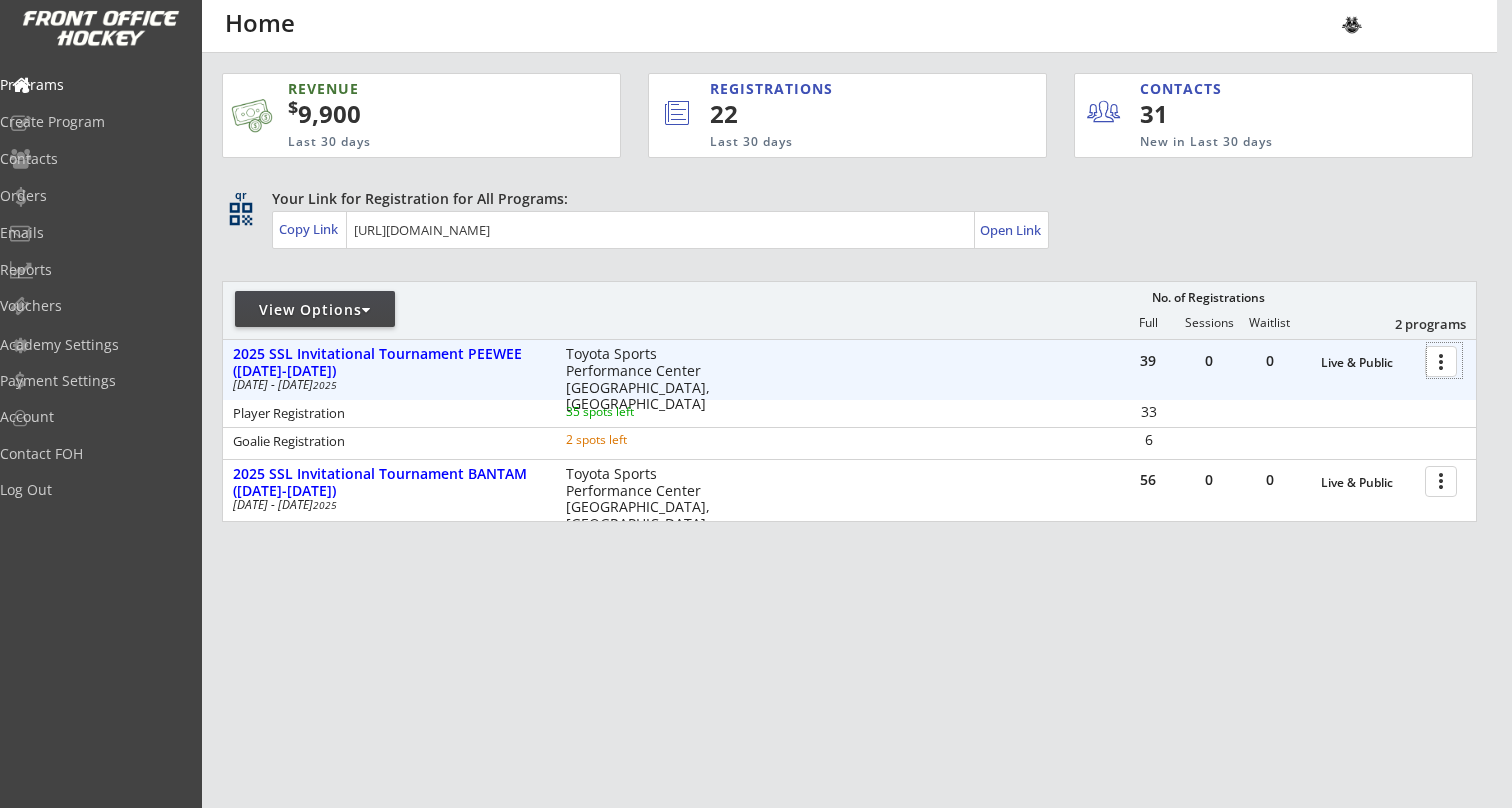 click at bounding box center (1444, 360) 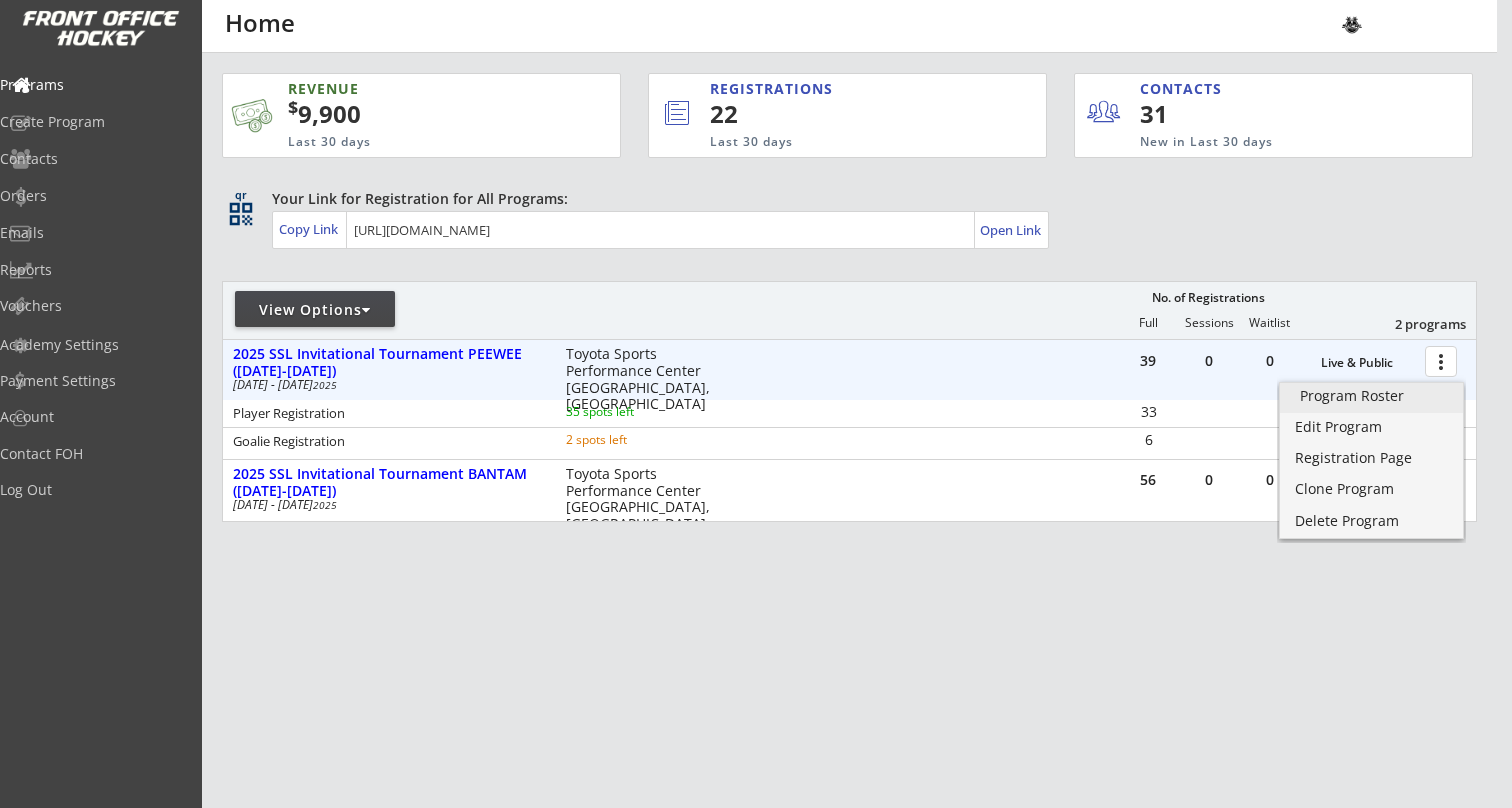 click on "Program Roster" at bounding box center [1371, 396] 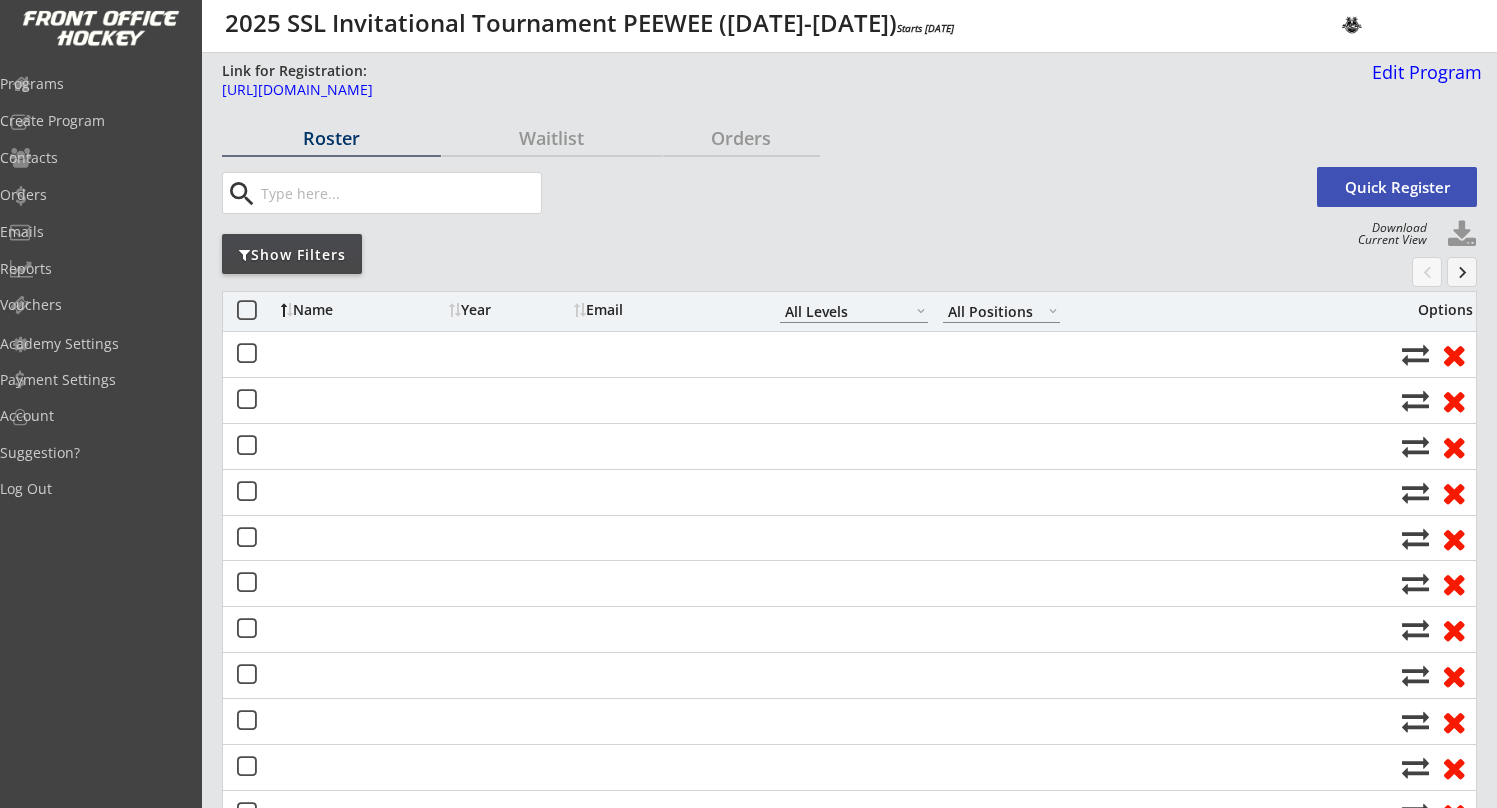 select on ""All Levels"" 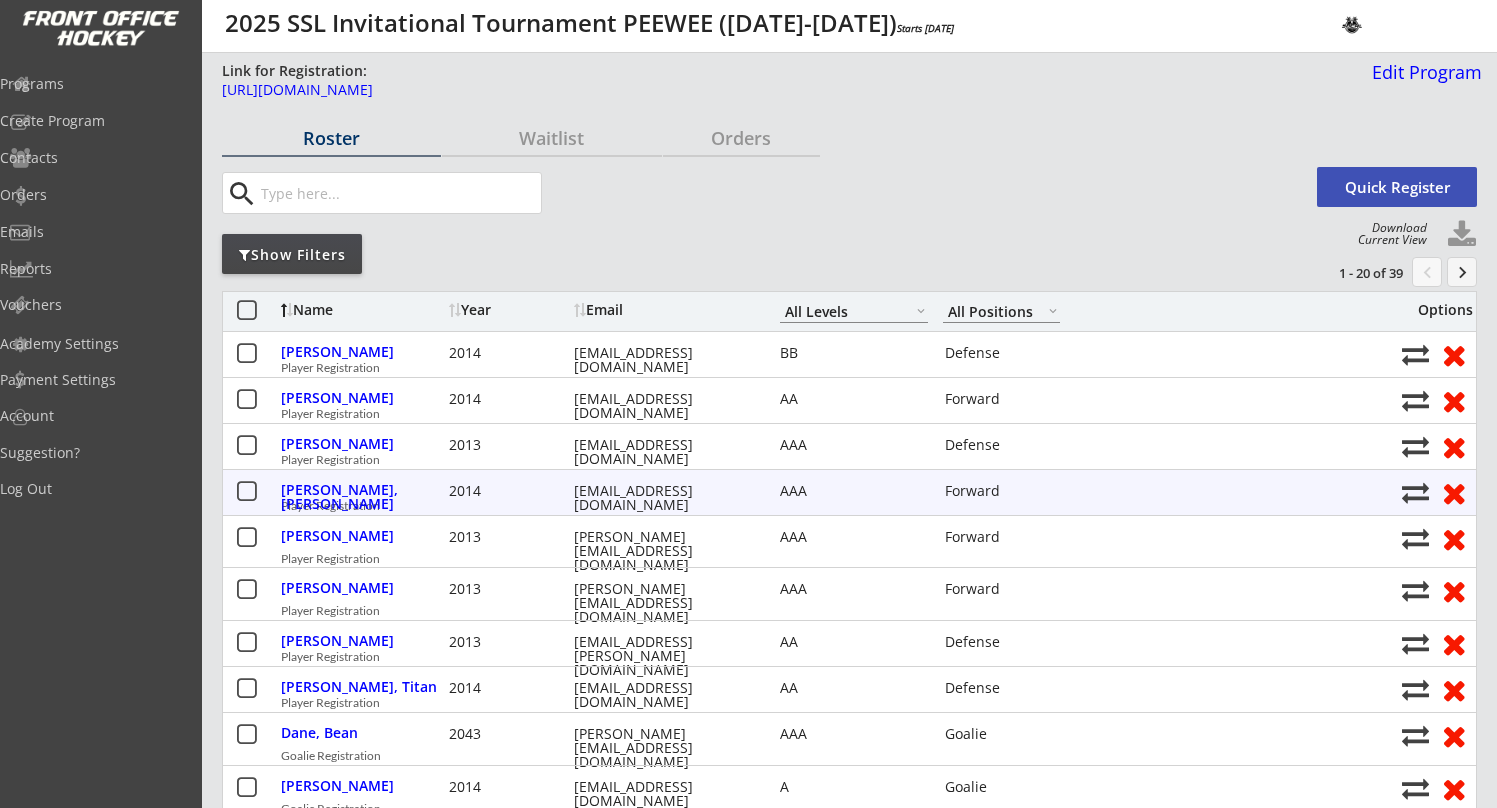 scroll, scrollTop: 0, scrollLeft: 0, axis: both 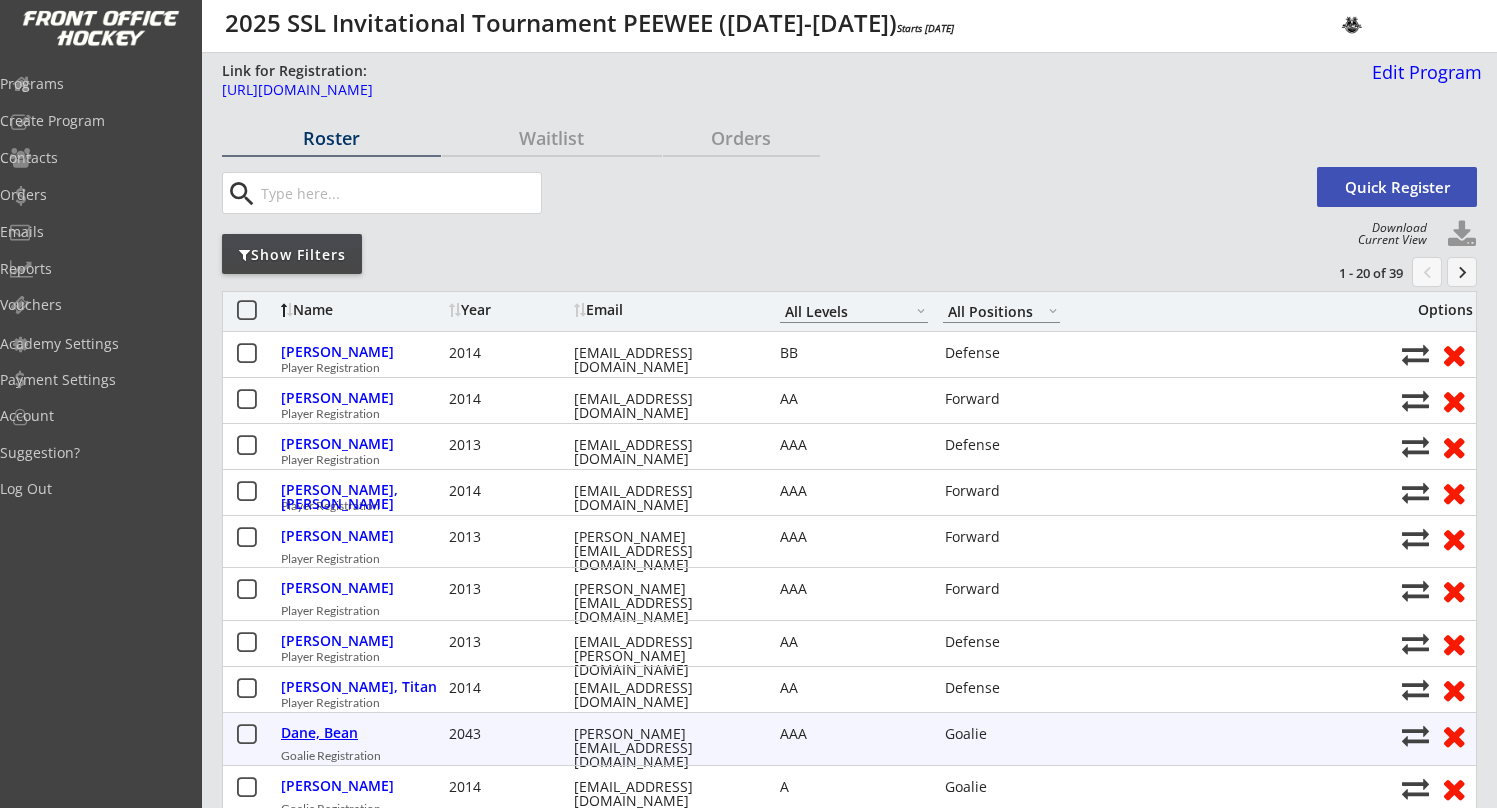 click on "Dane, Bean" at bounding box center [362, 733] 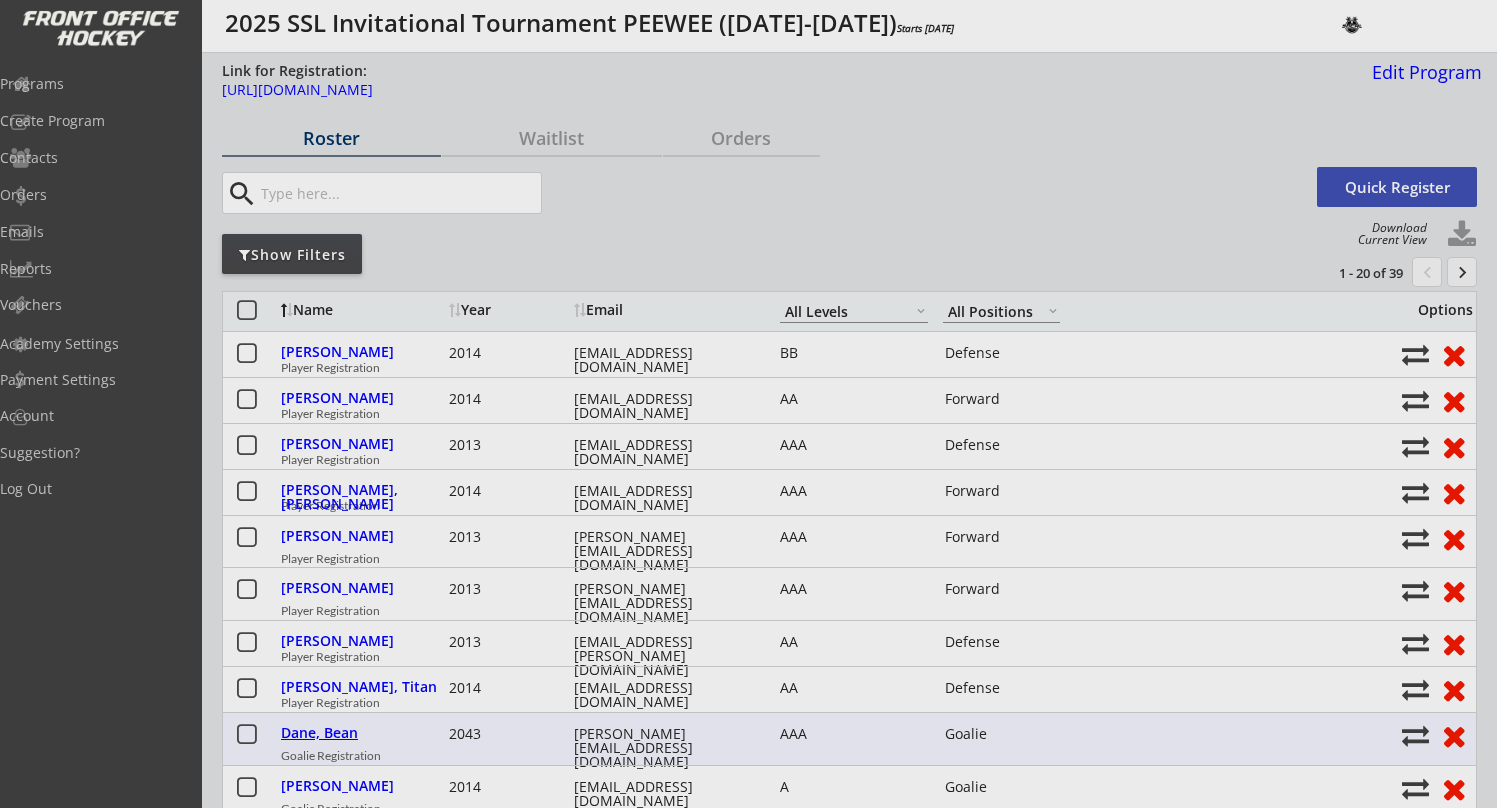 type on "Jr Kings" 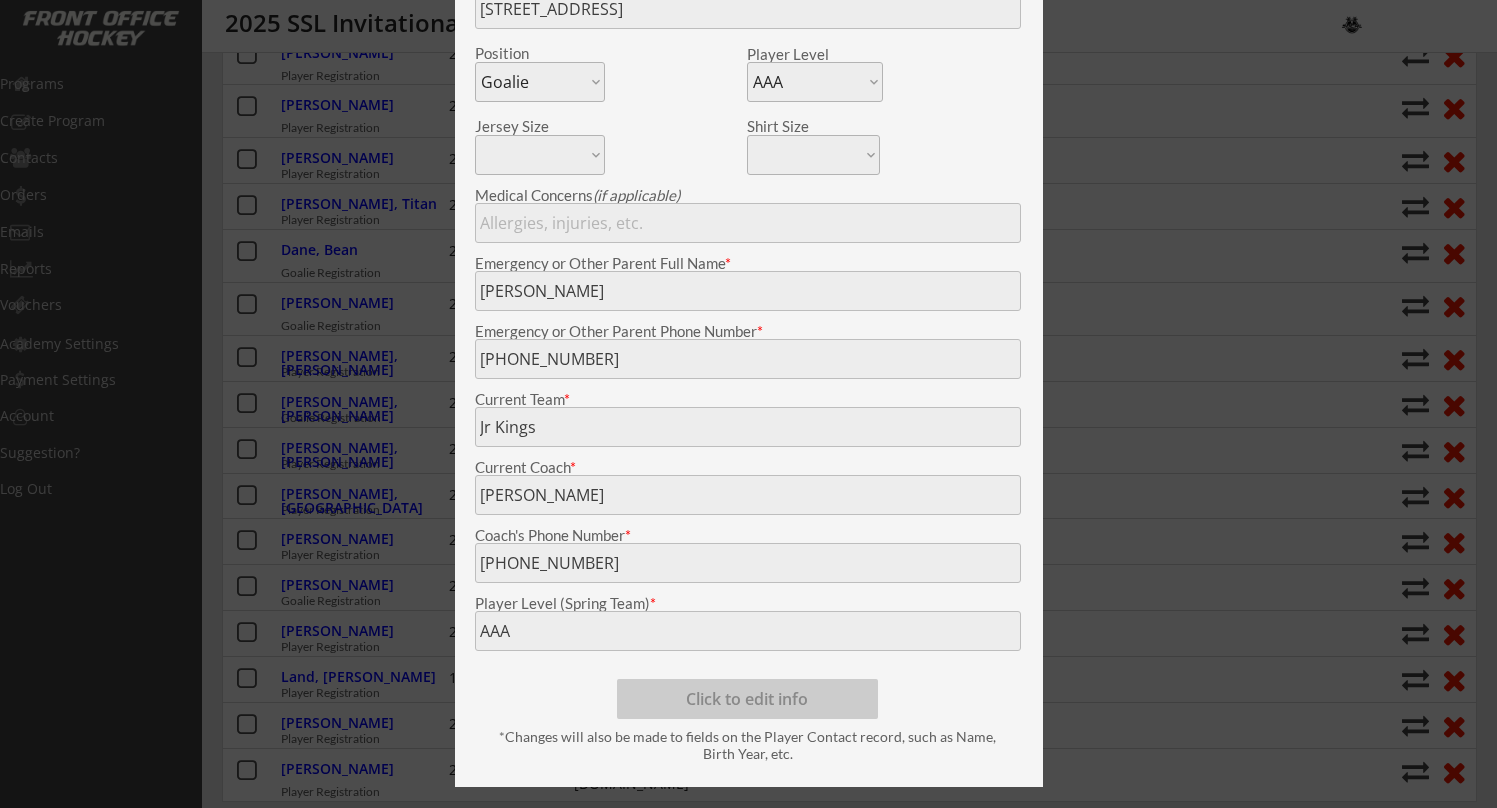 scroll, scrollTop: 473, scrollLeft: 0, axis: vertical 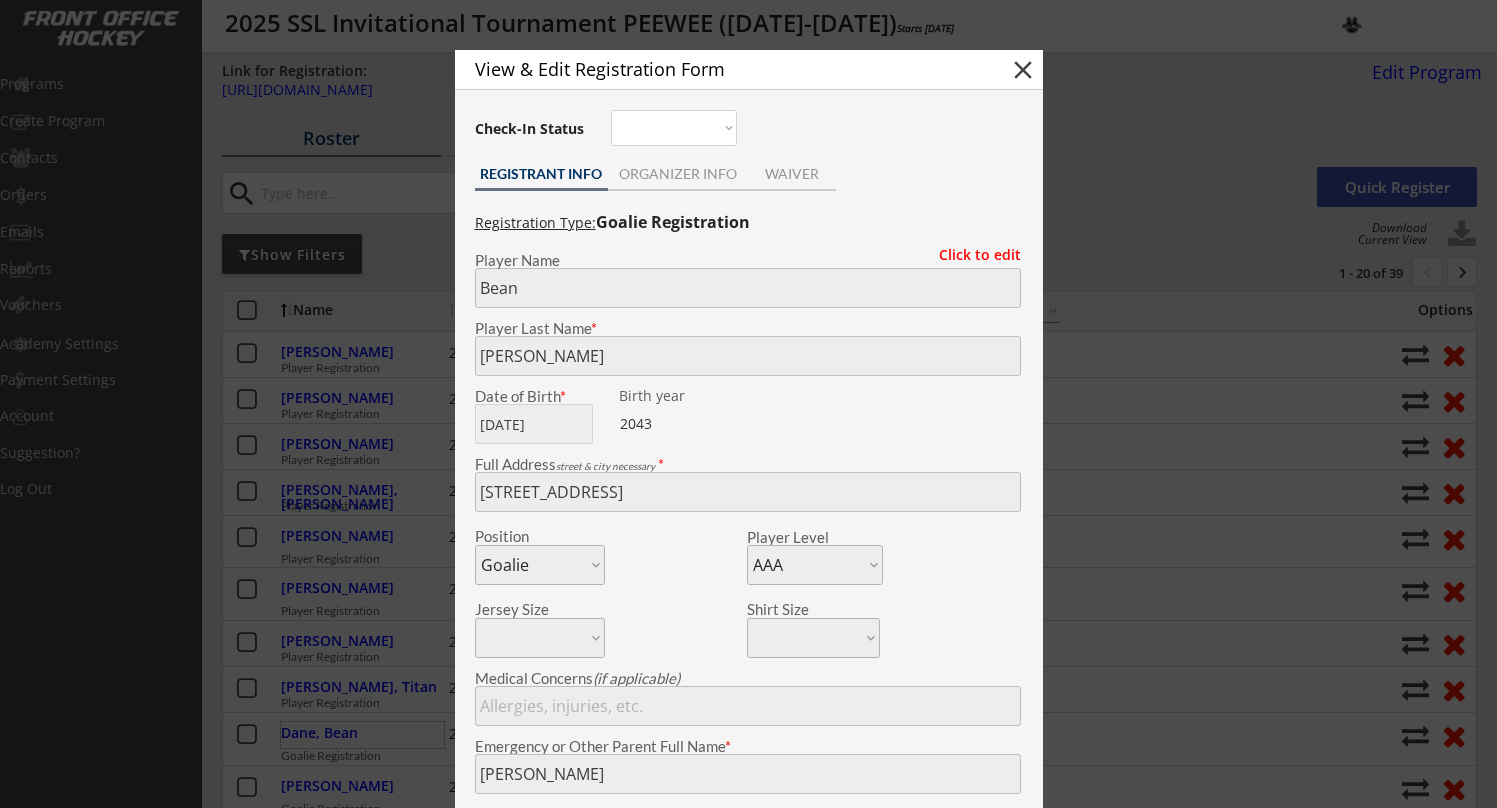 click on "close" at bounding box center [1023, 70] 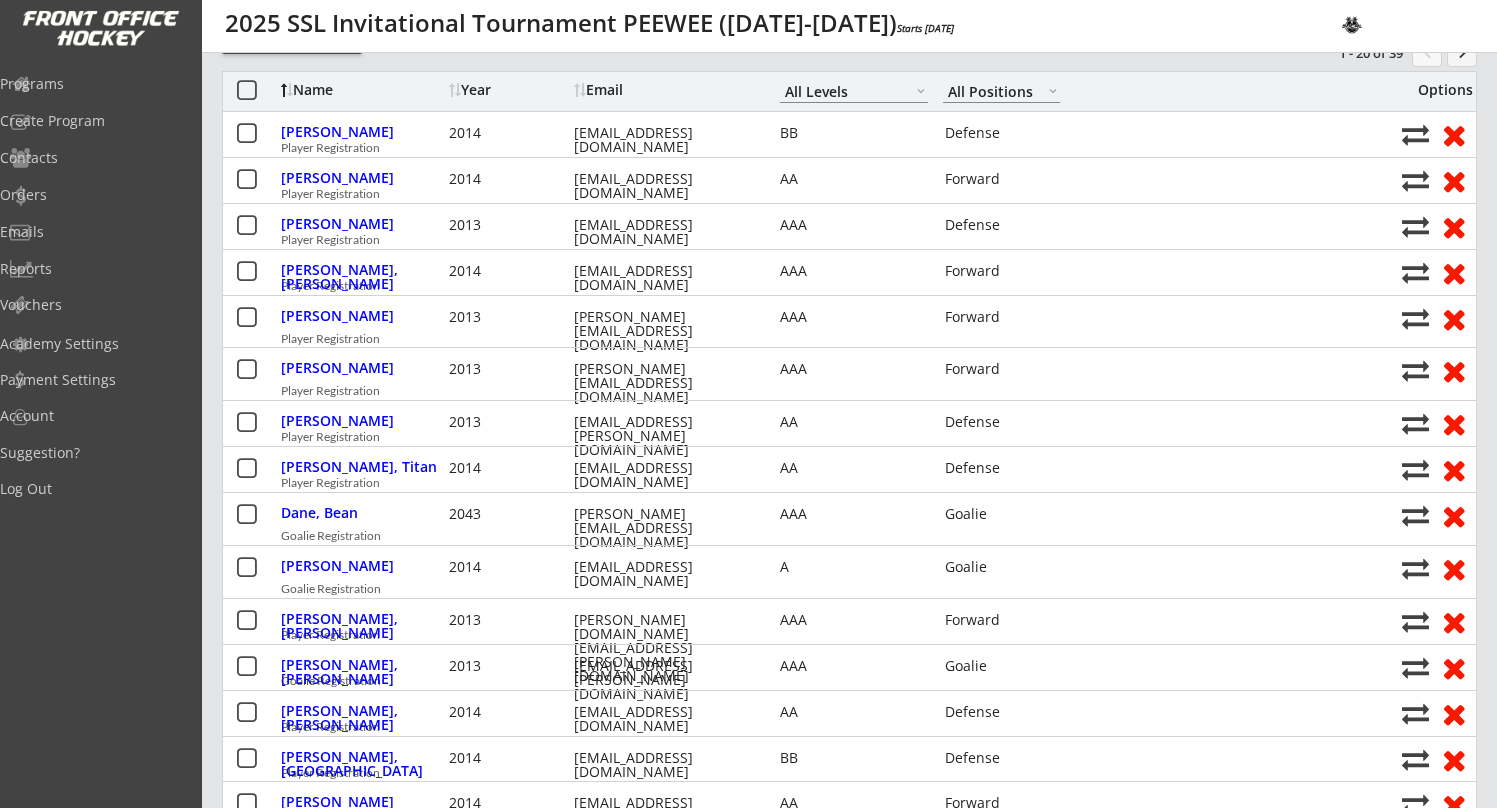 scroll, scrollTop: 168, scrollLeft: 0, axis: vertical 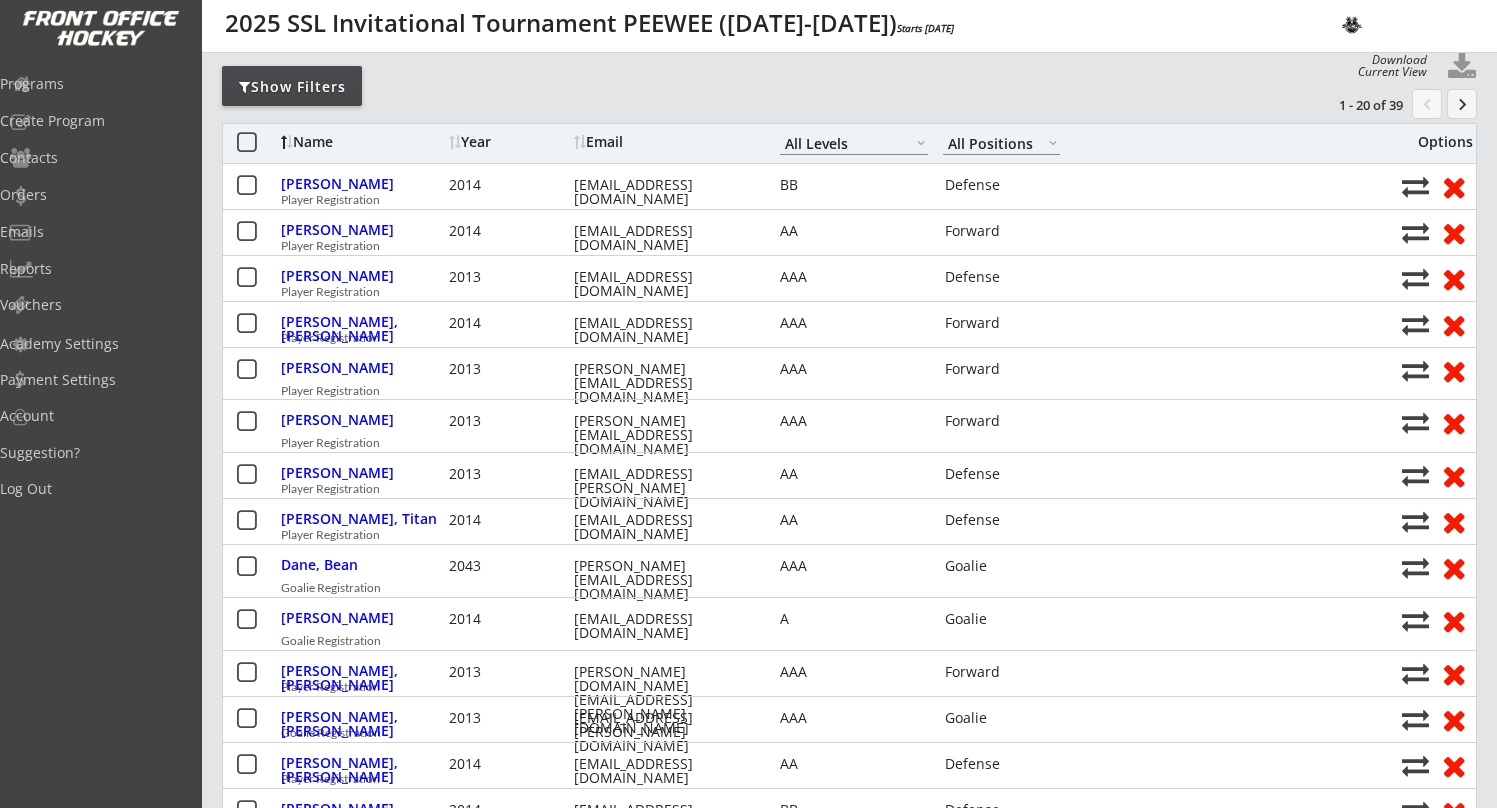 click on "keyboard_arrow_right" at bounding box center (1462, 104) 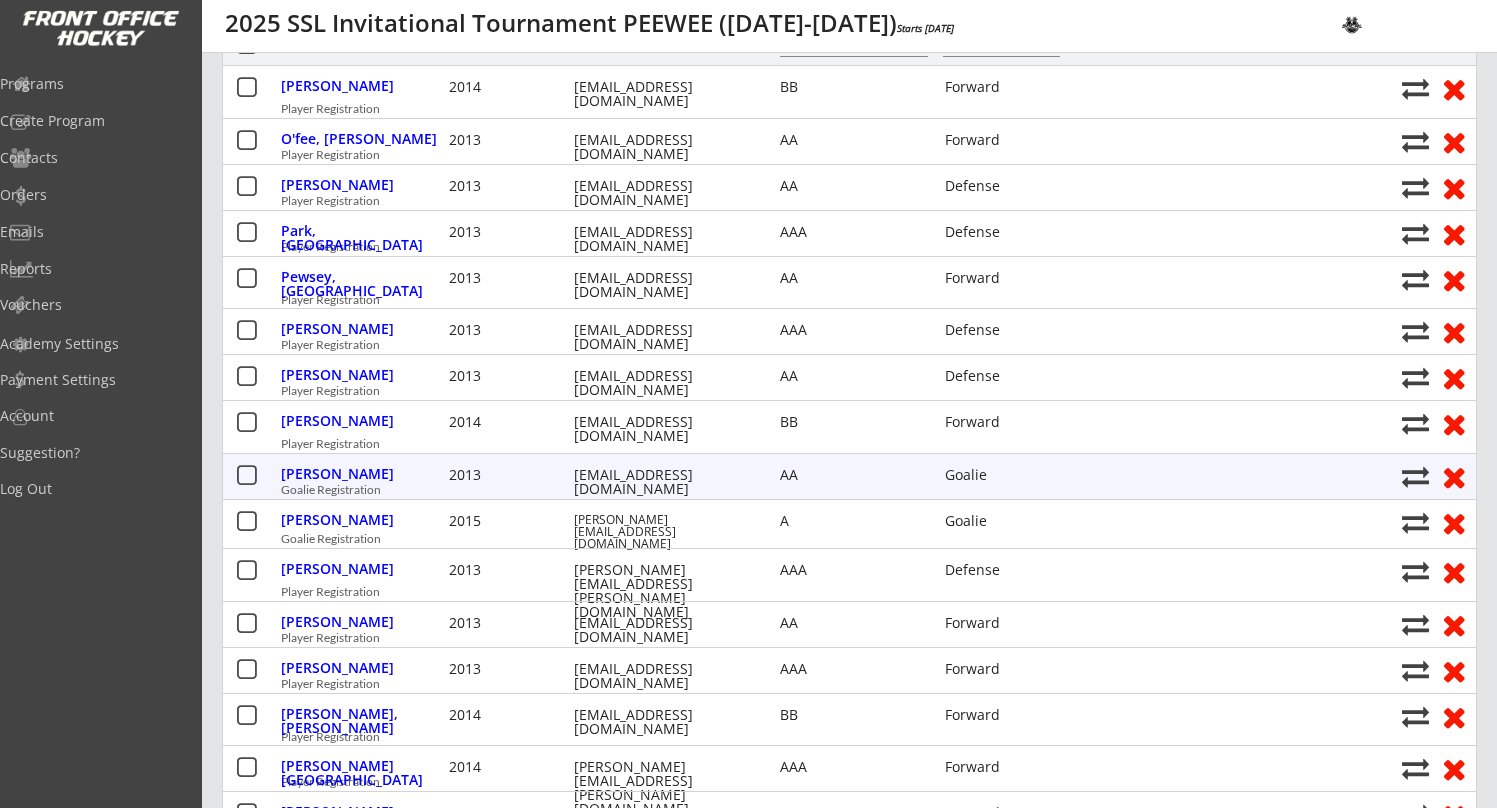 scroll, scrollTop: 47, scrollLeft: 0, axis: vertical 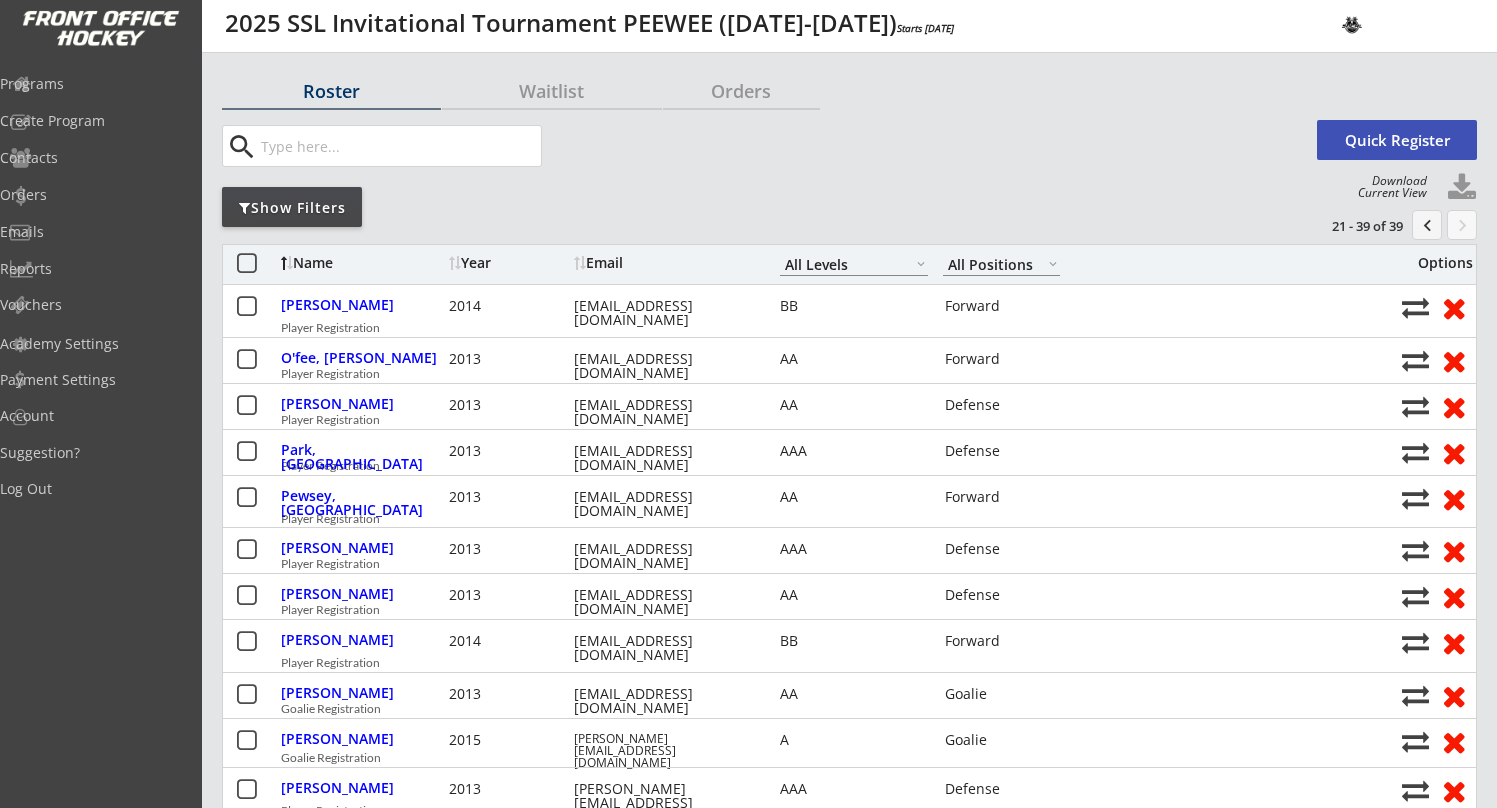 click on "chevron_left" at bounding box center (1427, 225) 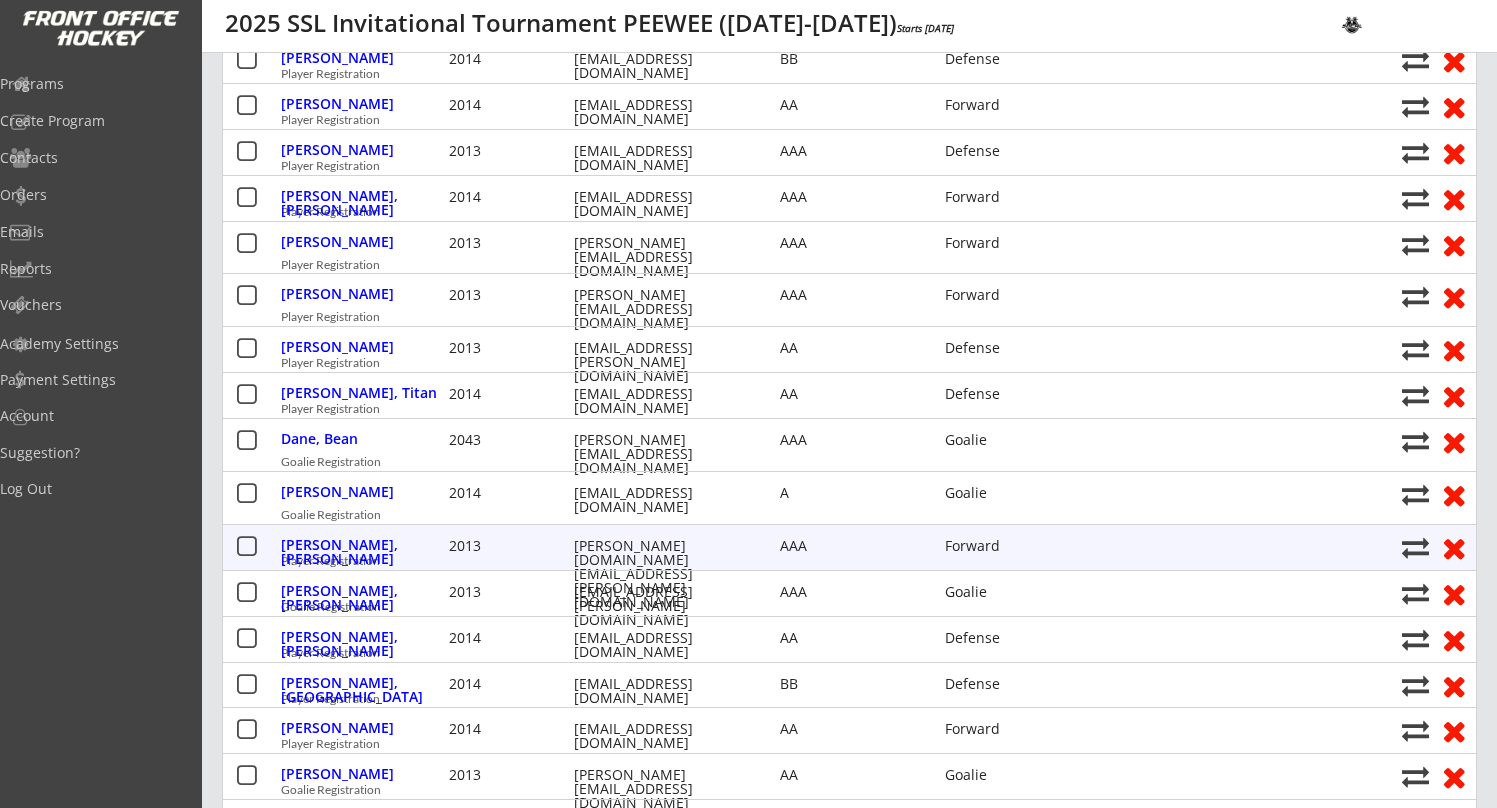 scroll, scrollTop: 89, scrollLeft: 0, axis: vertical 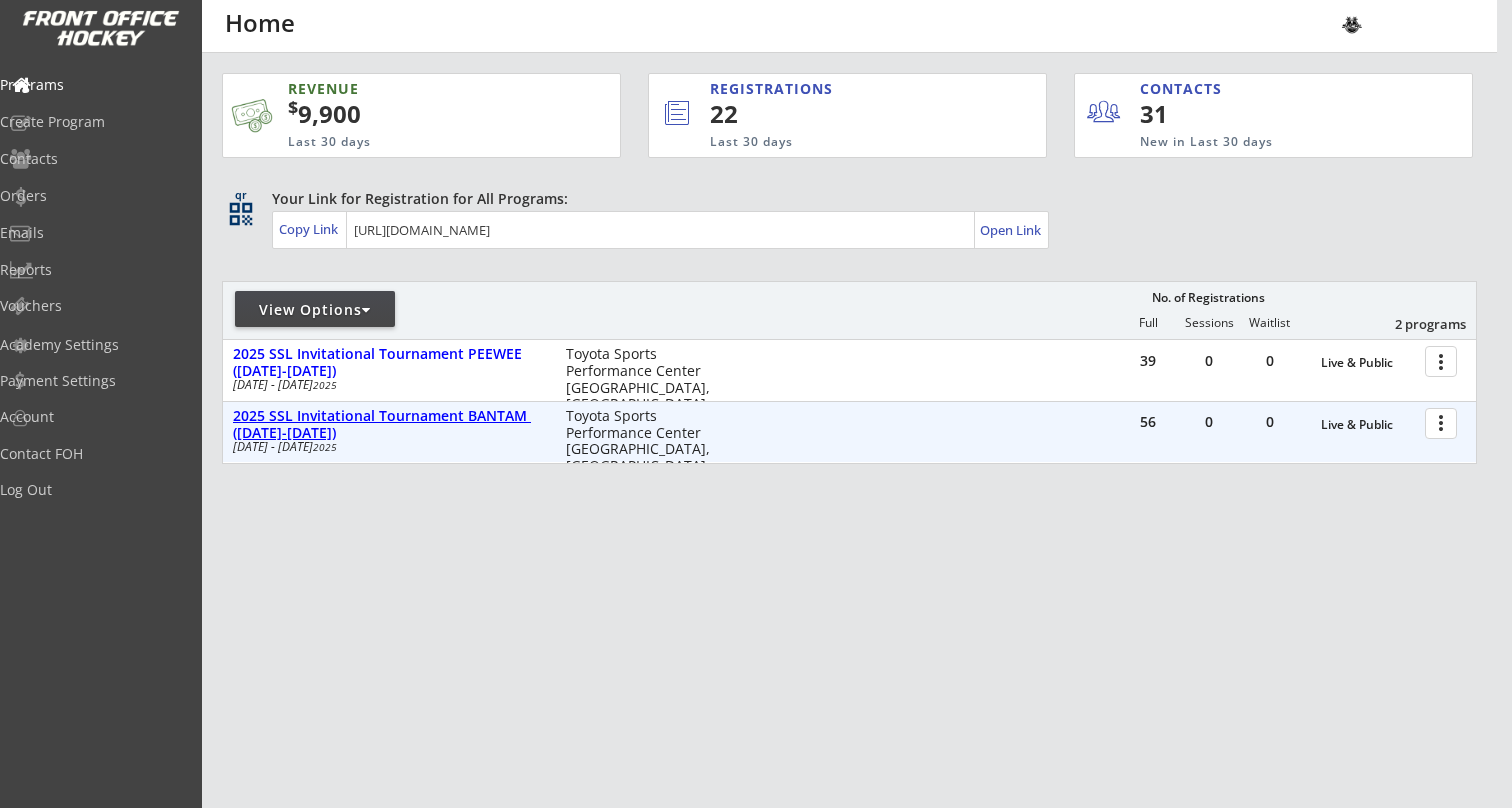 click on "2025 SSL Invitational Tournament BANTAM ([DATE]-[DATE])" at bounding box center (389, 425) 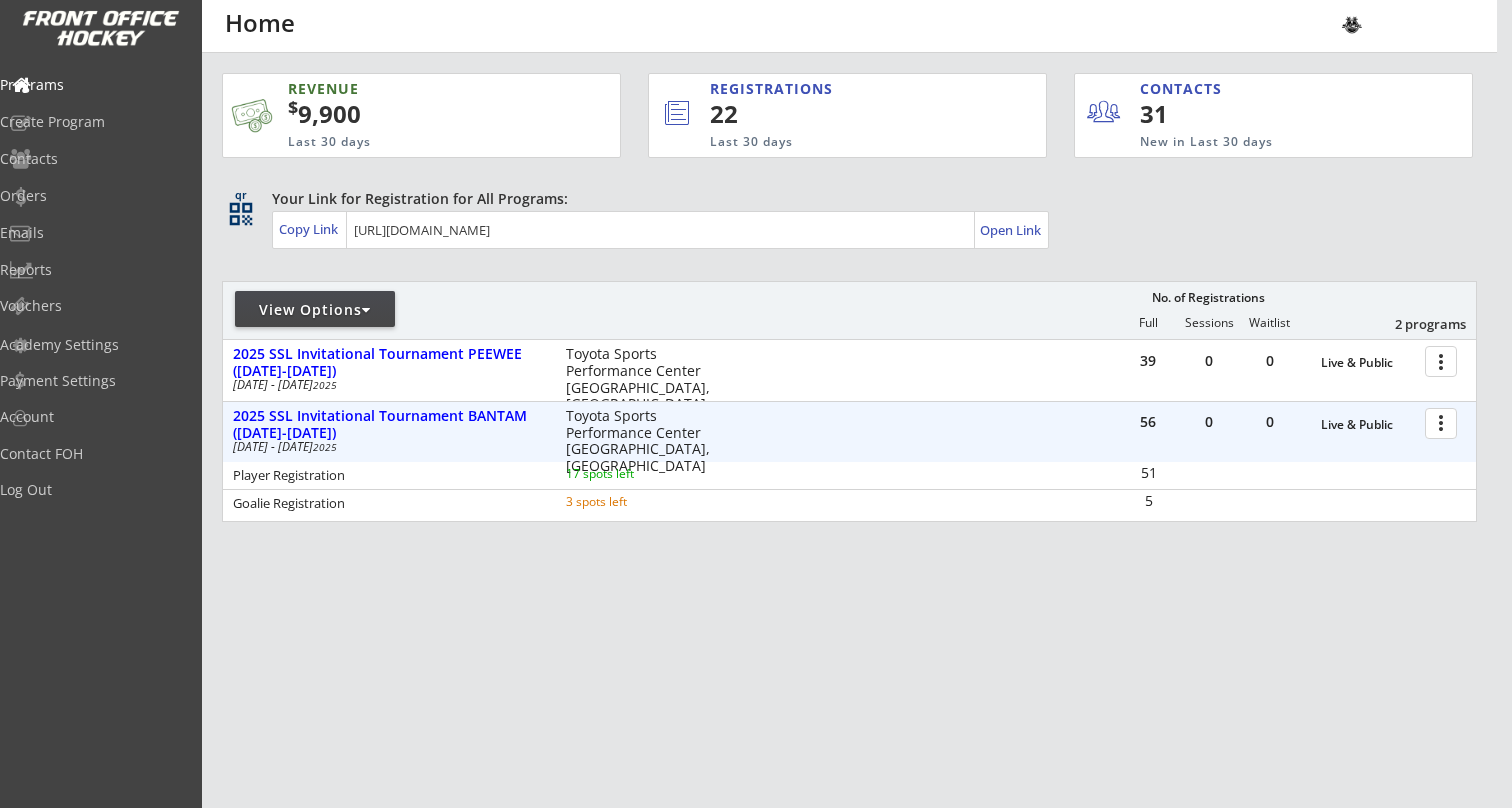 click at bounding box center (1444, 422) 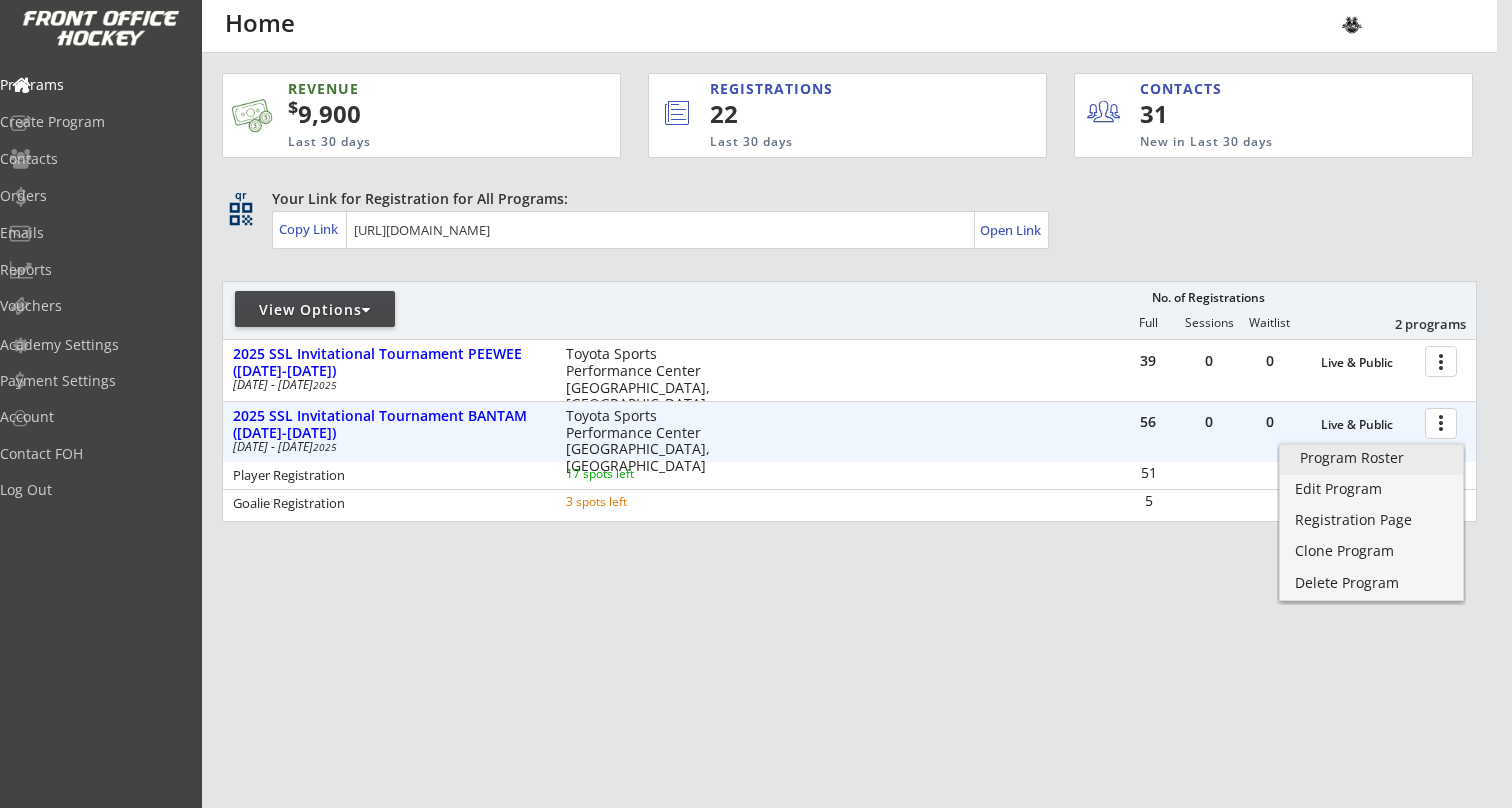 click on "Program Roster" at bounding box center (1371, 458) 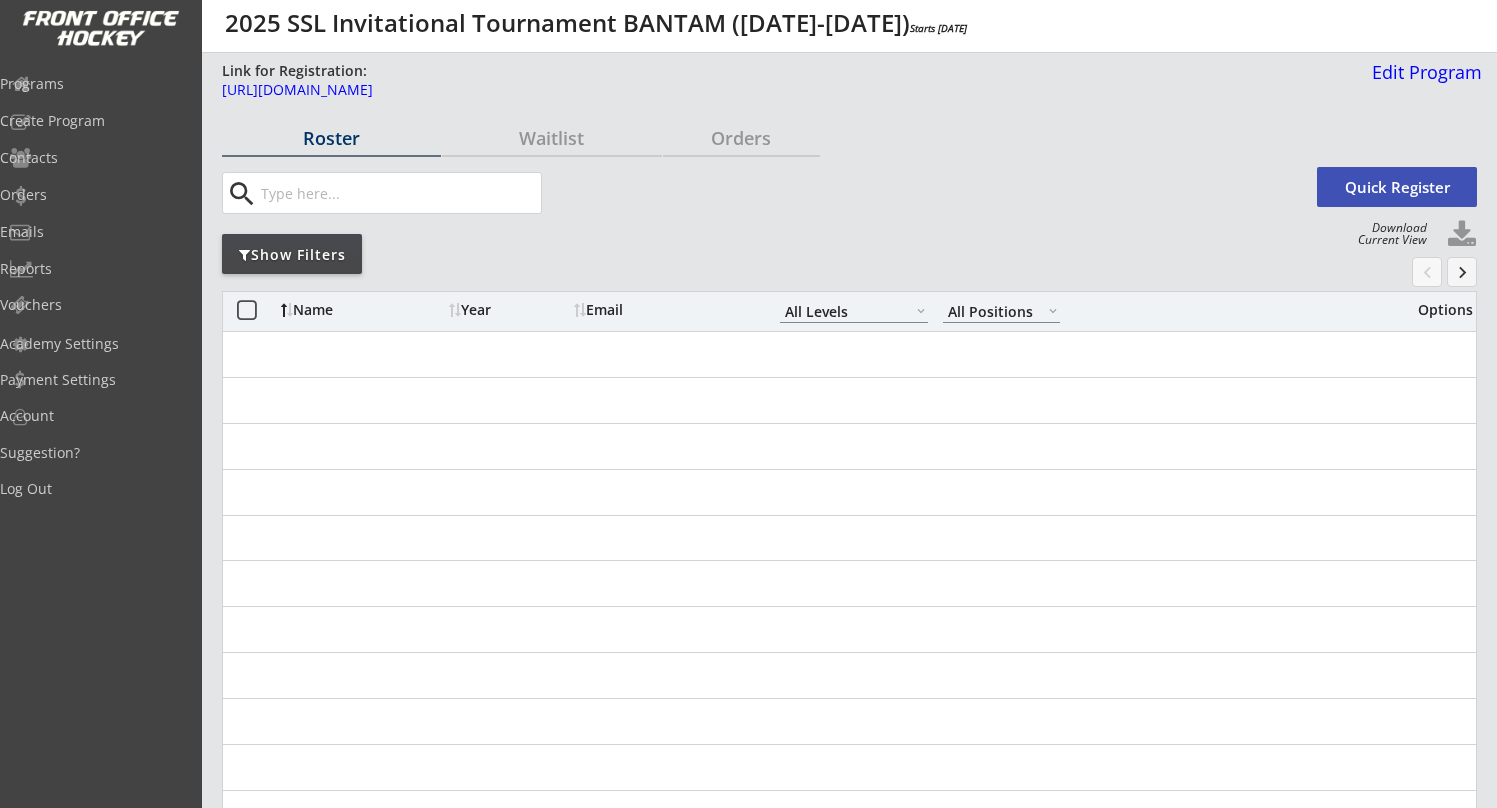select on ""All Levels"" 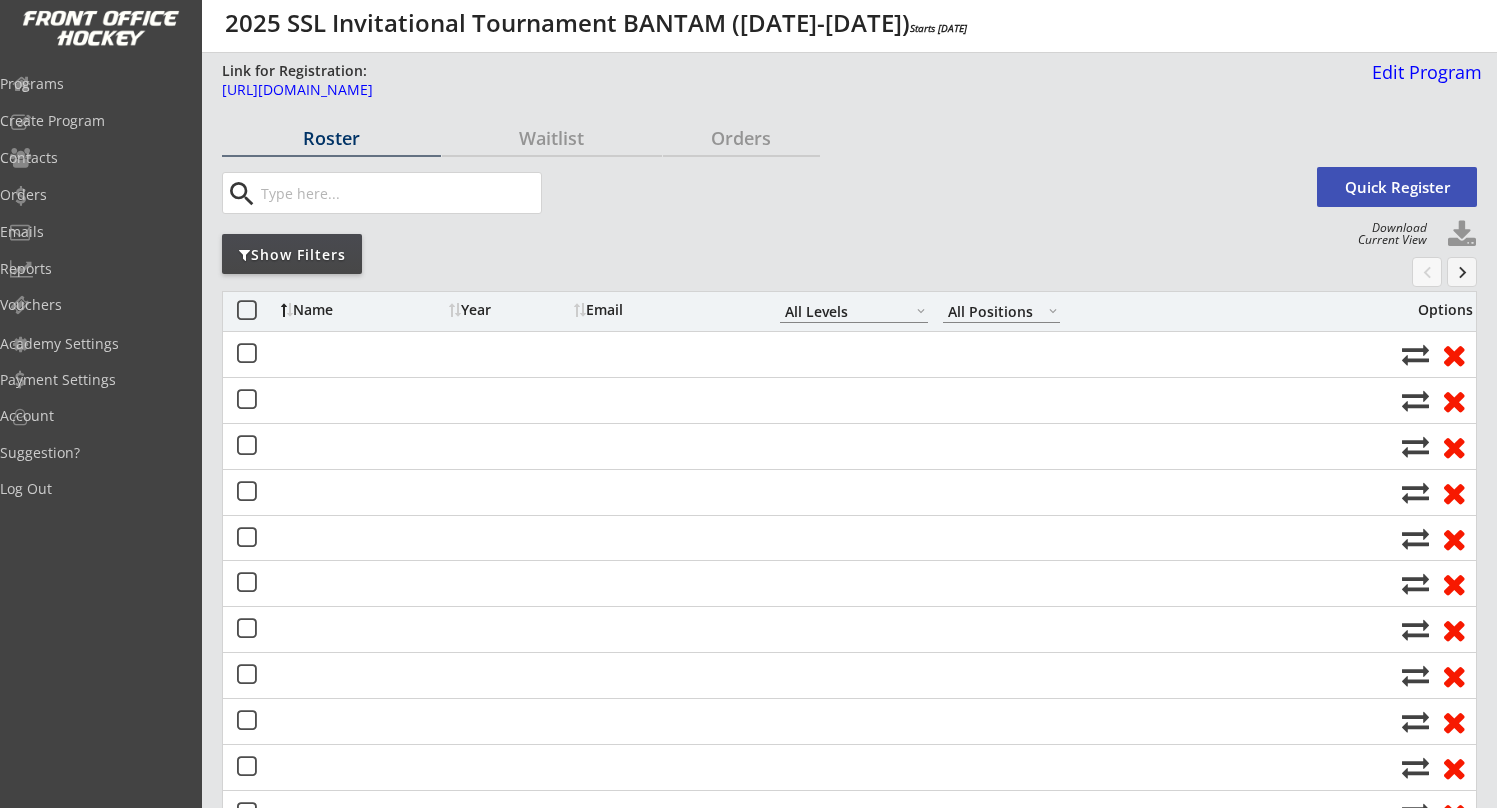scroll, scrollTop: 0, scrollLeft: 0, axis: both 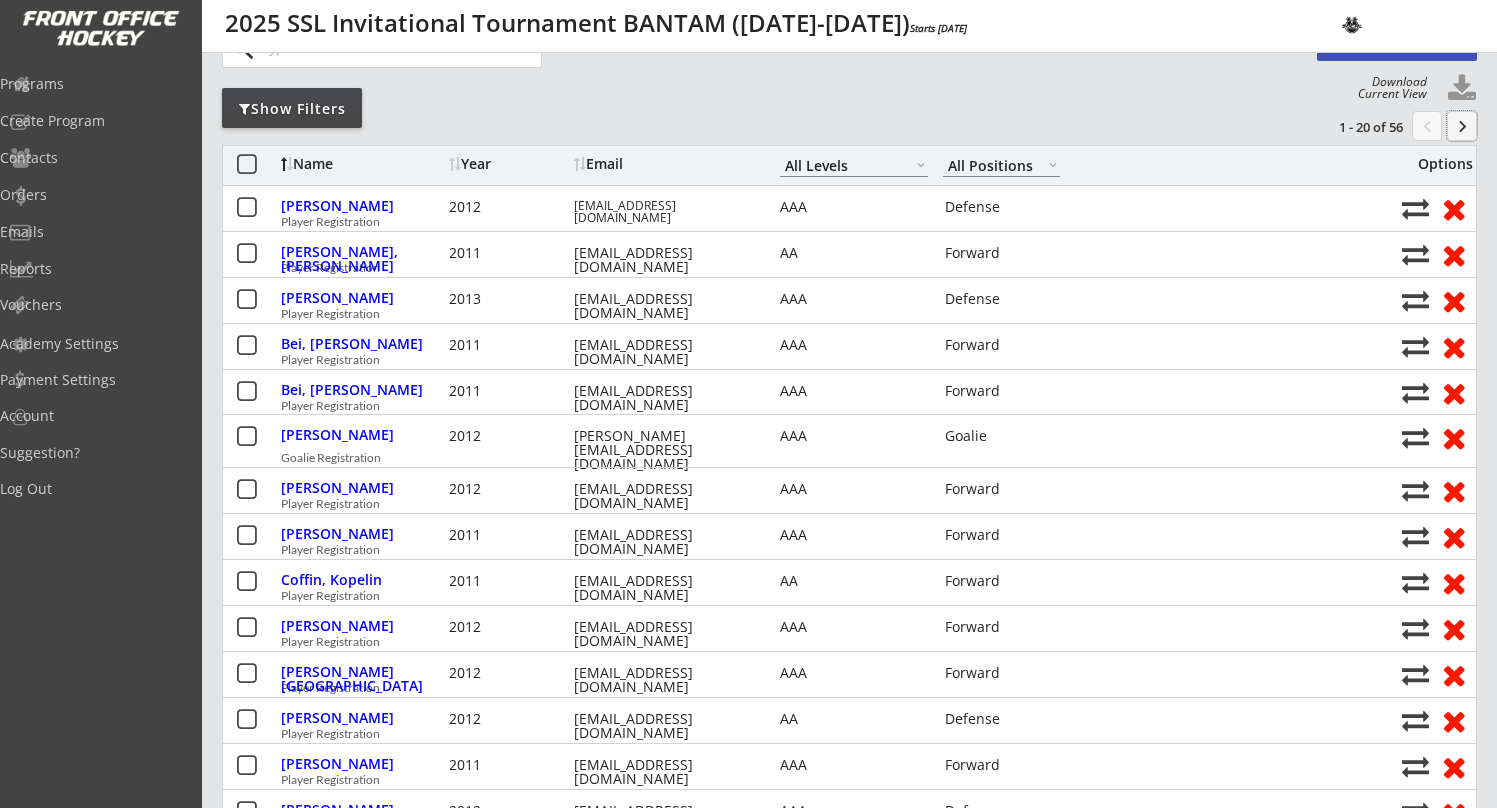 click on "keyboard_arrow_right" at bounding box center [1462, 126] 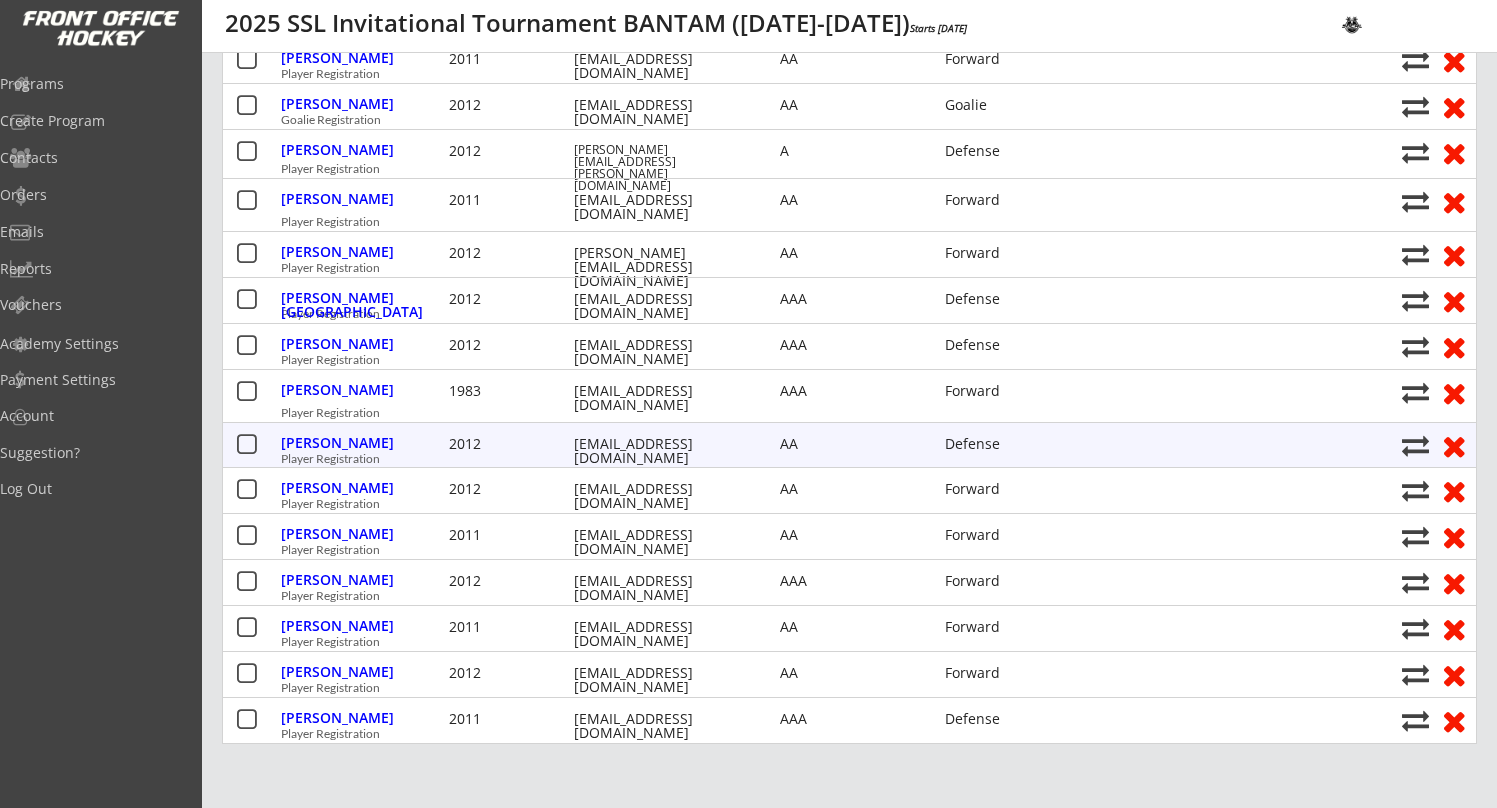 scroll, scrollTop: 219, scrollLeft: 0, axis: vertical 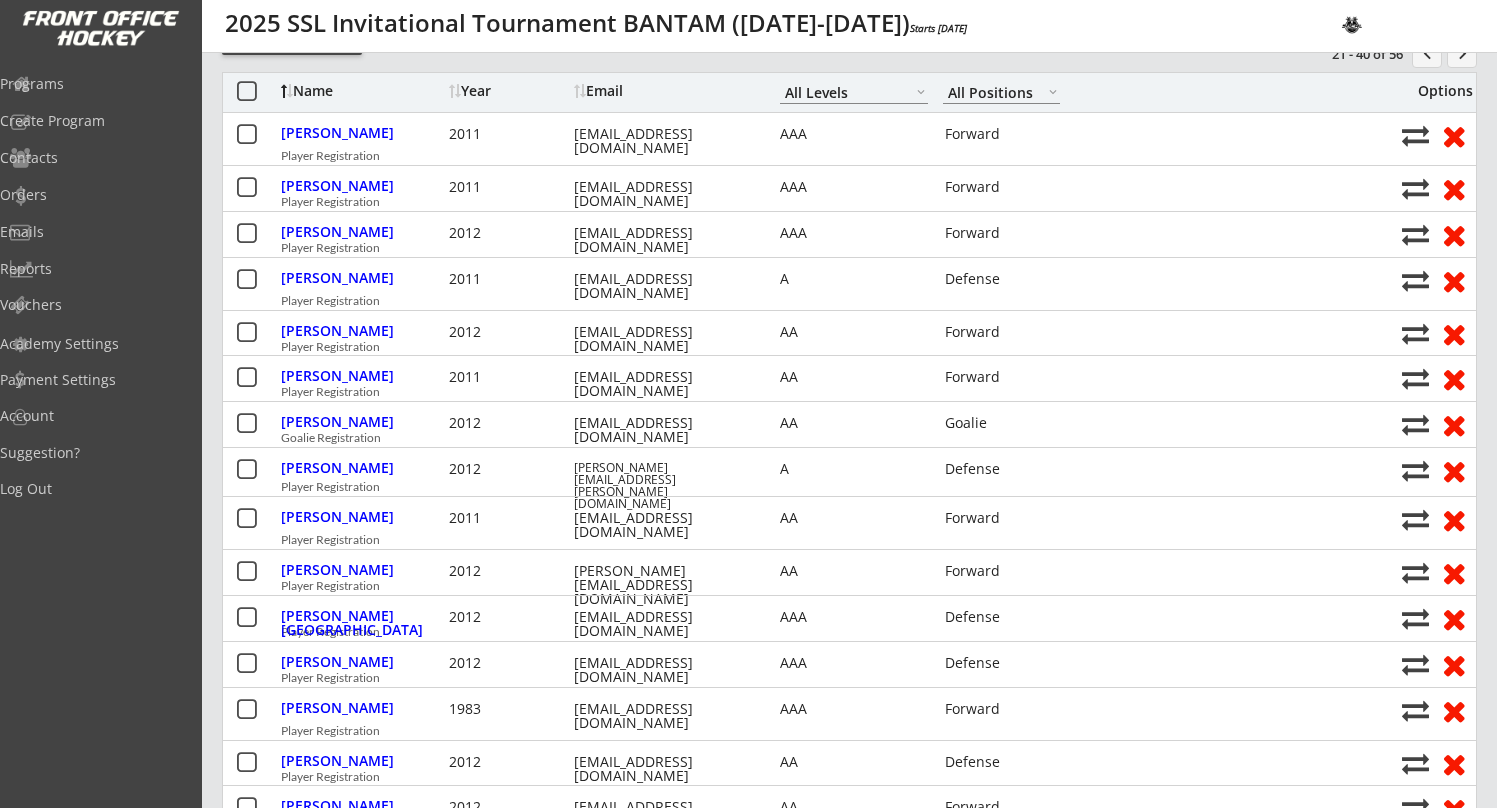 click on "keyboard_arrow_right" at bounding box center (1462, 53) 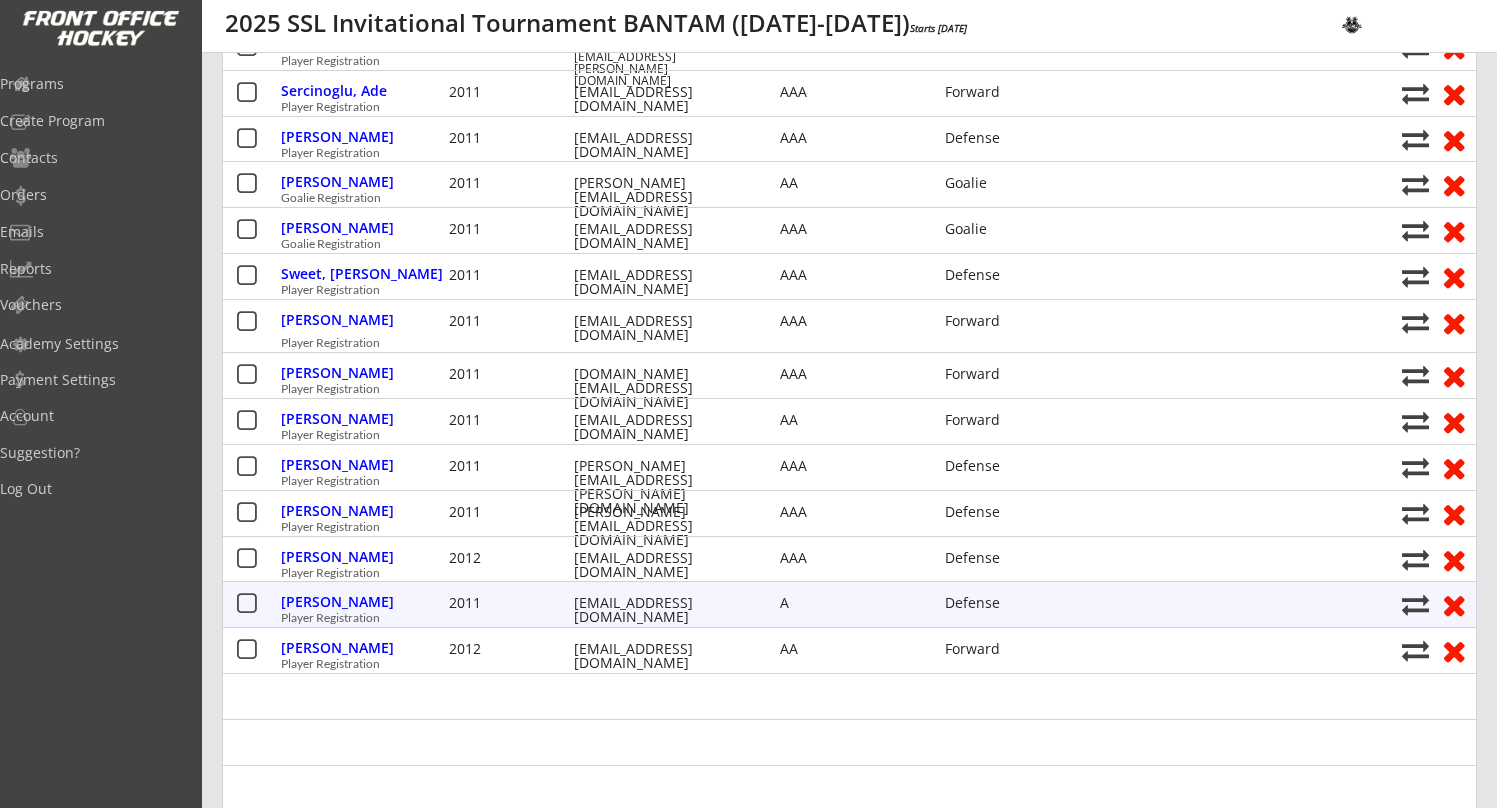 scroll, scrollTop: 205, scrollLeft: 0, axis: vertical 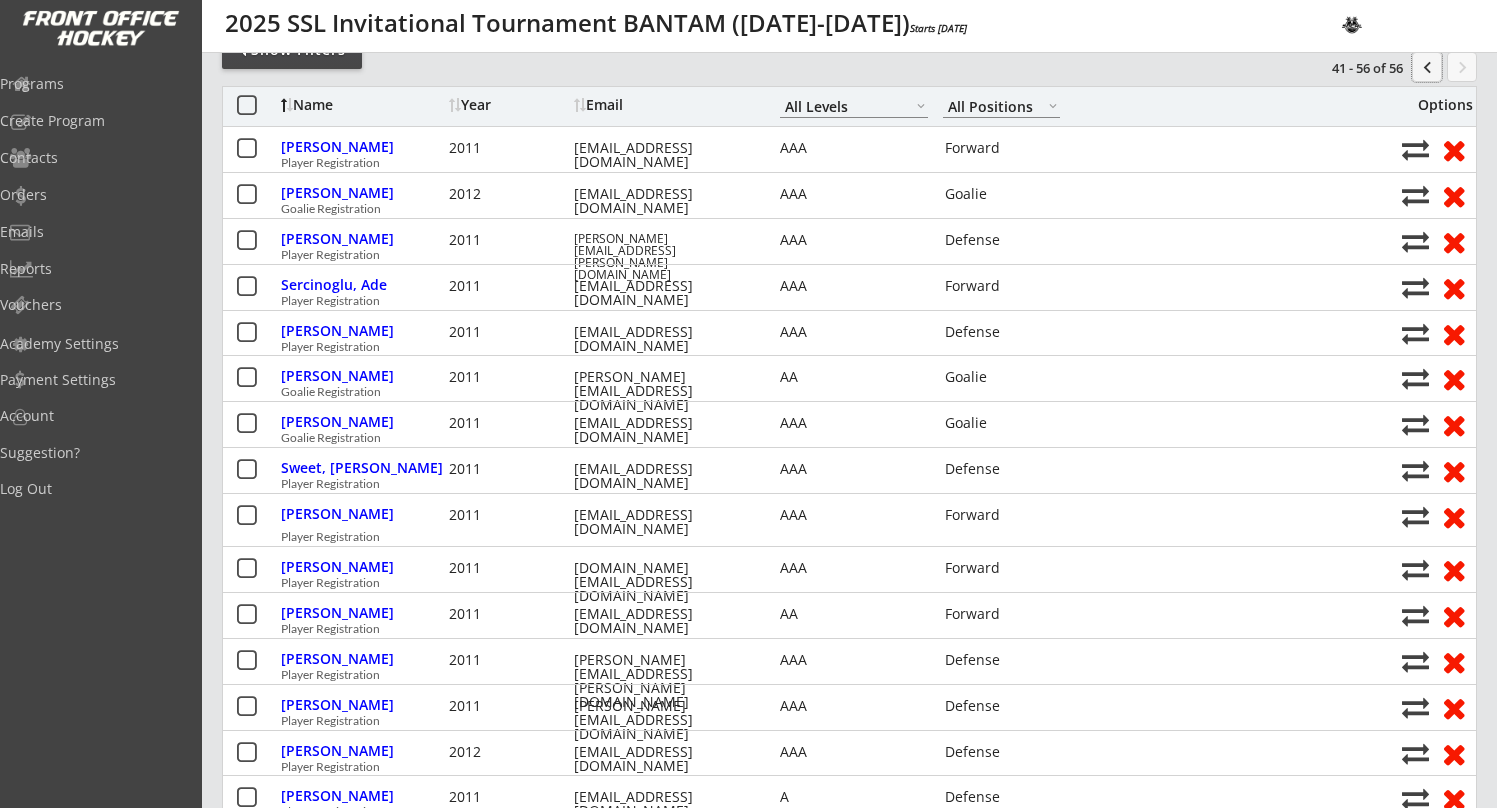 click on "chevron_left" at bounding box center [1427, 67] 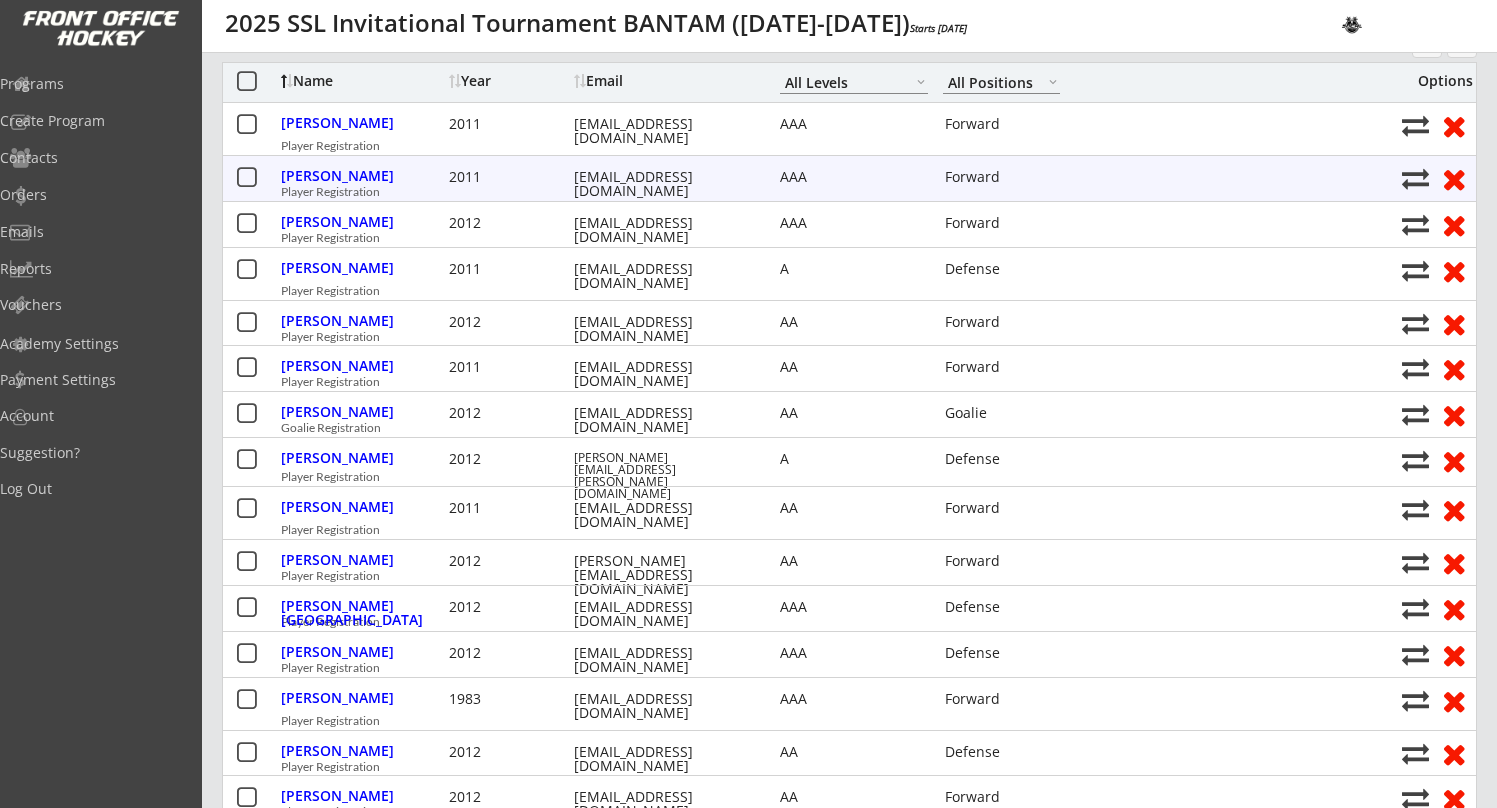 scroll, scrollTop: 0, scrollLeft: 0, axis: both 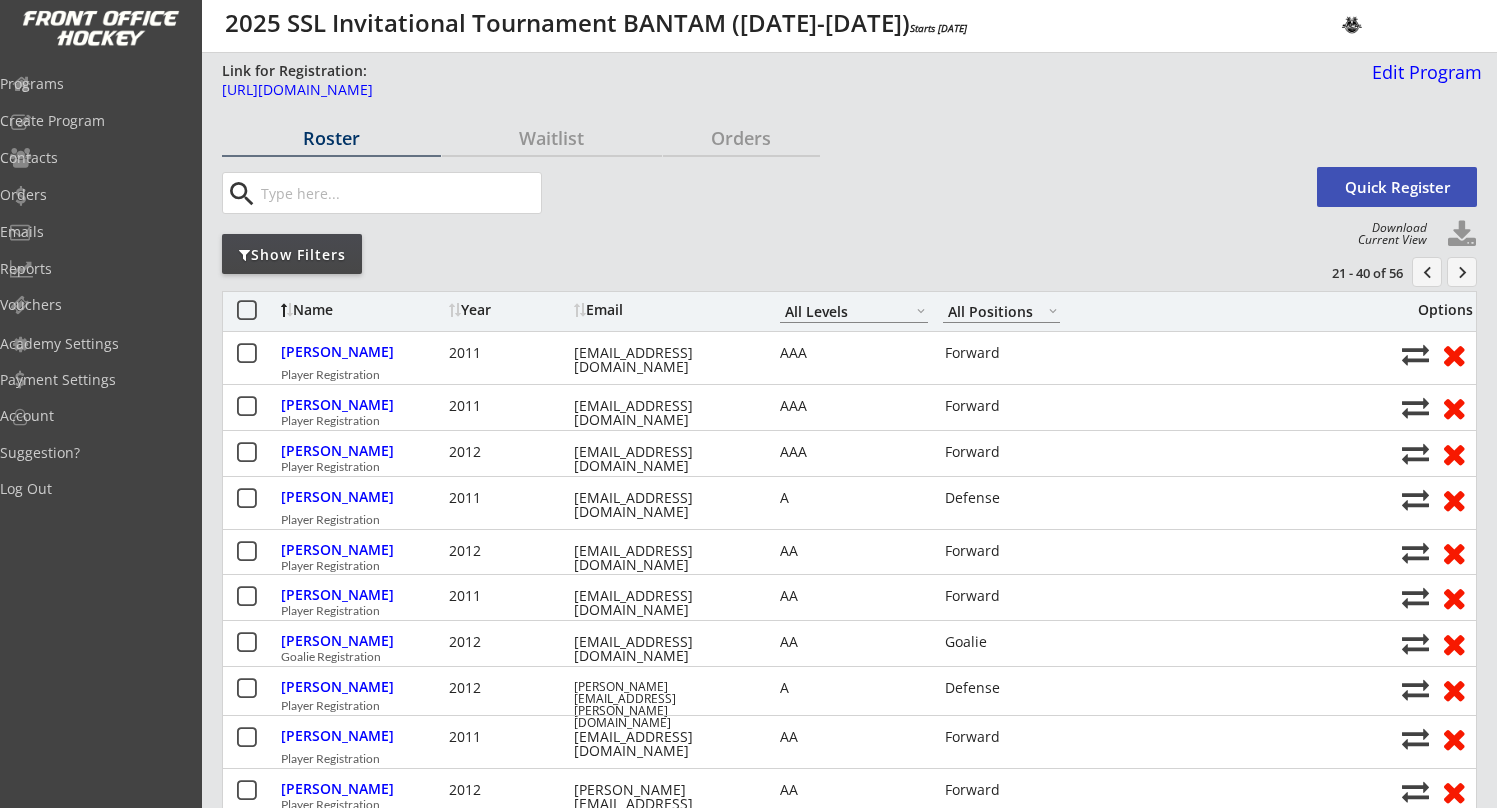 click on "chevron_left" at bounding box center (1427, 272) 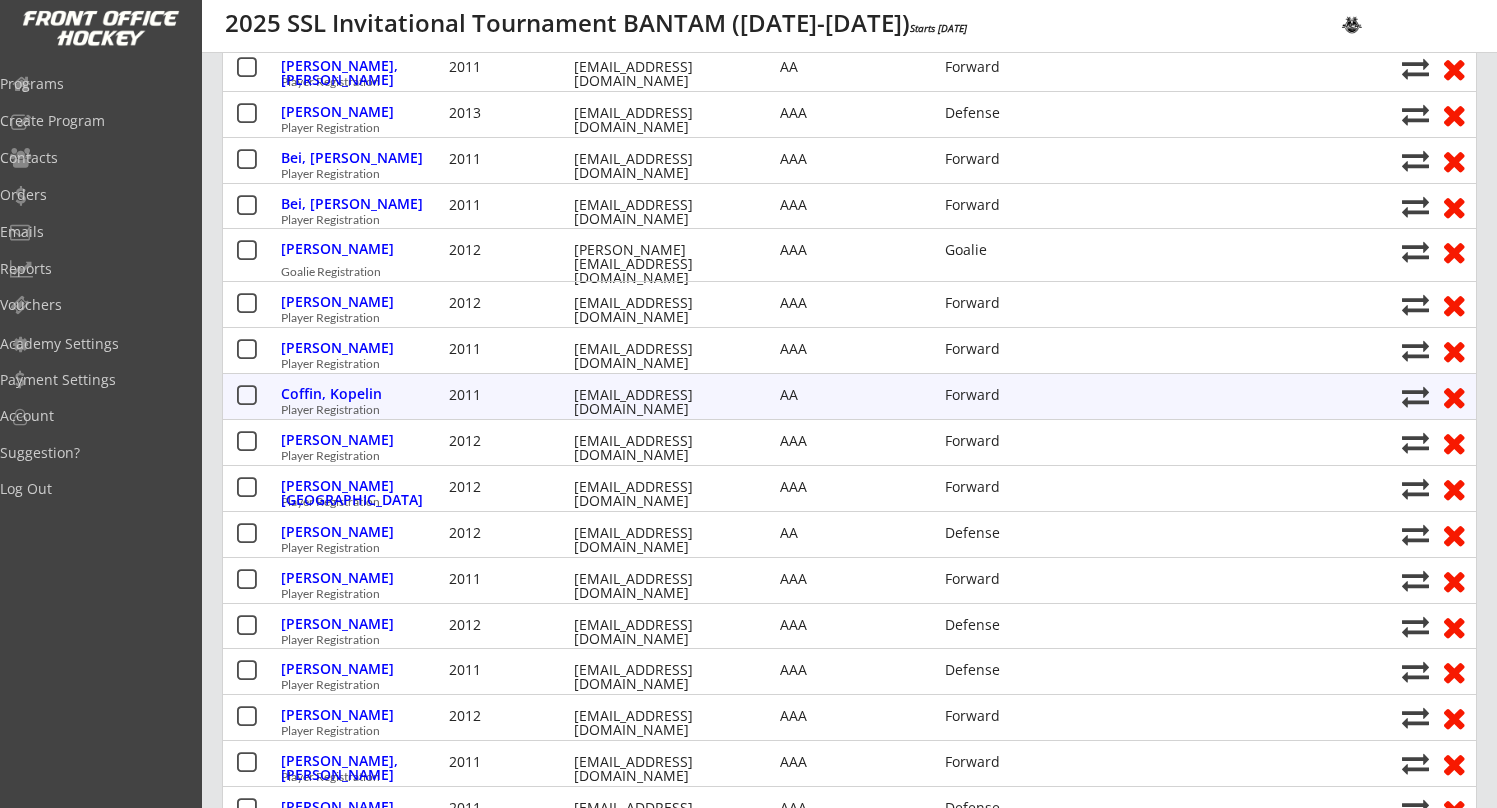 scroll, scrollTop: 107, scrollLeft: 0, axis: vertical 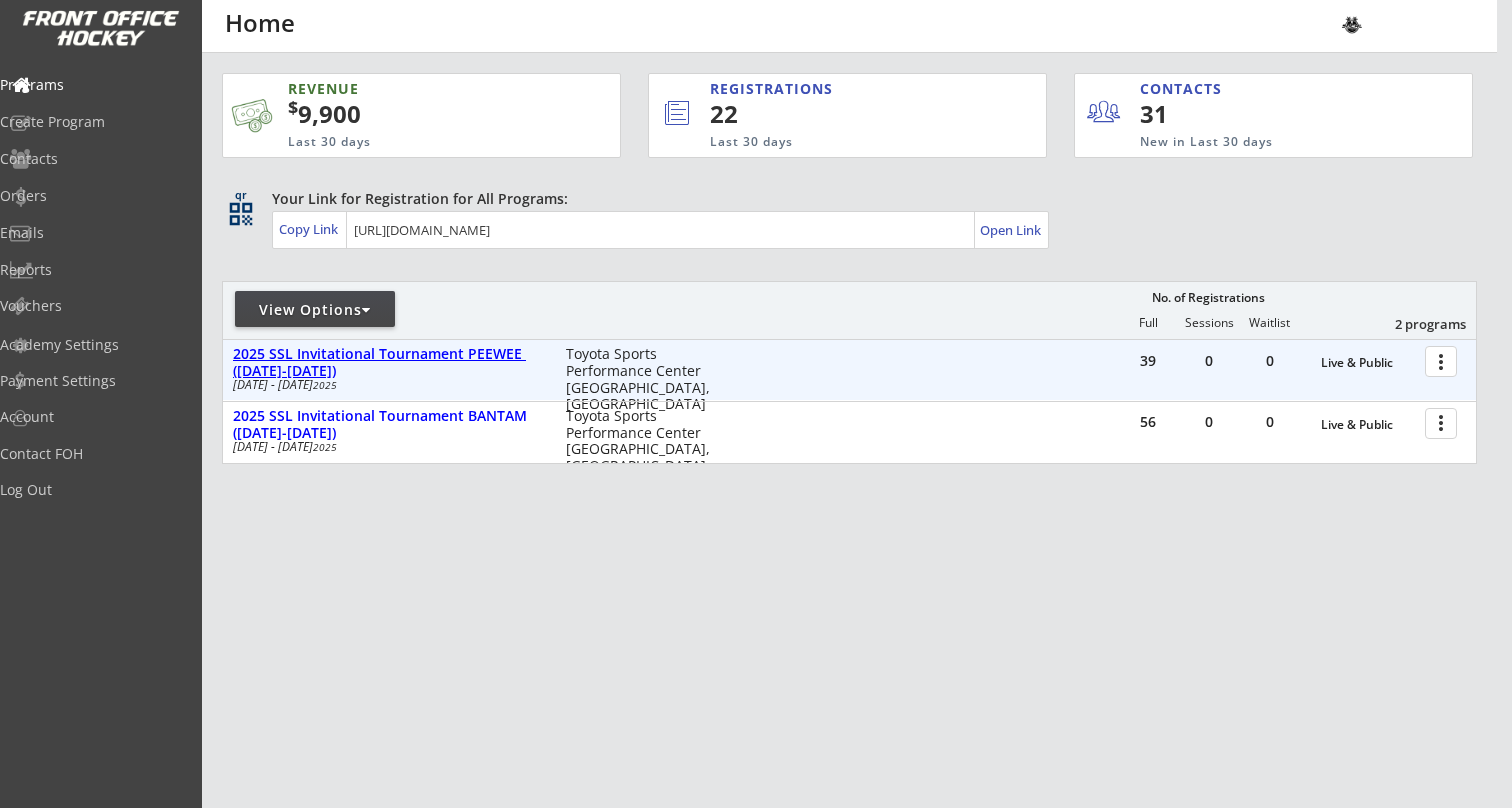 click on "2025 SSL Invitational Tournament PEEWEE ([DATE]-[DATE])" at bounding box center [389, 363] 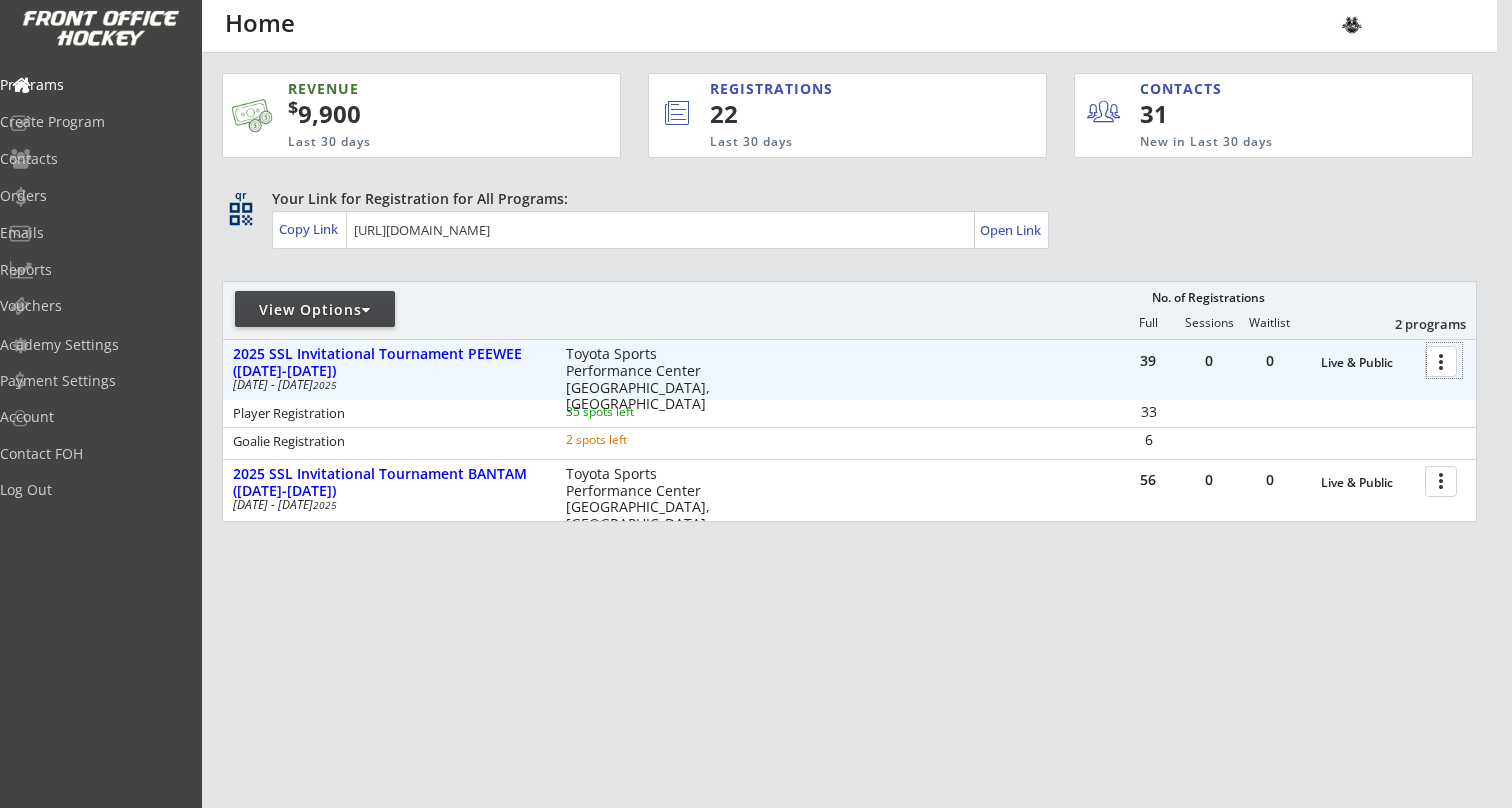 click at bounding box center (1444, 360) 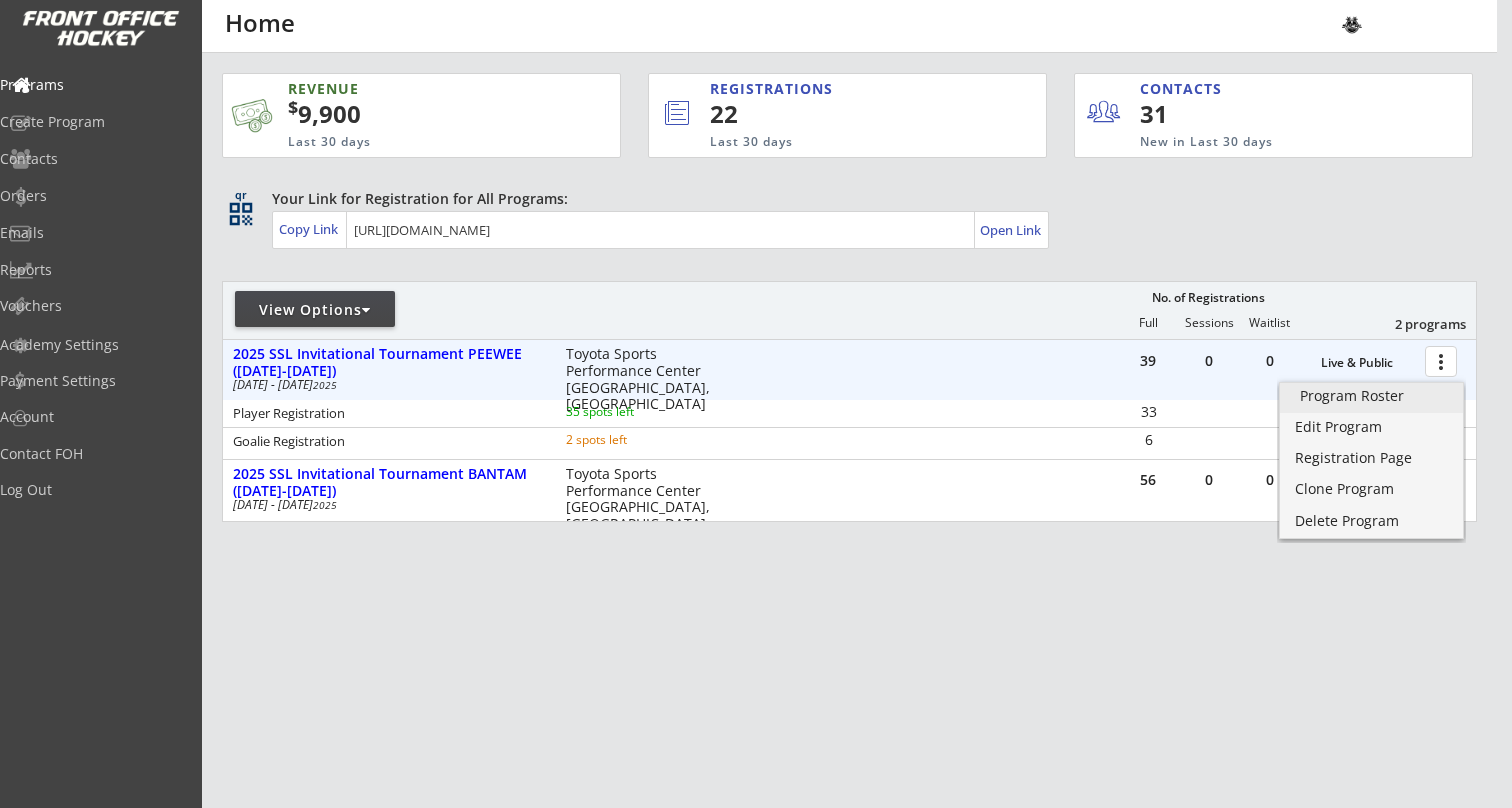 click on "Program Roster" at bounding box center (1371, 396) 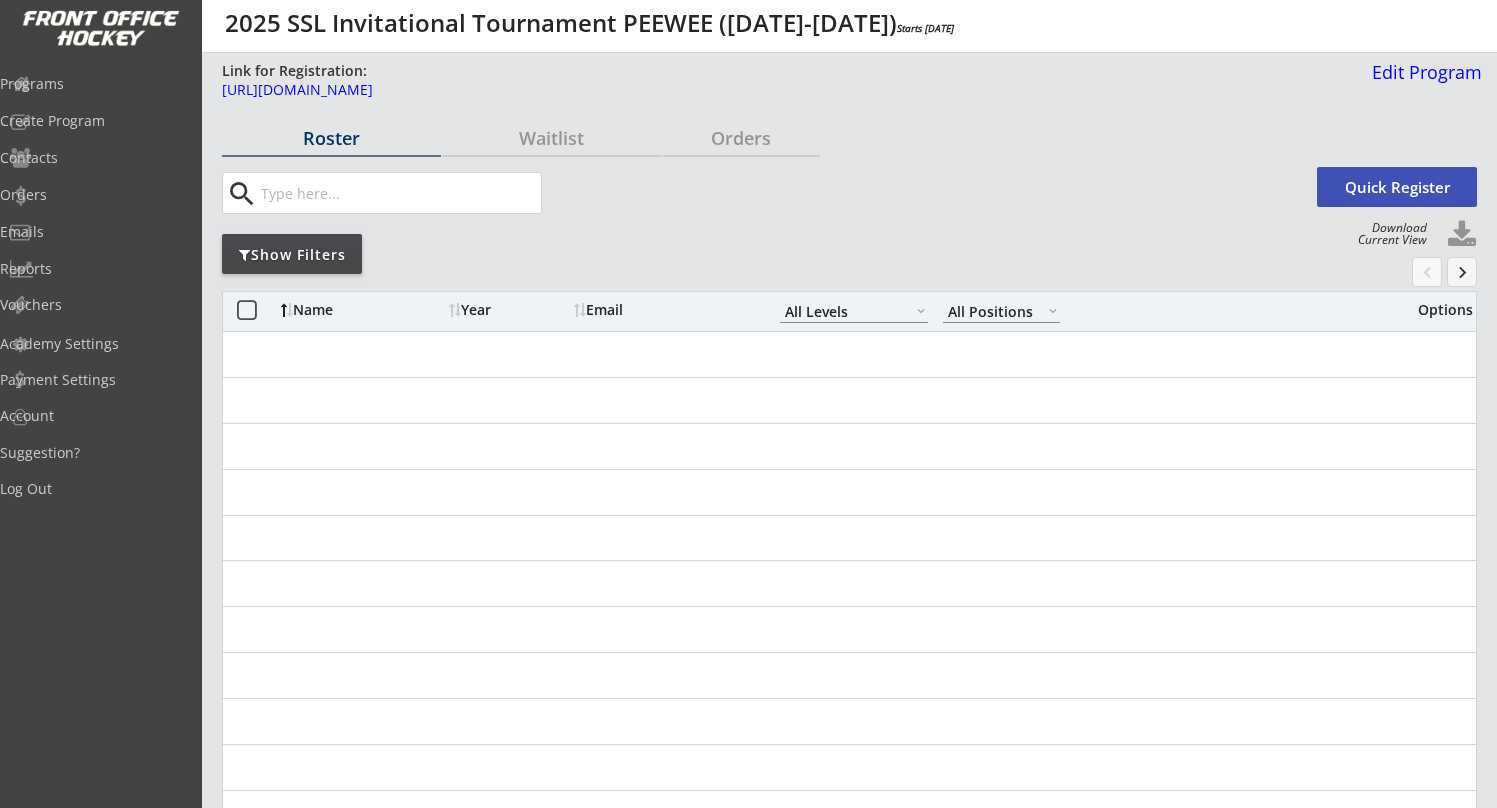 select on ""All Levels"" 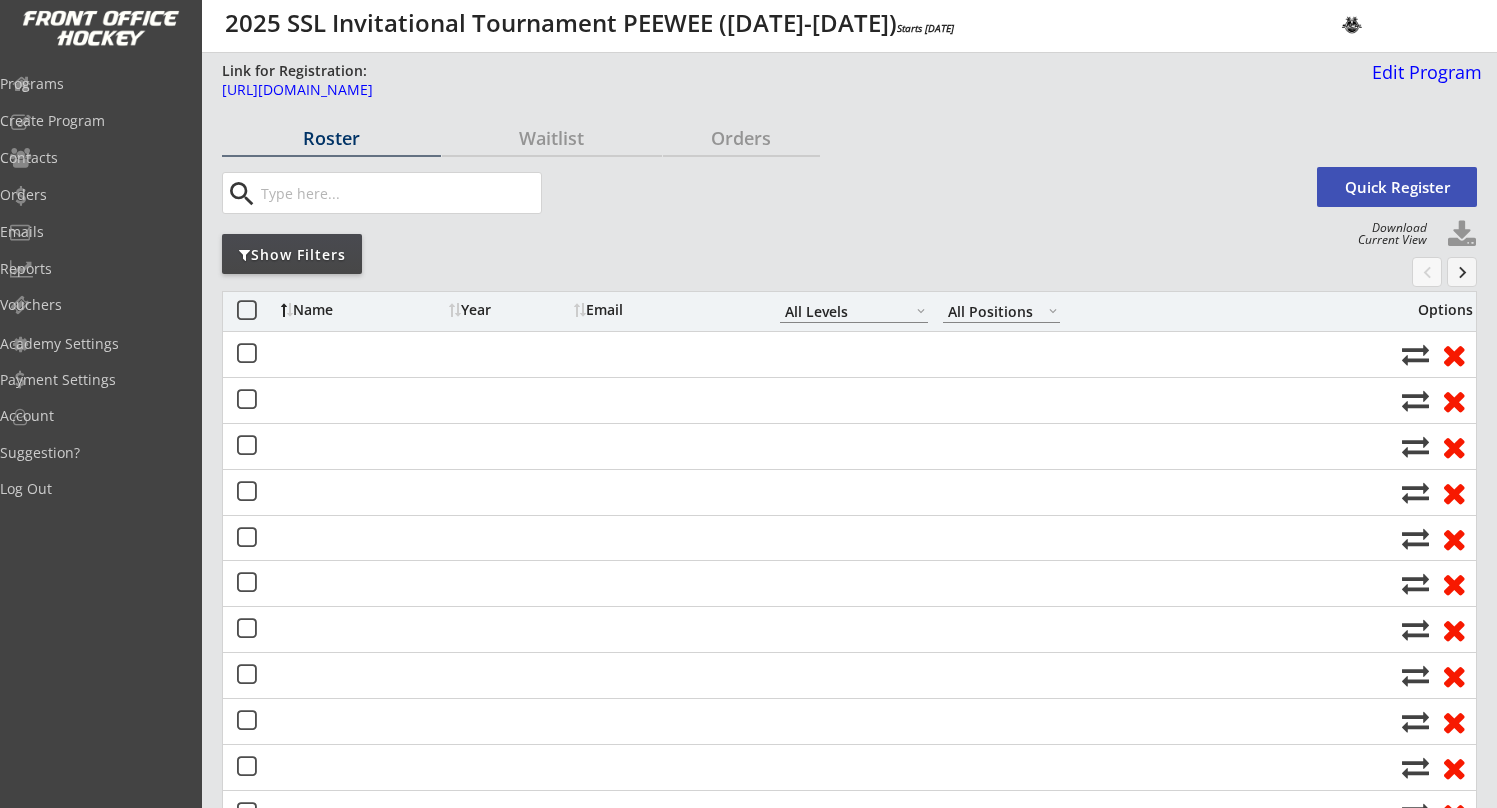 scroll, scrollTop: 0, scrollLeft: 0, axis: both 